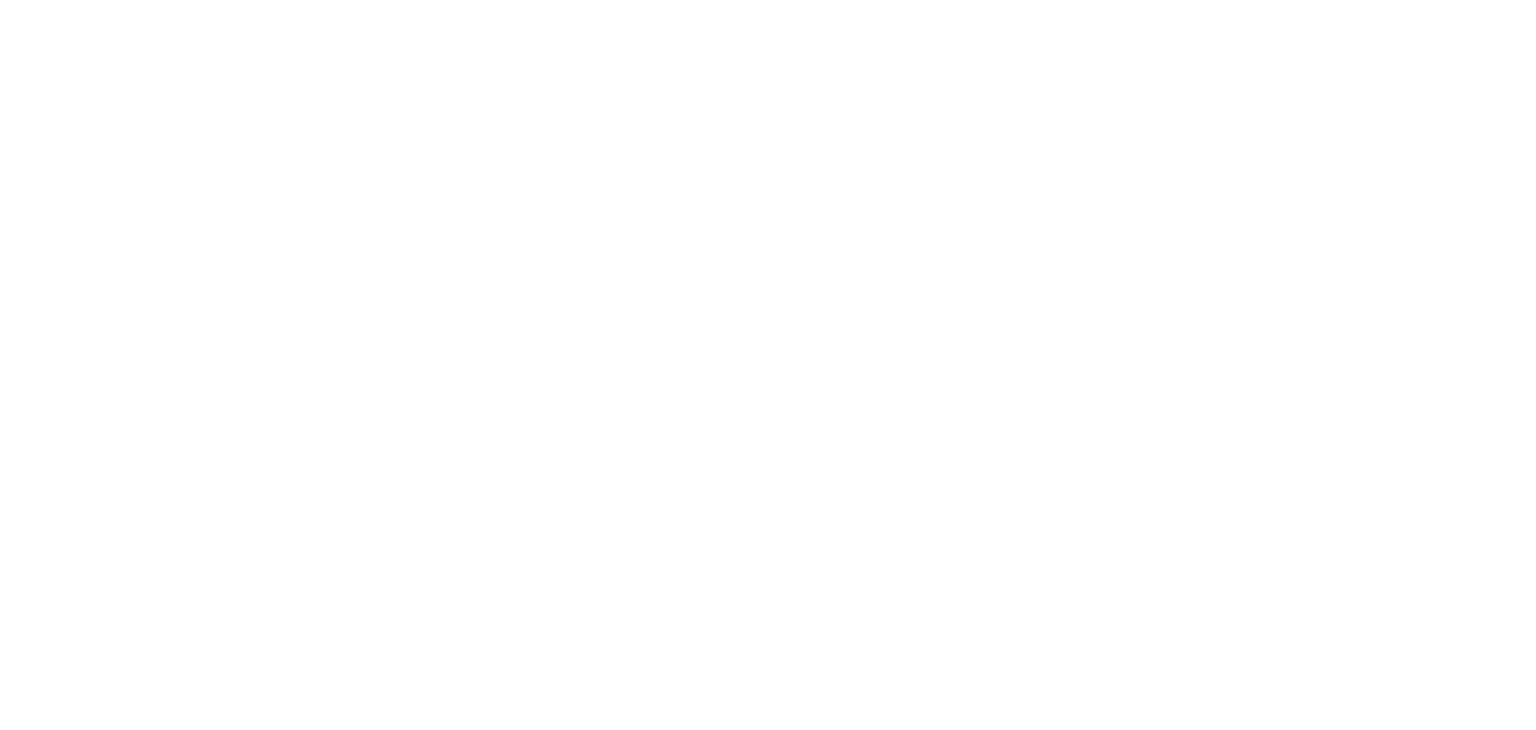 scroll, scrollTop: 0, scrollLeft: 0, axis: both 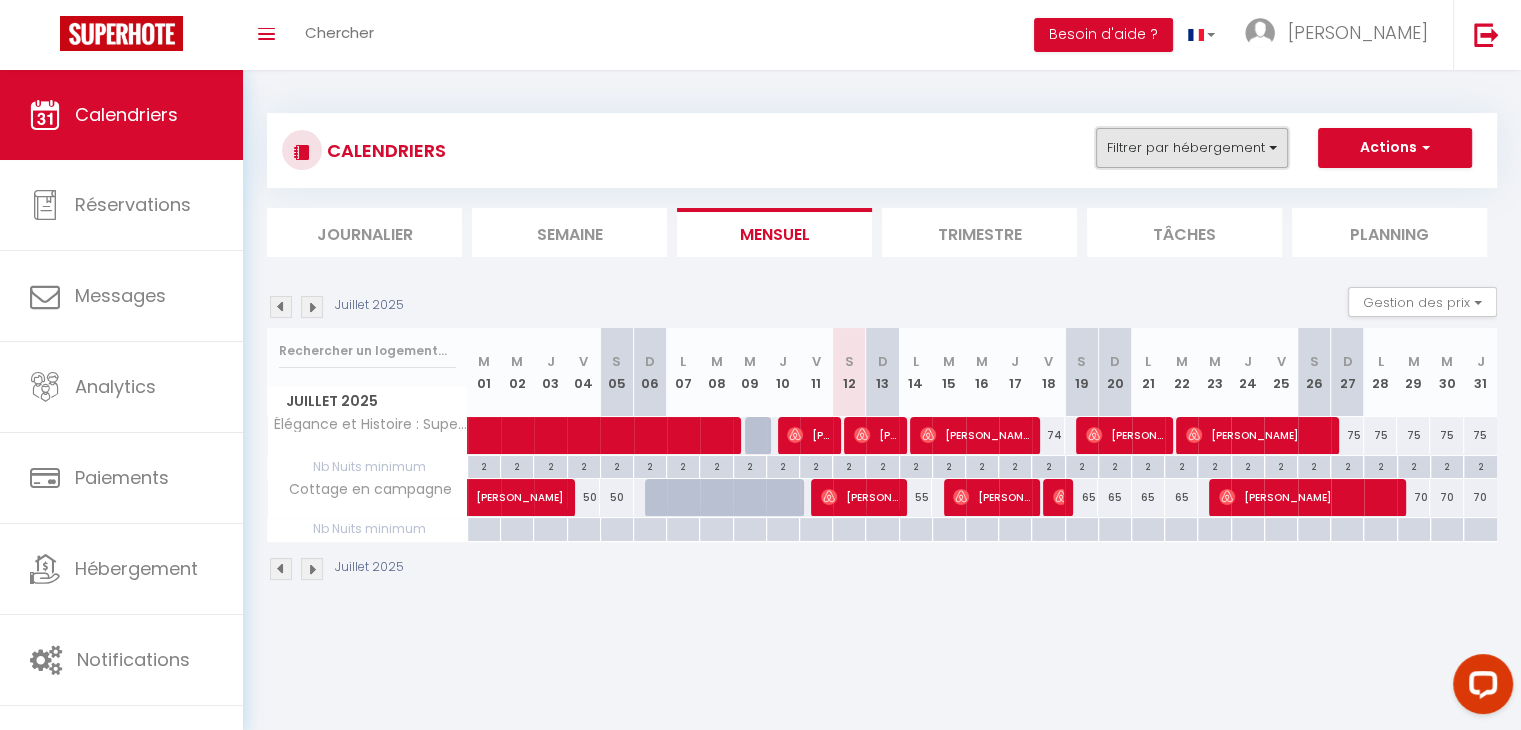 click on "Filtrer par hébergement" at bounding box center [1192, 148] 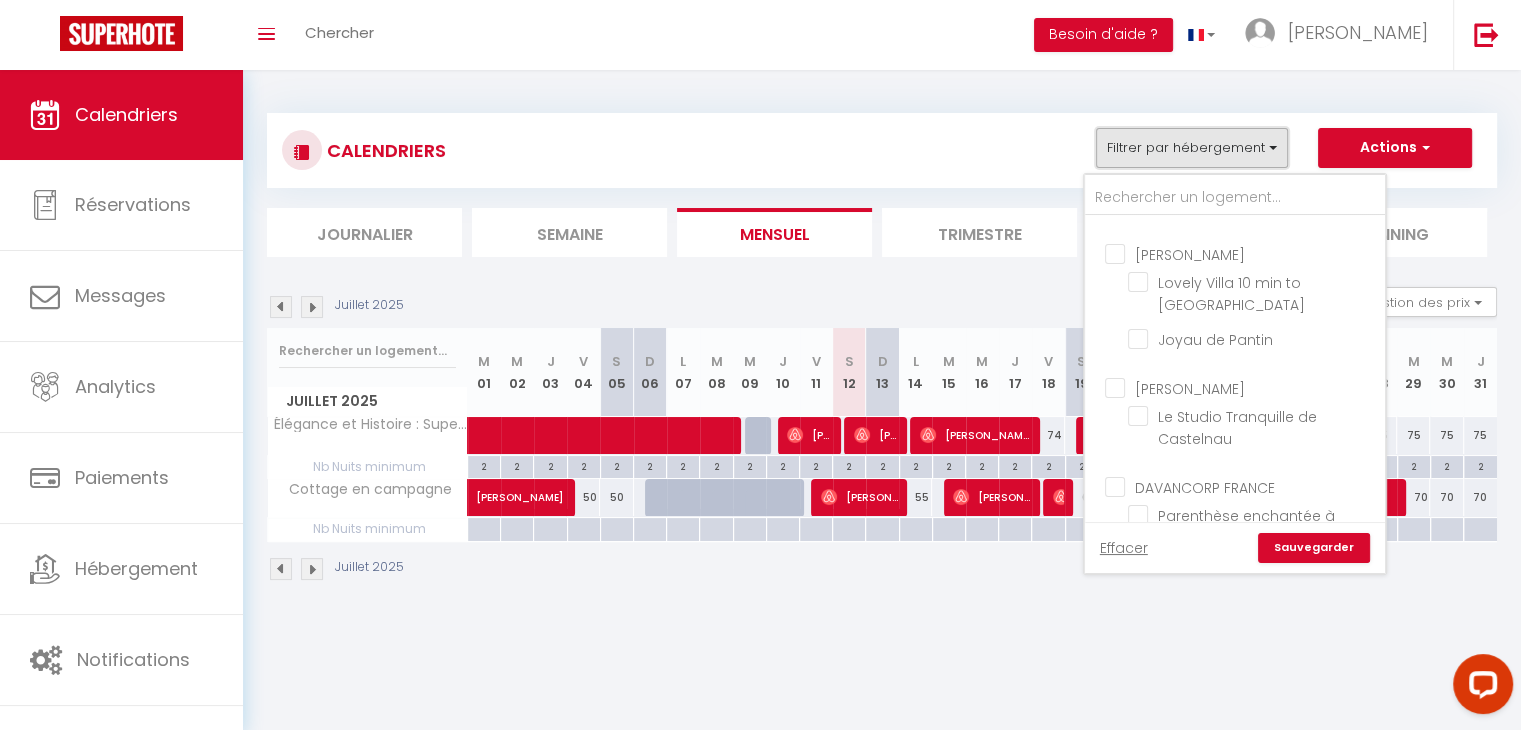 scroll, scrollTop: 1633, scrollLeft: 0, axis: vertical 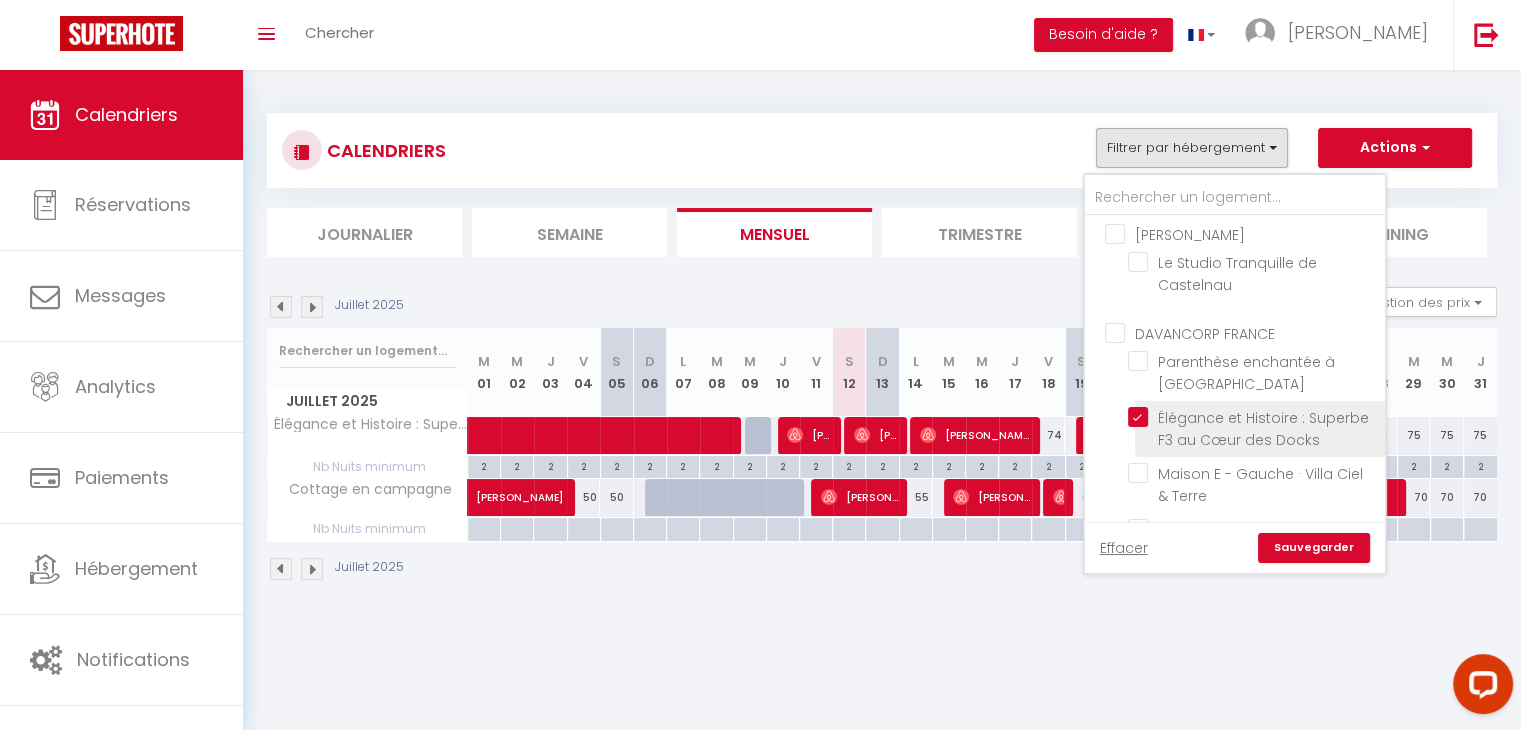click on "Élégance et Histoire : Superbe F3 au Cœur des Docks" at bounding box center (1253, 417) 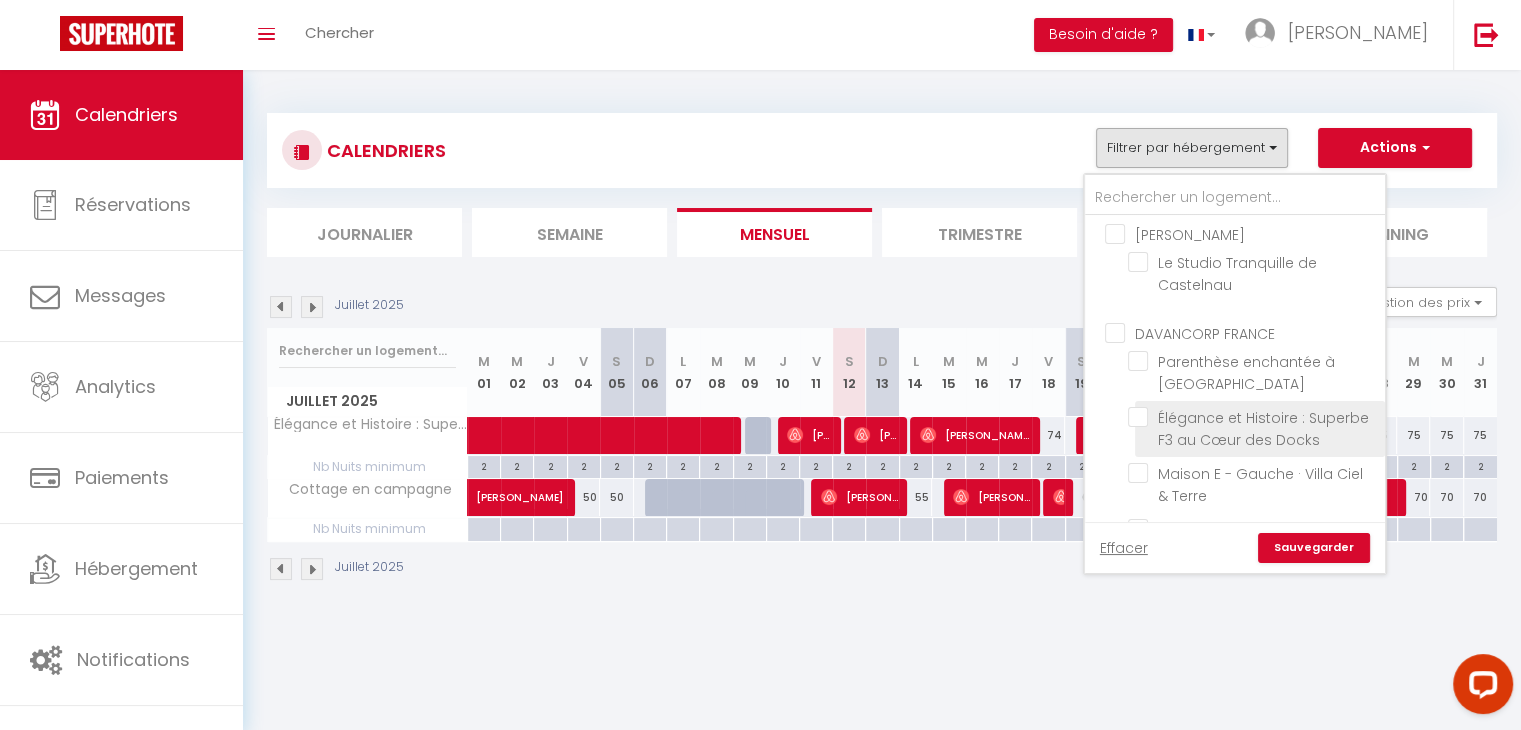 checkbox on "false" 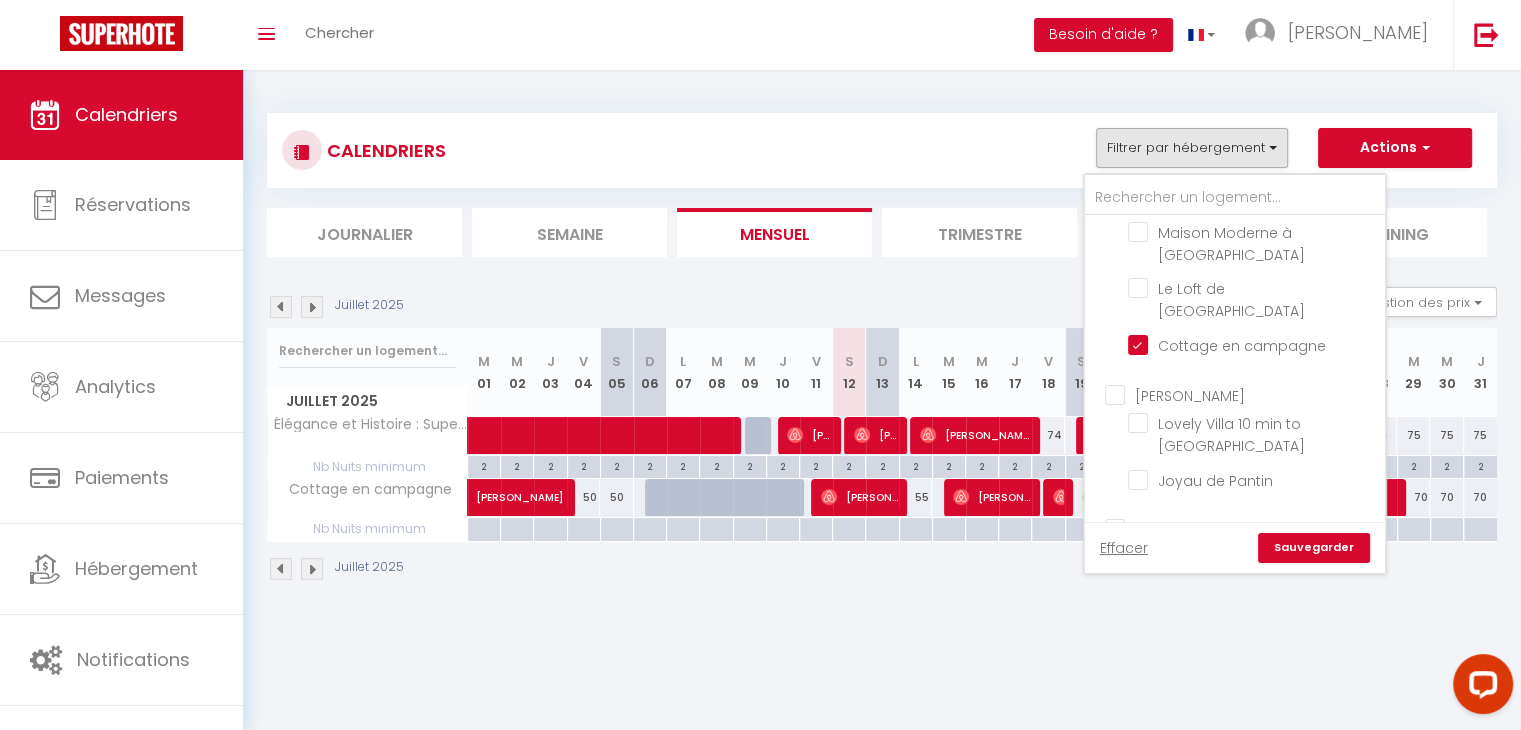 scroll, scrollTop: 1229, scrollLeft: 0, axis: vertical 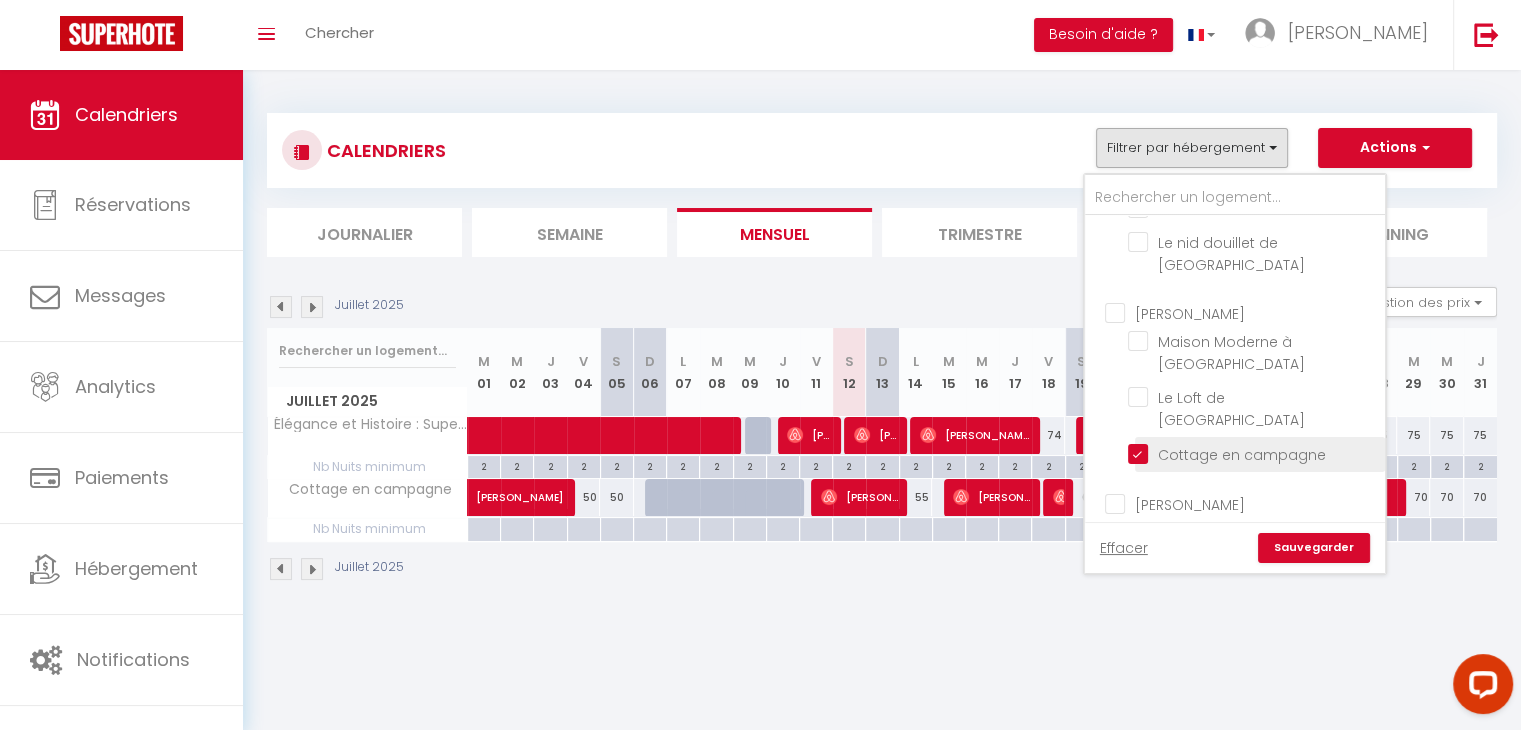 click on "Cottage en campagne" at bounding box center [1253, 453] 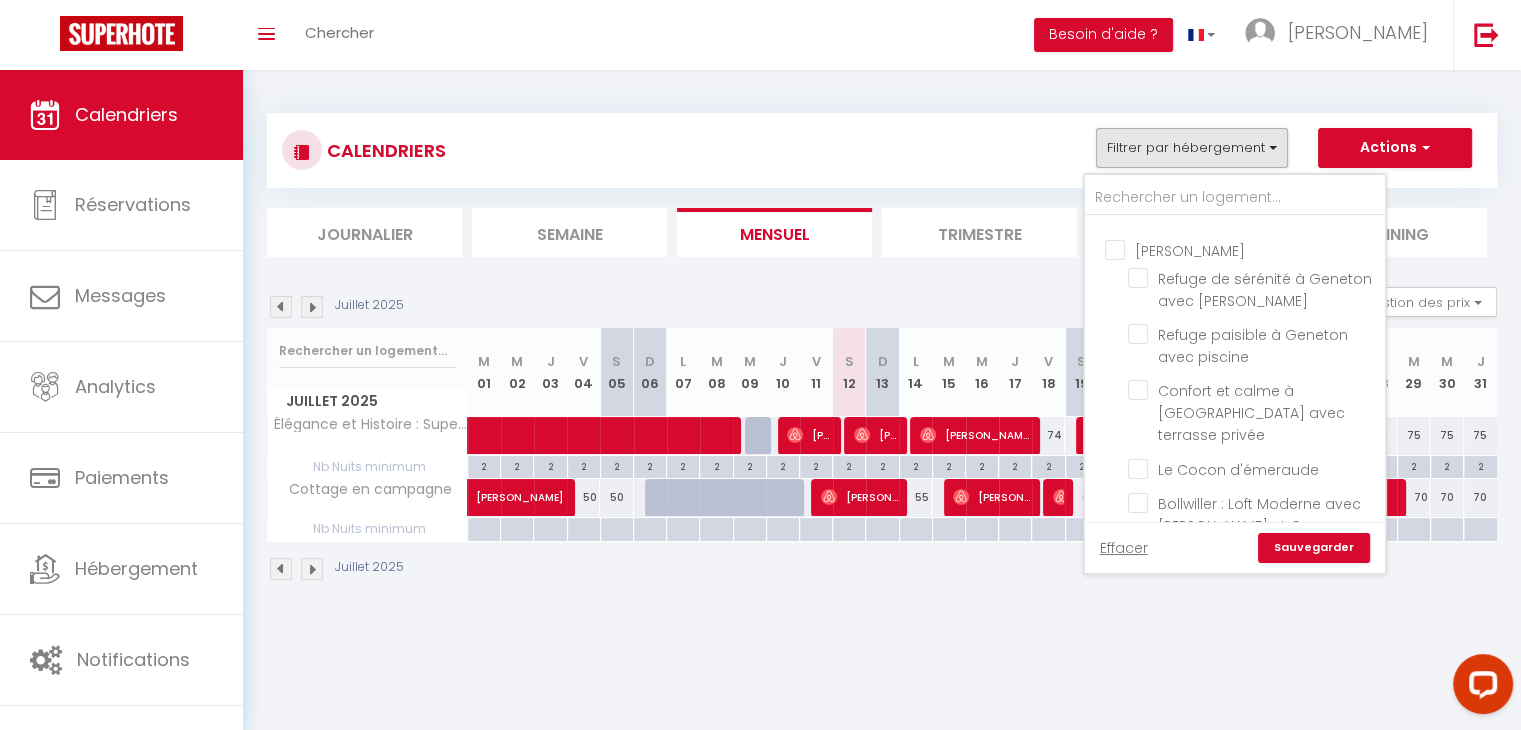 scroll, scrollTop: 0, scrollLeft: 0, axis: both 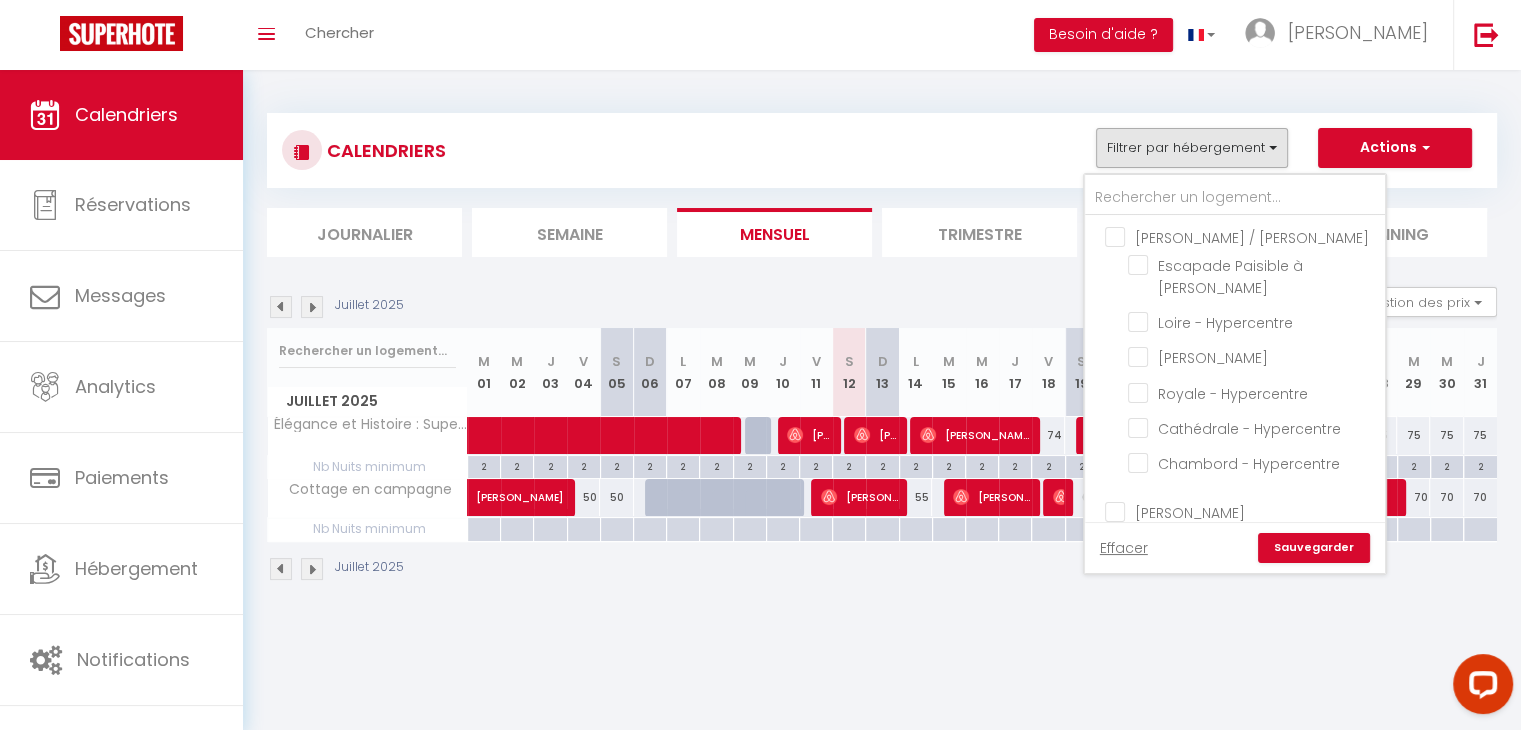 click on "Sauvegarder" at bounding box center (1314, 548) 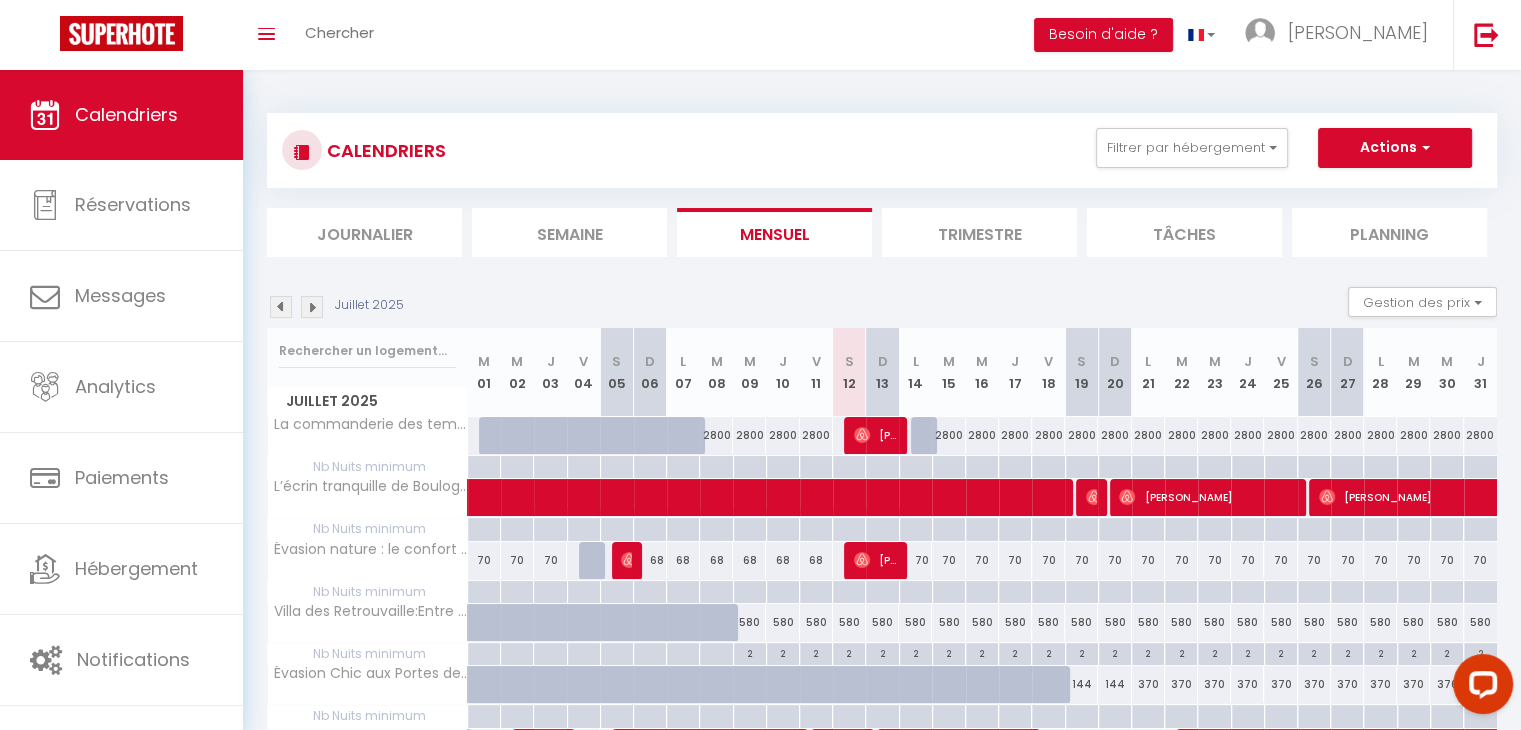 scroll, scrollTop: 437, scrollLeft: 0, axis: vertical 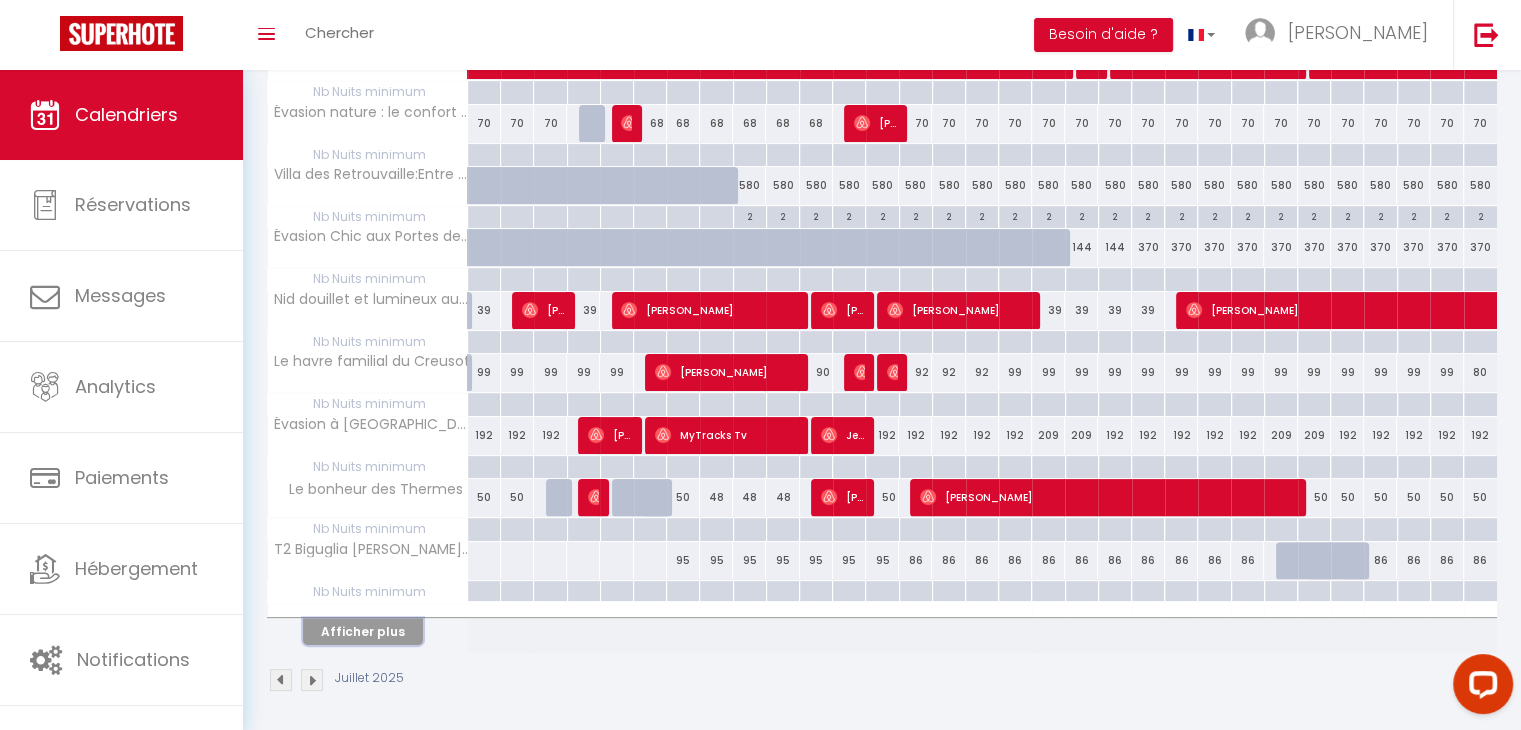 click on "Afficher plus" at bounding box center (363, 631) 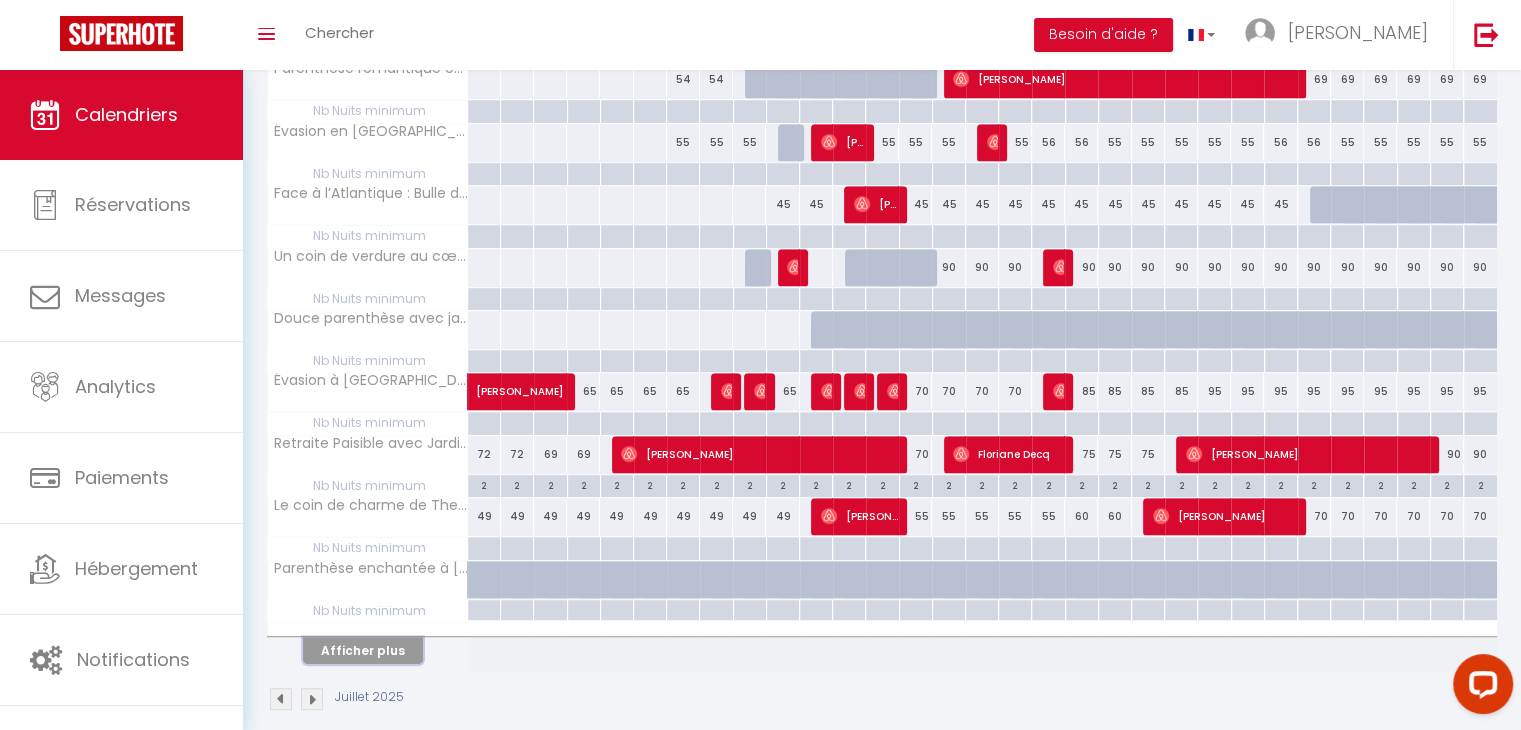 scroll, scrollTop: 1057, scrollLeft: 0, axis: vertical 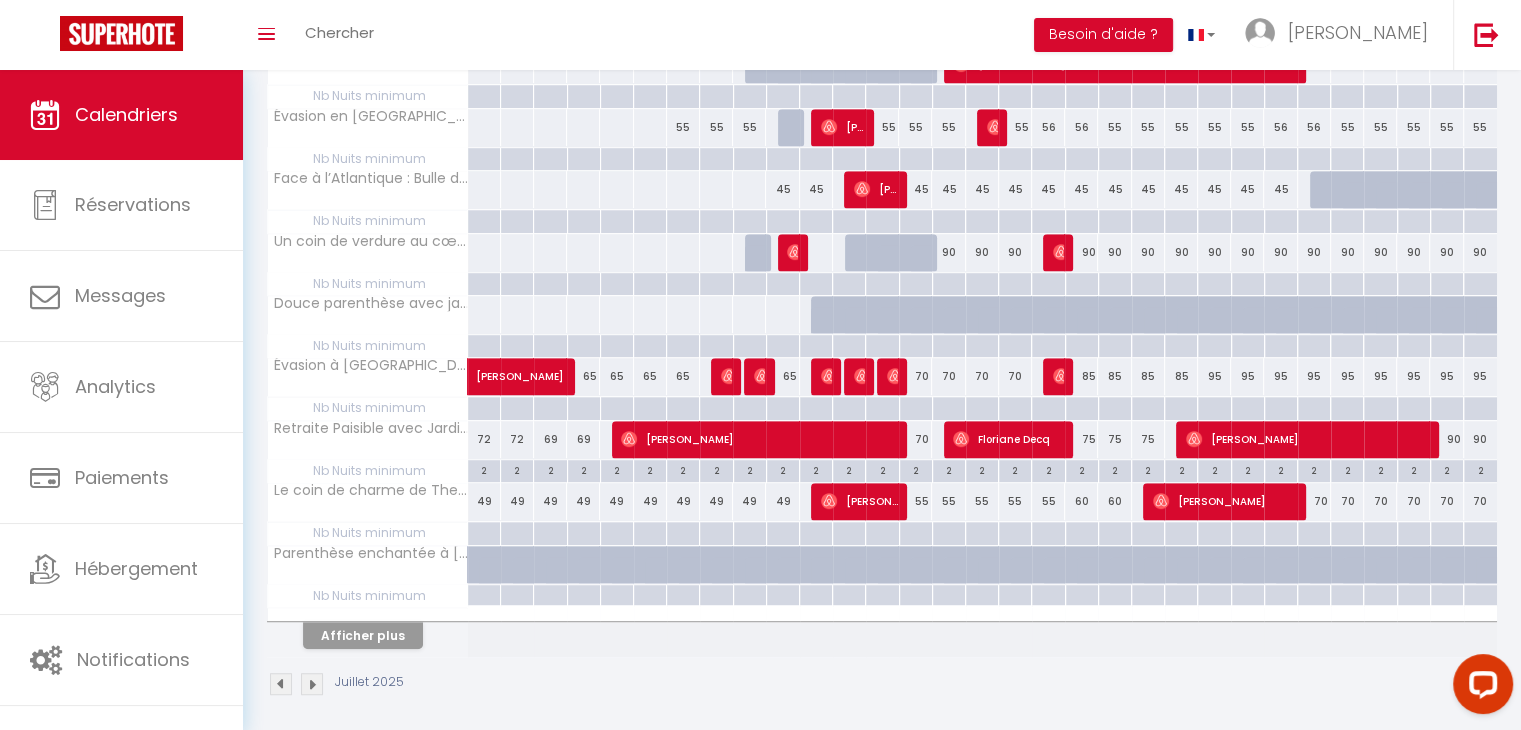 click on "Juillet 2025" at bounding box center [882, 686] 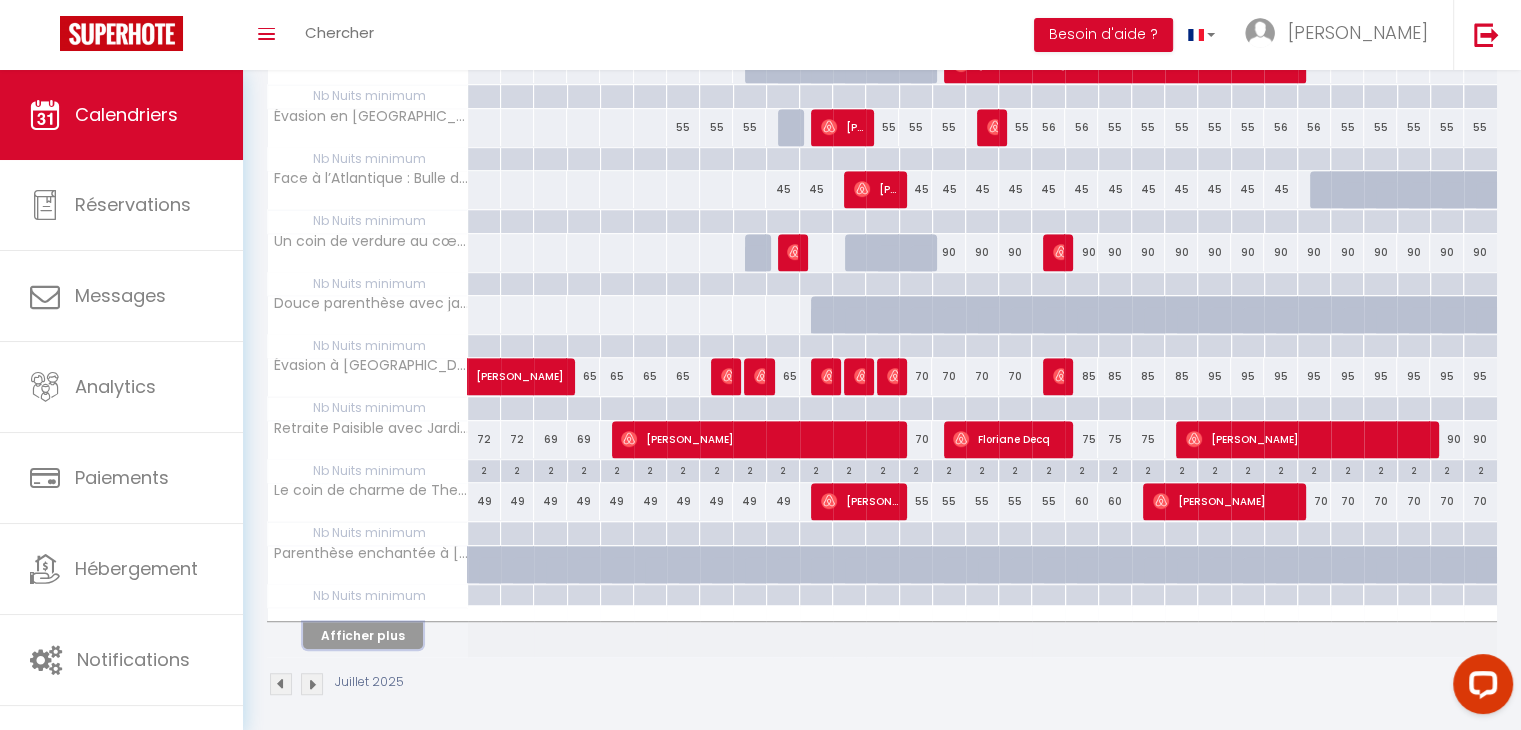 click on "Afficher plus" at bounding box center [363, 635] 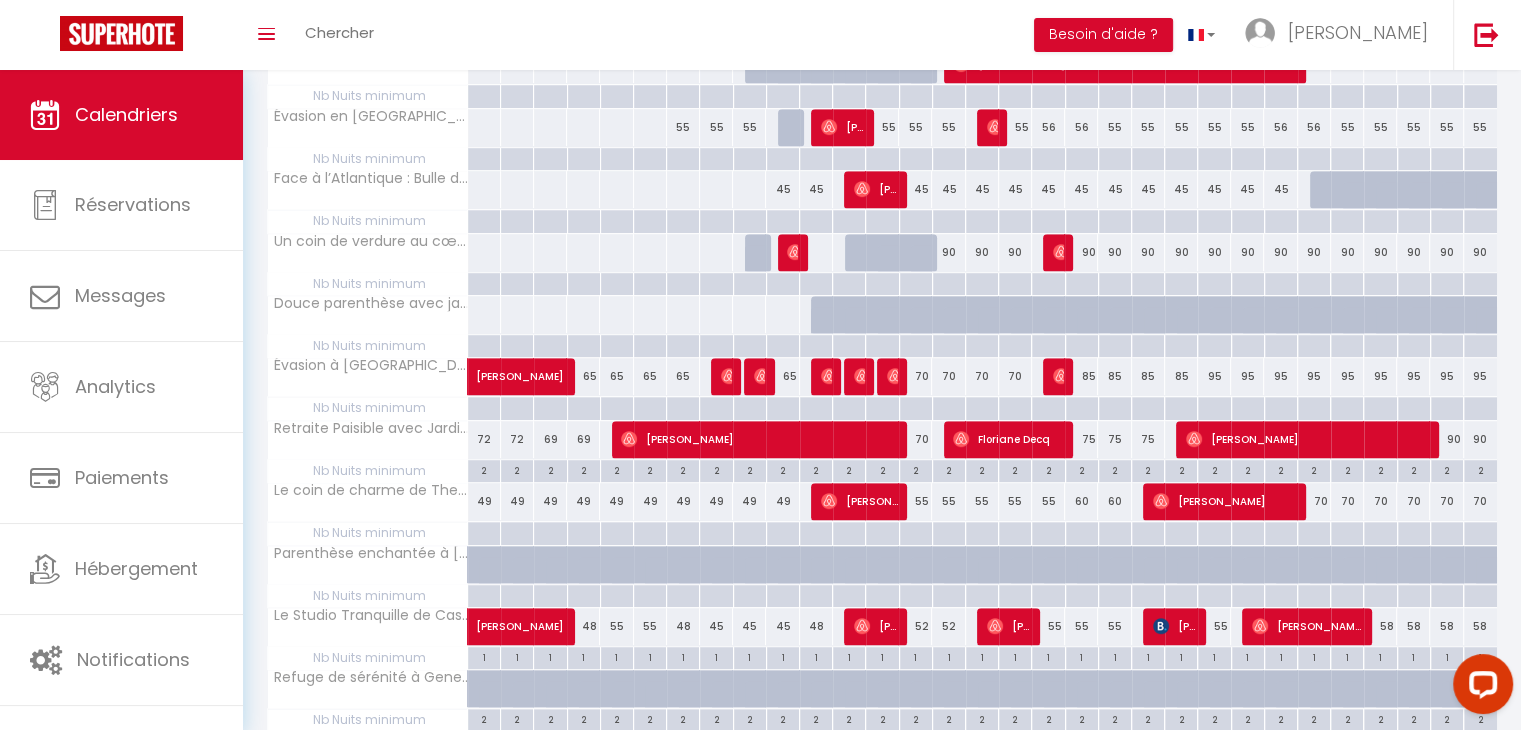 scroll, scrollTop: 1677, scrollLeft: 0, axis: vertical 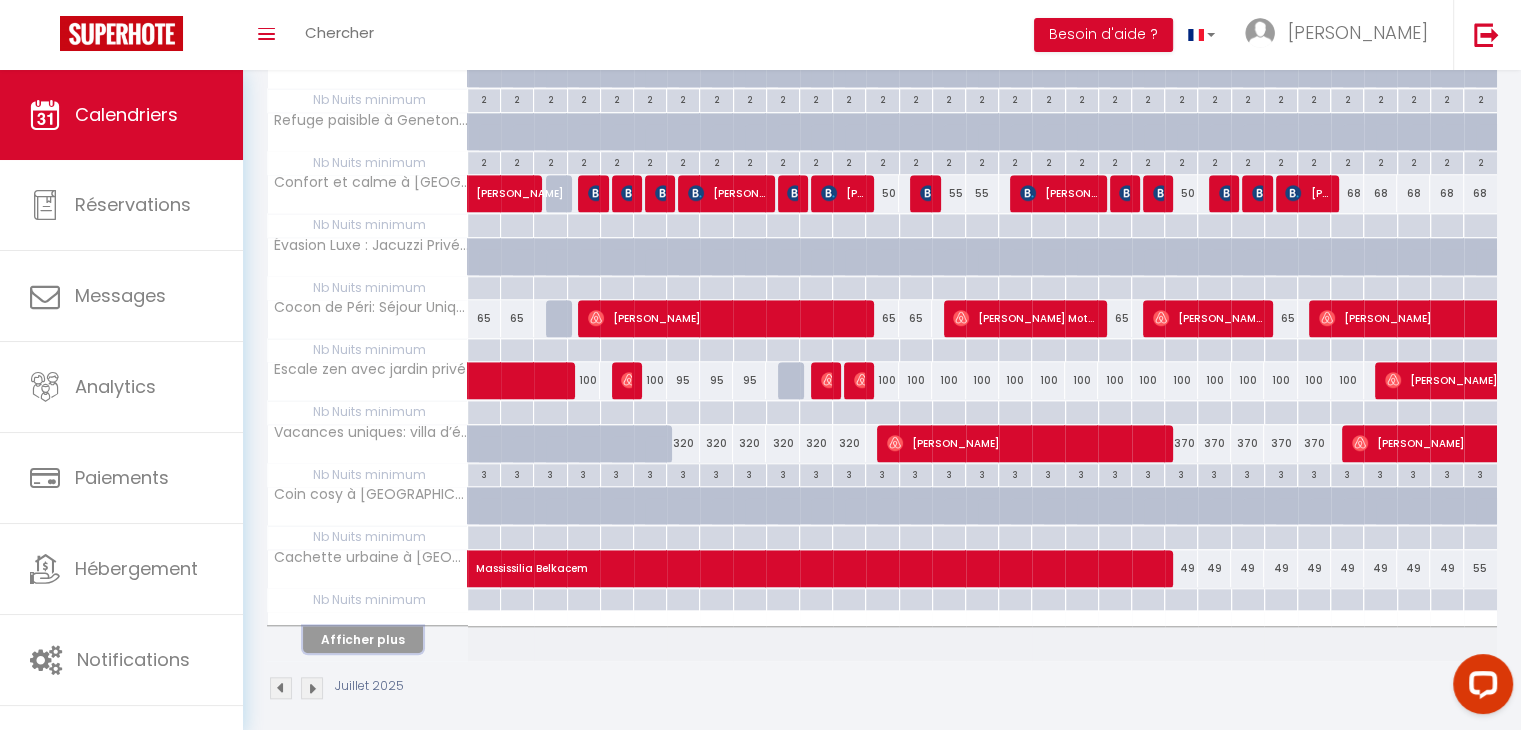 click on "Afficher plus" at bounding box center [363, 639] 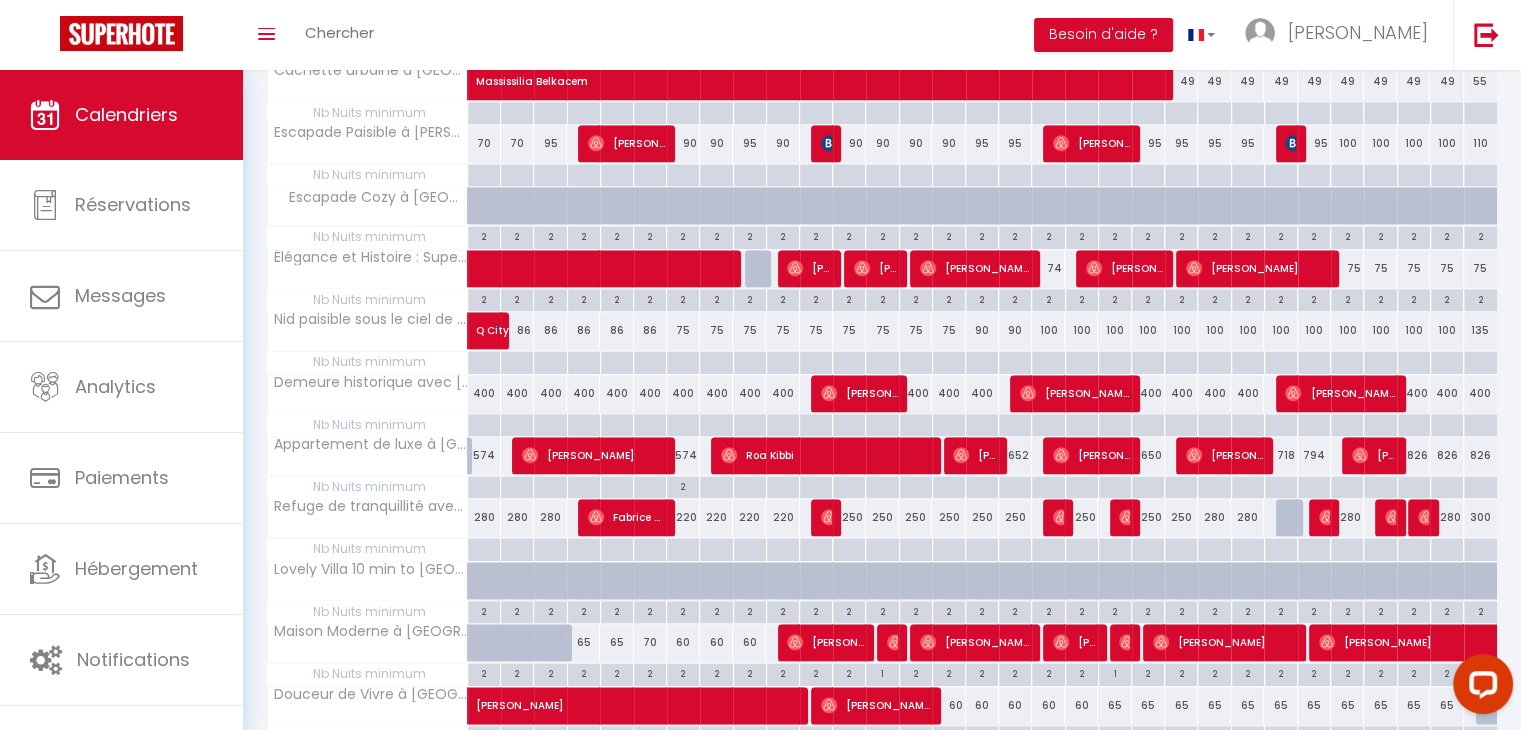scroll, scrollTop: 2297, scrollLeft: 0, axis: vertical 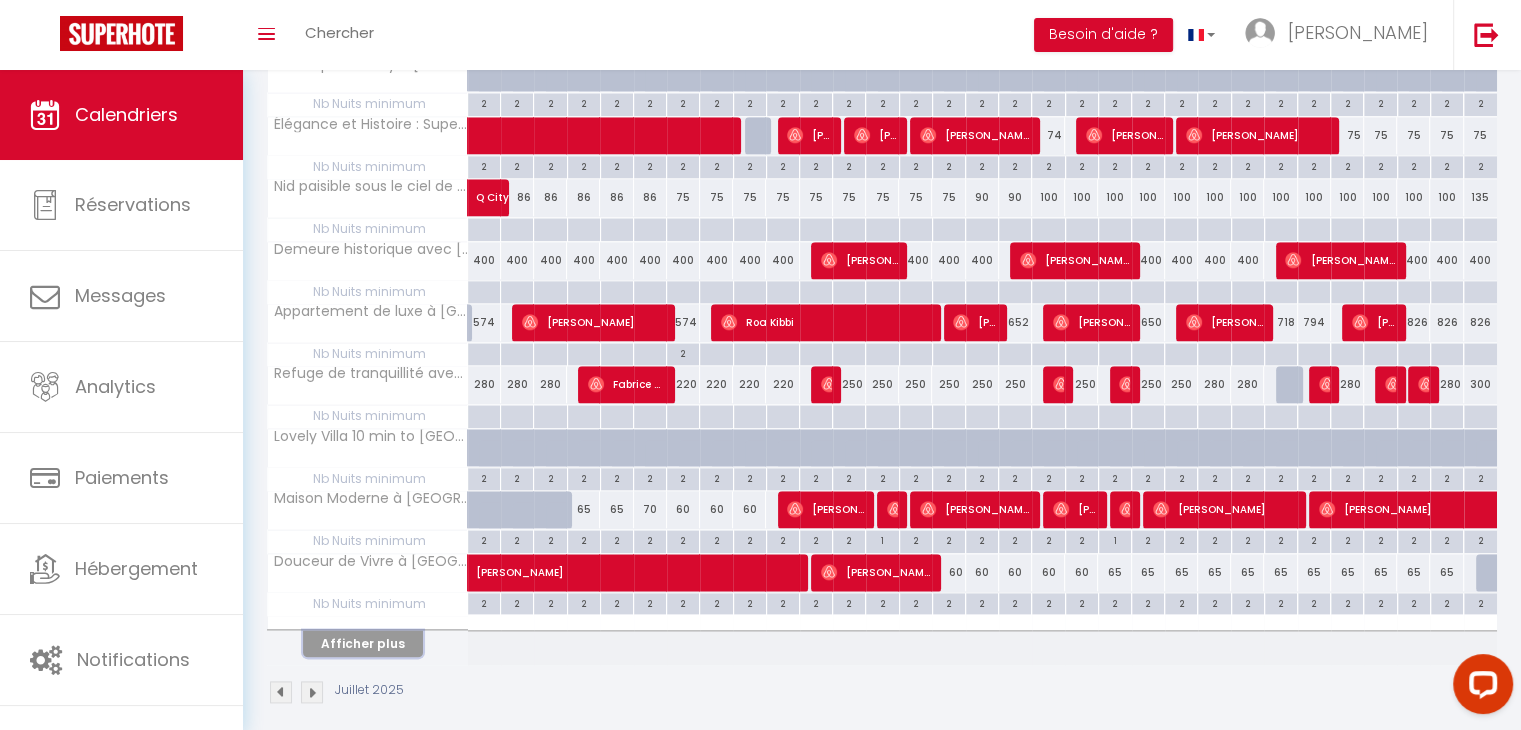 click on "Afficher plus" at bounding box center (363, 643) 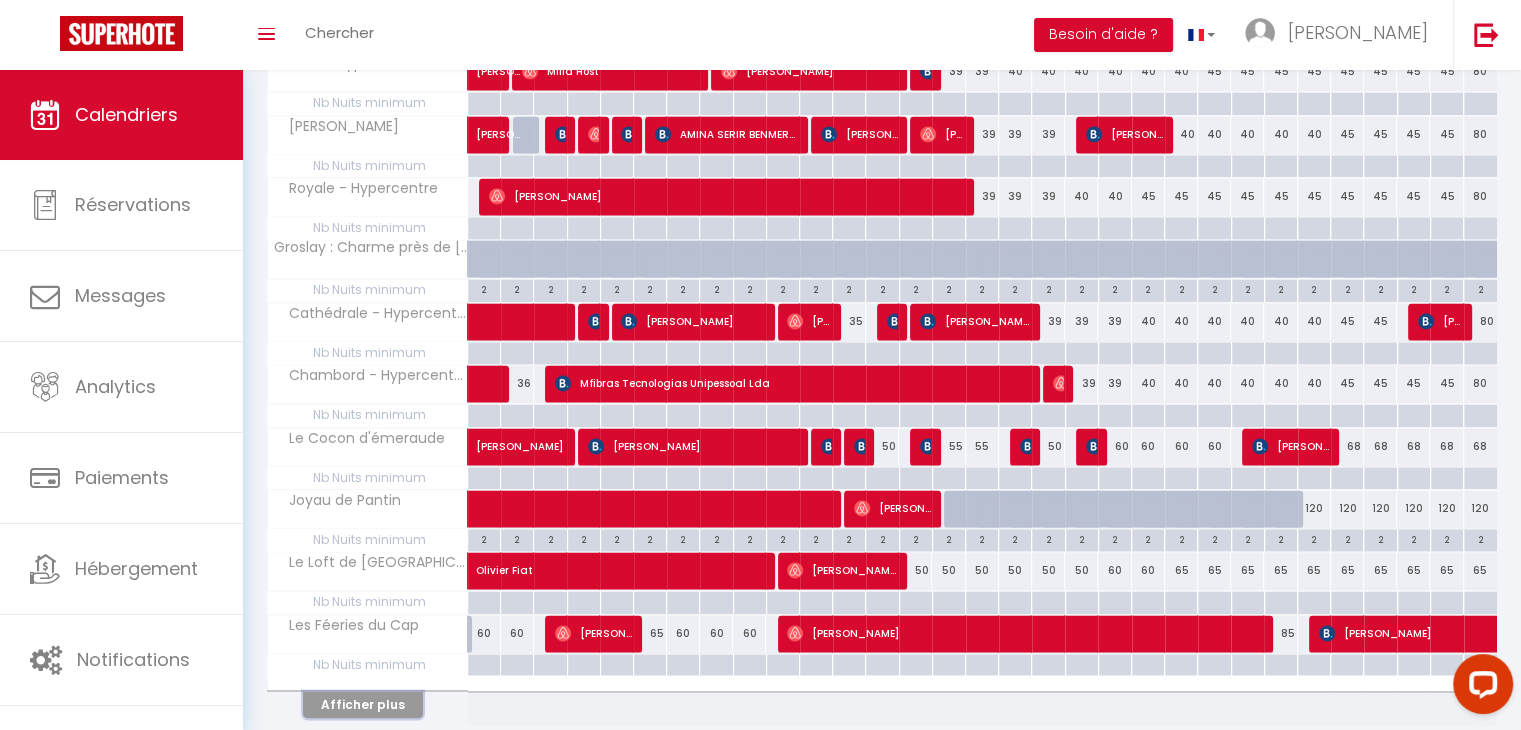 scroll, scrollTop: 2917, scrollLeft: 0, axis: vertical 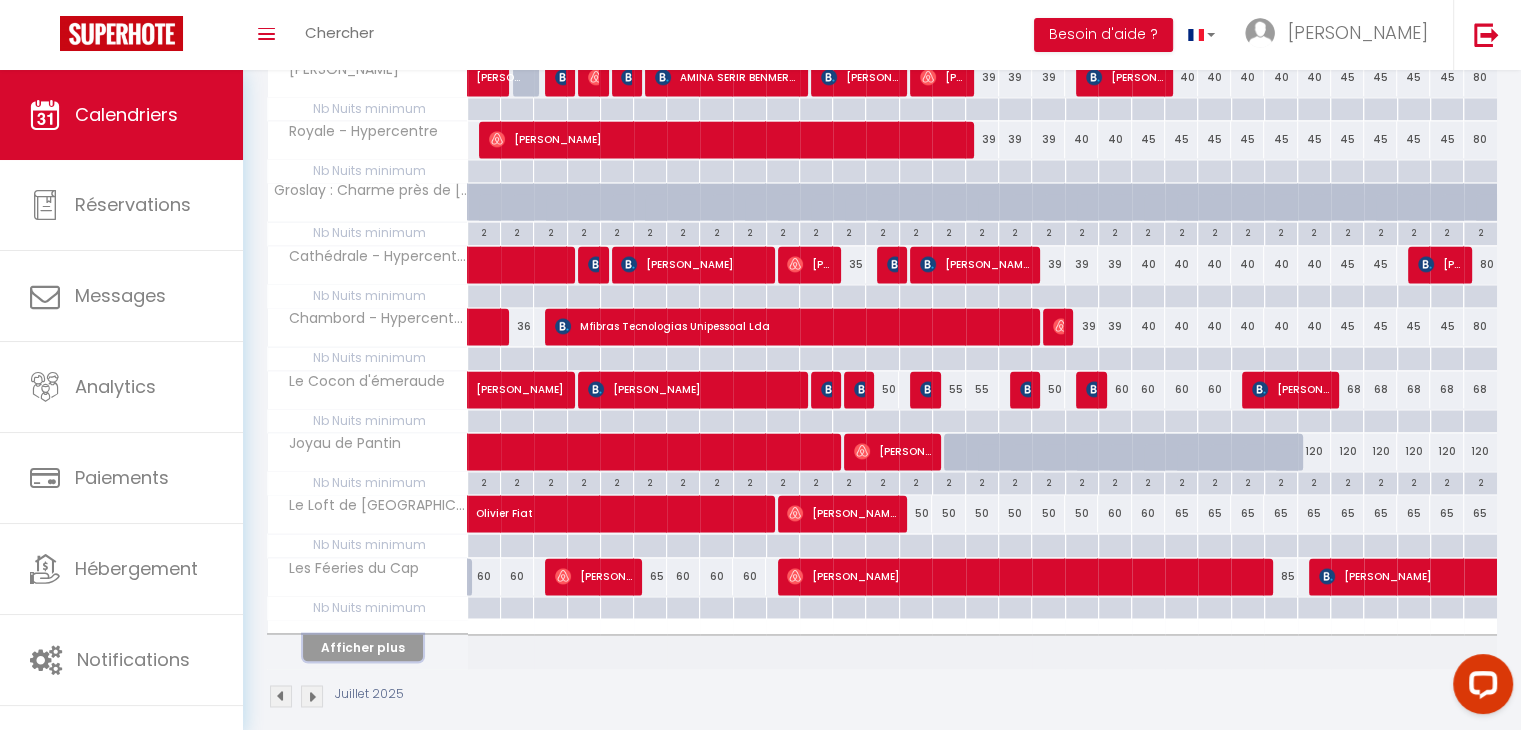 click on "Afficher plus" at bounding box center [363, 647] 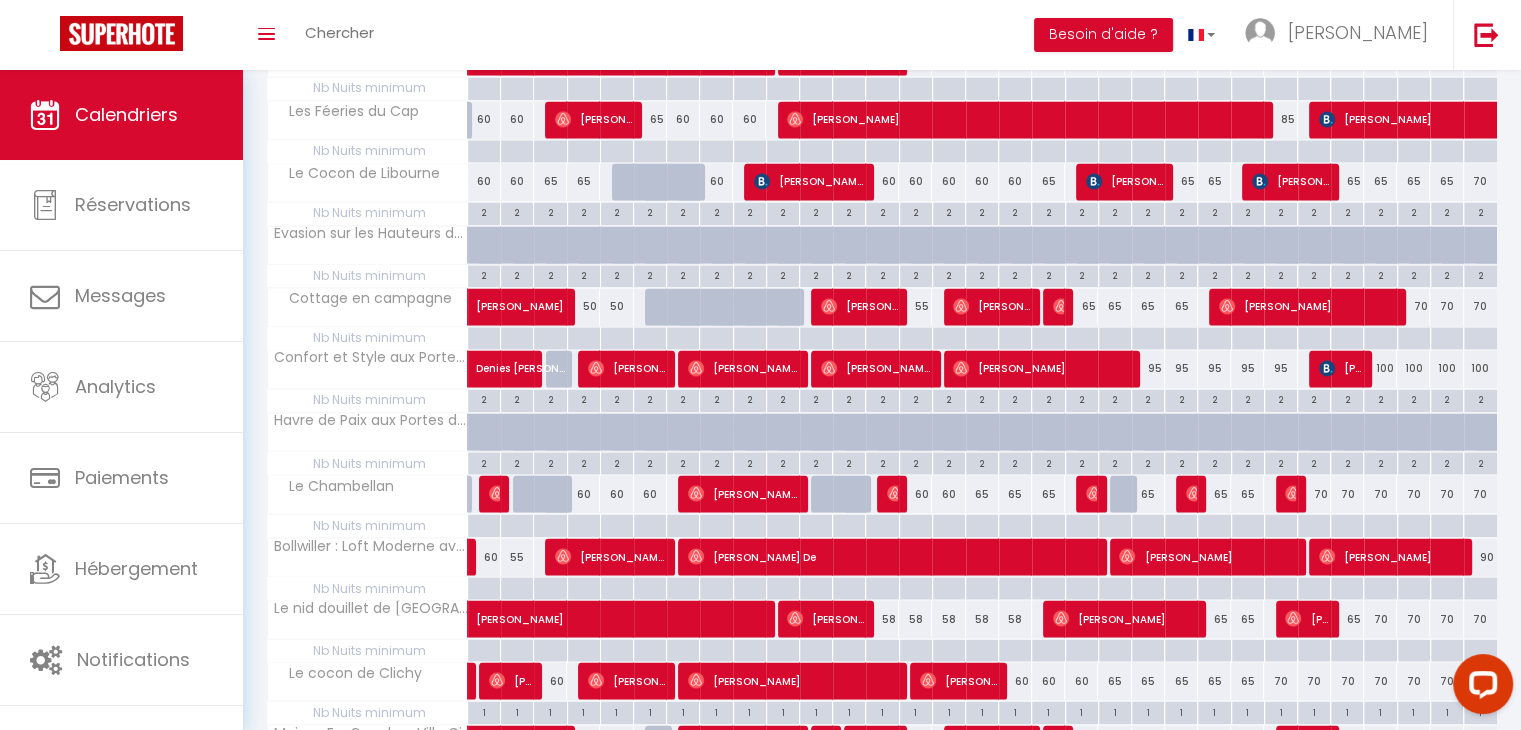 scroll, scrollTop: 3537, scrollLeft: 0, axis: vertical 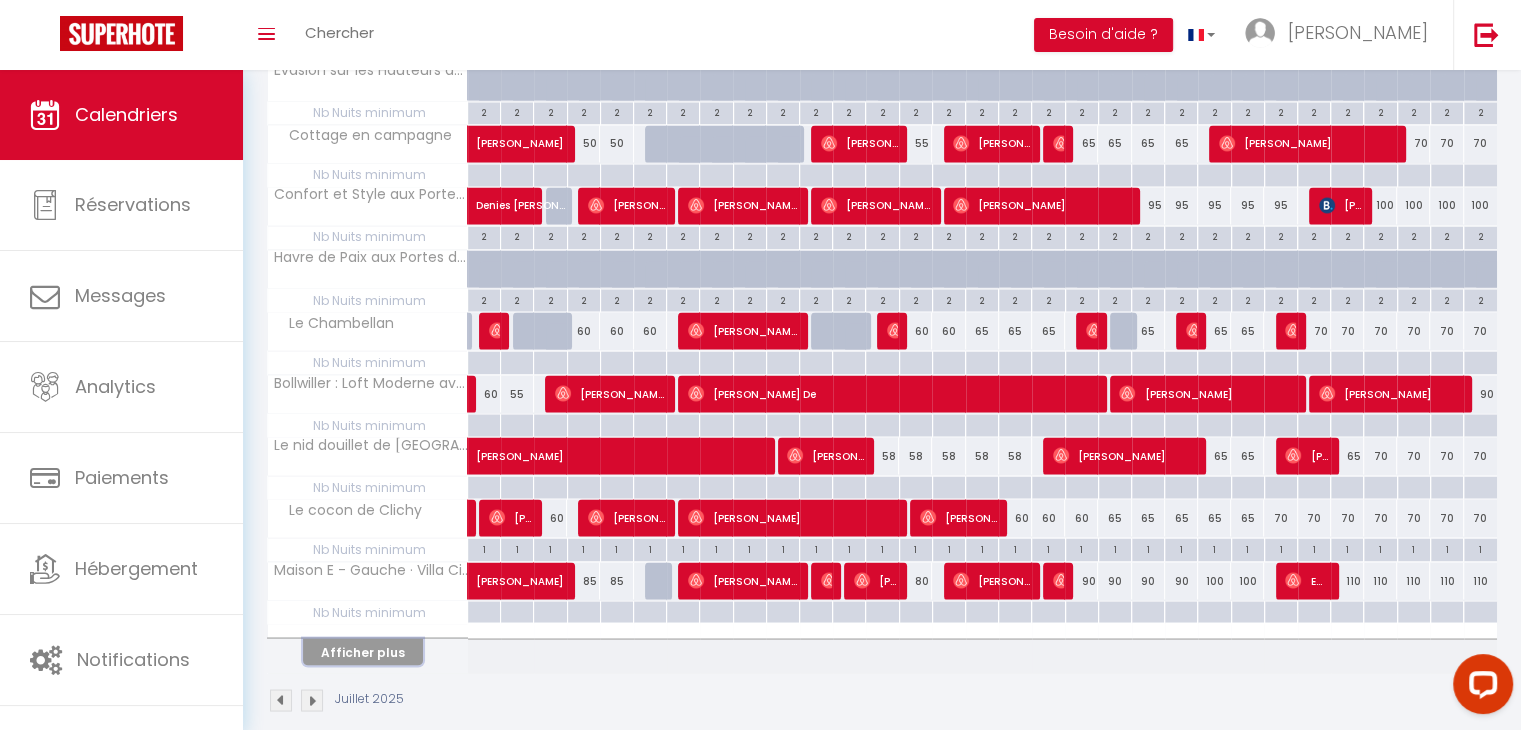 click on "Afficher plus" at bounding box center [363, 651] 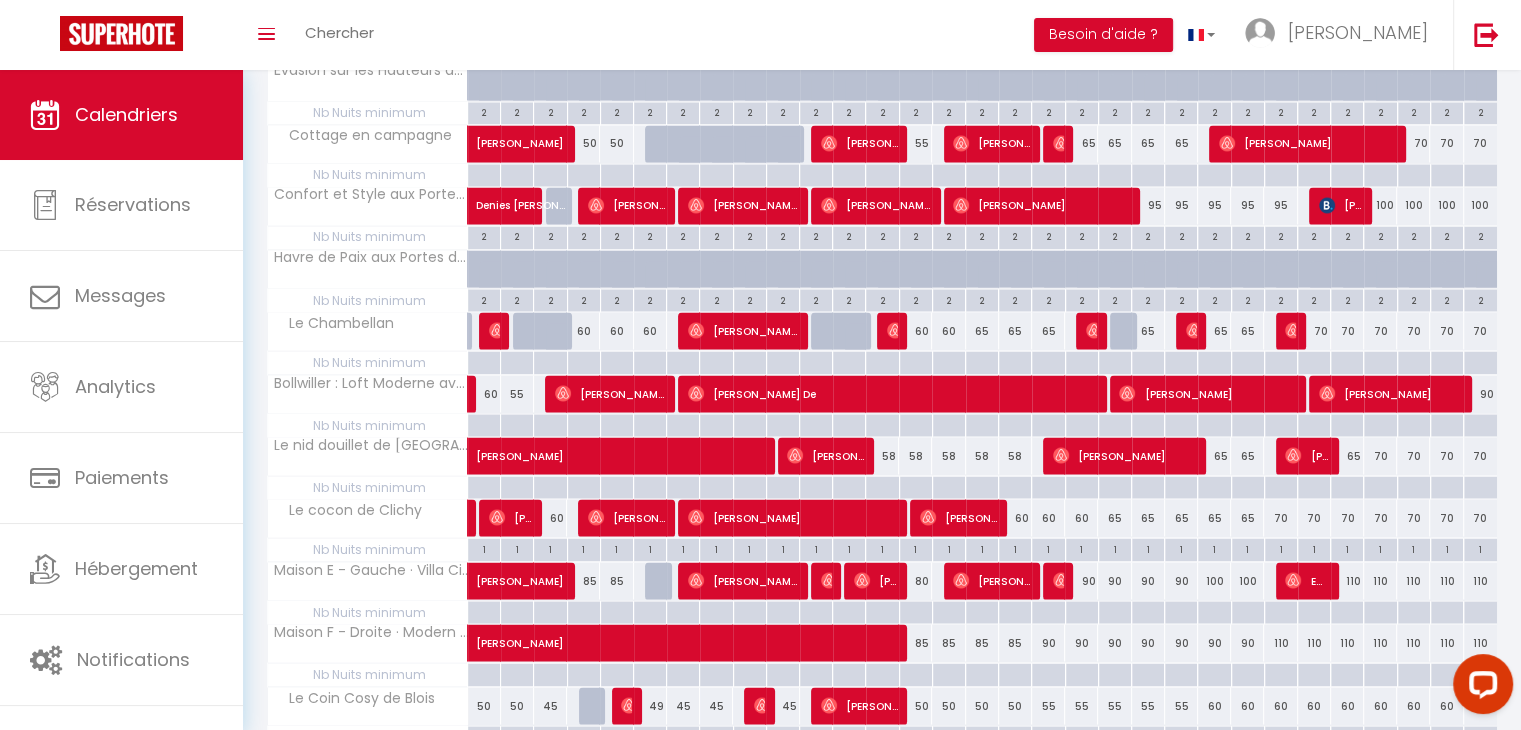 scroll, scrollTop: 4047, scrollLeft: 0, axis: vertical 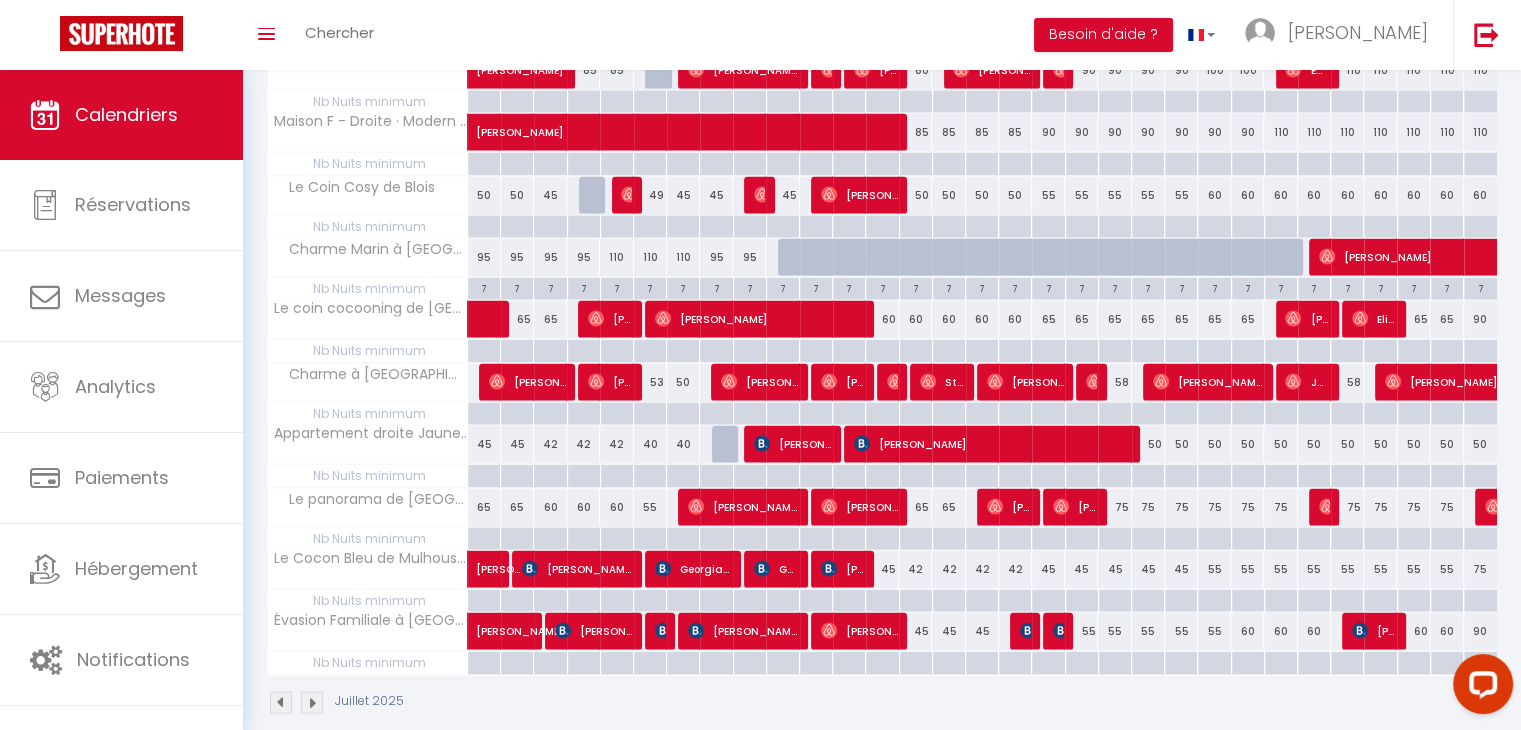 click on "Évasion Familiale à [GEOGRAPHIC_DATA]  Confort et Modernité" at bounding box center (368, 632) 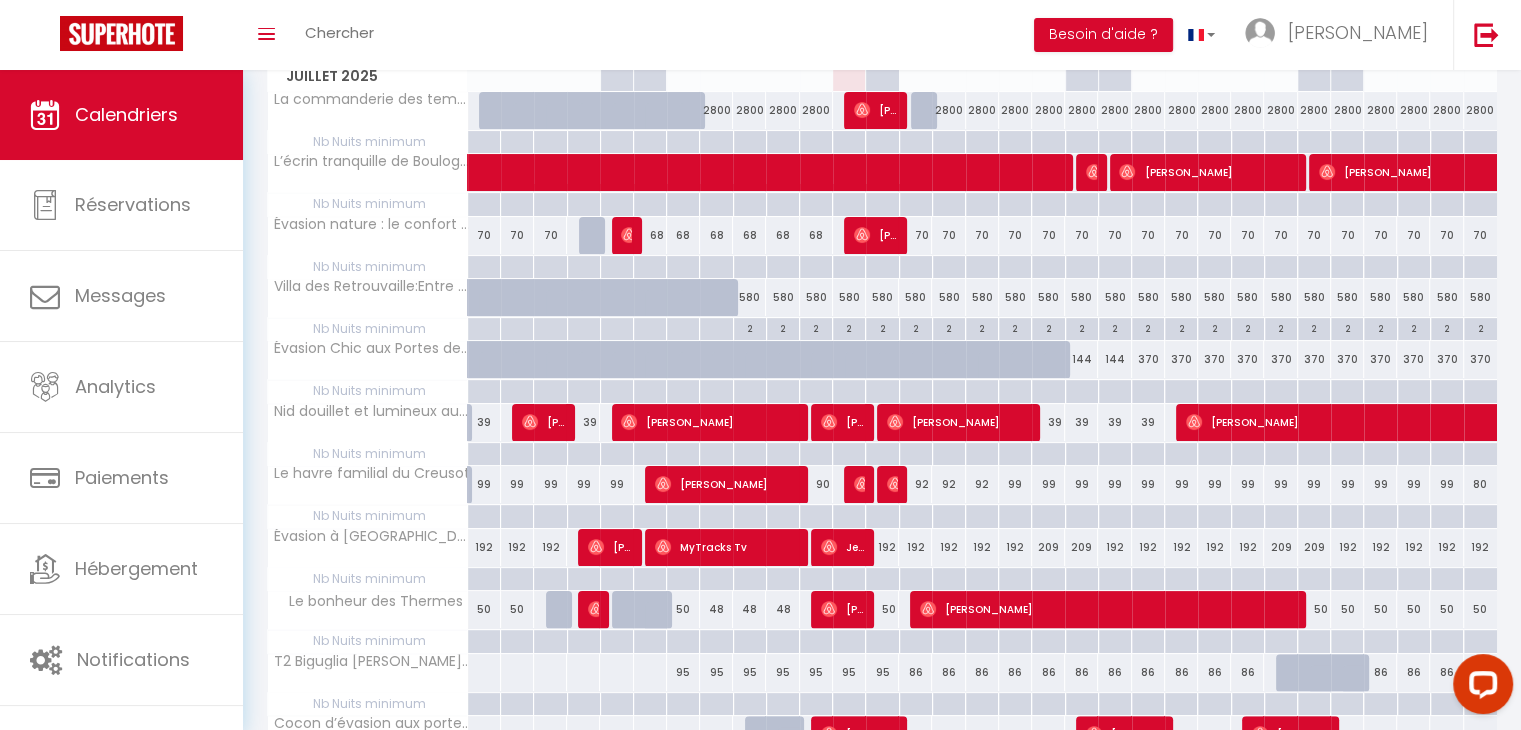 scroll, scrollTop: 0, scrollLeft: 0, axis: both 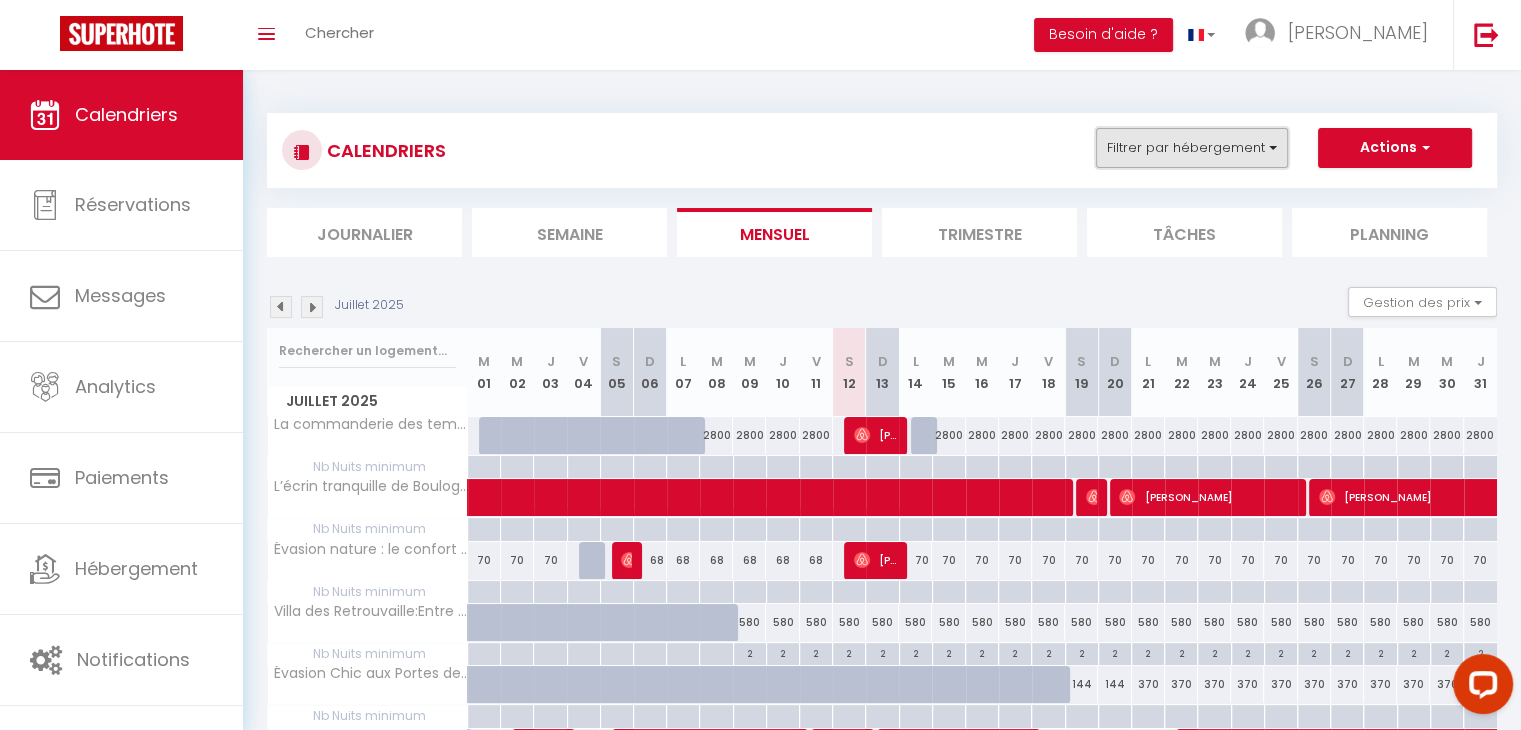 click on "Filtrer par hébergement" at bounding box center (1192, 148) 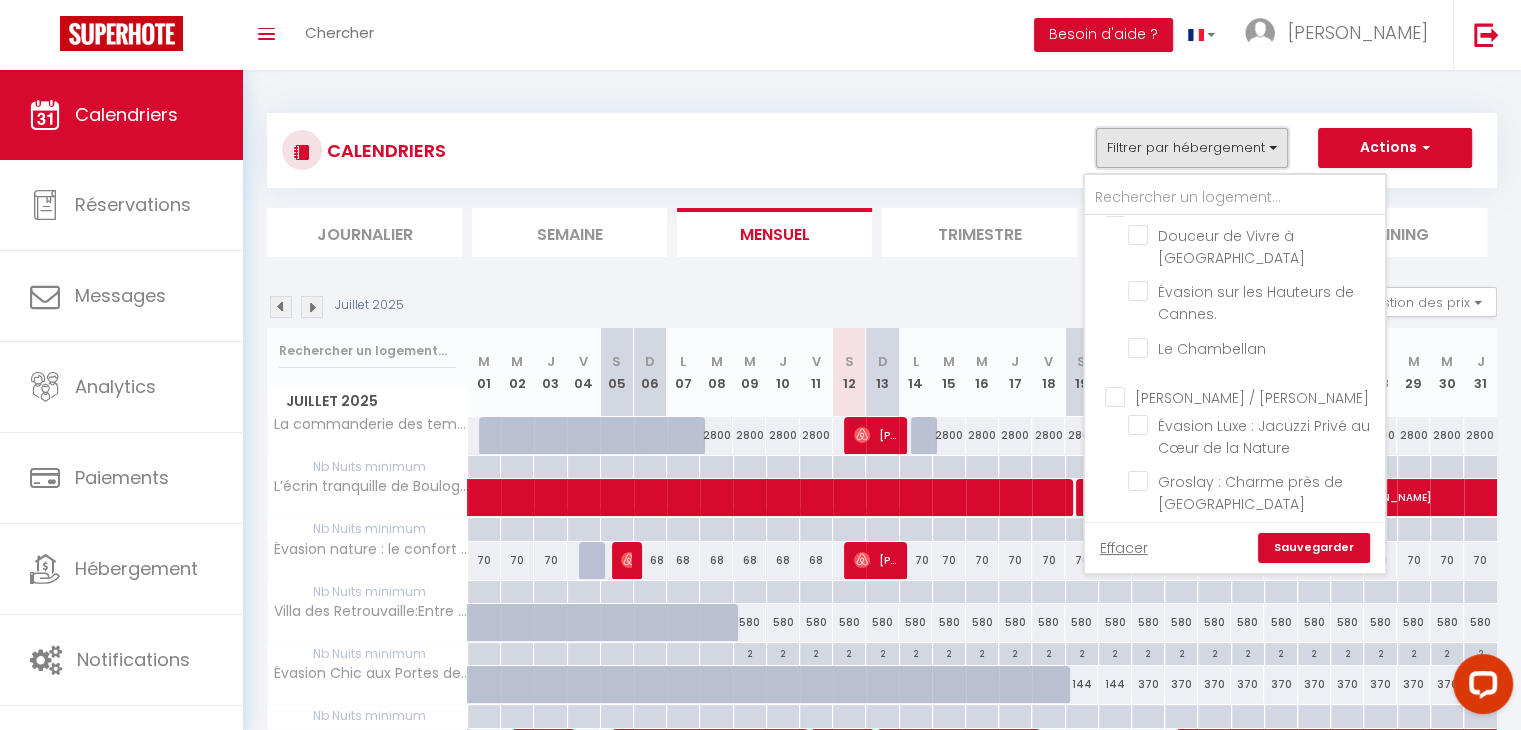 scroll, scrollTop: 1633, scrollLeft: 0, axis: vertical 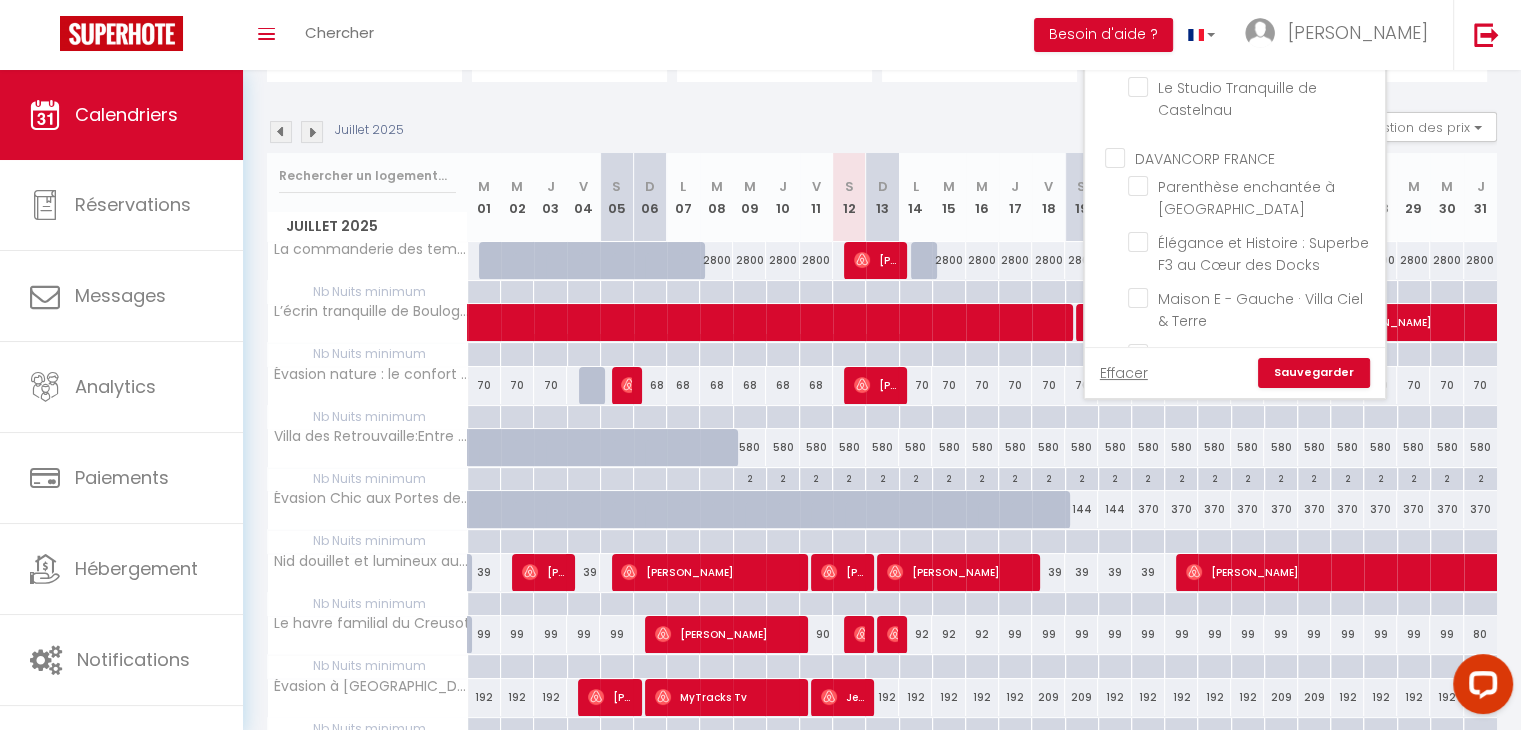 click on "Sauvegarder" at bounding box center [1314, 373] 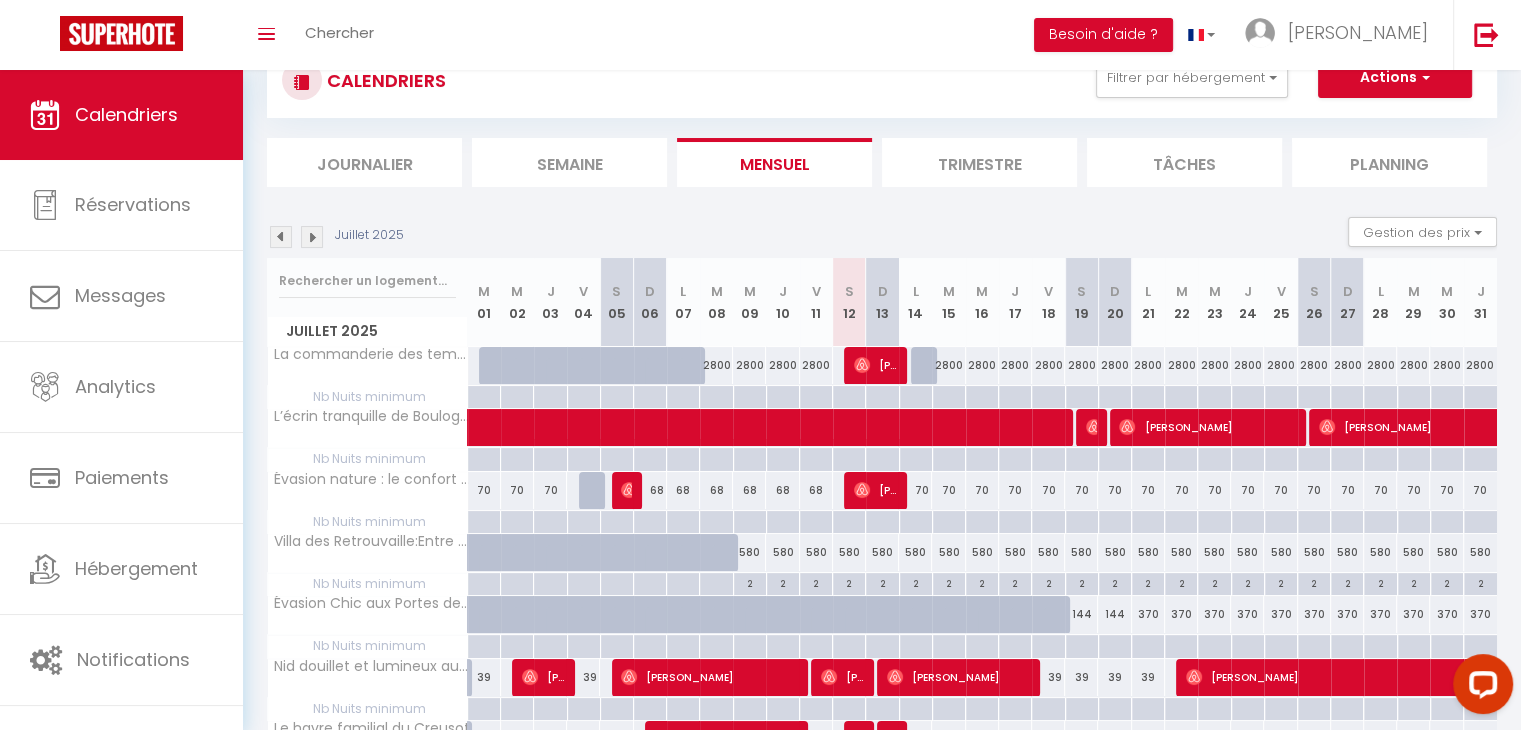 scroll, scrollTop: 175, scrollLeft: 0, axis: vertical 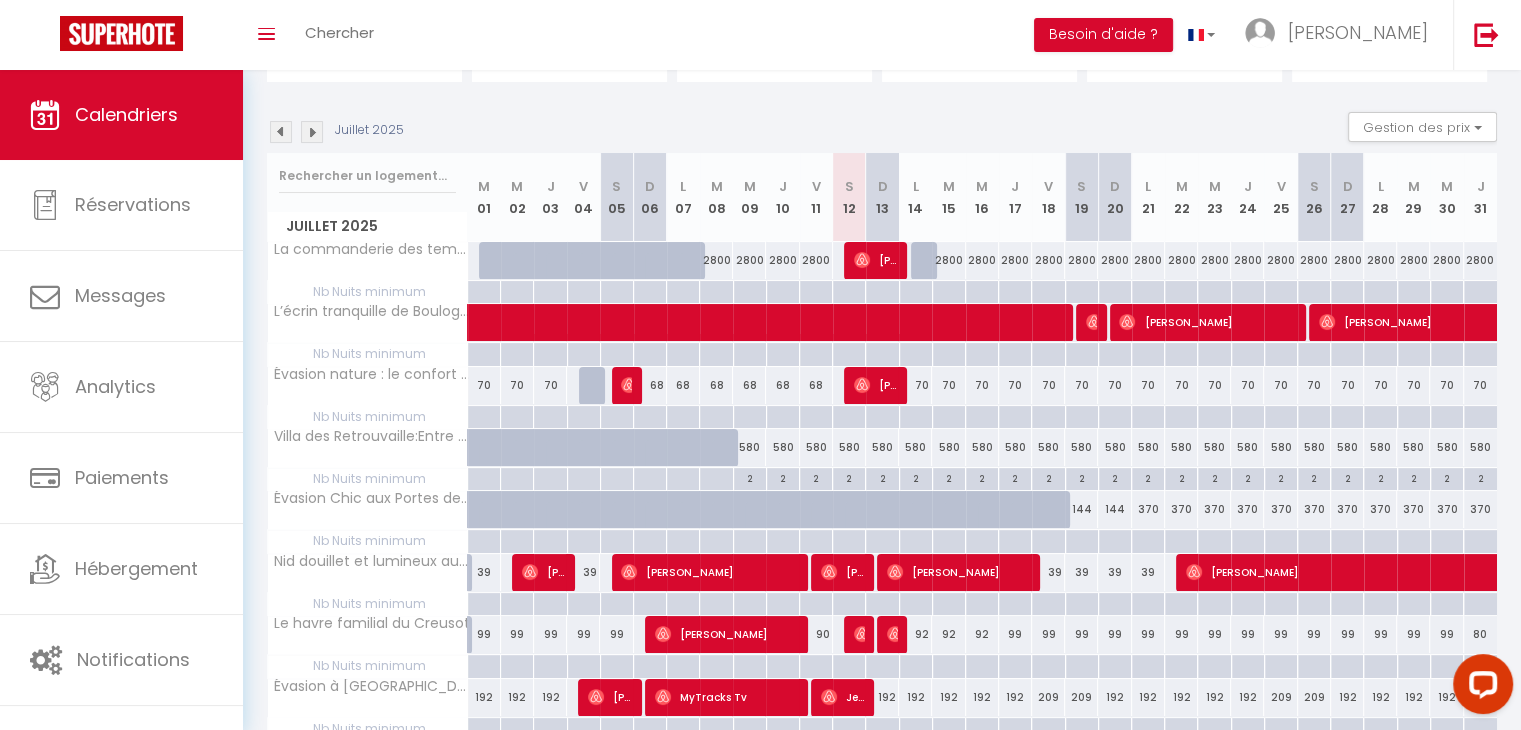 click at bounding box center [312, 132] 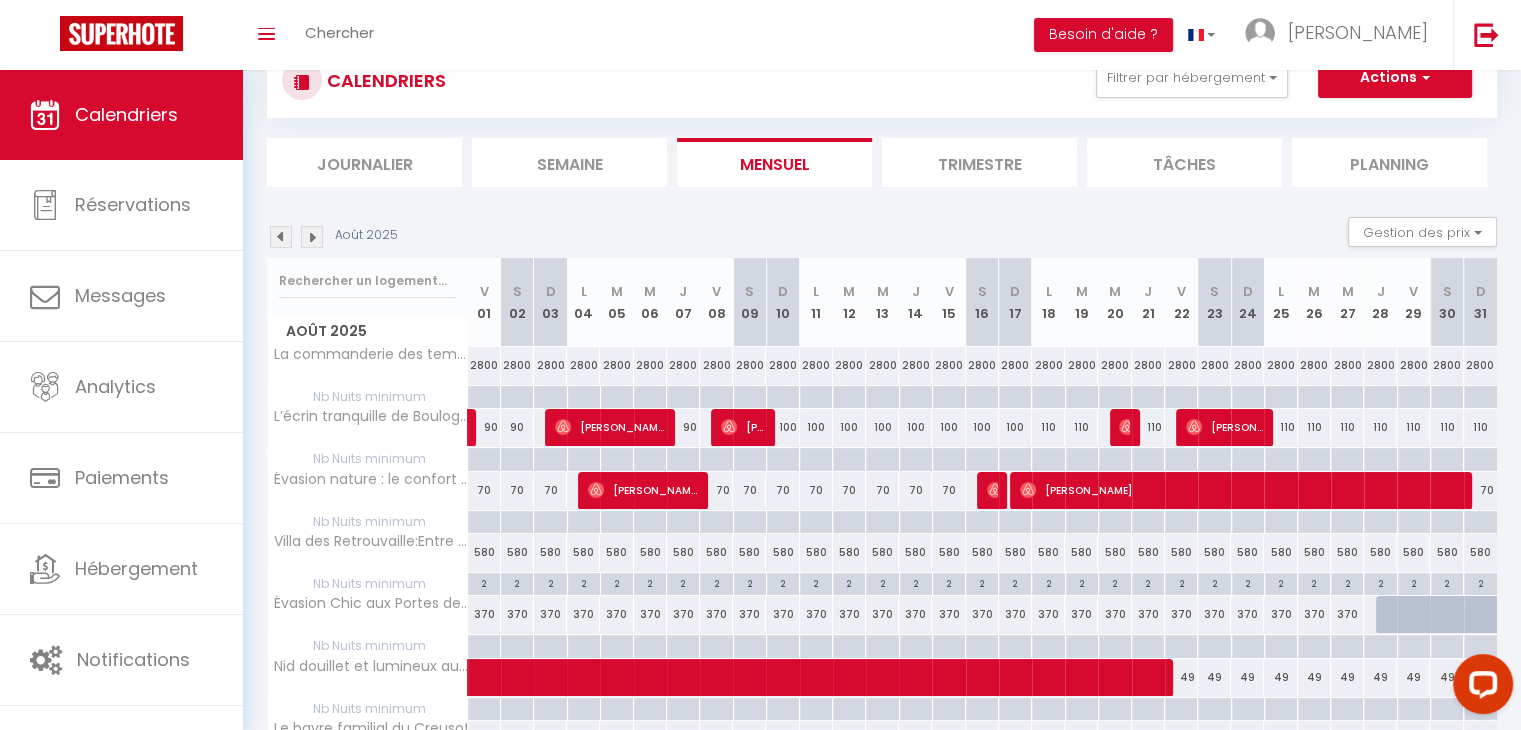scroll, scrollTop: 175, scrollLeft: 0, axis: vertical 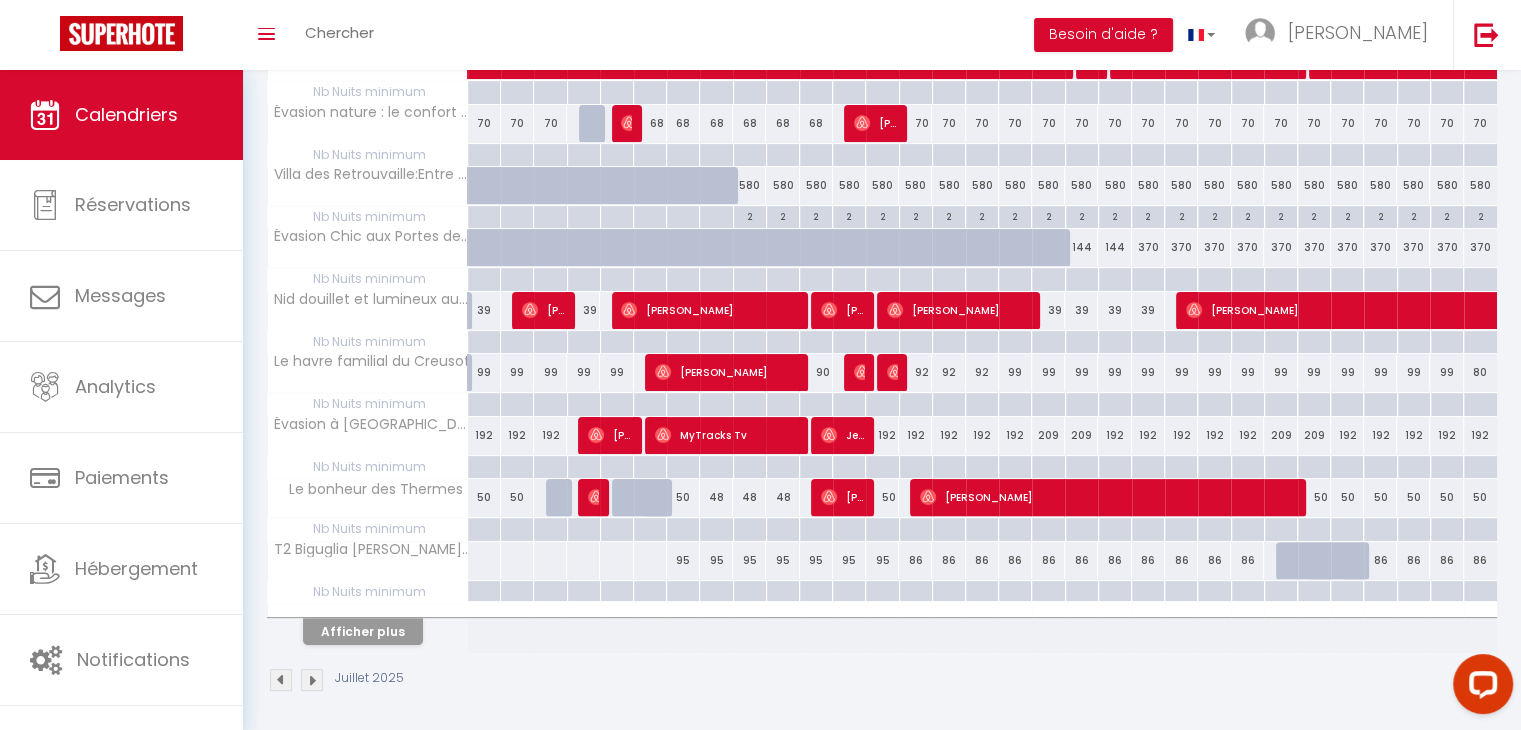 click at bounding box center [368, 610] 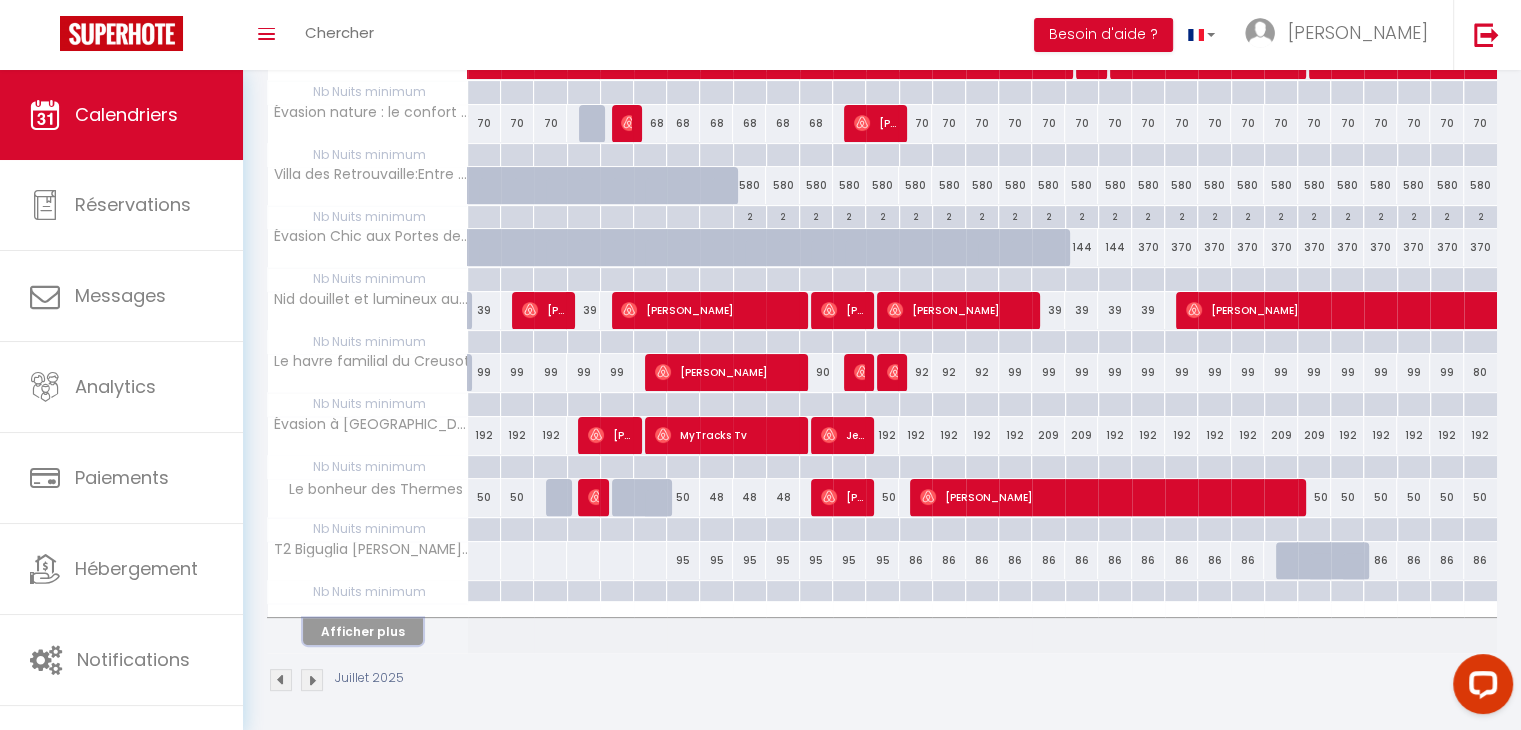 click on "Afficher plus" at bounding box center [363, 631] 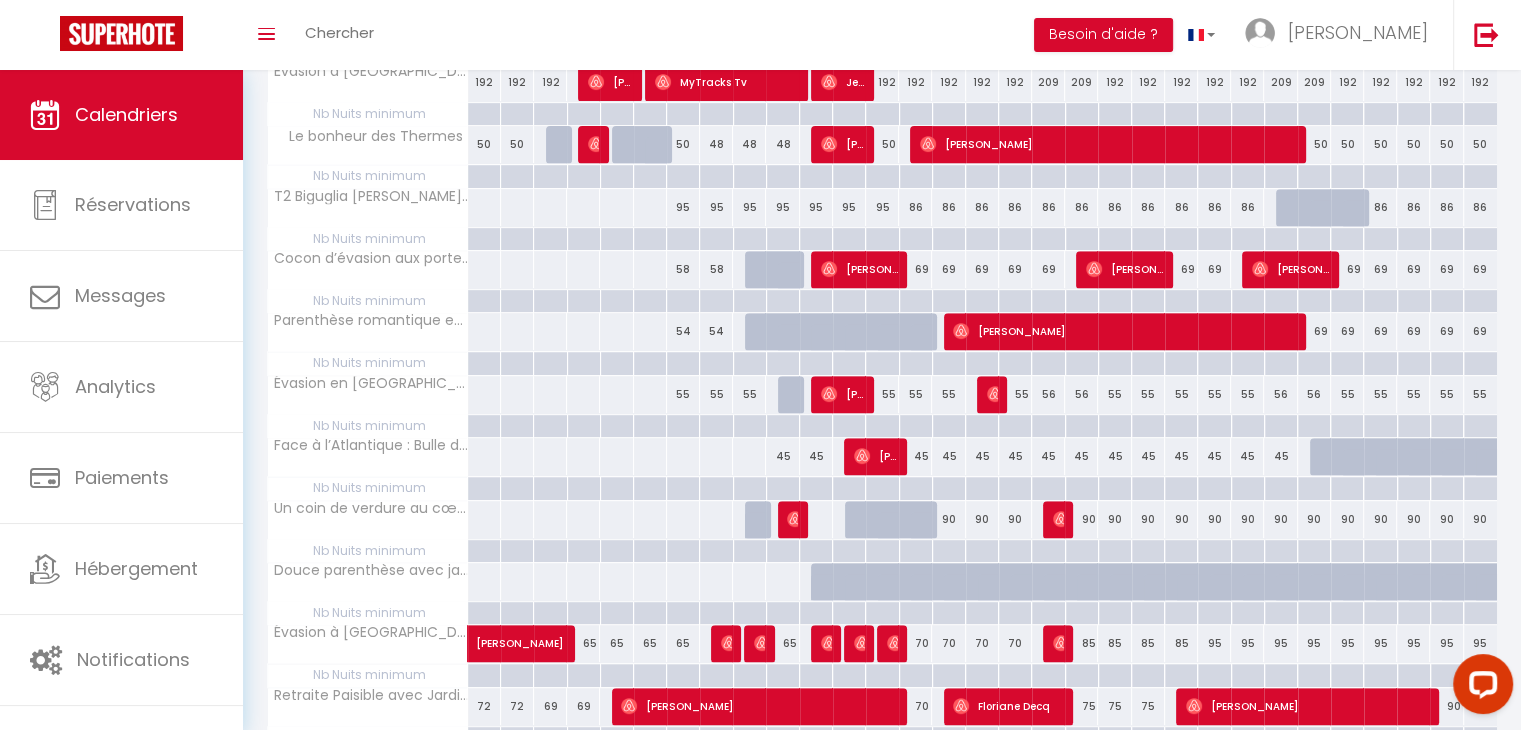 scroll, scrollTop: 796, scrollLeft: 0, axis: vertical 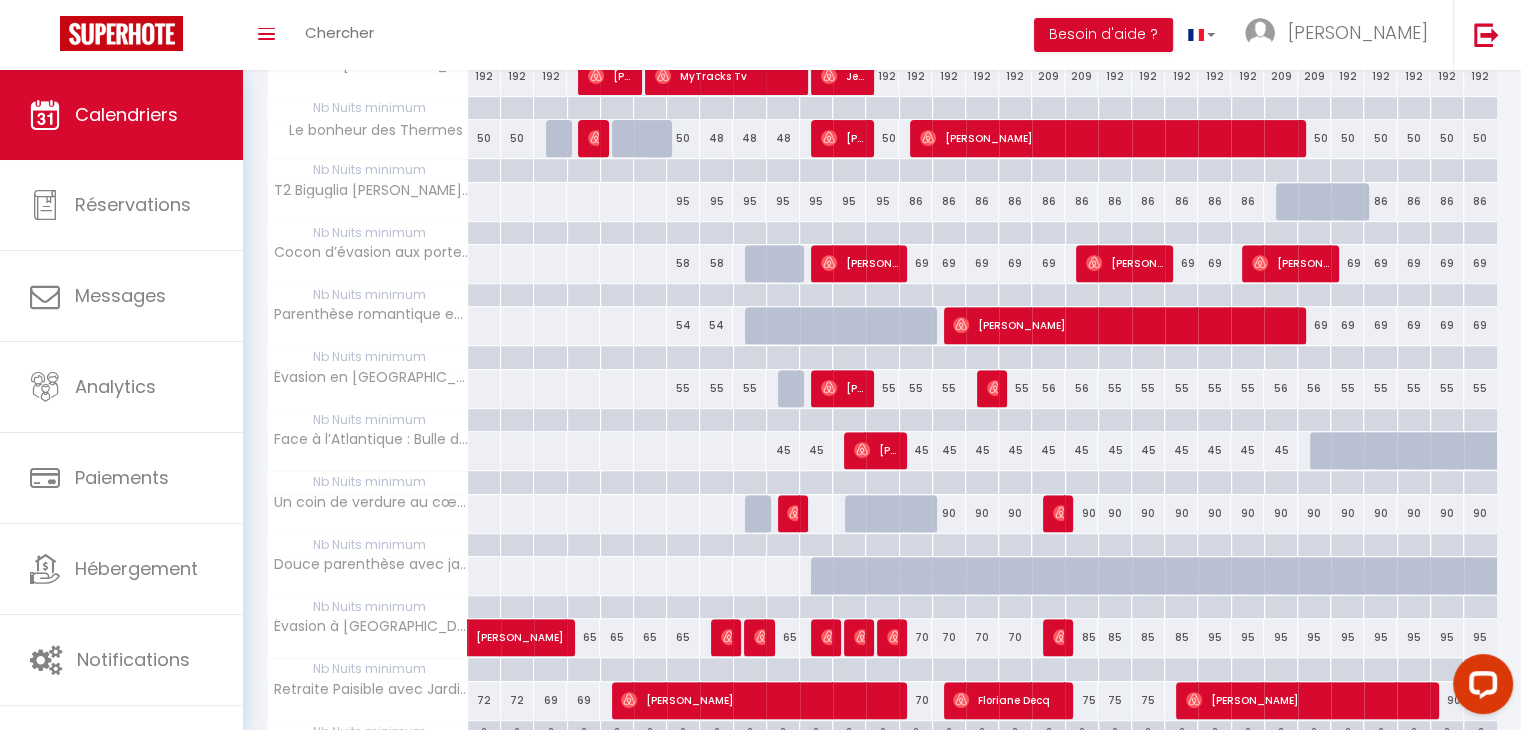 click on "90" at bounding box center (1081, 513) 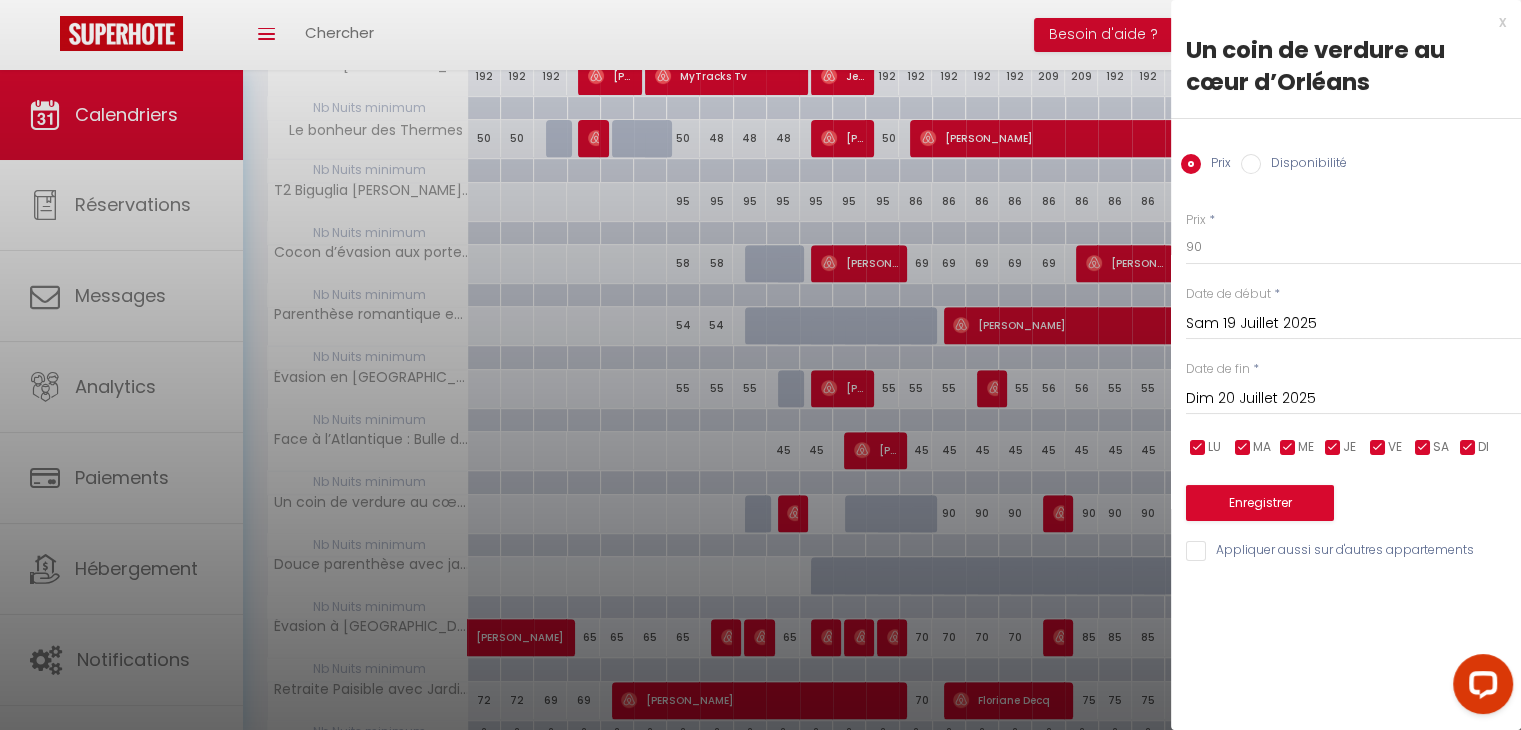 click at bounding box center (760, 365) 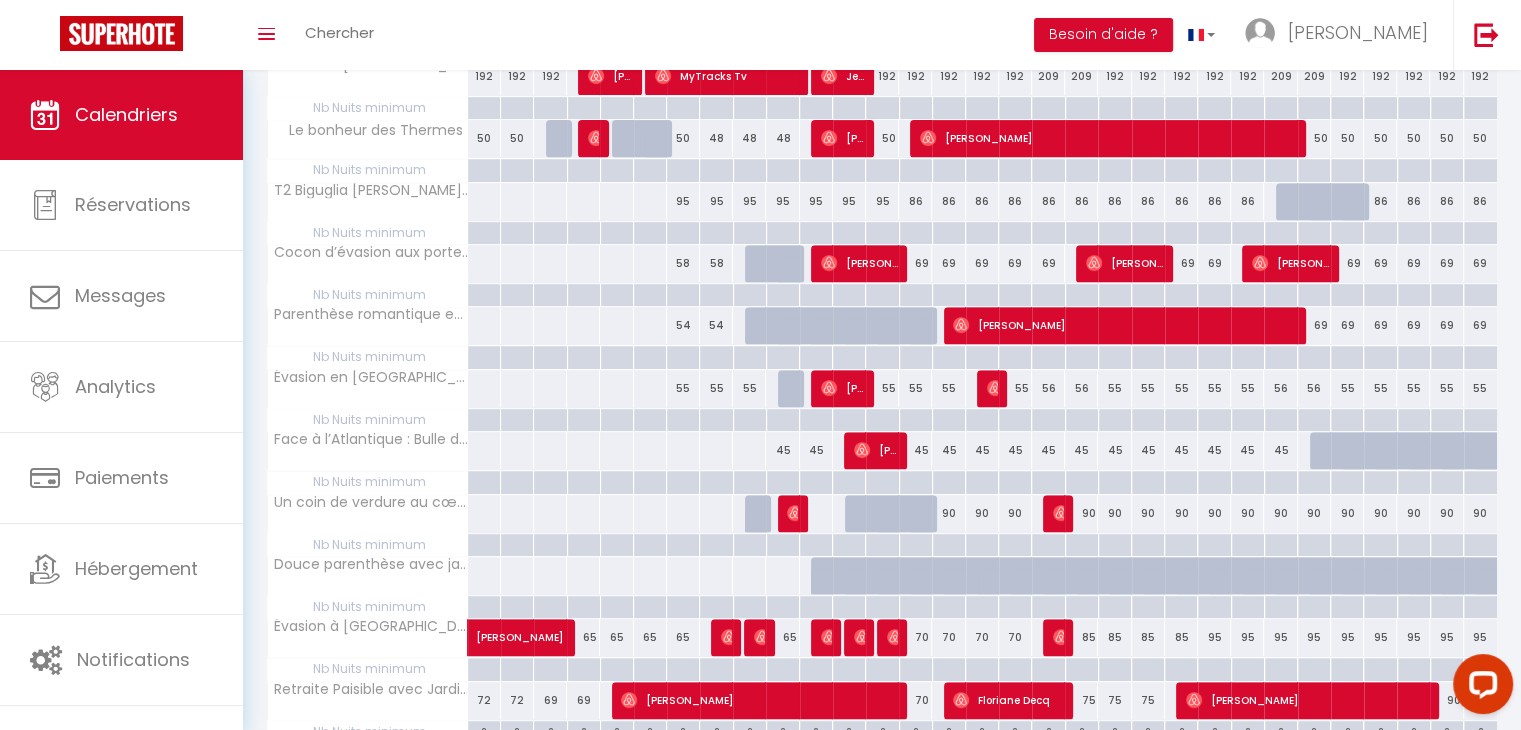 click on "90" at bounding box center (948, 513) 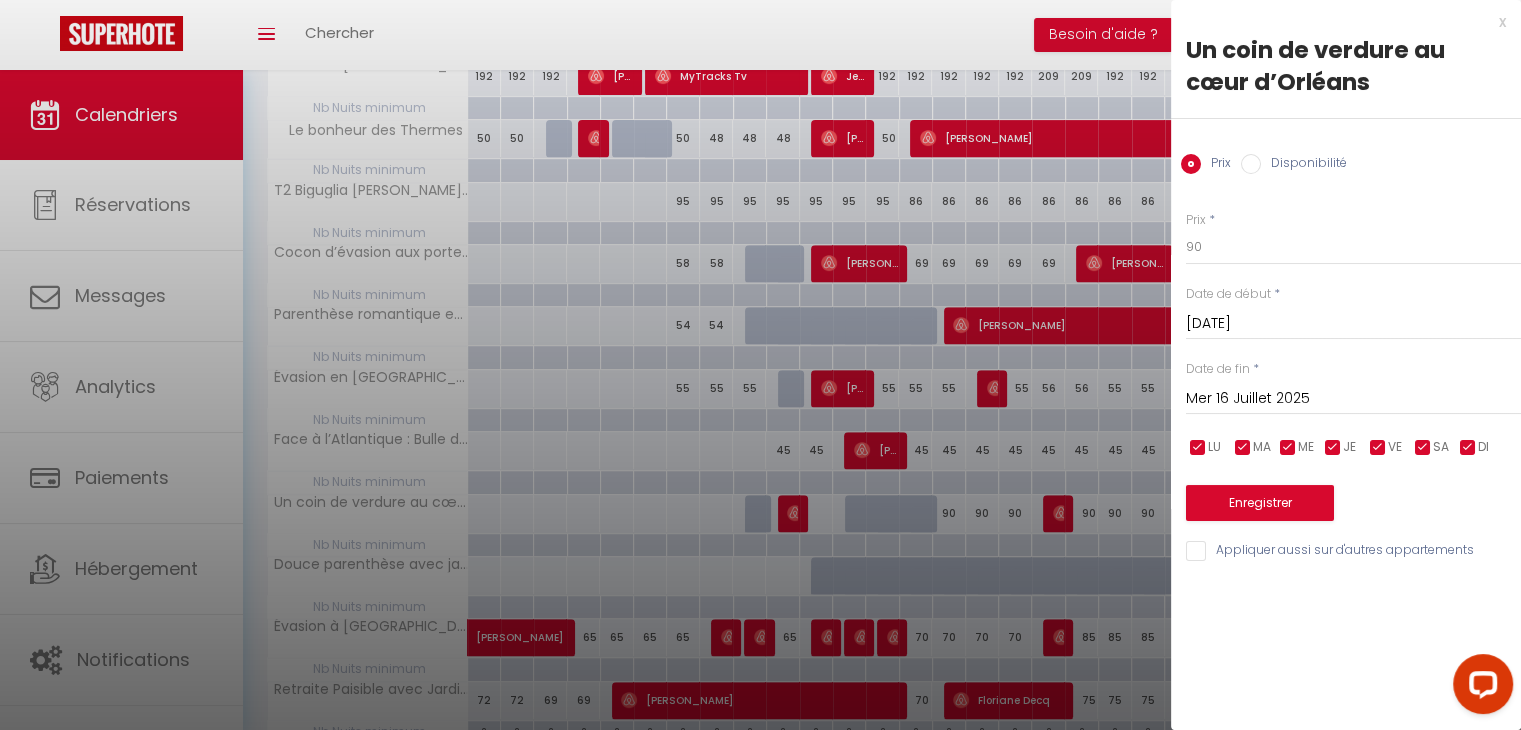 click on "Disponibilité" at bounding box center [1304, 165] 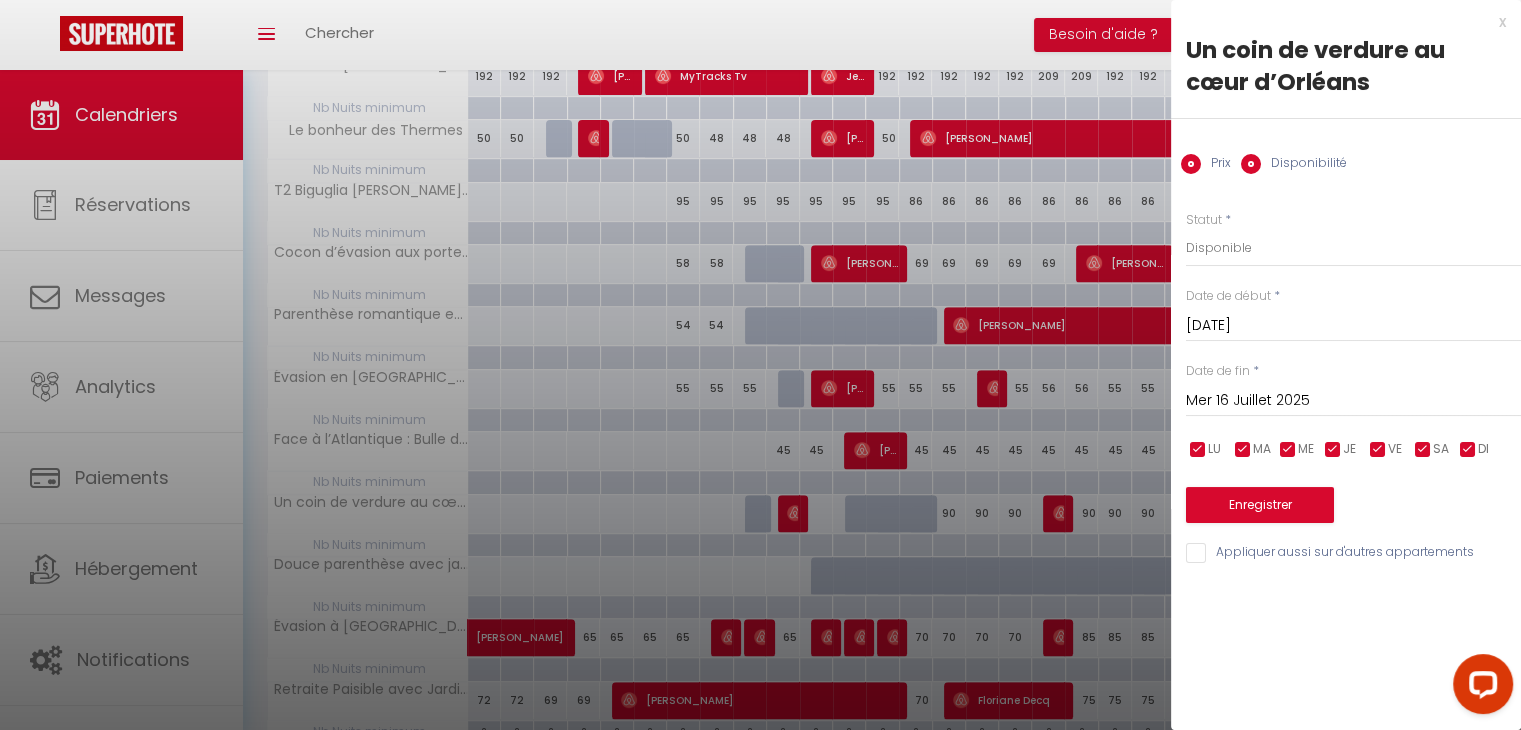radio on "false" 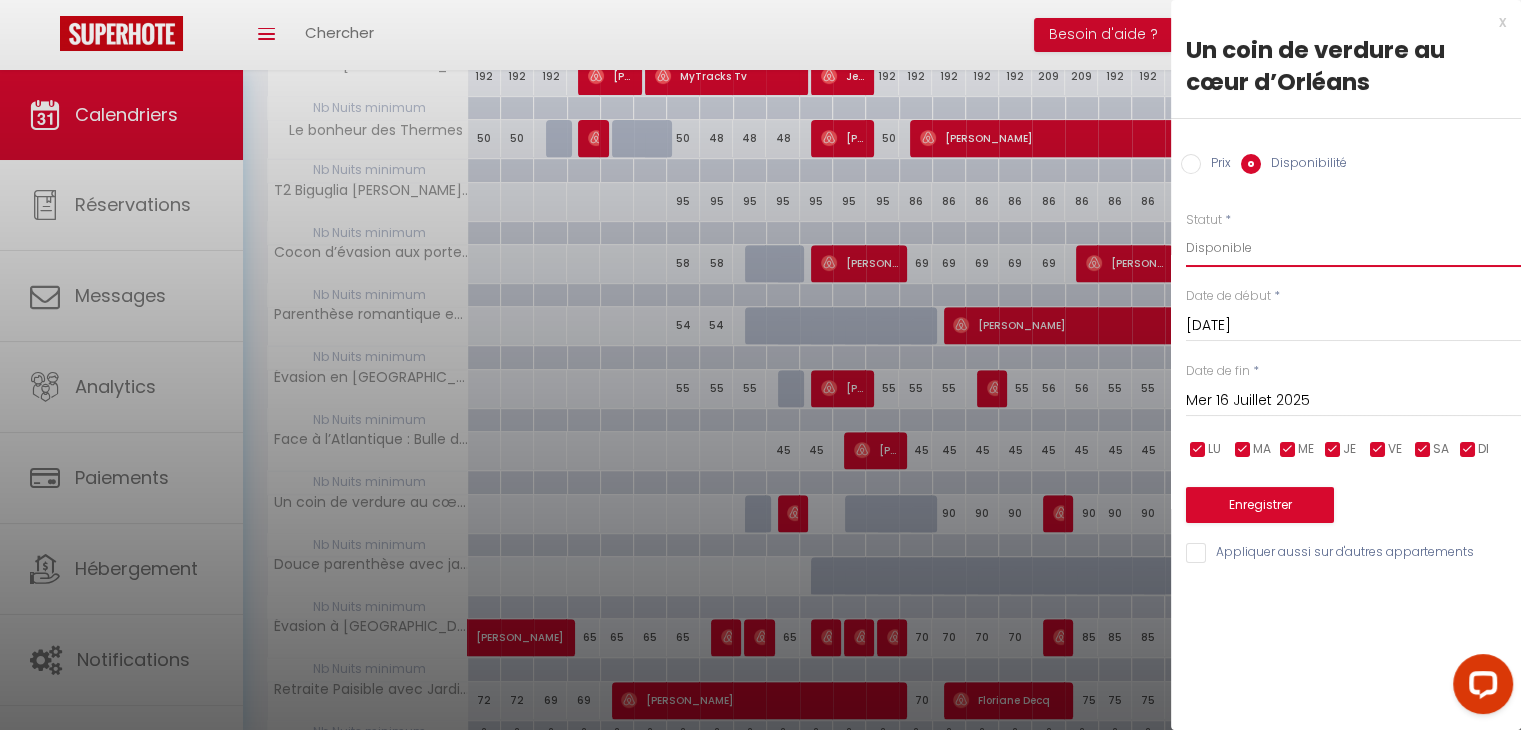 click on "Disponible
Indisponible" at bounding box center (1353, 248) 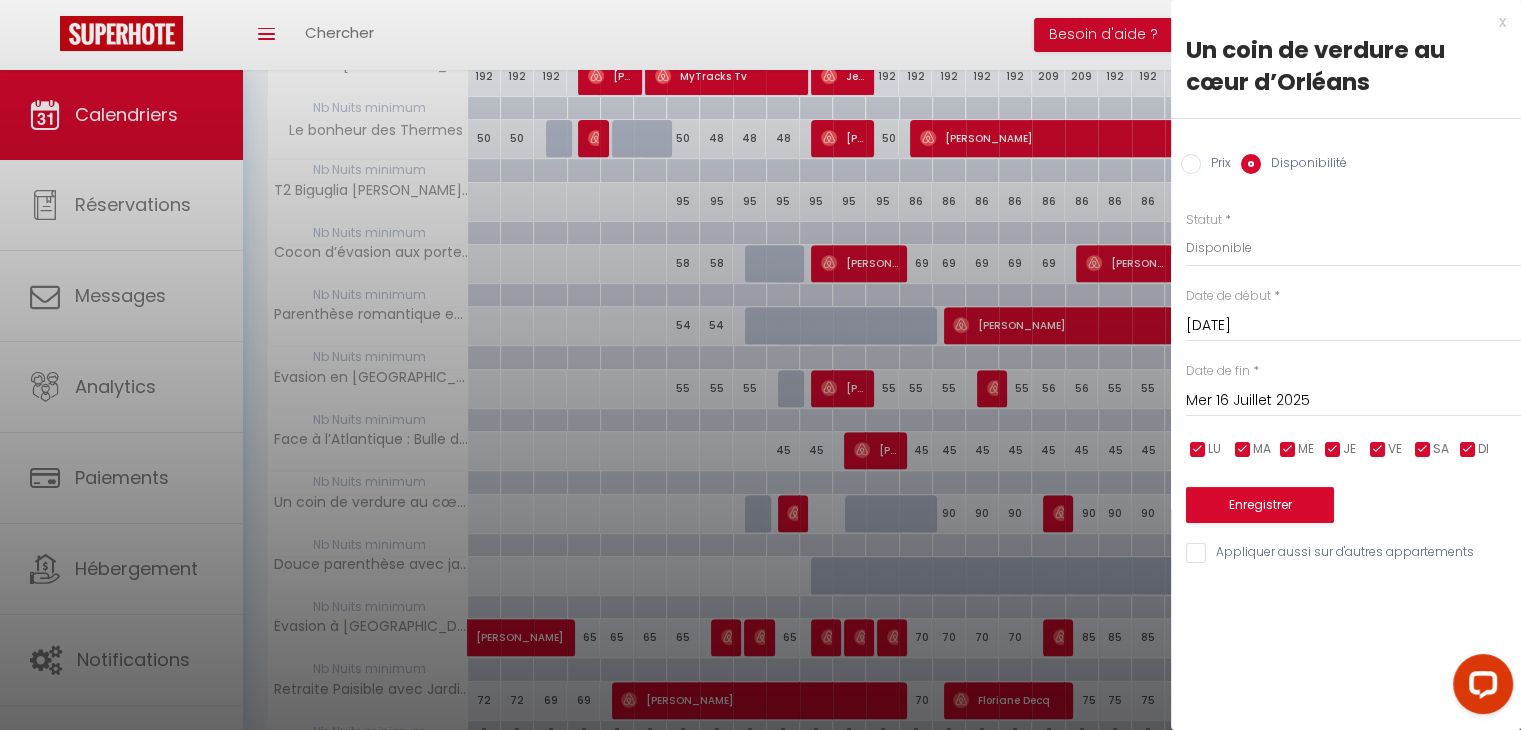 click on "Mer 16 Juillet 2025" at bounding box center [1353, 401] 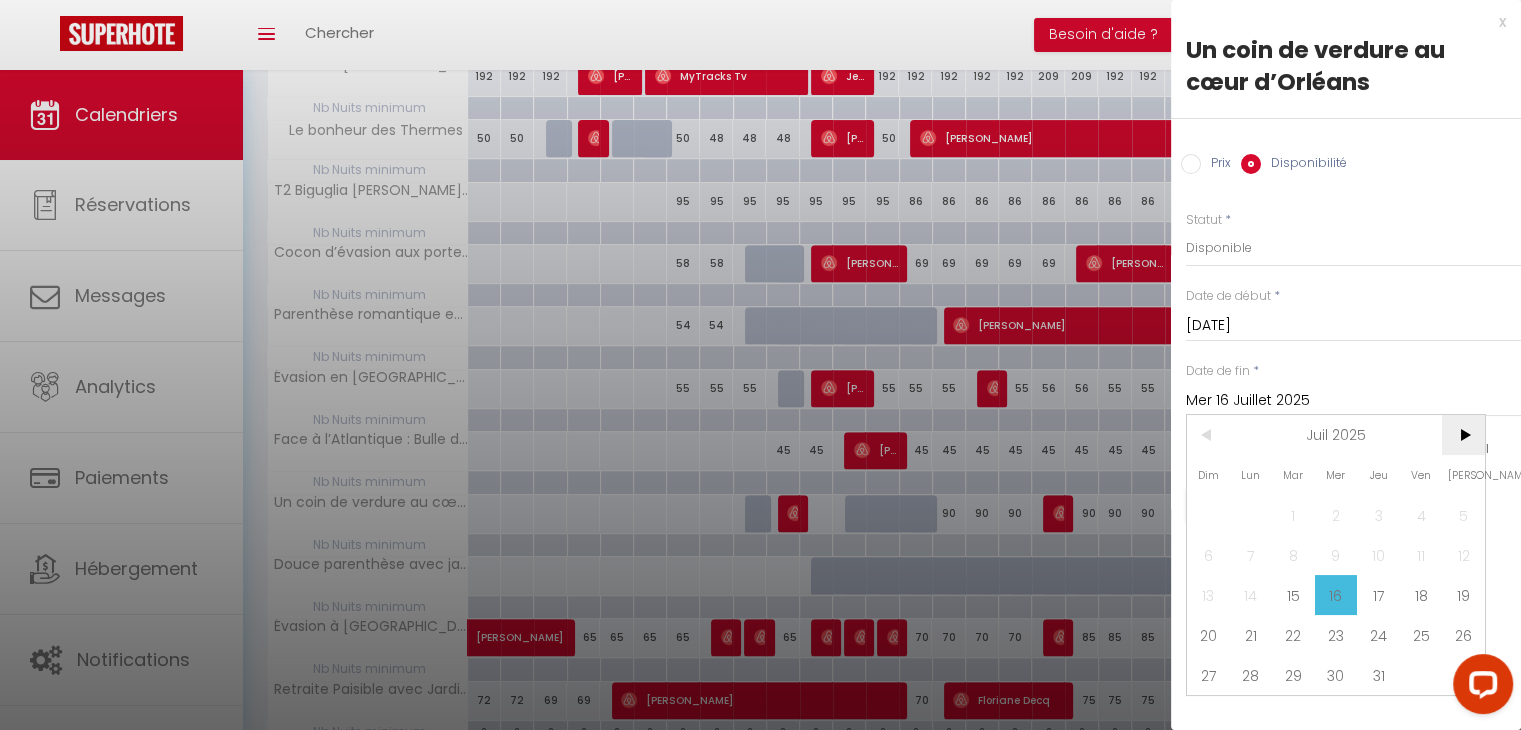 click on ">" at bounding box center (1463, 435) 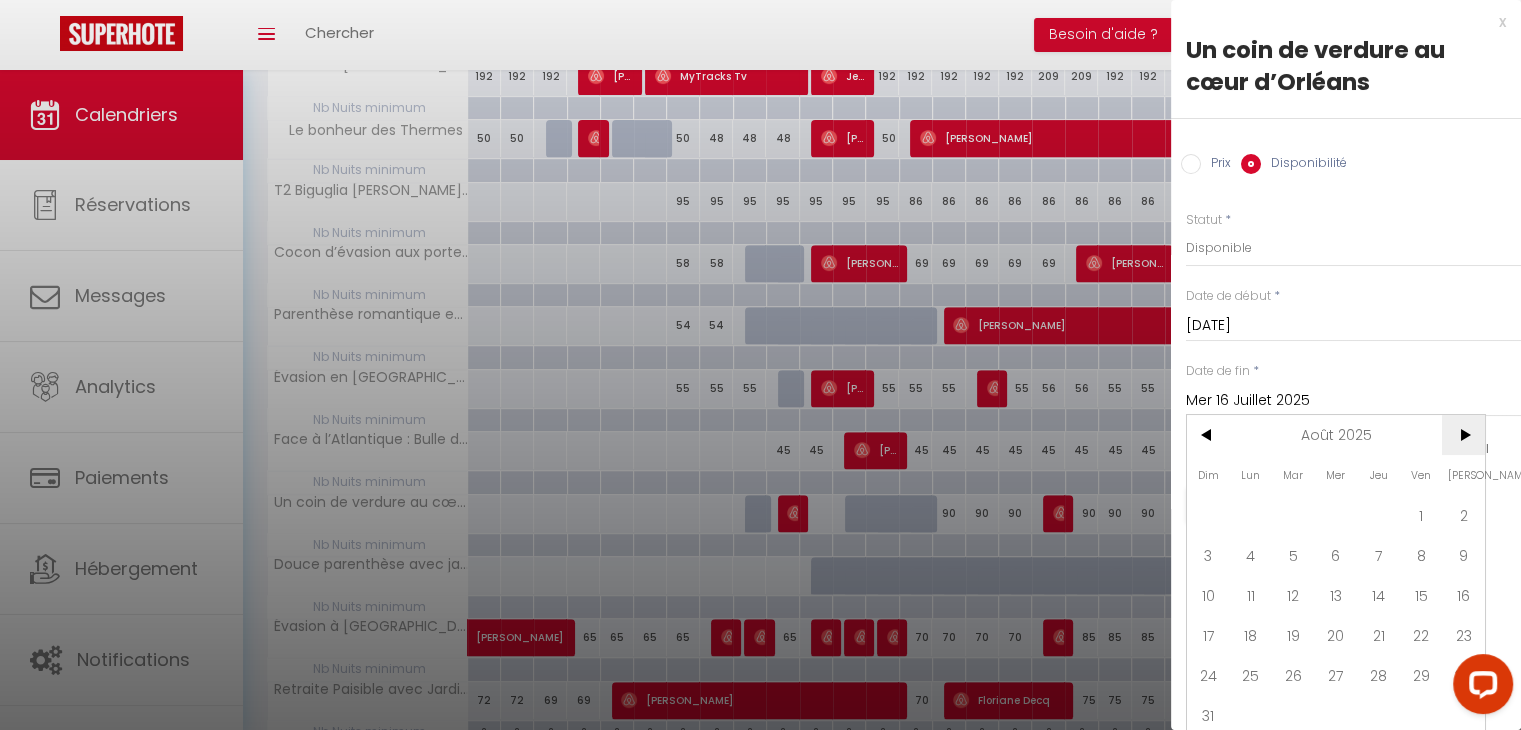 click on ">" at bounding box center (1463, 435) 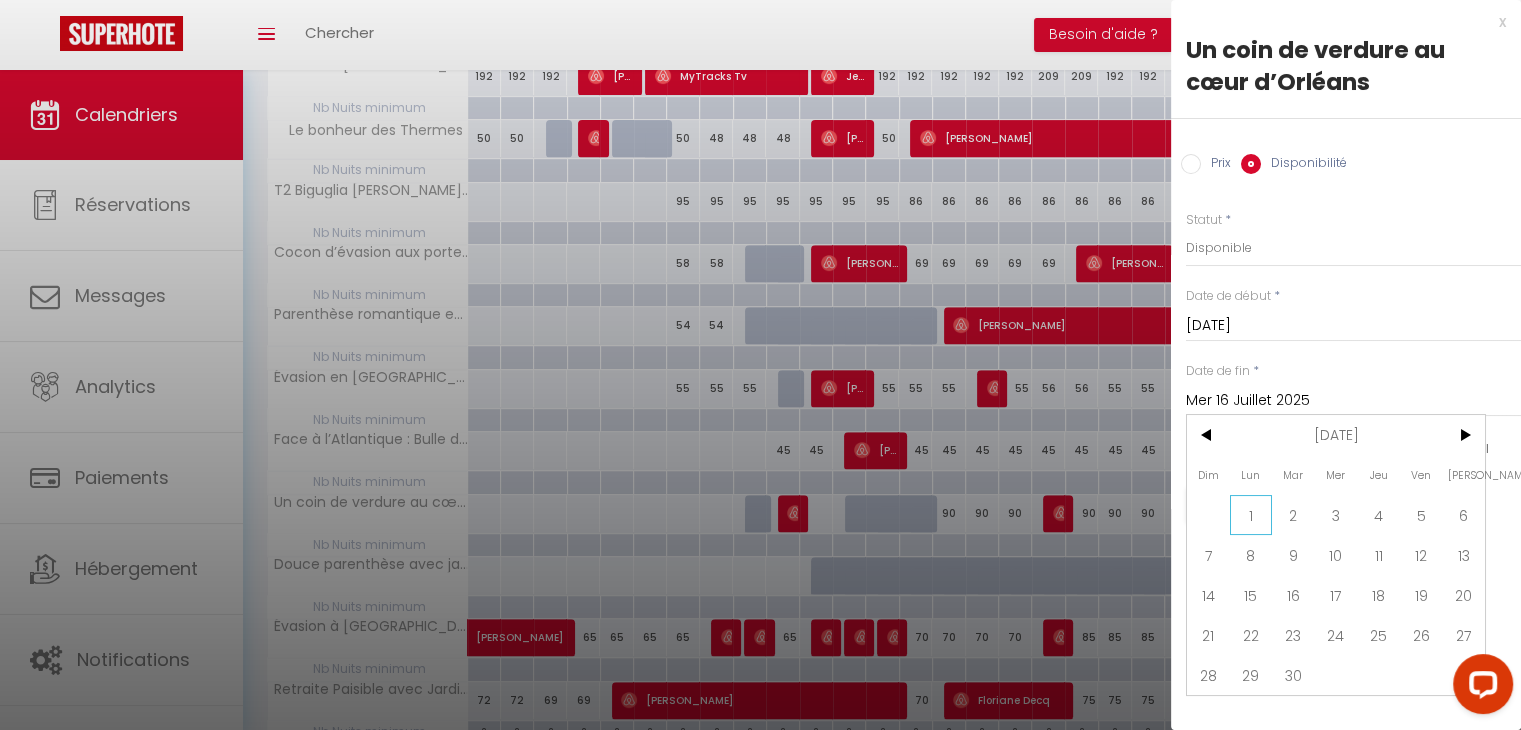click on "1" at bounding box center [1251, 515] 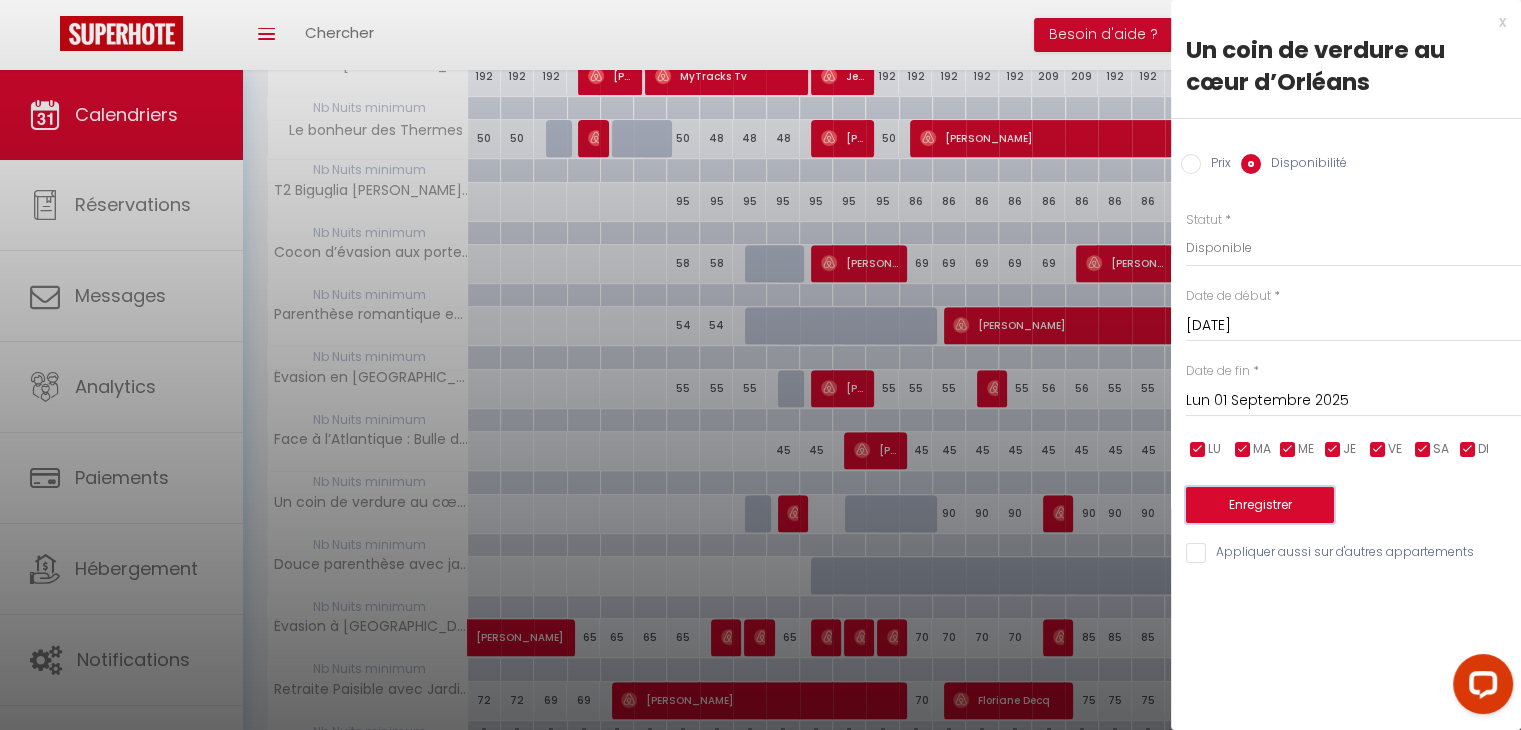 click on "Enregistrer" at bounding box center [1260, 505] 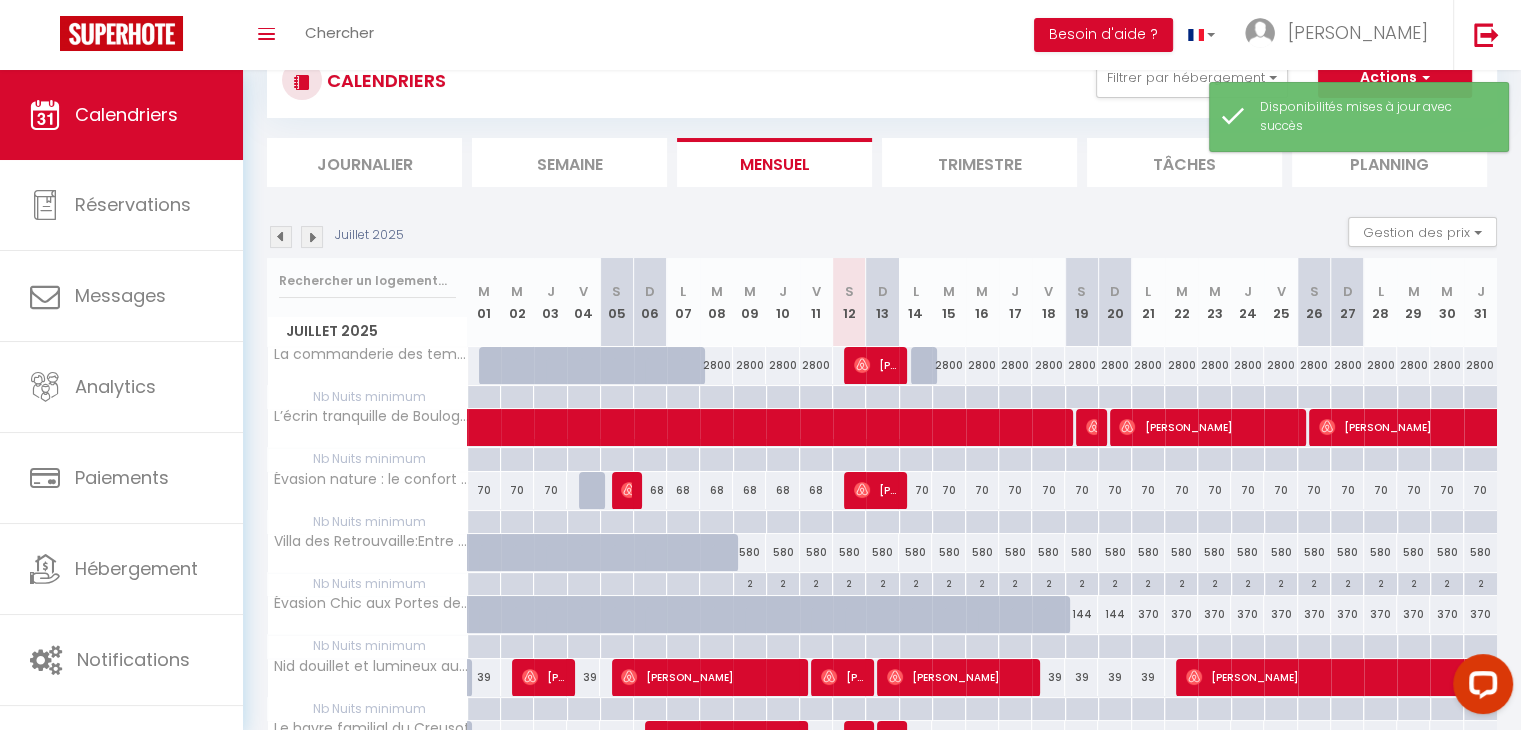 scroll, scrollTop: 437, scrollLeft: 0, axis: vertical 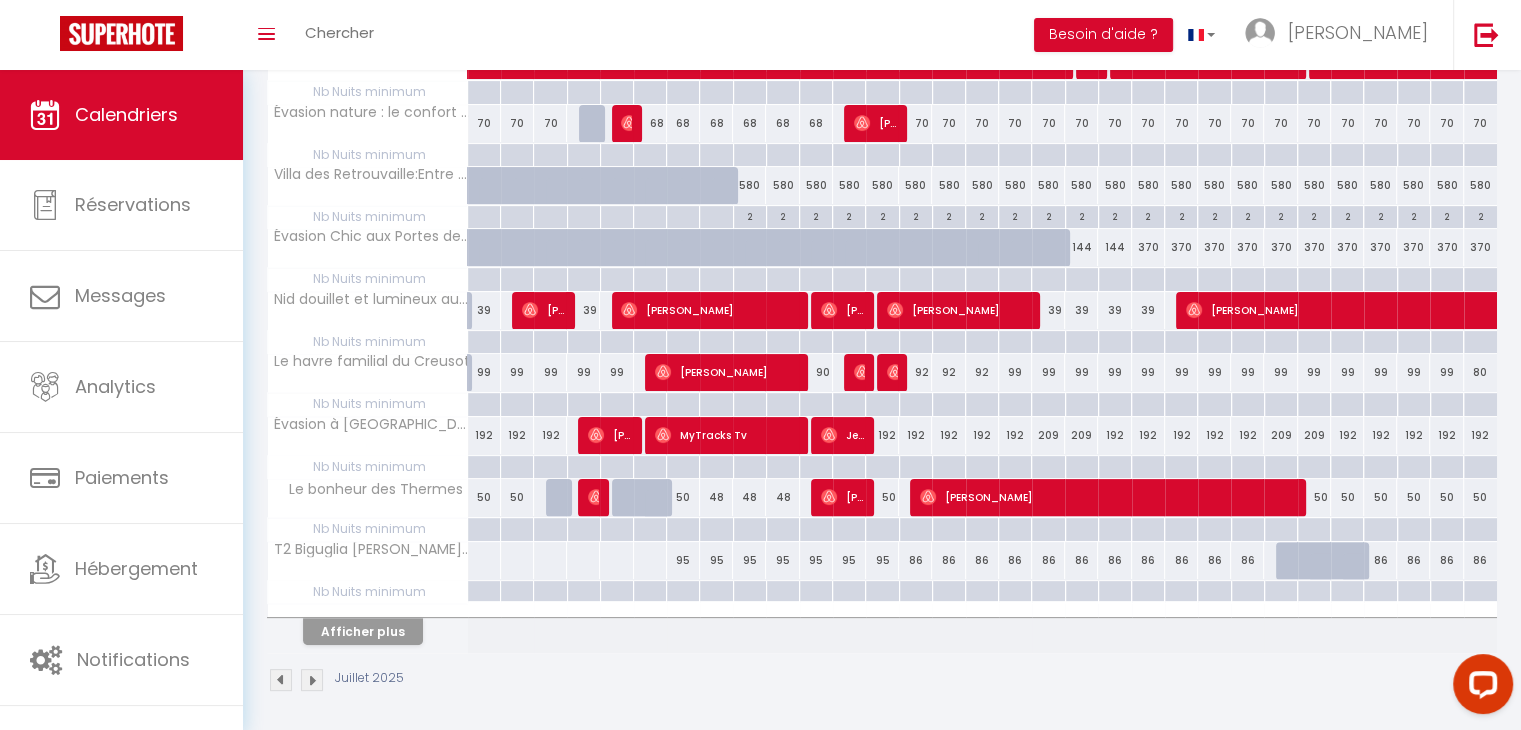 click at bounding box center (312, 680) 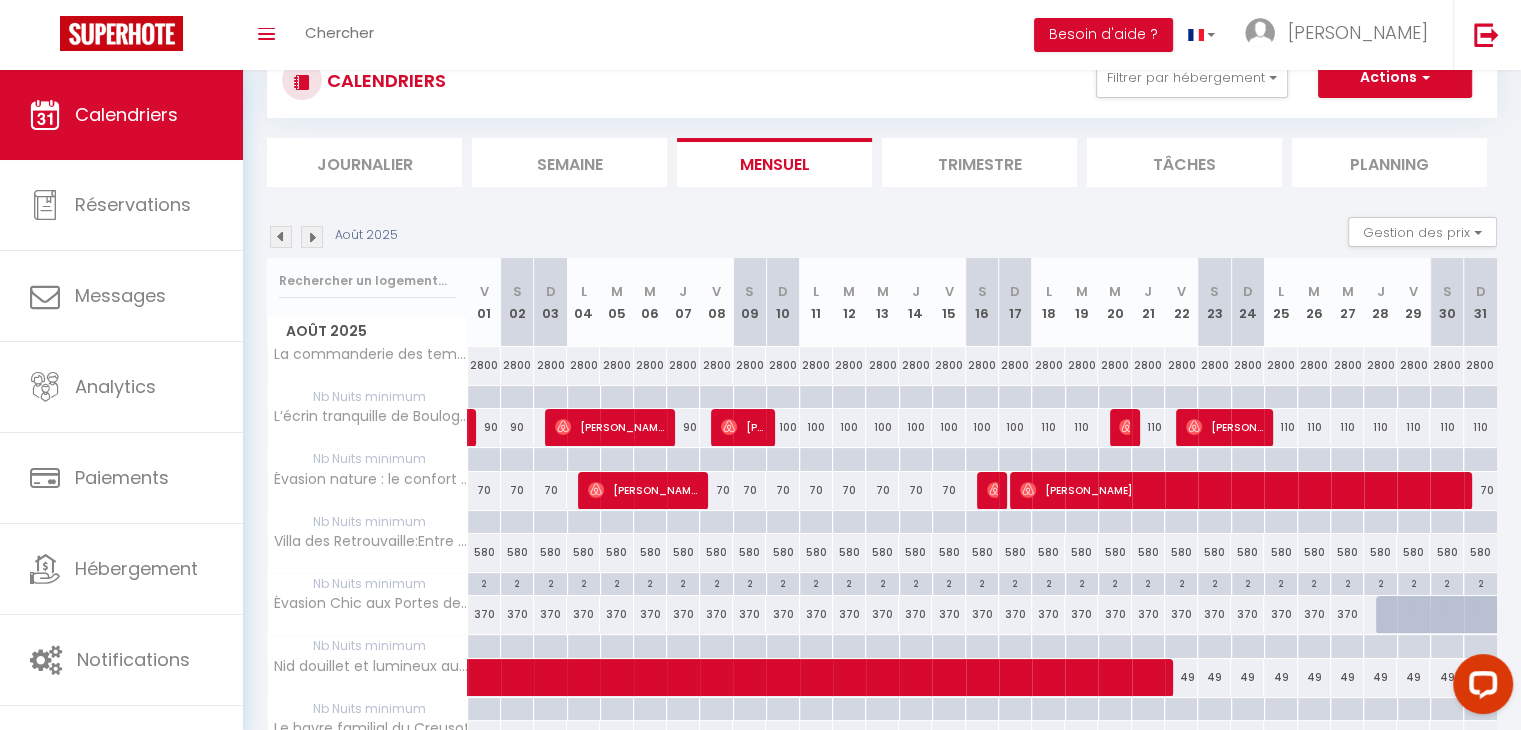 scroll, scrollTop: 437, scrollLeft: 0, axis: vertical 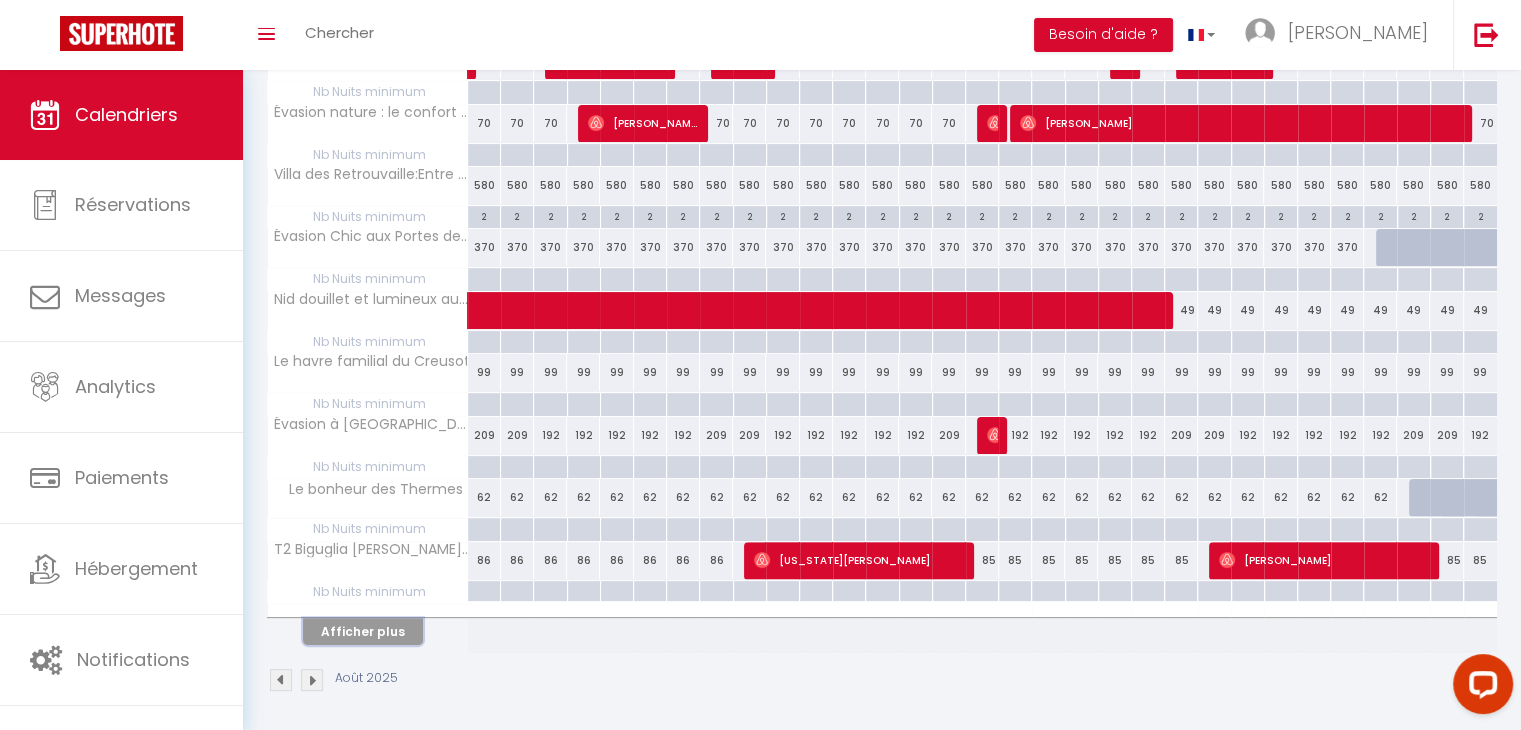 click on "Afficher plus" at bounding box center [363, 631] 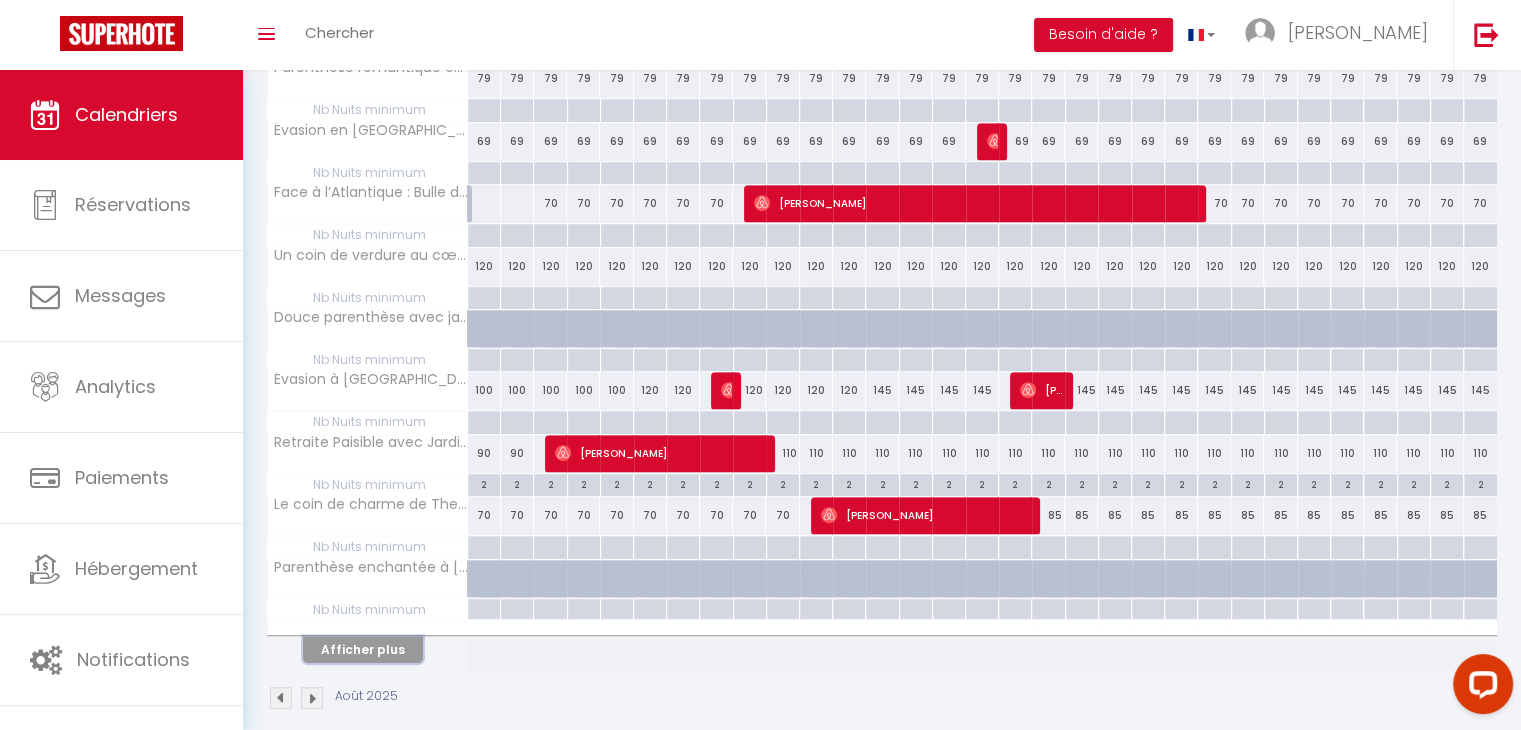 scroll, scrollTop: 1057, scrollLeft: 0, axis: vertical 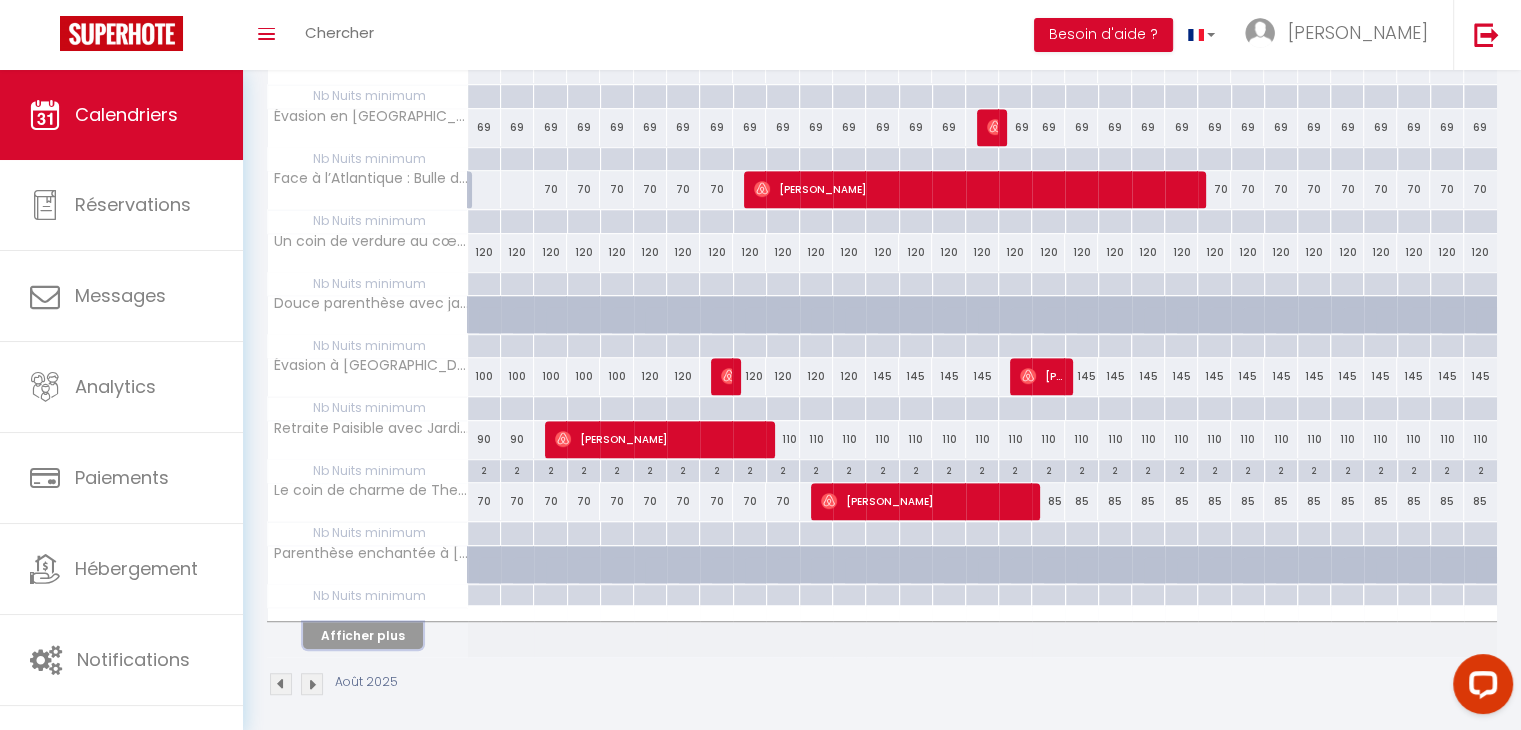 click on "Afficher plus" at bounding box center (363, 635) 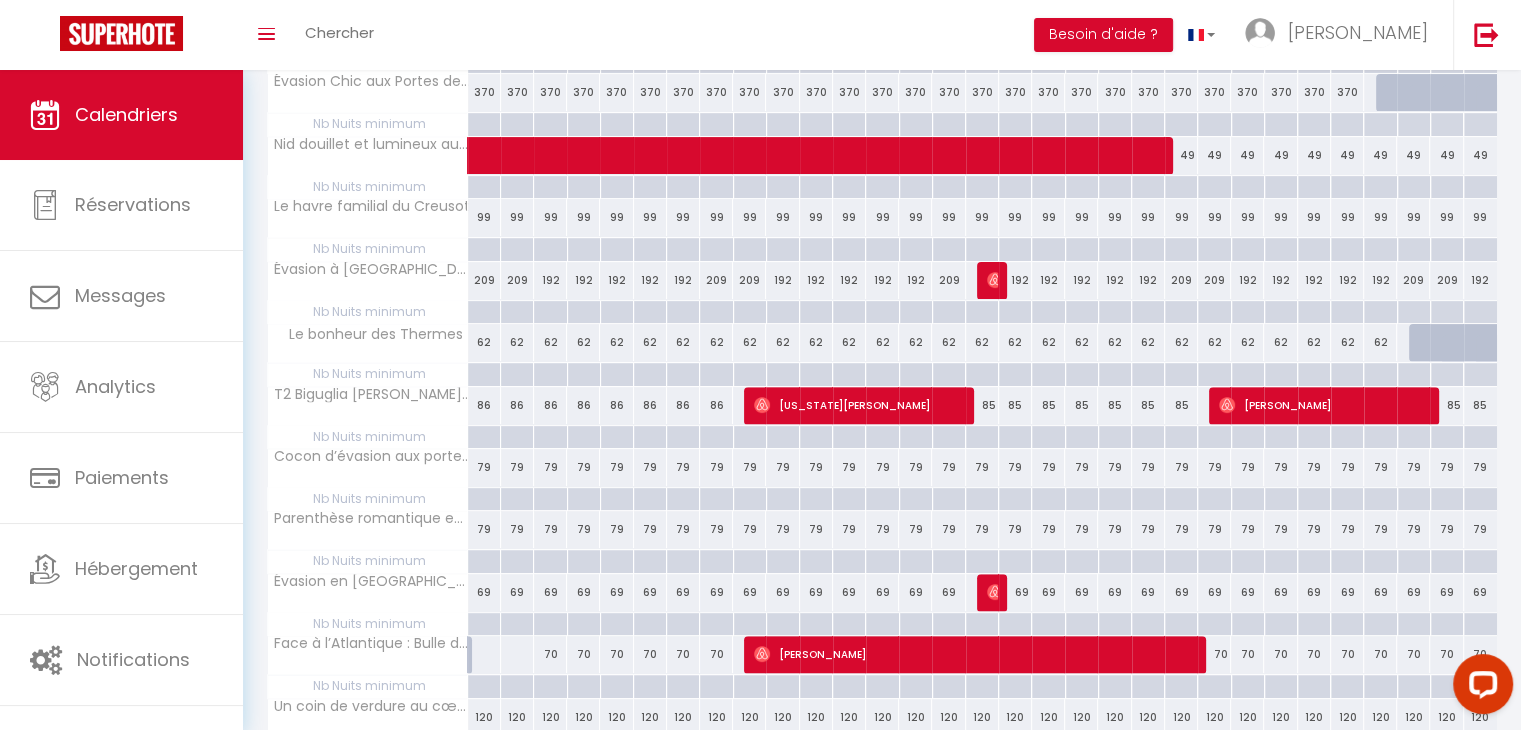 scroll, scrollTop: 594, scrollLeft: 0, axis: vertical 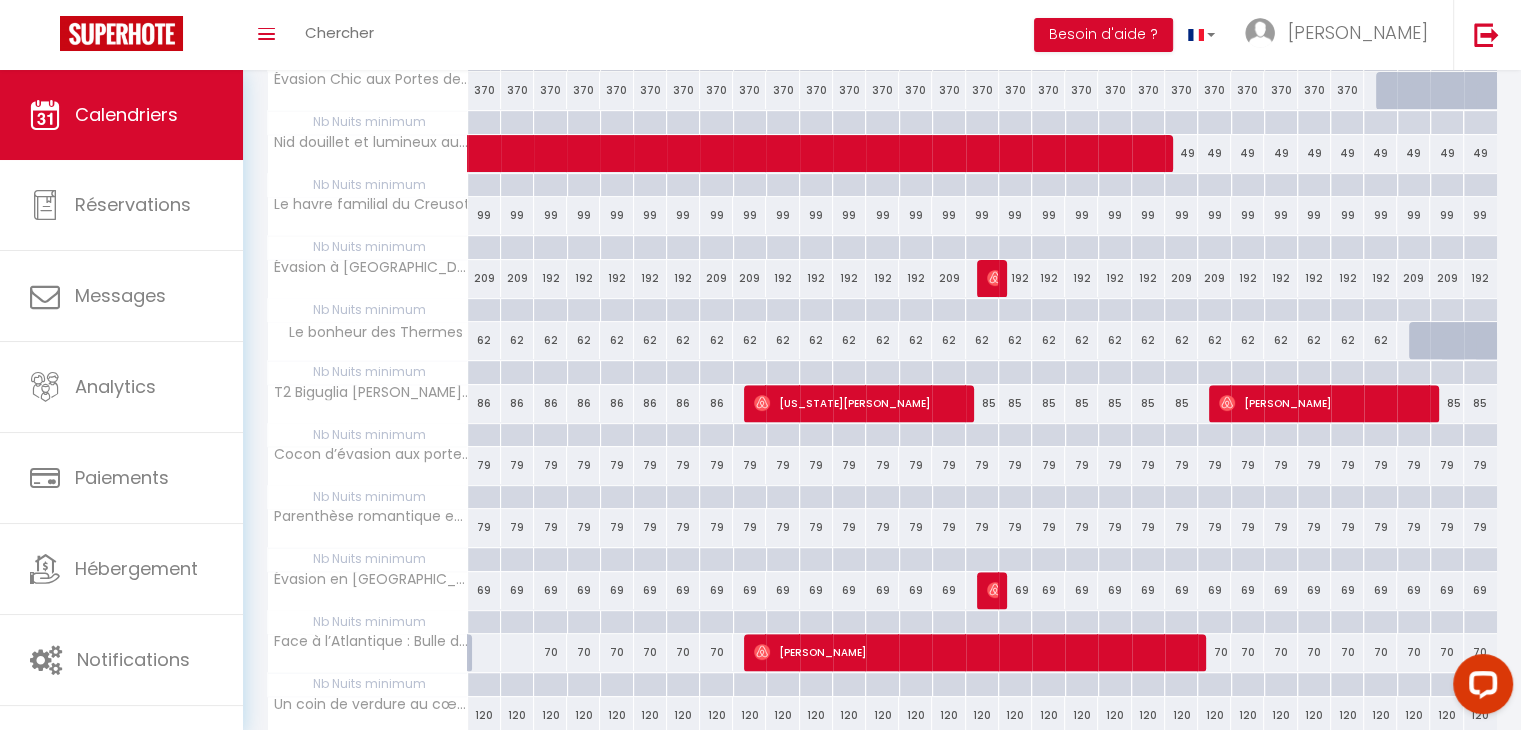 click at bounding box center (583, 372) 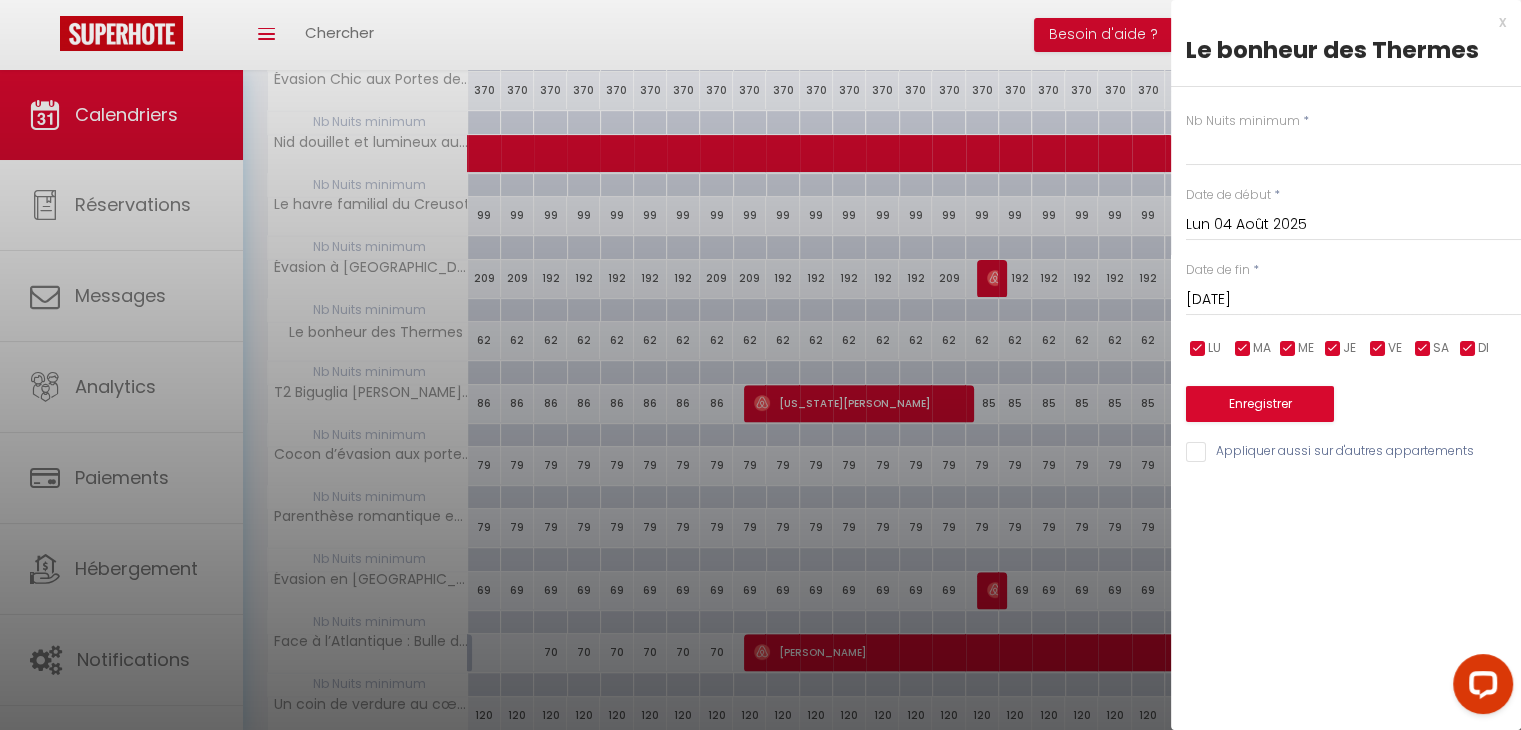 click on "x" at bounding box center [1338, 22] 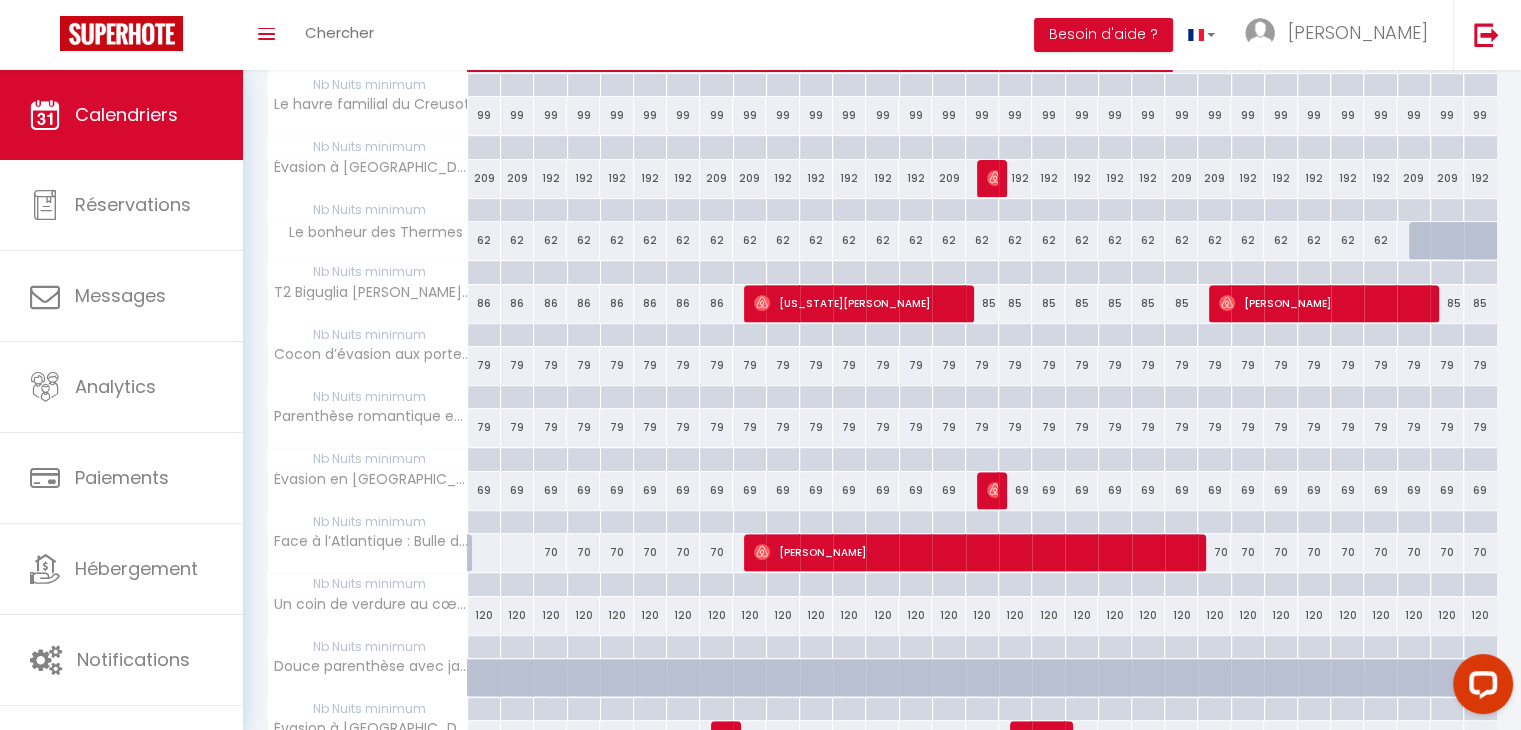 scroll, scrollTop: 723, scrollLeft: 0, axis: vertical 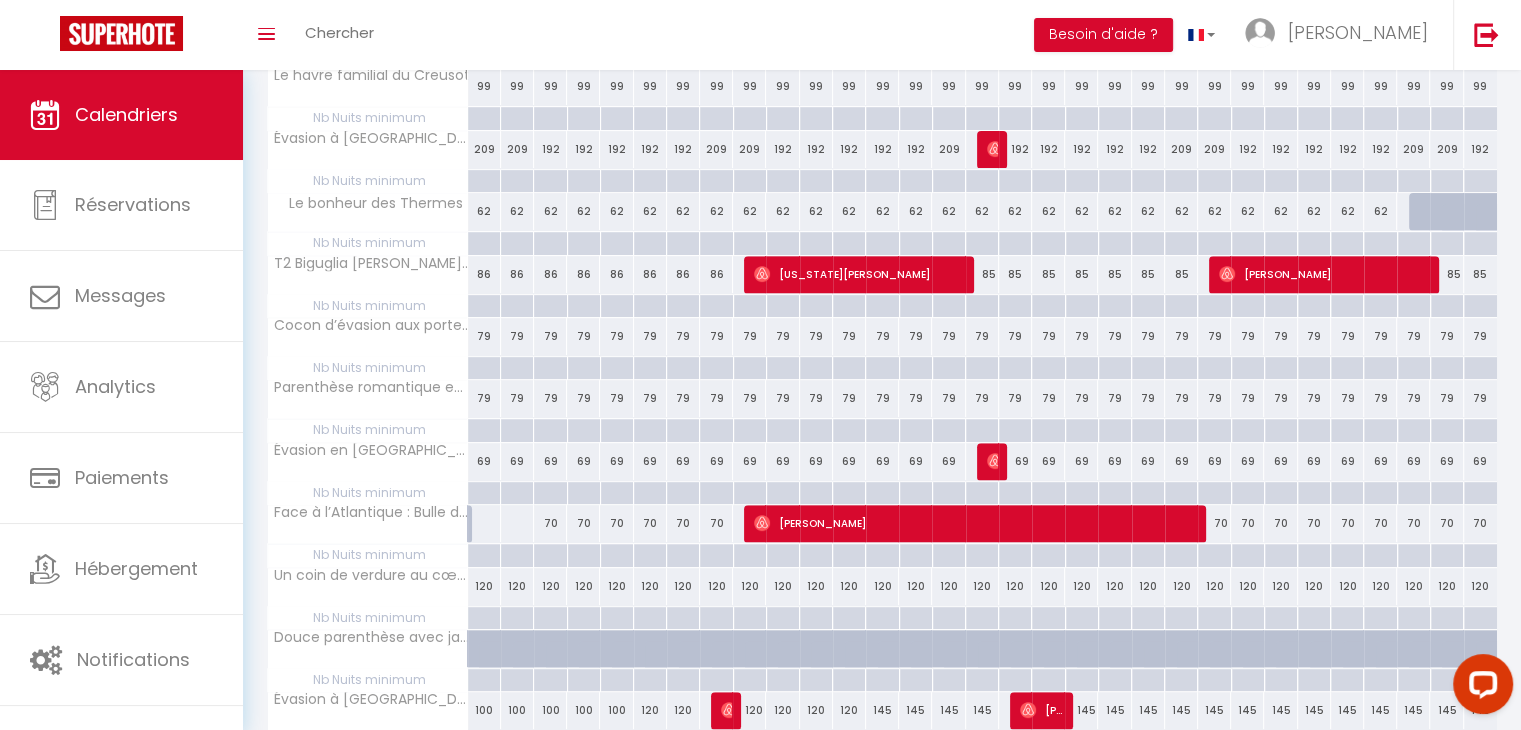click on "120" at bounding box center [484, 586] 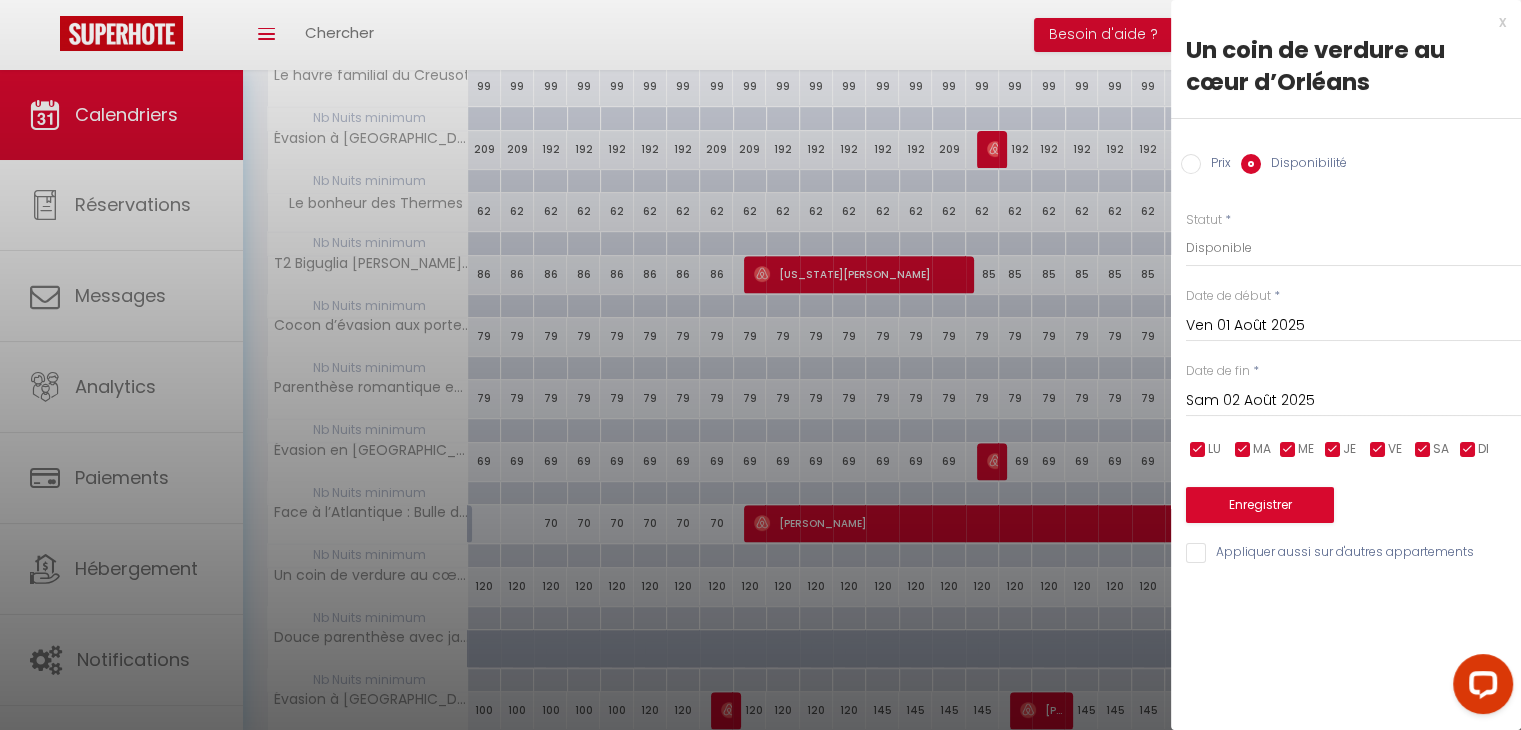 click on "Prix" at bounding box center (1191, 164) 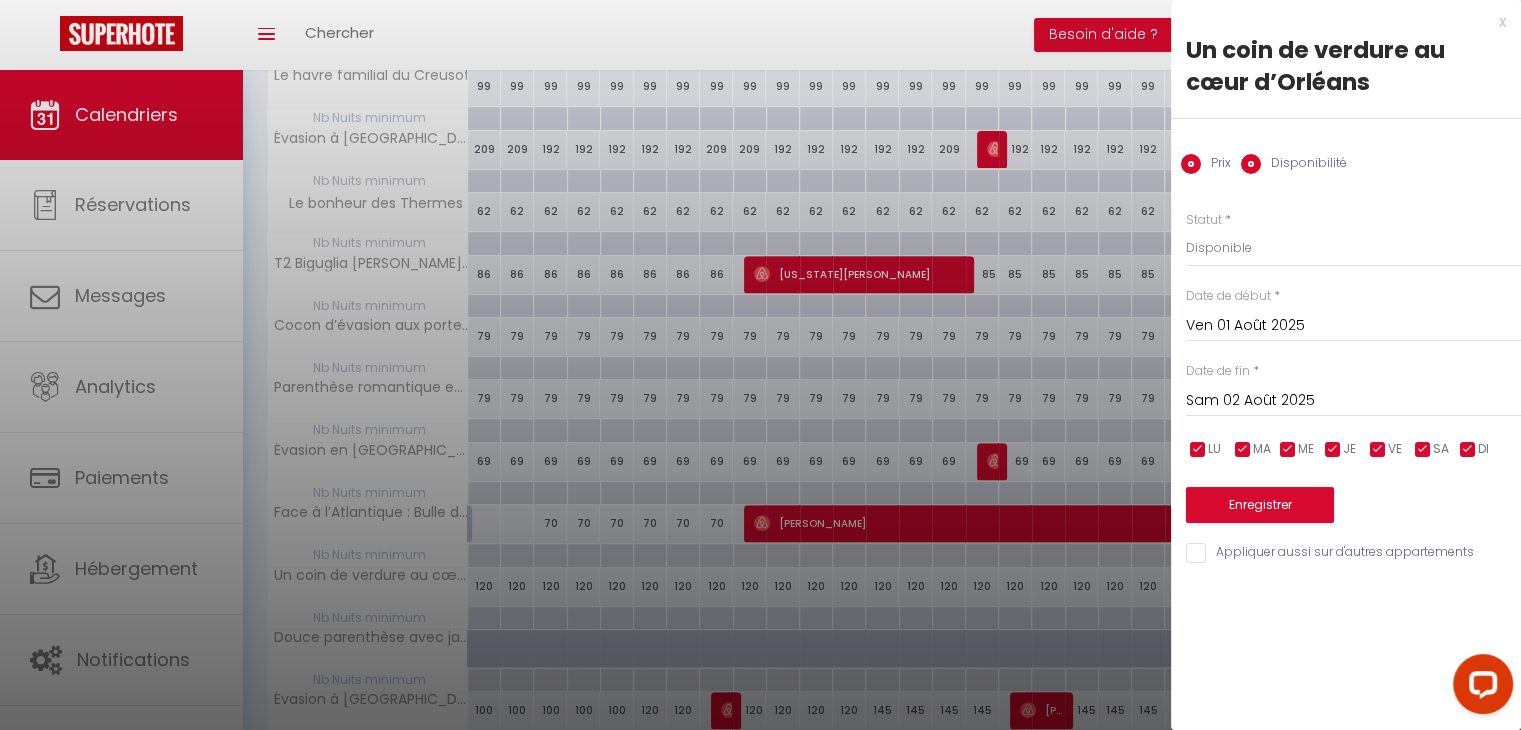 radio on "false" 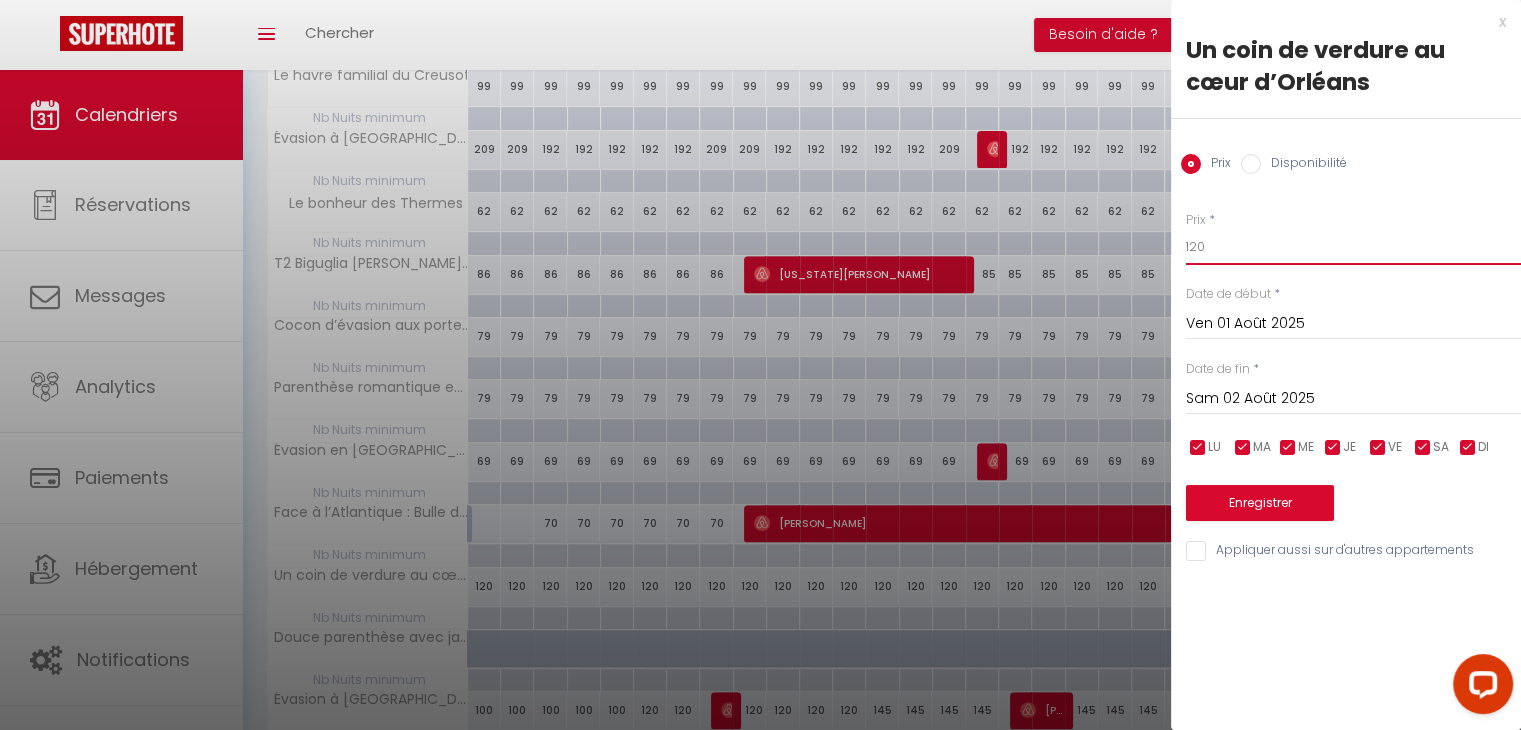 click on "120" at bounding box center (1353, 247) 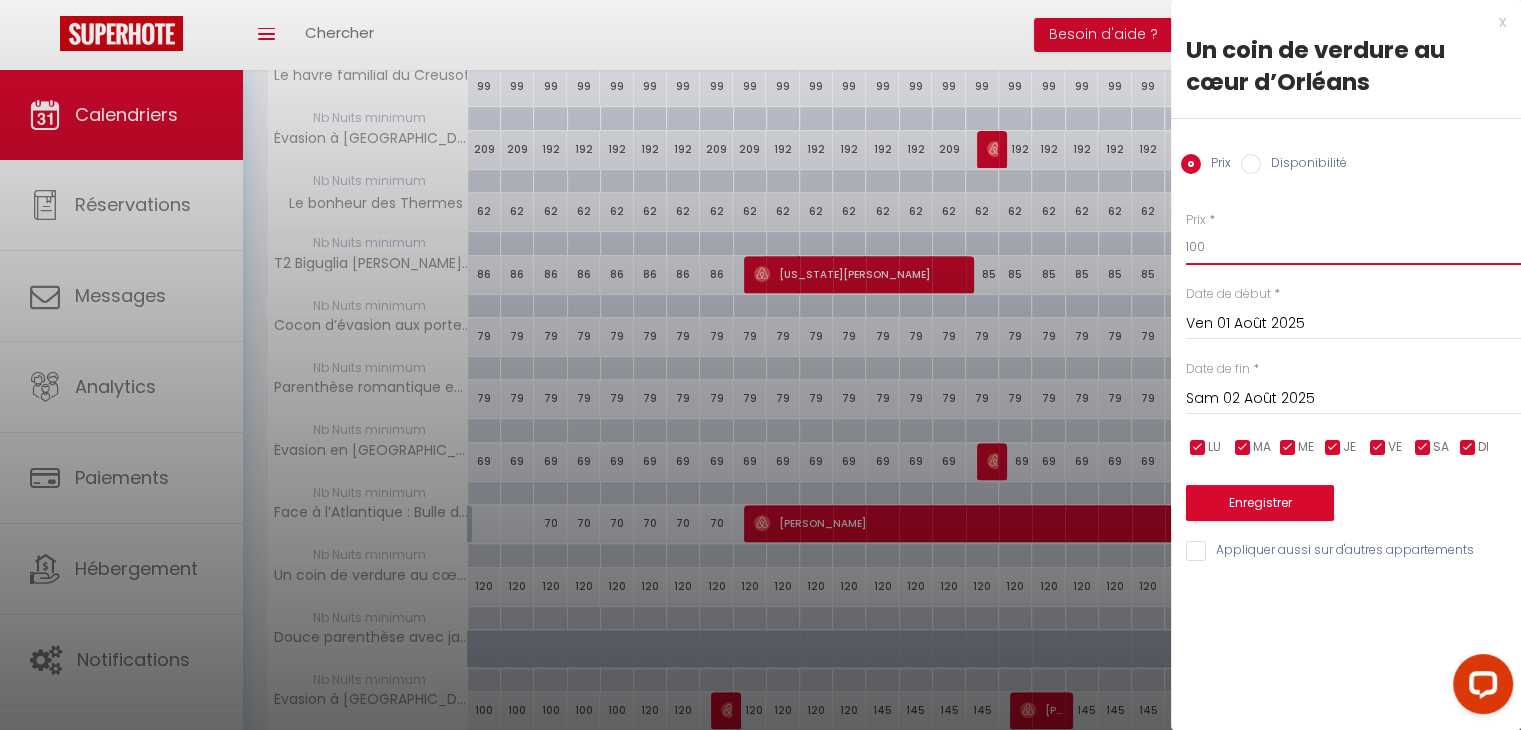 type on "100" 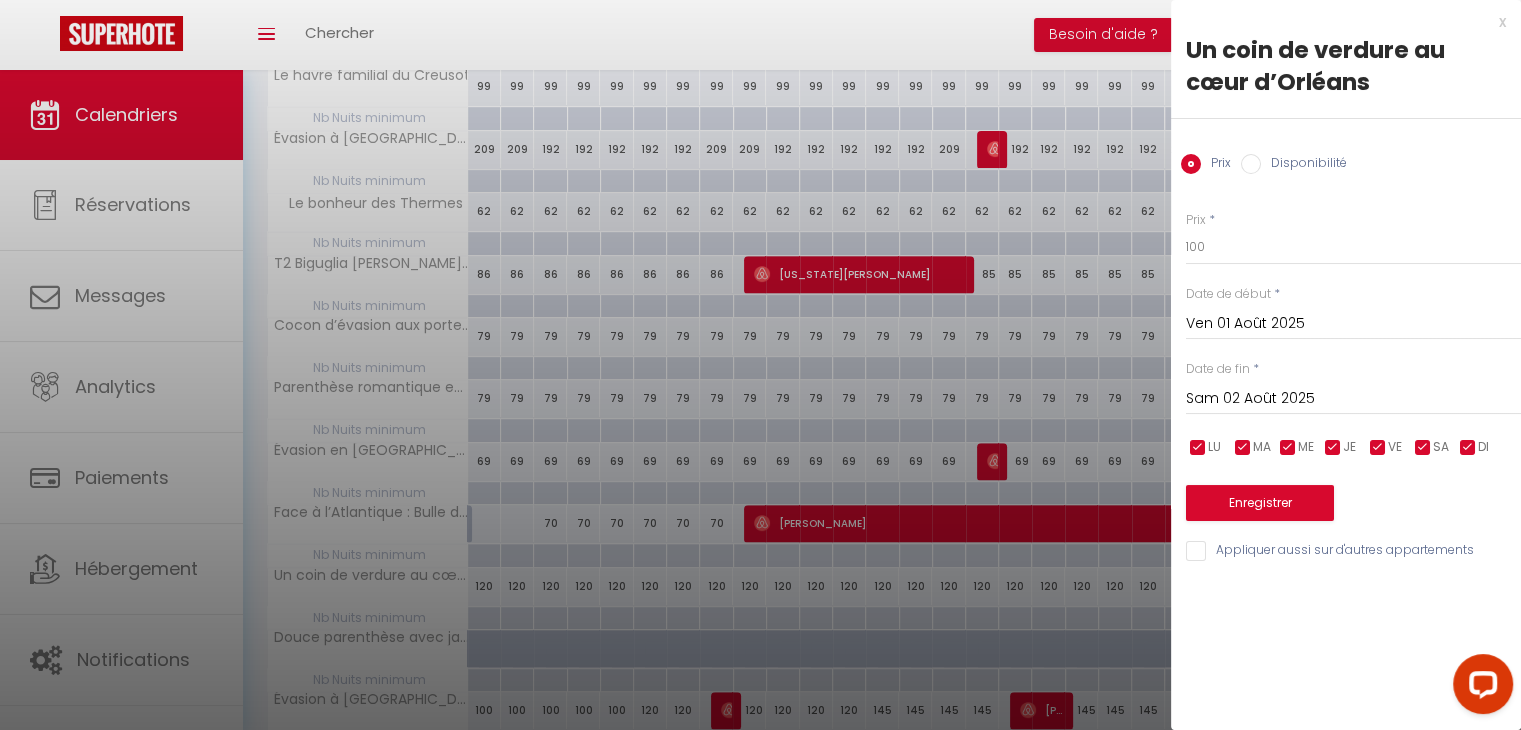 click on "Sam 02 Août 2025" at bounding box center (1353, 399) 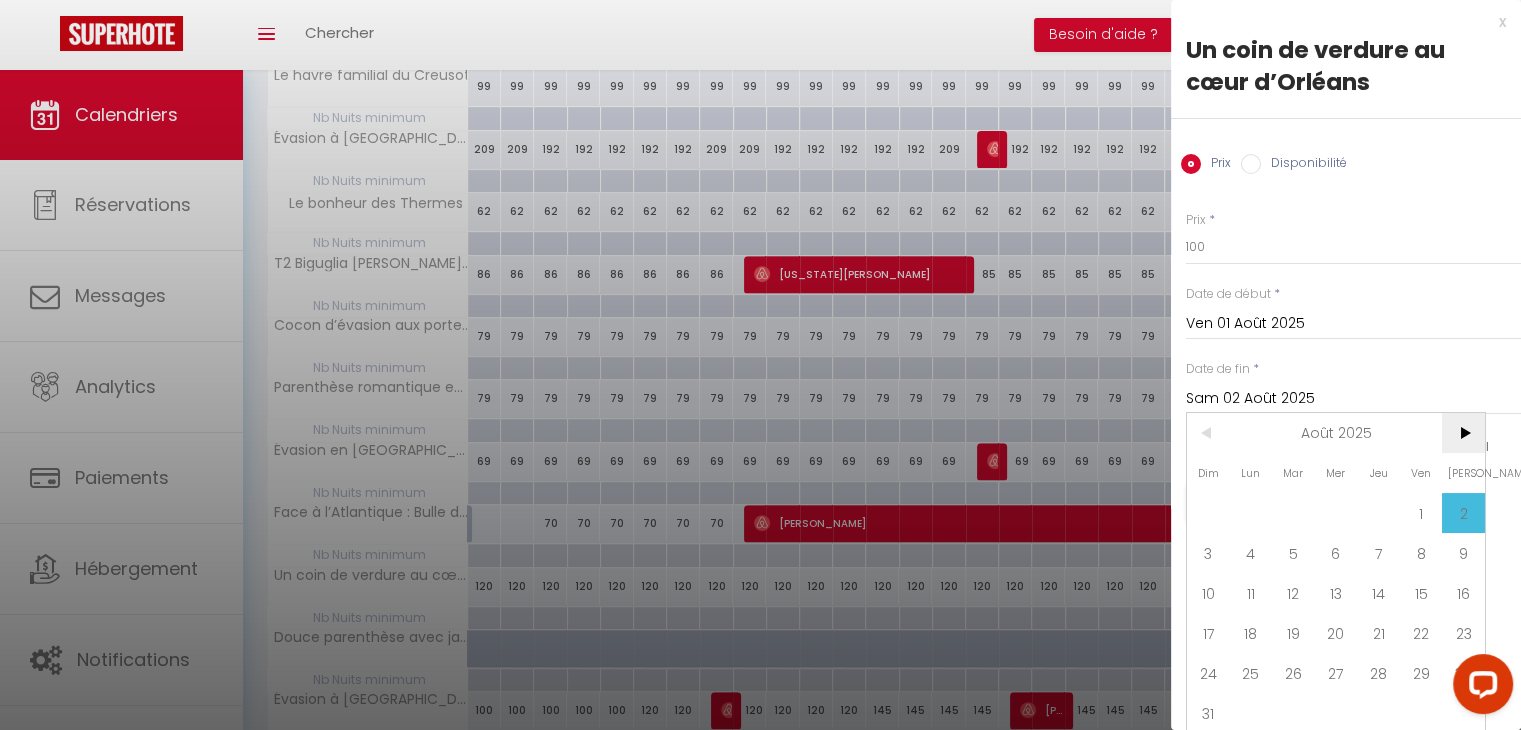 click on ">" at bounding box center [1463, 433] 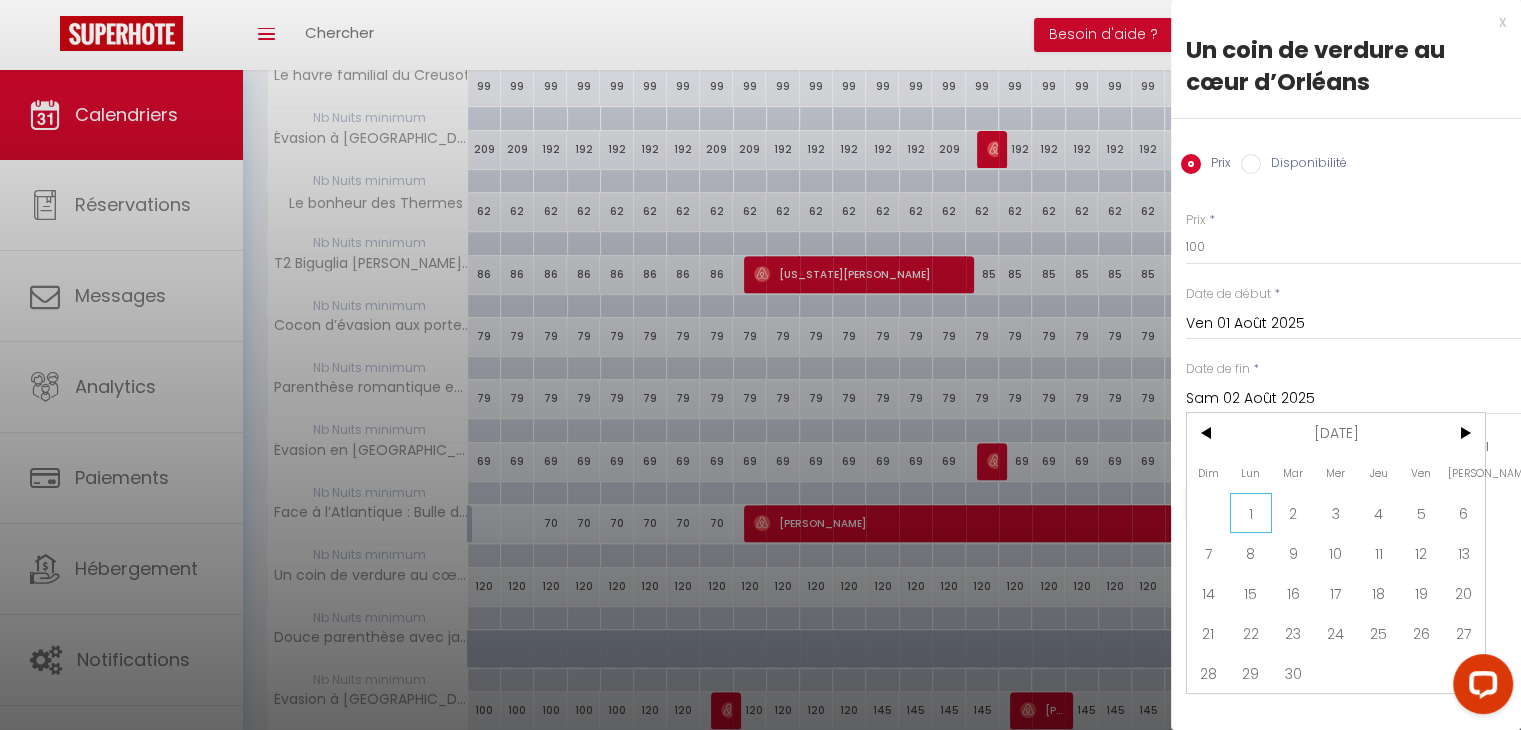 click on "1" at bounding box center [1251, 513] 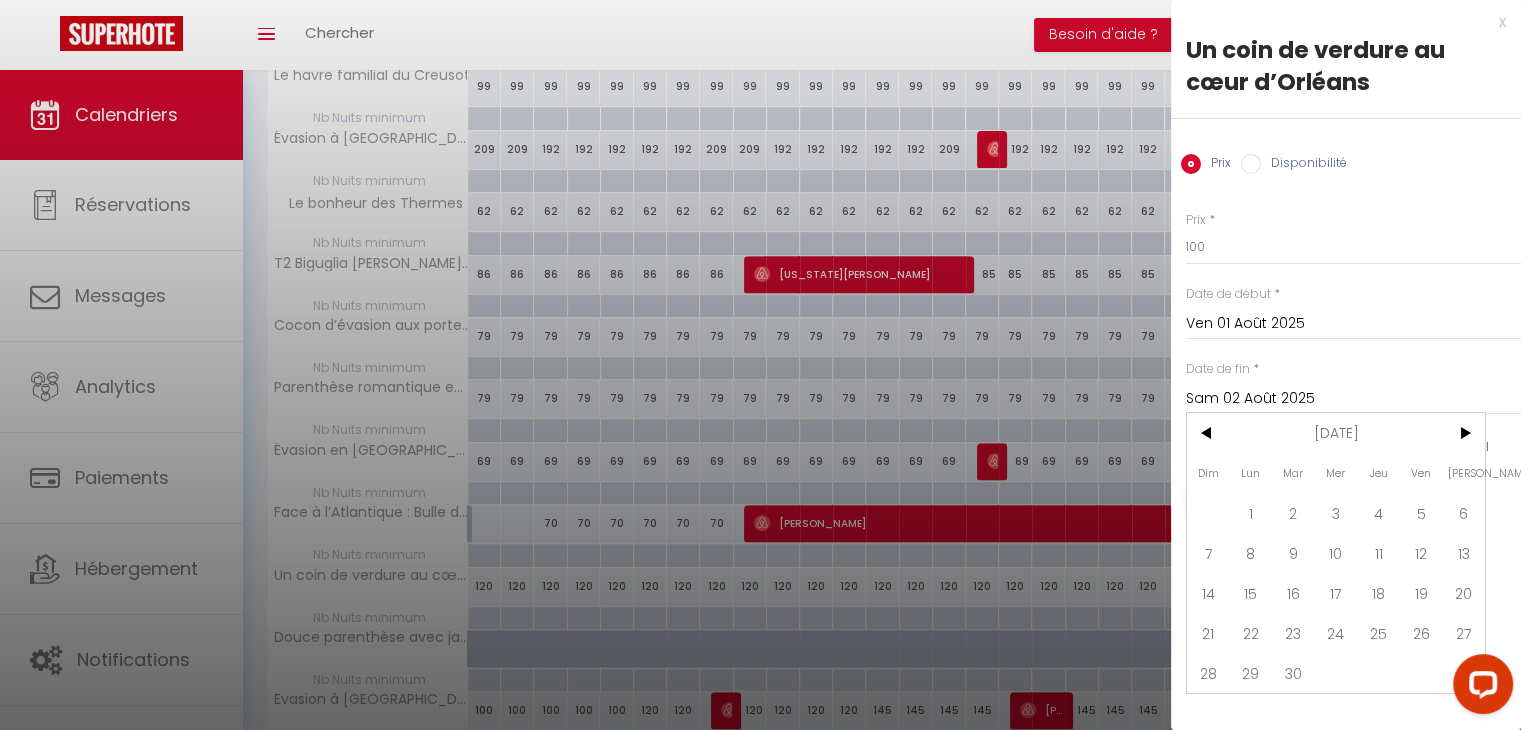type on "Lun 01 Septembre 2025" 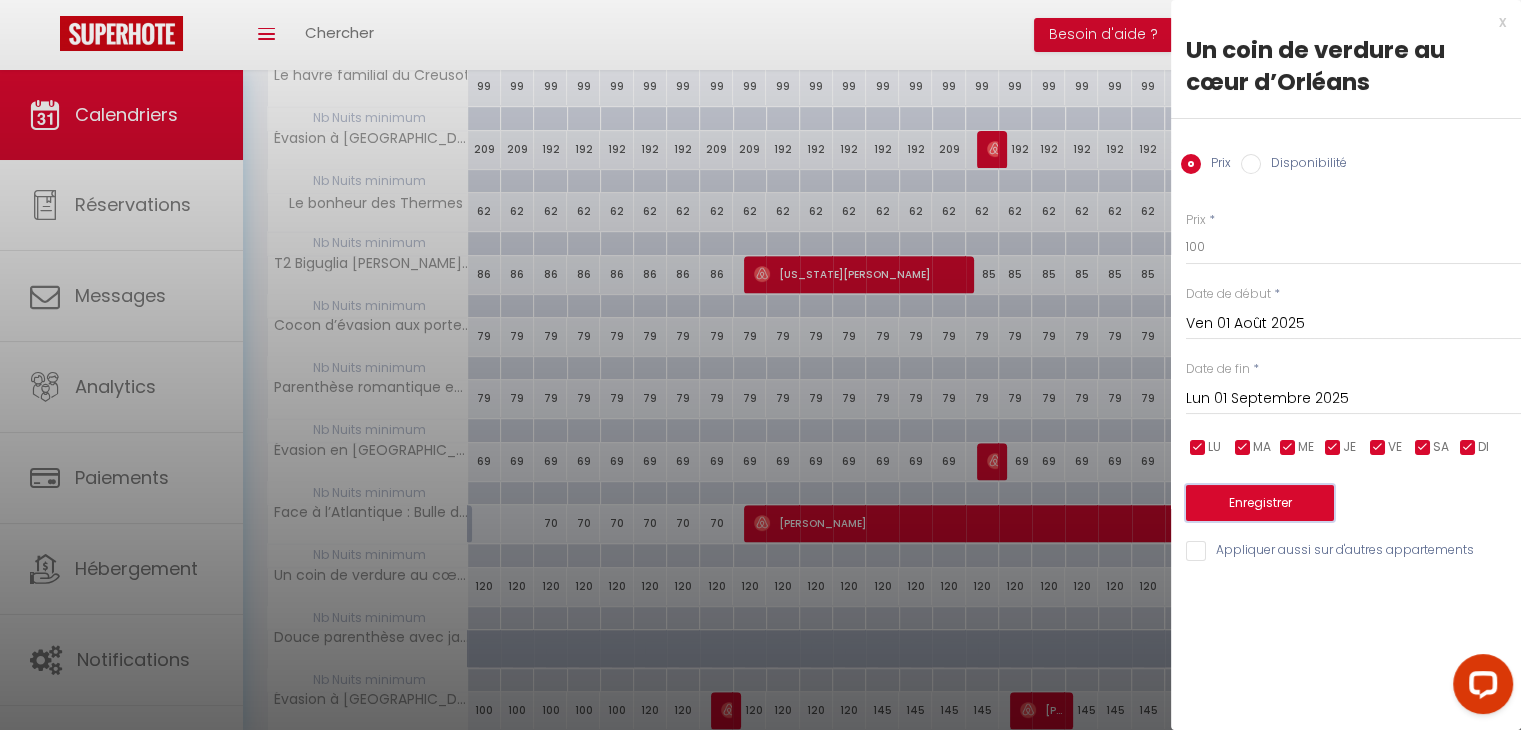 click on "Enregistrer" at bounding box center (1260, 503) 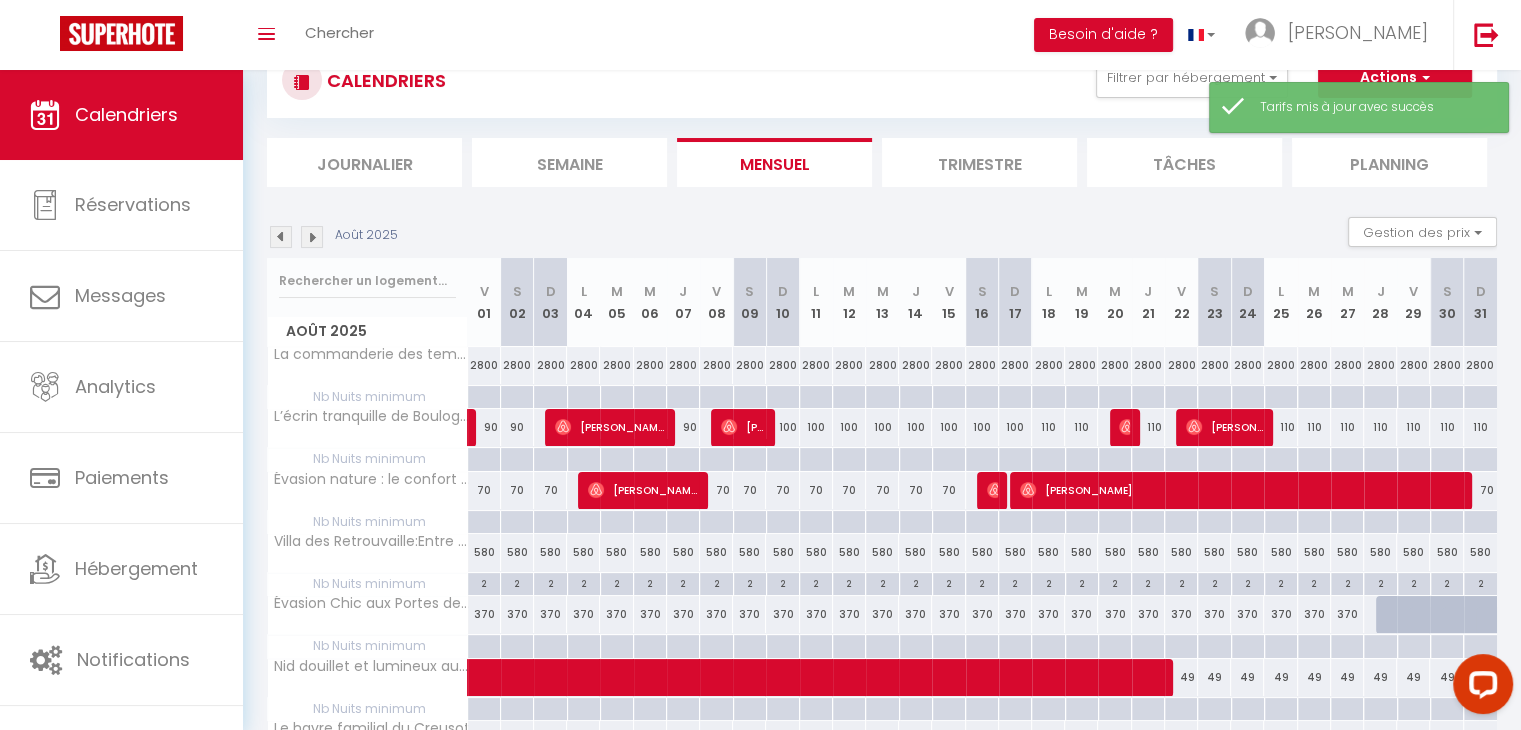scroll, scrollTop: 437, scrollLeft: 0, axis: vertical 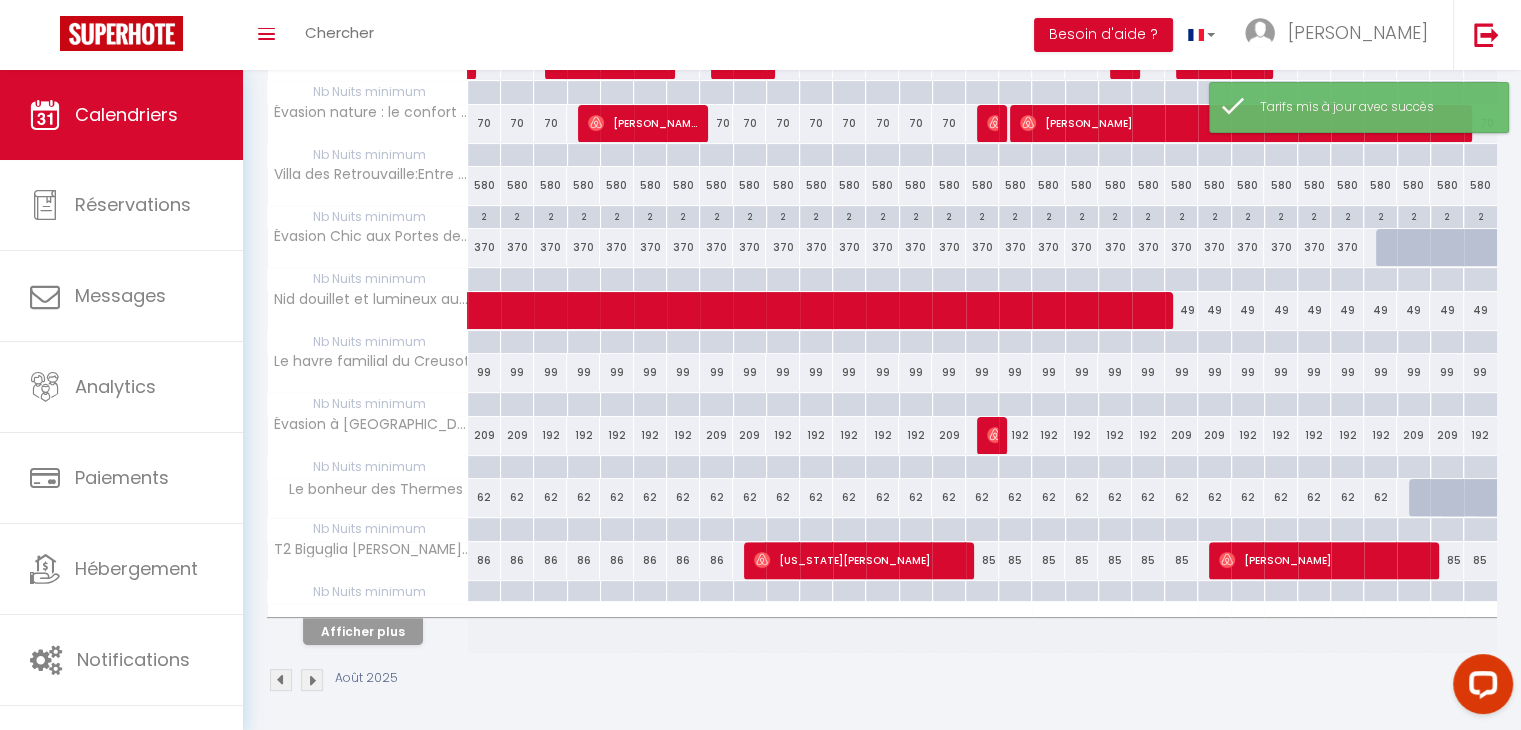 click at bounding box center (312, 680) 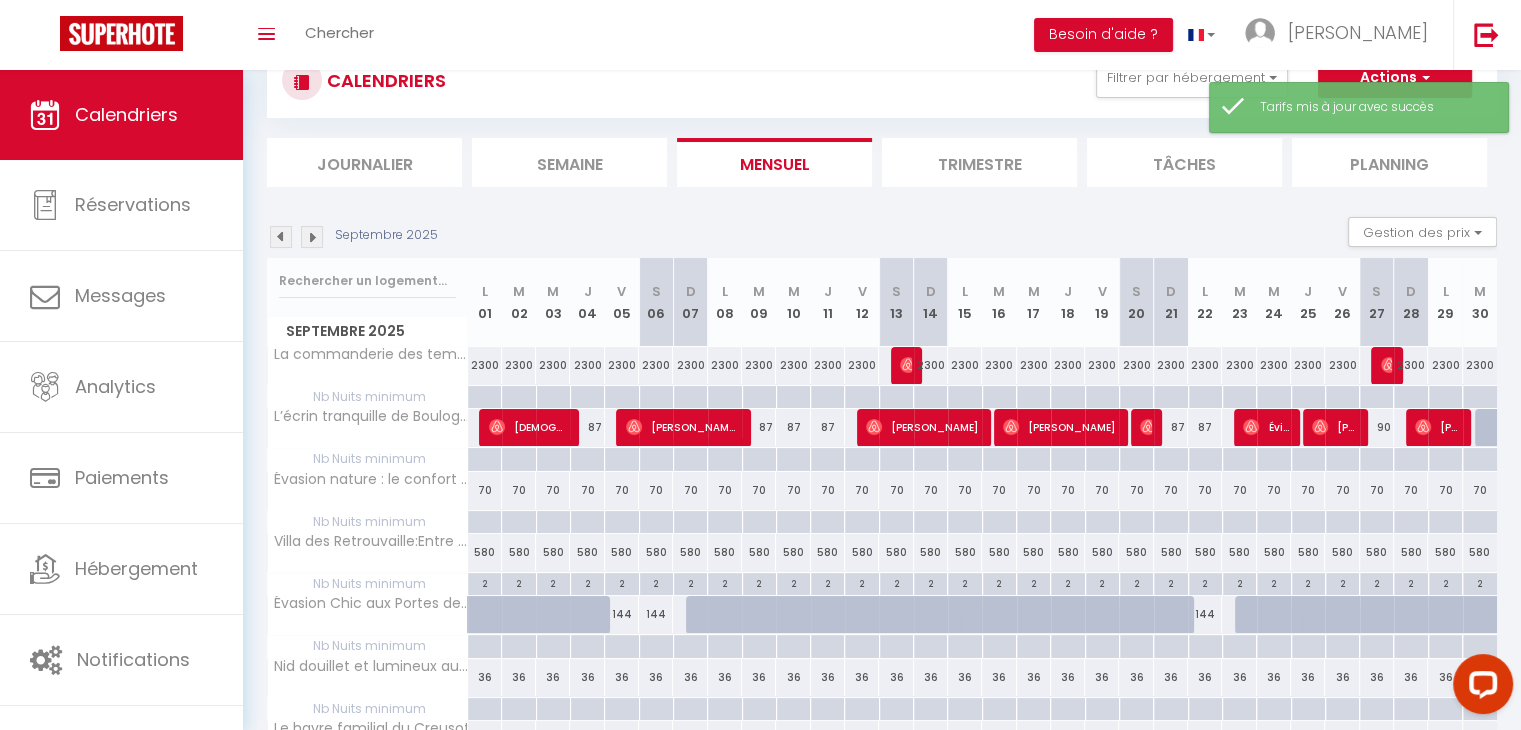 scroll, scrollTop: 437, scrollLeft: 0, axis: vertical 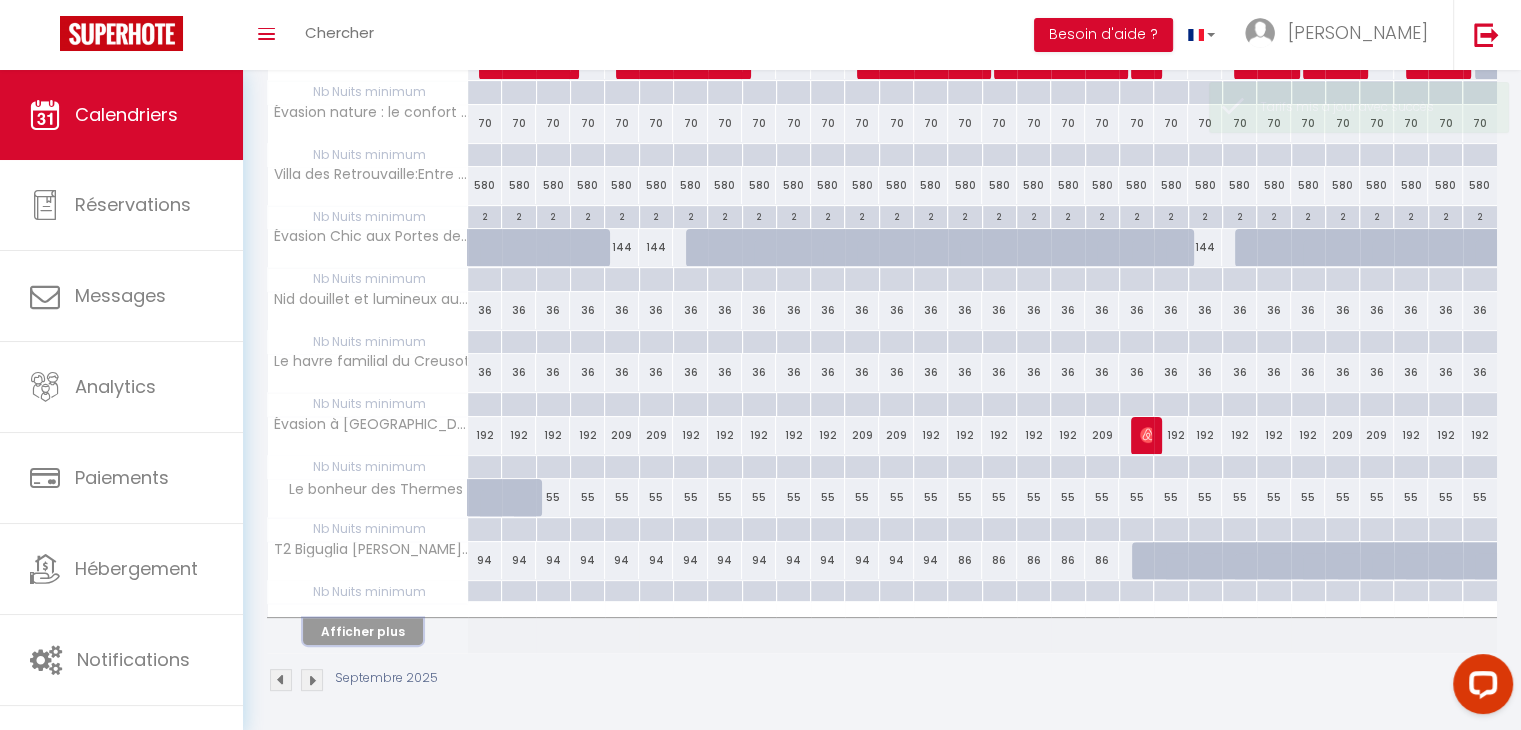 click on "Afficher plus" at bounding box center [363, 631] 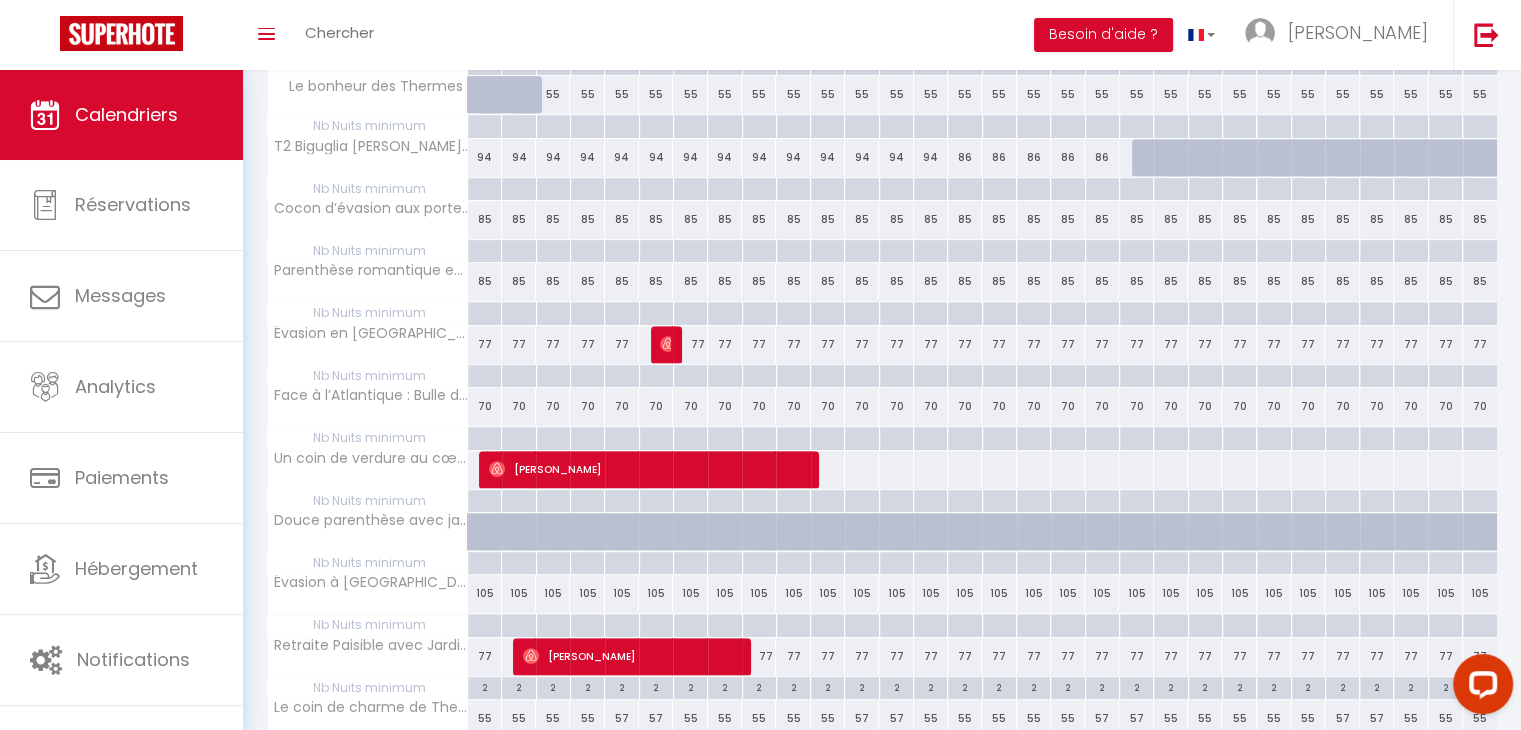 scroll, scrollTop: 838, scrollLeft: 0, axis: vertical 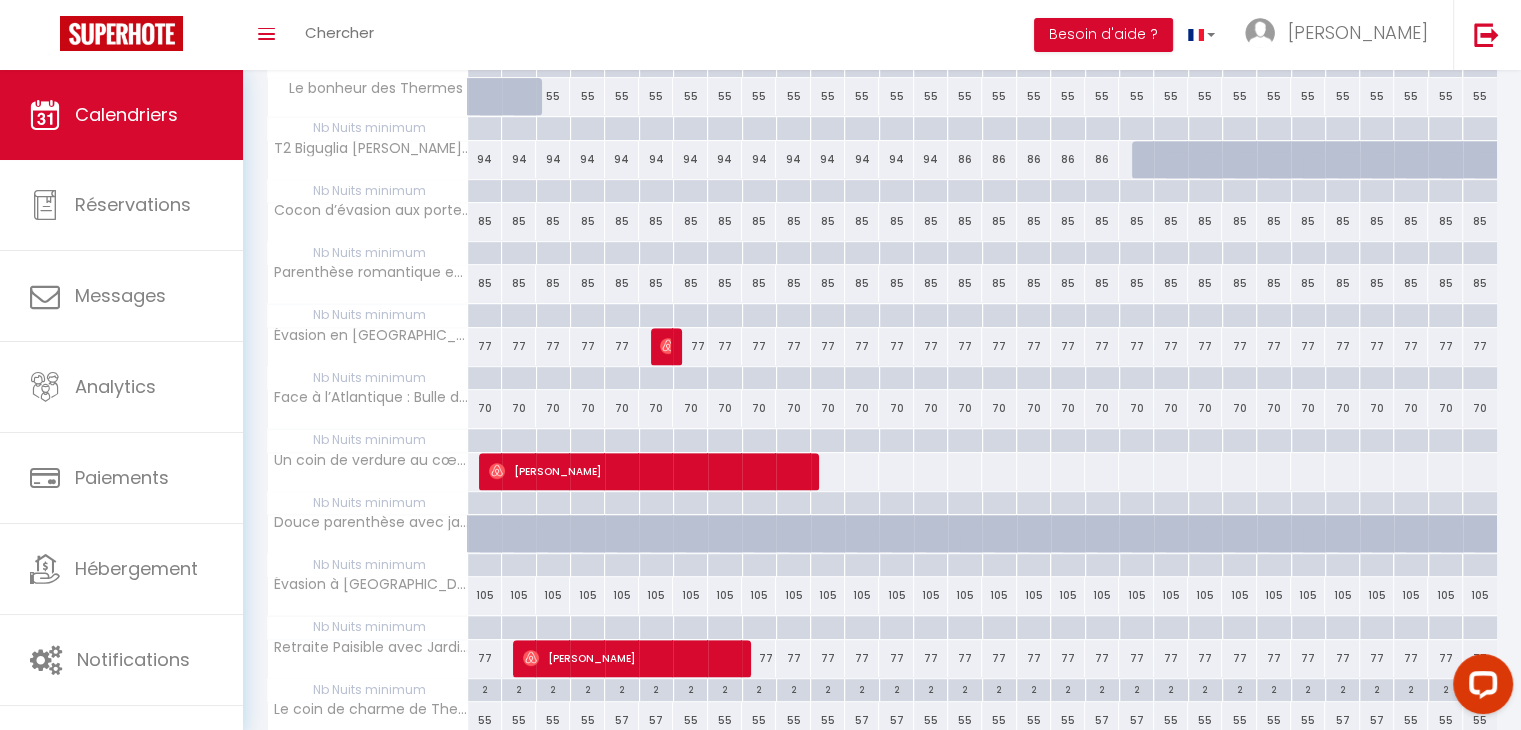 click at bounding box center (827, 471) 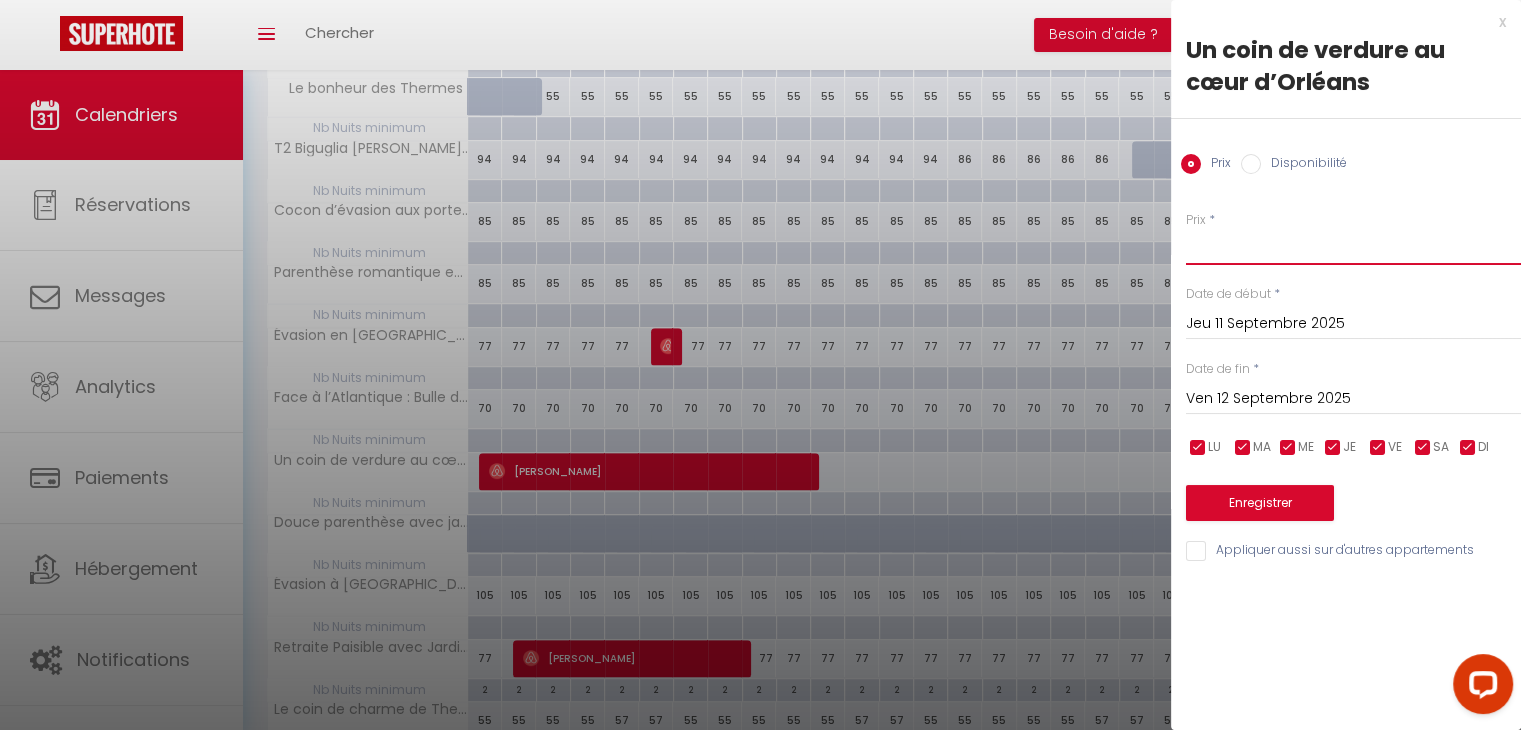 click on "Prix" at bounding box center (1353, 247) 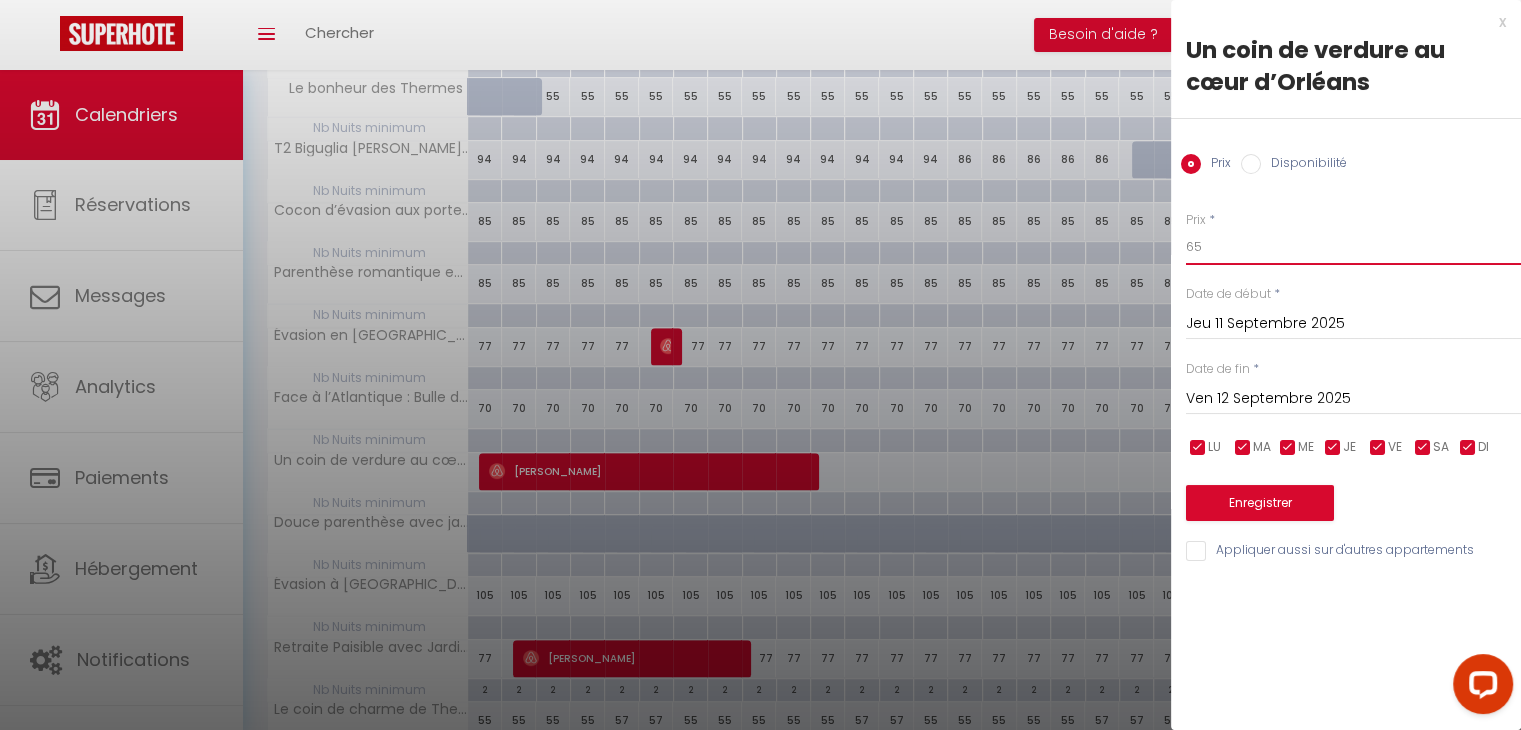 type on "65" 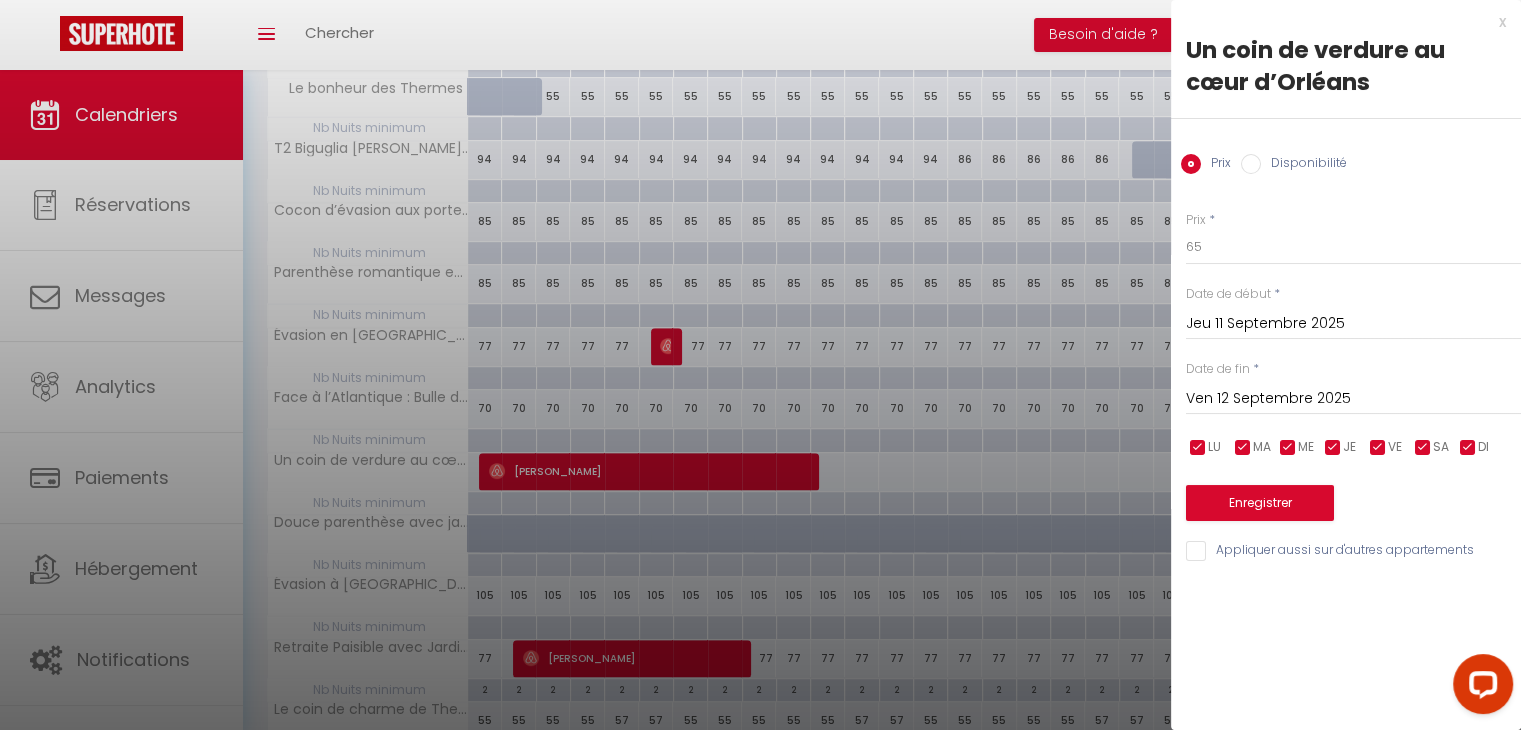 click on "Ven 12 Septembre 2025" at bounding box center (1353, 399) 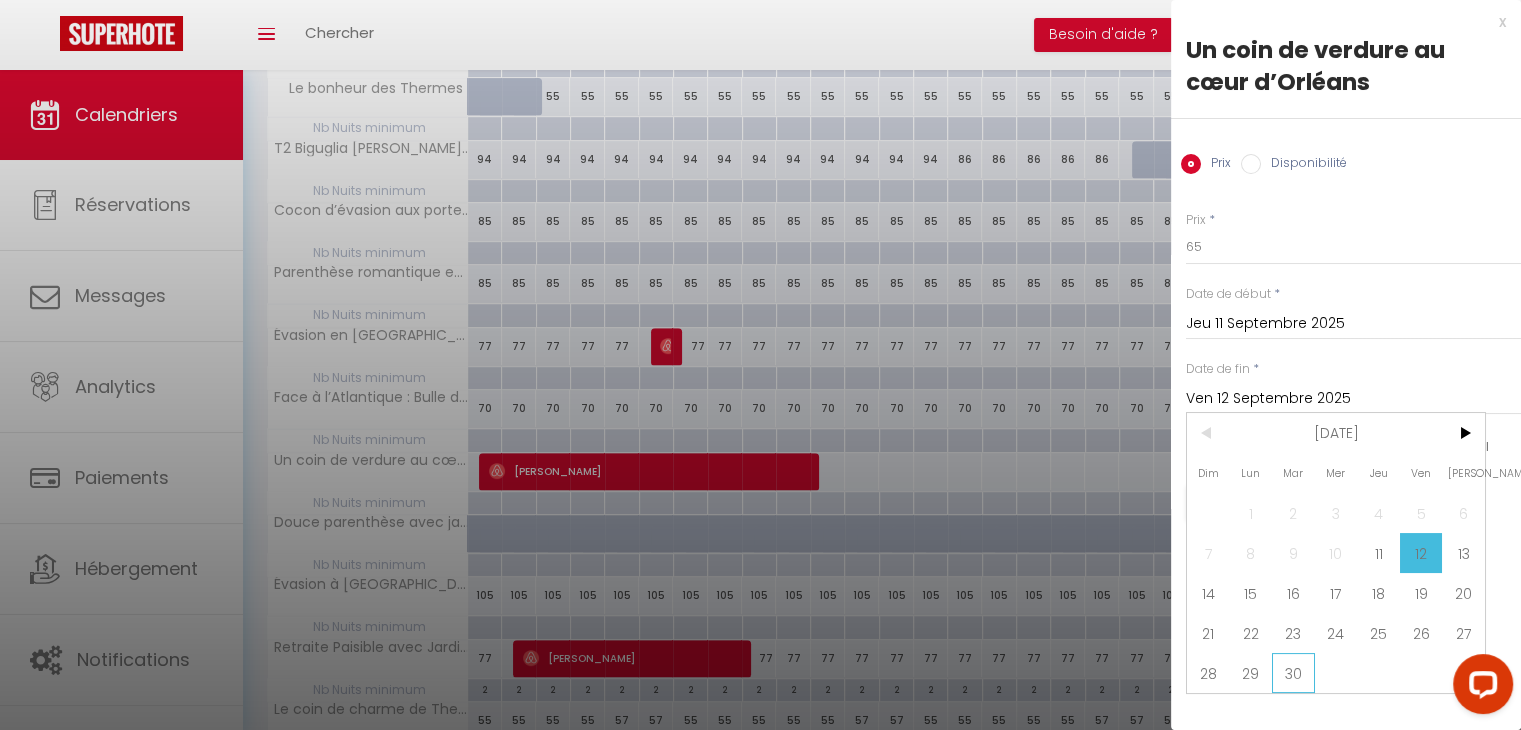click on "30" at bounding box center (1293, 673) 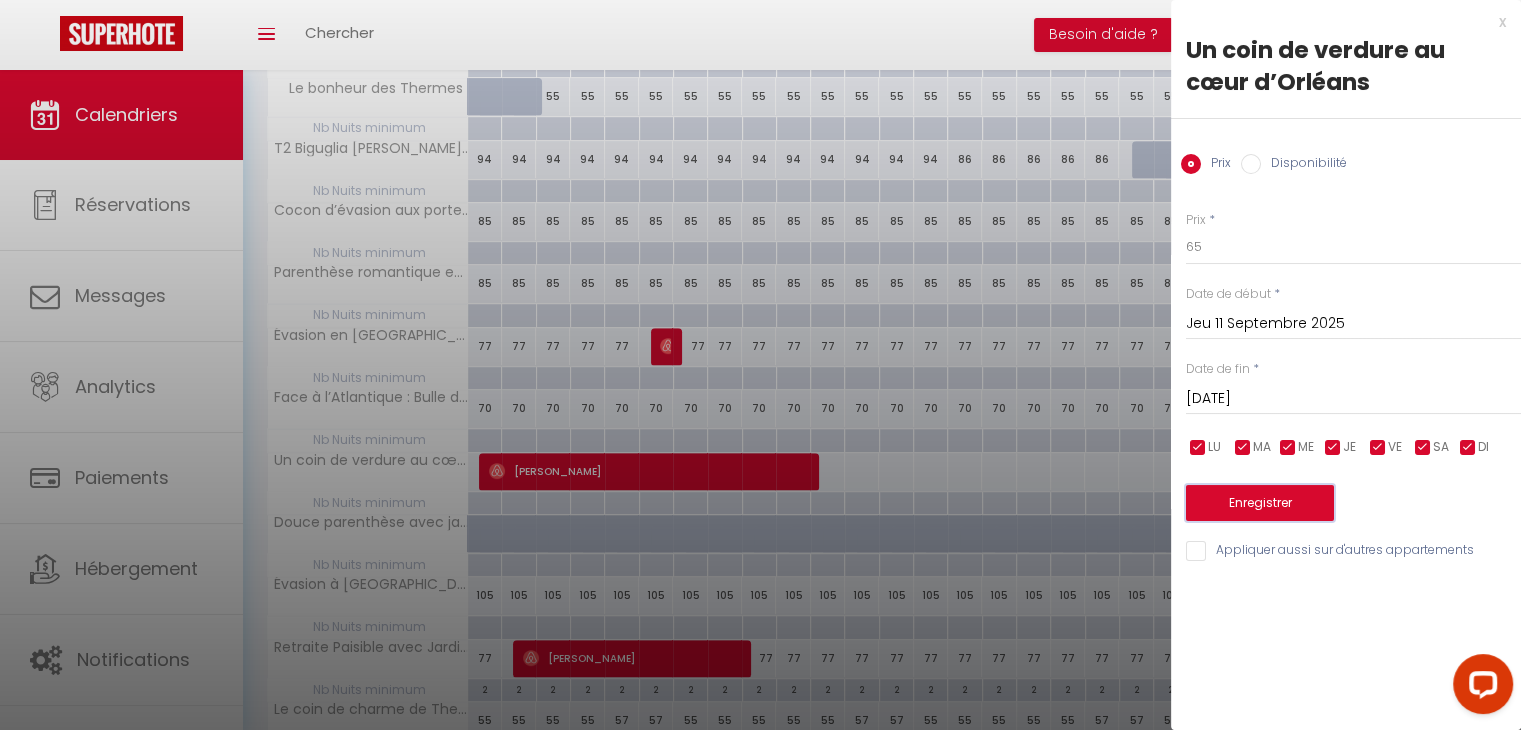 click on "Enregistrer" at bounding box center [1260, 503] 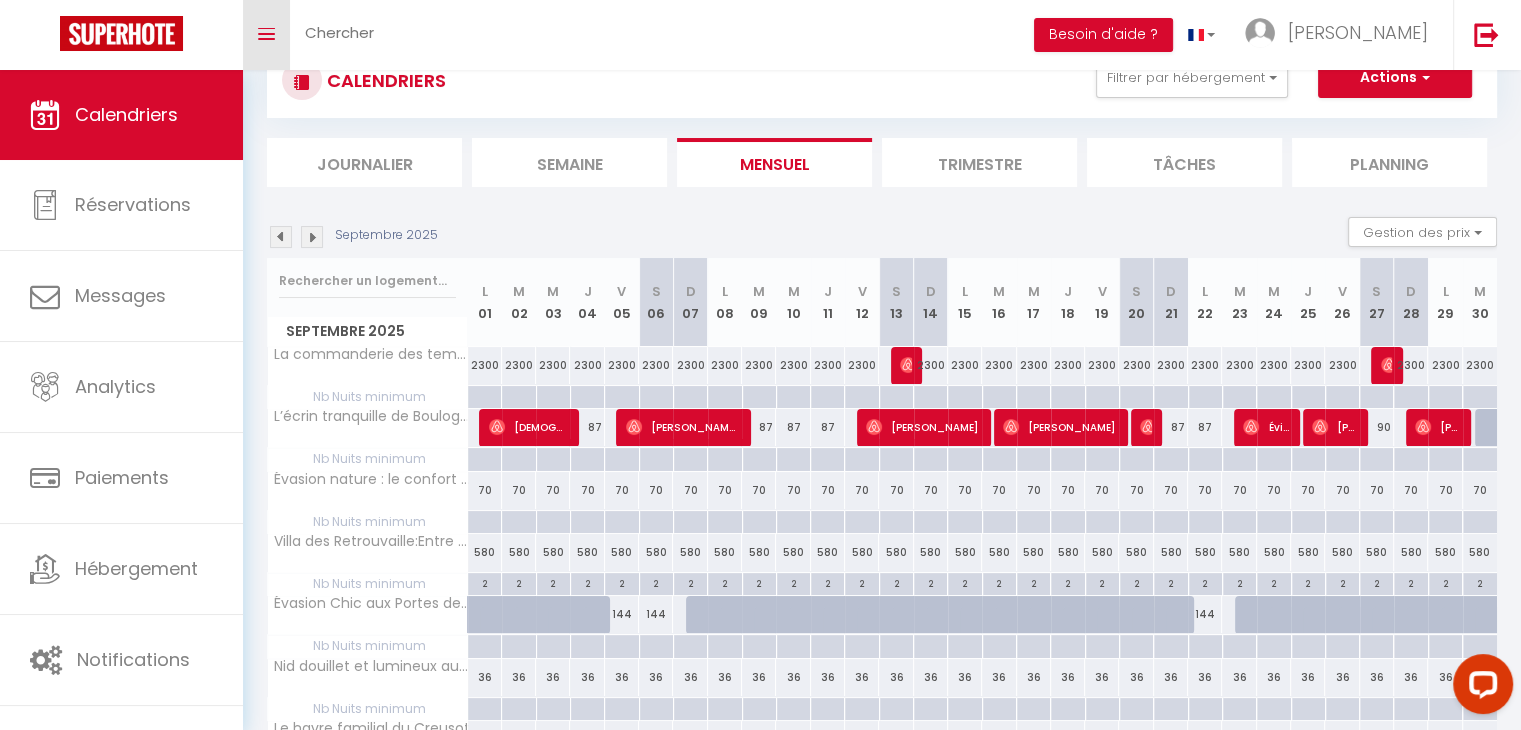 scroll, scrollTop: 437, scrollLeft: 0, axis: vertical 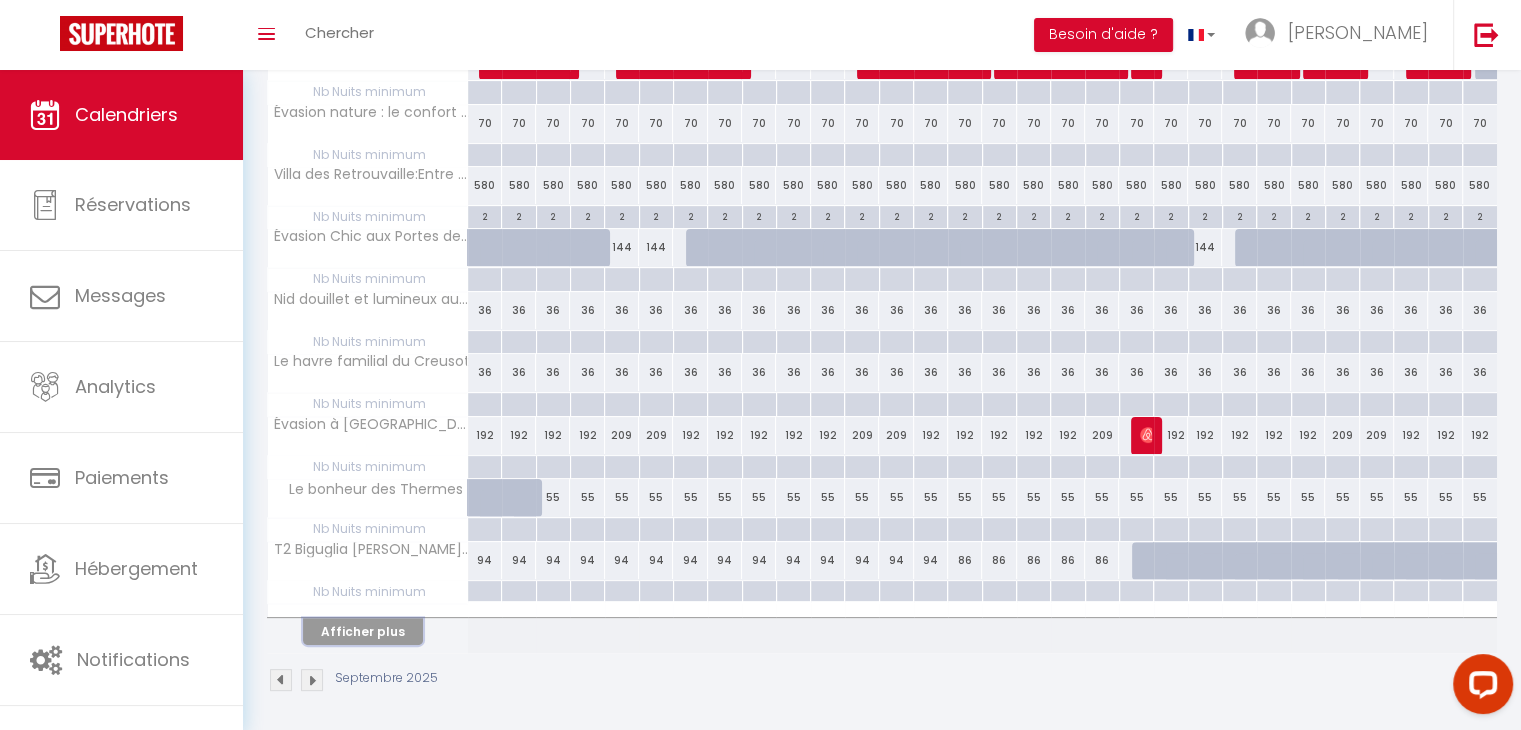 click on "Afficher plus" at bounding box center (363, 631) 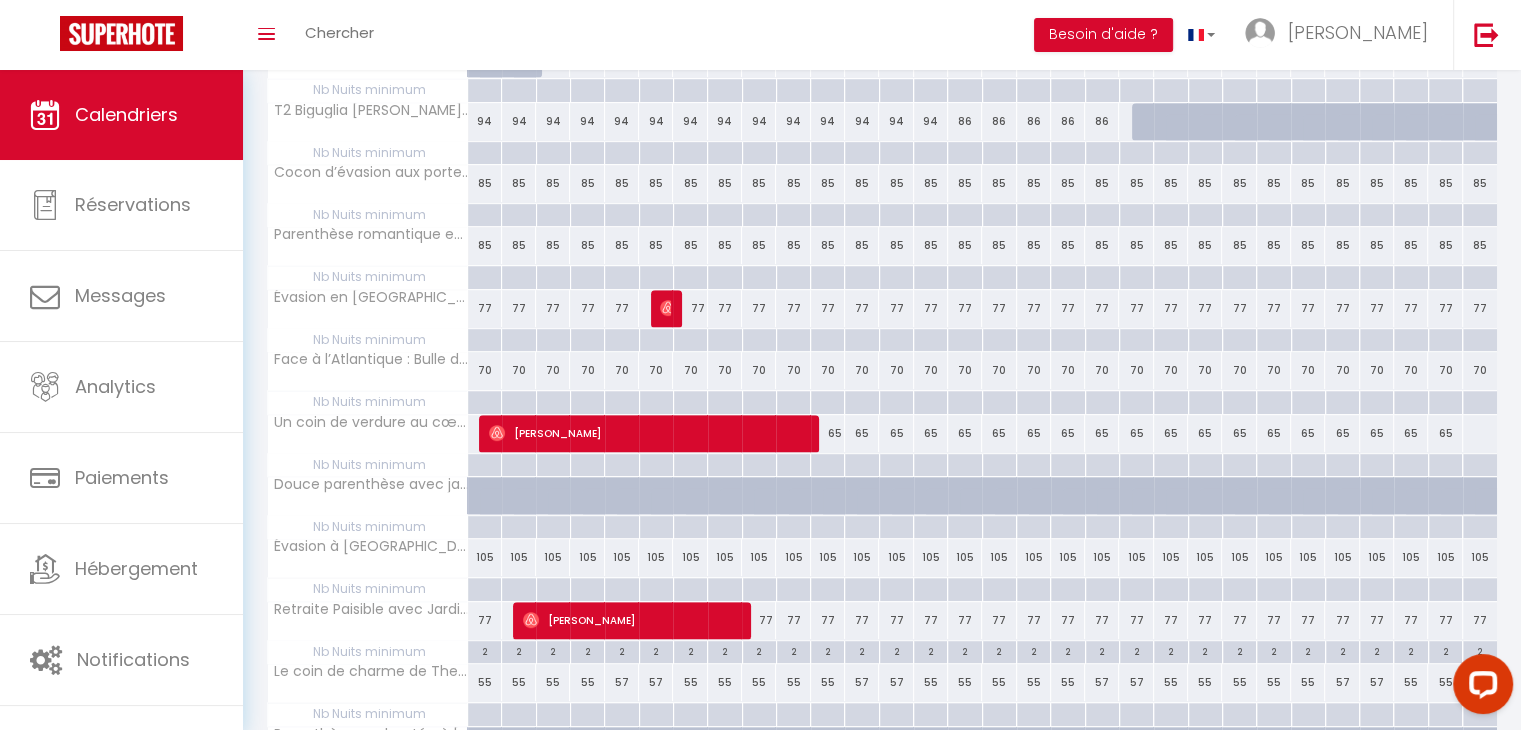 scroll, scrollTop: 1057, scrollLeft: 0, axis: vertical 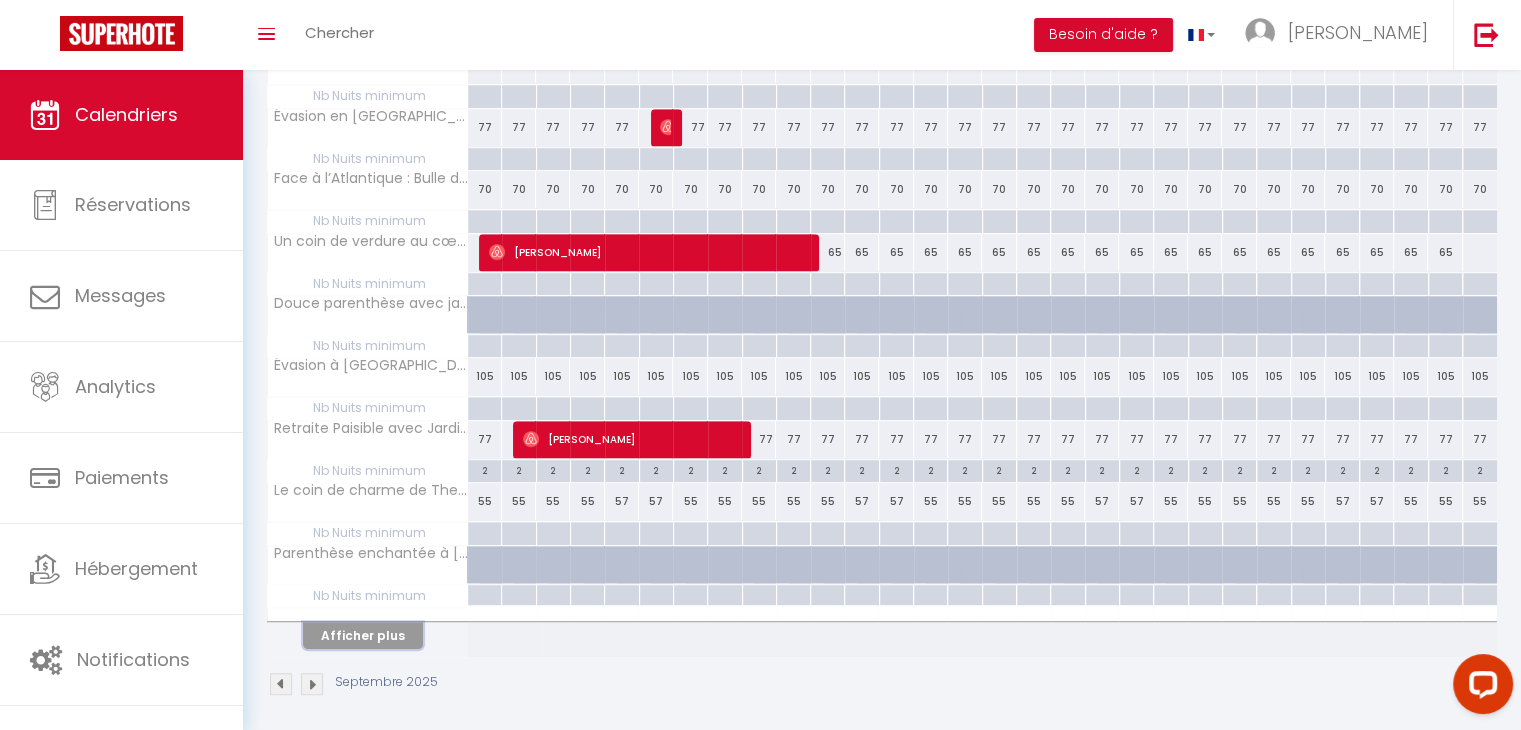 click on "Afficher plus" at bounding box center [363, 635] 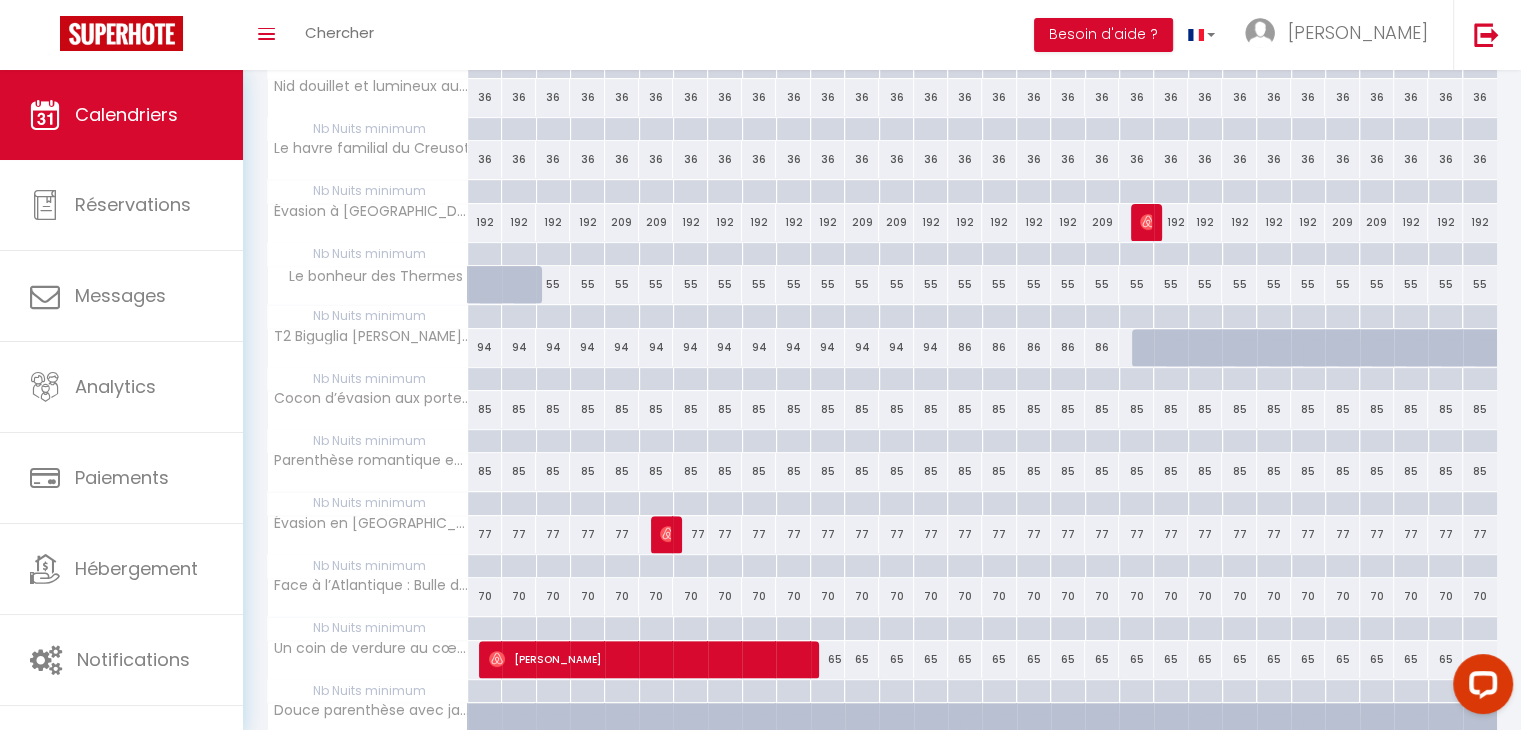 scroll, scrollTop: 646, scrollLeft: 0, axis: vertical 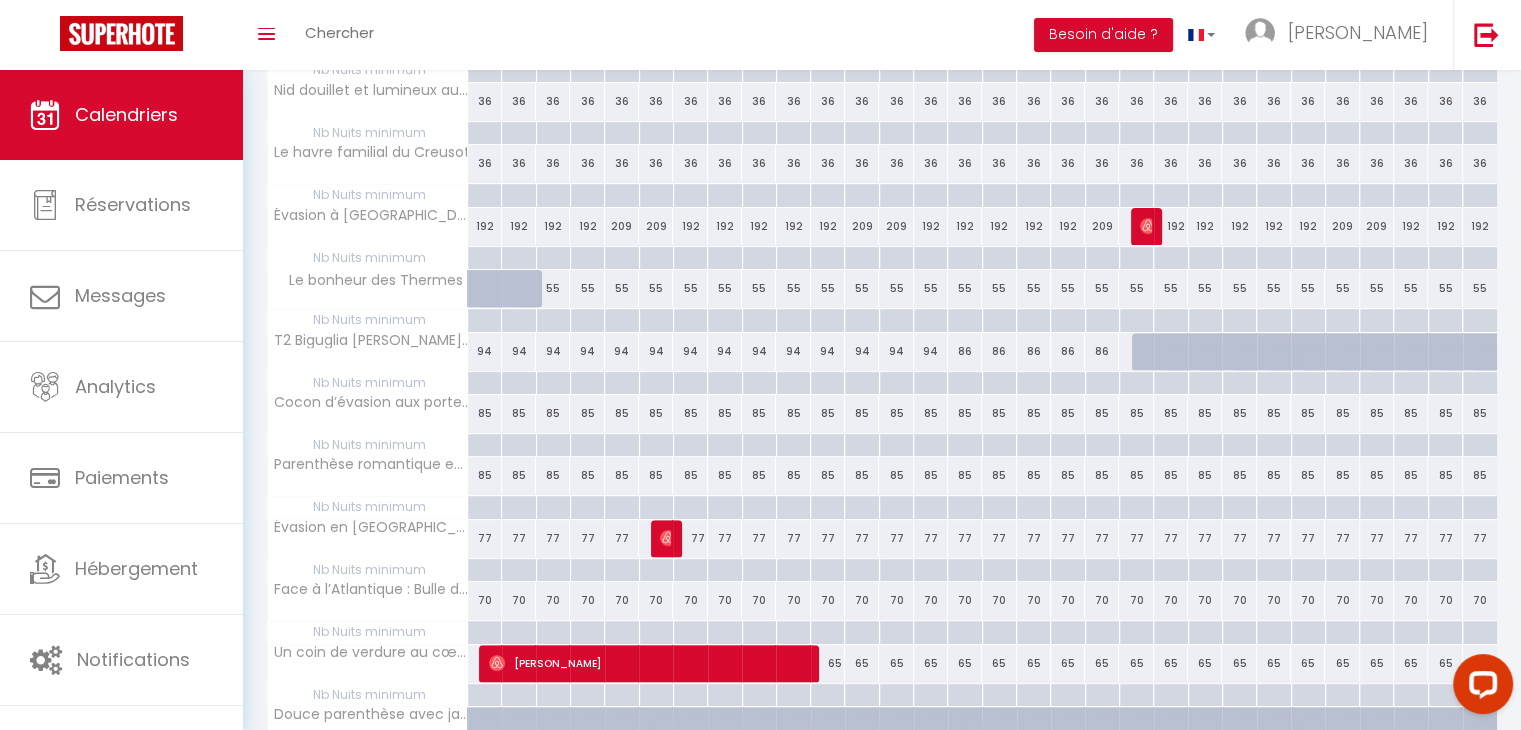 click at bounding box center [1479, 688] 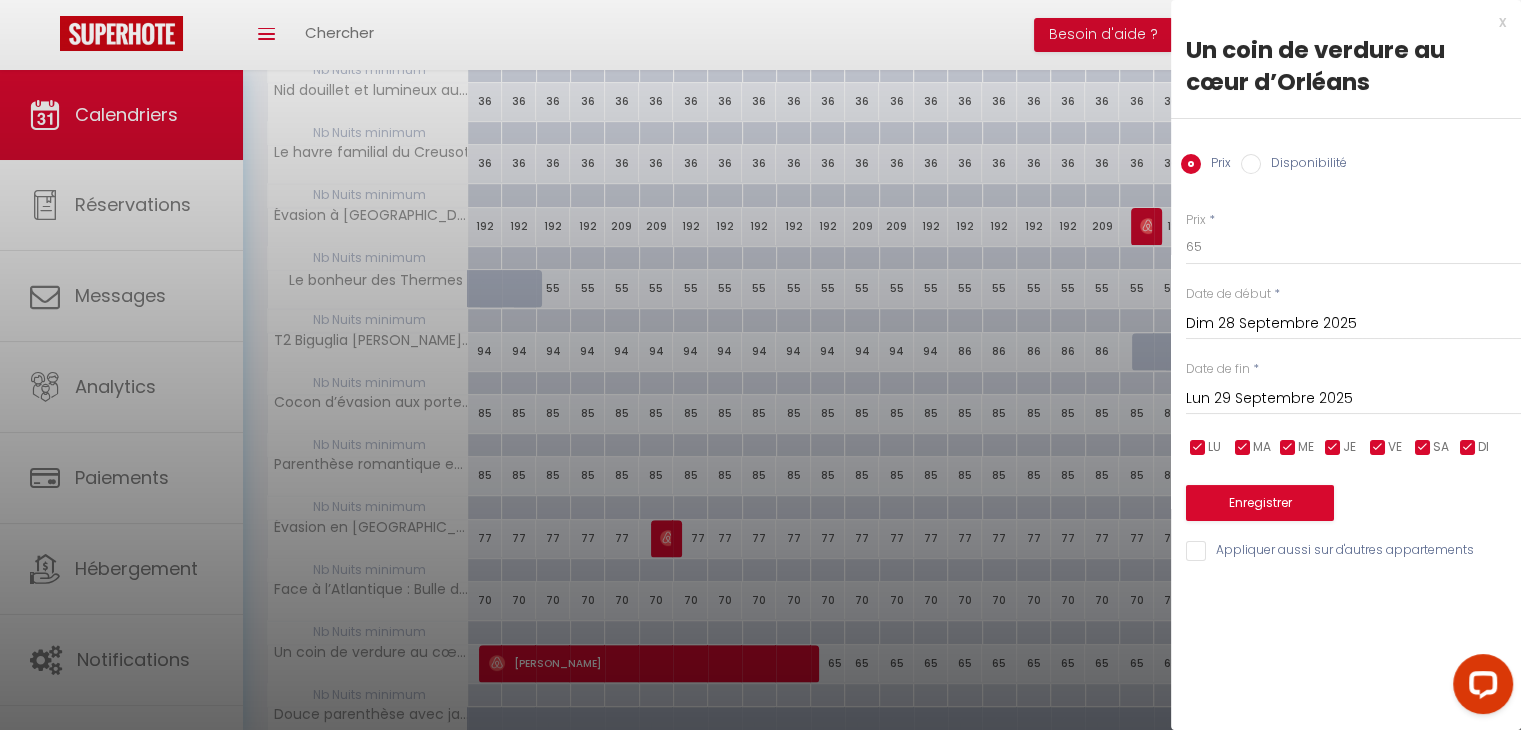 click on "Lun 29 Septembre 2025" at bounding box center (1353, 399) 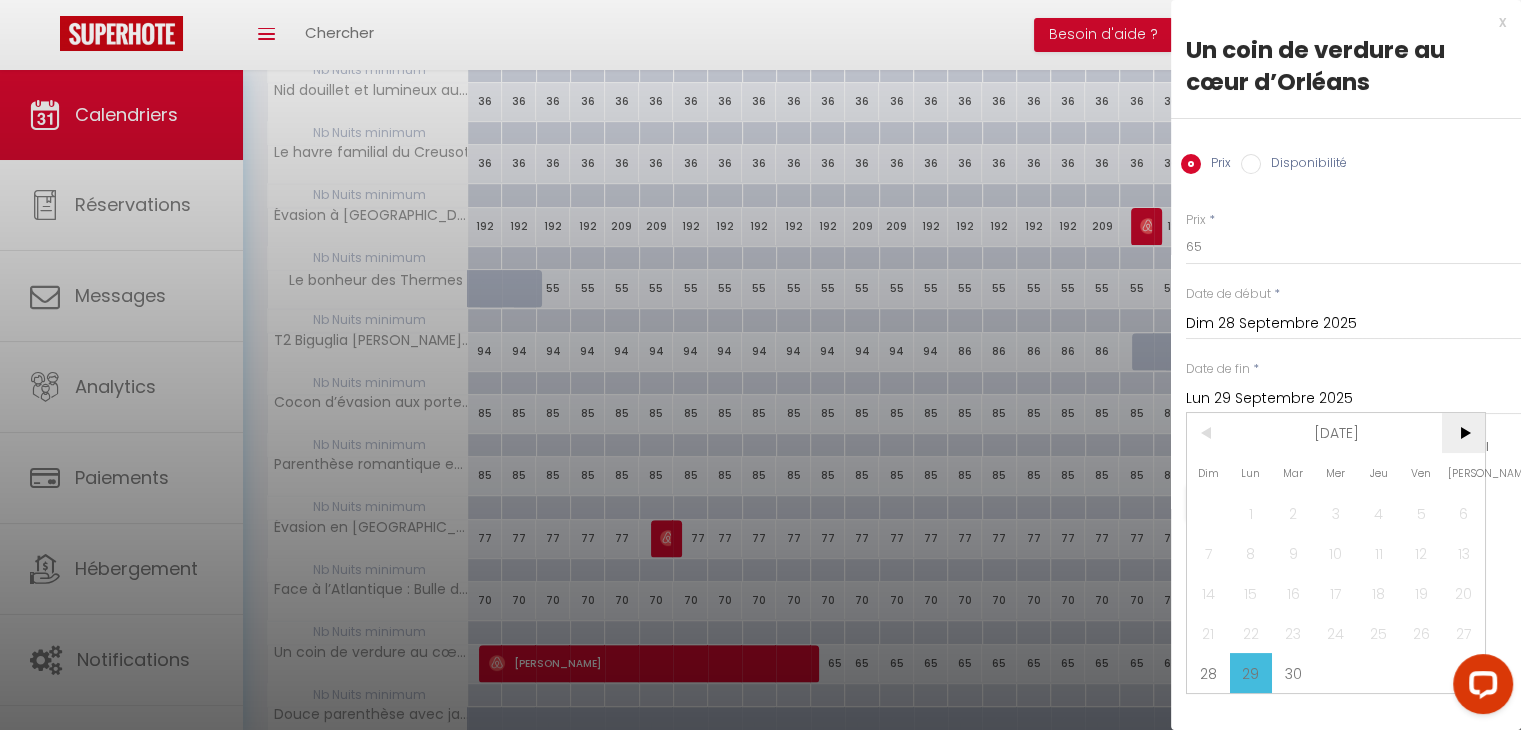 click on ">" at bounding box center (1463, 433) 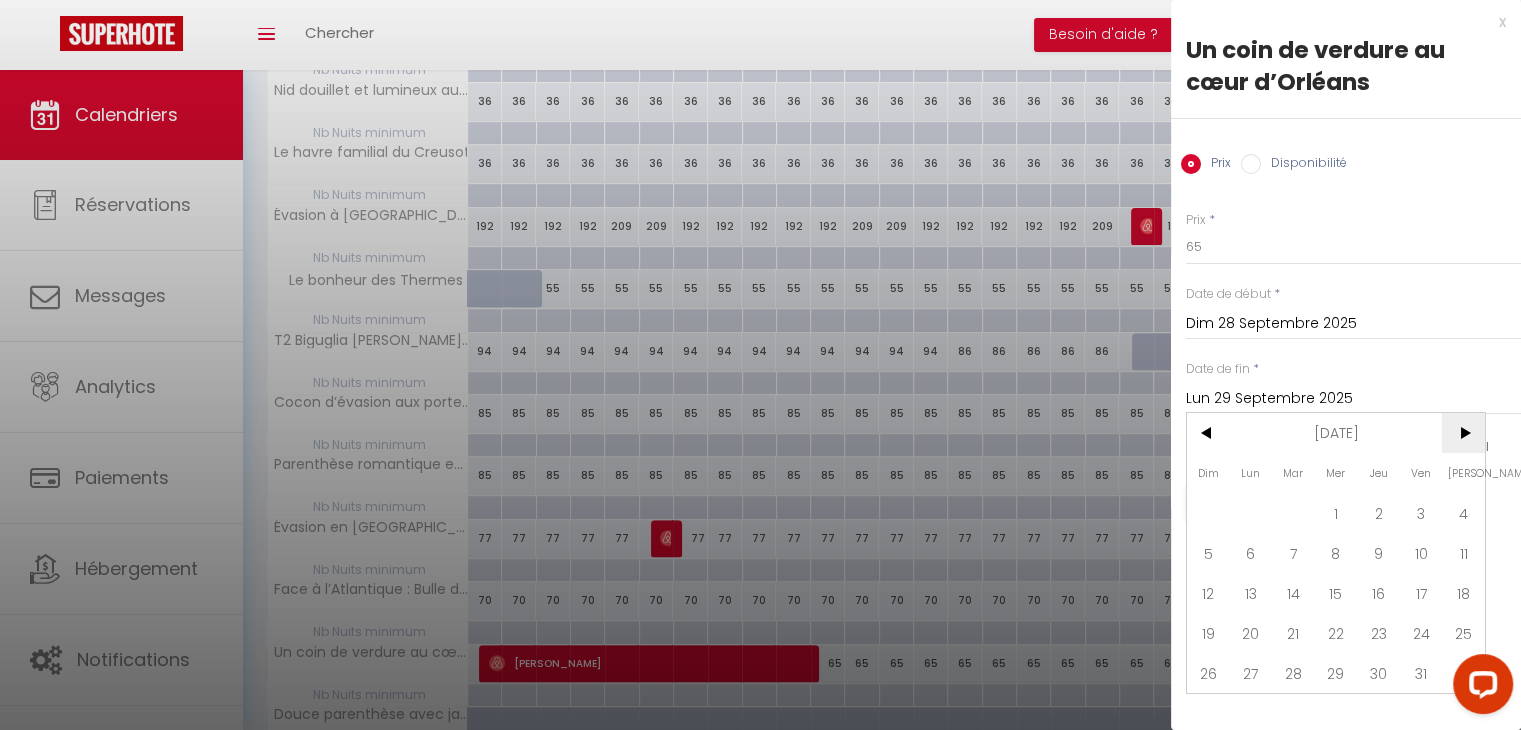 click on ">" at bounding box center (1463, 433) 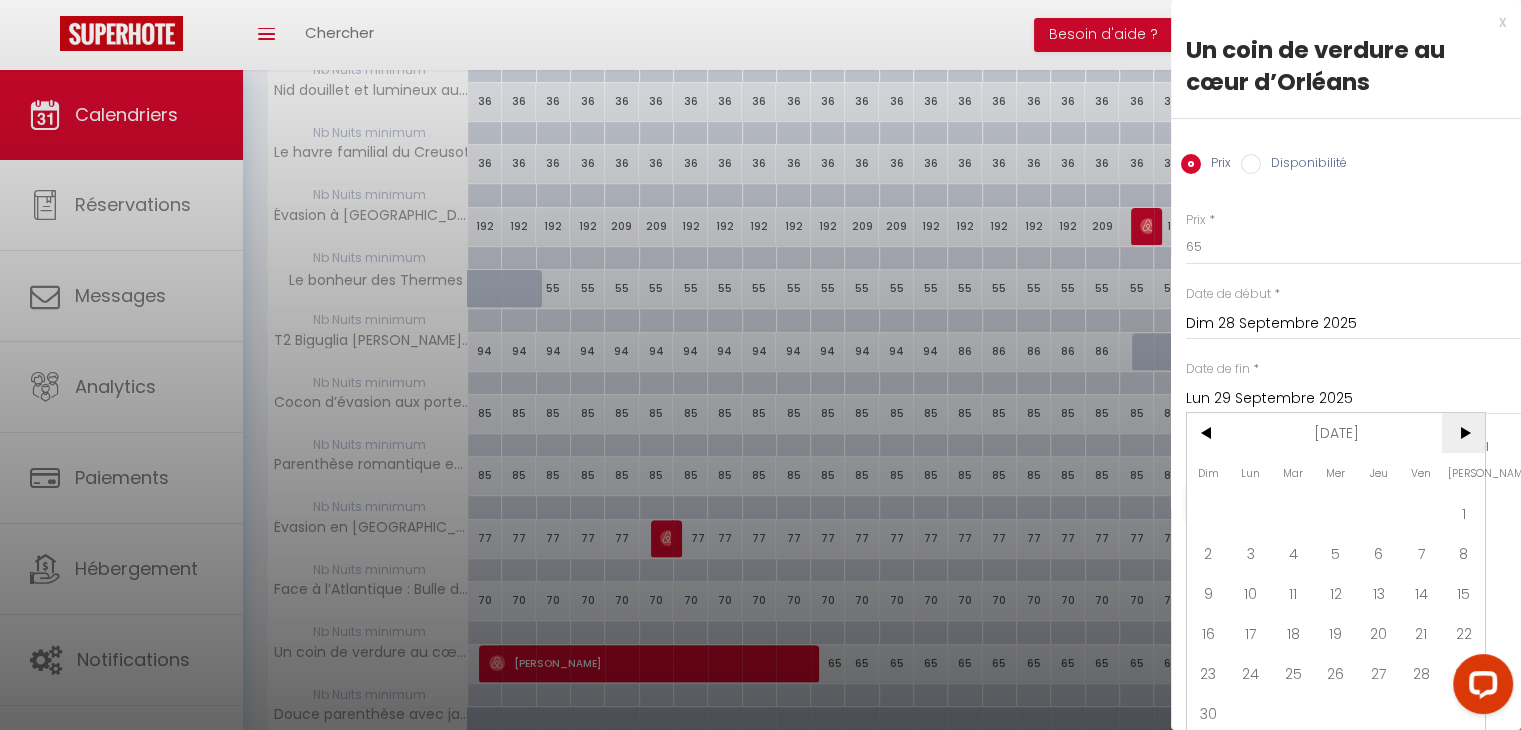 click on ">" at bounding box center (1463, 433) 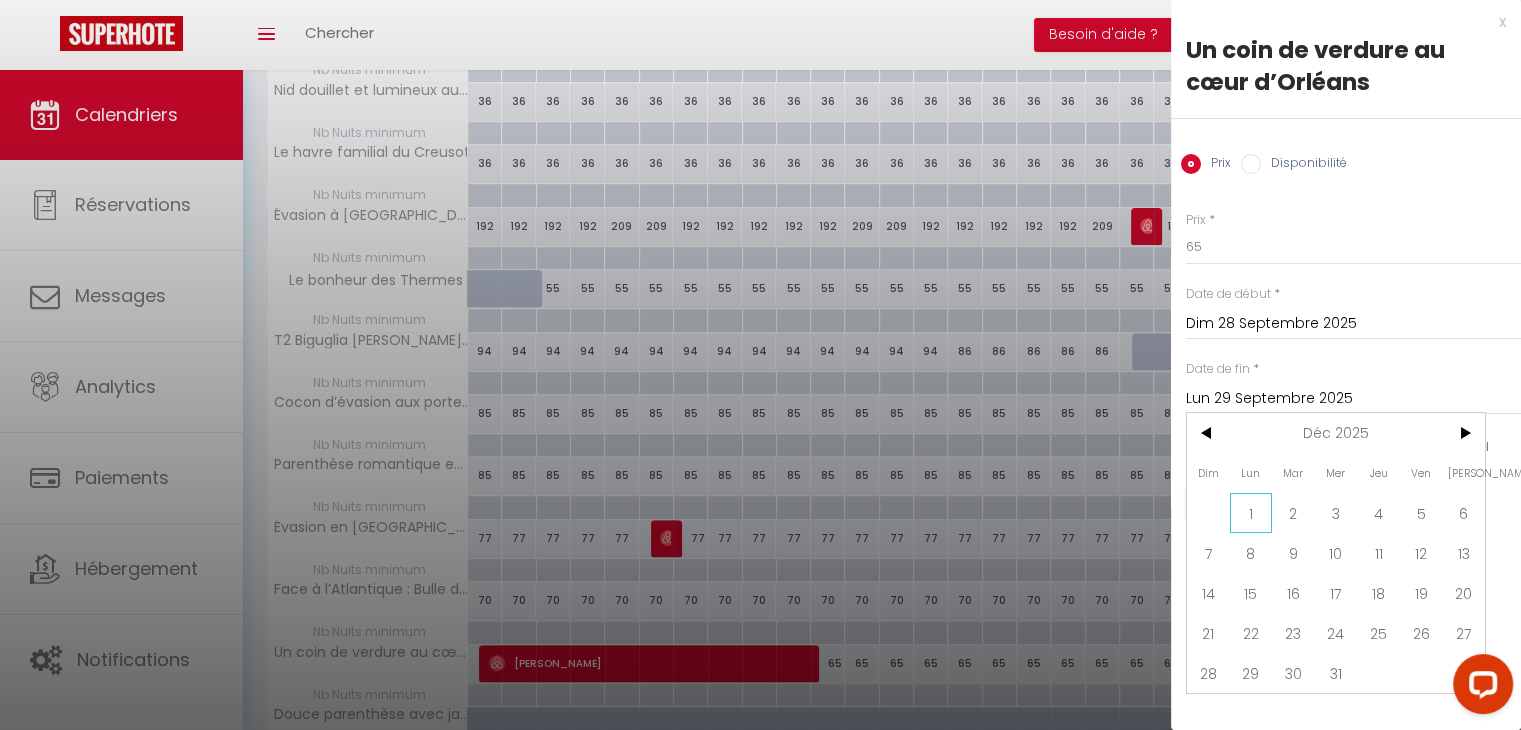 click on "1" at bounding box center [1251, 513] 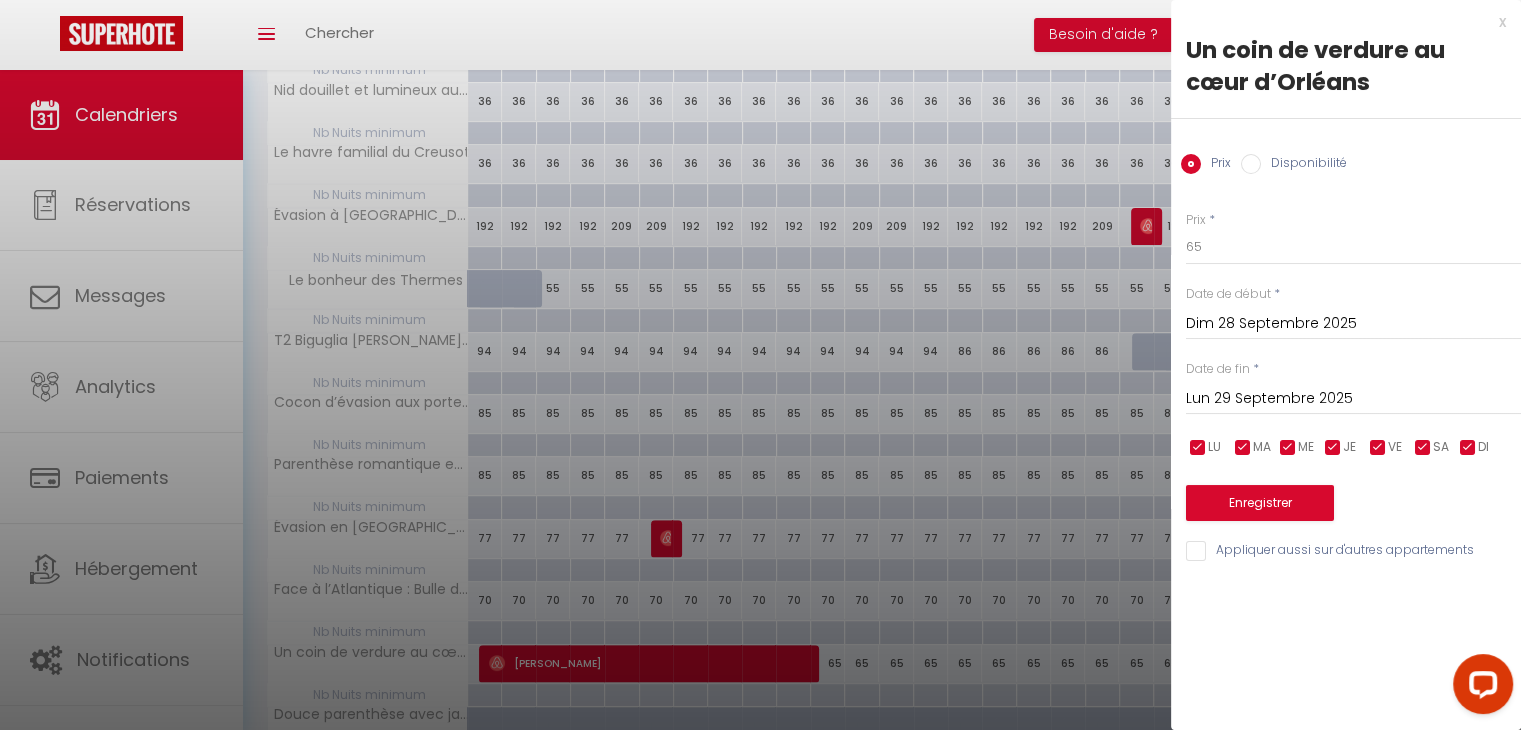type on "Lun 01 Décembre 2025" 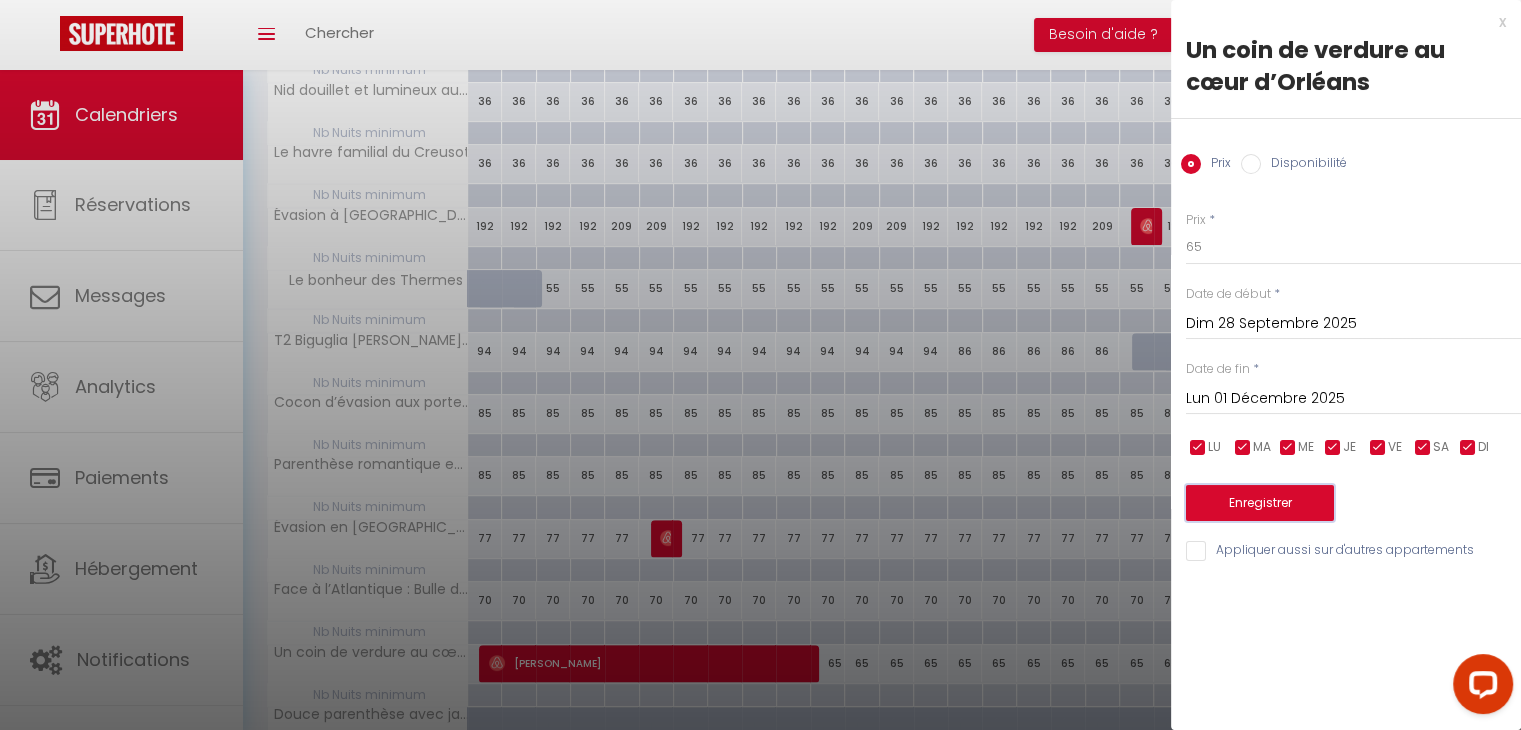 click on "Enregistrer" at bounding box center [1260, 503] 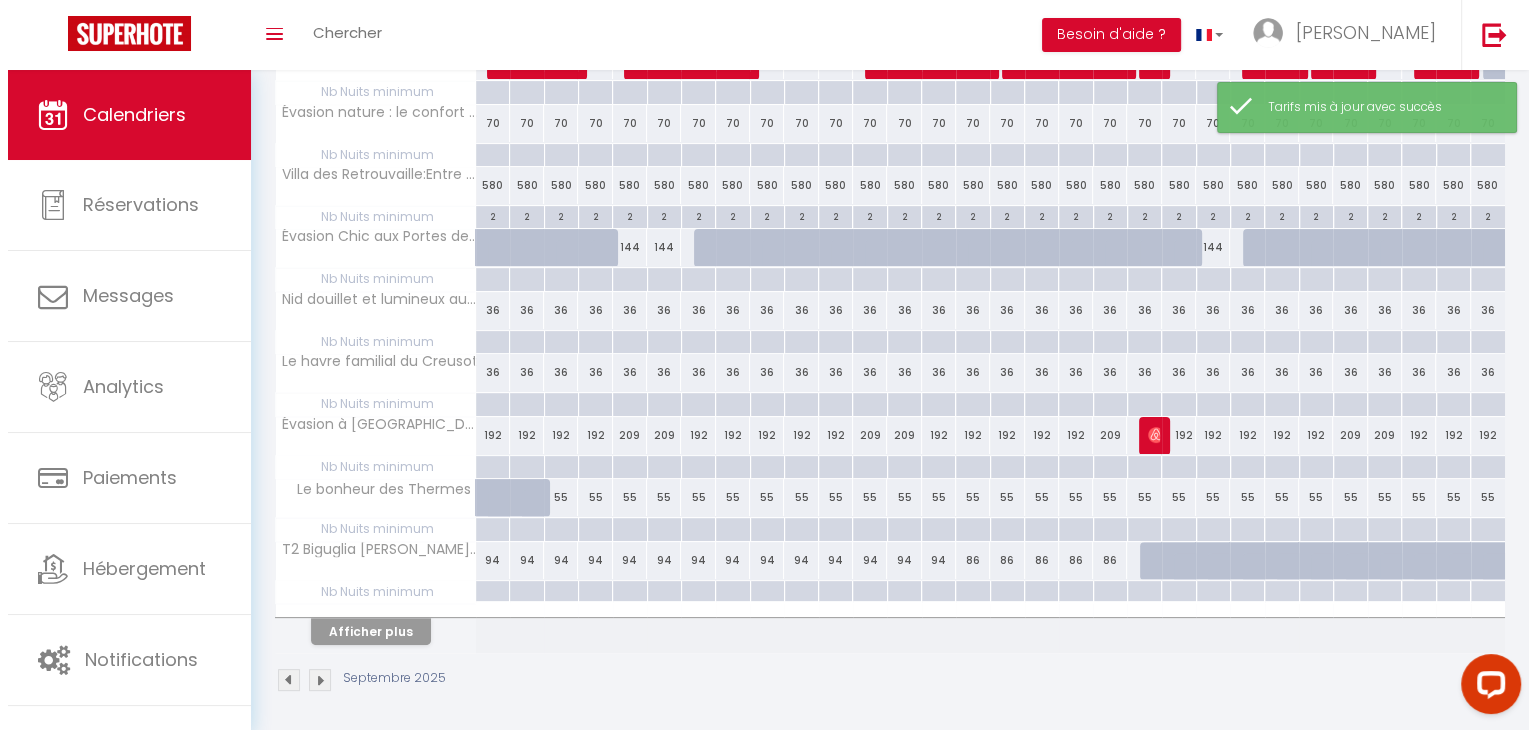 scroll, scrollTop: 0, scrollLeft: 0, axis: both 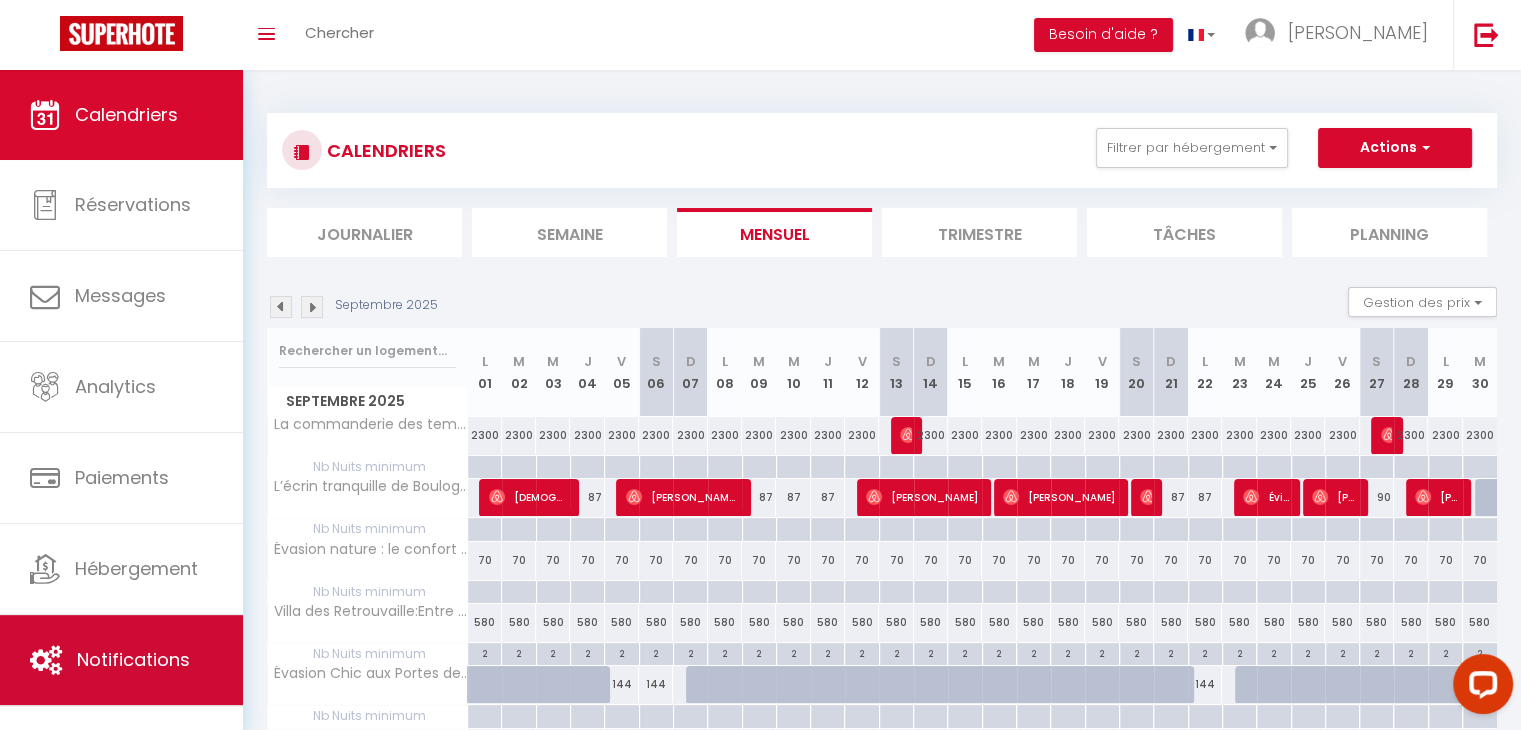 click on "Notifications" at bounding box center [133, 659] 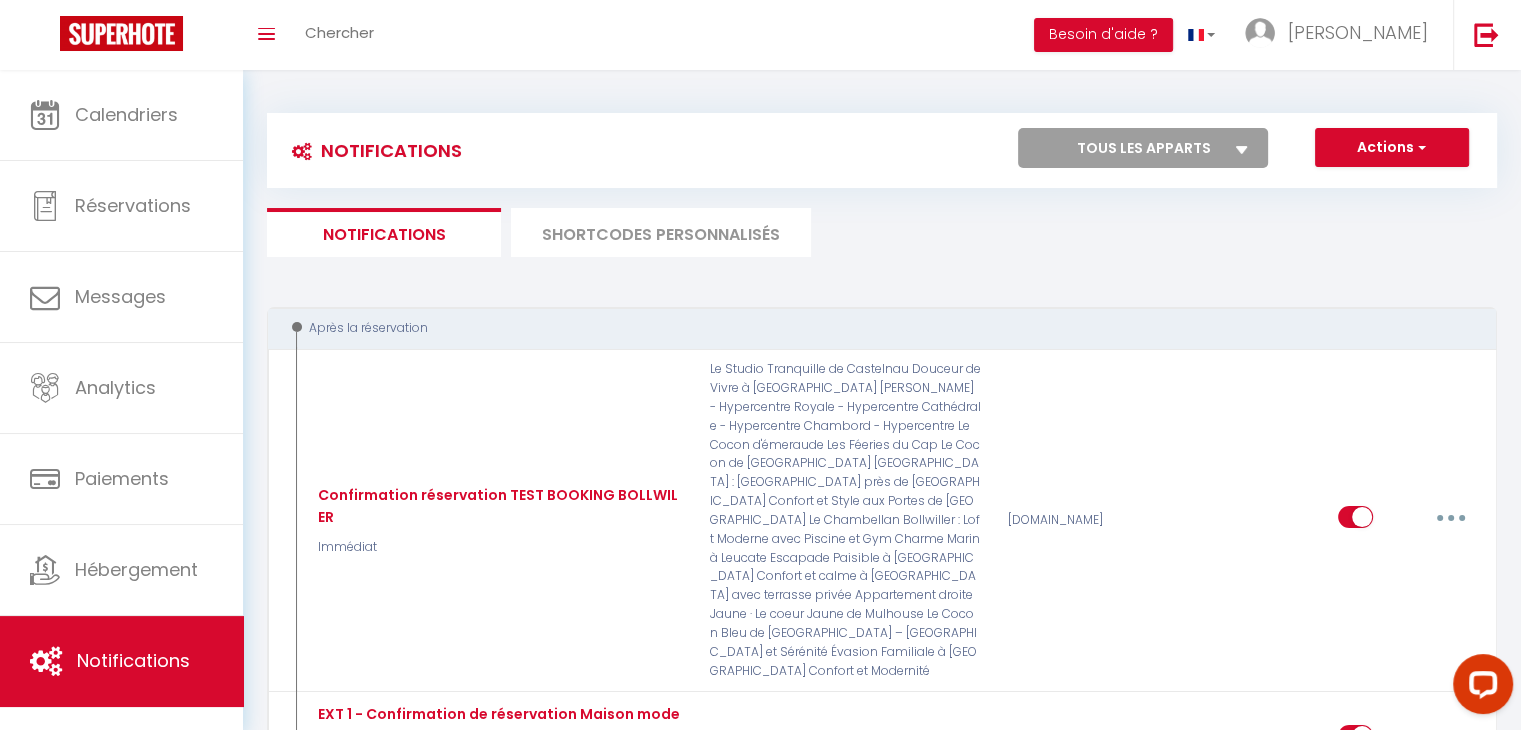 click on "SHORTCODES PERSONNALISÉS" at bounding box center [661, 232] 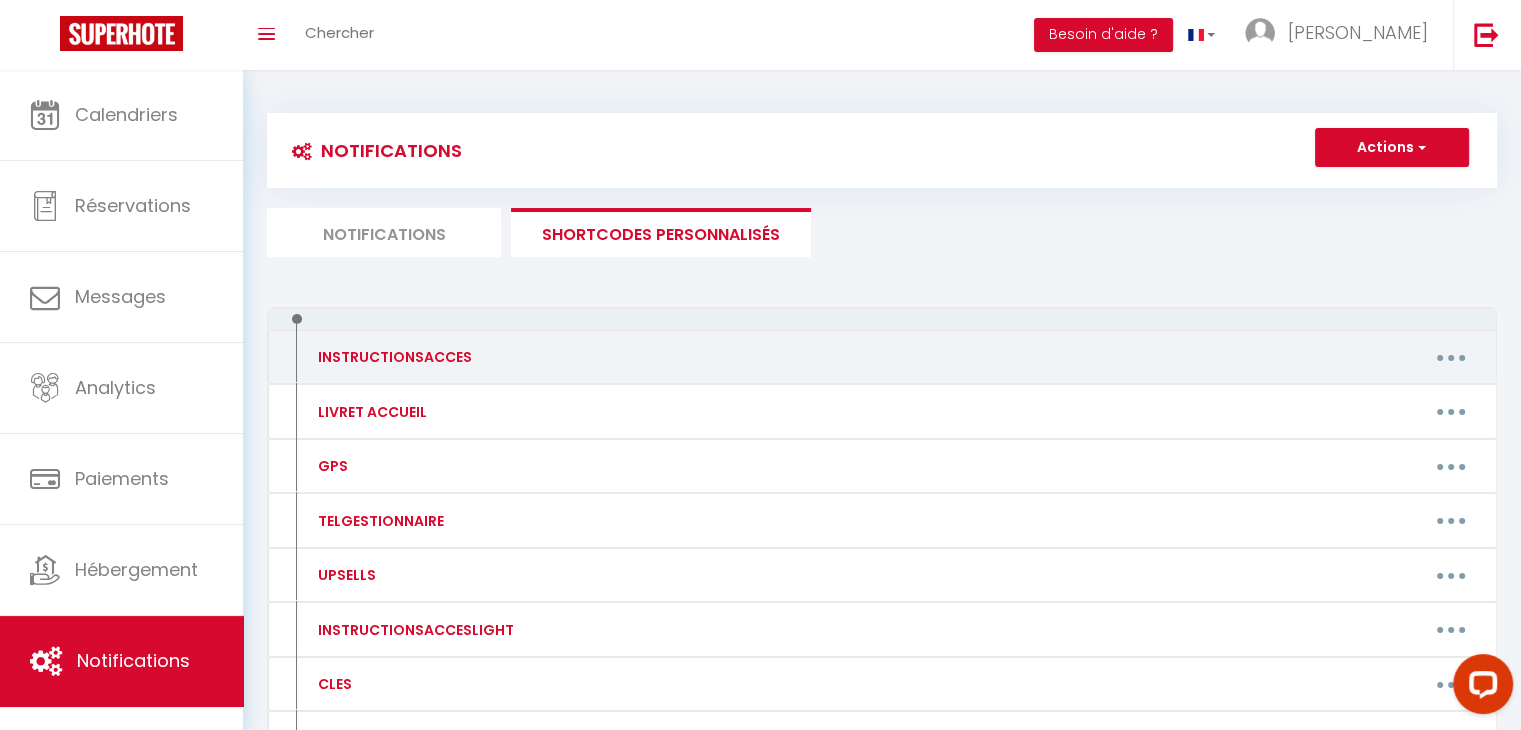 click at bounding box center [1451, 357] 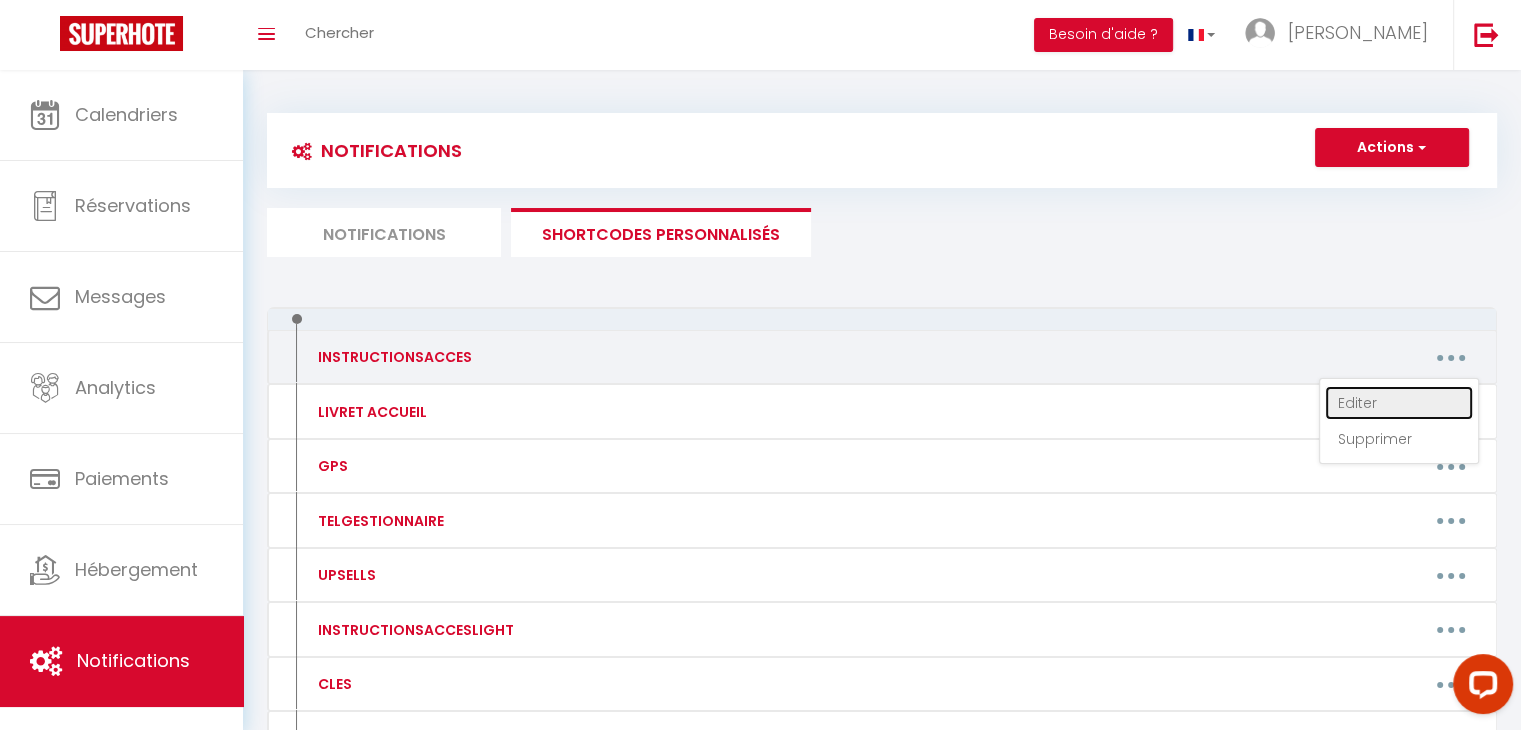 click on "Editer" at bounding box center (1399, 403) 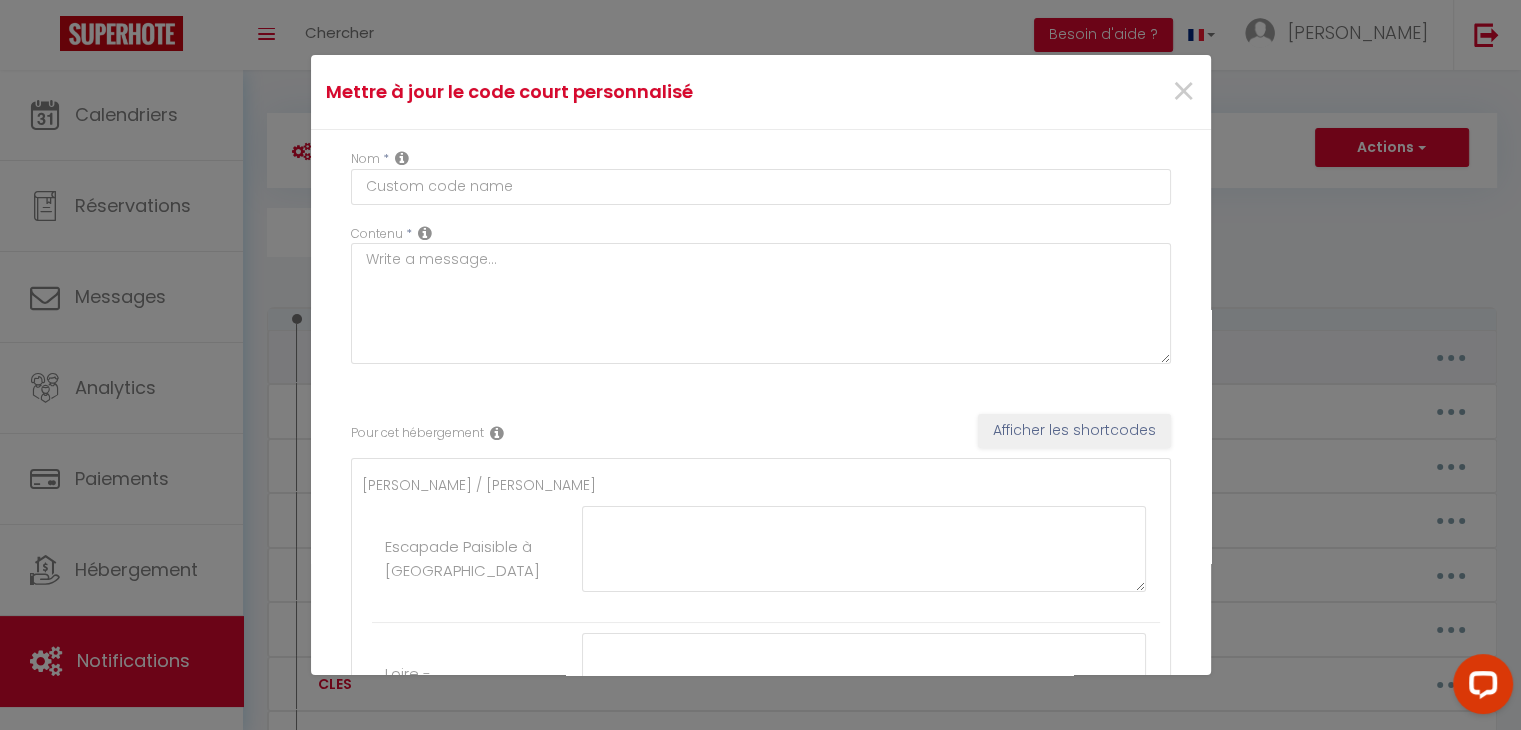 type on "INSTRUCTIONSACCES" 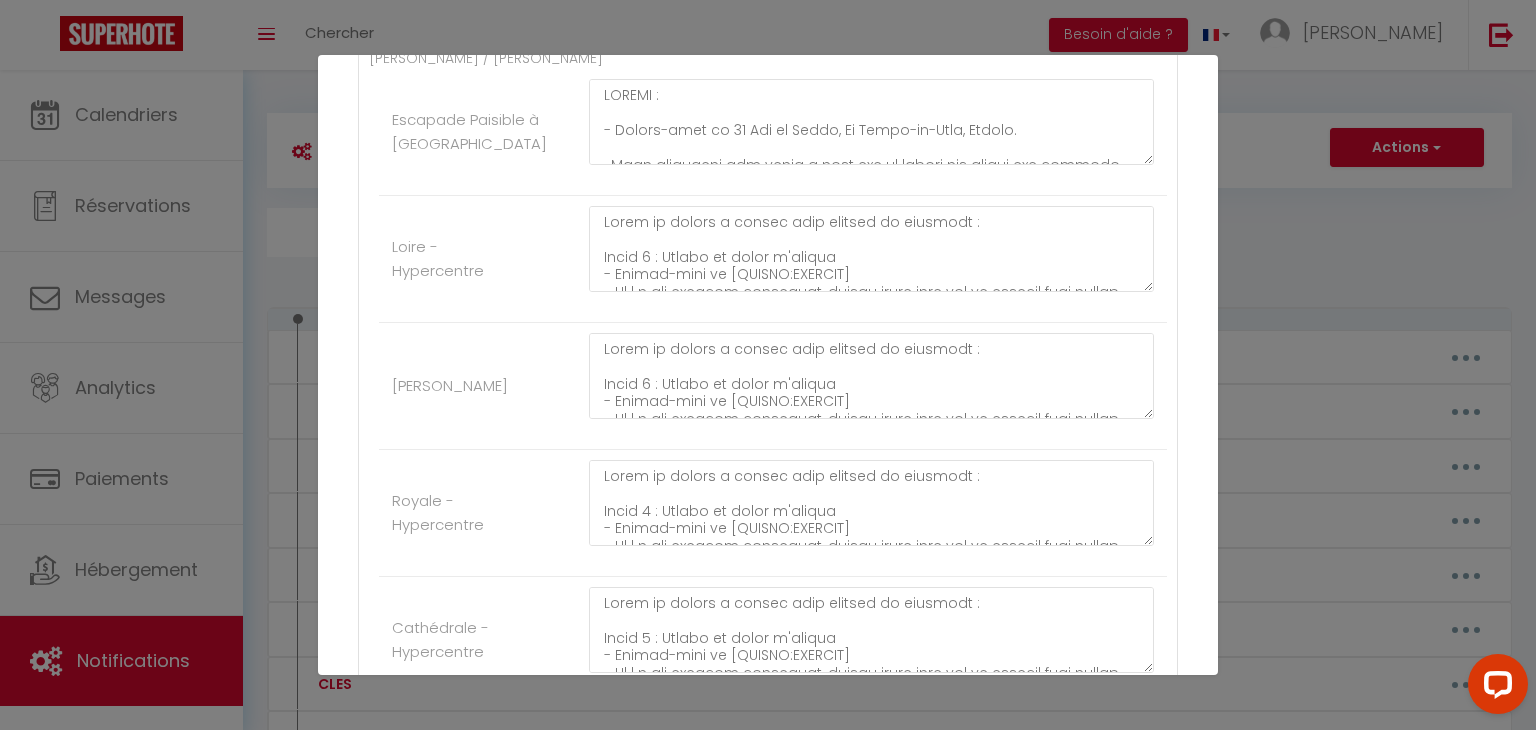 scroll, scrollTop: 428, scrollLeft: 0, axis: vertical 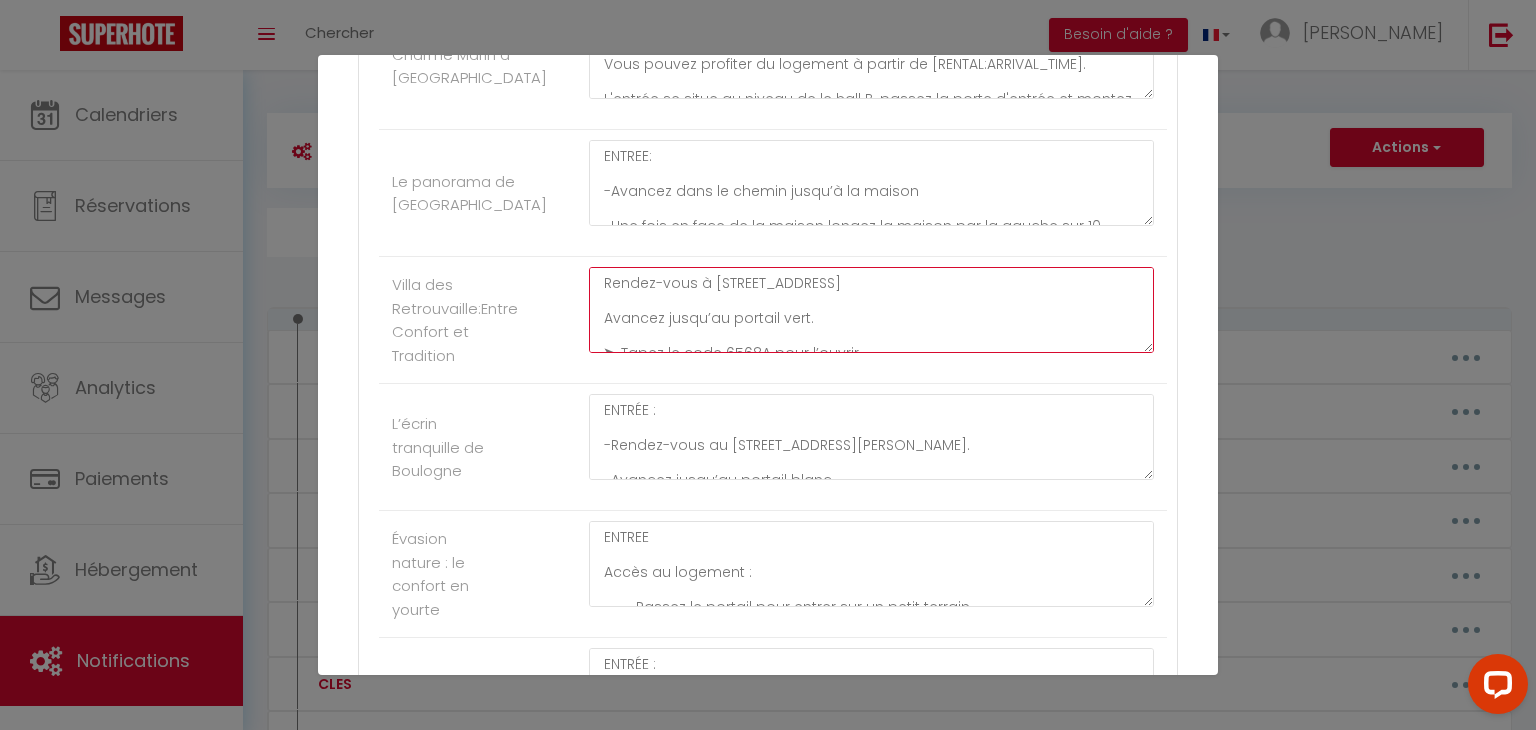 click on "Rendez-vous à [STREET_ADDRESS]
Avancez jusqu’au portail vert.
➤ Tapez le code 6568A pour l’ouvrir.
Continuez tout droit en direction de la maison.
➤ Passez devant la table et les chaises extérieures.
Dirigez-vous vers la porte rouge.
➤ Tapez le code 2308 pour accéder à la cour intérieure.
Avancez jusqu’à la [GEOGRAPHIC_DATA].
➤ Ouvrez-la avec la clé verte.
La clé bleue est destinée à la deuxième porte d'entree
stationnement : Place de parking dédiée en plein air" at bounding box center (871, 310) 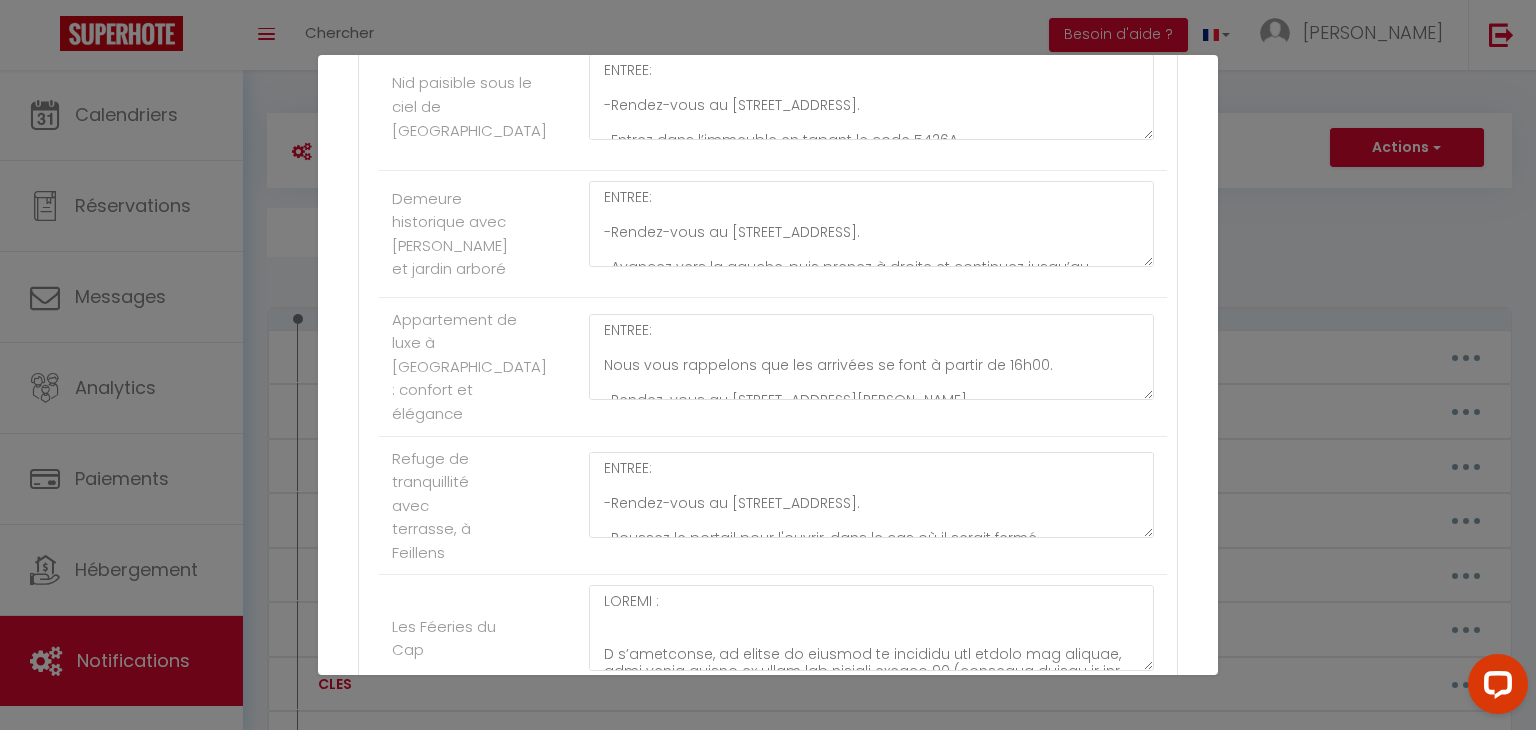 scroll, scrollTop: 6202, scrollLeft: 0, axis: vertical 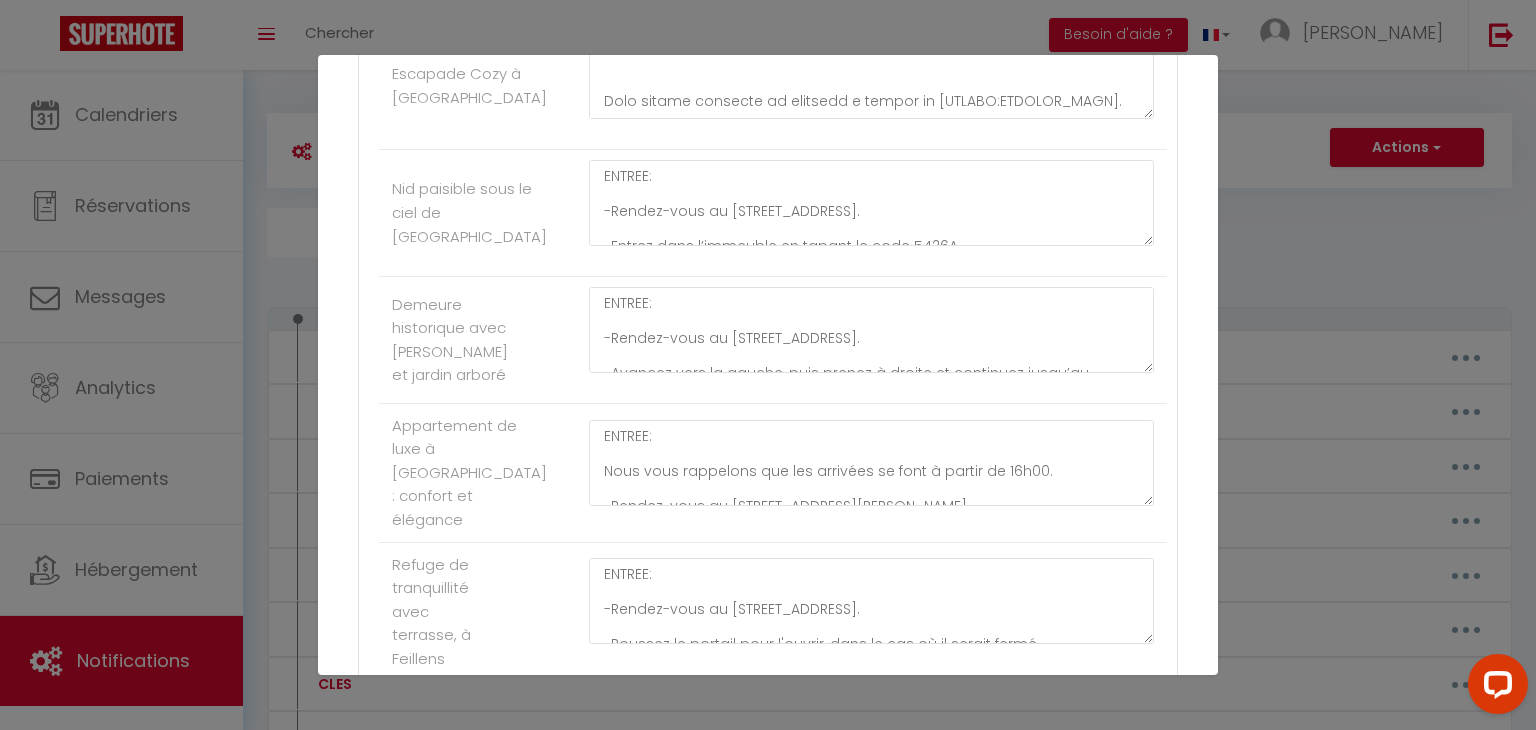click on "Mettre à jour le code court personnalisé   ×   Nom   *     INSTRUCTIONSACCES   Contenu   *     .   Pour cet hébergement     Afficher les shortcodes   [PERSON_NAME] / [PERSON_NAME]   Escapade Paisible à [GEOGRAPHIC_DATA]     Loire - Hypercentre     [PERSON_NAME] - Hypercentre     Royale - Hypercentre     Cathédrale - Hypercentre     Chambord - Hypercentre     [PERSON_NAME]   Refuge de sérénité à Geneton avec piscine     ENTRÉE :
-Rendez-vous au 1 Le Bossuet, 79150 Genneton, [GEOGRAPHIC_DATA].
-Vous trouverez un parking blanc où vous pouvez vous stationner.
-Votre logement se trouve sur votre droite.
-La boîte à clés est située sur la gauche de la porte.
-Tapez le code 2799, appuyez sur le bouton noir et abaissez le capot.
Un lac se trouve à proximité du logement. Nous vous invitons à faire
preuve de vigilance, en particulier avec les jeunes enfants.
Pour accéder au WIFI :
Nom de la box:  Livebox - 7130
Code wifi:  nXzoDHXKtNNVdcrhZ Refuge paisible à Geneton avec piscine" at bounding box center (768, 365) 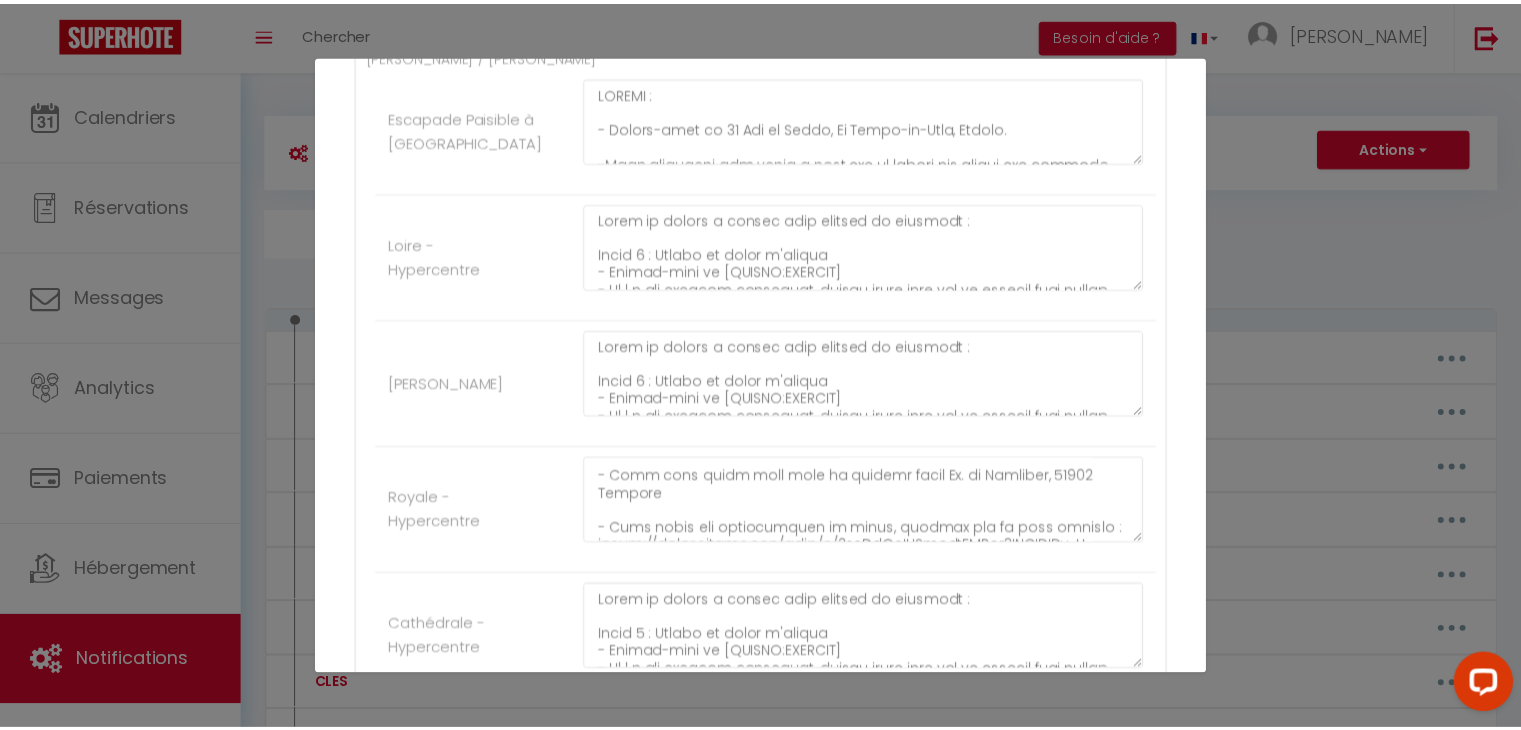 scroll, scrollTop: 0, scrollLeft: 0, axis: both 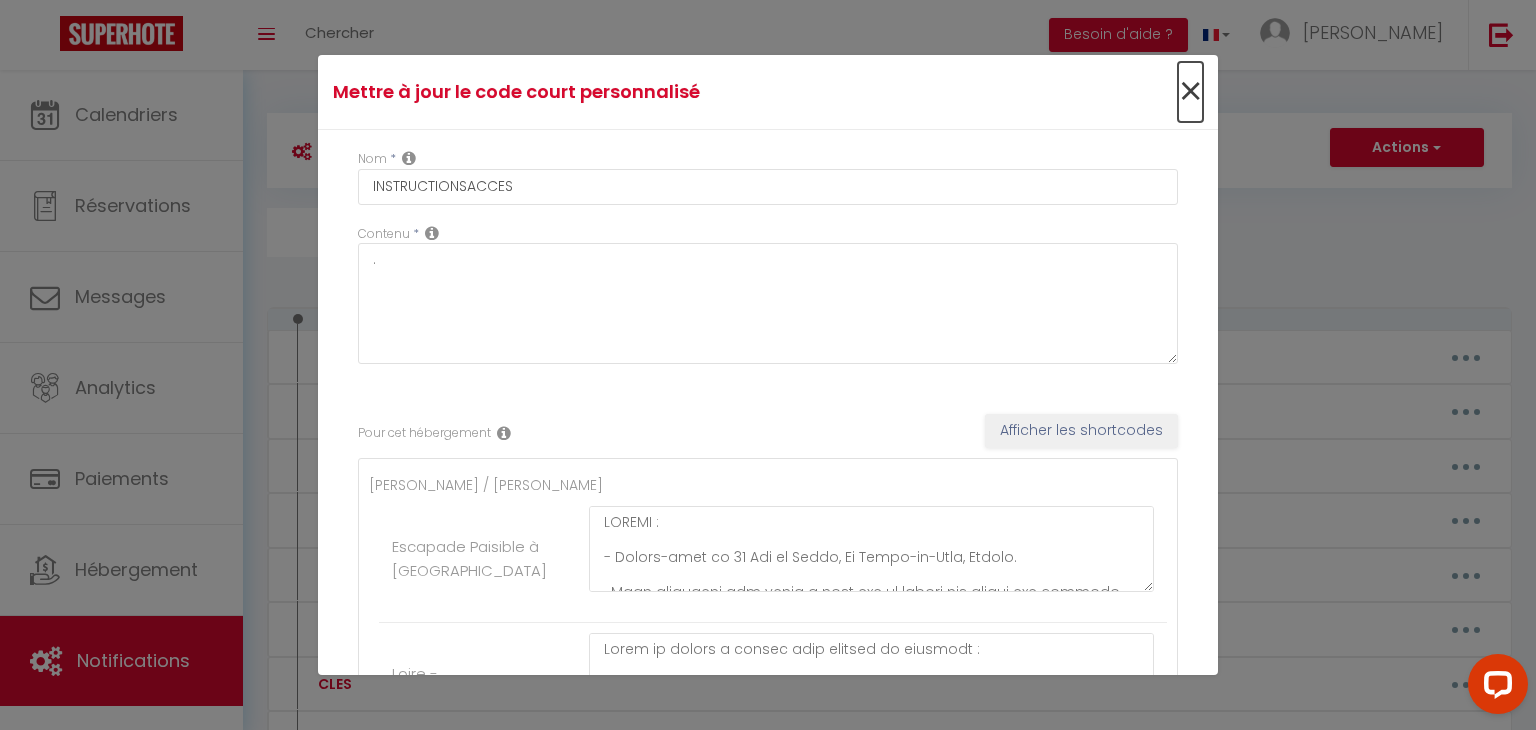 click on "×" at bounding box center (1190, 92) 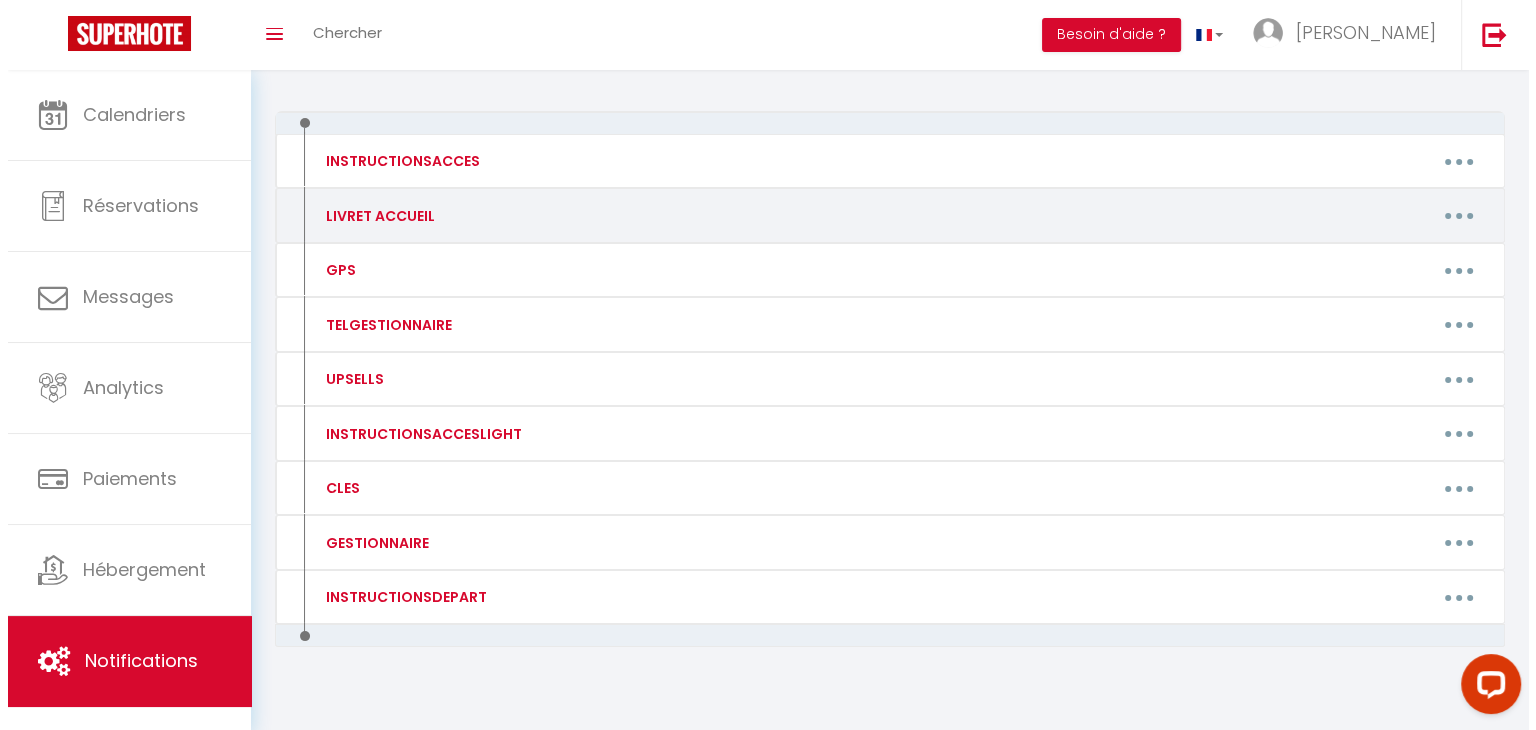 scroll, scrollTop: 198, scrollLeft: 0, axis: vertical 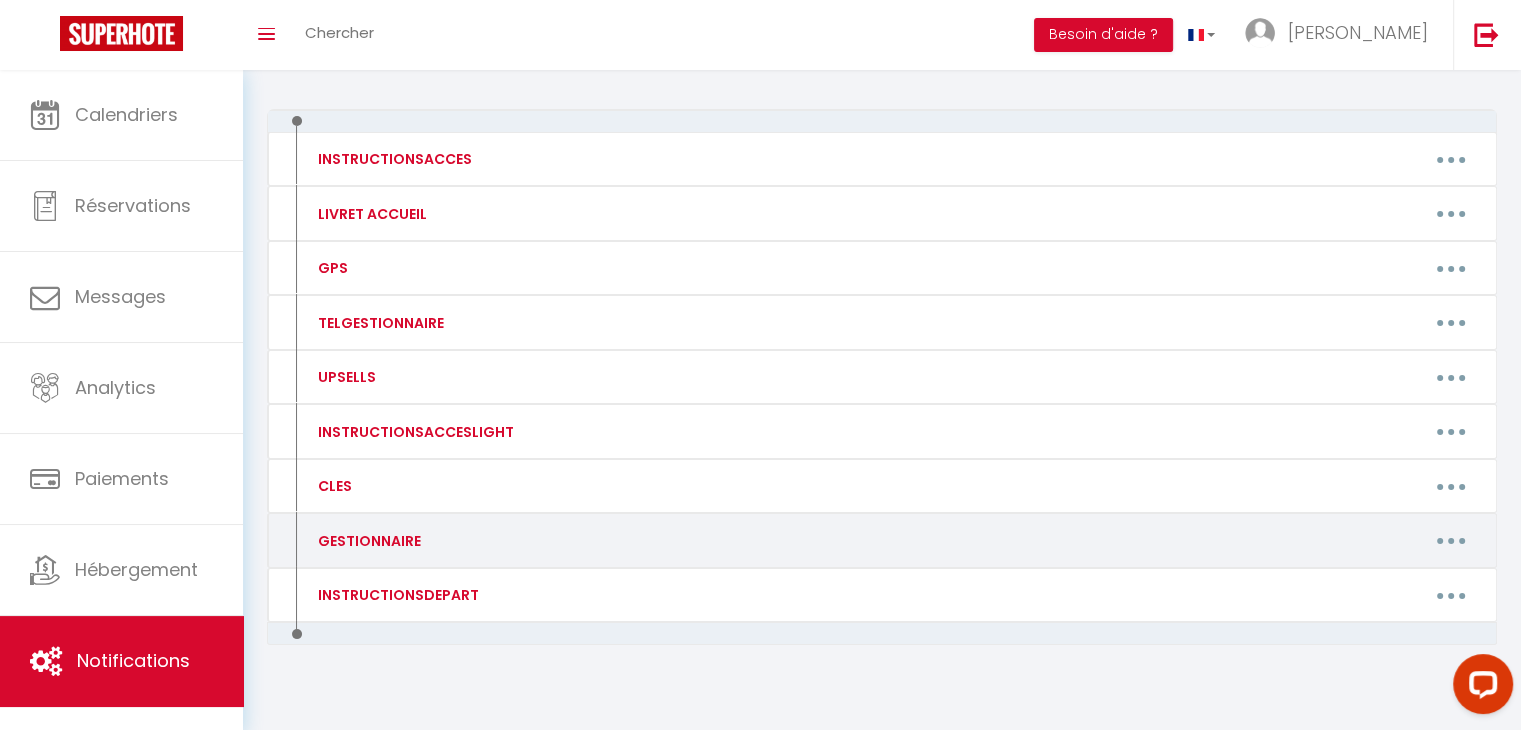 click at bounding box center (1451, 541) 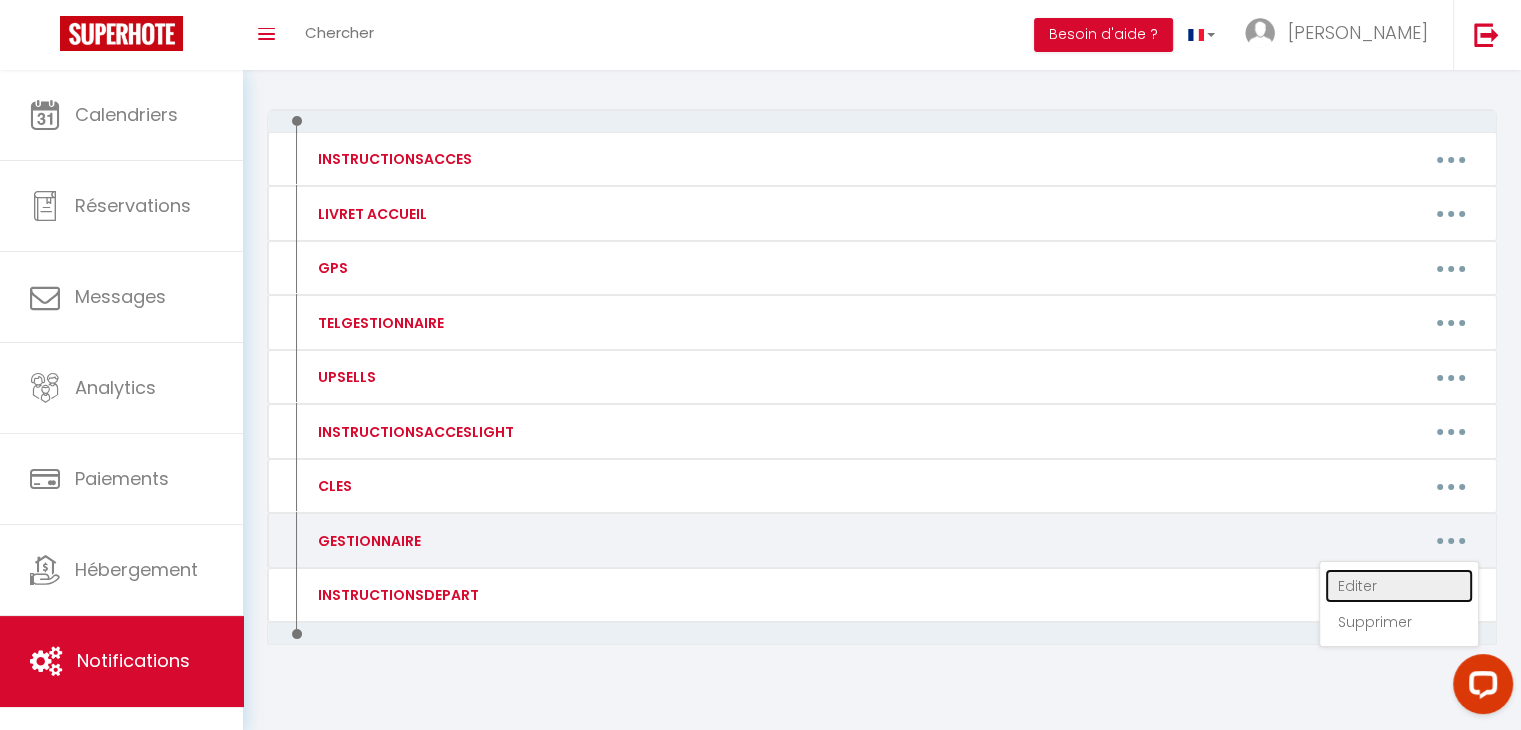 click on "Editer" at bounding box center (1399, 586) 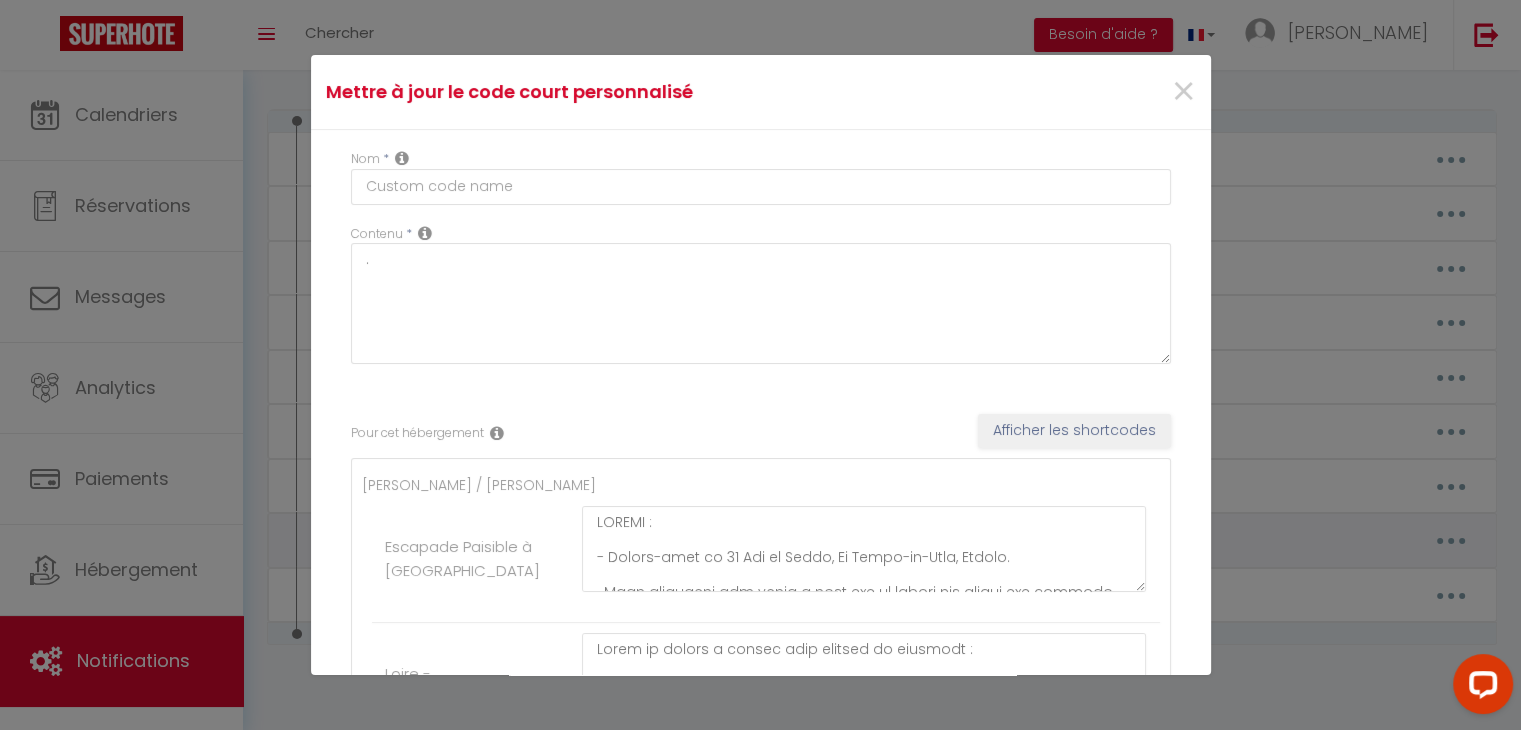 type on "GESTIONNAIRE" 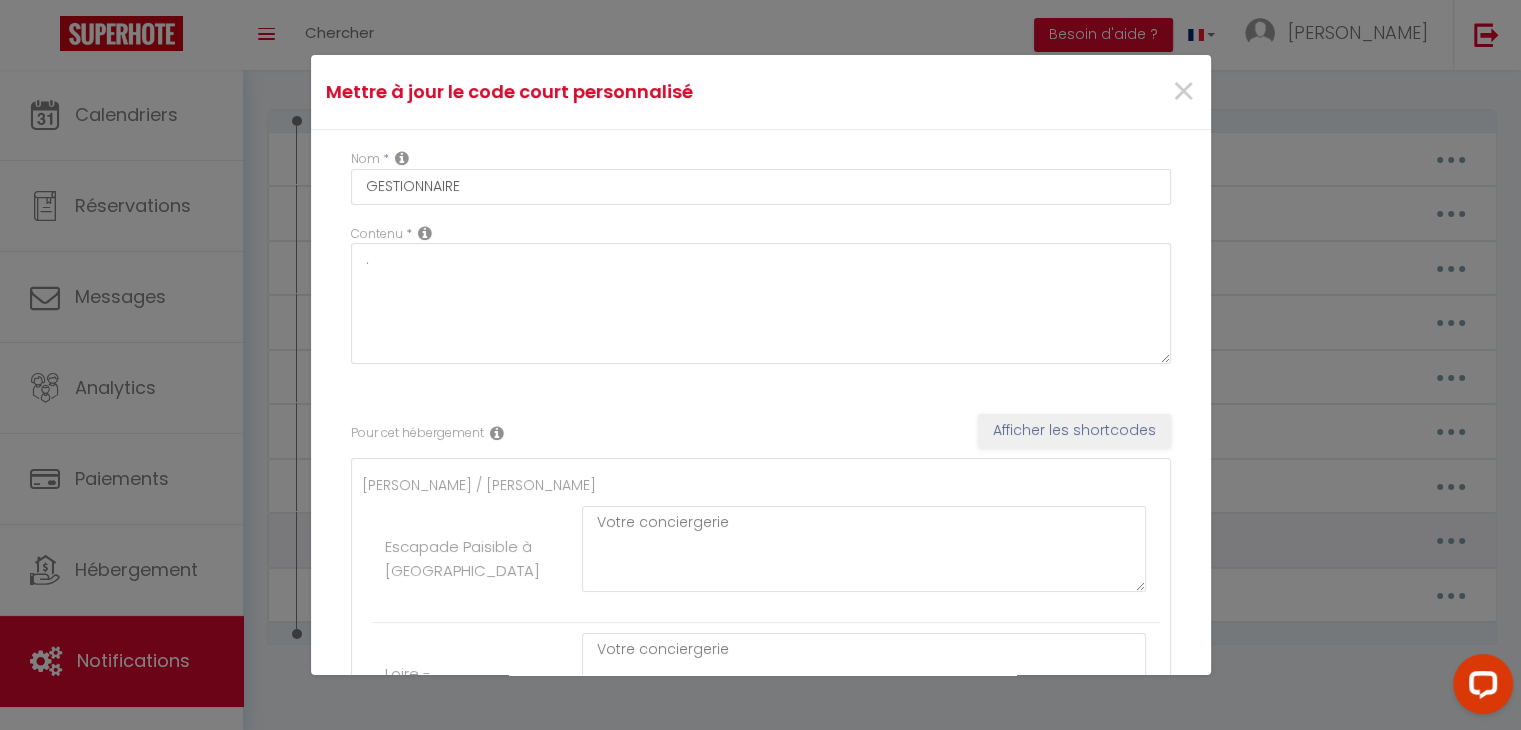 type on "Votre conciergerie" 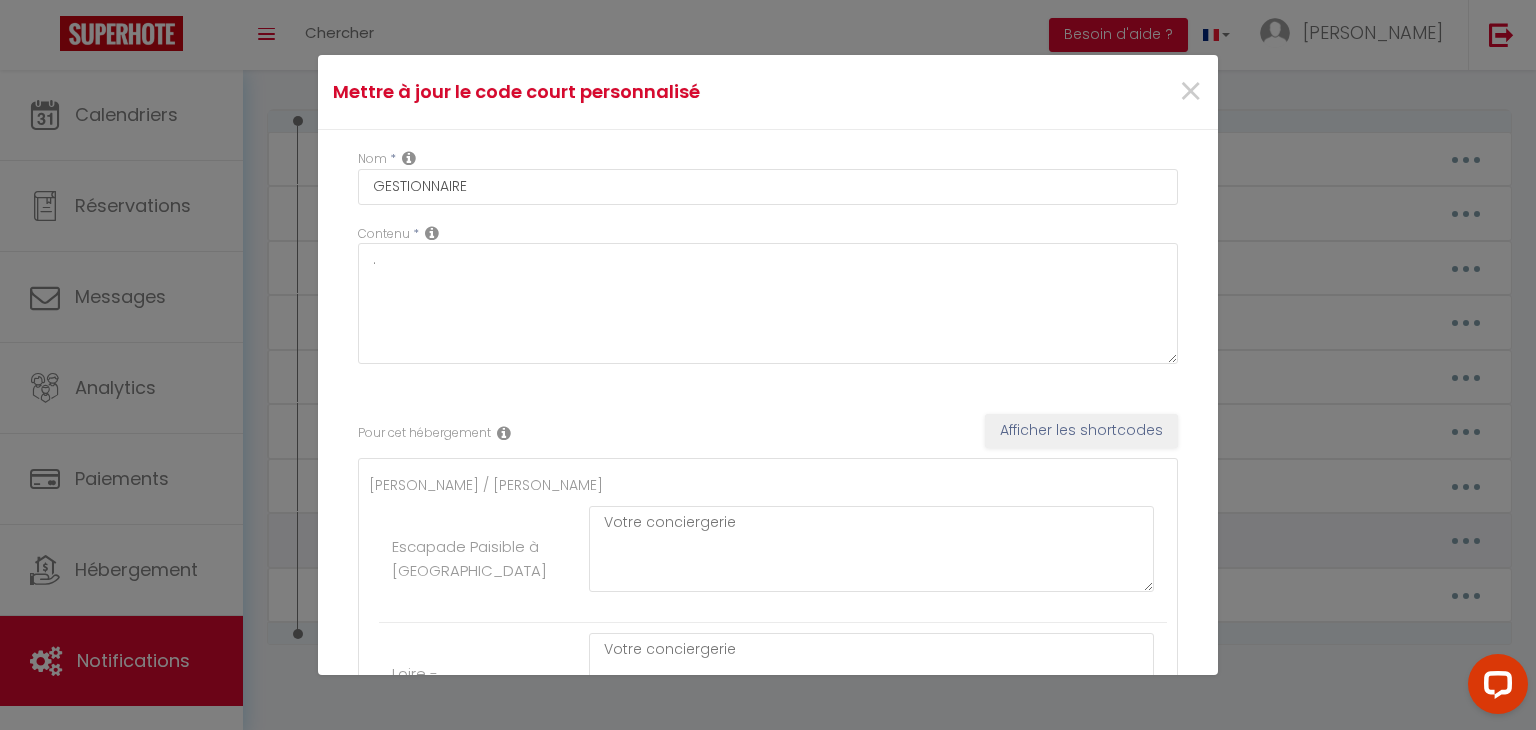 scroll, scrollTop: 0, scrollLeft: 0, axis: both 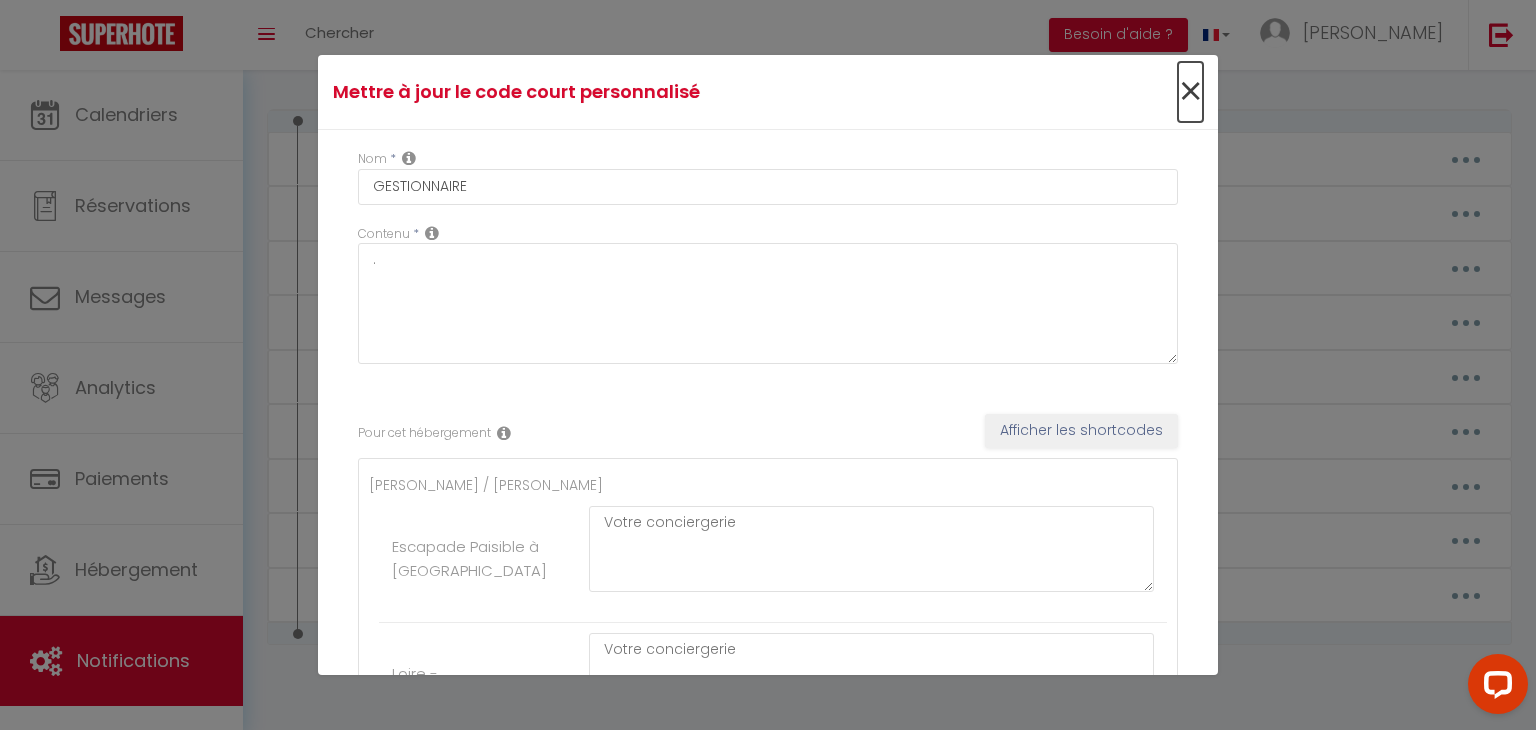 click on "×" at bounding box center [1190, 92] 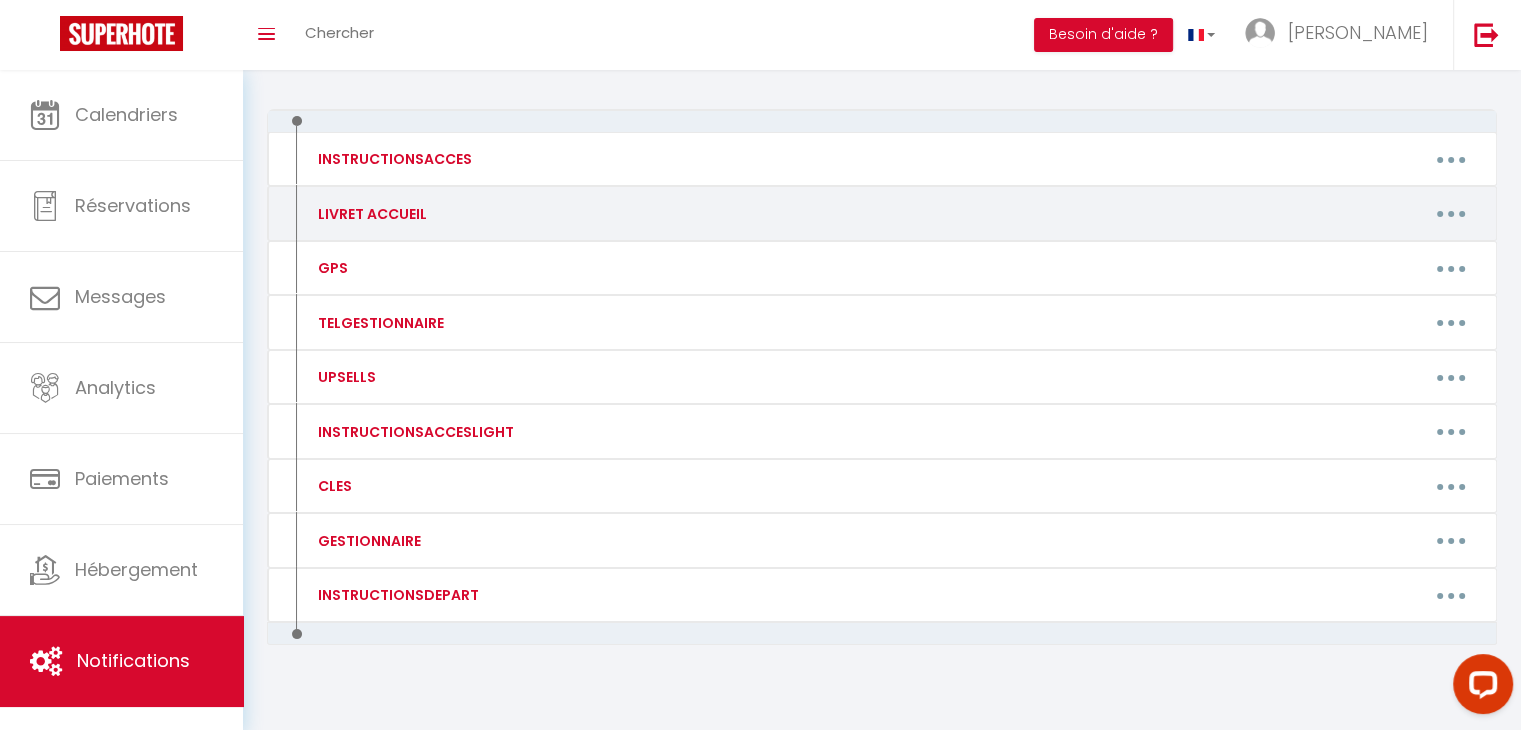 click at bounding box center (1451, 214) 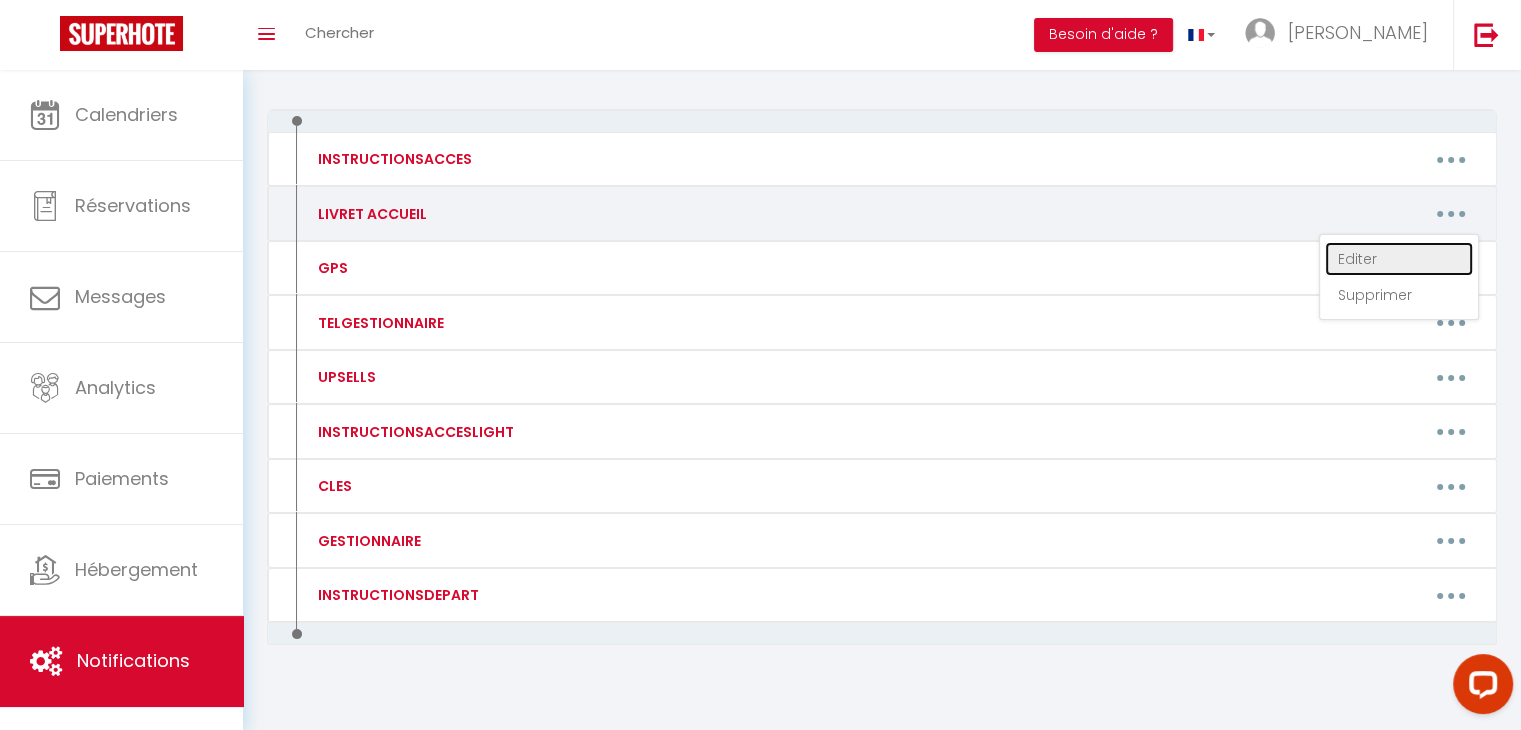 click on "Editer" at bounding box center [1399, 259] 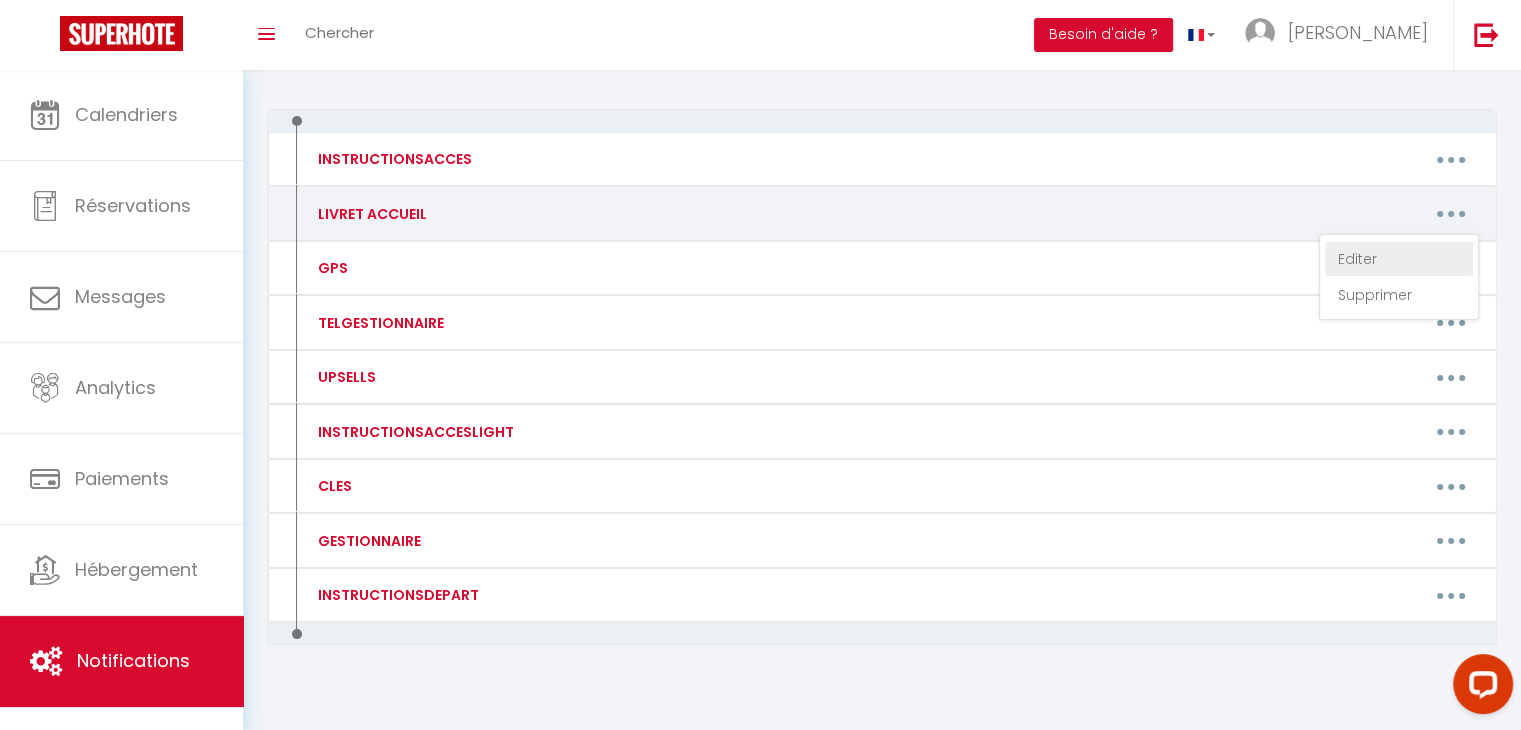 type on "LIVRET ACCUEIL" 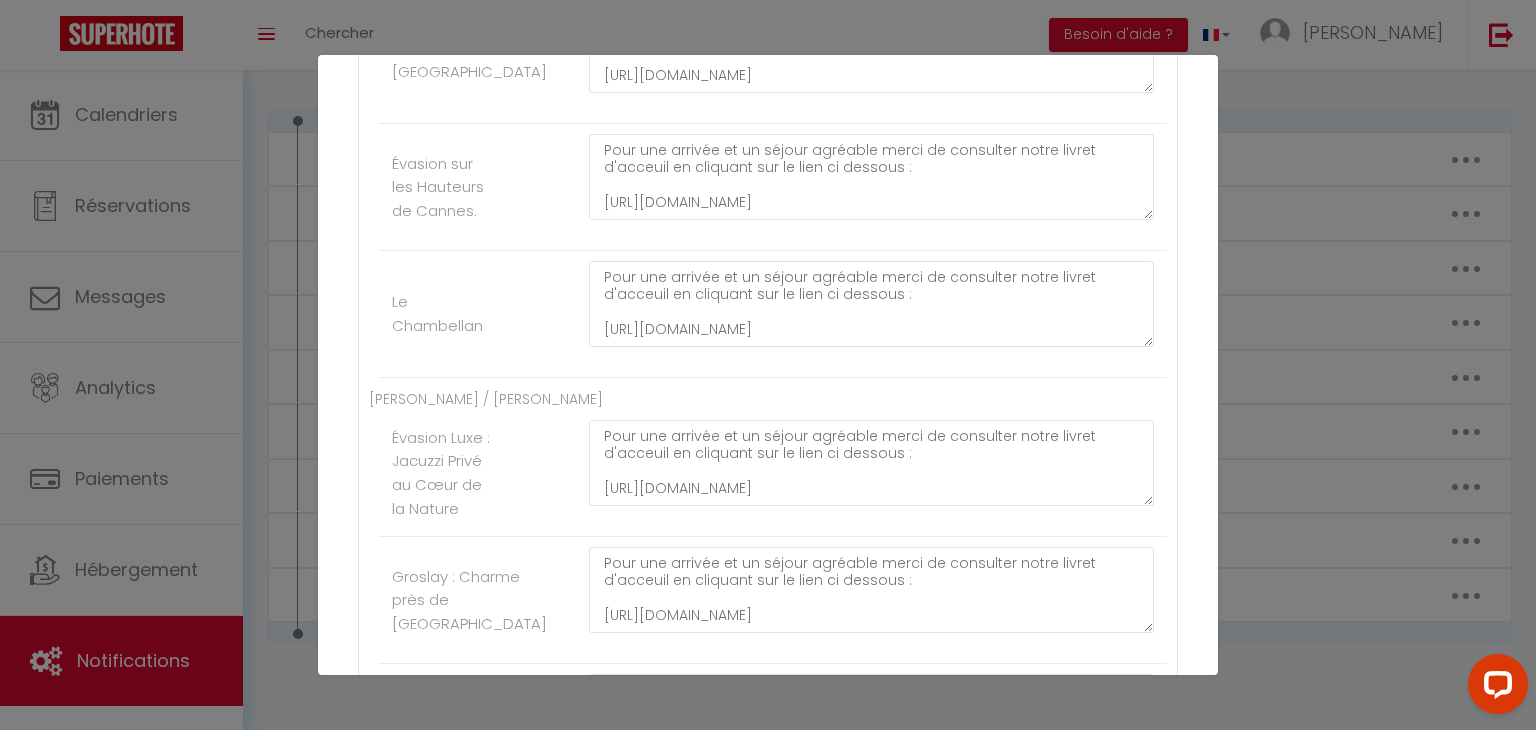 scroll, scrollTop: 2584, scrollLeft: 0, axis: vertical 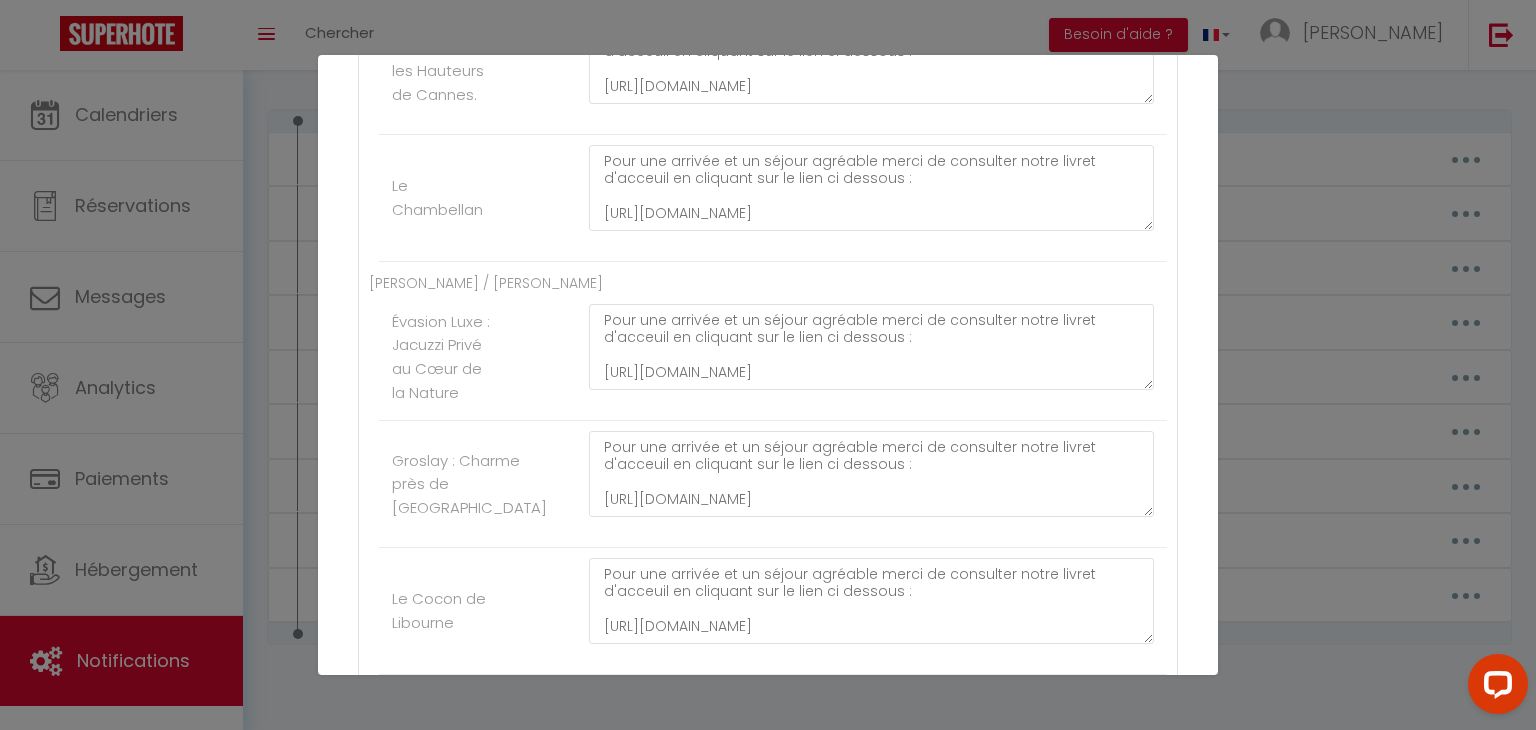 click on "Mettre à jour le code court personnalisé   ×   Nom   *     LIVRET ACCUEIL   Contenu   *     .   Pour cet hébergement     Afficher les shortcodes   [PERSON_NAME] / [PERSON_NAME]   Escapade Paisible à [GEOGRAPHIC_DATA]     Pour une arrivée et un séjour agréable merci de consulter notre livret d'acceuil en cliquant sur le lien ci dessous :
[URL][DOMAIN_NAME] Loire - Hypercentre     Pour une arrivée et un séjour agréable merci de consulter notre livret d'acceuil en cliquant sur le lien ci dessous :
[URL][DOMAIN_NAME] [PERSON_NAME]     Pour une arrivée et un séjour agréable merci de consulter notre livret d'acceuil en cliquant sur le lien ci dessous :
[URL][DOMAIN_NAME] Royale - Hypercentre     Pour une arrivée et un séjour agréable merci de consulter notre livret d'acceuil en cliquant sur le lien ci dessous :
[URL][DOMAIN_NAME] Cathédrale - Hypercentre     Chambord - Hypercentre     [PERSON_NAME]       Refuge paisible à Geneton avec piscine" at bounding box center (768, 365) 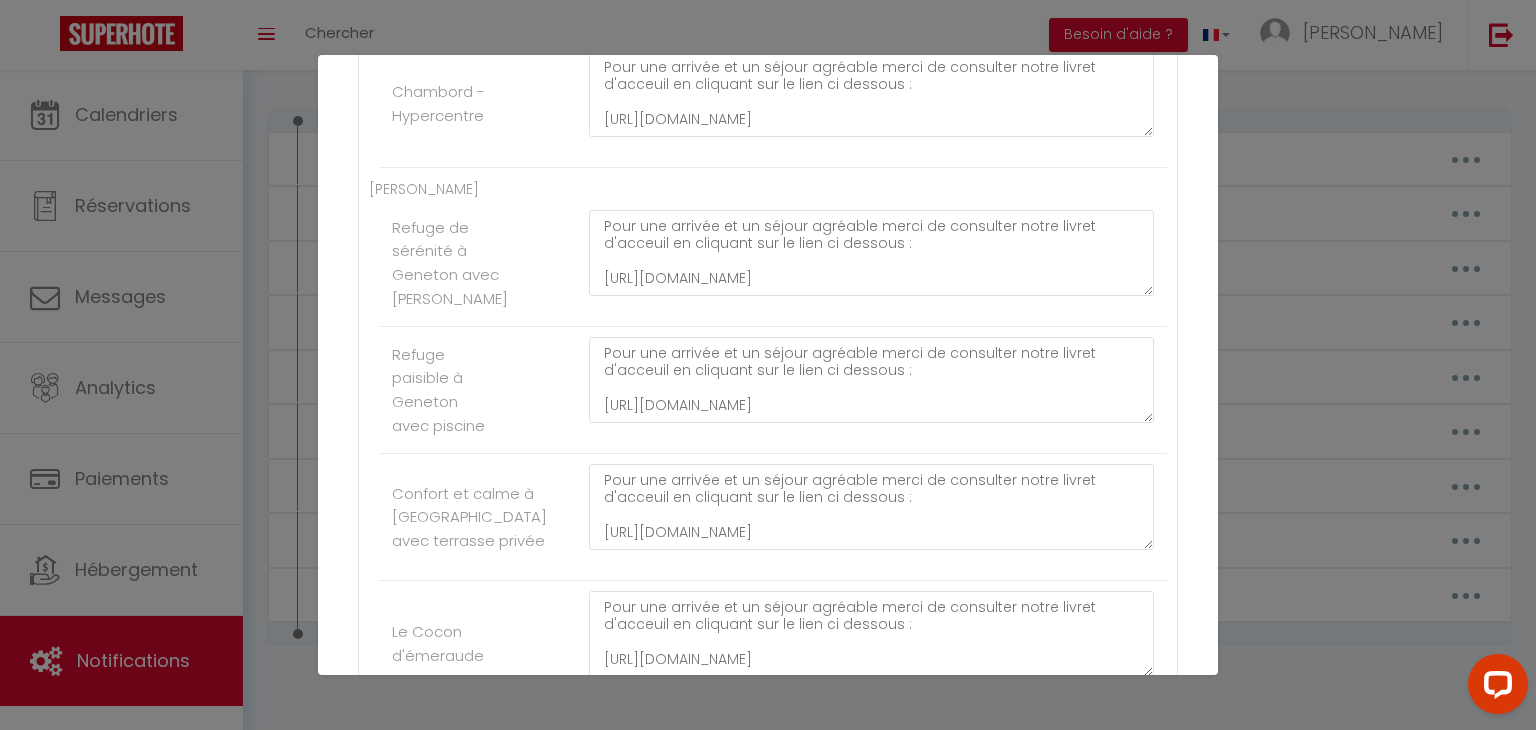 scroll, scrollTop: 0, scrollLeft: 0, axis: both 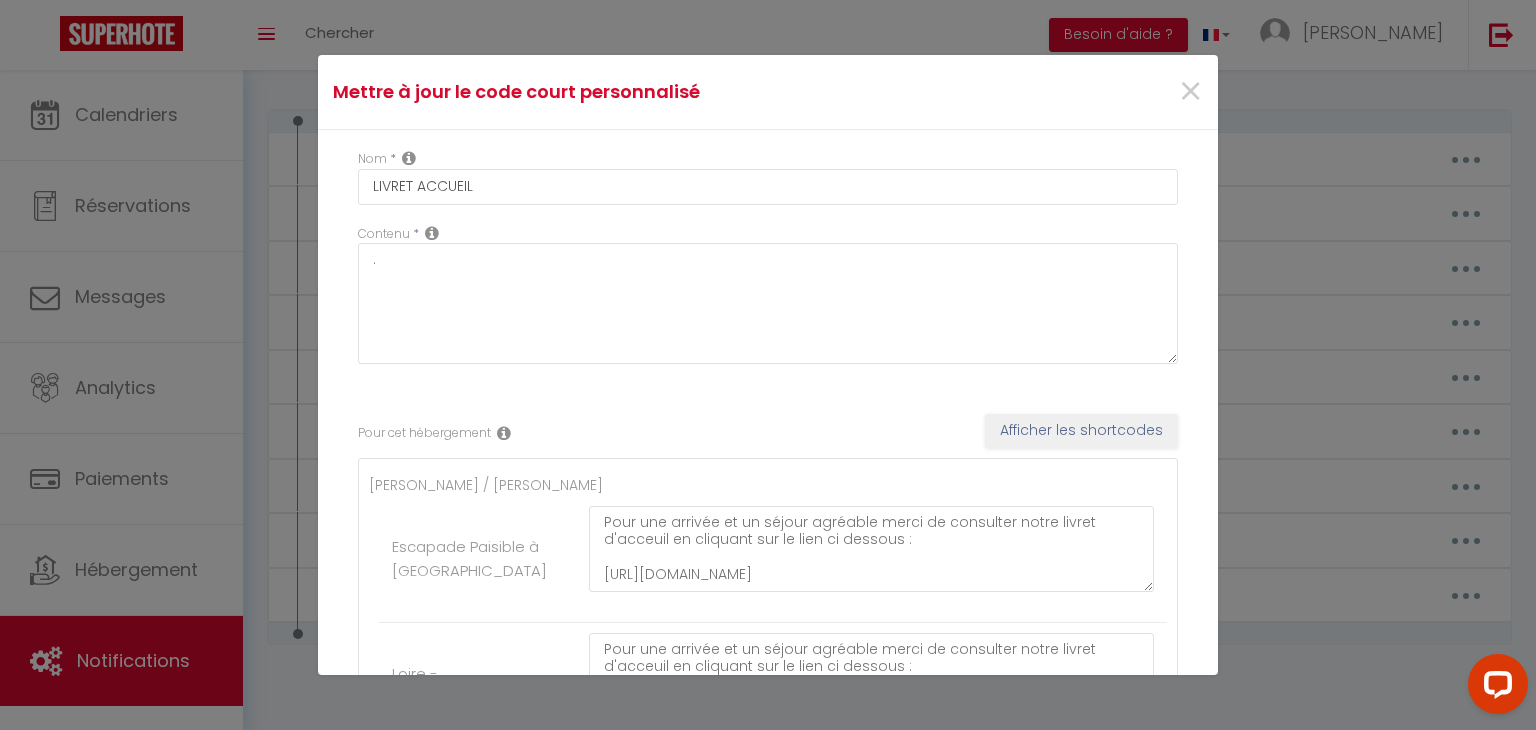 click on "×" at bounding box center (1066, 92) 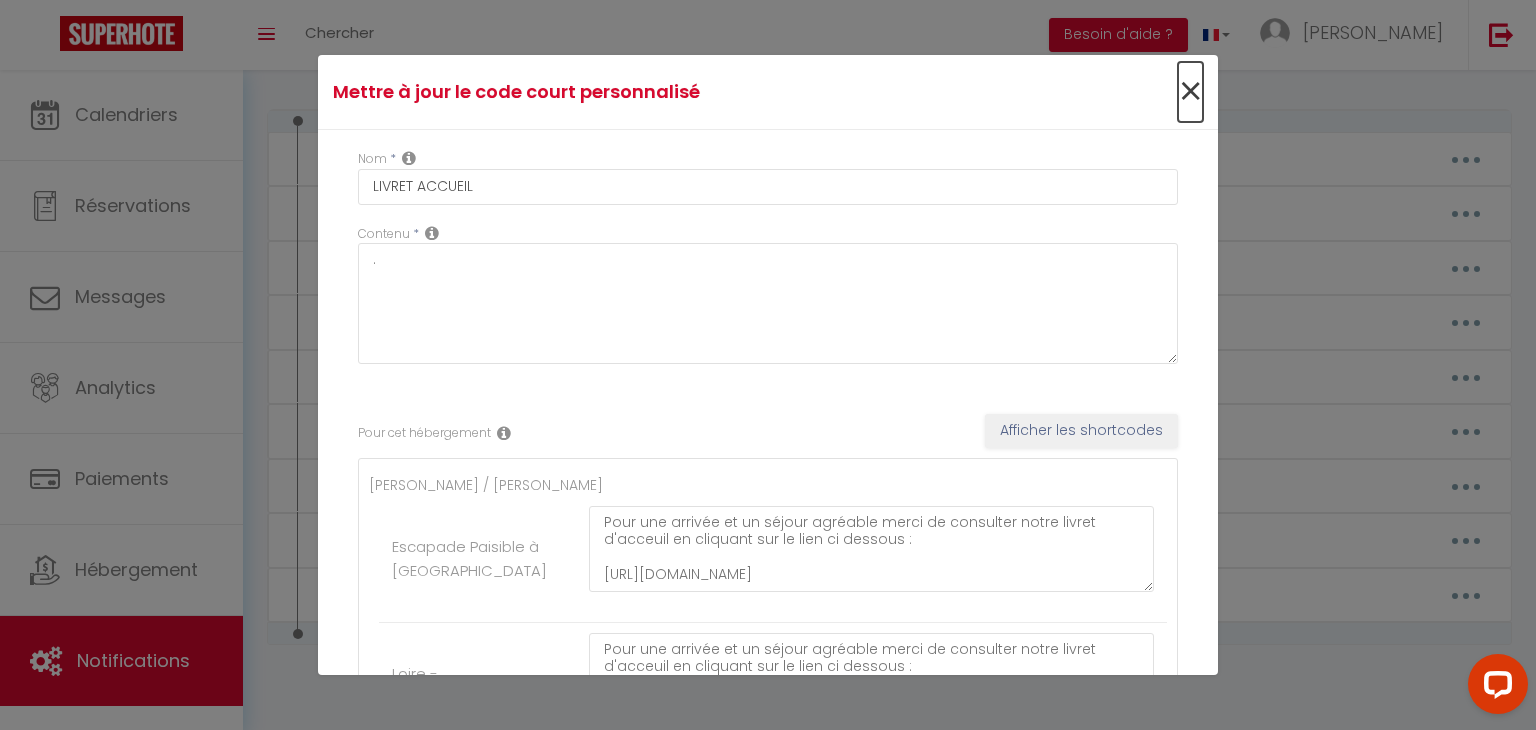 click on "×" at bounding box center (1190, 92) 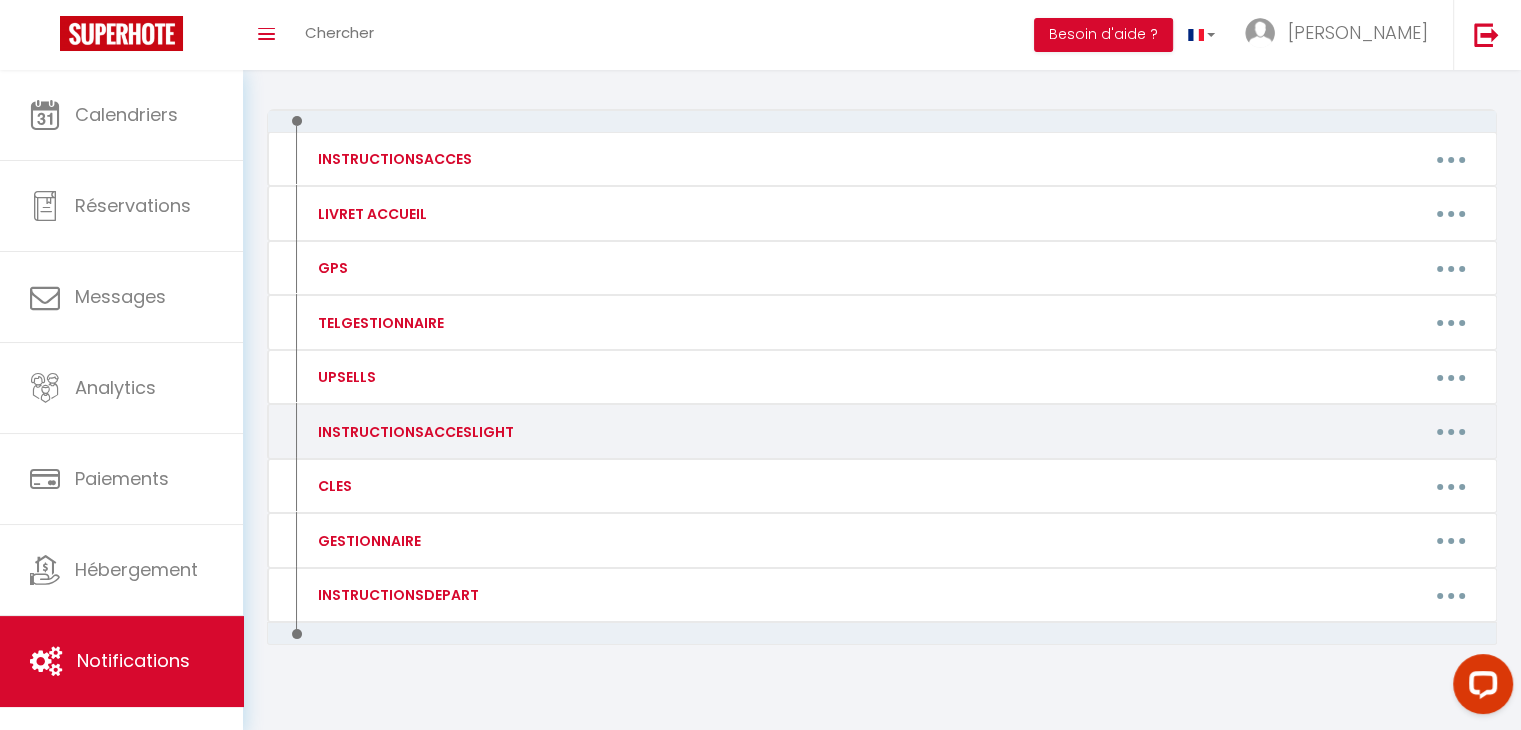 click at bounding box center [1451, 432] 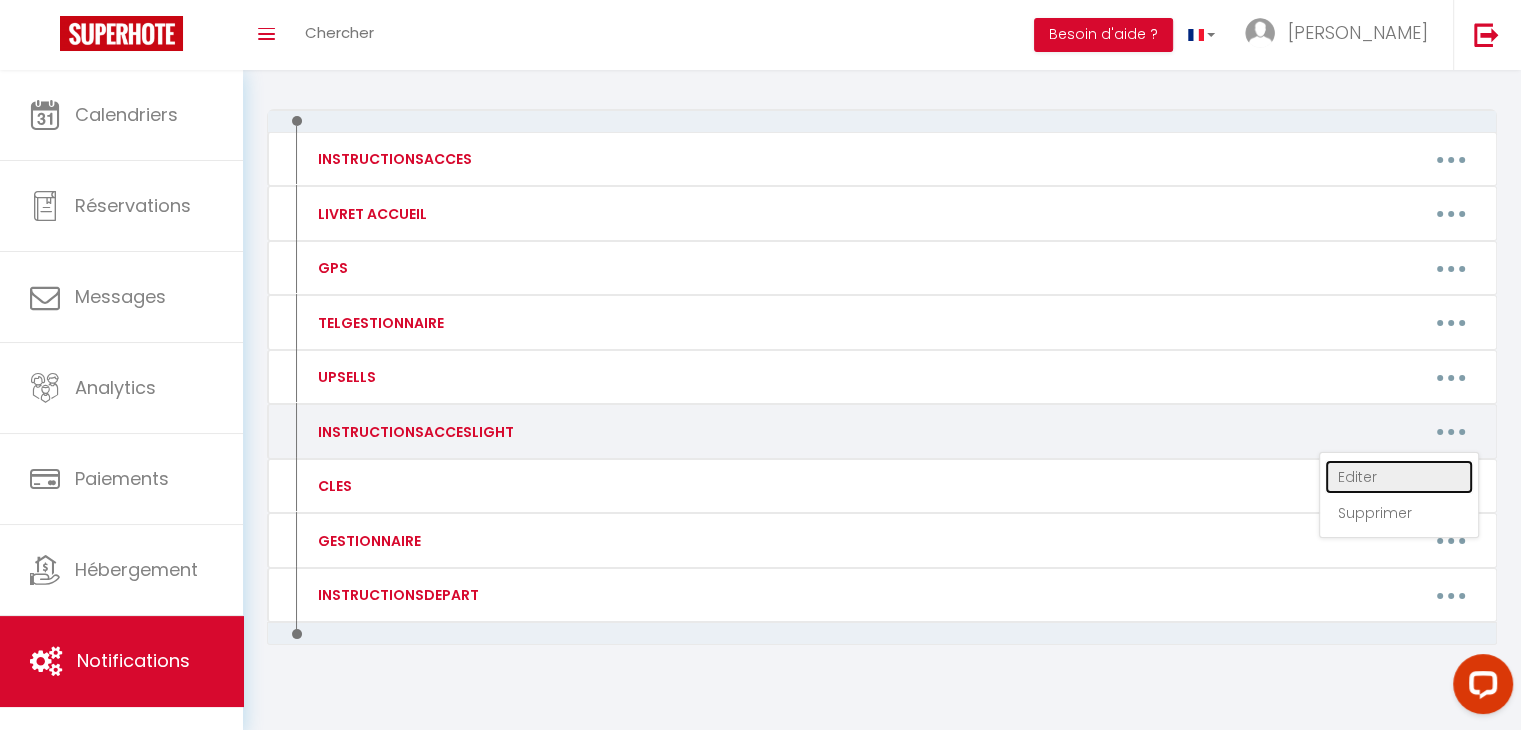 click on "Editer" at bounding box center (1399, 477) 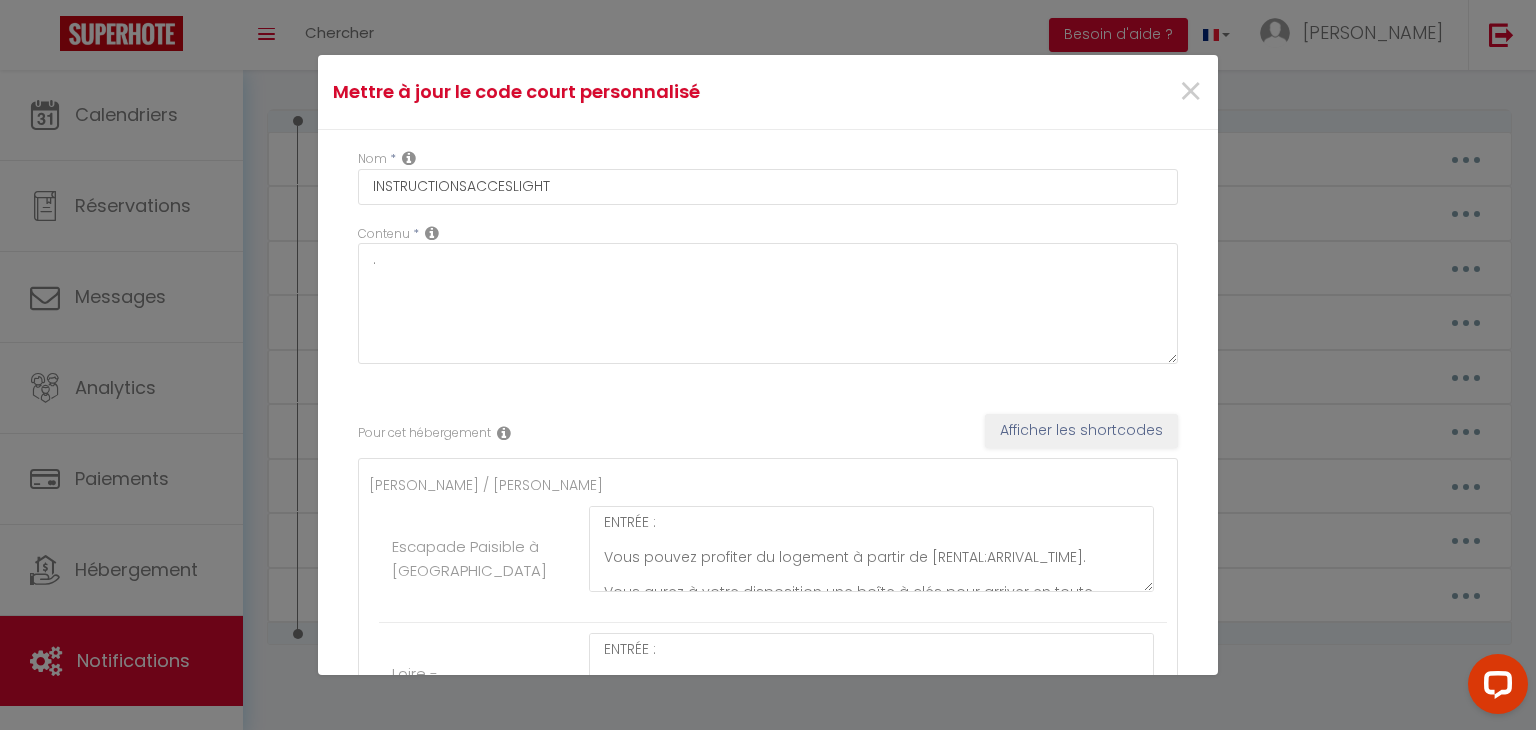 scroll, scrollTop: 52, scrollLeft: 0, axis: vertical 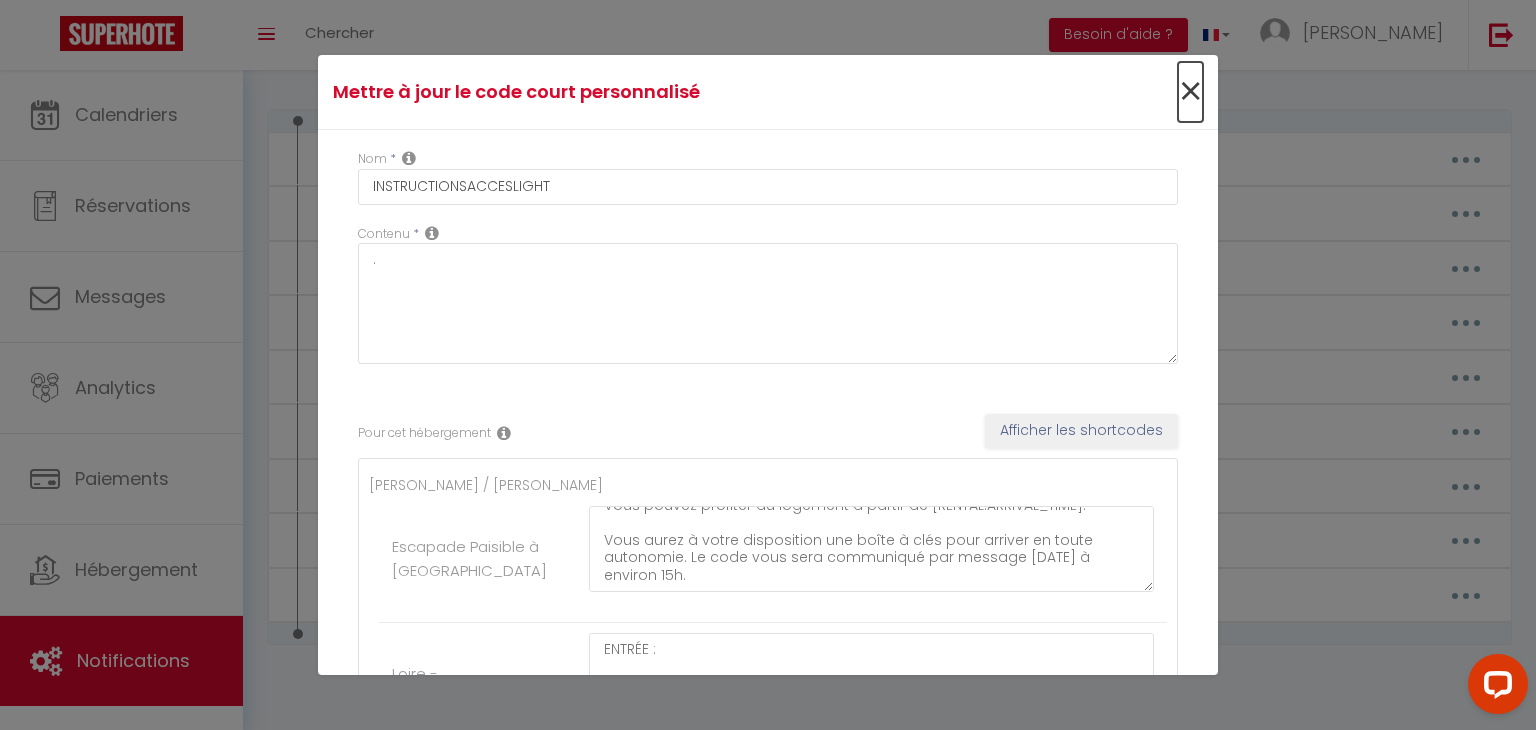 click on "×" at bounding box center (1190, 92) 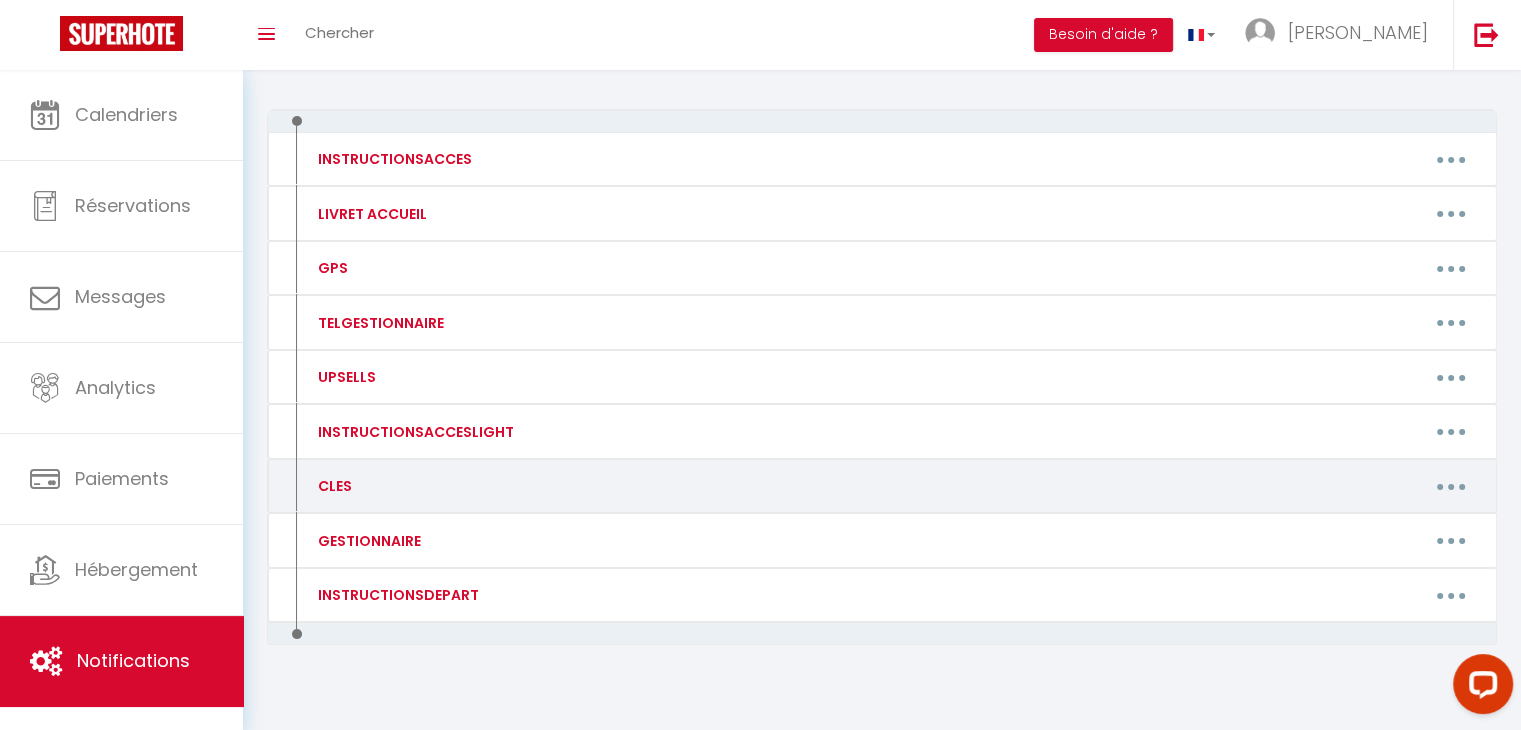 click at bounding box center [1451, 486] 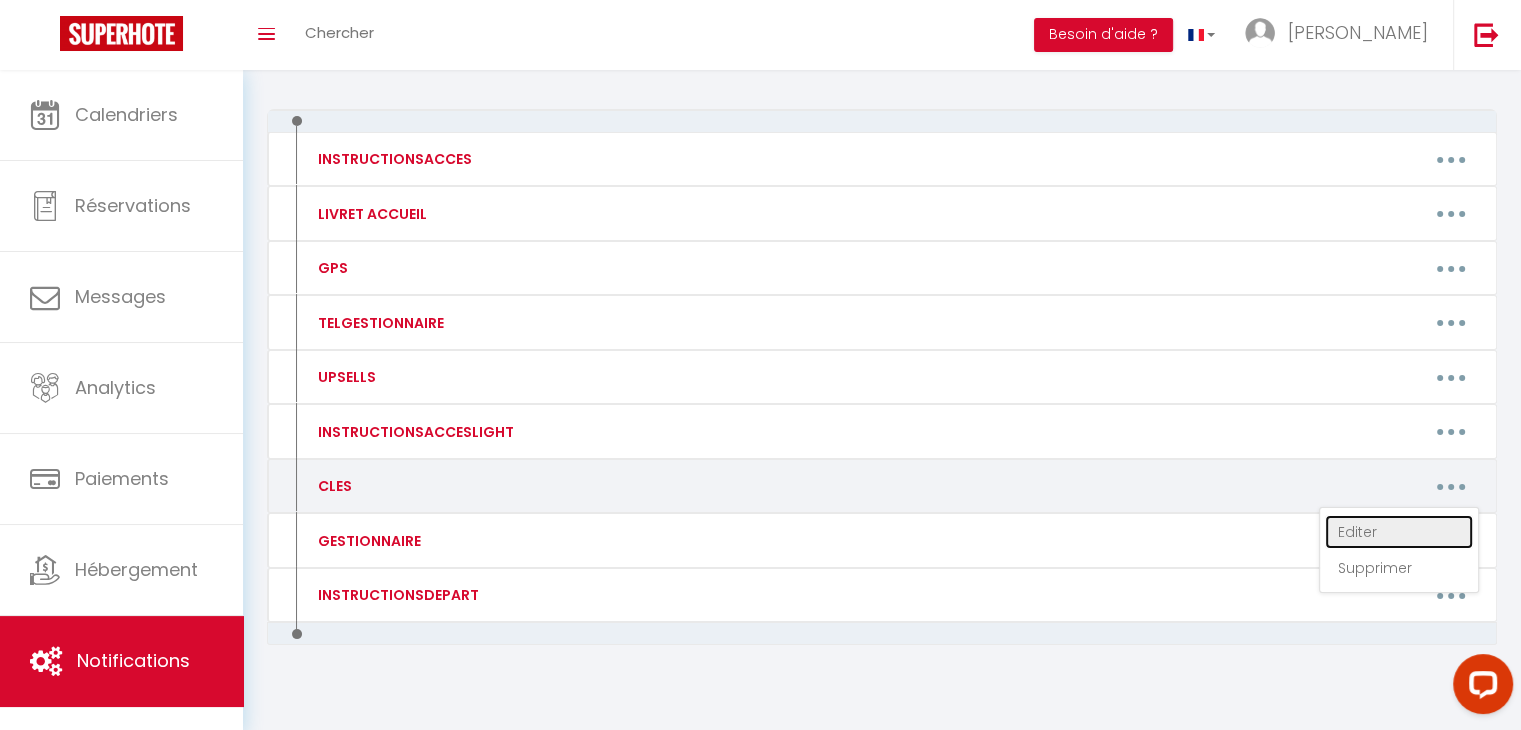 click on "Editer" at bounding box center (1399, 532) 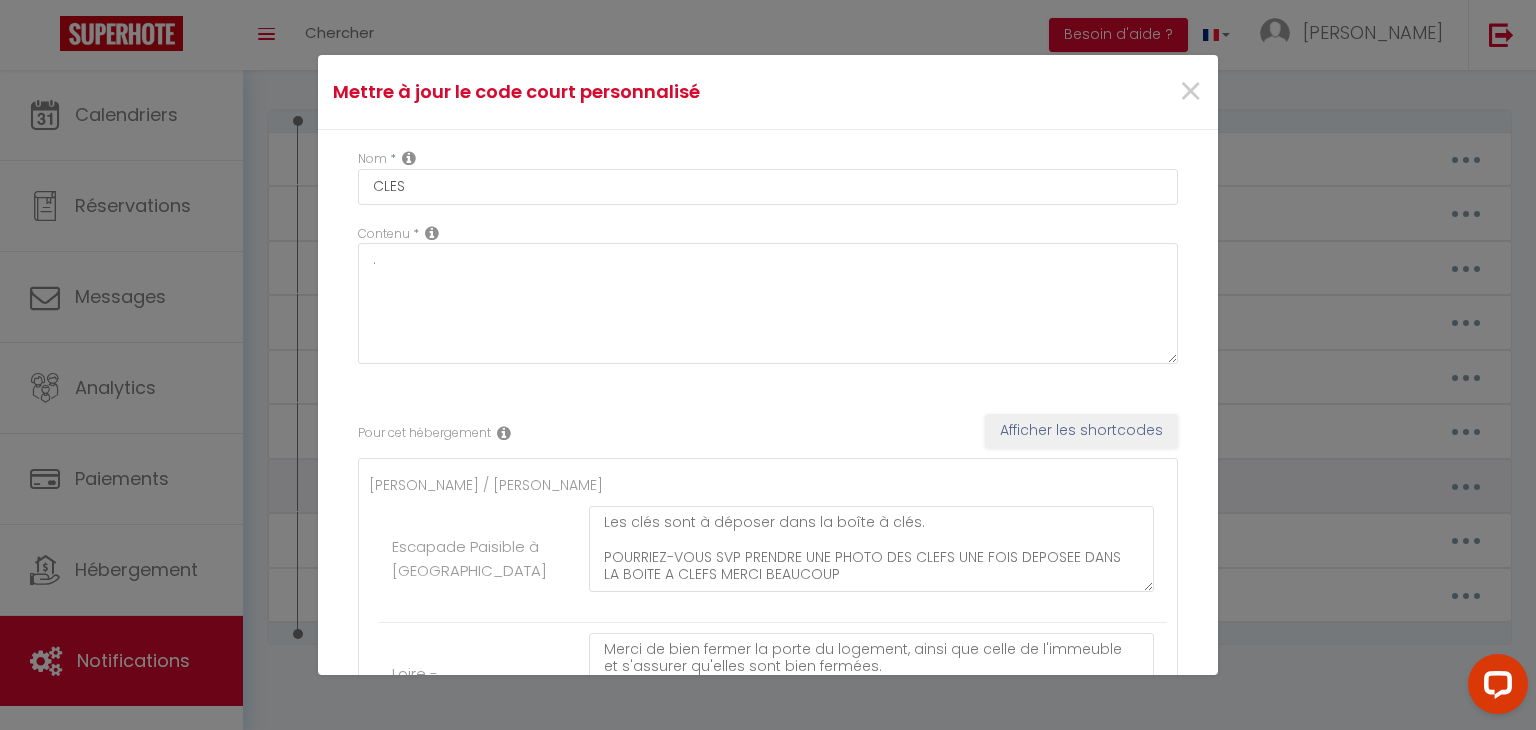 scroll, scrollTop: 0, scrollLeft: 0, axis: both 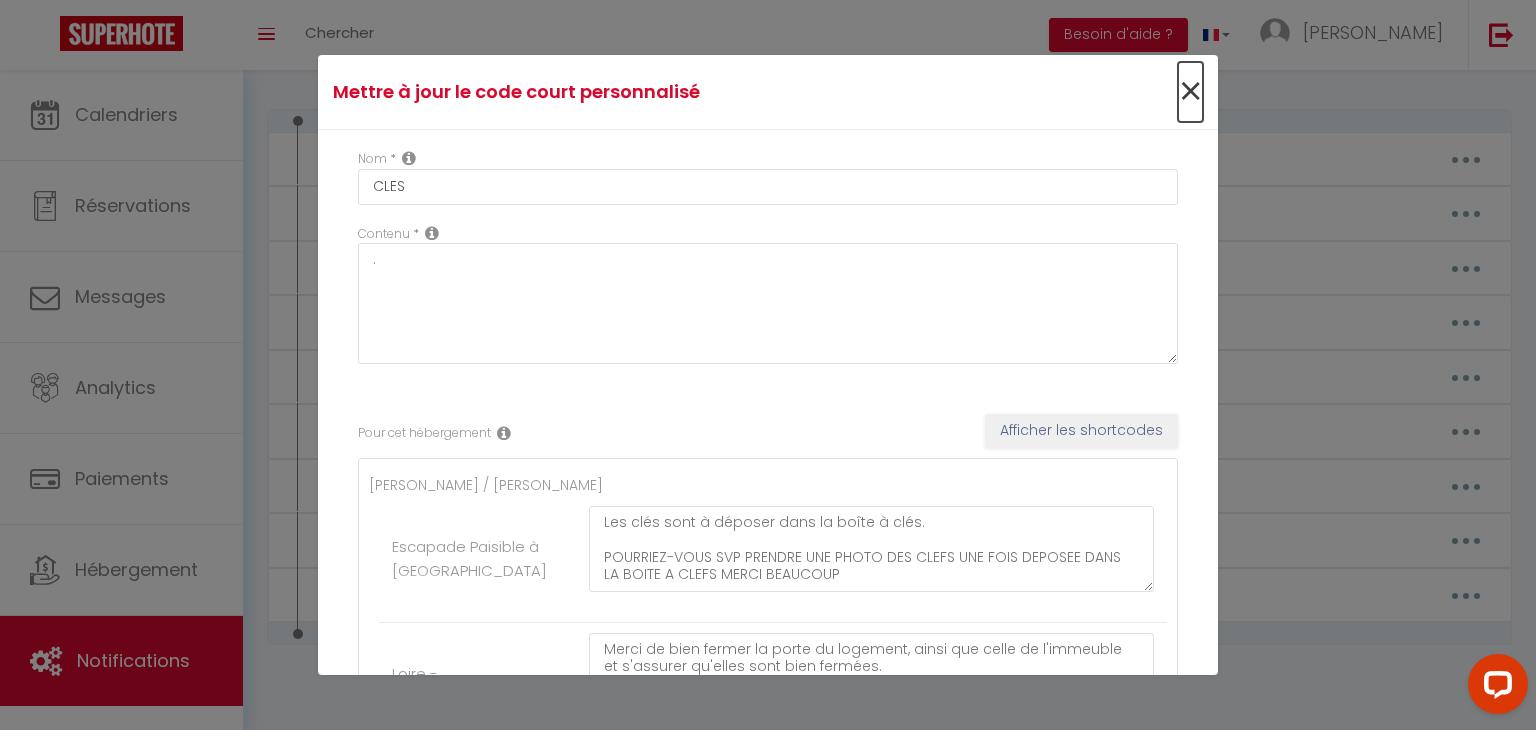 click on "×" at bounding box center (1190, 92) 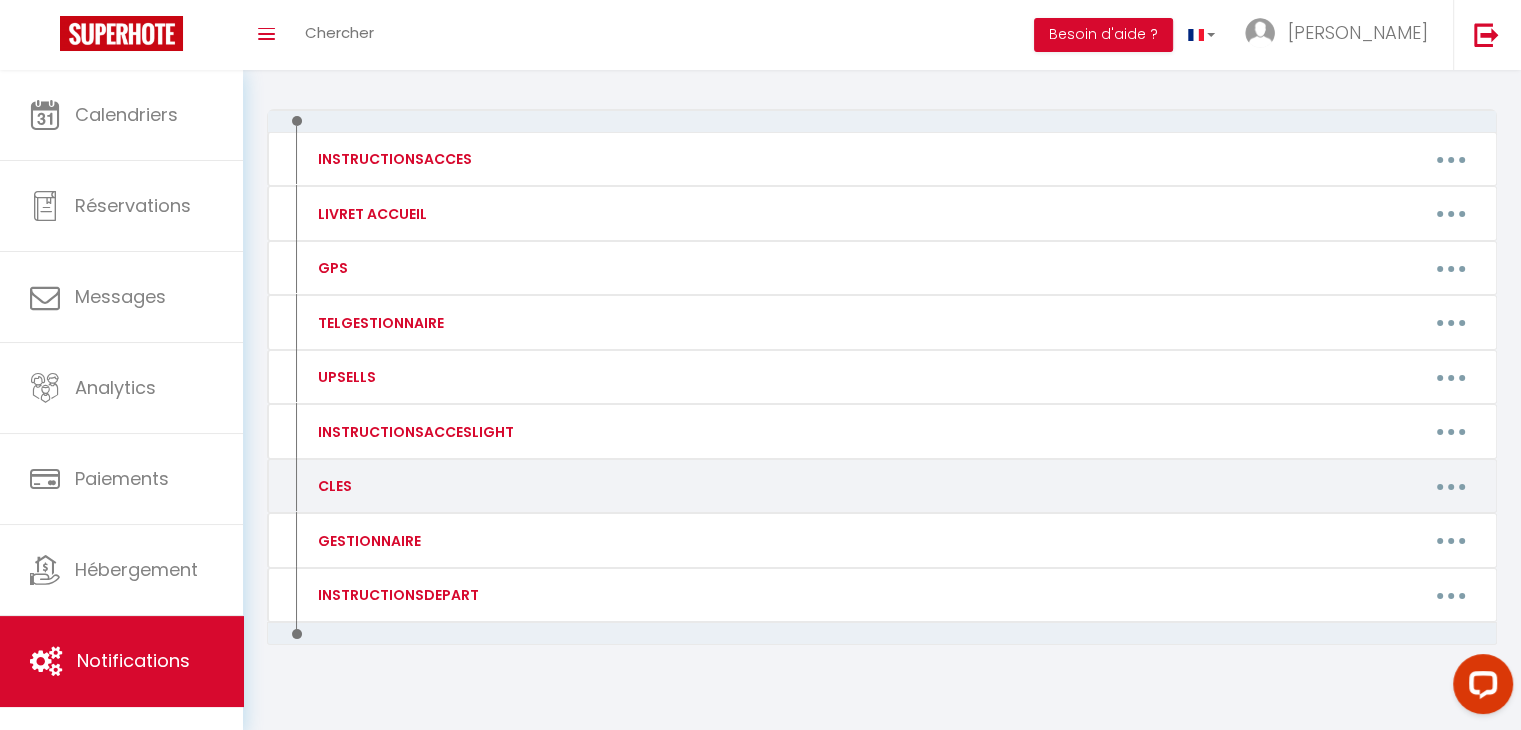 click at bounding box center [1451, 487] 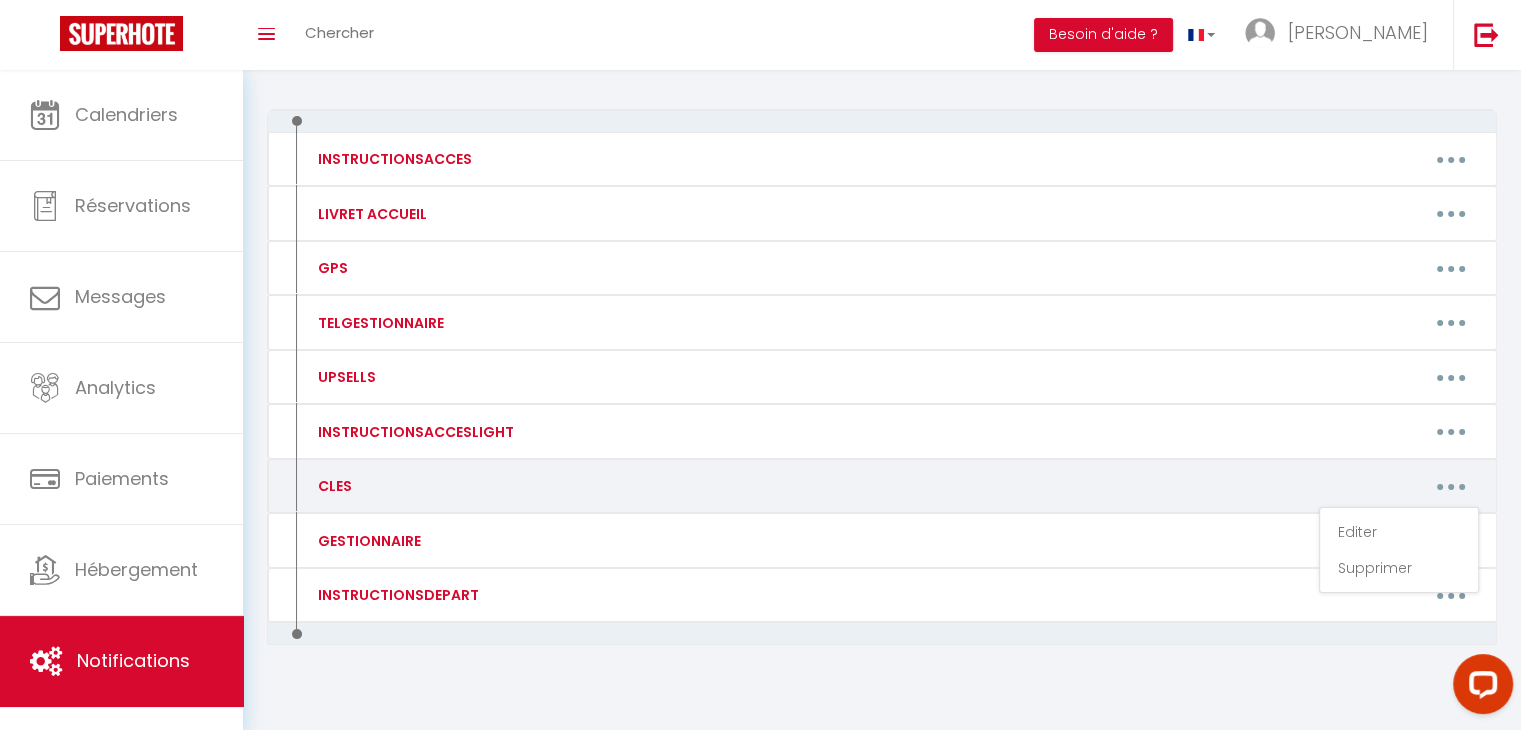click at bounding box center (1451, 486) 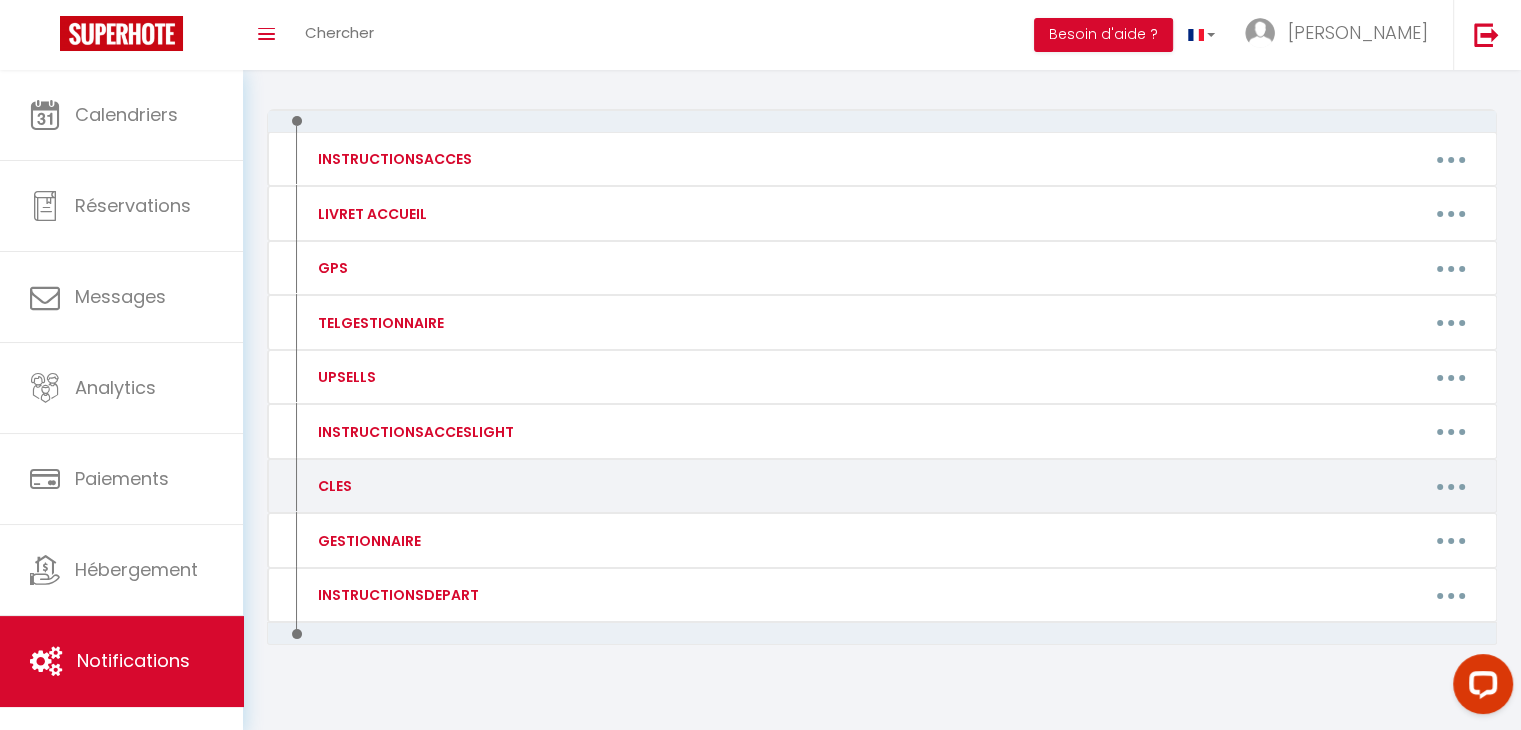 click at bounding box center [1451, 486] 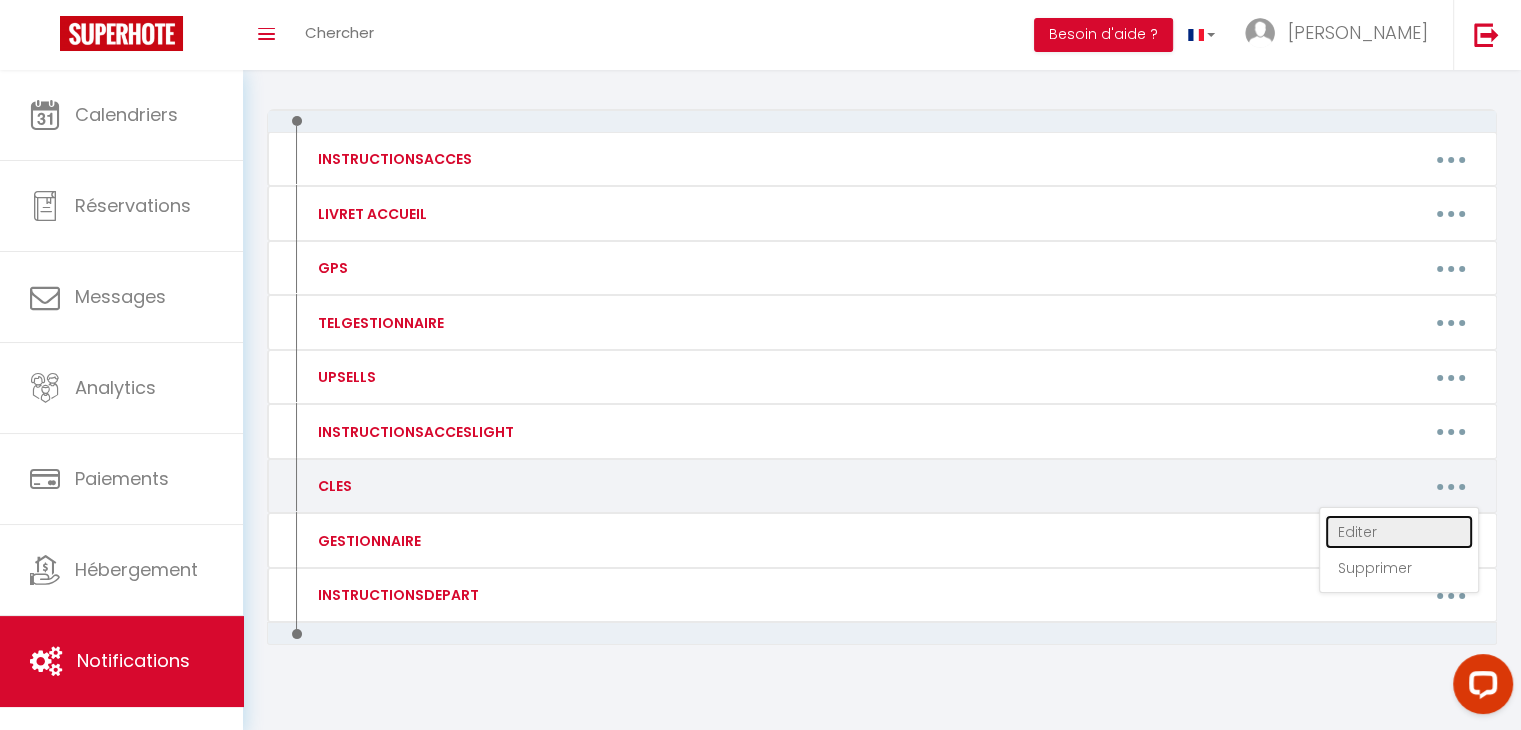 click on "Editer" at bounding box center [1399, 532] 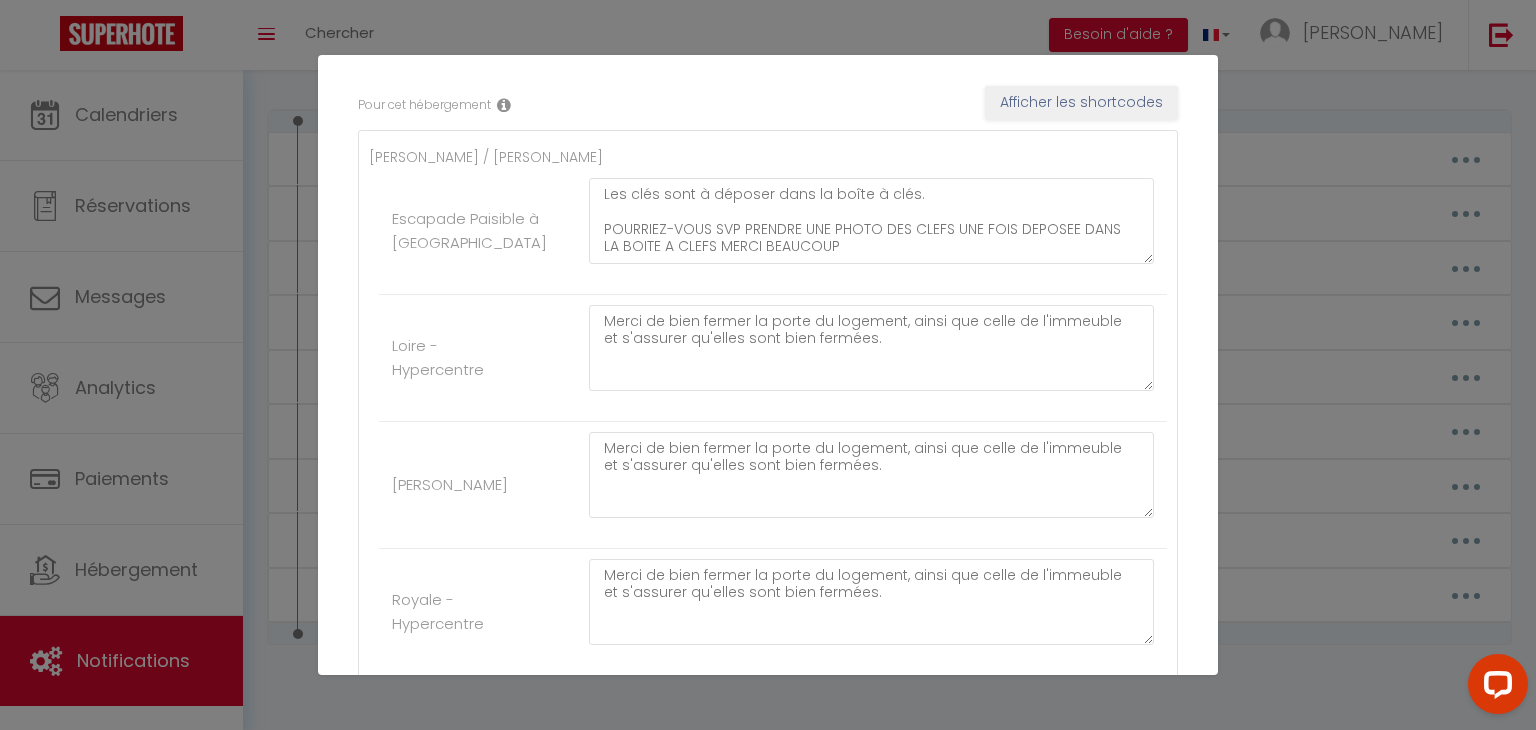 scroll, scrollTop: 0, scrollLeft: 0, axis: both 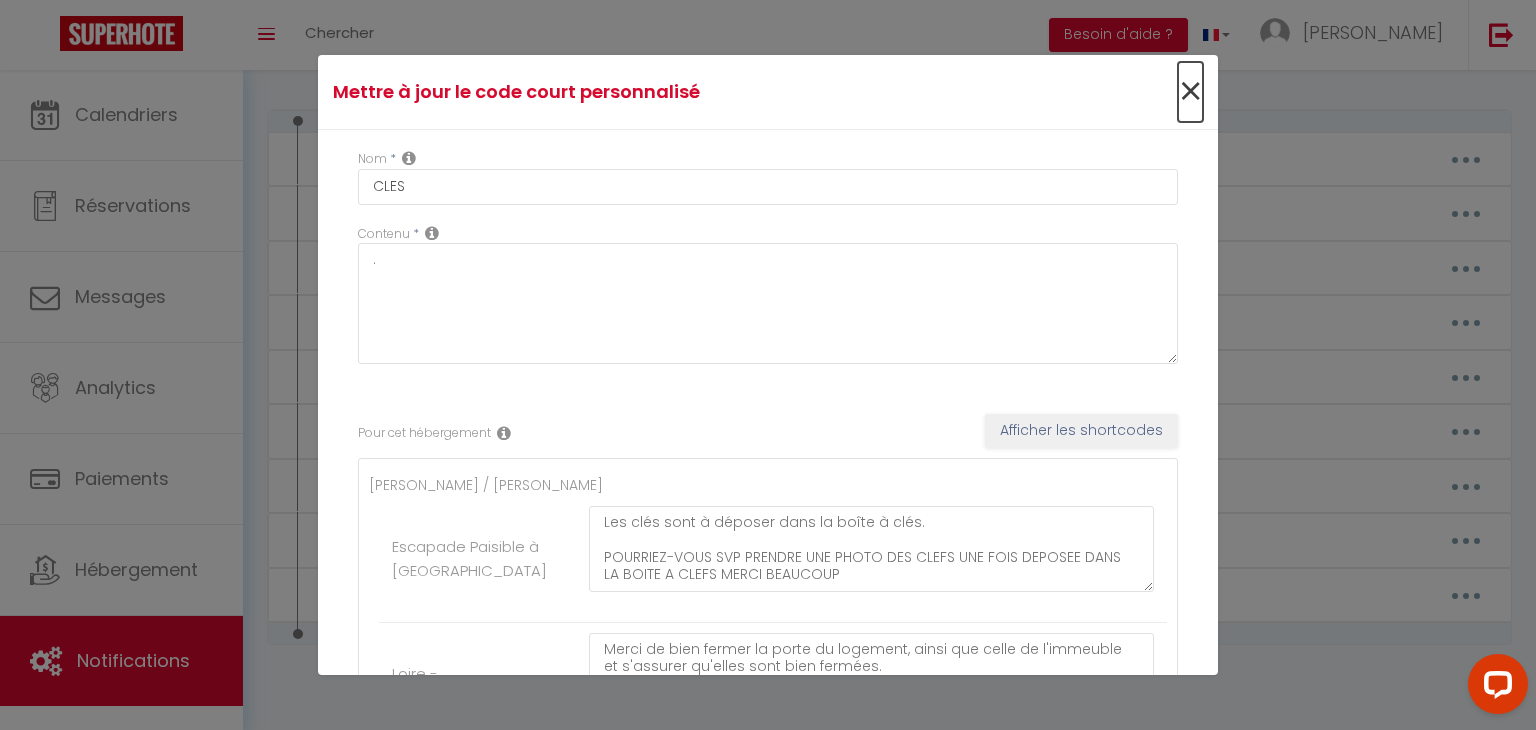click on "×" at bounding box center (1190, 92) 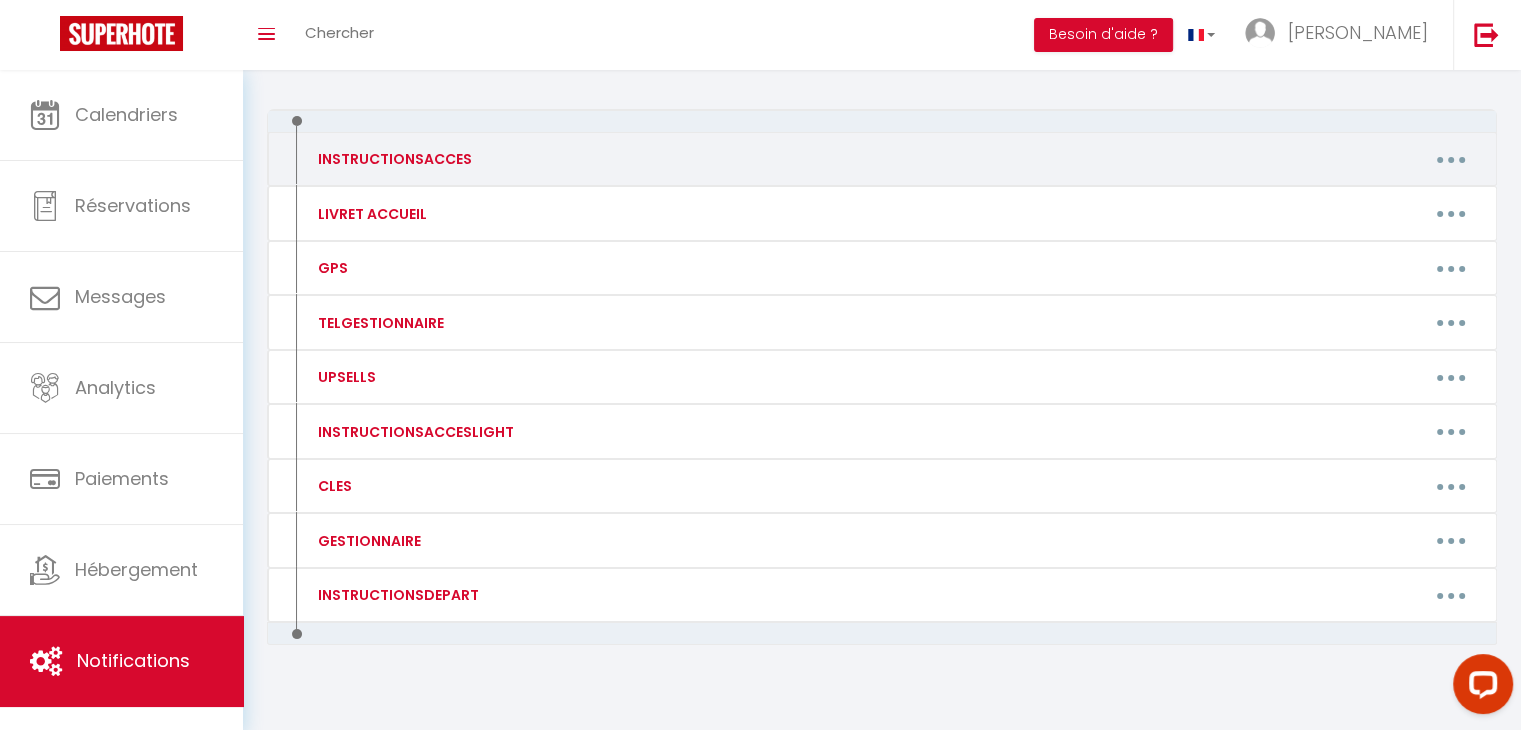 click at bounding box center [1451, 159] 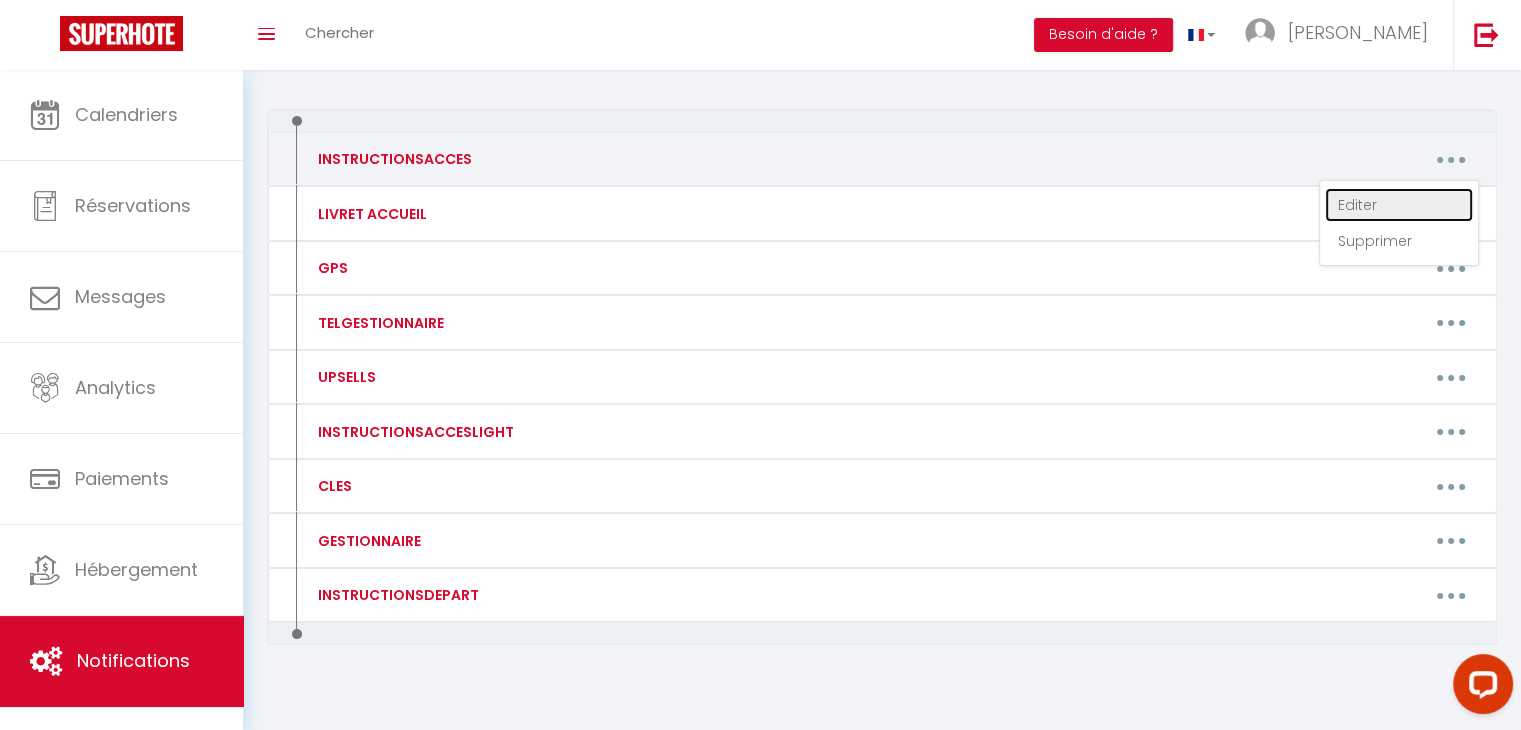 click on "Editer" at bounding box center (1399, 205) 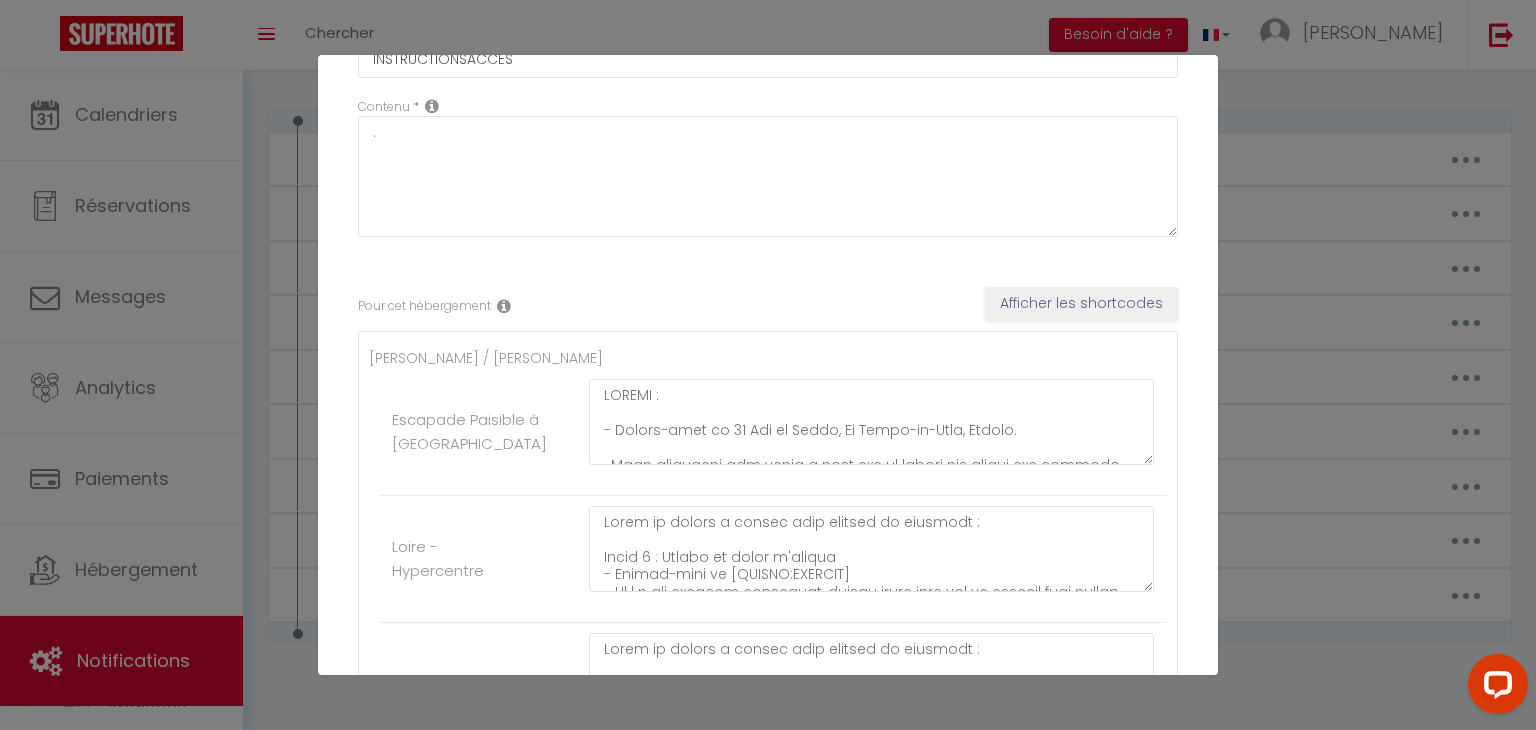 scroll, scrollTop: 310, scrollLeft: 0, axis: vertical 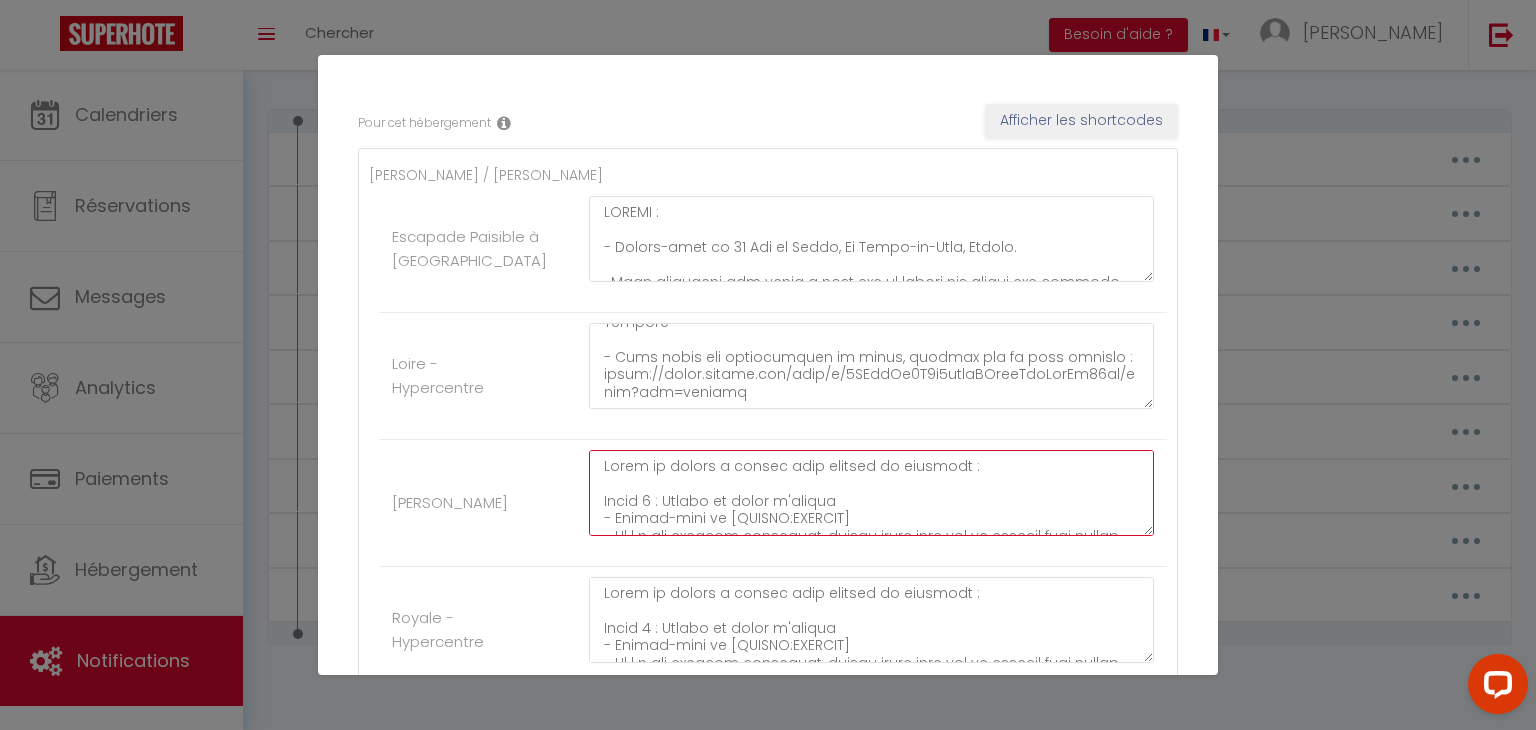 click at bounding box center (871, 493) 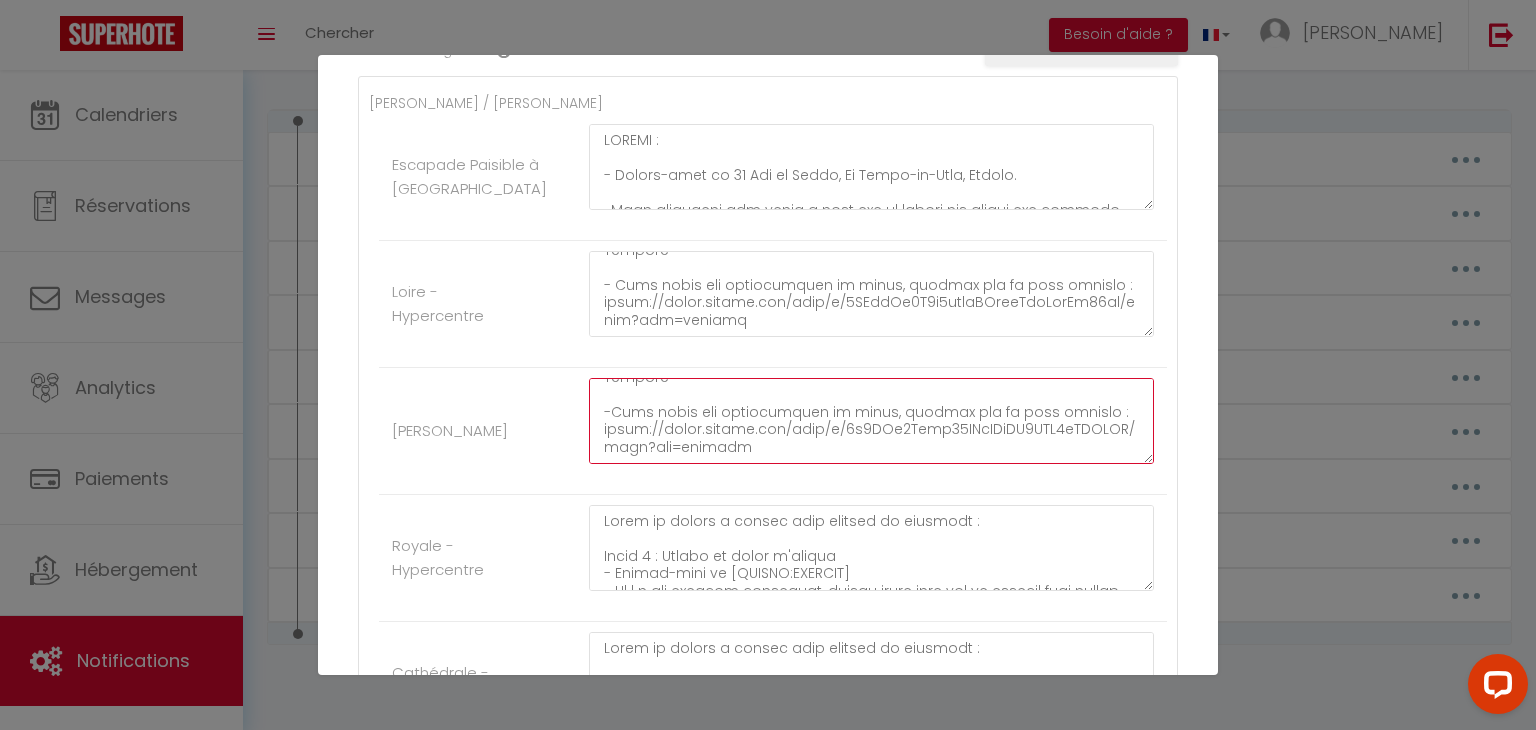 scroll, scrollTop: 384, scrollLeft: 0, axis: vertical 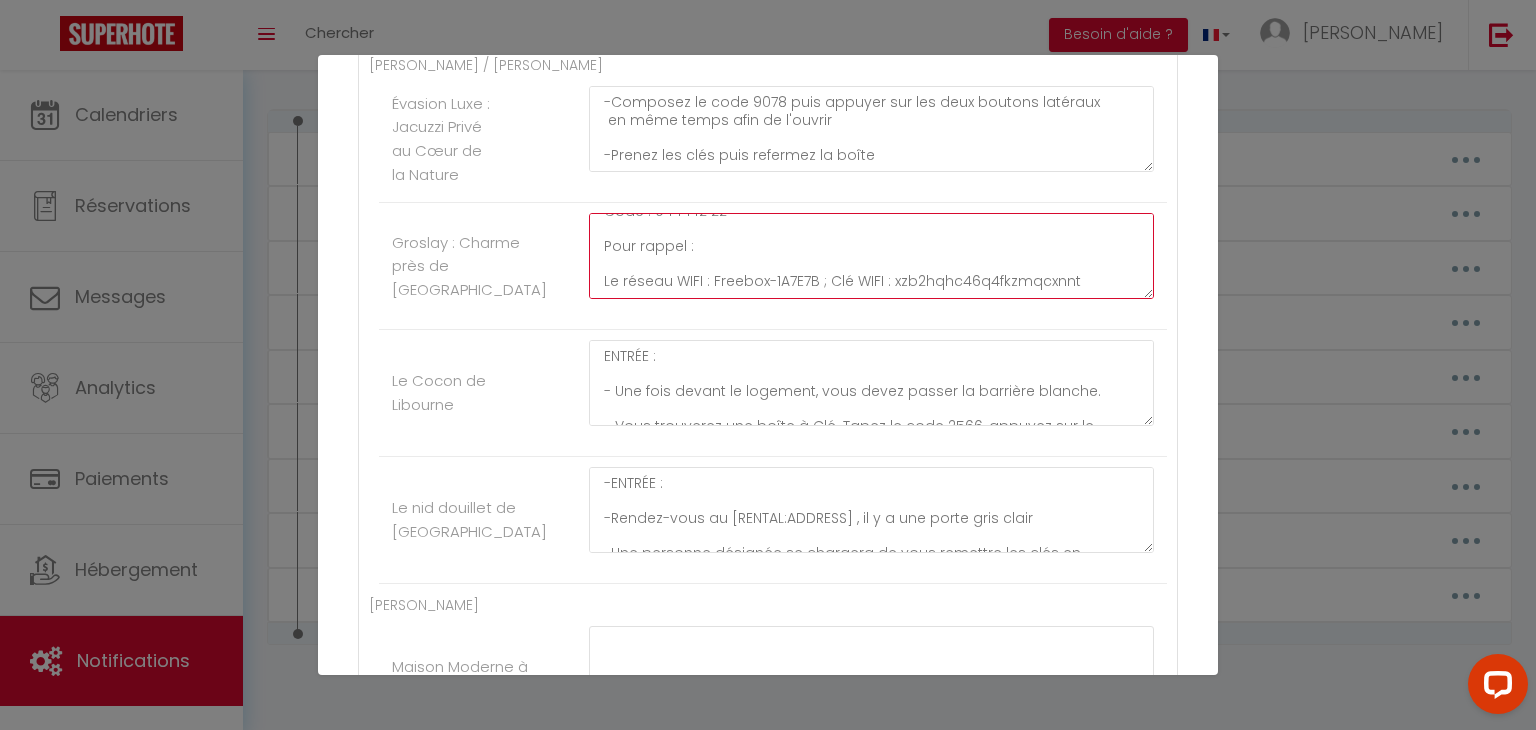 drag, startPoint x: 1077, startPoint y: 318, endPoint x: 590, endPoint y: 288, distance: 487.92316 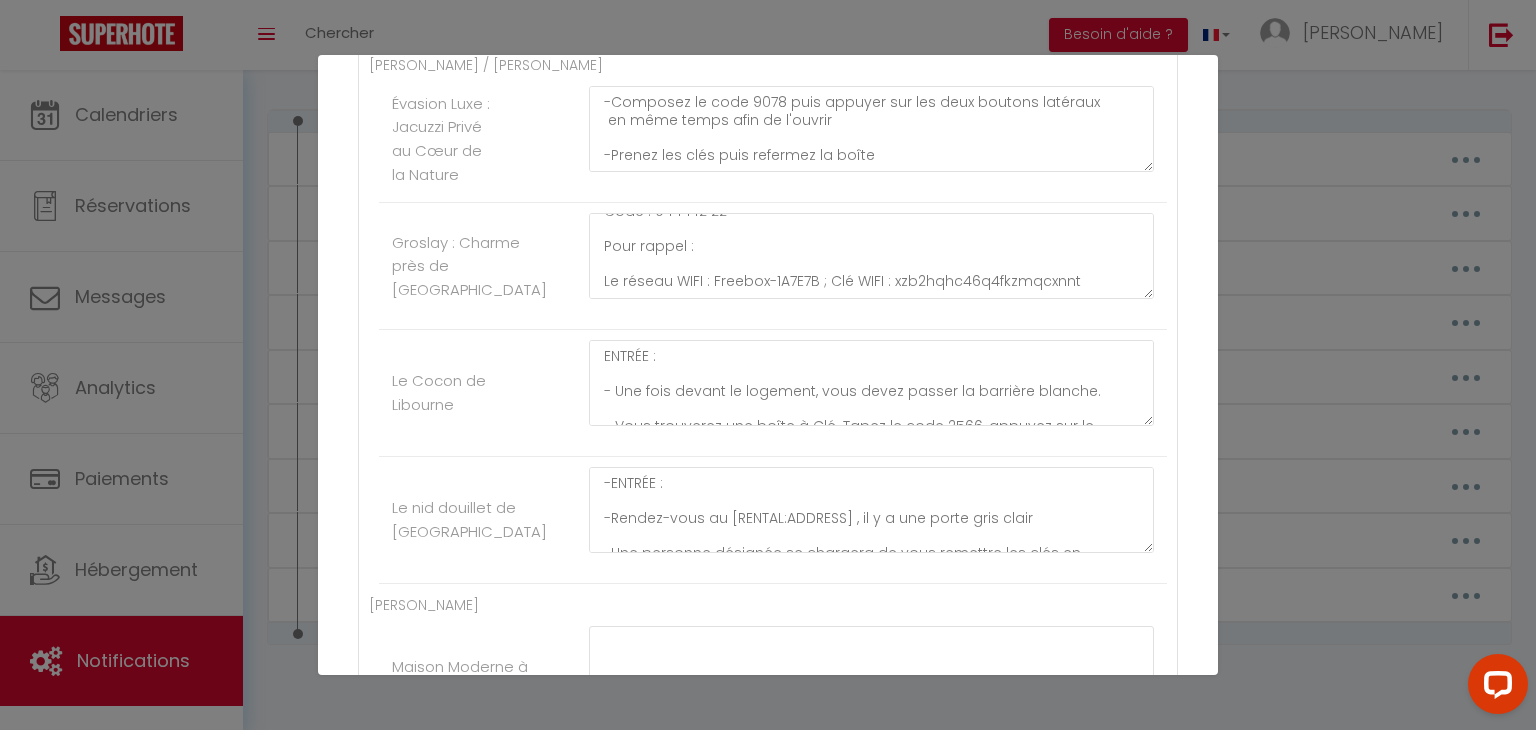 click on "Nom   *     INSTRUCTIONSACCES   Contenu   *     .   Pour cet hébergement     Afficher les shortcodes   [PERSON_NAME] / [PERSON_NAME]   Escapade Paisible à [GEOGRAPHIC_DATA]     Loire - Hypercentre     [PERSON_NAME] - Hypercentre     Royale - Hypercentre     Cathédrale - Hypercentre     Chambord - Hypercentre     [PERSON_NAME]   Refuge de sérénité à Geneton avec piscine     ENTRÉE :
-Rendez-vous au 1 Le Bossuet, 79150 Genneton, [GEOGRAPHIC_DATA].
-Vous trouverez un parking blanc où vous pouvez vous stationner.
-Votre logement se trouve sur votre droite.
-La boîte à clés est située sur la gauche de la porte.
-Tapez le code 2799, appuyez sur le bouton noir et abaissez le capot.
Un lac se trouve à proximité du logement. Nous vous invitons à faire
preuve de vigilance, en particulier avec les jeunes enfants.
Pour accéder au WIFI :
Nom de la box:  Livebox - 7130
Code wifi:  nXzoDHXKtNNVdcrhZ Refuge paisible à Geneton avec piscine     Confort et calme à [GEOGRAPHIC_DATA] avec terrasse privée" at bounding box center [768, 2090] 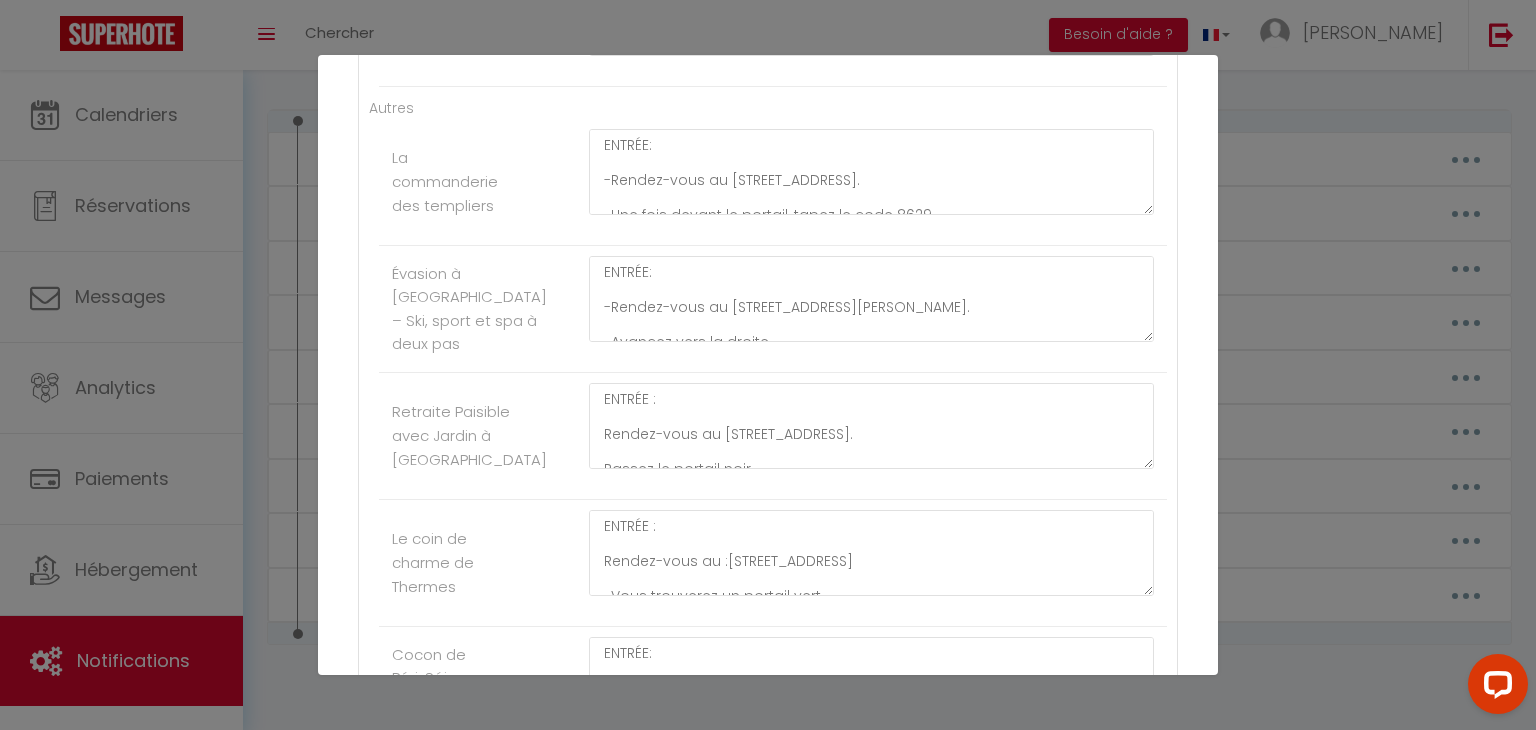 scroll, scrollTop: 4964, scrollLeft: 0, axis: vertical 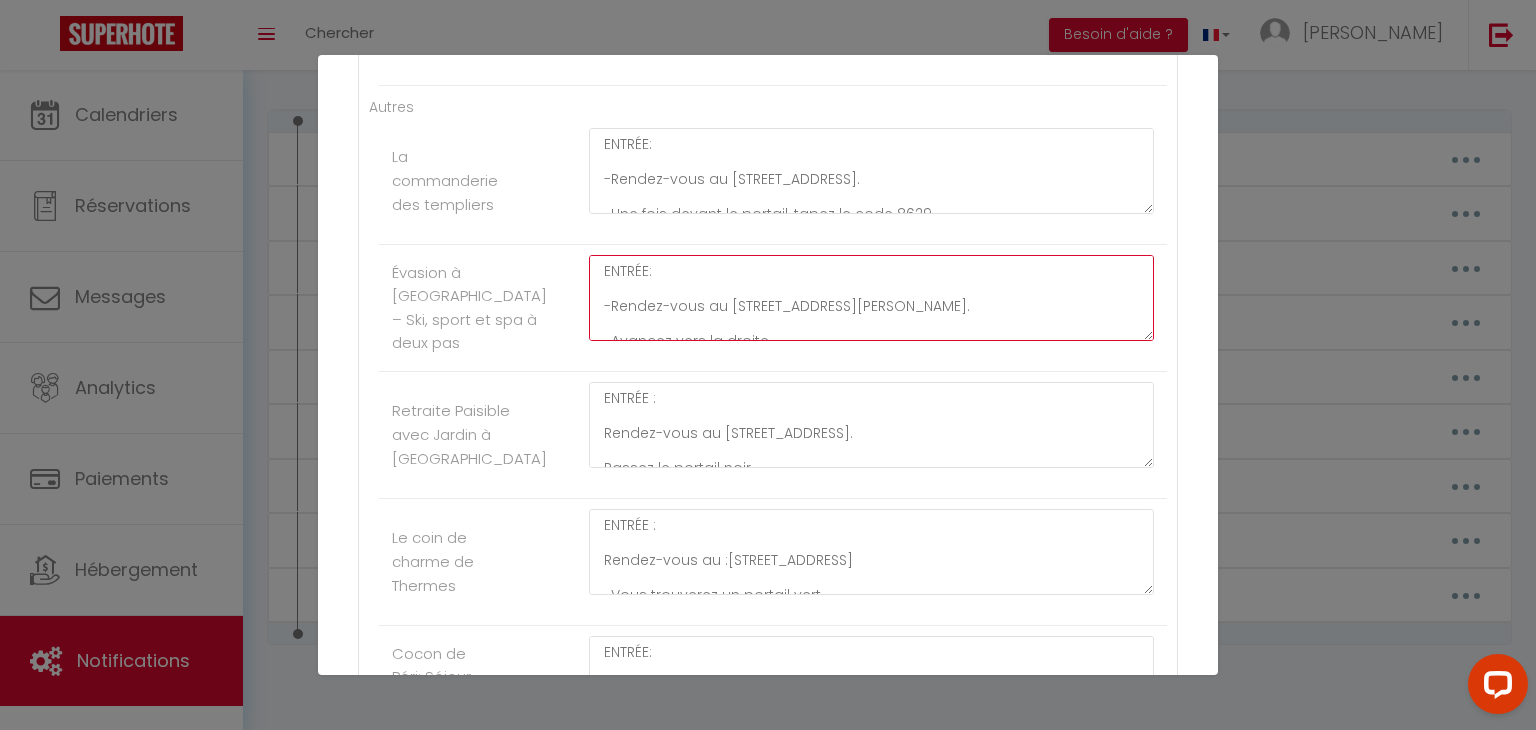 click on "ENTRÉE:
-Rendez-vous au [STREET_ADDRESS][PERSON_NAME].
-Avancez vers la droite.
-Prenez votre gauche au niveau de la barrière.
-Passez la barrière puis prenez votre droite.
-La boîte à clés se trouve au fond du parking, attachée à une grille
métallique verte.
-Tapez le code 2302 pour ouvrir la boîte à clés.
-Retournez devant le bâtiment, puis montez les escaliers.
-Prenez votre droite, la porte de l'immeuble est celle où est inscrite la
lettre "C".
-Utilisez la clé pour ouvrir la porte de l'immeuble.
-Prenez l'ascenseur jusqu'au 4e étage.
-La porte du logement est directement en face.
-Trouvez une boîte à clés près de la porte, vers le haut.
-Tapez le code 2302 pour ouvrir la boîte à clés.
-Prenez les clés à l'intérieur de la boîte.
-Utilisez la petite clé pour déverrouiller la serrure du haut.
-Utilisez la clé en forme de triangle pour déverrouiller celle du bas.
-Poussez fermement la porte pour accéder au logement." at bounding box center [871, -4288] 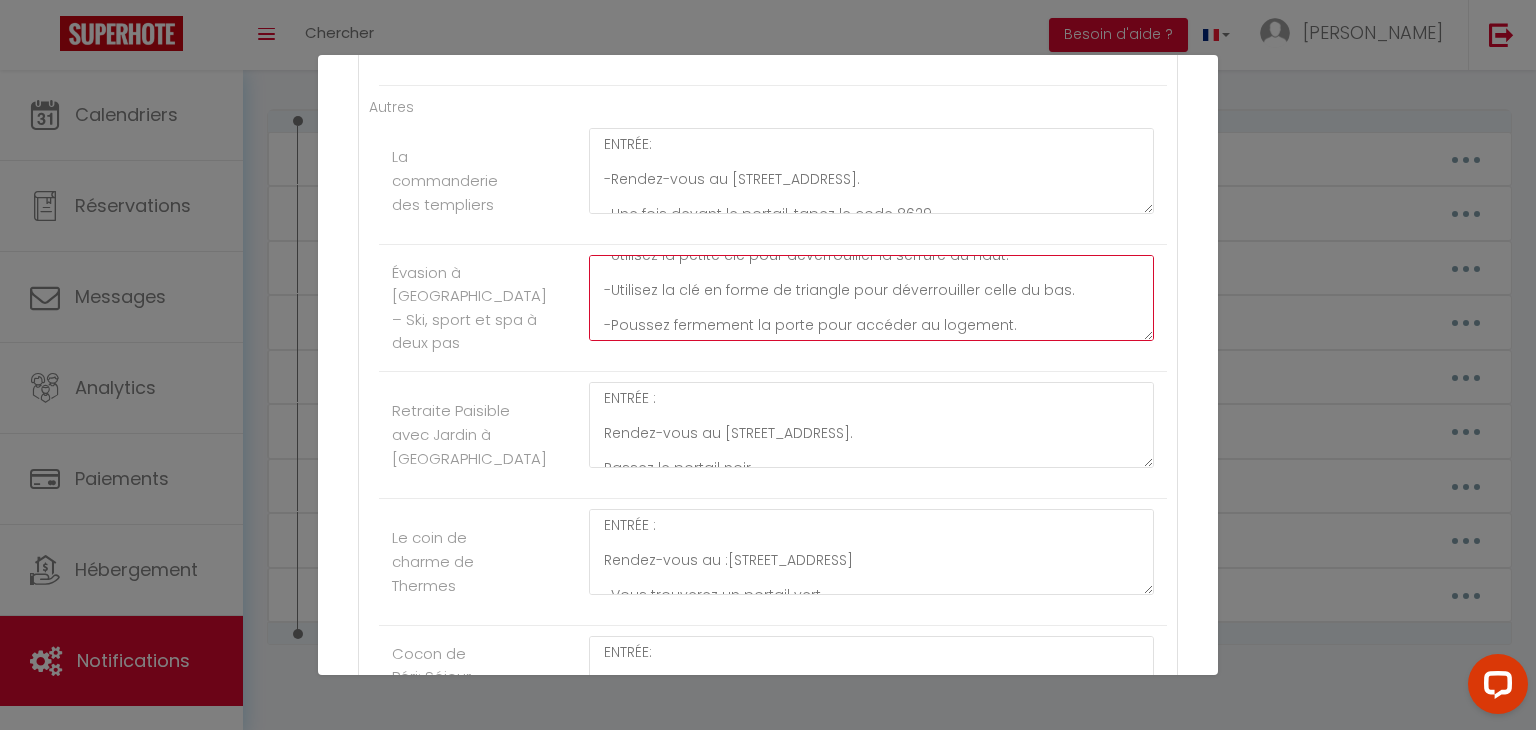 scroll, scrollTop: 577, scrollLeft: 0, axis: vertical 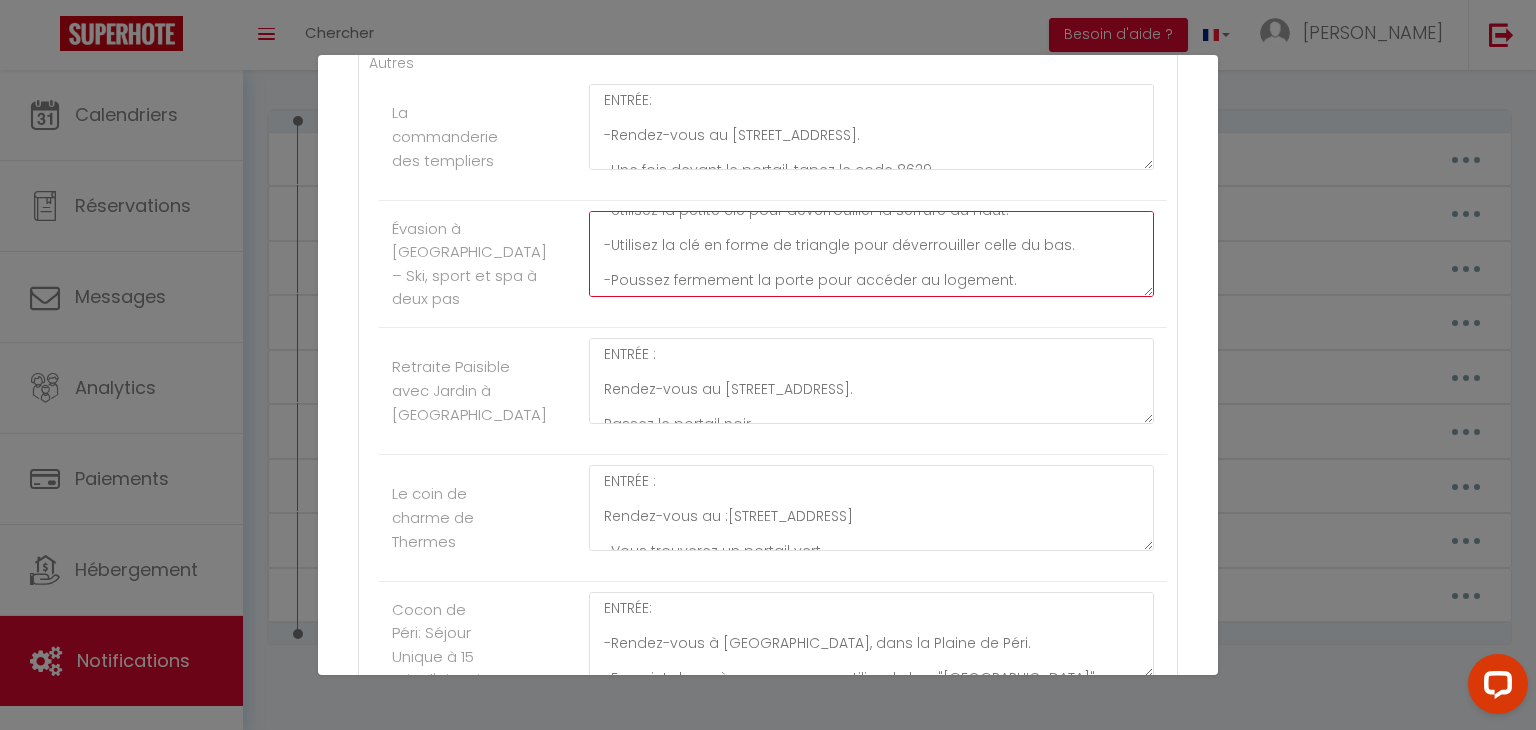 click on "ENTRÉE:
-Rendez-vous au [STREET_ADDRESS][PERSON_NAME].
-Avancez vers la droite.
-Prenez votre gauche au niveau de la barrière.
-Passez la barrière puis prenez votre droite.
-La boîte à clés se trouve au fond du parking, attachée à une grille
métallique verte.
-Tapez le code 2302 pour ouvrir la boîte à clés.
-Retournez devant le bâtiment, puis montez les escaliers.
-Prenez votre droite, la porte de l'immeuble est celle où est inscrite la
lettre "C".
-Utilisez la clé pour ouvrir la porte de l'immeuble.
-Prenez l'ascenseur jusqu'au 4e étage.
-La porte du logement est directement en face.
-Trouvez une boîte à clés près de la porte, vers le haut.
-Tapez le code 2302 pour ouvrir la boîte à clés.
-Prenez les clés à l'intérieur de la boîte.
-Utilisez la petite clé pour déverrouiller la serrure du haut.
-Utilisez la clé en forme de triangle pour déverrouiller celle du bas.
-Poussez fermement la porte pour accéder au logement." at bounding box center (871, -4332) 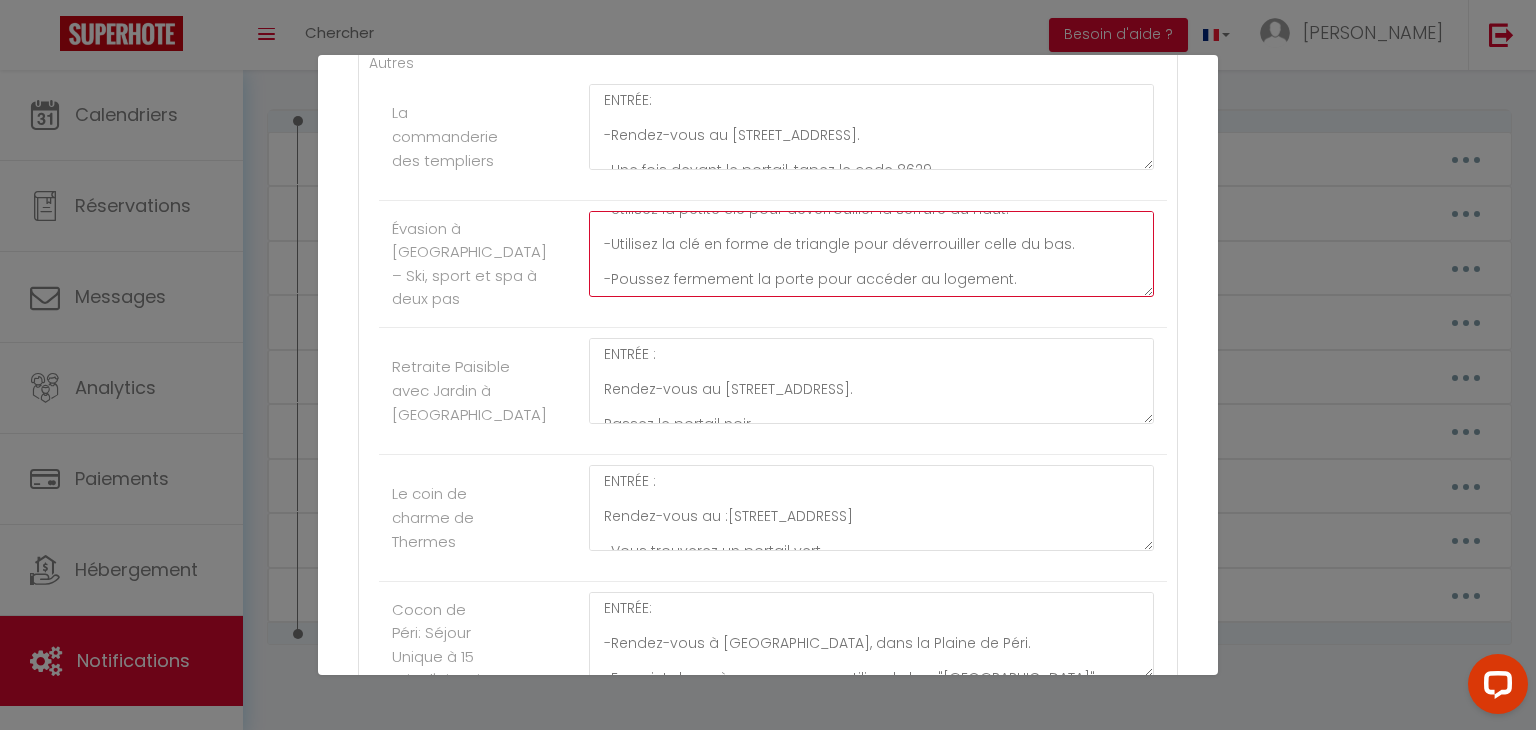 paste on "Pour rappel :
Le réseau WIFI : Freebox-1A7E7B ; Clé WIFI : xzb2hqhc46q4fkzmqcxnnt" 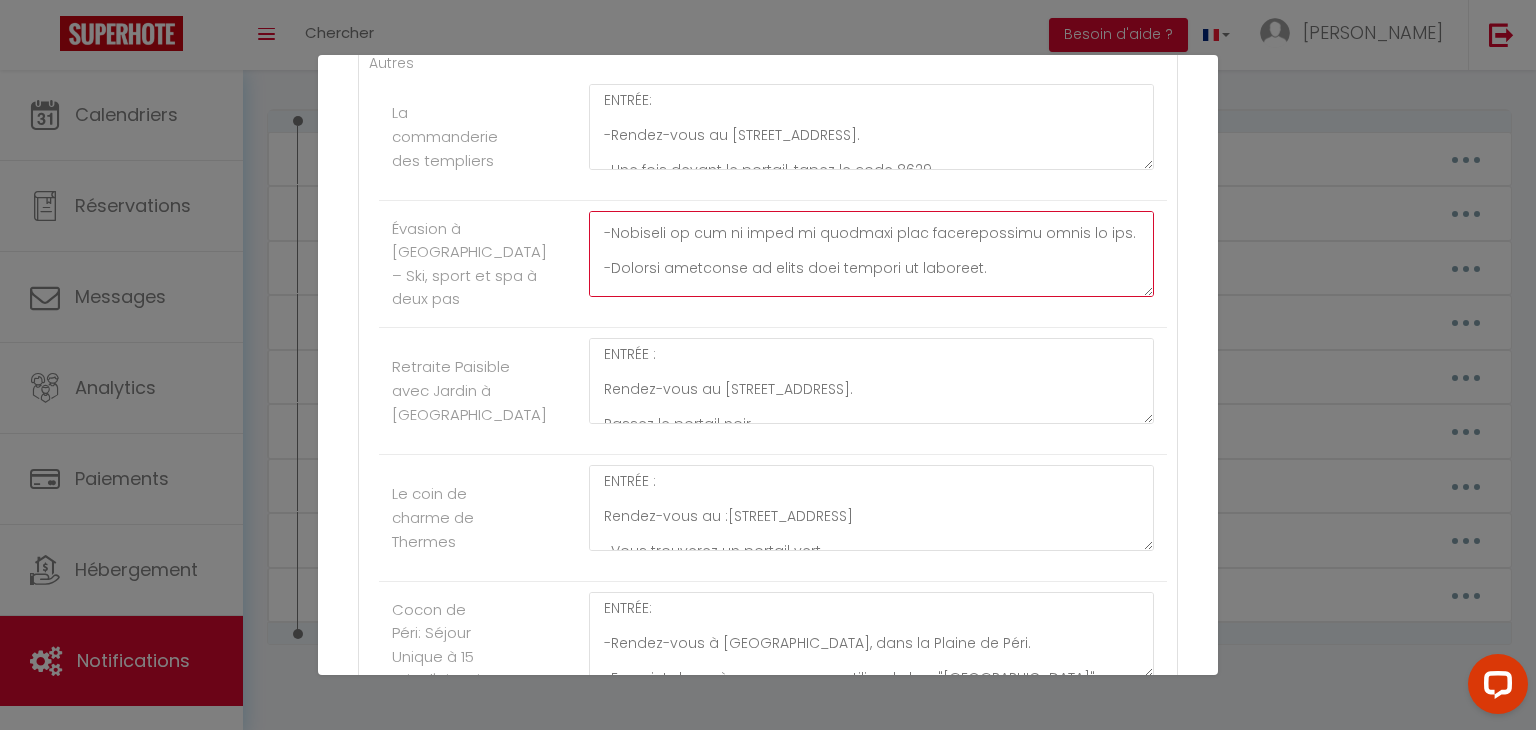 scroll, scrollTop: 640, scrollLeft: 0, axis: vertical 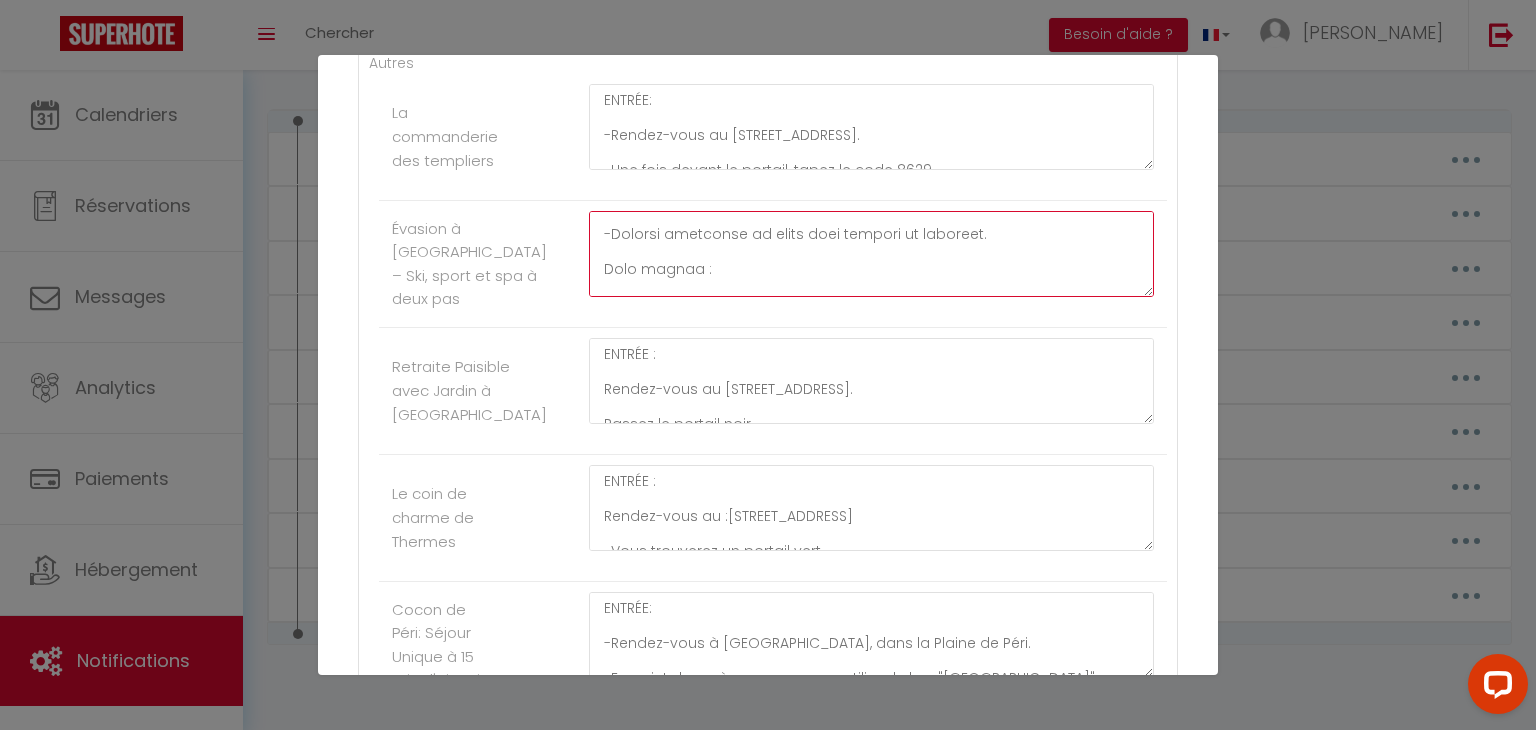 click at bounding box center (871, -4332) 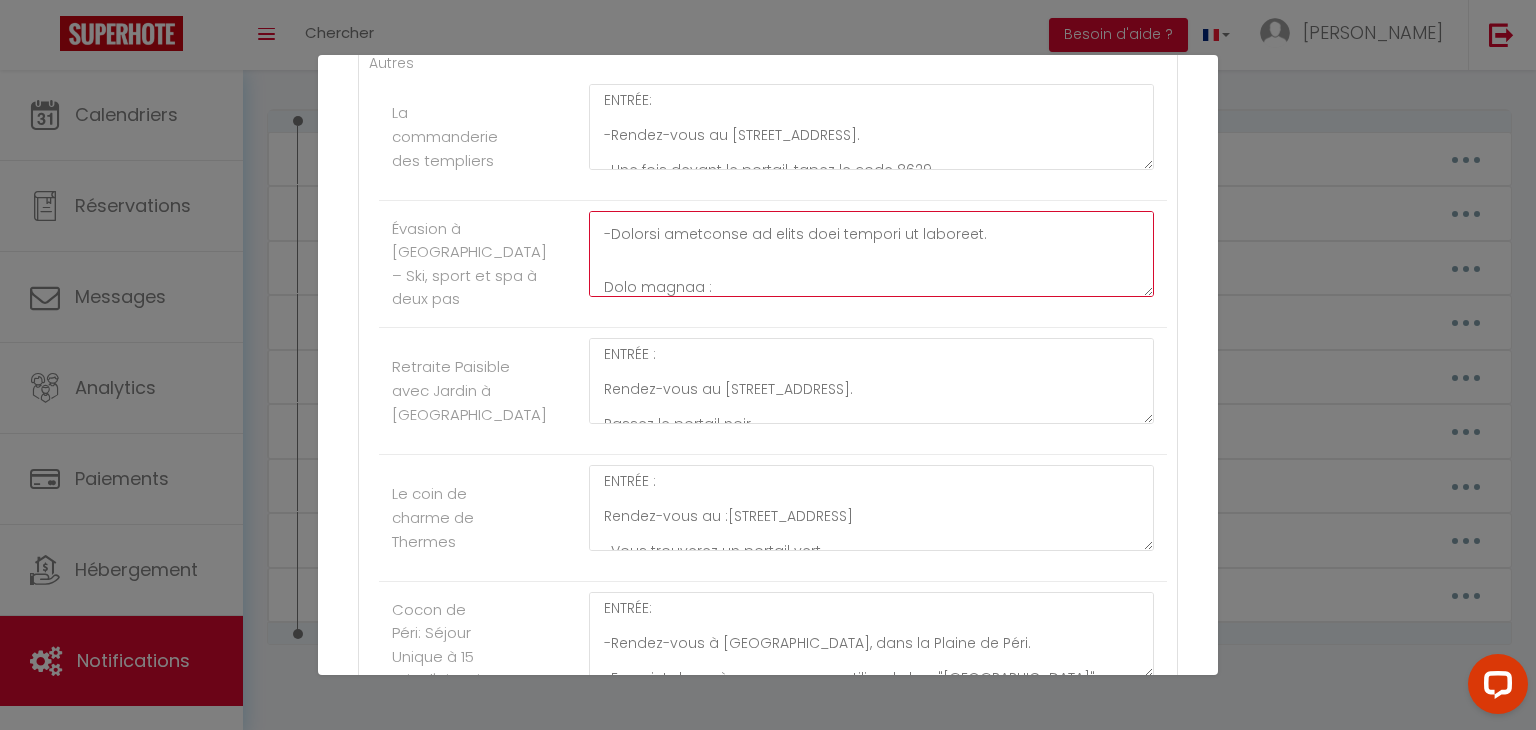 scroll, scrollTop: 664, scrollLeft: 0, axis: vertical 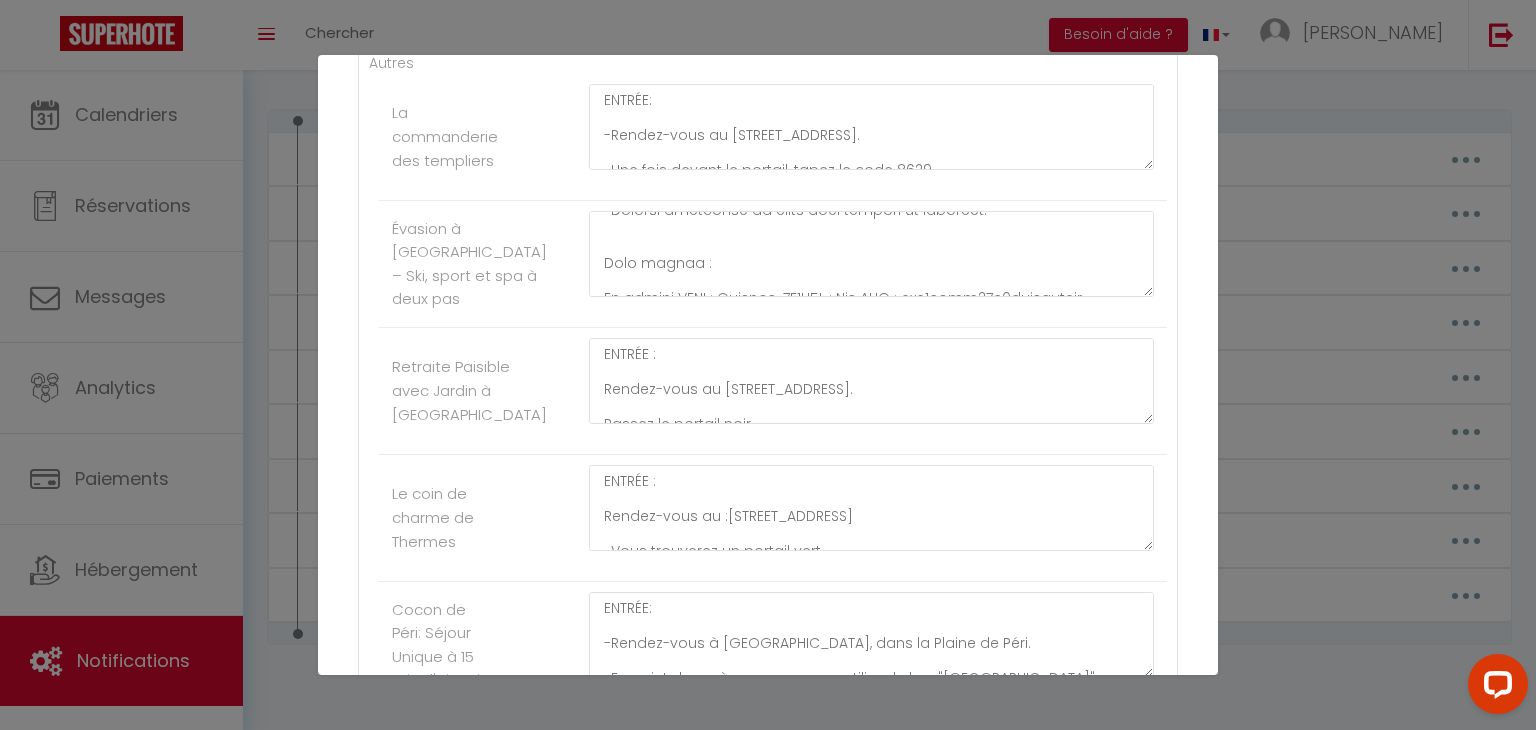 click on "Nom   *     INSTRUCTIONSACCES   Contenu   *     .   Pour cet hébergement     Afficher les shortcodes   [PERSON_NAME] / [PERSON_NAME]   Escapade Paisible à [GEOGRAPHIC_DATA]     Loire - Hypercentre     [PERSON_NAME] - Hypercentre     Royale - Hypercentre     Cathédrale - Hypercentre     Chambord - Hypercentre     [PERSON_NAME]   Refuge de sérénité à Geneton avec piscine     ENTRÉE :
-Rendez-vous au 1 Le Bossuet, 79150 Genneton, [GEOGRAPHIC_DATA].
-Vous trouverez un parking blanc où vous pouvez vous stationner.
-Votre logement se trouve sur votre droite.
-La boîte à clés est située sur la gauche de la porte.
-Tapez le code 2799, appuyez sur le bouton noir et abaissez le capot.
Un lac se trouve à proximité du logement. Nous vous invitons à faire
preuve de vigilance, en particulier avec les jeunes enfants.
Pour accéder au WIFI :
Nom de la box:  Livebox - 7130
Code wifi:  nXzoDHXKtNNVdcrhZ Refuge paisible à Geneton avec piscine     Confort et calme à [GEOGRAPHIC_DATA] avec terrasse privée" at bounding box center [768, -116] 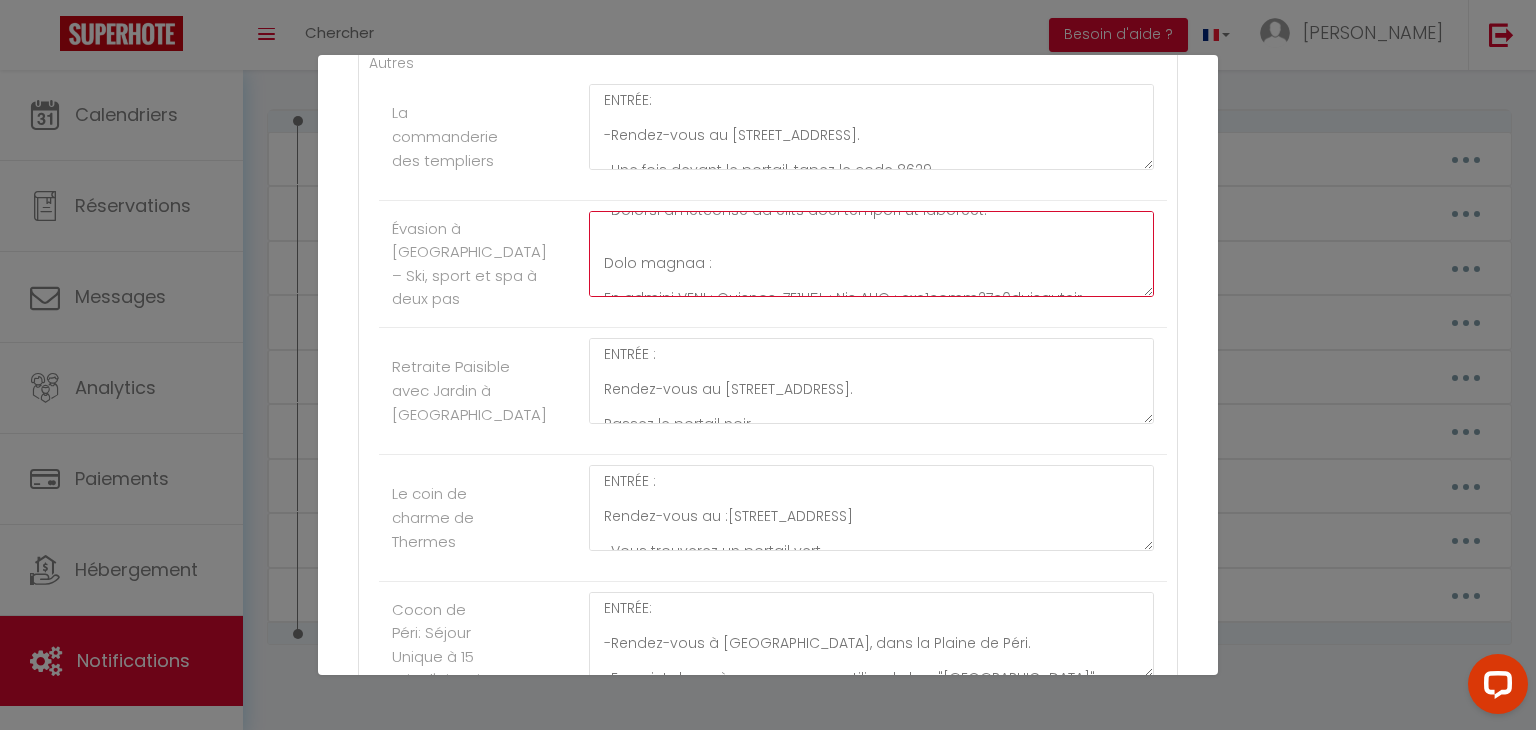drag, startPoint x: 808, startPoint y: 311, endPoint x: 706, endPoint y: 309, distance: 102.01961 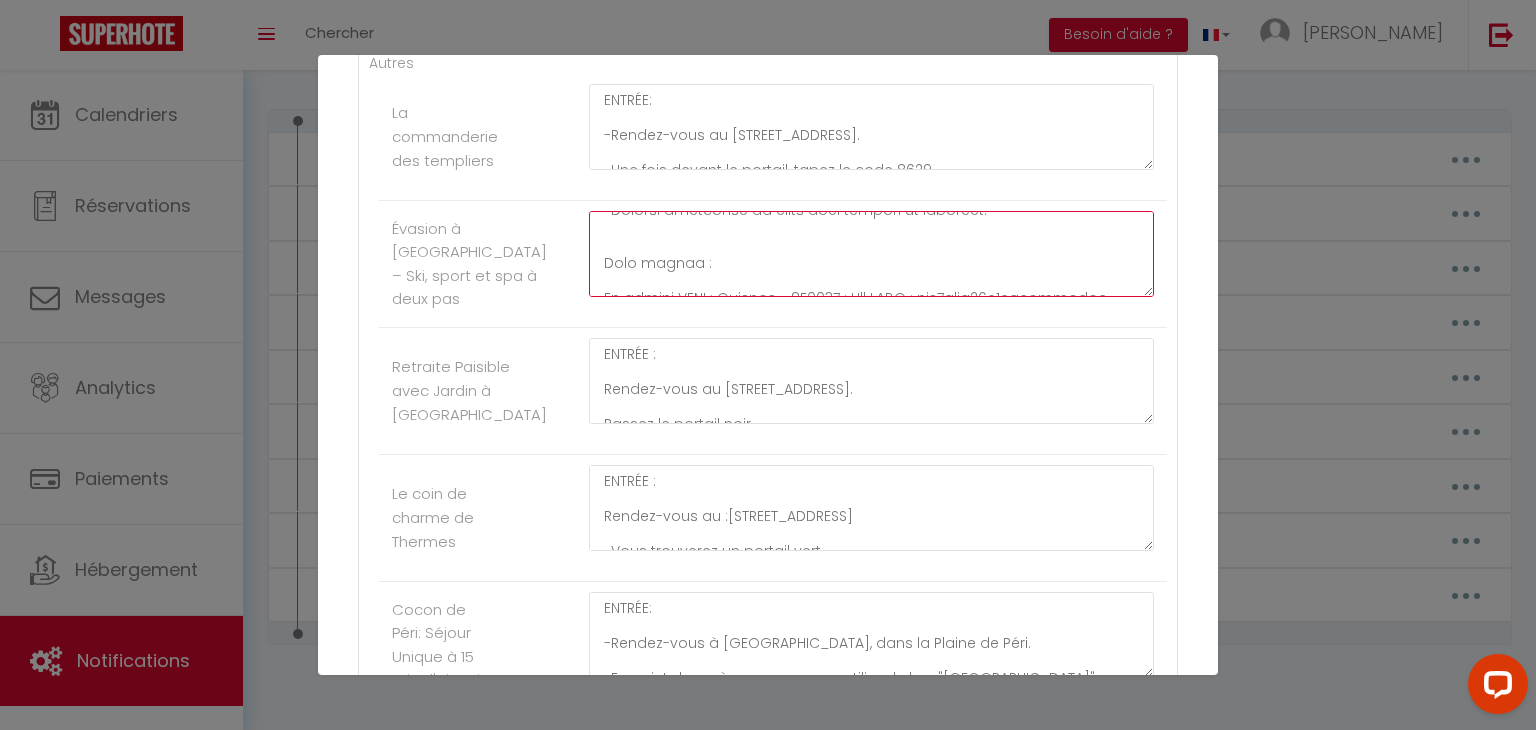 drag, startPoint x: 1084, startPoint y: 305, endPoint x: 894, endPoint y: 317, distance: 190.37857 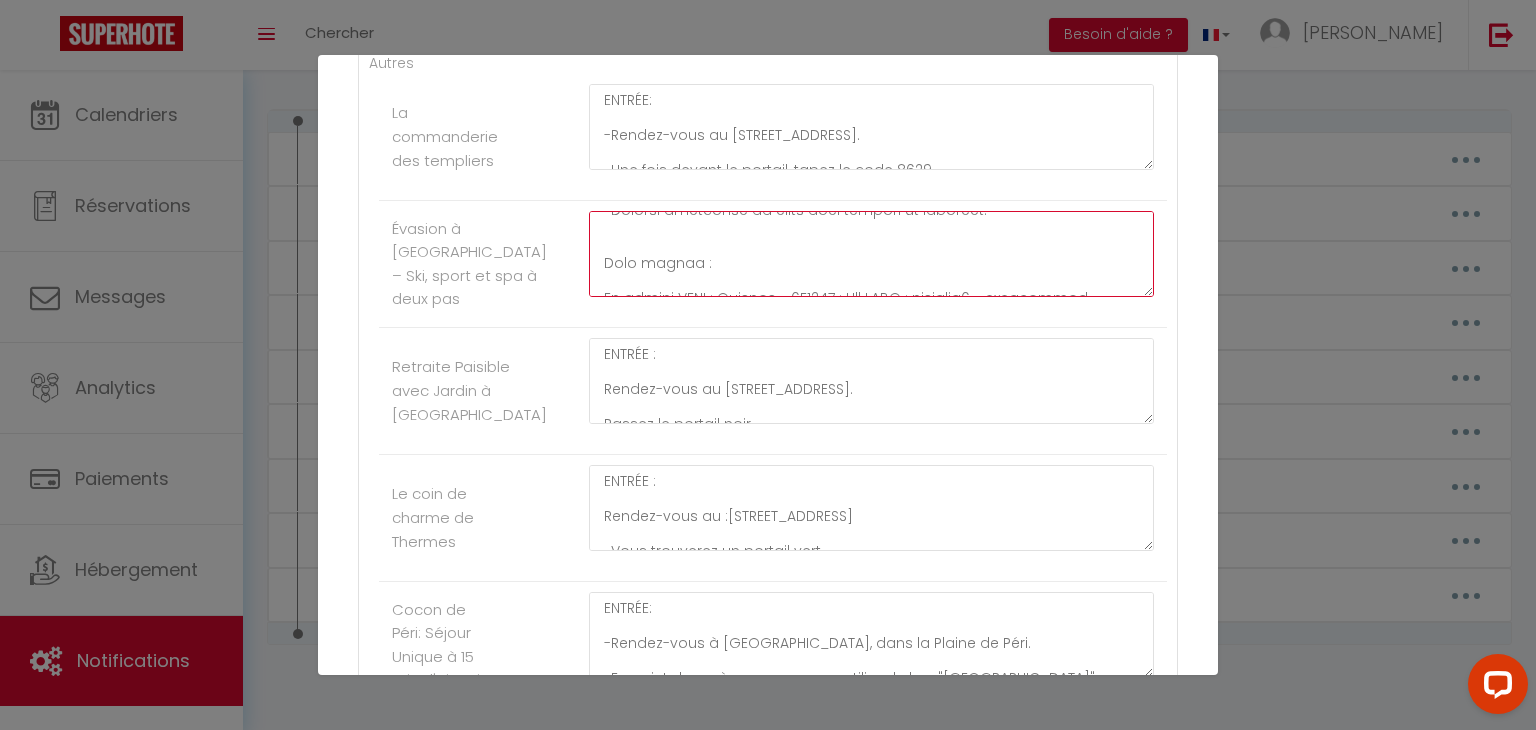 scroll, scrollTop: 676, scrollLeft: 0, axis: vertical 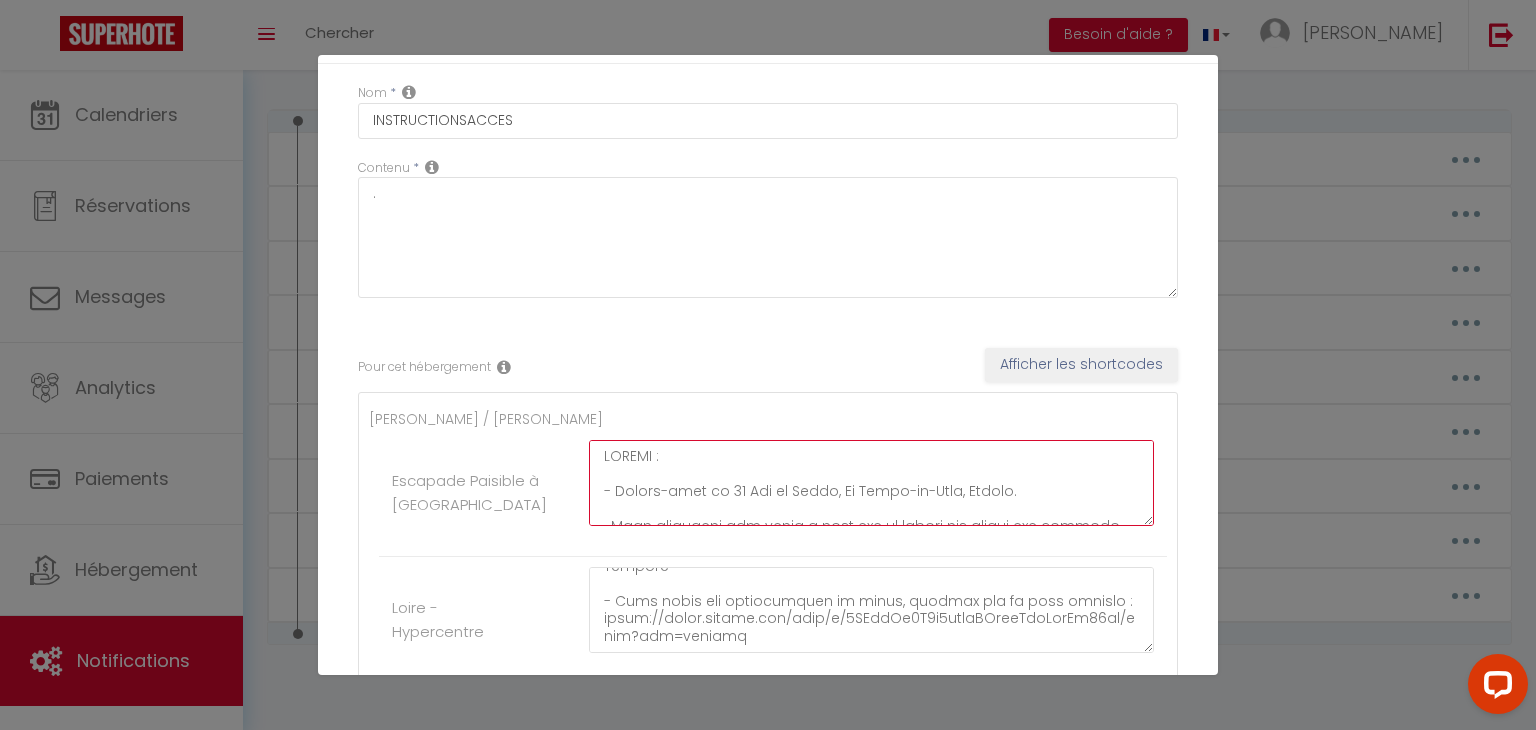 click at bounding box center [871, 483] 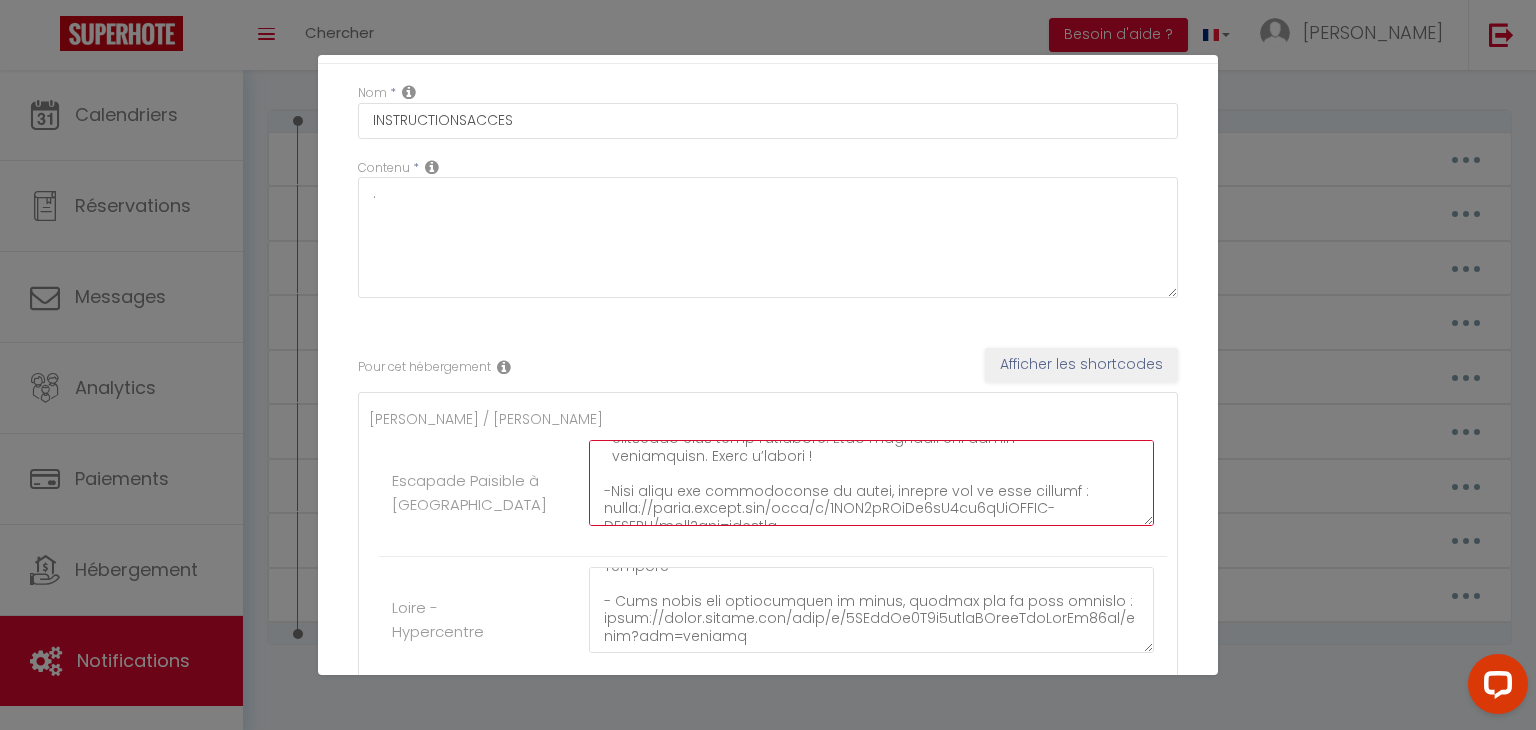 scroll, scrollTop: 489, scrollLeft: 0, axis: vertical 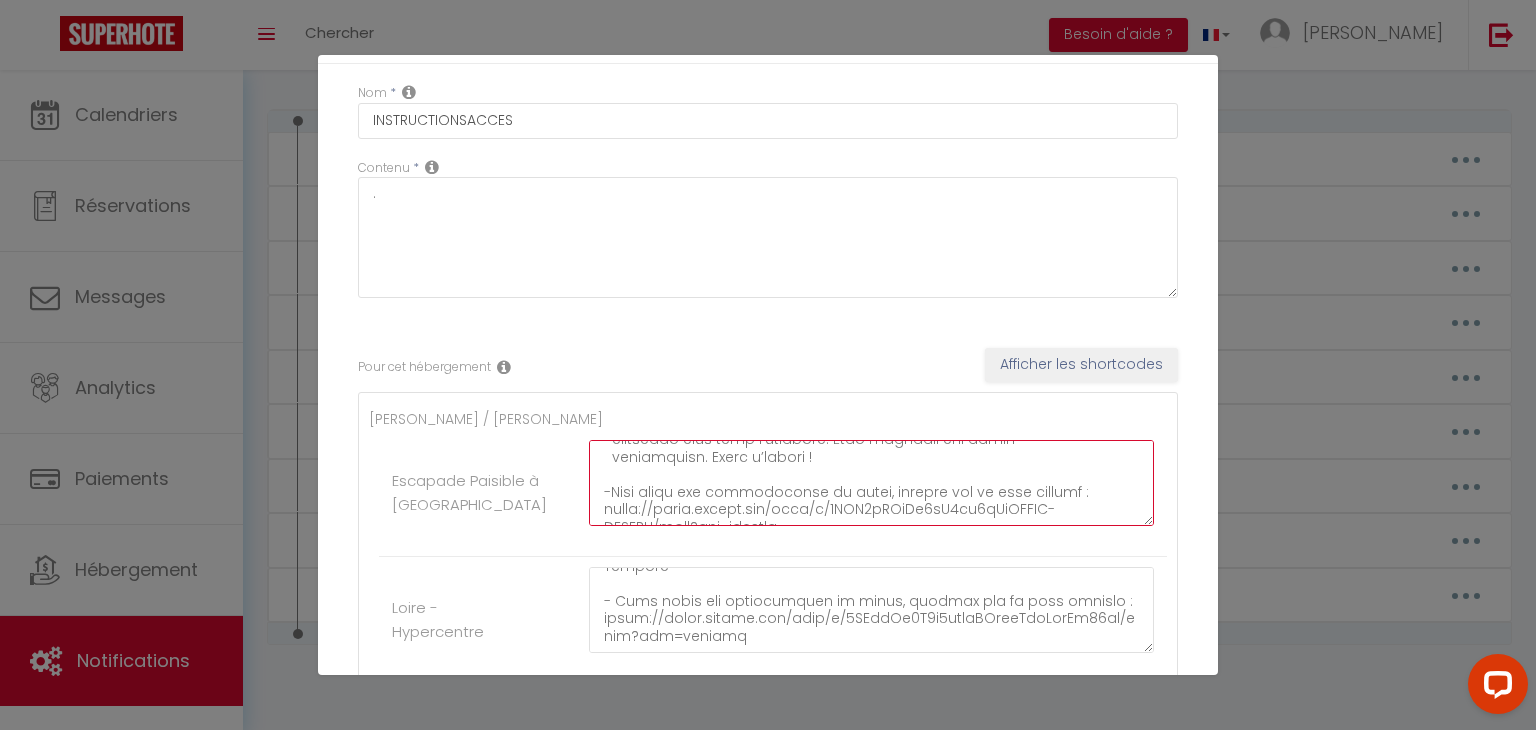 click at bounding box center (871, 483) 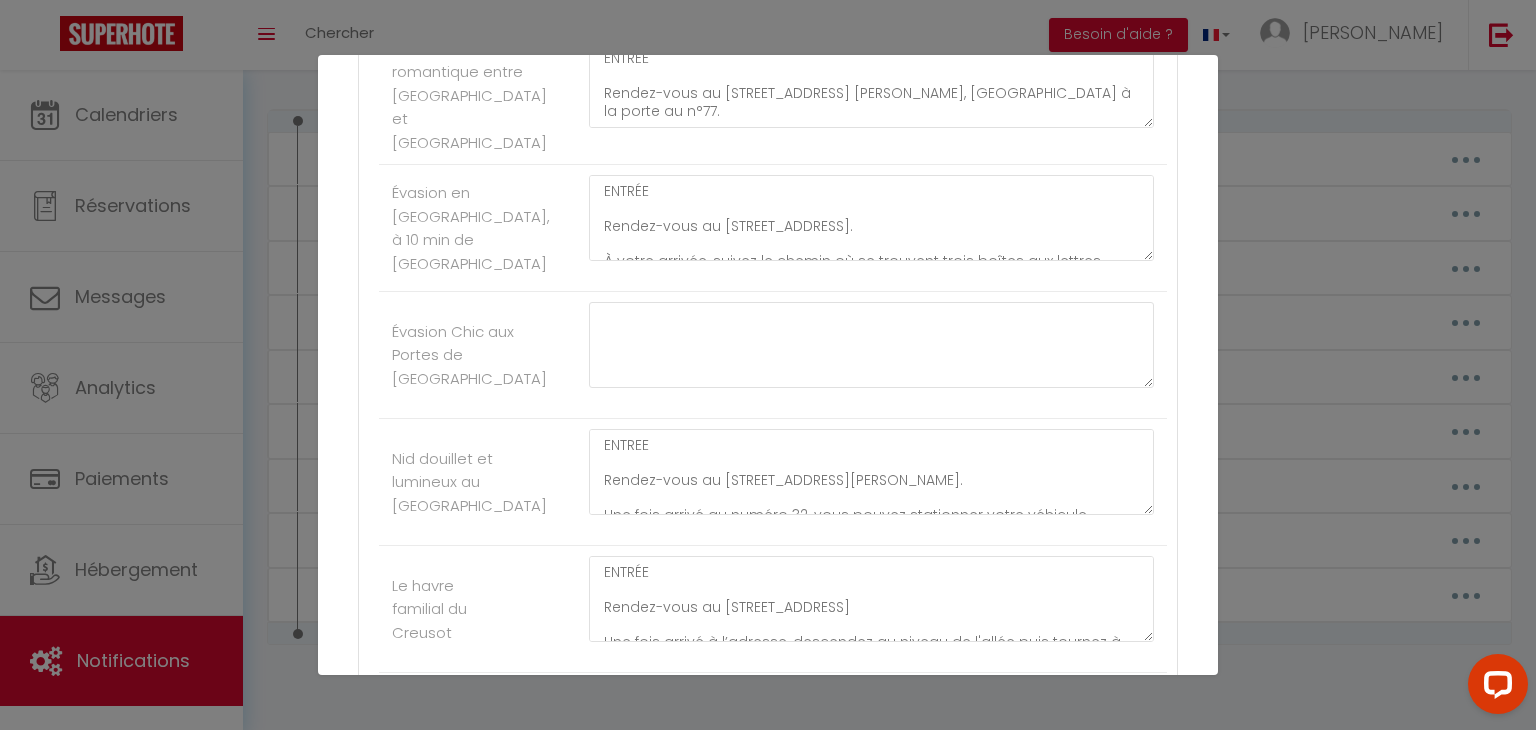 scroll, scrollTop: 8739, scrollLeft: 0, axis: vertical 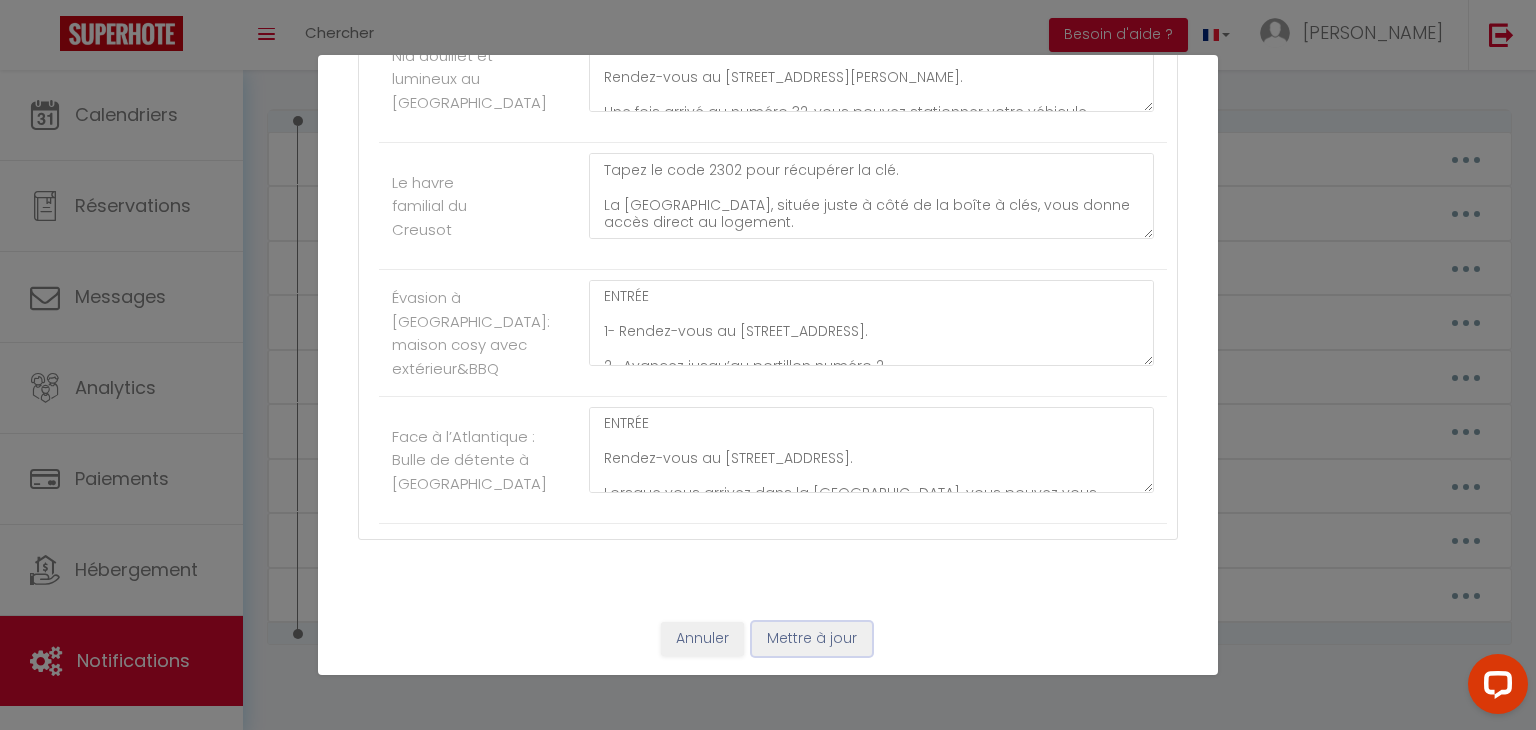 click on "Mettre à jour" at bounding box center (812, 639) 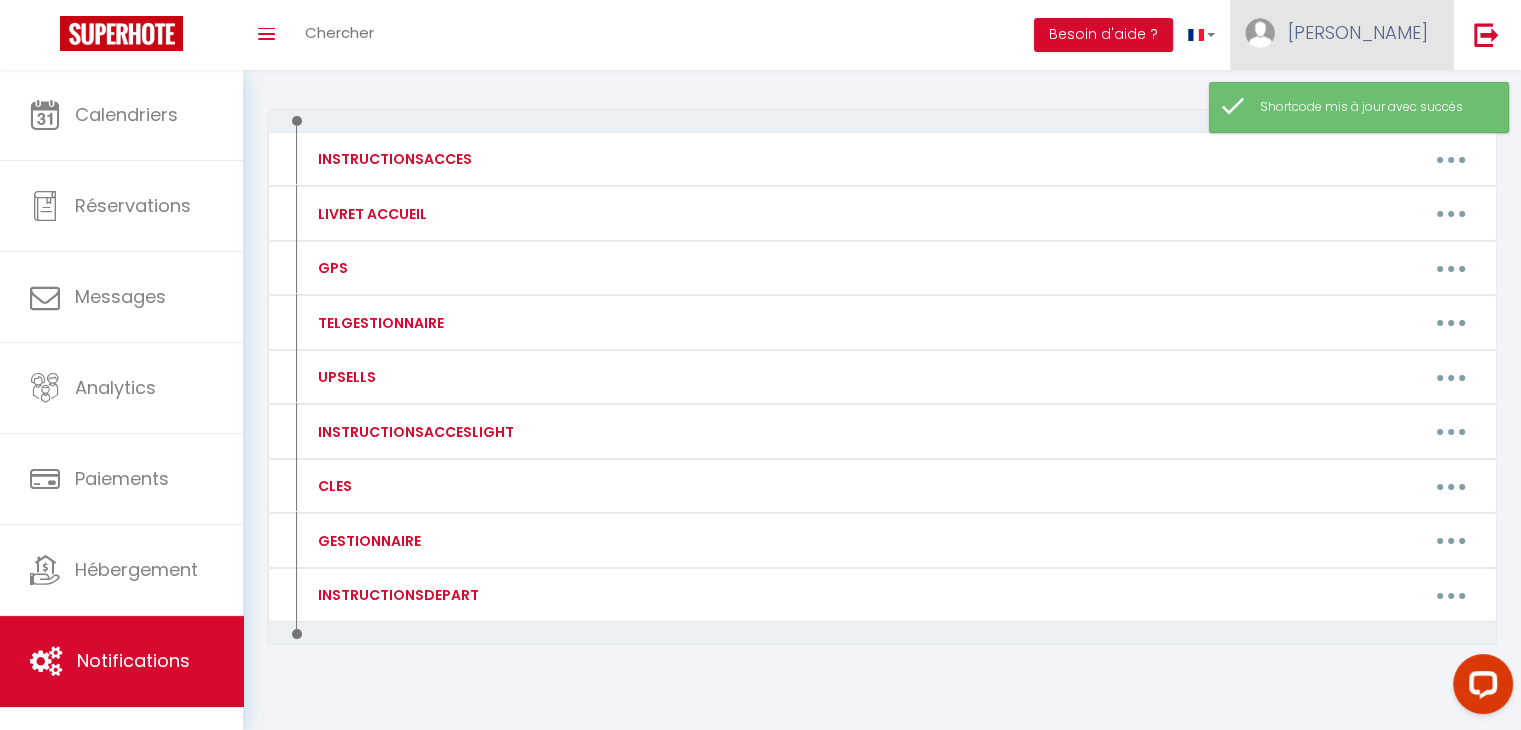 click on "[PERSON_NAME]" at bounding box center [1358, 32] 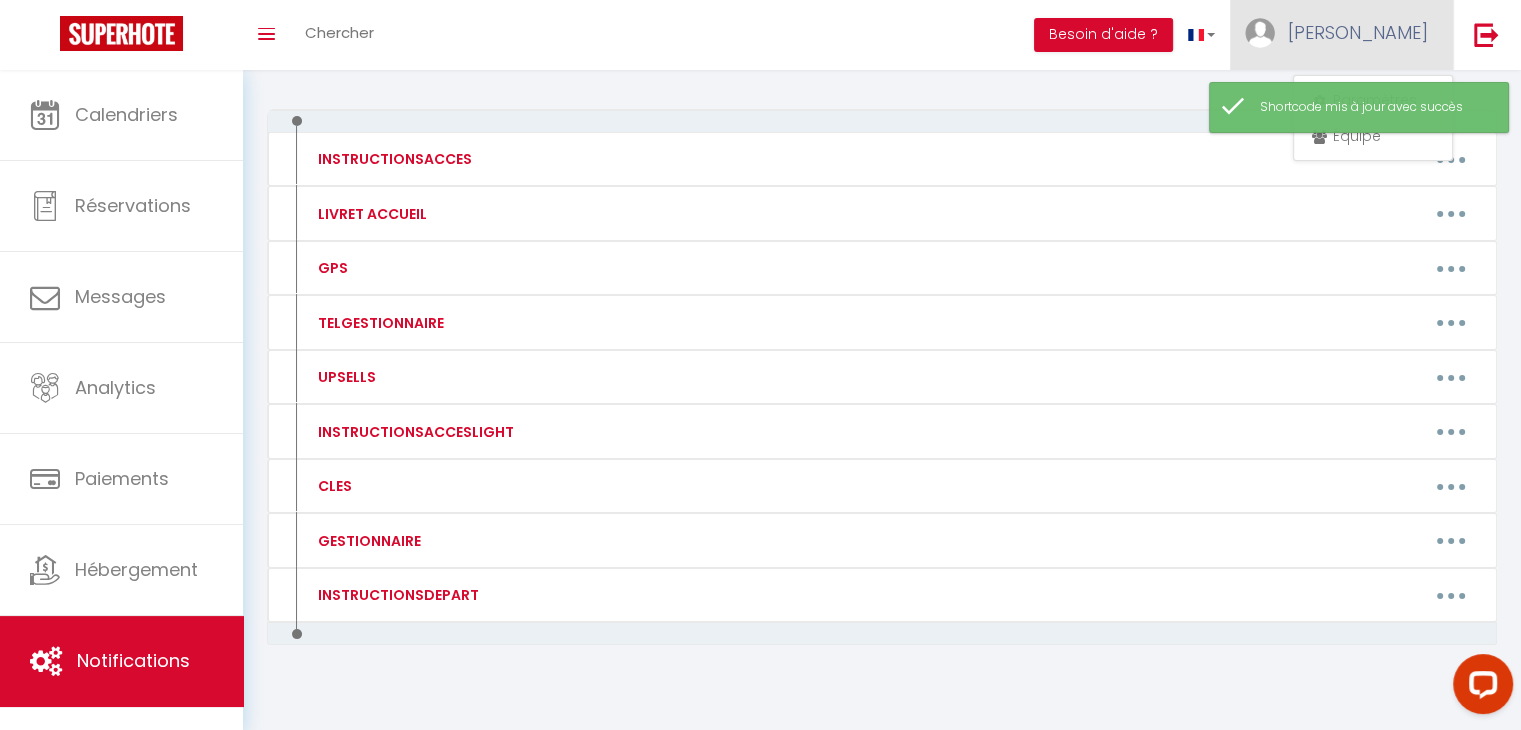 click on "[PERSON_NAME]" at bounding box center [1341, 35] 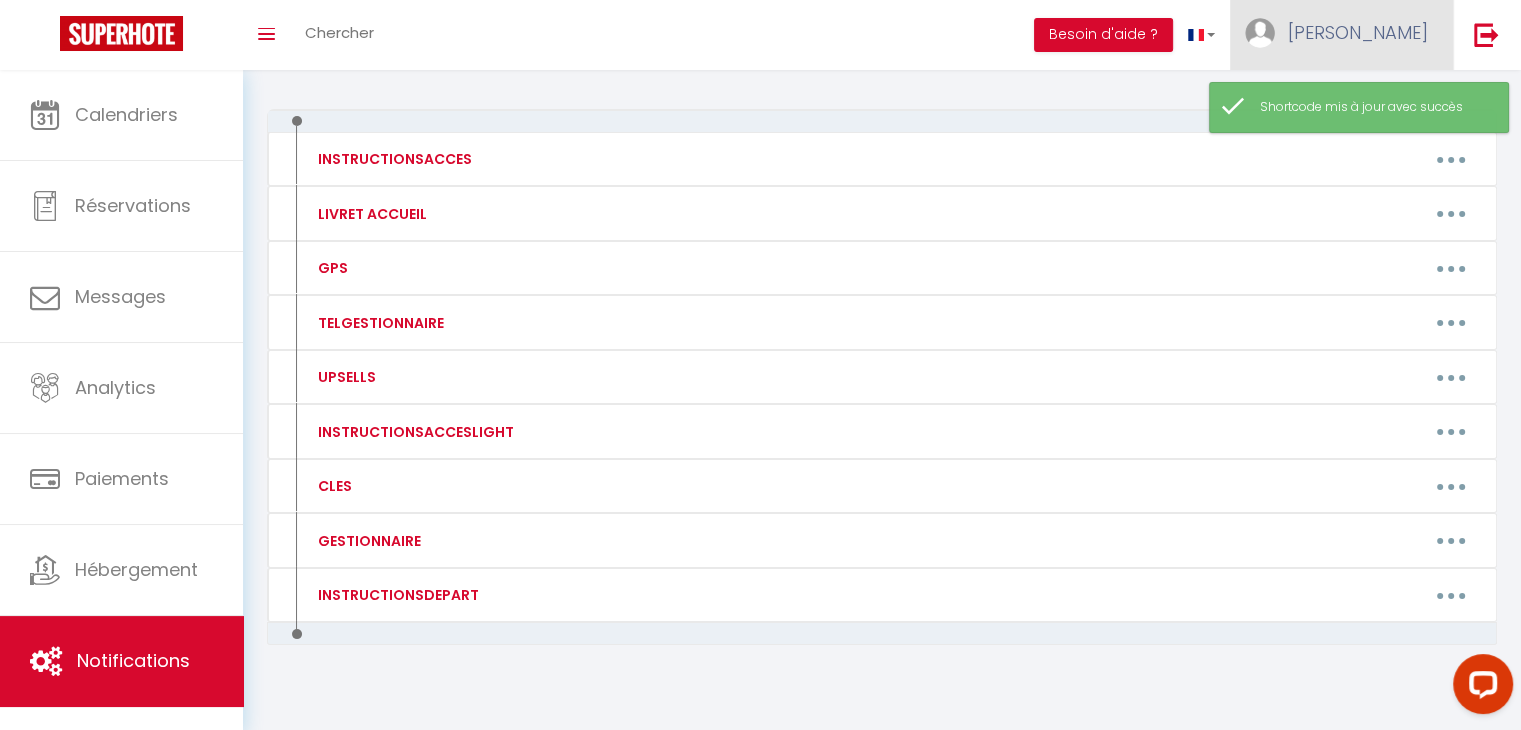 click on "[PERSON_NAME]" at bounding box center [1341, 35] 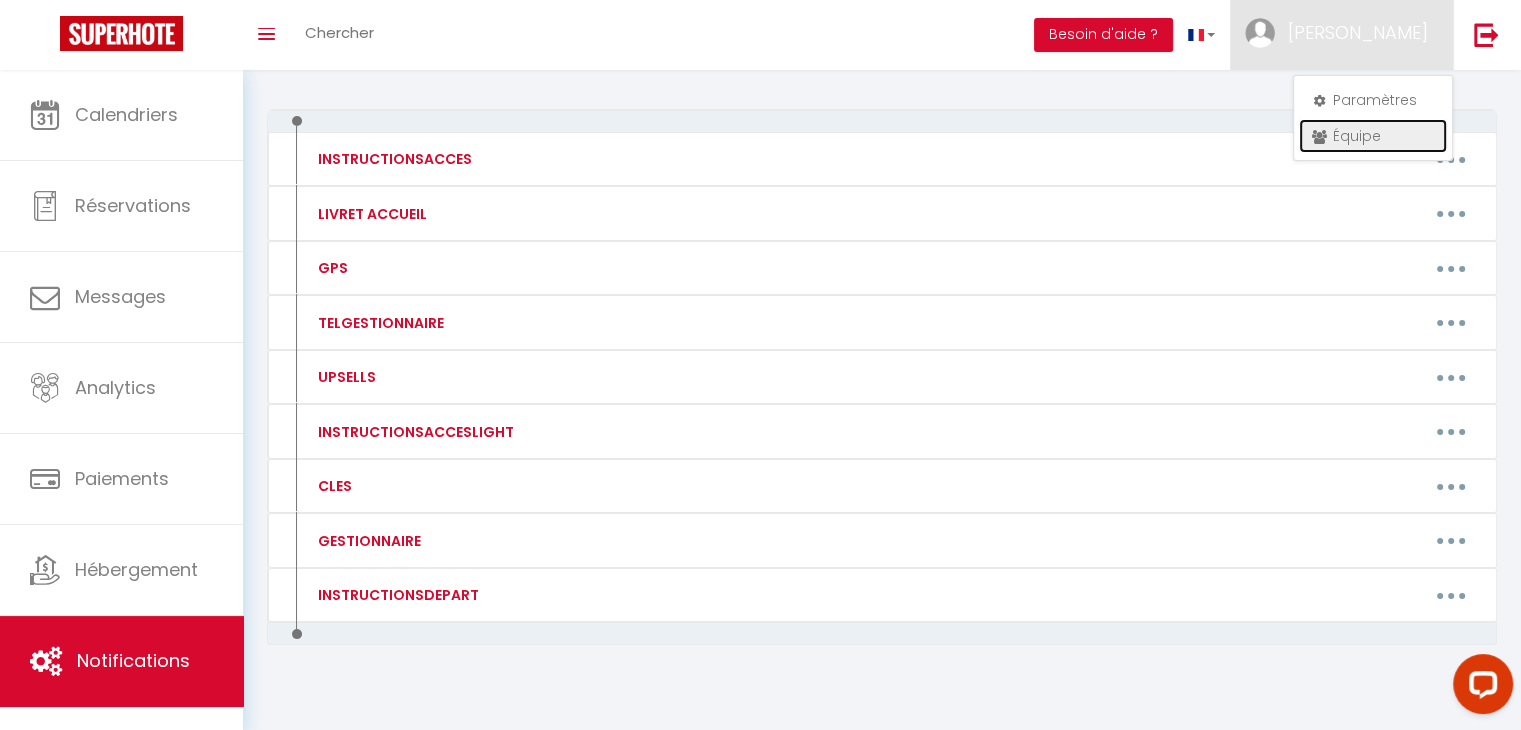 click on "Équipe" at bounding box center [1373, 136] 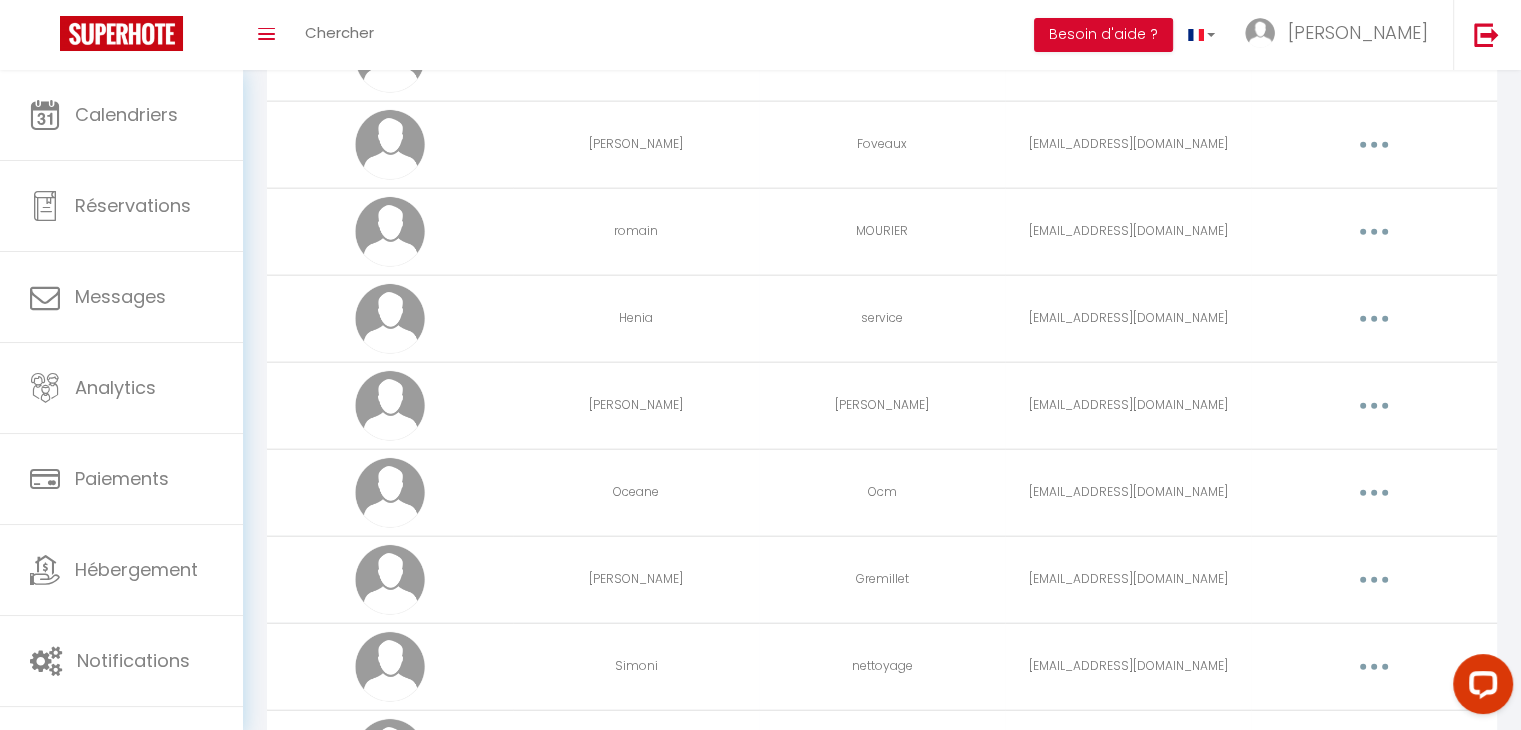 scroll, scrollTop: 4953, scrollLeft: 0, axis: vertical 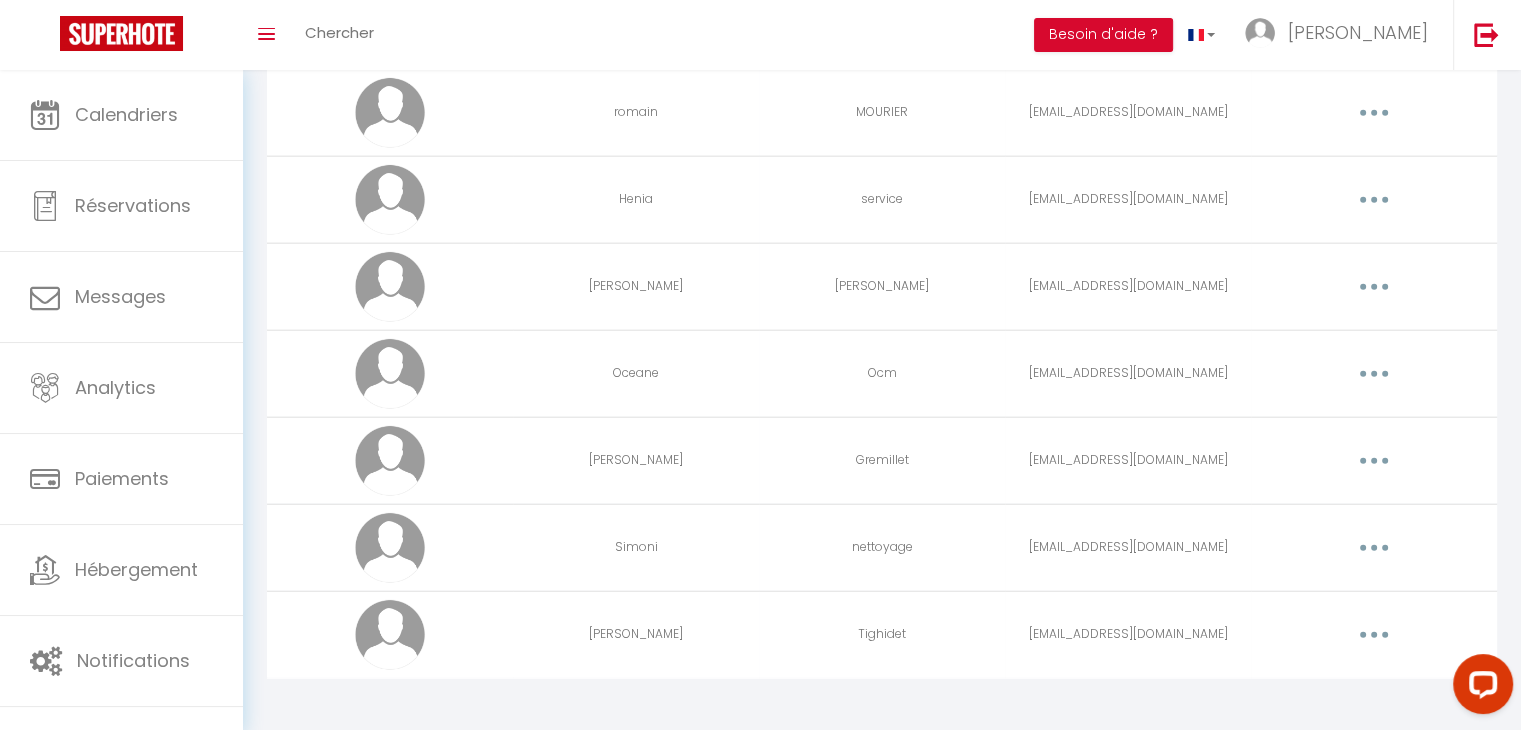 click at bounding box center (1374, 374) 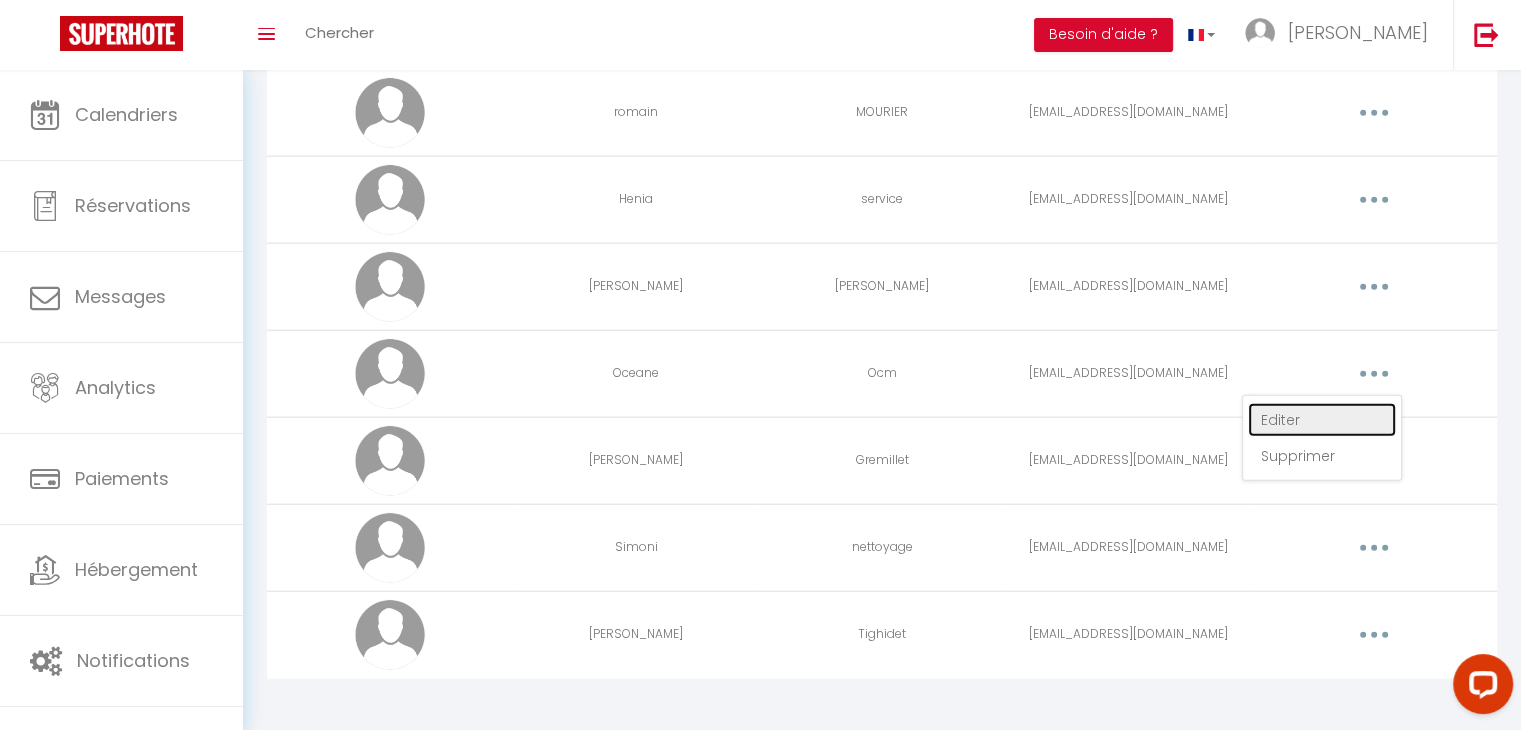 click on "Editer" at bounding box center (1322, 420) 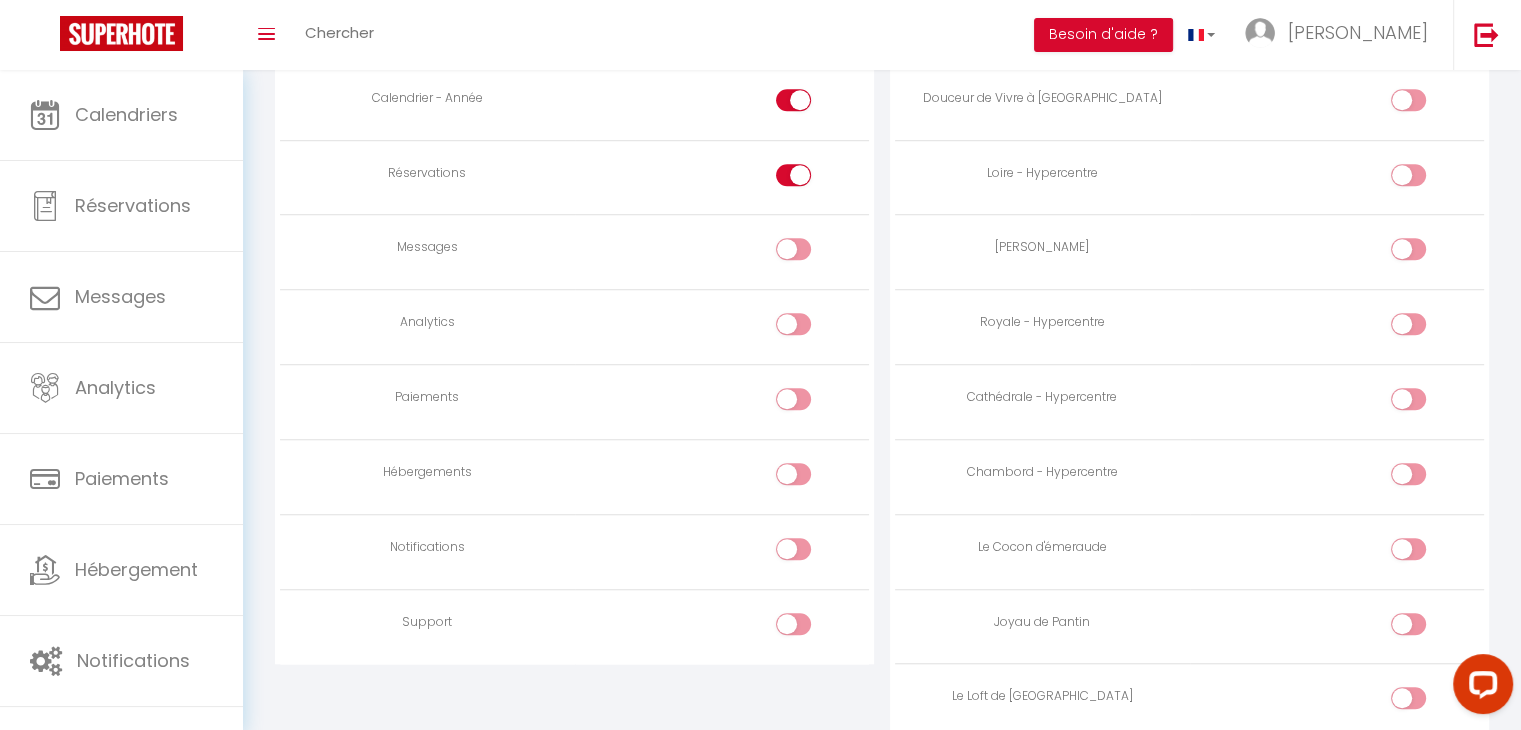 scroll, scrollTop: 1490, scrollLeft: 0, axis: vertical 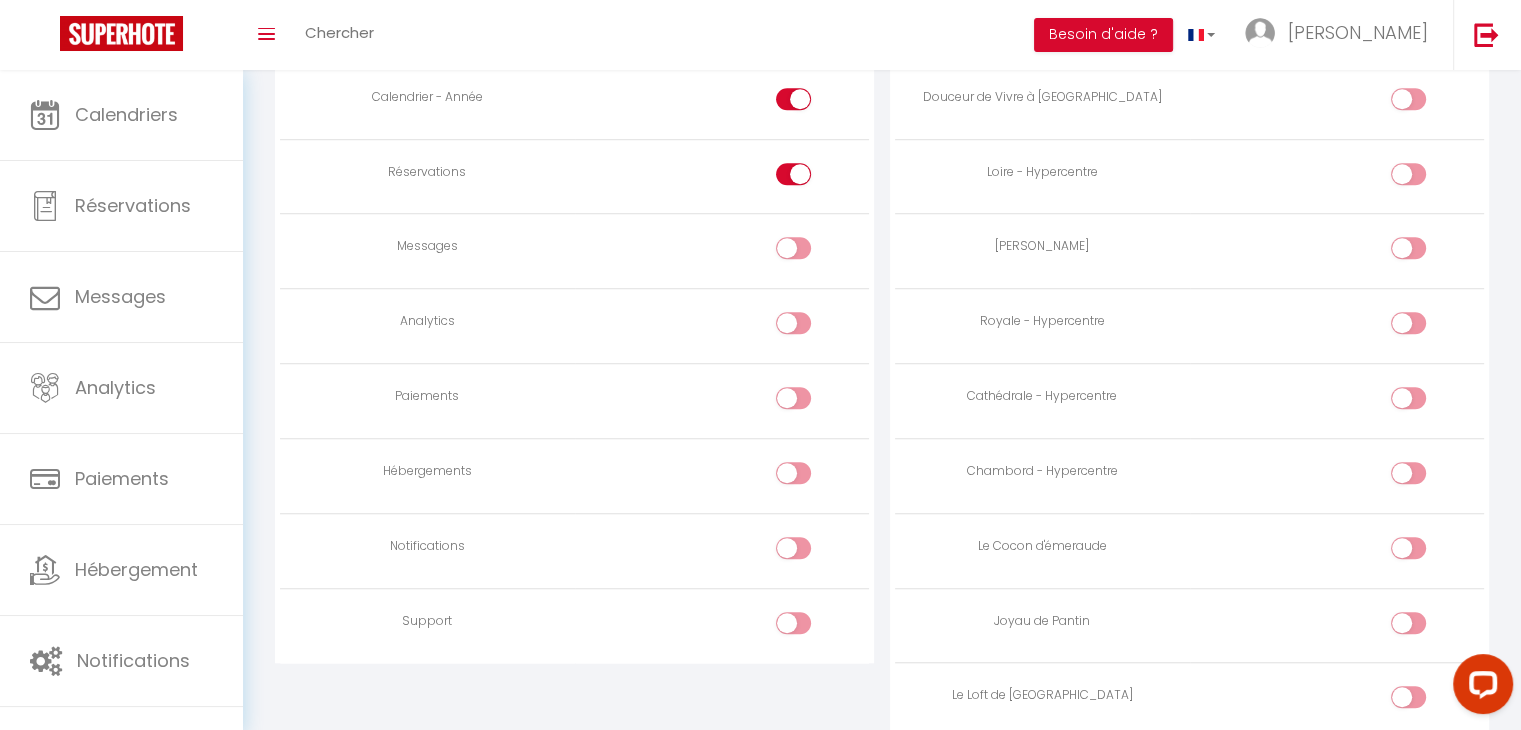 click at bounding box center [793, 548] 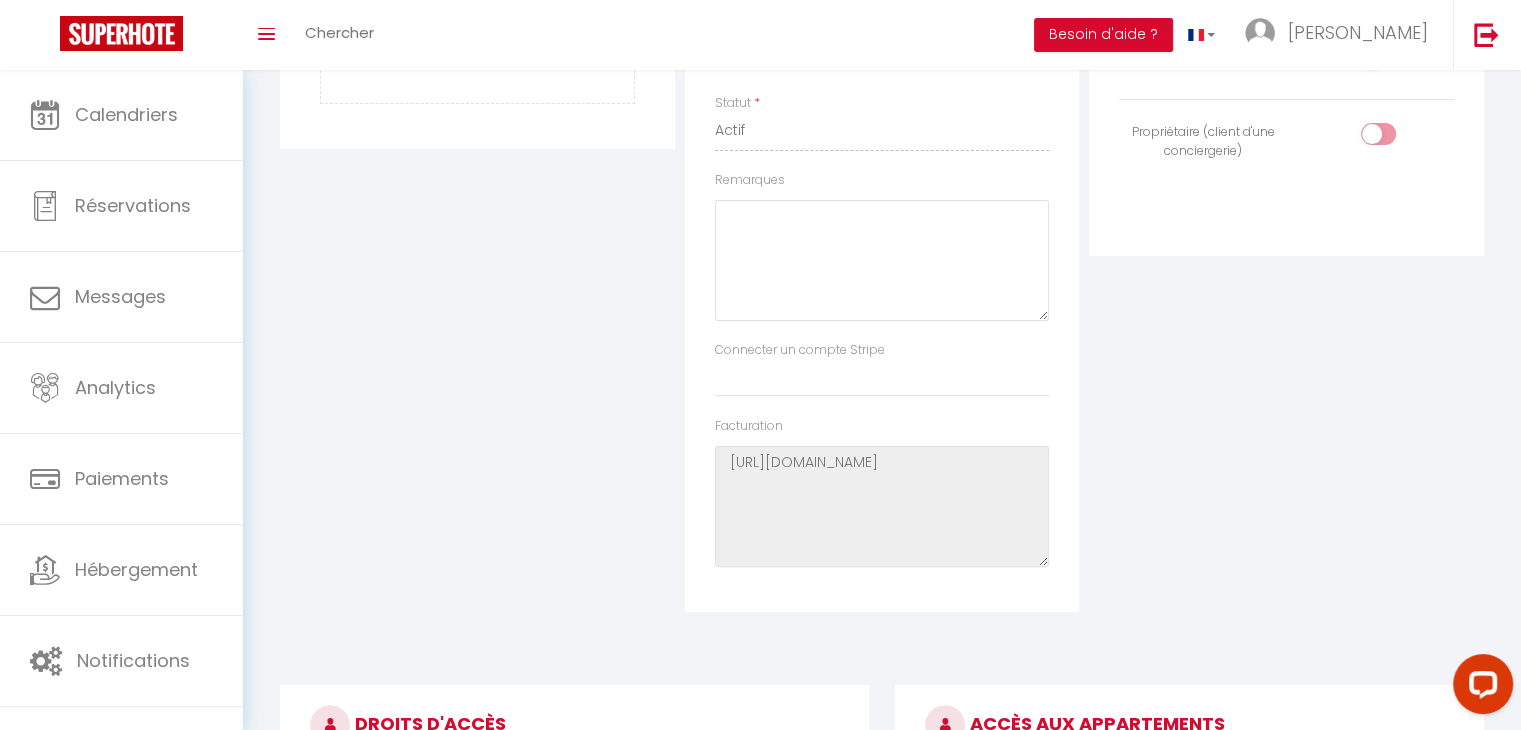 scroll, scrollTop: 0, scrollLeft: 0, axis: both 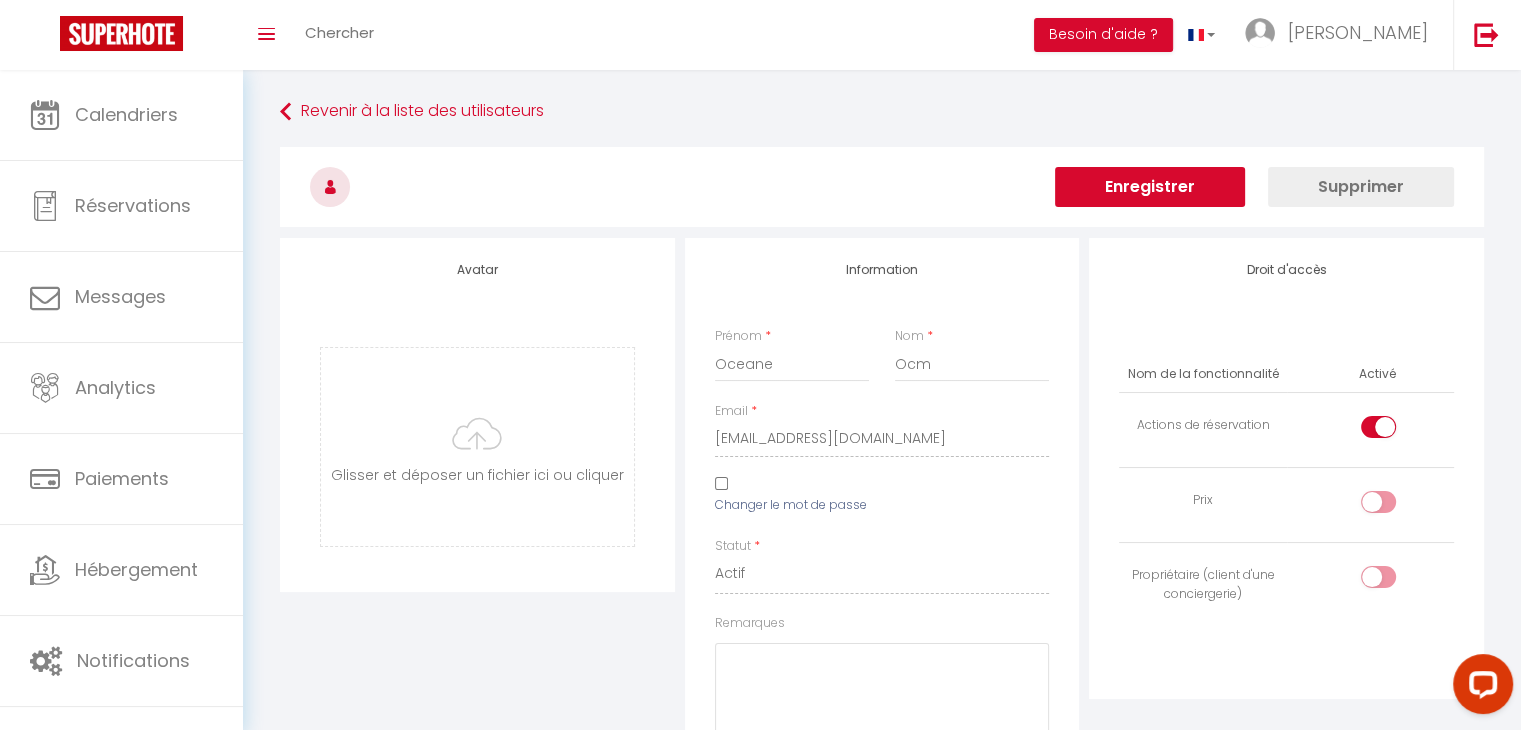 click on "Enregistrer" at bounding box center (1150, 187) 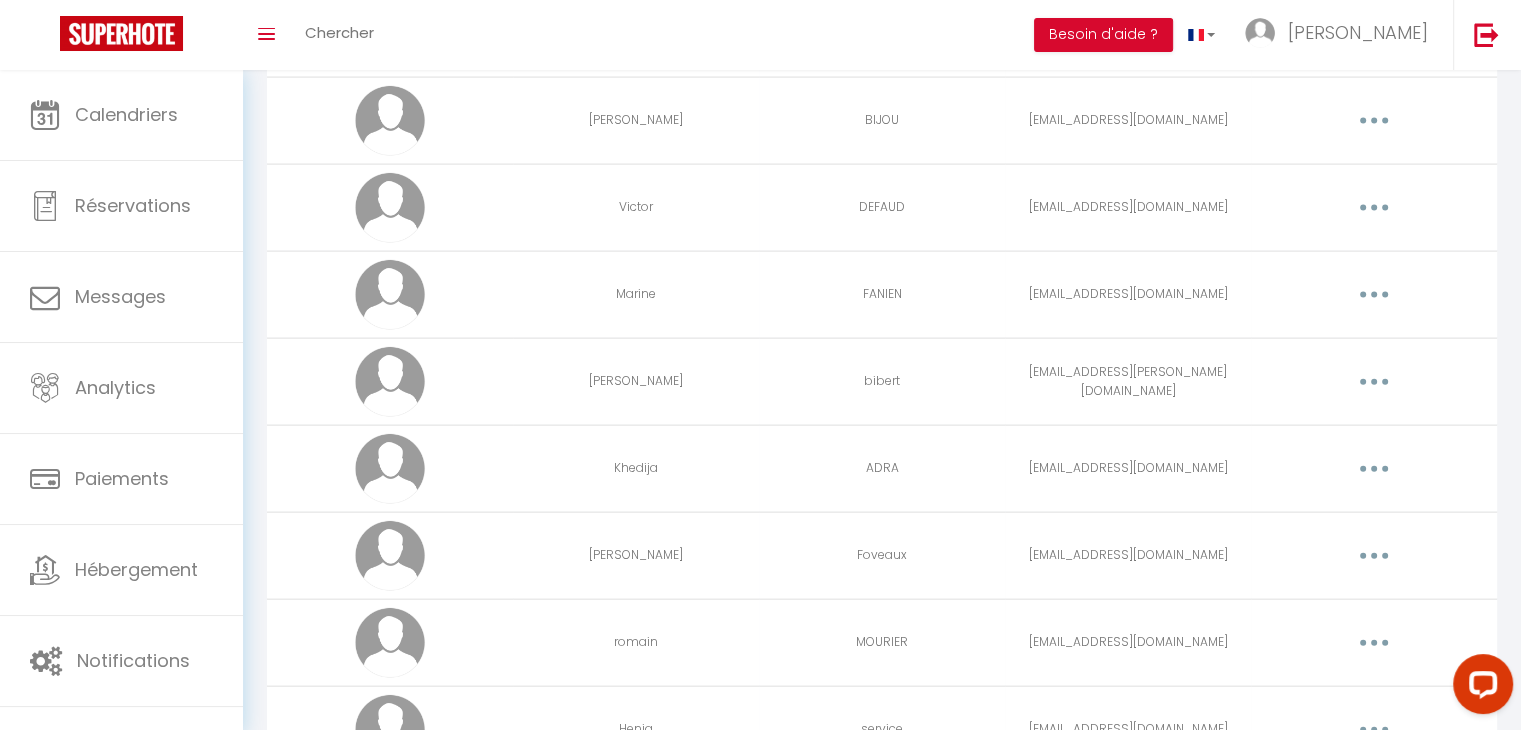 scroll, scrollTop: 4953, scrollLeft: 0, axis: vertical 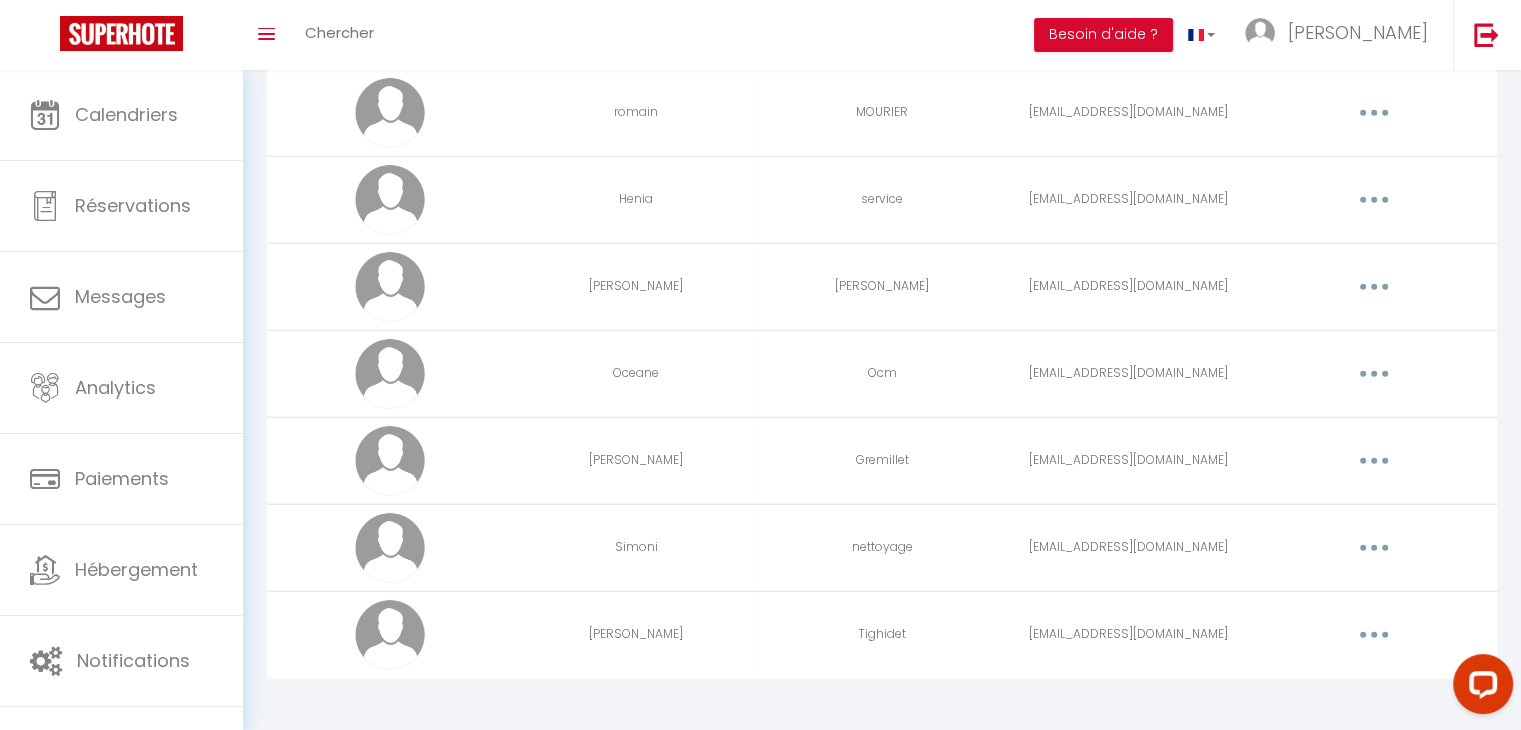 click at bounding box center [1374, 635] 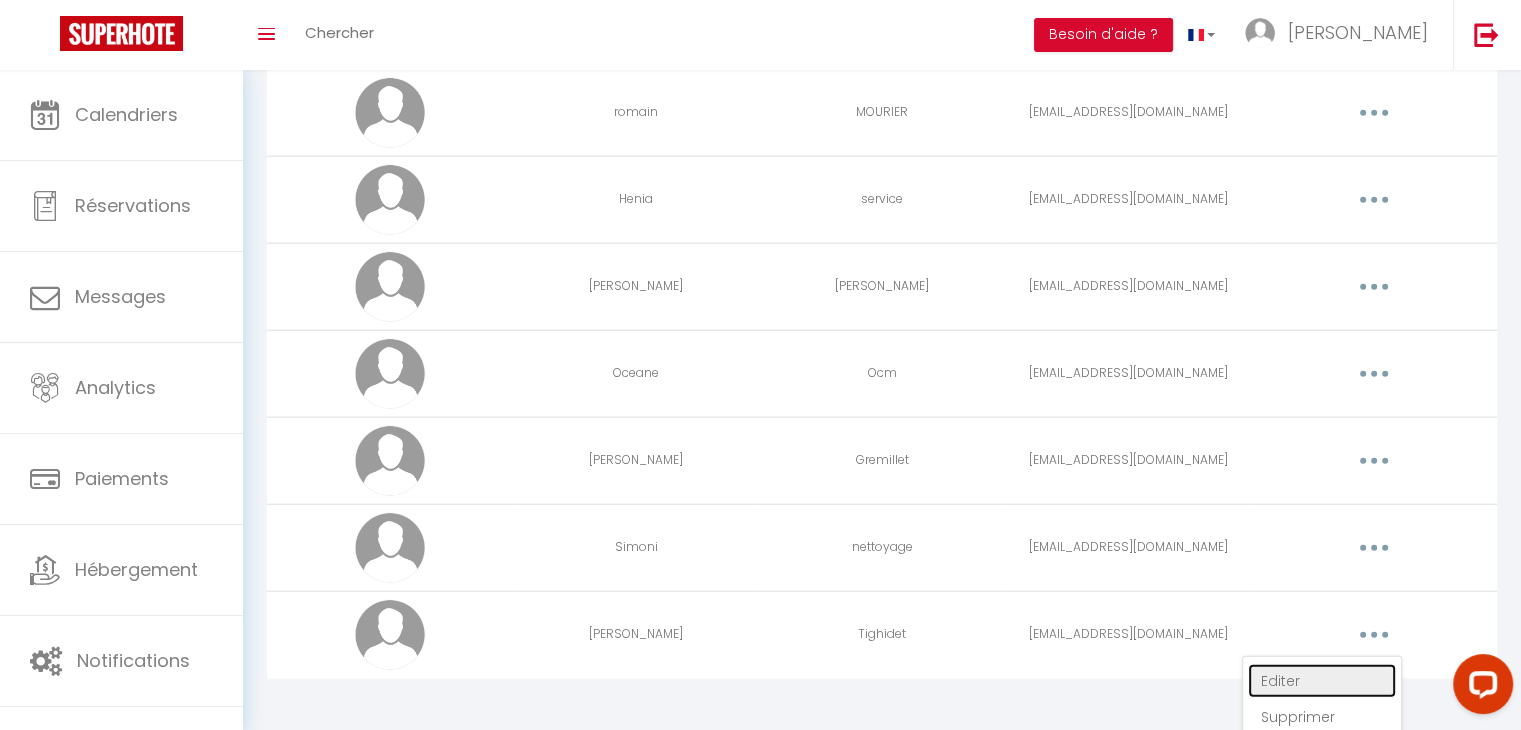 click on "Editer" at bounding box center (1322, 681) 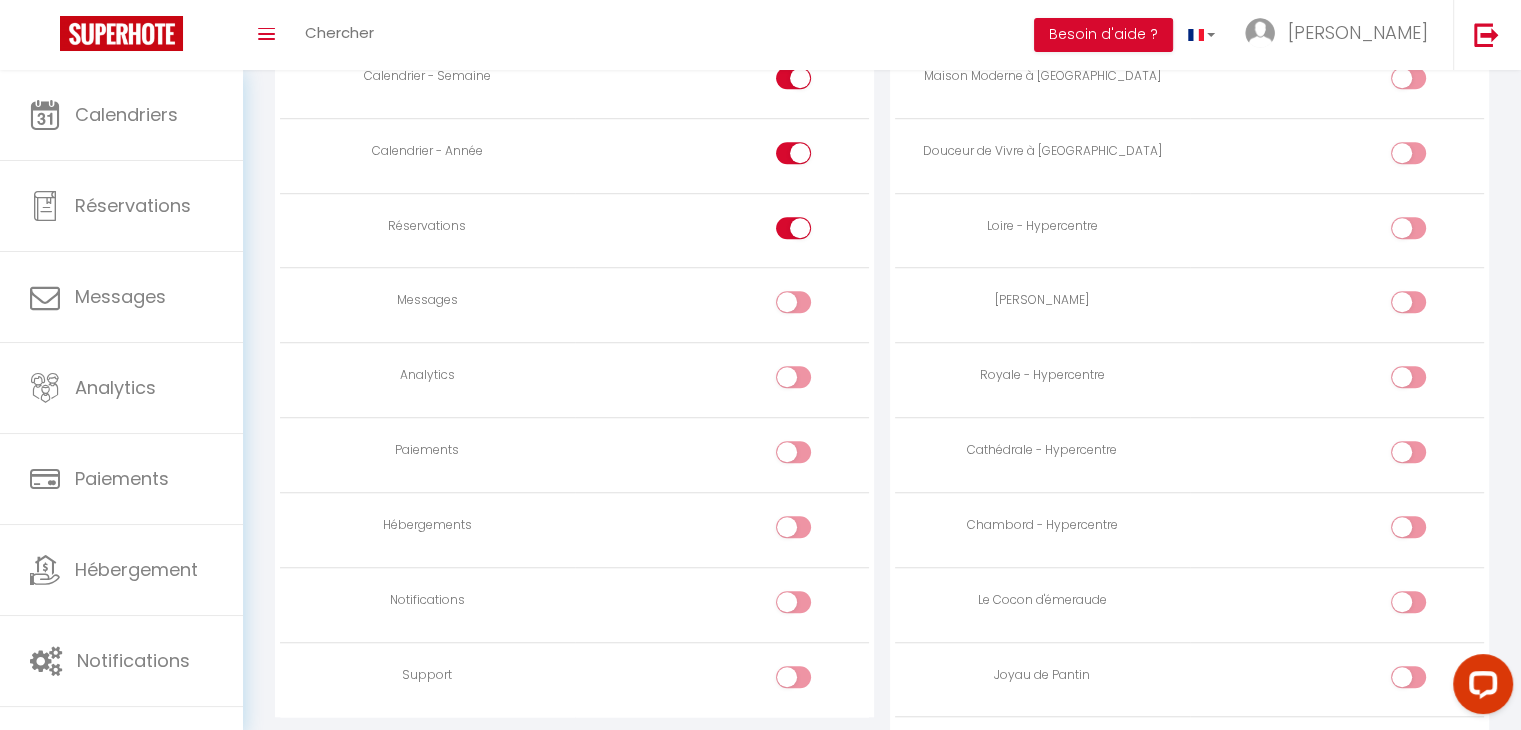scroll, scrollTop: 1438, scrollLeft: 0, axis: vertical 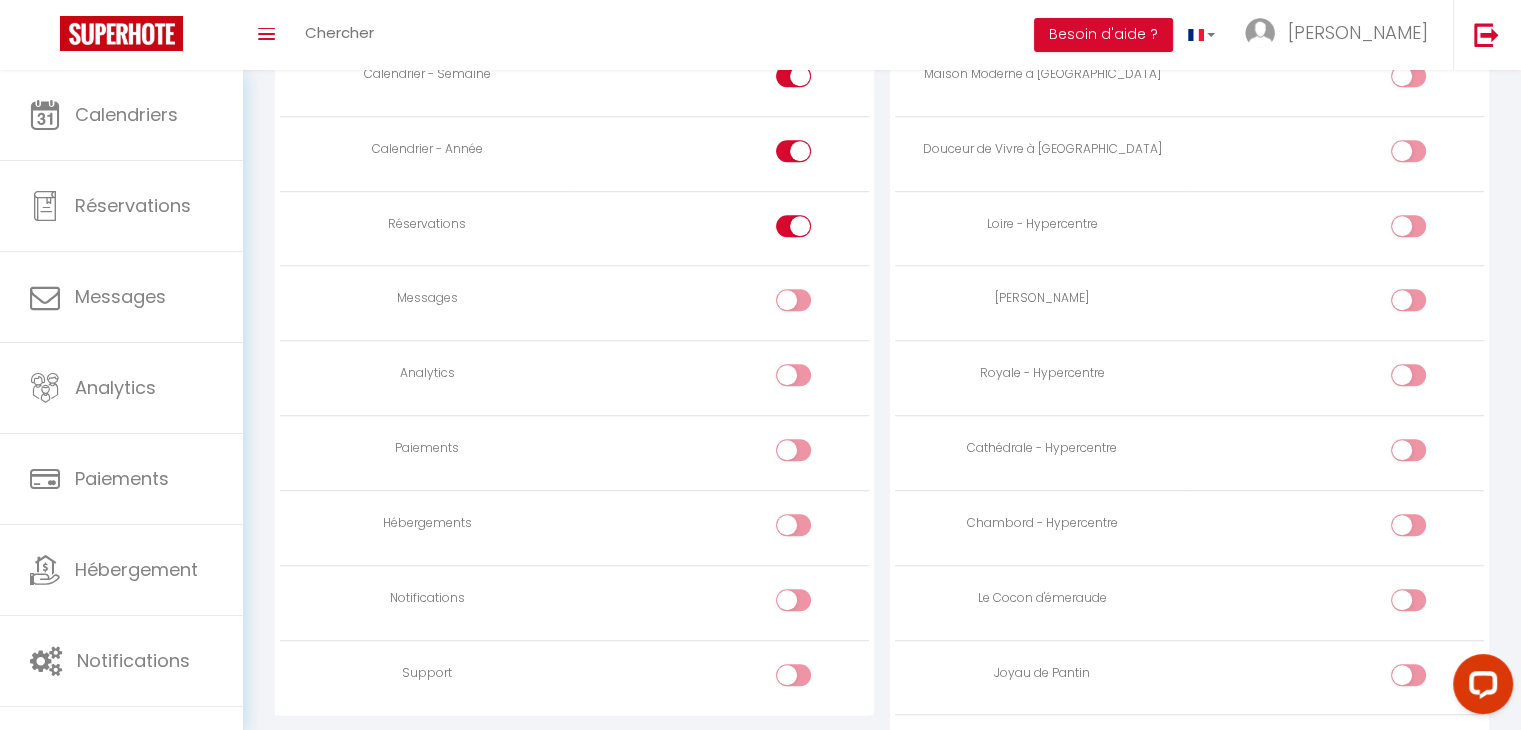 click at bounding box center [793, 600] 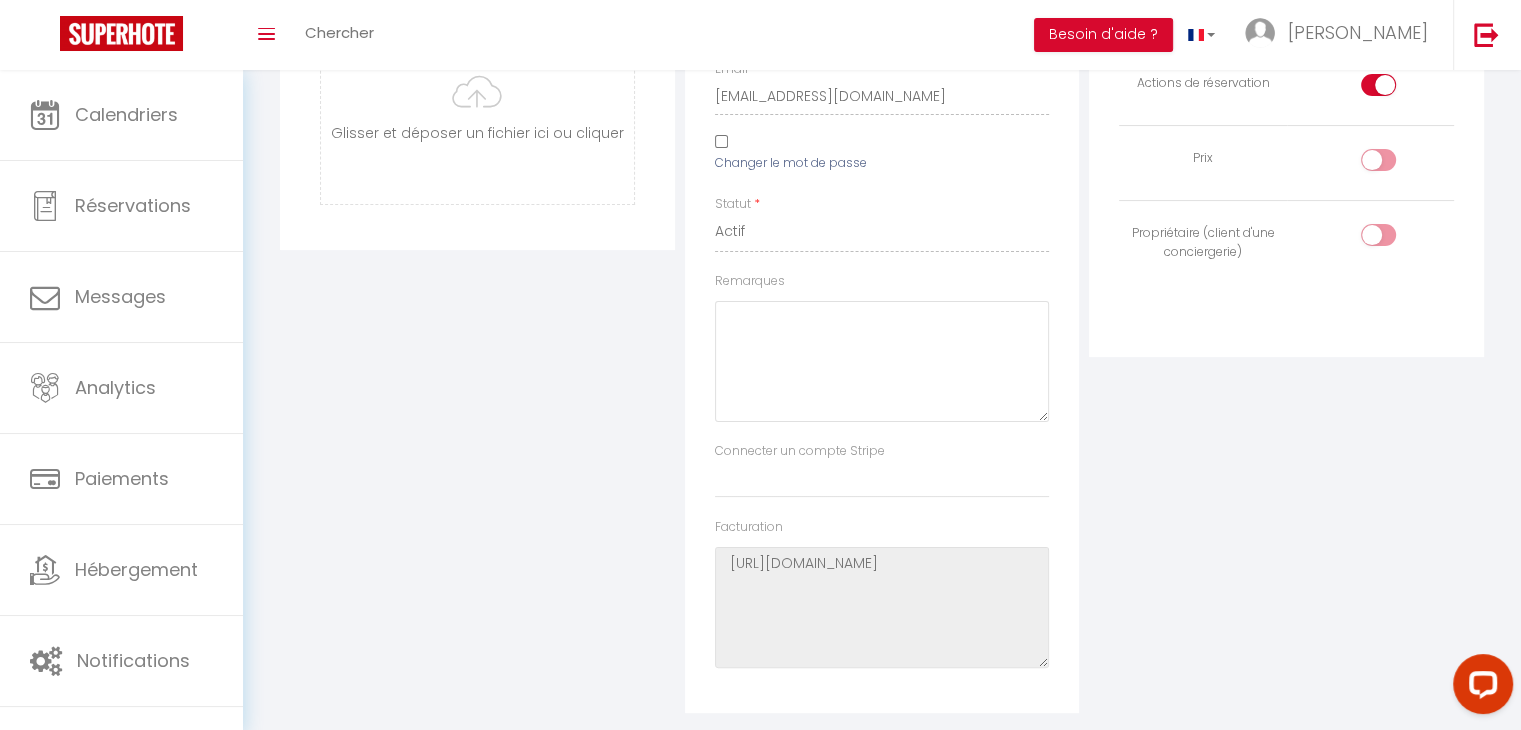 scroll, scrollTop: 0, scrollLeft: 0, axis: both 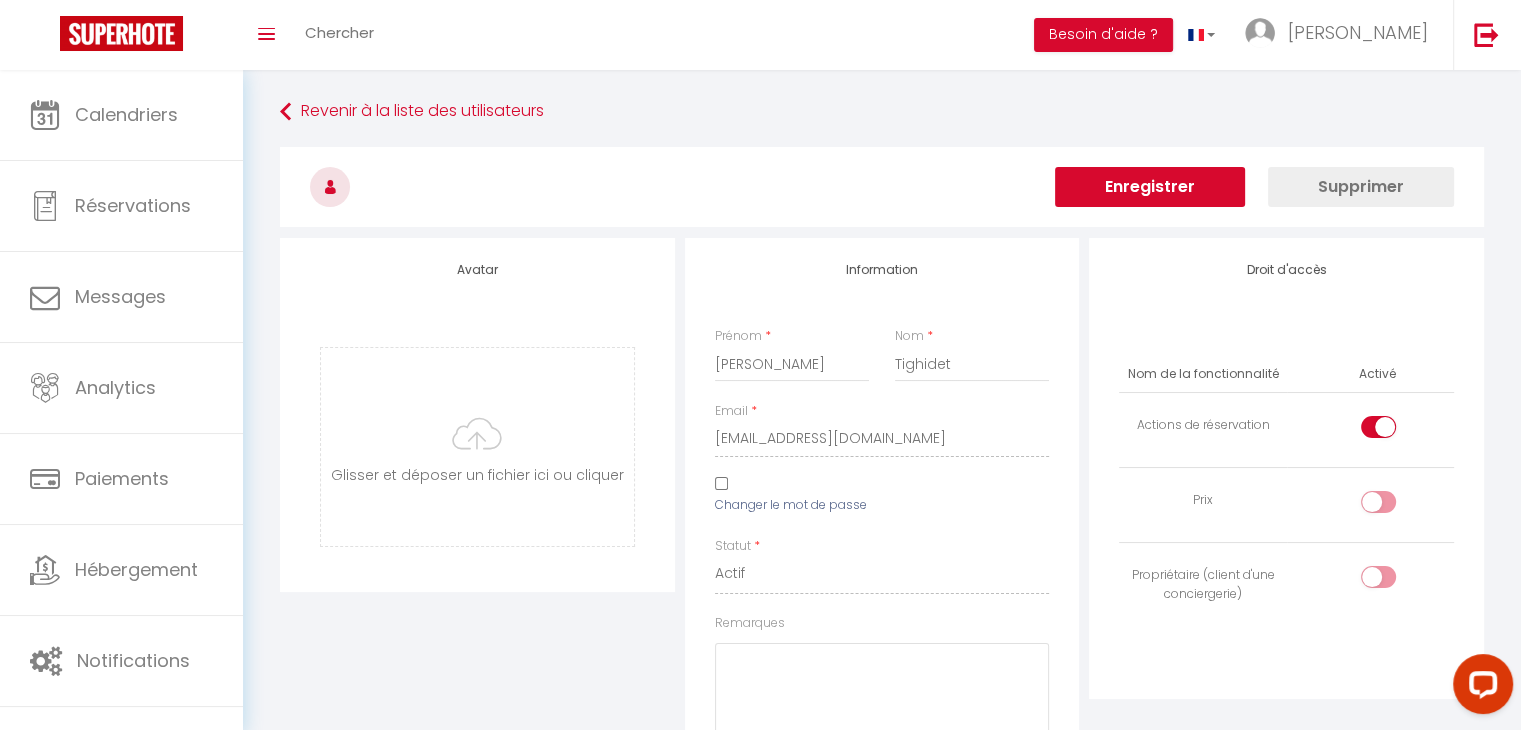 click on "Enregistrer" at bounding box center (1150, 187) 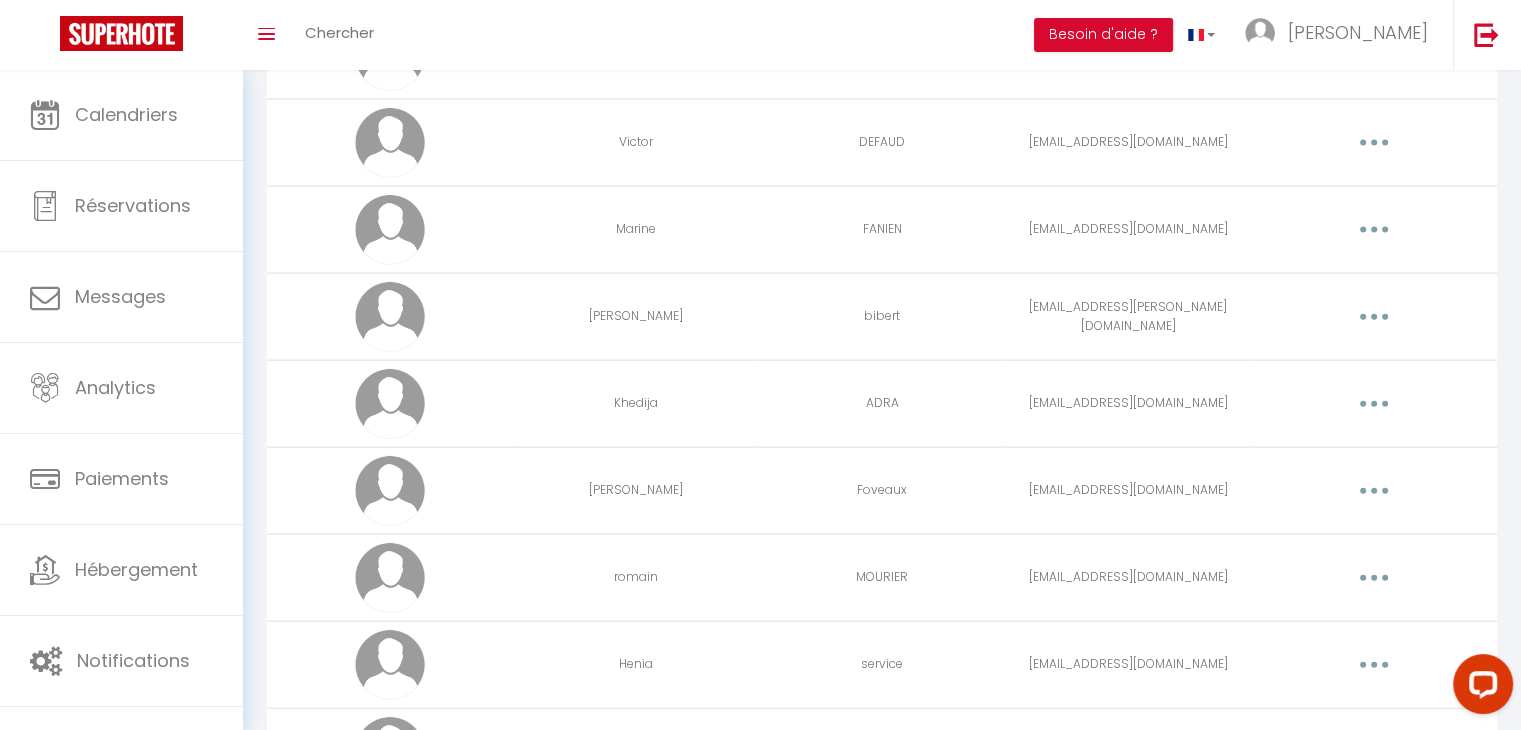 scroll, scrollTop: 4953, scrollLeft: 0, axis: vertical 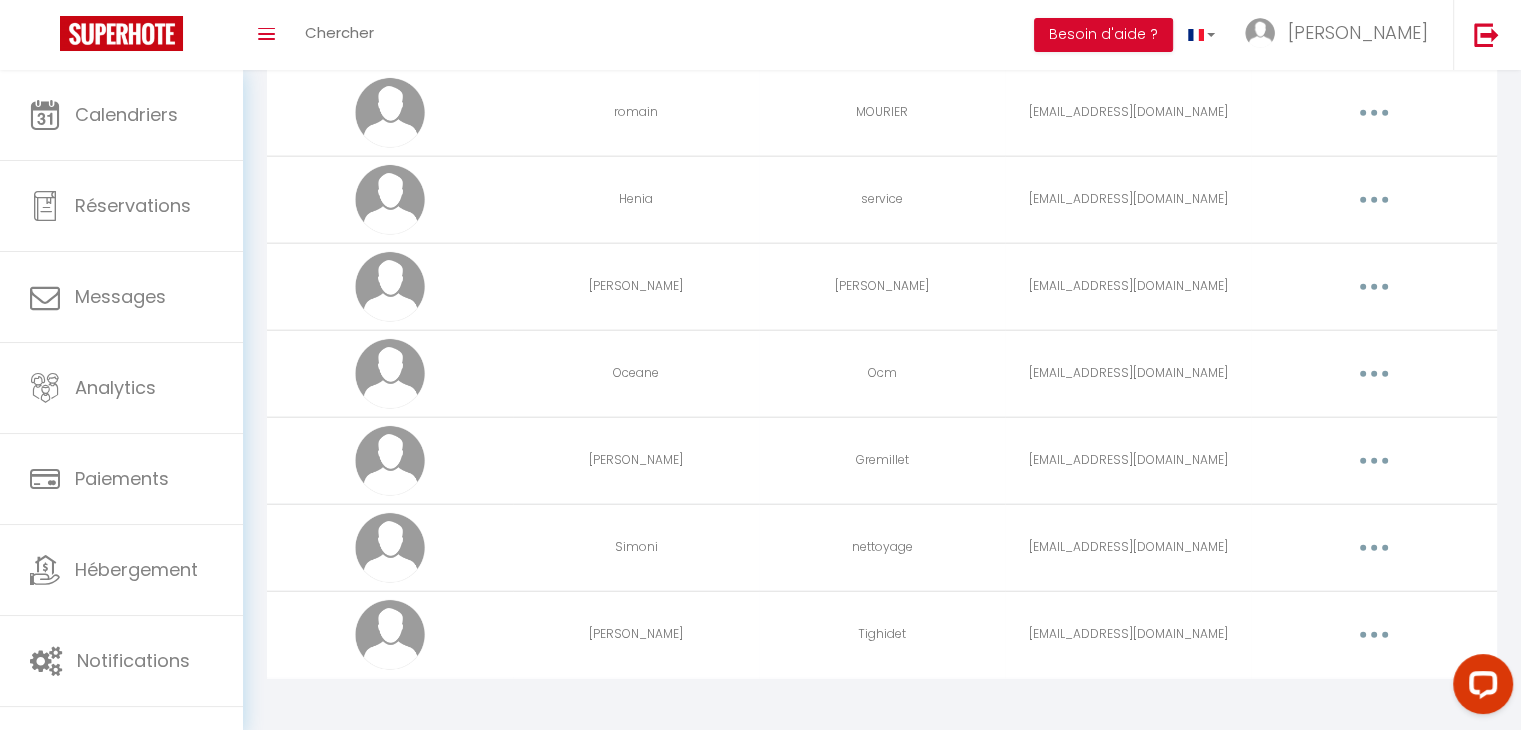 click at bounding box center [1374, 548] 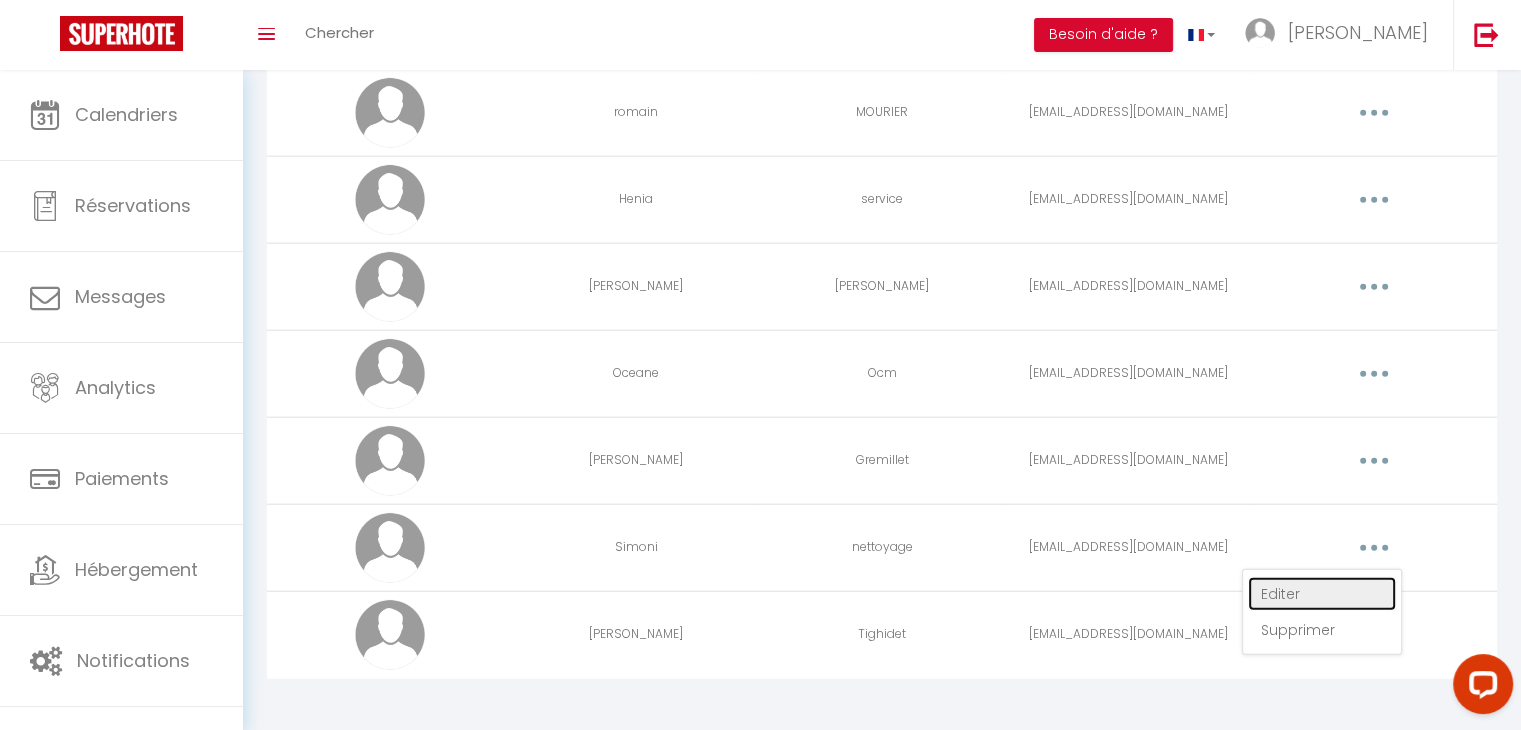 click on "Editer" at bounding box center [1322, 594] 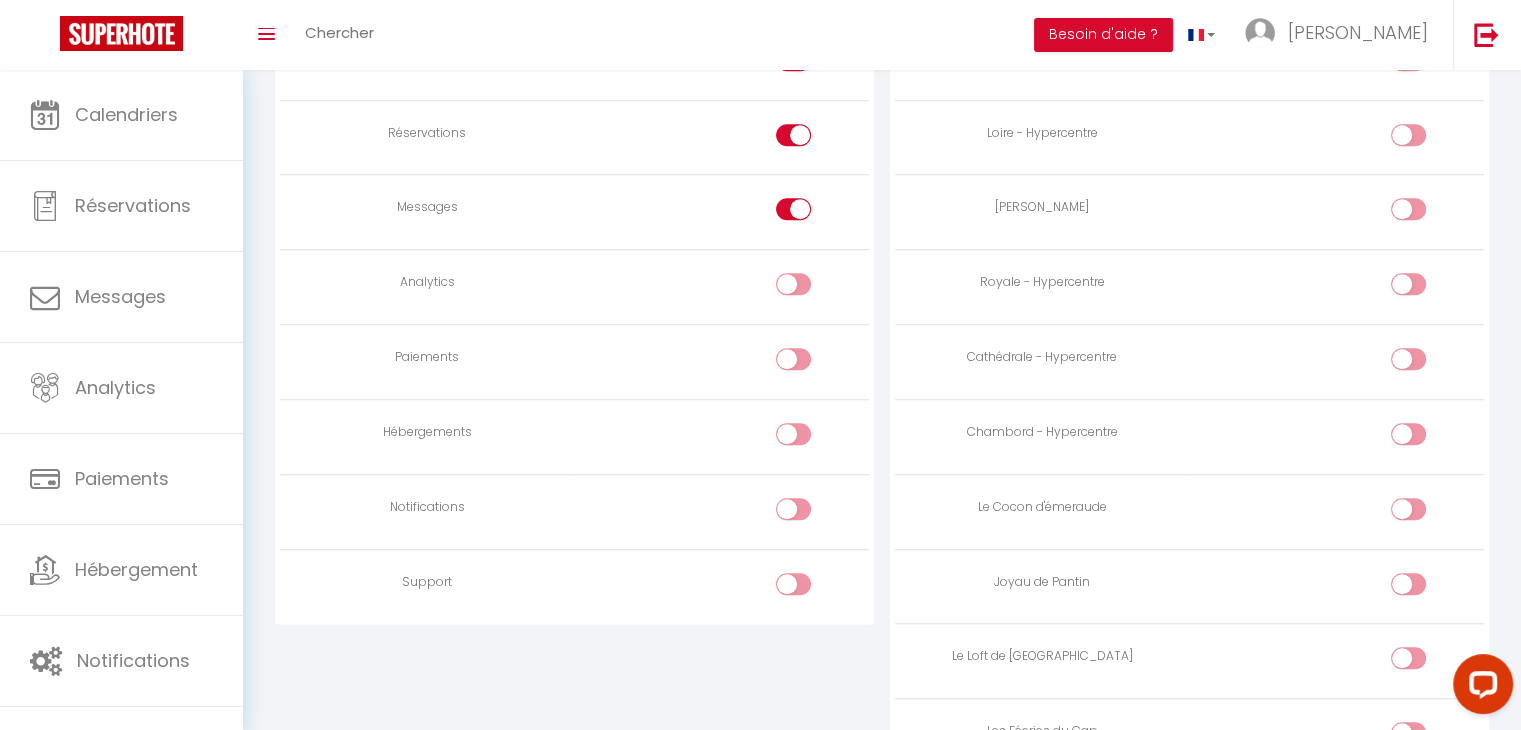 scroll, scrollTop: 1530, scrollLeft: 0, axis: vertical 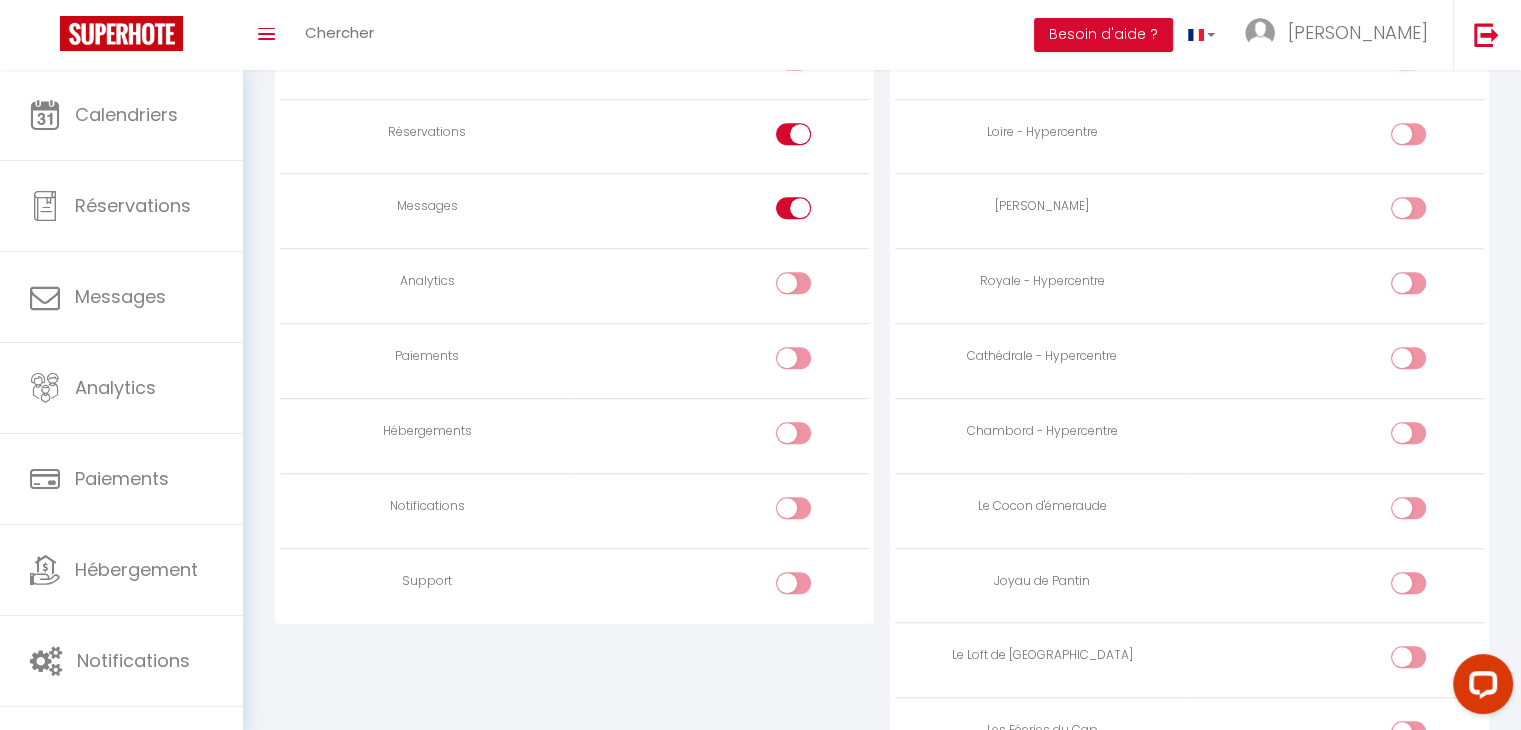 click at bounding box center [810, 512] 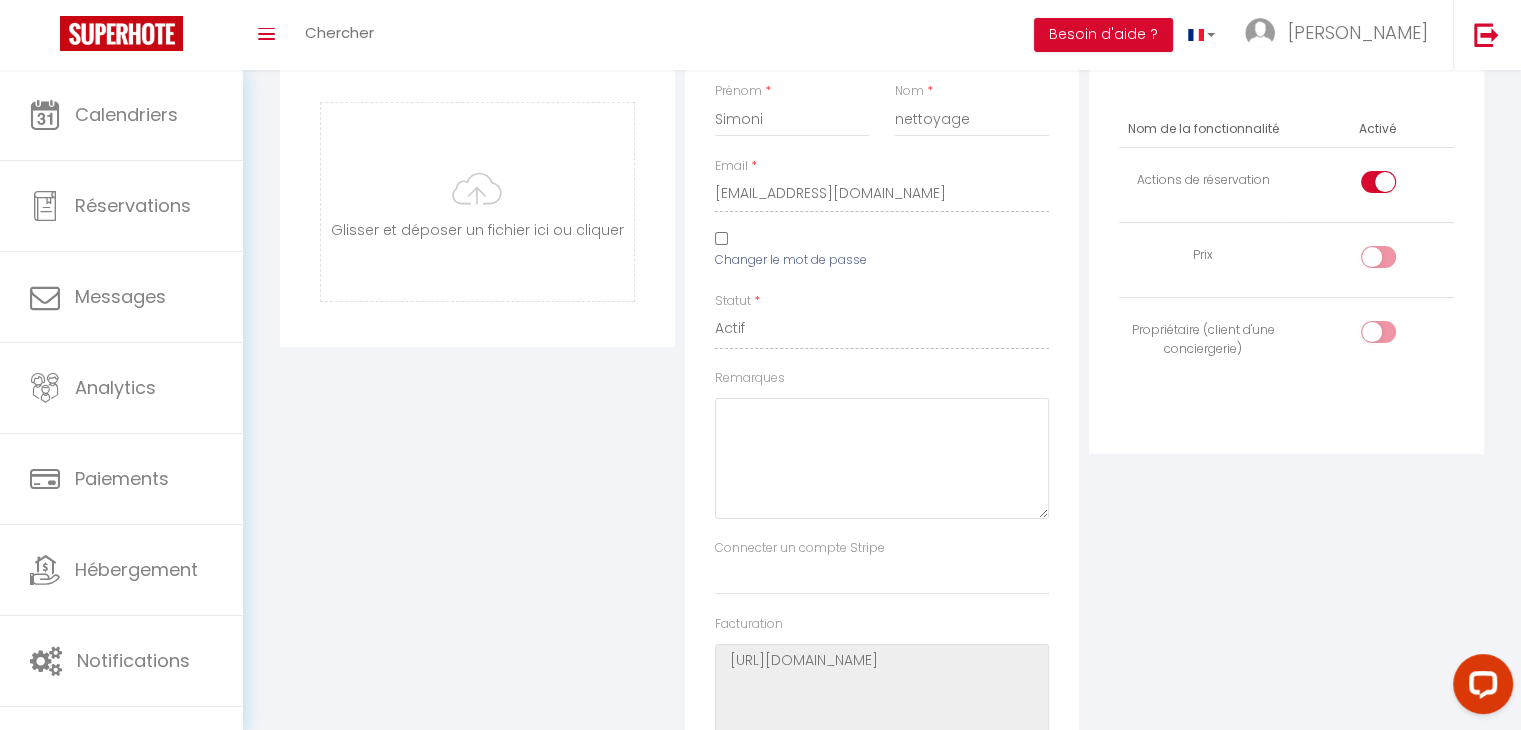 scroll, scrollTop: 0, scrollLeft: 0, axis: both 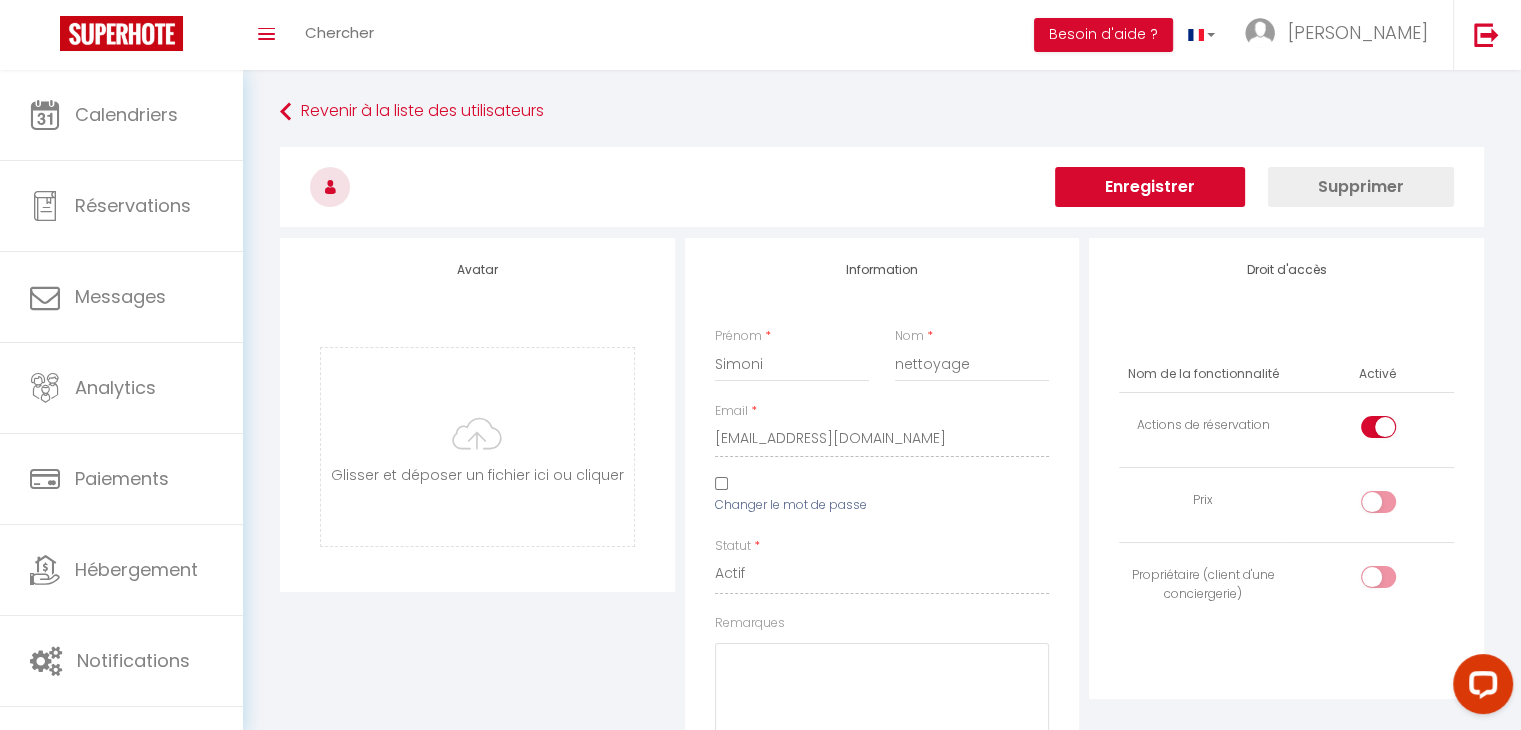 click on "Enregistrer" at bounding box center [1150, 187] 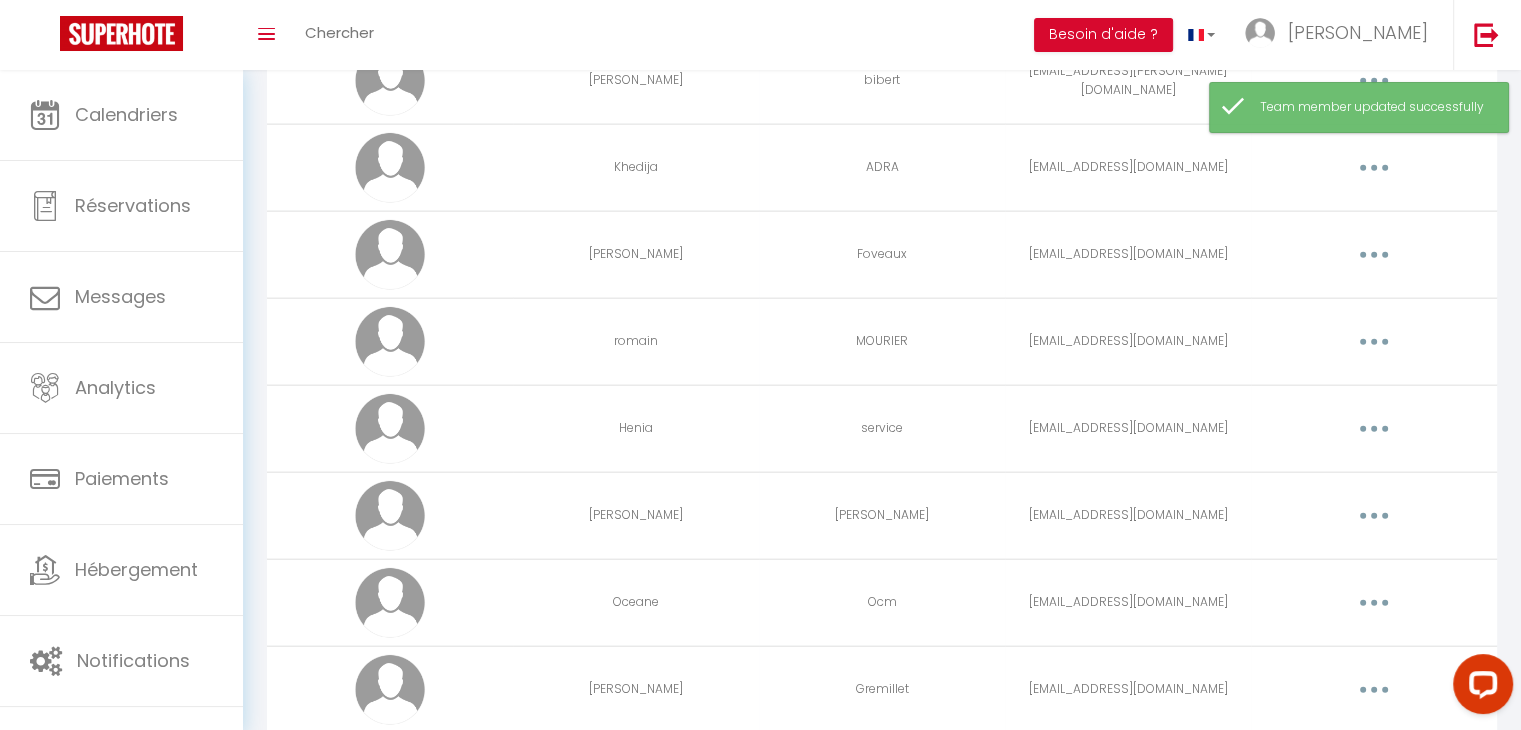 scroll, scrollTop: 4953, scrollLeft: 0, axis: vertical 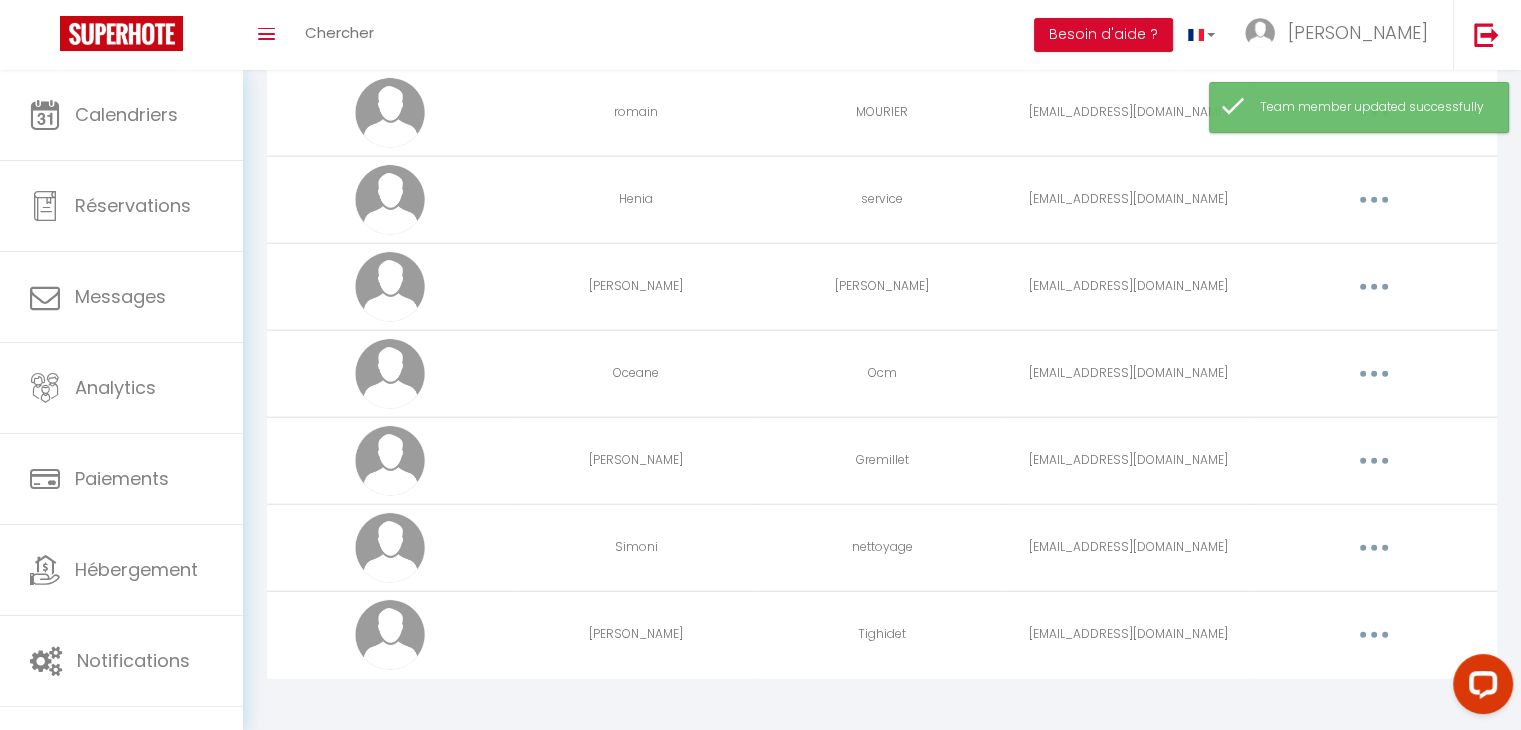 click at bounding box center [1374, 461] 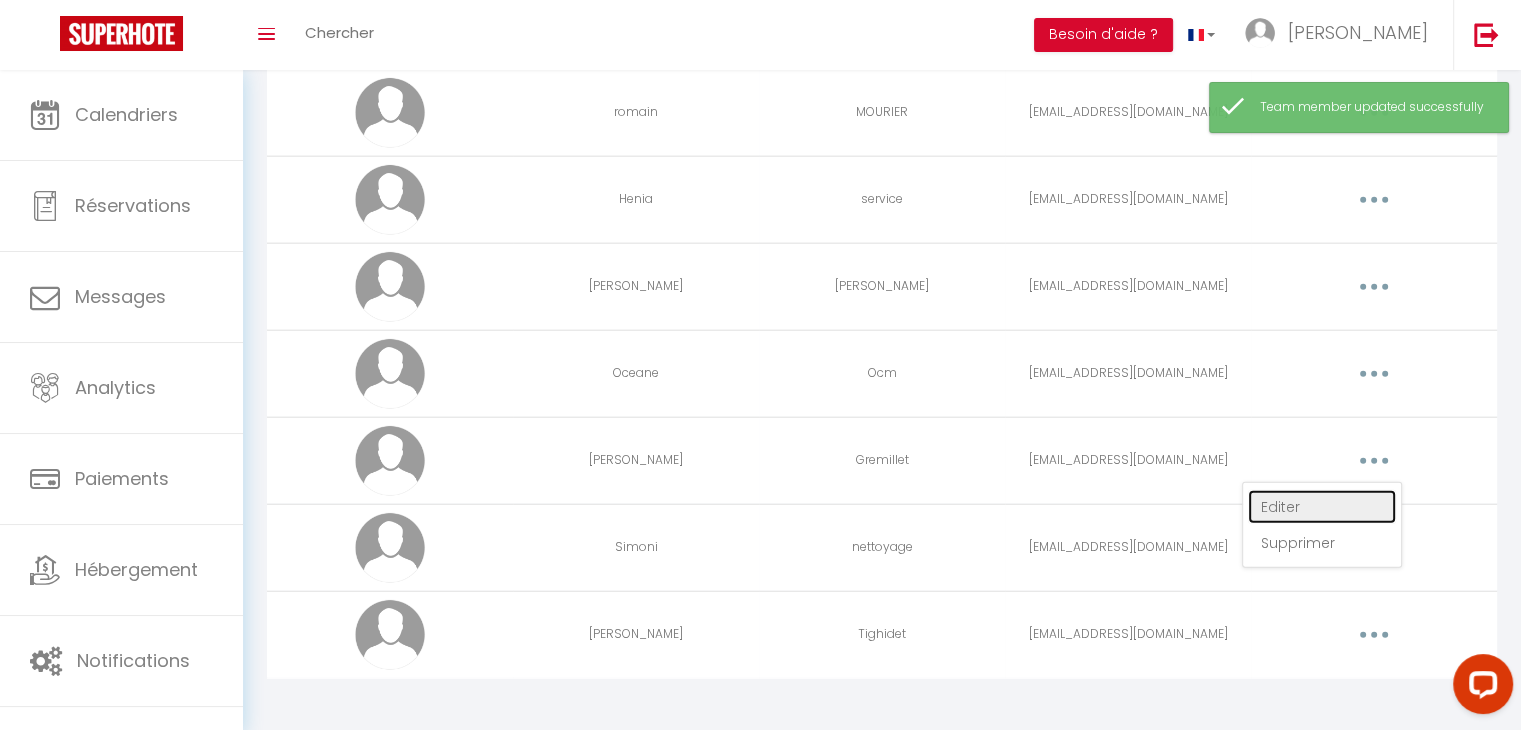 click on "Editer" at bounding box center (1322, 507) 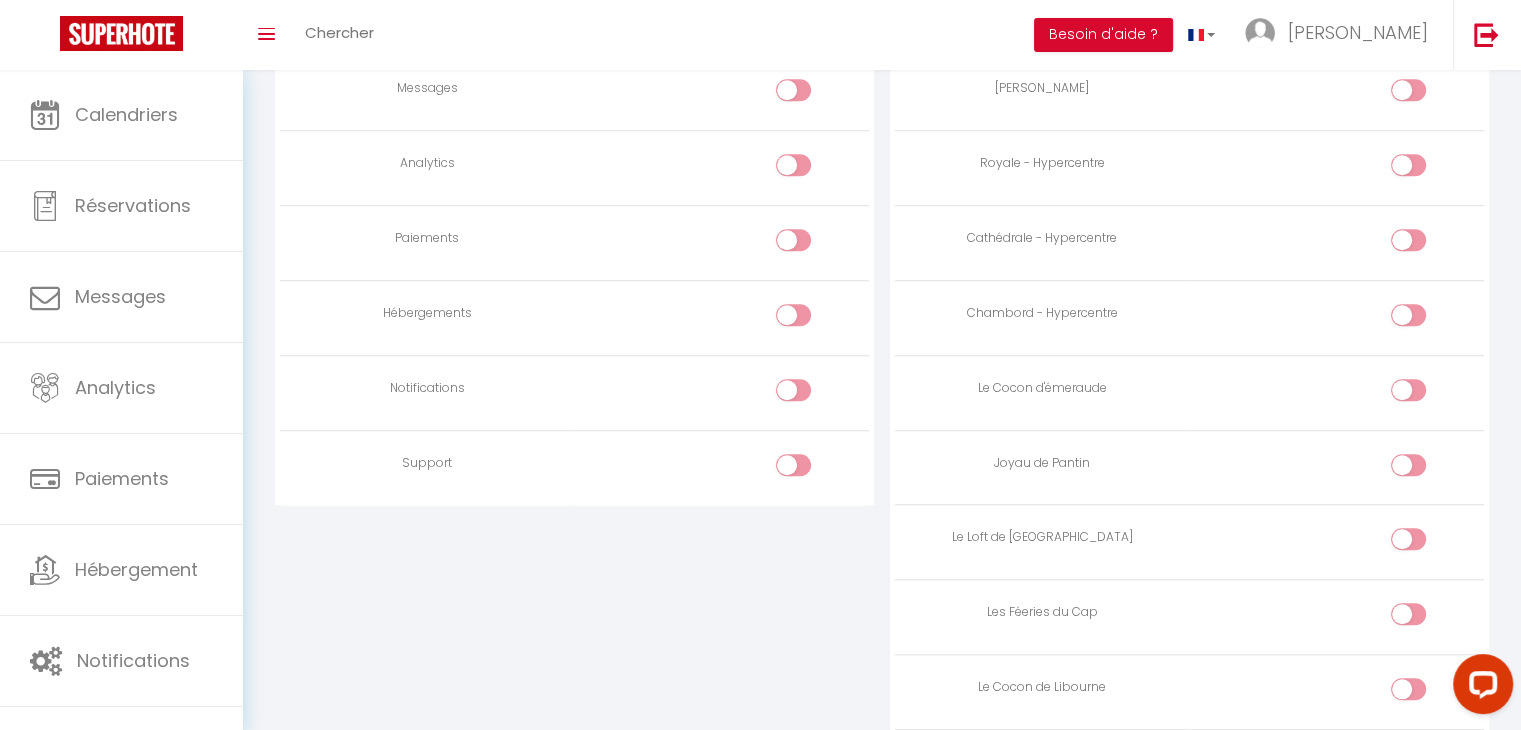 scroll, scrollTop: 1638, scrollLeft: 0, axis: vertical 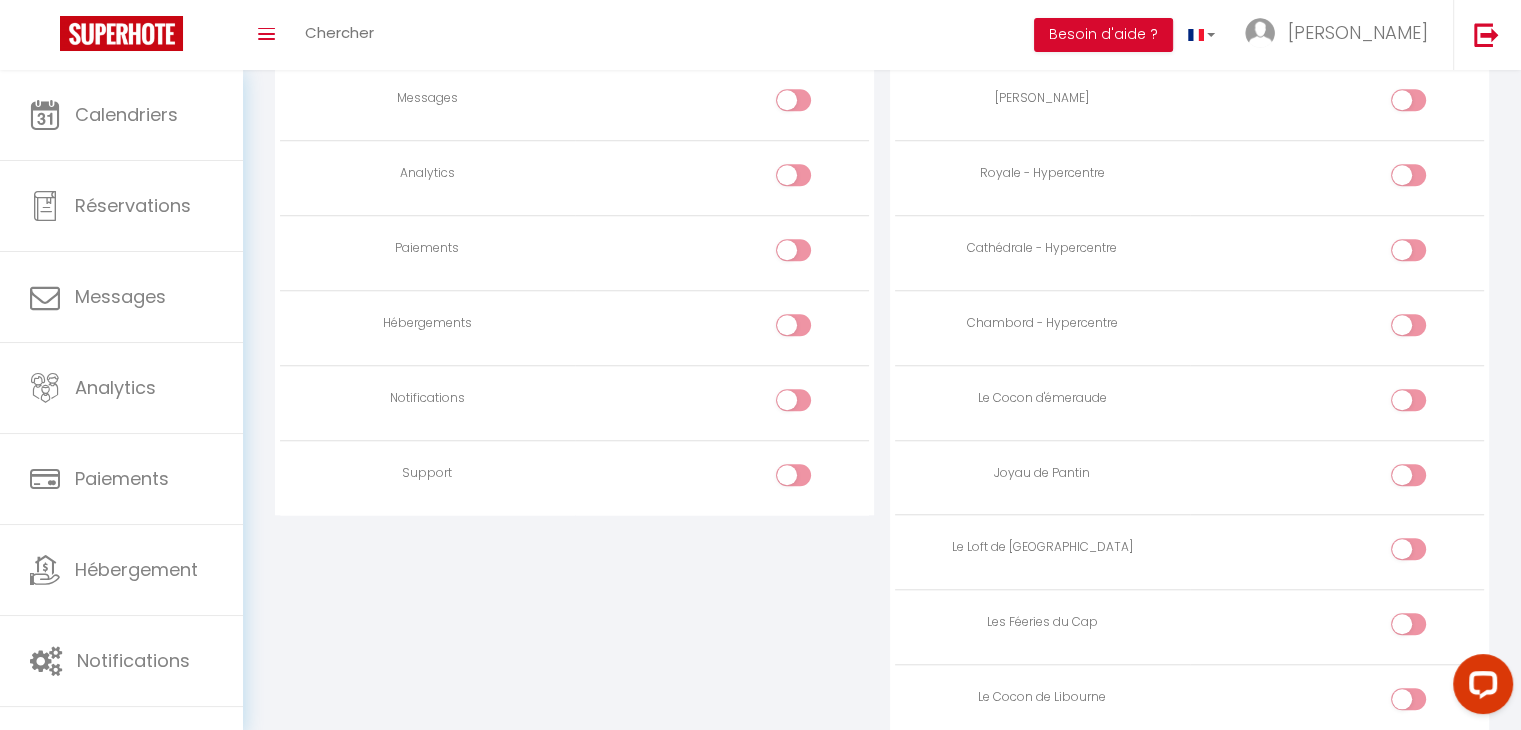 click at bounding box center (793, 400) 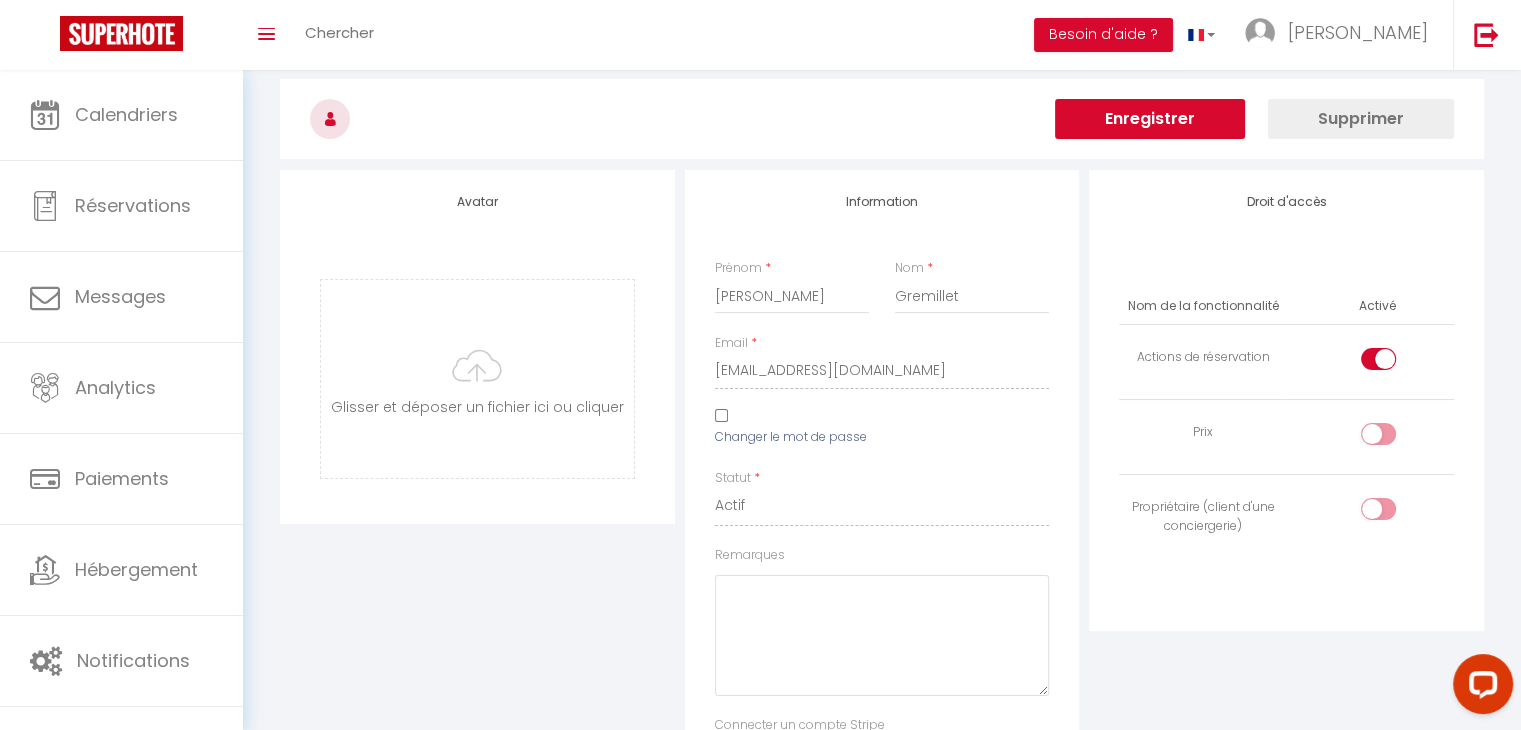 scroll, scrollTop: 0, scrollLeft: 0, axis: both 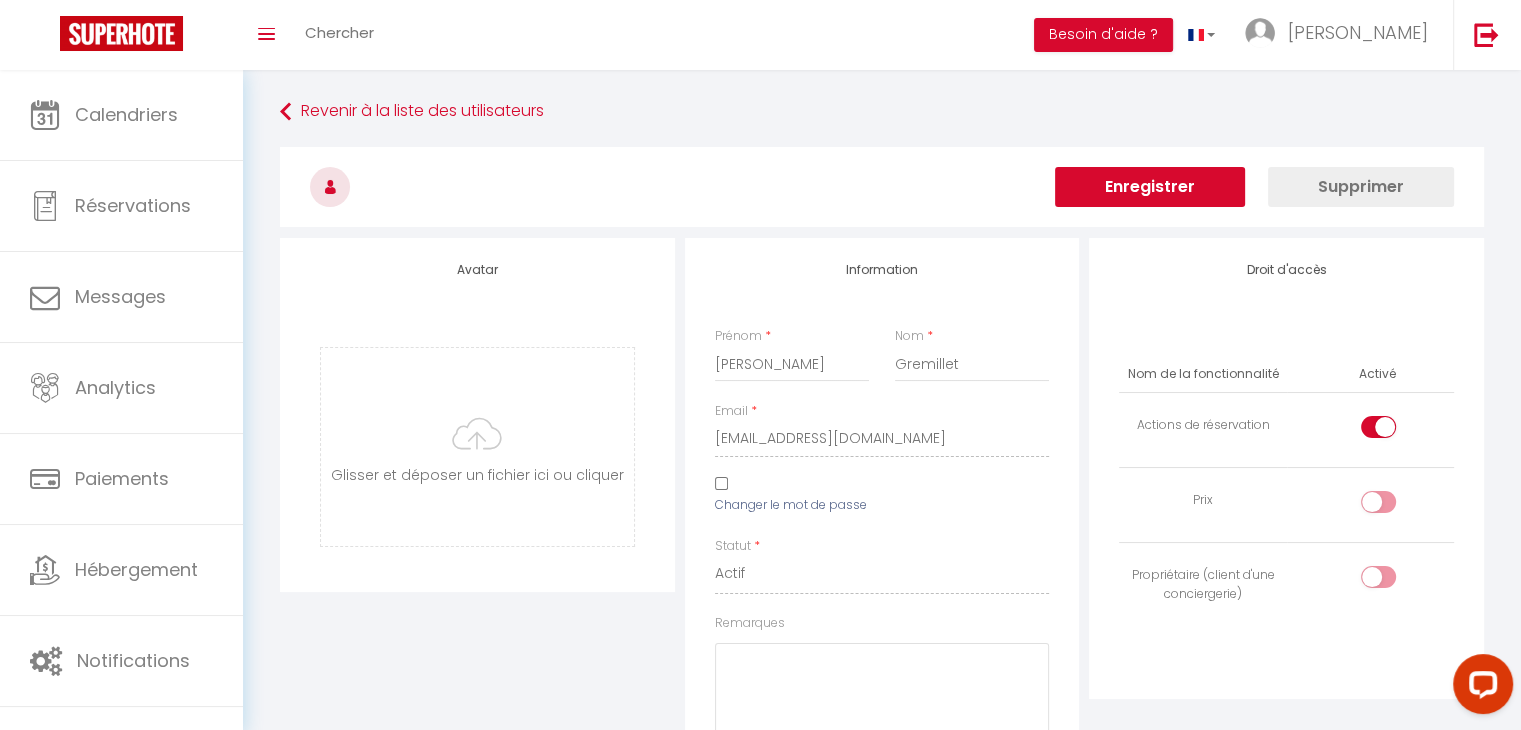 click at bounding box center [882, 187] 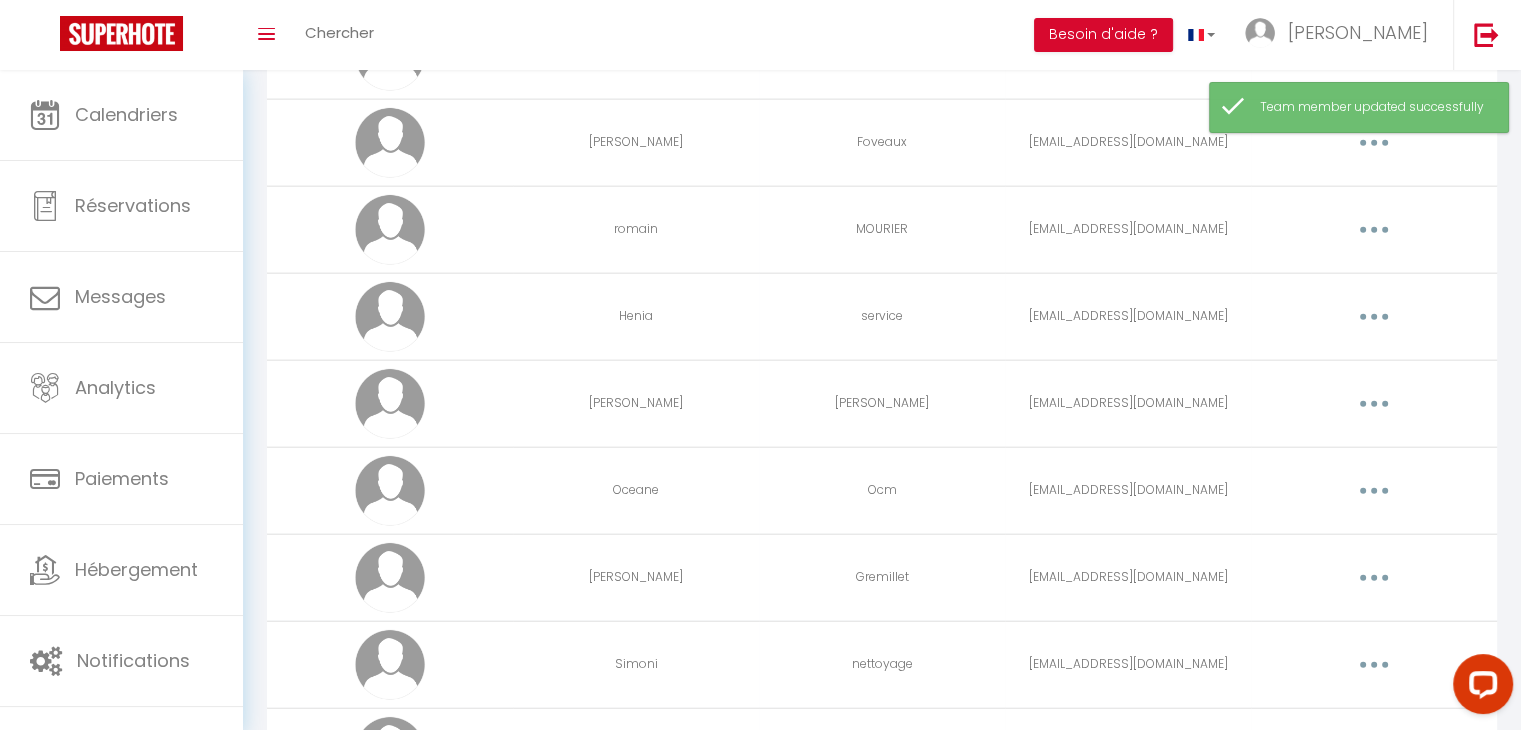scroll, scrollTop: 4953, scrollLeft: 0, axis: vertical 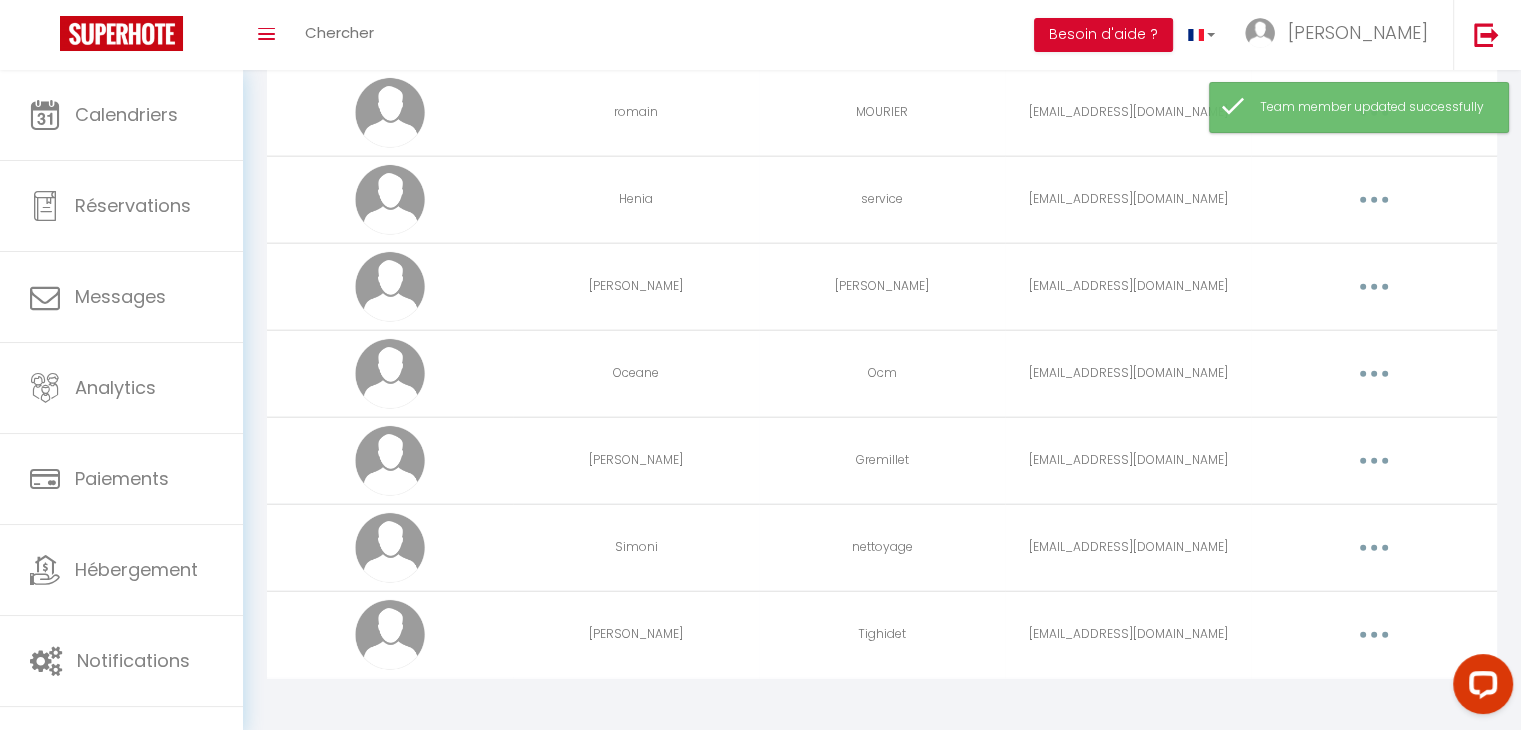 click at bounding box center (1374, 287) 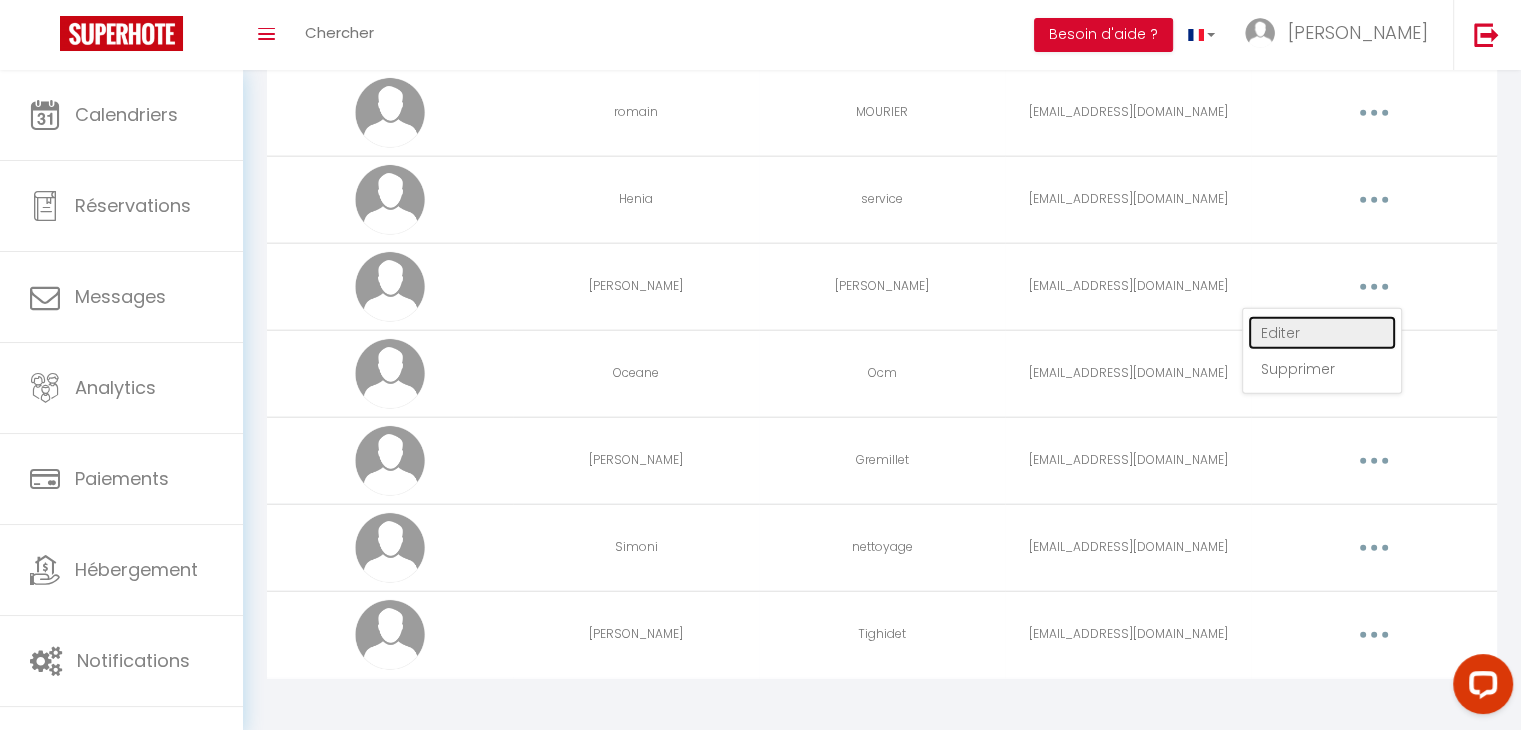 click on "Editer" at bounding box center (1322, 333) 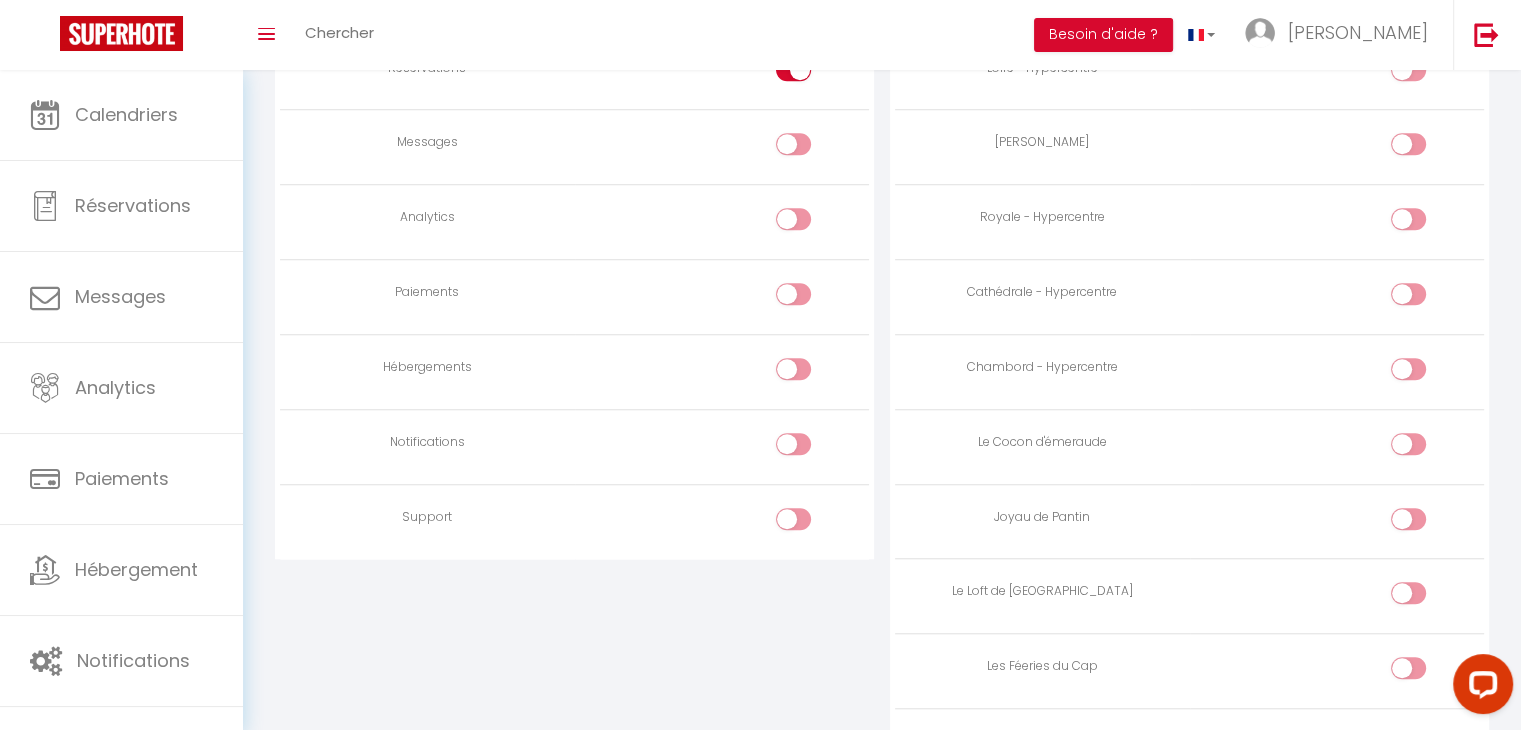 scroll, scrollTop: 1580, scrollLeft: 0, axis: vertical 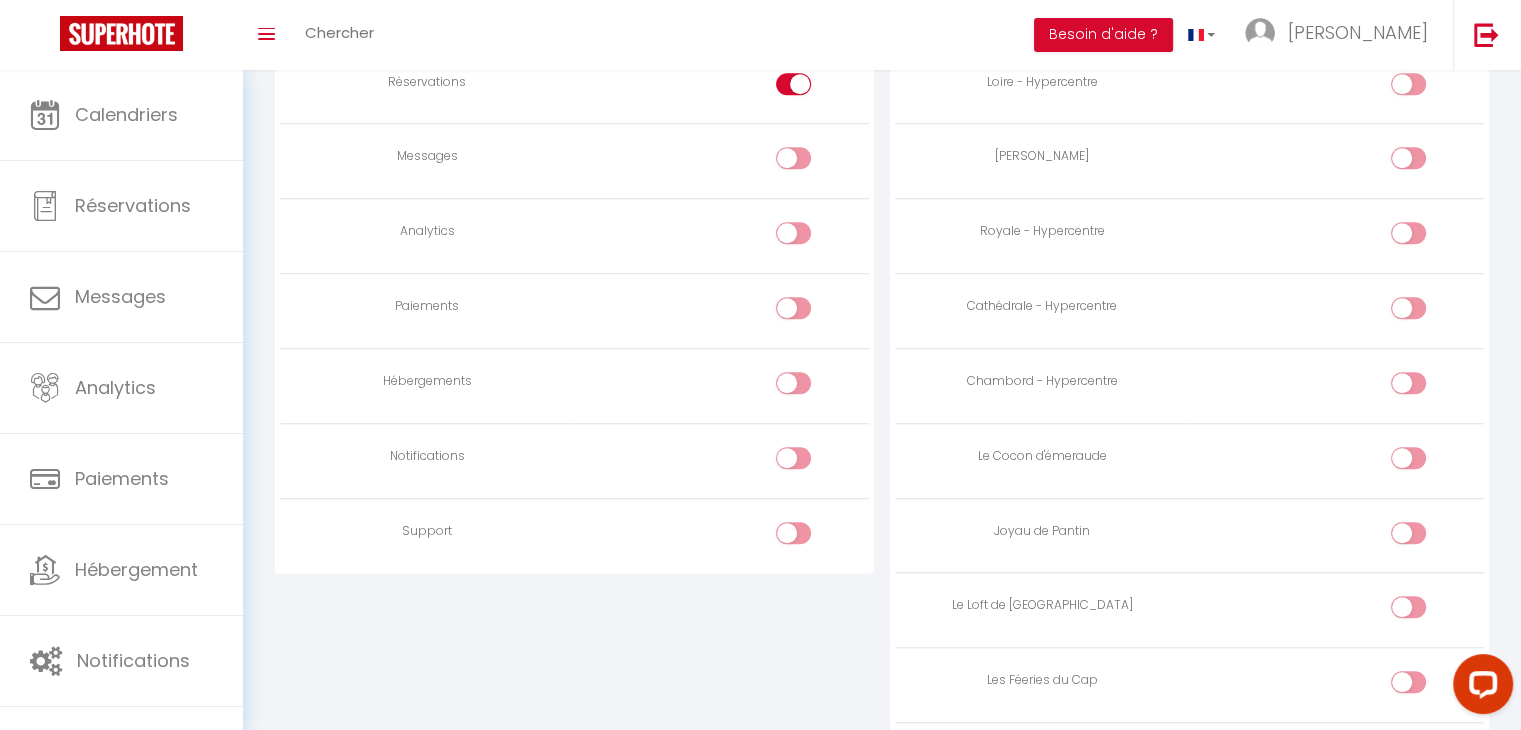 click at bounding box center [810, 462] 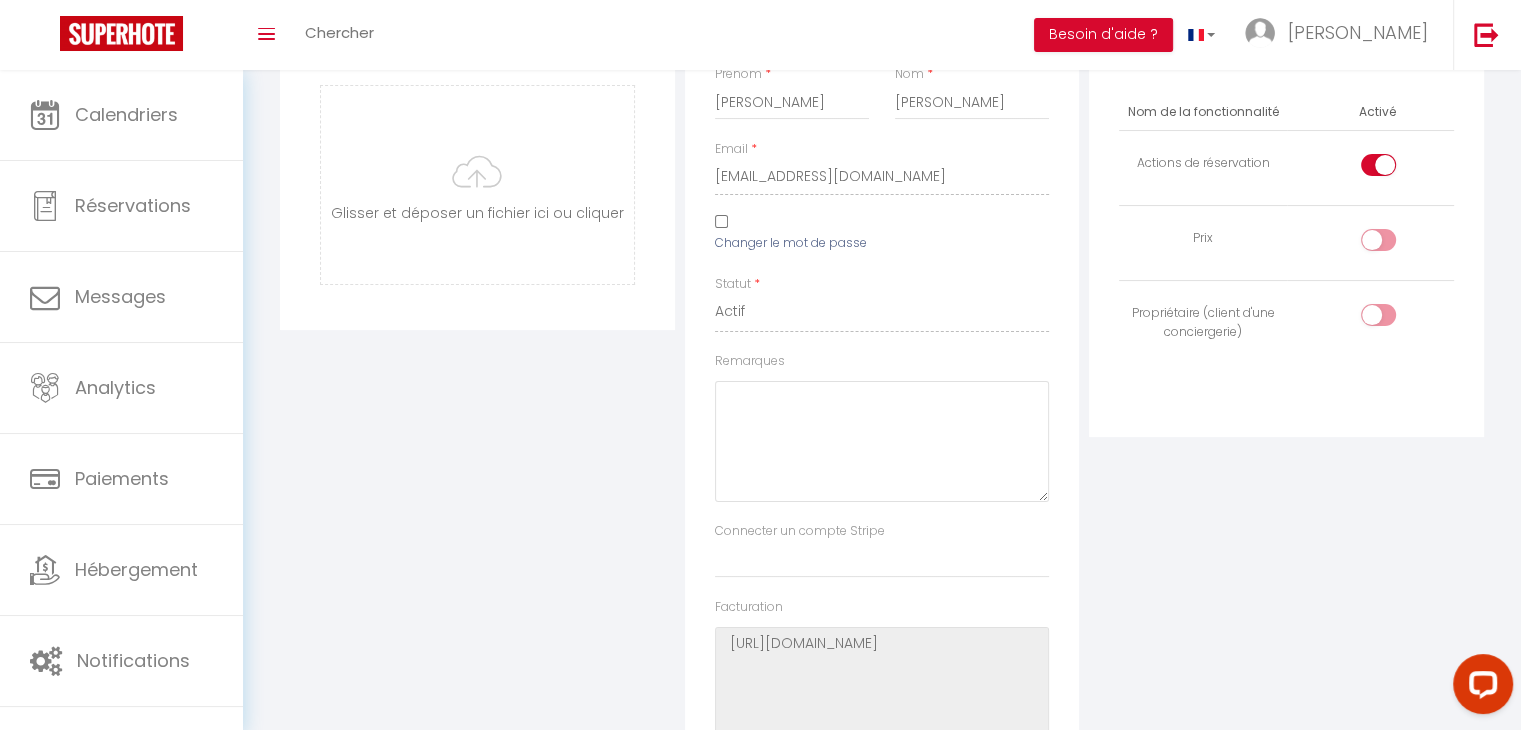 scroll, scrollTop: 0, scrollLeft: 0, axis: both 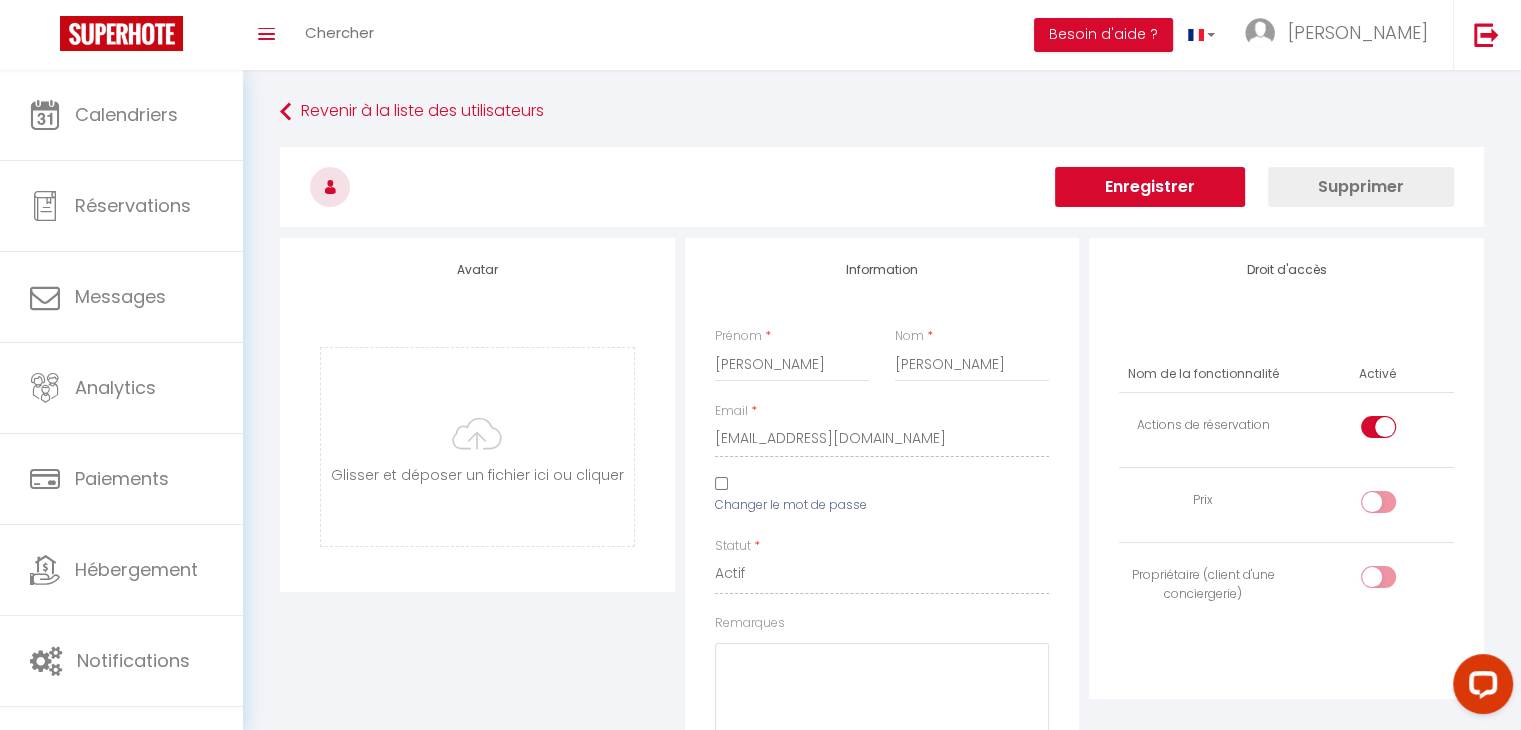 click on "Enregistrer" at bounding box center (1150, 187) 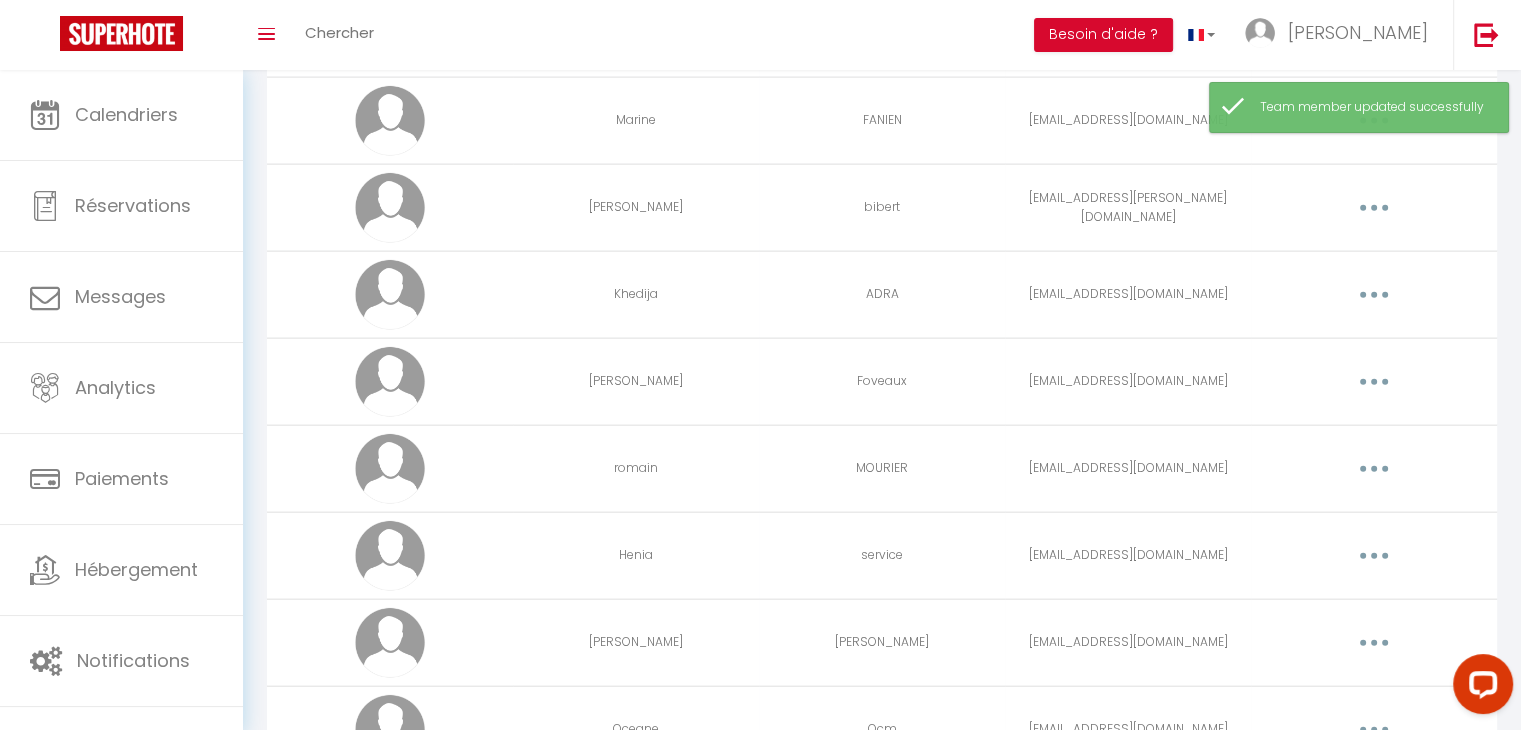 scroll, scrollTop: 4596, scrollLeft: 0, axis: vertical 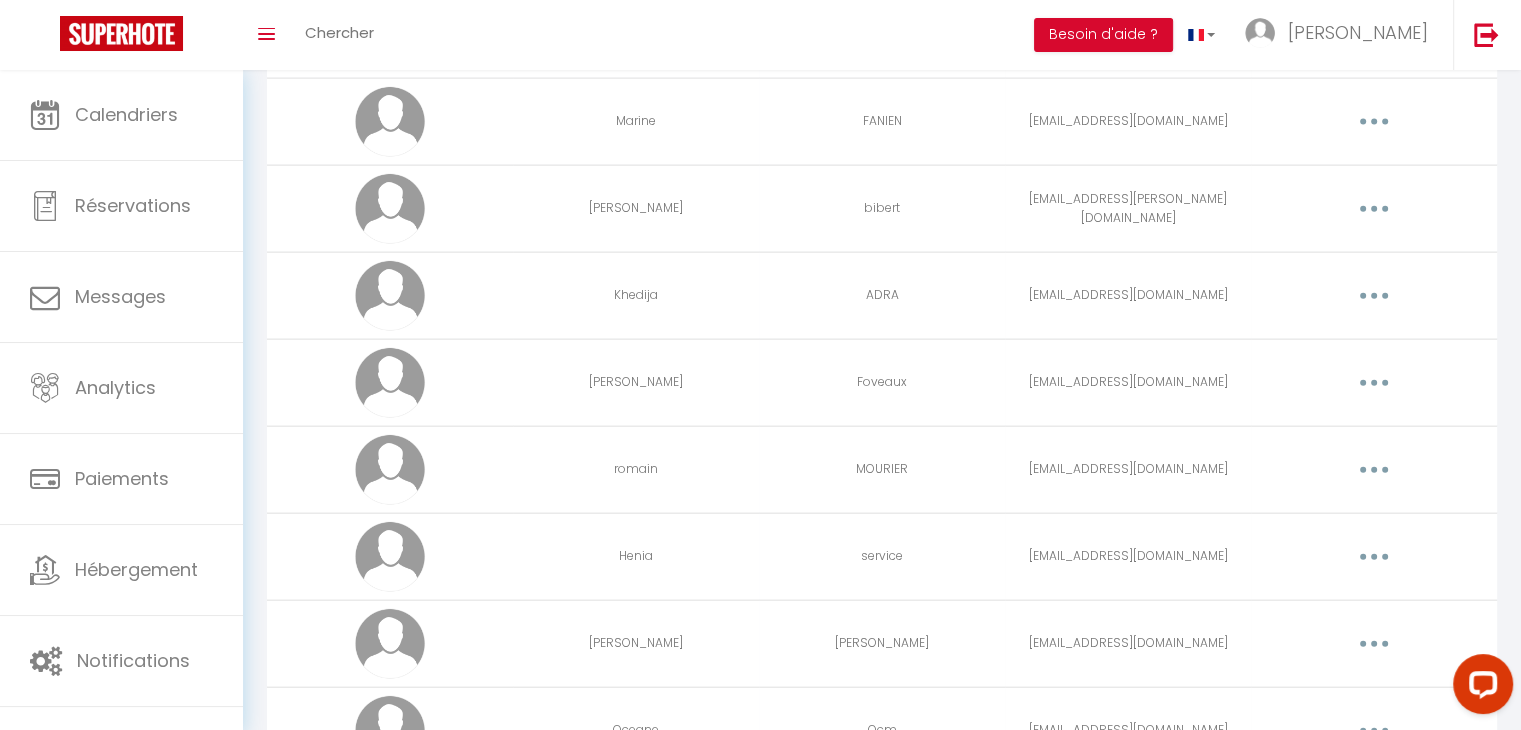 click at bounding box center (1374, 557) 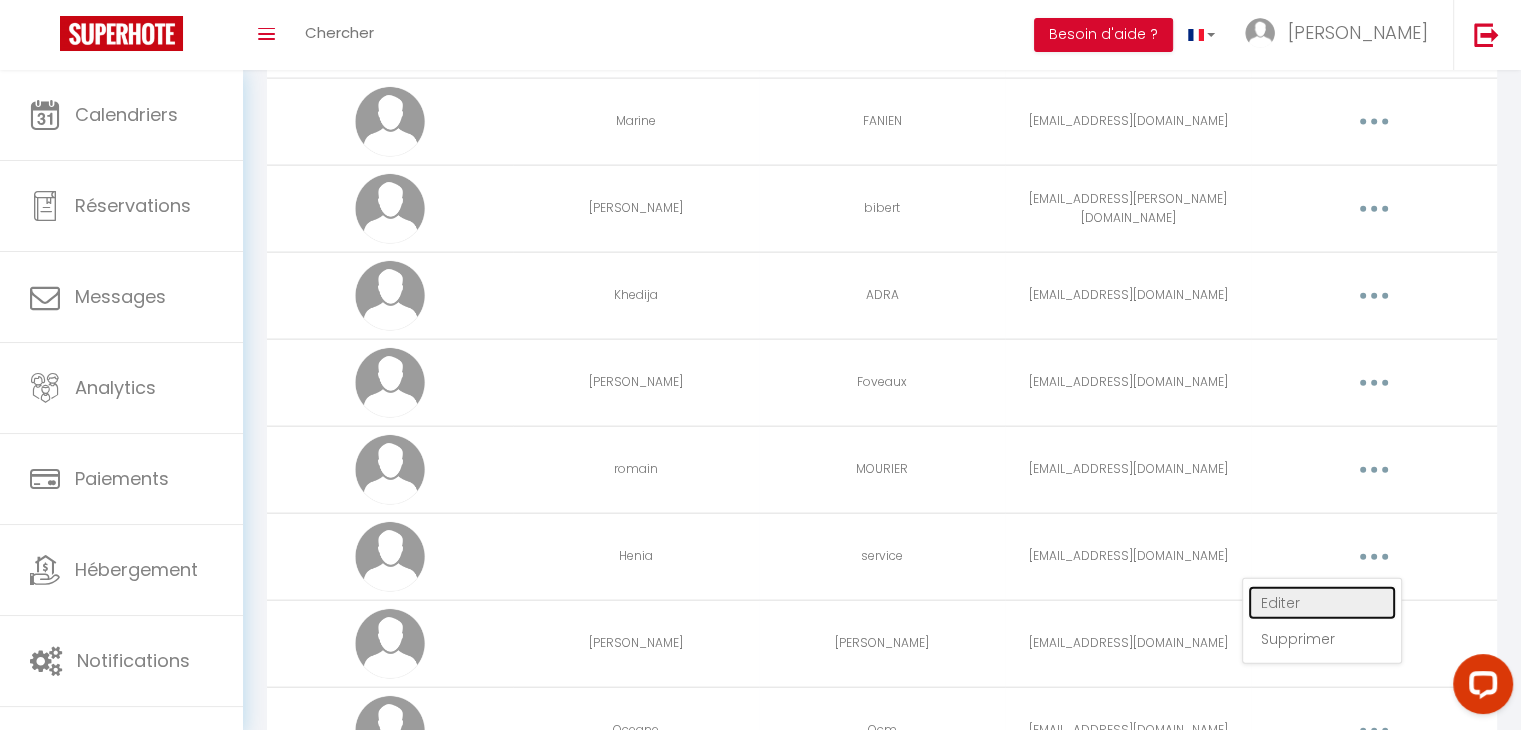 click on "Editer" at bounding box center [1322, 603] 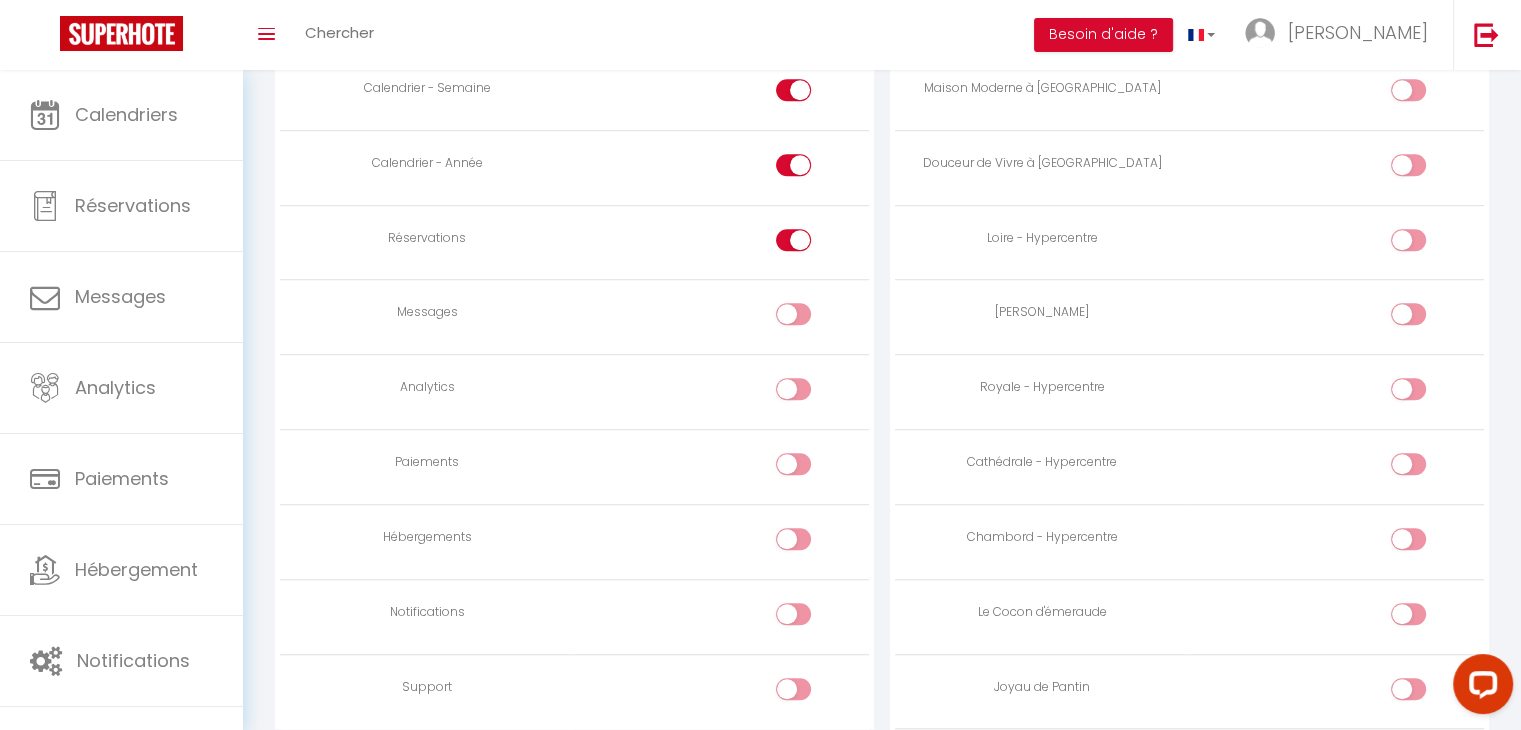 scroll, scrollTop: 1423, scrollLeft: 0, axis: vertical 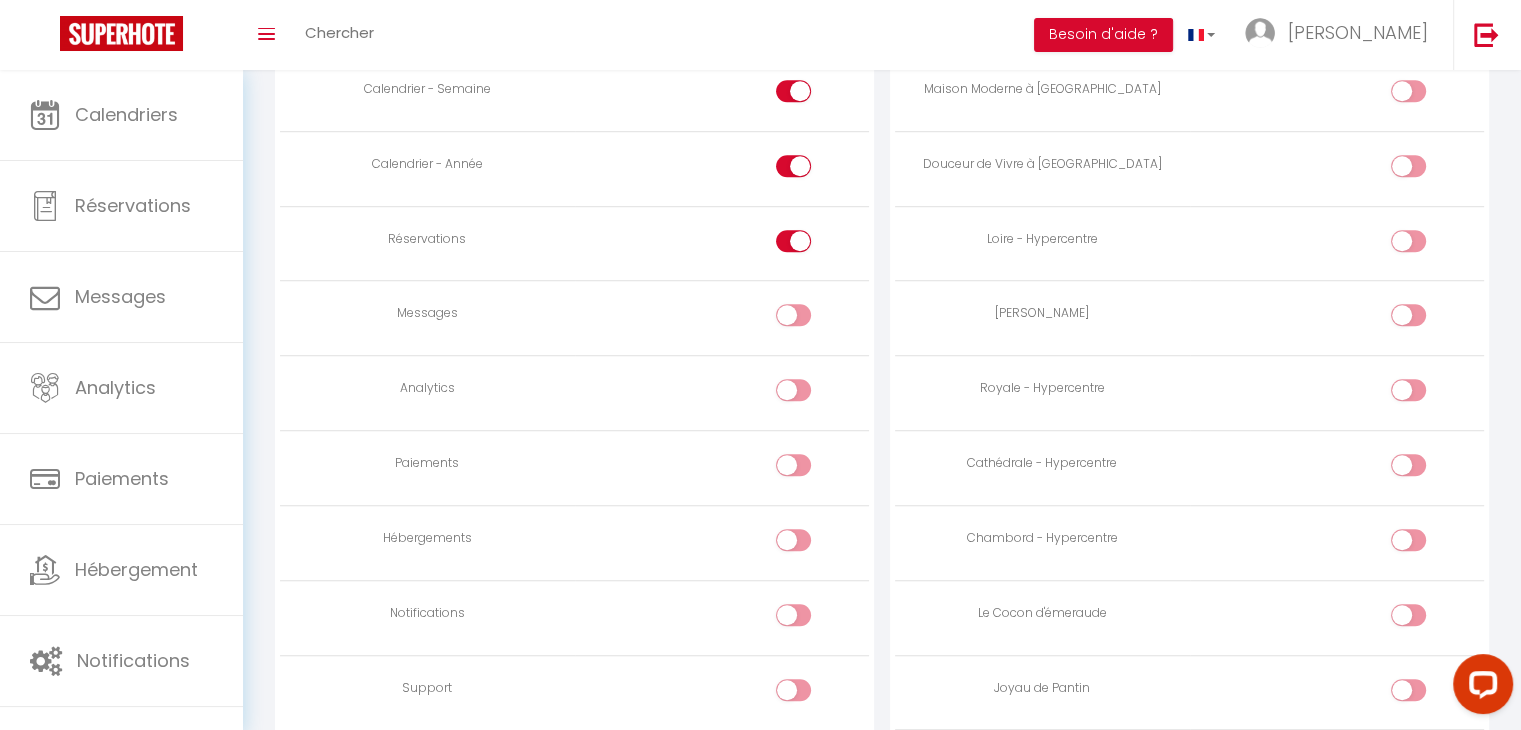 click at bounding box center (793, 615) 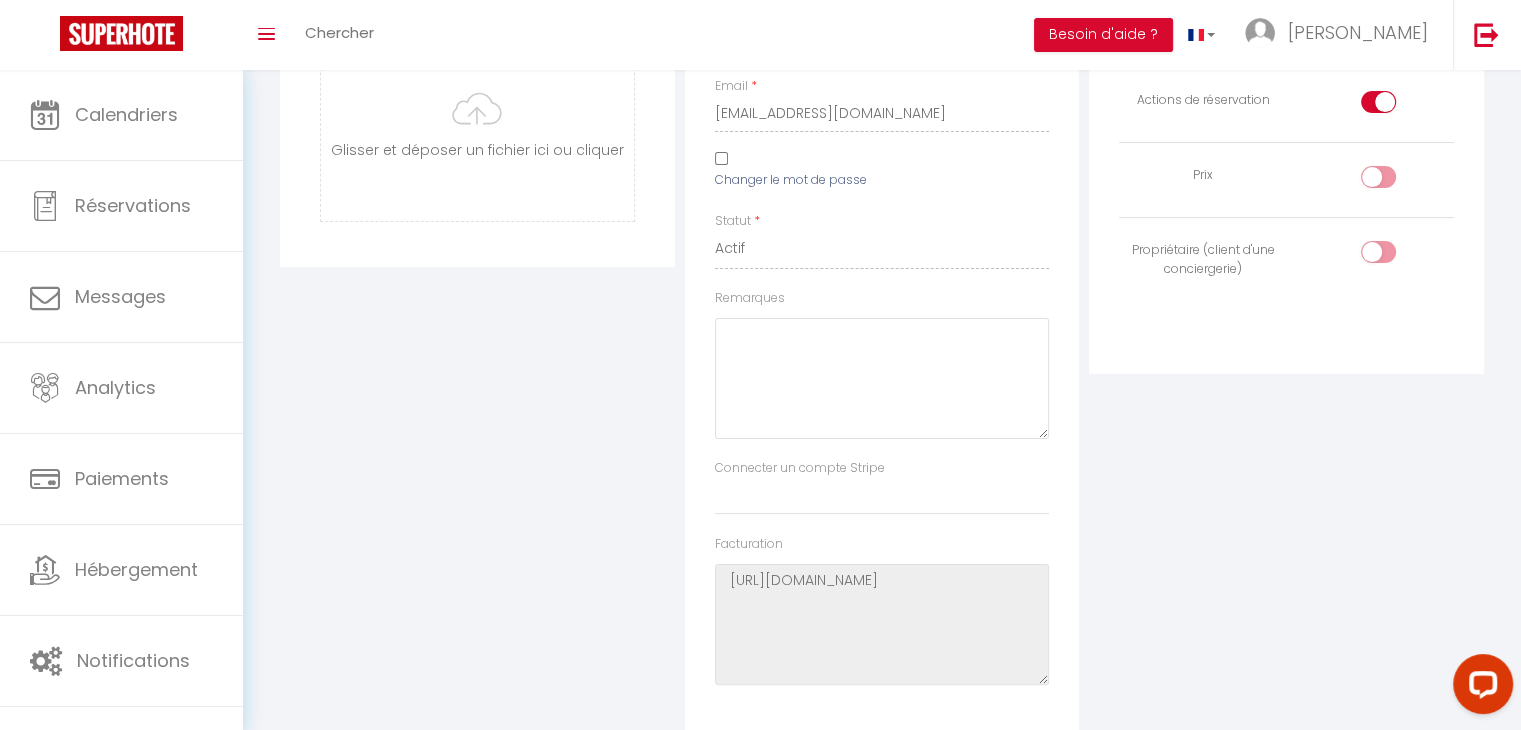 scroll, scrollTop: 0, scrollLeft: 0, axis: both 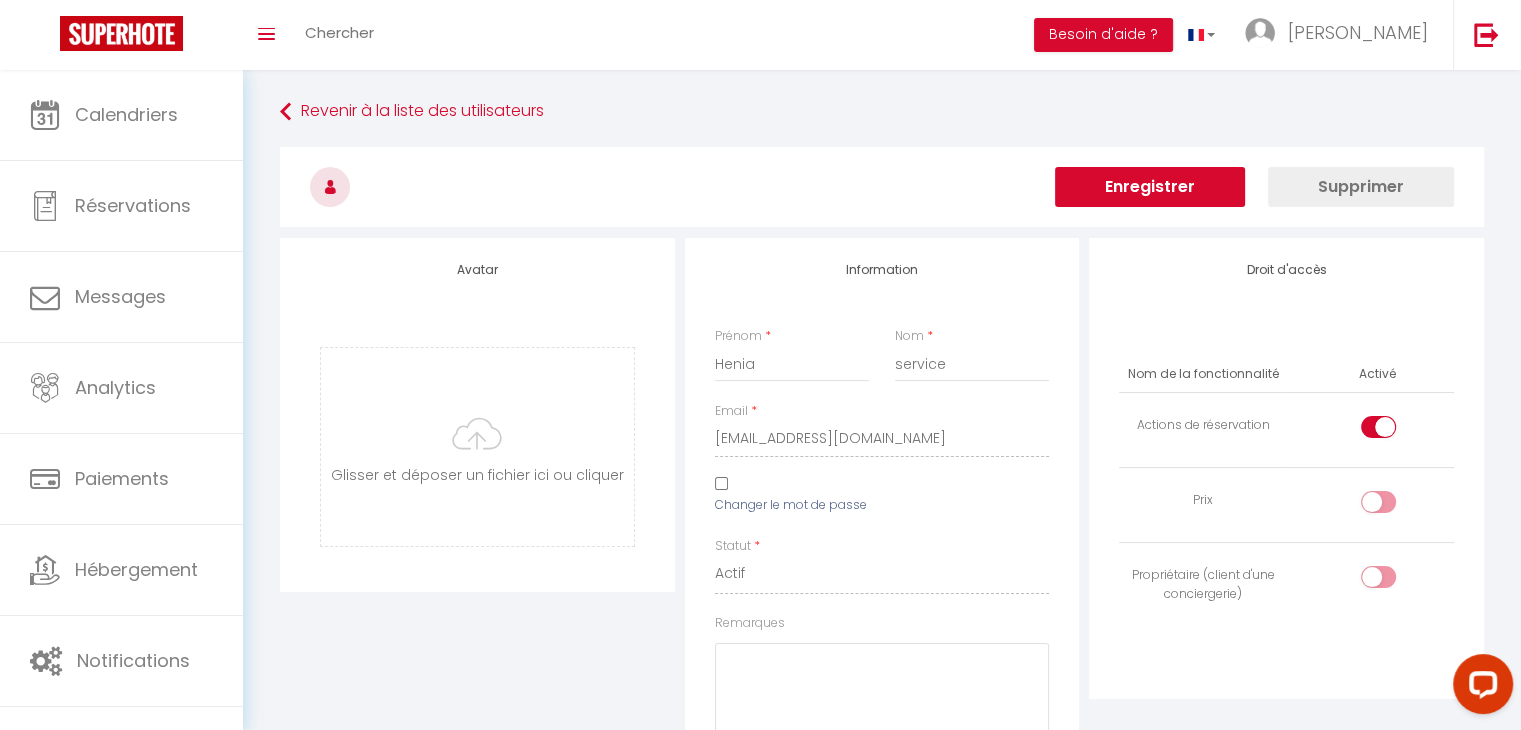 click on "Enregistrer" at bounding box center [1150, 187] 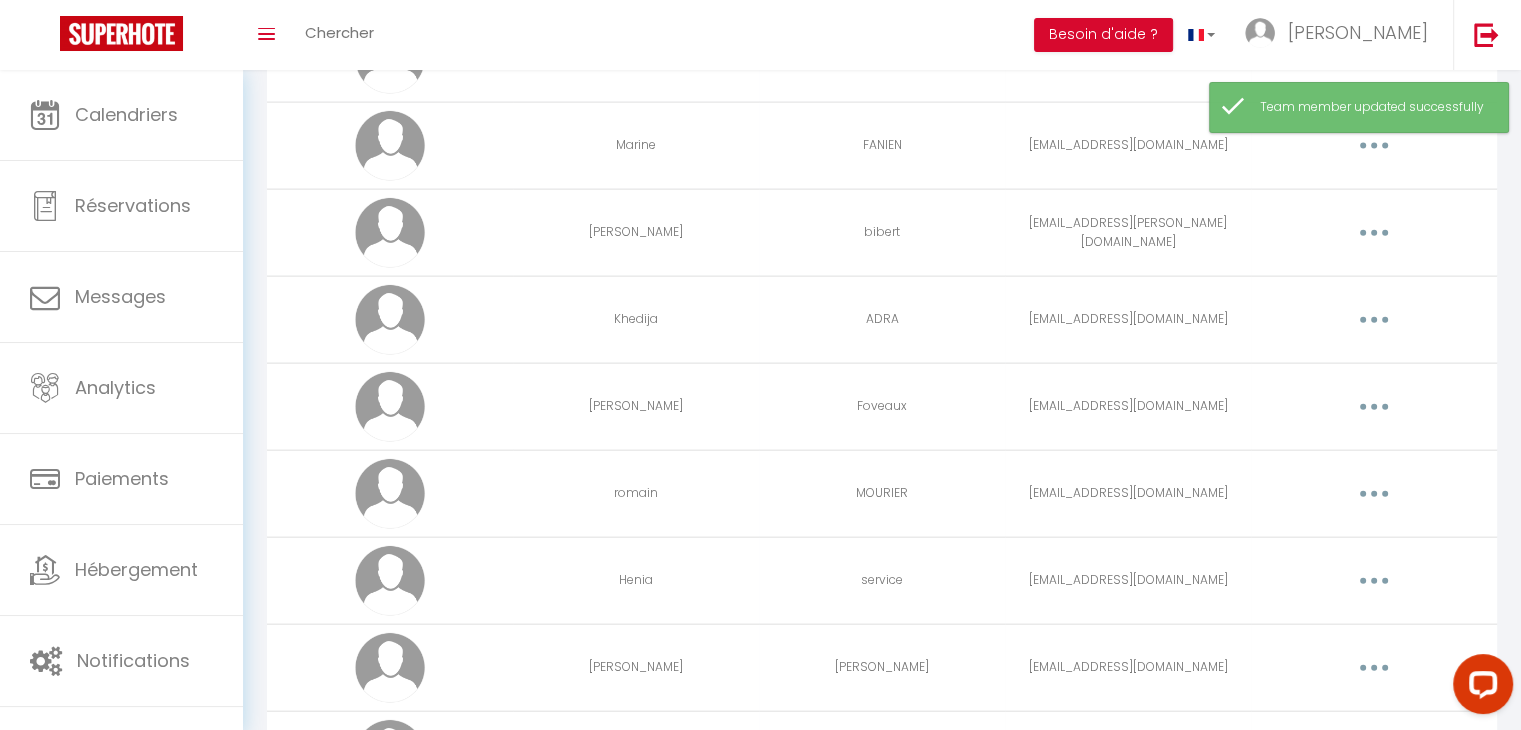 scroll, scrollTop: 4560, scrollLeft: 0, axis: vertical 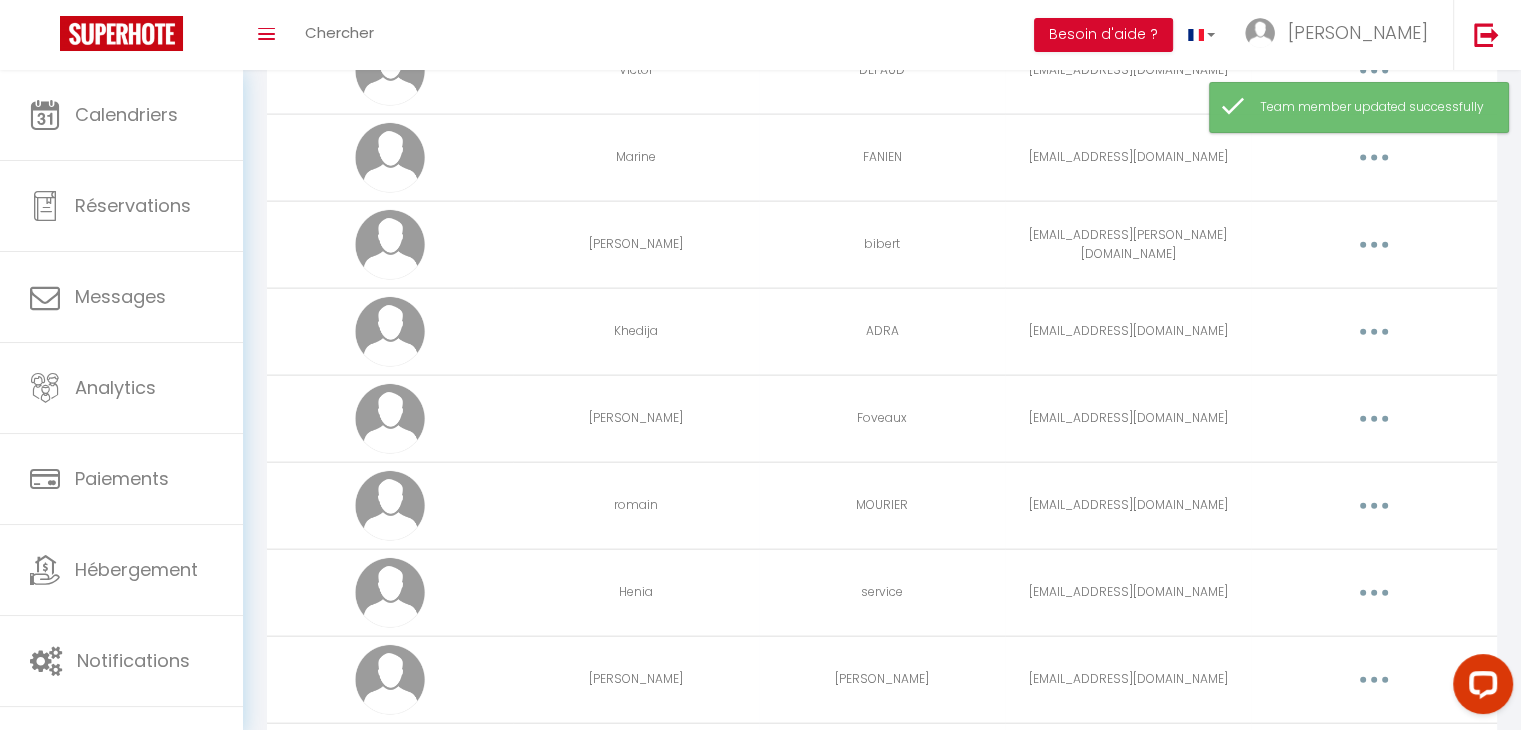 click at bounding box center (1374, 506) 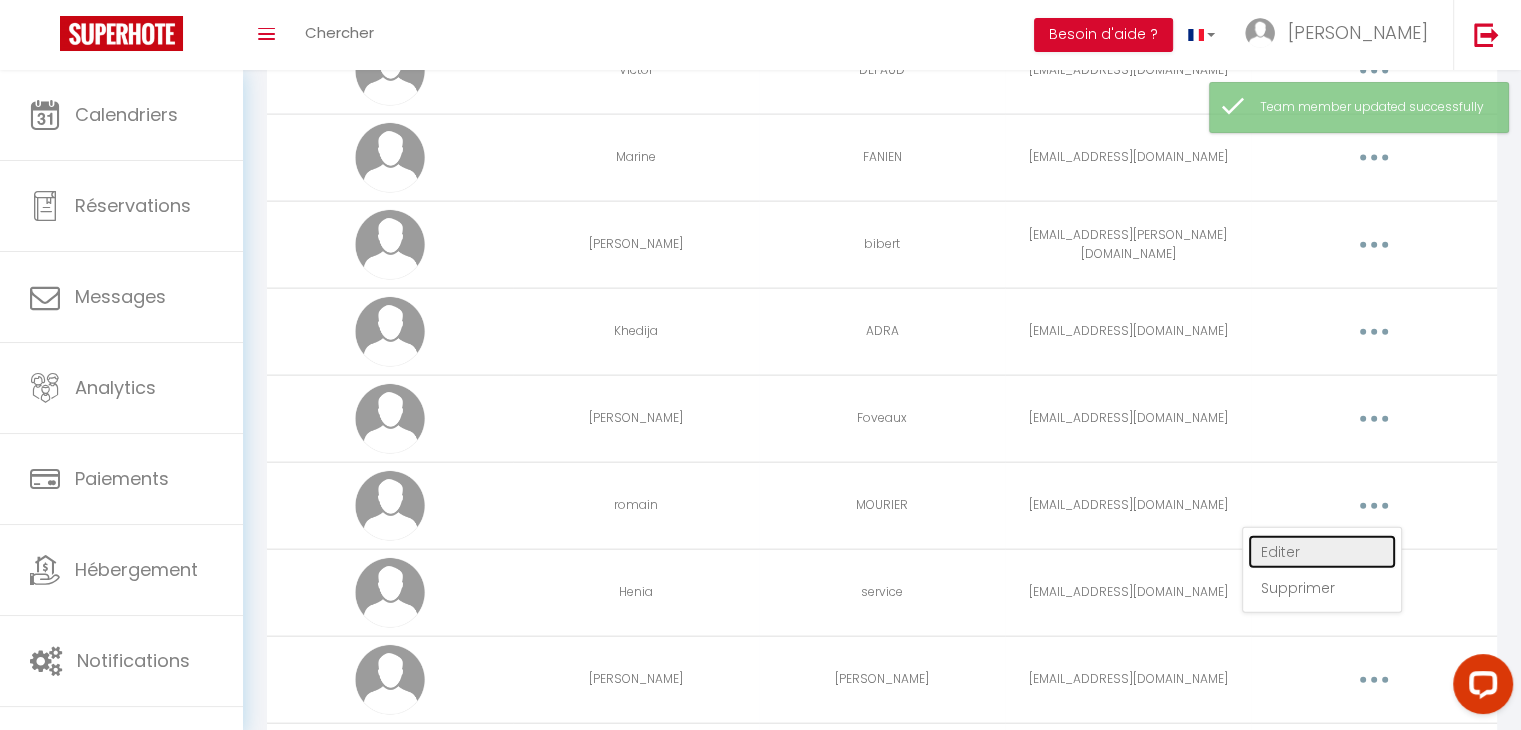 click on "Editer" at bounding box center [1322, 552] 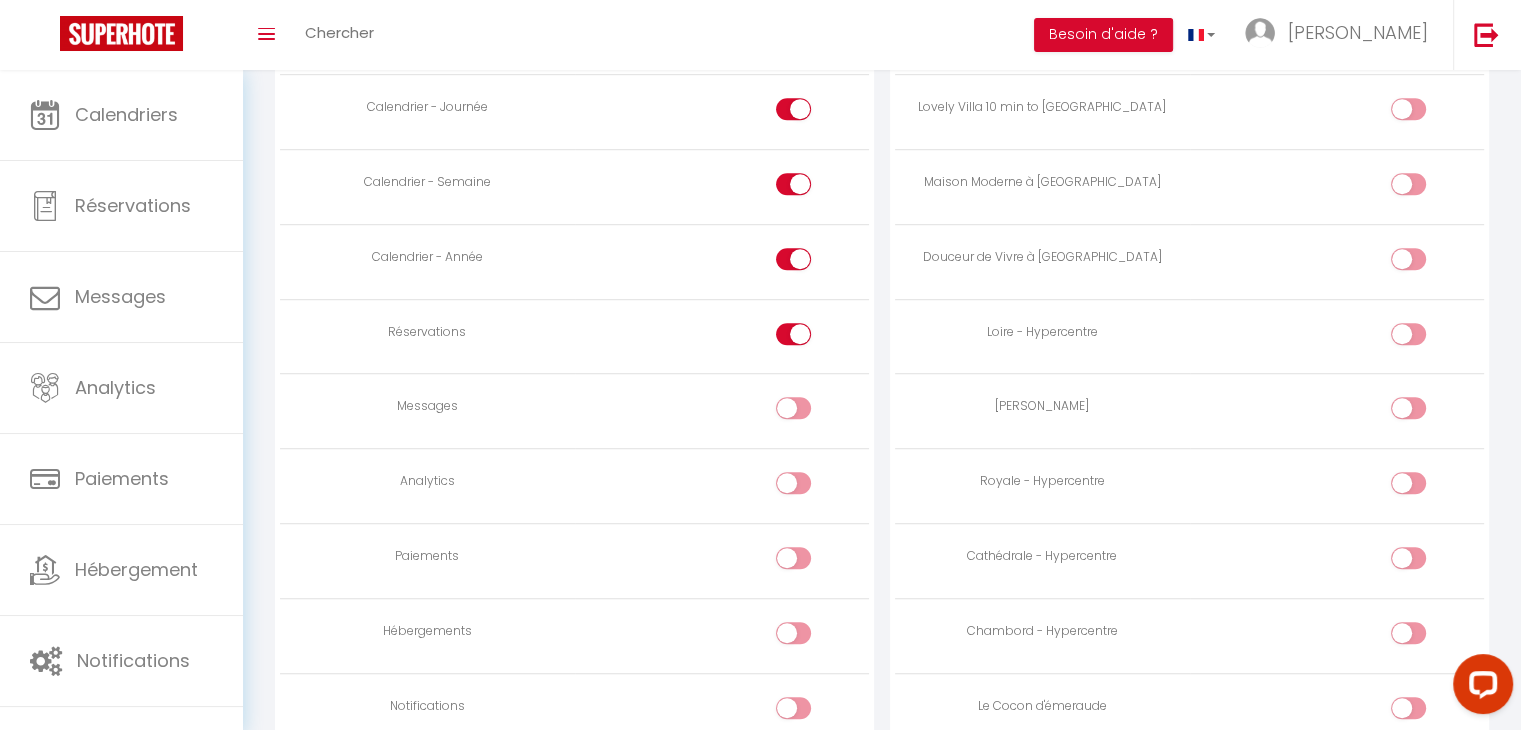 scroll, scrollTop: 1496, scrollLeft: 0, axis: vertical 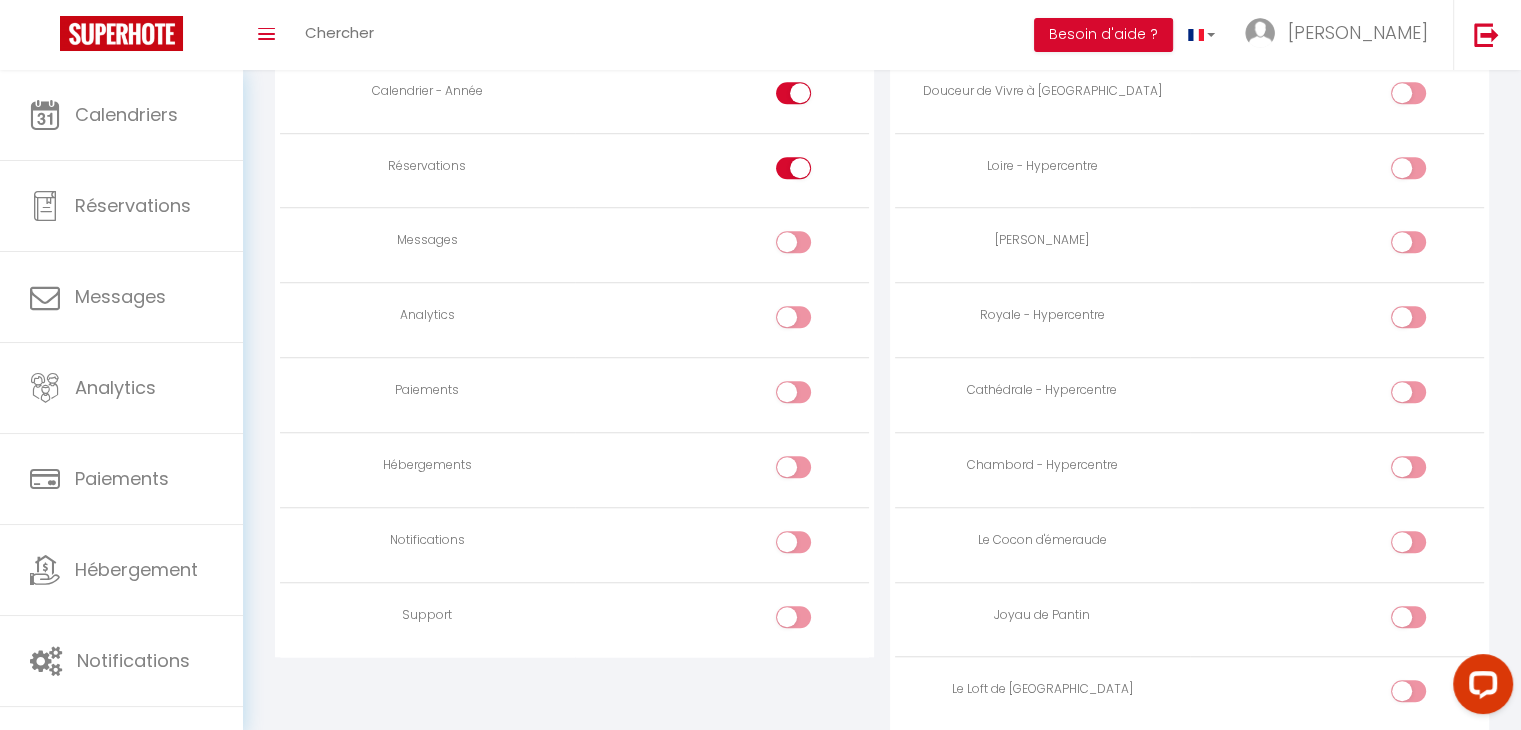 click at bounding box center (810, 546) 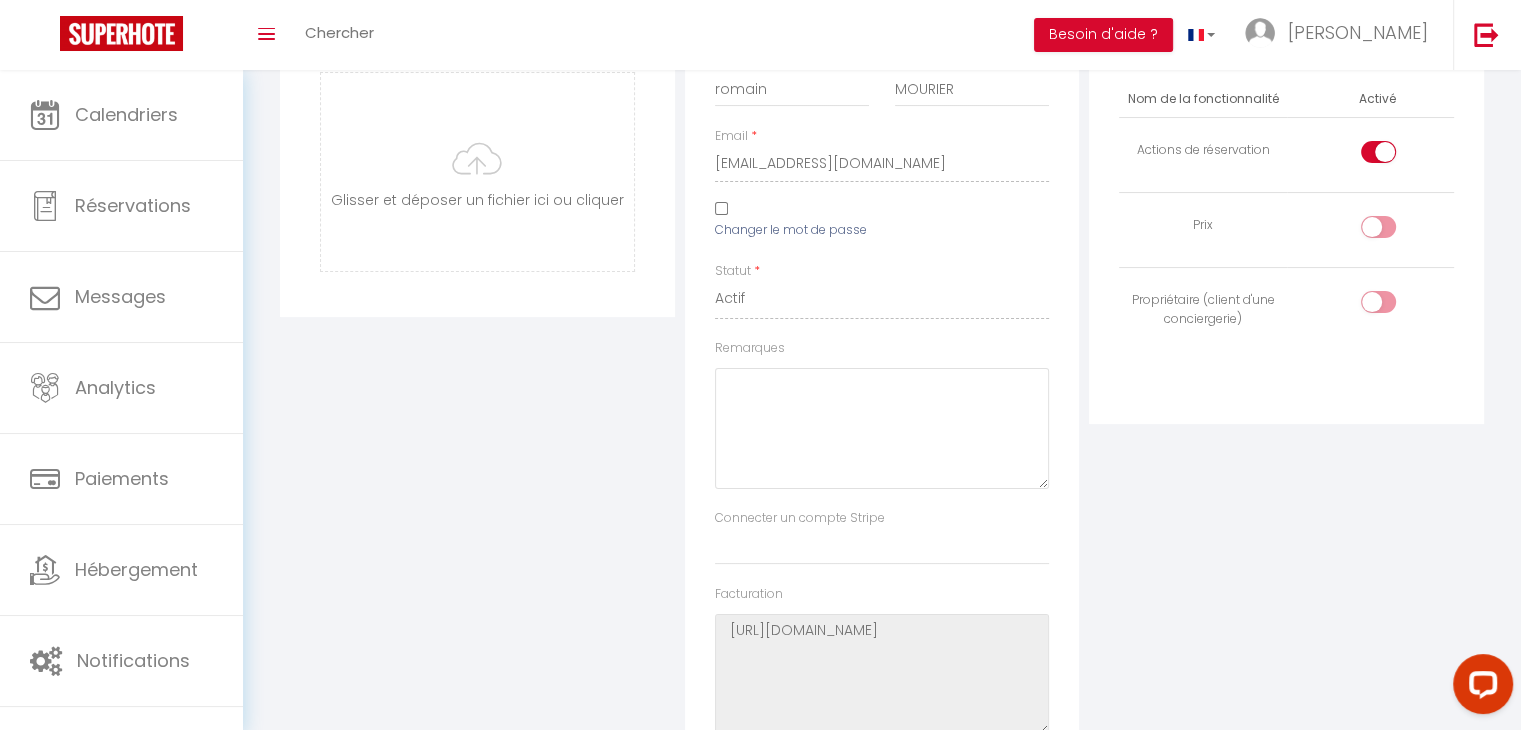 scroll, scrollTop: 0, scrollLeft: 0, axis: both 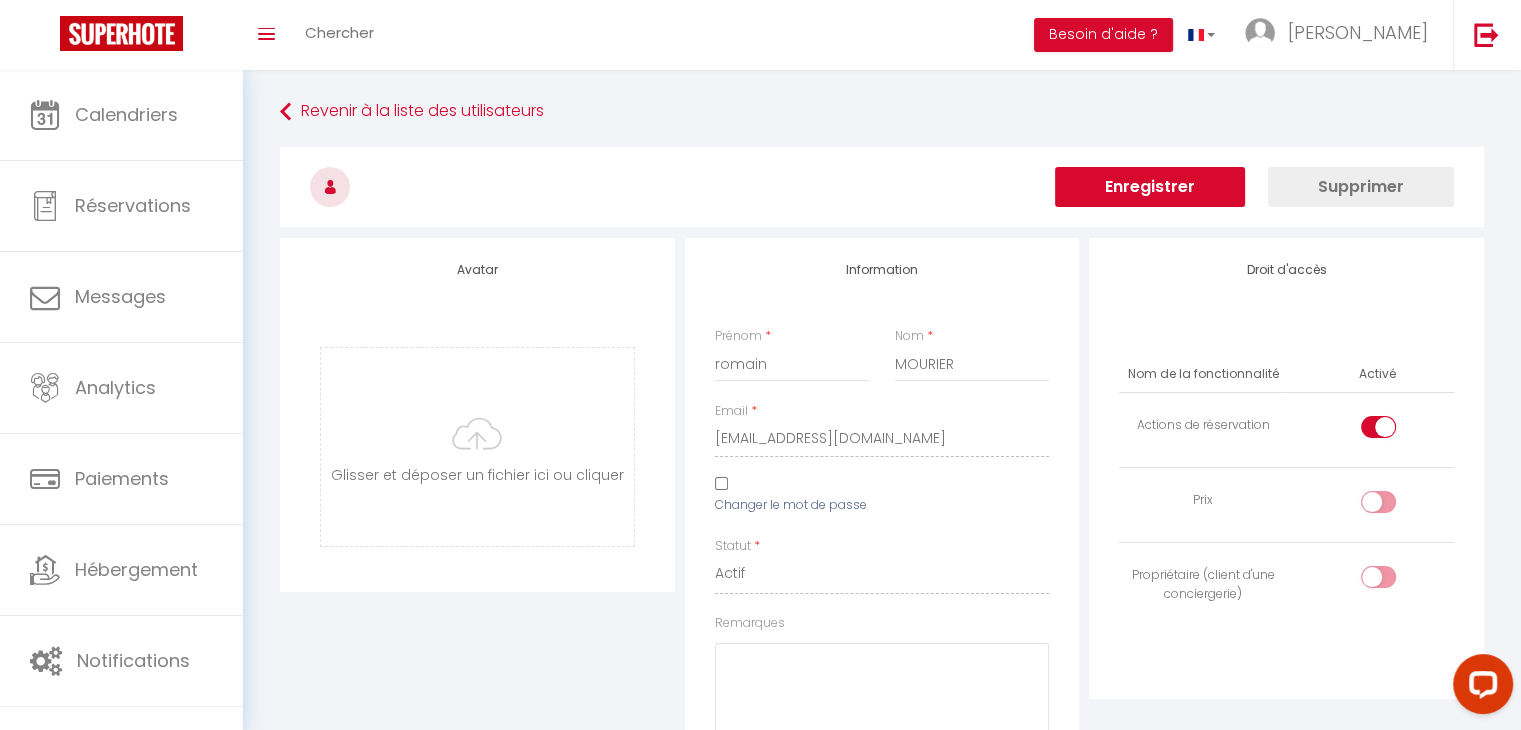click on "Enregistrer" at bounding box center [1150, 187] 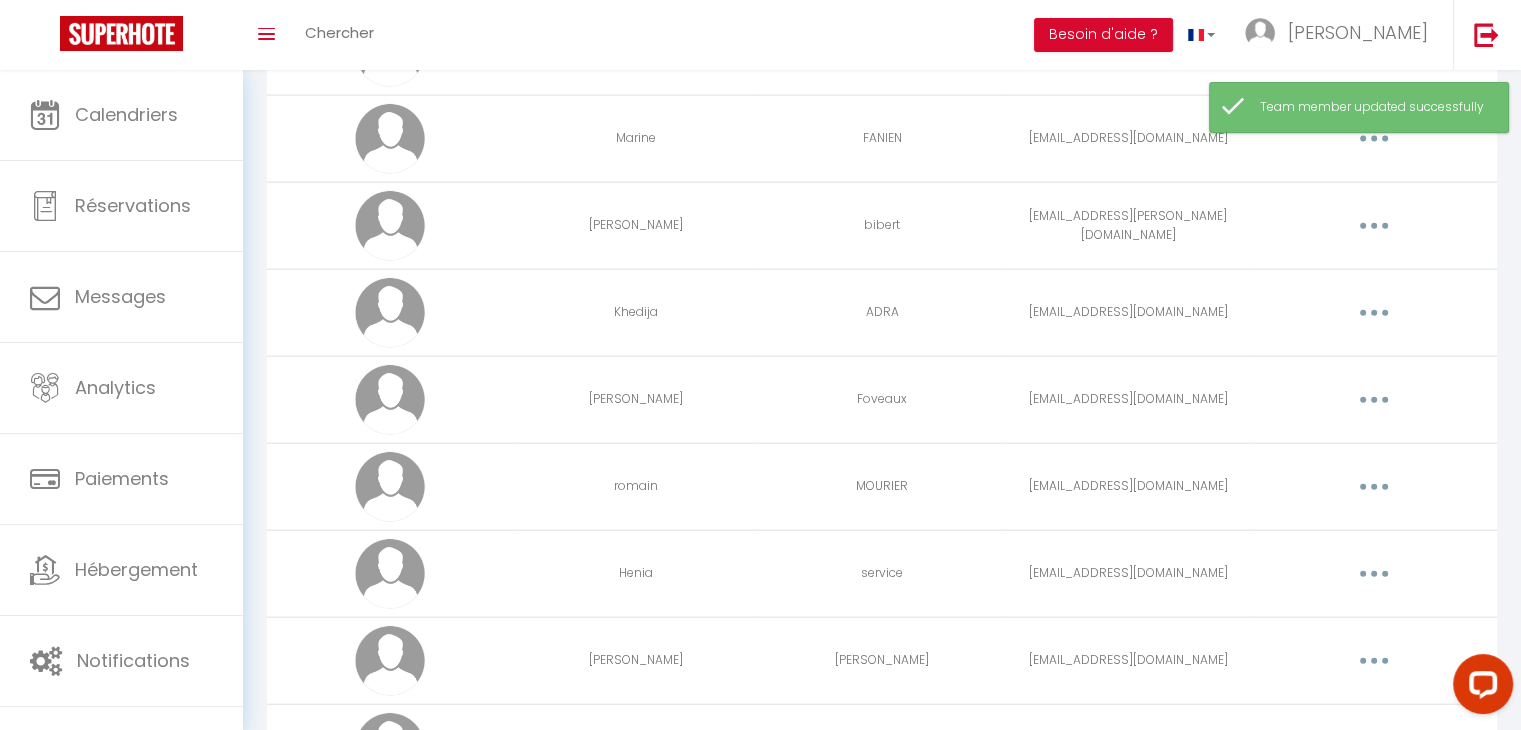 scroll, scrollTop: 4580, scrollLeft: 0, axis: vertical 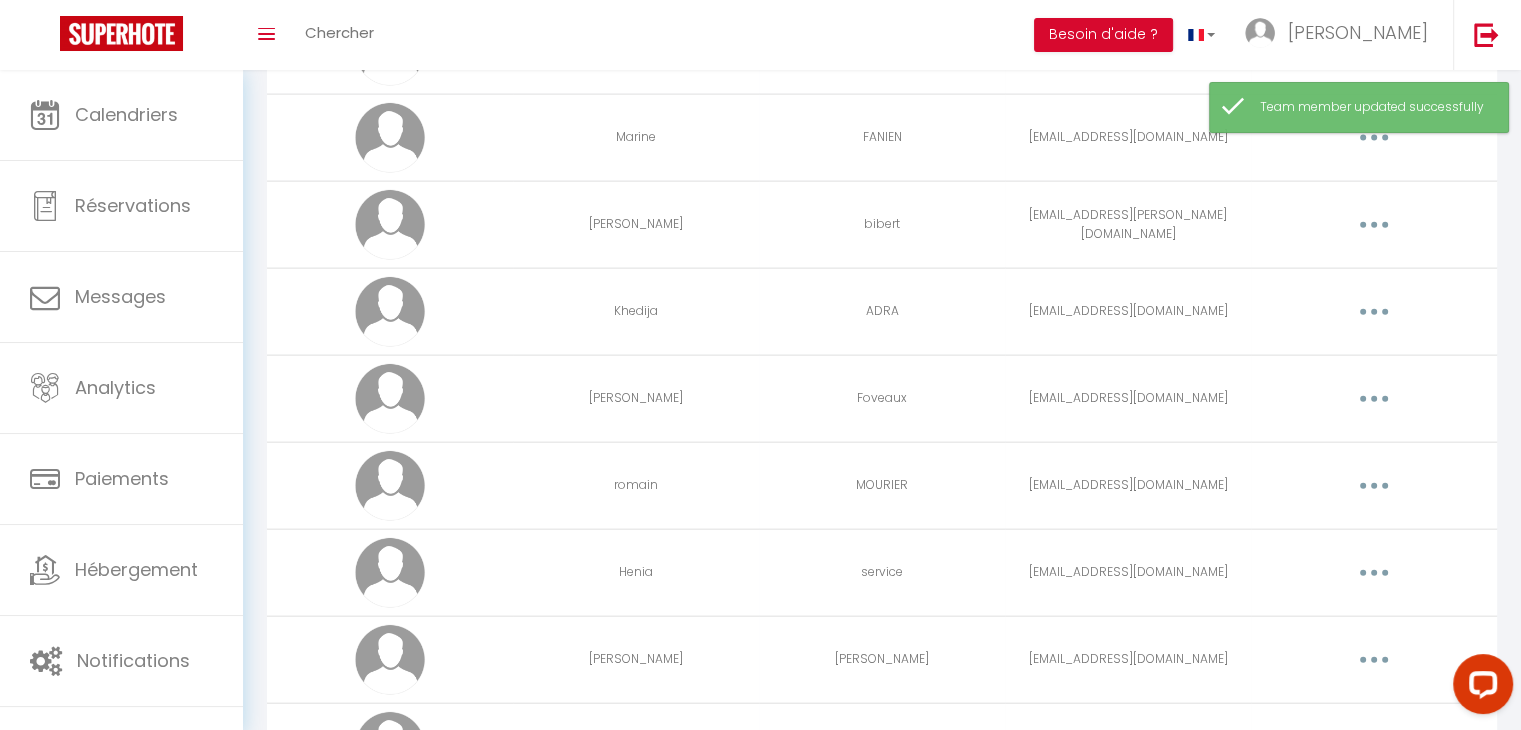 click at bounding box center (1374, 399) 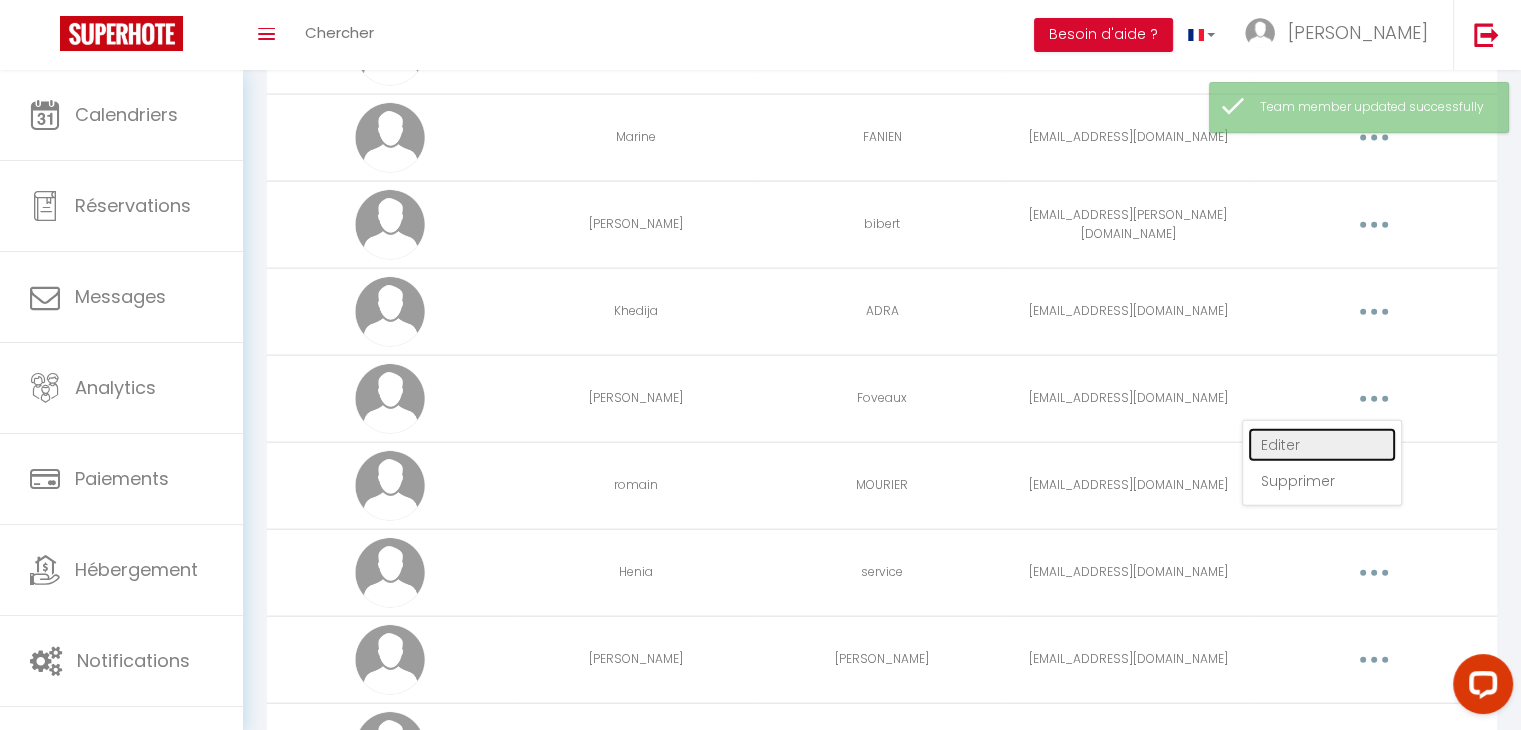 click on "Editer" at bounding box center [1322, 445] 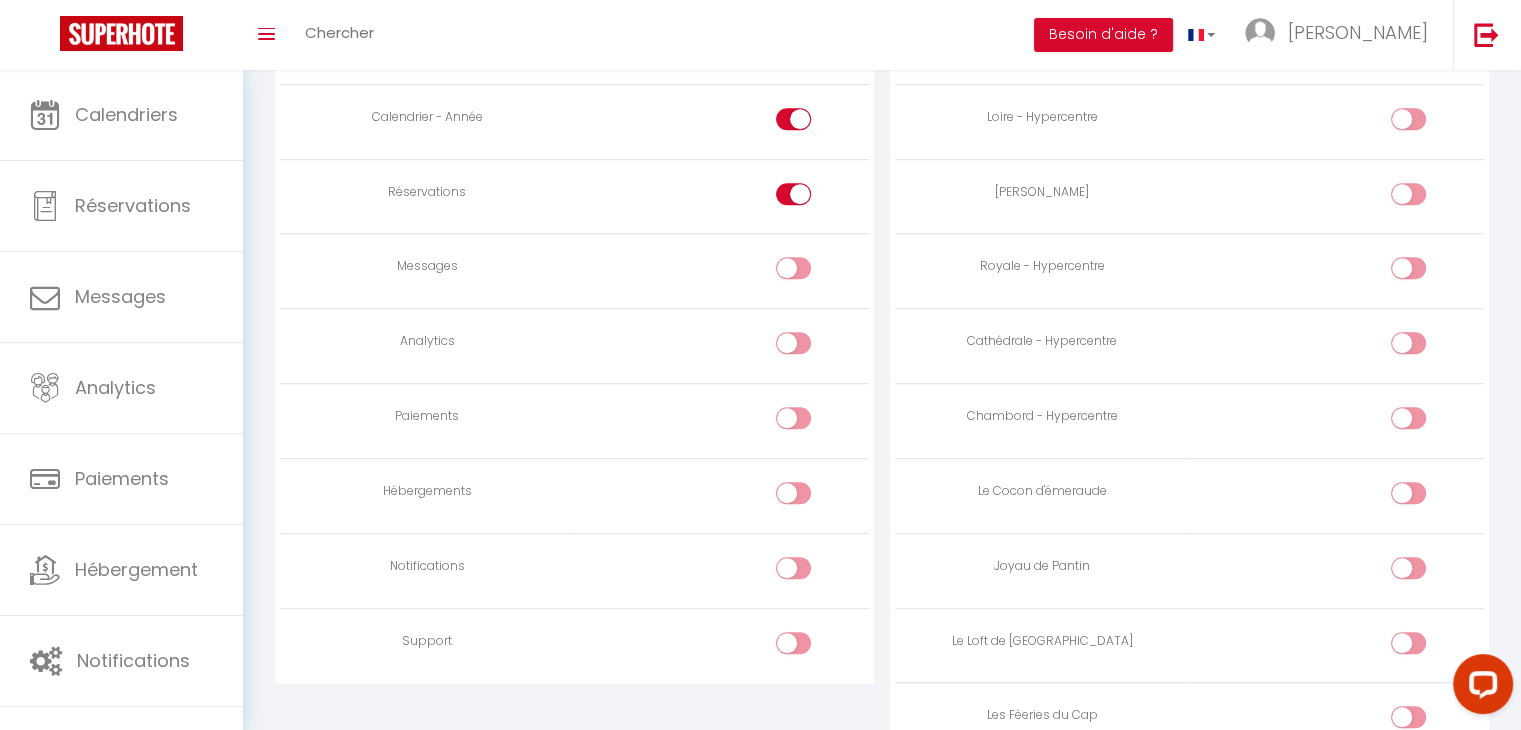 scroll, scrollTop: 1373, scrollLeft: 0, axis: vertical 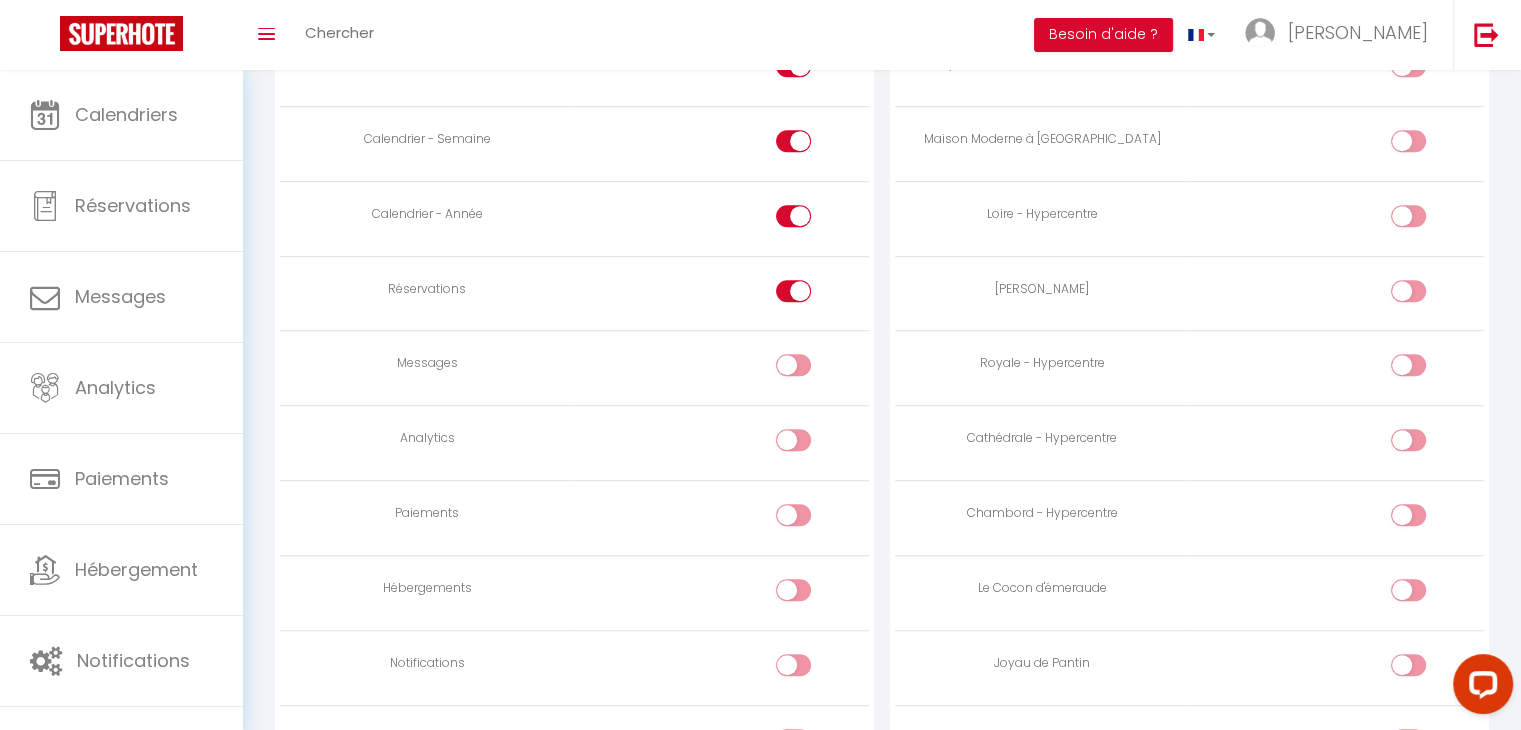 click at bounding box center [810, 669] 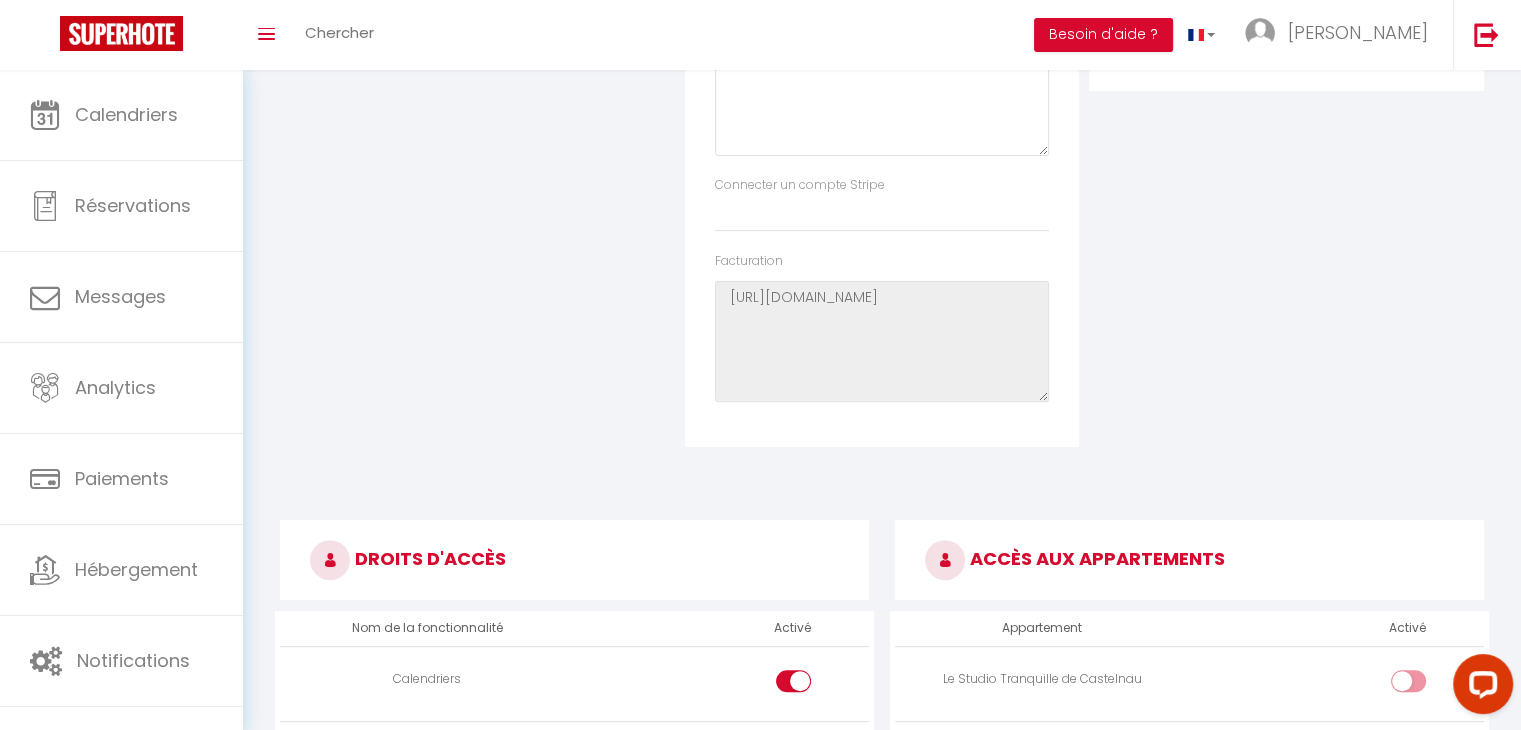 scroll, scrollTop: 0, scrollLeft: 0, axis: both 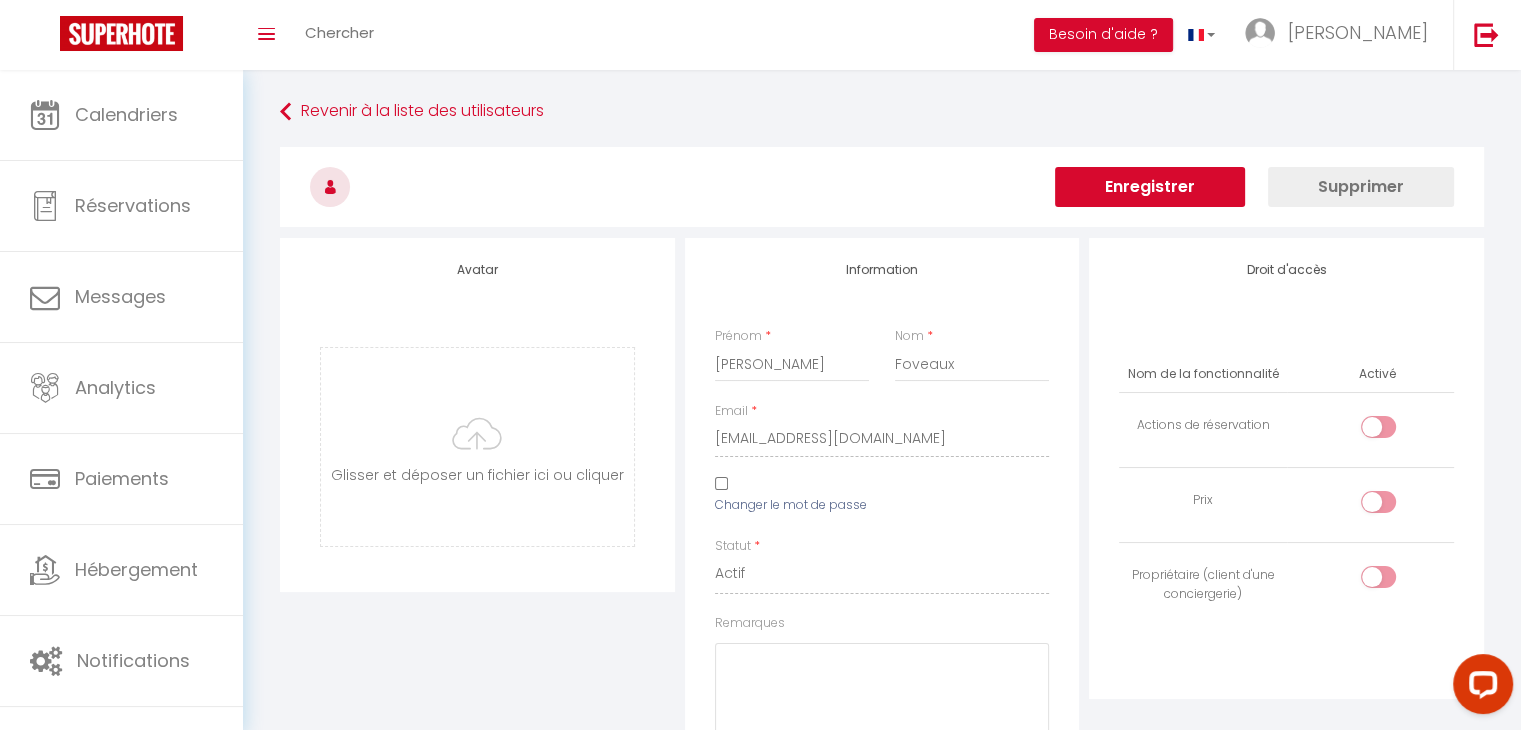 click on "Enregistrer" at bounding box center [1150, 187] 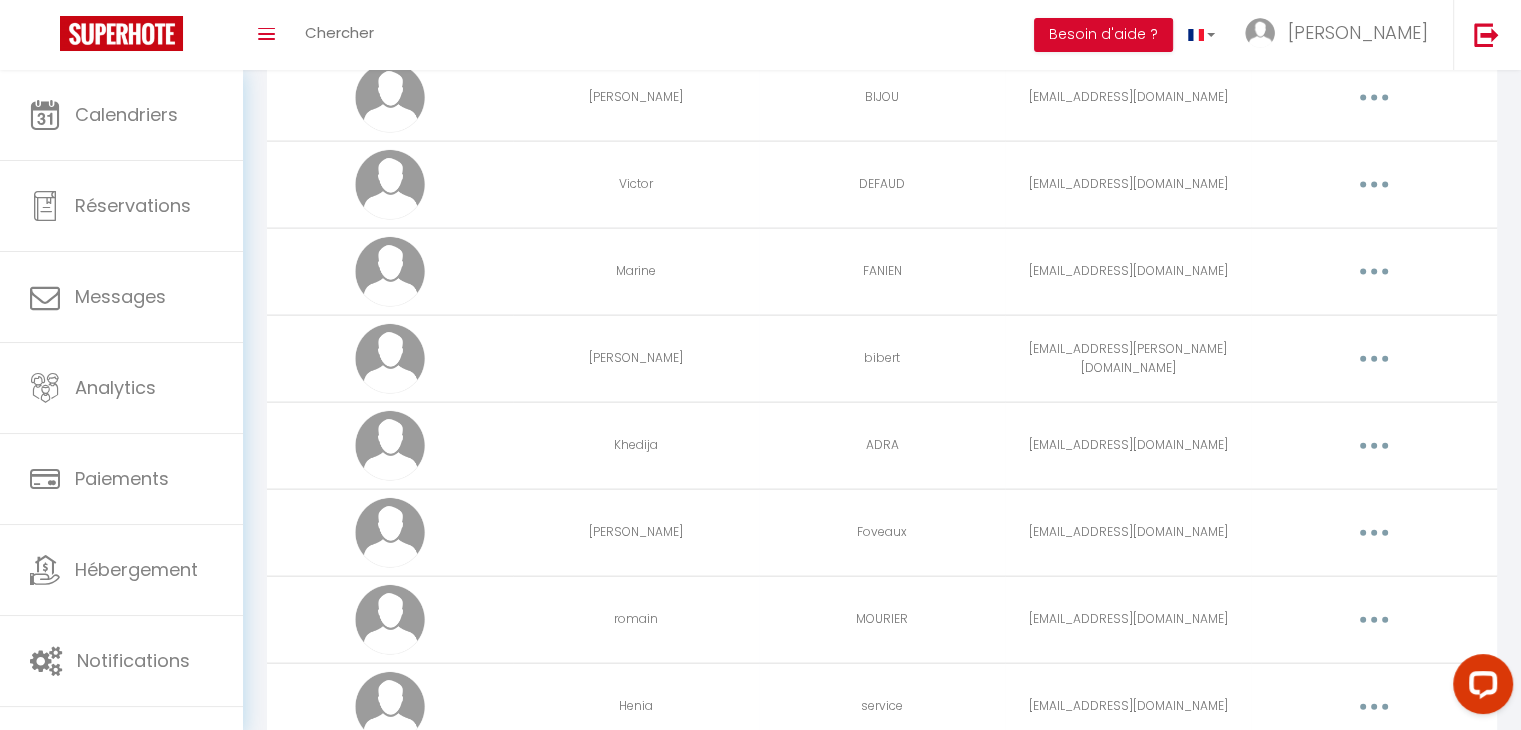 scroll, scrollTop: 4440, scrollLeft: 0, axis: vertical 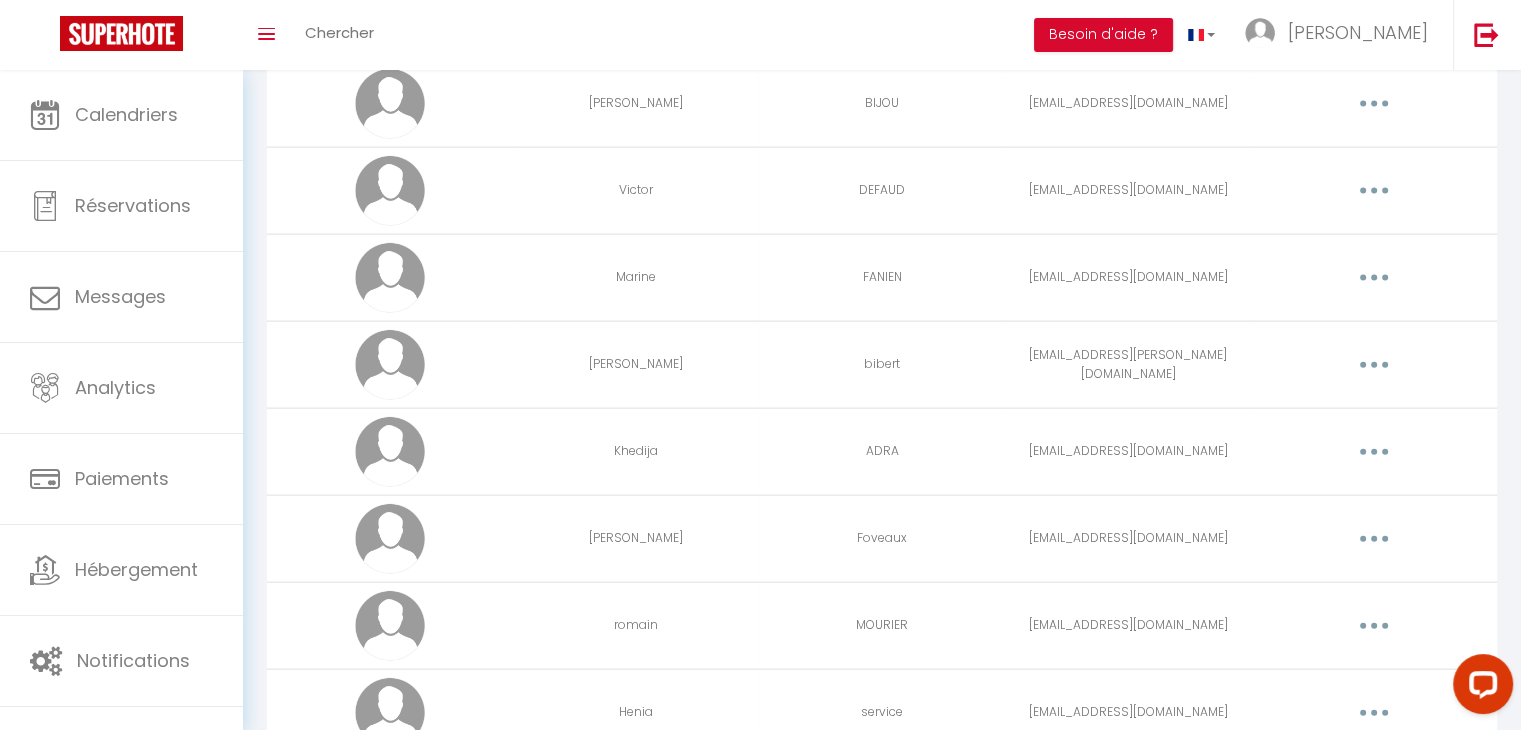 click at bounding box center [1374, 452] 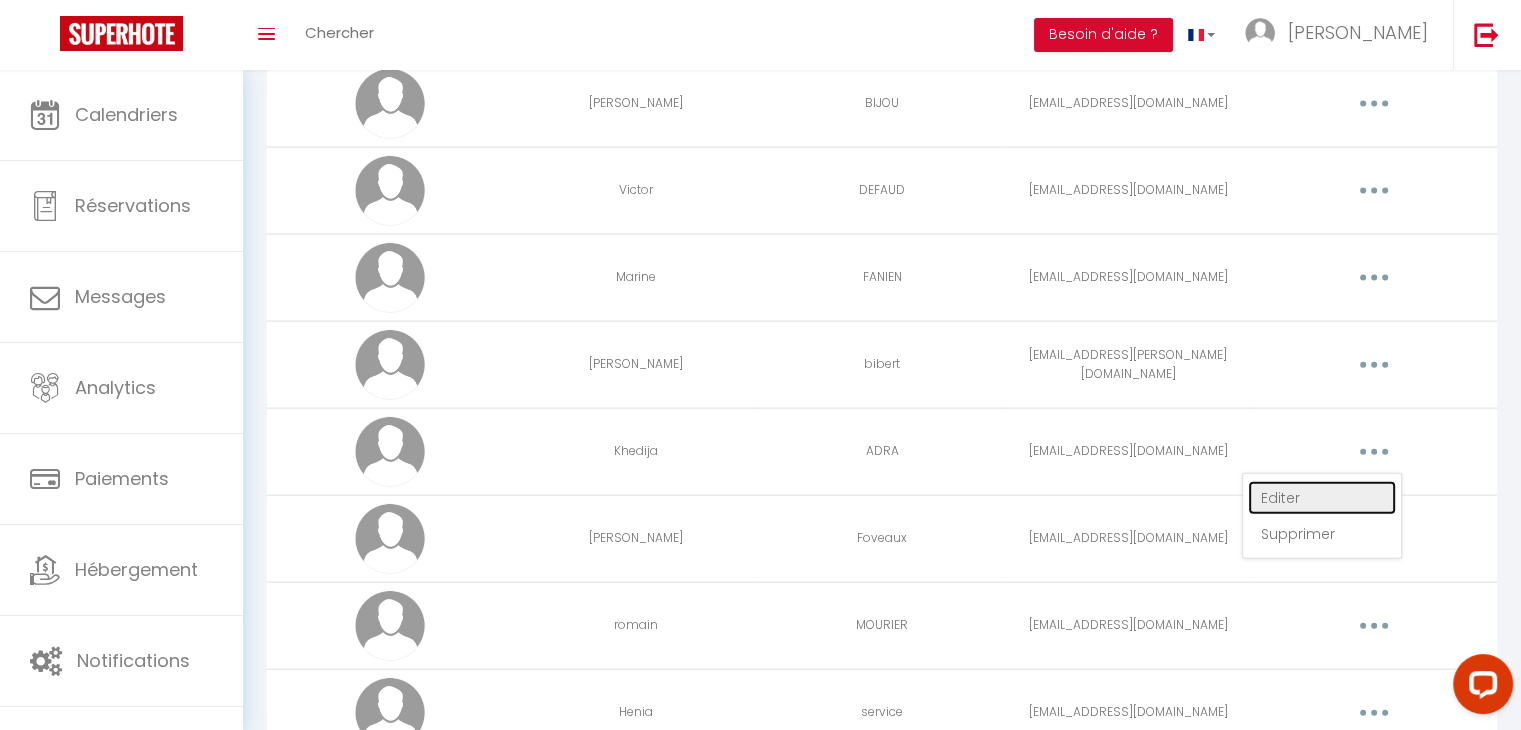 click on "Editer" at bounding box center [1322, 498] 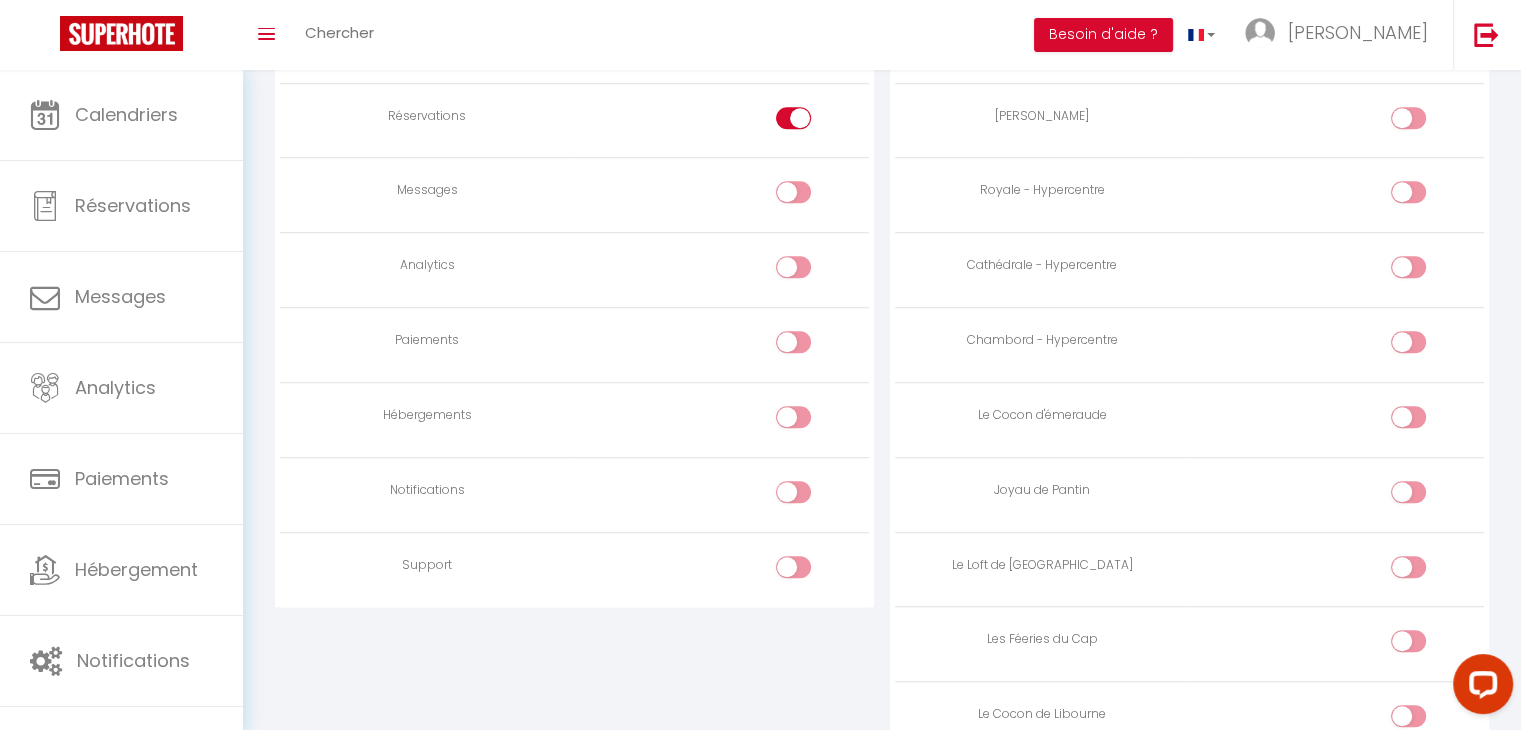 scroll, scrollTop: 1524, scrollLeft: 0, axis: vertical 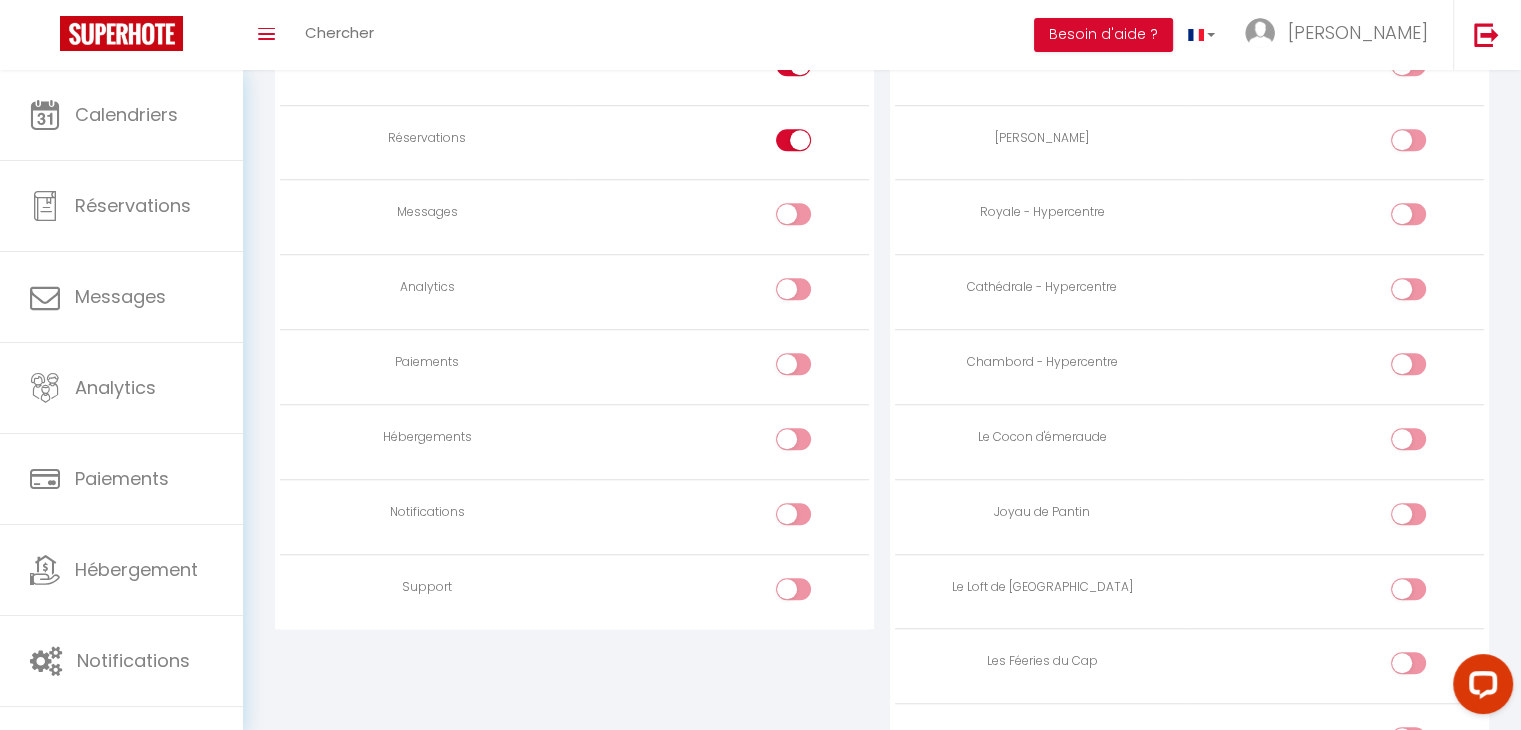 click at bounding box center (722, 516) 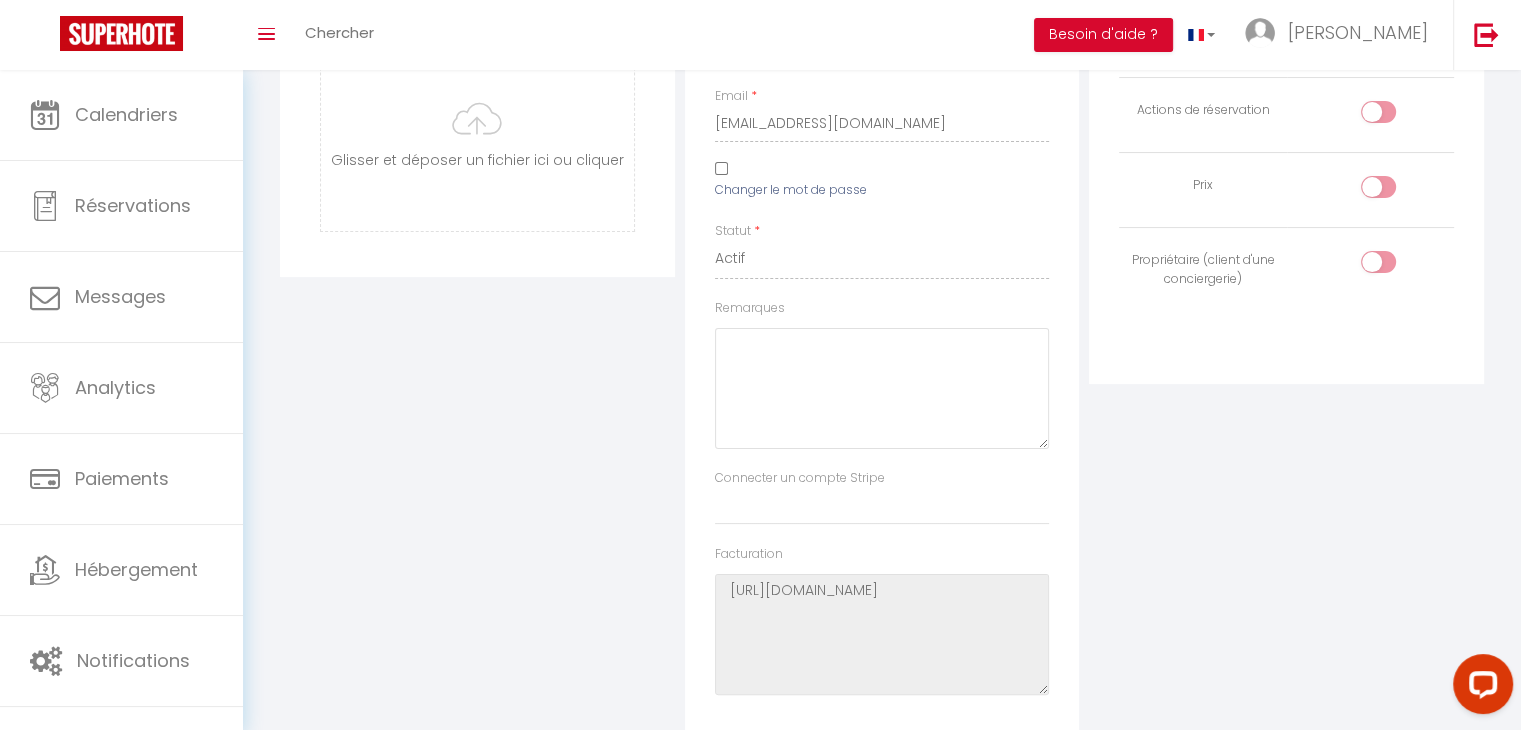scroll, scrollTop: 0, scrollLeft: 0, axis: both 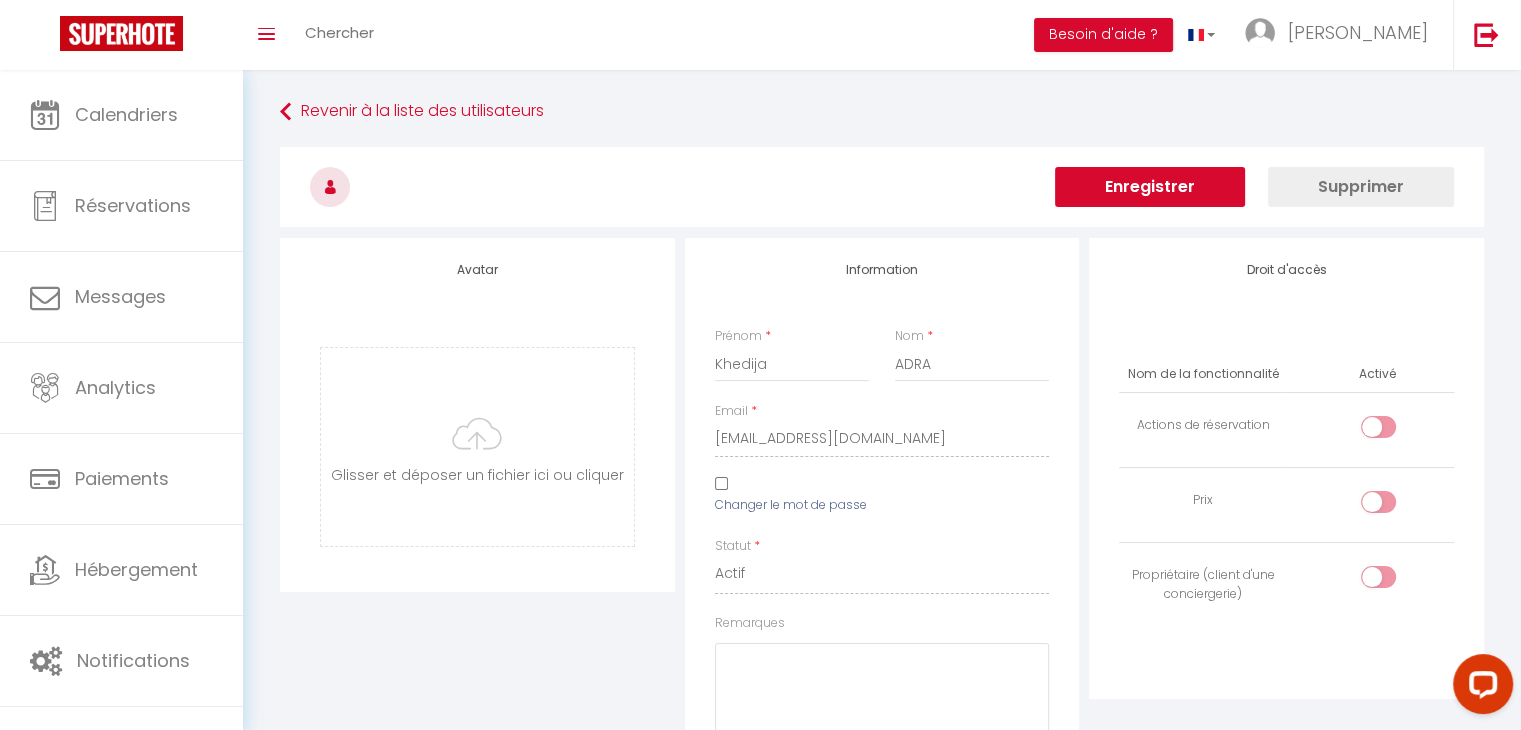 click on "Enregistrer" at bounding box center (1150, 187) 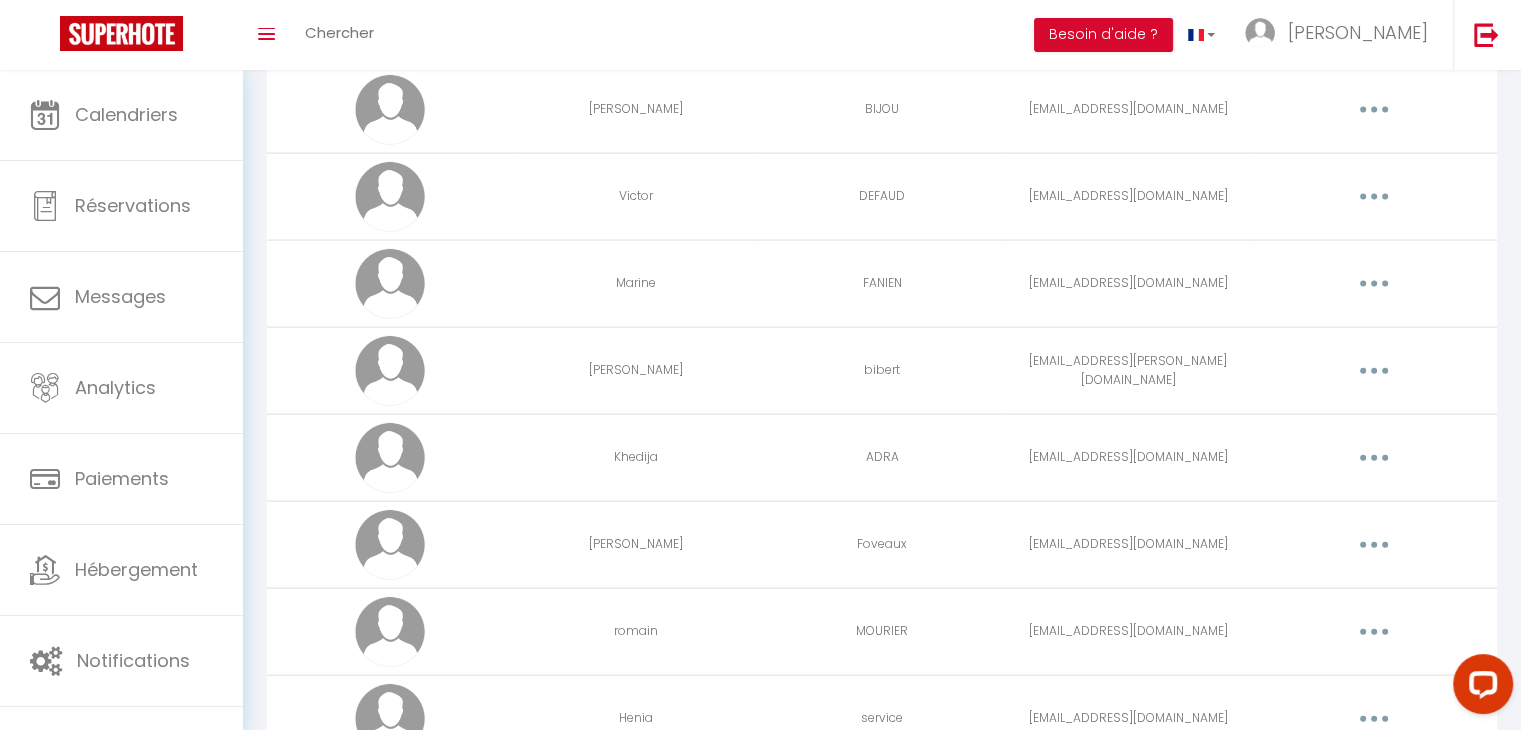 scroll, scrollTop: 4432, scrollLeft: 0, axis: vertical 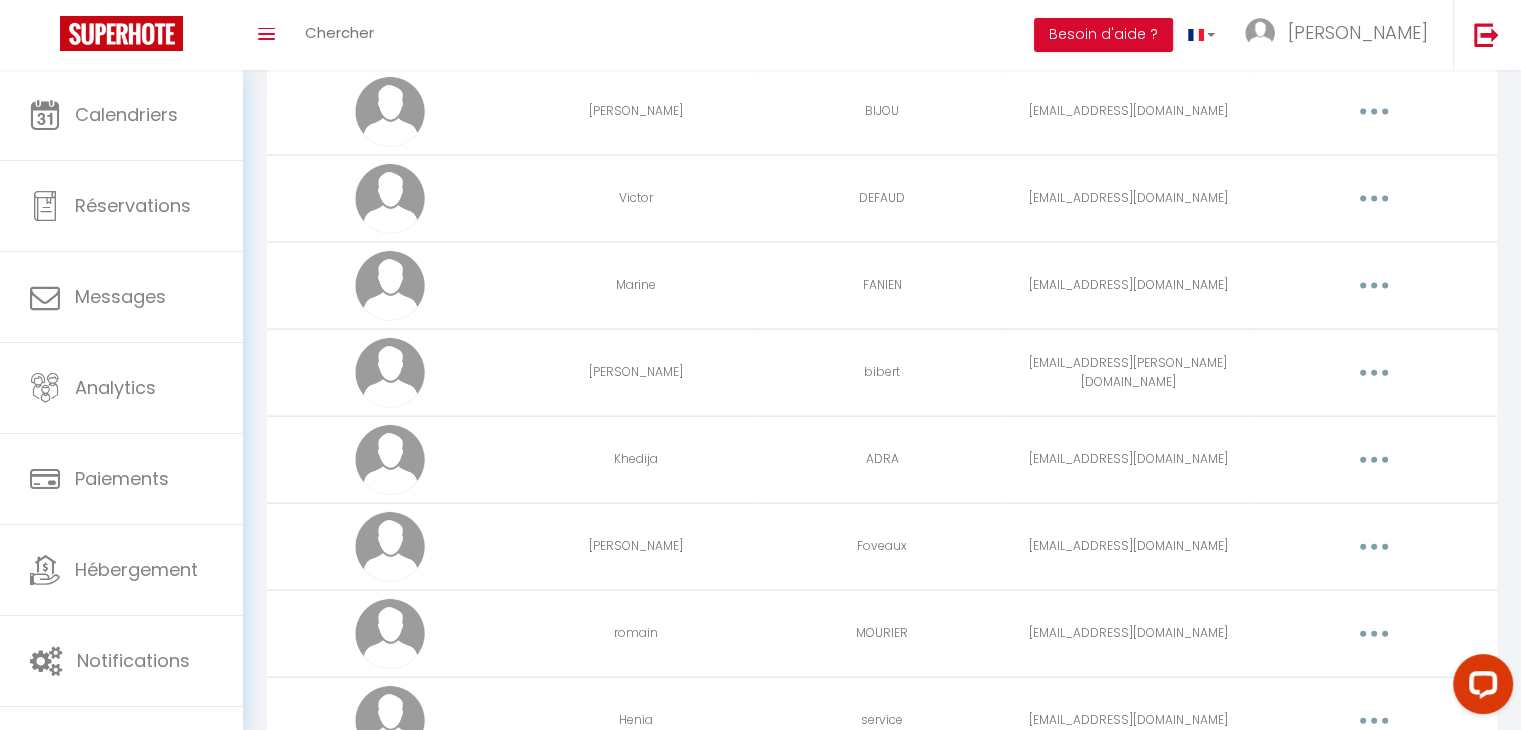 click at bounding box center [1374, 373] 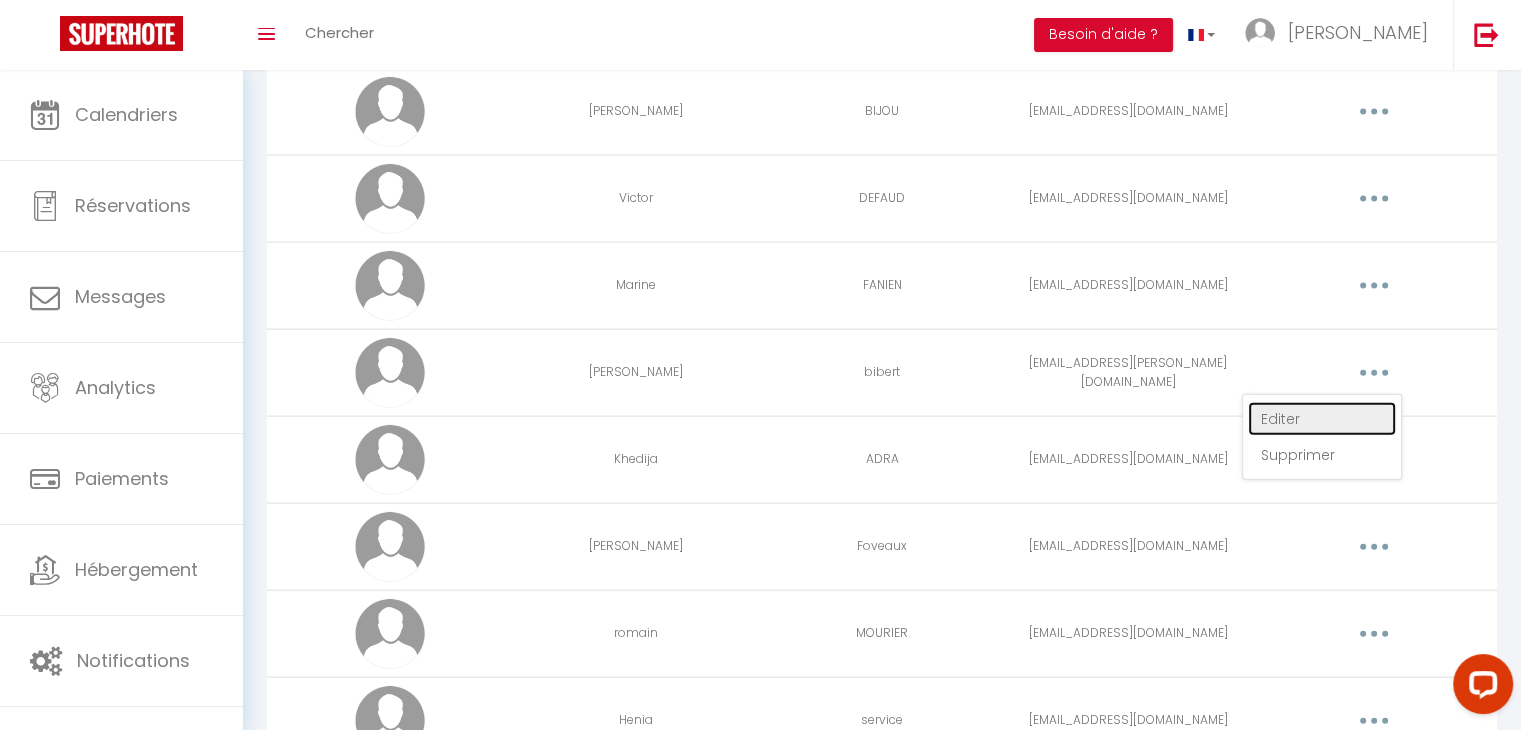 click on "Editer" at bounding box center (1322, 419) 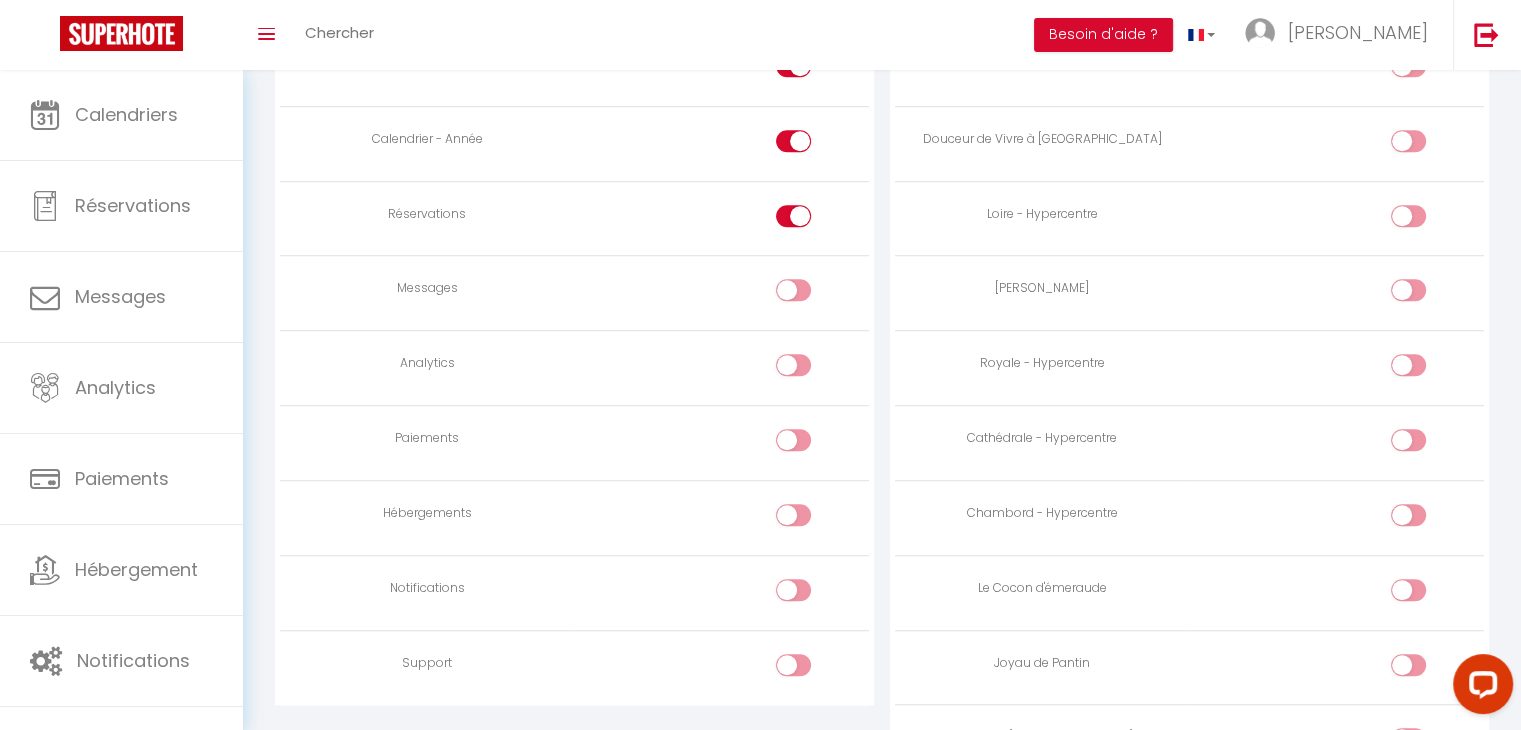 scroll, scrollTop: 1377, scrollLeft: 0, axis: vertical 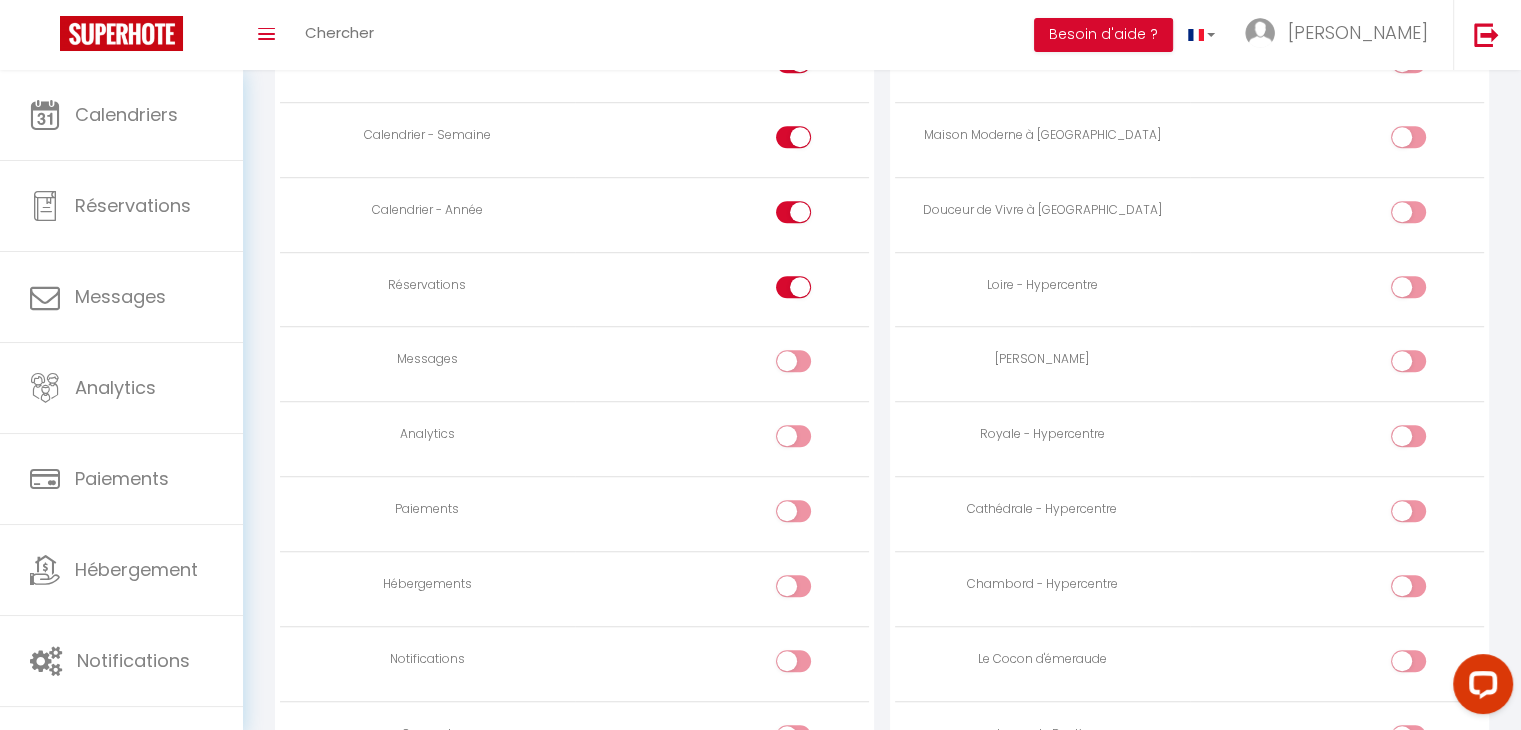 click at bounding box center [810, 665] 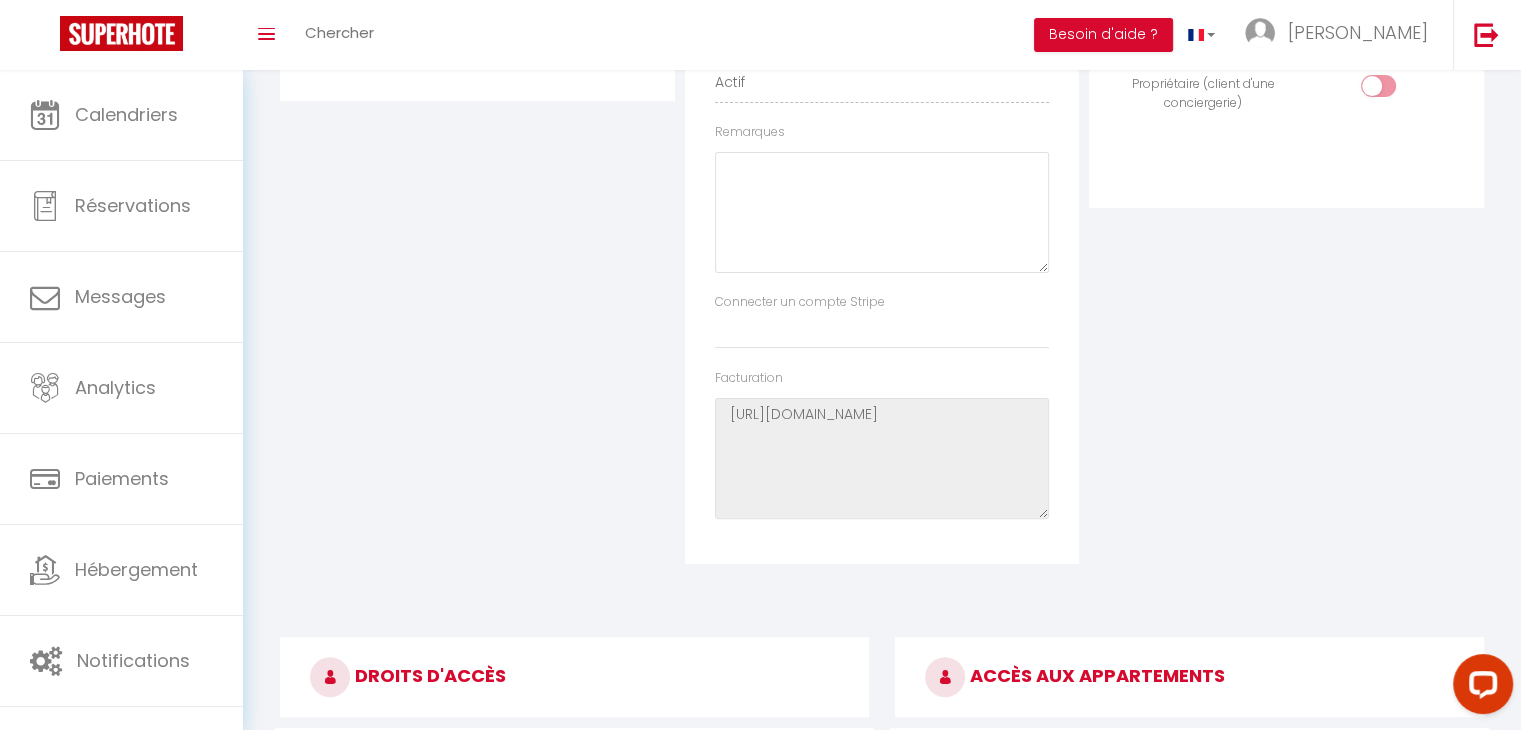 scroll, scrollTop: 0, scrollLeft: 0, axis: both 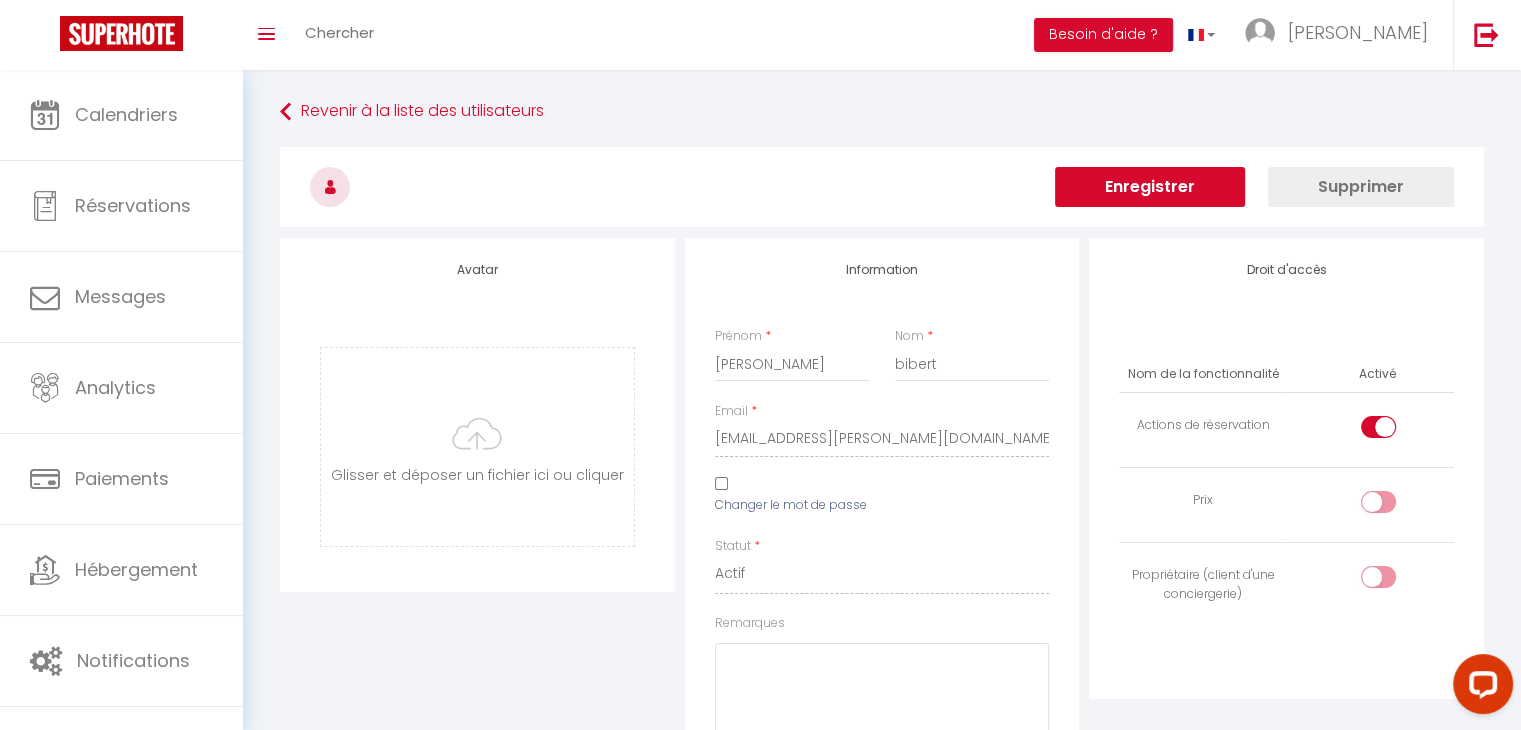 click on "Enregistrer" at bounding box center [1150, 187] 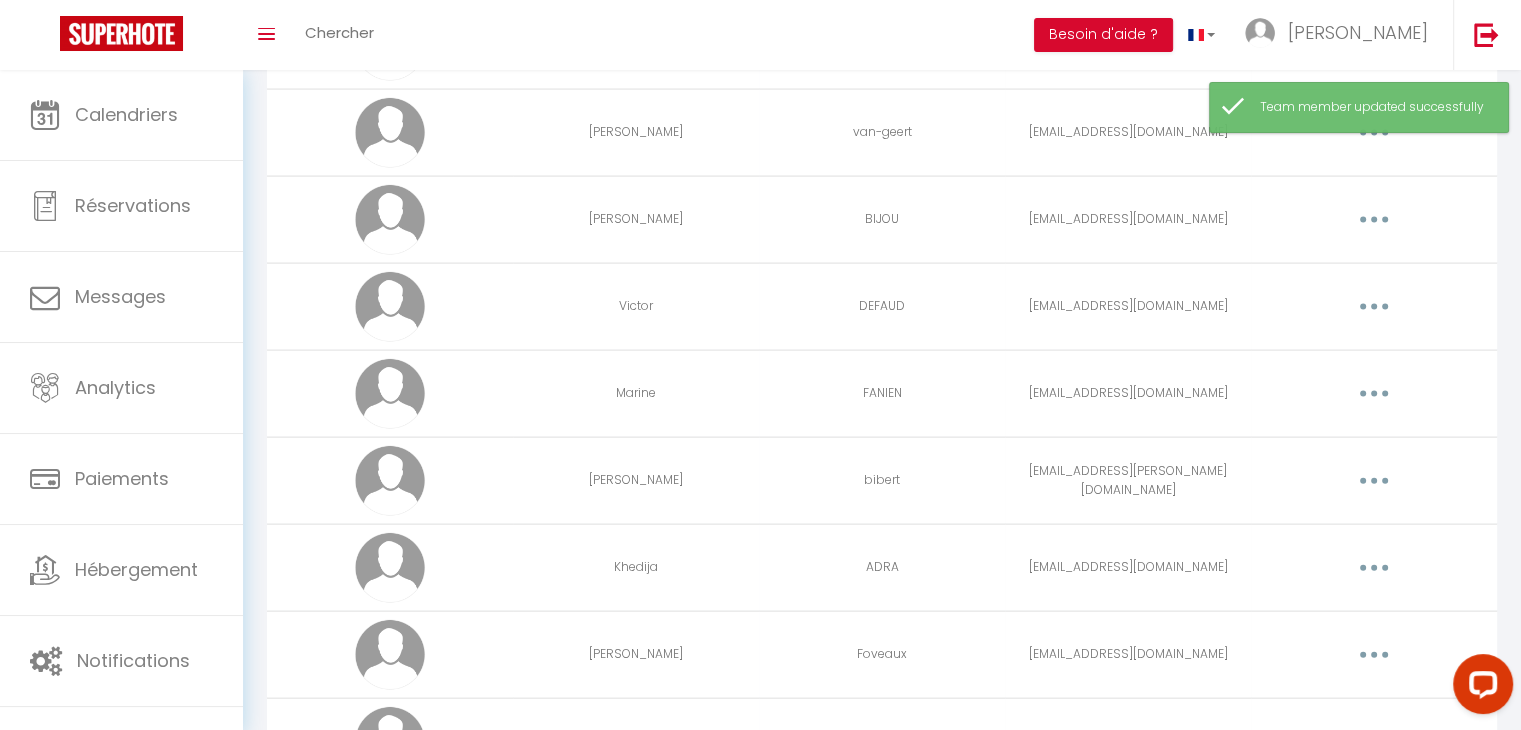 scroll, scrollTop: 4322, scrollLeft: 0, axis: vertical 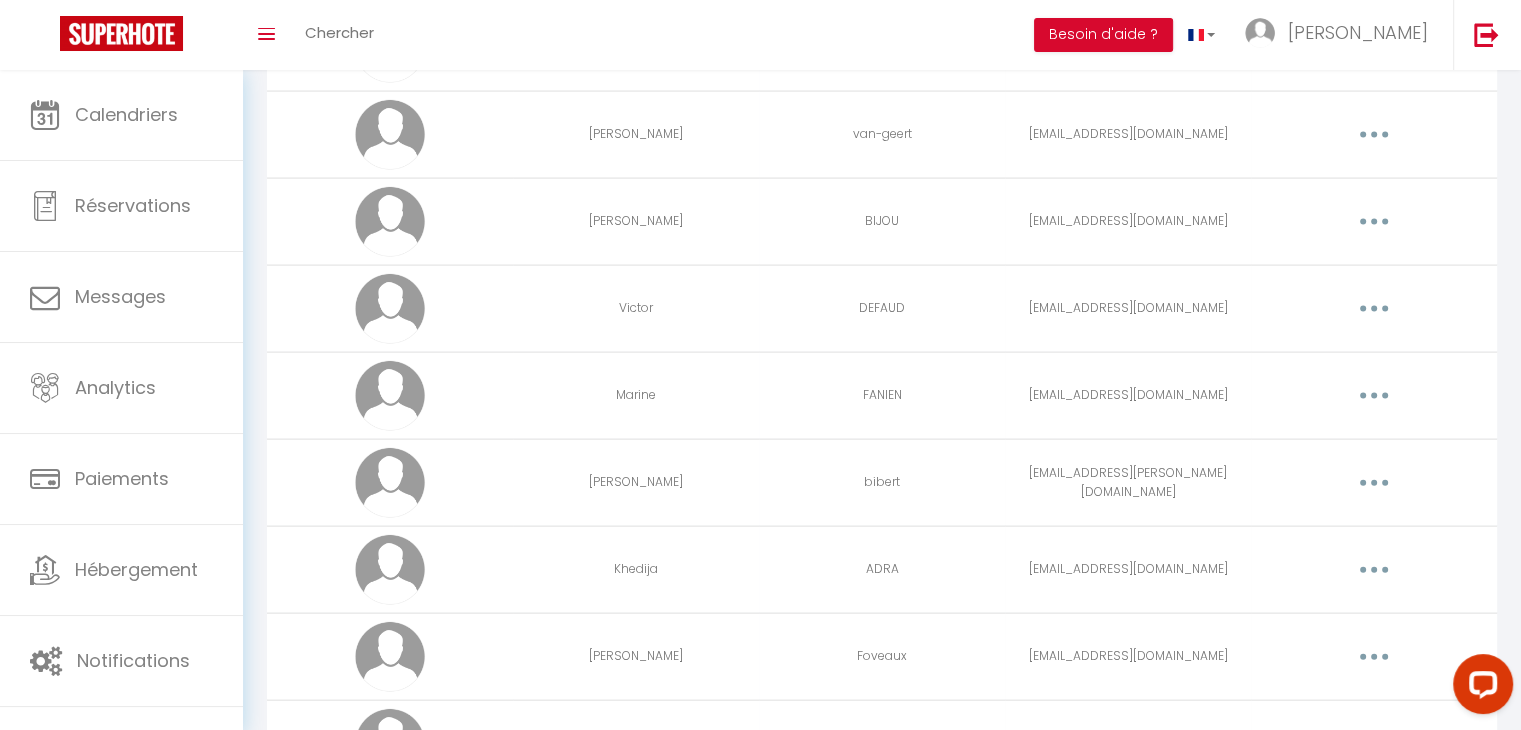 click at bounding box center (1374, 396) 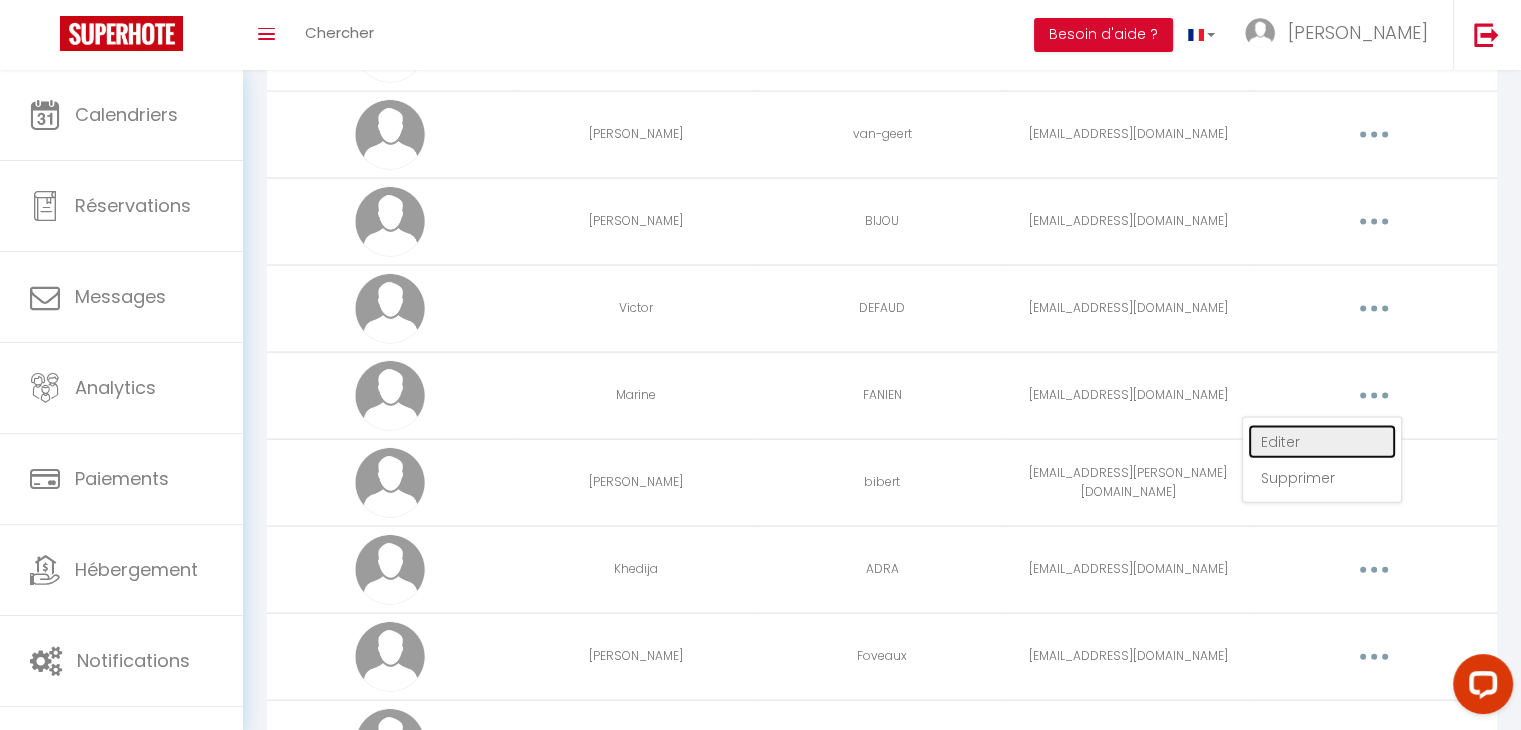 click on "Editer" at bounding box center (1322, 442) 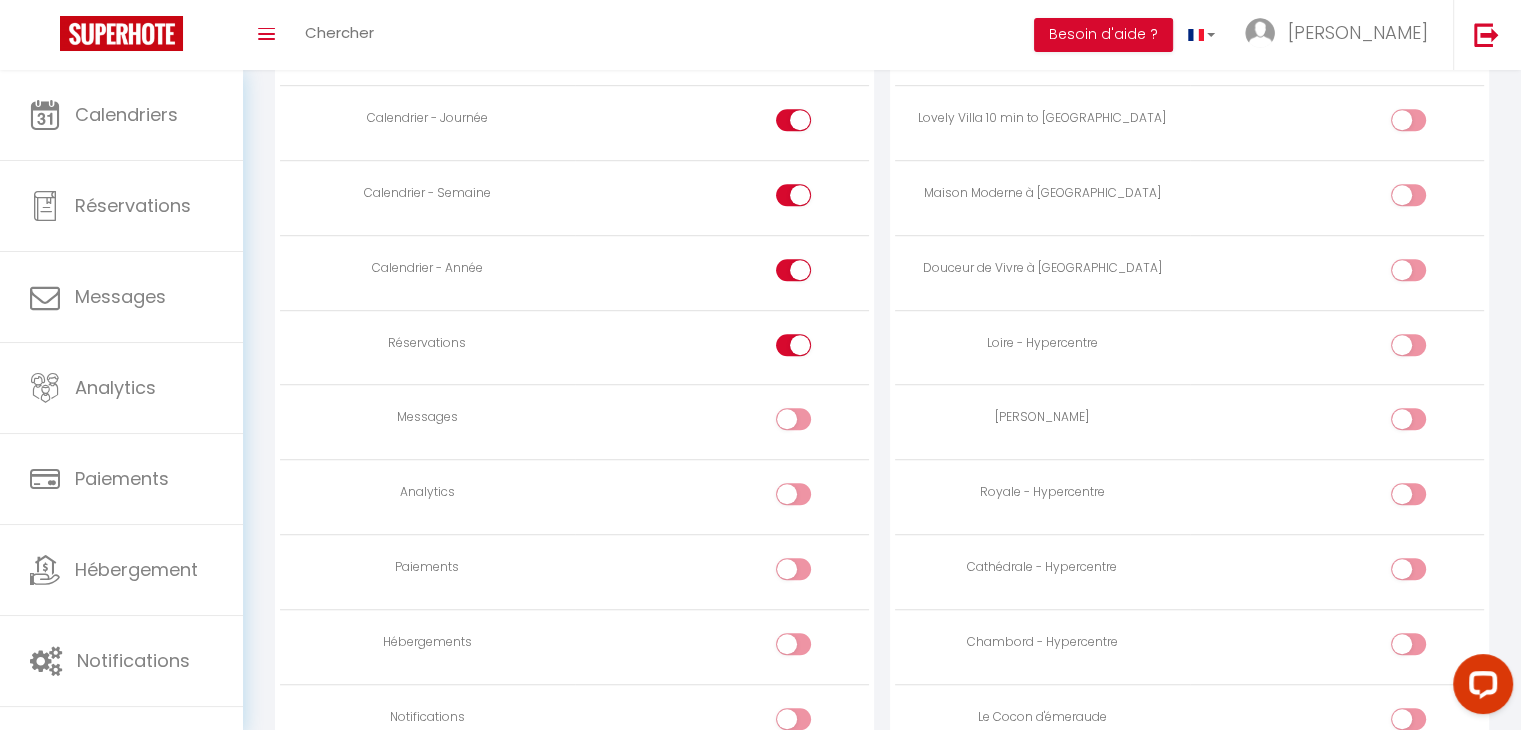 scroll, scrollTop: 1540, scrollLeft: 0, axis: vertical 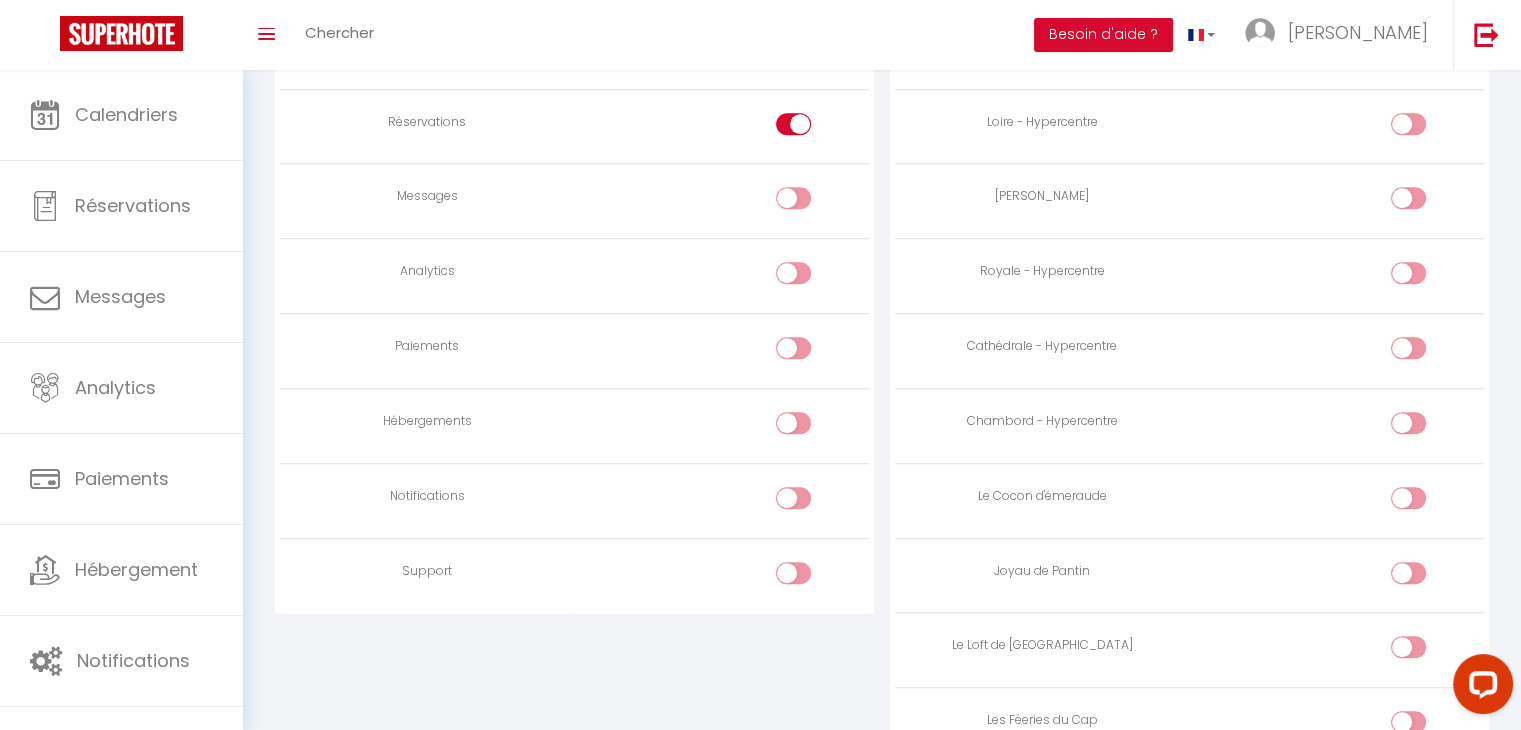click at bounding box center (810, 502) 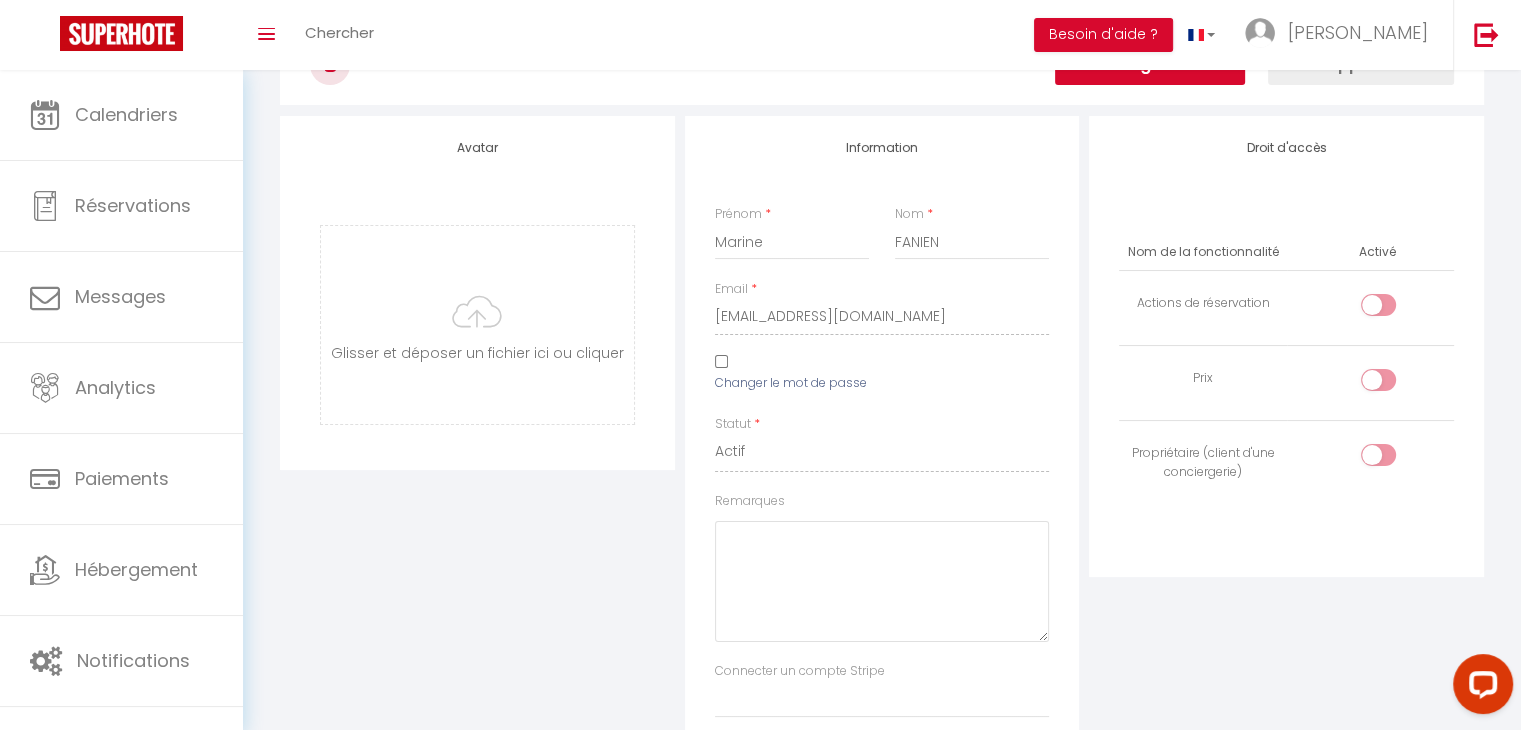 scroll, scrollTop: 0, scrollLeft: 0, axis: both 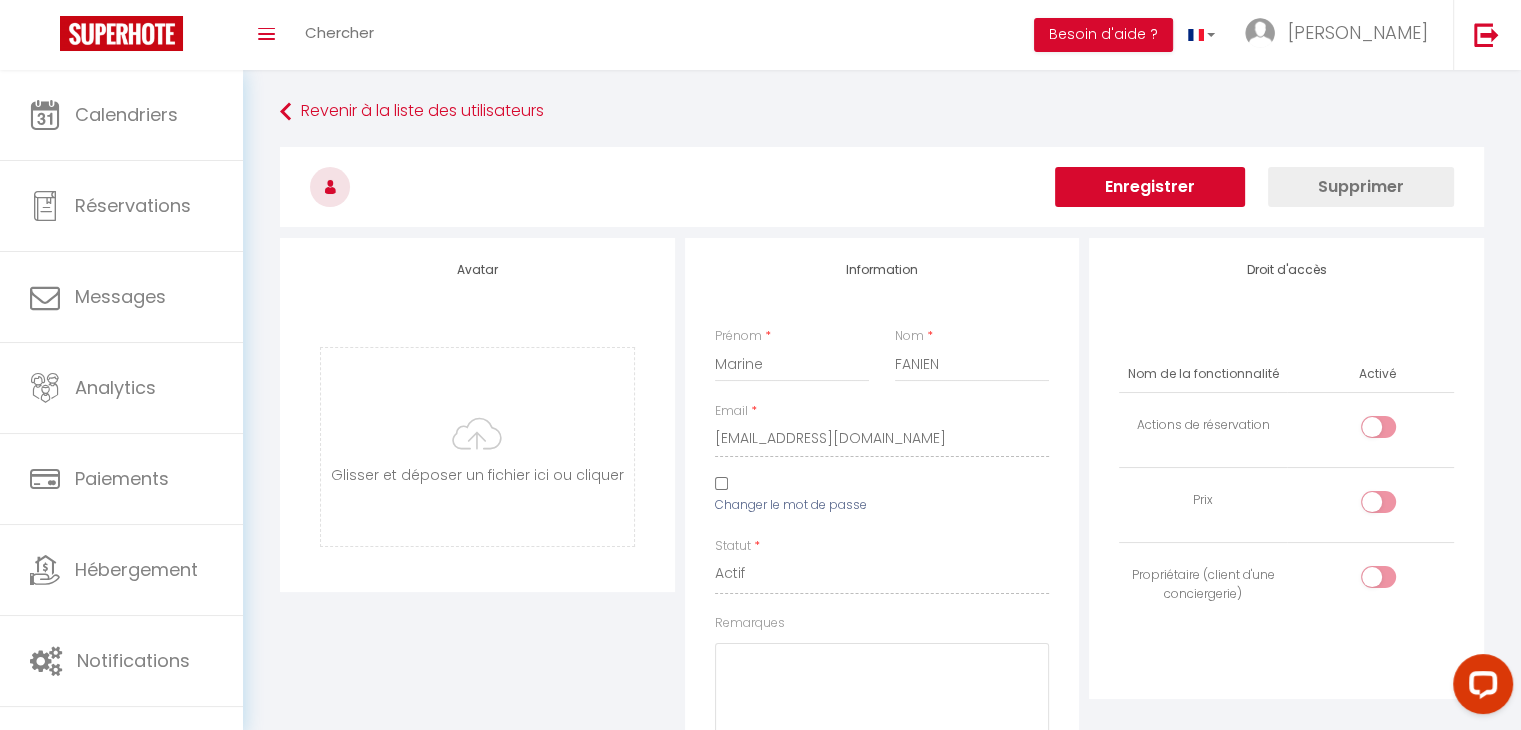 click on "Enregistrer" at bounding box center [1150, 187] 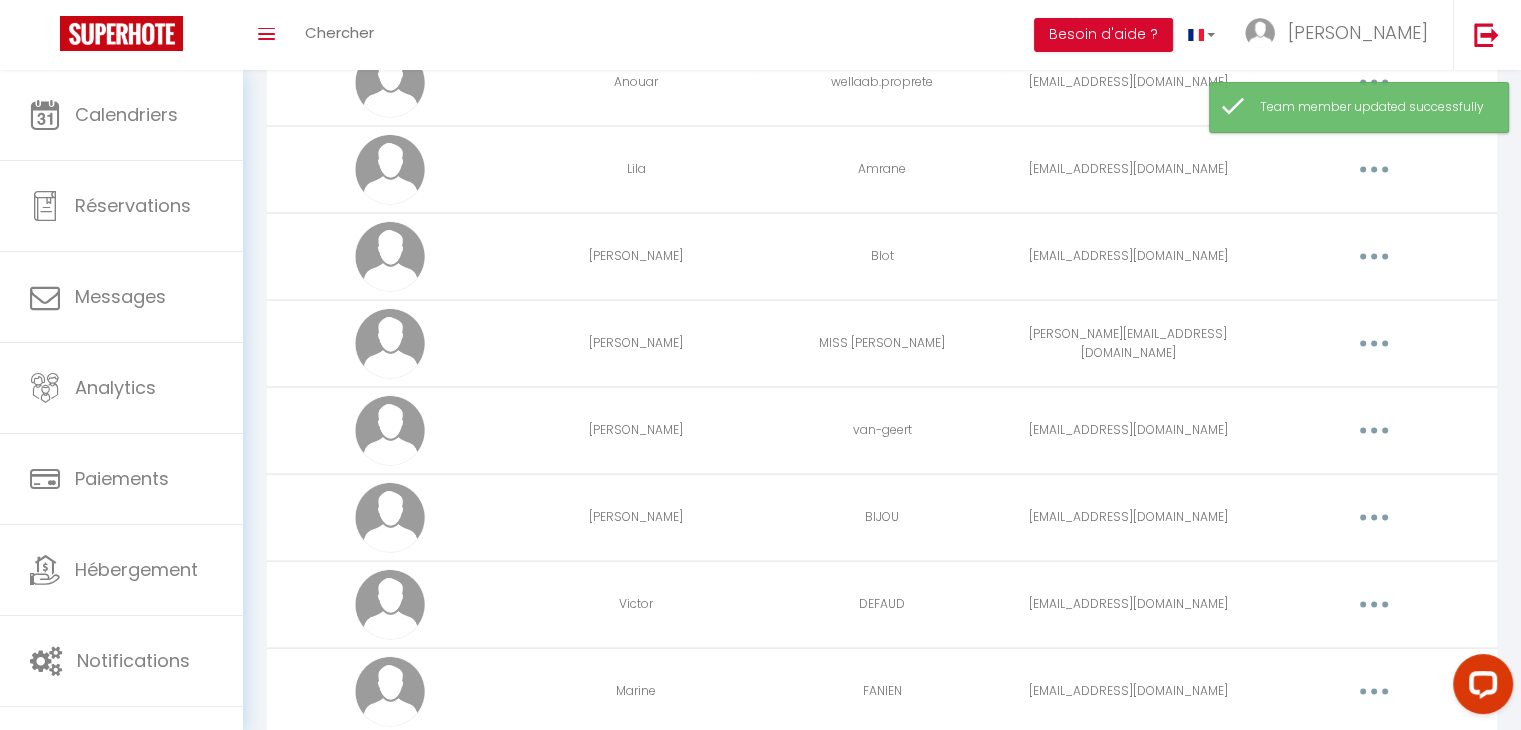 scroll, scrollTop: 4323, scrollLeft: 0, axis: vertical 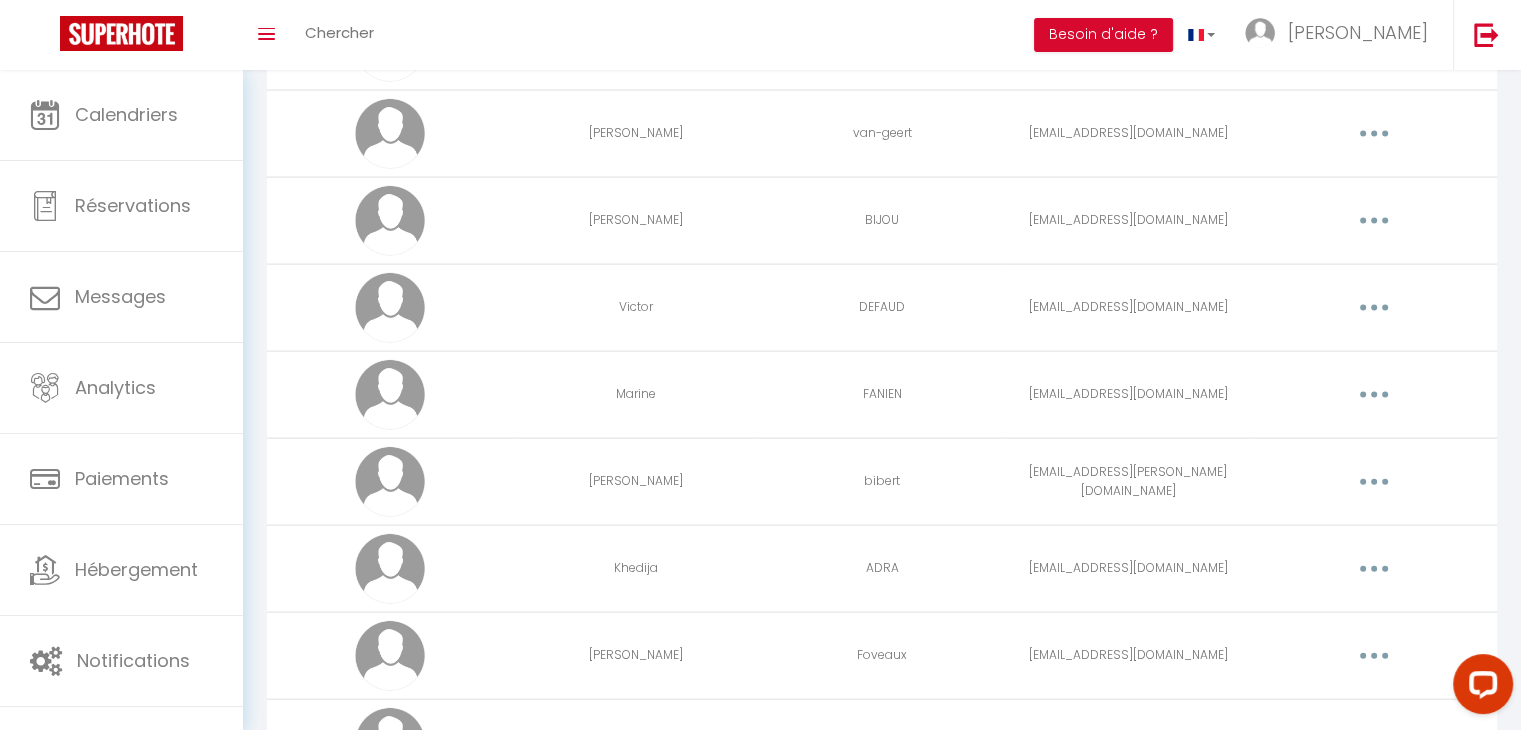 click at bounding box center (1374, 308) 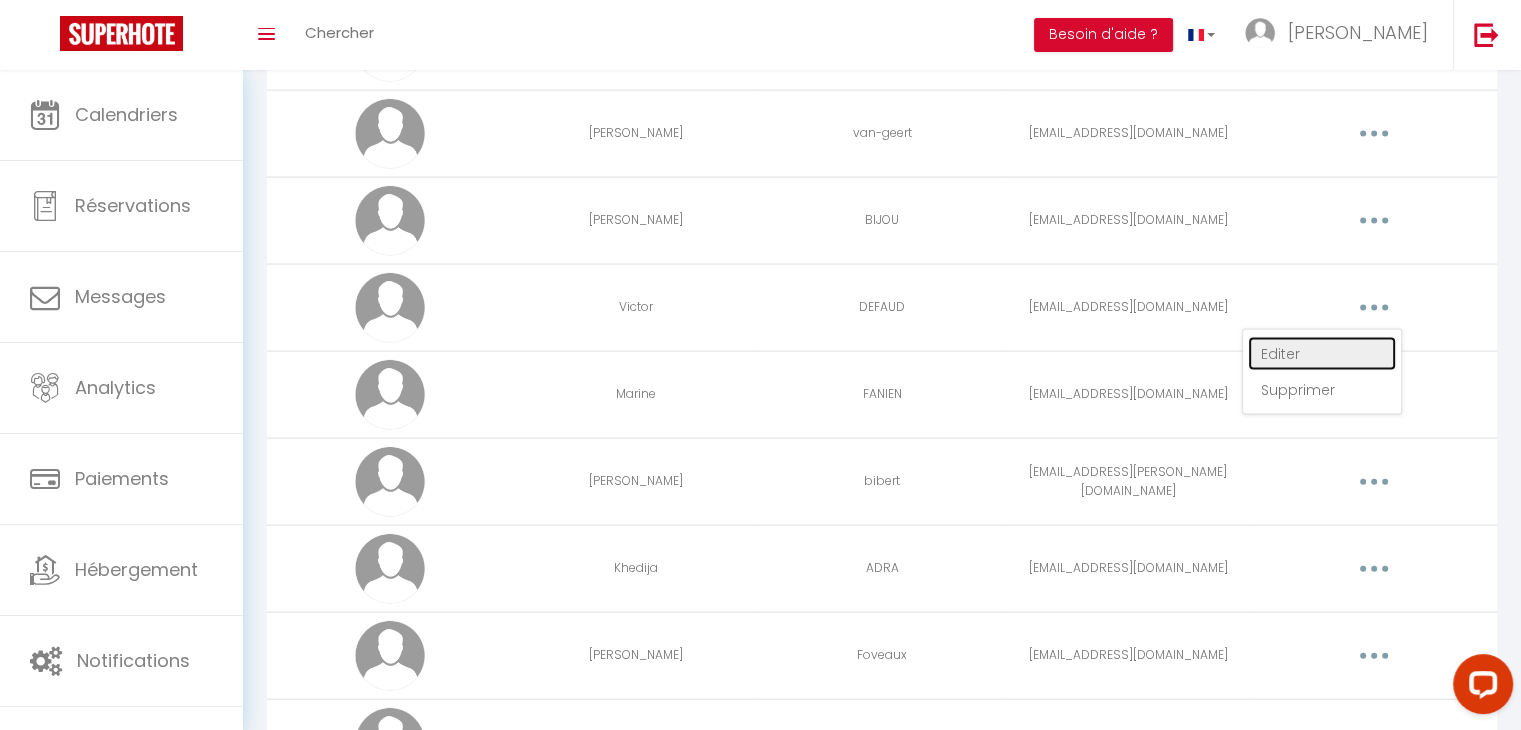 click on "Editer" at bounding box center [1322, 354] 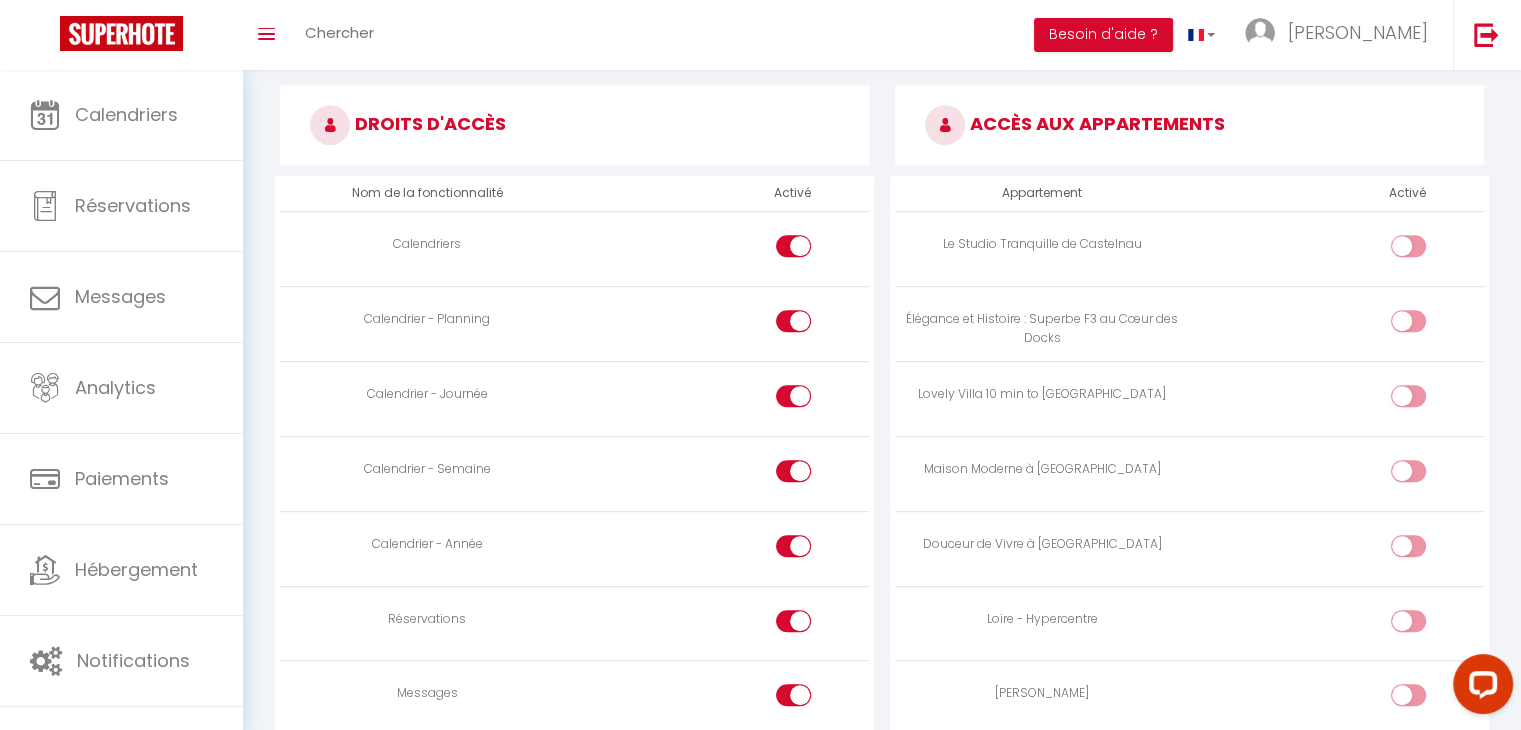 scroll, scrollTop: 1362, scrollLeft: 0, axis: vertical 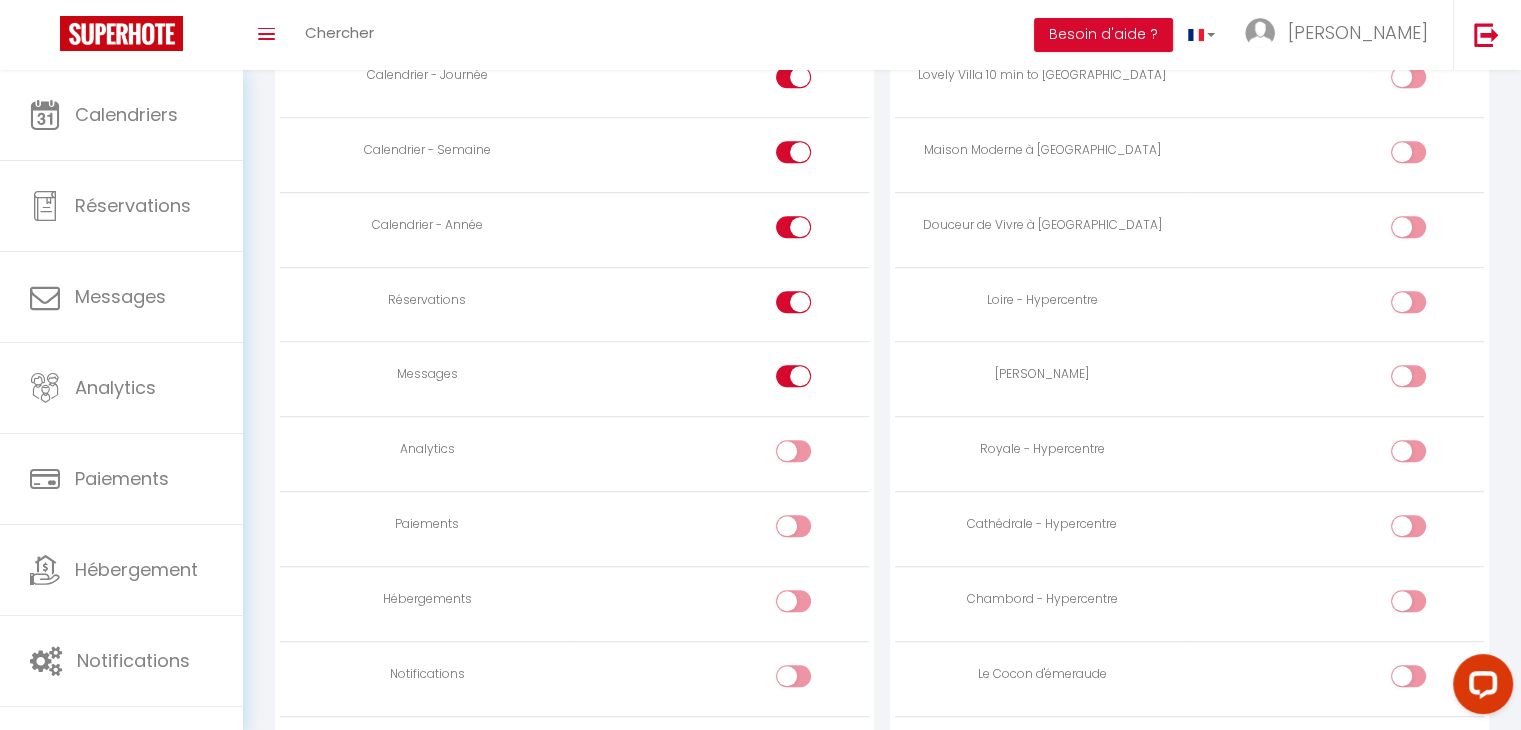 click at bounding box center (810, 380) 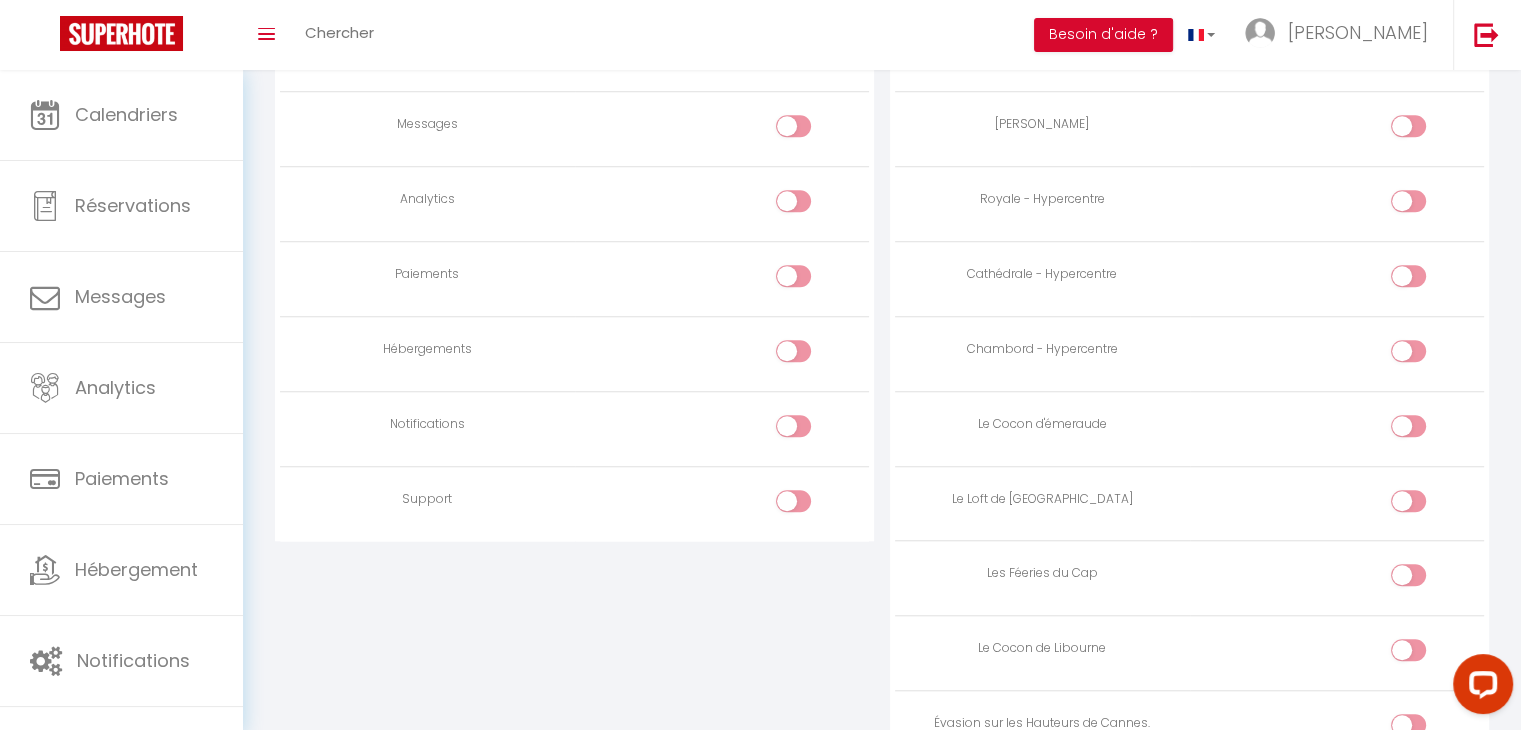 scroll, scrollTop: 1655, scrollLeft: 0, axis: vertical 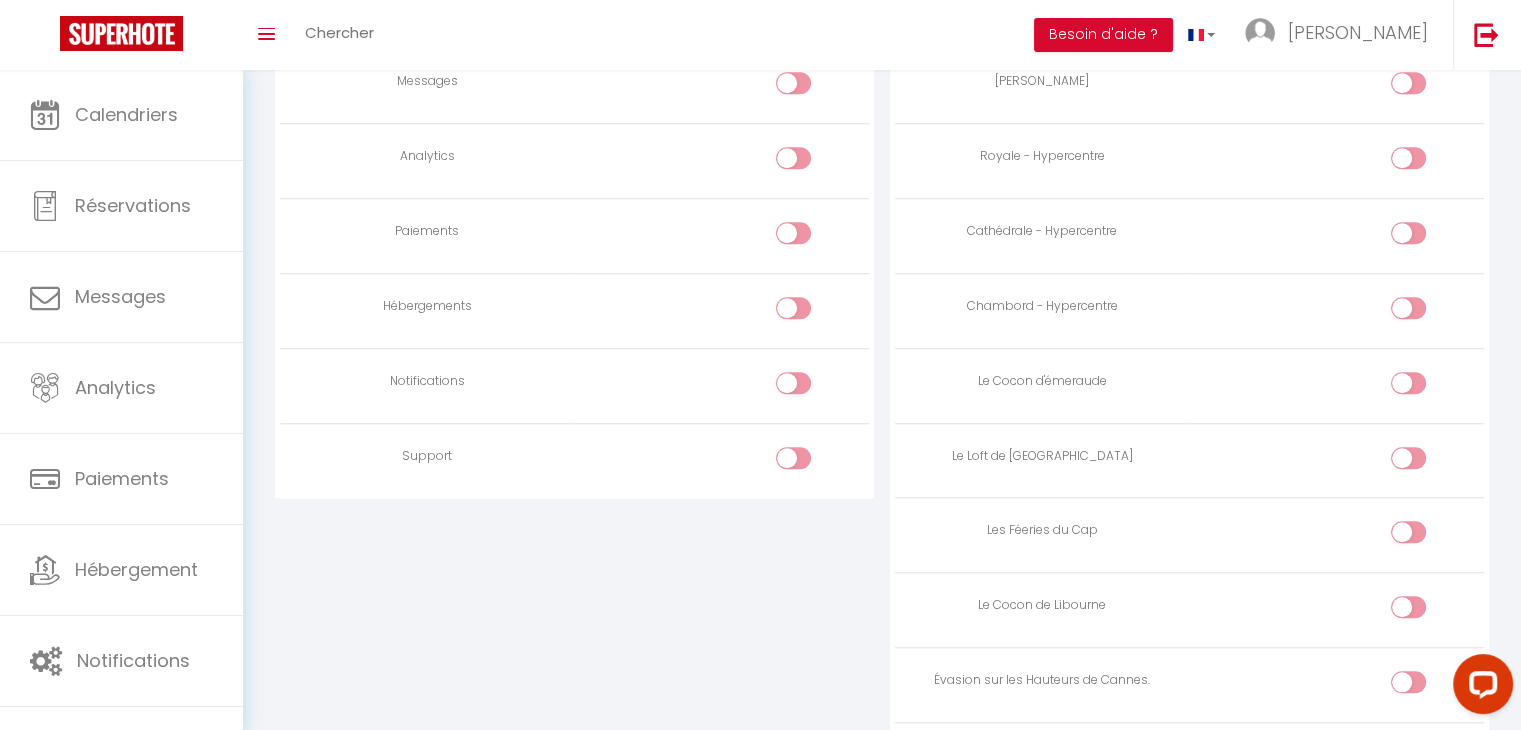 click at bounding box center (793, 383) 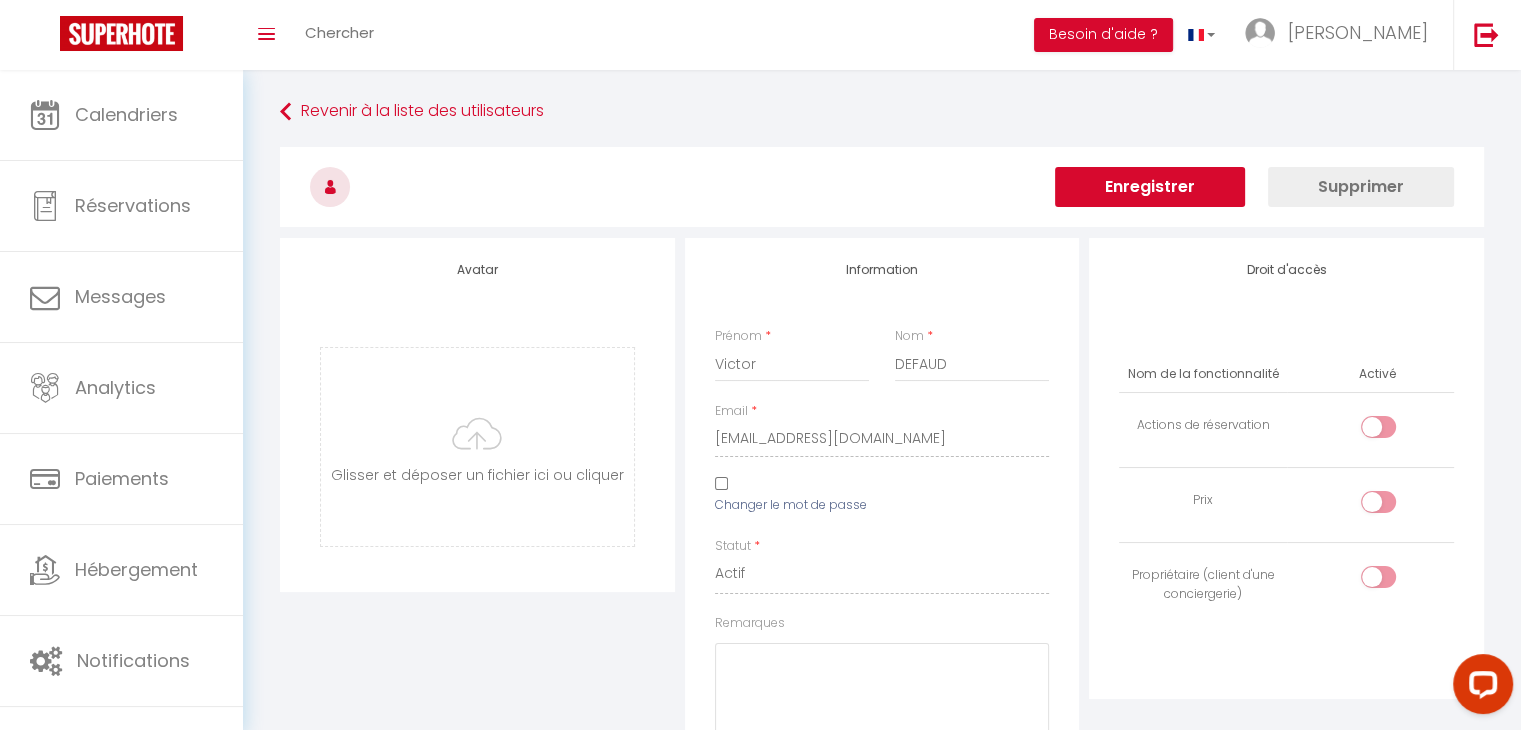 scroll, scrollTop: 0, scrollLeft: 0, axis: both 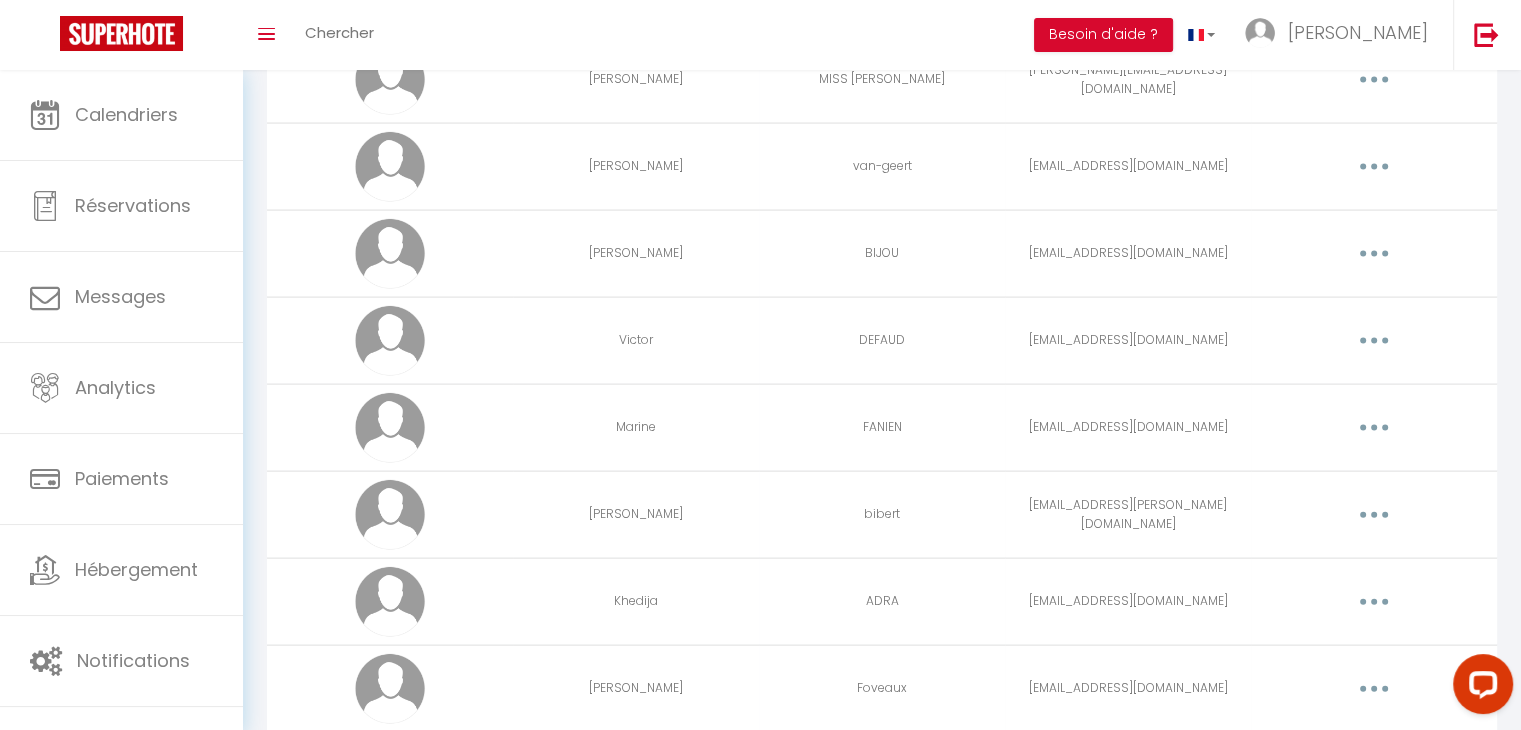 click at bounding box center [1374, 254] 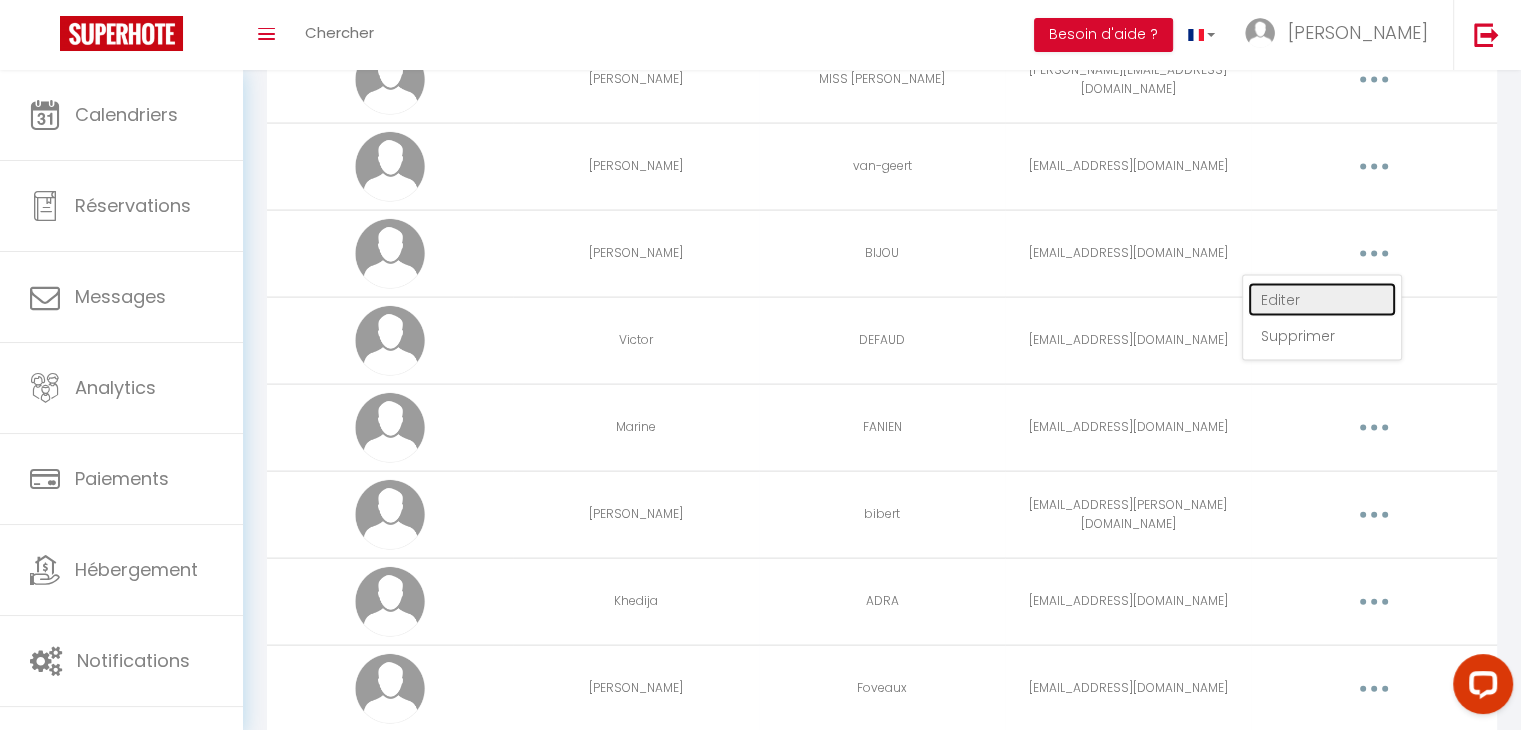click on "Editer" at bounding box center (1322, 300) 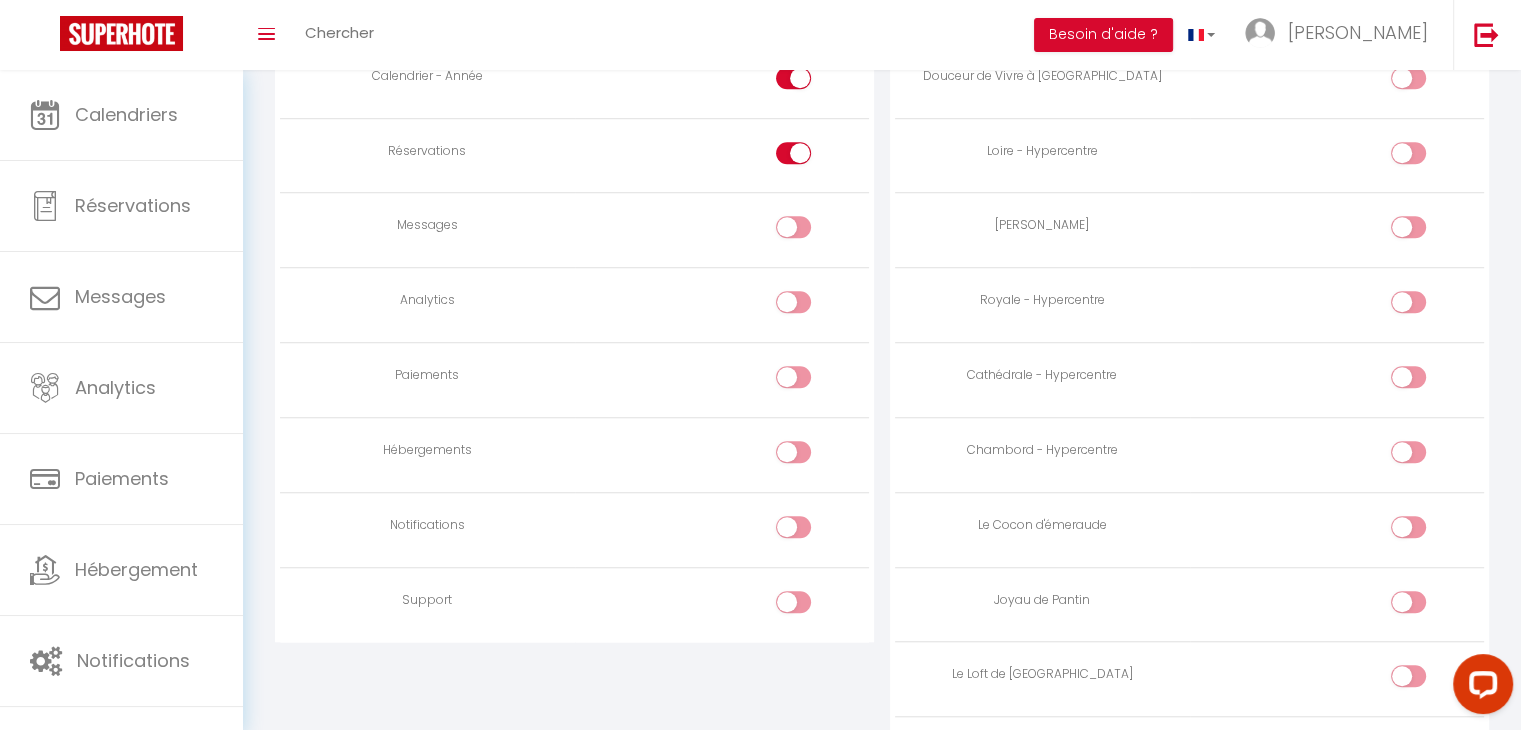 scroll, scrollTop: 1512, scrollLeft: 0, axis: vertical 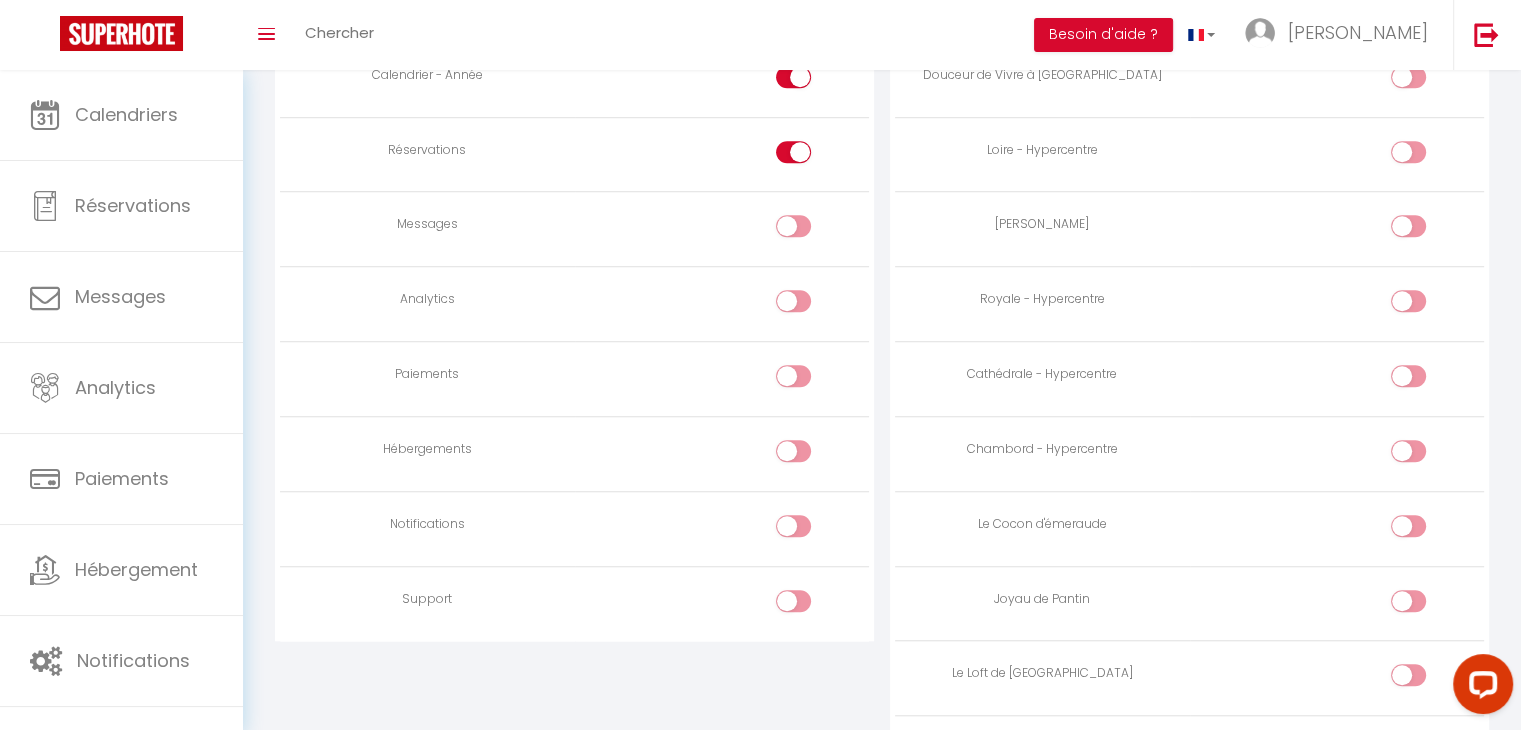 click at bounding box center (793, 526) 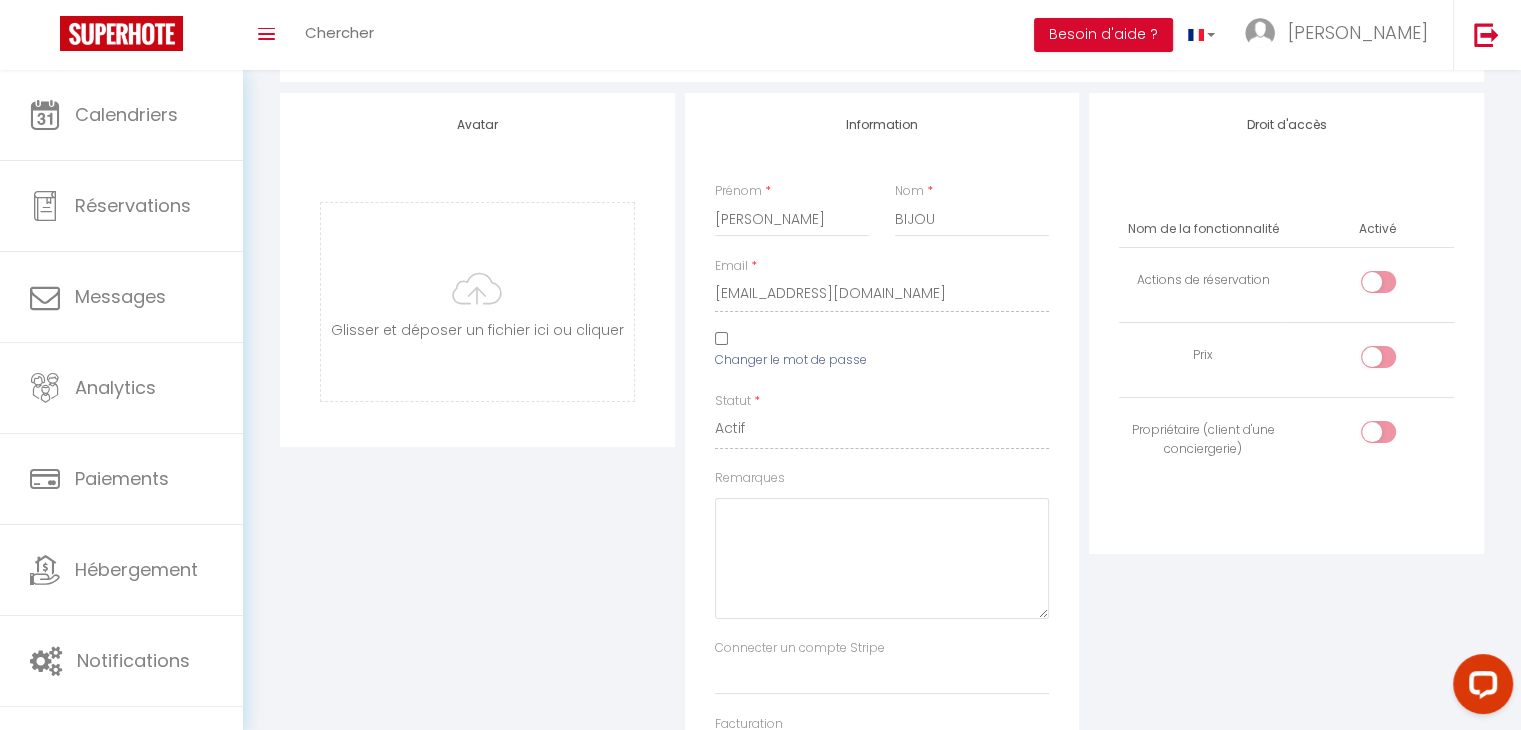 scroll, scrollTop: 0, scrollLeft: 0, axis: both 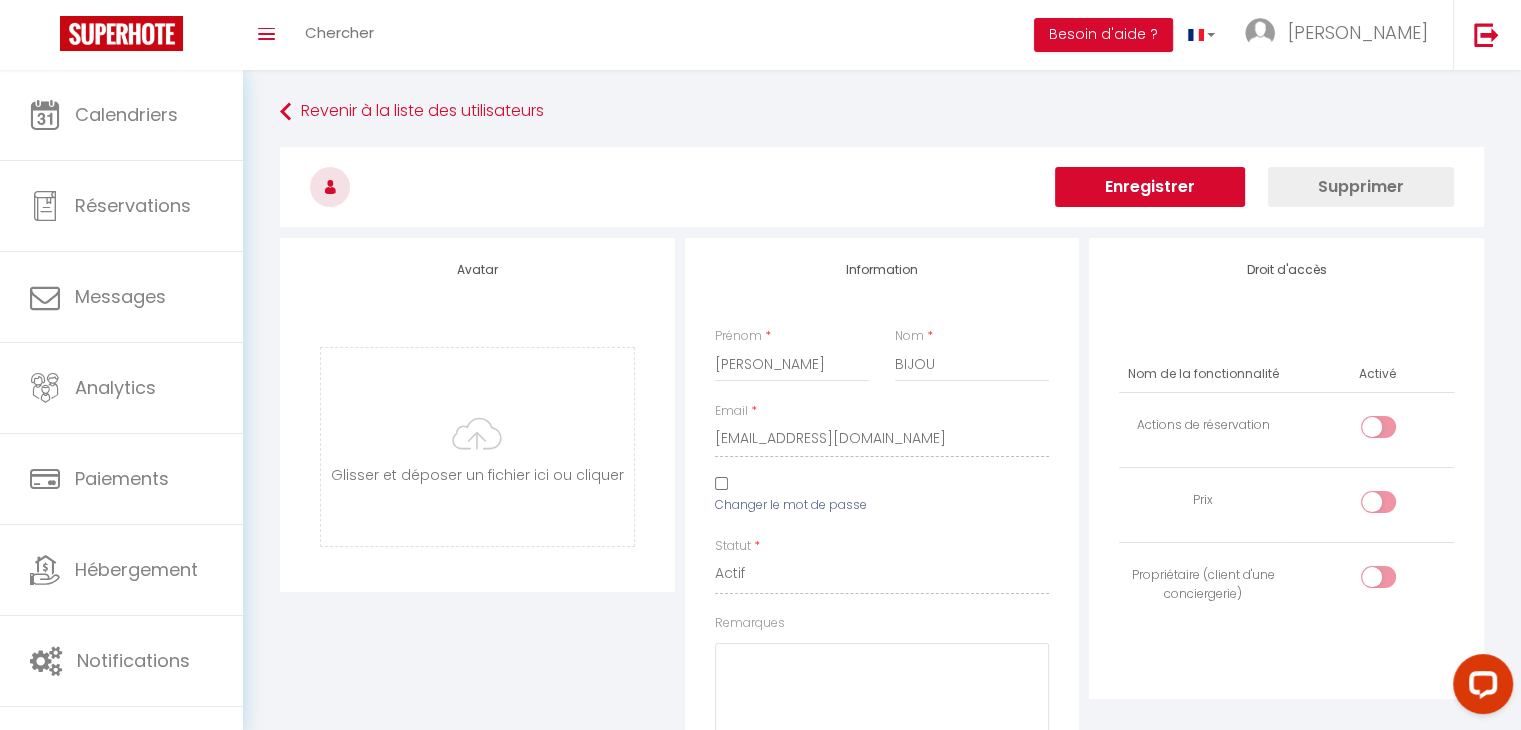 click on "Enregistrer" at bounding box center [1150, 187] 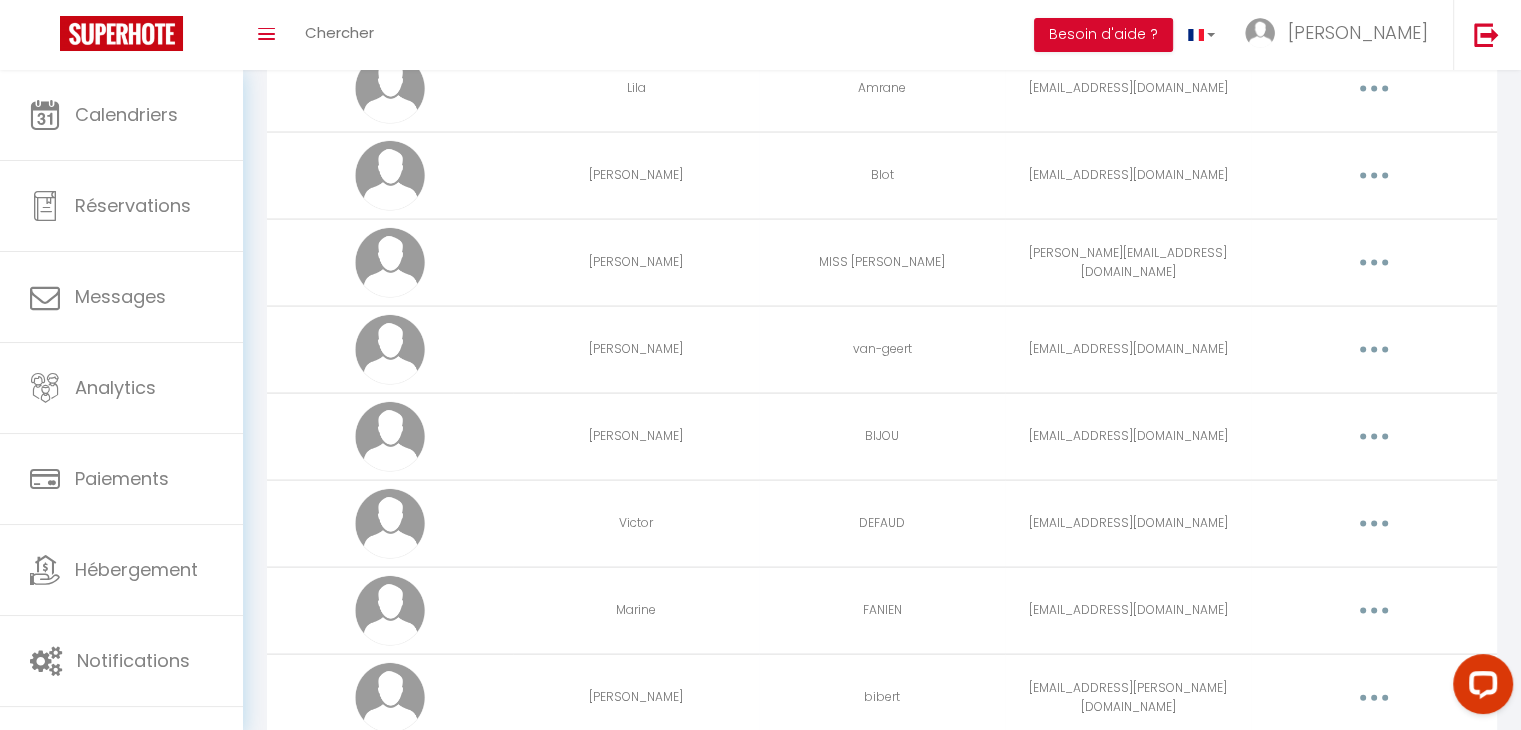 scroll, scrollTop: 4102, scrollLeft: 0, axis: vertical 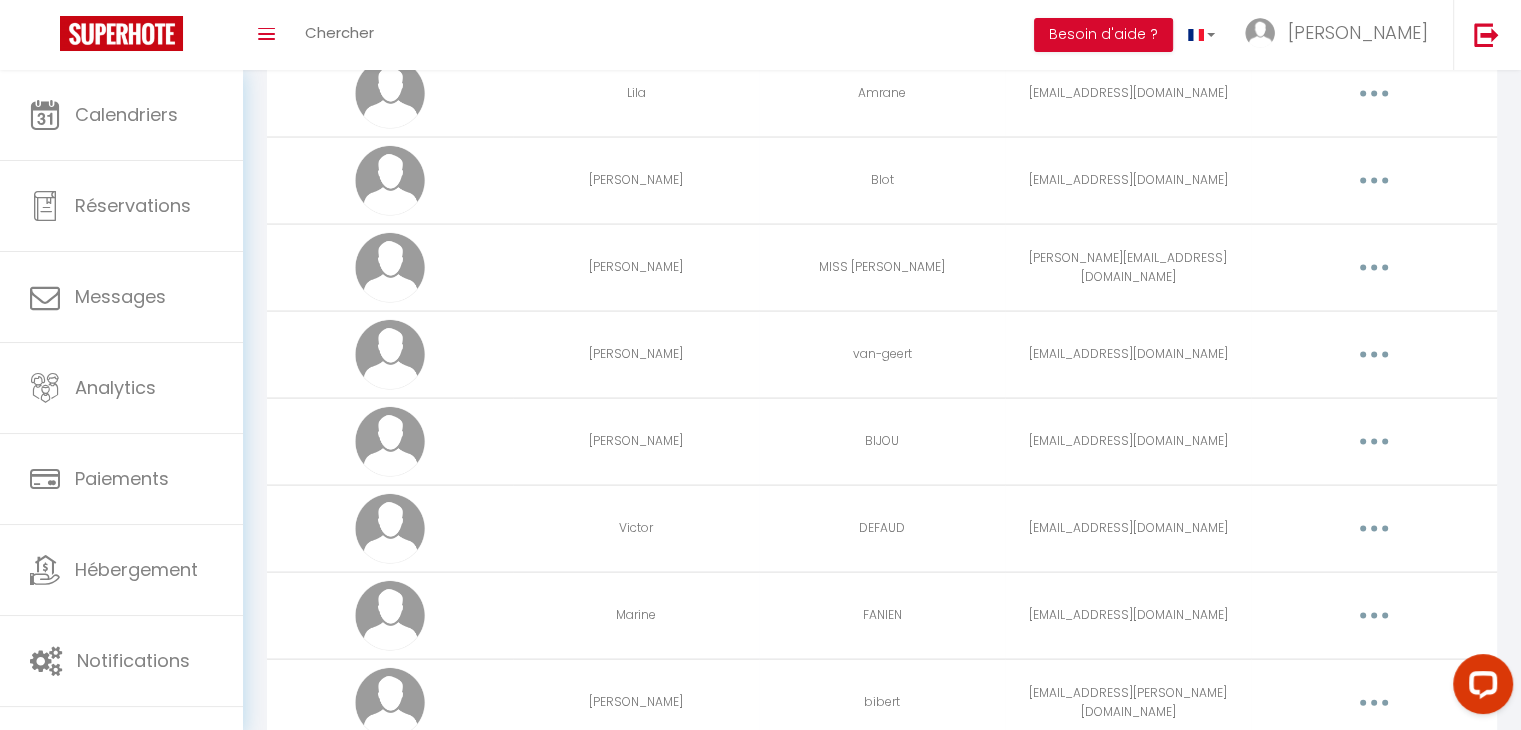 click at bounding box center [1374, 355] 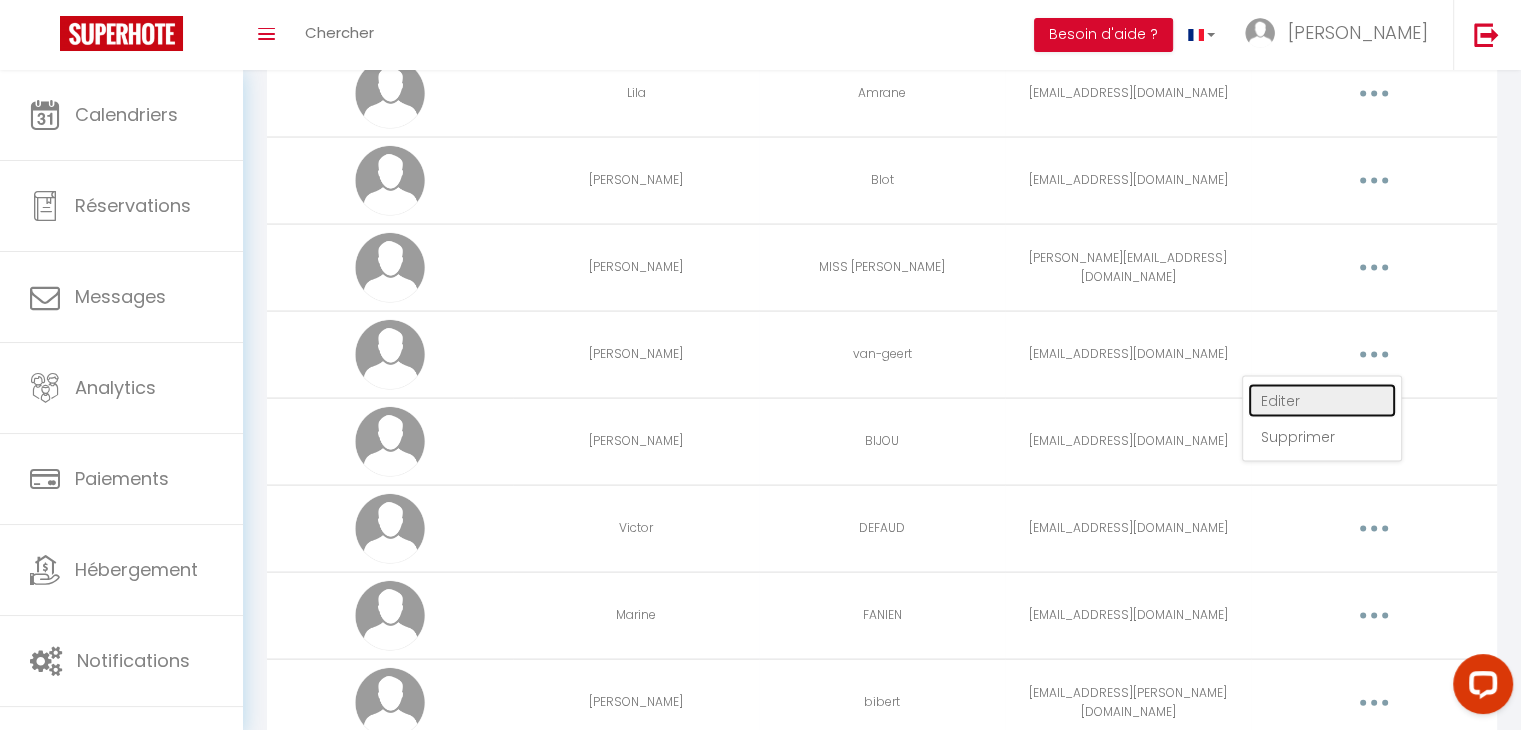 click on "Editer" at bounding box center [1322, 401] 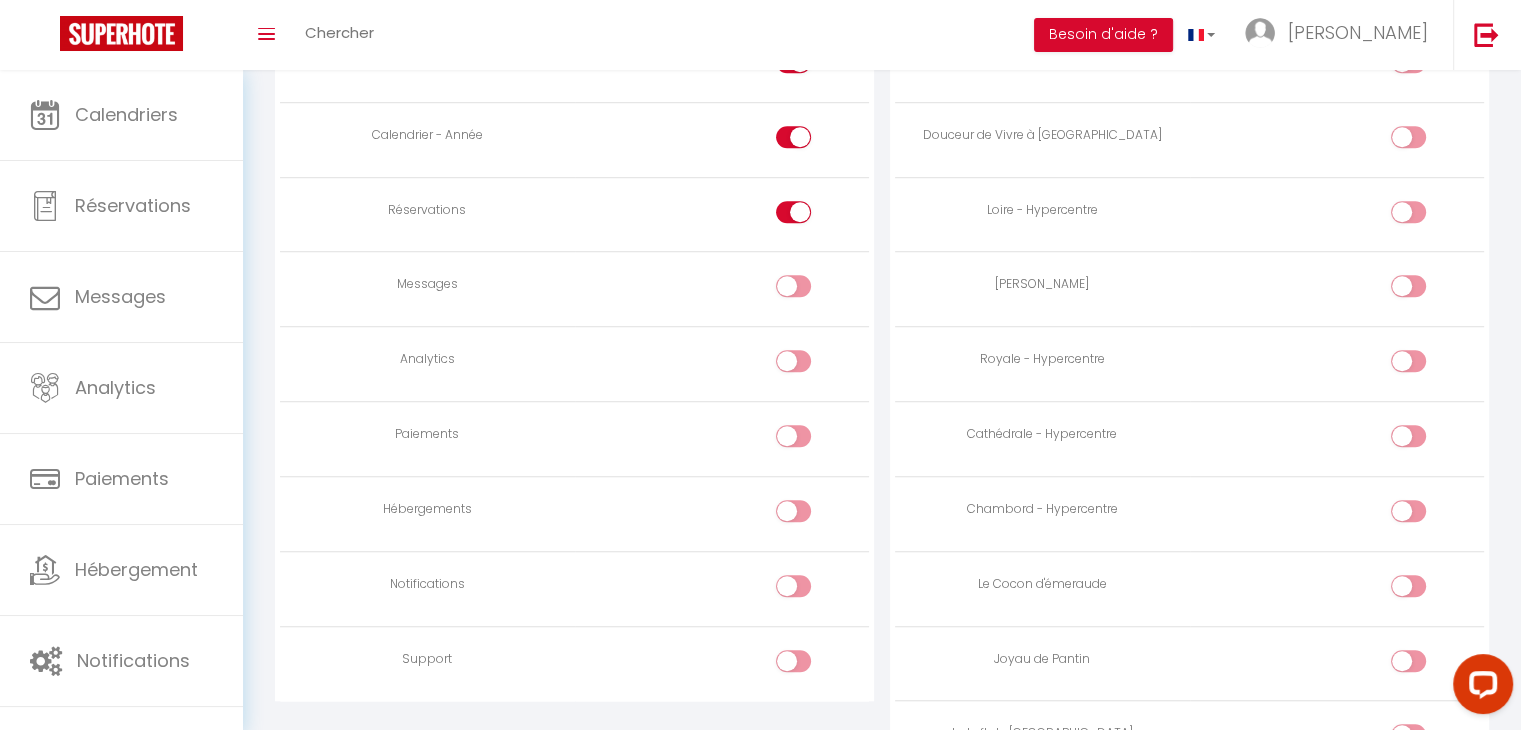 scroll, scrollTop: 1424, scrollLeft: 0, axis: vertical 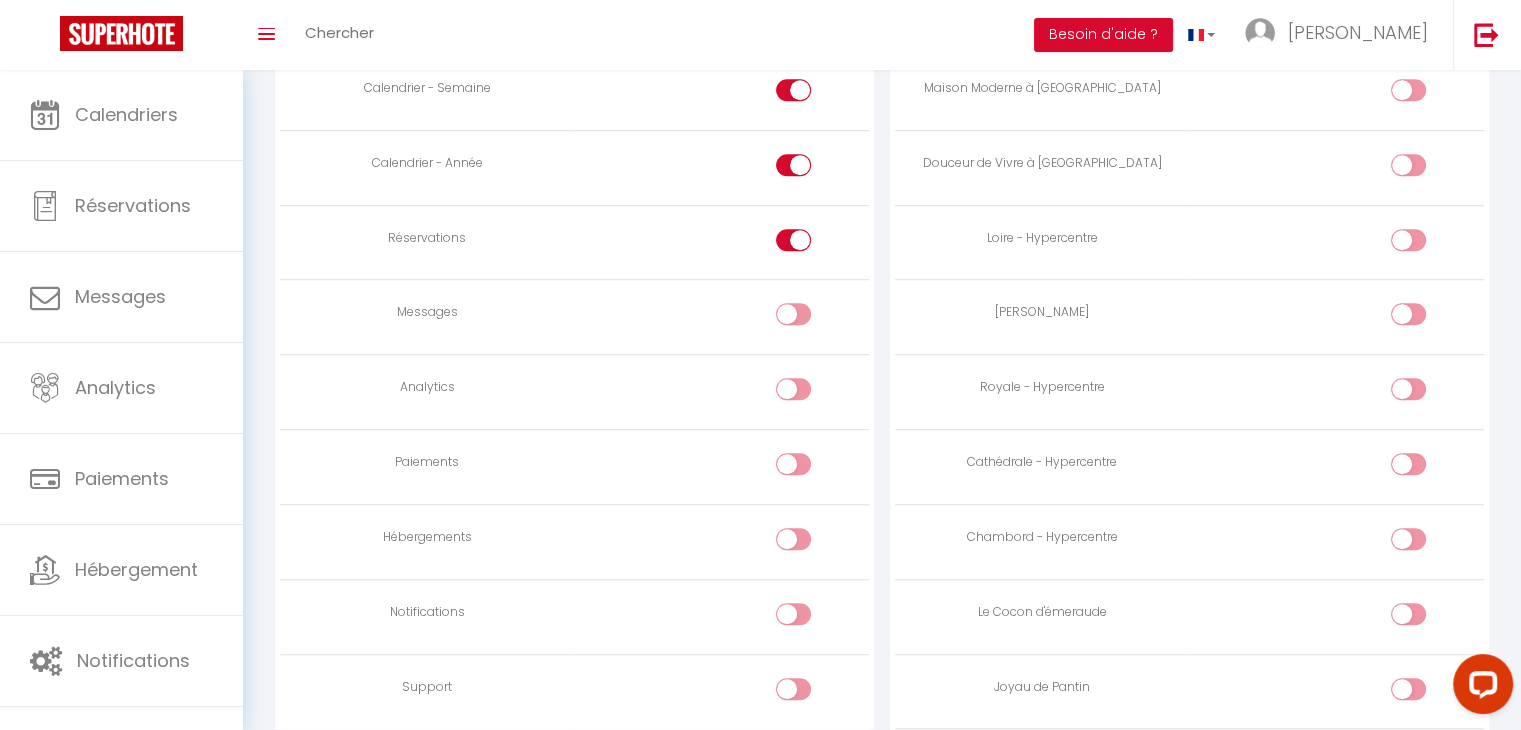 click at bounding box center [793, 614] 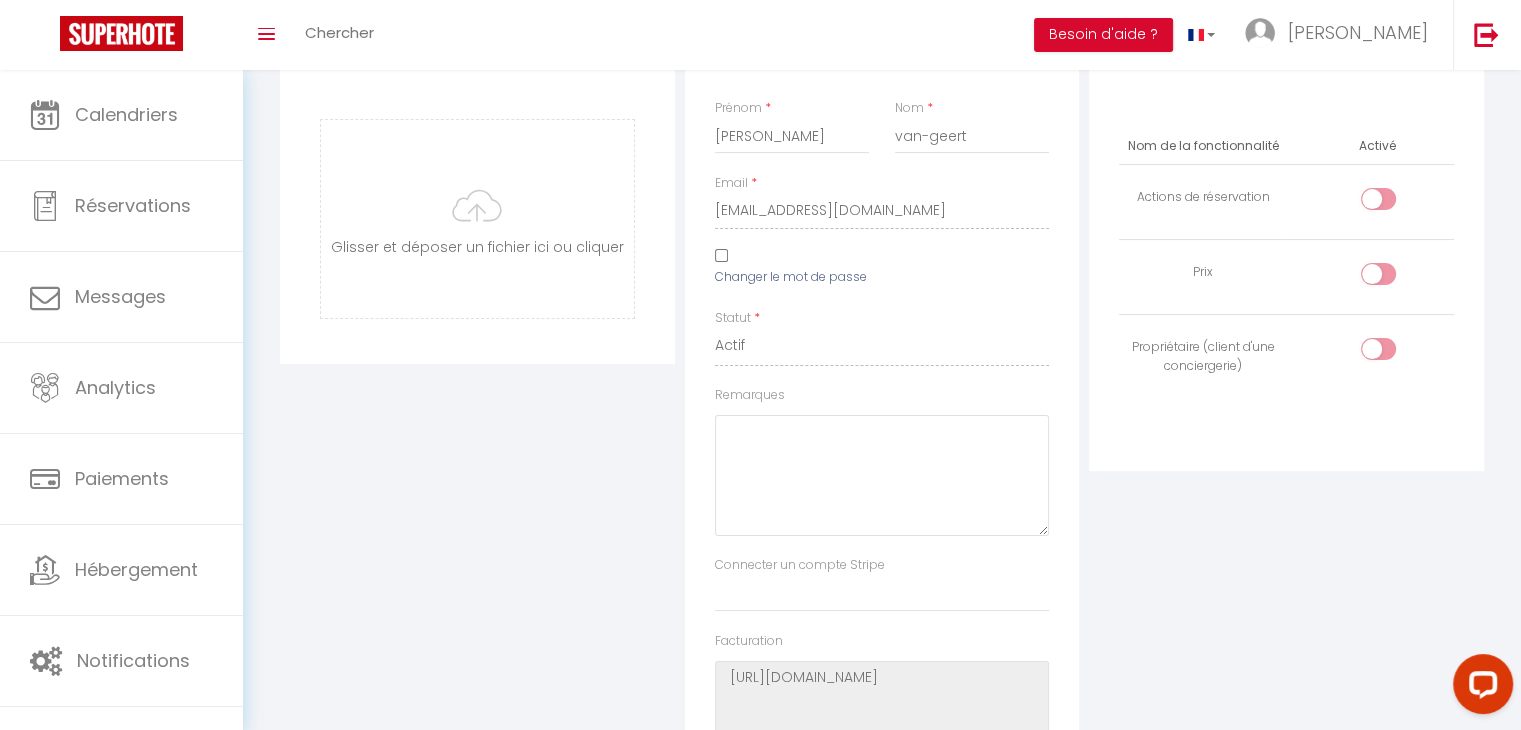 scroll, scrollTop: 0, scrollLeft: 0, axis: both 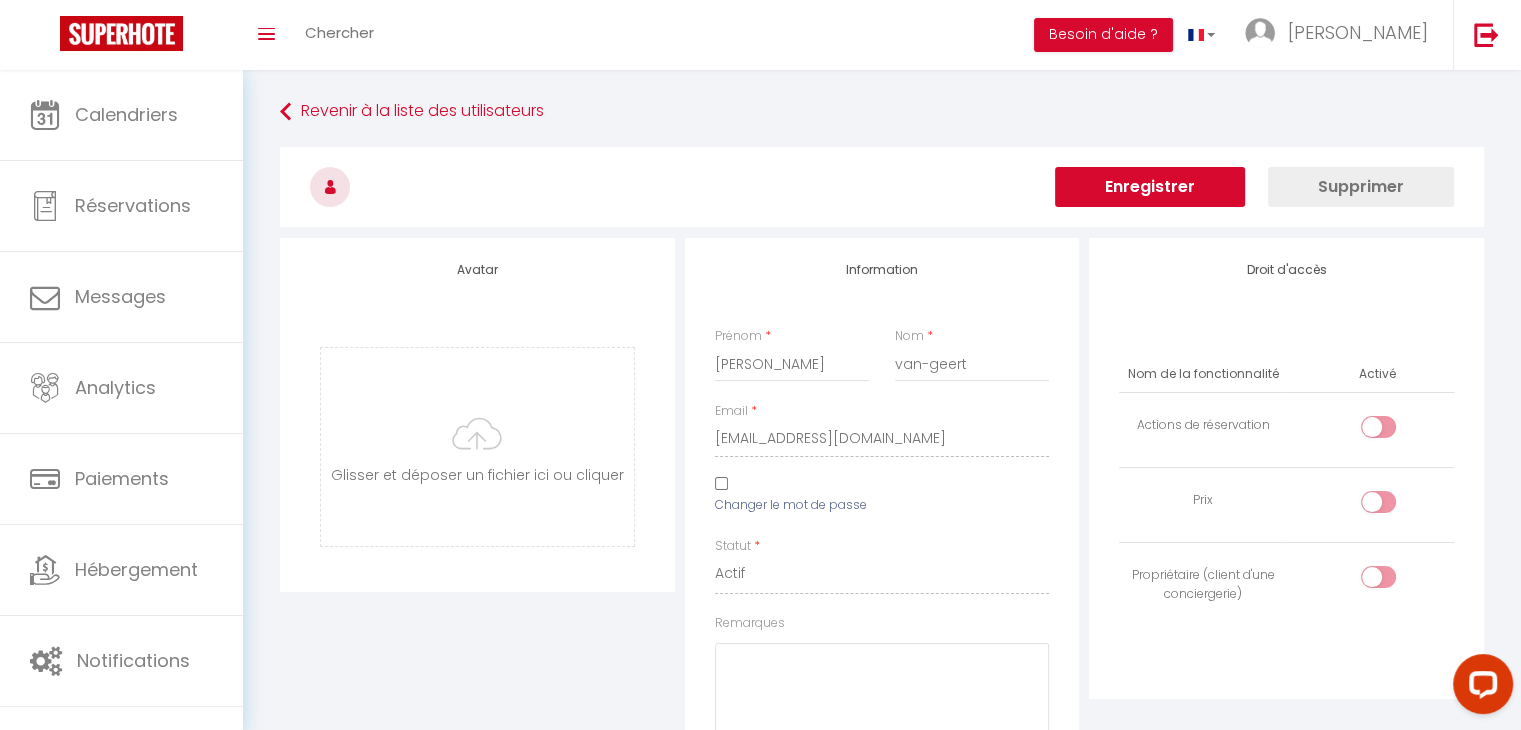 click on "Enregistrer" at bounding box center (1150, 187) 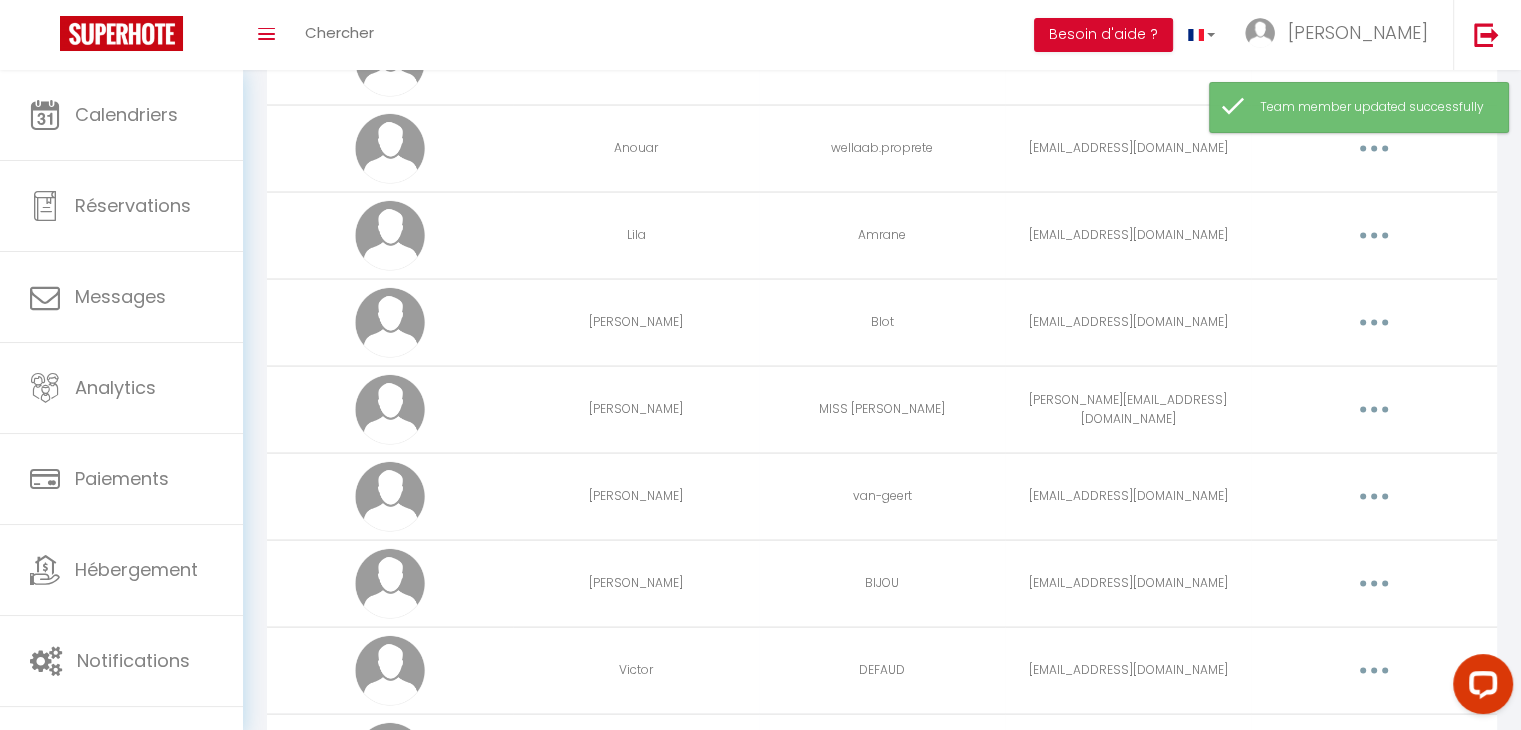 scroll, scrollTop: 3964, scrollLeft: 0, axis: vertical 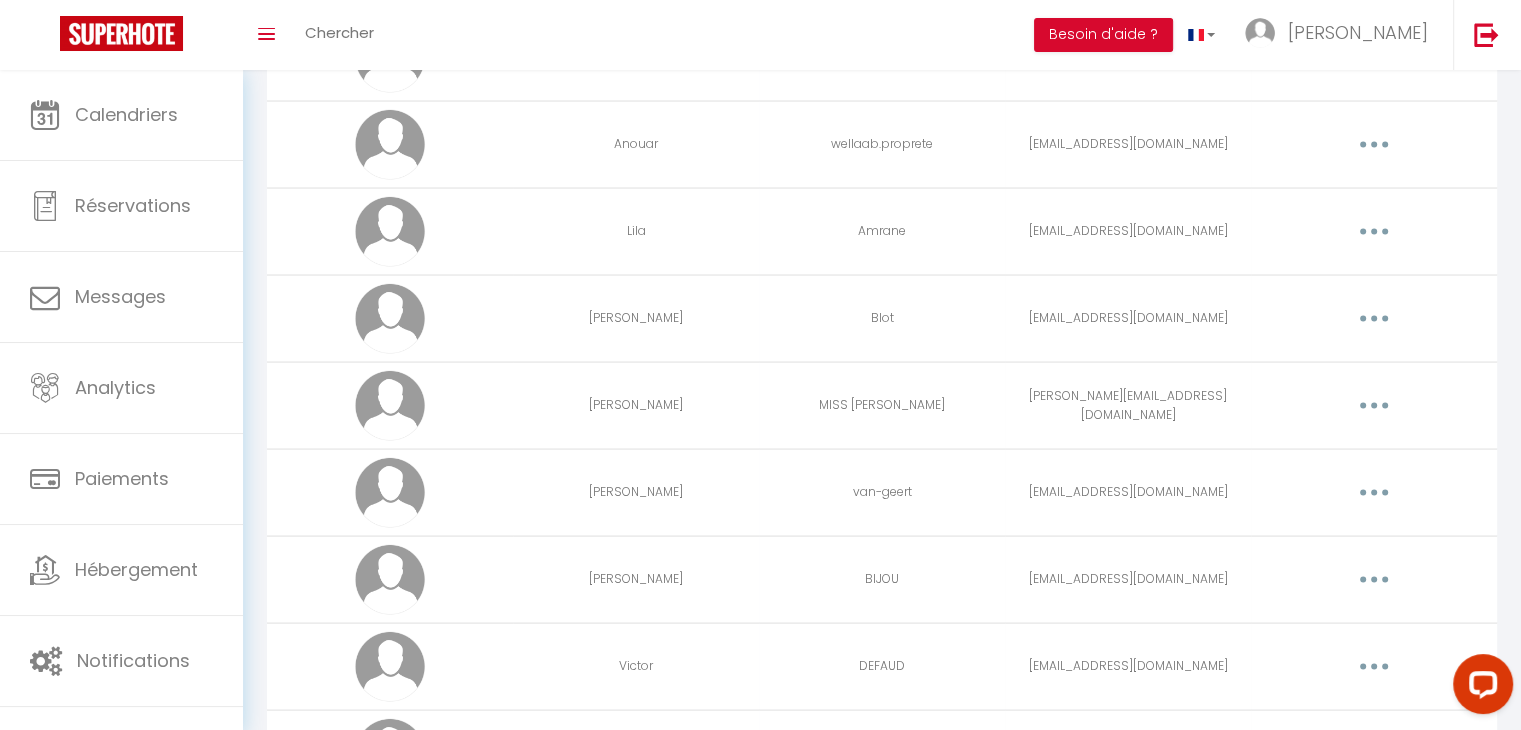 click at bounding box center (1374, 406) 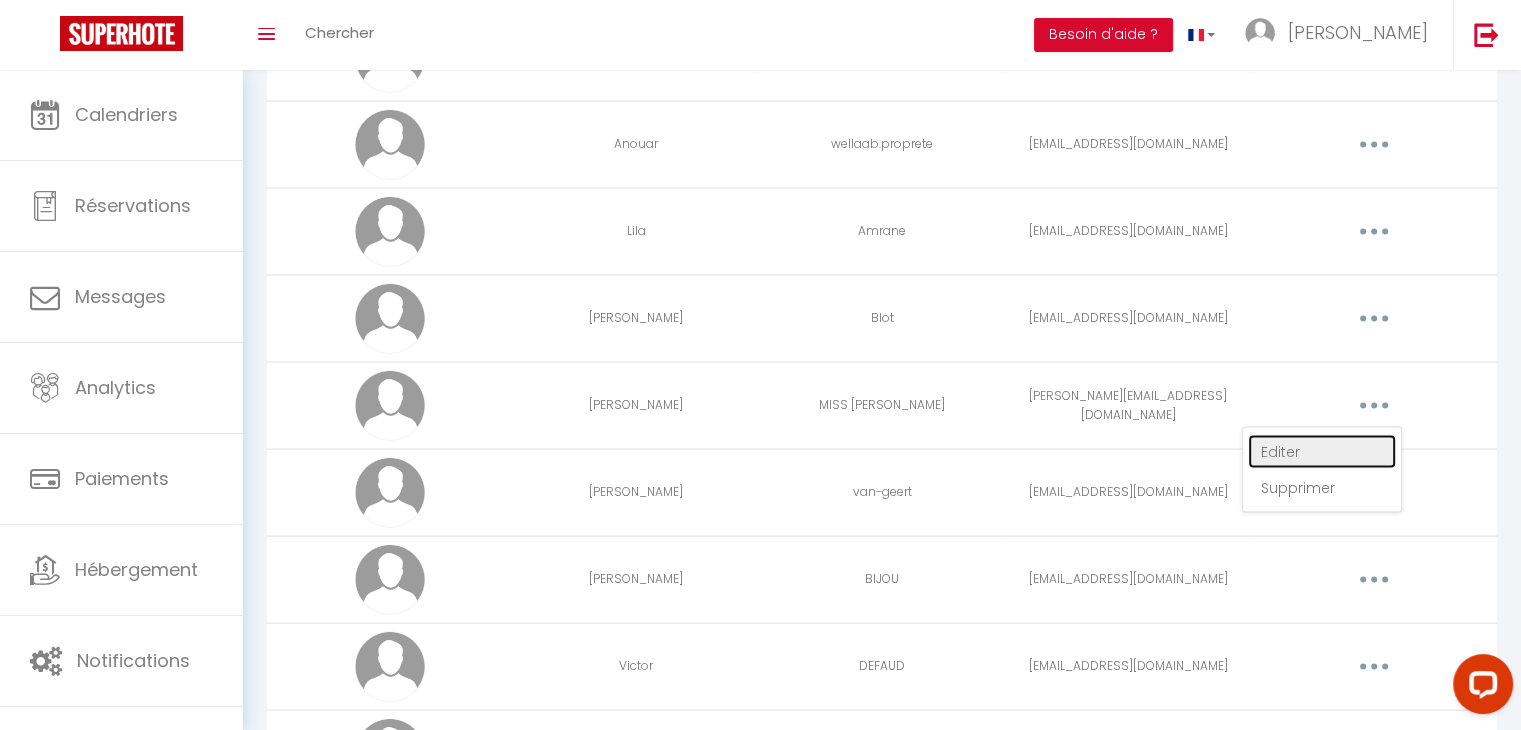 click on "Editer" at bounding box center (1322, 452) 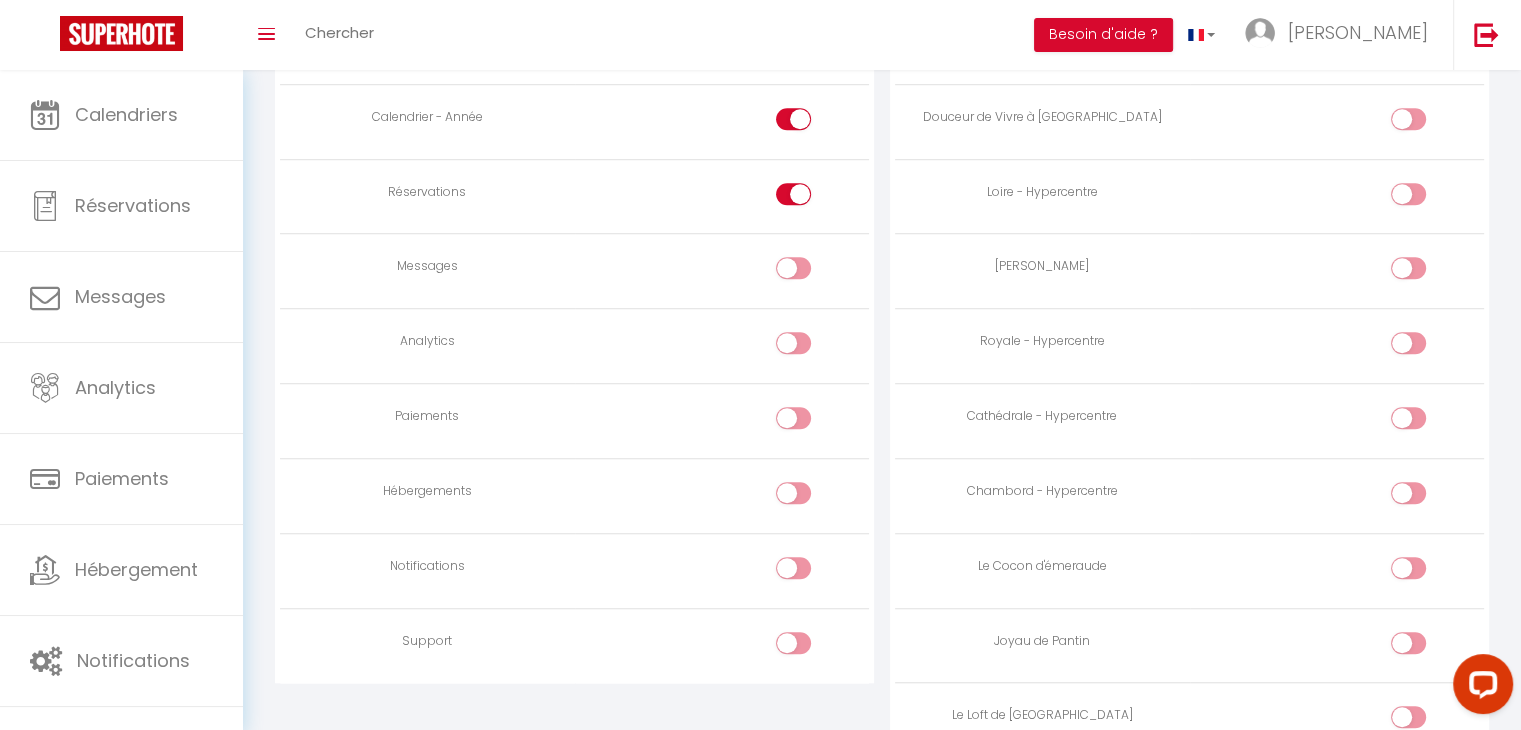 scroll, scrollTop: 1430, scrollLeft: 0, axis: vertical 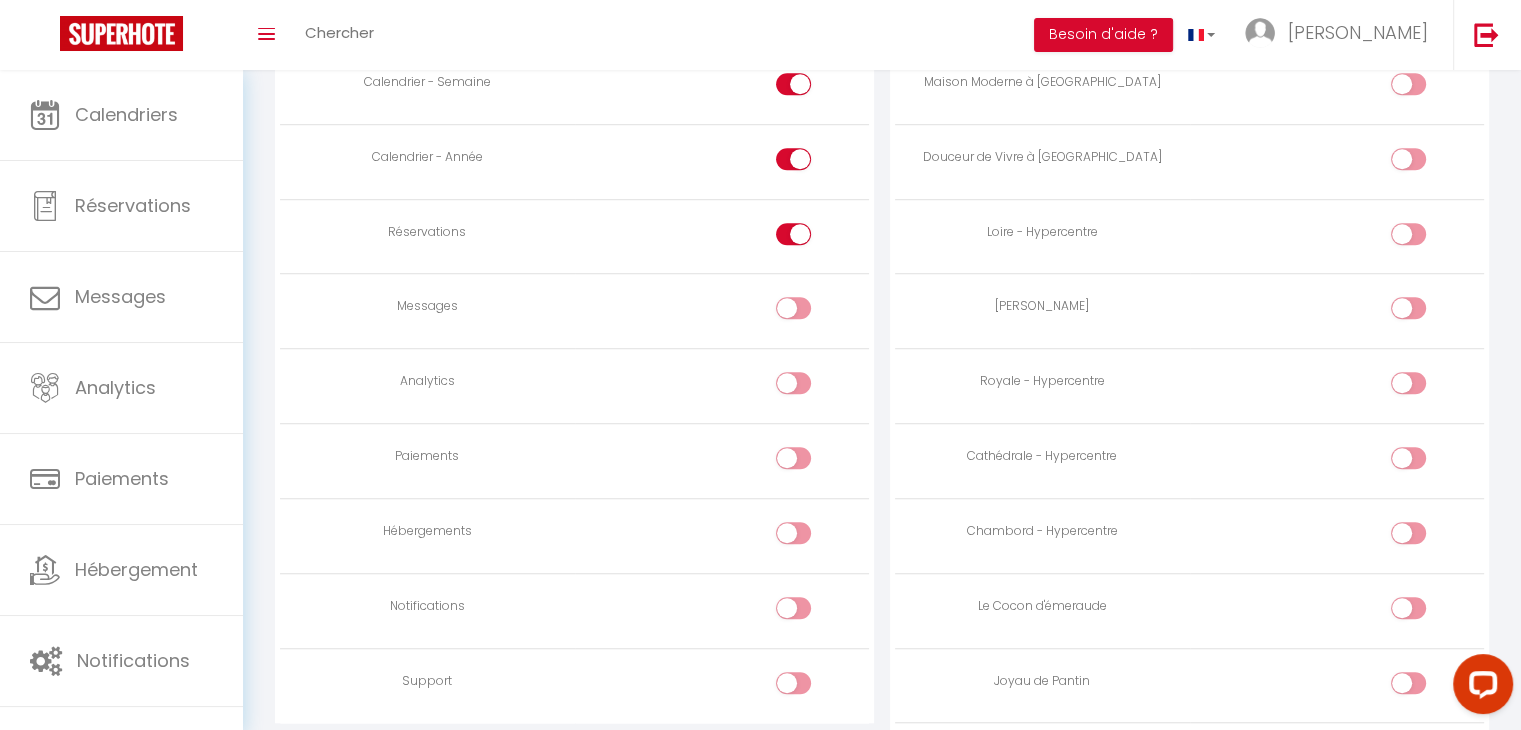 click at bounding box center (810, 612) 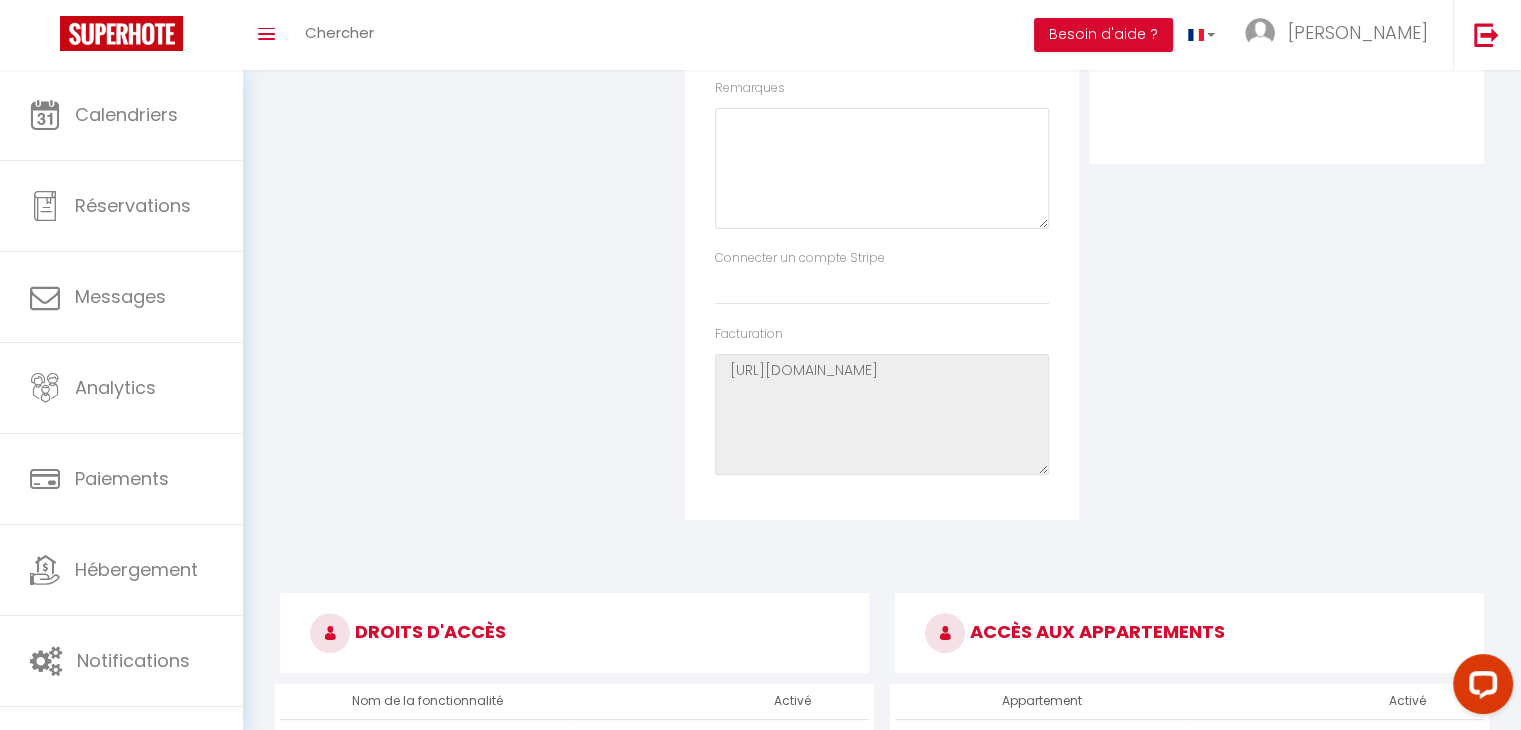 scroll, scrollTop: 0, scrollLeft: 0, axis: both 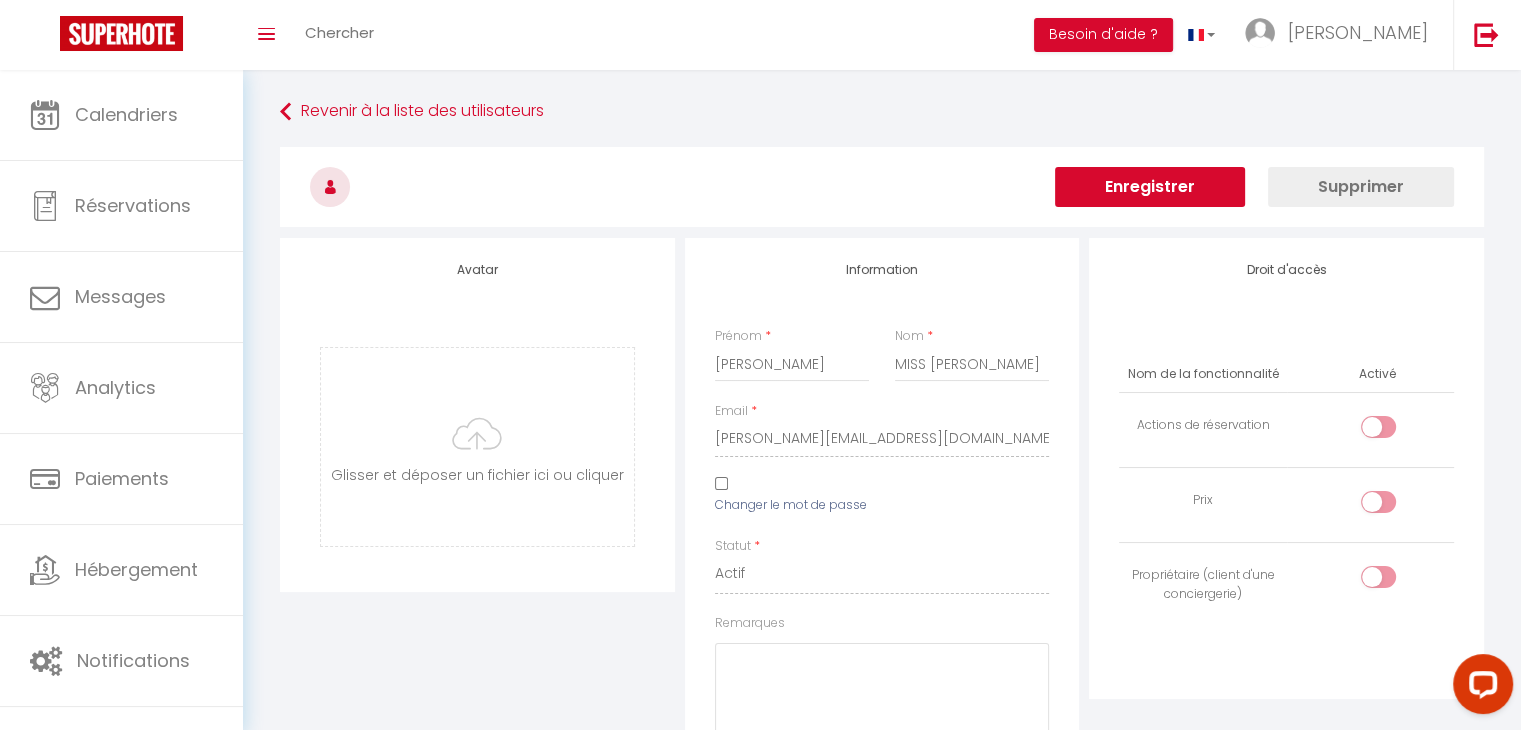 click on "Enregistrer" at bounding box center (1150, 187) 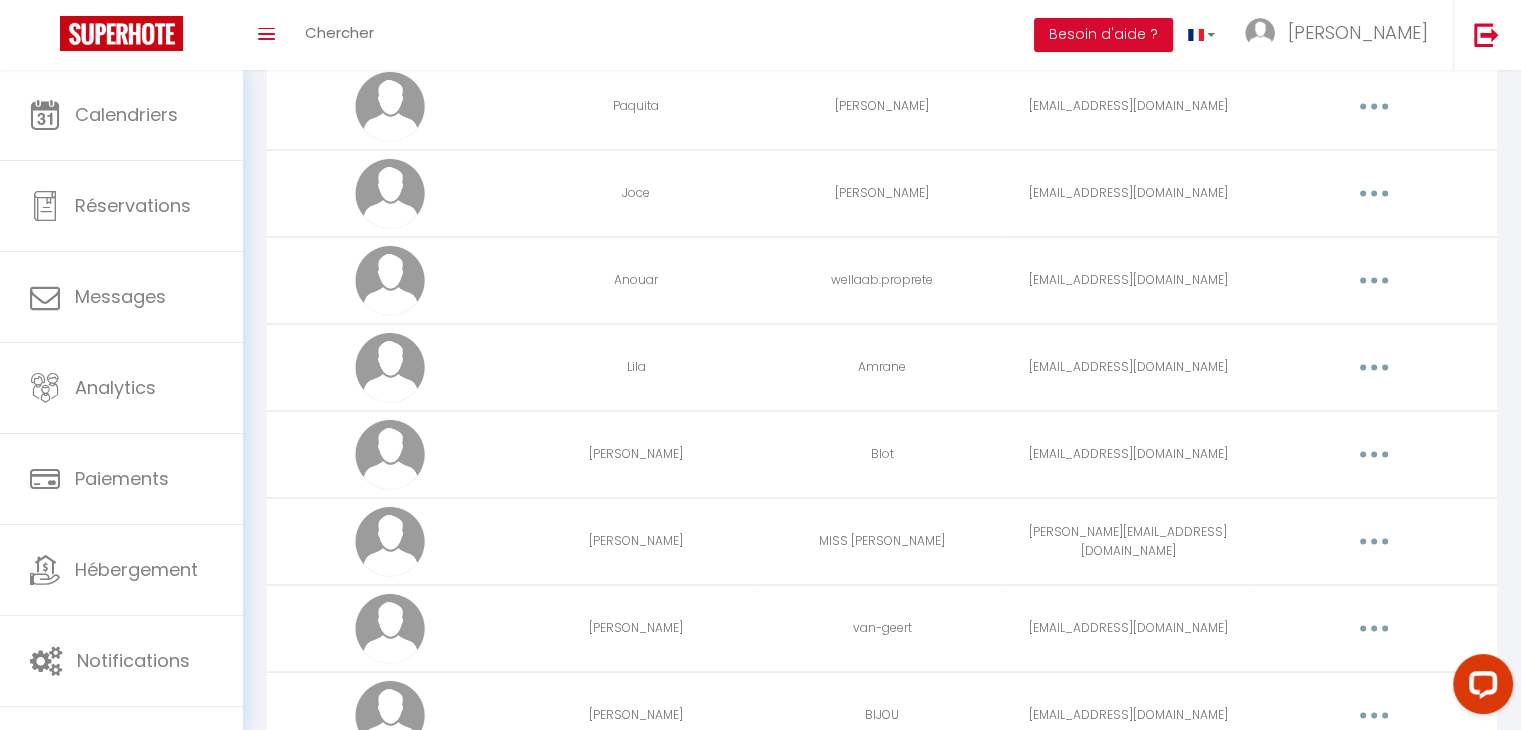scroll, scrollTop: 3822, scrollLeft: 0, axis: vertical 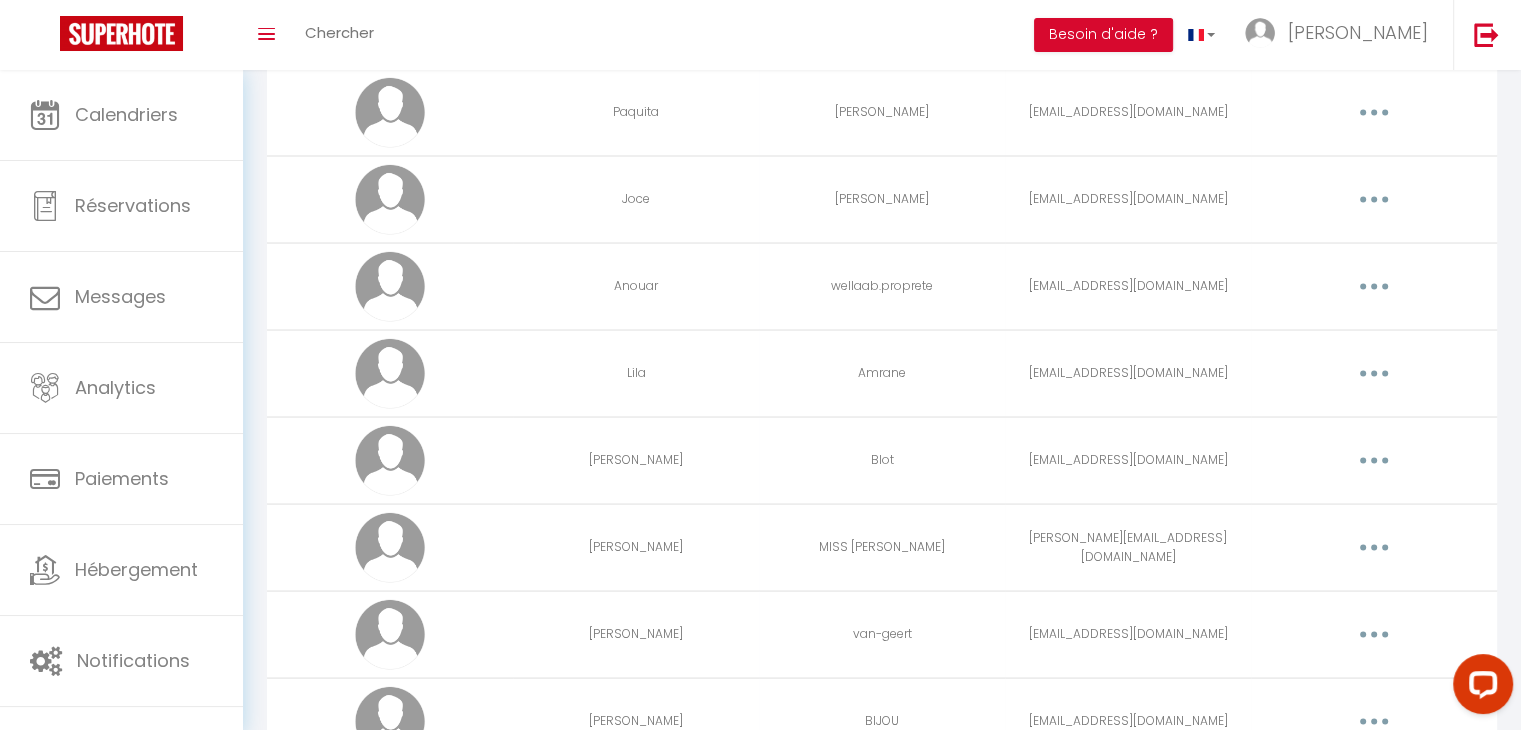 click at bounding box center [1374, 374] 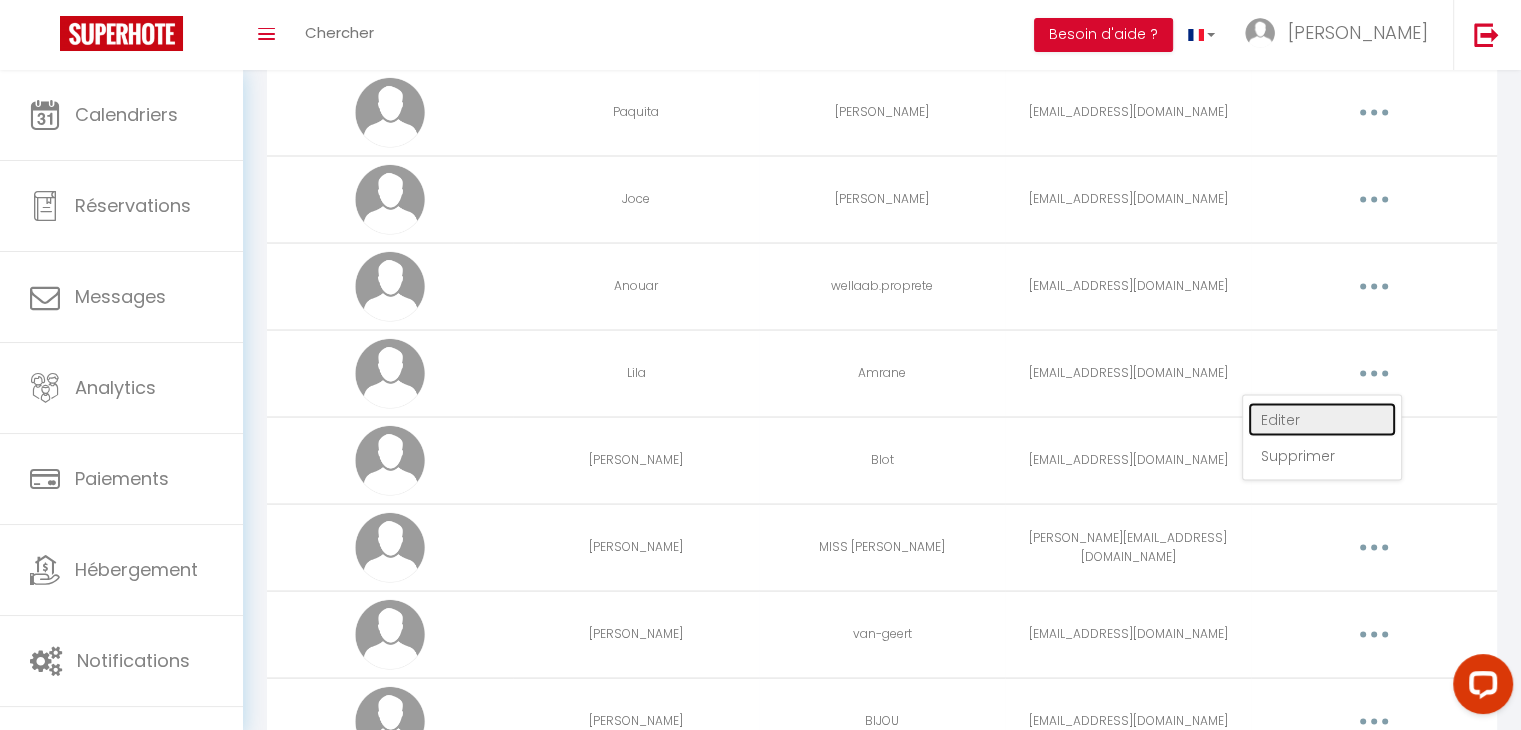 click on "Editer" at bounding box center (1322, 420) 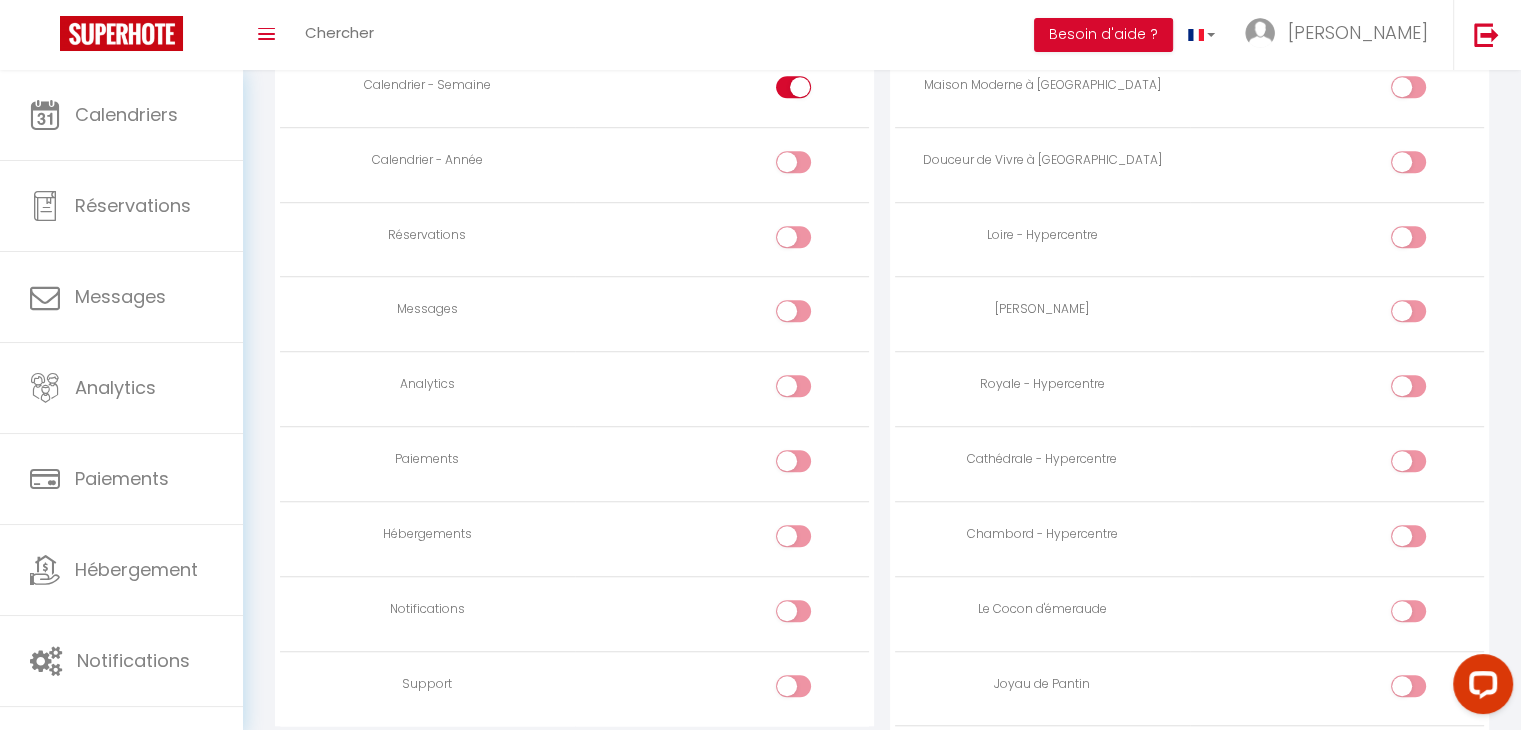 scroll, scrollTop: 1426, scrollLeft: 0, axis: vertical 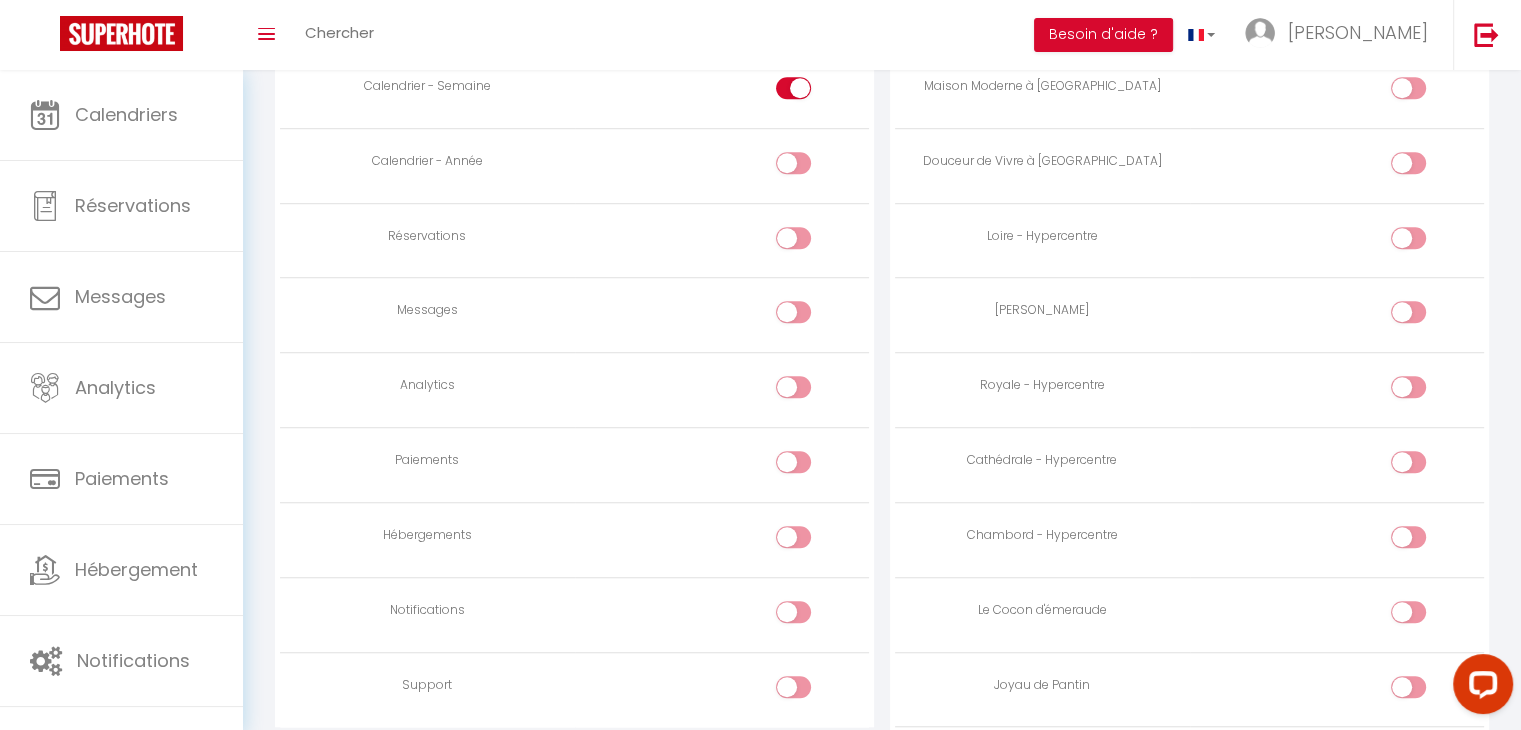 click at bounding box center [810, 616] 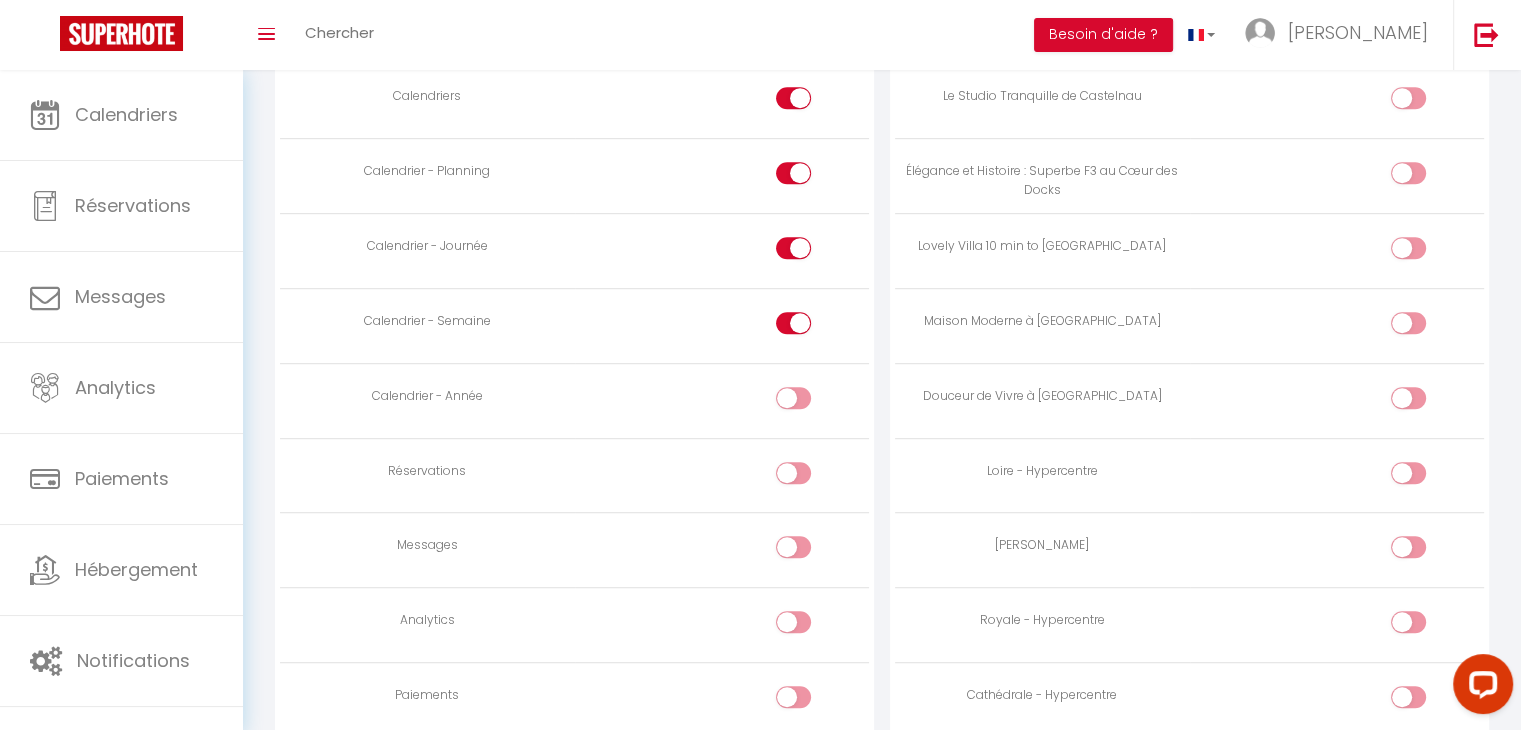 scroll, scrollTop: 1155, scrollLeft: 0, axis: vertical 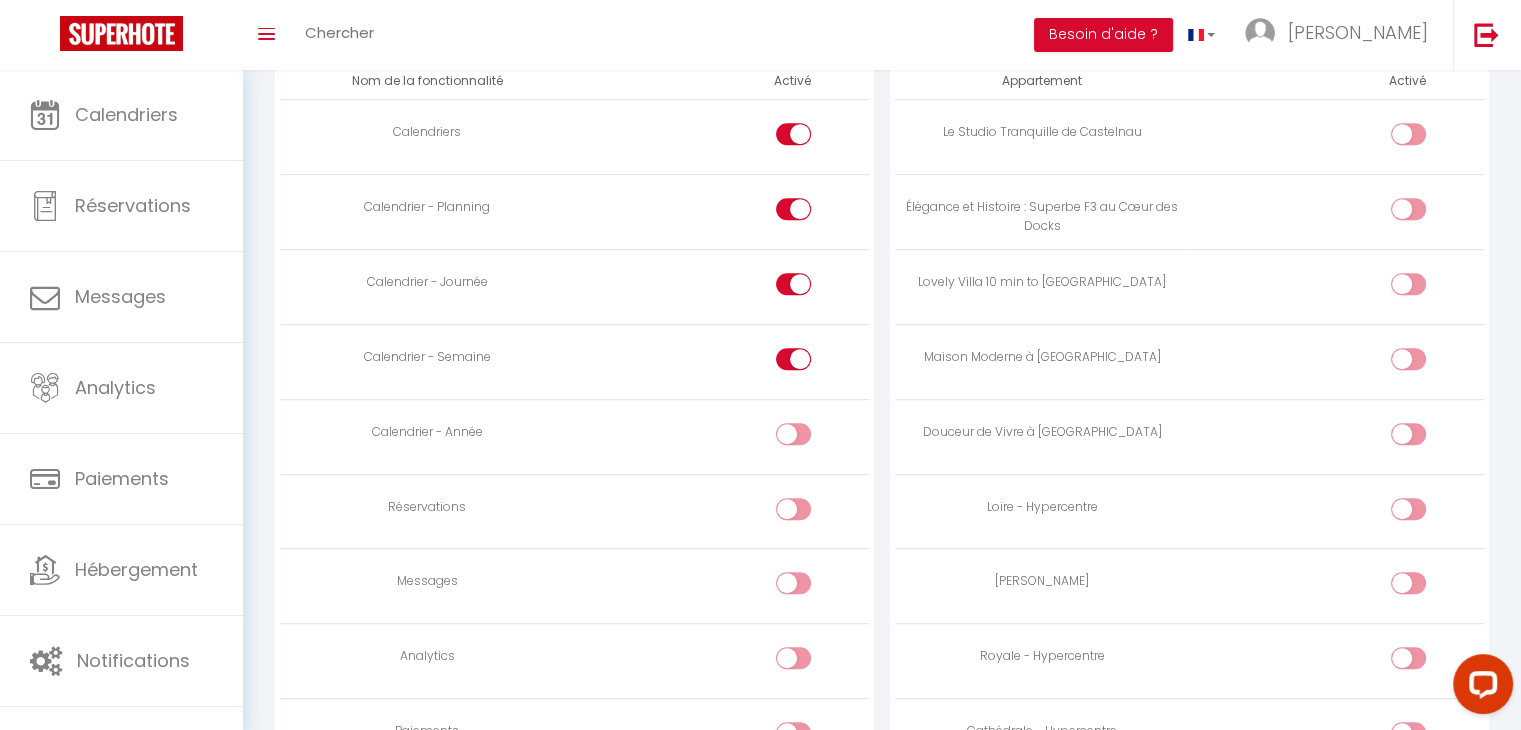 click at bounding box center [793, 509] 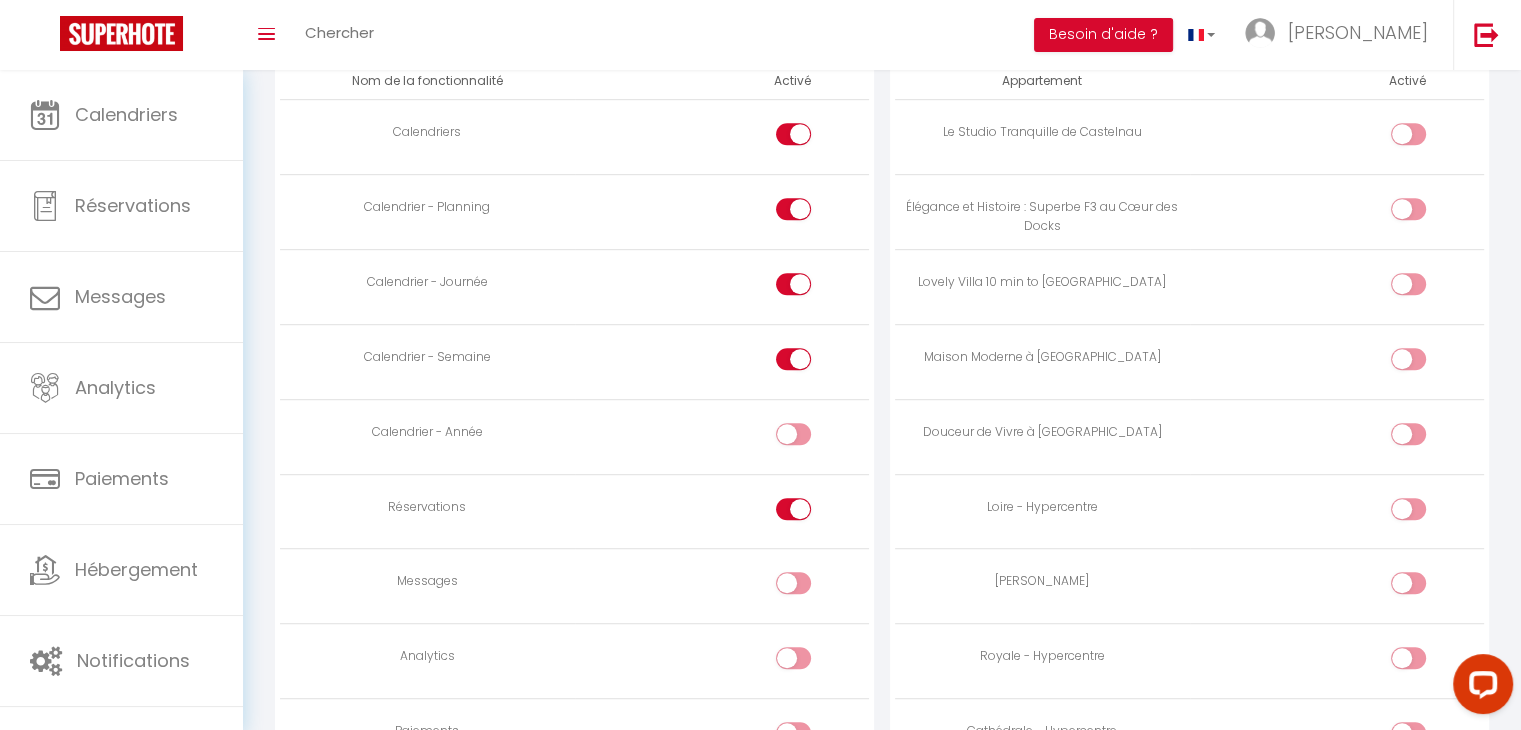 click at bounding box center (793, 434) 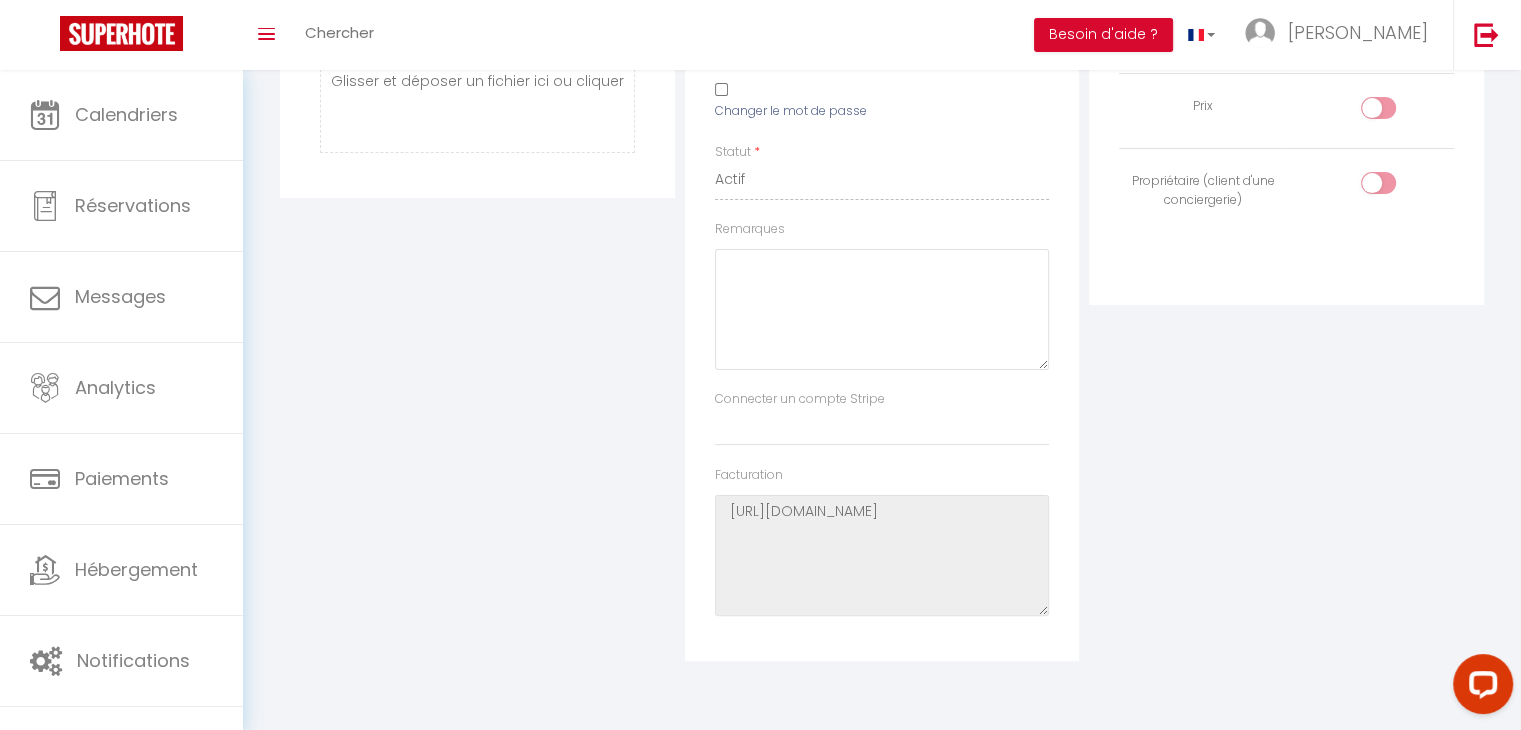 scroll, scrollTop: 0, scrollLeft: 0, axis: both 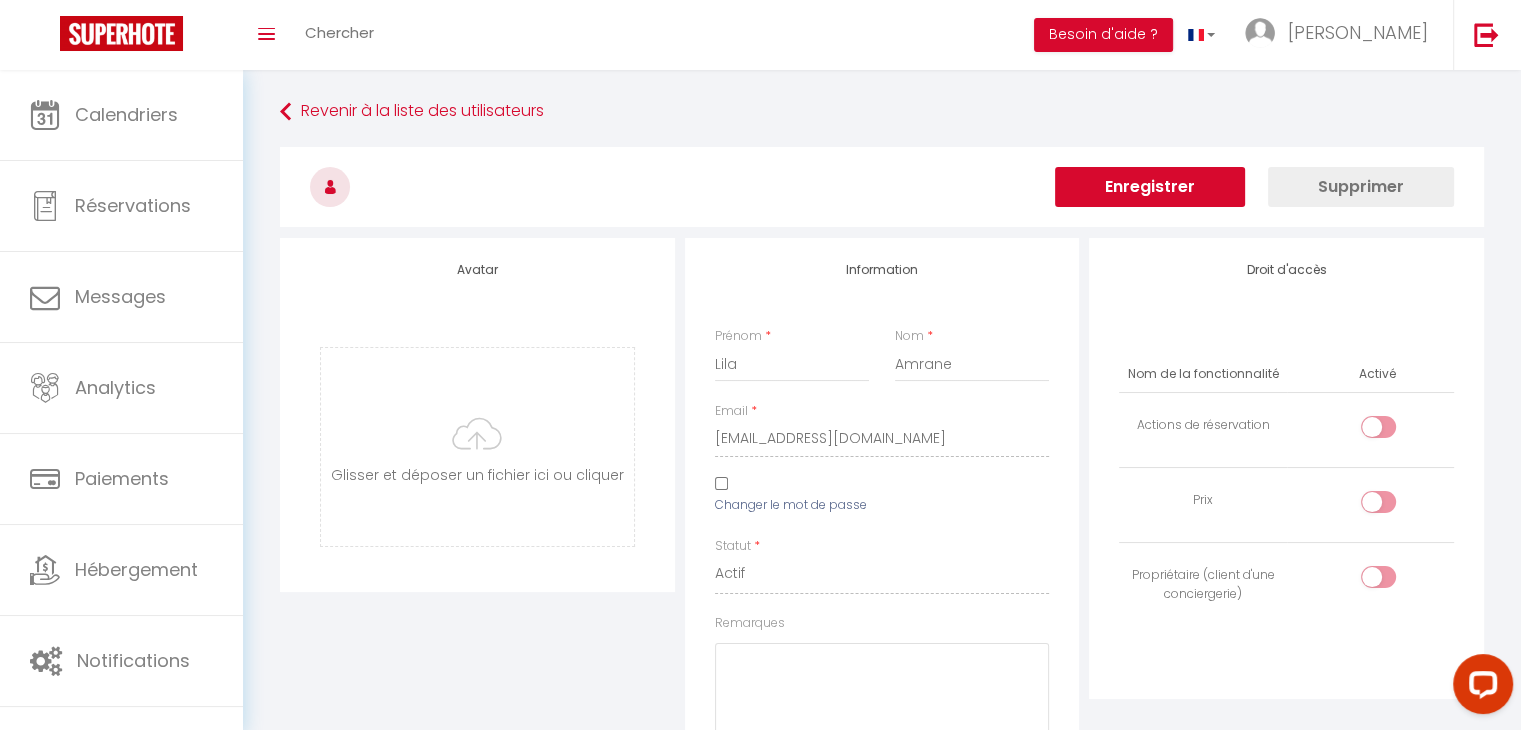 click on "Enregistrer" at bounding box center (1150, 187) 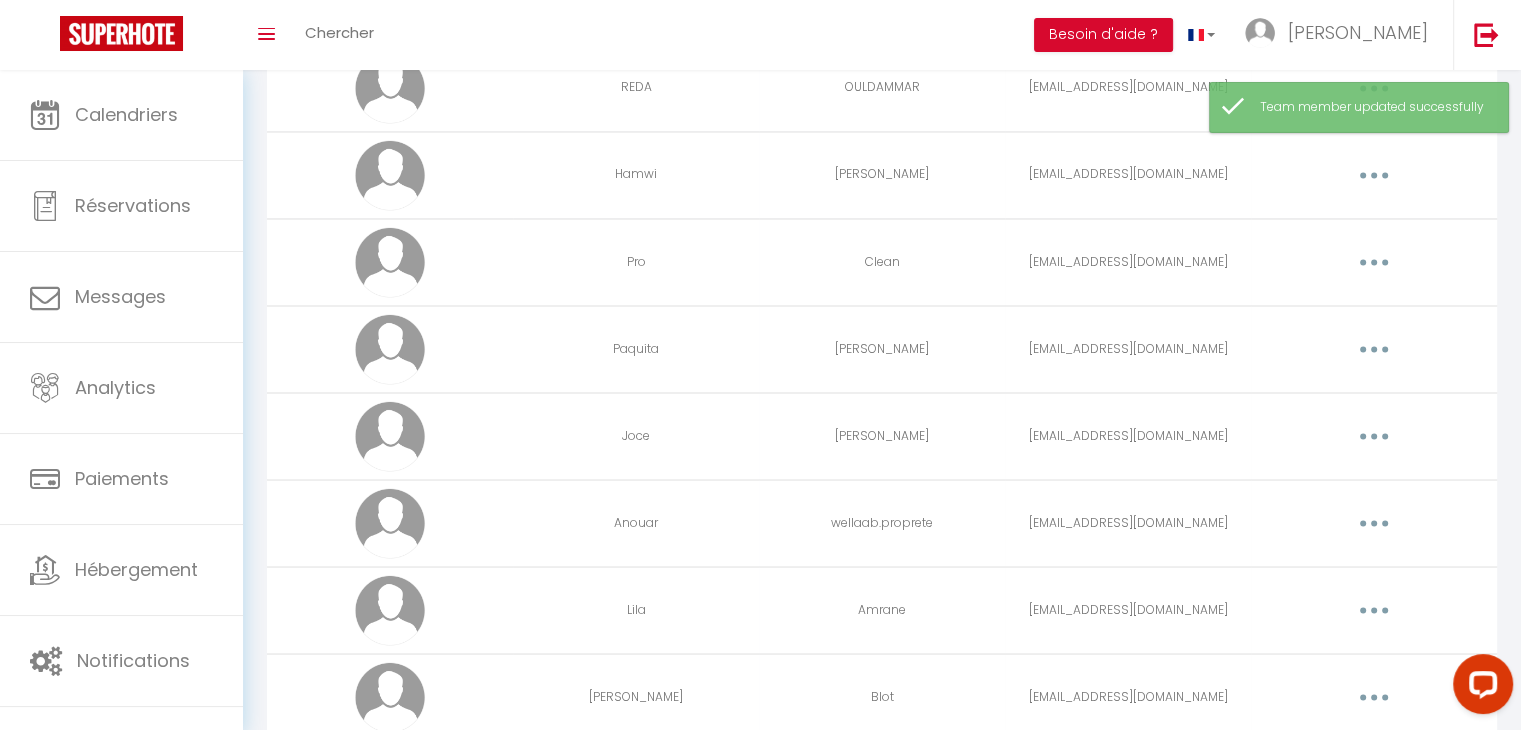 scroll, scrollTop: 3587, scrollLeft: 0, axis: vertical 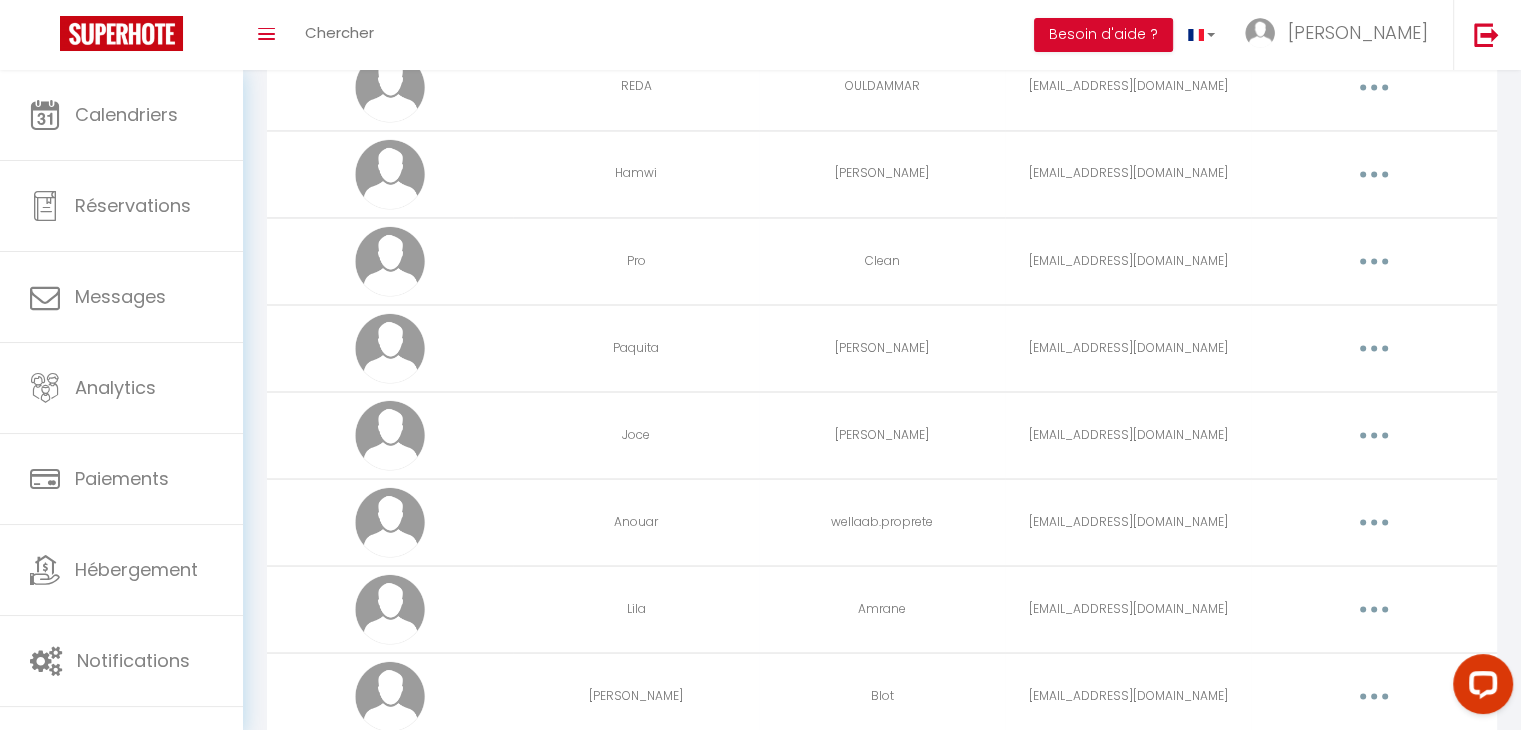 click at bounding box center (1374, 522) 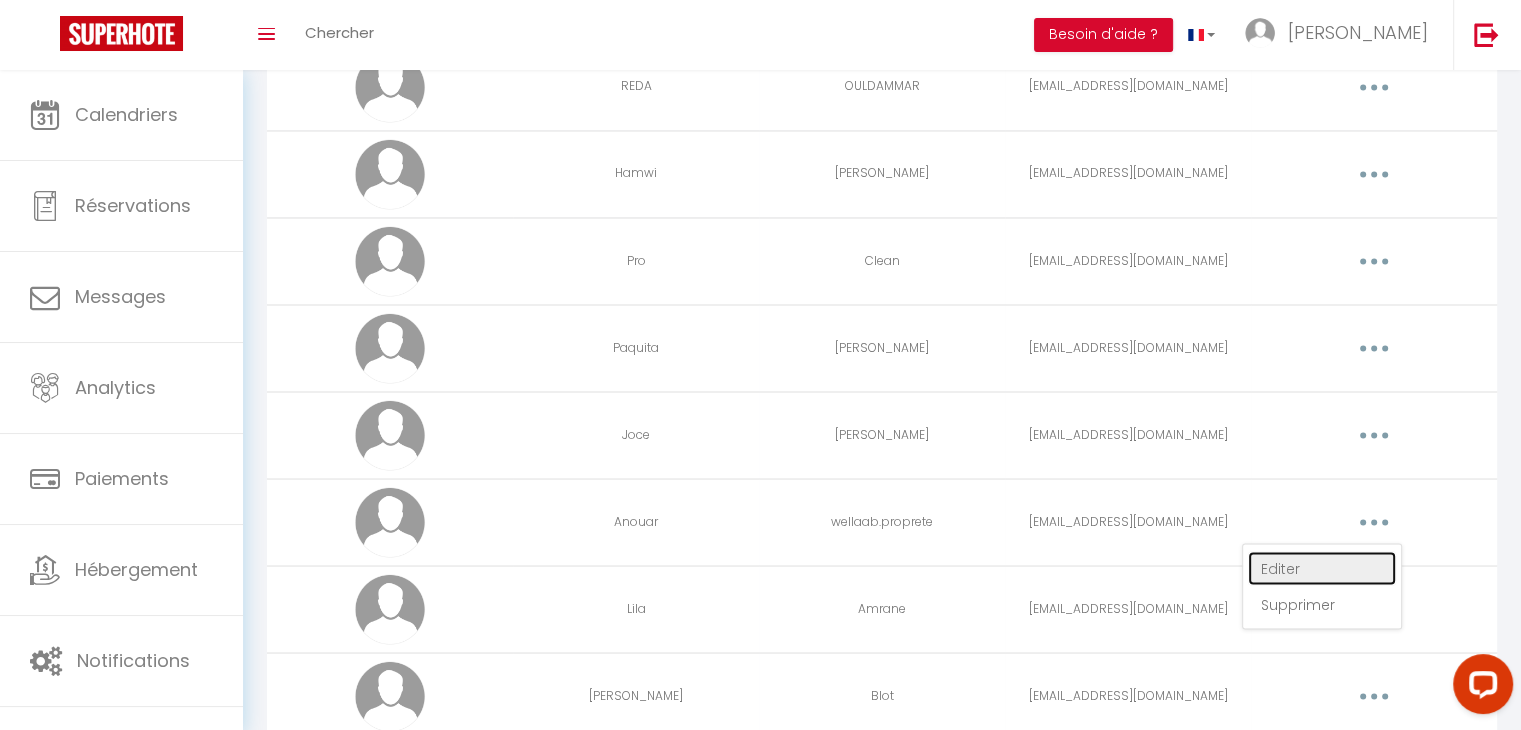 click on "Editer" at bounding box center (1322, 568) 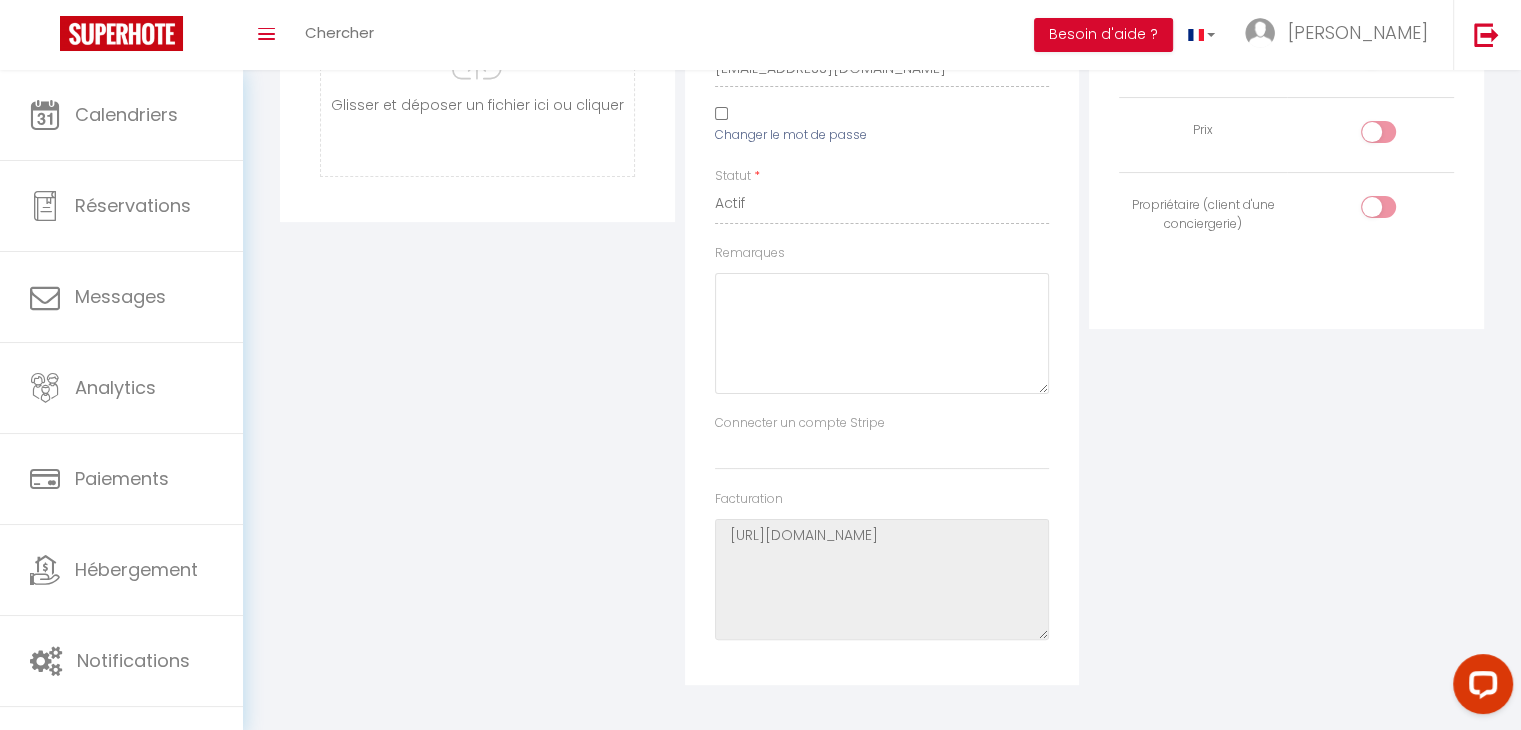 scroll, scrollTop: 0, scrollLeft: 0, axis: both 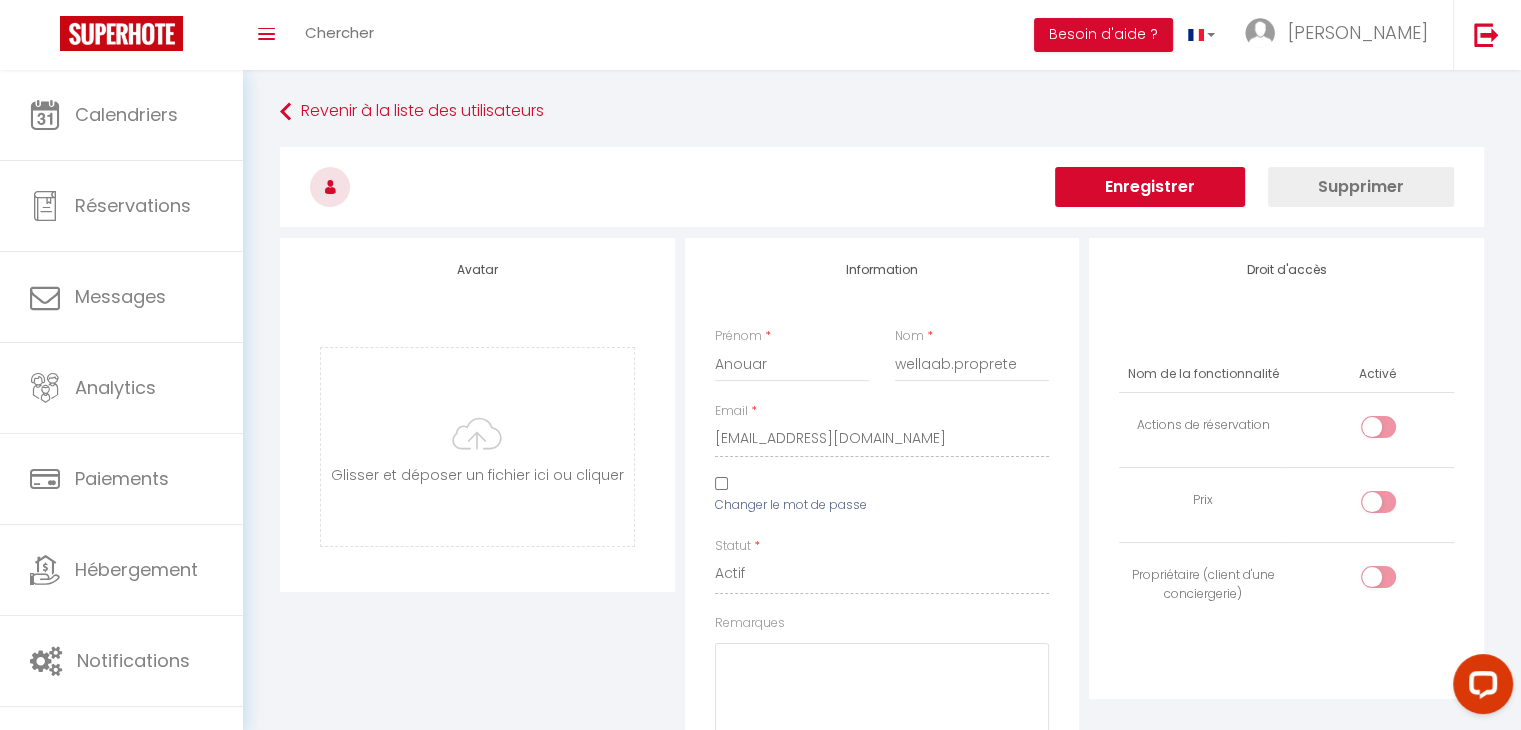 click on "Supprimer" at bounding box center (1361, 187) 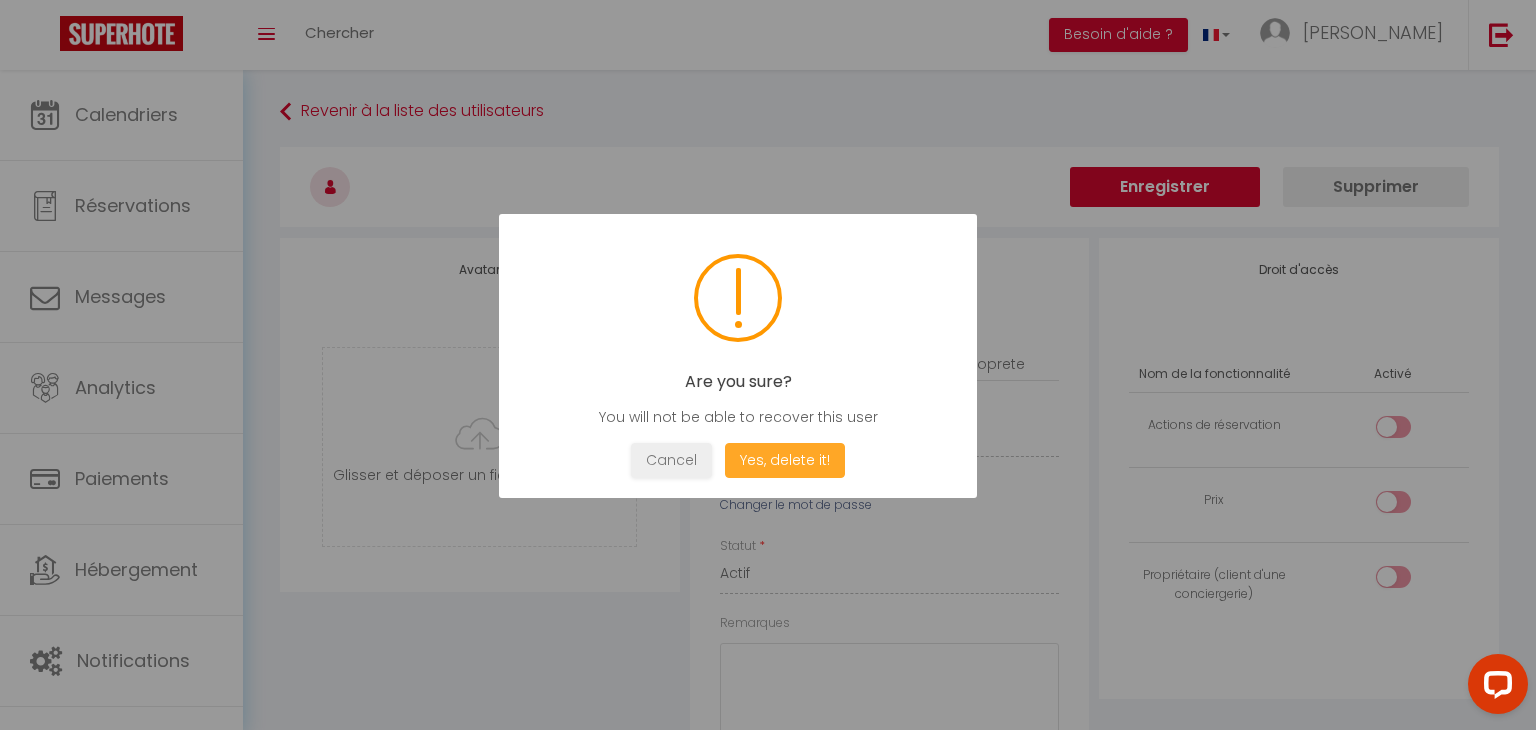 click on "Yes, delete it!" at bounding box center (785, 460) 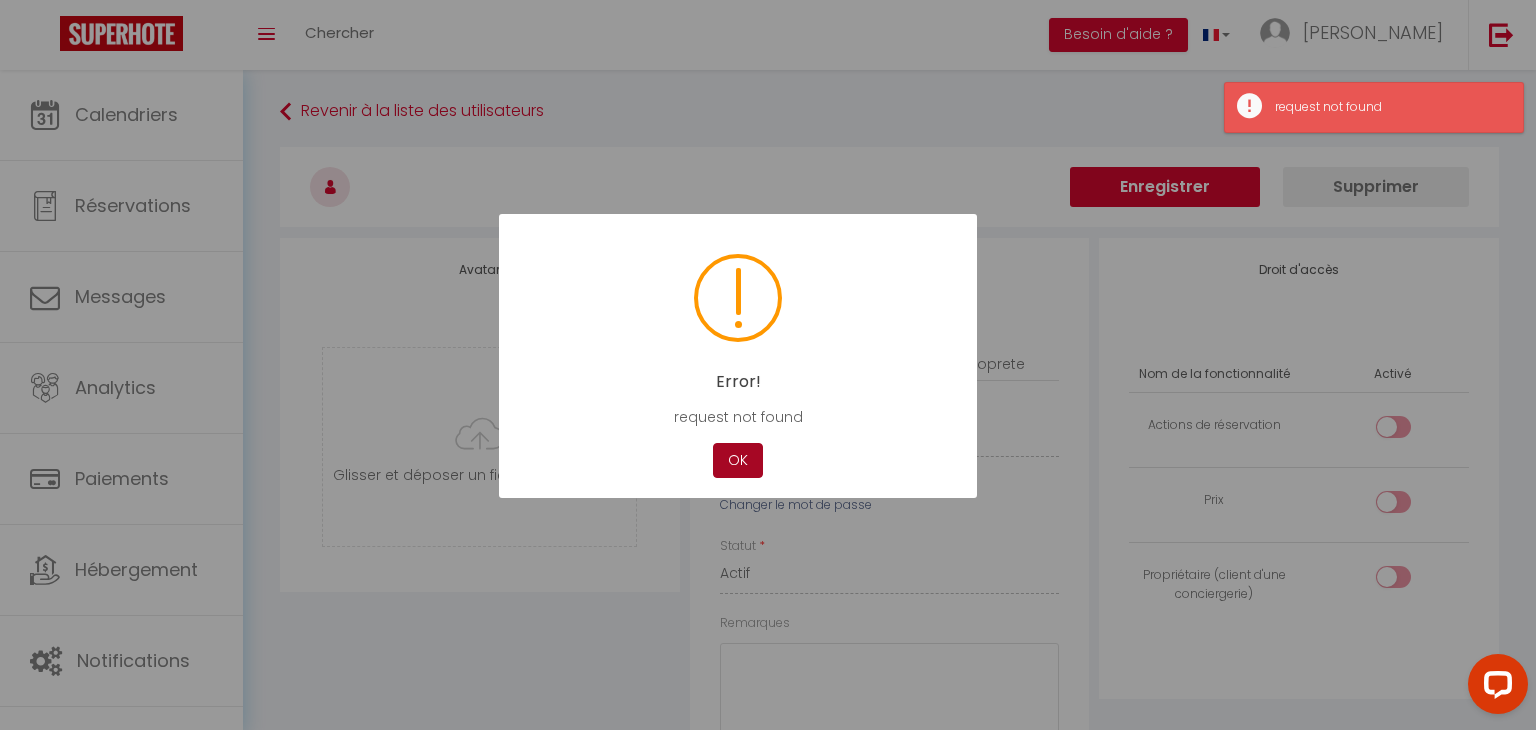 click on "OK" at bounding box center (738, 460) 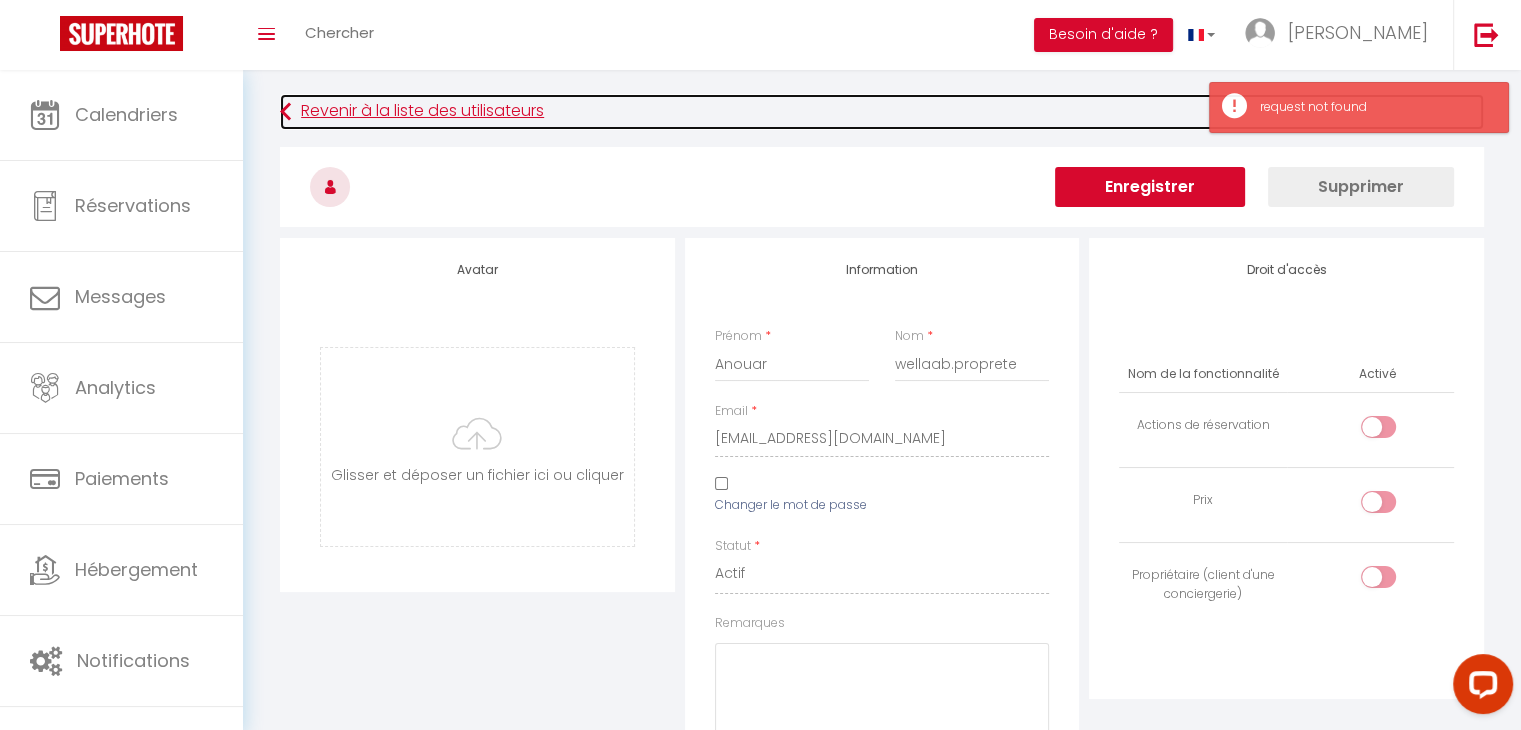 click on "Revenir à la liste des utilisateurs" at bounding box center (882, 112) 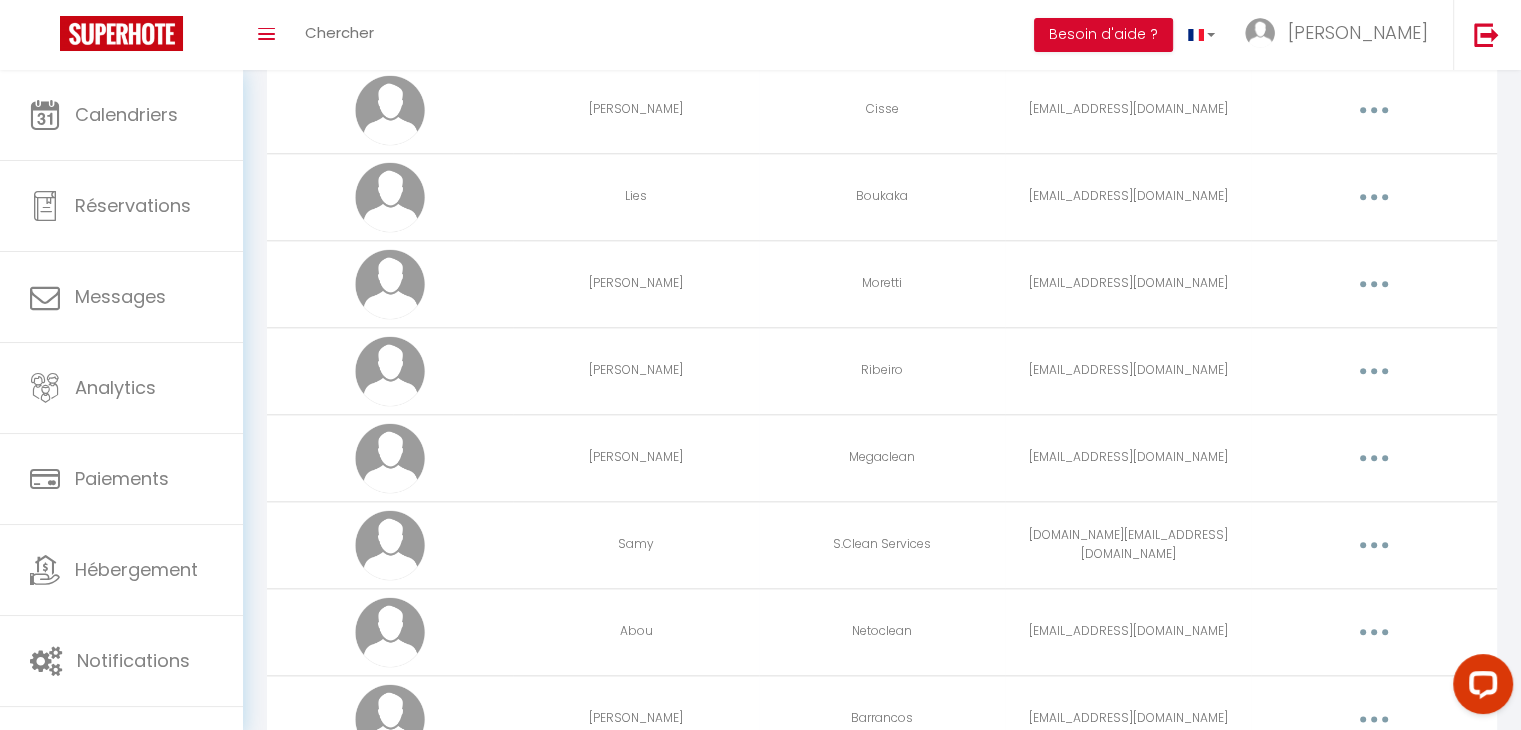scroll, scrollTop: 2728, scrollLeft: 0, axis: vertical 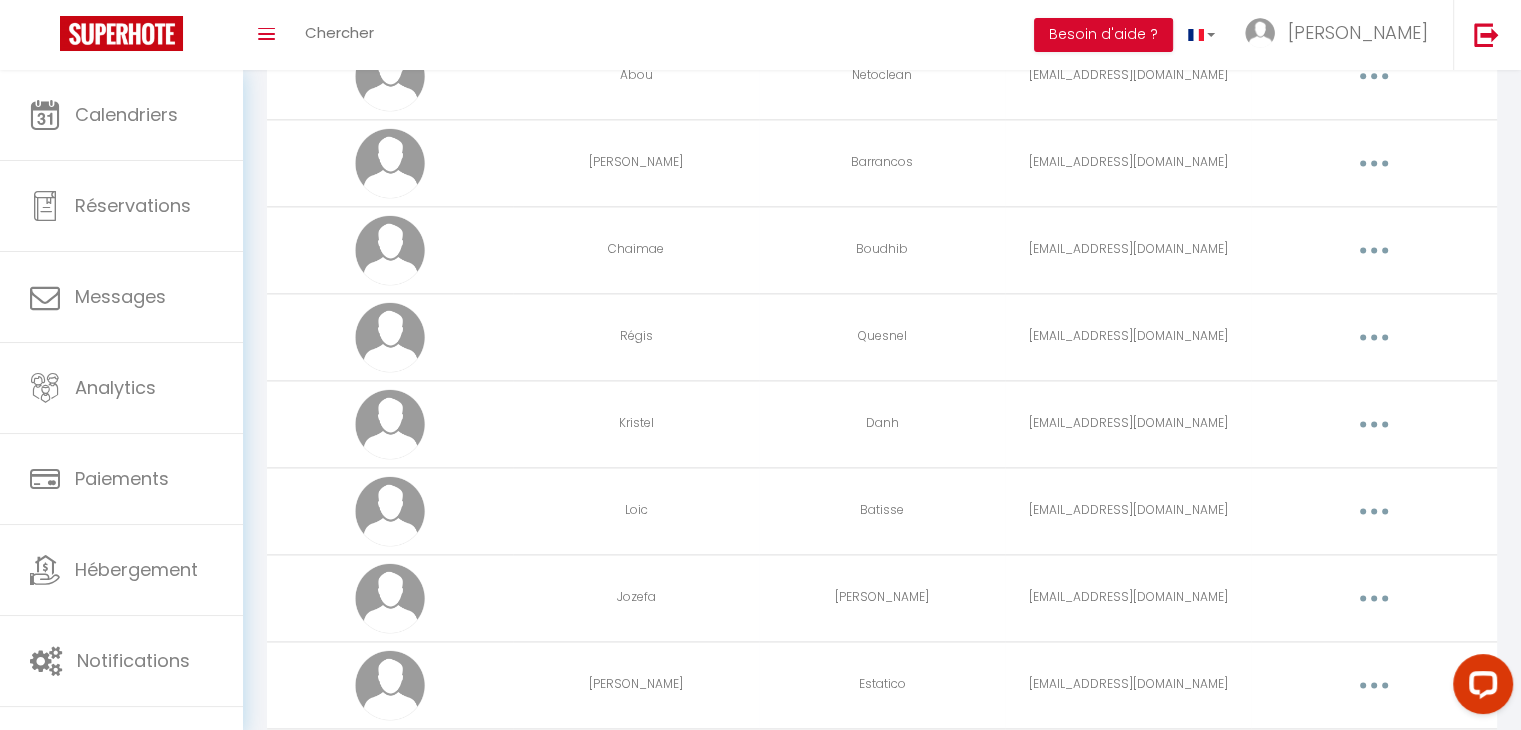 click at bounding box center [1374, 511] 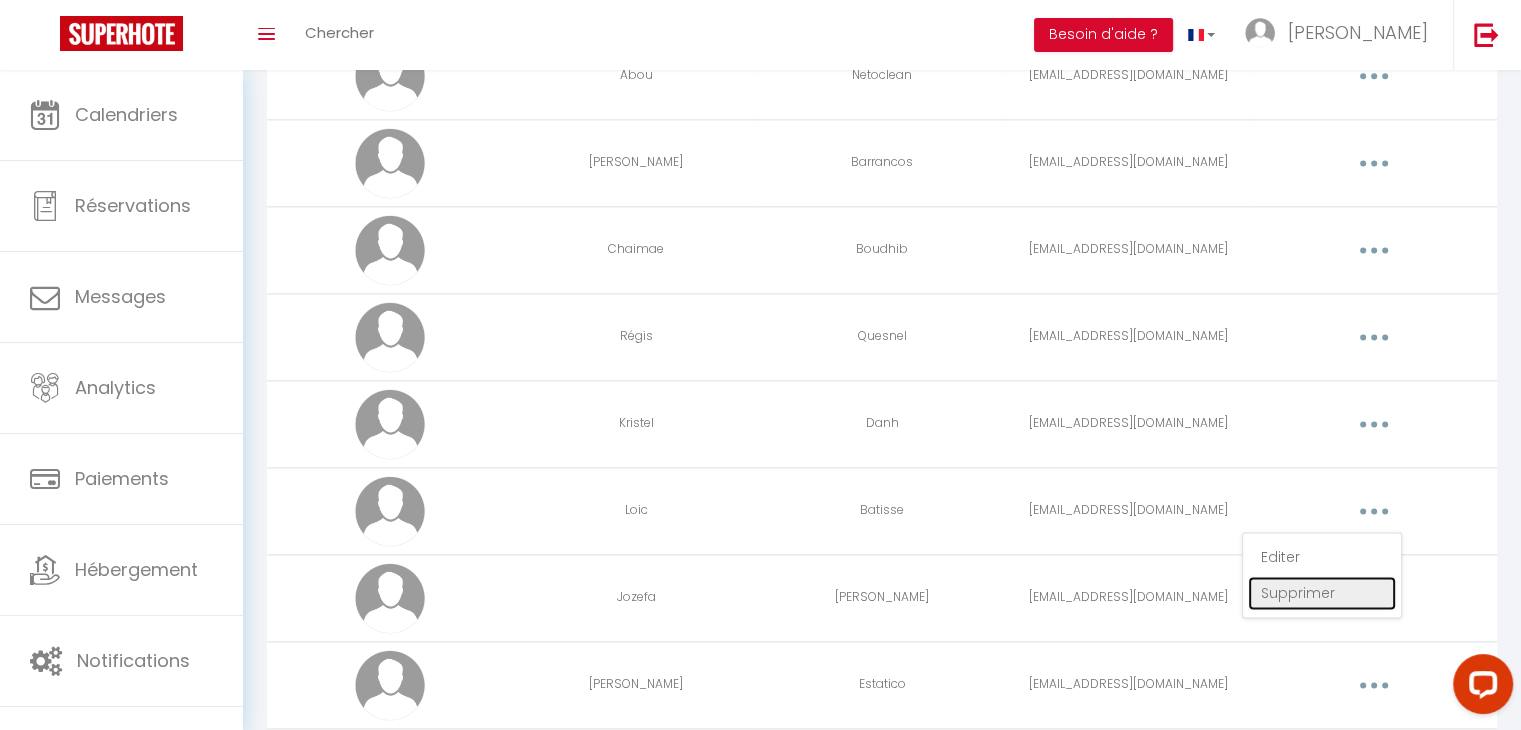 click on "Supprimer" at bounding box center (1322, 593) 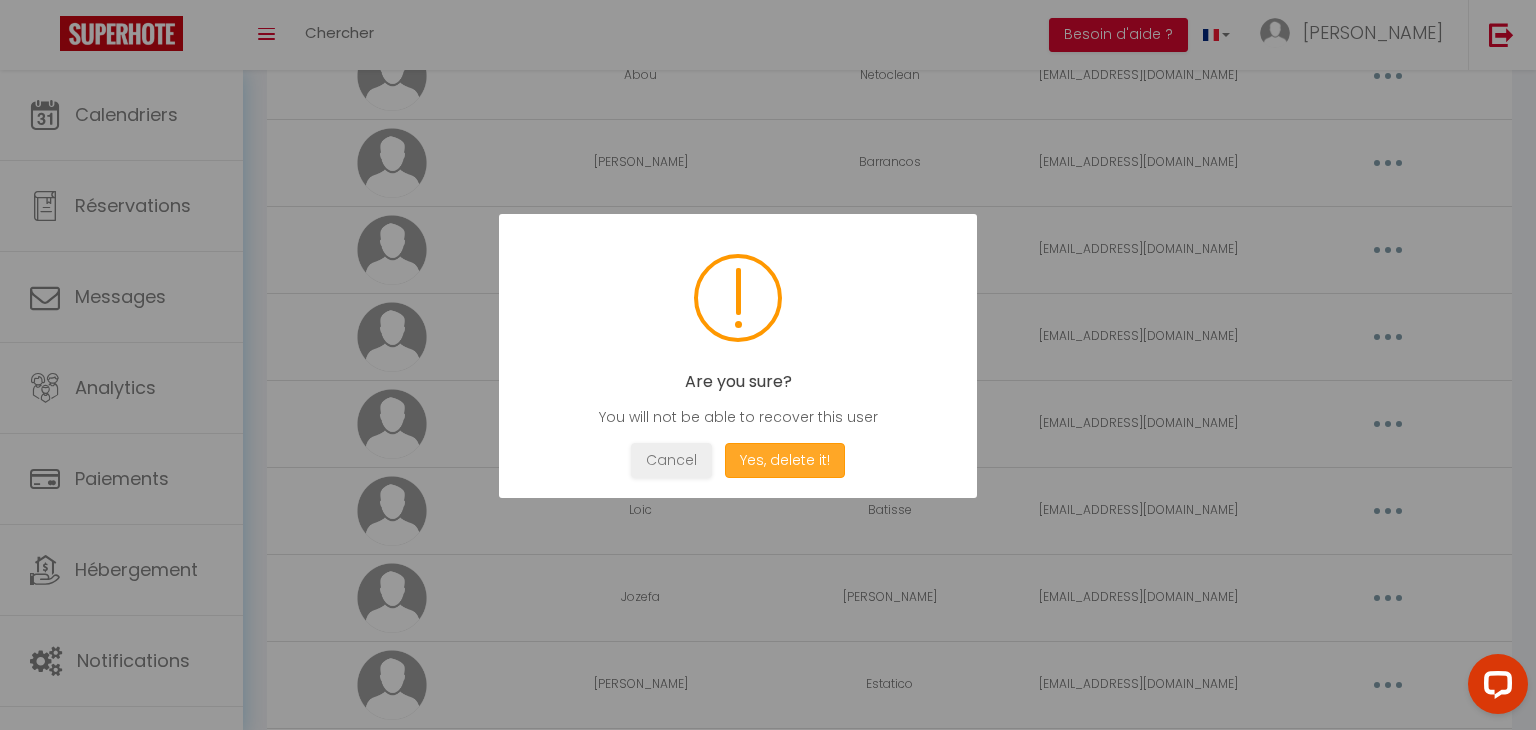 click on "Yes, delete it!" at bounding box center [785, 460] 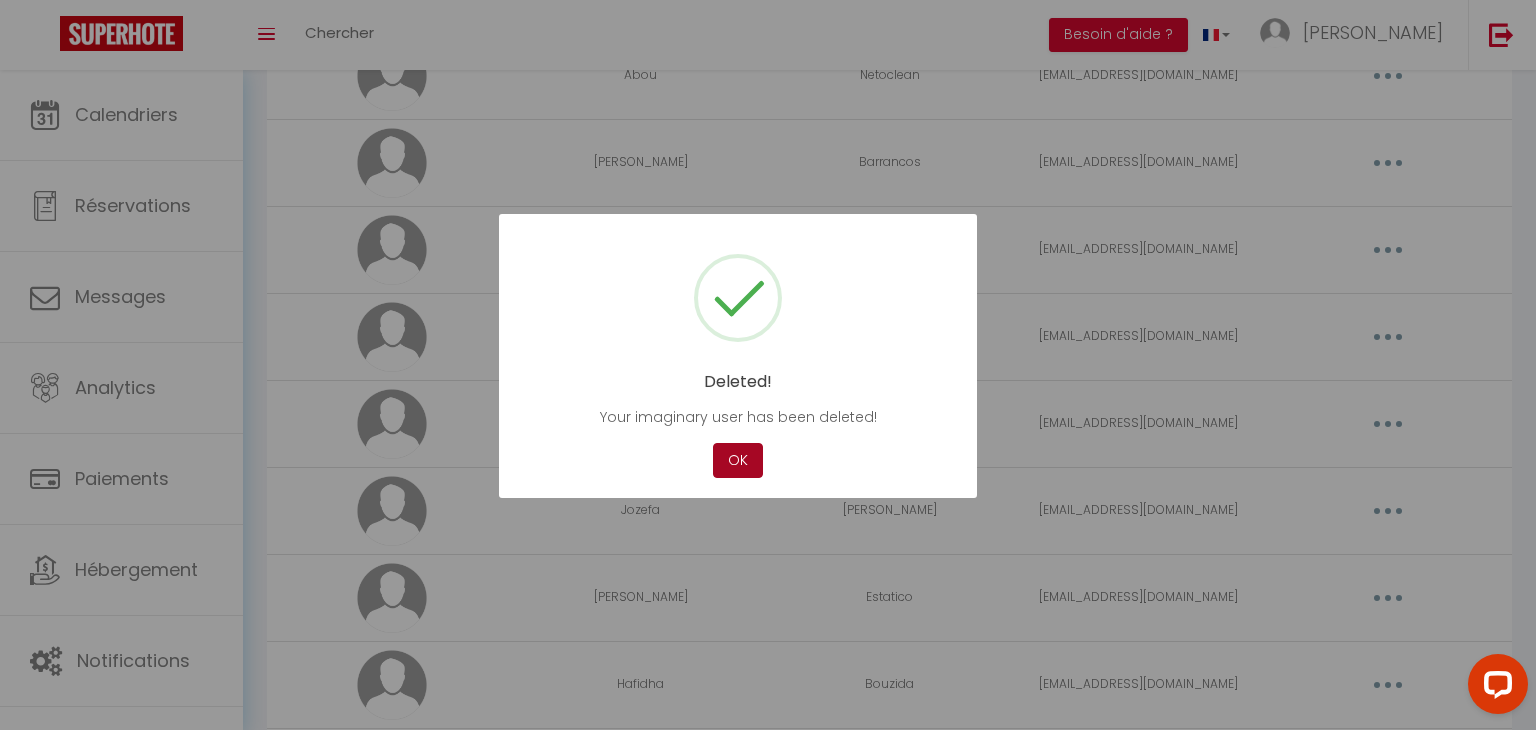 click on "OK" at bounding box center [738, 460] 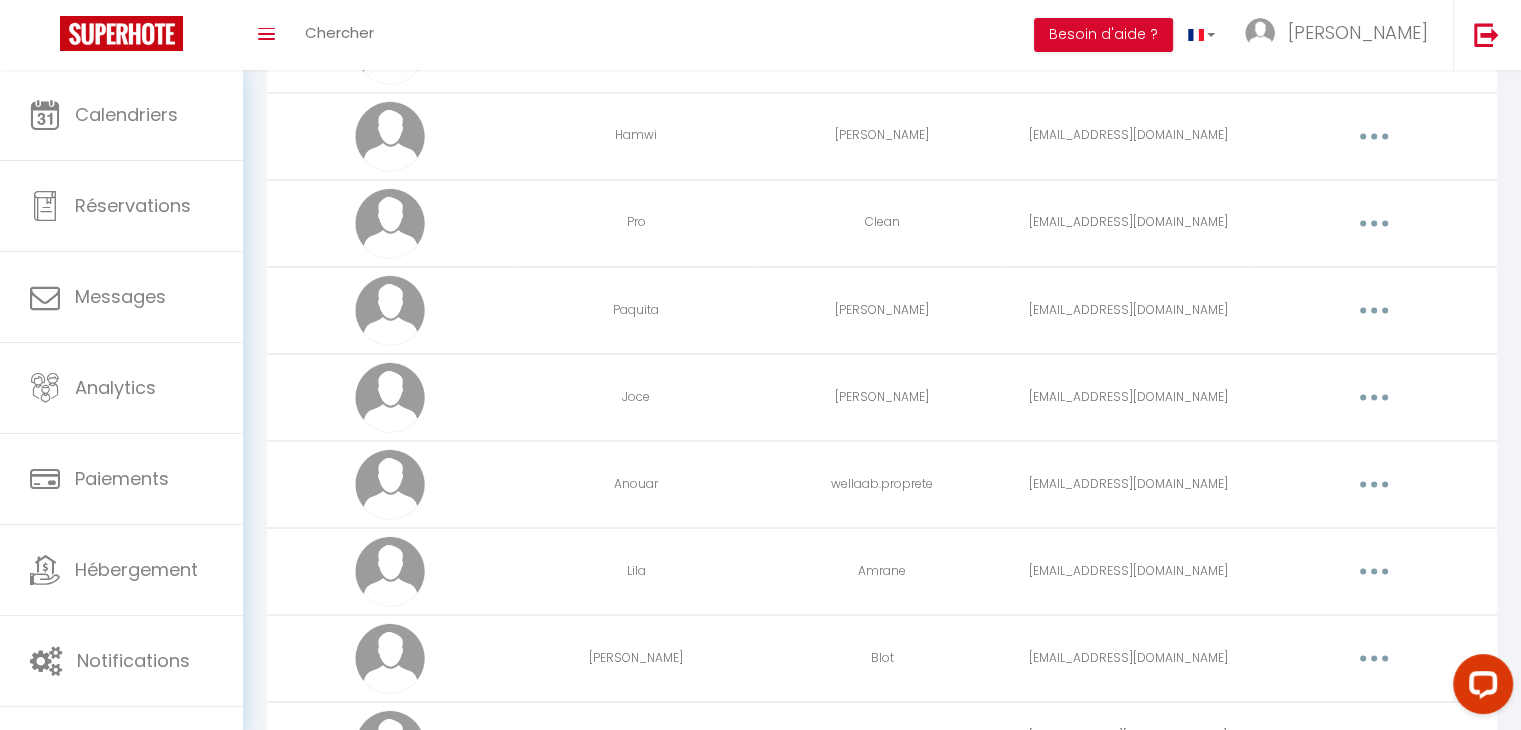 scroll, scrollTop: 3539, scrollLeft: 0, axis: vertical 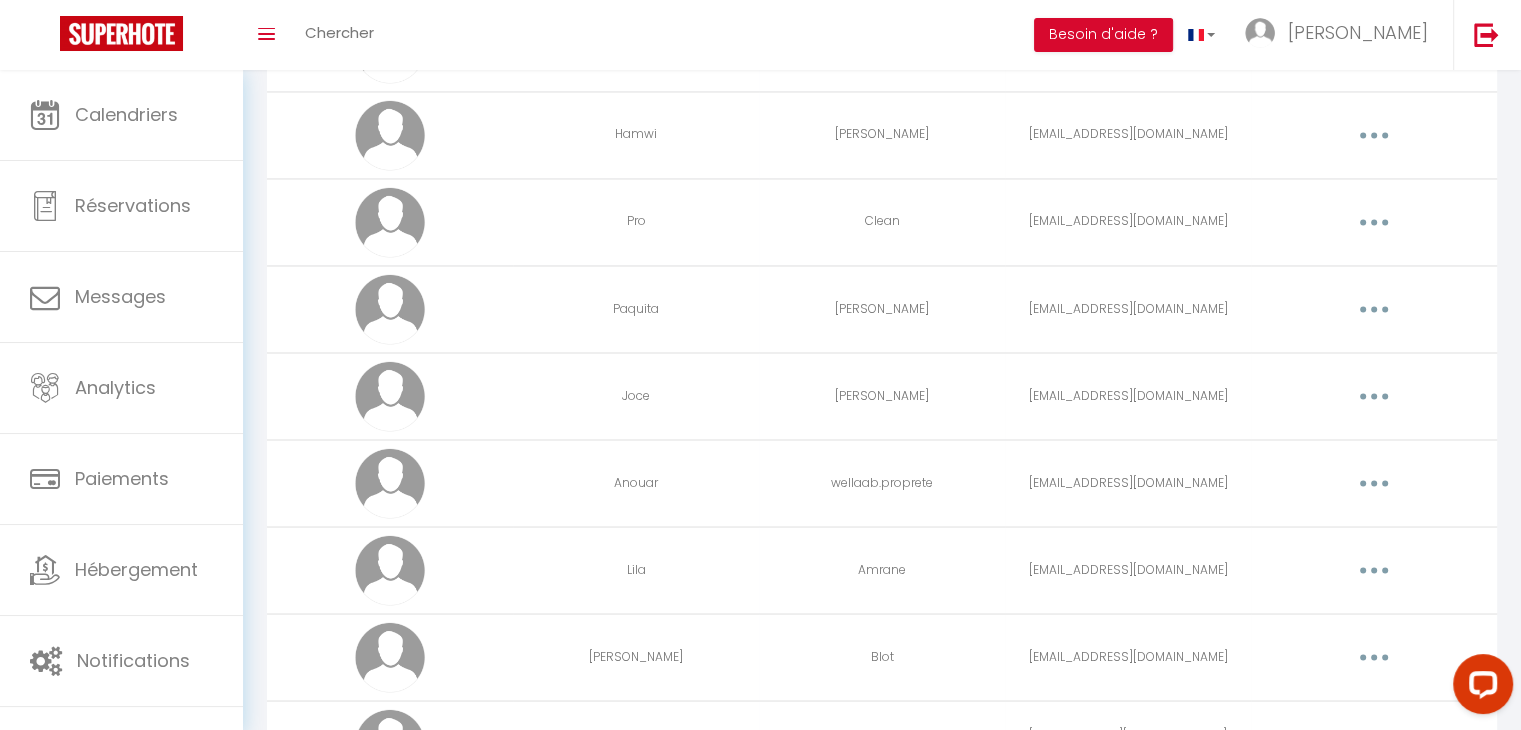 click at bounding box center [1374, 483] 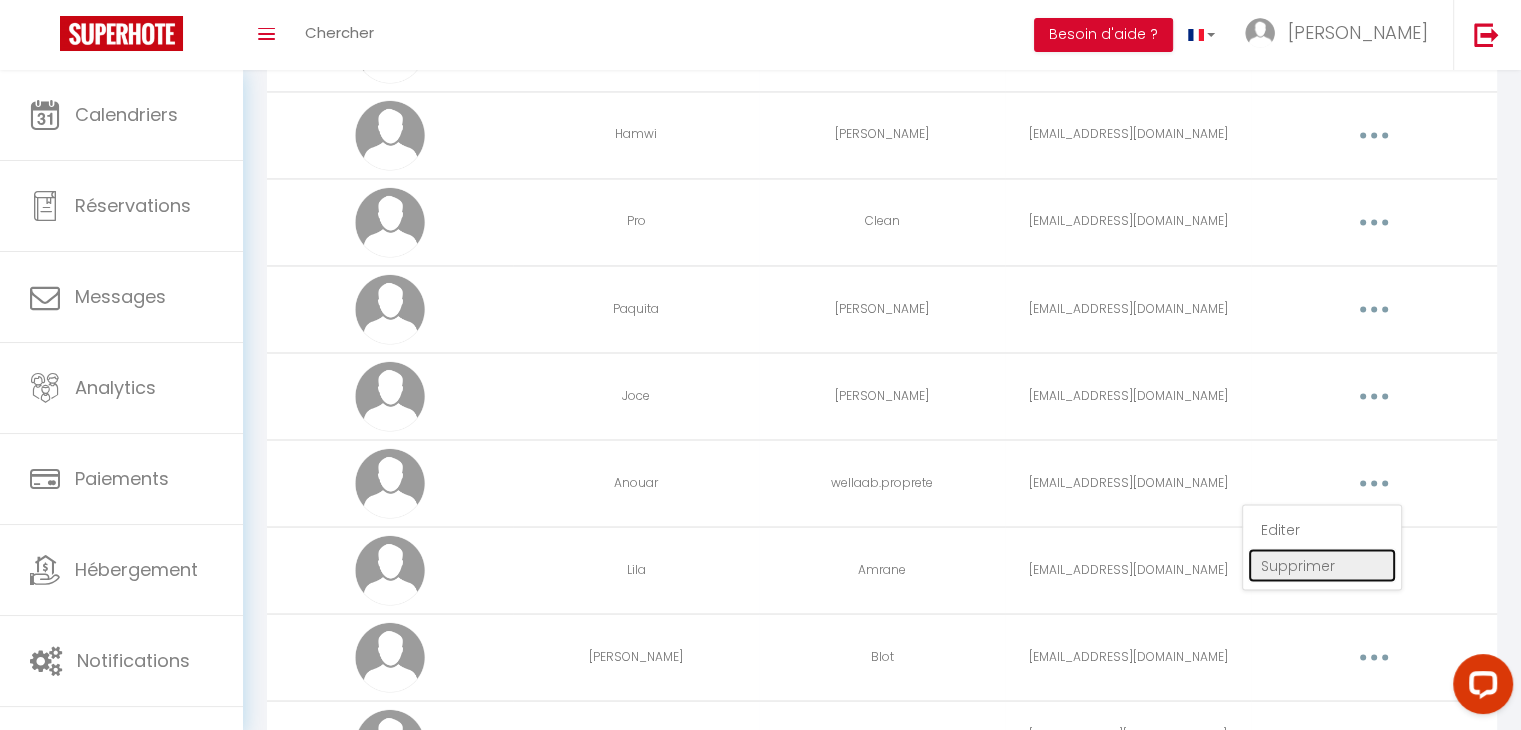 click on "Supprimer" at bounding box center [1322, 565] 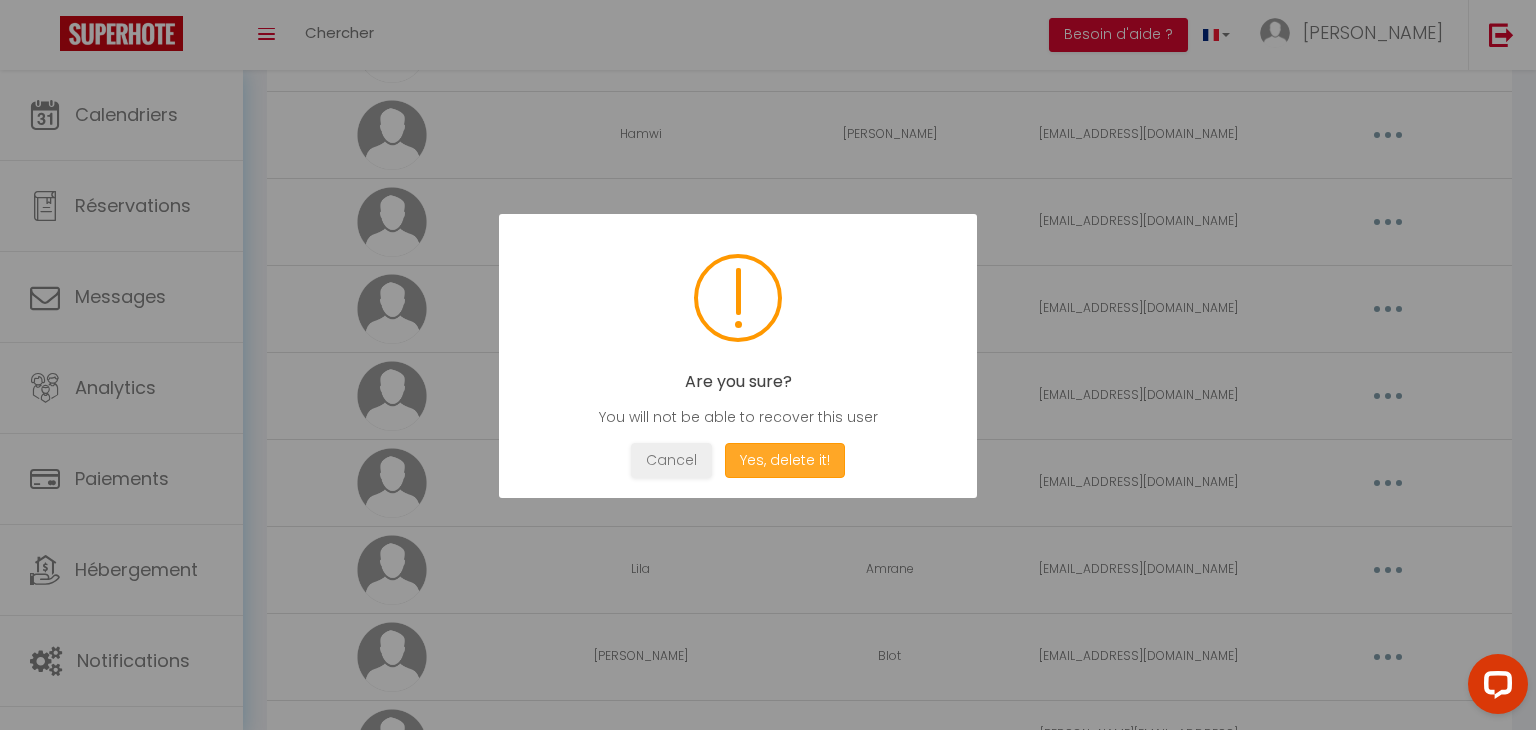 click on "Yes, delete it!" at bounding box center [785, 460] 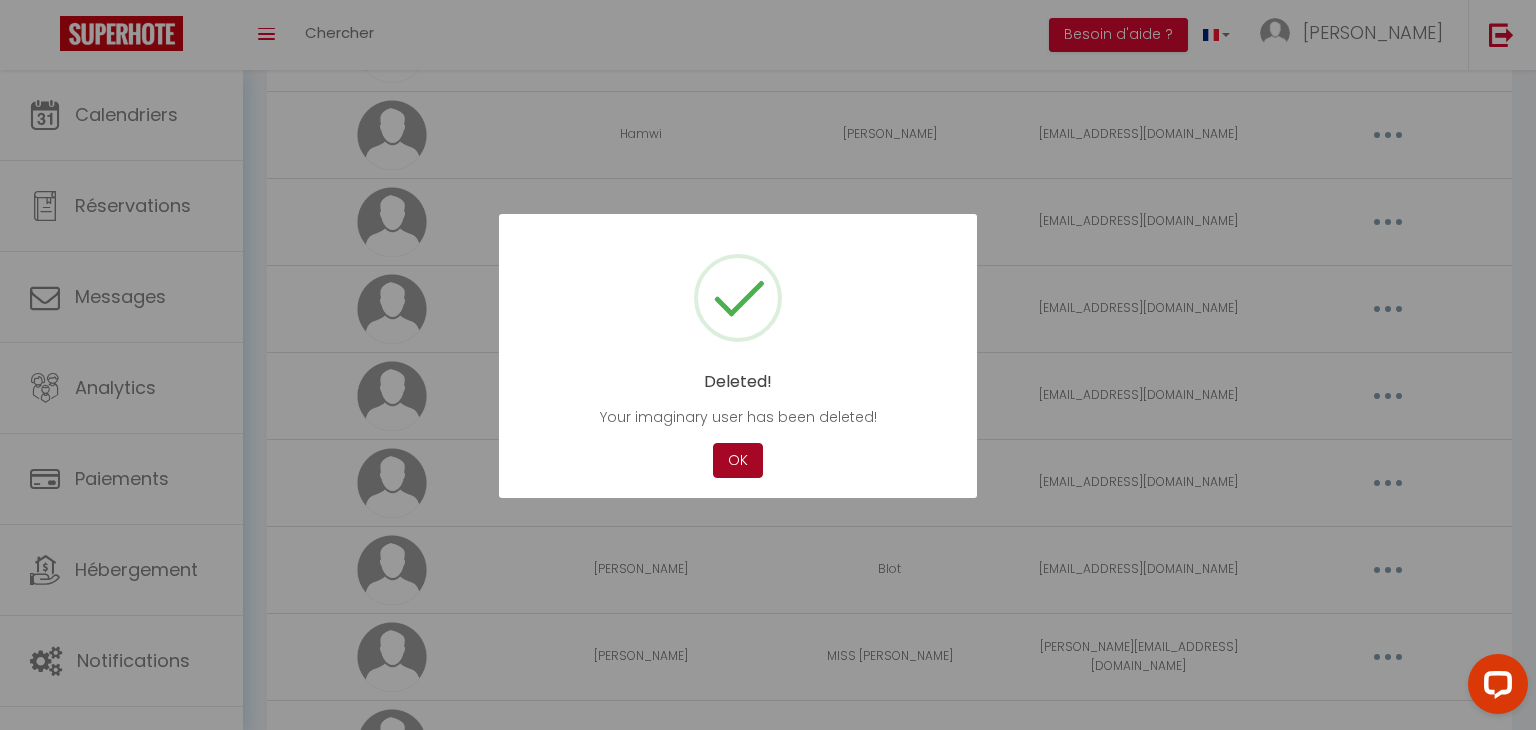 click on "OK" at bounding box center [738, 460] 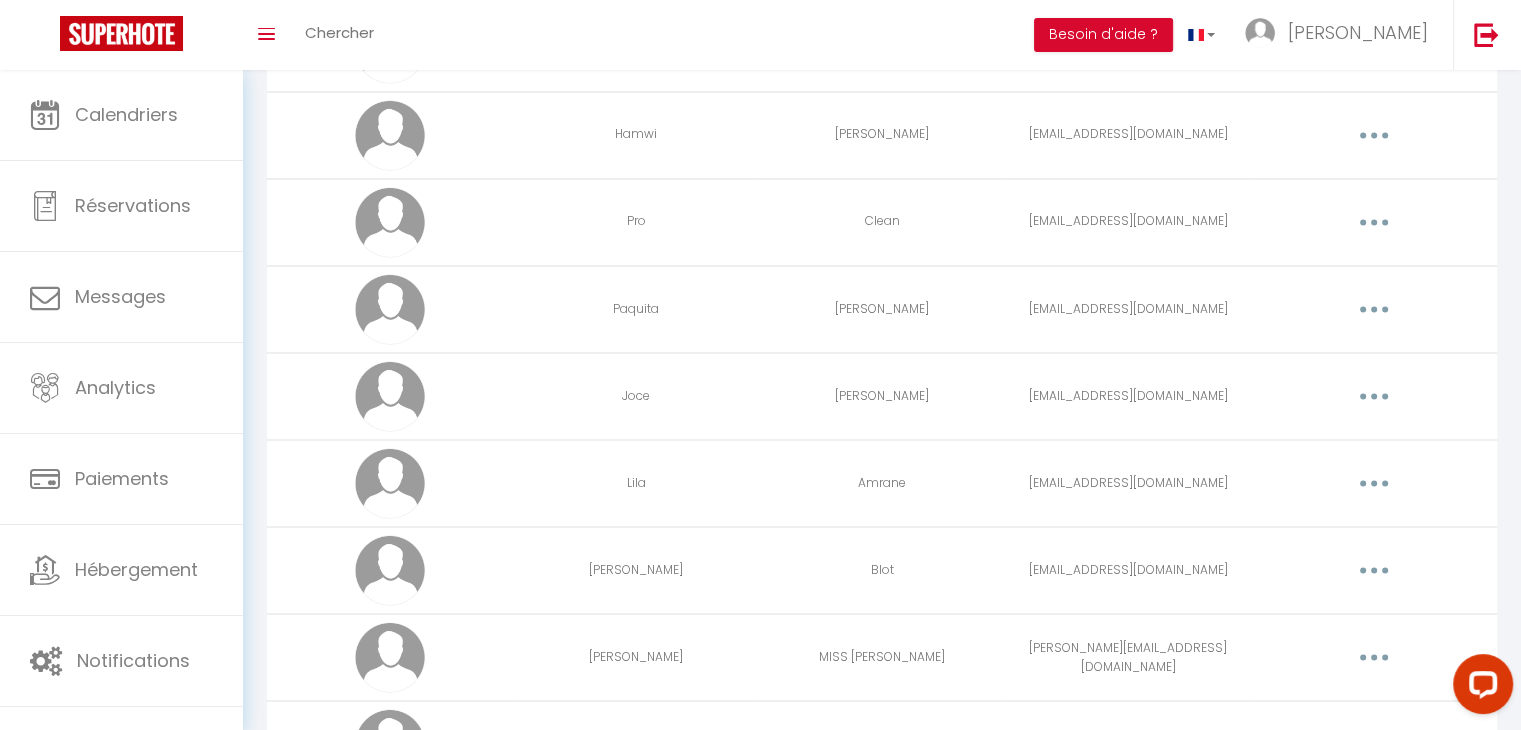 click at bounding box center [1374, 396] 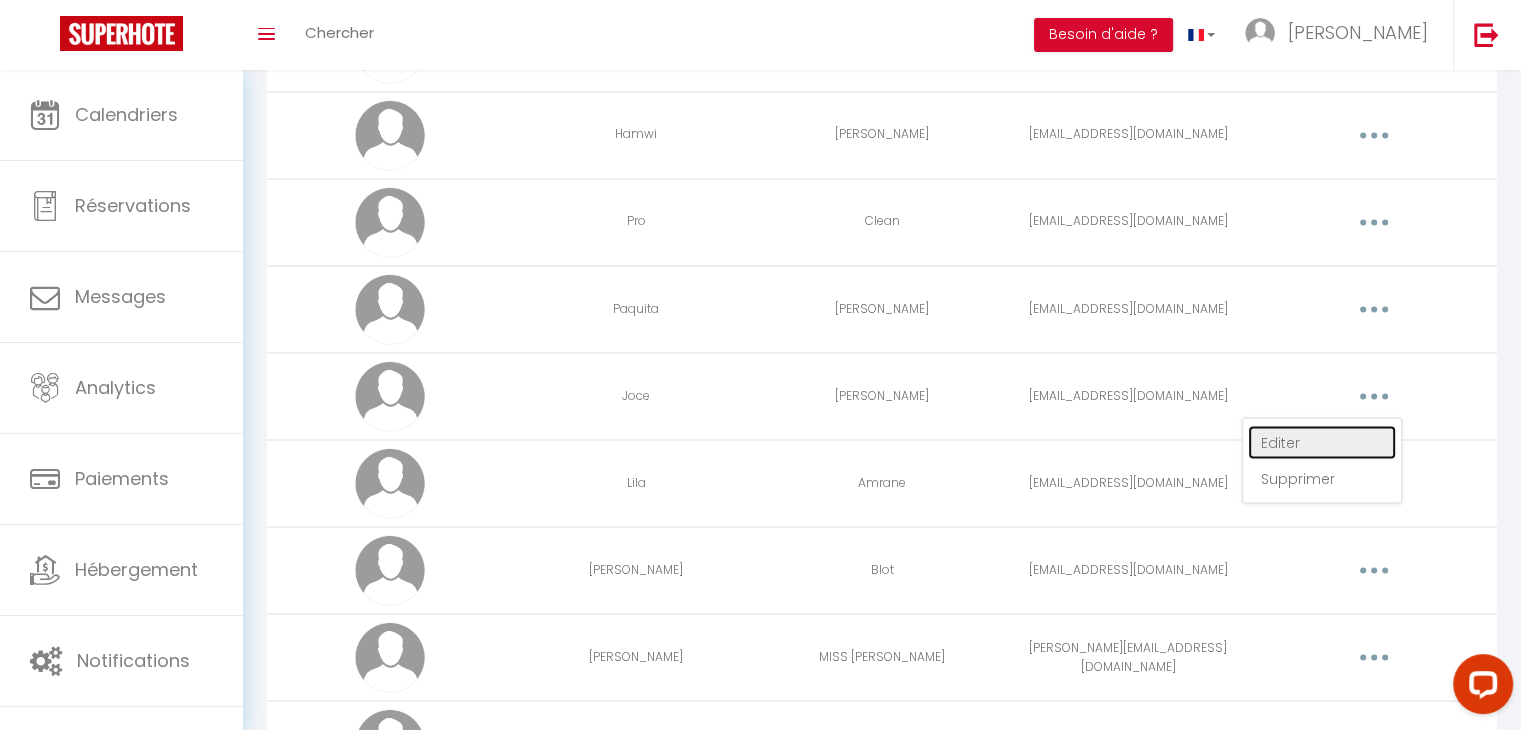 click on "Editer" at bounding box center (1322, 442) 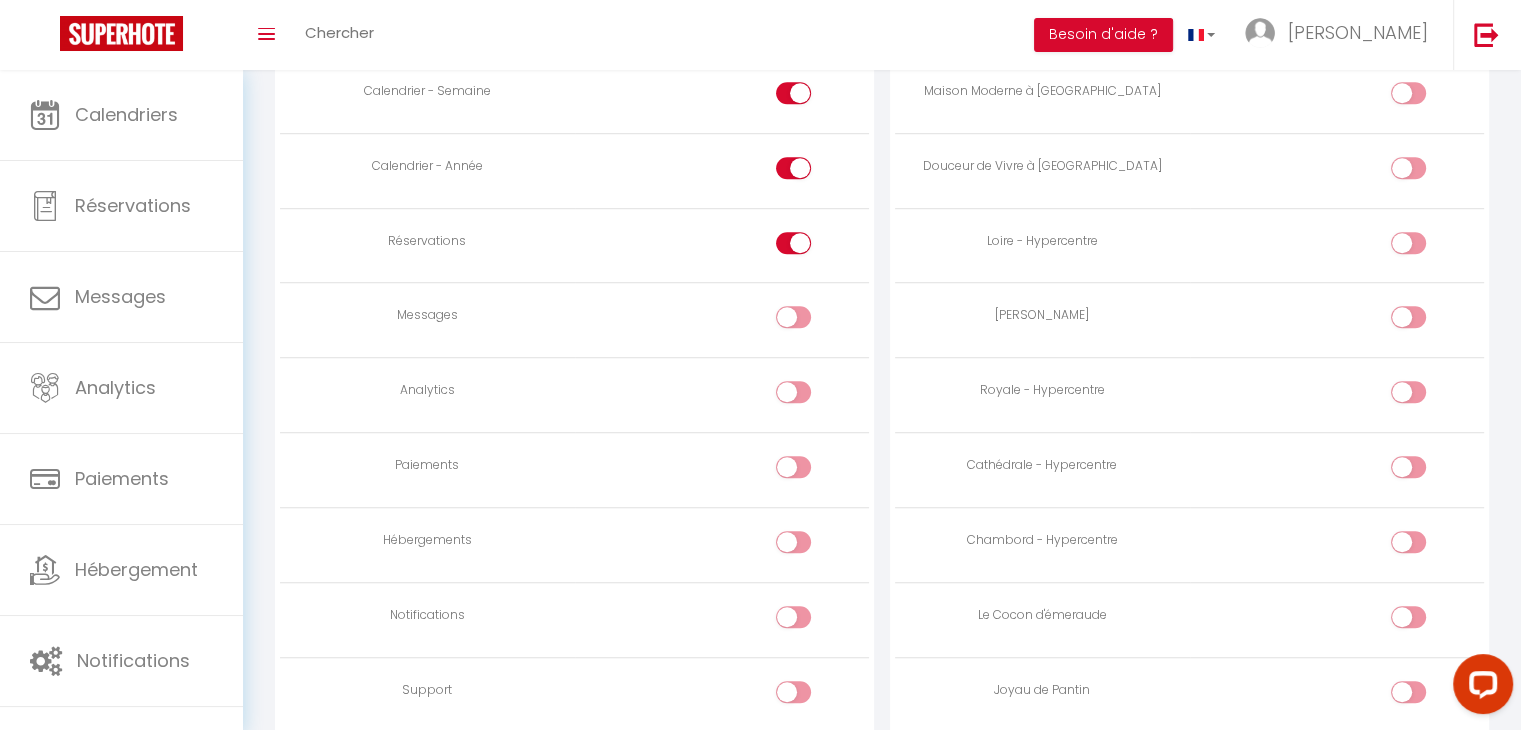 scroll, scrollTop: 1362, scrollLeft: 0, axis: vertical 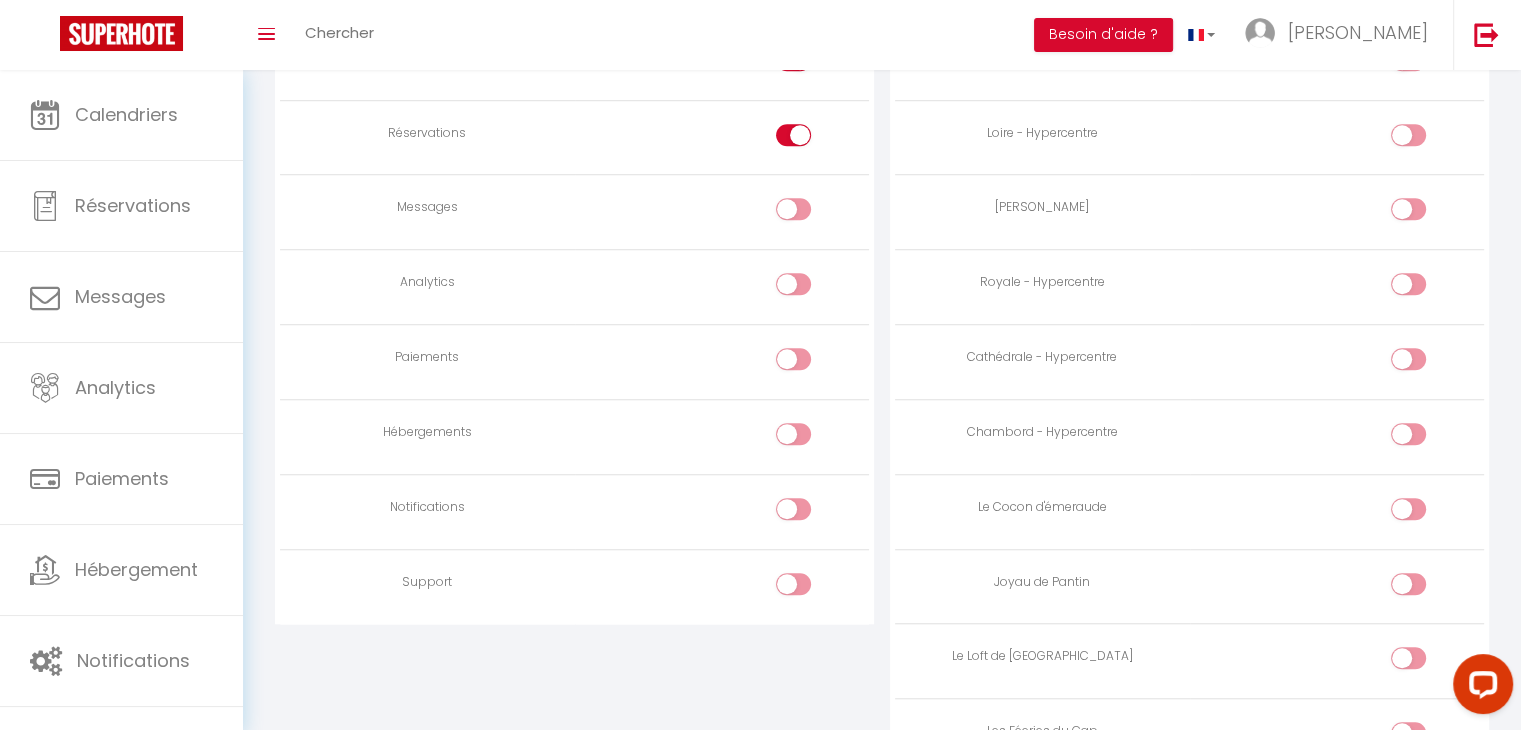 click at bounding box center (793, 509) 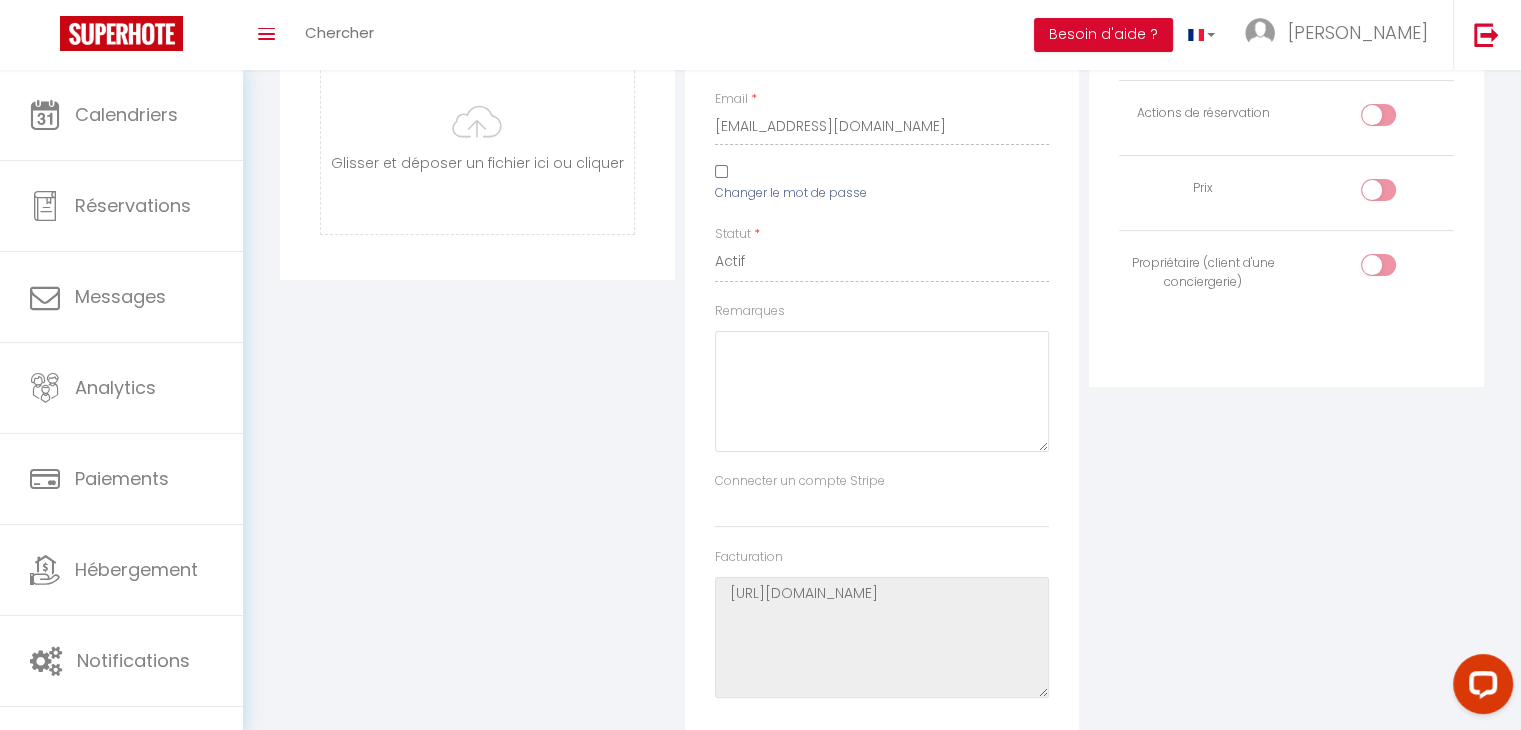scroll, scrollTop: 0, scrollLeft: 0, axis: both 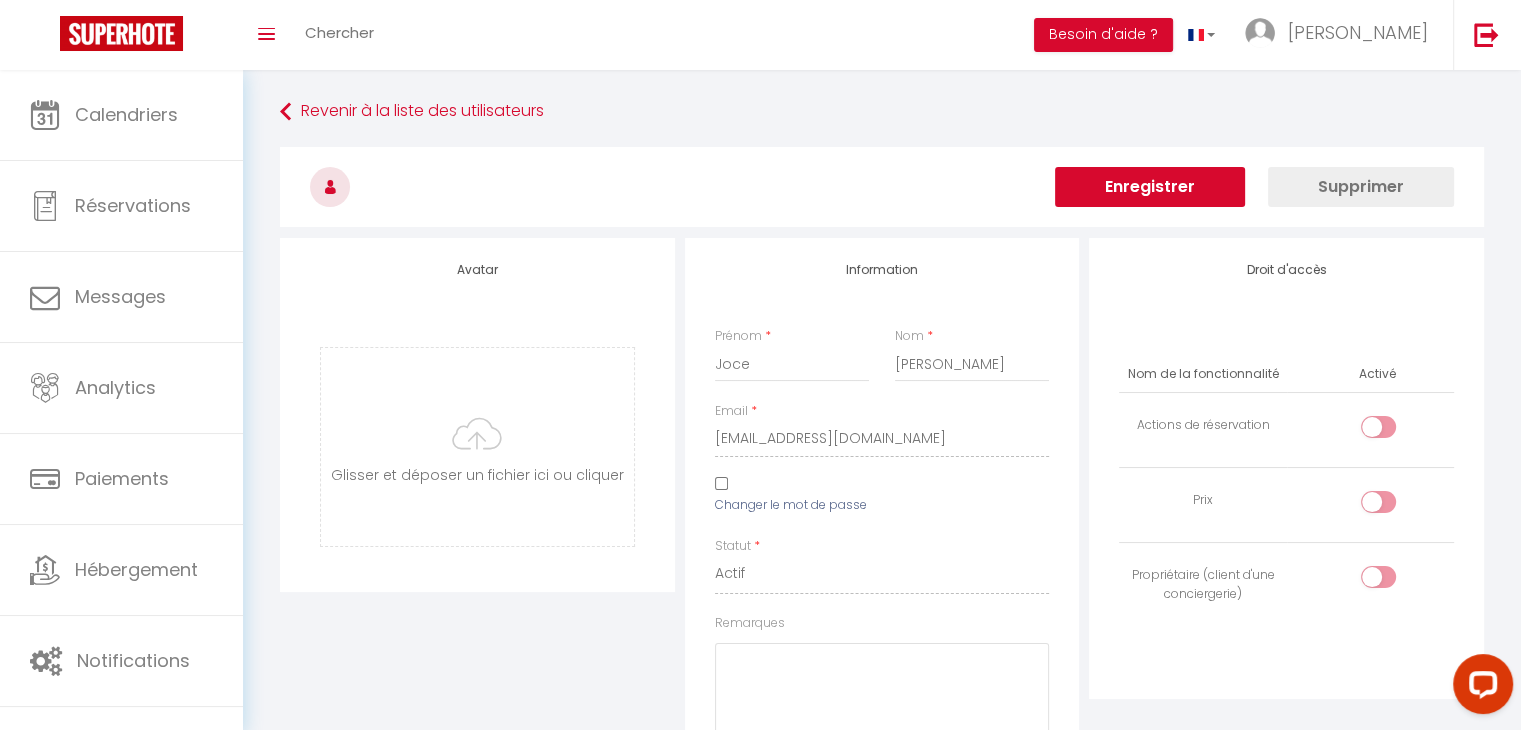 click on "Enregistrer" at bounding box center (1150, 187) 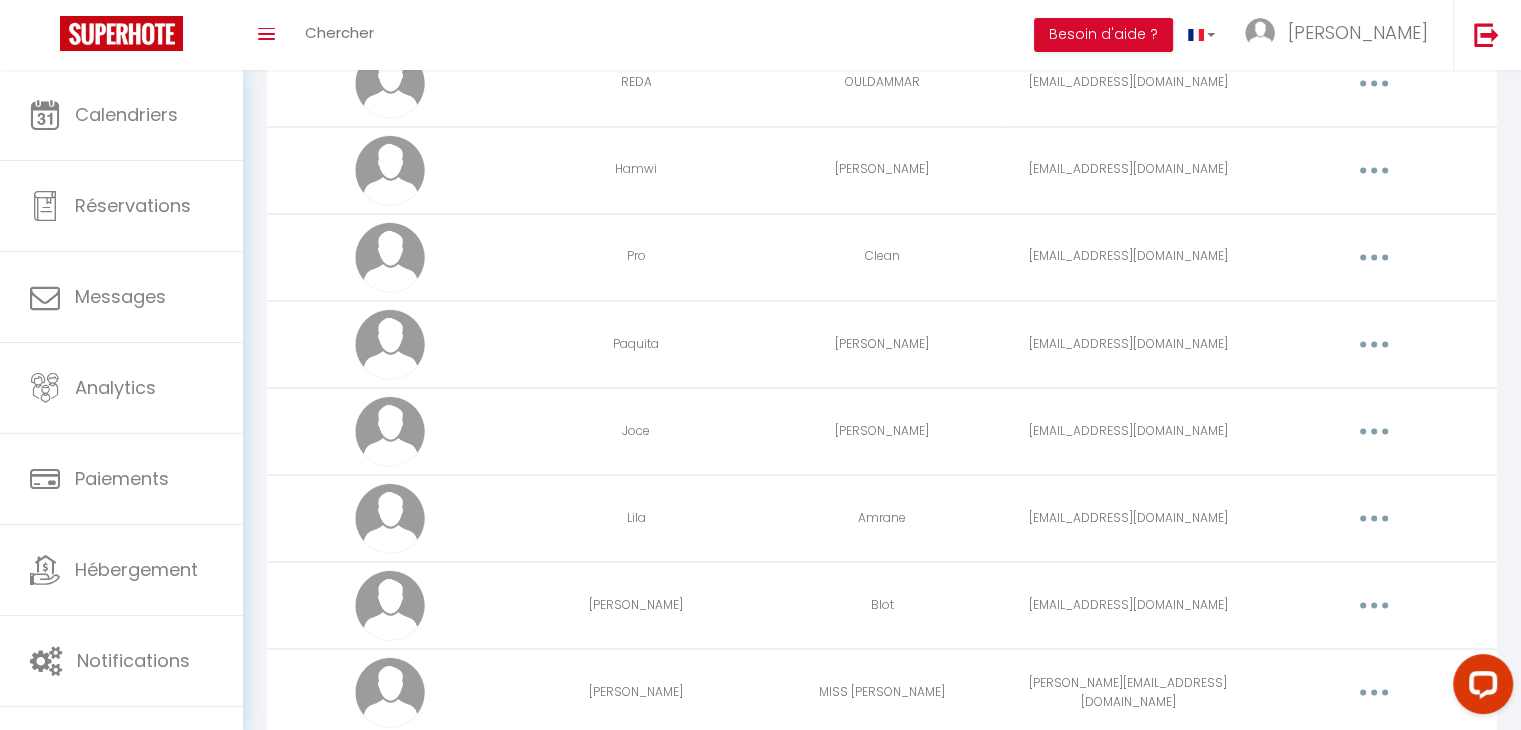 scroll, scrollTop: 3496, scrollLeft: 0, axis: vertical 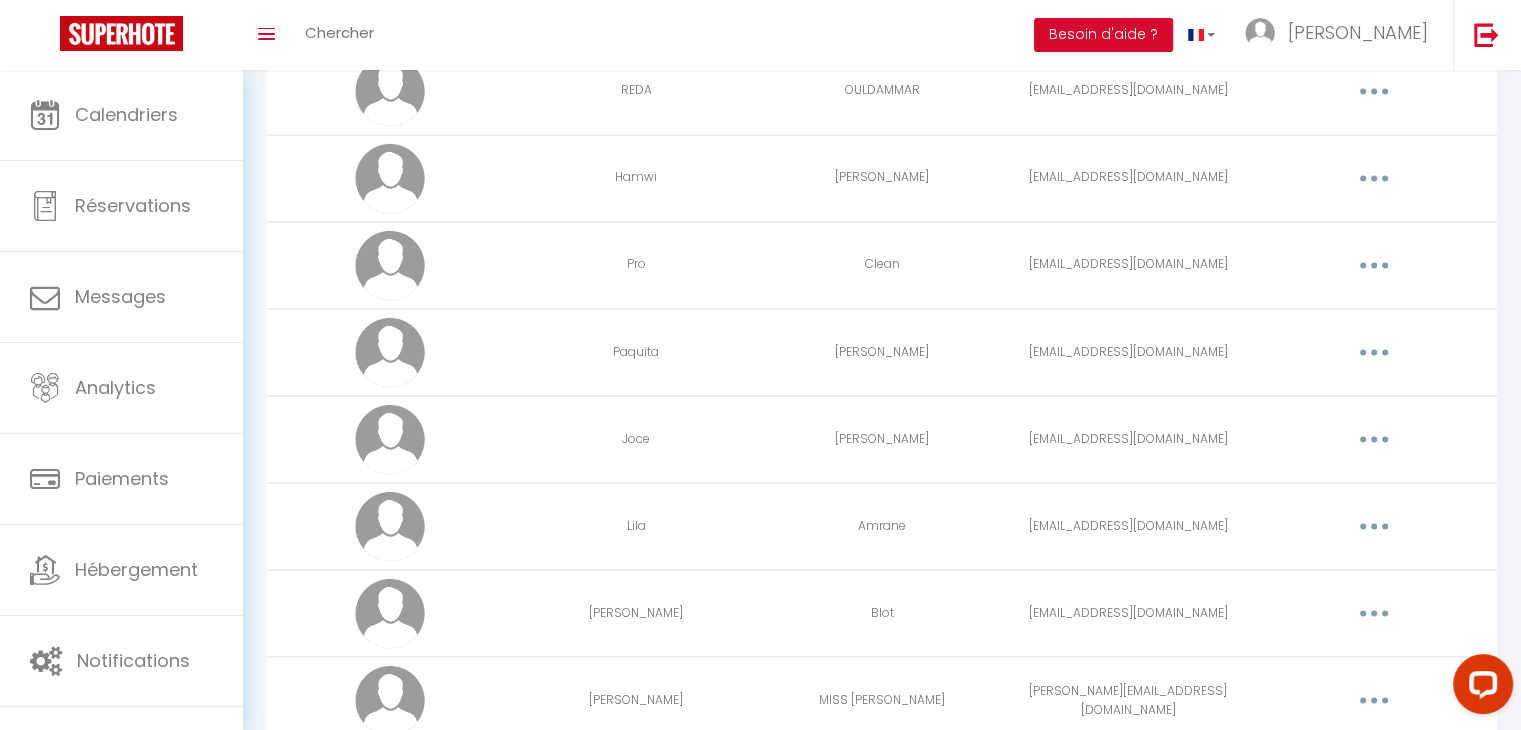 click at bounding box center [1374, 352] 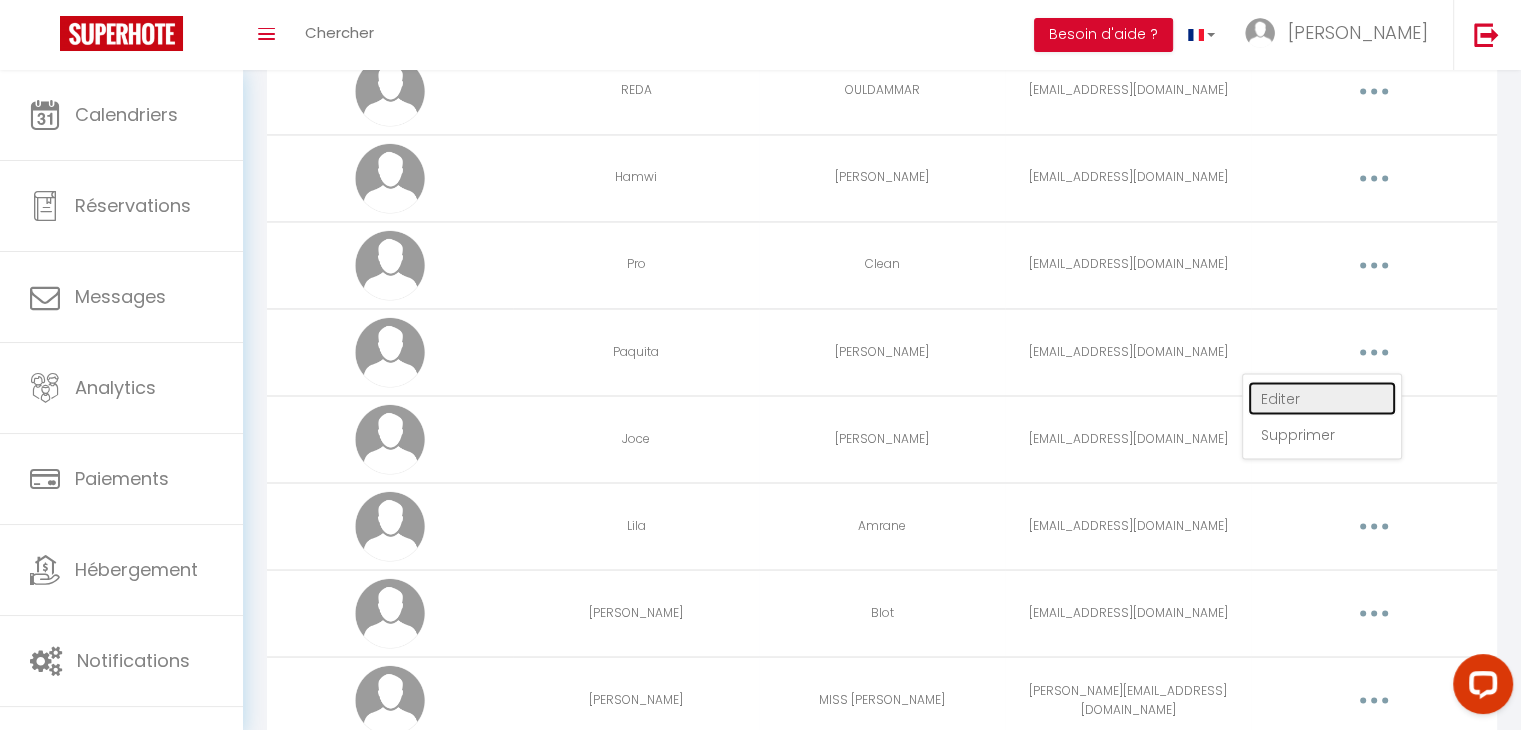 click on "Editer" at bounding box center (1322, 398) 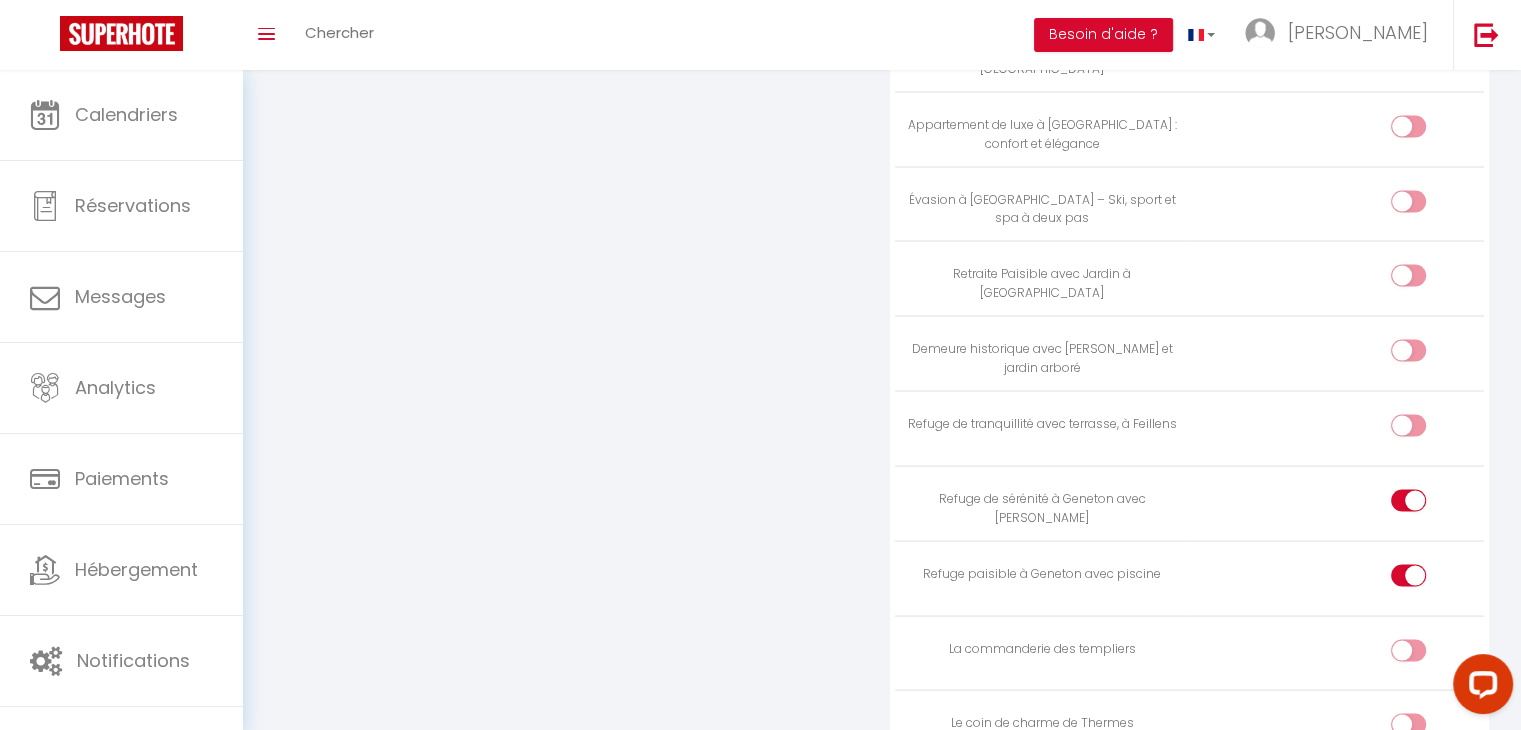 scroll, scrollTop: 3858, scrollLeft: 0, axis: vertical 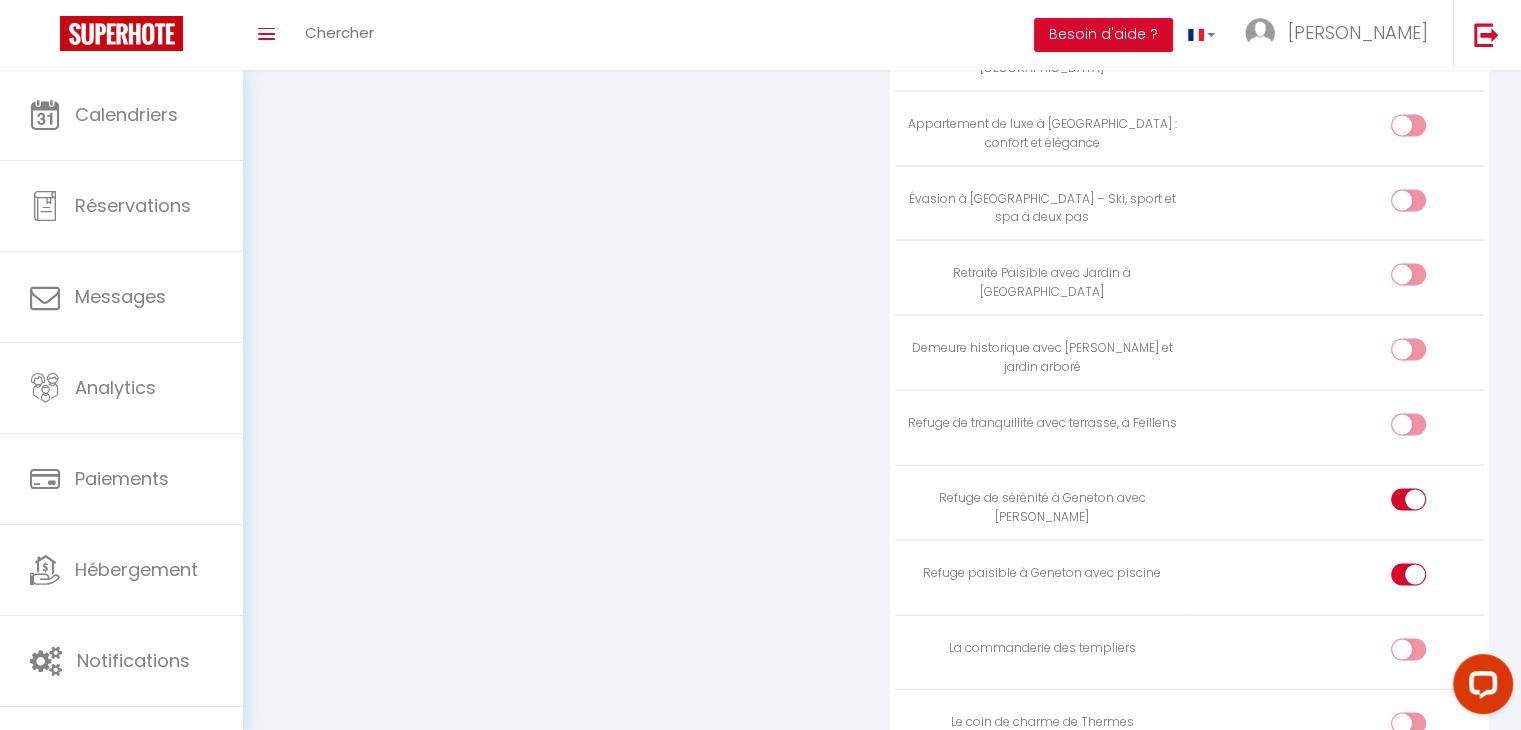 click at bounding box center [1425, 504] 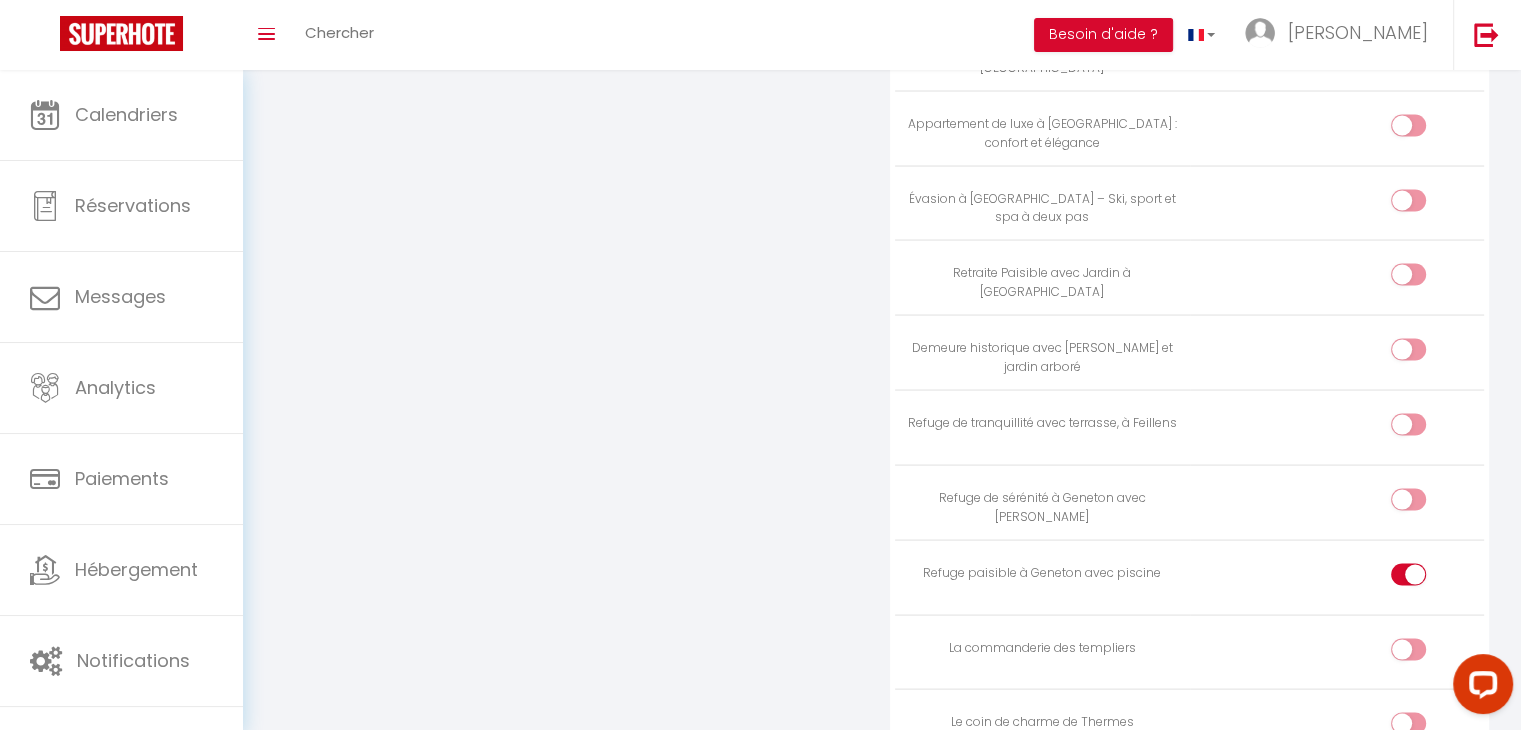click at bounding box center [1425, 579] 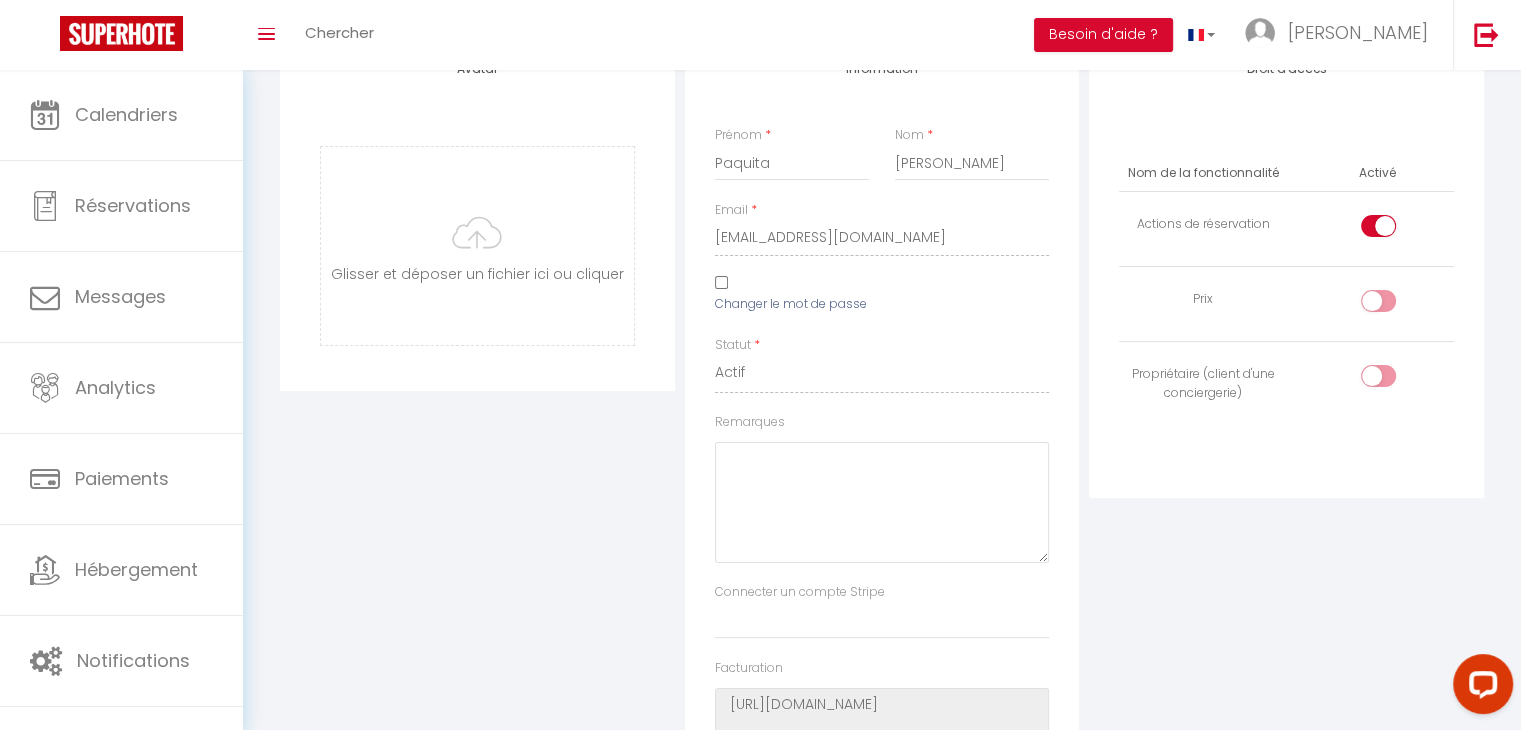 scroll, scrollTop: 0, scrollLeft: 0, axis: both 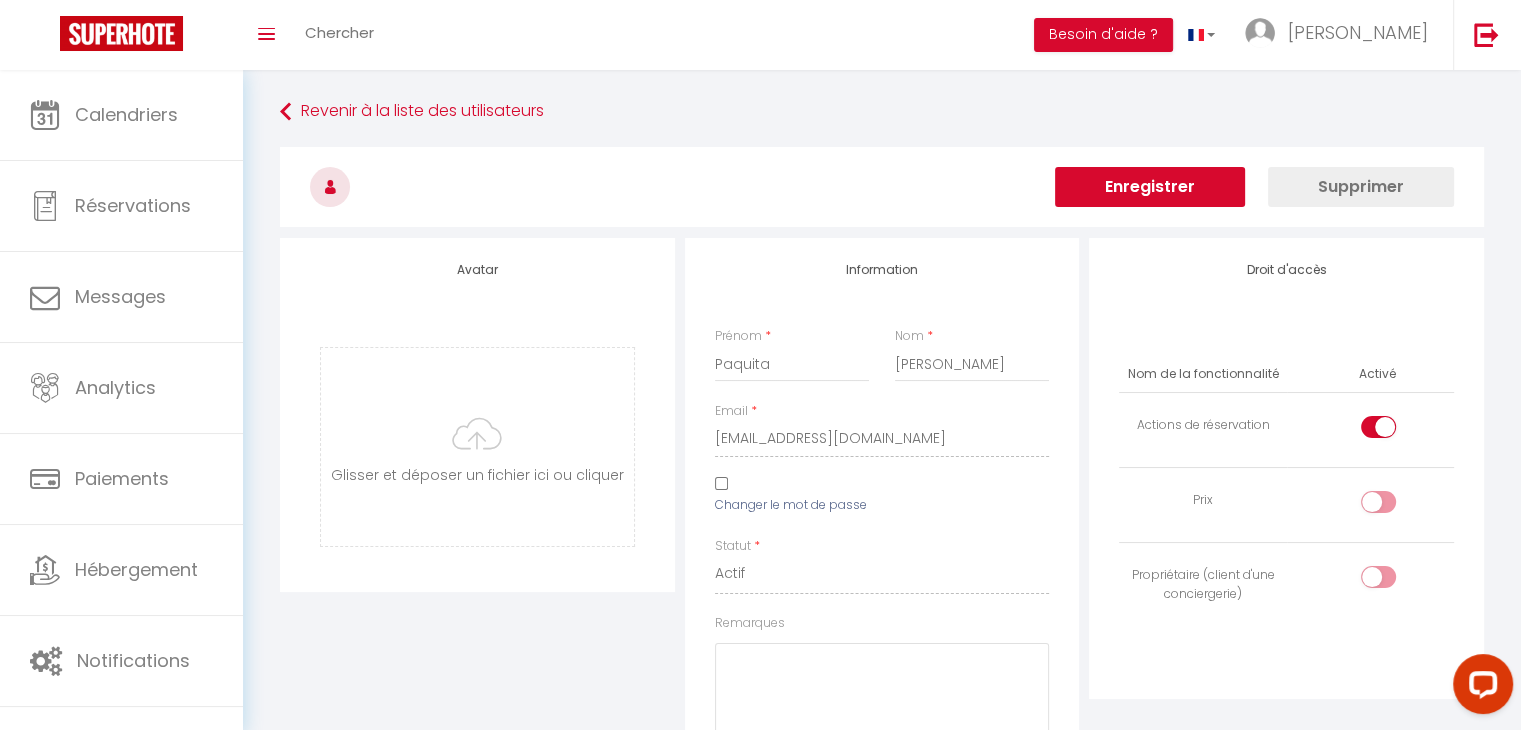 click on "Enregistrer" at bounding box center [1150, 187] 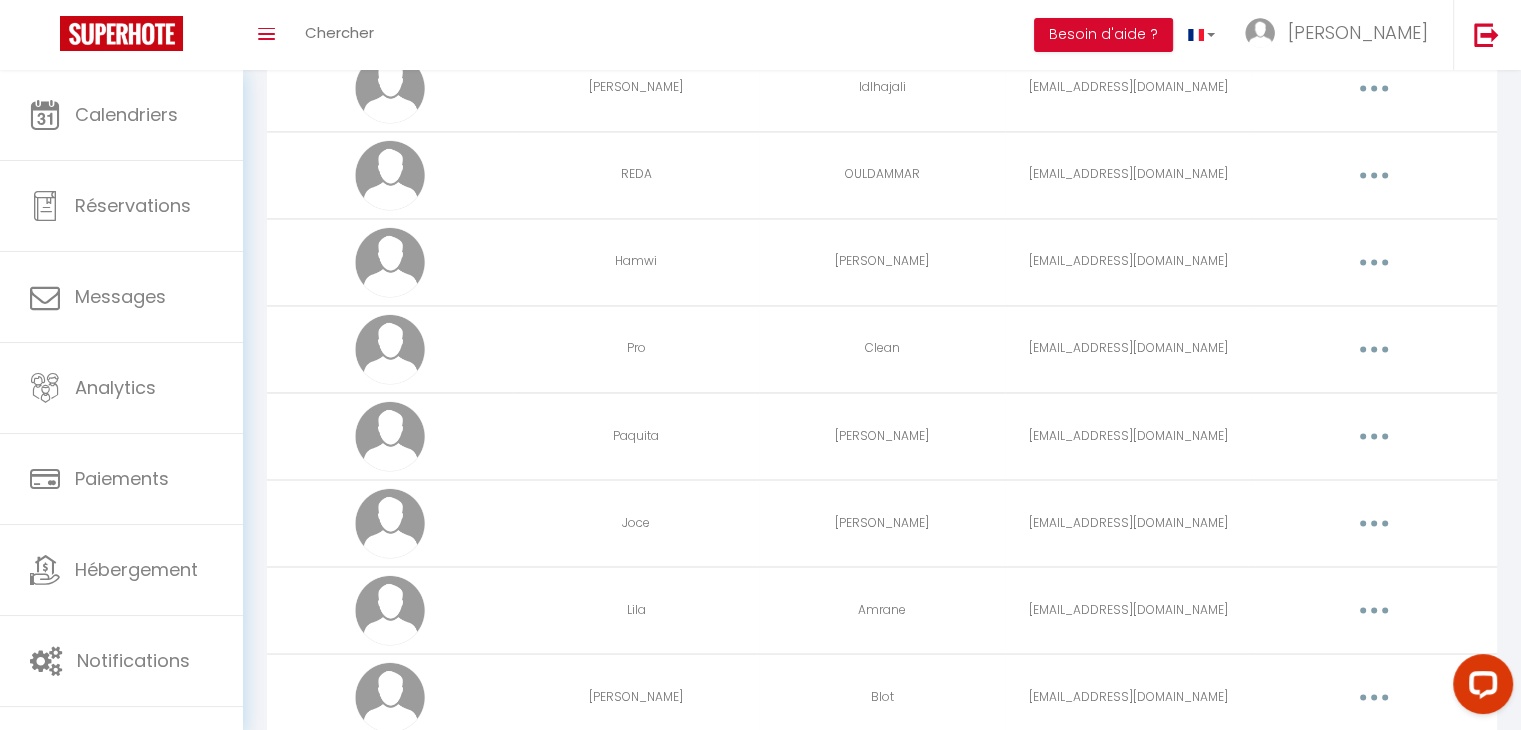 scroll, scrollTop: 3406, scrollLeft: 0, axis: vertical 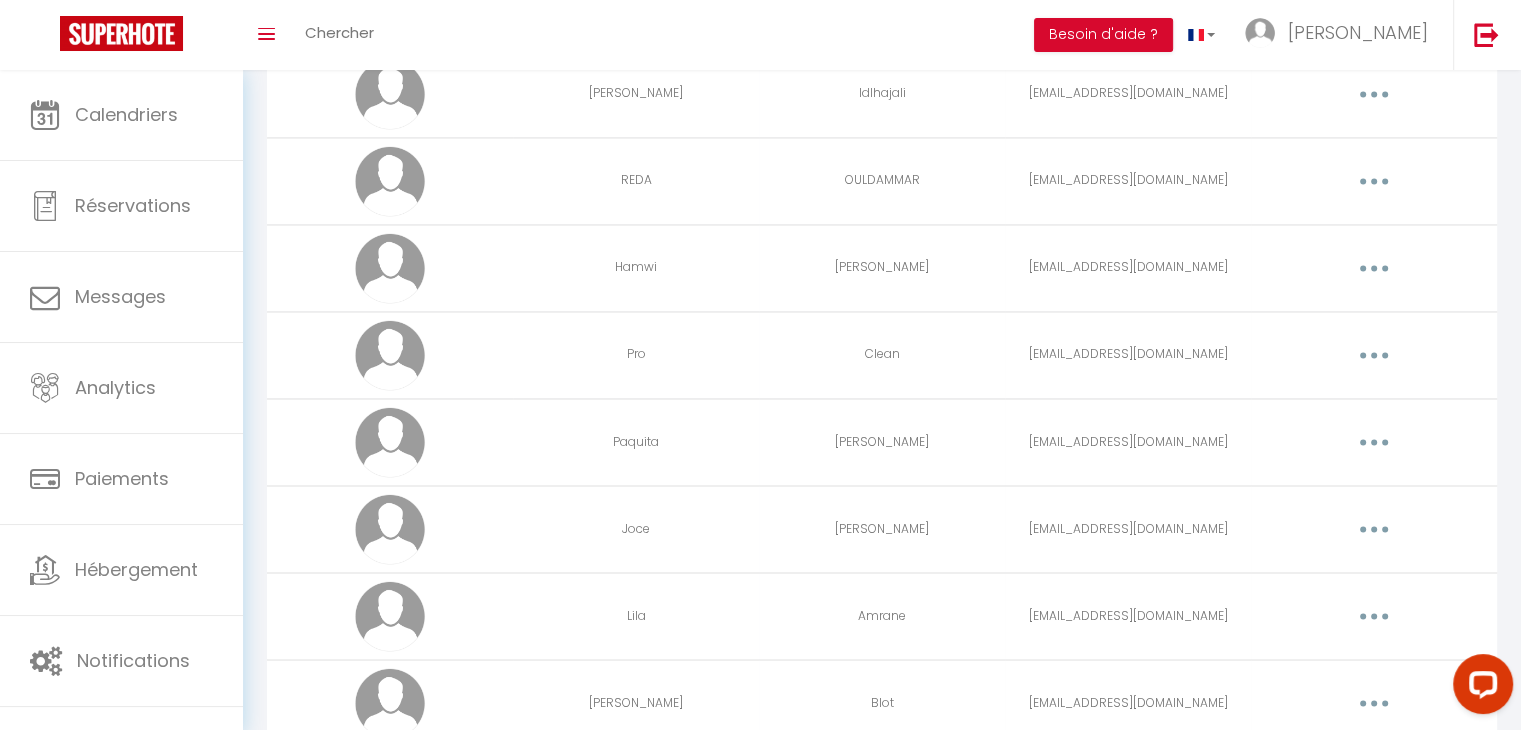 click at bounding box center (1374, 355) 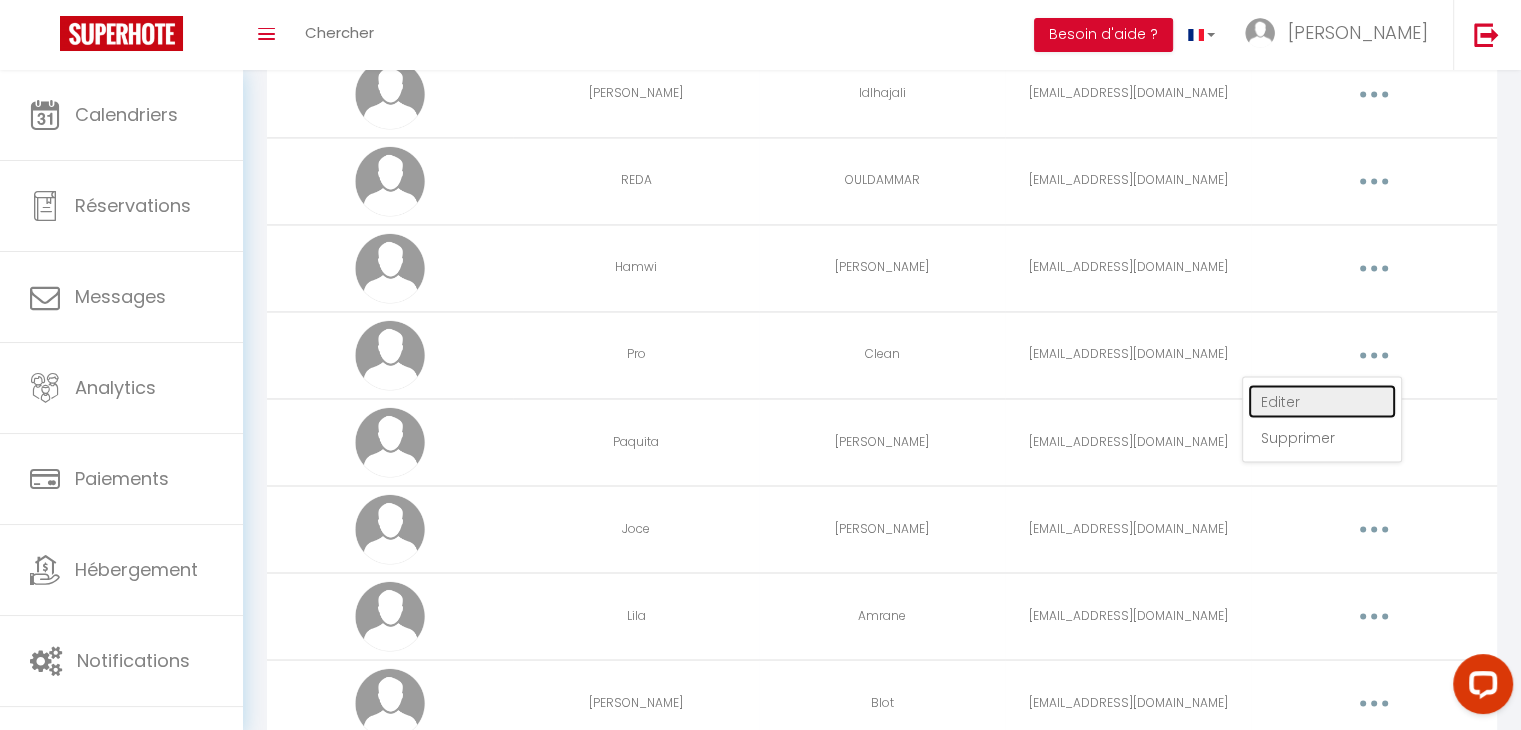 click on "Editer" at bounding box center (1322, 401) 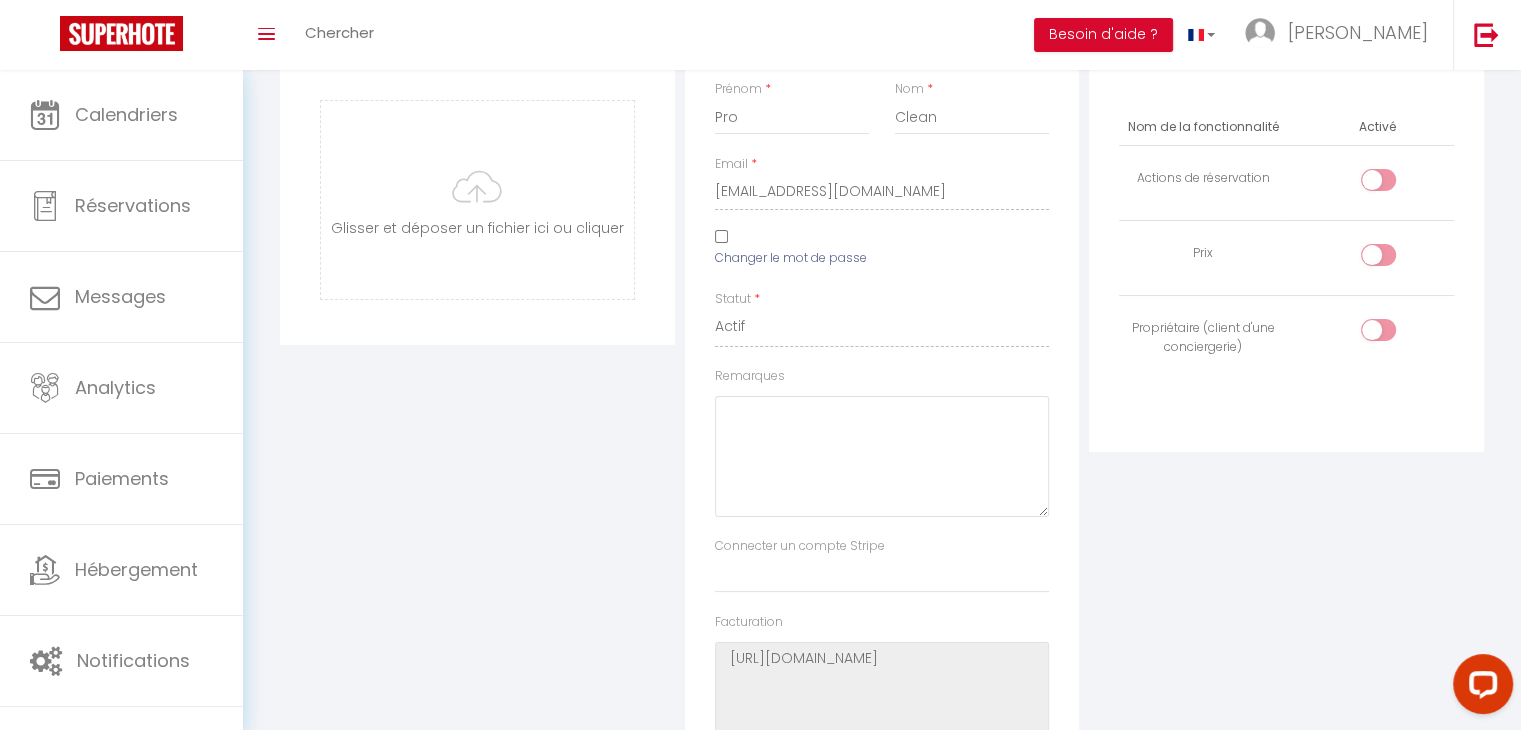 scroll, scrollTop: 0, scrollLeft: 0, axis: both 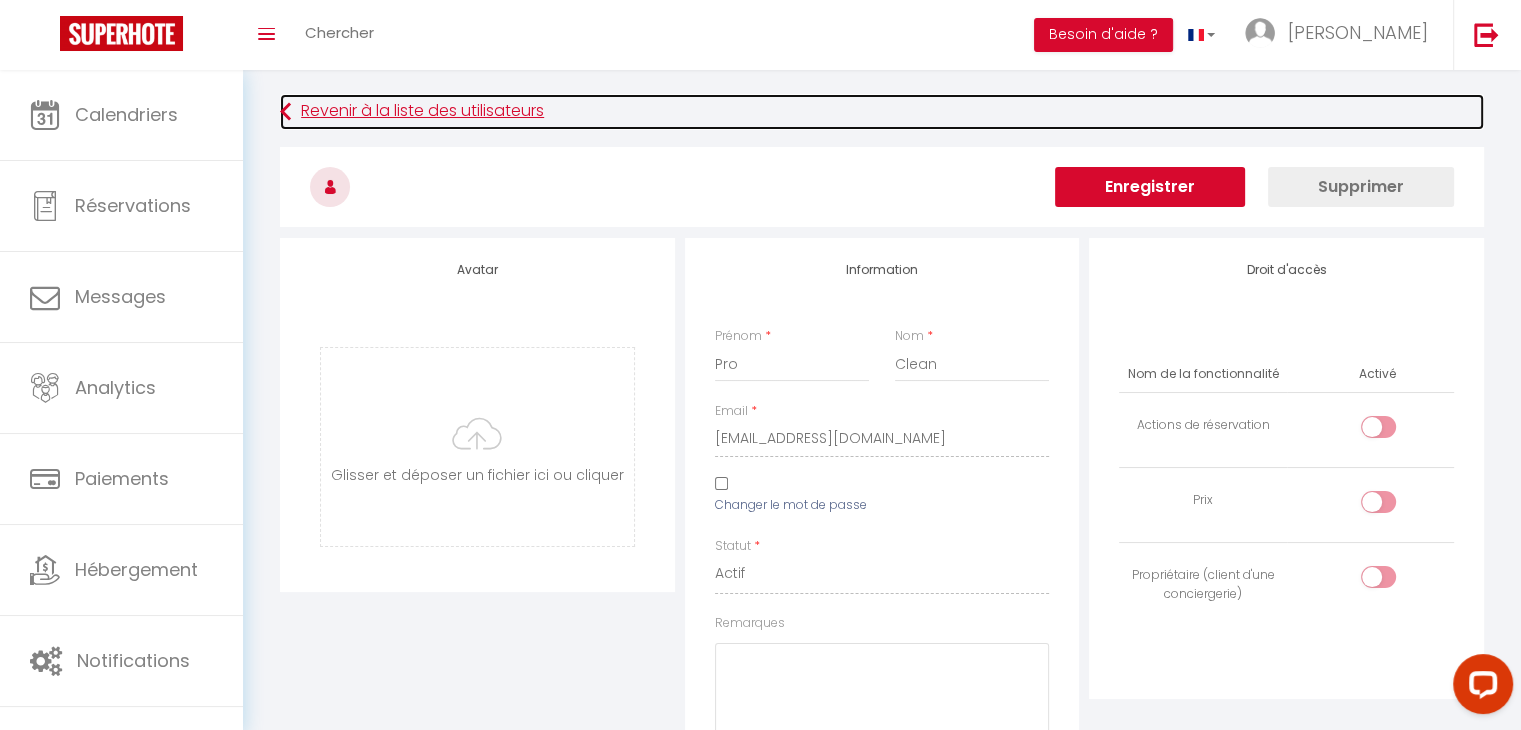 click on "Revenir à la liste des utilisateurs" at bounding box center (882, 112) 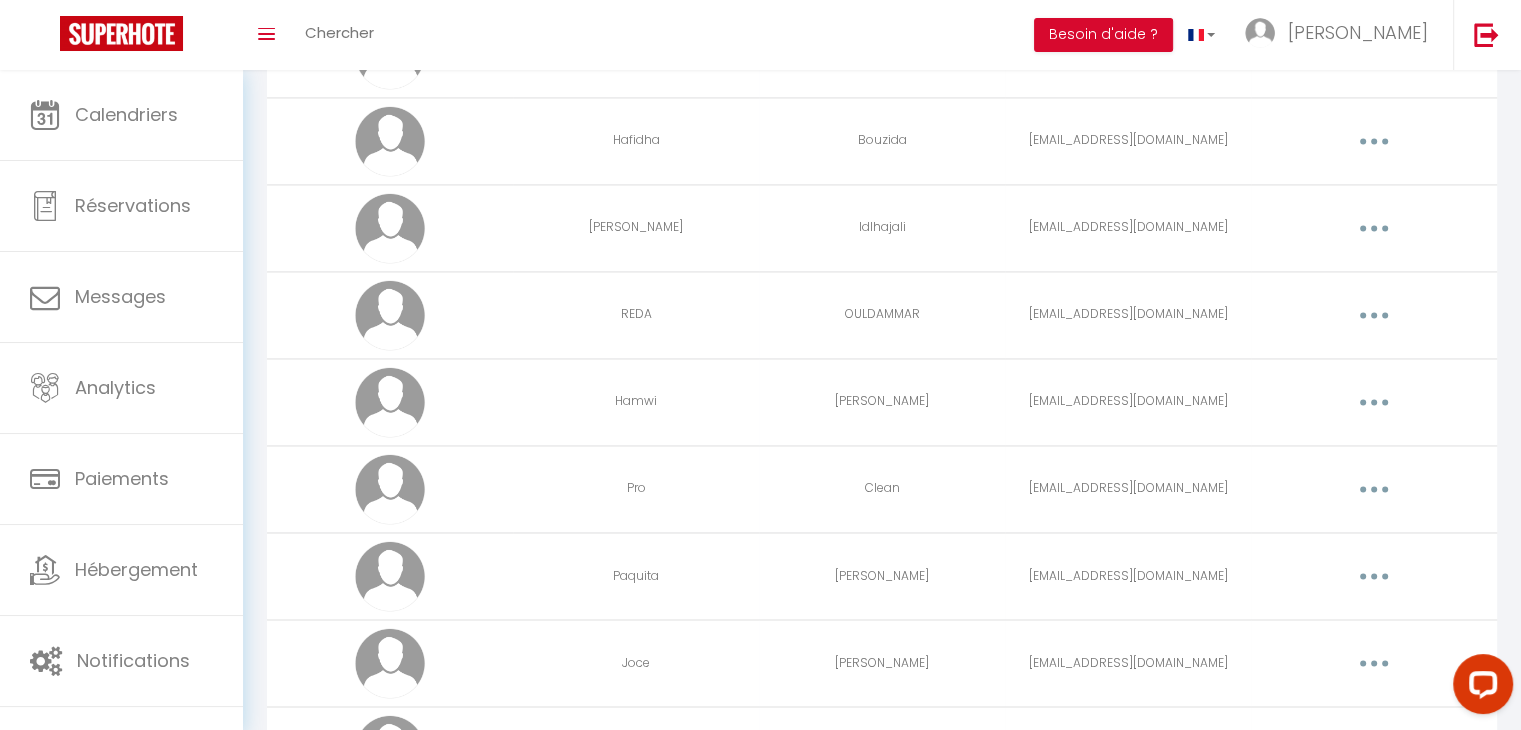 scroll, scrollTop: 3272, scrollLeft: 0, axis: vertical 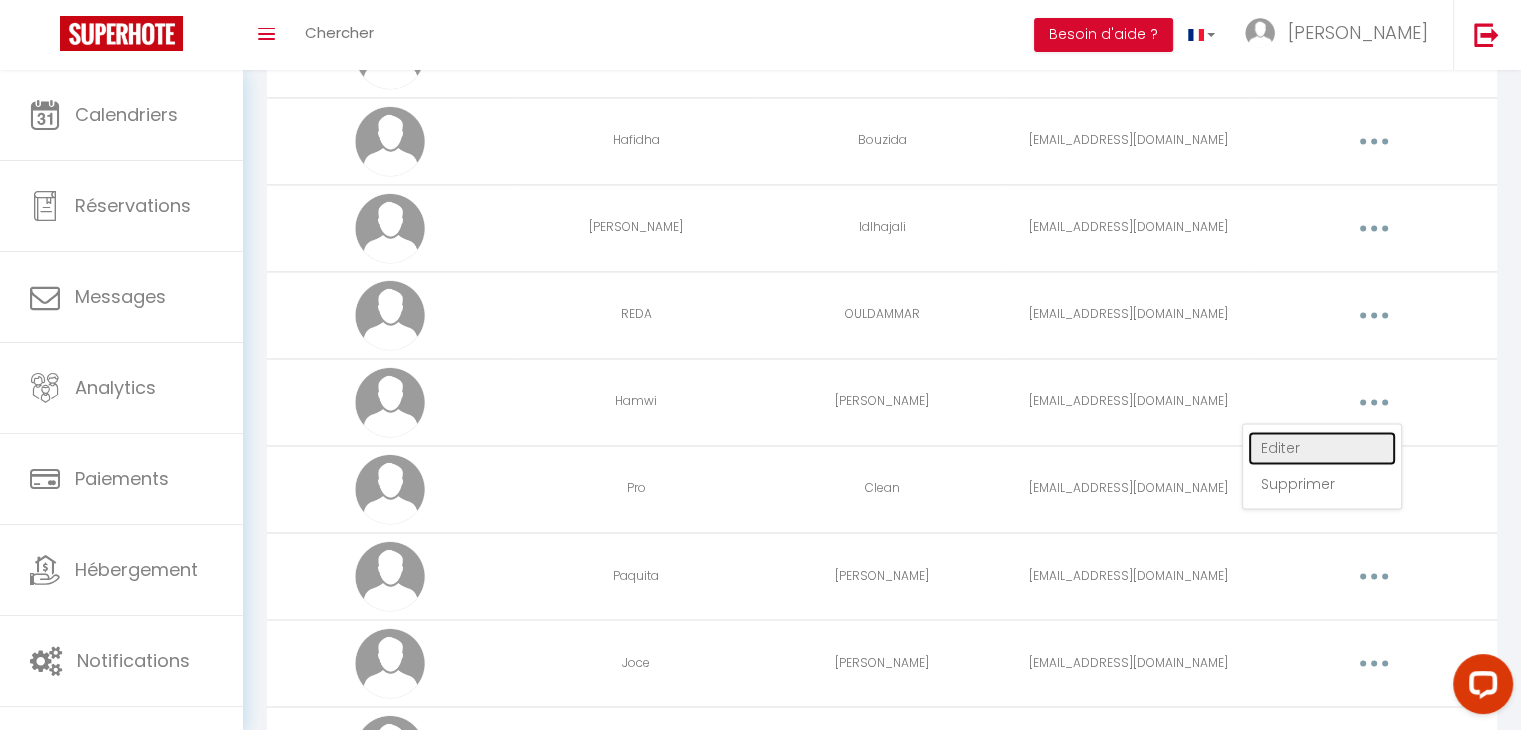 click on "Editer" at bounding box center (1322, 448) 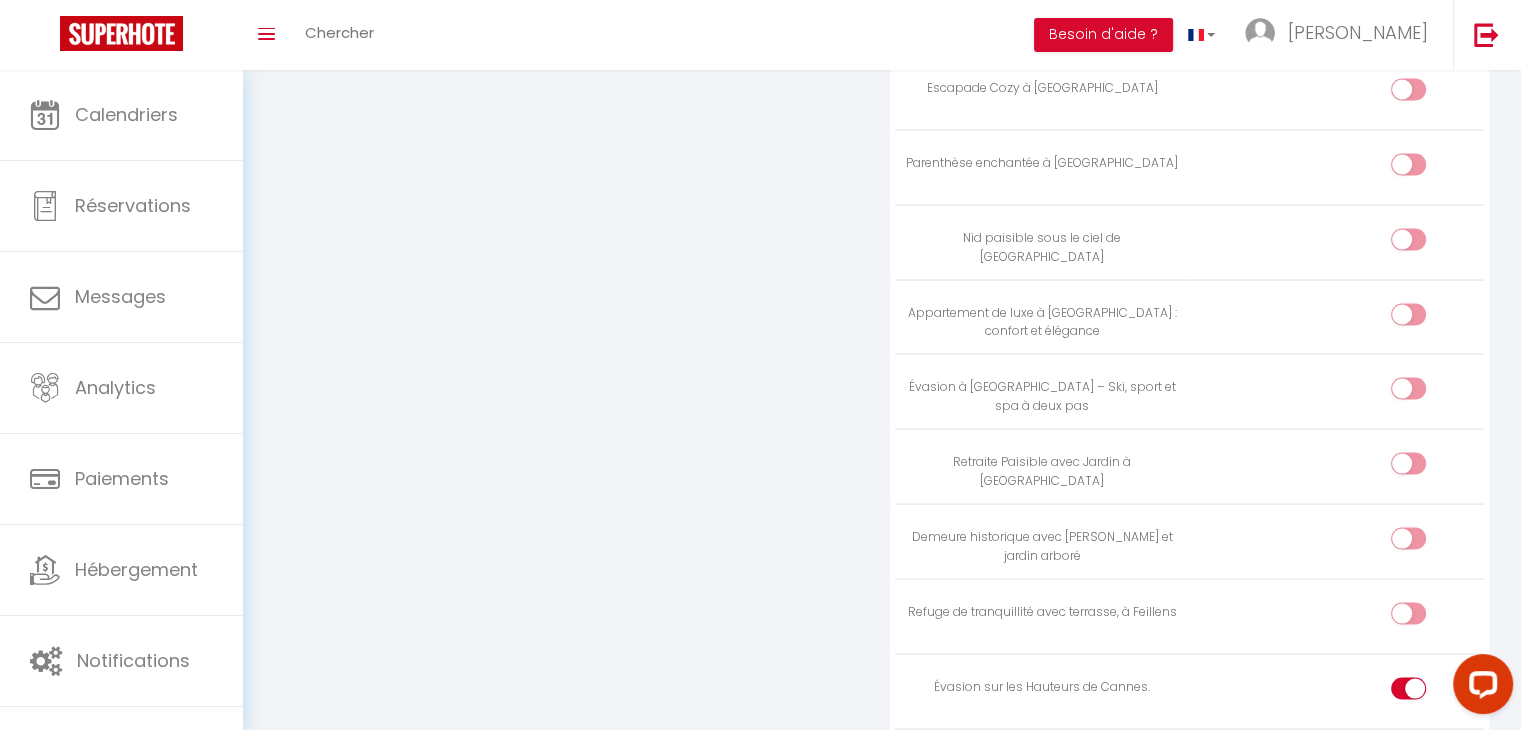 scroll, scrollTop: 3744, scrollLeft: 0, axis: vertical 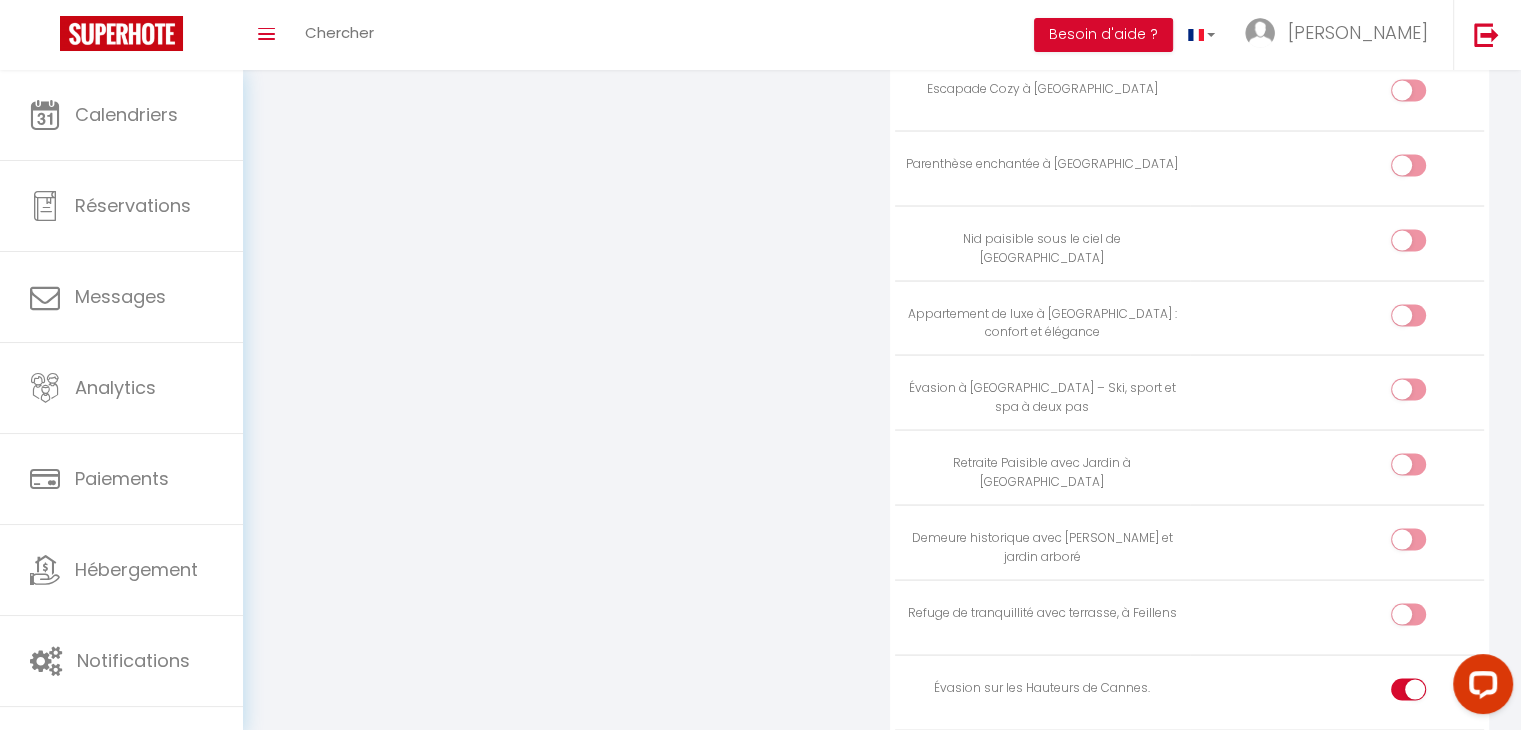 click at bounding box center [1408, 689] 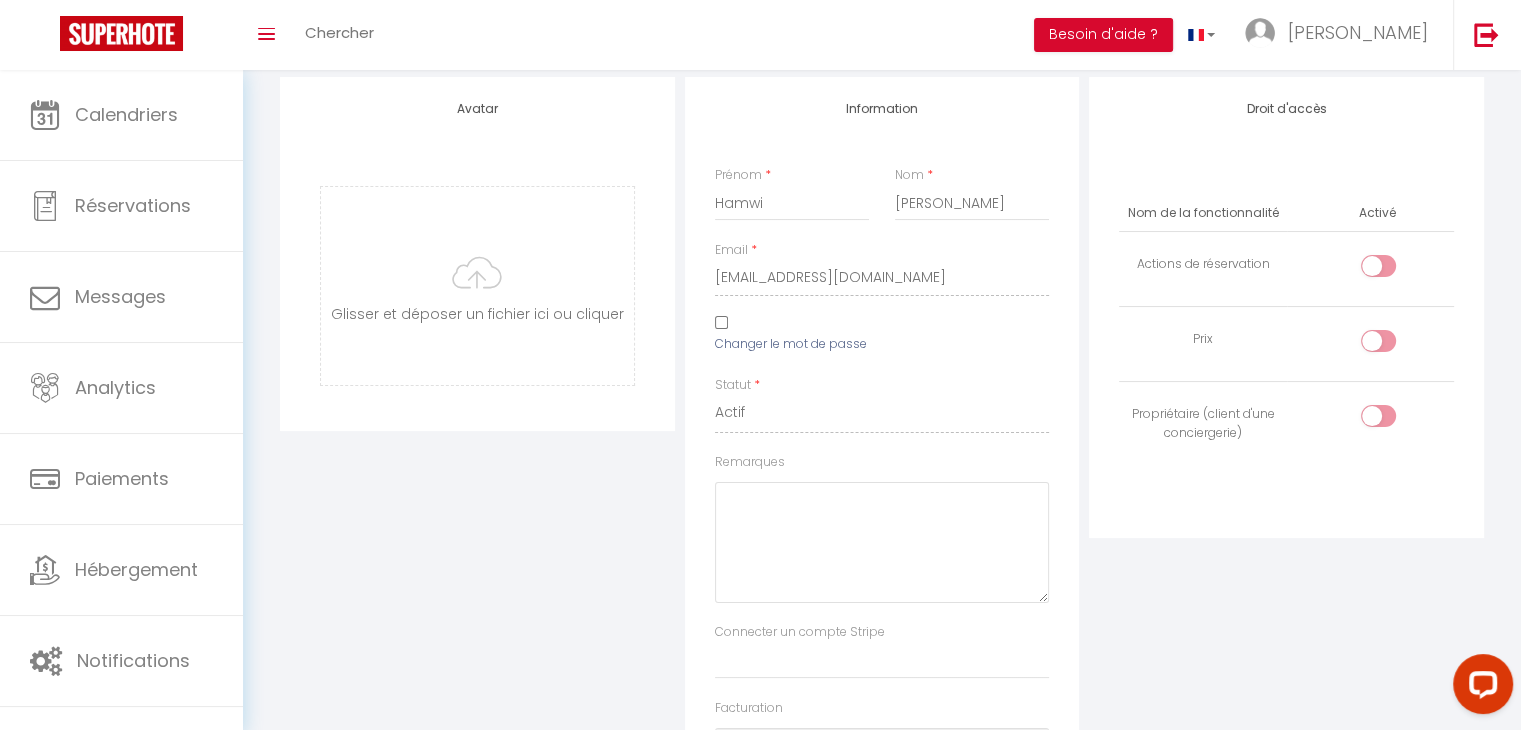 scroll, scrollTop: 0, scrollLeft: 0, axis: both 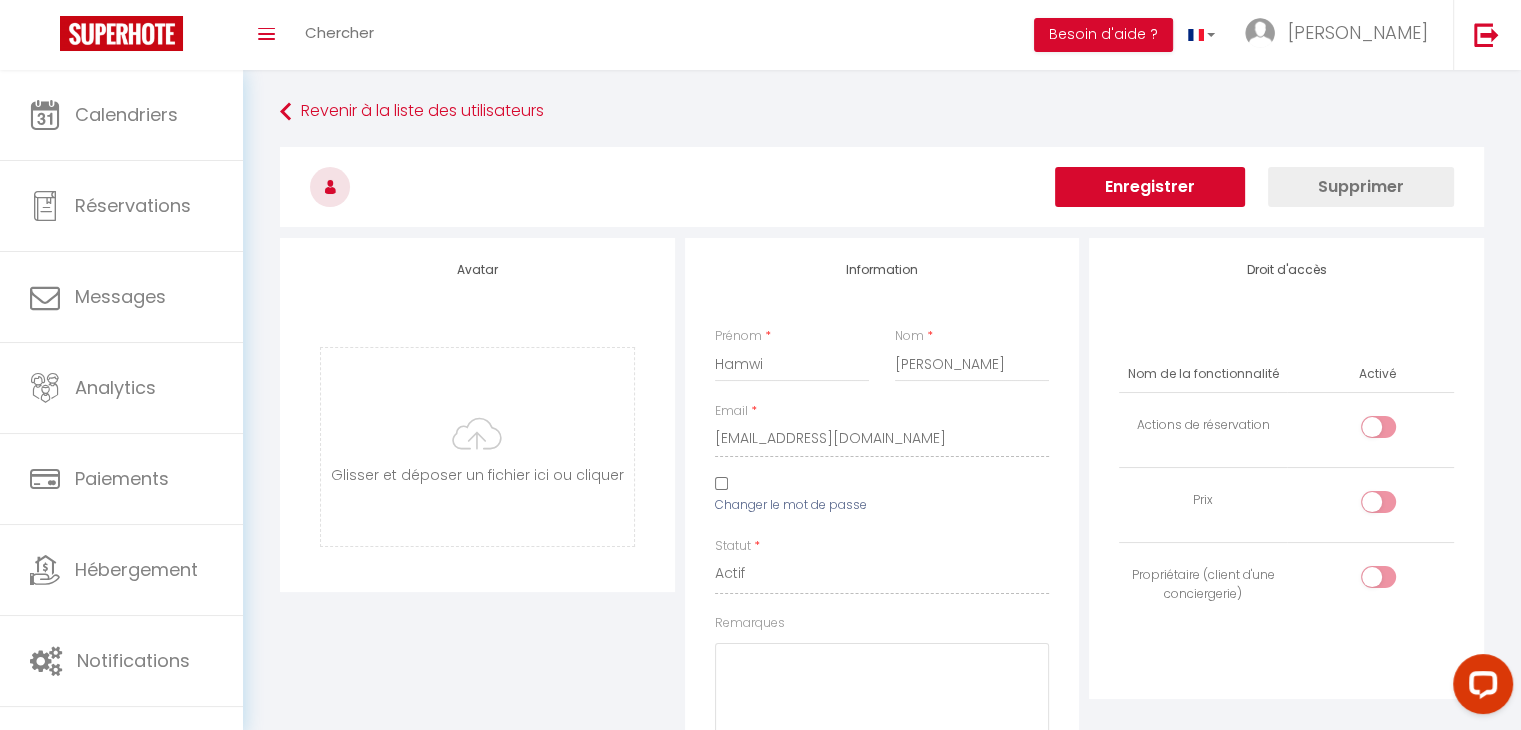 click on "Enregistrer" at bounding box center [1150, 187] 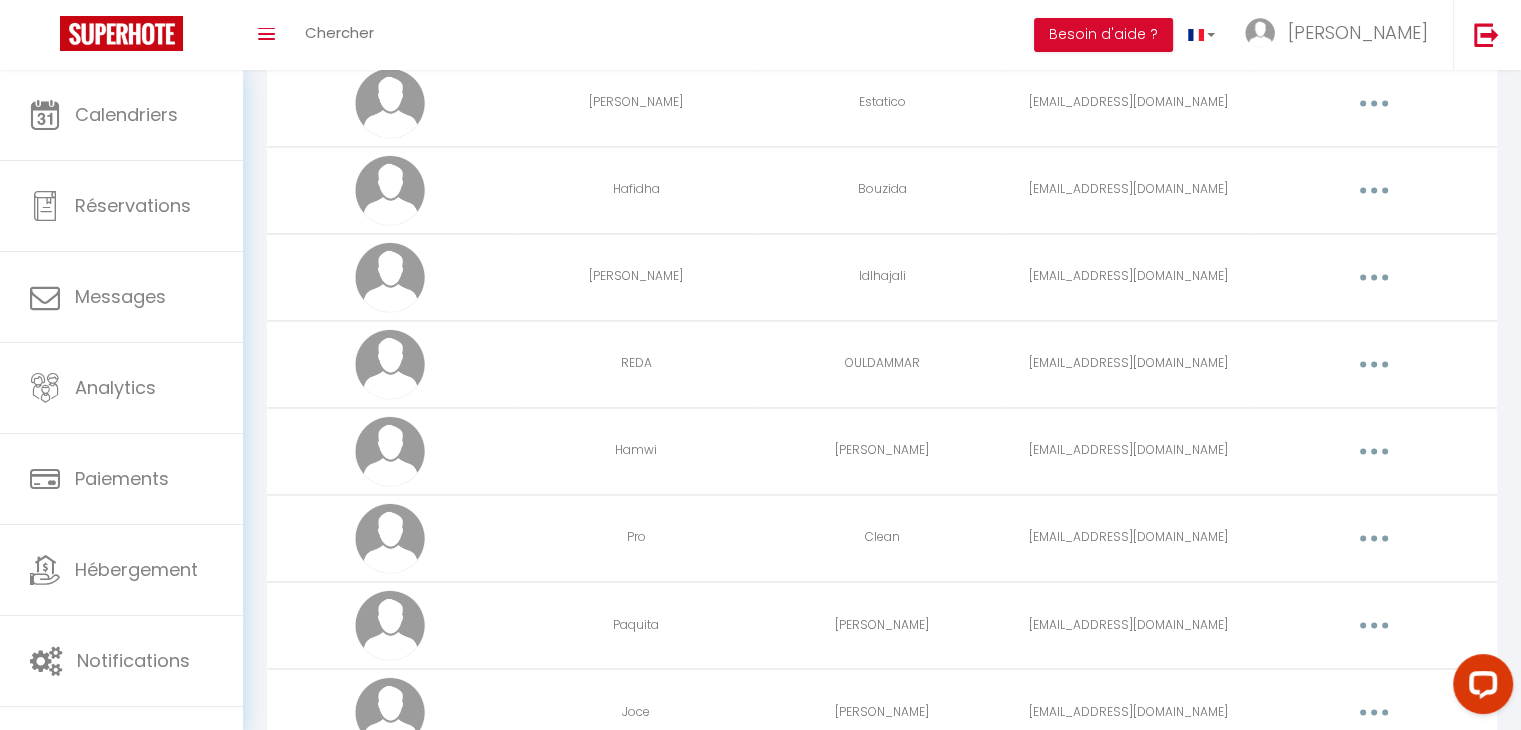 scroll, scrollTop: 3224, scrollLeft: 0, axis: vertical 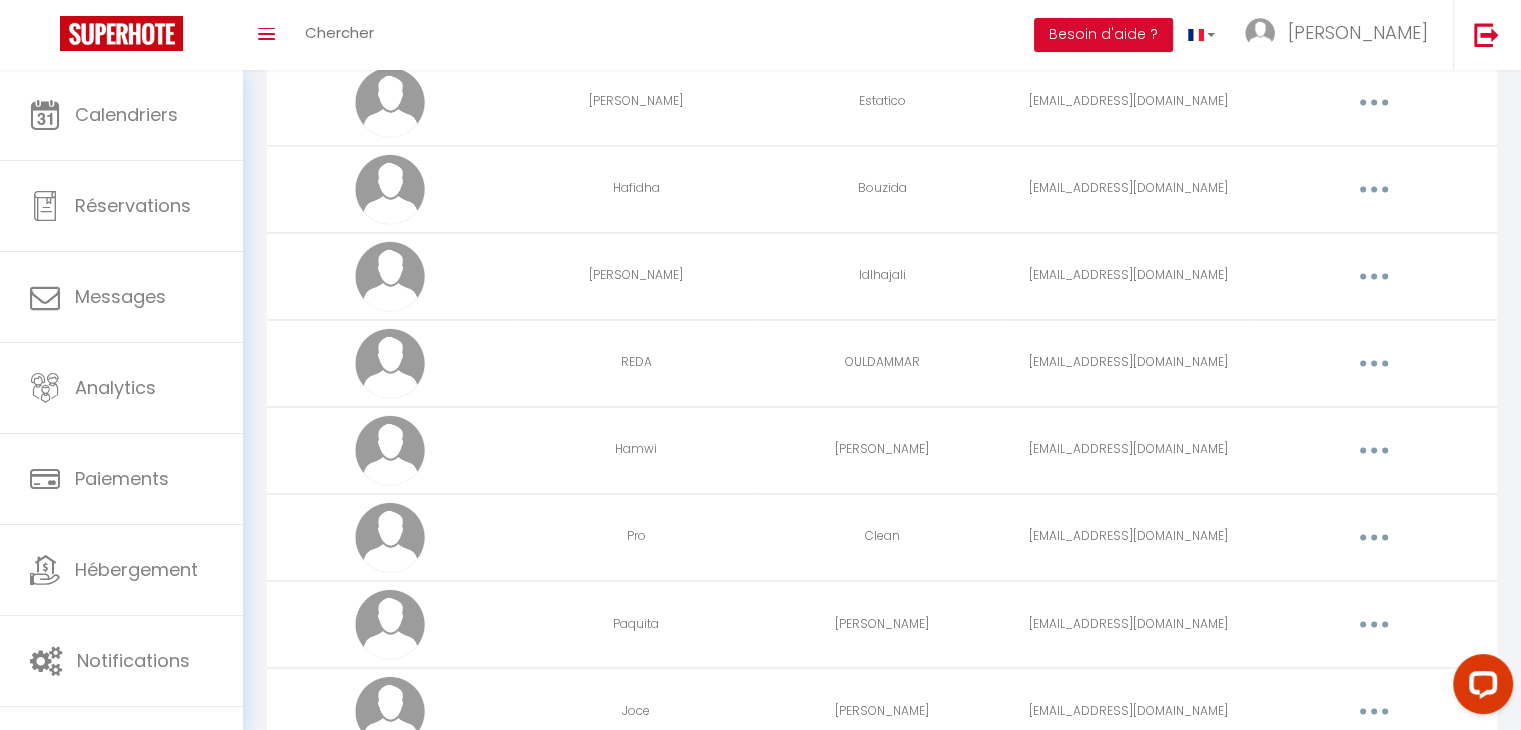 click at bounding box center [1374, 363] 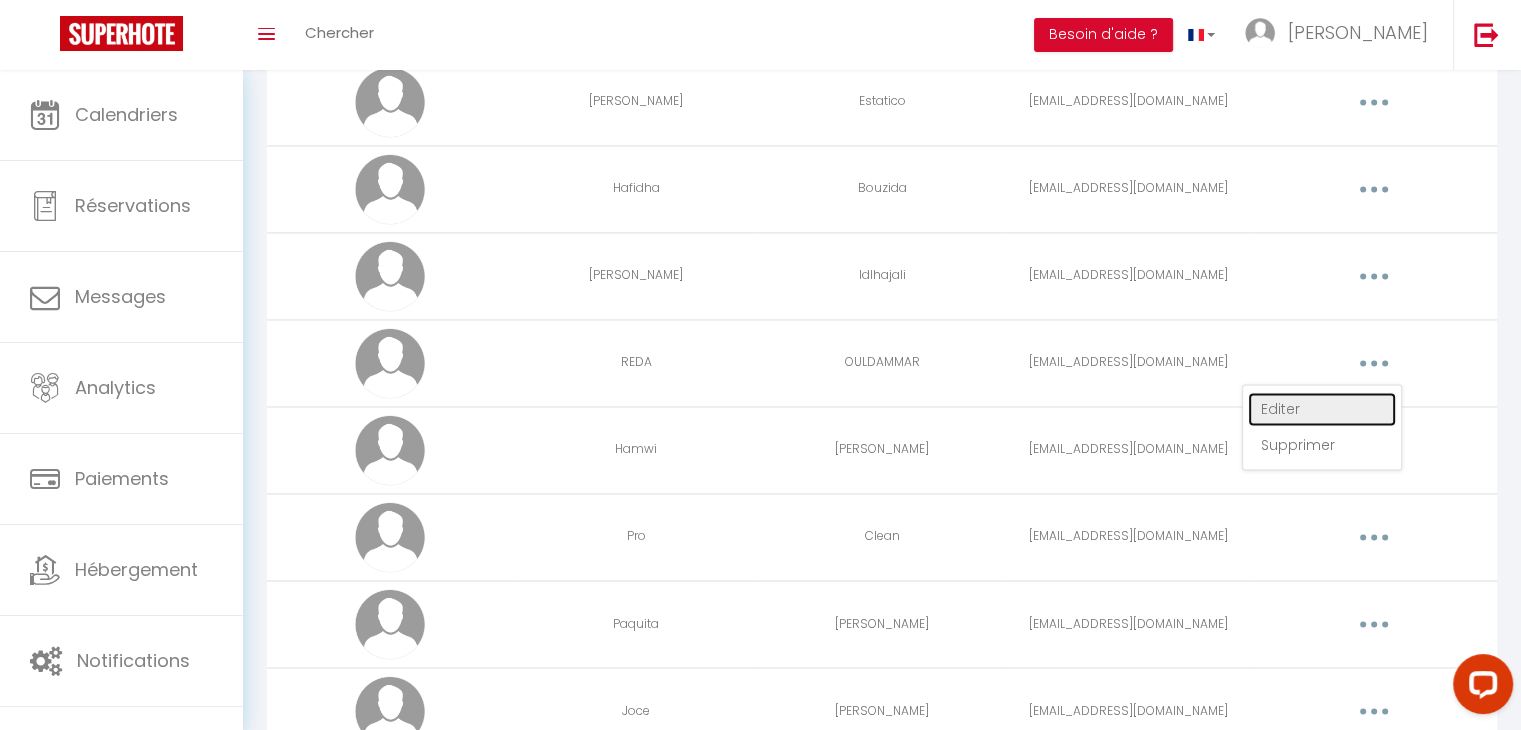 click on "Editer" at bounding box center [1322, 409] 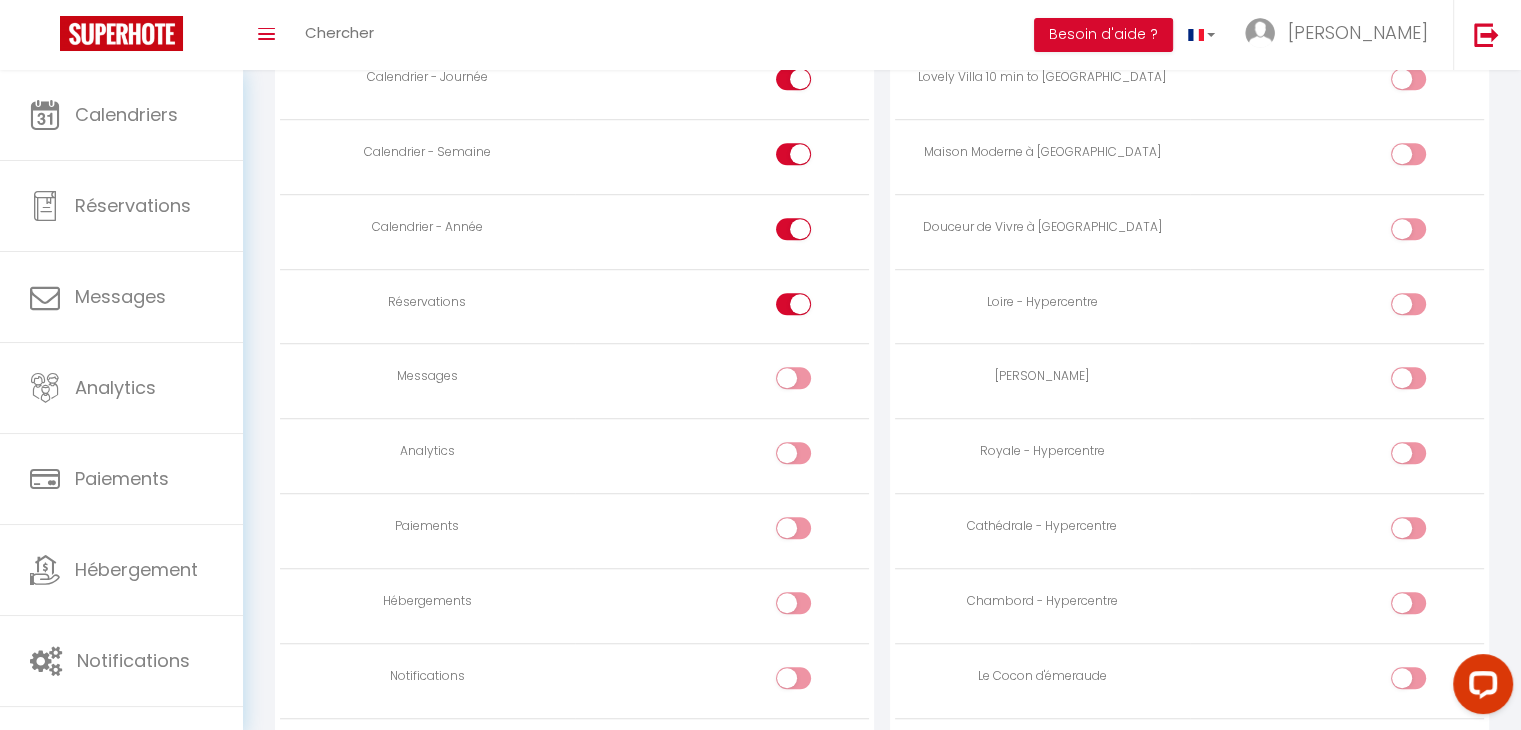 scroll, scrollTop: 1469, scrollLeft: 0, axis: vertical 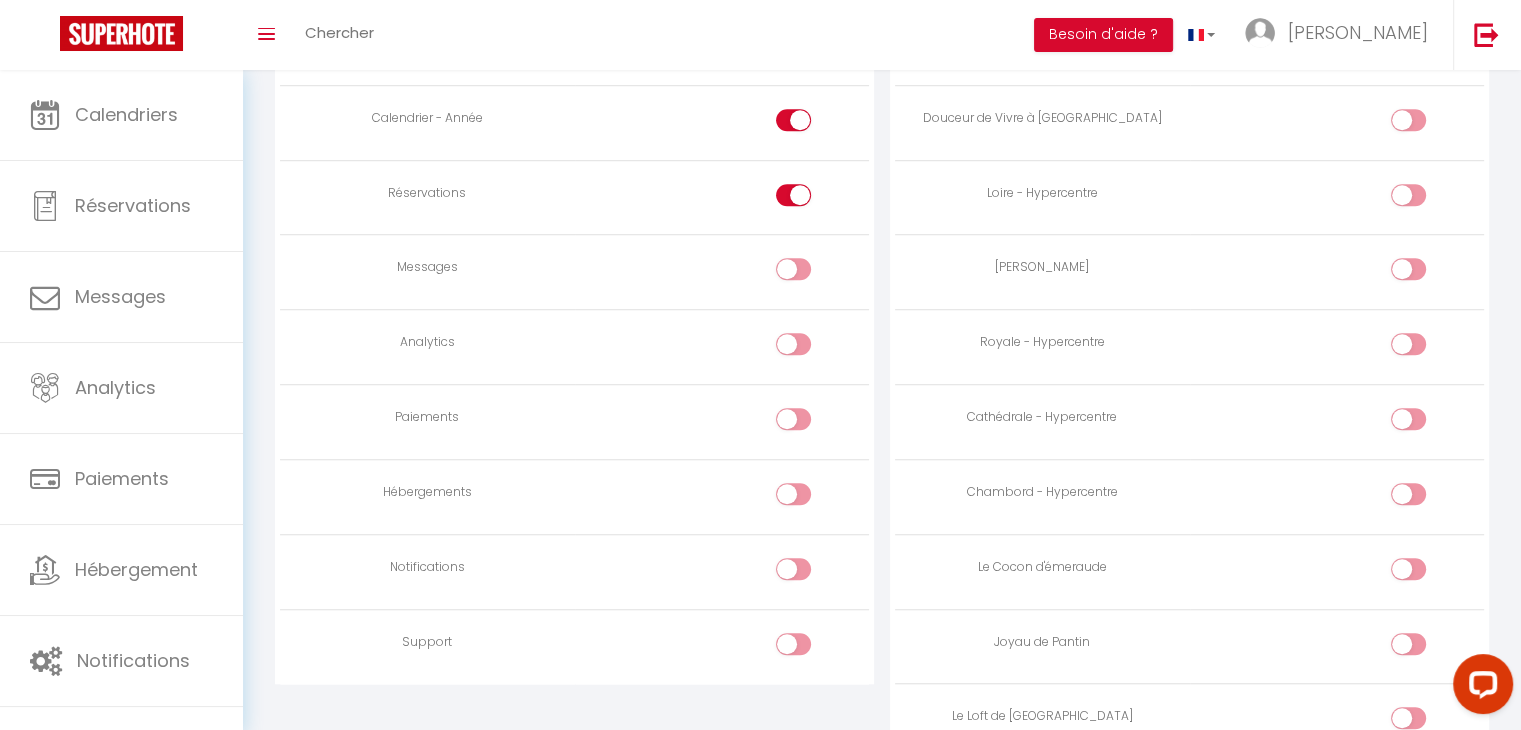 click at bounding box center (793, 569) 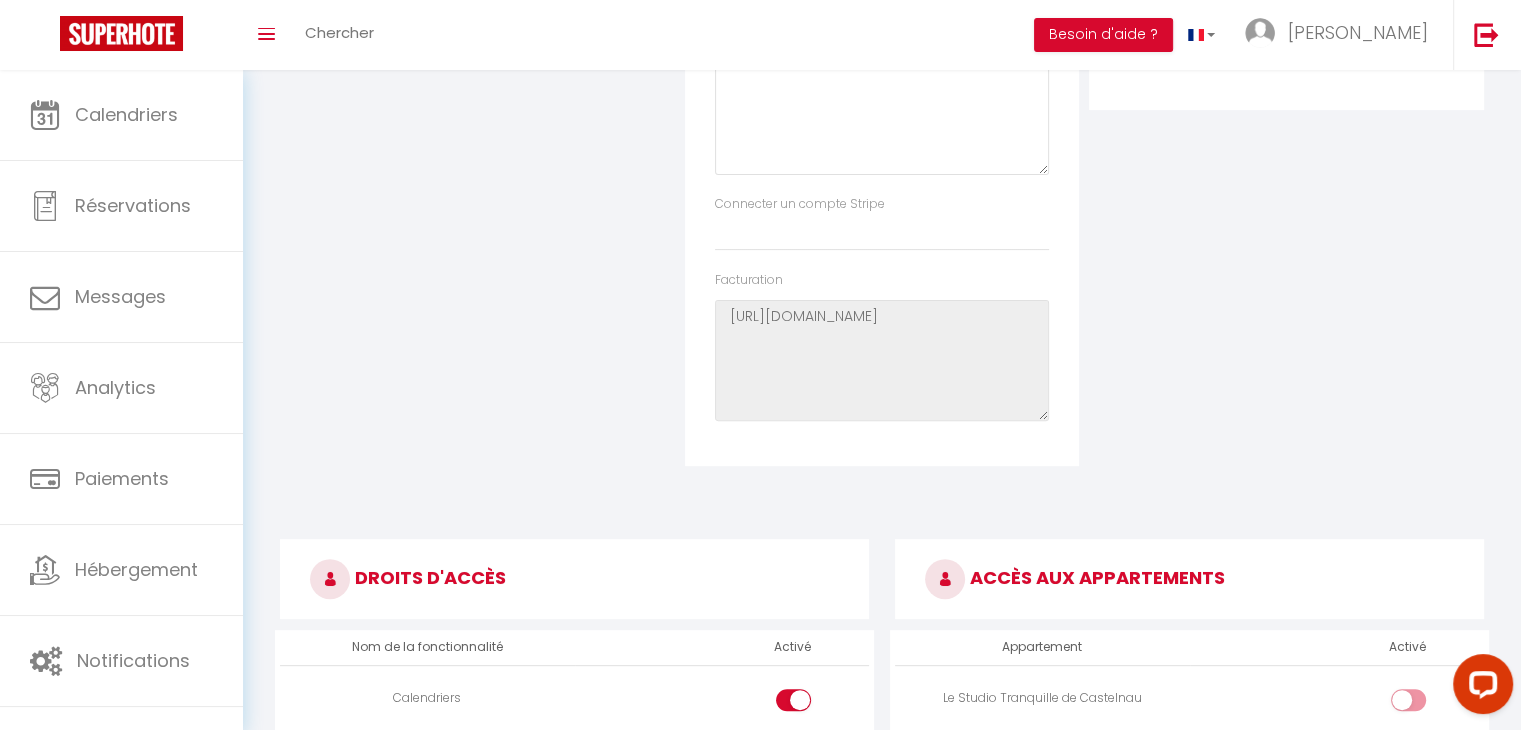 scroll, scrollTop: 0, scrollLeft: 0, axis: both 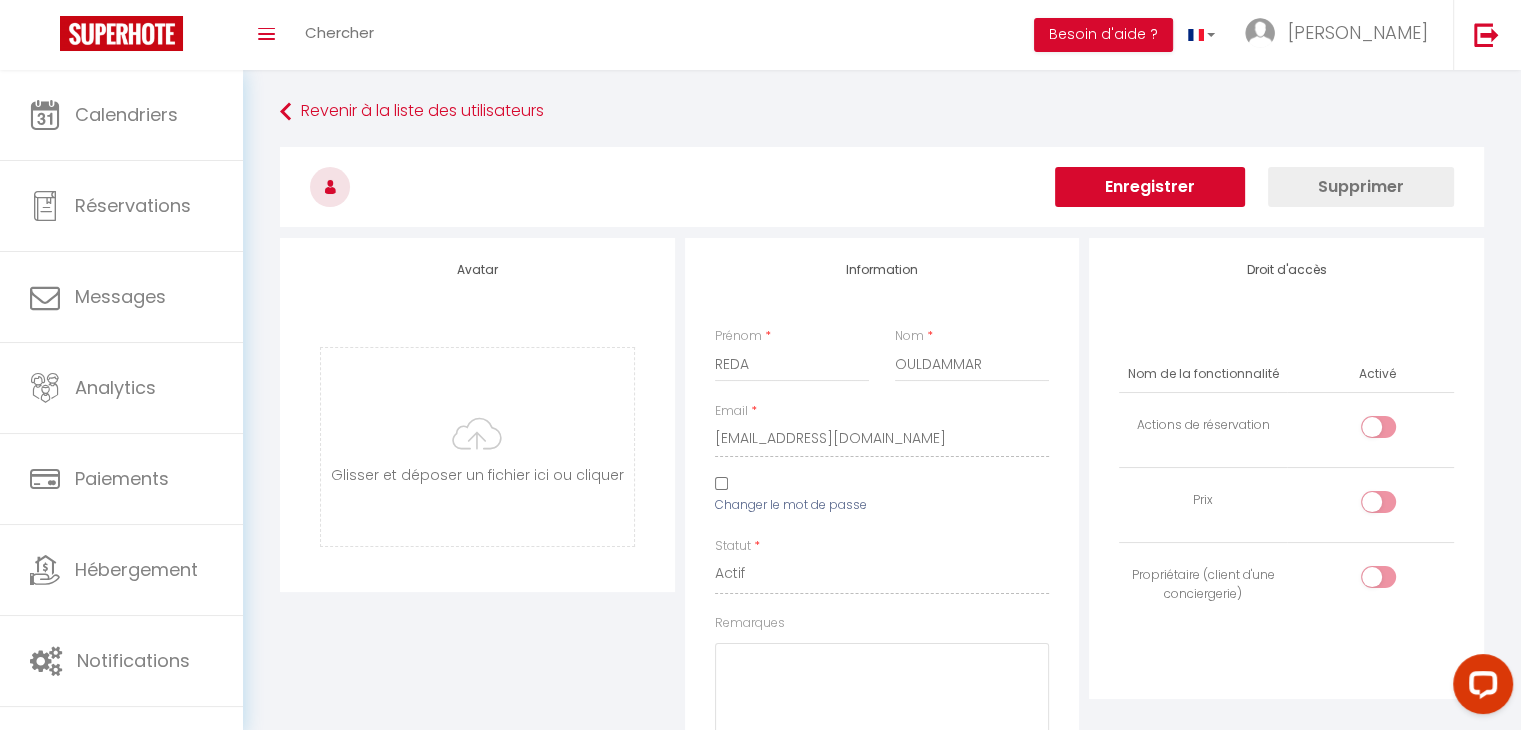 click on "Enregistrer" at bounding box center (1150, 187) 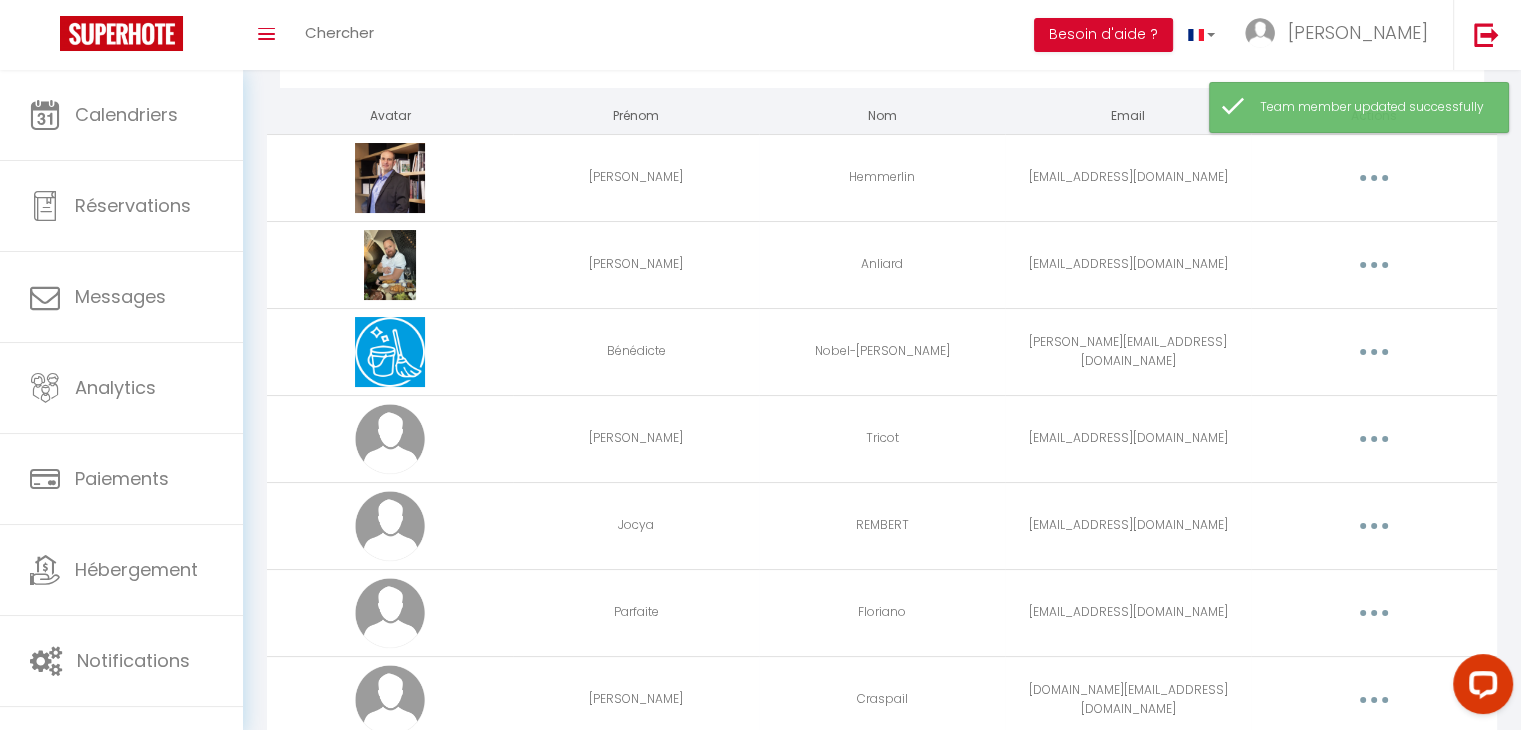scroll, scrollTop: 116, scrollLeft: 0, axis: vertical 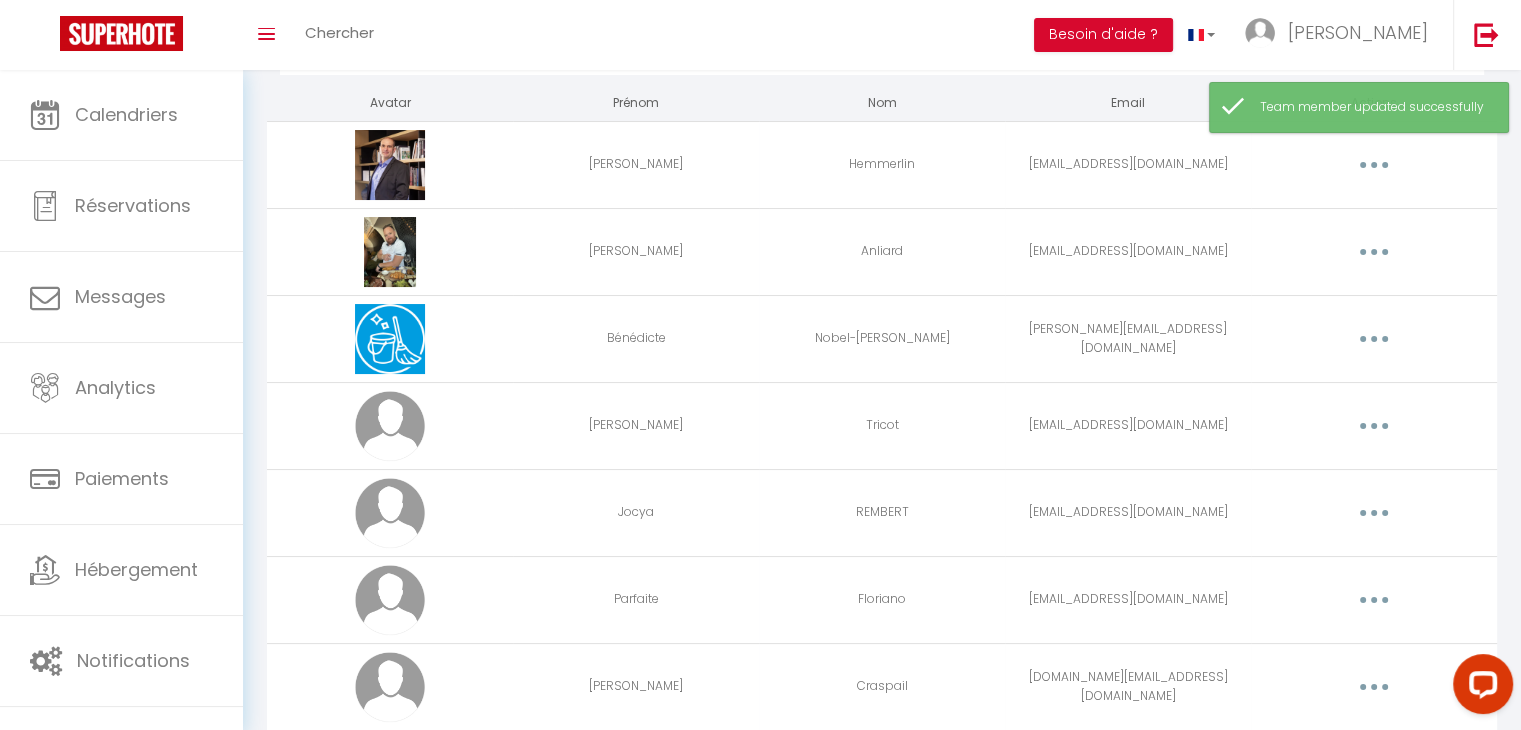 click at bounding box center [1374, 513] 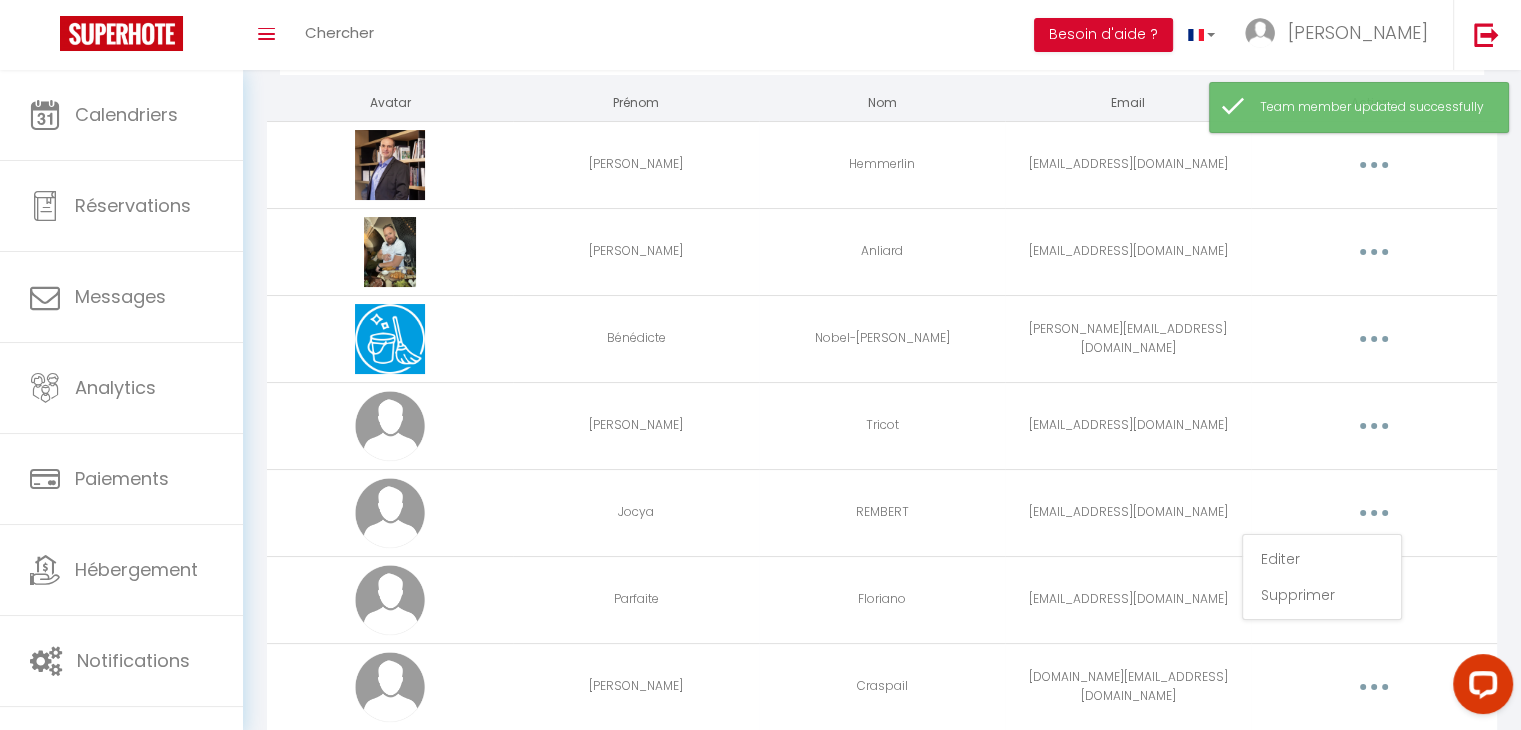 click on "Editer   Supprimer" at bounding box center (1322, 577) 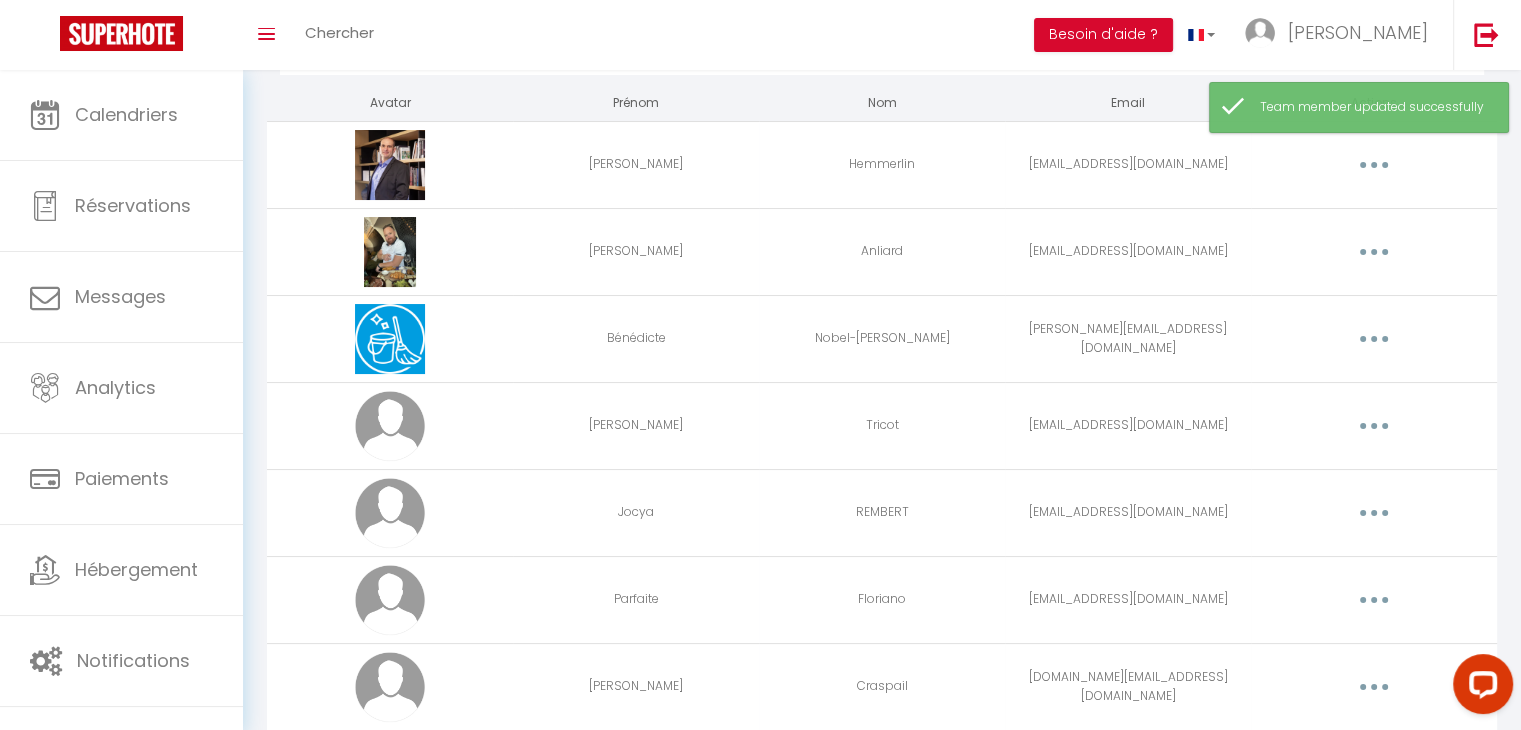 click at bounding box center [1374, 513] 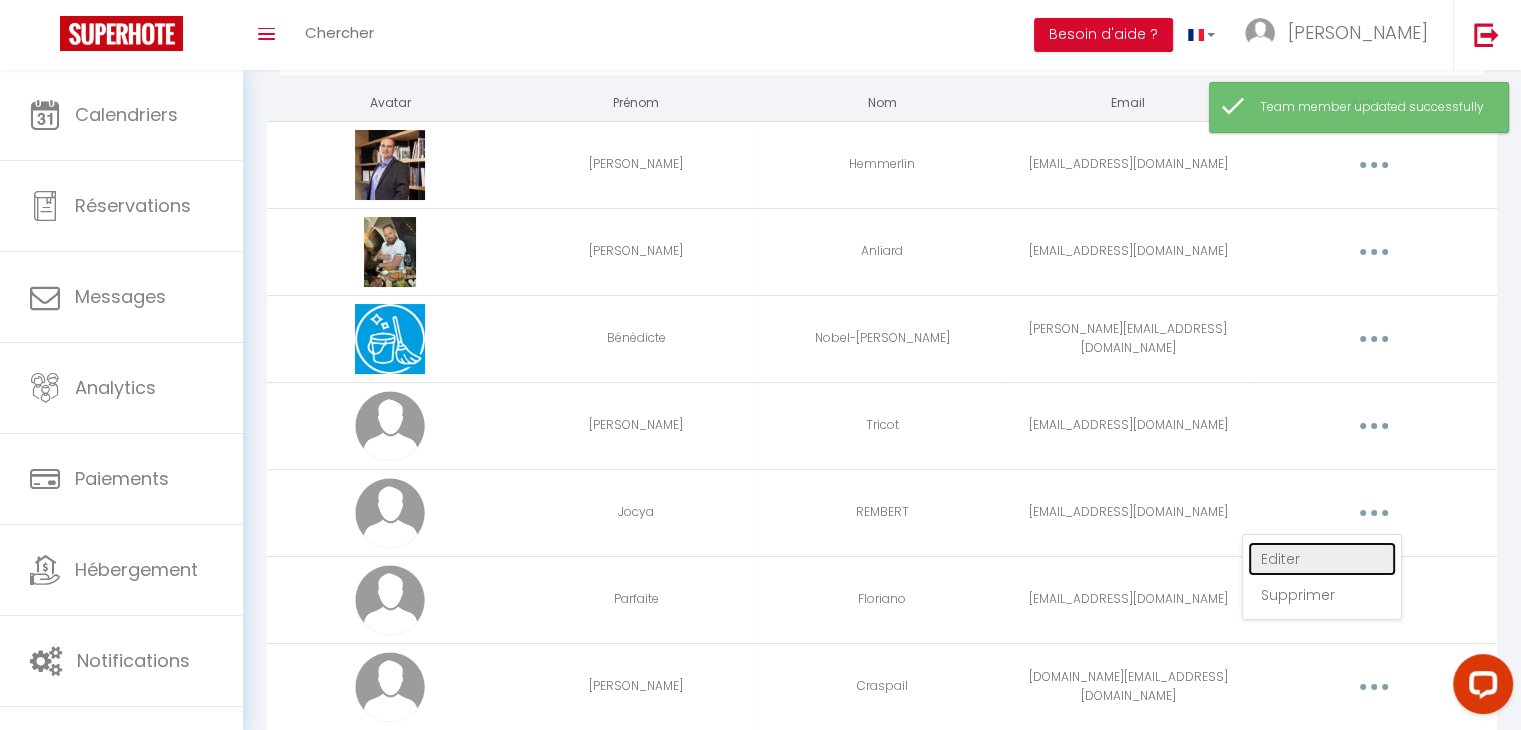 click on "Editer" at bounding box center [1322, 559] 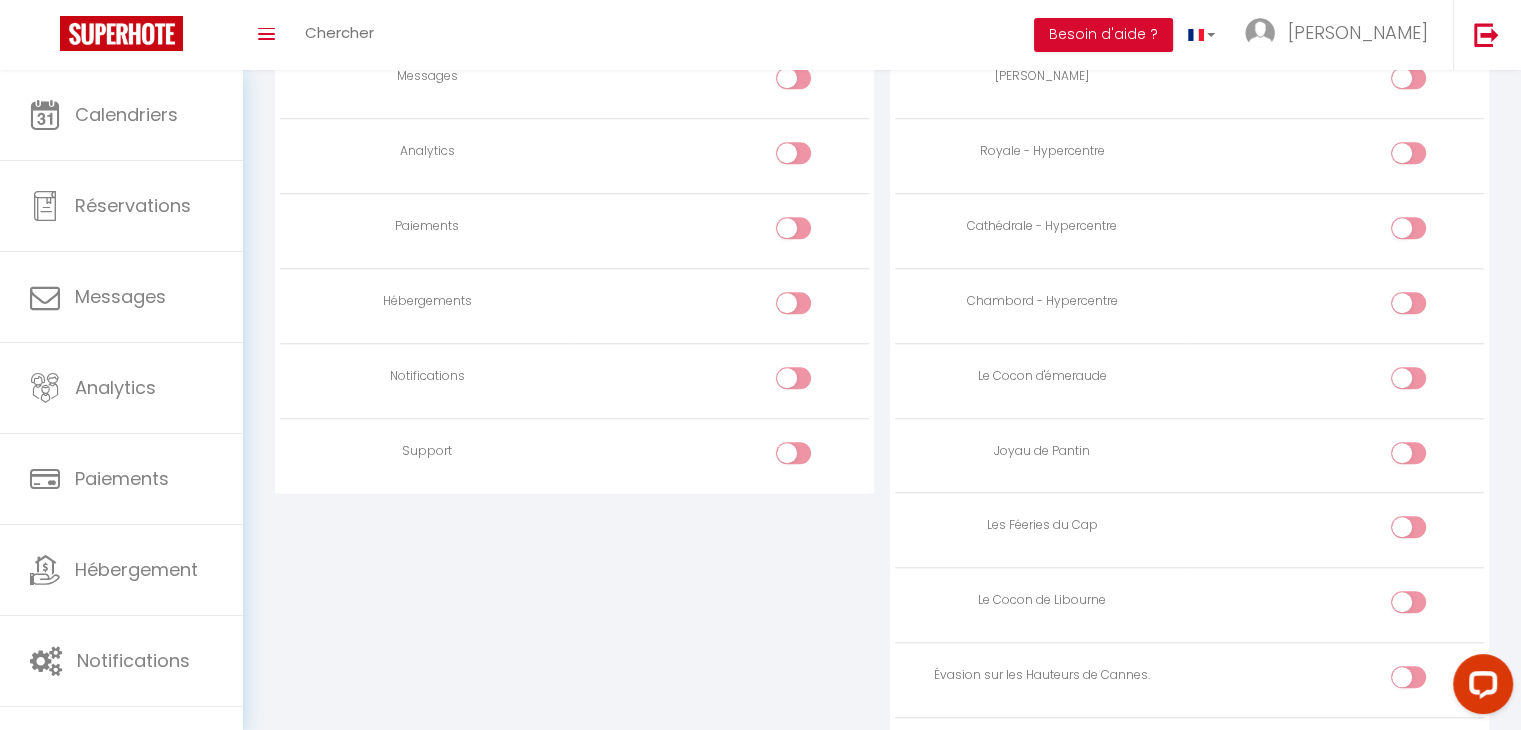 scroll, scrollTop: 1672, scrollLeft: 0, axis: vertical 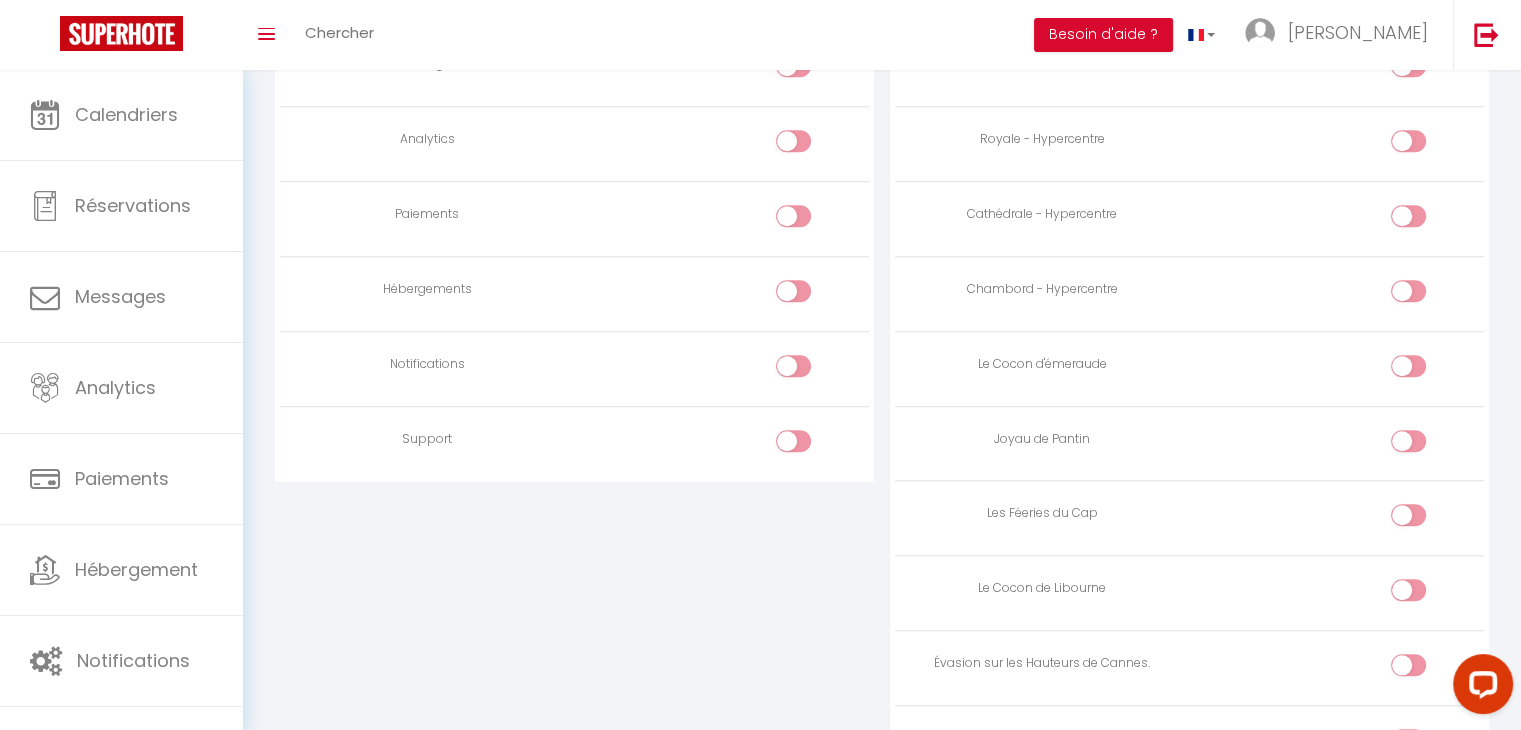 click at bounding box center (793, 366) 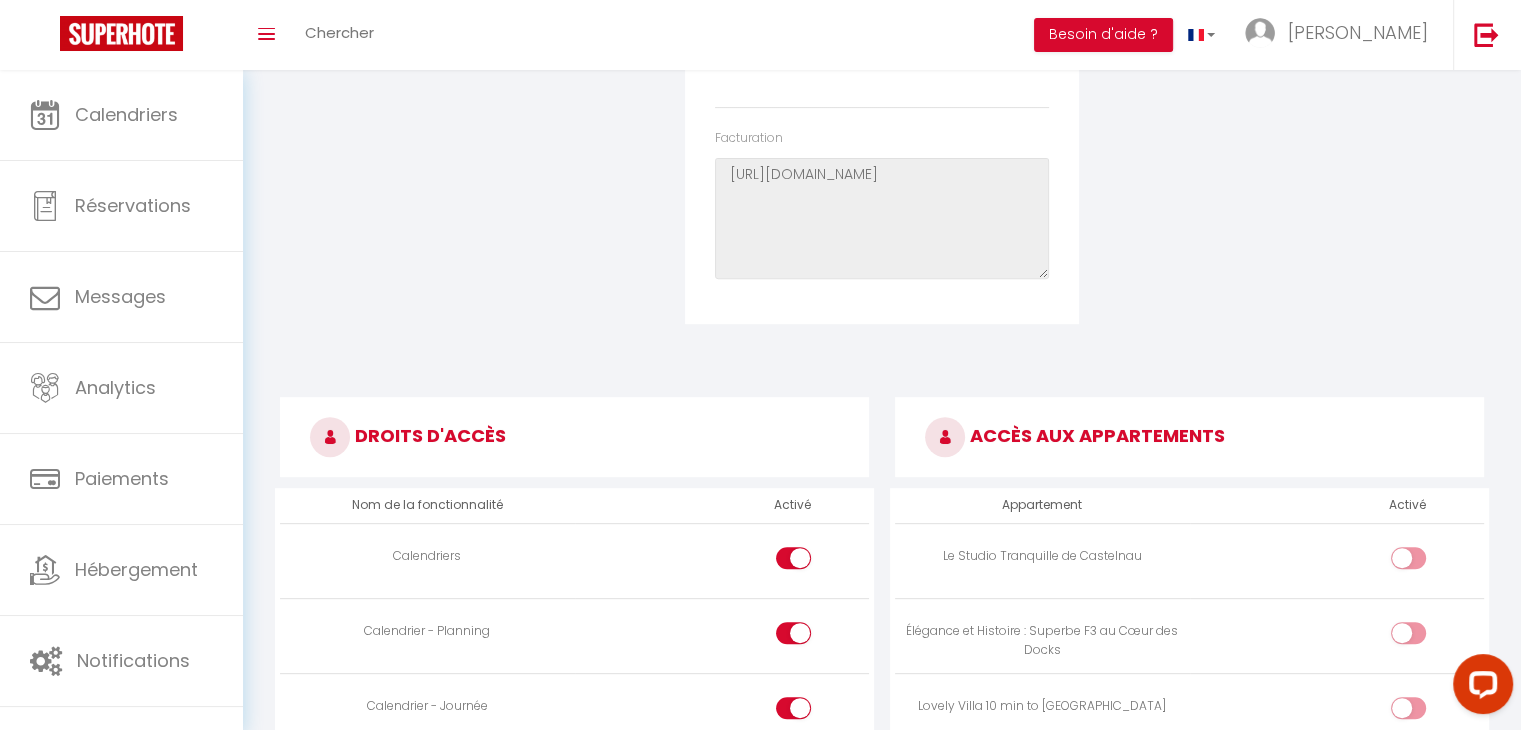scroll, scrollTop: 0, scrollLeft: 0, axis: both 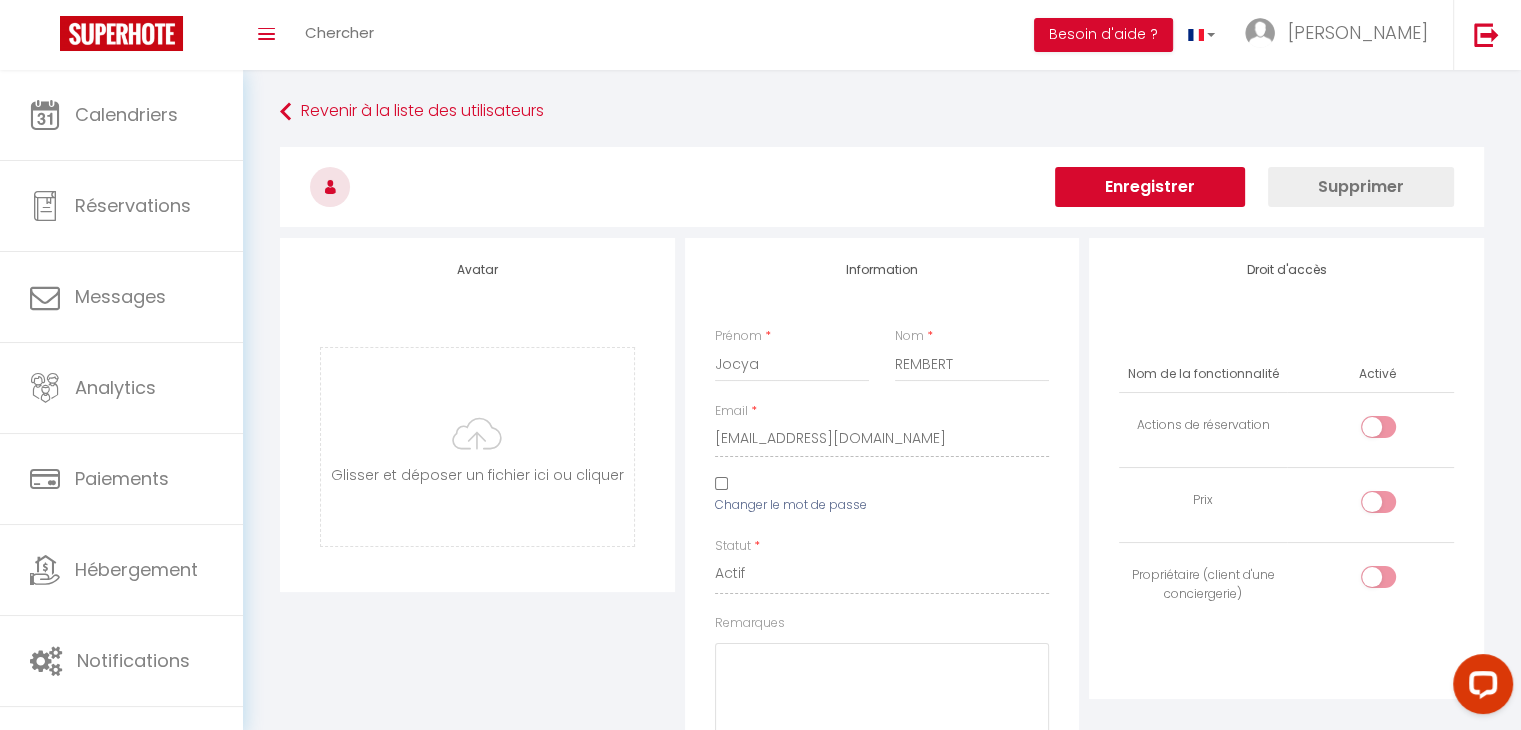 click on "Enregistrer" at bounding box center [1150, 187] 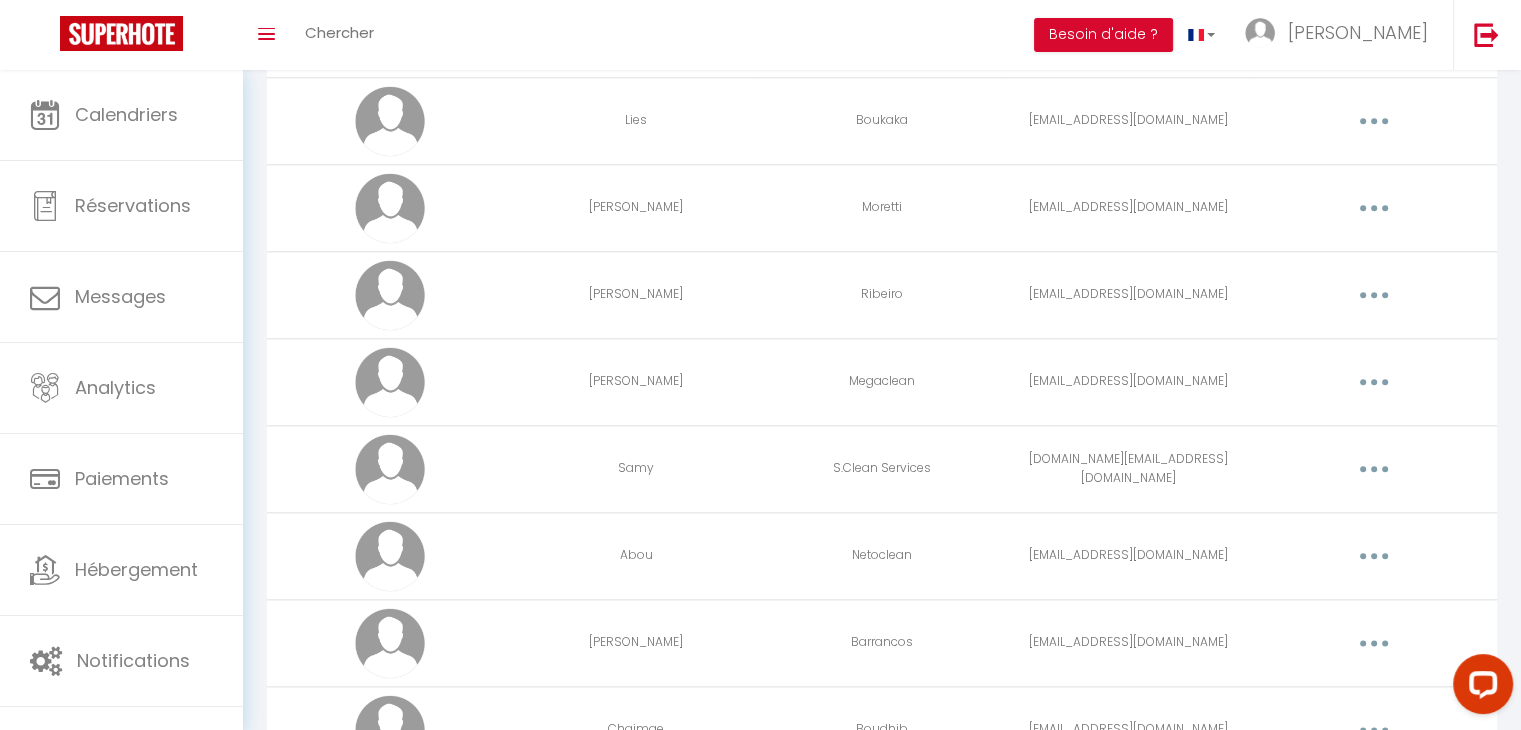scroll, scrollTop: 2360, scrollLeft: 0, axis: vertical 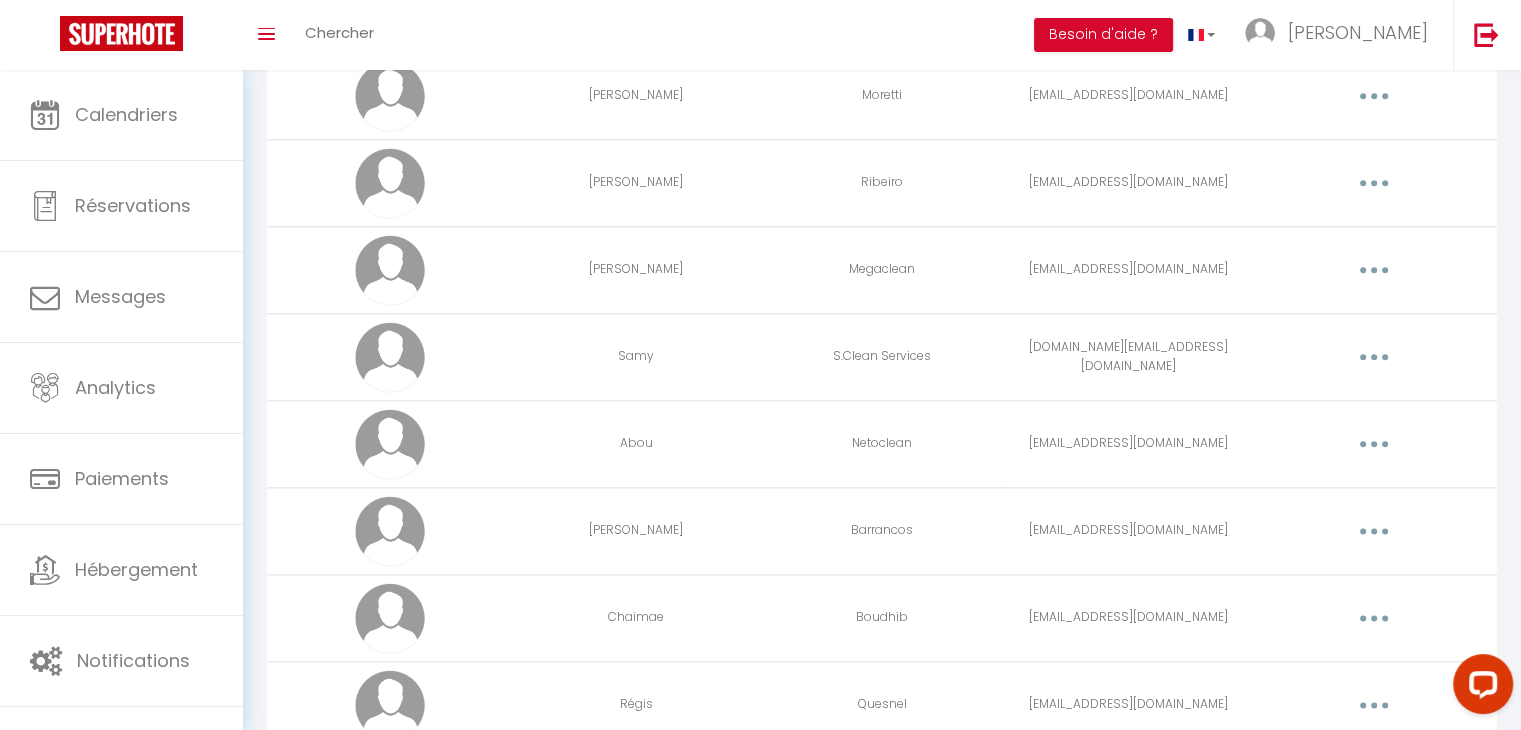 click at bounding box center (1374, 444) 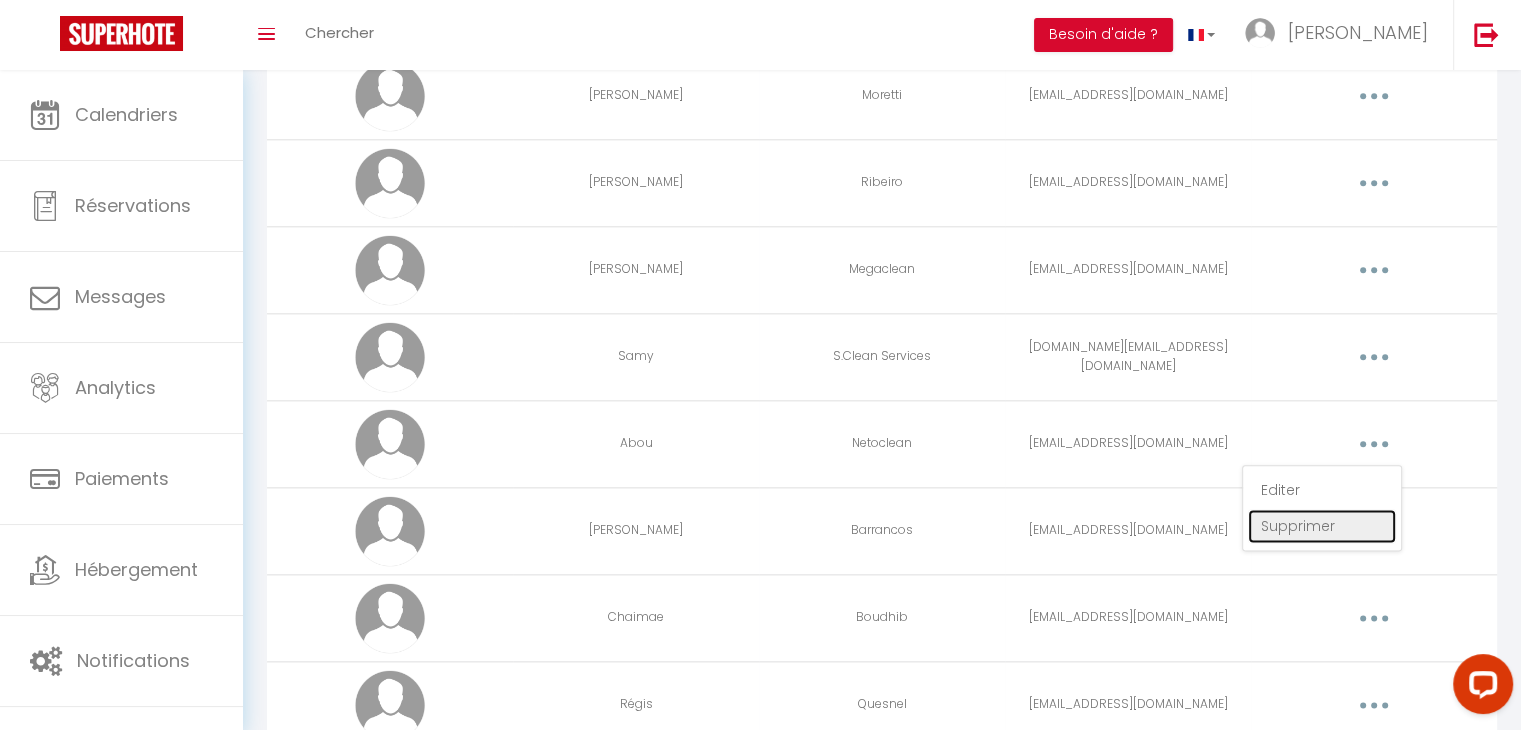 click on "Supprimer" at bounding box center (1322, 526) 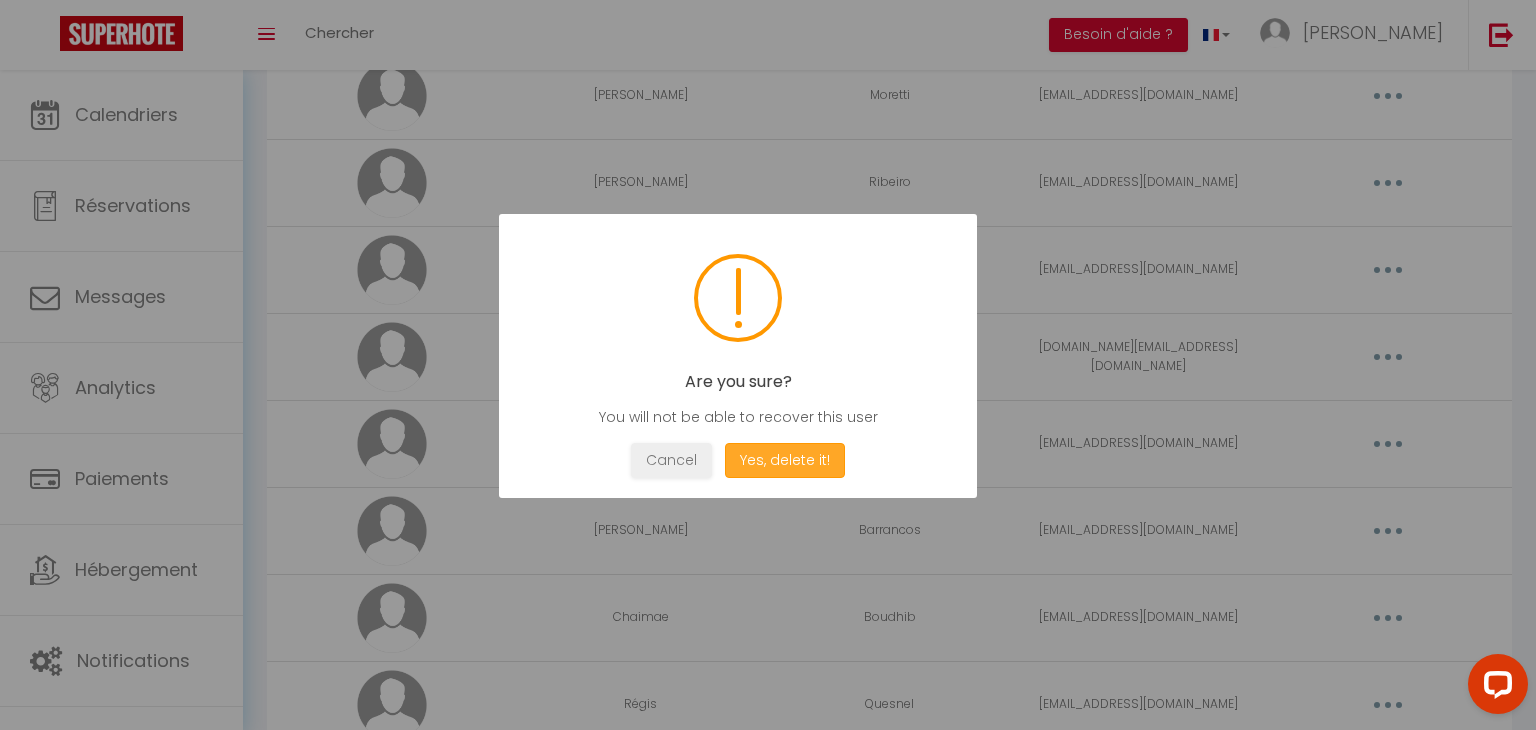 click on "Yes, delete it!" at bounding box center (785, 460) 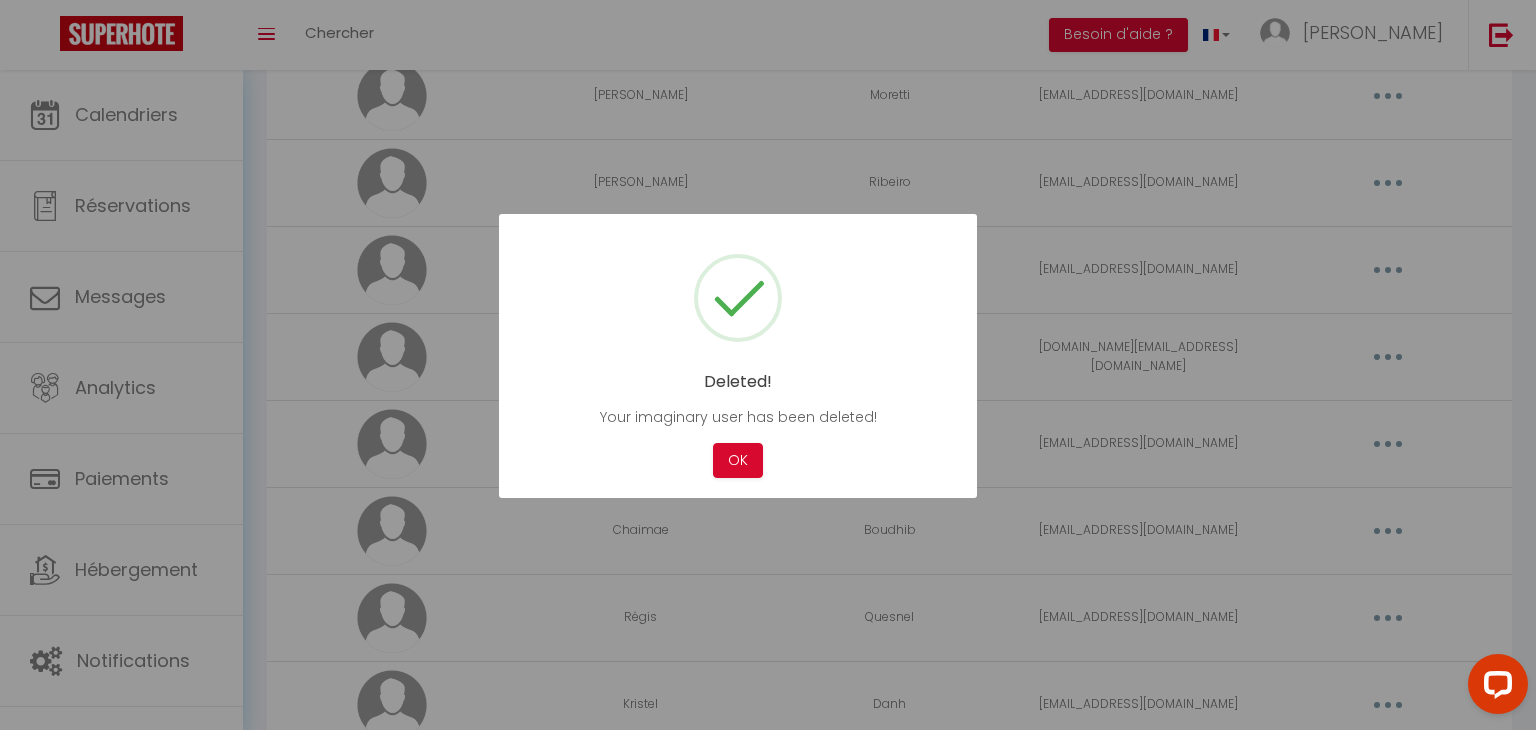 click at bounding box center (768, 365) 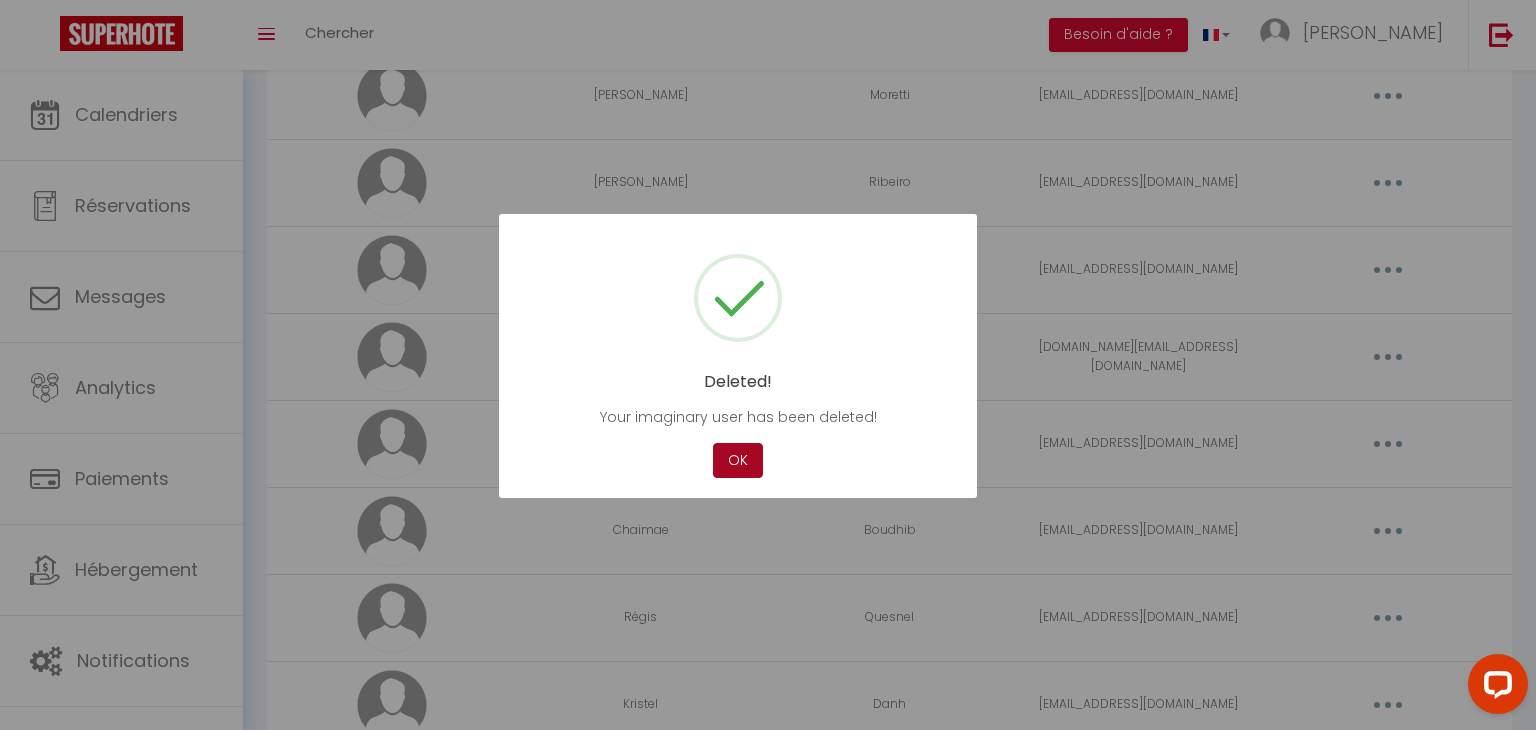 click on "OK" at bounding box center (738, 460) 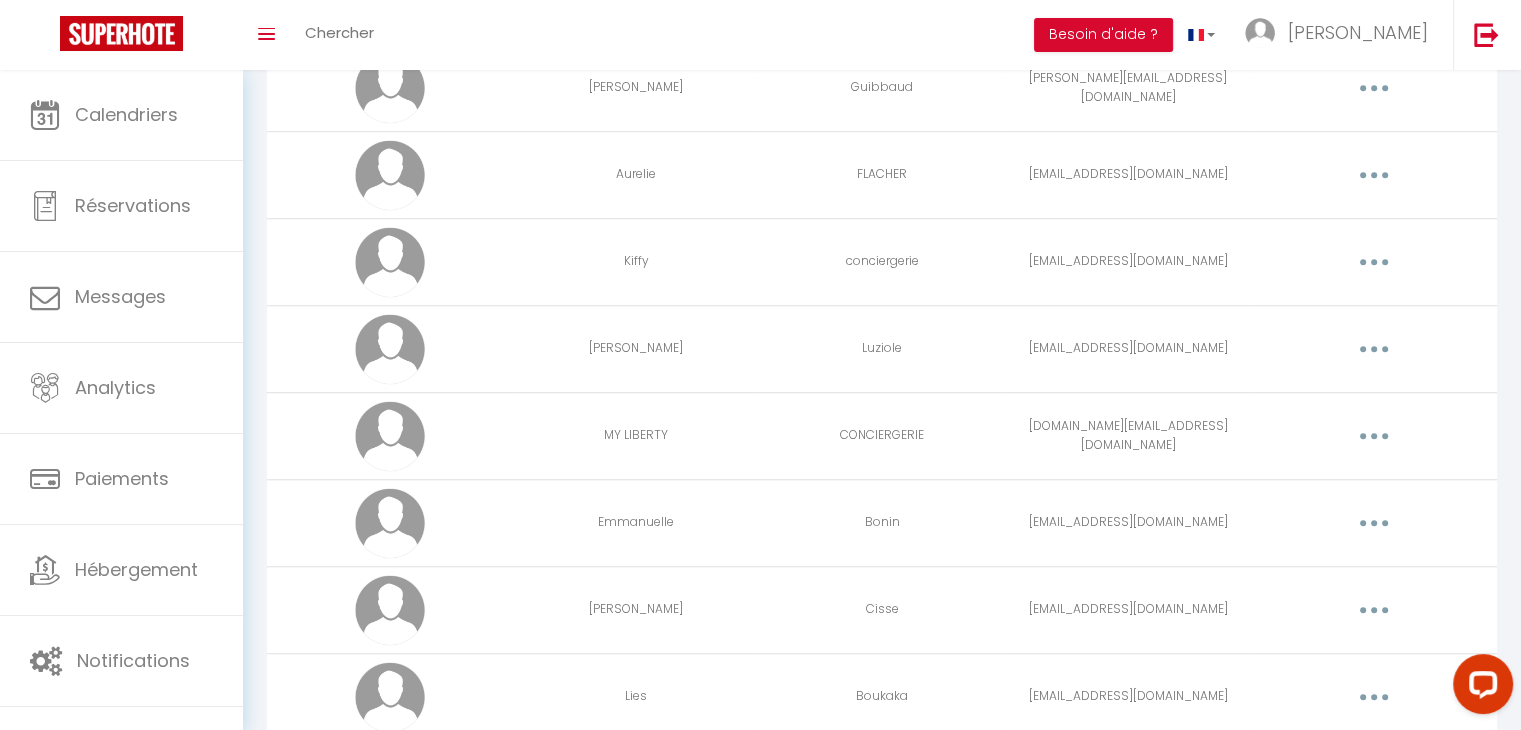 scroll, scrollTop: 1628, scrollLeft: 0, axis: vertical 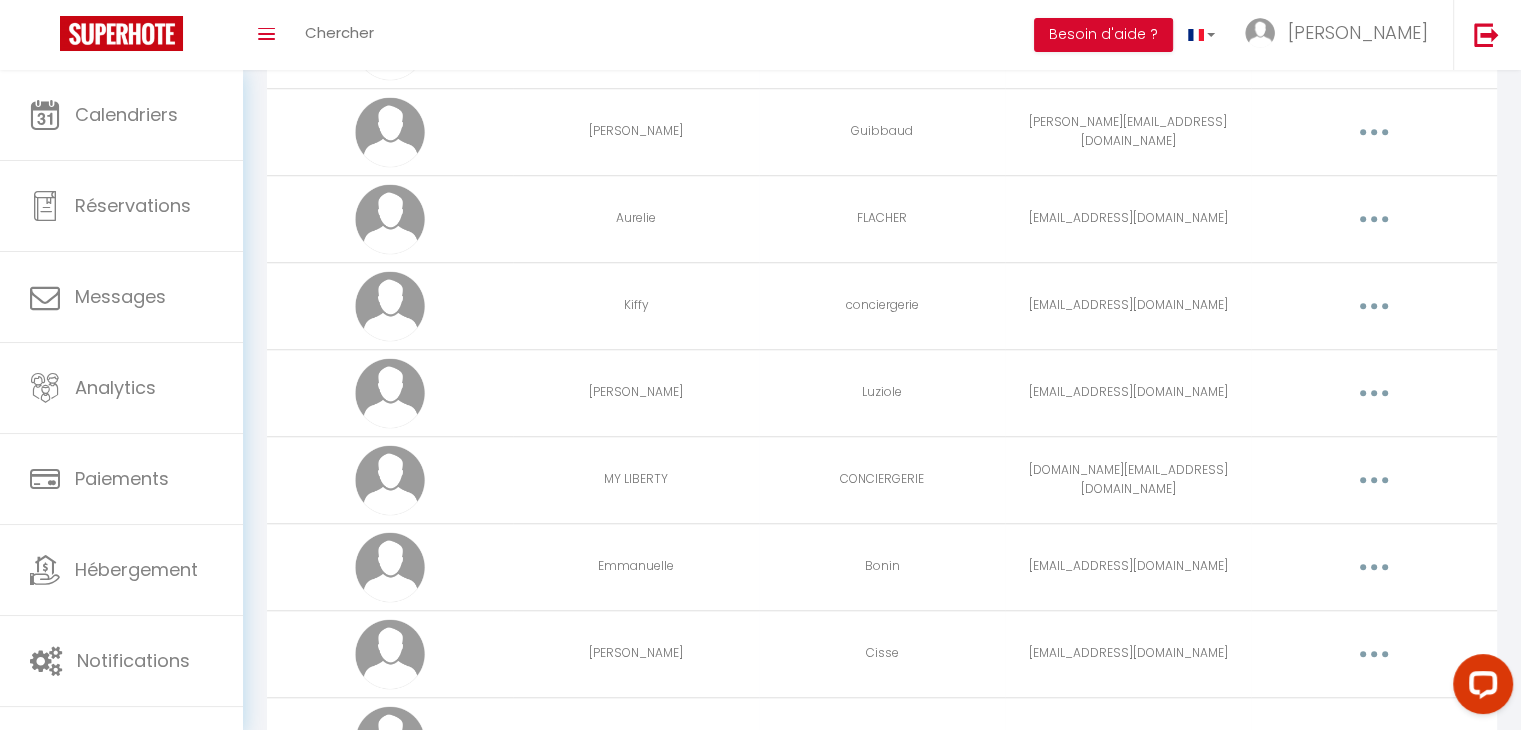 click at bounding box center [1374, 219] 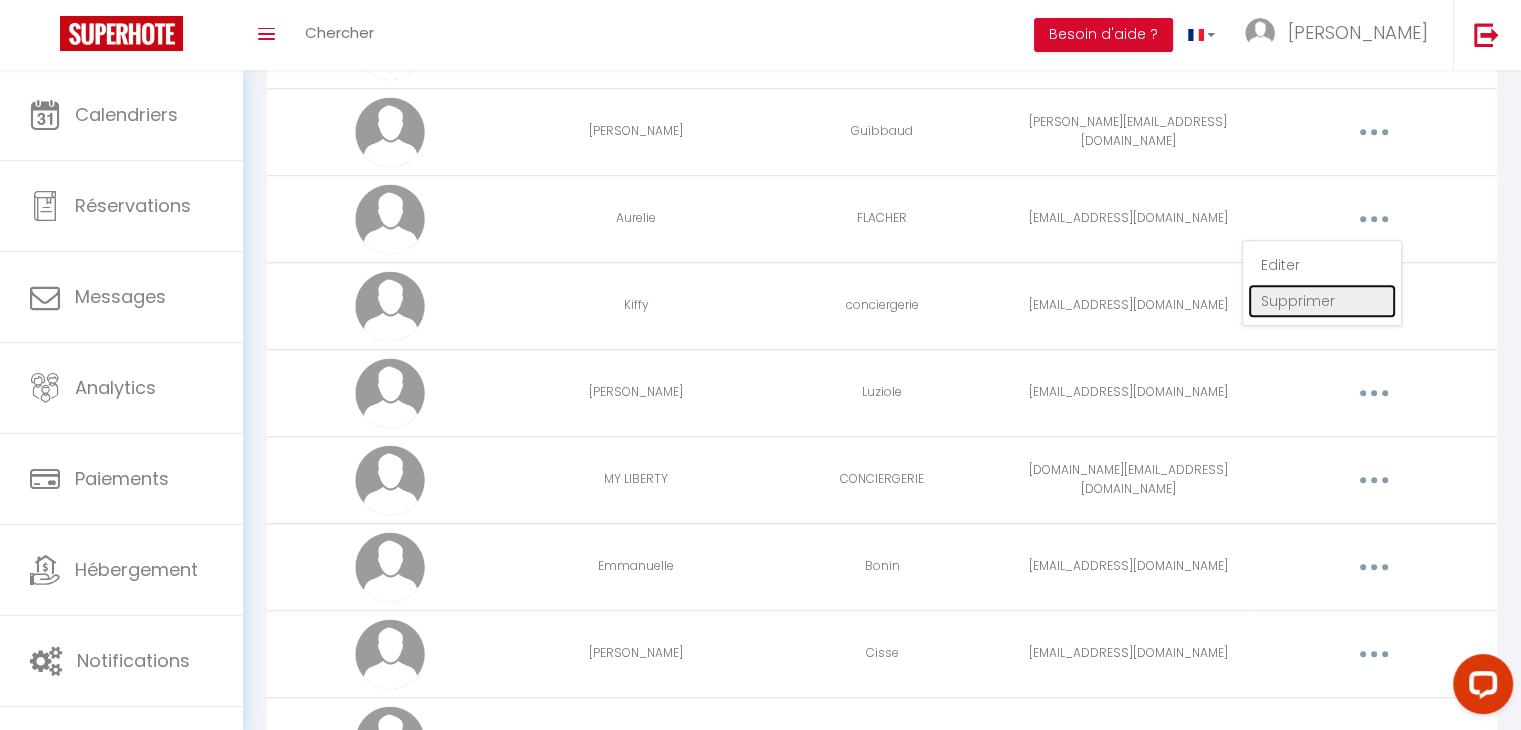 click on "Supprimer" at bounding box center (1322, 301) 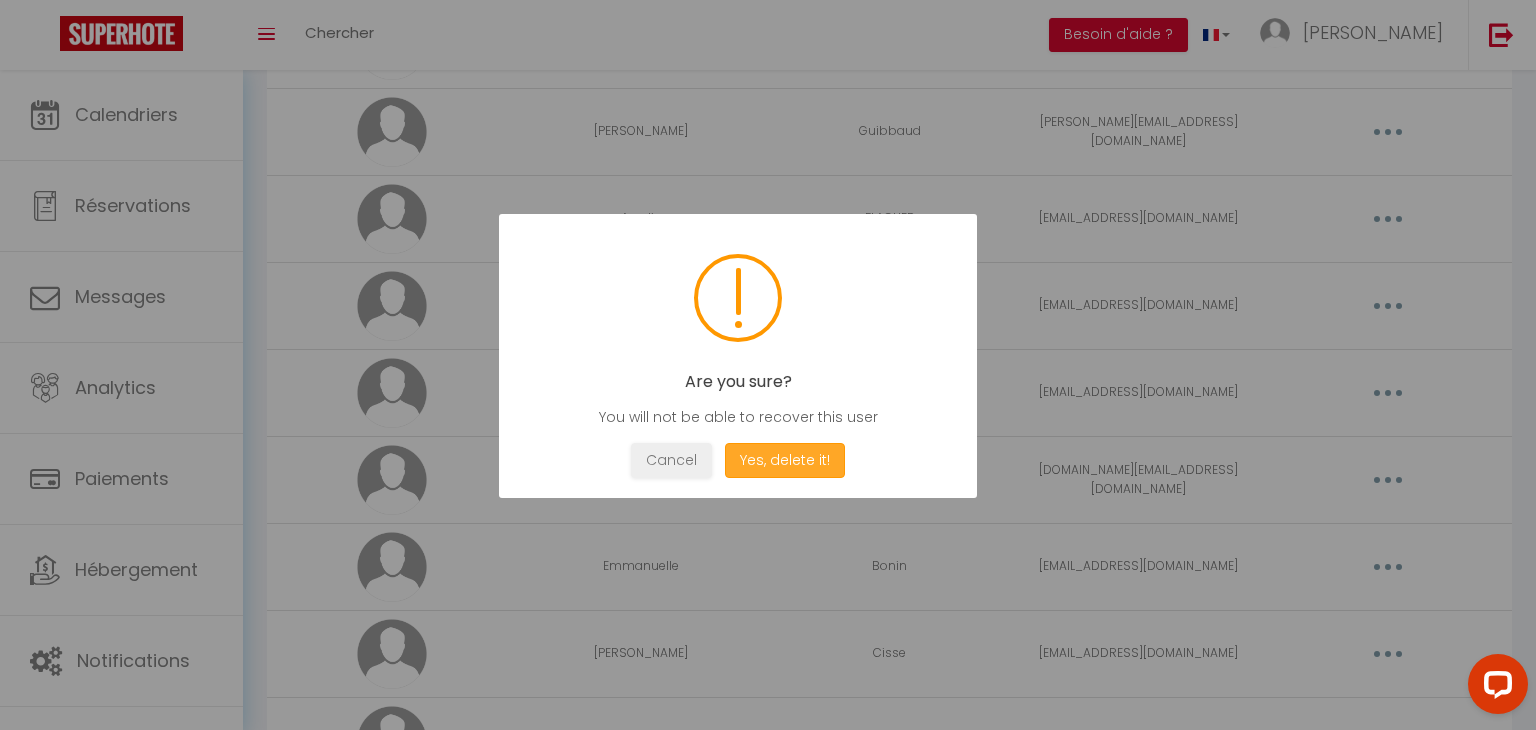 click on "Yes, delete it!" at bounding box center [785, 460] 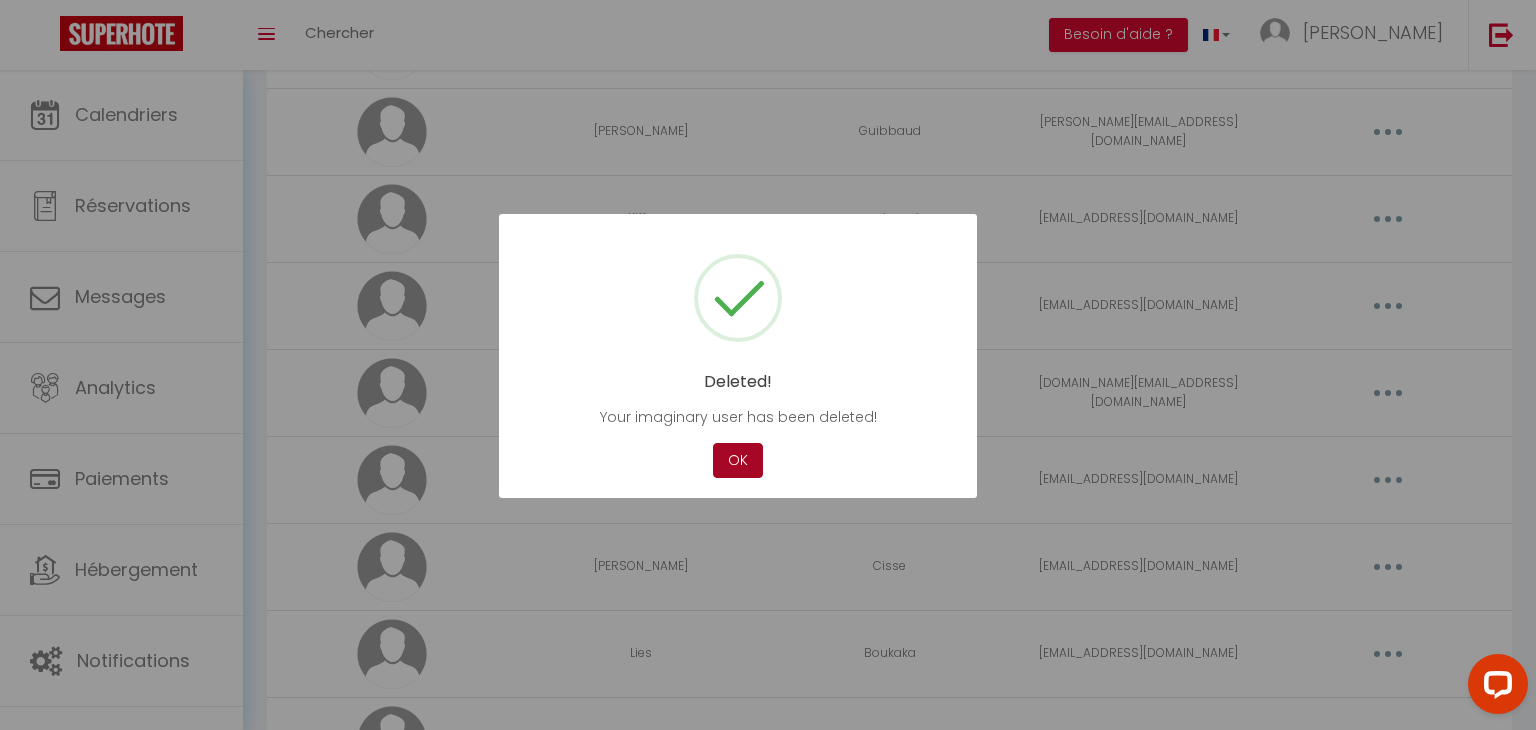 click on "OK" at bounding box center (738, 460) 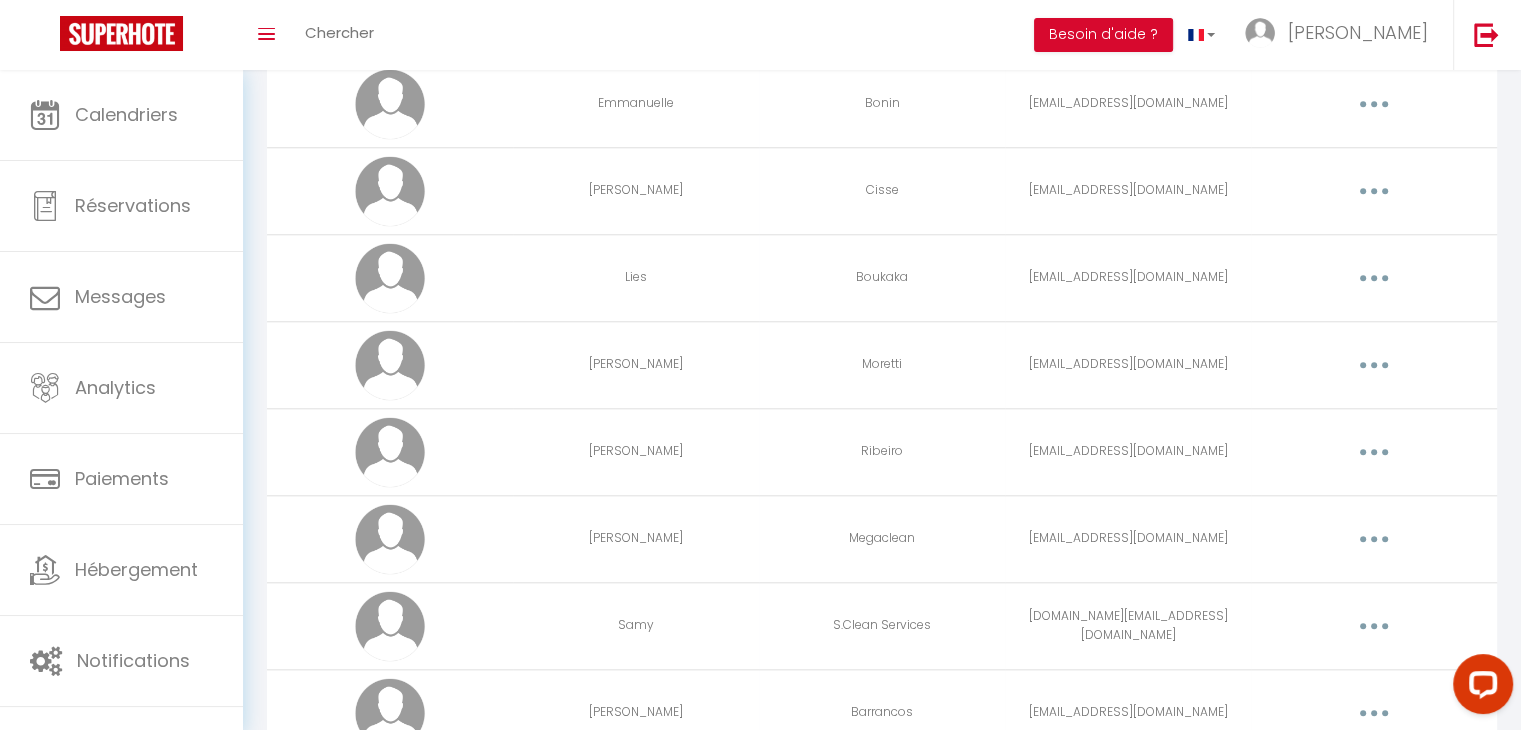 scroll, scrollTop: 2004, scrollLeft: 0, axis: vertical 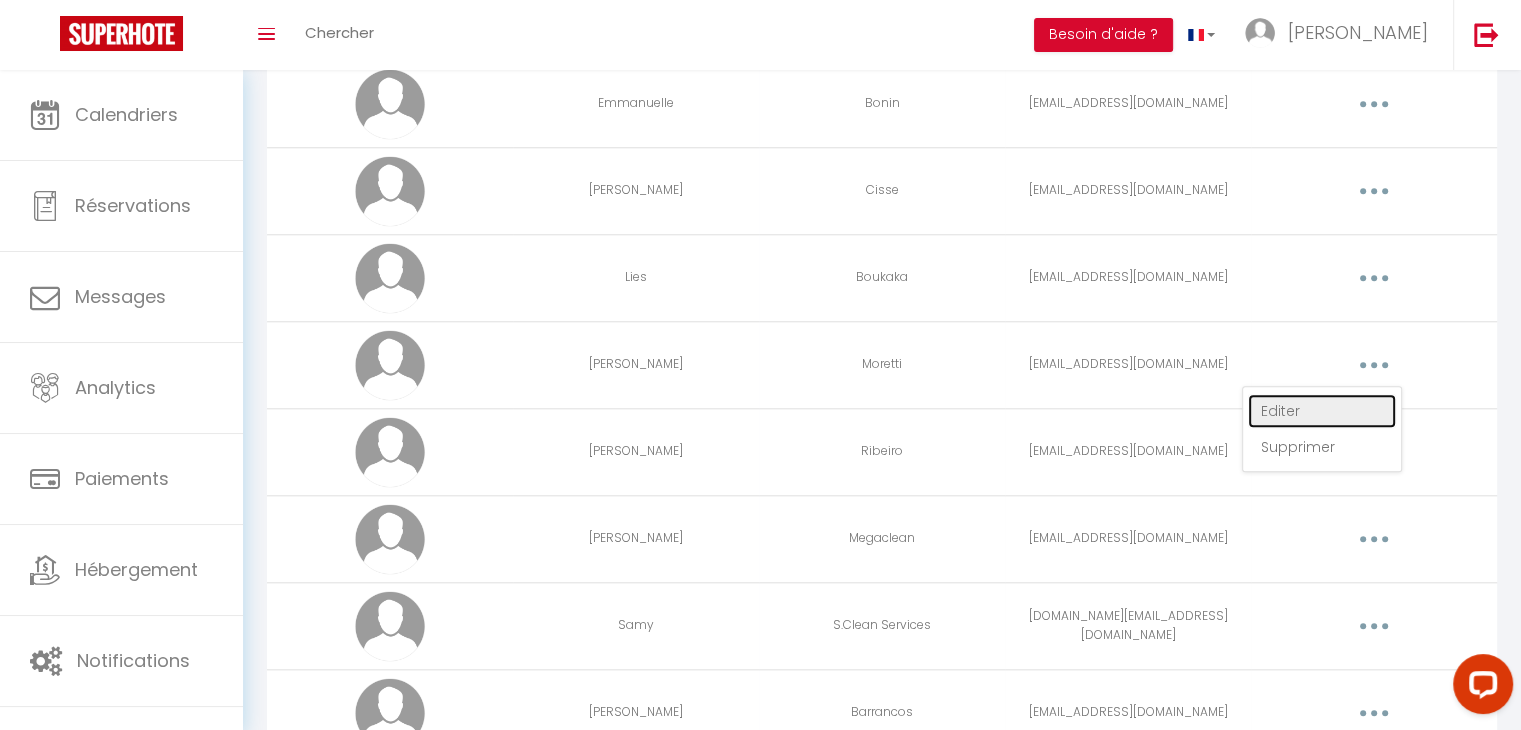 click on "Editer" at bounding box center (1322, 411) 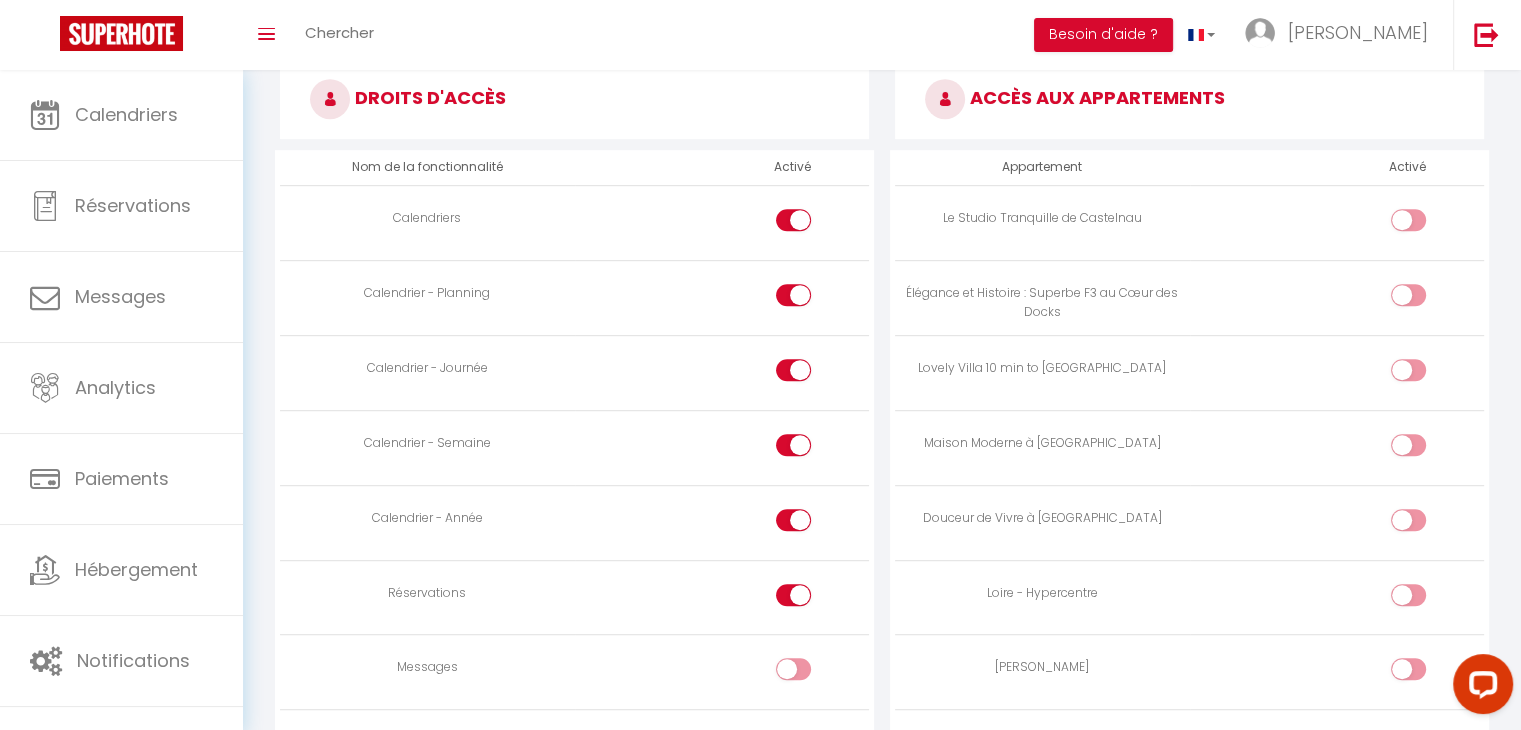 scroll, scrollTop: 1532, scrollLeft: 0, axis: vertical 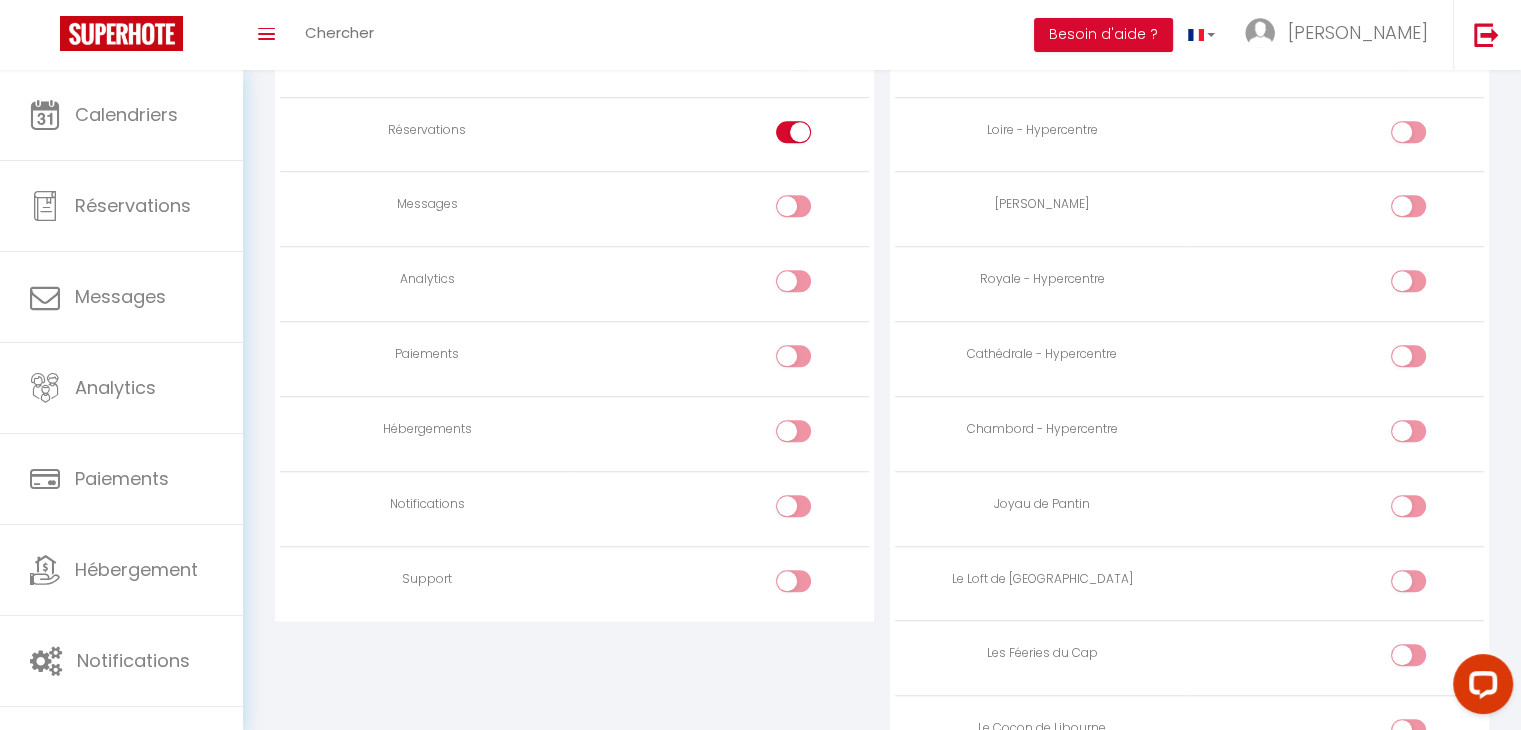 click at bounding box center [793, 506] 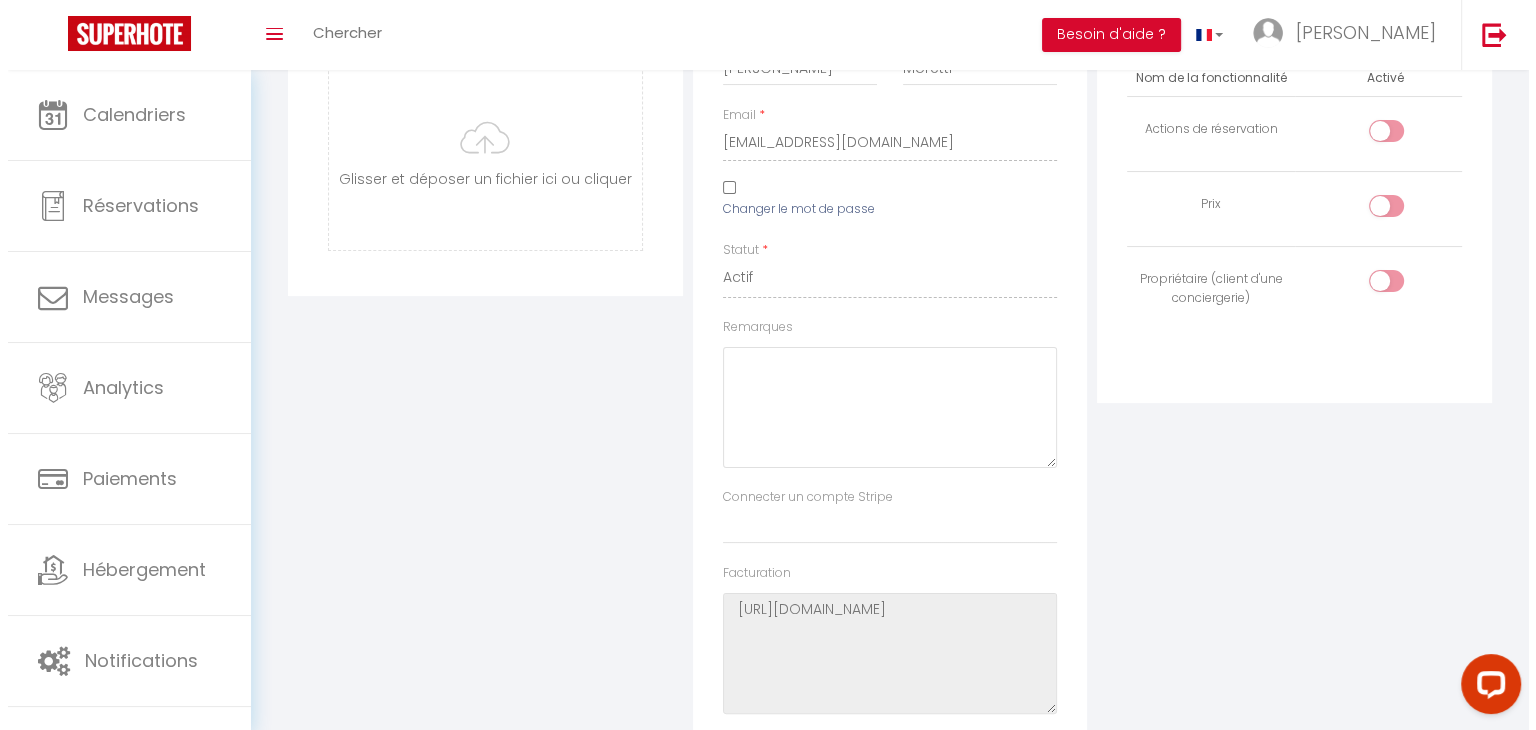 scroll, scrollTop: 0, scrollLeft: 0, axis: both 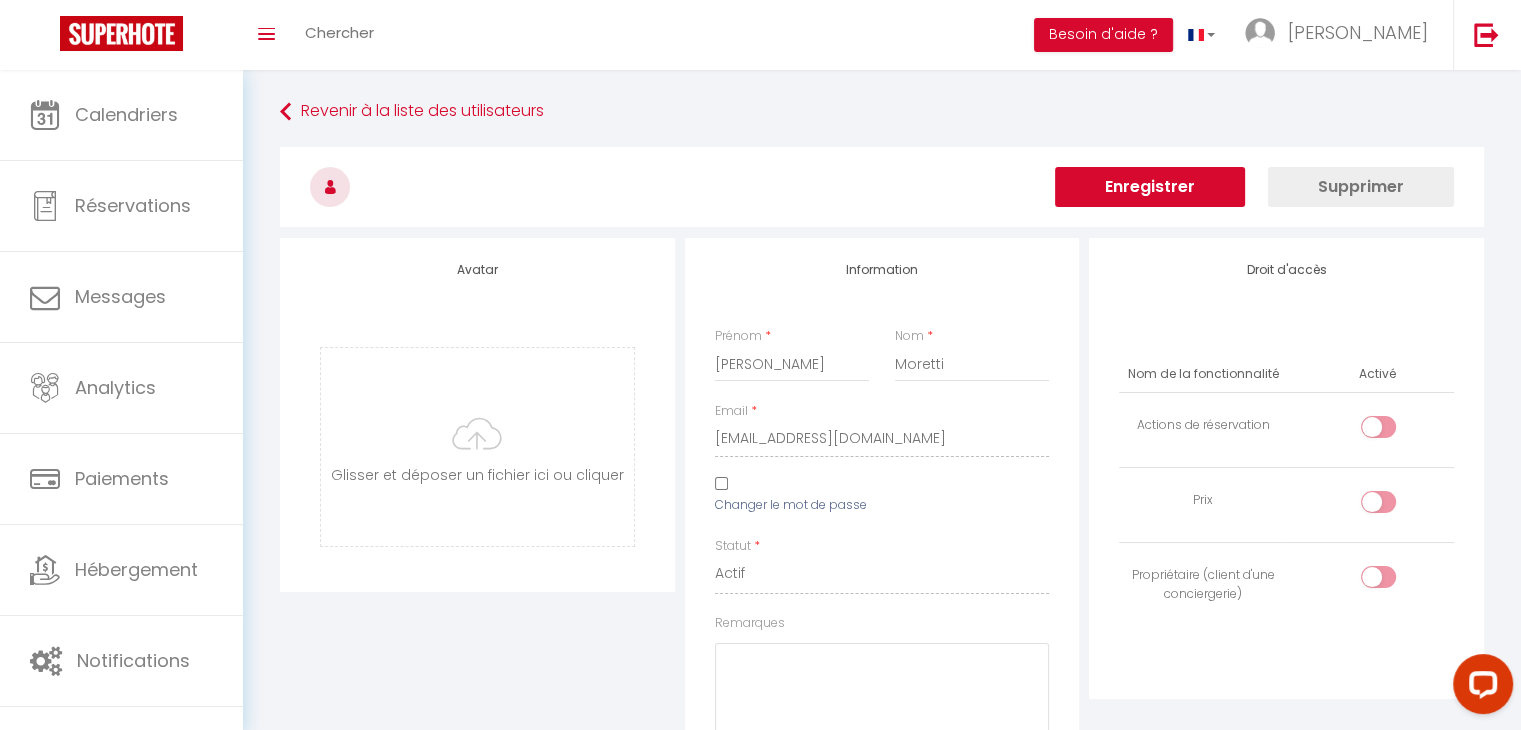 click on "Enregistrer" at bounding box center (1150, 187) 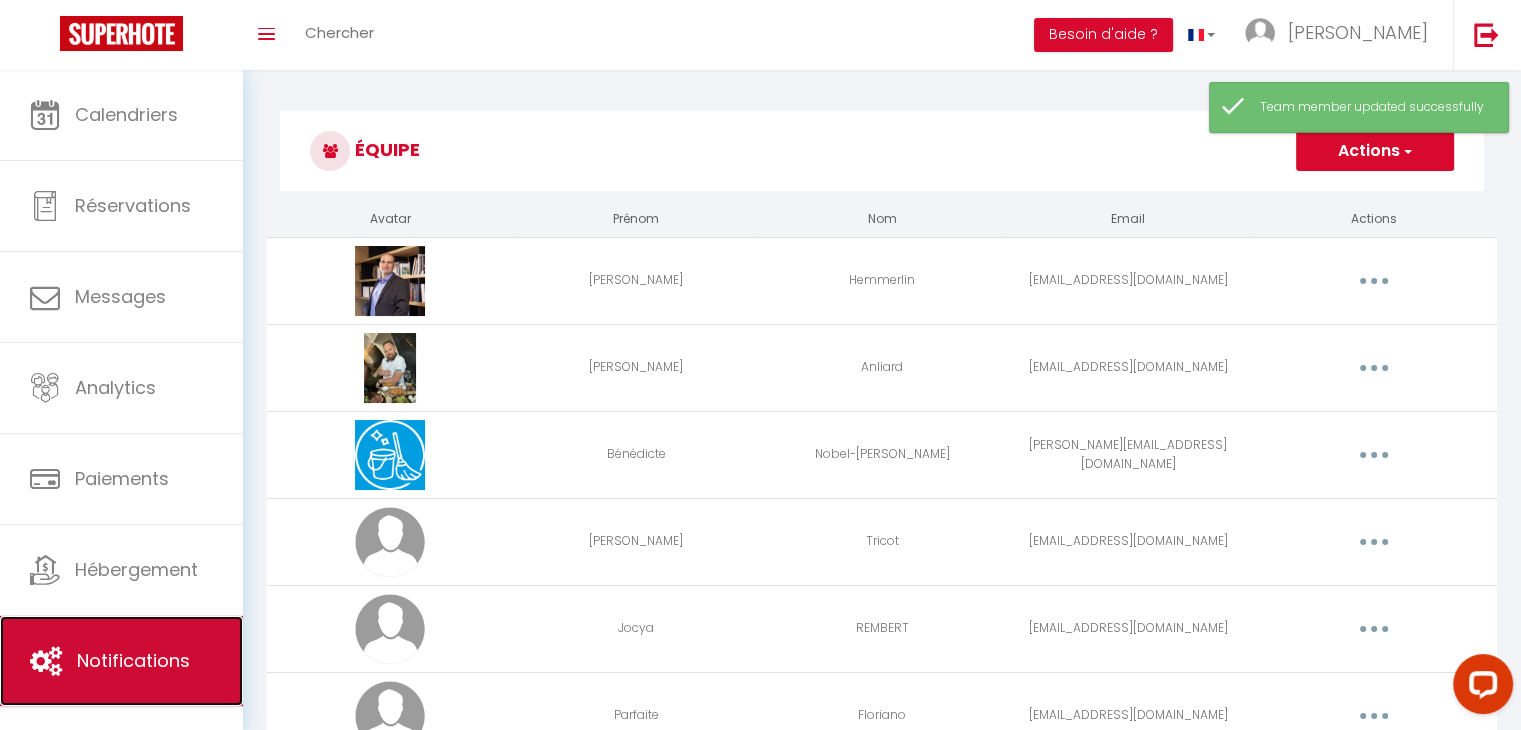 click on "Notifications" at bounding box center (133, 660) 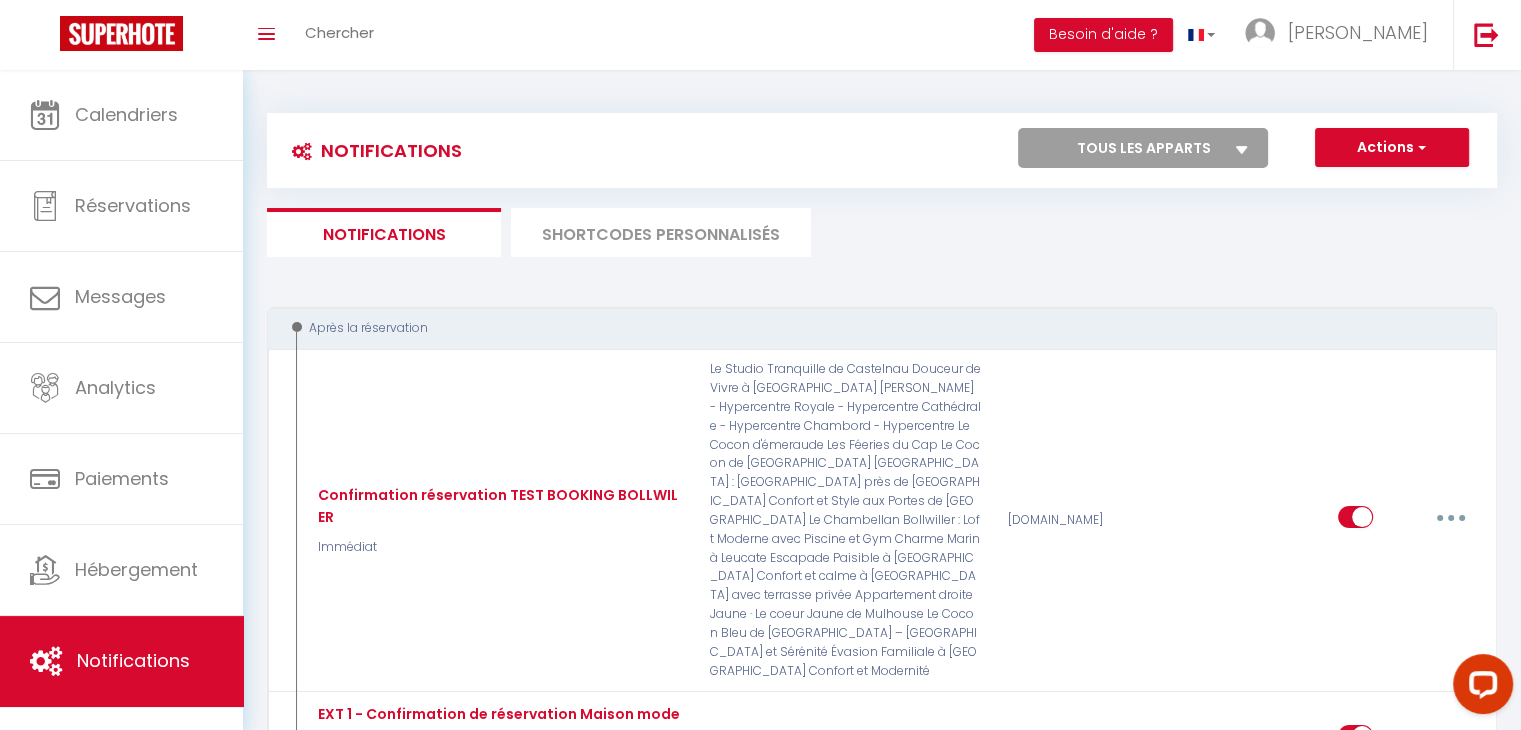 click on "SHORTCODES PERSONNALISÉS" at bounding box center [661, 232] 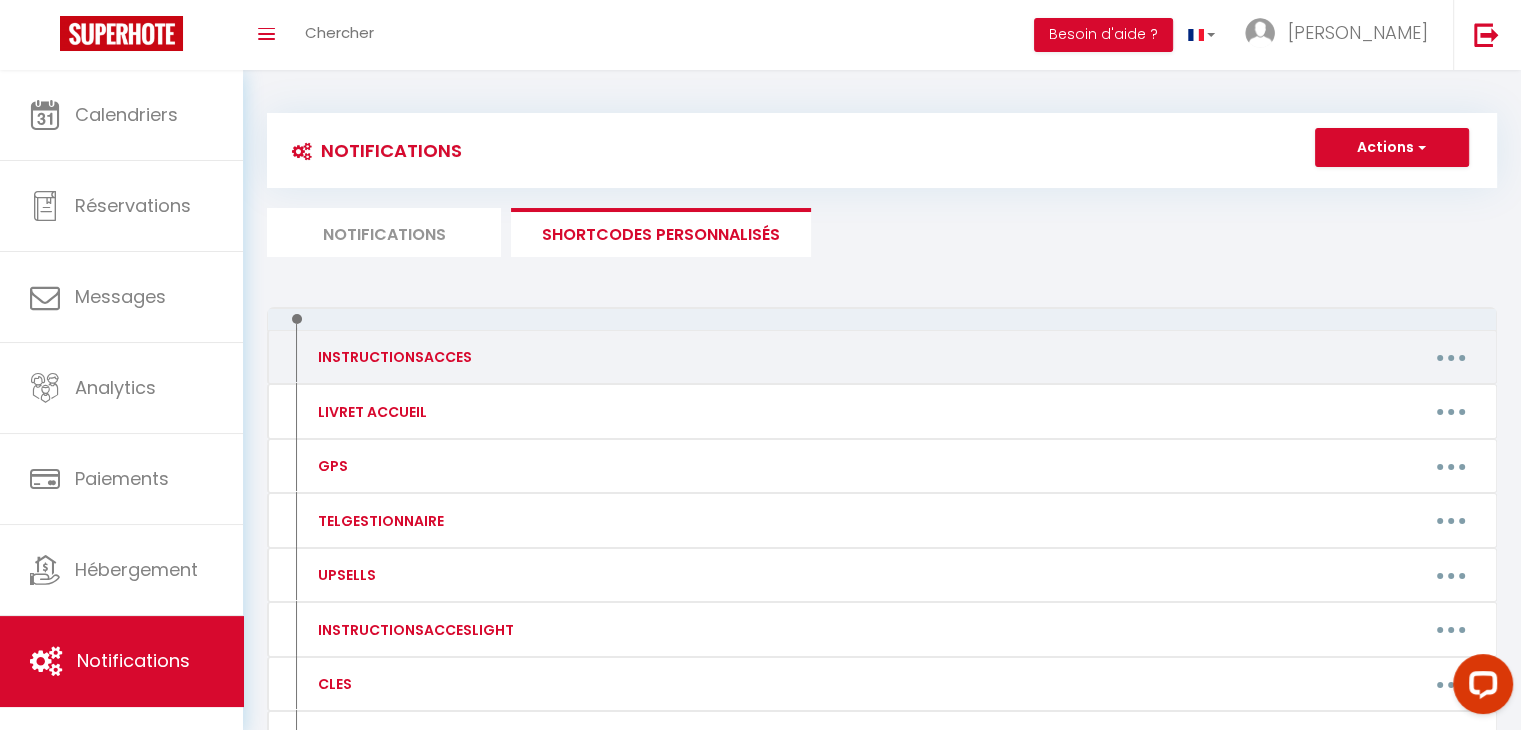 click at bounding box center [1451, 357] 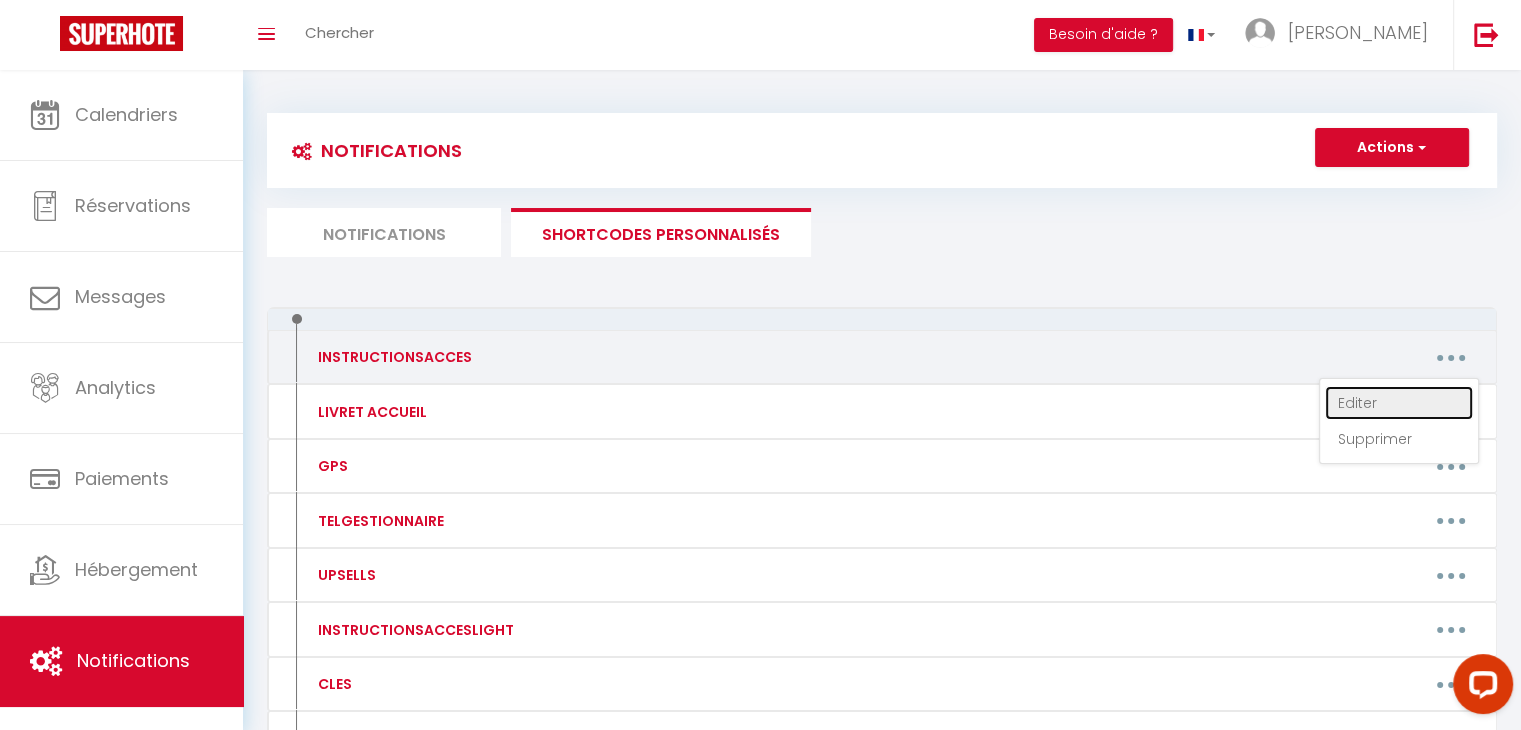 click on "Editer" at bounding box center (1399, 403) 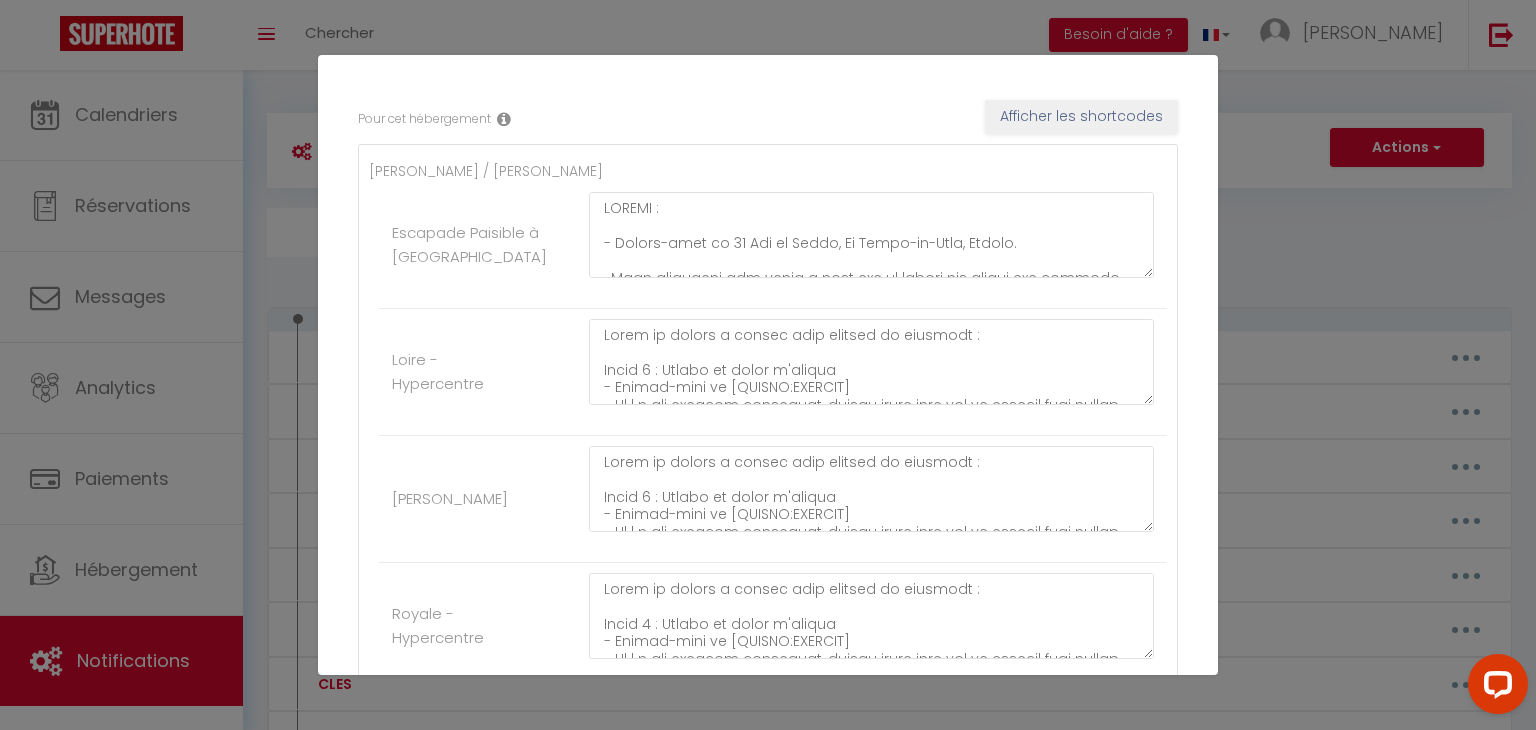 scroll, scrollTop: 316, scrollLeft: 0, axis: vertical 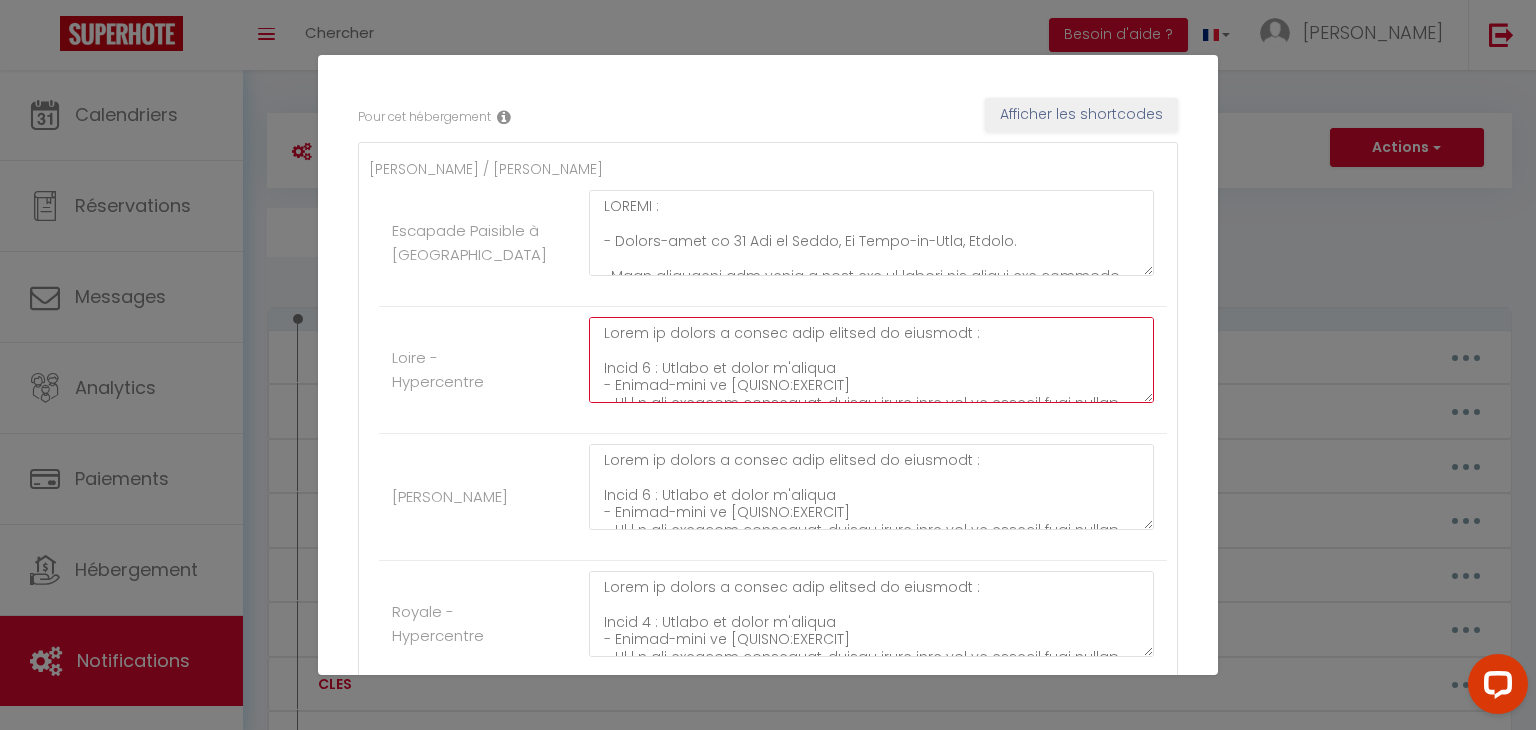 click at bounding box center [871, 360] 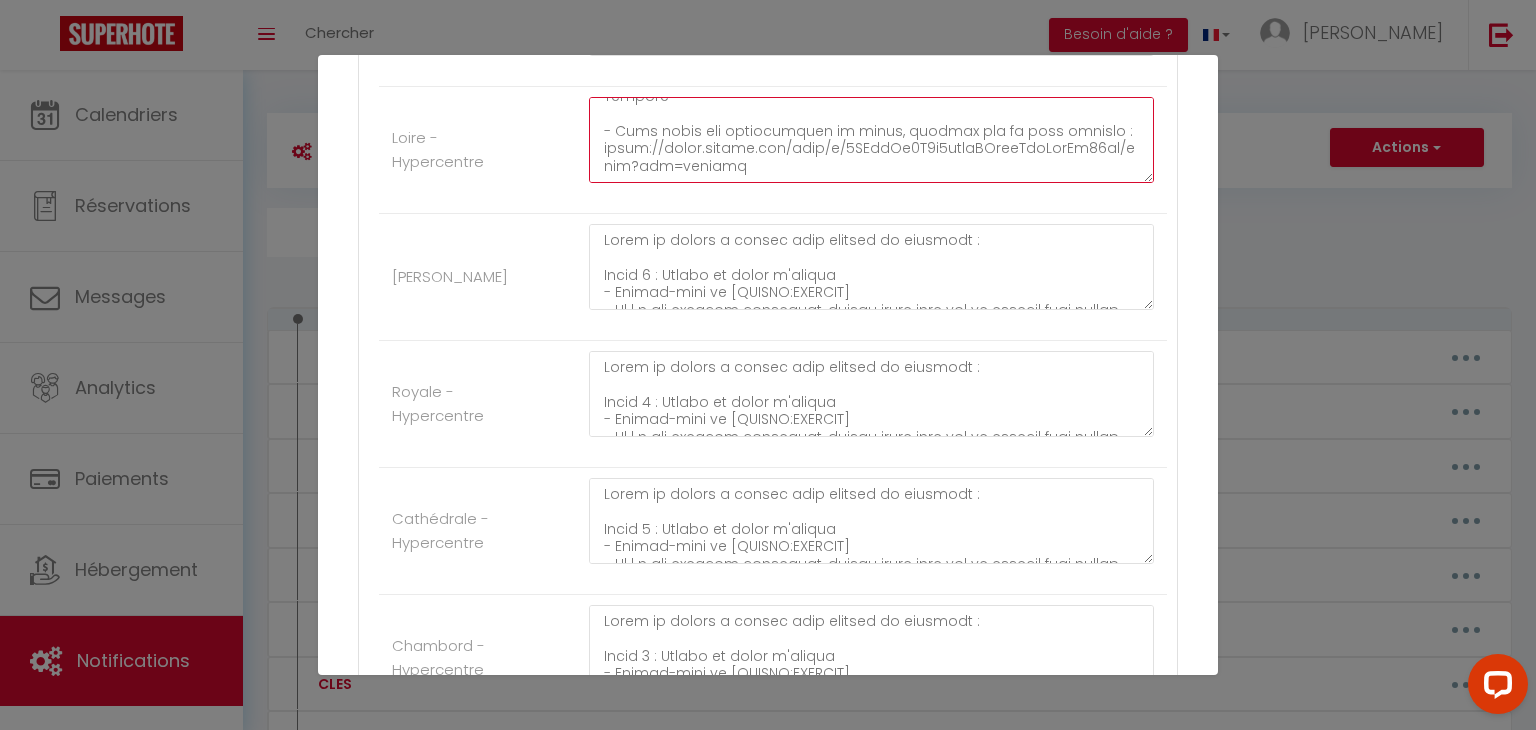 scroll, scrollTop: 536, scrollLeft: 0, axis: vertical 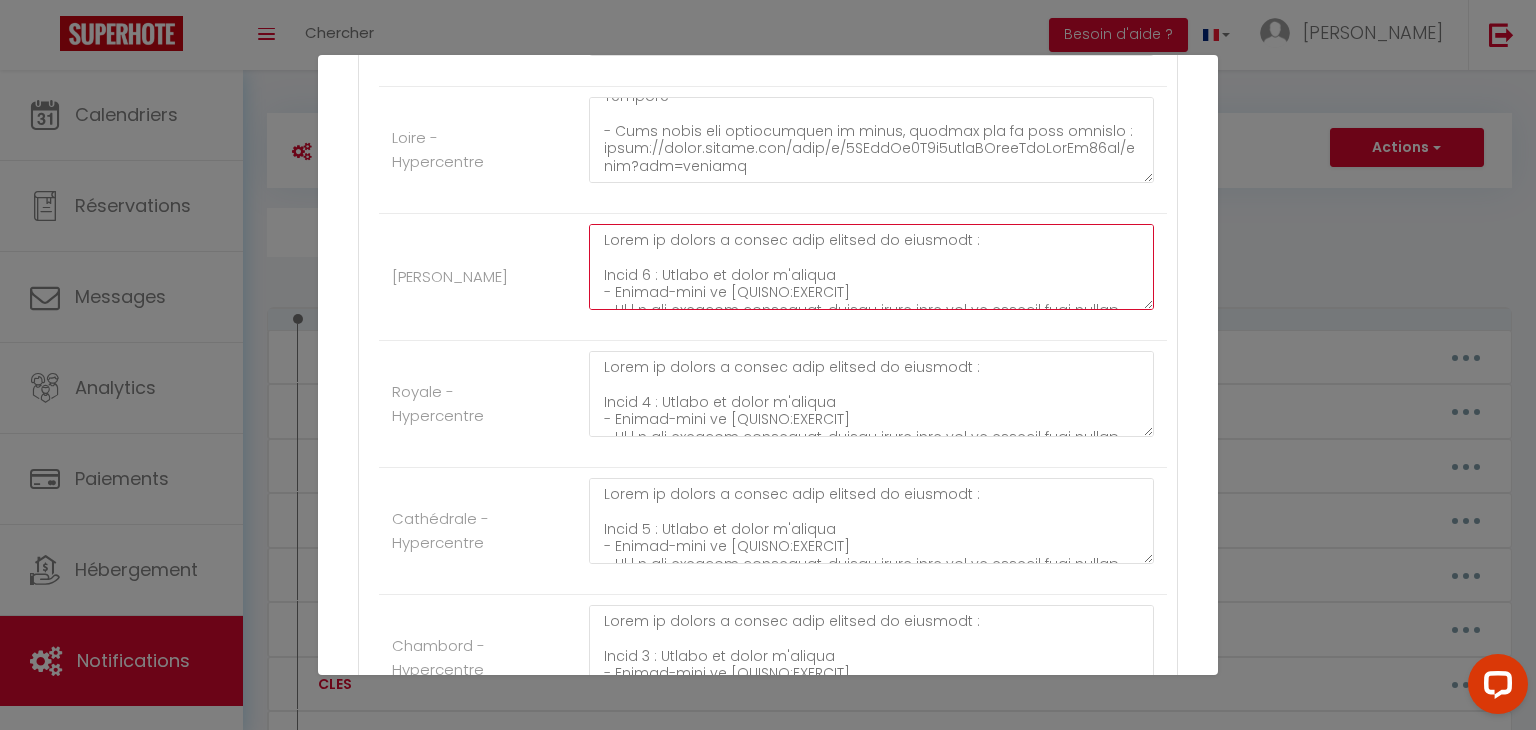 click at bounding box center [871, 267] 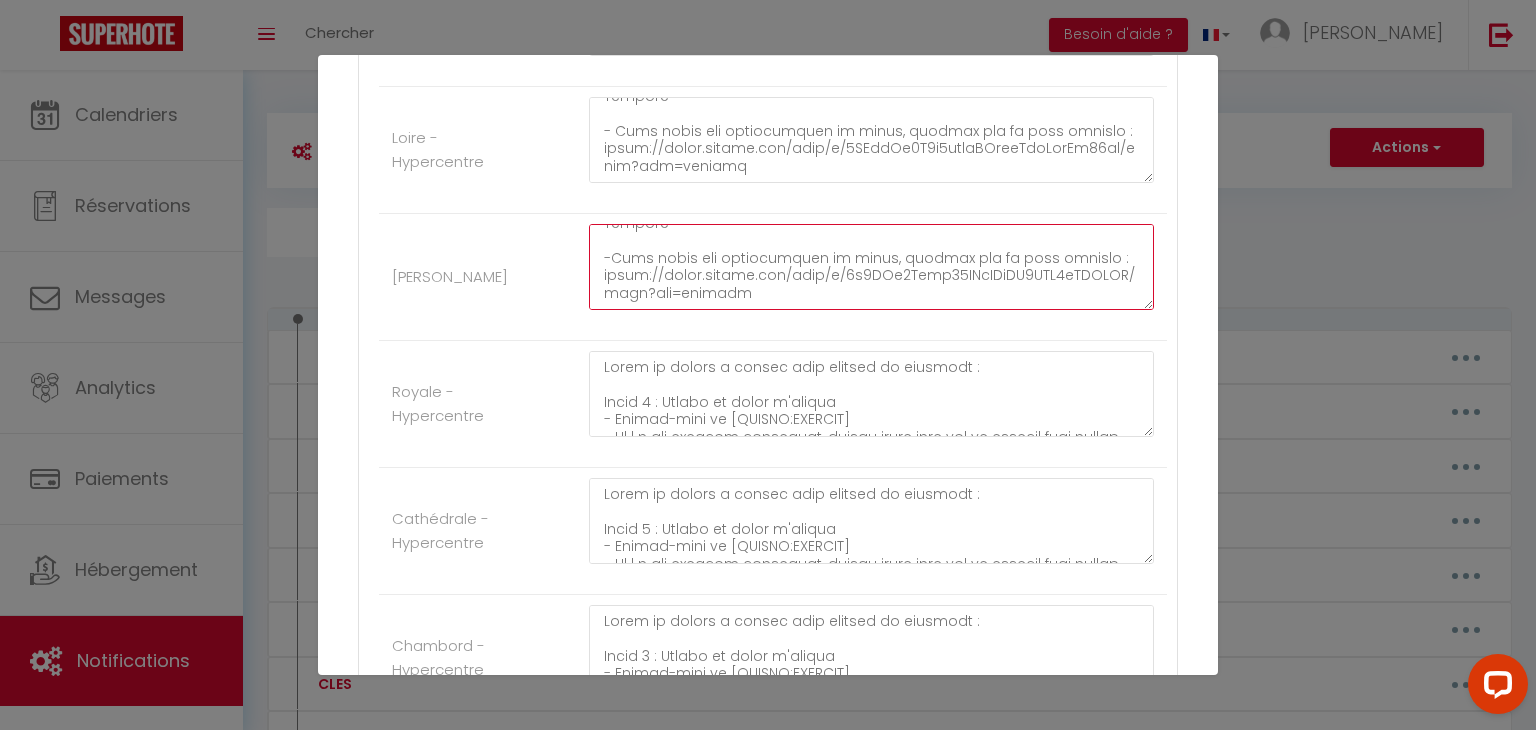 scroll, scrollTop: 436, scrollLeft: 0, axis: vertical 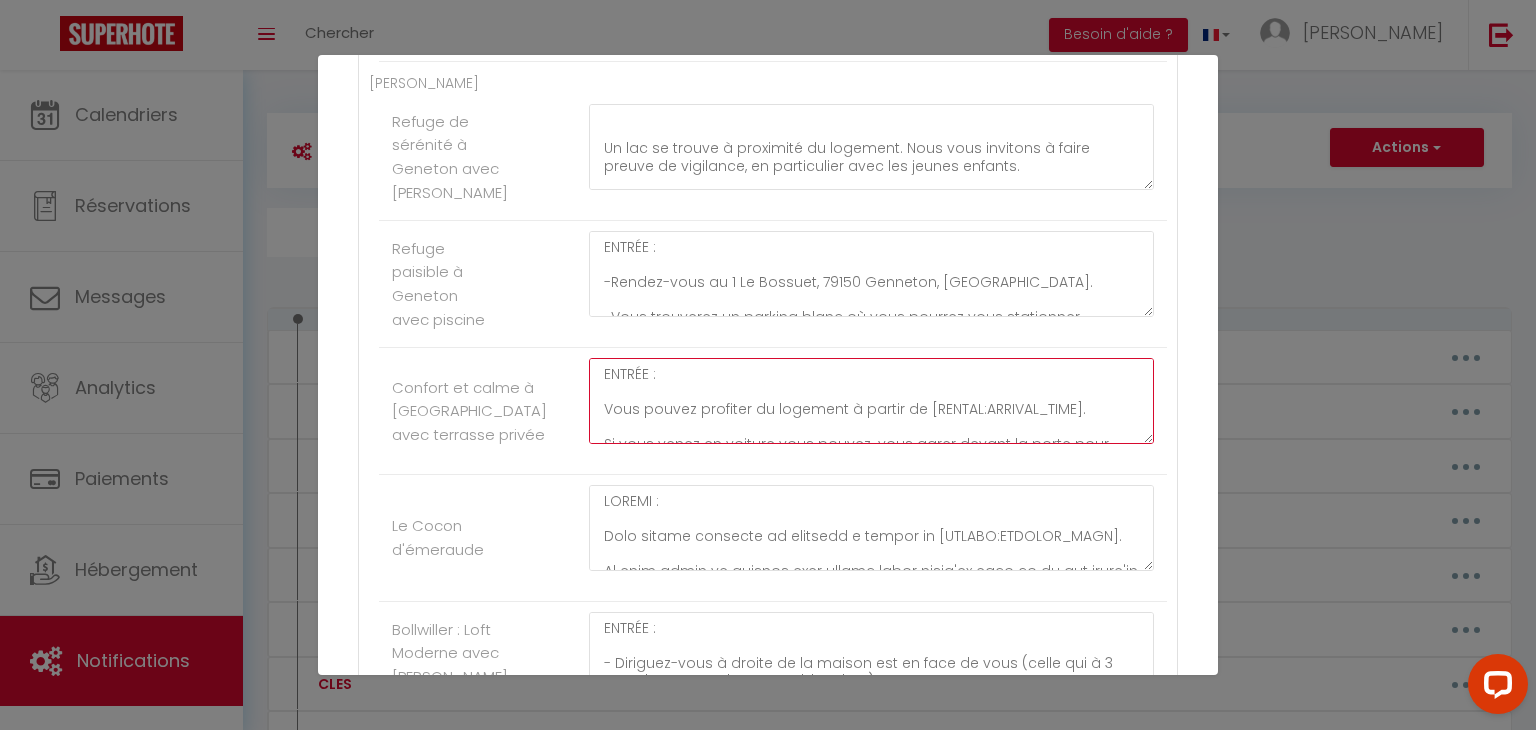 click at bounding box center (871, -393) 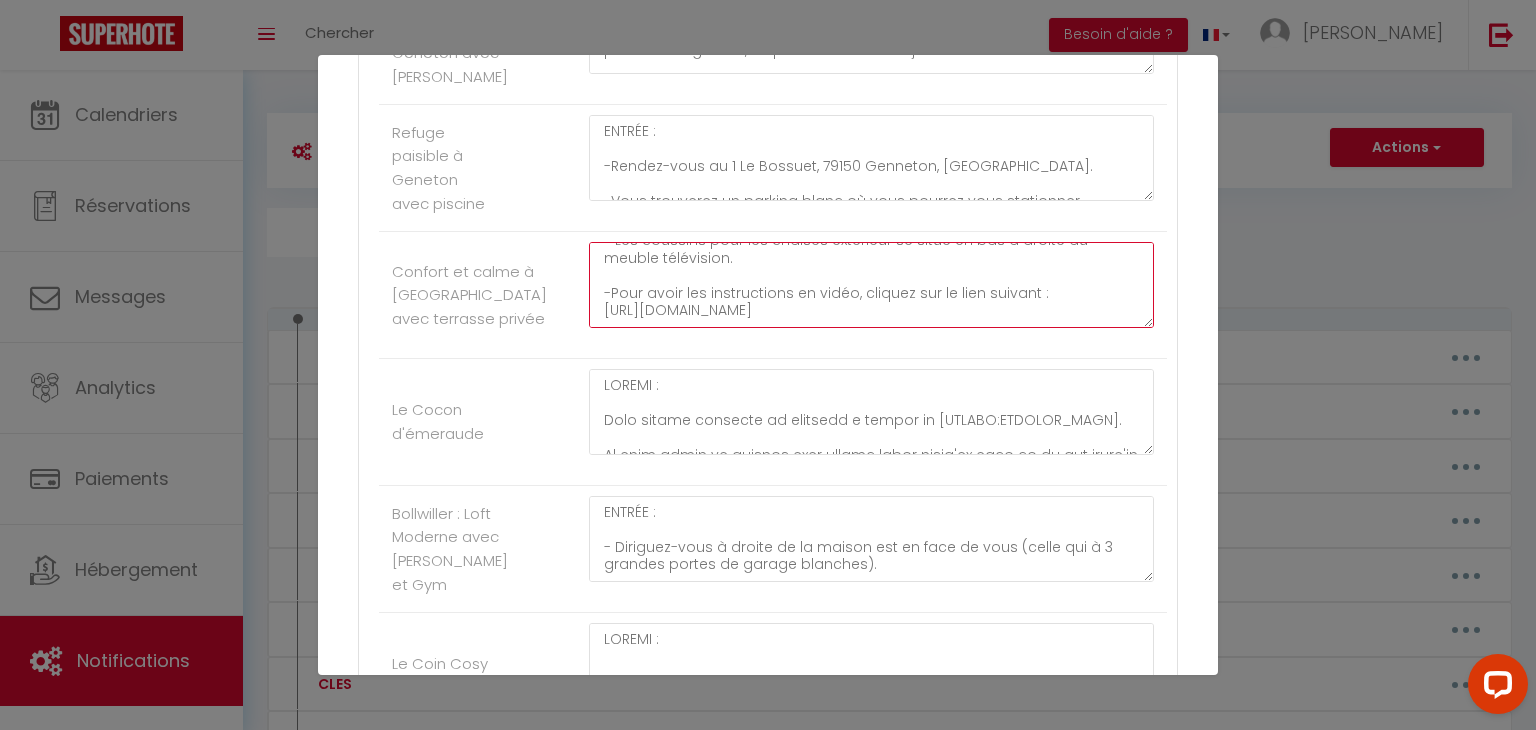 scroll, scrollTop: 1311, scrollLeft: 0, axis: vertical 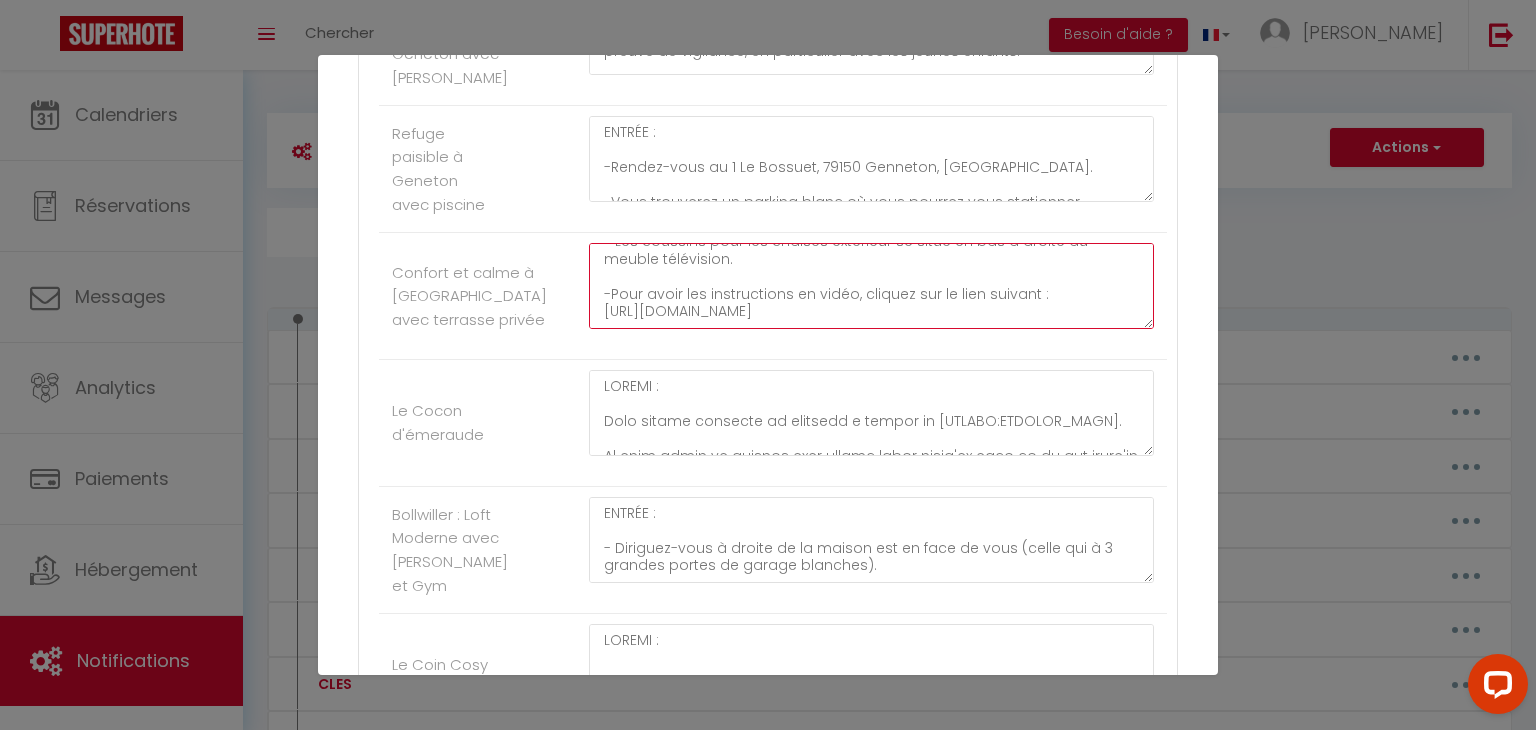 click at bounding box center (871, -508) 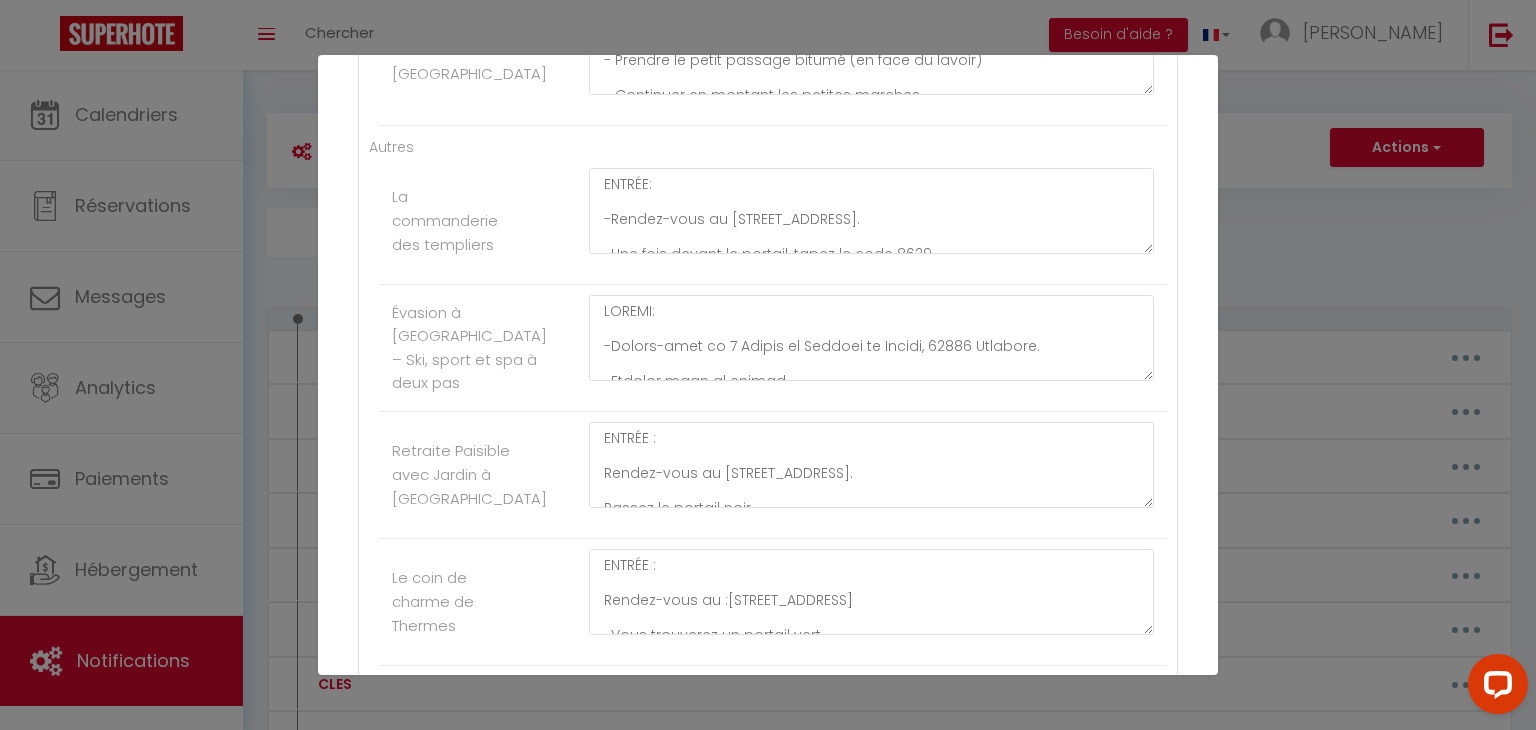 scroll, scrollTop: 4926, scrollLeft: 0, axis: vertical 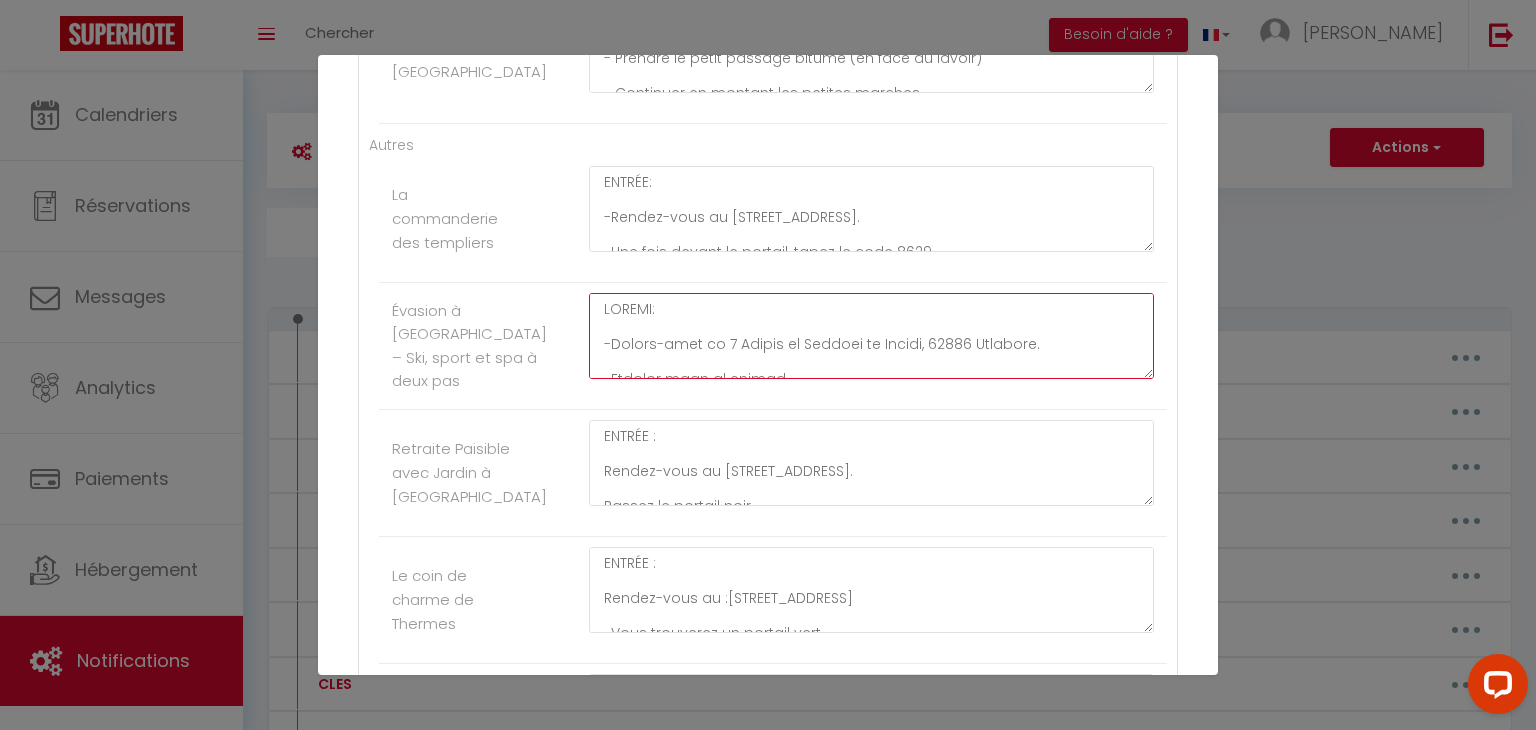 click at bounding box center (871, -4250) 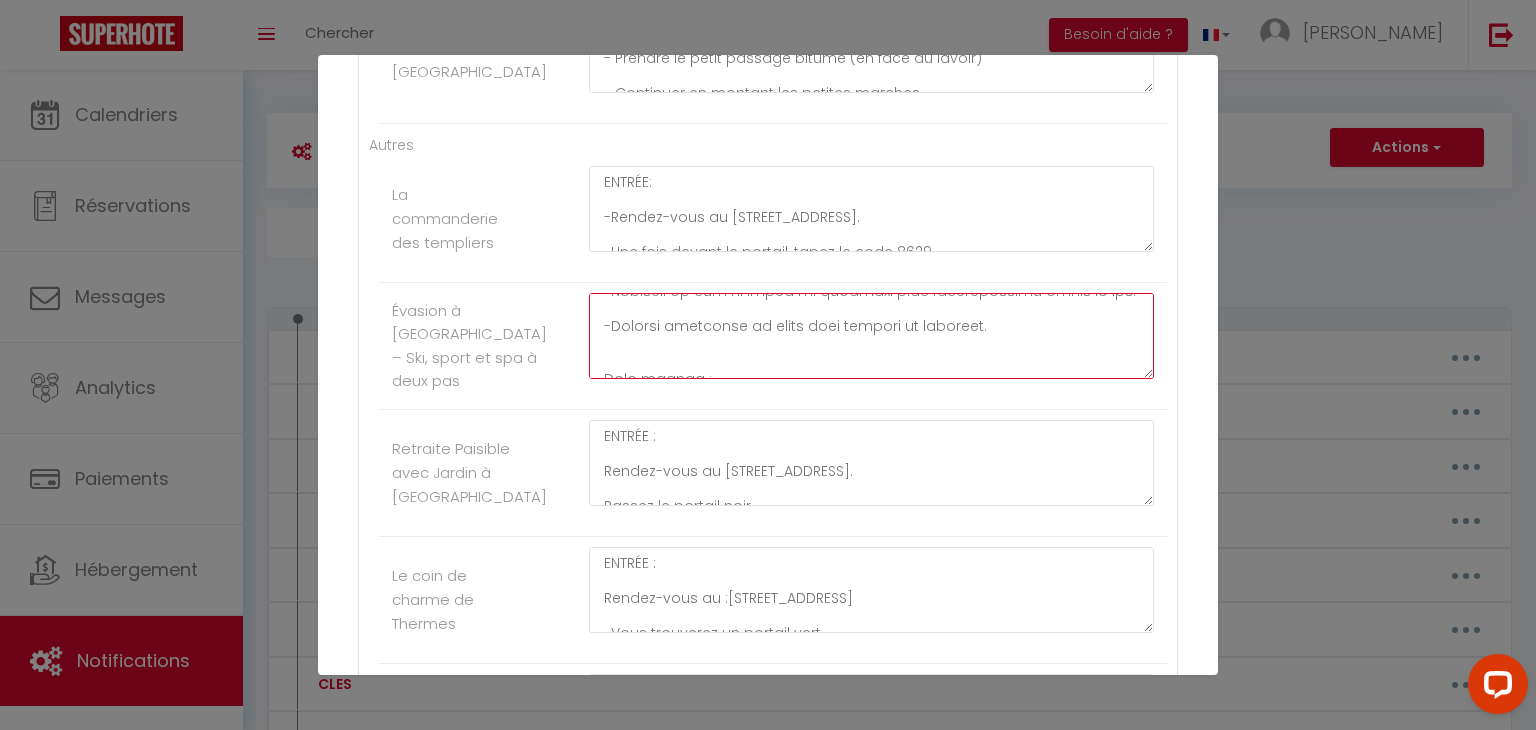 scroll, scrollTop: 682, scrollLeft: 0, axis: vertical 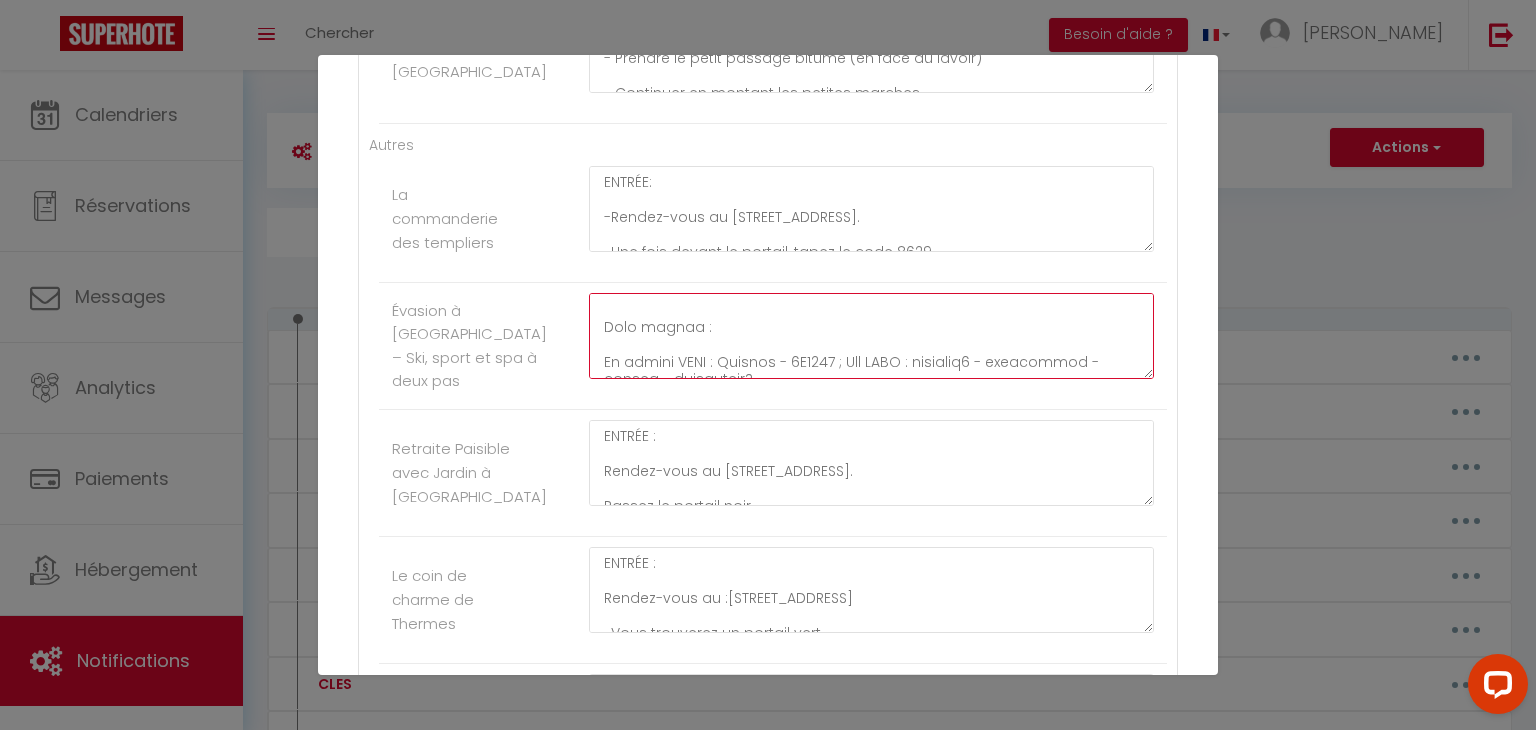 drag, startPoint x: 688, startPoint y: 393, endPoint x: 593, endPoint y: 348, distance: 105.11898 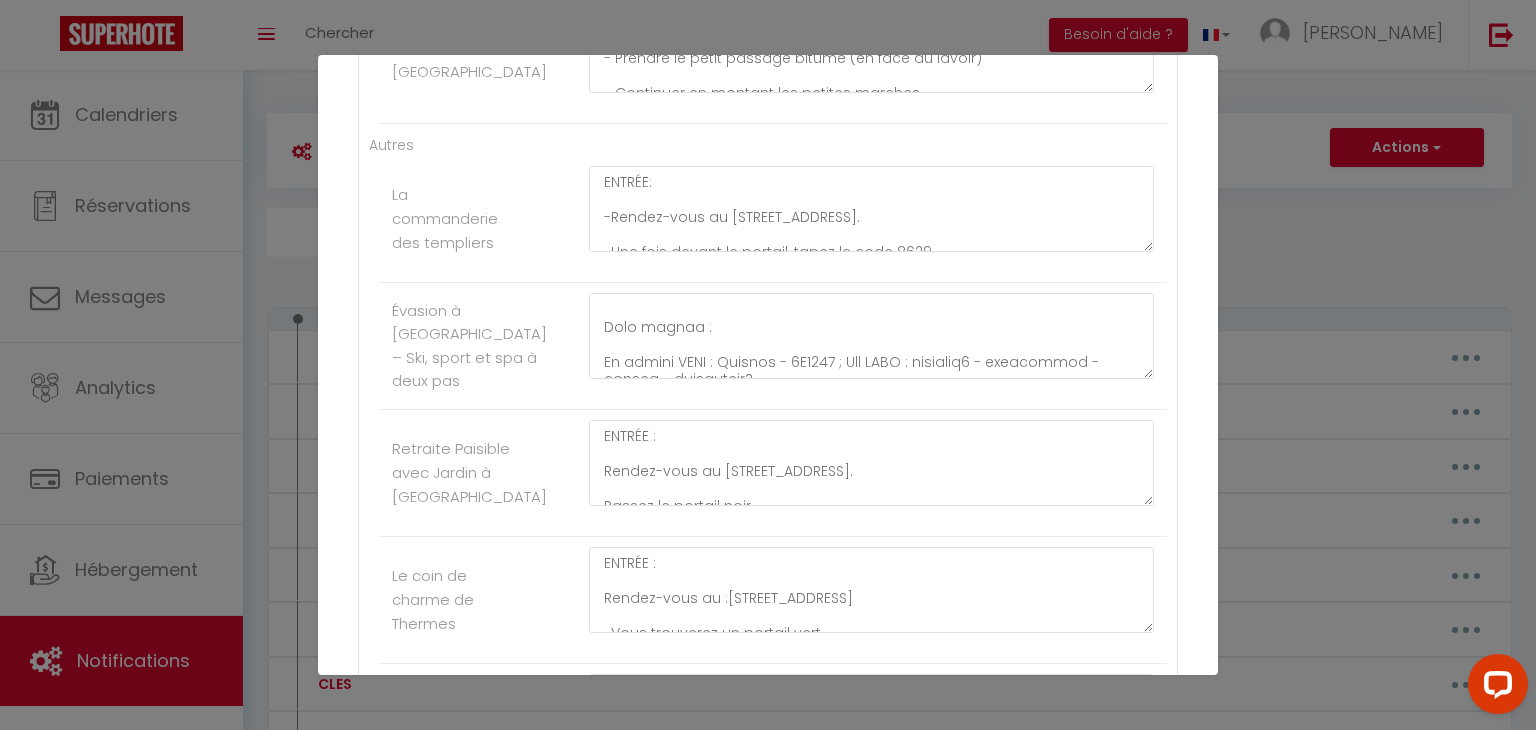 click on "La commanderie des templiers" at bounding box center [444, -4368] 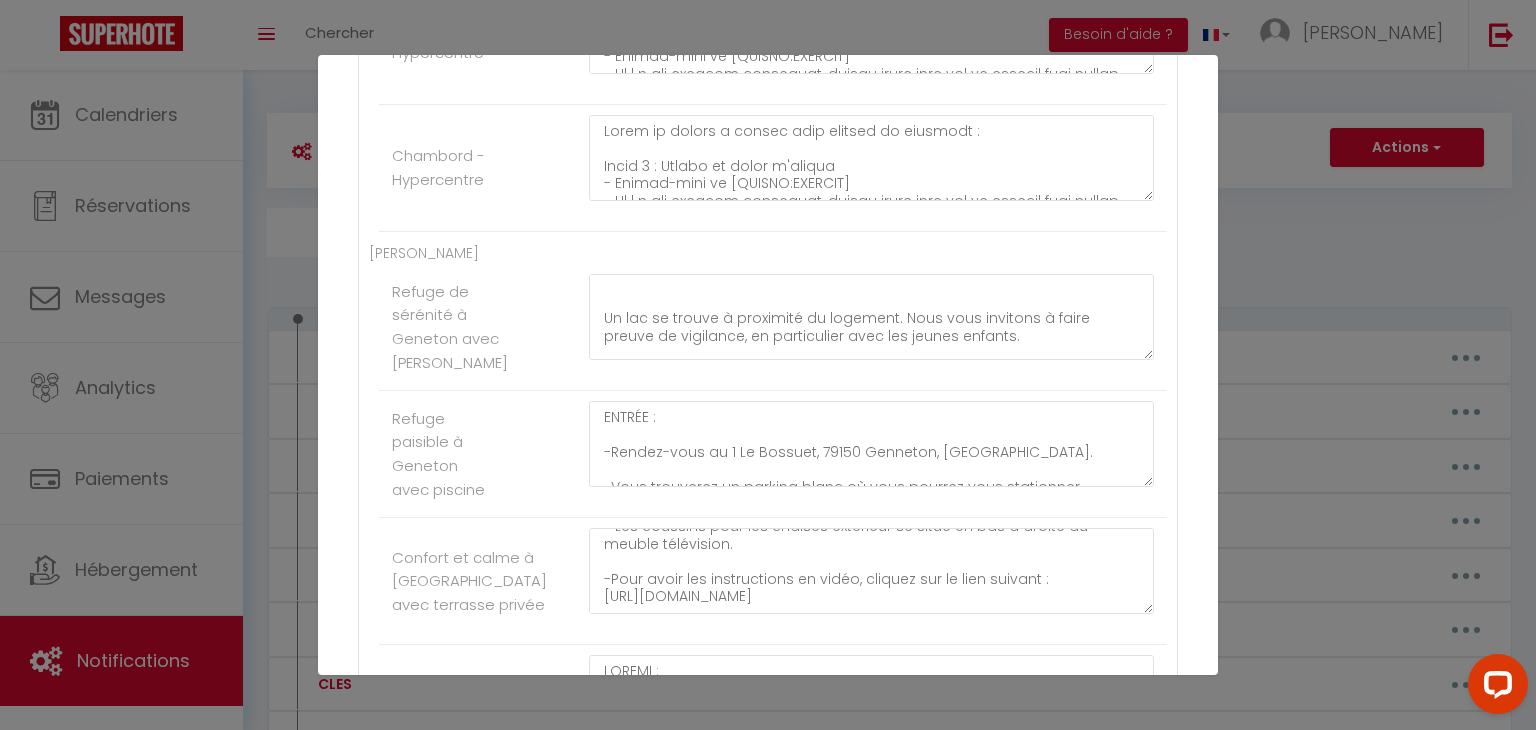 scroll, scrollTop: 1182, scrollLeft: 0, axis: vertical 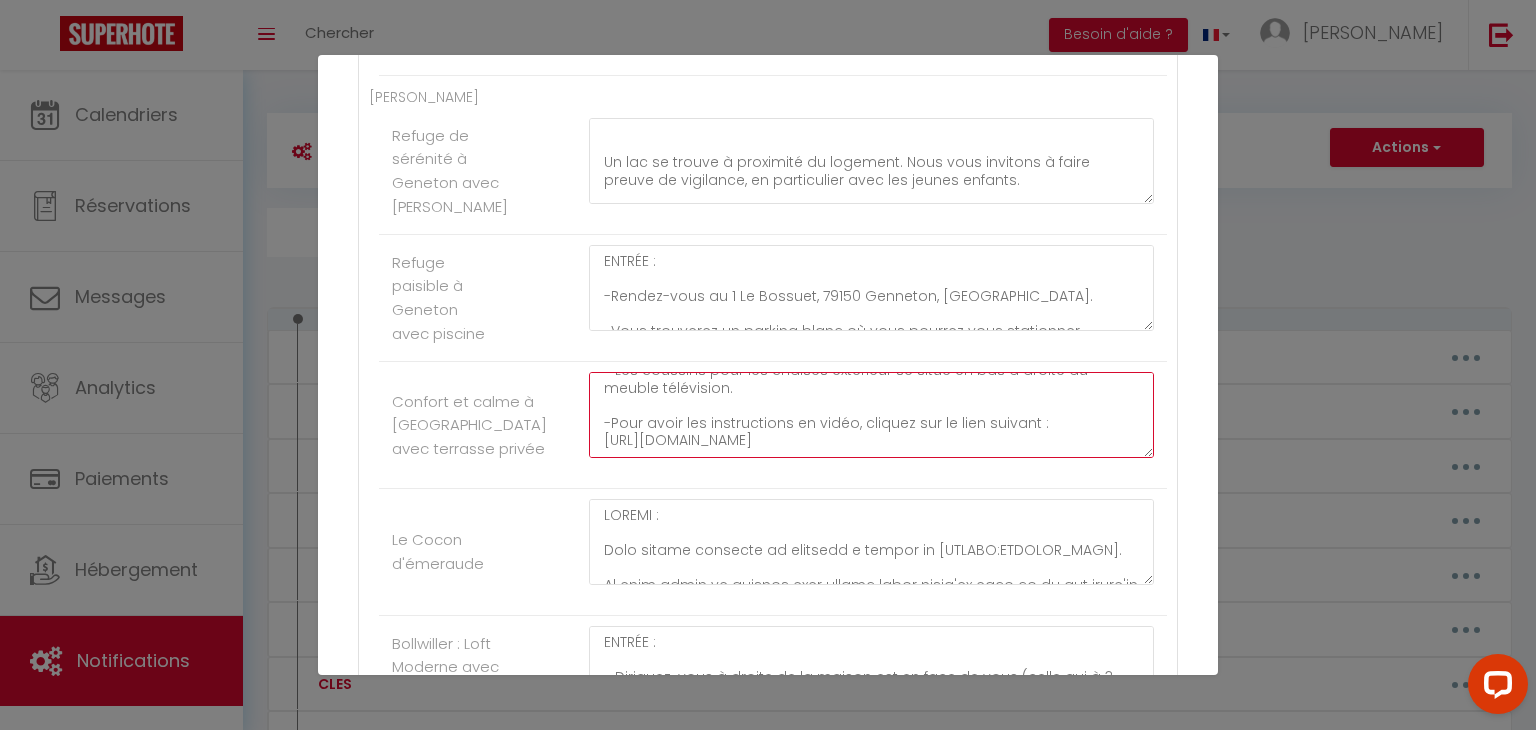 click at bounding box center (871, -379) 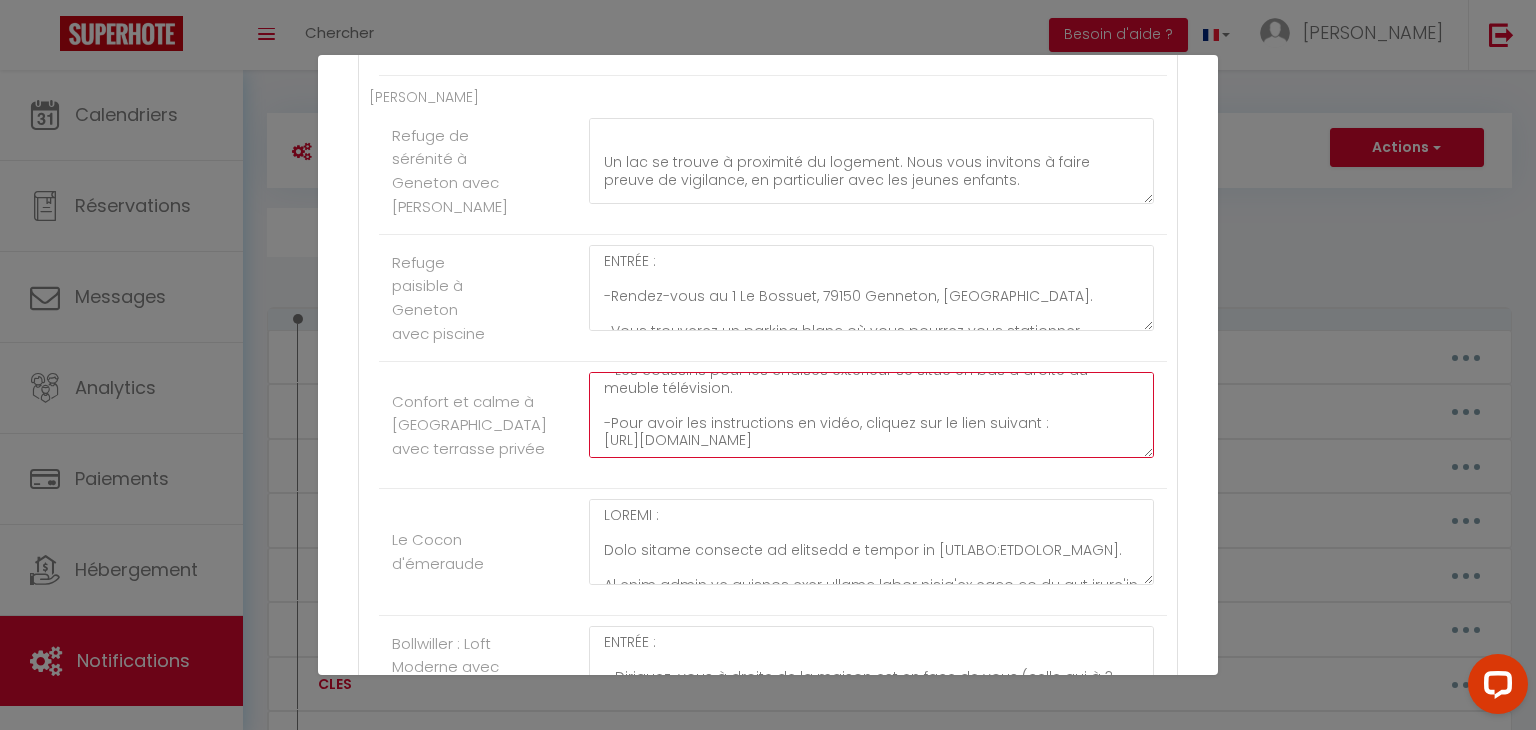 paste on "Pour rappel :
Le réseau WIFI : Freebox - 5F1720 ; Clé WIFI : adfremit5 - enarrabile - casuls - stertebata?" 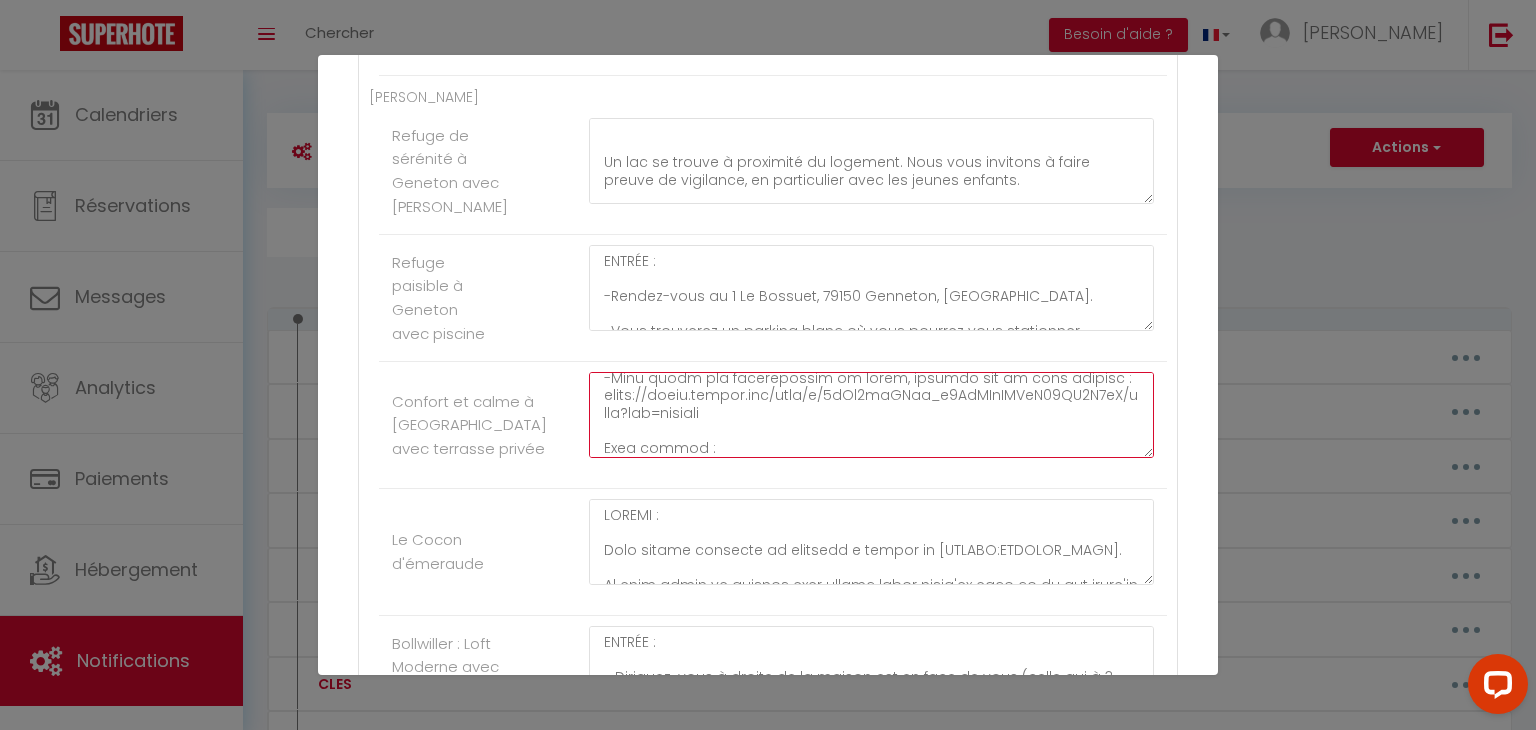 scroll, scrollTop: 553, scrollLeft: 0, axis: vertical 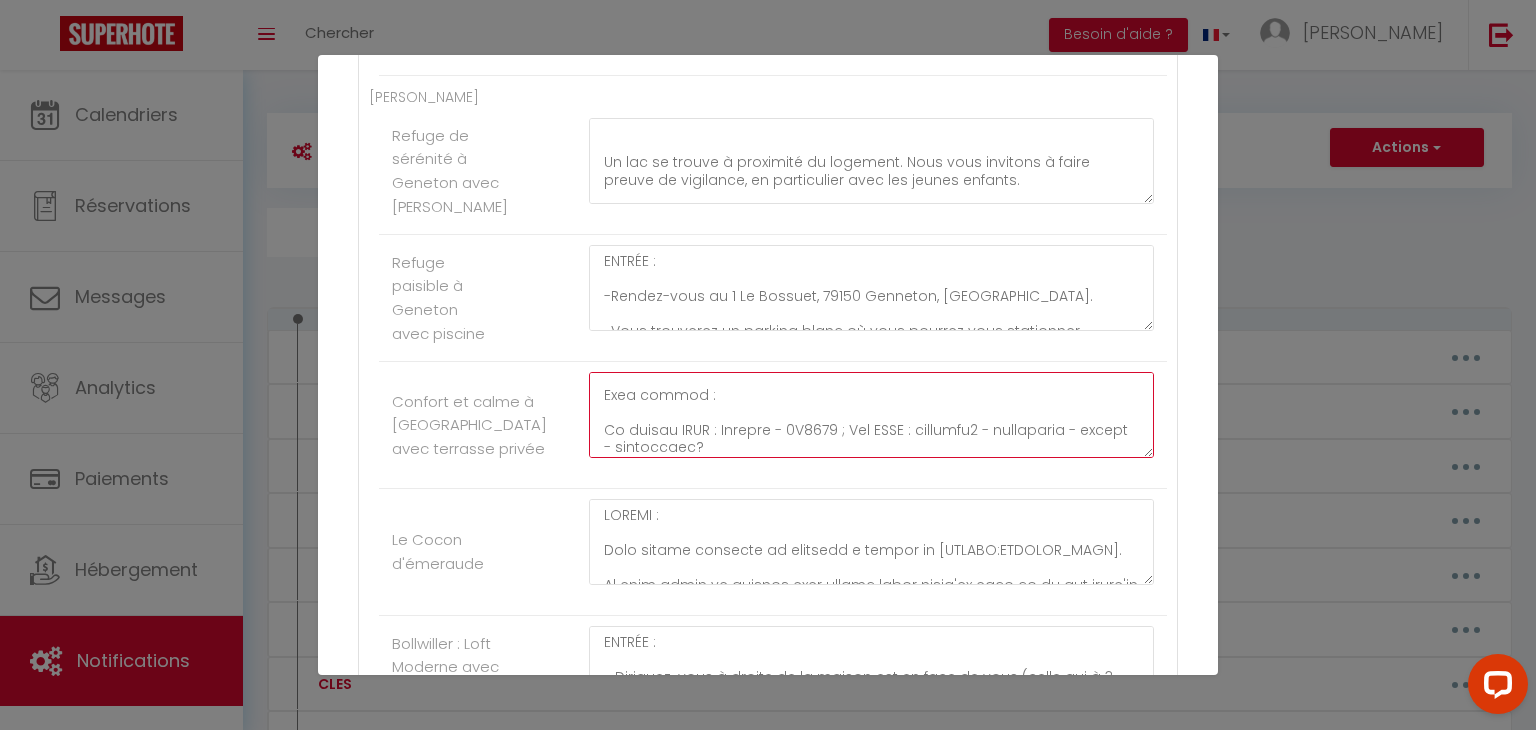drag, startPoint x: 818, startPoint y: 429, endPoint x: 705, endPoint y: 432, distance: 113.03982 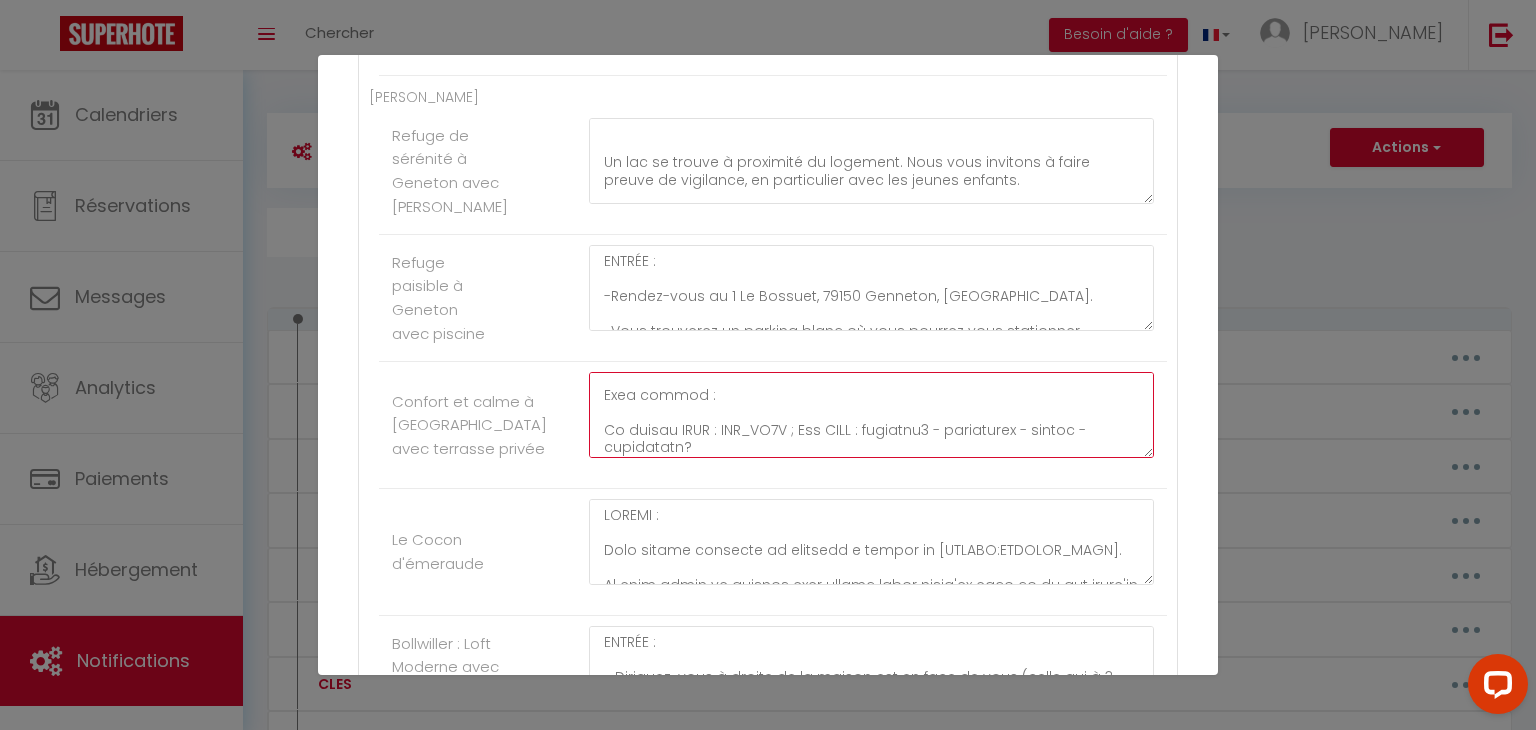 drag, startPoint x: 759, startPoint y: 446, endPoint x: 851, endPoint y: 433, distance: 92.91394 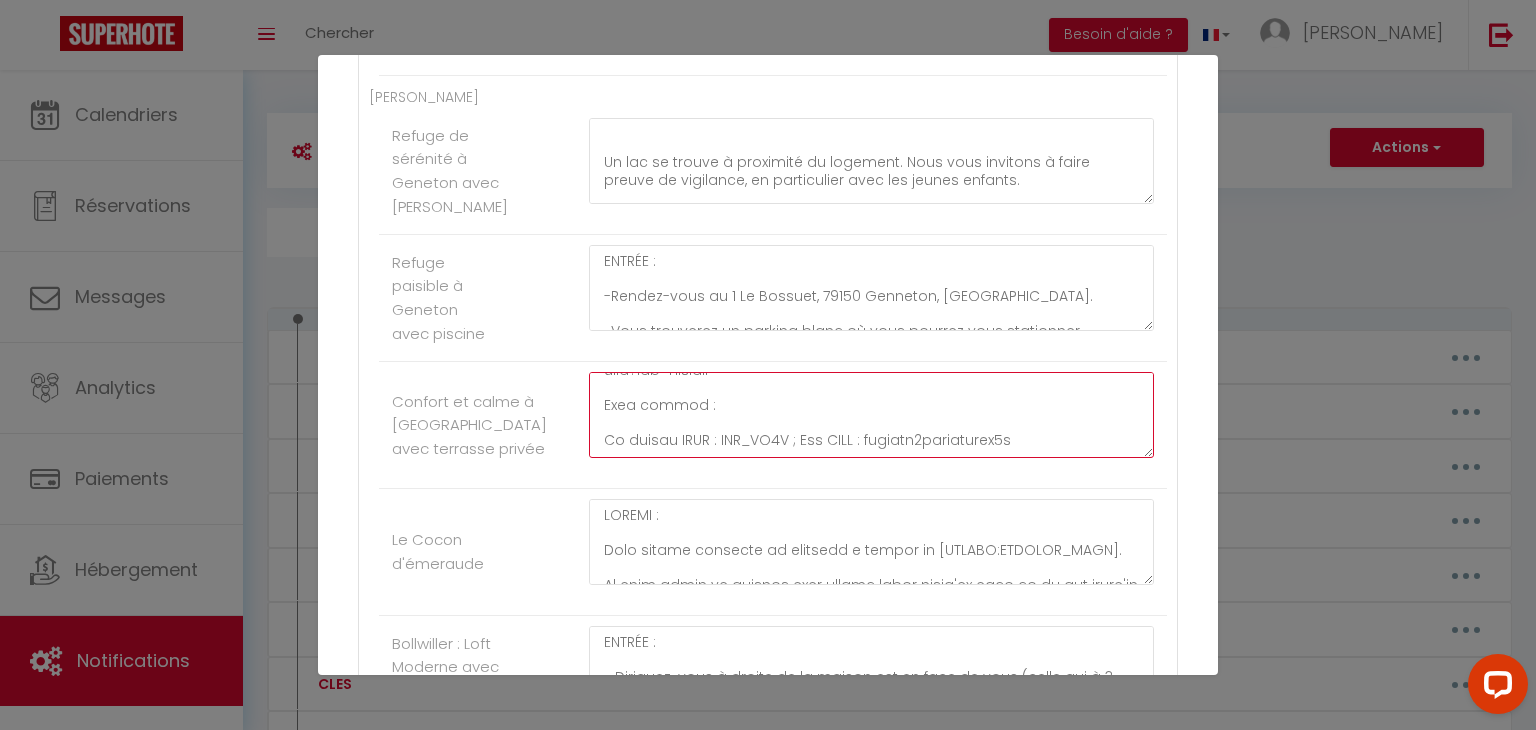 scroll, scrollTop: 542, scrollLeft: 0, axis: vertical 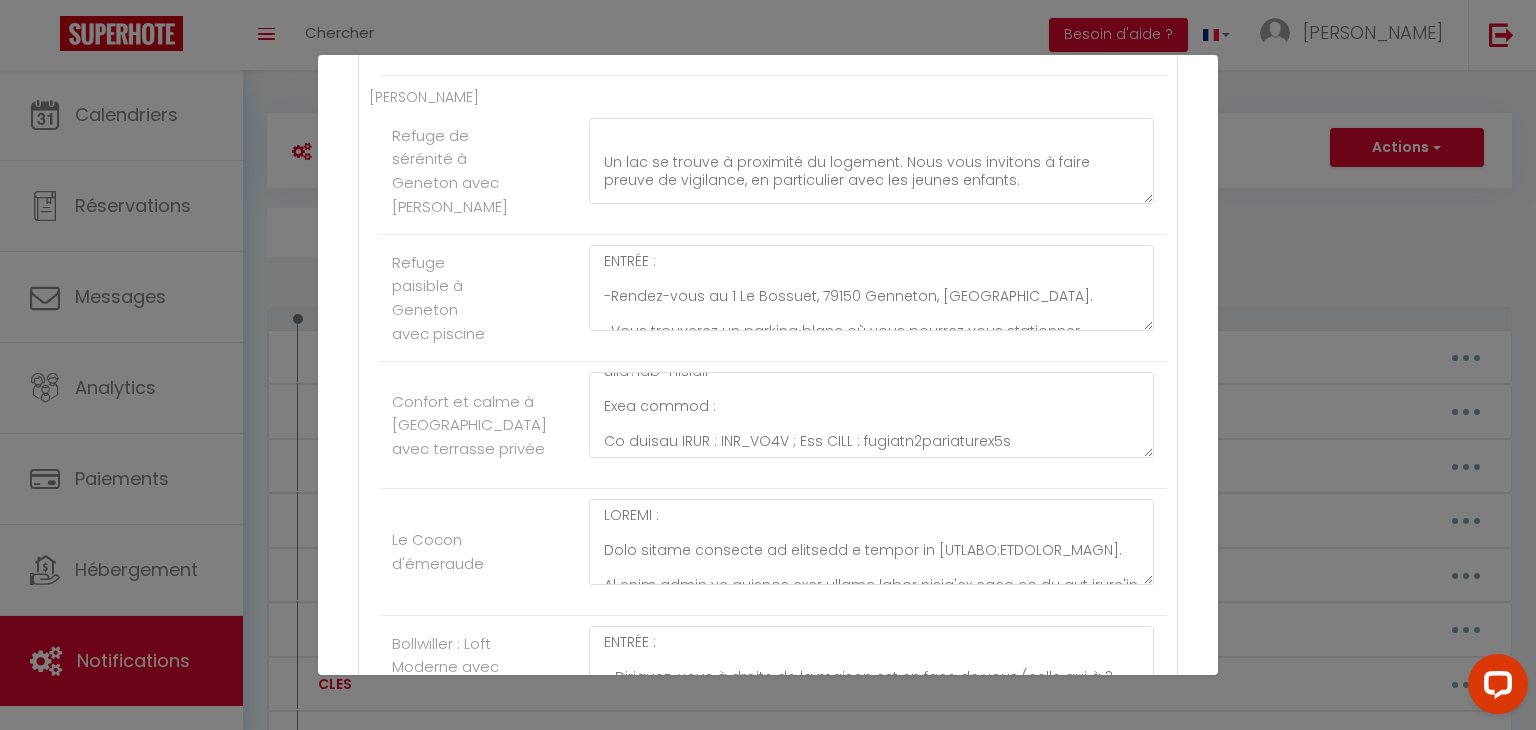 click on "Refuge paisible à Geneton avec piscine     ENTRÉE :
-Rendez-vous au 1 Le Bossuet, 79150 Genneton, [GEOGRAPHIC_DATA].
-Vous trouverez un parking blanc où vous pourrez vous stationner.
-Votre logement est celui vers la gauche.
-Pour y accéder, après avoir stationné, longez la route puis prenez
votre droite.
-Passez le portillon.
-La boîte à clés est accrochée à côté de la porte.
-Tapez le code 2721, appuyez sur le bouton noir et abaissez le capot.
-Un lac se trouve à proximité du logement. Nous vous invitons à faire
preuve de vigilance, en particulier avec les jeunes enfants.
Pour accéder au WIFI :
Nom de la box: Livebox 853F
Code wifi: E015EFFAFE1ECC883F452EA679" at bounding box center [773, -496] 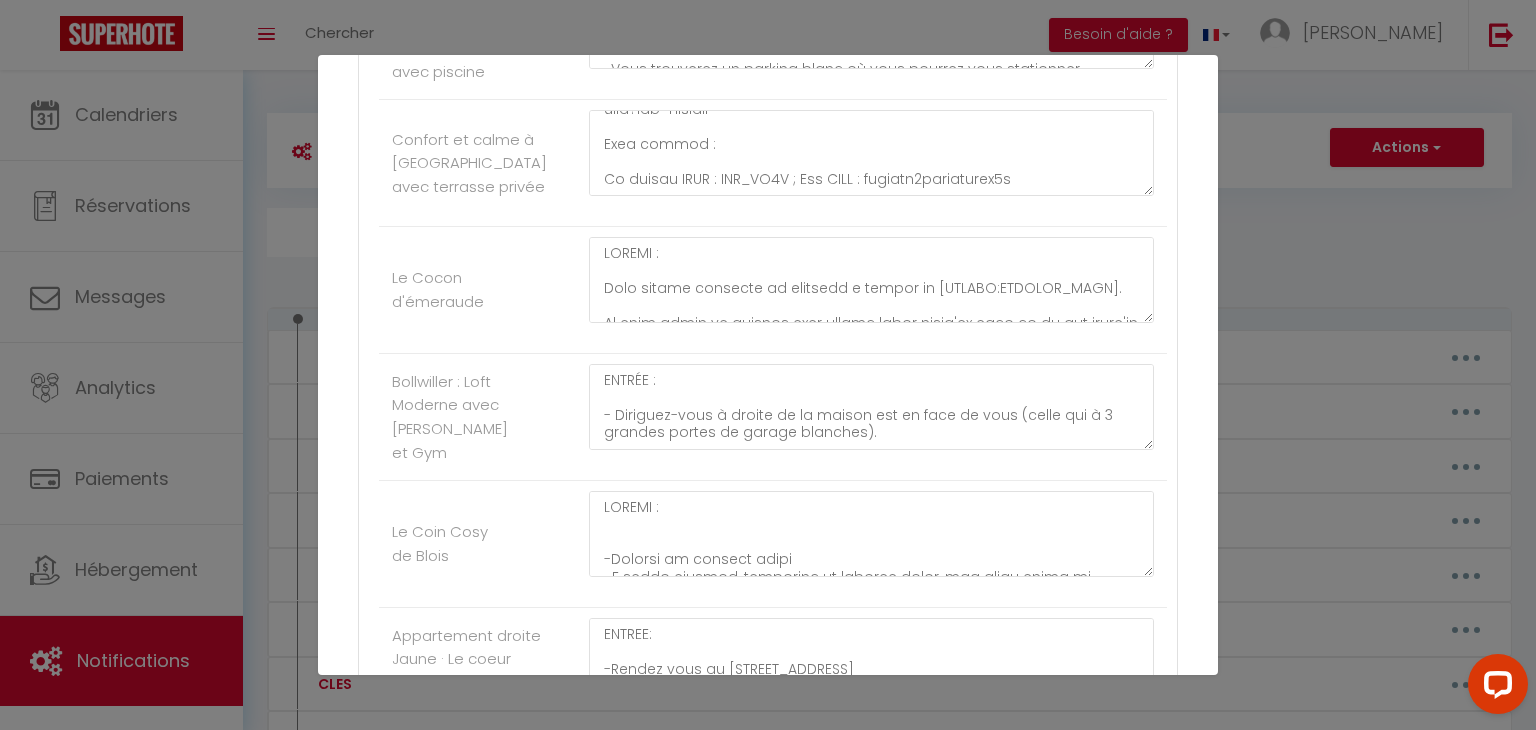scroll, scrollTop: 1446, scrollLeft: 0, axis: vertical 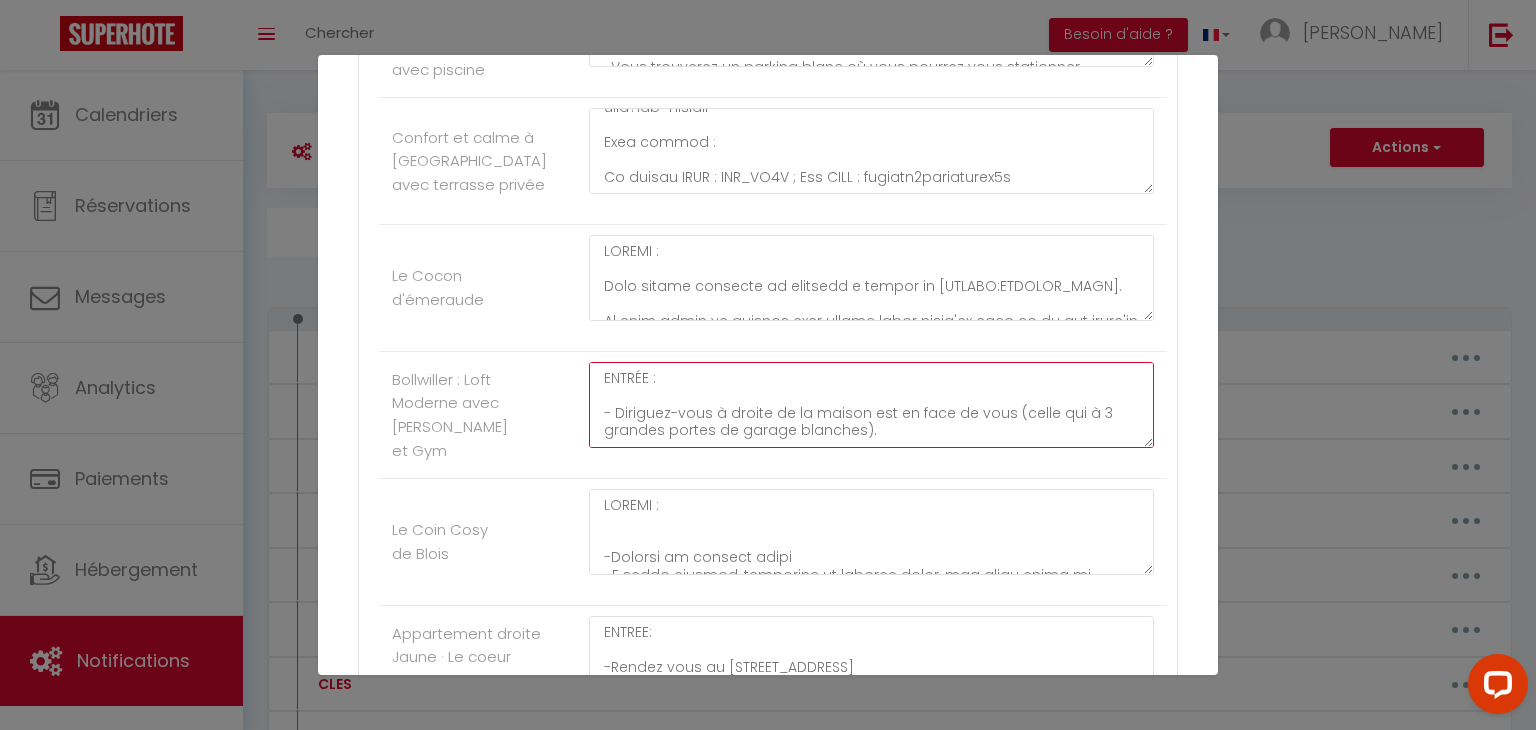 click on "ENTRÉE :
- Diriguez-vous à droite de la maison est en face de vous (celle qui à 3 grandes portes de garage blanches).
- Prendre l'escalier métalique
- Vous trouverez la boite à clé à droite de la porte d'entrée.
Pour ouvrir la boîte à clé tapez le code 851 922 puis cliquez sur le symbole cadenas avant d'abaisser le capot de la boîte.
INFORMATIONS PRATIQUES POUR VOTRE SÉJOUR :
Si vous venez en voiture vous pouvez-vous garer sur la place numéro 3" at bounding box center (871, -389) 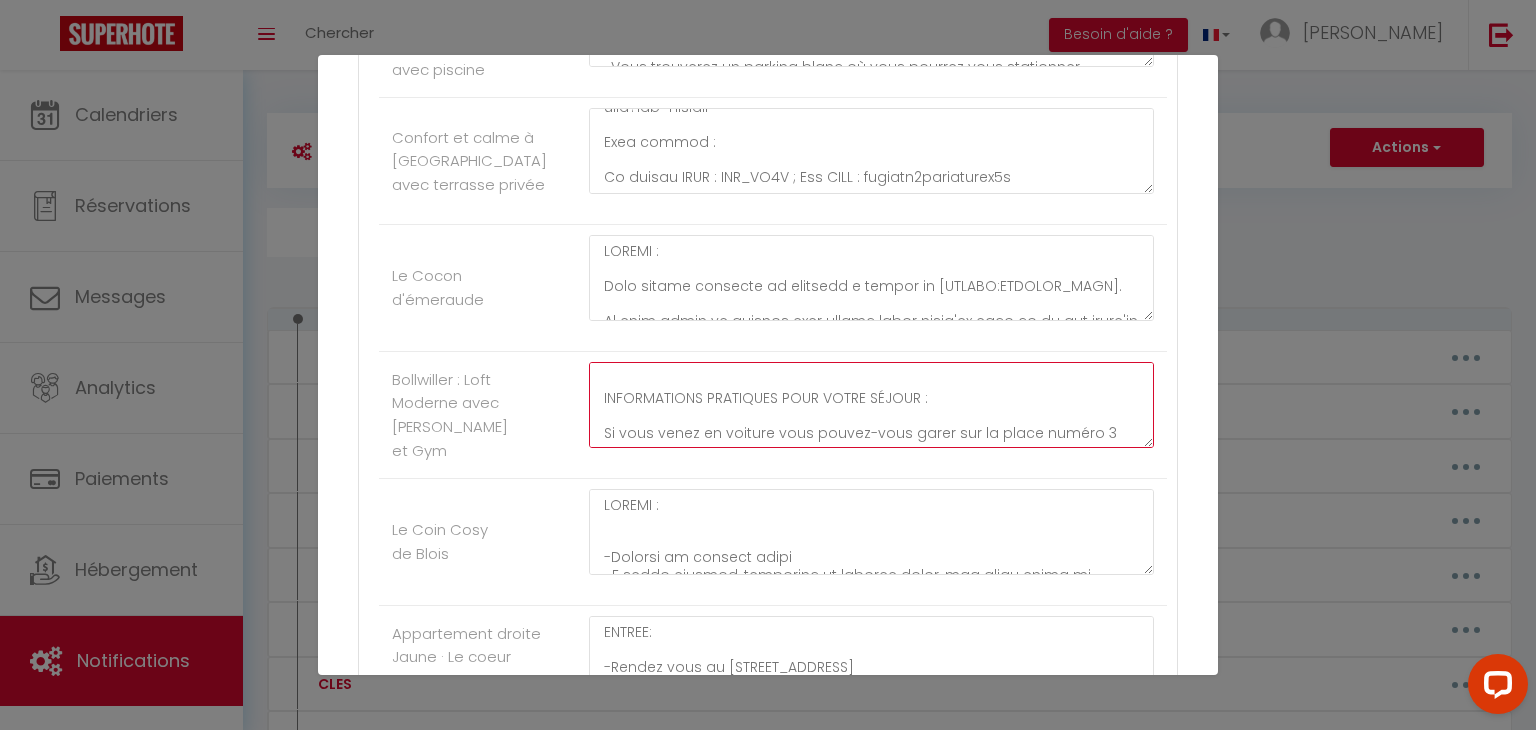 scroll, scrollTop: 192, scrollLeft: 0, axis: vertical 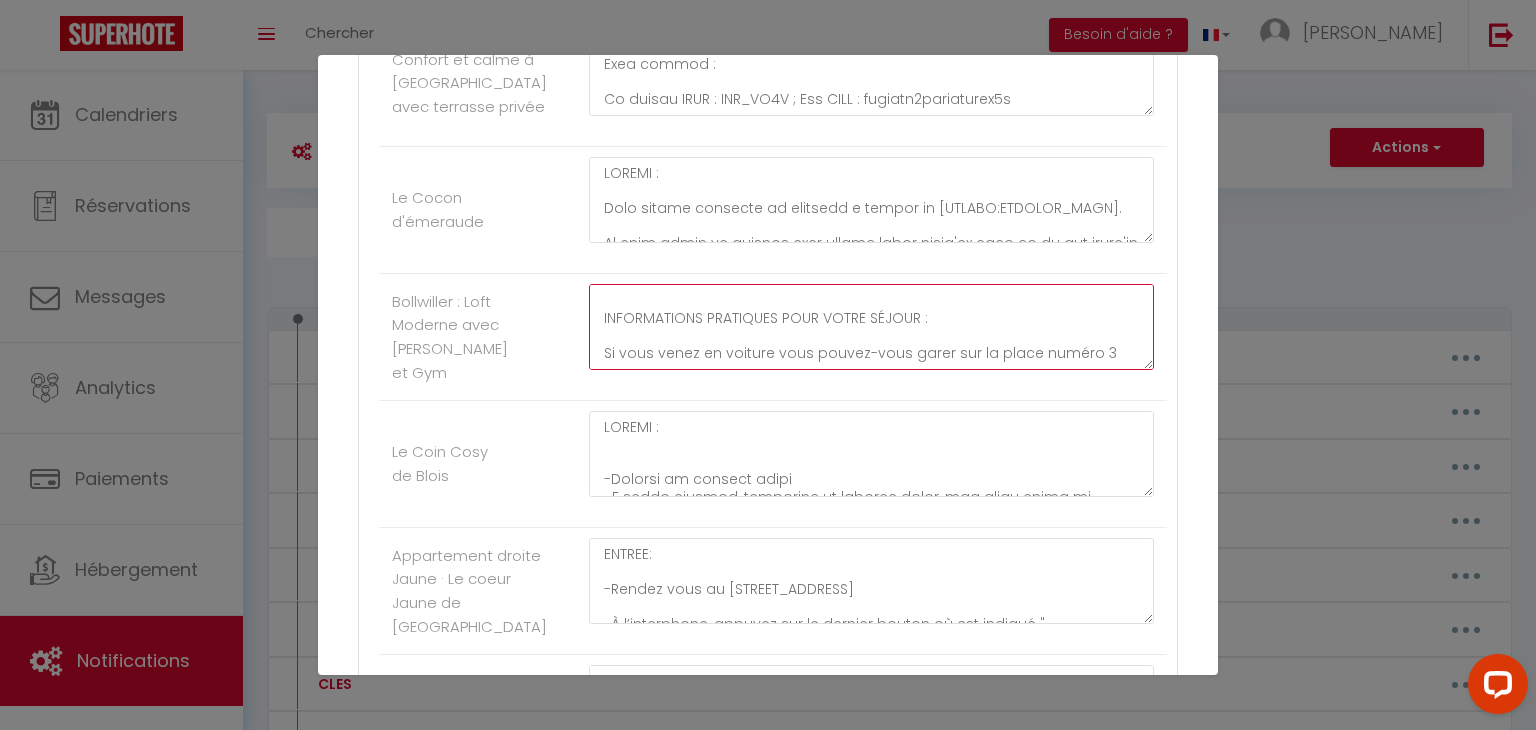 click on "ENTRÉE :
- Diriguez-vous à droite de la maison est en face de vous (celle qui à 3 grandes portes de garage blanches).
- Prendre l'escalier métalique
- Vous trouverez la boite à clé à droite de la porte d'entrée.
Pour ouvrir la boîte à clé tapez le code 851 922 puis cliquez sur le symbole cadenas avant d'abaisser le capot de la boîte.
INFORMATIONS PRATIQUES POUR VOTRE SÉJOUR :
Si vous venez en voiture vous pouvez-vous garer sur la place numéro 3" at bounding box center (871, -467) 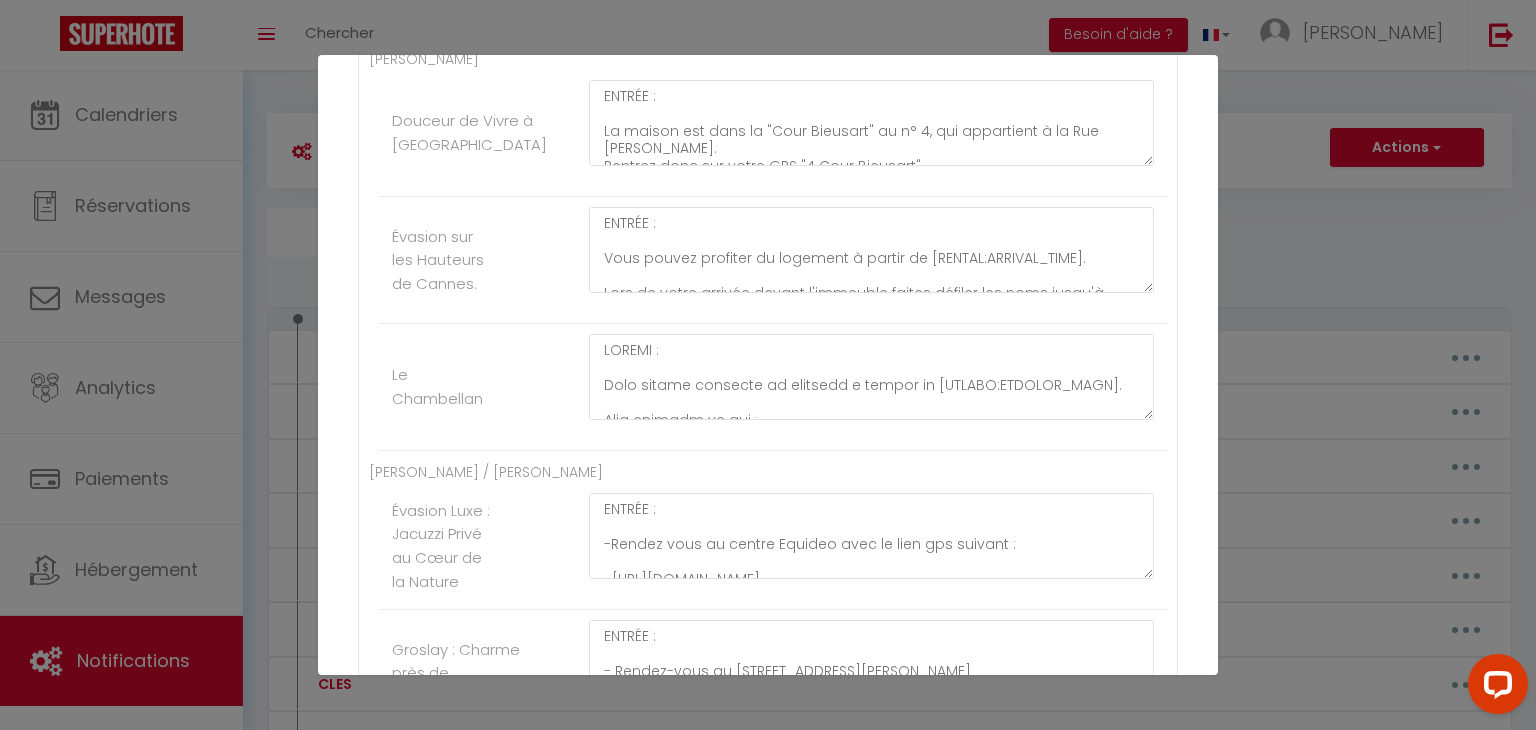 scroll, scrollTop: 3176, scrollLeft: 0, axis: vertical 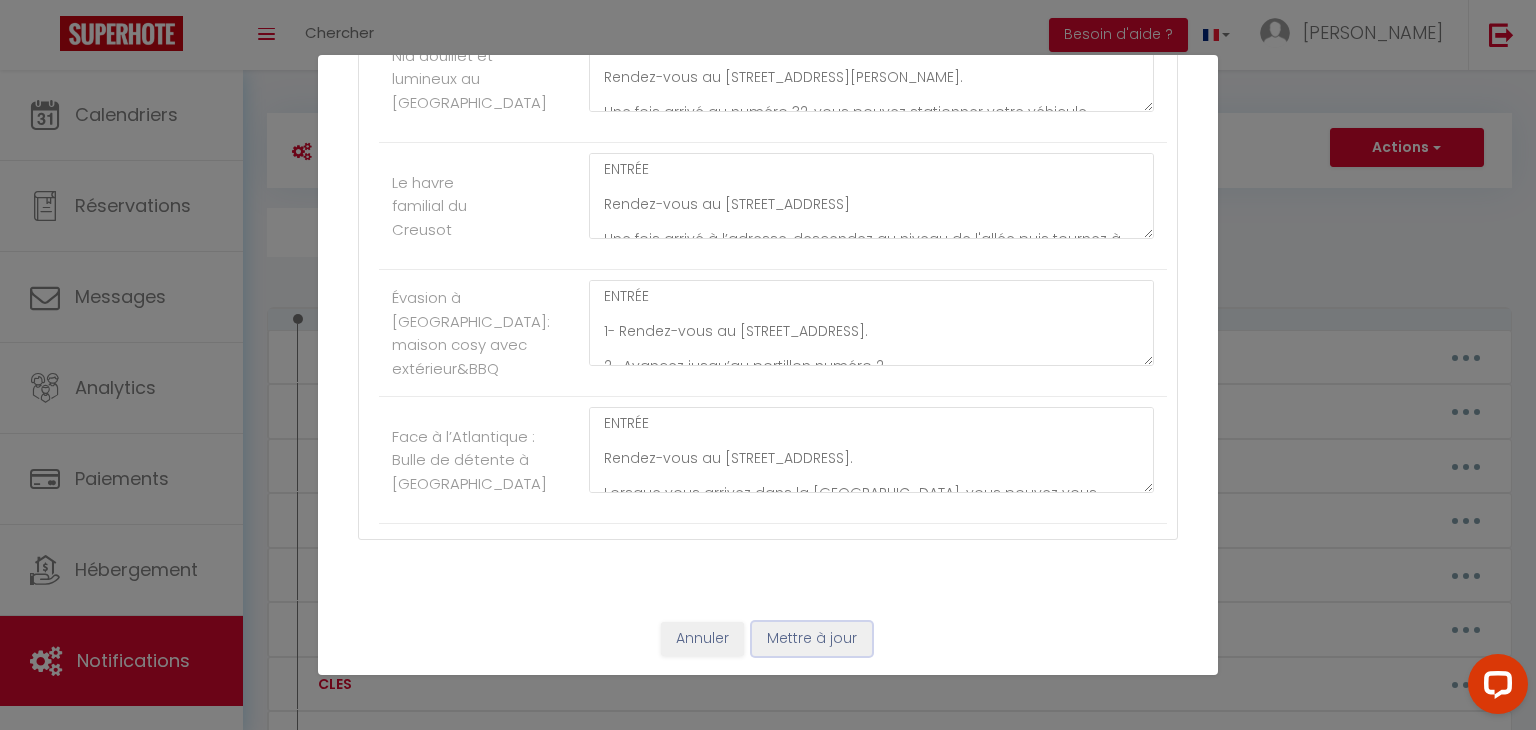 click on "Mettre à jour" at bounding box center [812, 639] 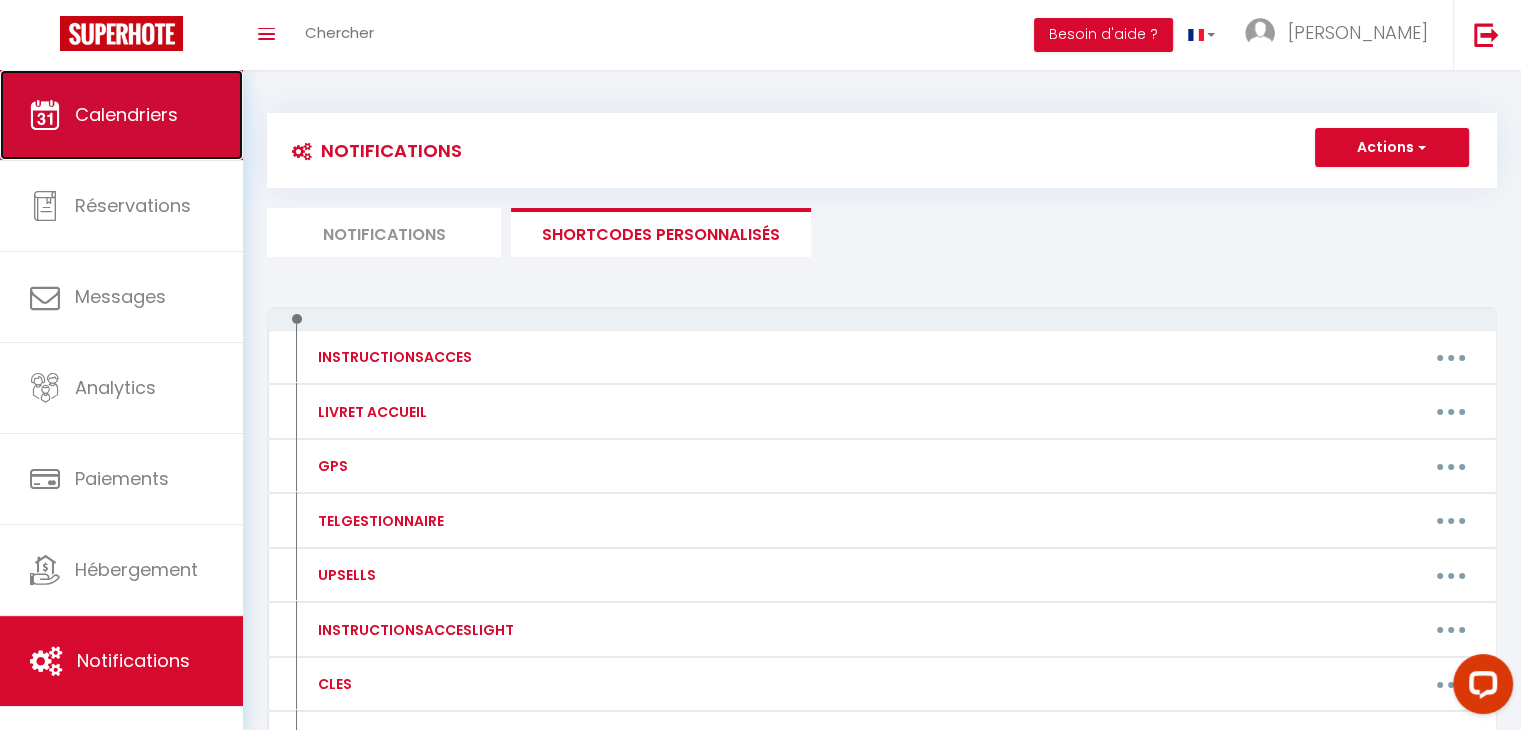 click on "Calendriers" at bounding box center [121, 115] 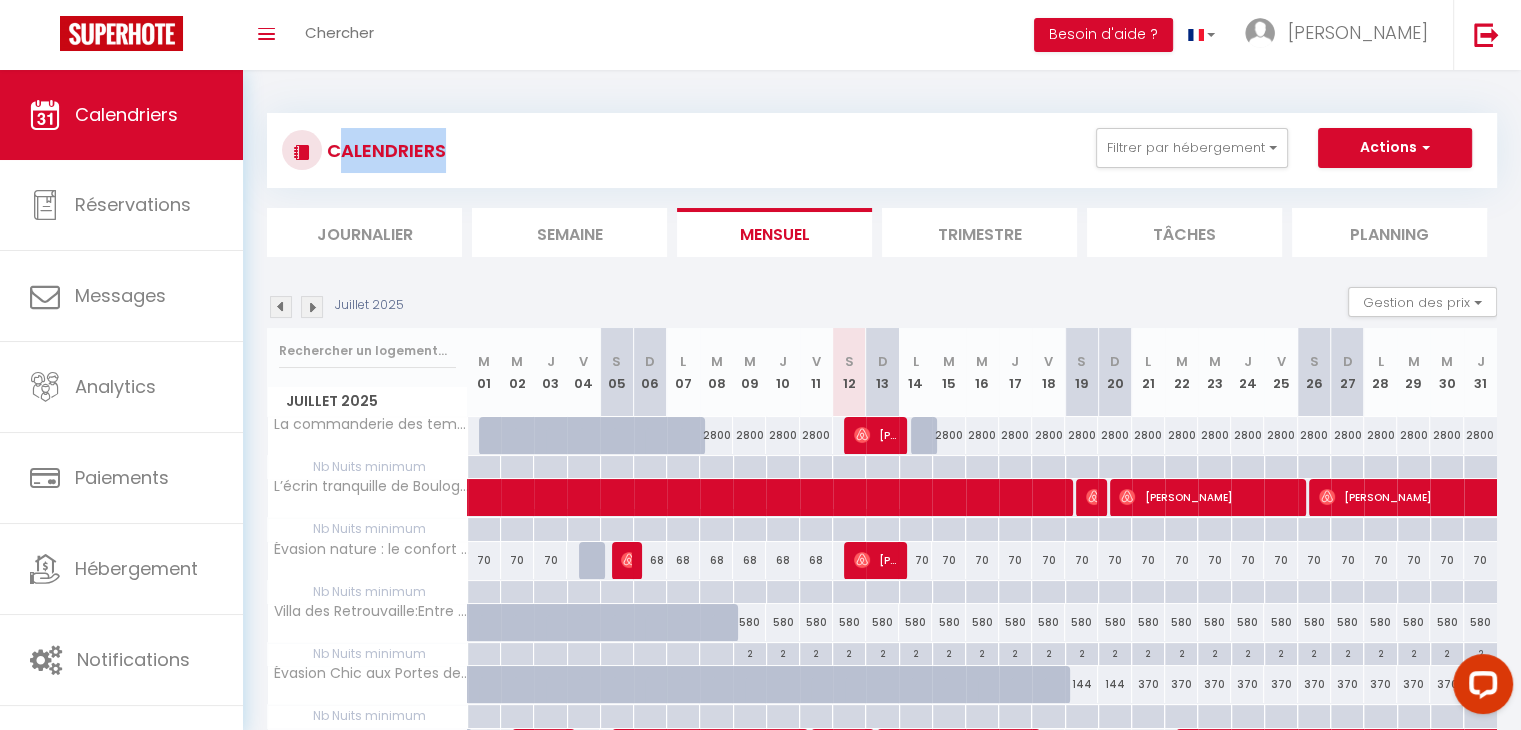 drag, startPoint x: 335, startPoint y: 114, endPoint x: 640, endPoint y: 165, distance: 309.23453 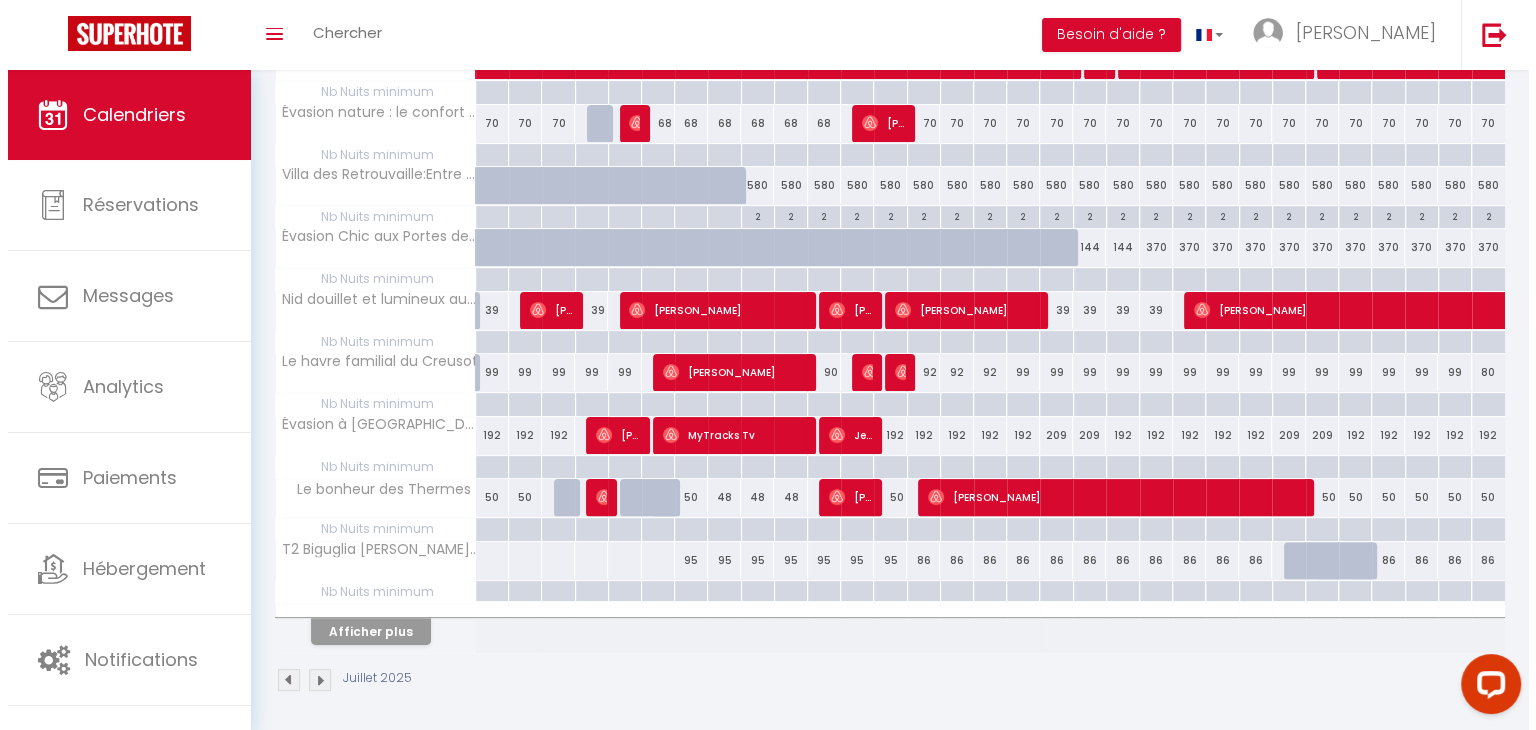 scroll, scrollTop: 0, scrollLeft: 0, axis: both 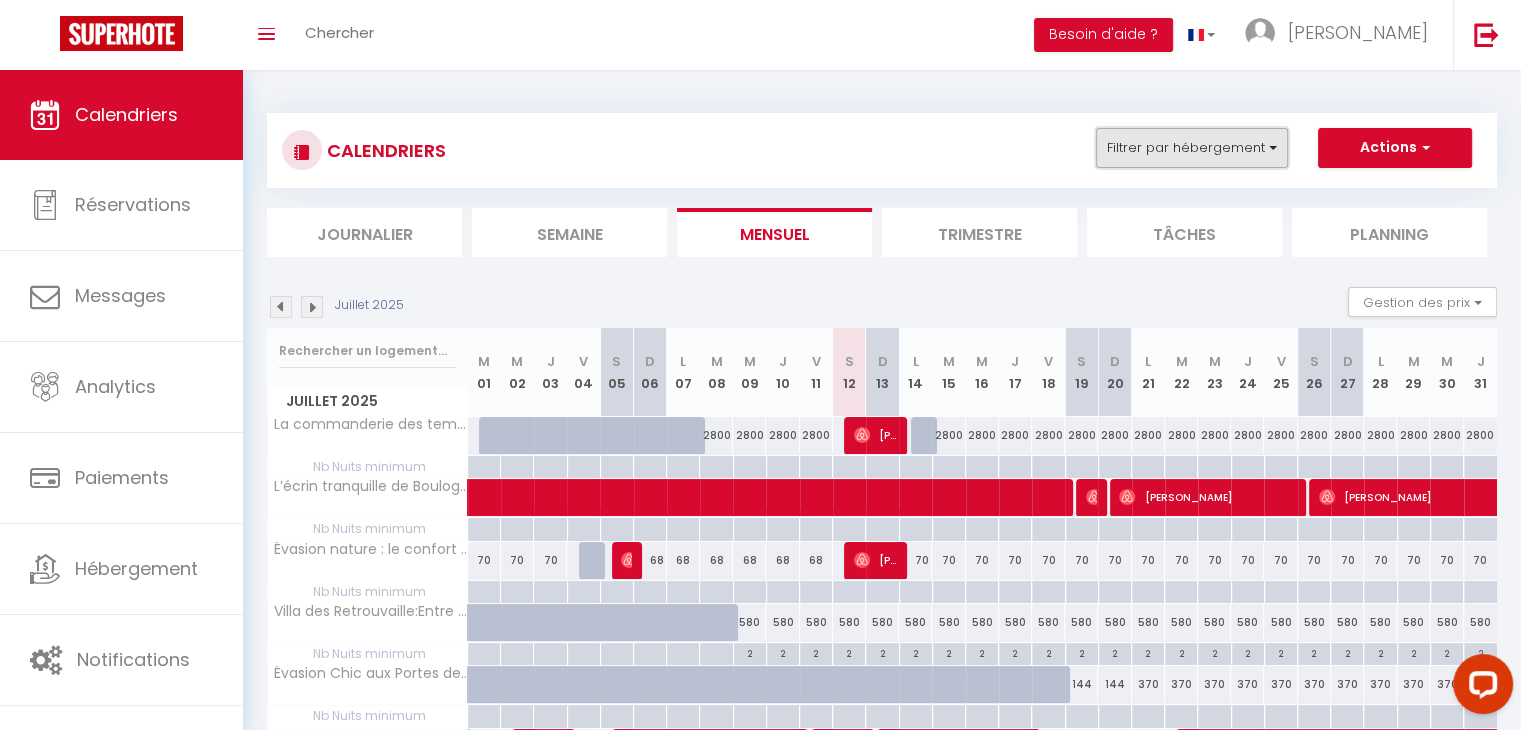 click on "Filtrer par hébergement" at bounding box center (1192, 148) 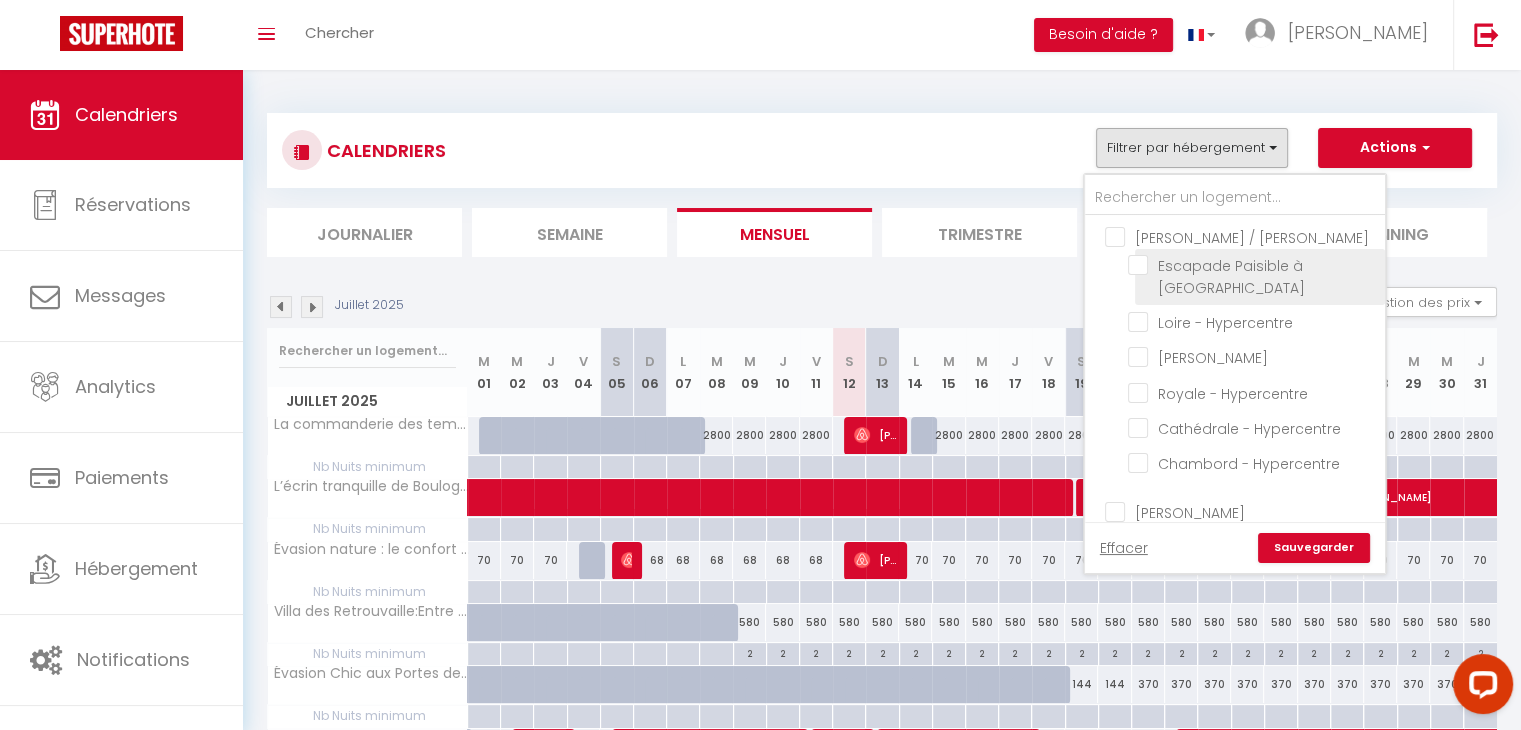 click on "Escapade Paisible à [GEOGRAPHIC_DATA]" at bounding box center (1231, 277) 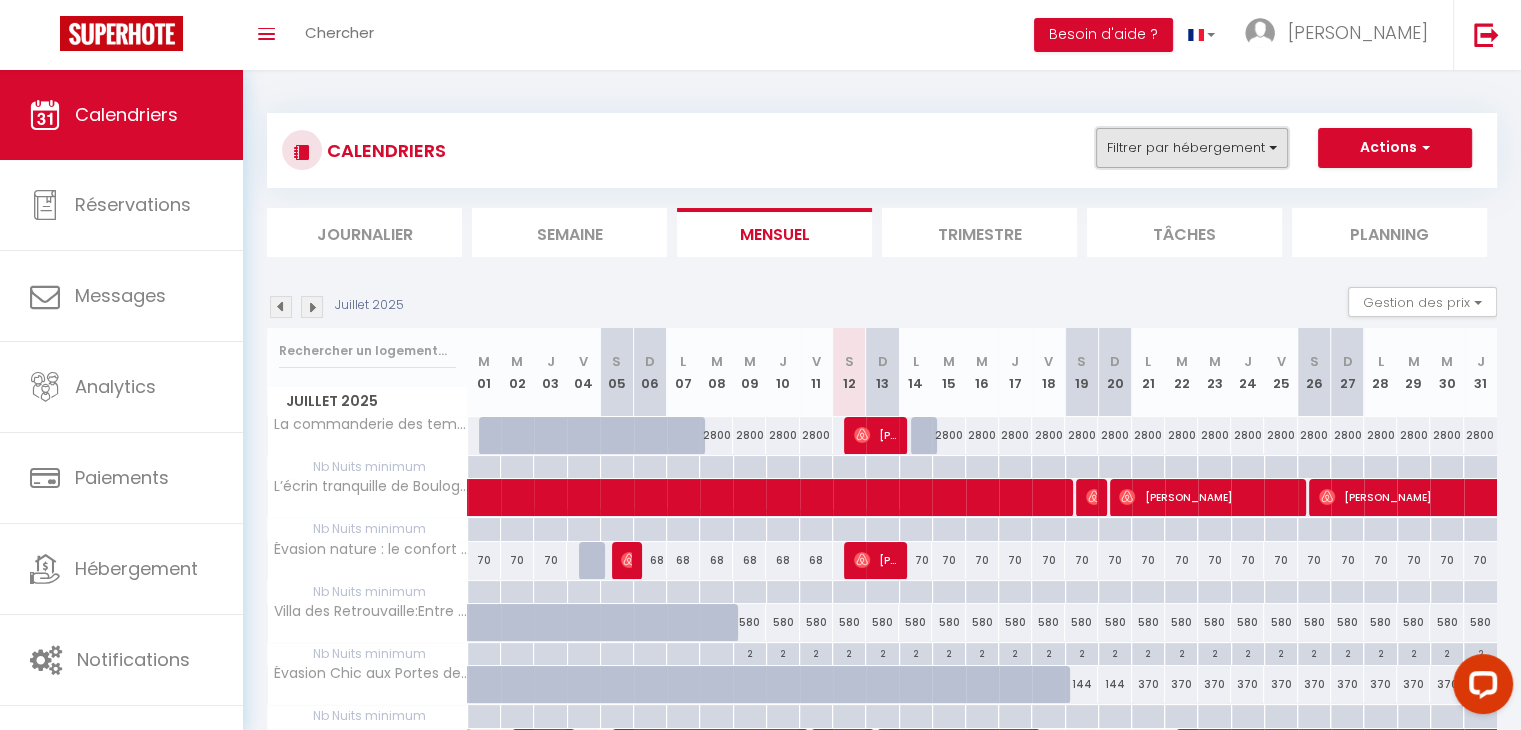click on "Filtrer par hébergement" at bounding box center [1192, 148] 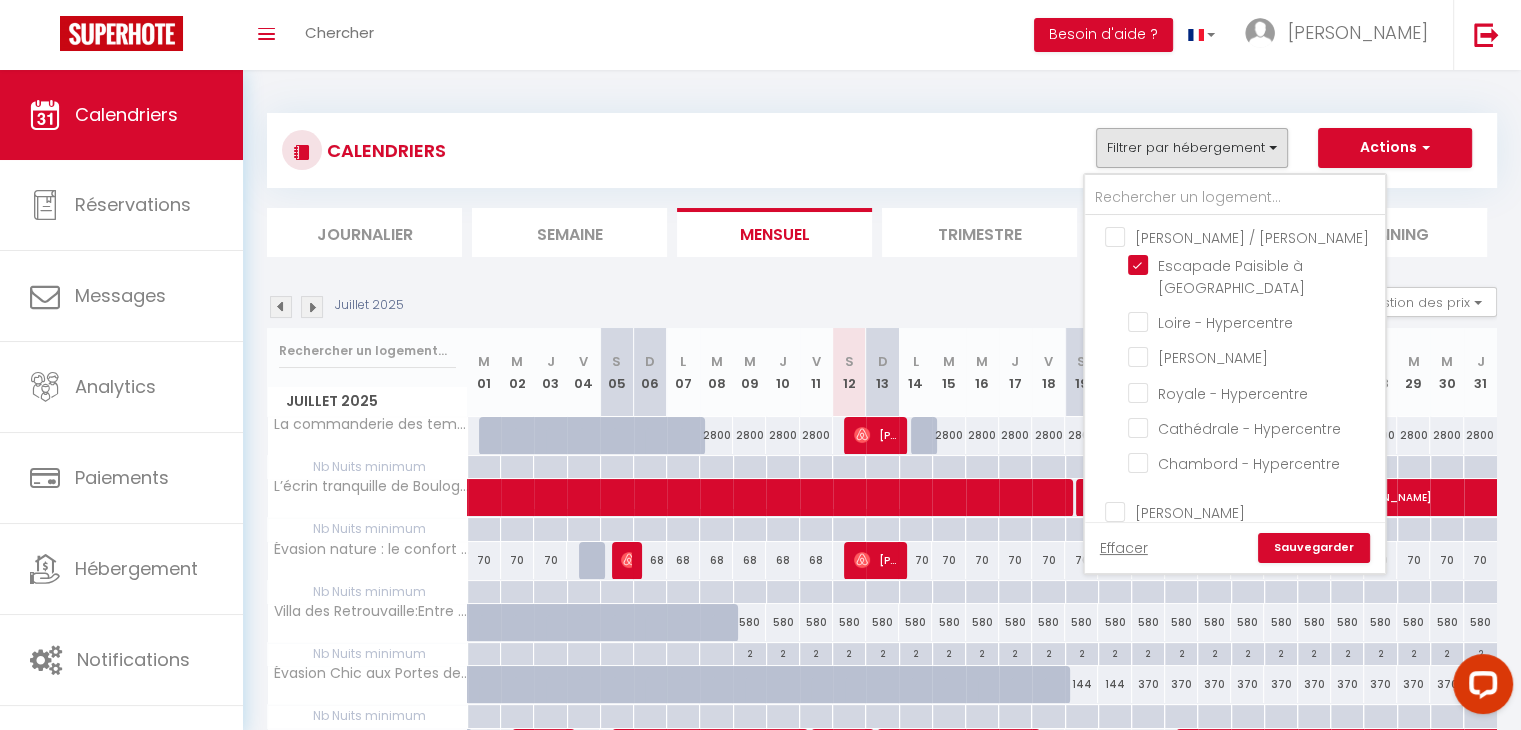 click on "Sauvegarder" at bounding box center (1314, 548) 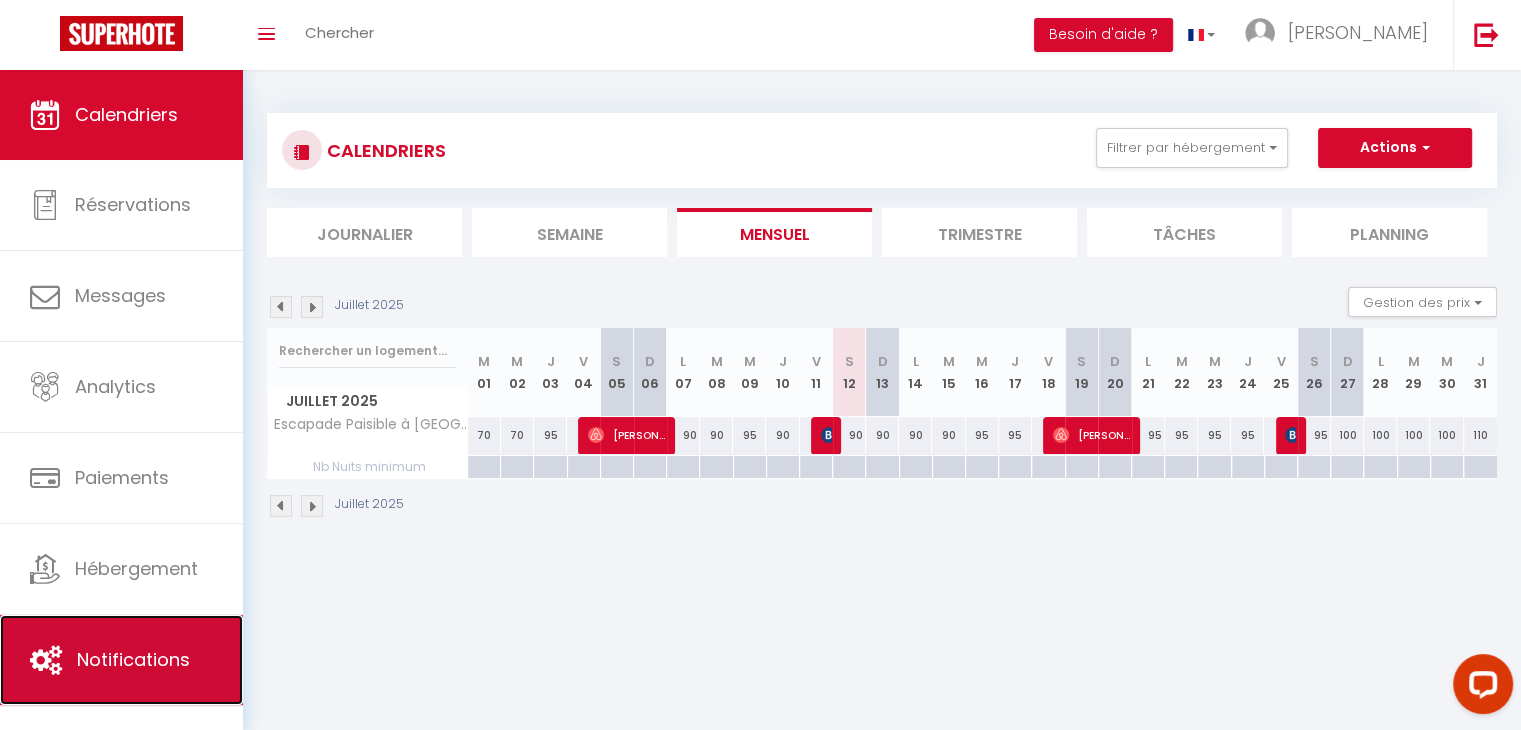 click on "Notifications" at bounding box center [133, 659] 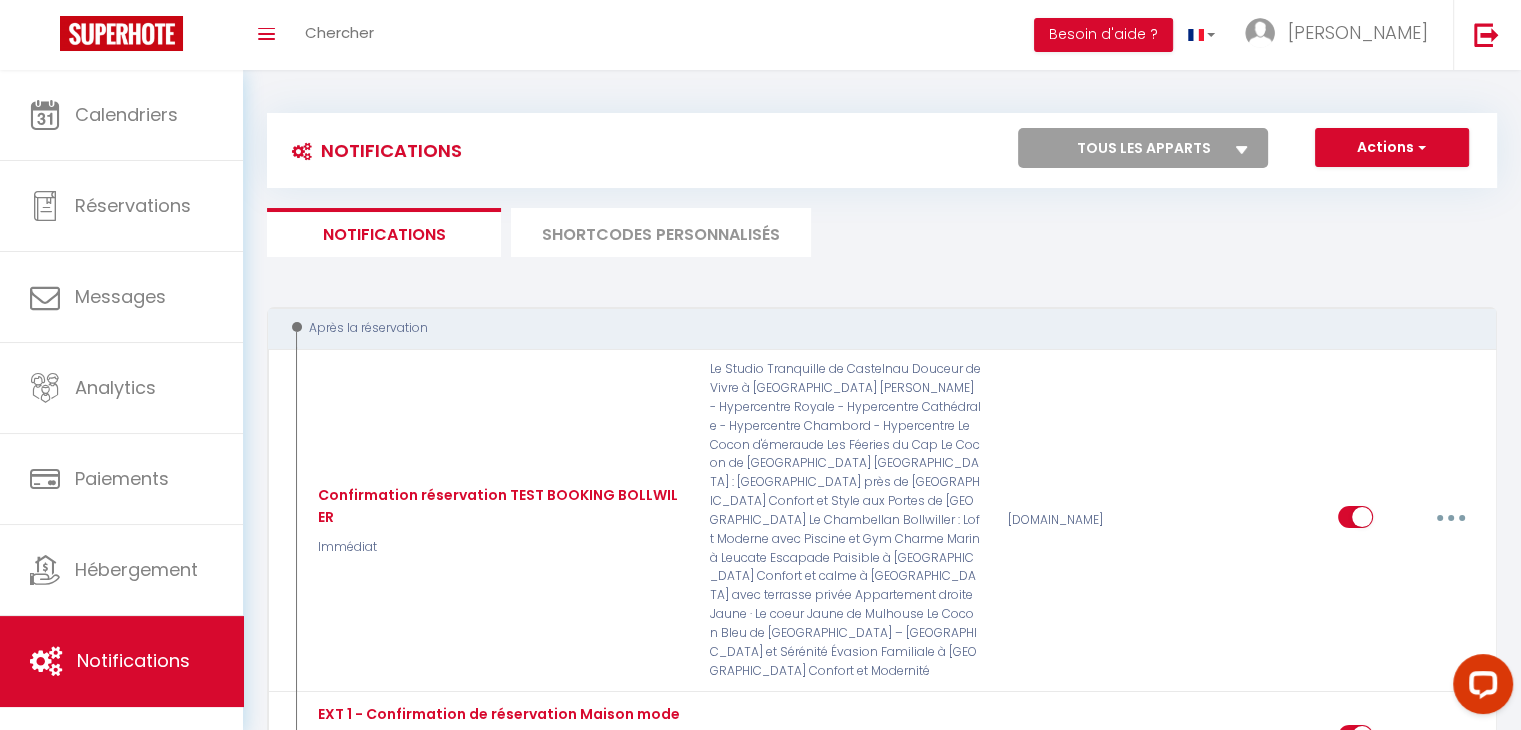 click on "SHORTCODES PERSONNALISÉS" at bounding box center (661, 232) 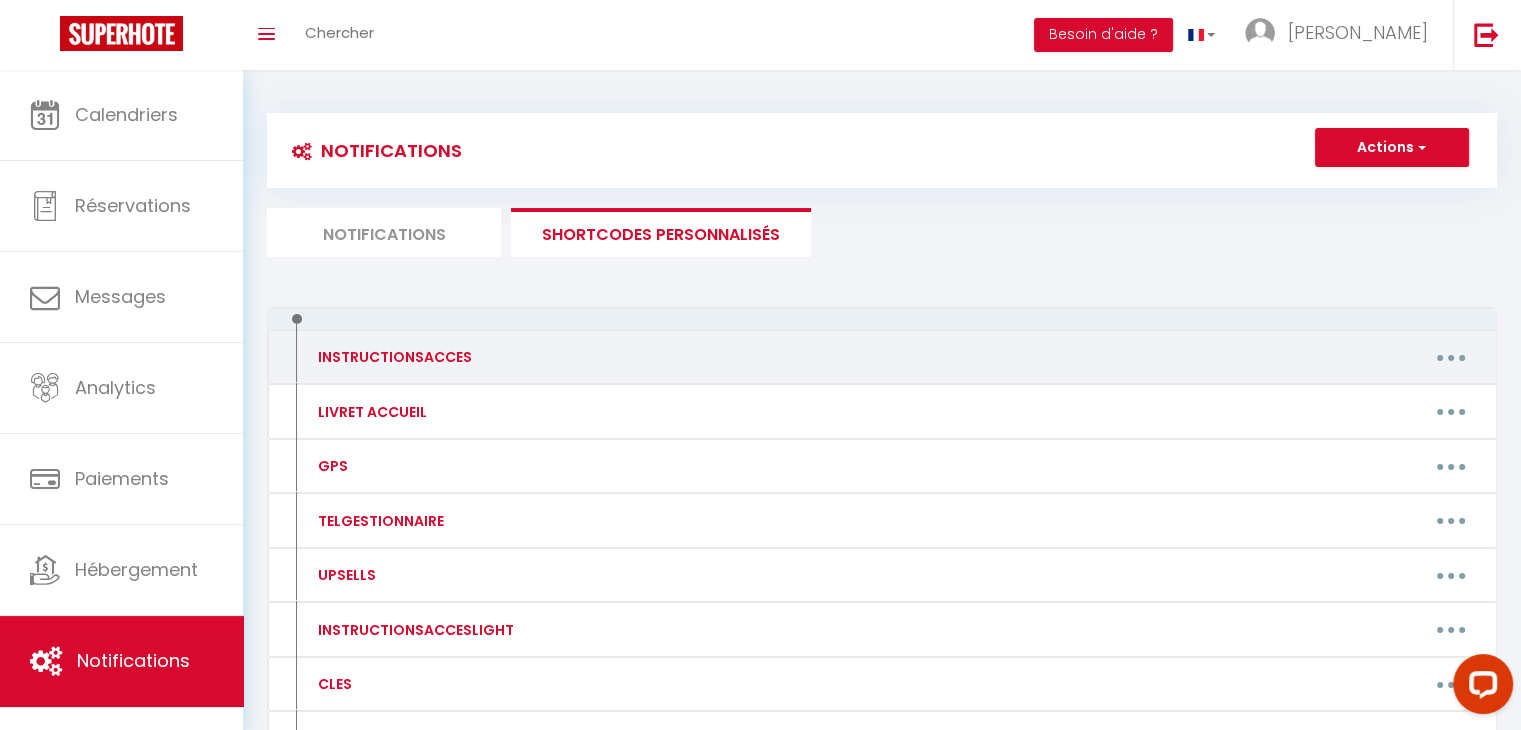 click at bounding box center [1451, 357] 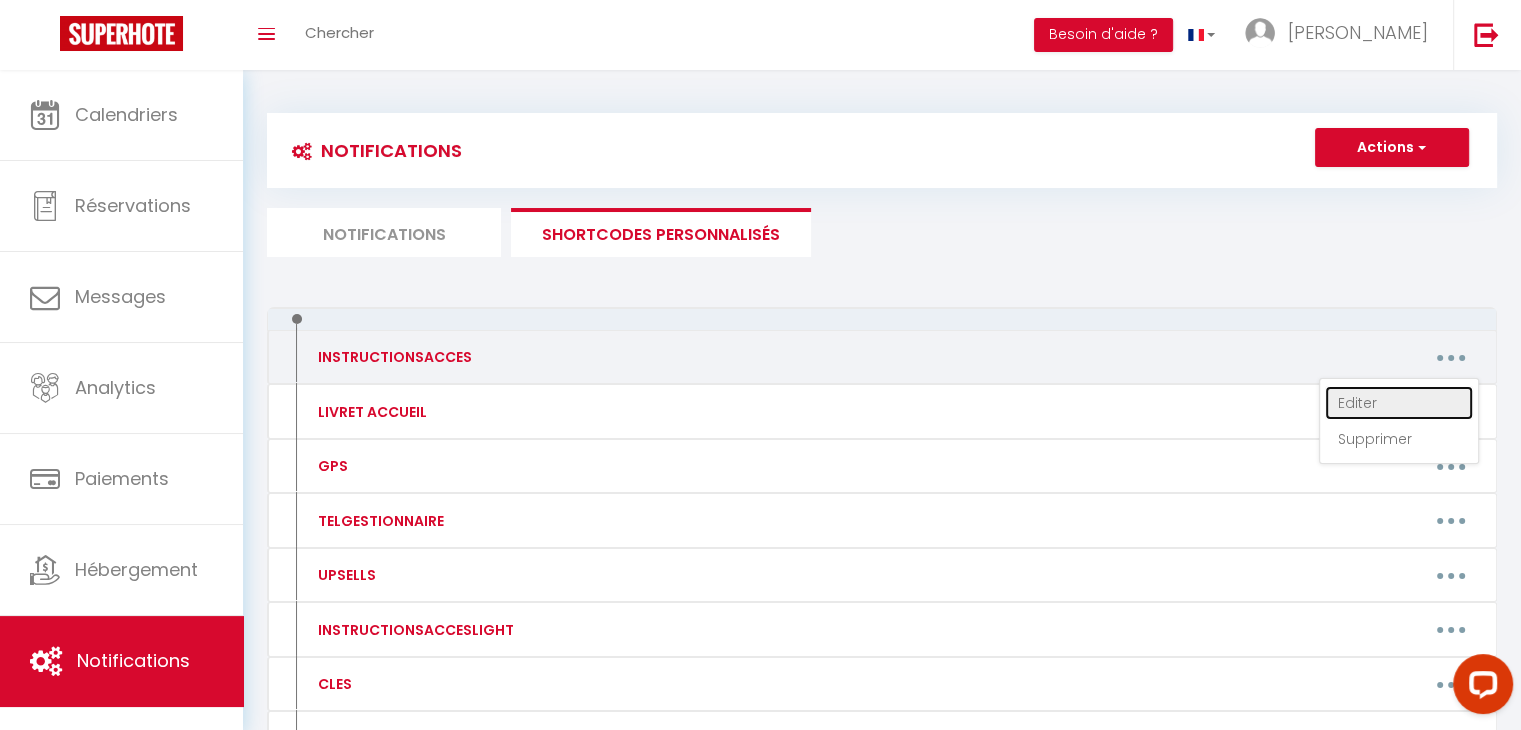 click on "Editer" at bounding box center (1399, 403) 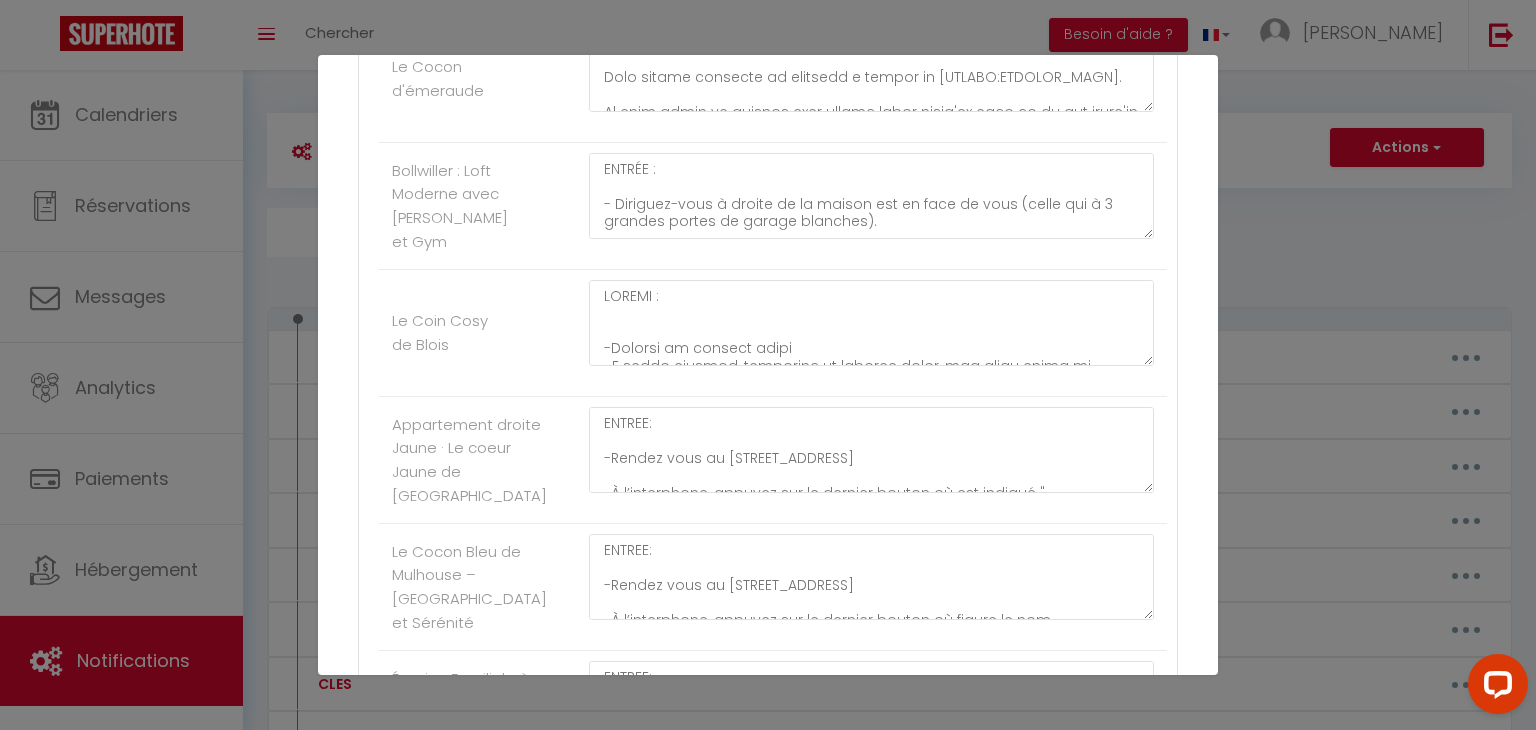 scroll, scrollTop: 1656, scrollLeft: 0, axis: vertical 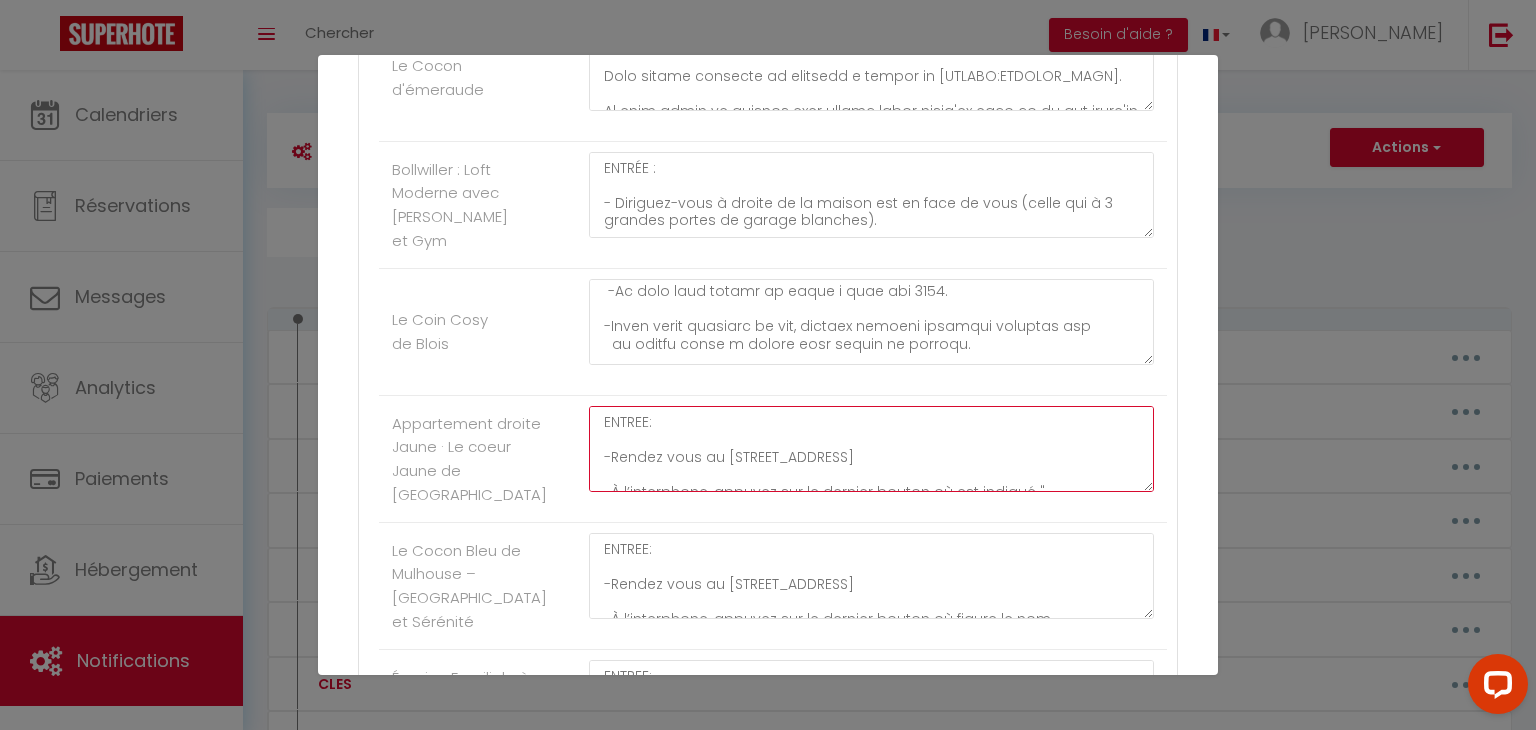 click on "ENTREE:
-Rendez vous au [STREET_ADDRESS]
-À l’interphone, appuyez sur le dernier bouton où est indiqué "[PERSON_NAME]".
-Placez votre genou contre la porte et restez appuyé sur le bouton de
l’interphone jusqu’à entendre un bip sonore.
-Une fois le bip entendu, poussez la porte pour entrer.
-La boîte à clés se trouve dans l’avant-dernière boîte aux lettres à
droite, juste après l’entrée.
-Le nom "[PERSON_NAME]" est également inscrit sur cette boîte aux
lettres.
-La boîte à clés grise, située à droite, correspond à votre logement.
-Code d’ouverture : 2802 et appuyez ensuite sur le loquet noir pour ouvrir
la boîte.
-Le logement est situé au rez-de-chaussée, c’est la première porte à
droite en entrant." at bounding box center (871, 449) 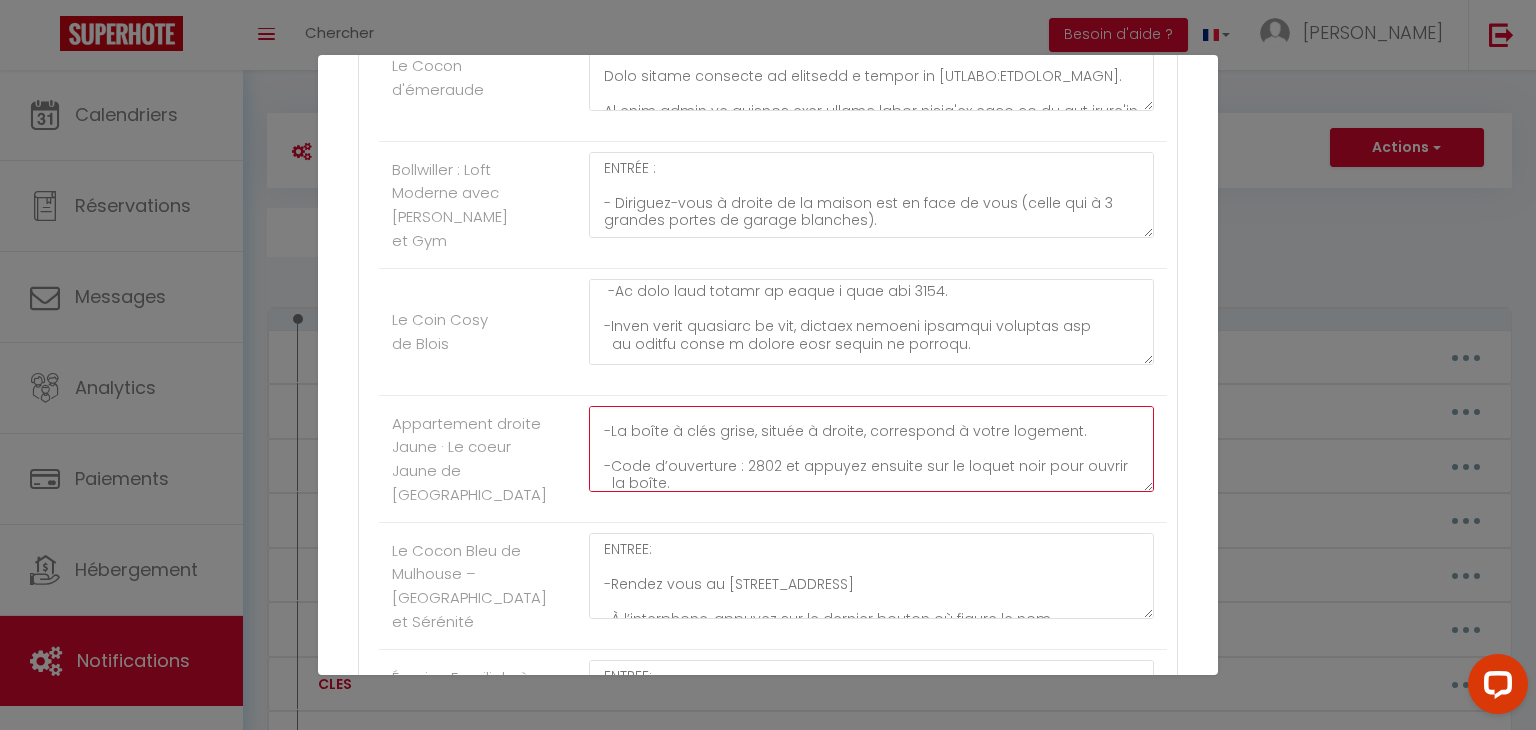 scroll, scrollTop: 367, scrollLeft: 0, axis: vertical 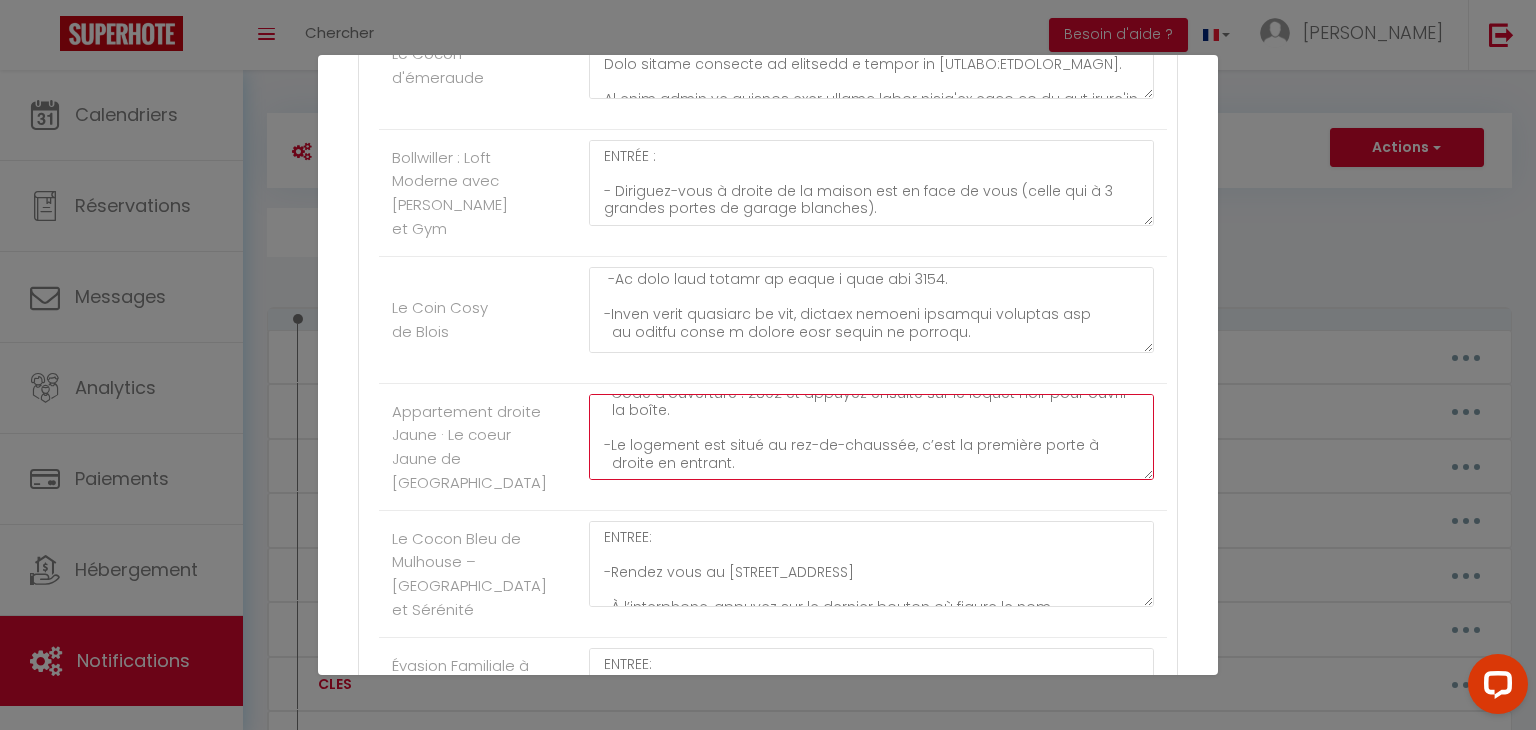 click on "ENTREE:
-Rendez vous au [STREET_ADDRESS]
-À l’interphone, appuyez sur le dernier bouton où est indiqué "[PERSON_NAME]".
-Placez votre genou contre la porte et restez appuyé sur le bouton de
l’interphone jusqu’à entendre un bip sonore.
-Une fois le bip entendu, poussez la porte pour entrer.
-La boîte à clés se trouve dans l’avant-dernière boîte aux lettres à
droite, juste après l’entrée.
-Le nom "[PERSON_NAME]" est également inscrit sur cette boîte aux
lettres.
-La boîte à clés grise, située à droite, correspond à votre logement.
-Code d’ouverture : 2802 et appuyez ensuite sur le loquet noir pour ouvrir
la boîte.
-Le logement est situé au rez-de-chaussée, c’est la première porte à
droite en entrant." at bounding box center (871, 437) 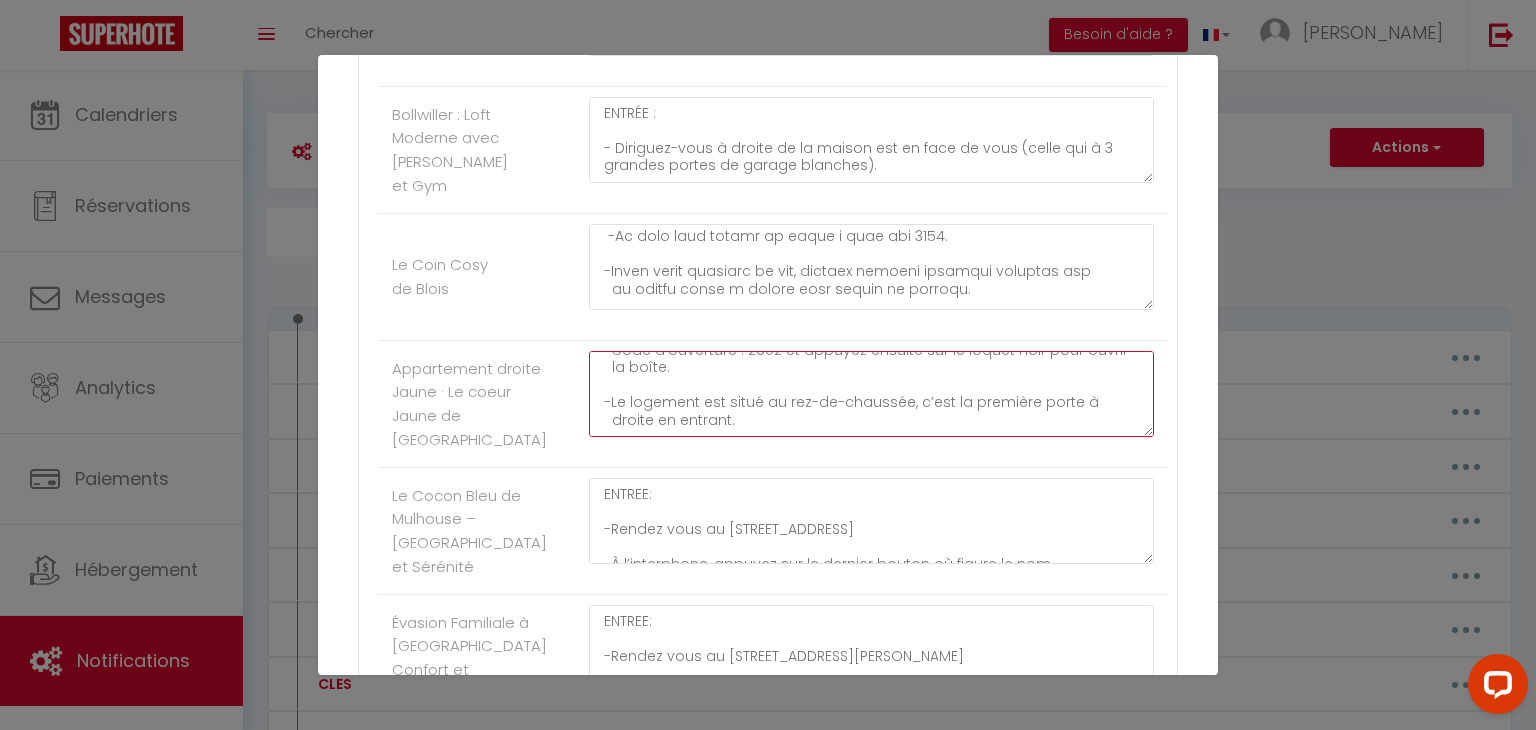 scroll, scrollTop: 1712, scrollLeft: 0, axis: vertical 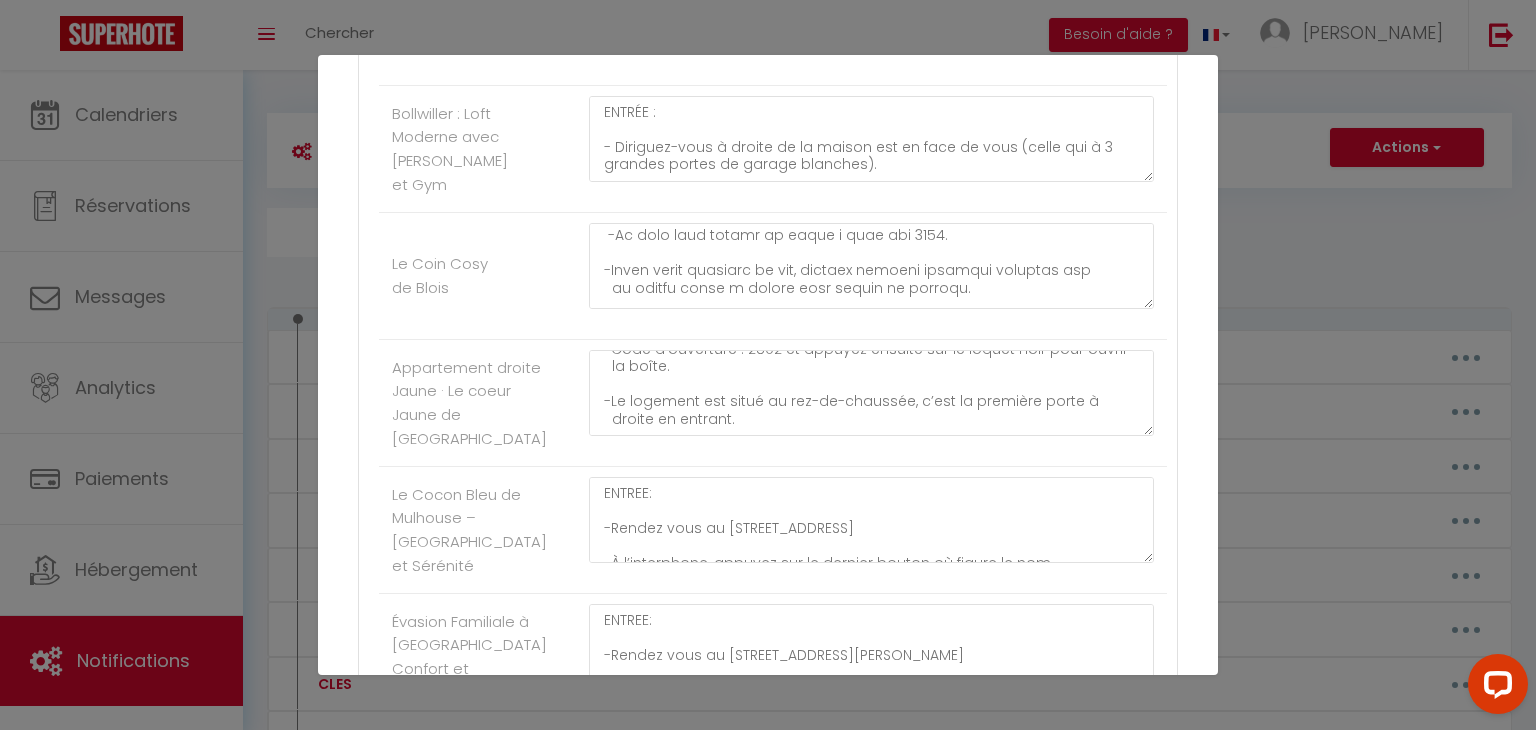 click on "Le Coin Cosy de Blois" at bounding box center (773, -518) 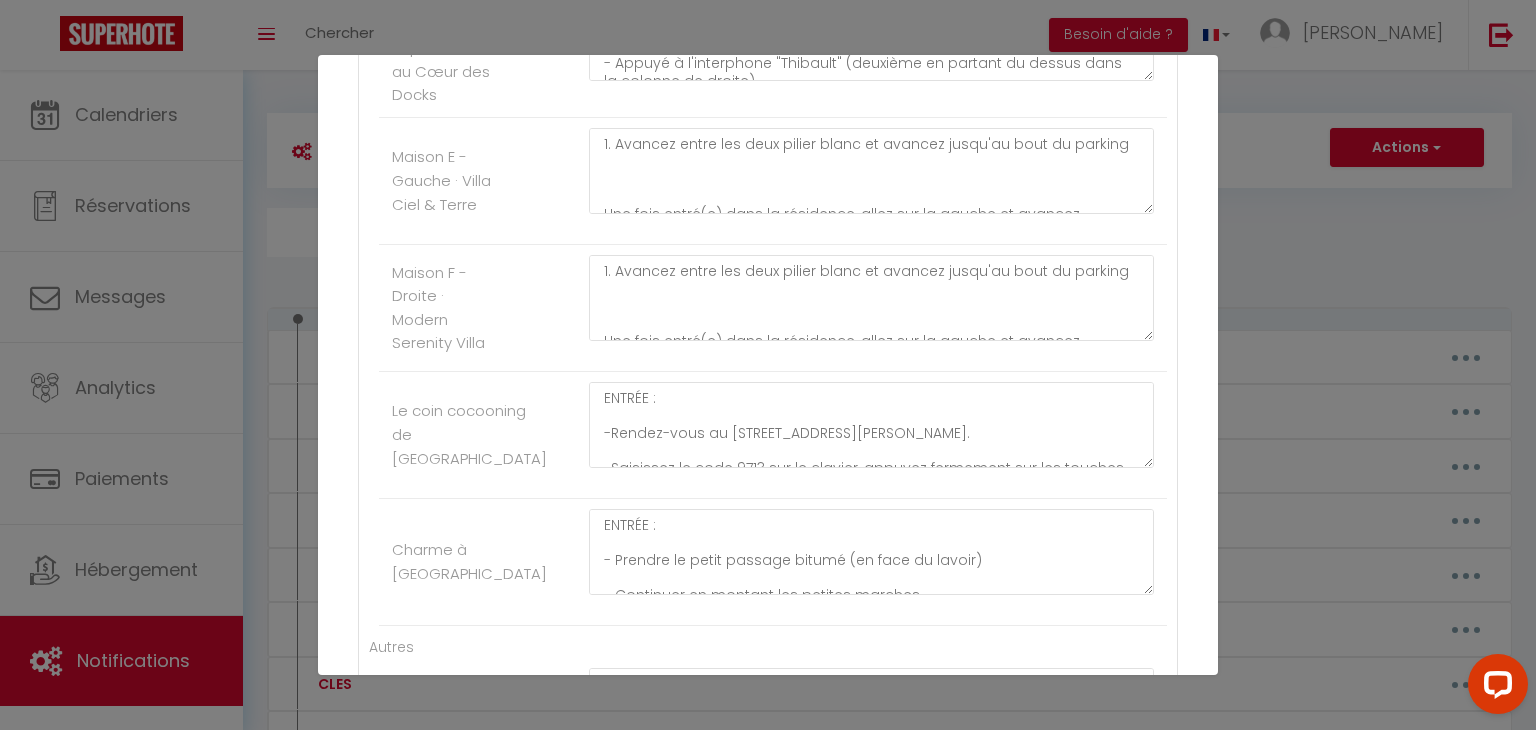 scroll, scrollTop: 4424, scrollLeft: 0, axis: vertical 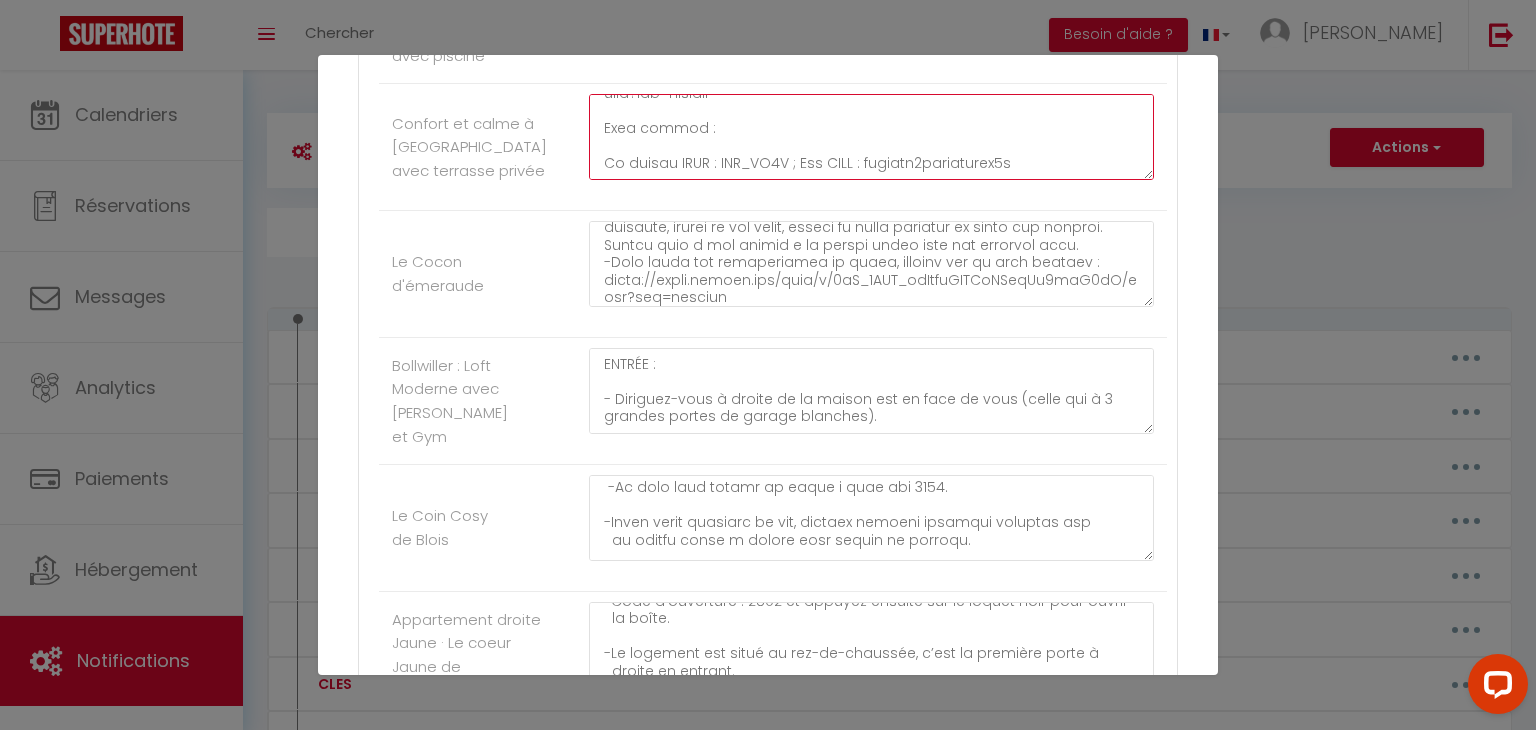 drag, startPoint x: 1022, startPoint y: 165, endPoint x: 601, endPoint y: 136, distance: 421.99762 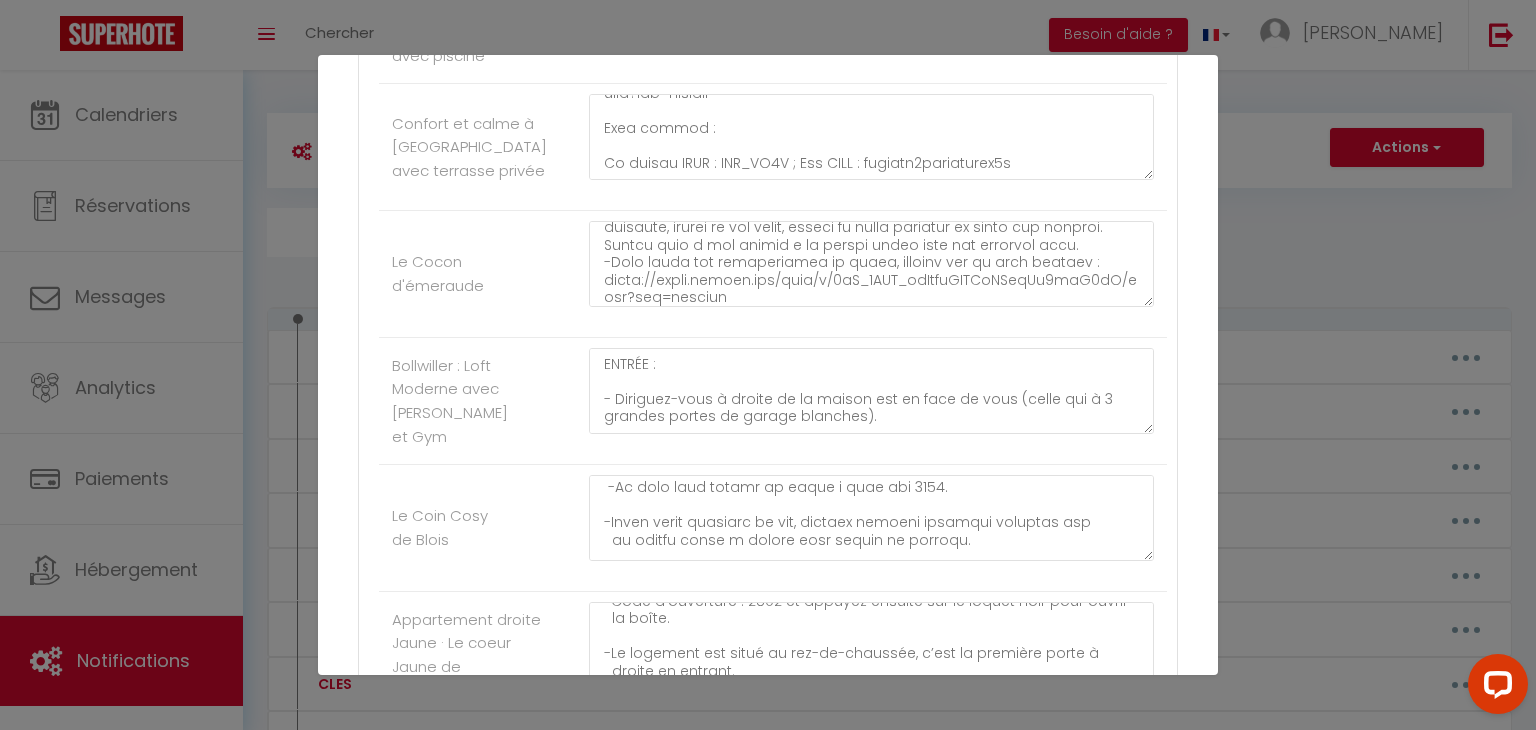 click on "Le Cocon d'émeraude" at bounding box center (773, -520) 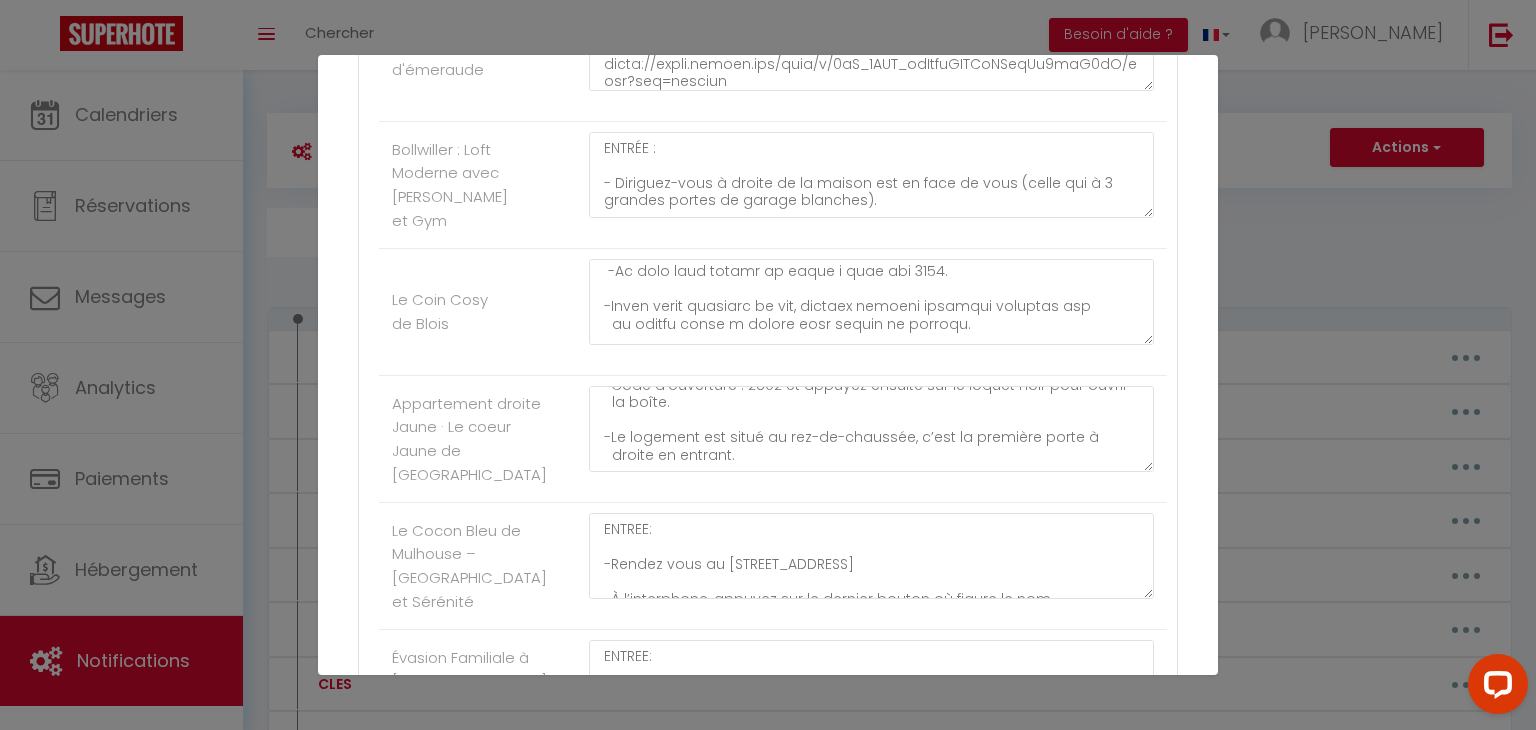 scroll, scrollTop: 1676, scrollLeft: 0, axis: vertical 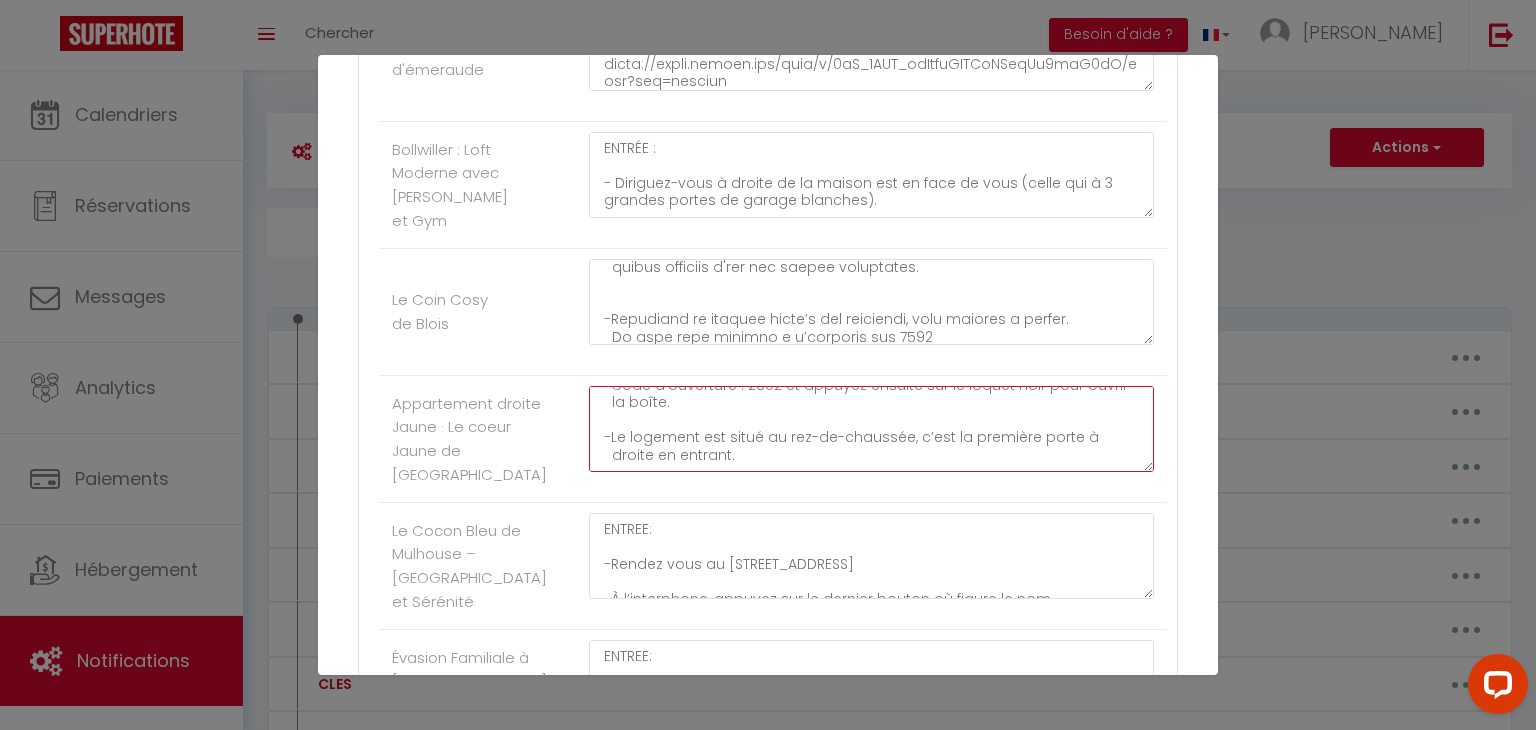 click on "ENTREE:
-Rendez vous au [STREET_ADDRESS]
-À l’interphone, appuyez sur le dernier bouton où est indiqué "[PERSON_NAME]".
-Placez votre genou contre la porte et restez appuyé sur le bouton de
l’interphone jusqu’à entendre un bip sonore.
-Une fois le bip entendu, poussez la porte pour entrer.
-La boîte à clés se trouve dans l’avant-dernière boîte aux lettres à
droite, juste après l’entrée.
-Le nom "[PERSON_NAME]" est également inscrit sur cette boîte aux
lettres.
-La boîte à clés grise, située à droite, correspond à votre logement.
-Code d’ouverture : 2802 et appuyez ensuite sur le loquet noir pour ouvrir
la boîte.
-Le logement est situé au rez-de-chaussée, c’est la première porte à
droite en entrant." at bounding box center [871, 429] 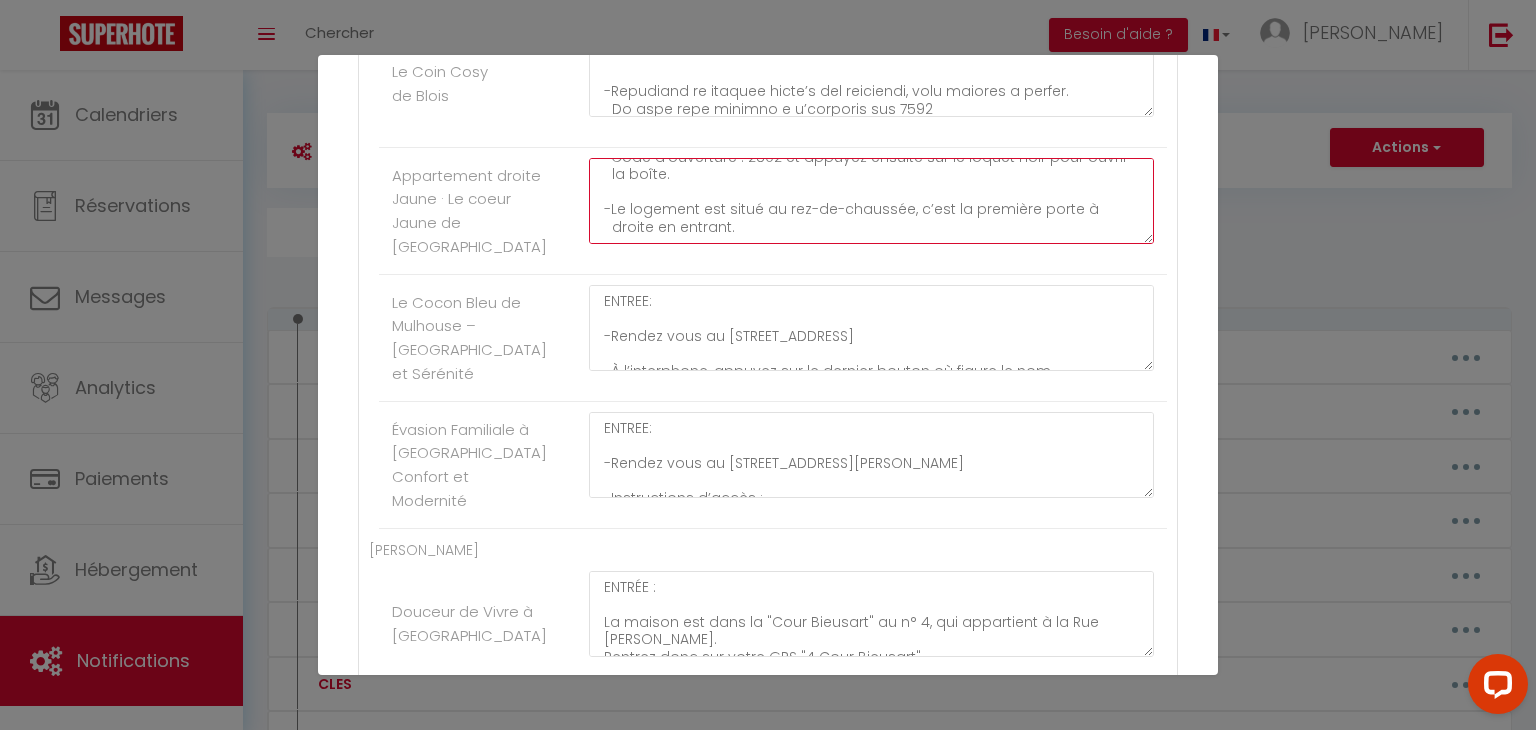 scroll 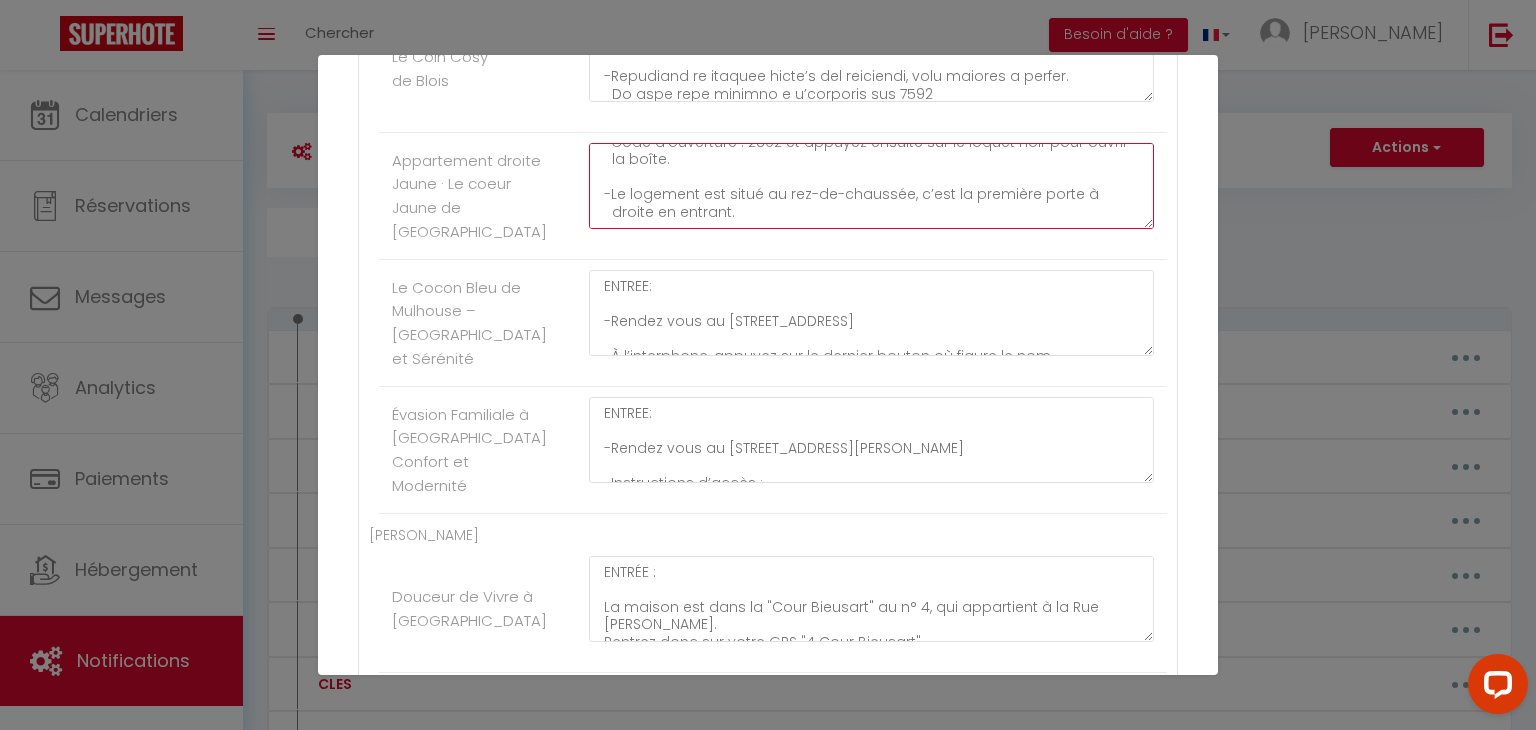 click on "ENTREE:
-Rendez vous au [STREET_ADDRESS]
-À l’interphone, appuyez sur le dernier bouton où est indiqué "[PERSON_NAME]".
-Placez votre genou contre la porte et restez appuyé sur le bouton de
l’interphone jusqu’à entendre un bip sonore.
-Une fois le bip entendu, poussez la porte pour entrer.
-La boîte à clés se trouve dans l’avant-dernière boîte aux lettres à
droite, juste après l’entrée.
-Le nom "[PERSON_NAME]" est également inscrit sur cette boîte aux
lettres.
-La boîte à clés grise, située à droite, correspond à votre logement.
-Code d’ouverture : 2802 et appuyez ensuite sur le loquet noir pour ouvrir
la boîte.
-Le logement est situé au rez-de-chaussée, c’est la première porte à
droite en entrant." at bounding box center (871, 186) 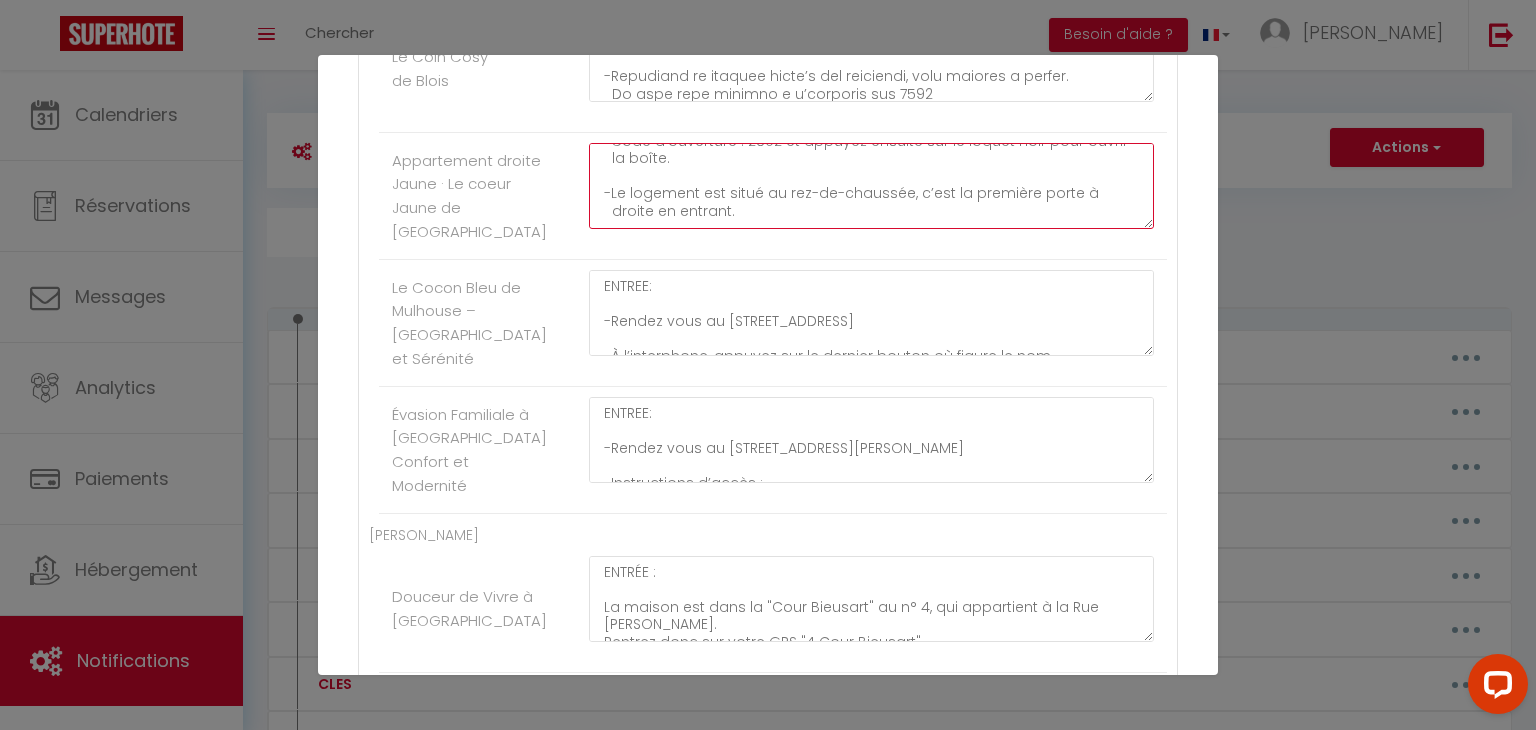 paste on "Pour rappel :
Le réseau WIFI : SFR_CB2F ; Clé WIFI : tzfqrpr3rzutemrinx3u" 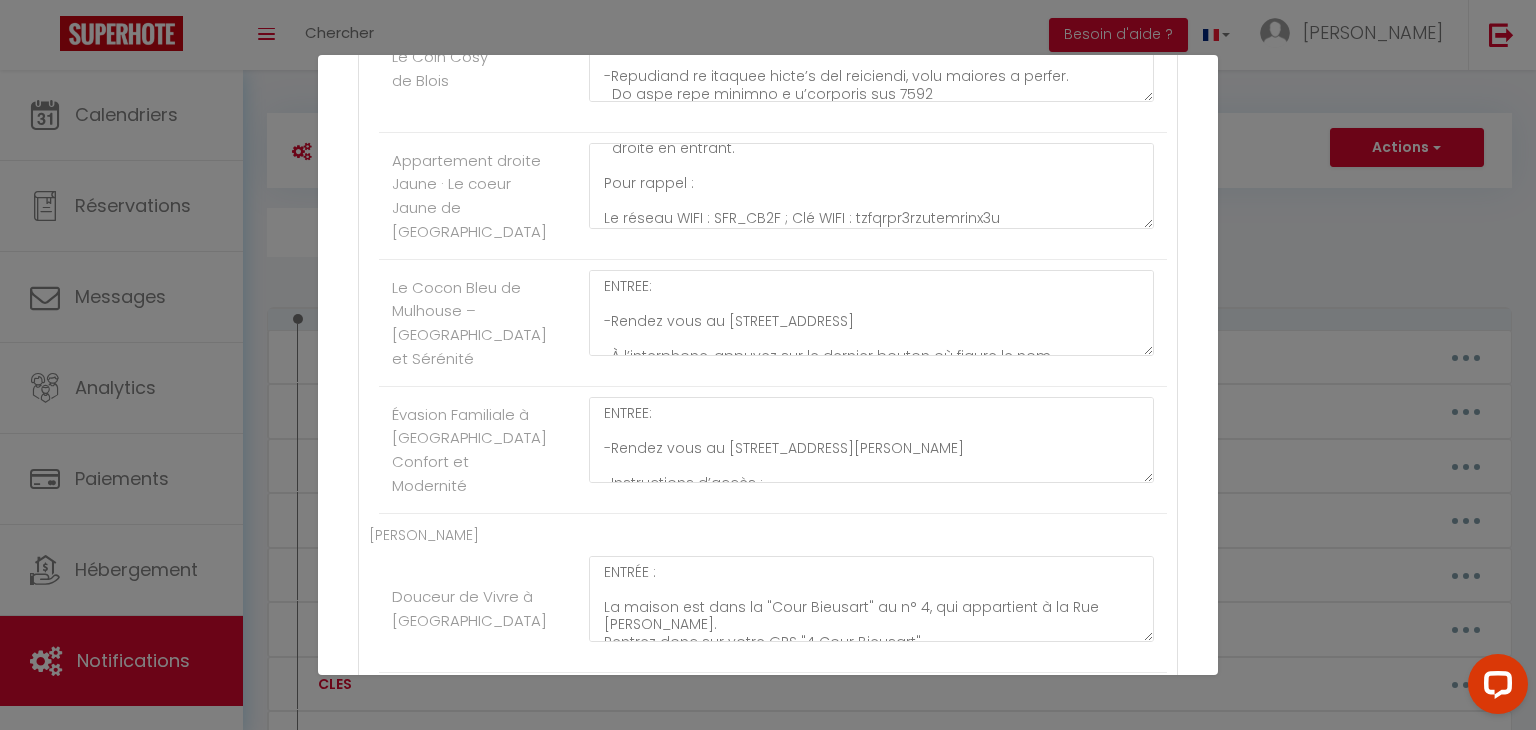 click on "Nom   *     INSTRUCTIONSACCES   Contenu   *     .   Pour cet hébergement     Afficher les shortcodes   [PERSON_NAME] / [PERSON_NAME]   Escapade Paisible à [GEOGRAPHIC_DATA]     Loire - Hypercentre     [PERSON_NAME] - Hypercentre     Royale - Hypercentre     Cathédrale - Hypercentre     Chambord - Hypercentre     [PERSON_NAME]   Refuge de sérénité à Geneton avec piscine     ENTRÉE :
-Rendez-vous au 1 Le Bossuet, 79150 Genneton, [GEOGRAPHIC_DATA].
-Vous trouverez un parking blanc où vous pouvez vous stationner.
-Votre logement se trouve sur votre droite.
-La boîte à clés est située sur la gauche de la porte.
-Tapez le code 2799, appuyez sur le bouton noir et abaissez le capot.
Un lac se trouve à proximité du logement. Nous vous invitons à faire
preuve de vigilance, en particulier avec les jeunes enfants.
Pour accéder au WIFI :
Nom de la box:  Livebox - 7130
Code wifi:  nXzoDHXKtNNVdcrhZ Refuge paisible à Geneton avec piscine     Confort et calme à [GEOGRAPHIC_DATA] avec terrasse privée" at bounding box center (768, 2973) 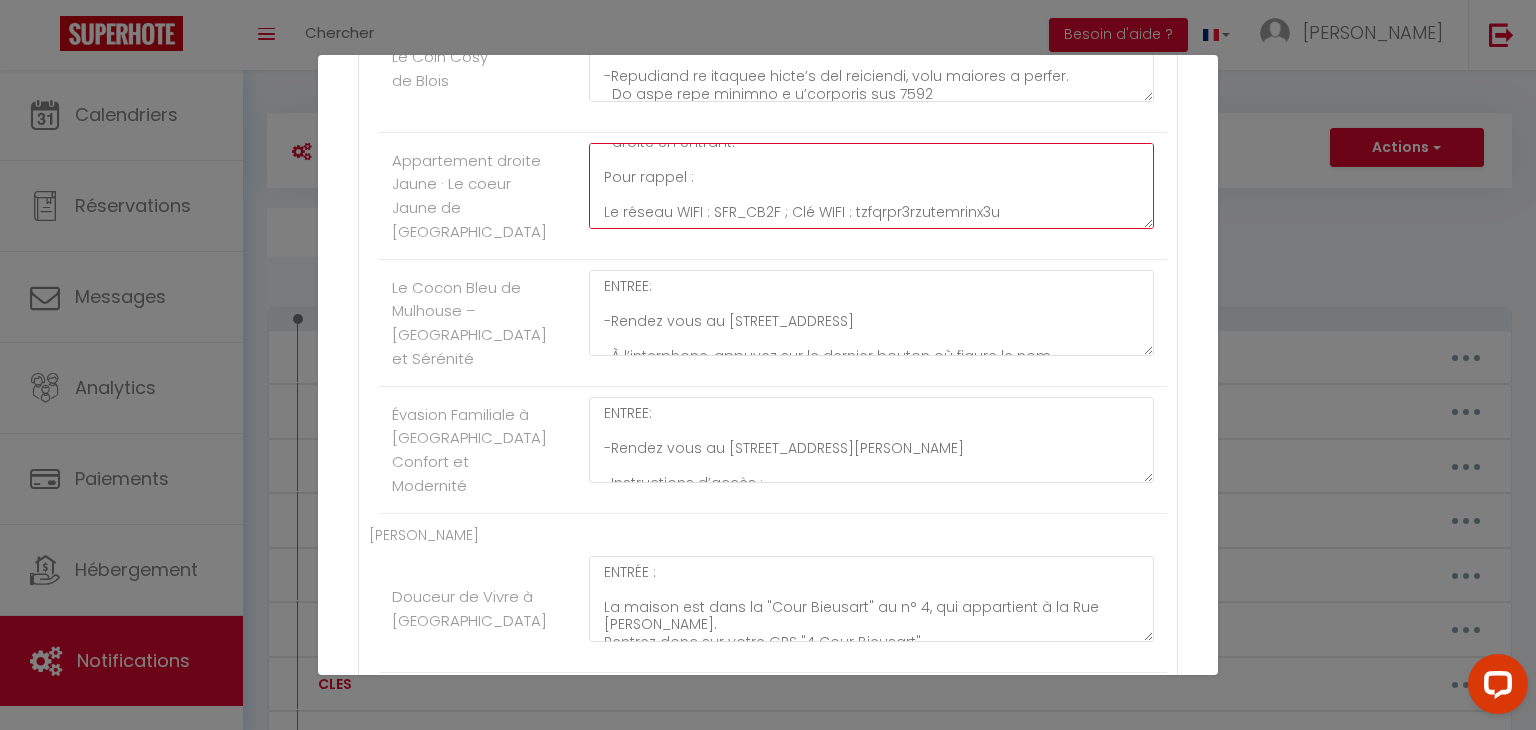 drag, startPoint x: 771, startPoint y: 225, endPoint x: 708, endPoint y: 225, distance: 63 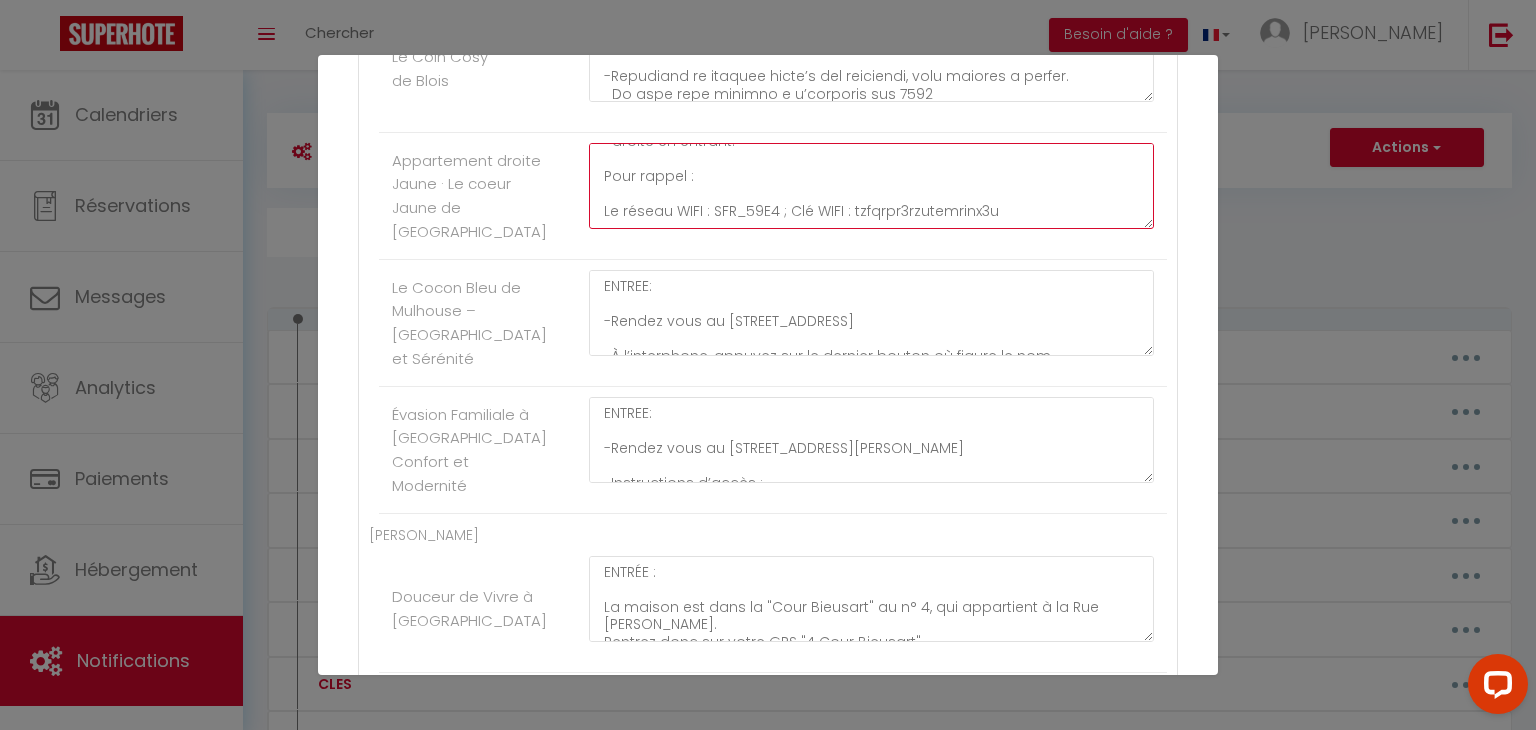 scroll, scrollTop: 437, scrollLeft: 0, axis: vertical 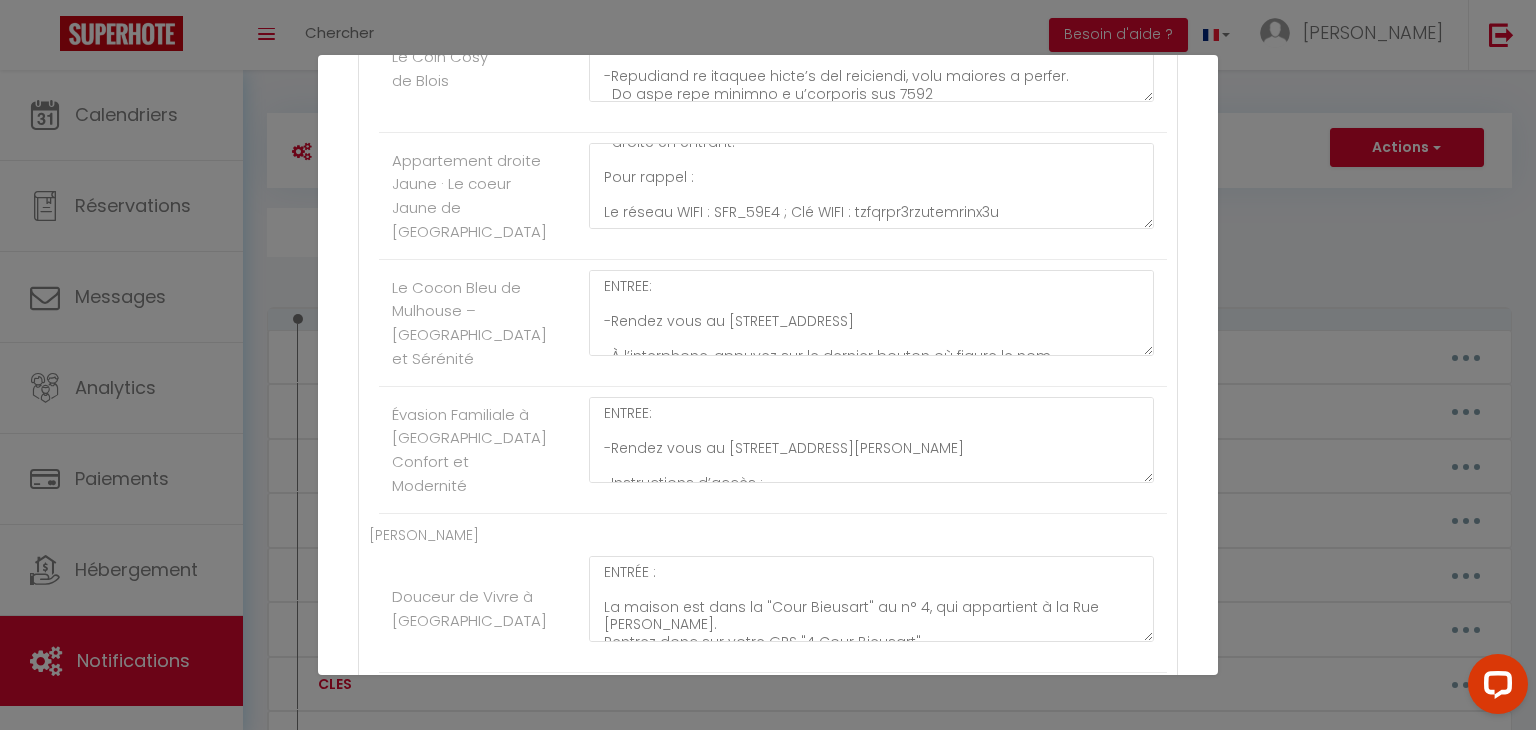 click on "Nom   *     INSTRUCTIONSACCES   Contenu   *     .   Pour cet hébergement     Afficher les shortcodes   [PERSON_NAME] / [PERSON_NAME]   Escapade Paisible à [GEOGRAPHIC_DATA]     Loire - Hypercentre     [PERSON_NAME] - Hypercentre     Royale - Hypercentre     Cathédrale - Hypercentre     Chambord - Hypercentre     [PERSON_NAME]   Refuge de sérénité à Geneton avec piscine     ENTRÉE :
-Rendez-vous au 1 Le Bossuet, 79150 Genneton, [GEOGRAPHIC_DATA].
-Vous trouverez un parking blanc où vous pouvez vous stationner.
-Votre logement se trouve sur votre droite.
-La boîte à clés est située sur la gauche de la porte.
-Tapez le code 2799, appuyez sur le bouton noir et abaissez le capot.
Un lac se trouve à proximité du logement. Nous vous invitons à faire
preuve de vigilance, en particulier avec les jeunes enfants.
Pour accéder au WIFI :
Nom de la box:  Livebox - 7130
Code wifi:  nXzoDHXKtNNVdcrhZ Refuge paisible à Geneton avec piscine     Confort et calme à [GEOGRAPHIC_DATA] avec terrasse privée" at bounding box center (768, 2973) 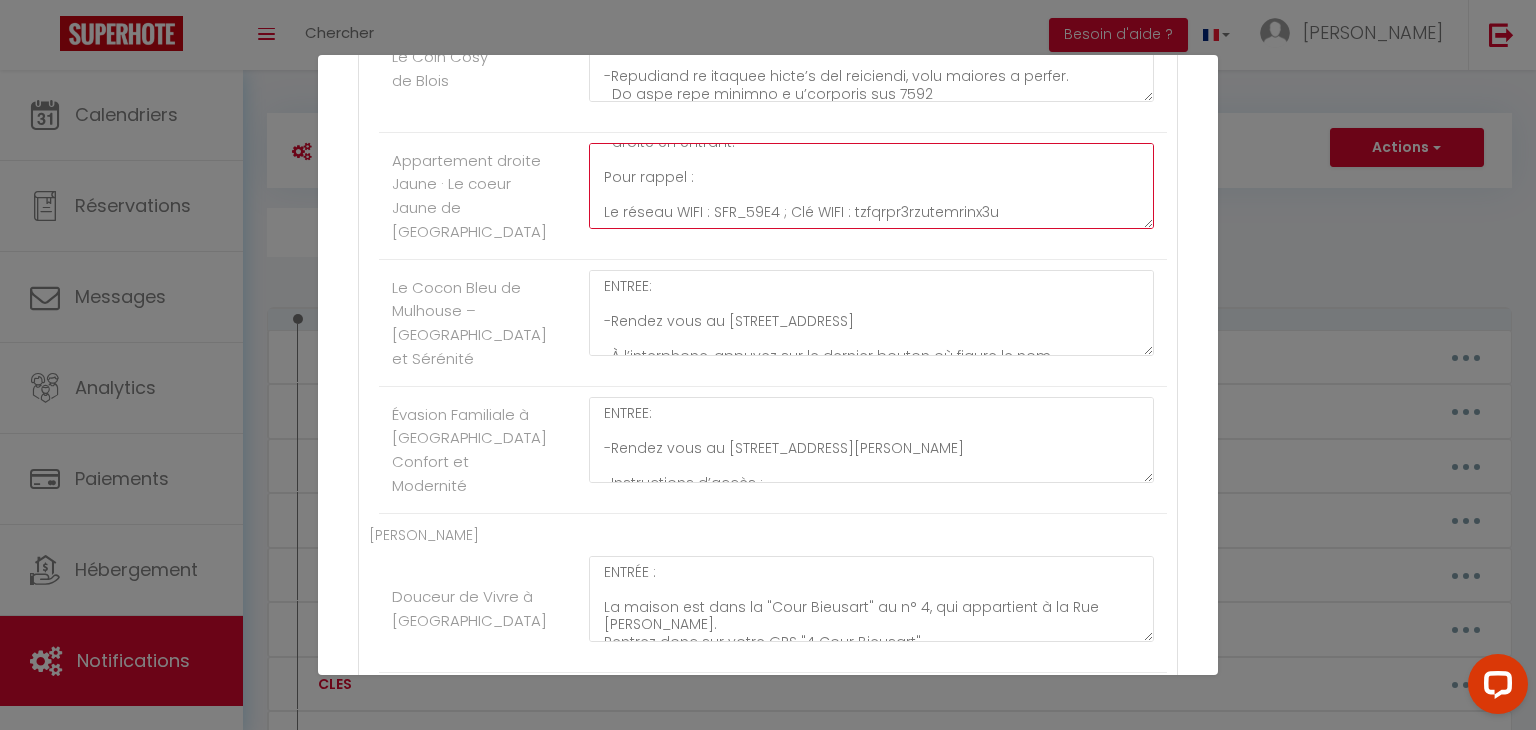 drag, startPoint x: 1009, startPoint y: 219, endPoint x: 848, endPoint y: 213, distance: 161.11176 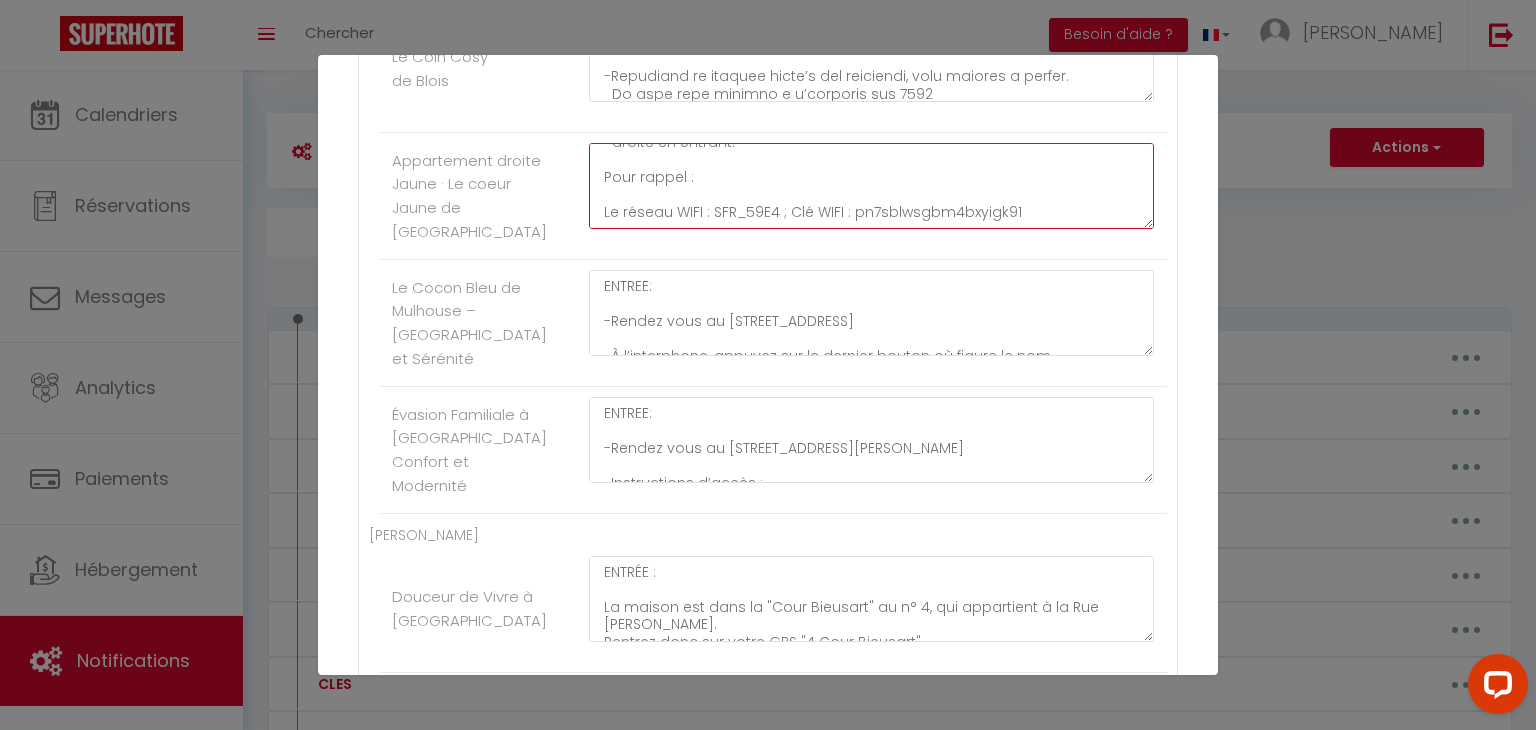 drag, startPoint x: 1024, startPoint y: 218, endPoint x: 600, endPoint y: 197, distance: 424.5197 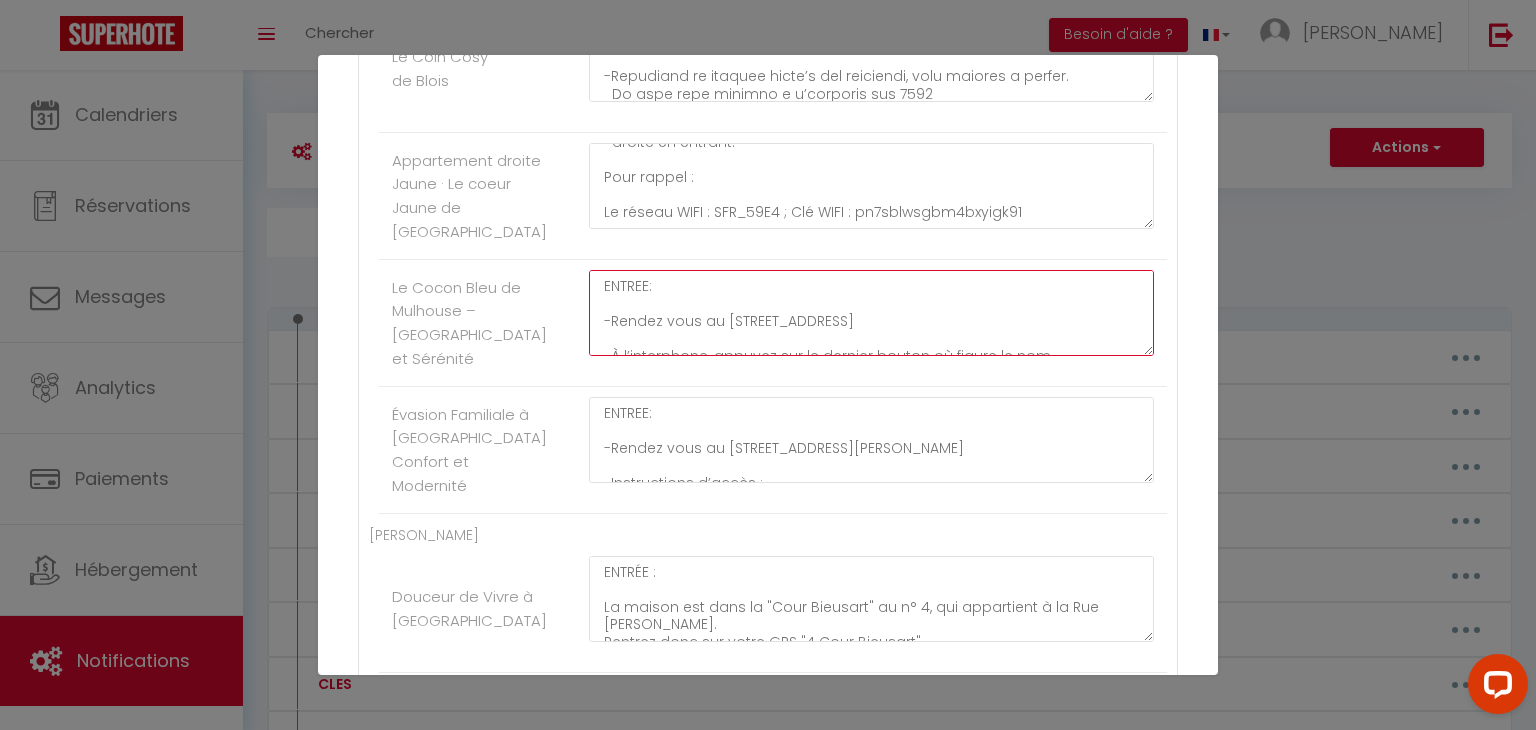click on "ENTREE:
-Rendez vous au [STREET_ADDRESS]
-À l’interphone, appuyez sur le dernier bouton où figure le nom
"[PERSON_NAME]".
-Placez votre genou contre la porte et restez appuyé sur le bouton de
l’interphone jusqu’à entendre un bip sonore.
-Une fois le bip entendu, poussez la porte pour entrer.
-La boîte à clés se trouve dans l’avant-dernière boîte aux lettres à
droite, juste après l’entrée.
-Le nom "[PERSON_NAME]" est également inscrit dessus.
-La boîte à clés noire, située à gauche, correspond à votre logement.
-Code d’ouverture : 2803 et appuyez simultanément sur les deux boutons
latéraux de la boîte pour l’ouvrir.
-Le logement se trouve au rez-de-chaussée, c’est la deuxième porte à
gauche." at bounding box center [871, 313] 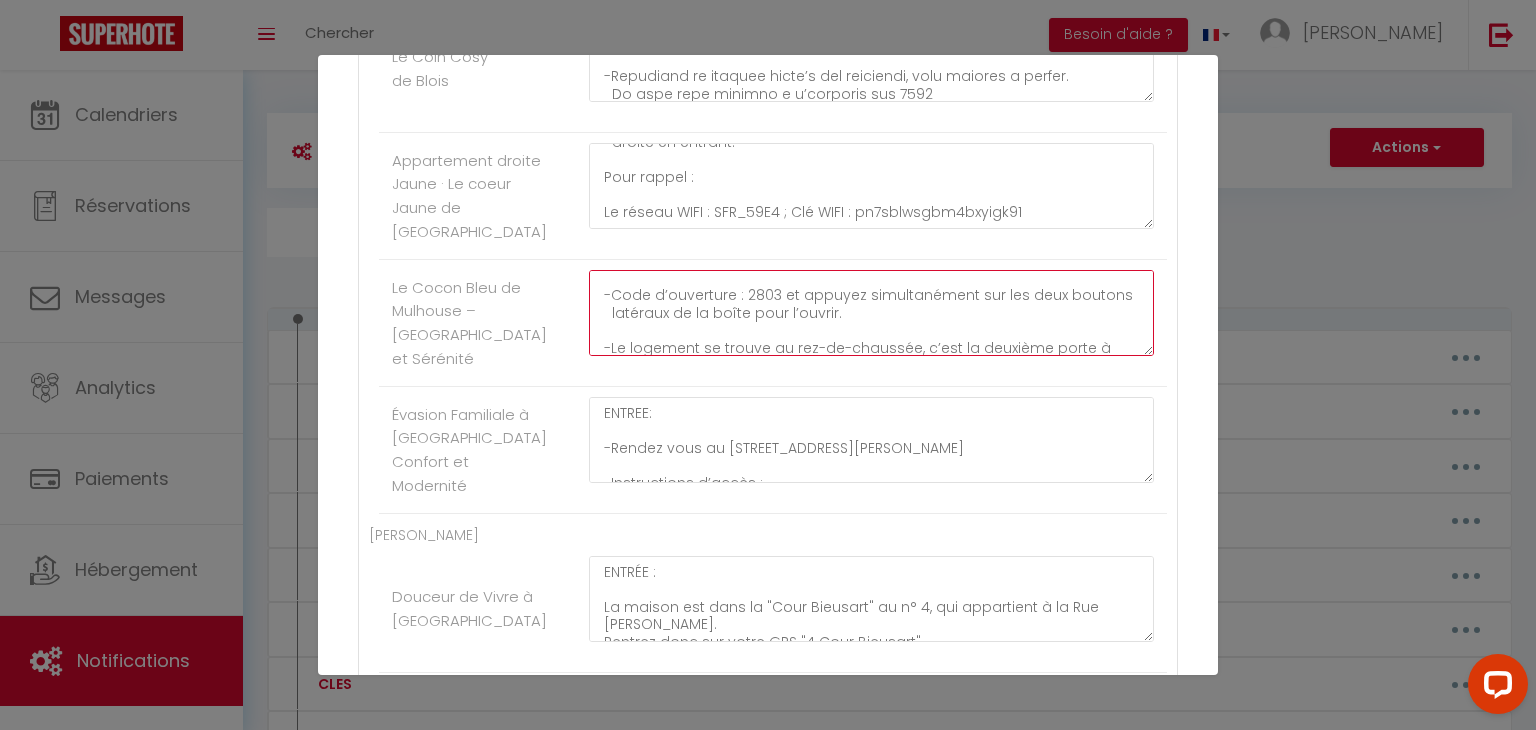 scroll, scrollTop: 350, scrollLeft: 0, axis: vertical 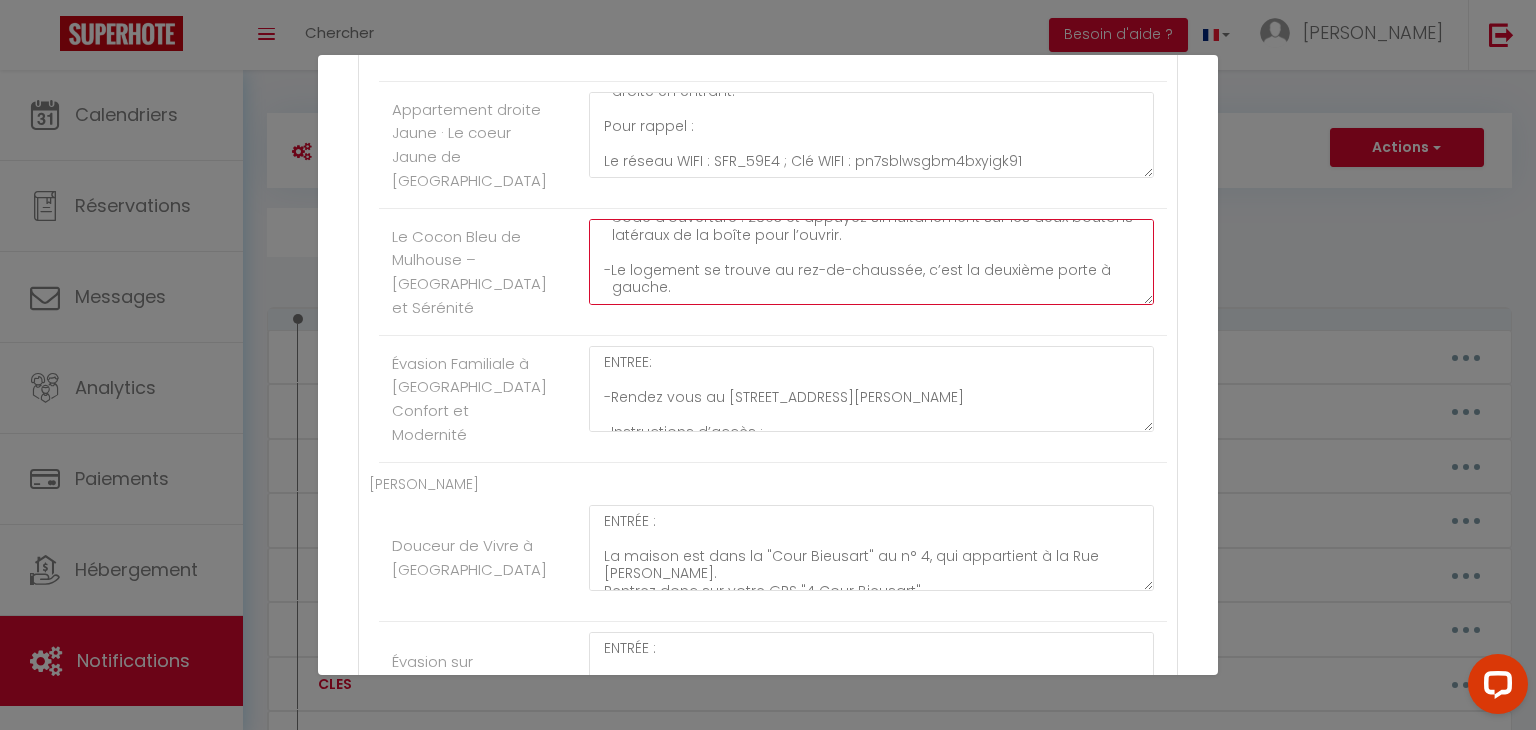 click on "ENTREE:
-Rendez vous au [STREET_ADDRESS]
-À l’interphone, appuyez sur le dernier bouton où figure le nom
"[PERSON_NAME]".
-Placez votre genou contre la porte et restez appuyé sur le bouton de
l’interphone jusqu’à entendre un bip sonore.
-Une fois le bip entendu, poussez la porte pour entrer.
-La boîte à clés se trouve dans l’avant-dernière boîte aux lettres à
droite, juste après l’entrée.
-Le nom "[PERSON_NAME]" est également inscrit dessus.
-La boîte à clés noire, située à gauche, correspond à votre logement.
-Code d’ouverture : 2803 et appuyez simultanément sur les deux boutons
latéraux de la boîte pour l’ouvrir.
-Le logement se trouve au rez-de-chaussée, c’est la deuxième porte à
gauche." at bounding box center (871, 262) 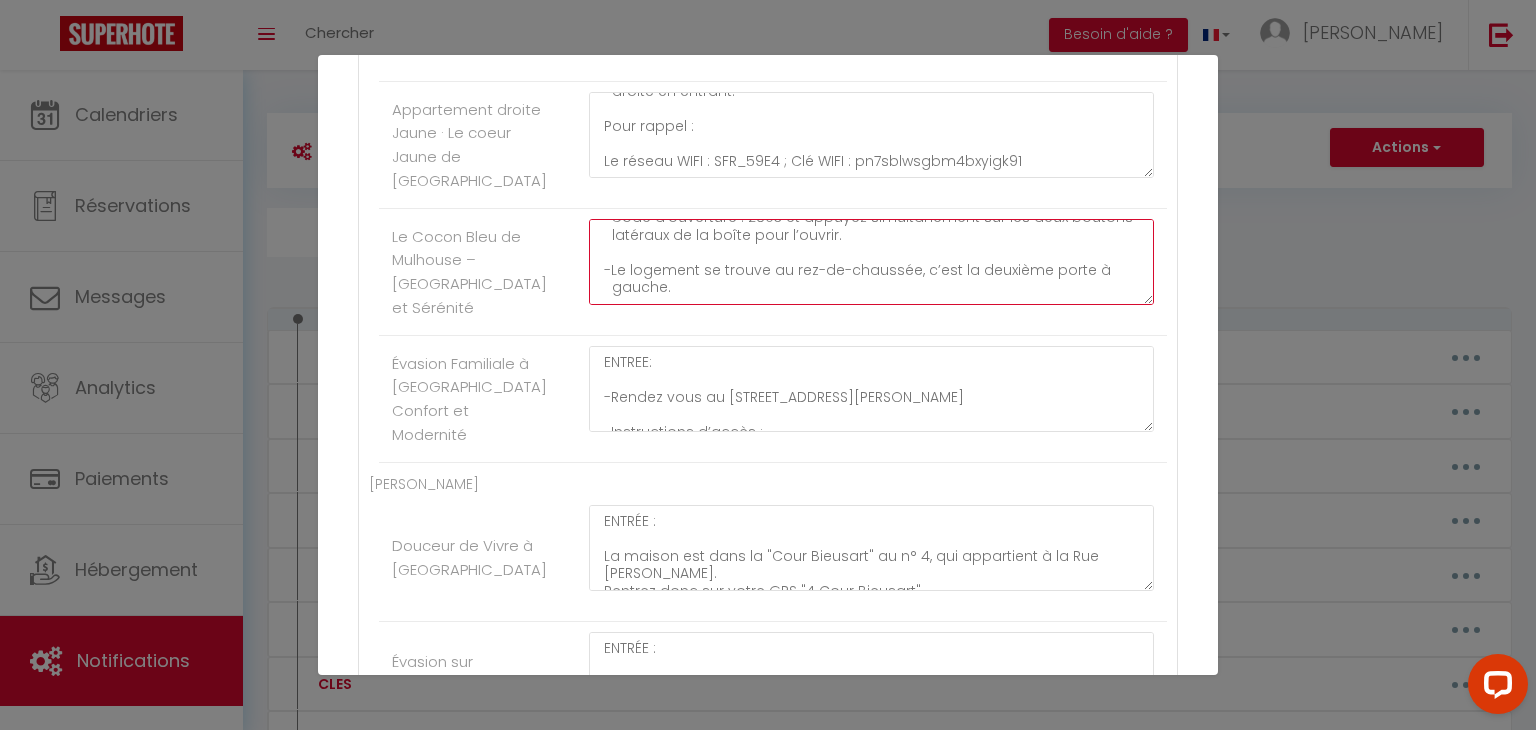 paste on "Pour rappel :
Le réseau WIFI : SFR_59E4 ; Clé WIFI : pn7sblwsgbm4bxyigk91" 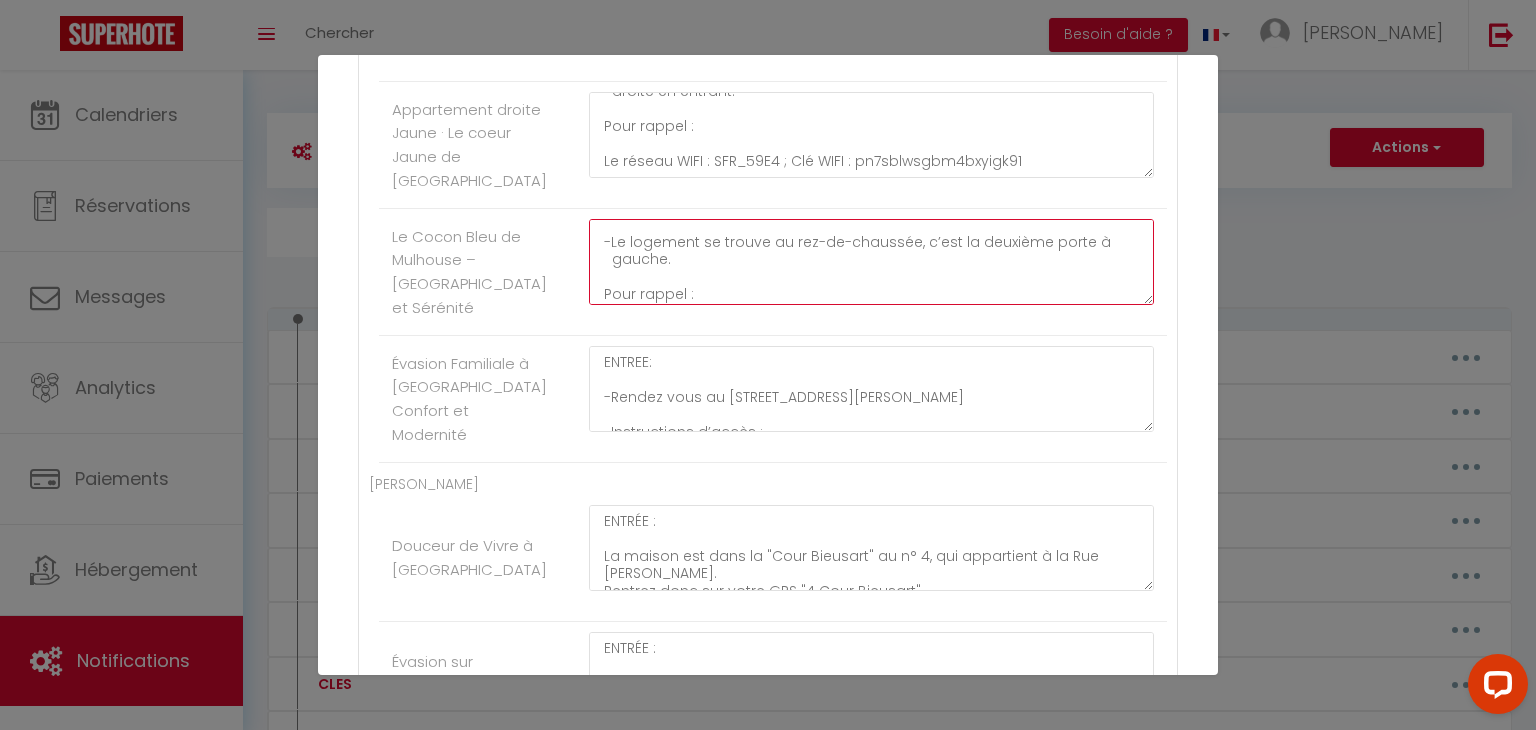 scroll, scrollTop: 413, scrollLeft: 0, axis: vertical 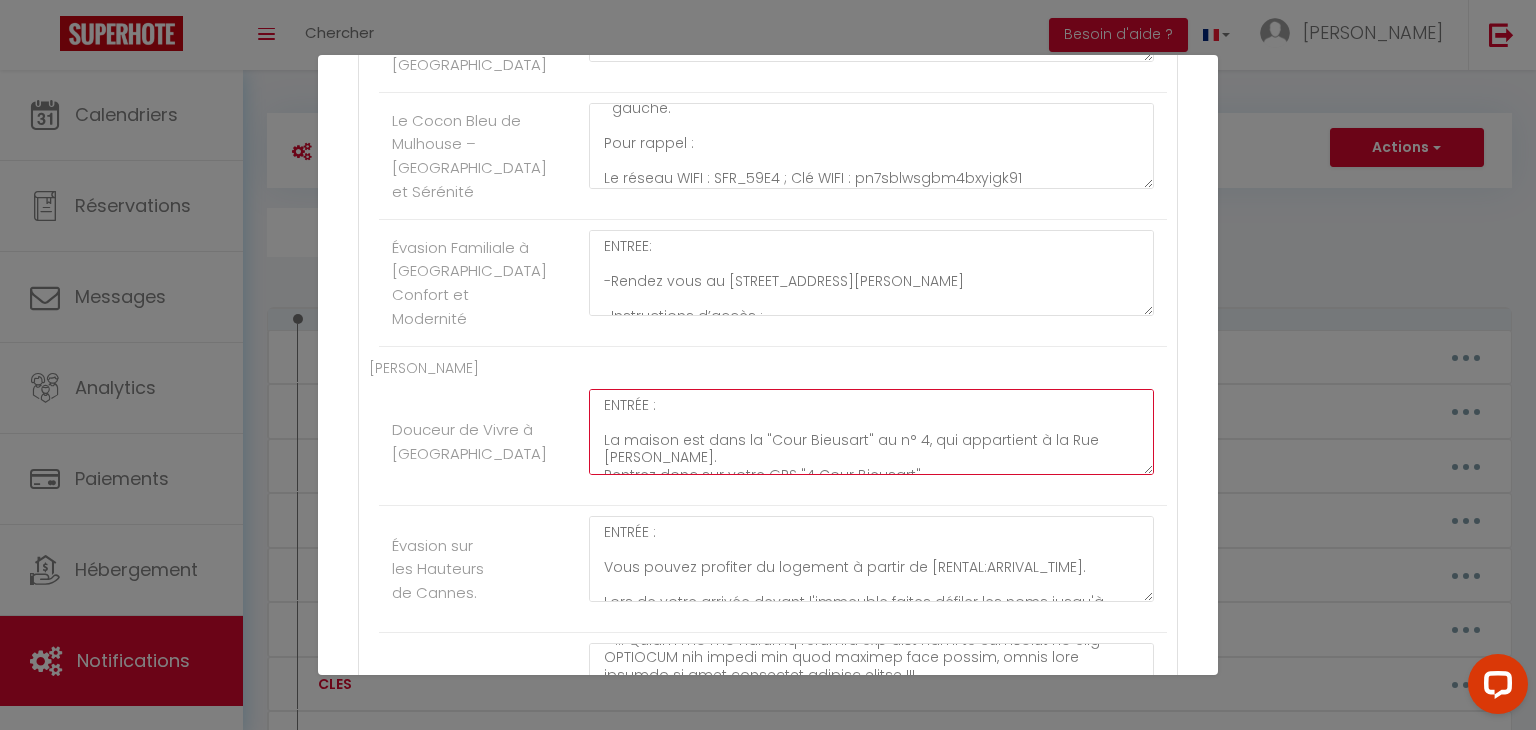 click on "ENTRÉE :
La maison est dans la "Cour Bieusart" au n° 4, qui appartient à la Rue [PERSON_NAME].
Rentrez donc sur votre GPS "4 Cour Bieusart"
La boîte à clé se trouve tout à droite de la bâtisse accroché aux barreaux de la fenêtre.
Code : 281 095 23 pour valider le code cliquez sur cadenas au centre
INFORMATIONS PRATIQUES POUR VOTRE SÉJOUR :
- Le réseau WIFI : SFR_106F ; Clé WIFI : h7ks7dmkgr588ut264kl
- Pour vous garer vous pouvez aller sur les places à proximité
- linge de lit et de toilette fournis
- l'arrivé se fait à partir de 16h
- le jour du départ, vous devez quitter l'appartement avant 10h.
*** /!\ *** REGLES DU LOGEMENT *** /!\ ***
- Fêtes interdites
- Appartement non-fumeur
- Les frais de ménage n'incluent pas la cuisine. En cas de saleté excessive, des frais supplémentaires de 70€ seront facturés." at bounding box center [871, -1537] 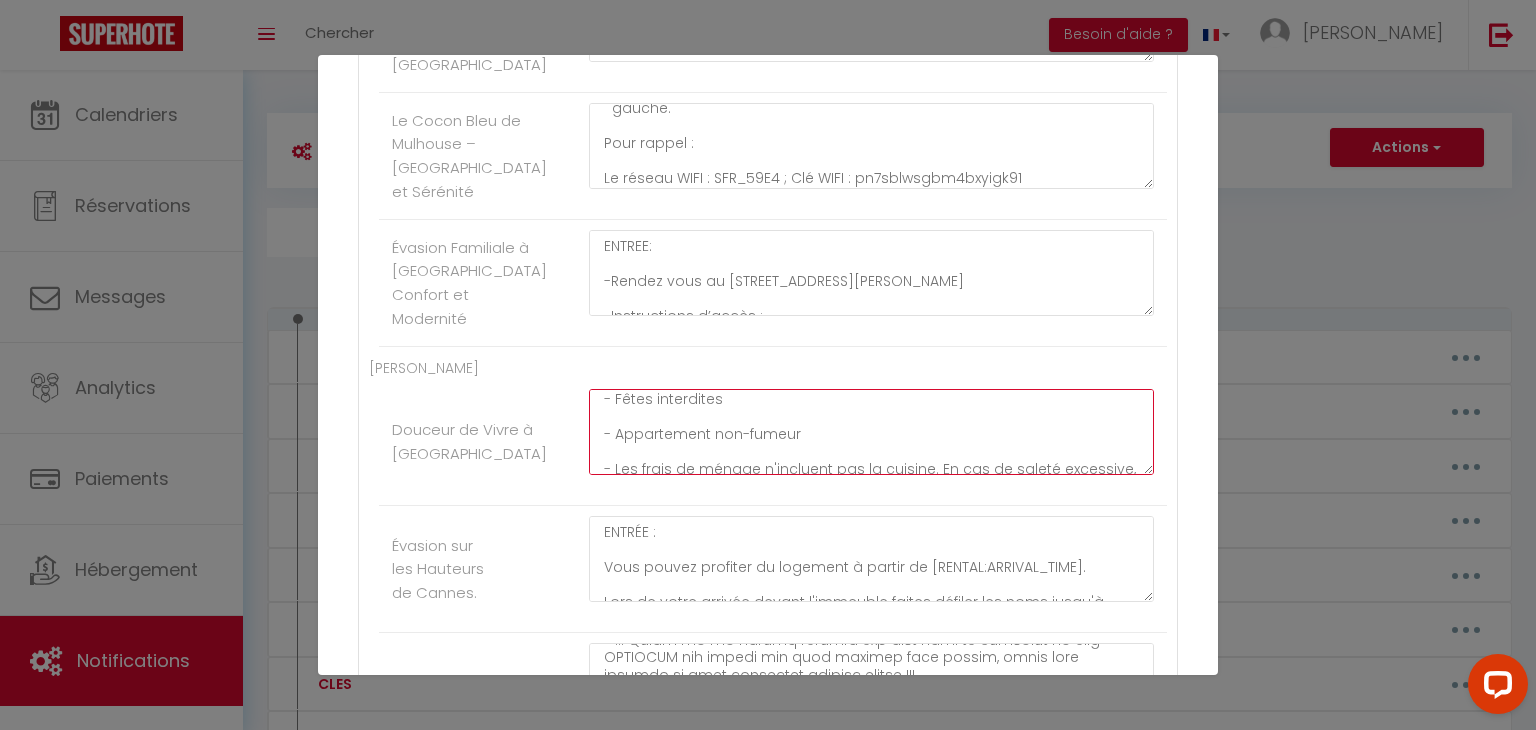 scroll, scrollTop: 437, scrollLeft: 0, axis: vertical 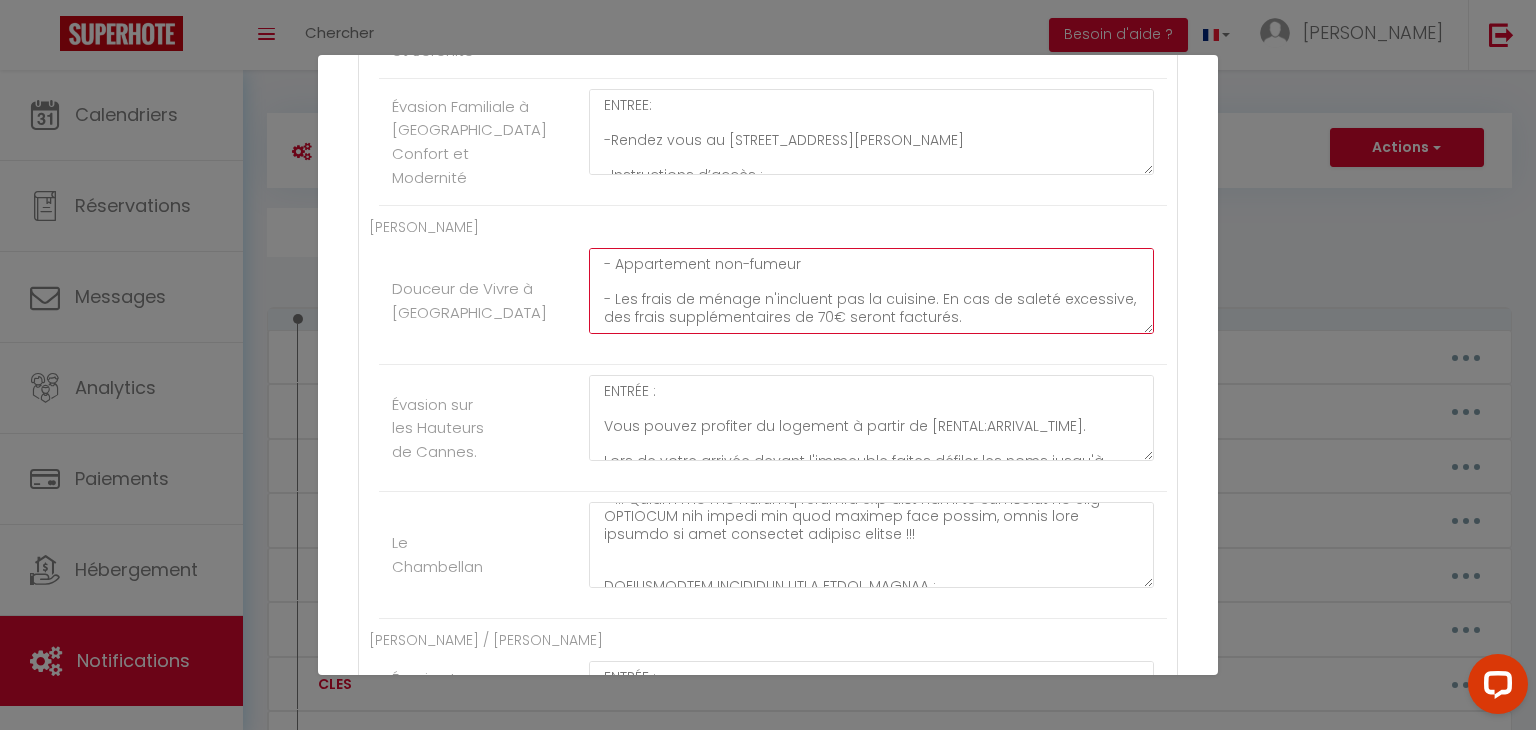 click on "ENTRÉE :
La maison est dans la "Cour Bieusart" au n° 4, qui appartient à la Rue [PERSON_NAME].
Rentrez donc sur votre GPS "4 Cour Bieusart"
La boîte à clé se trouve tout à droite de la bâtisse accroché aux barreaux de la fenêtre.
Code : 281 095 23 pour valider le code cliquez sur cadenas au centre
INFORMATIONS PRATIQUES POUR VOTRE SÉJOUR :
- Le réseau WIFI : SFR_106F ; Clé WIFI : h7ks7dmkgr588ut264kl
- Pour vous garer vous pouvez aller sur les places à proximité
- linge de lit et de toilette fournis
- l'arrivé se fait à partir de 16h
- le jour du départ, vous devez quitter l'appartement avant 10h.
*** /!\ *** REGLES DU LOGEMENT *** /!\ ***
- Fêtes interdites
- Appartement non-fumeur
- Les frais de ménage n'incluent pas la cuisine. En cas de saleté excessive, des frais supplémentaires de 70€ seront facturés." at bounding box center (871, -1678) 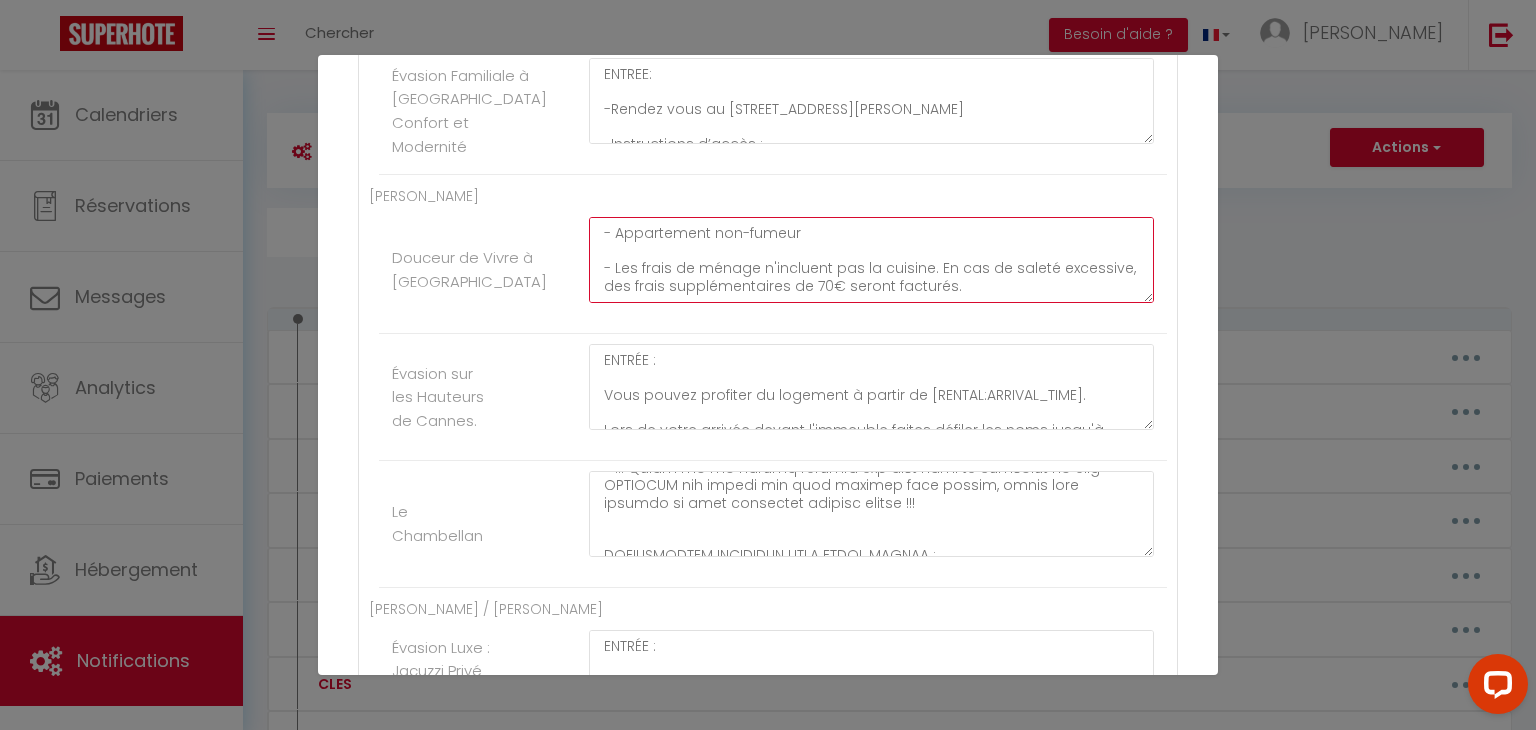 scroll, scrollTop: 2260, scrollLeft: 0, axis: vertical 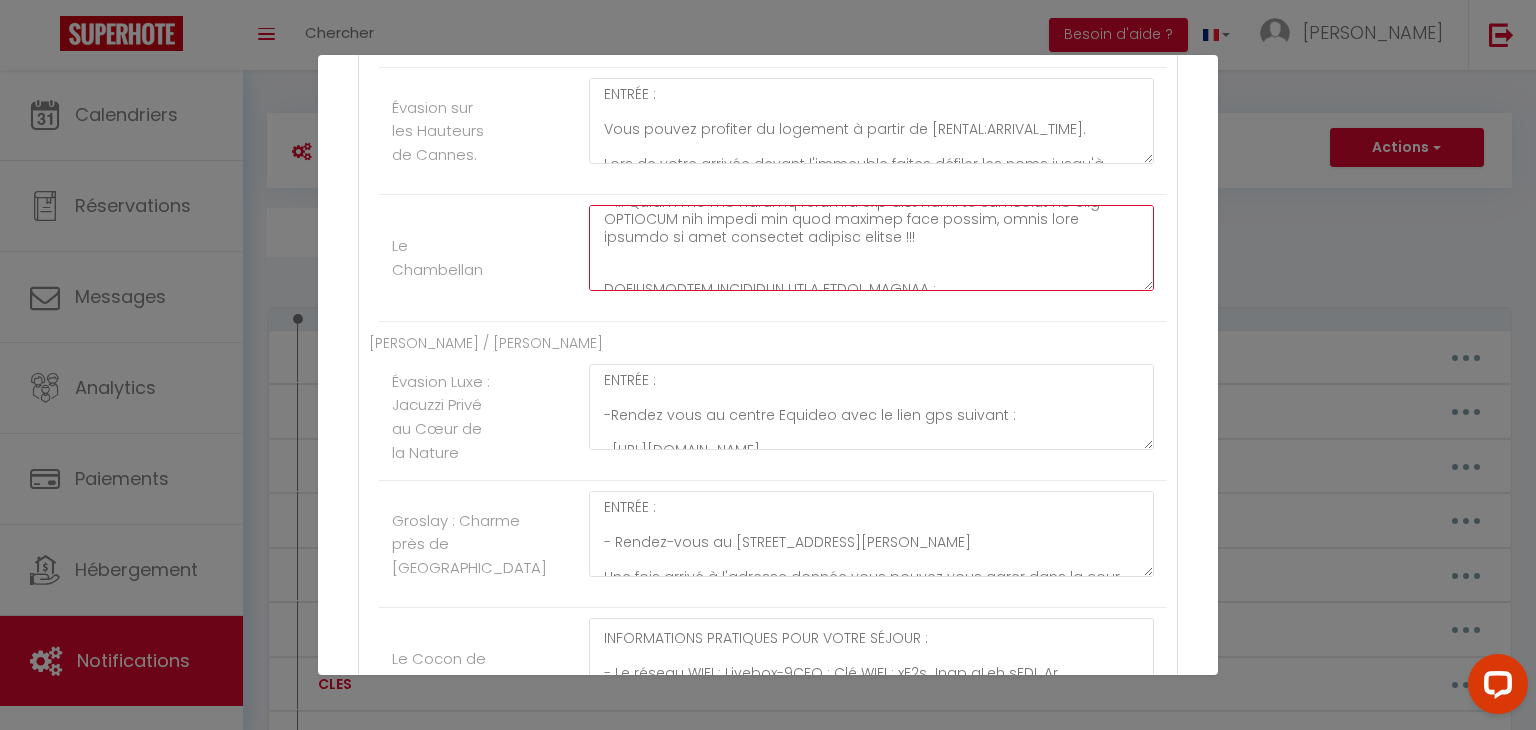 click at bounding box center [871, -1721] 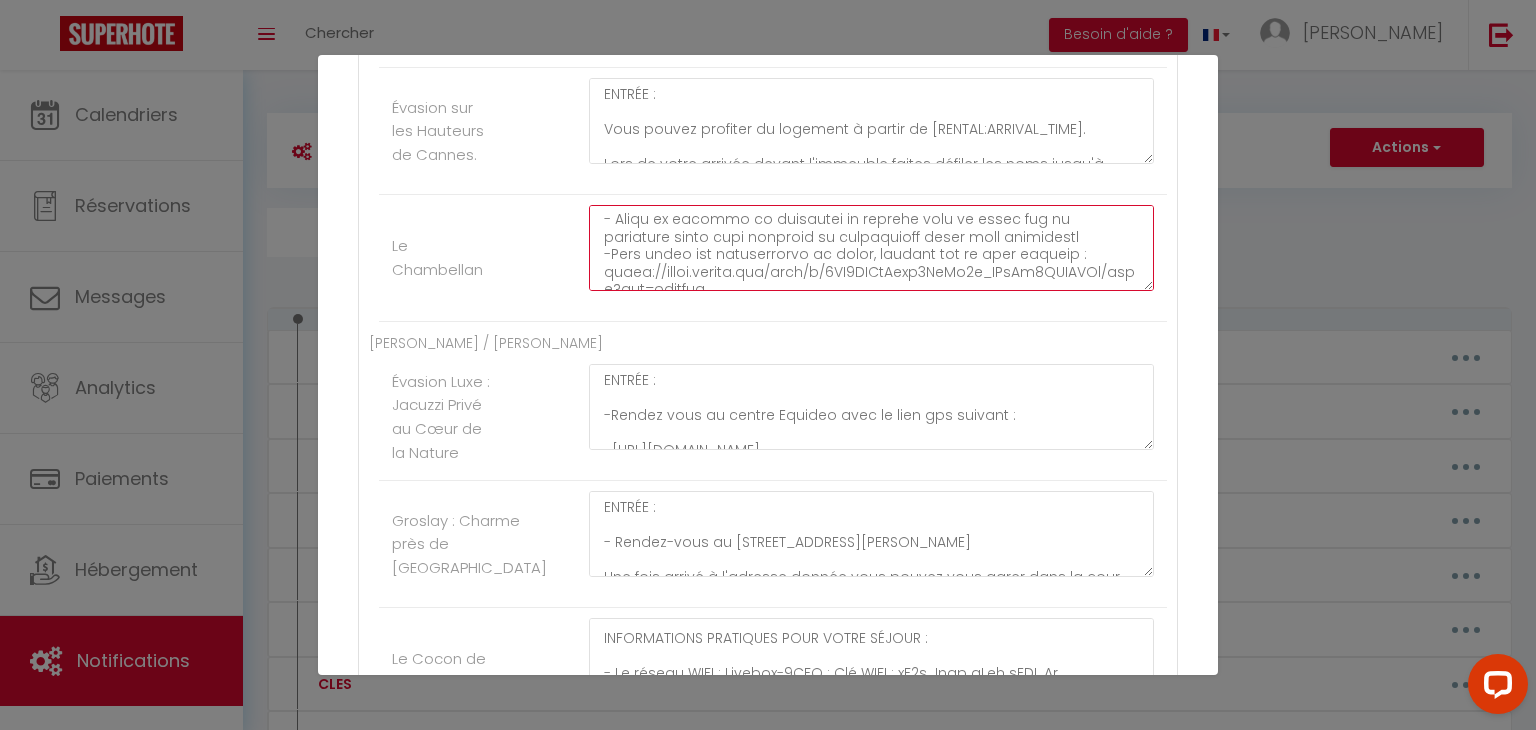 scroll, scrollTop: 700, scrollLeft: 0, axis: vertical 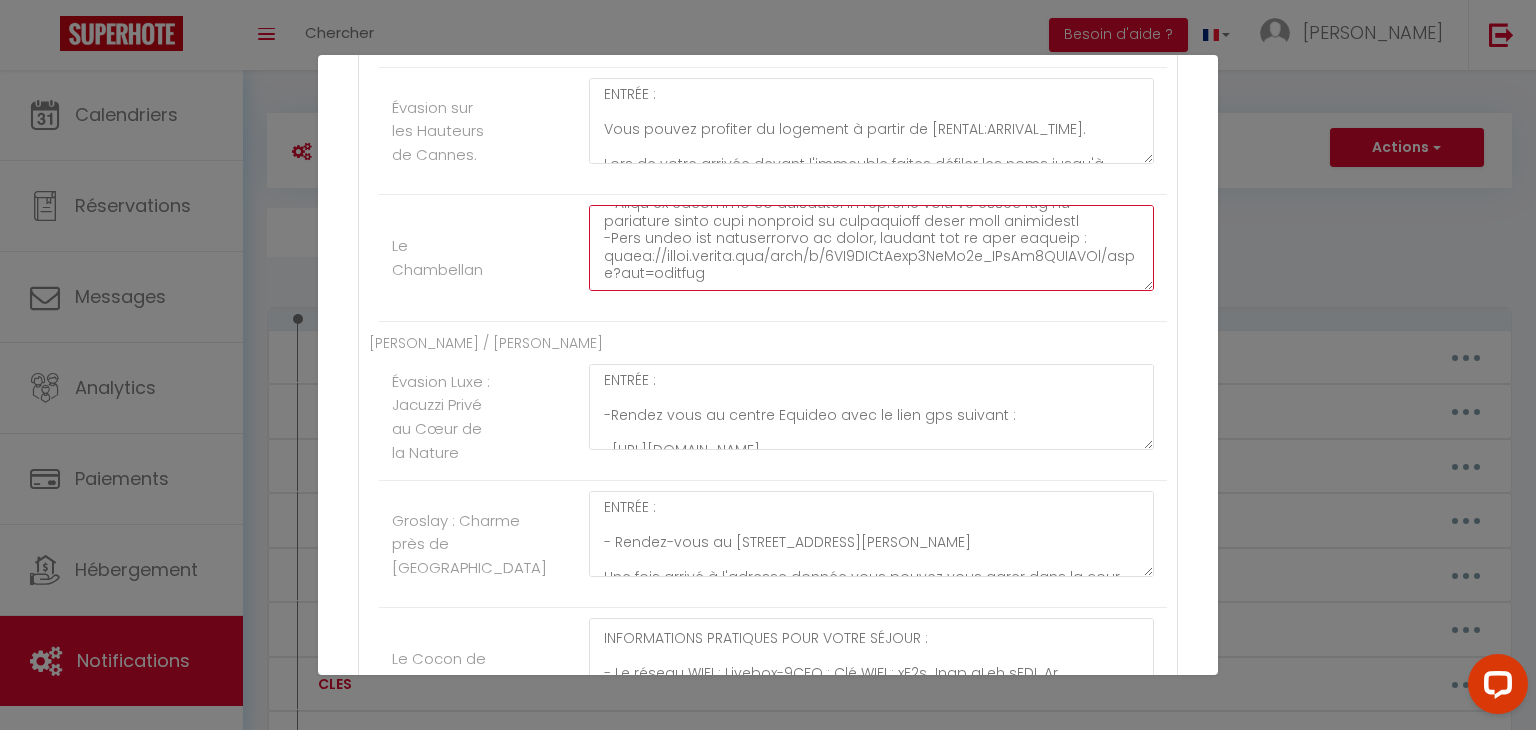 drag, startPoint x: 796, startPoint y: 280, endPoint x: 733, endPoint y: 281, distance: 63.007935 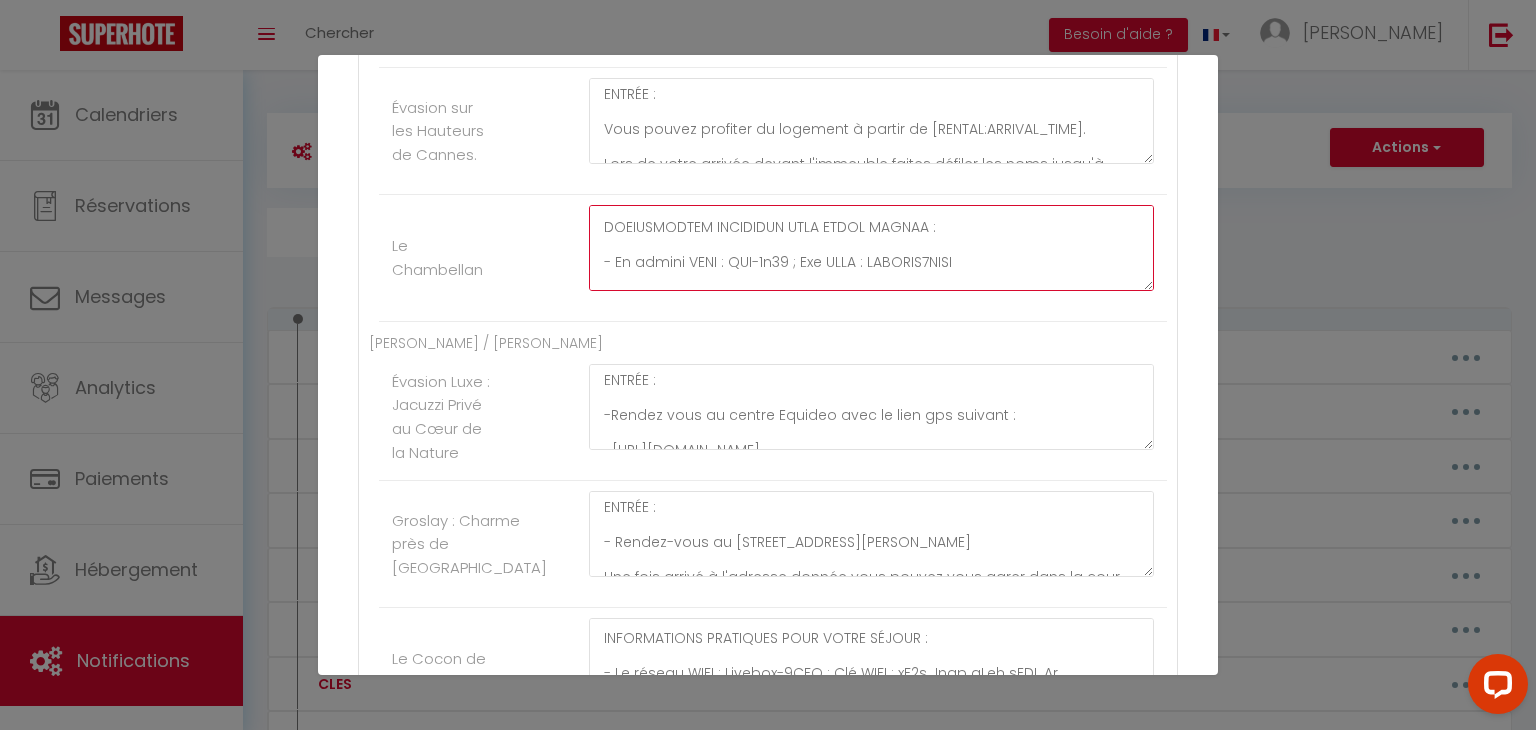 scroll, scrollTop: 604, scrollLeft: 0, axis: vertical 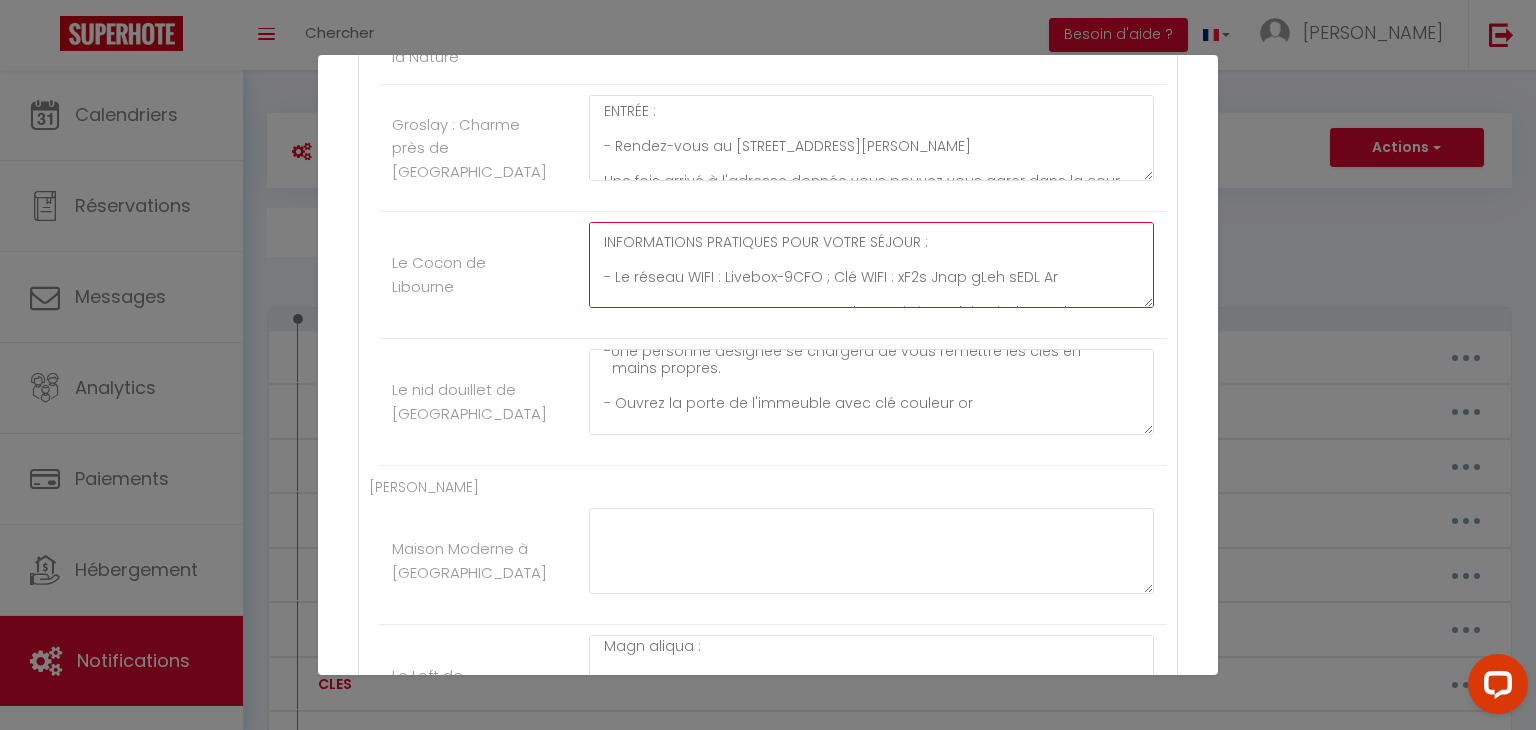 click on "ENTRÉE :
- Une fois devant le logement, vous devez passer la barrière blanche.
- Vous trouverez une boîte à Clé. Tapez le code 2566, appuyez sur le bouton noir et abaissez le capot.
- Vous pouvez entrer dans le logement.
INFORMATIONS PRATIQUES POUR VOTRE SÉJOUR :
- Le réseau WIFI : Livebox-9CFO ; Clé WIFI : xF2s Jnap gLeh sEDL Ar
- Pour vous garer, vous avez une place privé en plein air devant la pancarte verte.
-Pour avoir les instructions en vidéo, cliquez sur le lien suivant :
[URL][DOMAIN_NAME]" at bounding box center (871, -2117) 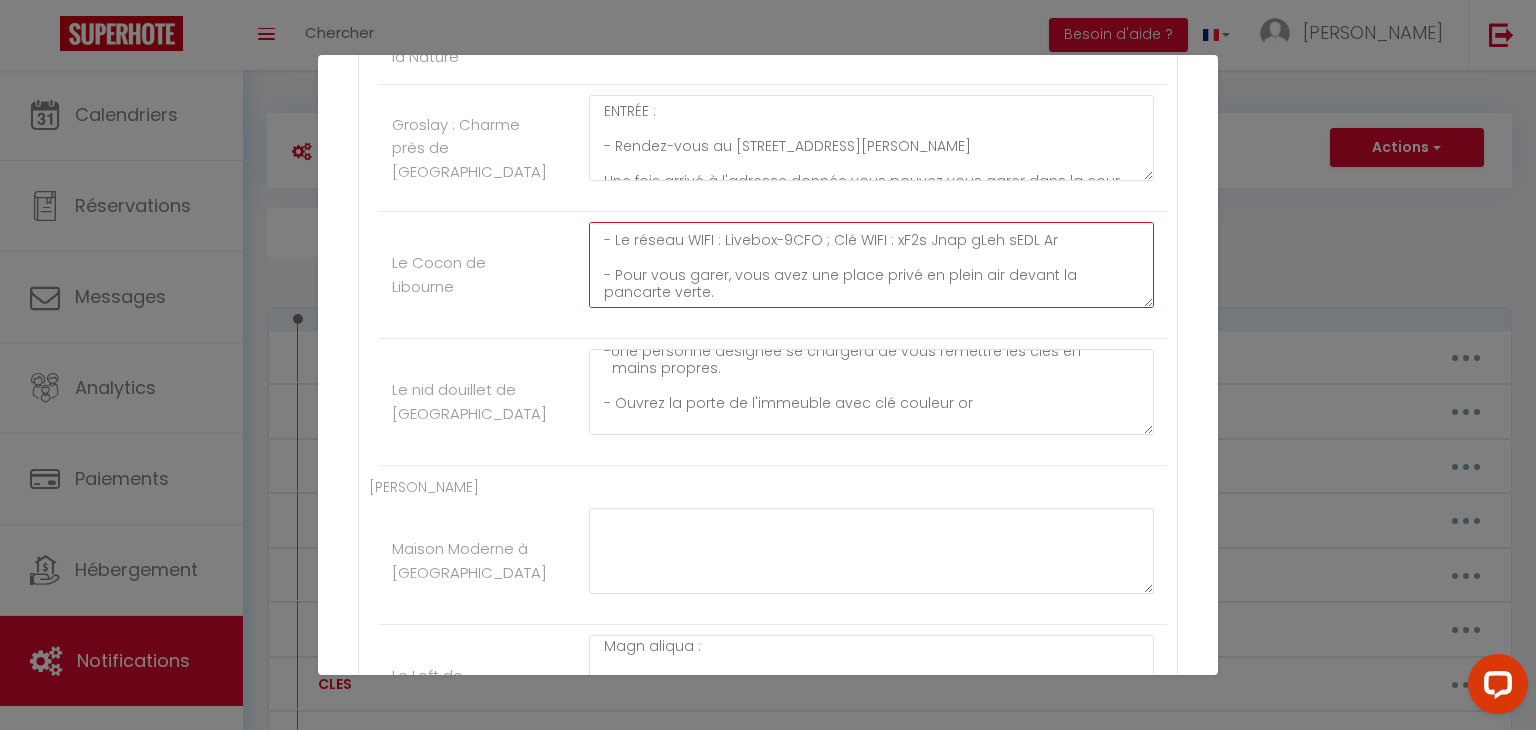 scroll, scrollTop: 216, scrollLeft: 0, axis: vertical 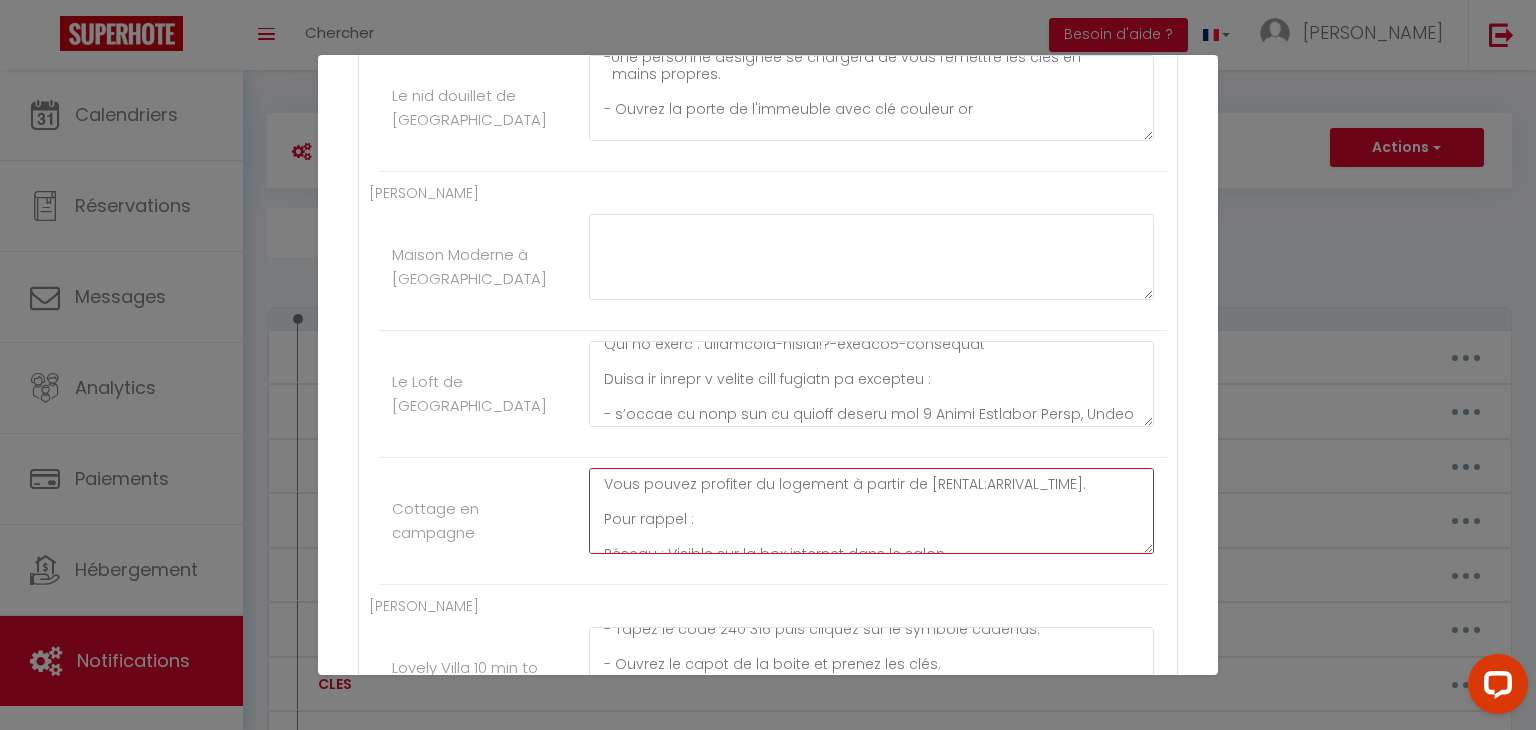 click on "Vous pouvez profiter du logement à partir de [RENTAL:ARRIVAL_TIME].
Pour rappel :
Réseau : Visible sur la box internet dans le salon
Mot de passe : Visible sur la box internet dans le salon
Voici la marche à suivre pour accéder au logement :
- Prendre les clés dans la boîte à clé accrochée sur la porte gauche du portail, le code est 2325
- Ouvrir le portail avec la grande clé
- Si vous êtes véhiculé entrez avec votre véhicule dans l’allée devant la maison
- Il vous faudra ensuite utiliser l’autre clé pour ouvrir la porte blanche de la maison (si le volet bleu de la porte est fermé il vous suffira juste de le tirer pour l’ouvrir).
-Pour avoir les instructions en vidéo, cliquez sur le lien suivant :
[URL][DOMAIN_NAME]" at bounding box center [871, -2411] 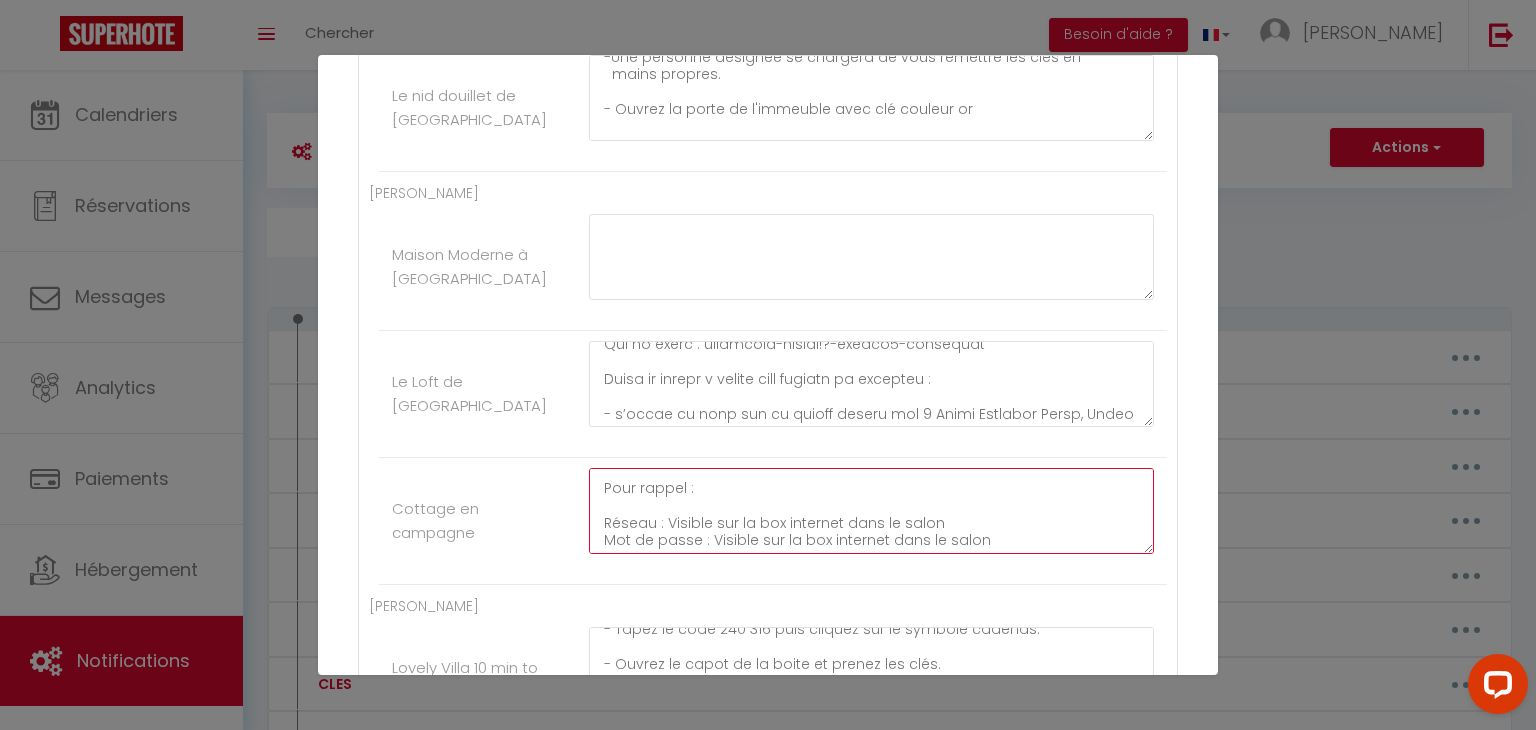 scroll, scrollTop: 32, scrollLeft: 0, axis: vertical 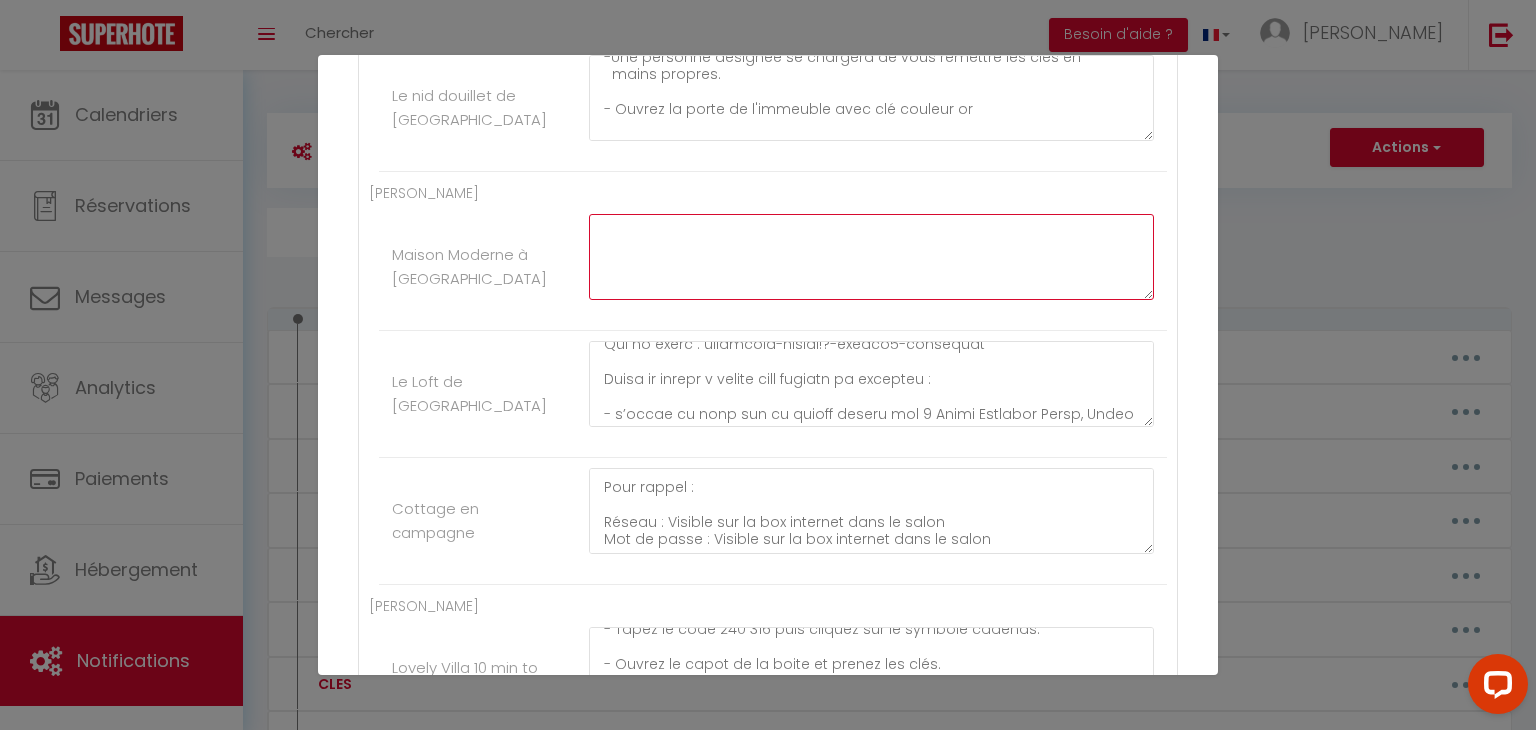 click at bounding box center (871, -2665) 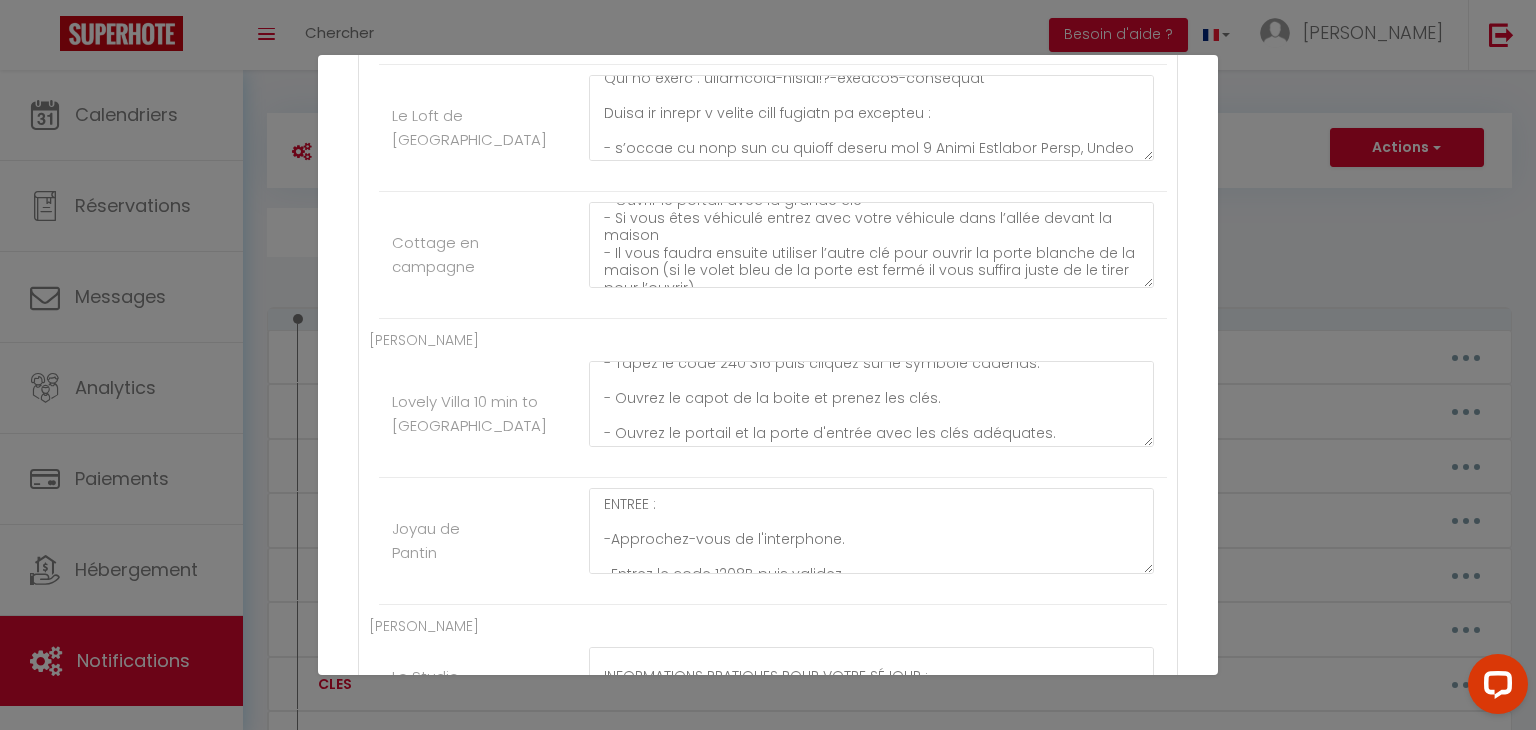 scroll, scrollTop: 212, scrollLeft: 0, axis: vertical 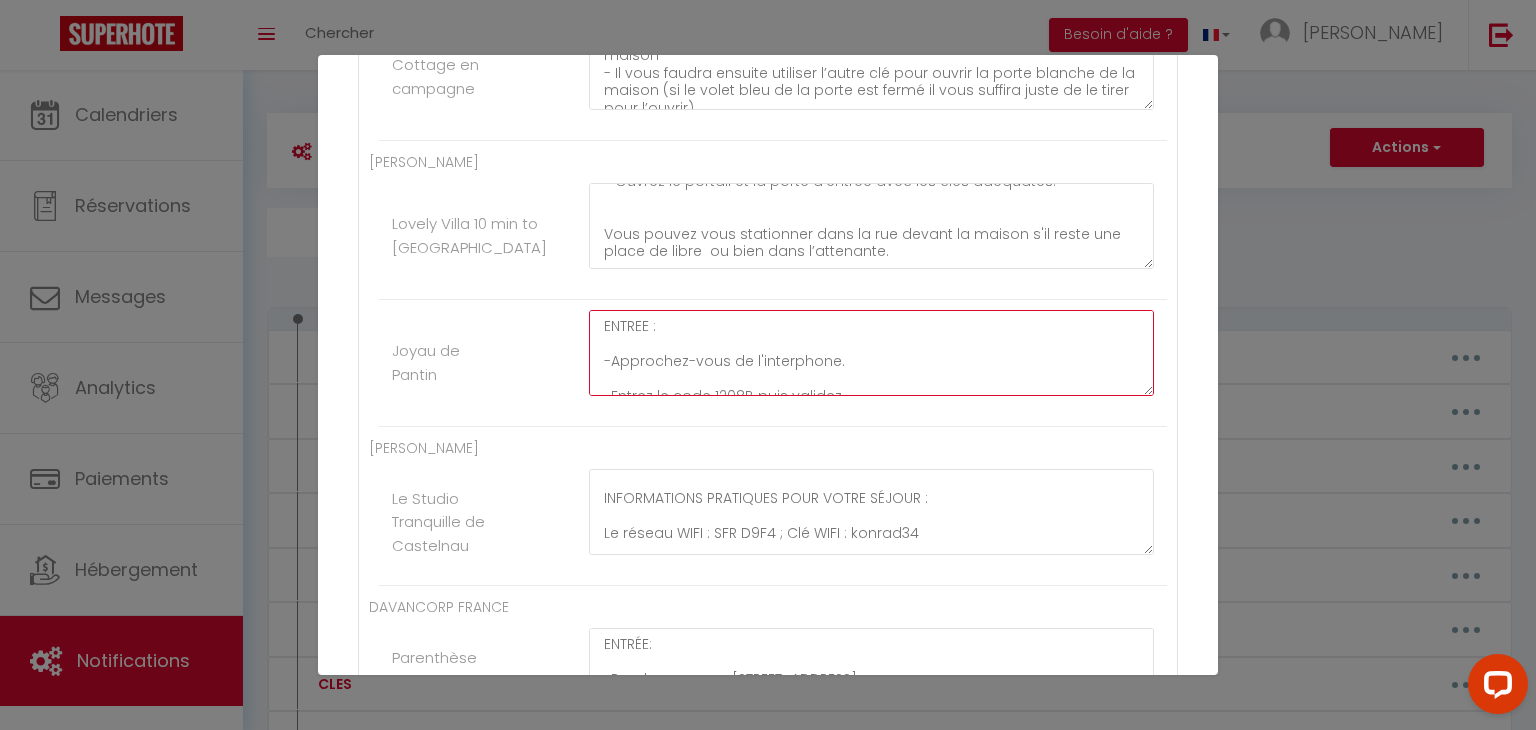 click on "ENTREE :
-Approchez-vous de l'interphone.
-Entrez le code 1208B puis validez.
-Ensuite, sur le deuxième interphone, cherchez le nom Mroweh en appuyant sur les flèches, puis validez en cliquant sur la cloche.
-Patientez quelques instants avant que la porte ne s'ouvre.
-Sur votre gauche, vous trouverez l’ascenseur. Utilisez-le pour monter au 5ème étage.
-Prenez à votre droite et la porte sera au fond du couloir. Il y a une boîte à clés noire, le code est : 979 929 88, puis cliquer sur le symbole cadenas afin de déverrouiller et abaisser le capot de la boîte.
-Consultez la vidéo pour pouvoir rentre le logement, Cliquer dessus:
[URL][DOMAIN_NAME]" at bounding box center [871, -2982] 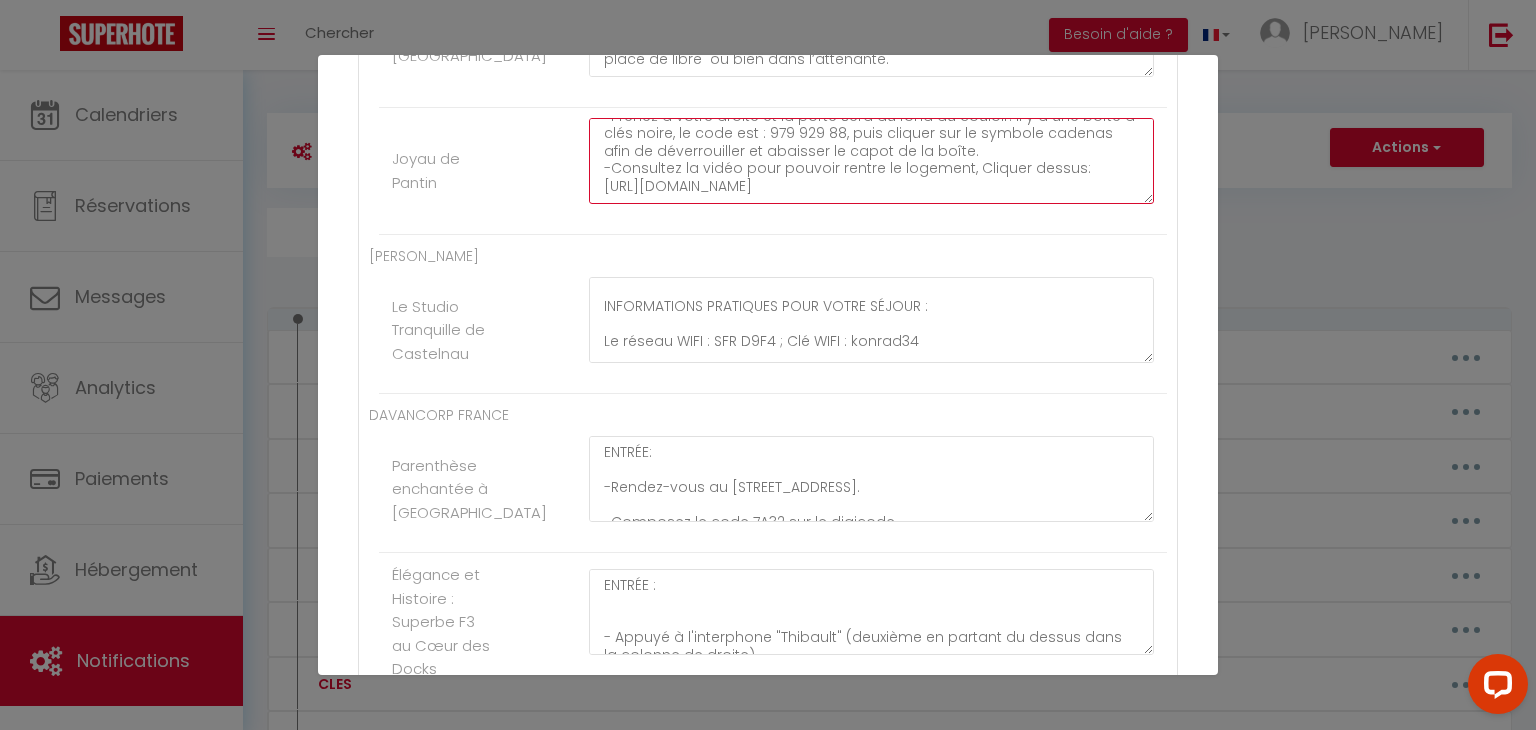 scroll, scrollTop: 3850, scrollLeft: 0, axis: vertical 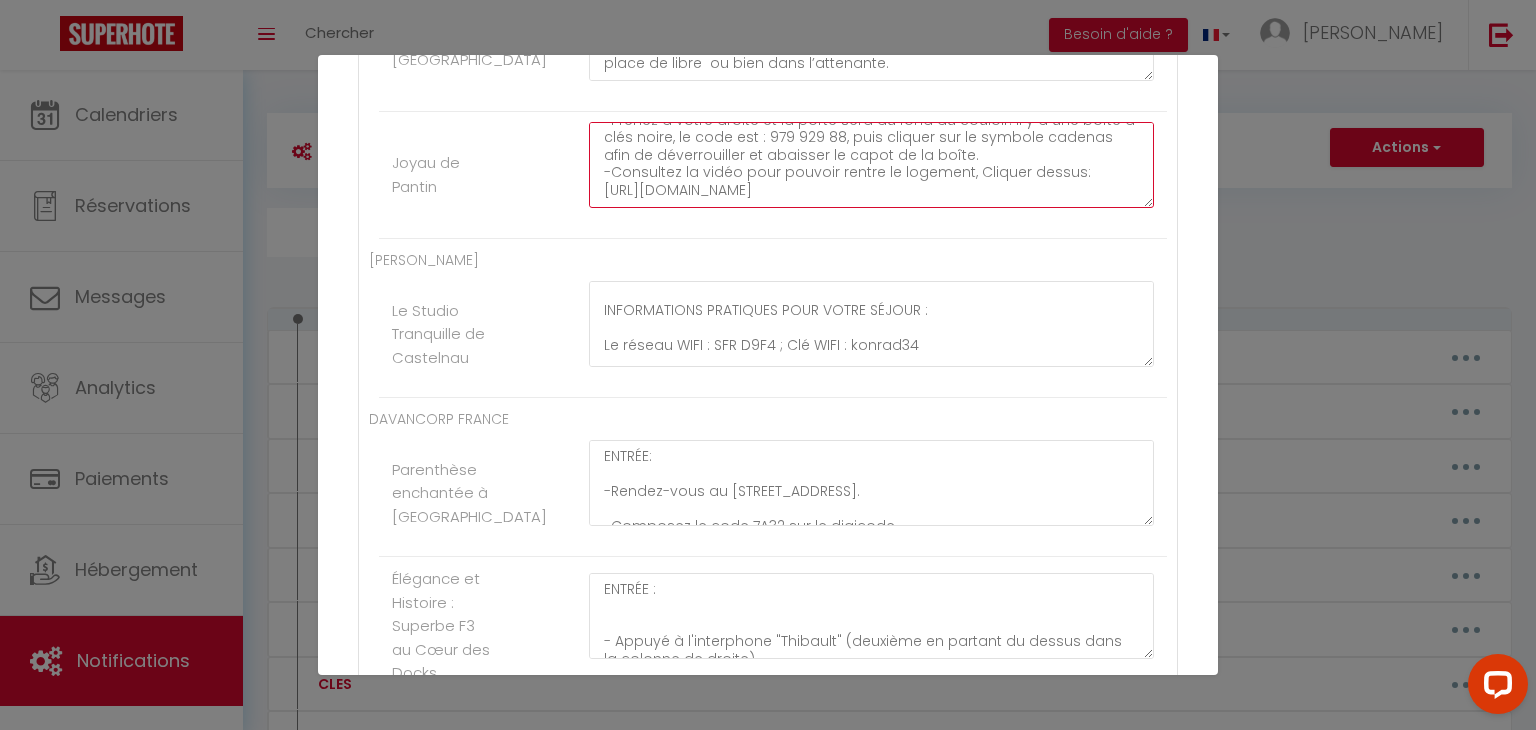 click on "ENTREE :
-Approchez-vous de l'interphone.
-Entrez le code 1208B puis validez.
-Ensuite, sur le deuxième interphone, cherchez le nom Mroweh en appuyant sur les flèches, puis validez en cliquant sur la cloche.
-Patientez quelques instants avant que la porte ne s'ouvre.
-Sur votre gauche, vous trouverez l’ascenseur. Utilisez-le pour monter au 5ème étage.
-Prenez à votre droite et la porte sera au fond du couloir. Il y a une boîte à clés noire, le code est : 979 929 88, puis cliquer sur le symbole cadenas afin de déverrouiller et abaisser le capot de la boîte.
-Consultez la vidéo pour pouvoir rentre le logement, Cliquer dessus:
[URL][DOMAIN_NAME]" at bounding box center [871, -3170] 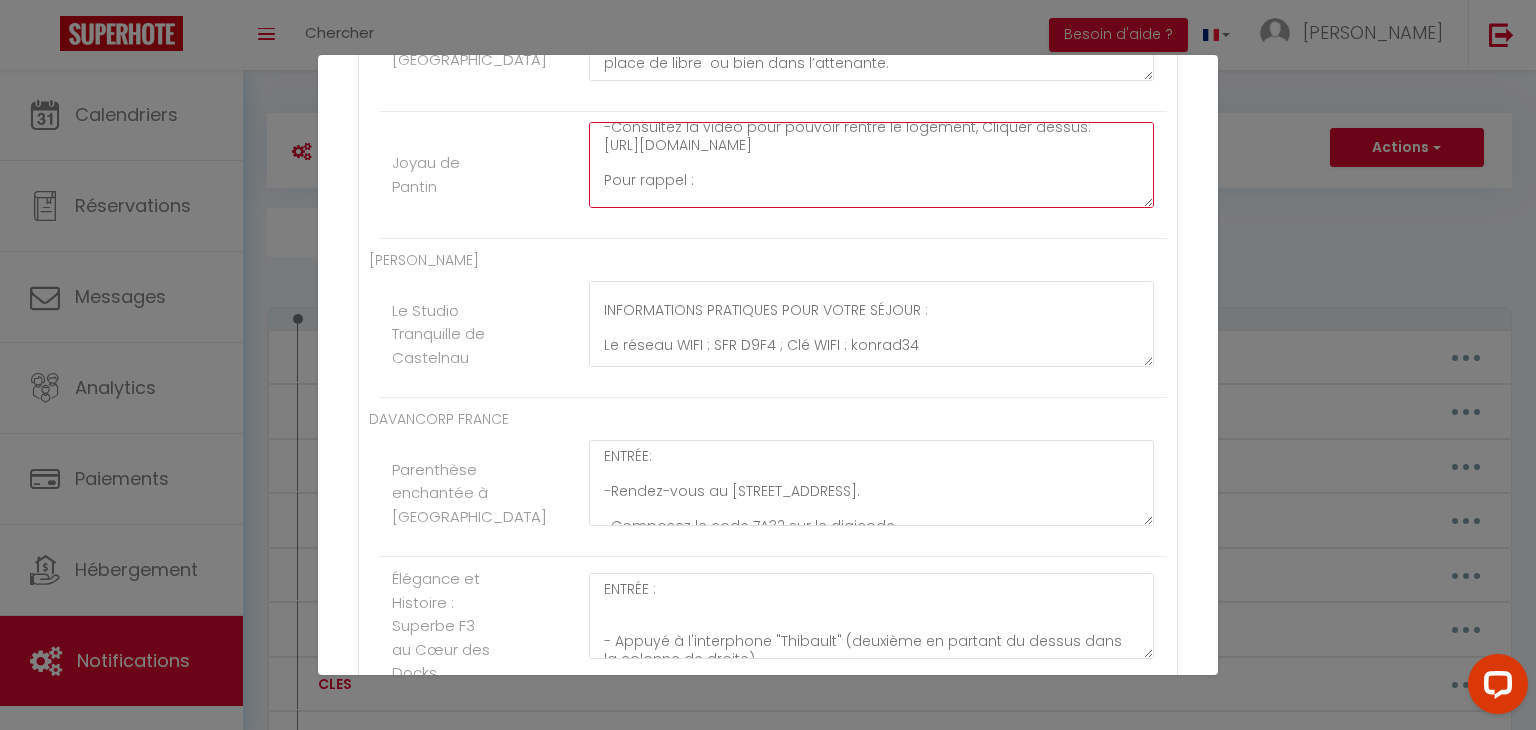 scroll, scrollTop: 344, scrollLeft: 0, axis: vertical 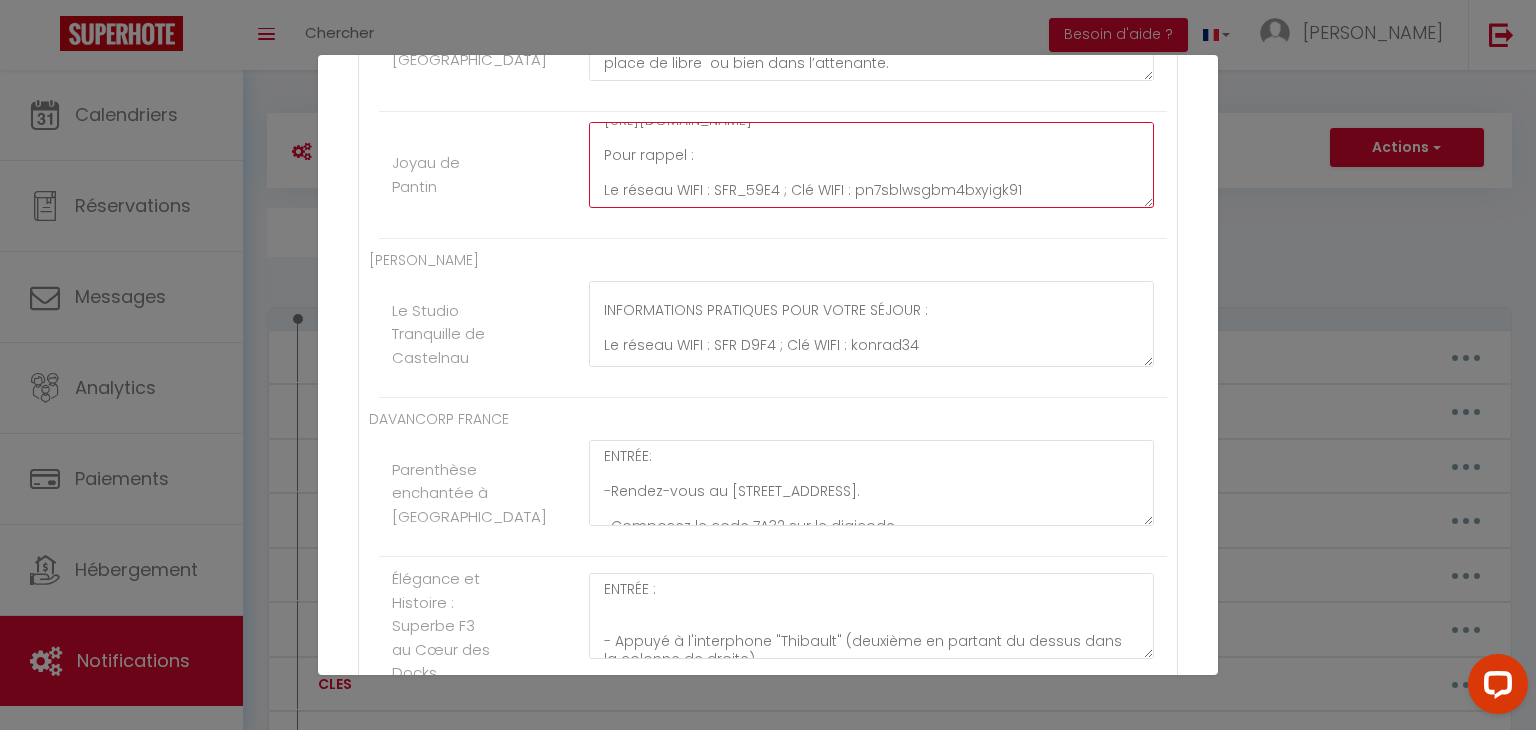 drag, startPoint x: 770, startPoint y: 222, endPoint x: 704, endPoint y: 225, distance: 66.068146 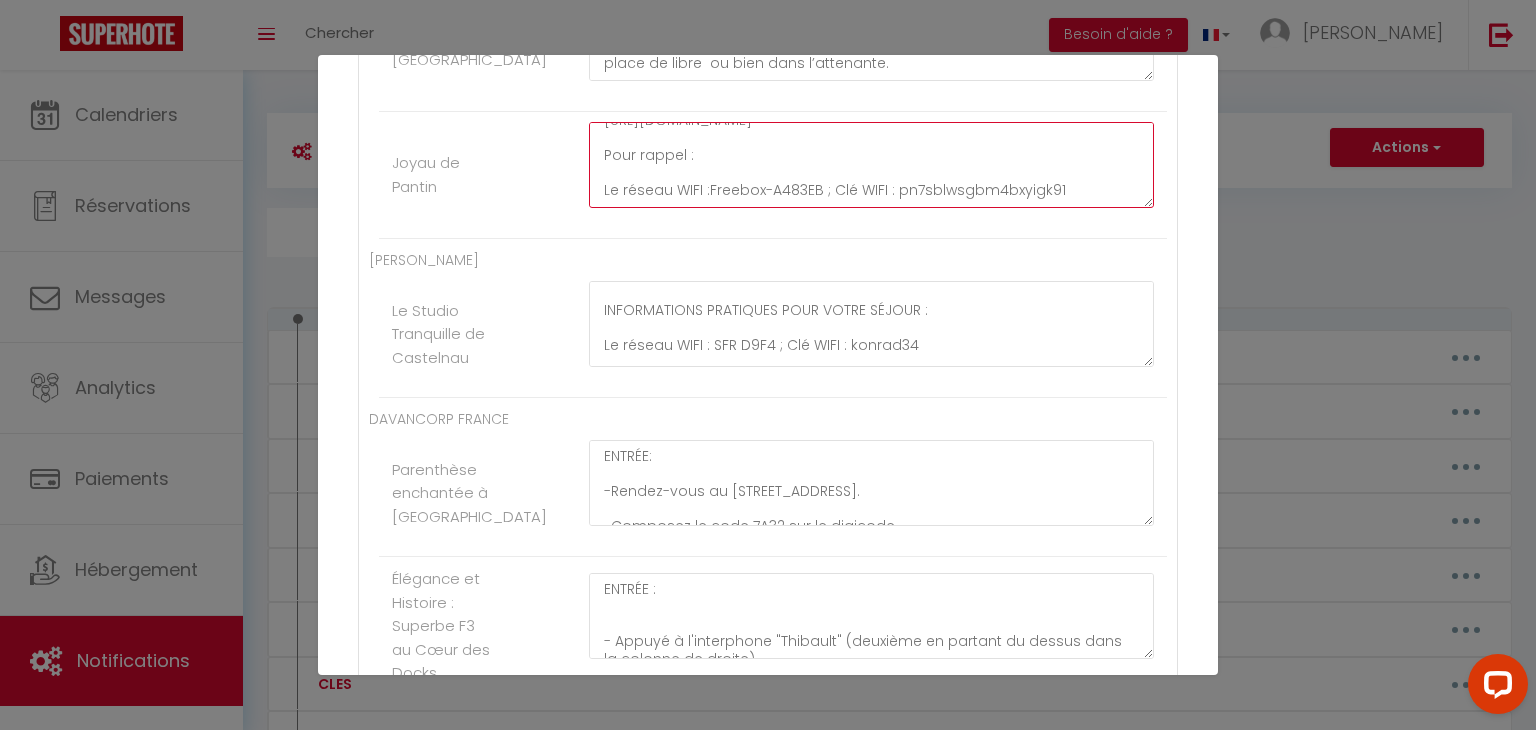 click on "ENTREE :
-Approchez-vous de l'interphone.
-Entrez le code 1208B puis validez.
-Ensuite, sur le deuxième interphone, cherchez le nom Mroweh en appuyant sur les flèches, puis validez en cliquant sur la cloche.
-Patientez quelques instants avant que la porte ne s'ouvre.
-Sur votre gauche, vous trouverez l’ascenseur. Utilisez-le pour monter au 5ème étage.
-Prenez à votre droite et la porte sera au fond du couloir. Il y a une boîte à clés noire, le code est : 979 929 88, puis cliquer sur le symbole cadenas afin de déverrouiller et abaisser le capot de la boîte.
-Consultez la vidéo pour pouvoir rentre le logement, Cliquer dessus:
[URL][DOMAIN_NAME]
Pour rappel :
Le réseau WIFI :Freebox-A483EB ; Clé WIFI : pn7sblwsgbm4bxyigk91" at bounding box center (871, -3170) 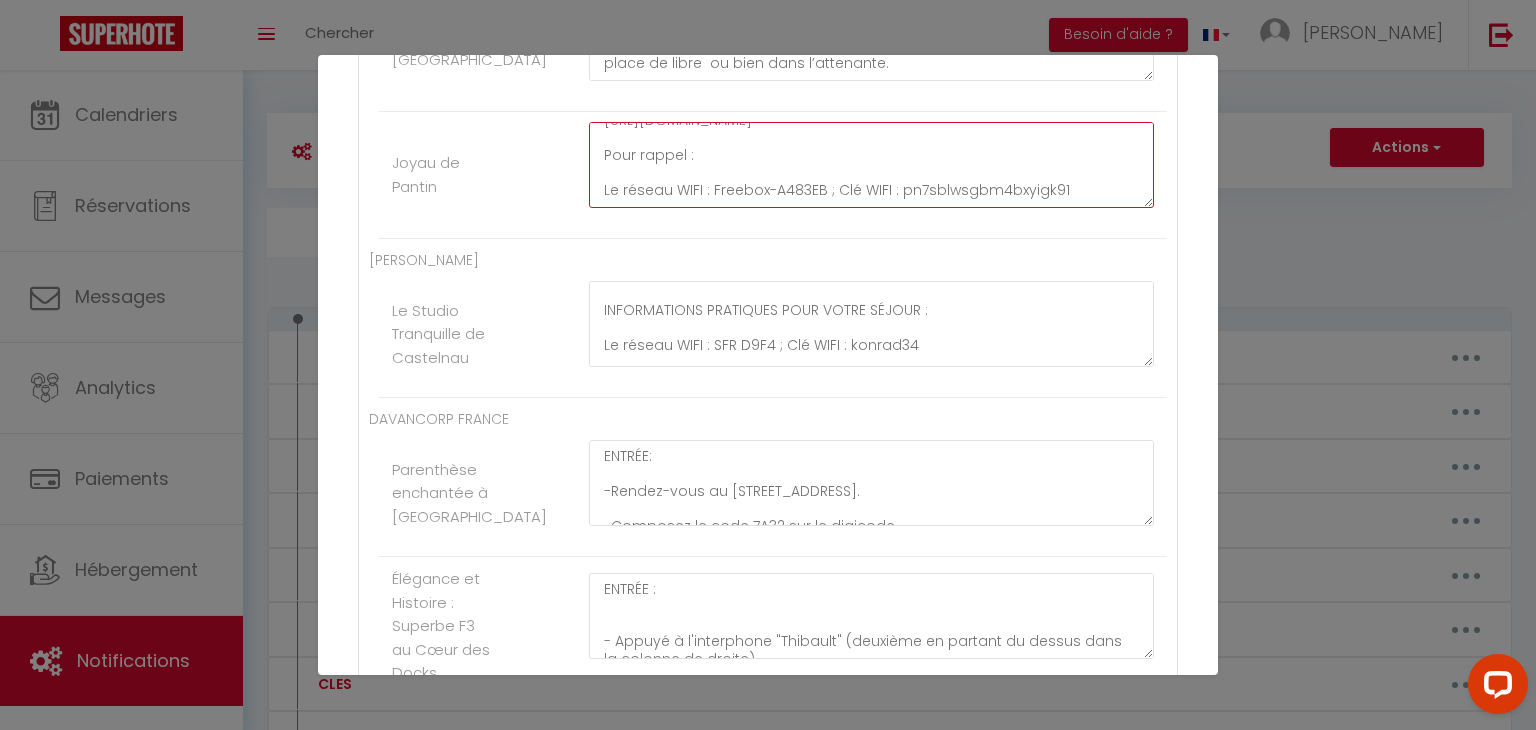 drag, startPoint x: 1059, startPoint y: 219, endPoint x: 893, endPoint y: 216, distance: 166.0271 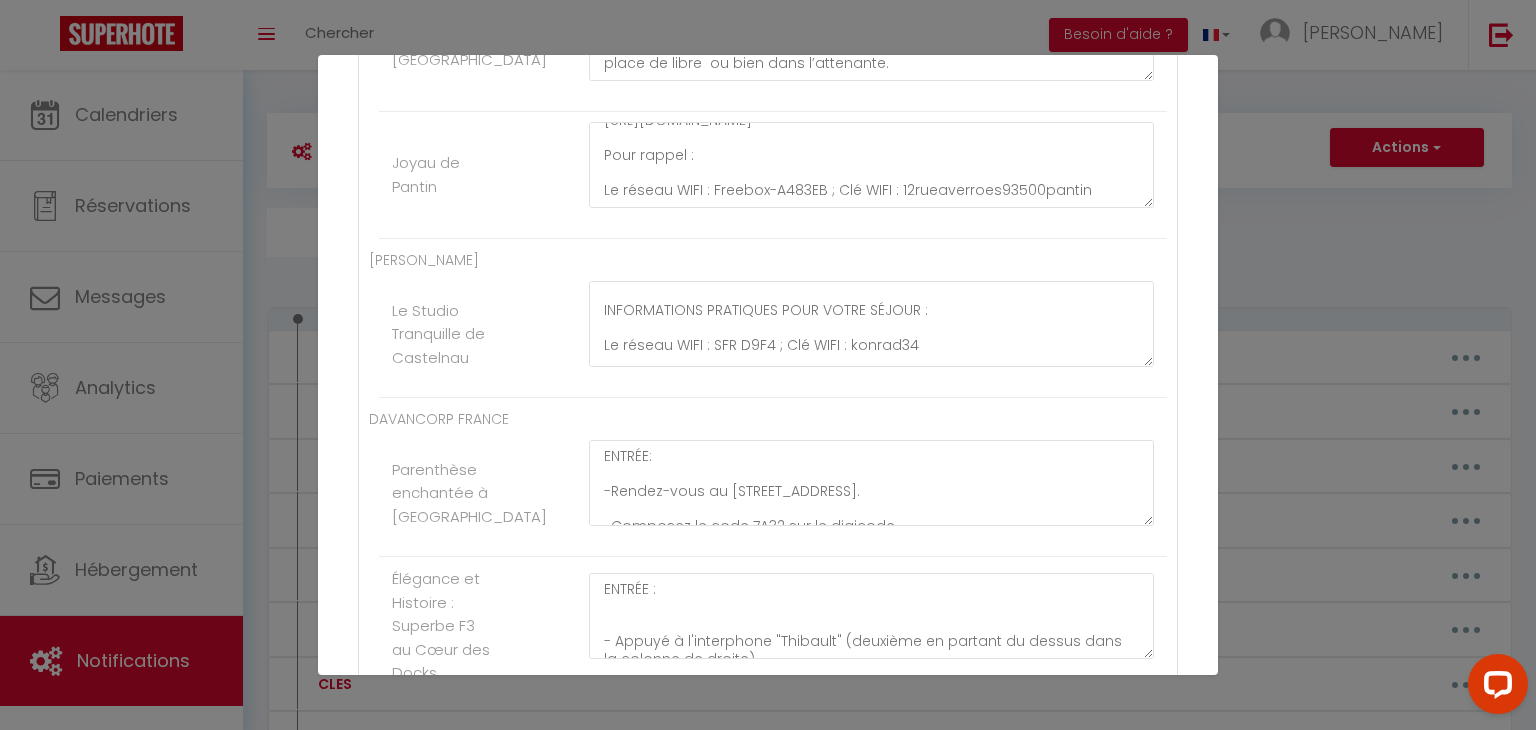 click on "Nom   *     INSTRUCTIONSACCES   Contenu   *     .   Pour cet hébergement     Afficher les shortcodes   [PERSON_NAME] / [PERSON_NAME]   Escapade Paisible à [GEOGRAPHIC_DATA]     Loire - Hypercentre     [PERSON_NAME] - Hypercentre     Royale - Hypercentre     Cathédrale - Hypercentre     Chambord - Hypercentre     [PERSON_NAME]   Refuge de sérénité à Geneton avec piscine     ENTRÉE :
-Rendez-vous au 1 Le Bossuet, 79150 Genneton, [GEOGRAPHIC_DATA].
-Vous trouverez un parking blanc où vous pouvez vous stationner.
-Votre logement se trouve sur votre droite.
-La boîte à clés est située sur la gauche de la porte.
-Tapez le code 2799, appuyez sur le bouton noir et abaissez le capot.
Un lac se trouve à proximité du logement. Nous vous invitons à faire
preuve de vigilance, en particulier avec les jeunes enfants.
Pour accéder au WIFI :
Nom de la box:  Livebox - 7130
Code wifi:  nXzoDHXKtNNVdcrhZ Refuge paisible à Geneton avec piscine     Confort et calme à [GEOGRAPHIC_DATA] avec terrasse privée" at bounding box center [768, 1046] 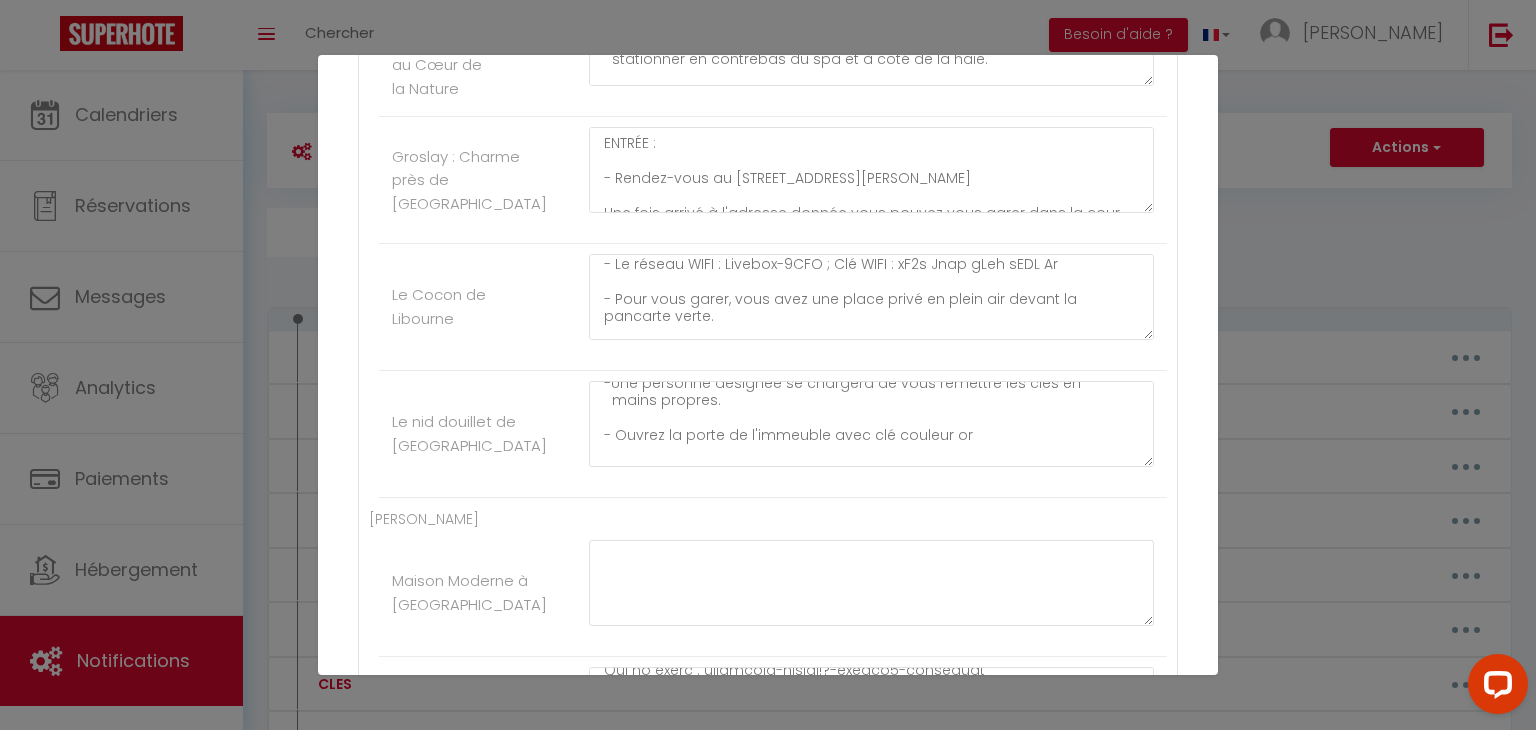 scroll, scrollTop: 9156, scrollLeft: 0, axis: vertical 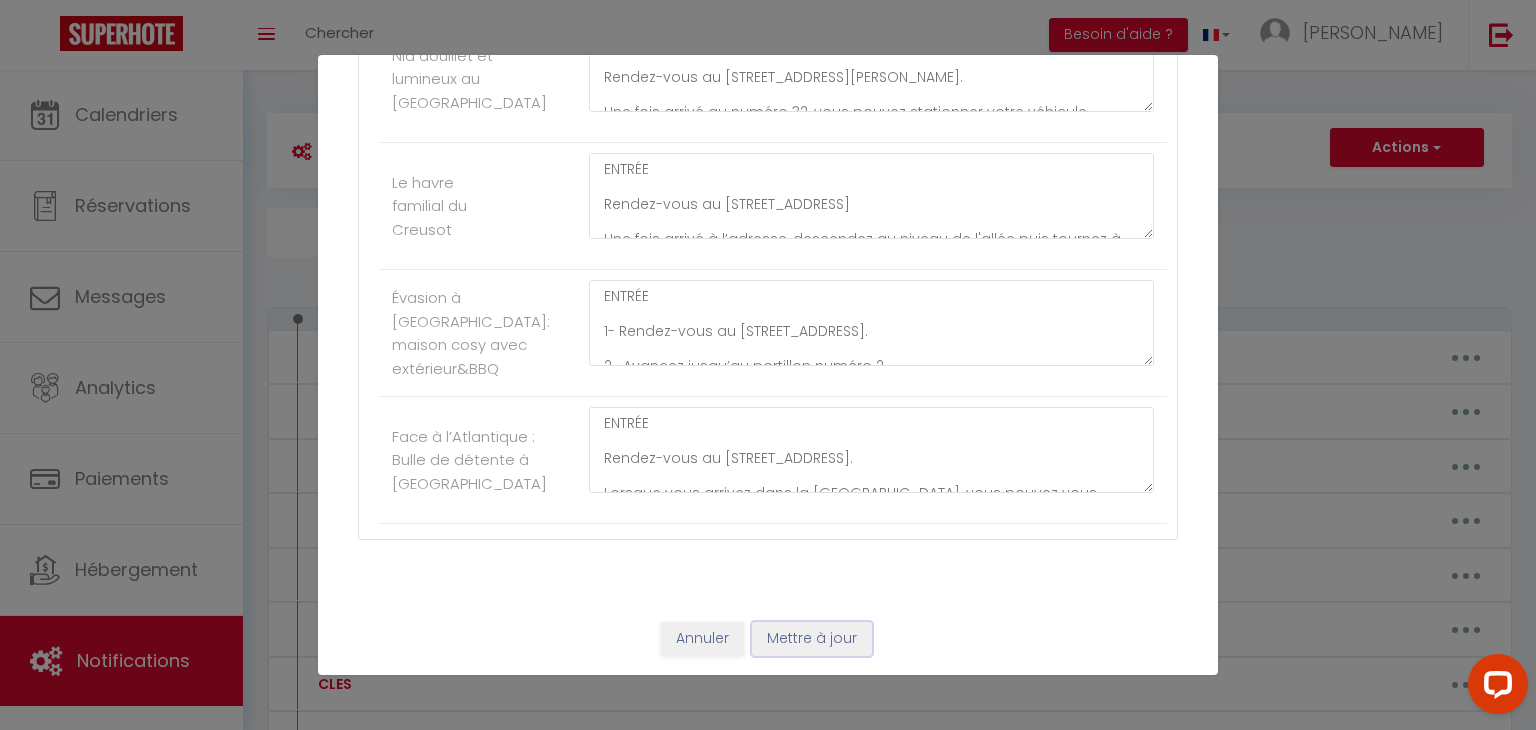 click on "Mettre à jour" at bounding box center [812, 639] 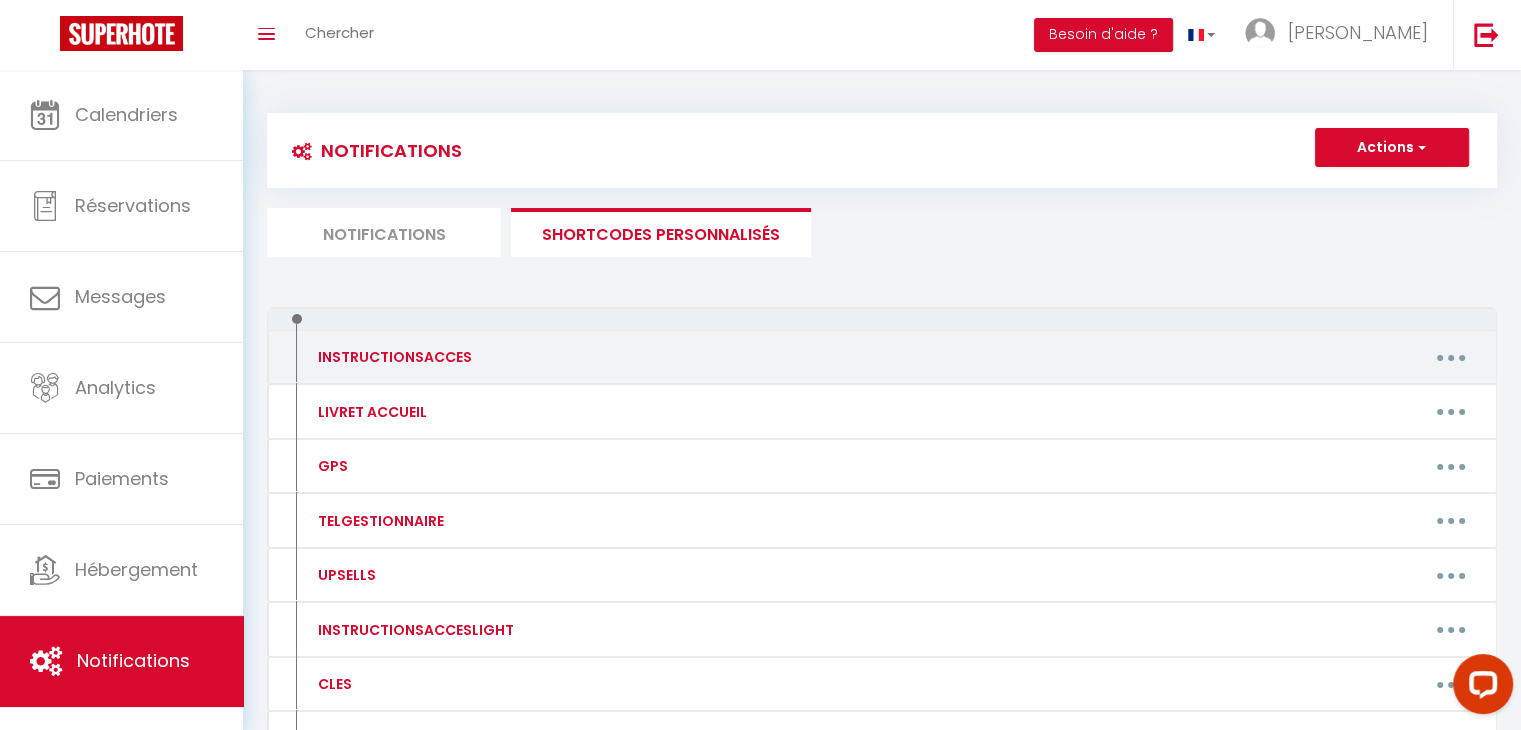 click at bounding box center [1451, 357] 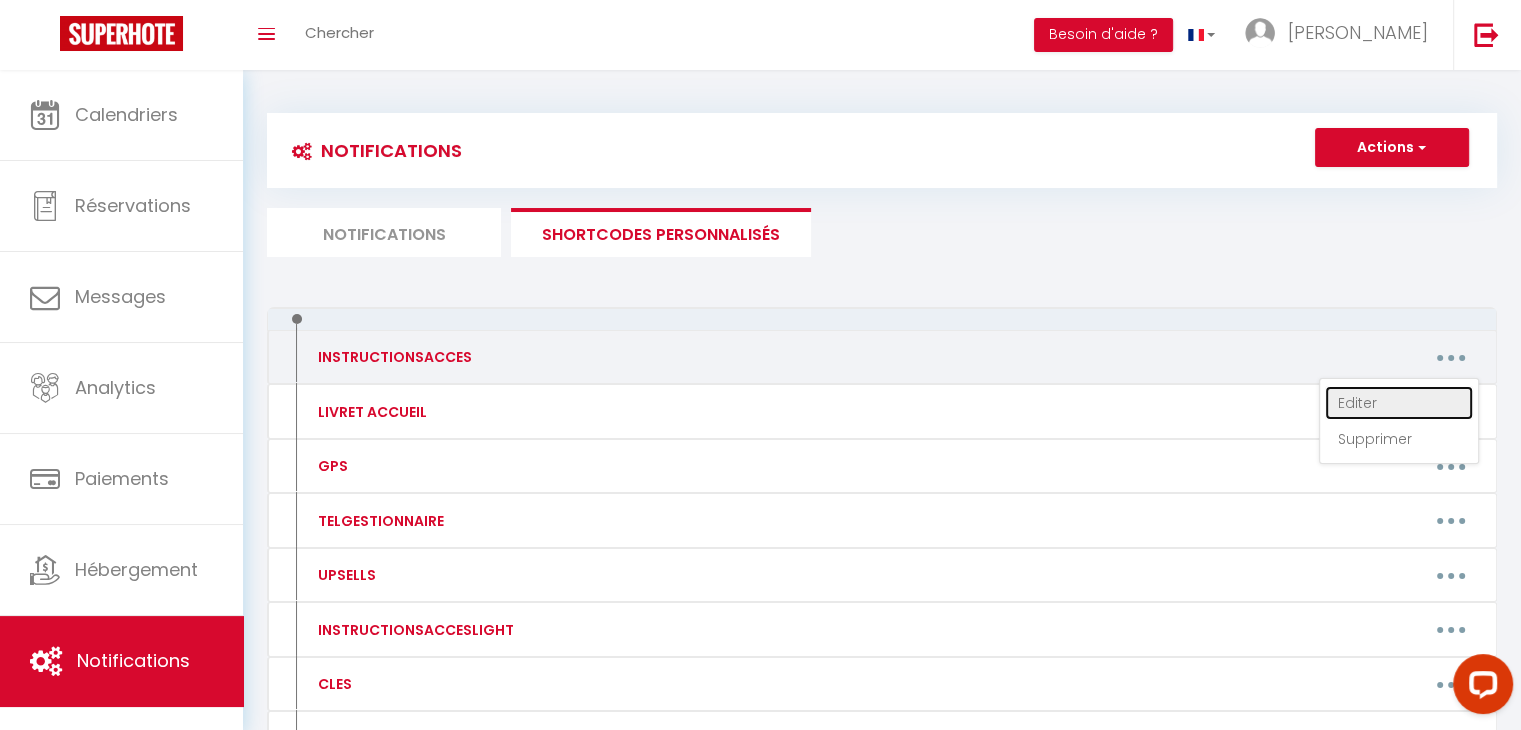 click on "Editer" at bounding box center (1399, 403) 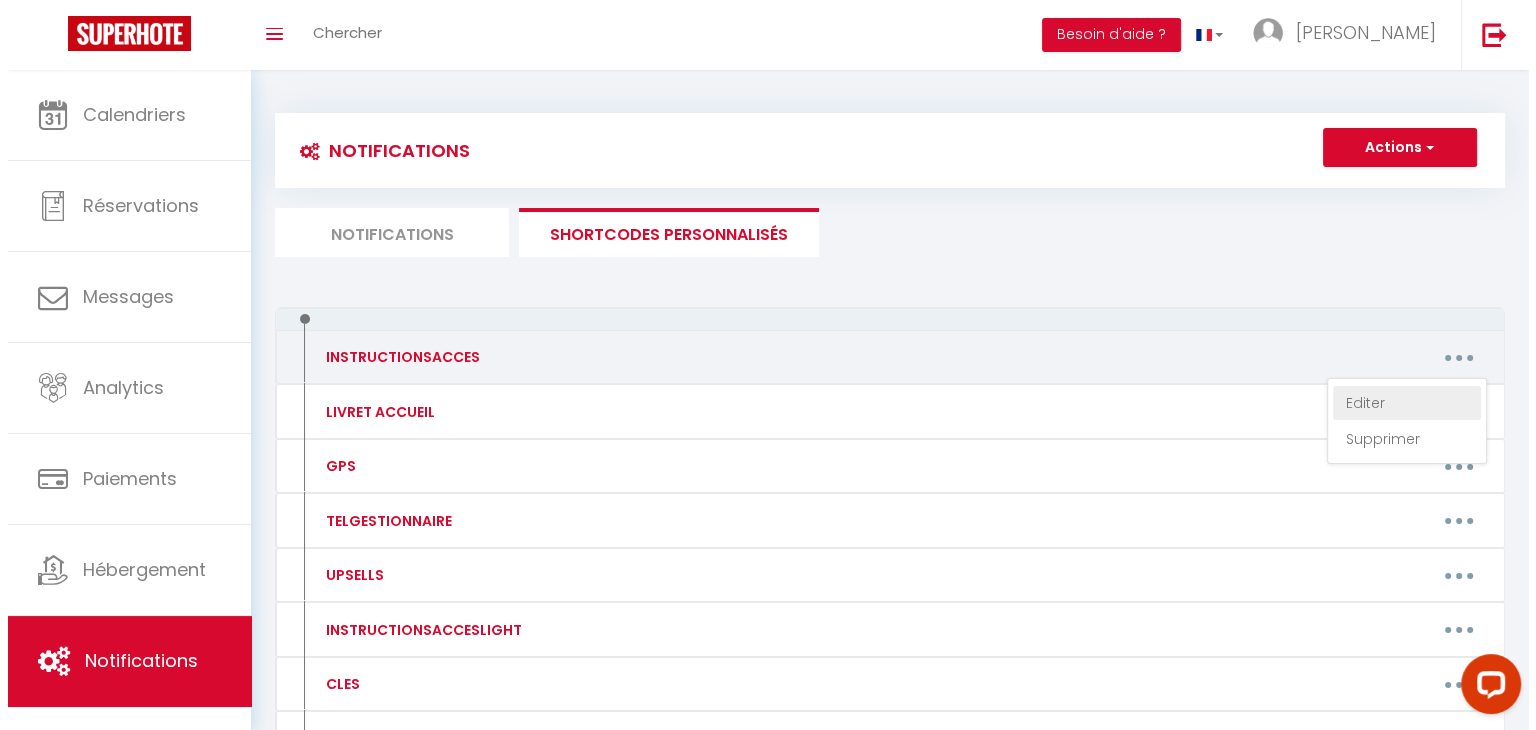 scroll, scrollTop: 0, scrollLeft: 0, axis: both 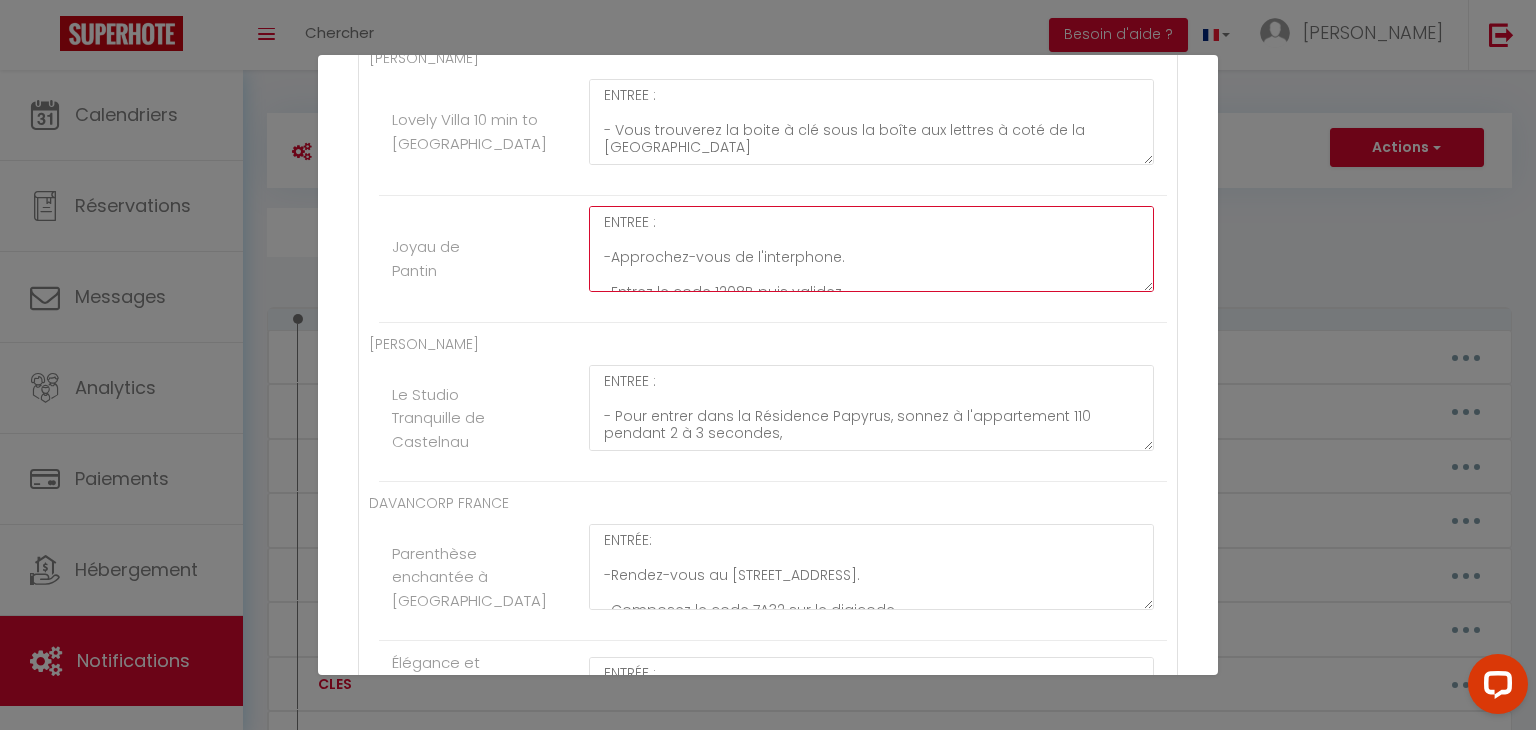 click on "ENTREE :
-Approchez-vous de l'interphone.
-Entrez le code 1208B puis validez.
-Ensuite, sur le deuxième interphone, cherchez le nom Mroweh en appuyant sur les flèches, puis validez en cliquant sur la cloche.
-Patientez quelques instants avant que la porte ne s'ouvre.
-Sur votre gauche, vous trouverez l’ascenseur. Utilisez-le pour monter au 5ème étage.
-Prenez à votre droite et la porte sera au fond du couloir. Il y a une boîte à clés noire, le code est : 979 929 88, puis cliquer sur le symbole cadenas afin de déverrouiller et abaisser le capot de la boîte.
-Consultez la vidéo pour pouvoir rentre le logement, Cliquer dessus:
[URL][DOMAIN_NAME]
Pour rappel :
Le réseau WIFI : Freebox-A483EB ; Clé WIFI : 12rueaverroes93500pantin" at bounding box center [871, -3086] 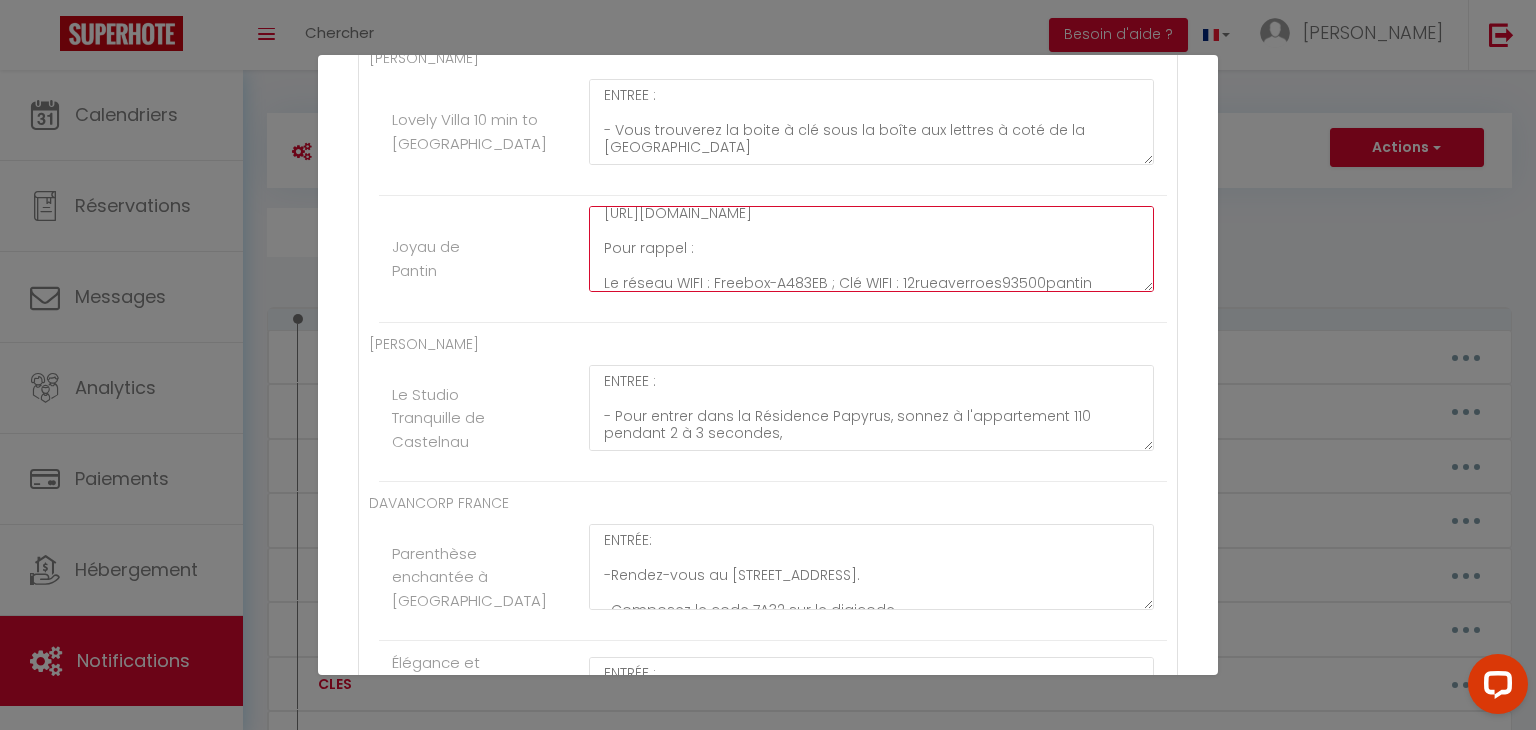 scroll, scrollTop: 350, scrollLeft: 0, axis: vertical 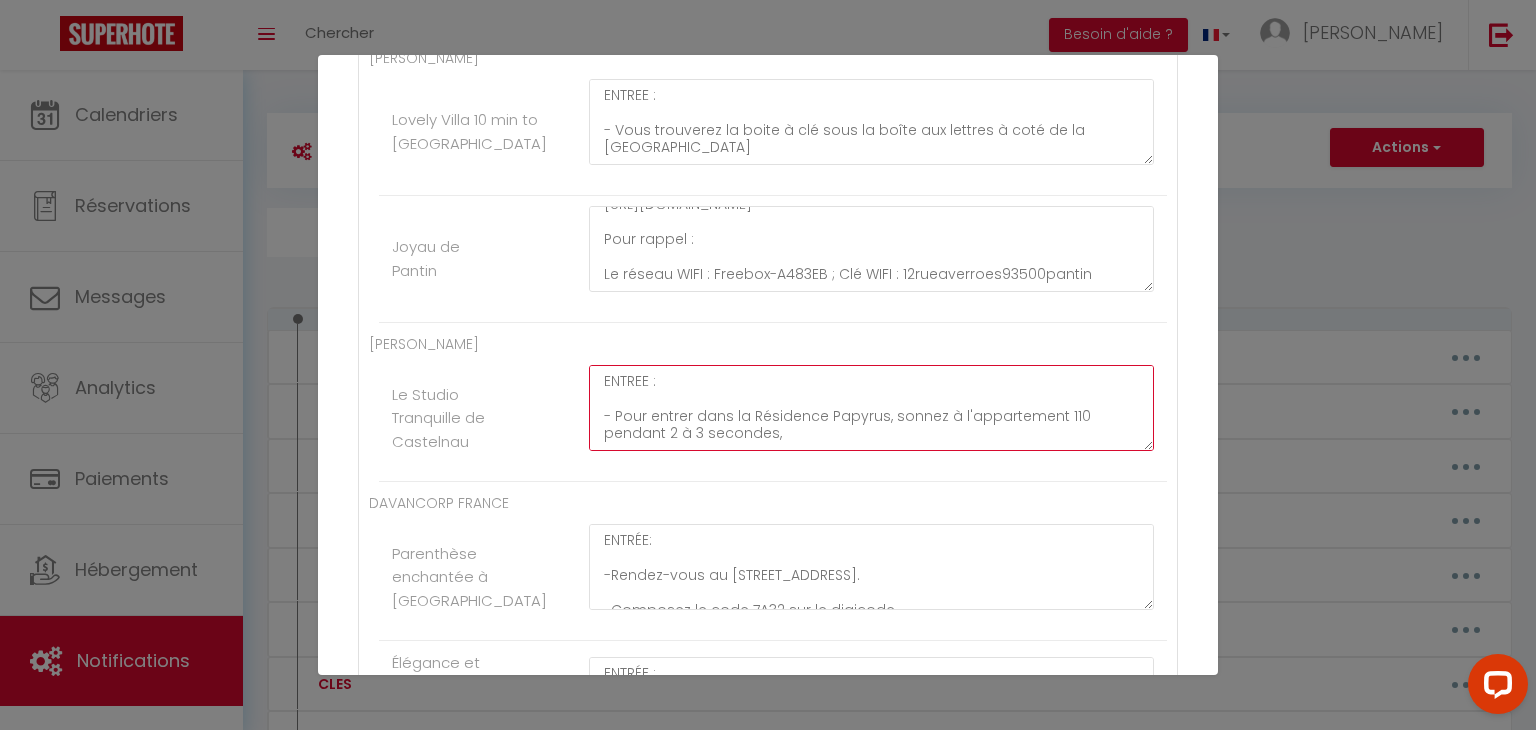 click on "ENTREE :
- Pour entrer dans la Résidence Papyrus, sonnez à l'appartement 110 pendant 2 à 3 secondes,
- La porte se déverrouillera rapidement.
- Une fois dans le hall de l'immeuble, dirigez-vous jusqu'aux boîtes aux lettres.
- Ouvrez la boîte numéro 110, dans laquelle se trouve une boîte à clés.
- Entrez le code 256 556 53 puis cliquez sur le symbole cadenas au centre de la boîte pour récupérer les clés.
- Prenez ensuite le couloir à droite jusqu'à atteindre l'ascenseur, puis montez au 1er étage.
- À votre sortie de l'ascenseur, l'appartement 110 est sur la droite.
INFORMATIONS PRATIQUES POUR VOTRE SÉJOUR :
Le réseau WIFI : SFR D9F4 ; Clé WIFI : konrad34
Vous pouvez vous garer au pied de l'immeuble pour un temps limité, sur [GEOGRAPHIC_DATA]. Vous devrez ensuite circuler dans les rues résidentielles alentours pour trouver un stationnement gratuit, ou vous rendre au parking du tram [GEOGRAPHIC_DATA] situé à 700m" at bounding box center [871, -3213] 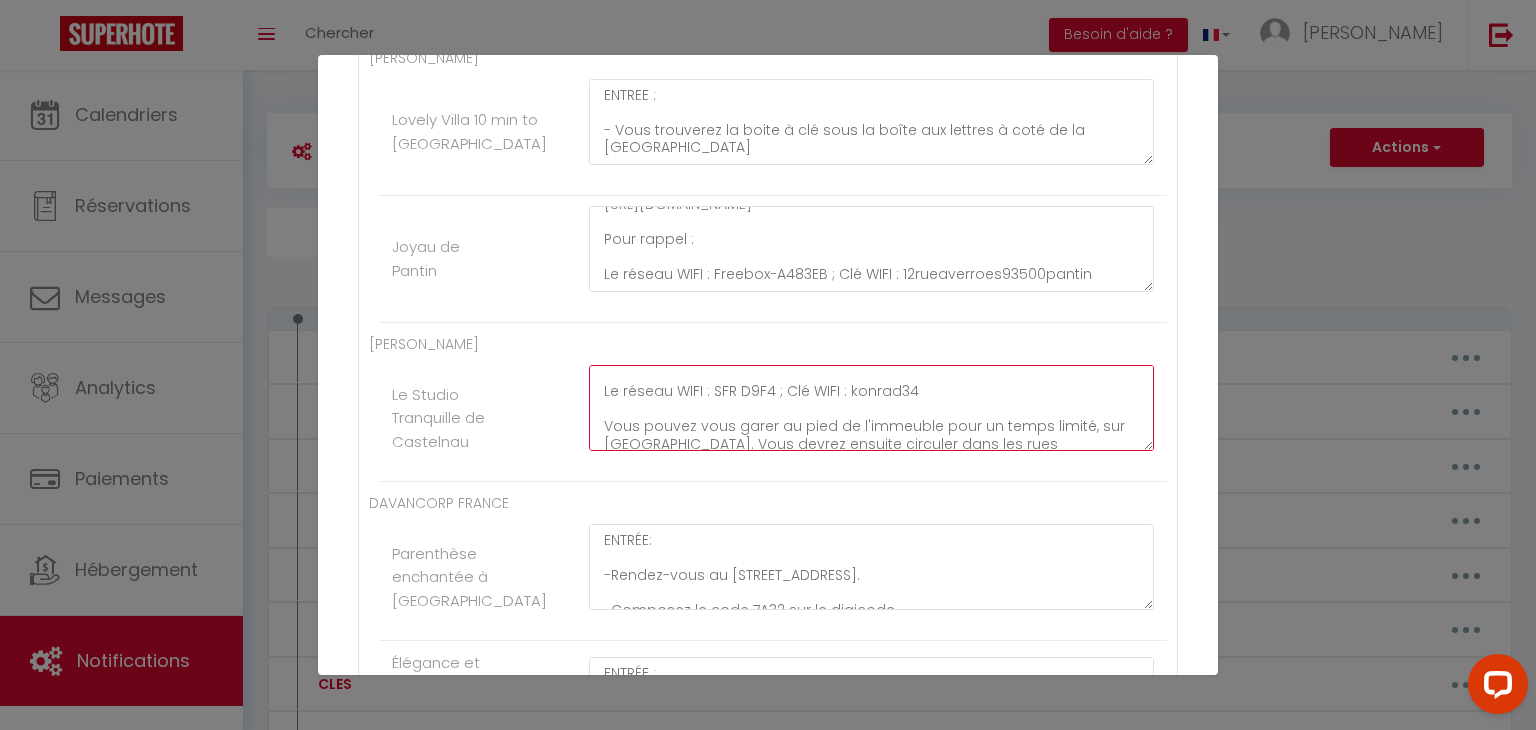 scroll, scrollTop: 392, scrollLeft: 0, axis: vertical 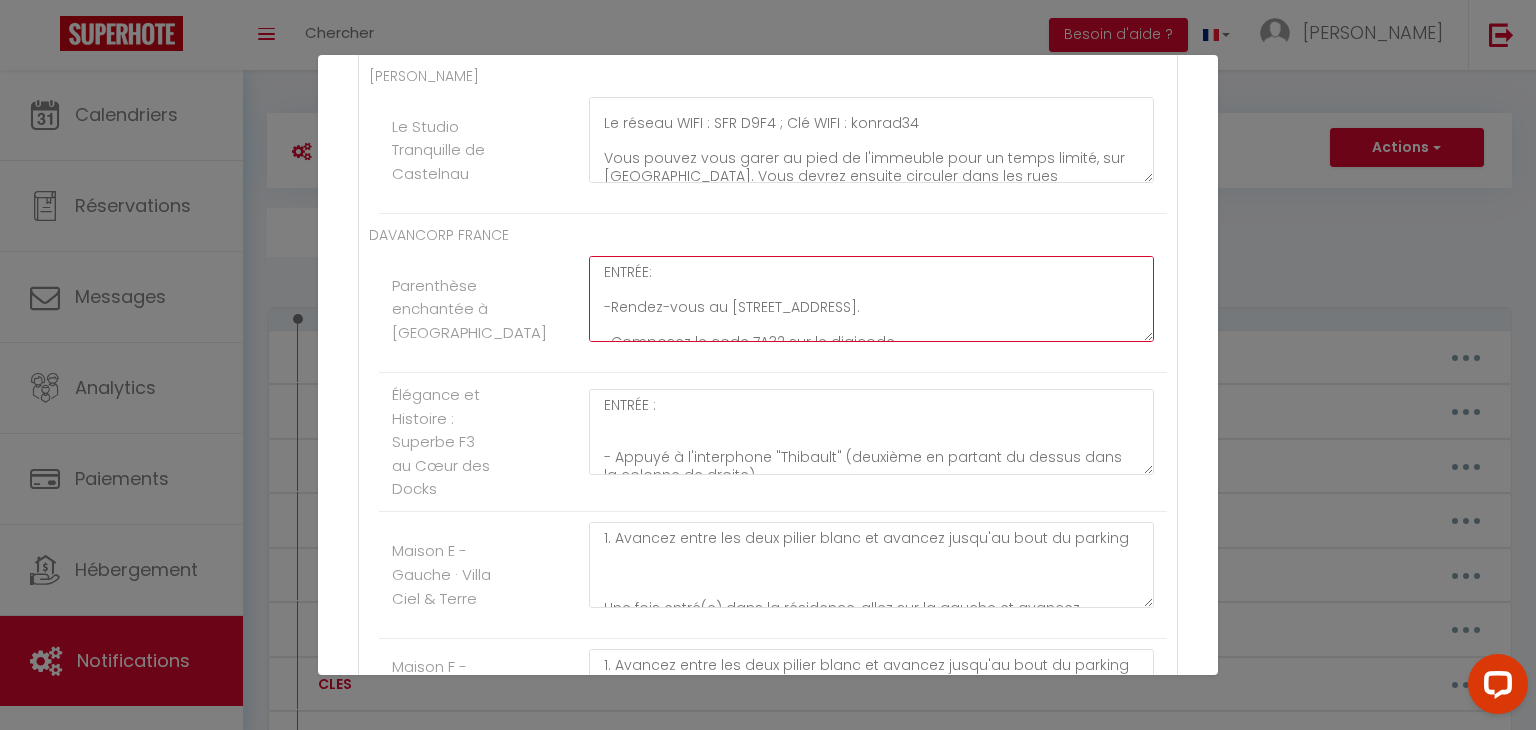 click on "ENTRÉE:
-Rendez-vous au [STREET_ADDRESS].
-Composez le code 7A32 sur le digicode.
-Poussez fermement la porte pour l’ouvrir et refermez-la derrière vous.
-À votre droite, dans l’entrée de l’immeuble, se trouvent les boîtes aux
lettres.
-Ouvrez la deuxième en partant du bas, à gauche.
-Composez le code 3672 , puis appuyez sur la petite cachette noire à
droite pour ouvrir la boîte.
-Récupérez la clé accompagnée d’un badge noir.
-Avancez légèrement dans le hall et passez le badge noir sur la platine
noire pour déverrouiller la grande porte.
-Votre logement est le premier sur votre gauche.
-Insérez la clé à l’horizontale, effectuez deux tours de clé, puis poussez
légèrement pour ouvrir la porte." at bounding box center (871, -3481) 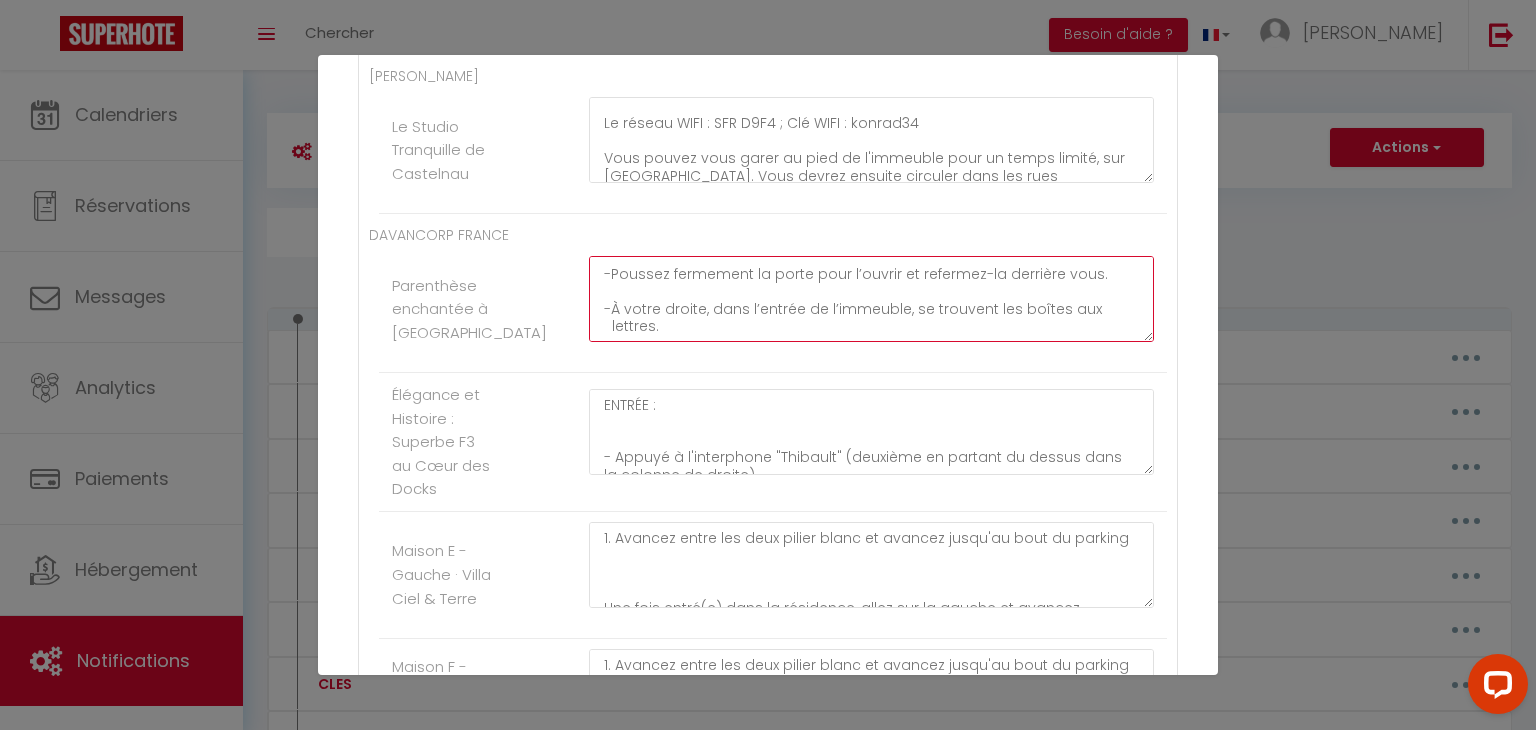 scroll, scrollTop: 116, scrollLeft: 0, axis: vertical 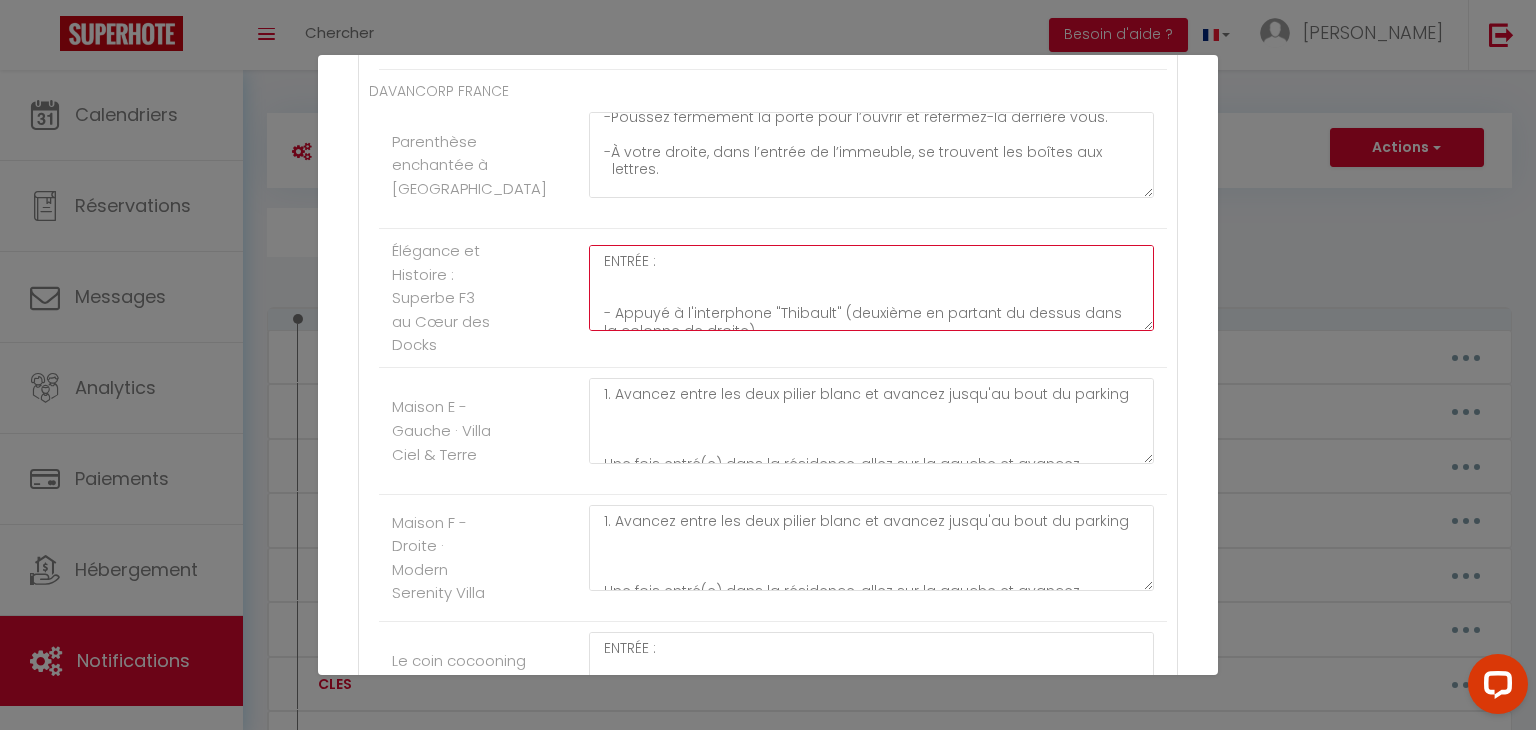 click on "ENTRÉE :
- Appuyé à l'interphone "Thibault" (deuxième en partant du dessus dans la colonne de droite)
- Quand la porte se déverrouille poussez la porte.
- Entrez dans l'immeuble
- Prenez les escaliers en face de vous et montez au premier étage
- Sur la droite du pallier ouvrez le coffret électrique, vous verrez une boite à clef
-Appuyez sur le bouton central pour réinitialiser la boîte.
- Composez le code 19556
- La porte de l'appartement est celle en face de l'escalier
INFORMATIONS PRATIQUES POUR VOTRE SÉJOUR :
Le réseau WIFI : Freebox-368407 ; Clé WIFI : fidis&-sumptuosi#3-epistulas2-dilectibus
Si vous venez en voiture vous pouvez-vous stationnez sur le parking face au logement." at bounding box center [871, -3498] 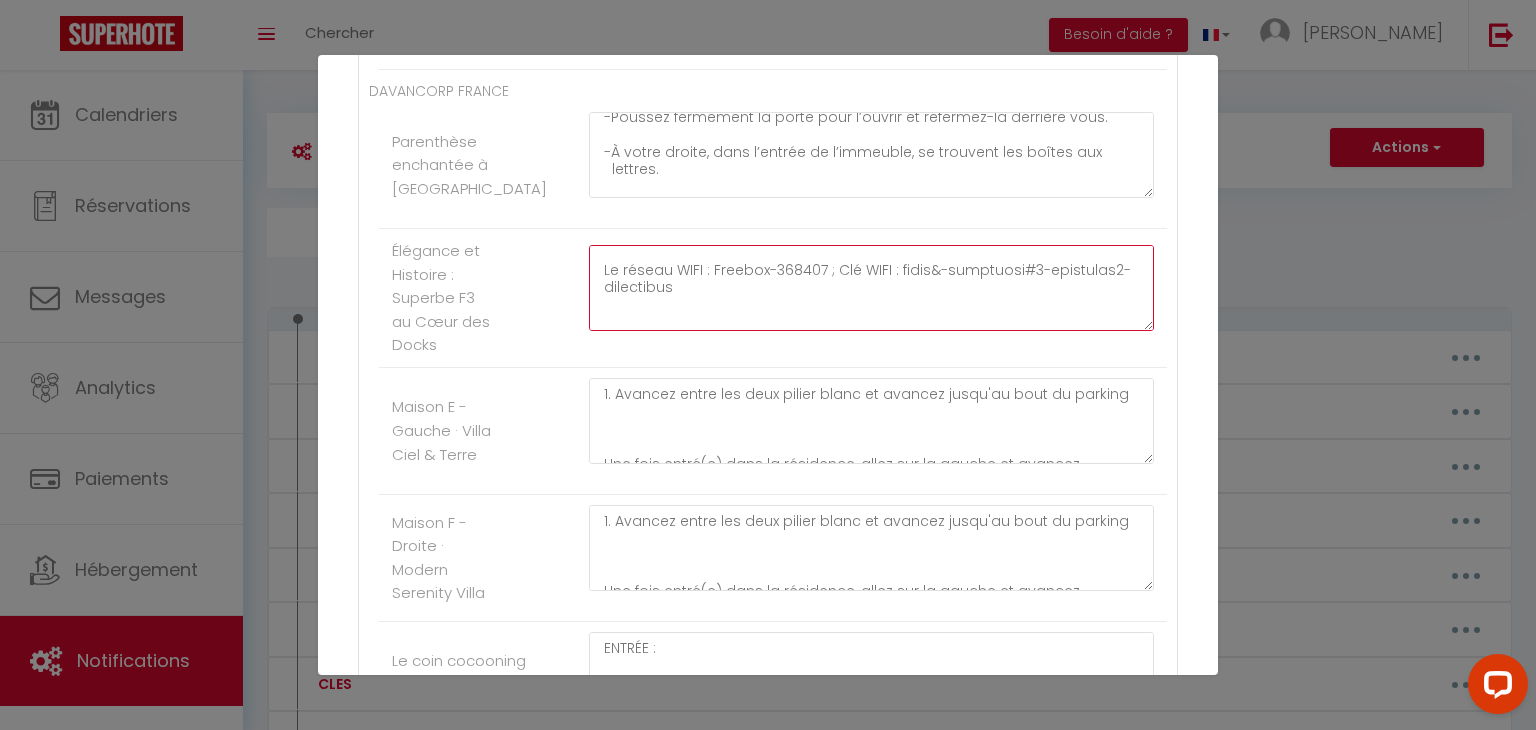 scroll, scrollTop: 553, scrollLeft: 0, axis: vertical 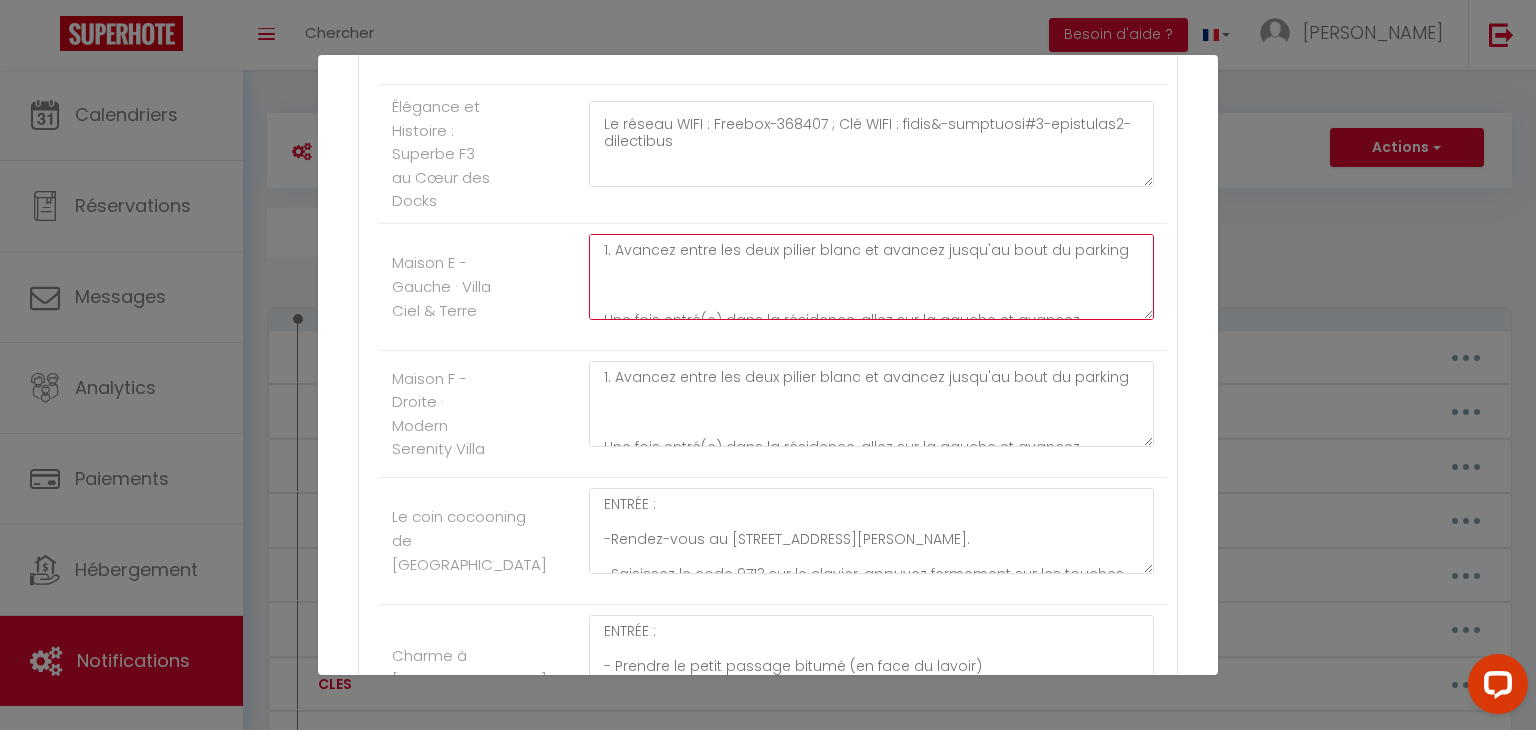 click on "1. Avancez entre les deux pilier blanc et avancez jusqu'au bout du parking
Une fois entré(e) dans la résidence, allez sur la gauche et avancez jusqu'au bout du parking
2. Vous arriverez devant deux logements collés l’un à l’autre.
3. Dirigez-vous vers la maison de [PERSON_NAME] avec la lettre E sur la porte.
4. Sur place, vous trouverez une boîte à clés :
Abaissez le capot gris
Entrez le code 5796
Récupérez les clés à l’intérieur.
Refermez la boîte
Accéder au logement à l'aide de la clé plate." at bounding box center [871, -3515] 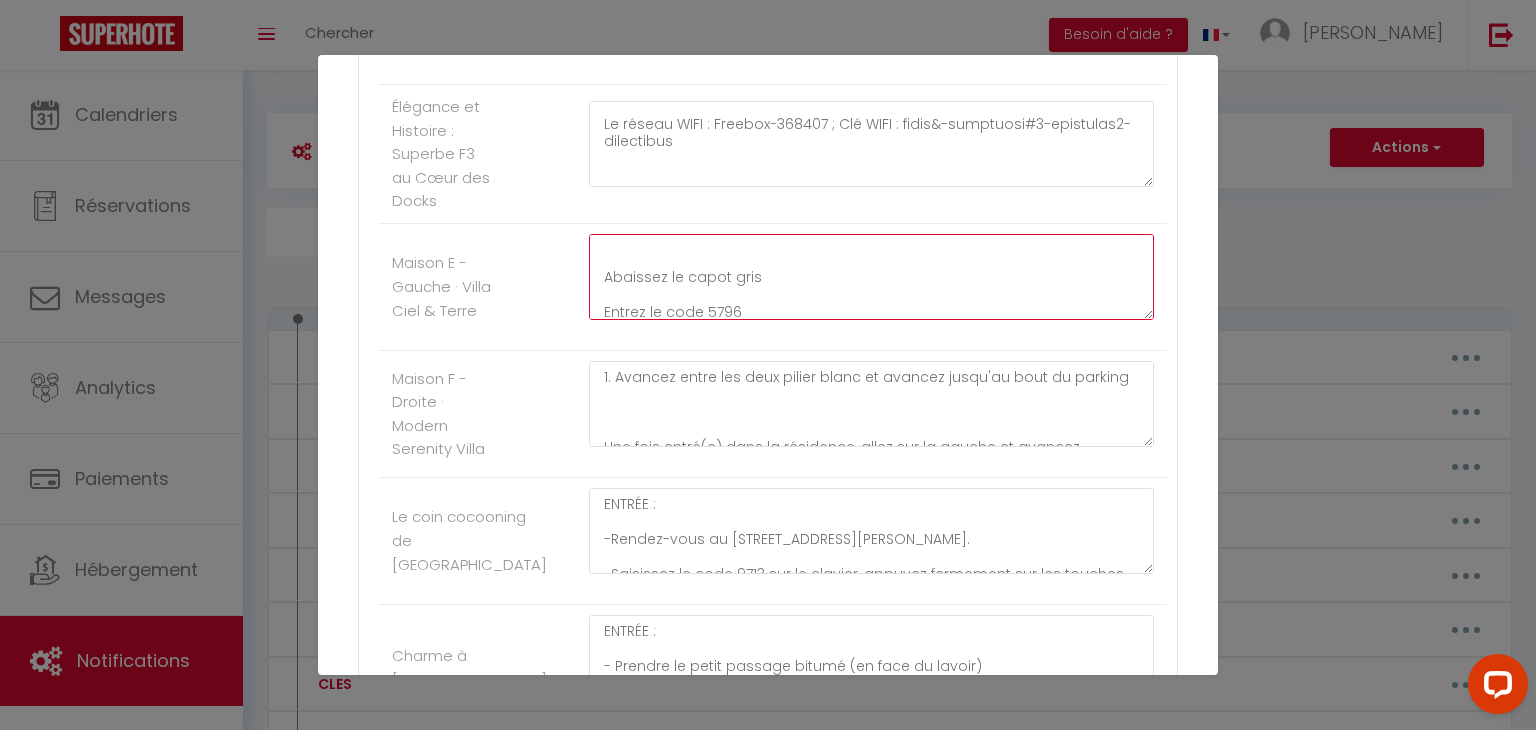 scroll, scrollTop: 338, scrollLeft: 0, axis: vertical 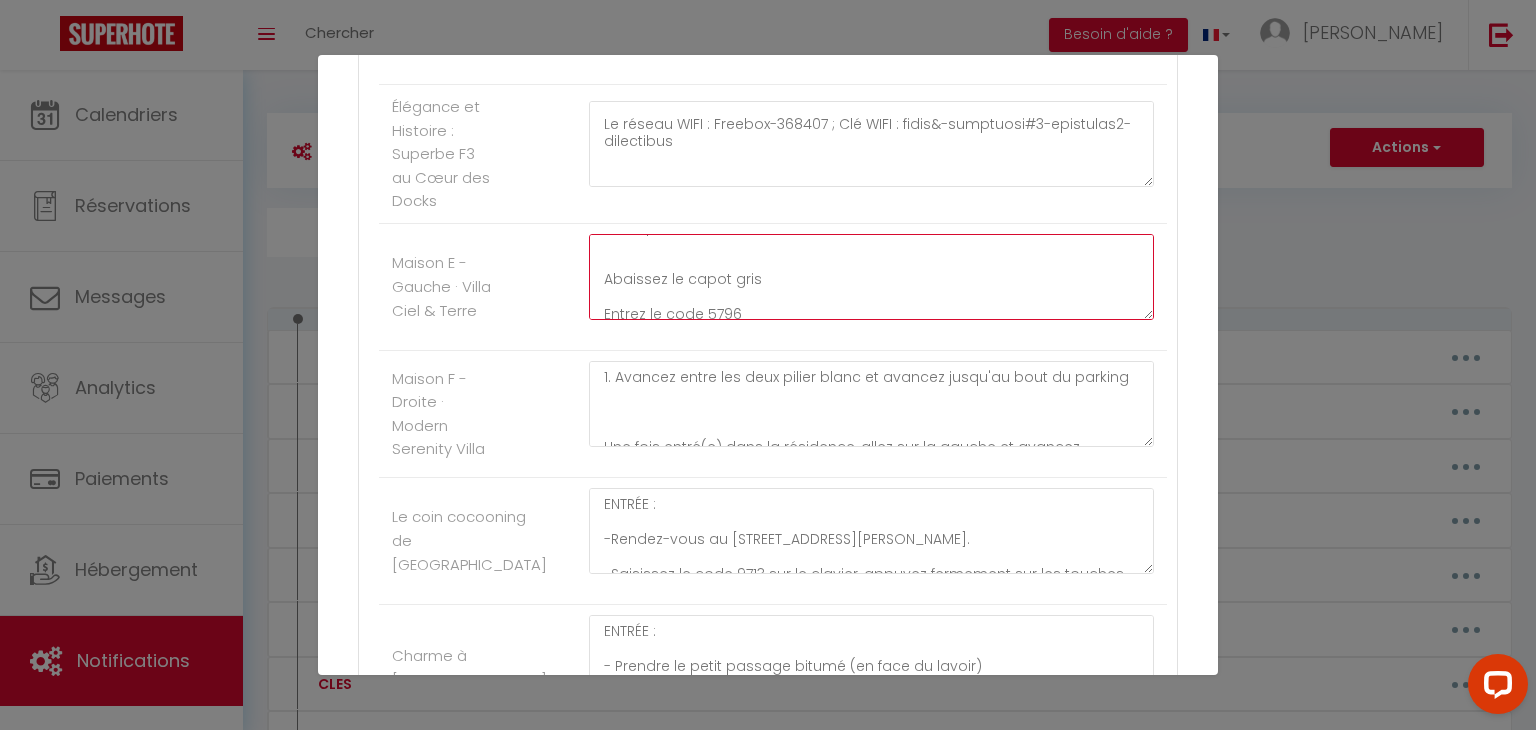 click on "1. Avancez entre les deux pilier blanc et avancez jusqu'au bout du parking
Une fois entré(e) dans la résidence, allez sur la gauche et avancez jusqu'au bout du parking
2. Vous arriverez devant deux logements collés l’un à l’autre.
3. Dirigez-vous vers la maison de [PERSON_NAME] avec la lettre E sur la porte.
4. Sur place, vous trouverez une boîte à clés :
Abaissez le capot gris
Entrez le code 5796
Récupérez les clés à l’intérieur.
Refermez la boîte
Accéder au logement à l'aide de la clé plate." at bounding box center [871, -3515] 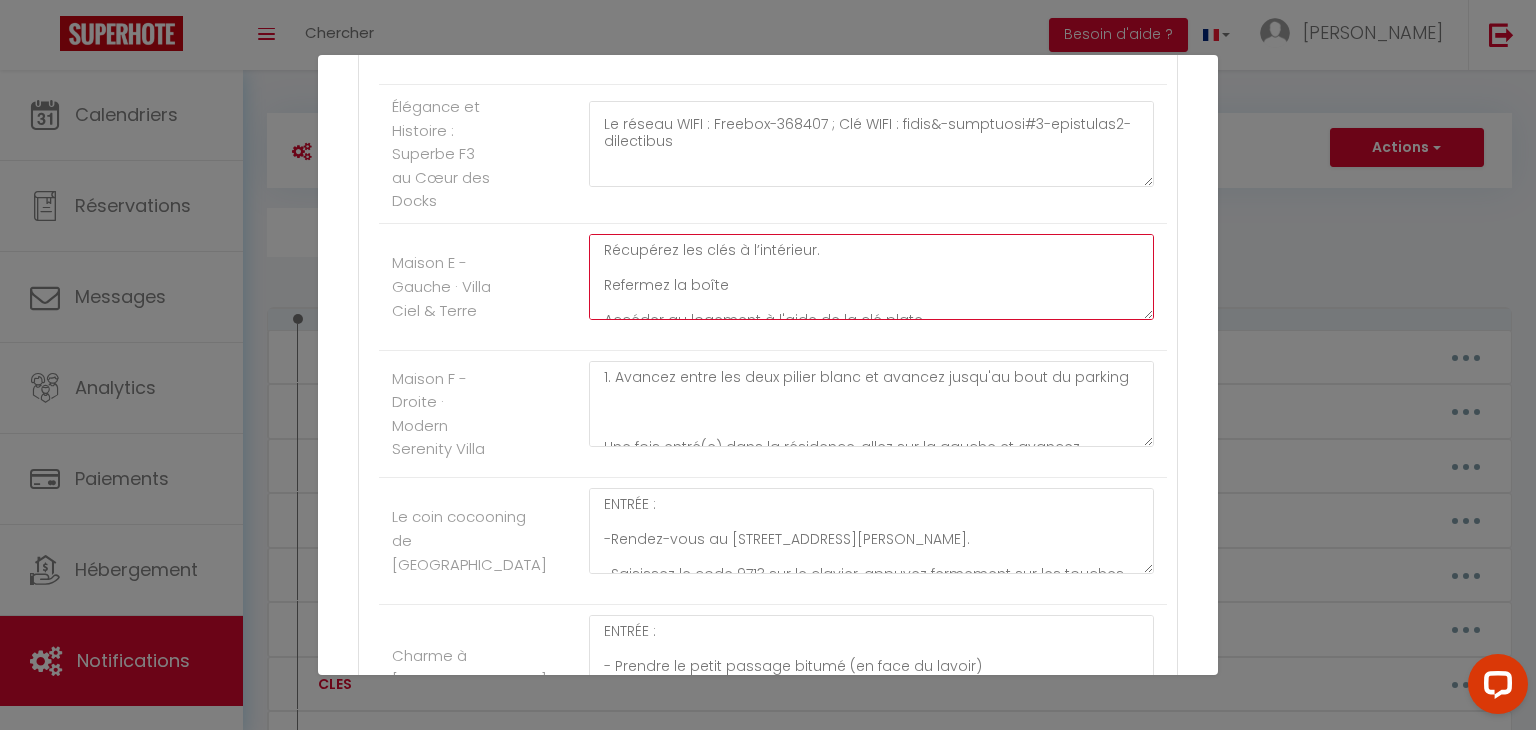 click on "1. Avancez entre les deux pilier blanc et avancez jusqu'au bout du parking
Une fois entré(e) dans la résidence, allez sur la gauche et avancez jusqu'au bout du parking
2. Vous arriverez devant deux logements collés l’un à l’autre.
3. Dirigez-vous vers la maison de [PERSON_NAME] avec la lettre E sur la porte.
4. Sur place, vous trouverez une boîte à clés :
Abaissez le capot gris
Entrez le code 5796
Récupérez les clés à l’intérieur.
Refermez la boîte
Accéder au logement à l'aide de la clé plate." at bounding box center (871, -3515) 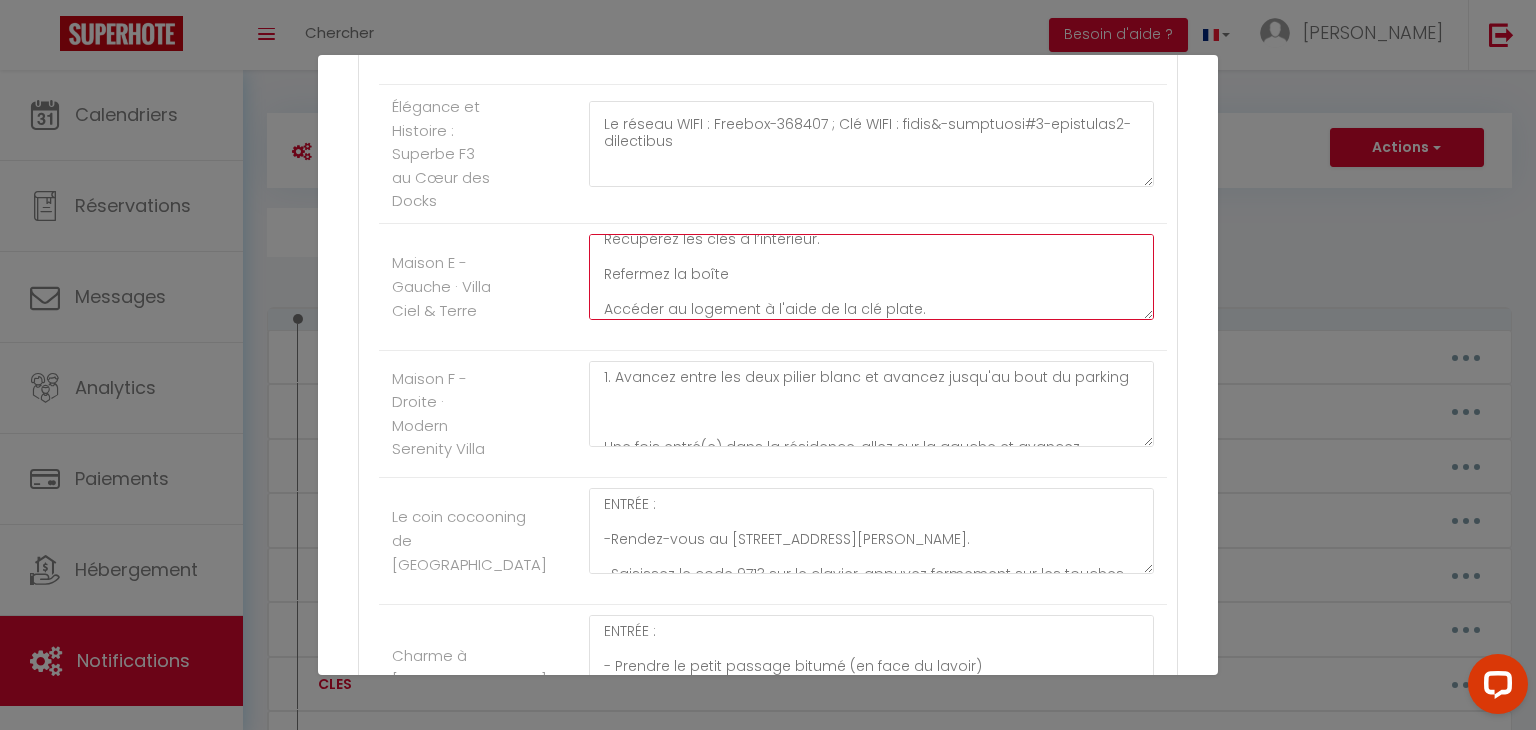 scroll, scrollTop: 466, scrollLeft: 0, axis: vertical 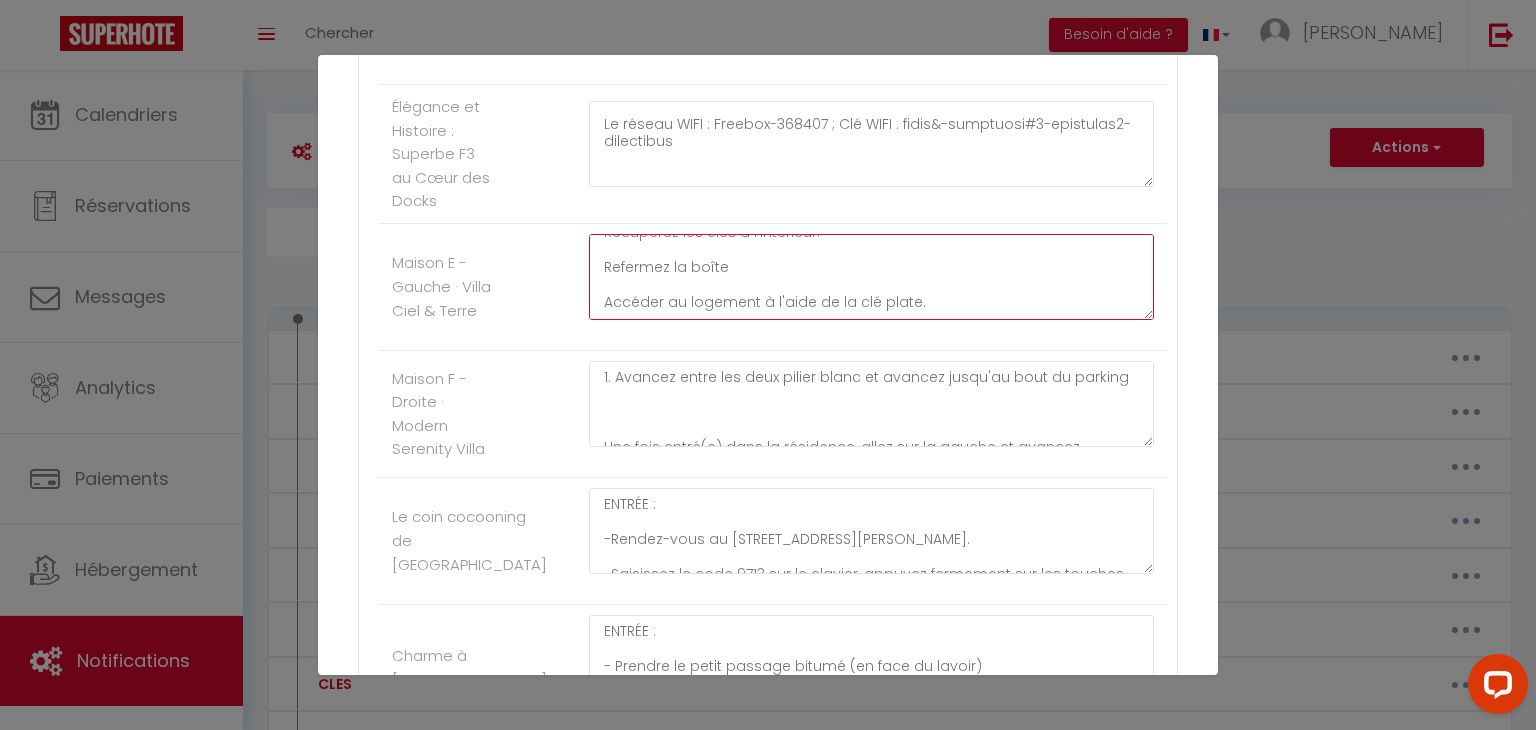 paste on "12rueaverroes93500pantin" 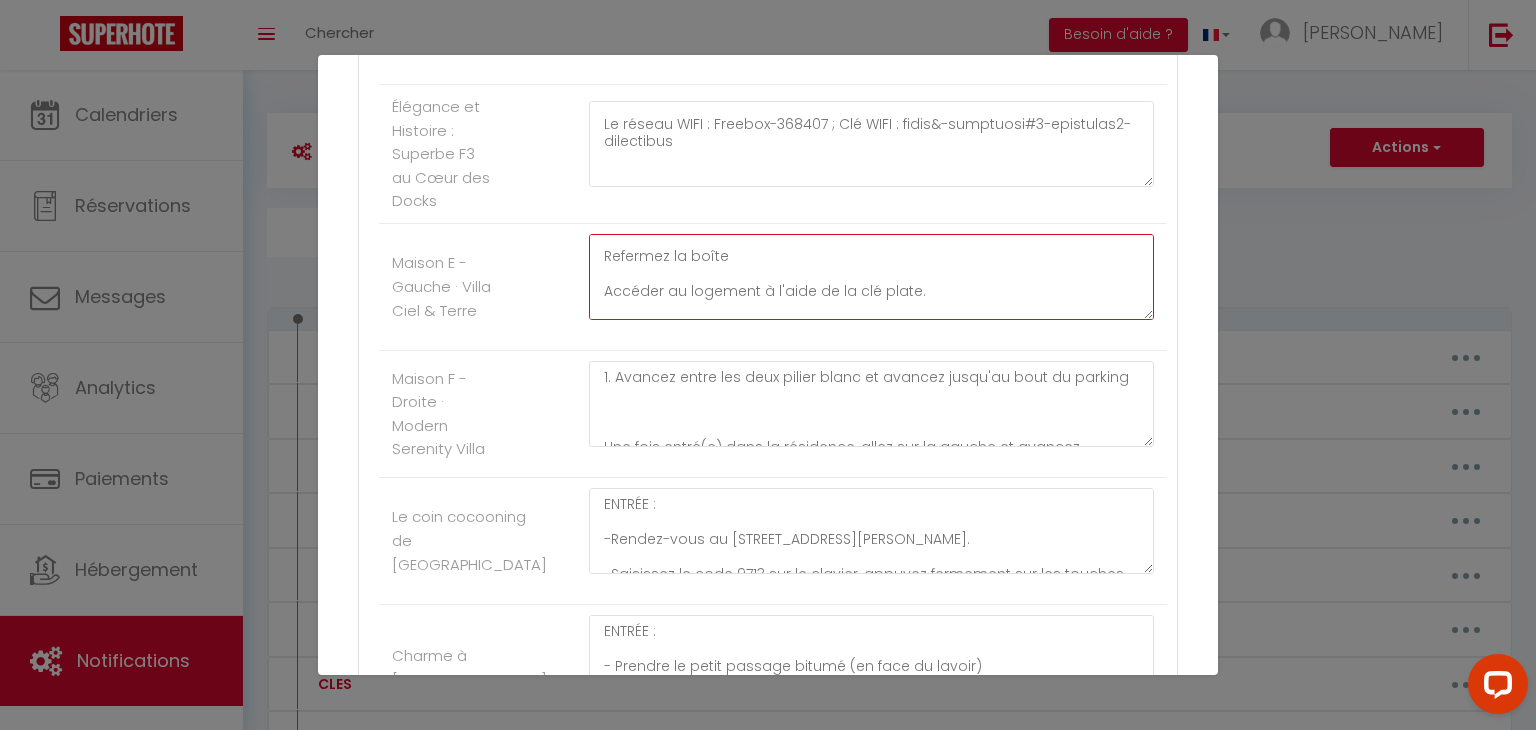 click on "1. Avancez entre les deux pilier blanc et avancez jusqu'au bout du parking
Une fois entré(e) dans la résidence, allez sur la gauche et avancez jusqu'au bout du parking
2. Vous arriverez devant deux logements collés l’un à l’autre.
3. Dirigez-vous vers la maison de [PERSON_NAME] avec la lettre E sur la porte.
4. Sur place, vous trouverez une boîte à clés :
Abaissez le capot gris
Entrez le code 5796
Récupérez les clés à l’intérieur.
Refermez la boîte
Accéder au logement à l'aide de la clé plate.
12rueaverroes93500pantin" at bounding box center [871, -3515] 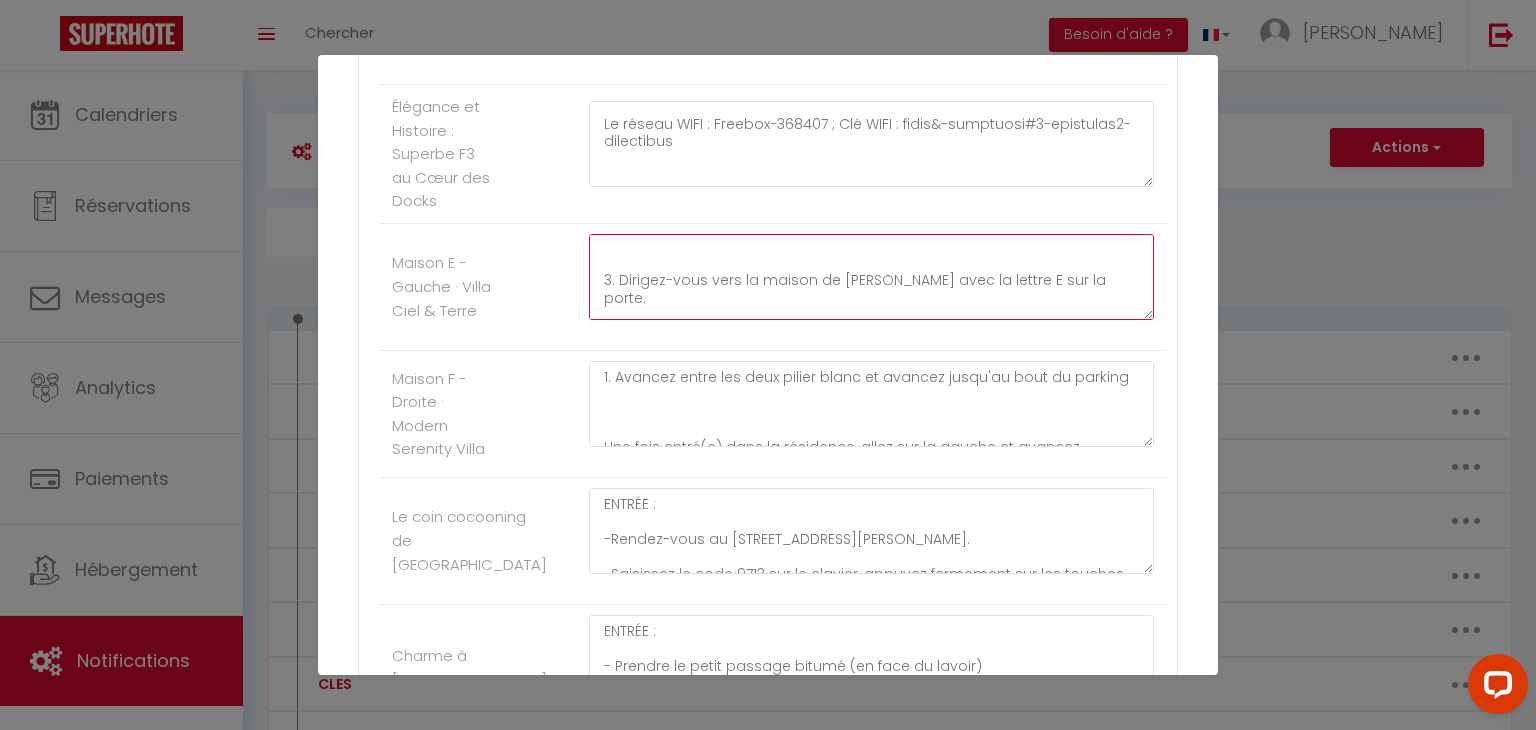 scroll, scrollTop: 196, scrollLeft: 0, axis: vertical 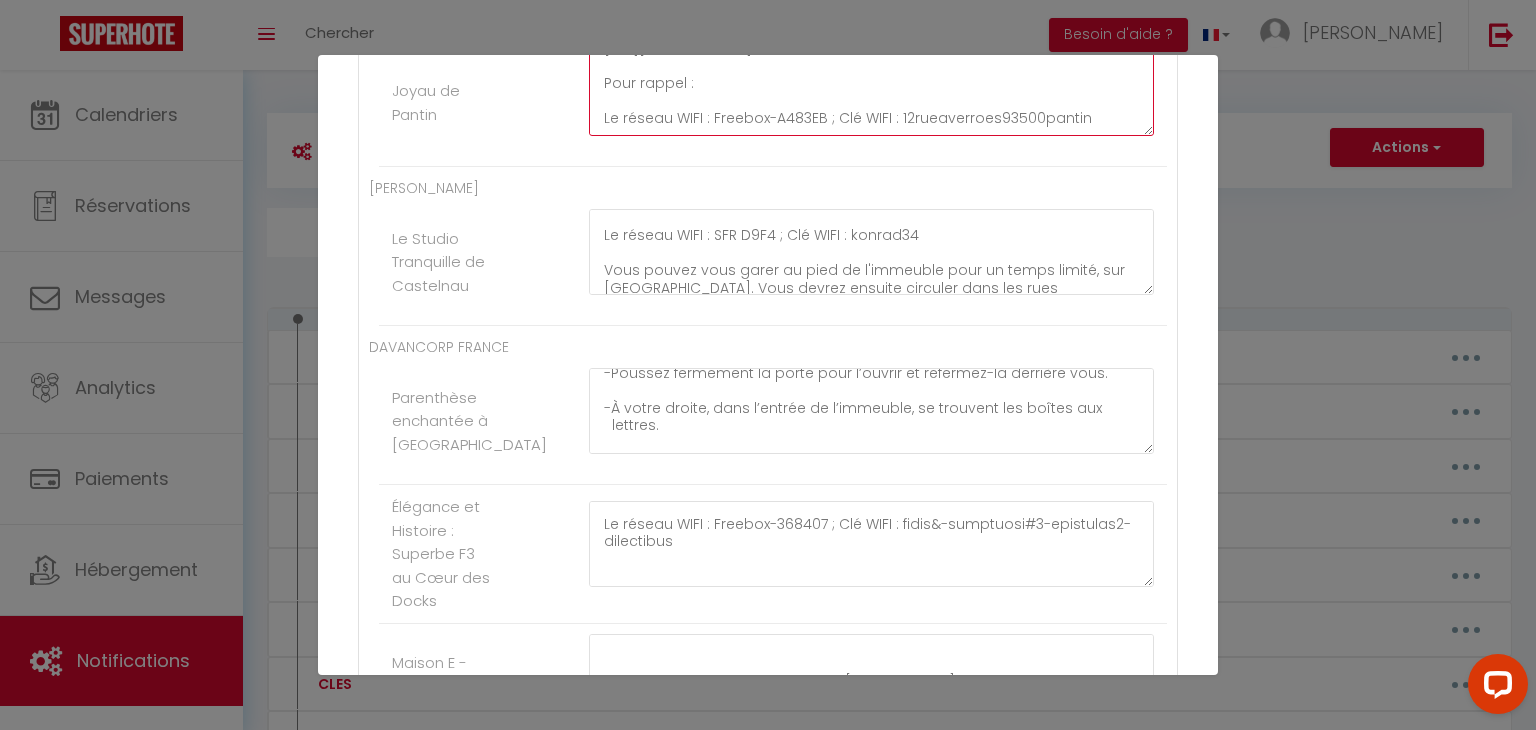 drag, startPoint x: 1088, startPoint y: 149, endPoint x: 600, endPoint y: 119, distance: 488.92126 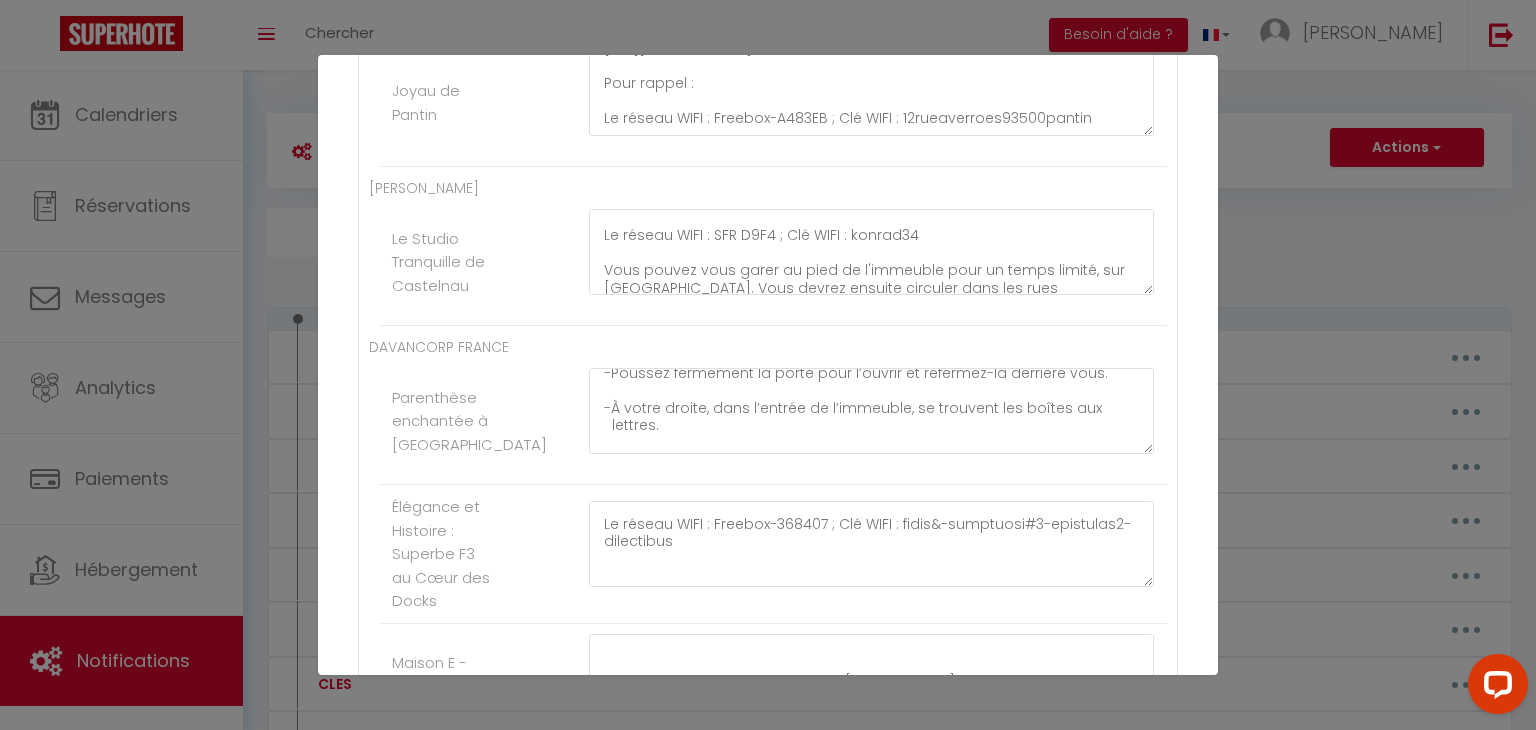 click on "Le Studio Tranquille de Castelnau     ENTREE :
- Pour entrer dans la Résidence Papyrus, sonnez à l'appartement 110 pendant 2 à 3 secondes,
- La porte se déverrouillera rapidement.
- Une fois dans le hall de l'immeuble, dirigez-vous jusqu'aux boîtes aux lettres.
- Ouvrez la boîte numéro 110, dans laquelle se trouve une boîte à clés.
- Entrez le code 256 556 53 puis cliquez sur le symbole cadenas au centre de la boîte pour récupérer les clés.
- Prenez ensuite le couloir à droite jusqu'à atteindre l'ascenseur, puis montez au 1er étage.
- À votre sortie de l'ascenseur, l'appartement 110 est sur la droite.
INFORMATIONS PRATIQUES POUR VOTRE SÉJOUR :
Le réseau WIFI : SFR D9F4 ; Clé WIFI : konrad34
Vous pouvez vous garer au pied de l'immeuble pour un temps limité, sur [GEOGRAPHIC_DATA]. Vous devrez ensuite circuler dans les rues résidentielles alentours pour trouver un stationnement gratuit, ou vous rendre au parking du tram [GEOGRAPHIC_DATA] situé à 700m" at bounding box center (773, -3359) 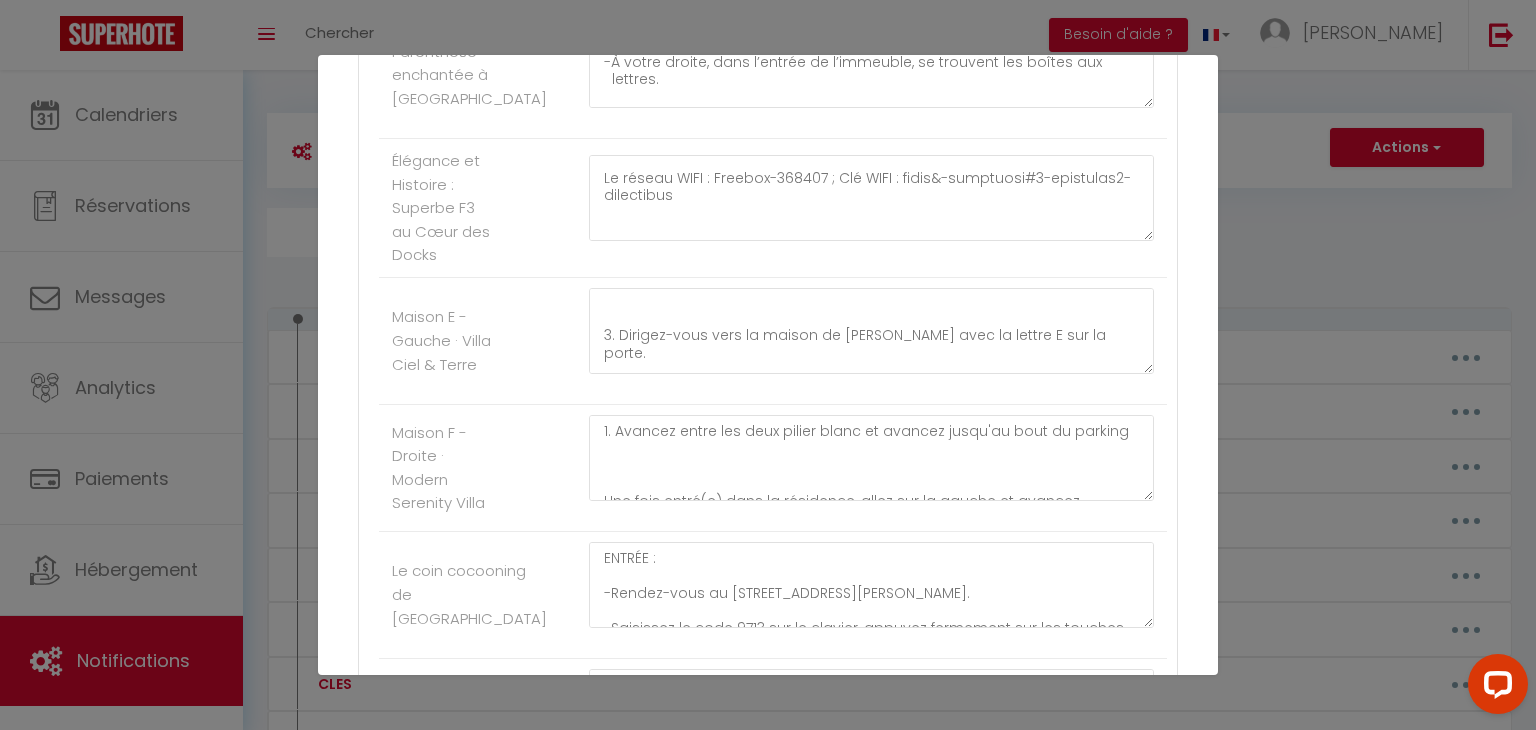 scroll, scrollTop: 4324, scrollLeft: 0, axis: vertical 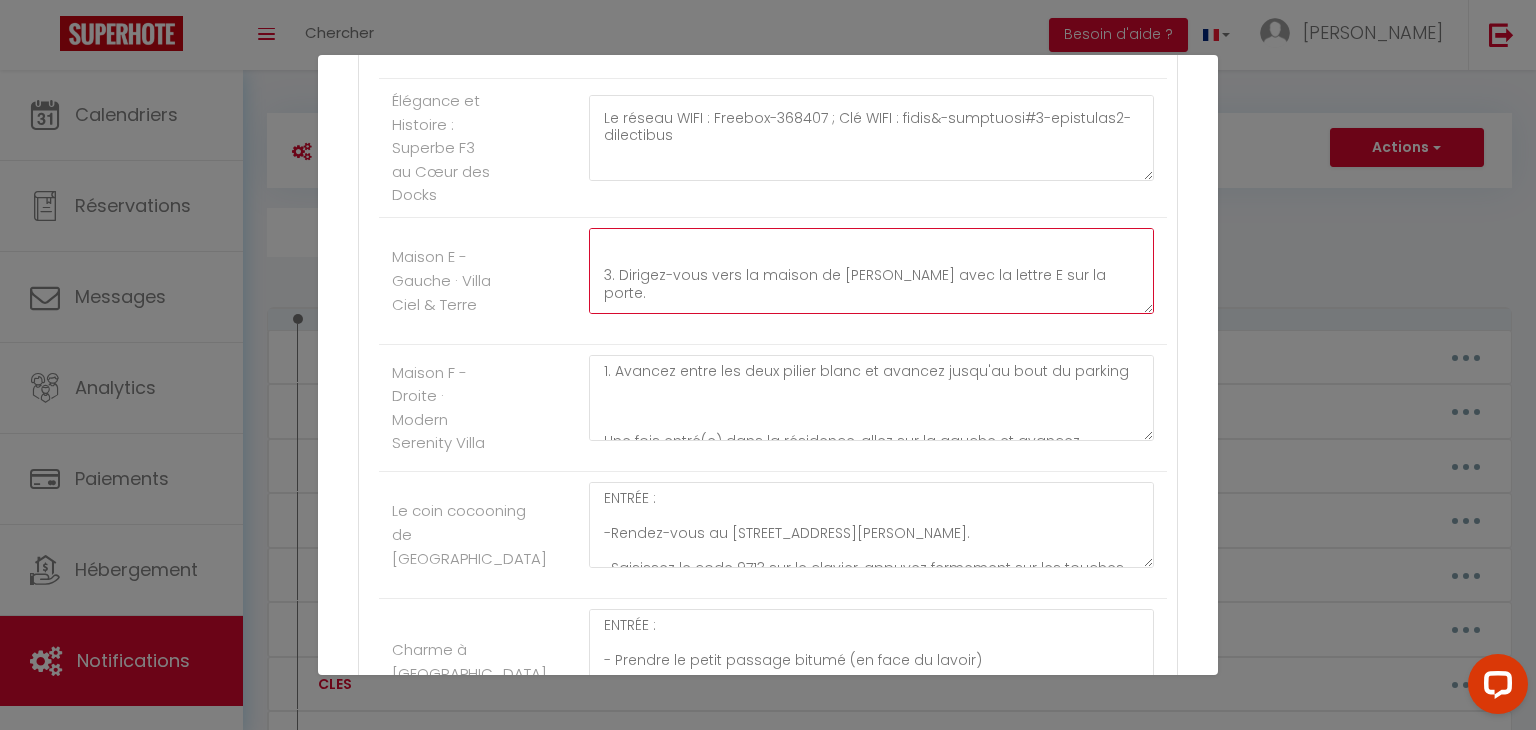 click on "1. Avancez entre les deux pilier blanc et avancez jusqu'au bout du parking
Une fois entré(e) dans la résidence, allez sur la gauche et avancez jusqu'au bout du parking
2. Vous arriverez devant deux logements collés l’un à l’autre.
3. Dirigez-vous vers la maison de [PERSON_NAME] avec la lettre E sur la porte.
4. Sur place, vous trouverez une boîte à clés :
Abaissez le capot gris
Entrez le code 5796
Récupérez les clés à l’intérieur.
Refermez la boîte
Accéder au logement à l'aide de la clé plate." at bounding box center (871, -3521) 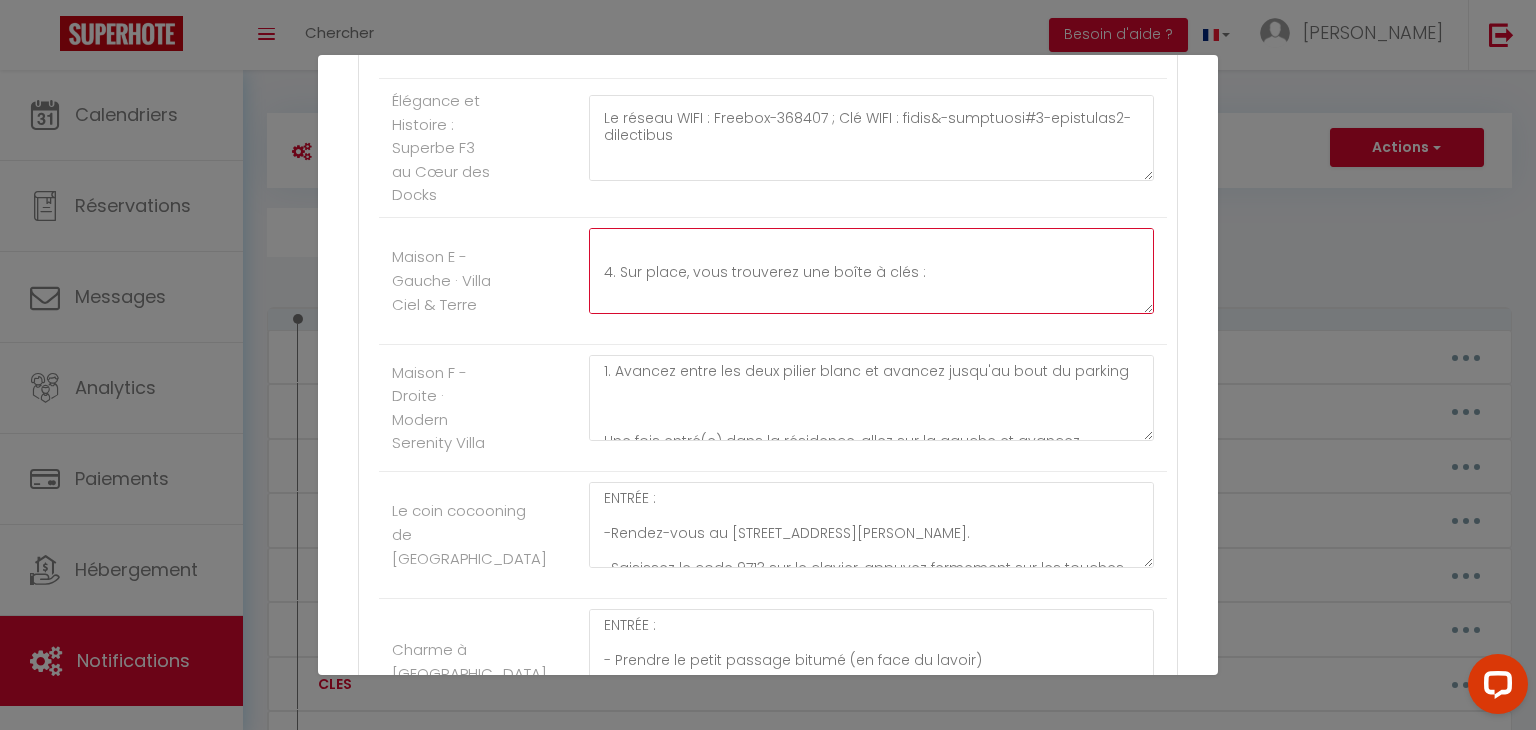 scroll, scrollTop: 472, scrollLeft: 0, axis: vertical 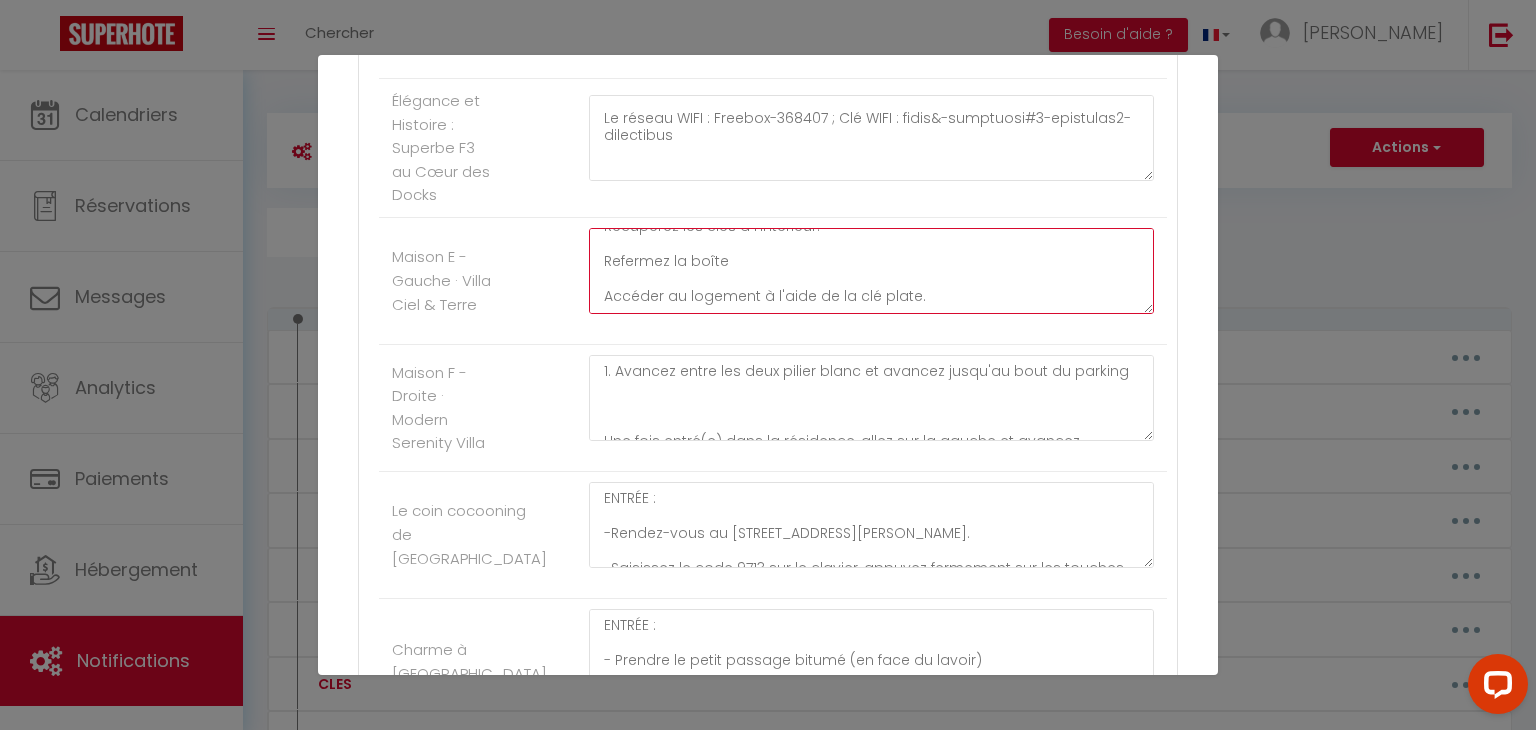 click on "1. Avancez entre les deux pilier blanc et avancez jusqu'au bout du parking
Une fois entré(e) dans la résidence, allez sur la gauche et avancez jusqu'au bout du parking
2. Vous arriverez devant deux logements collés l’un à l’autre.
3. Dirigez-vous vers la maison de [PERSON_NAME] avec la lettre E sur la porte.
4. Sur place, vous trouverez une boîte à clés :
Abaissez le capot gris
Entrez le code 5796
Récupérez les clés à l’intérieur.
Refermez la boîte
Accéder au logement à l'aide de la clé plate." at bounding box center [871, -3521] 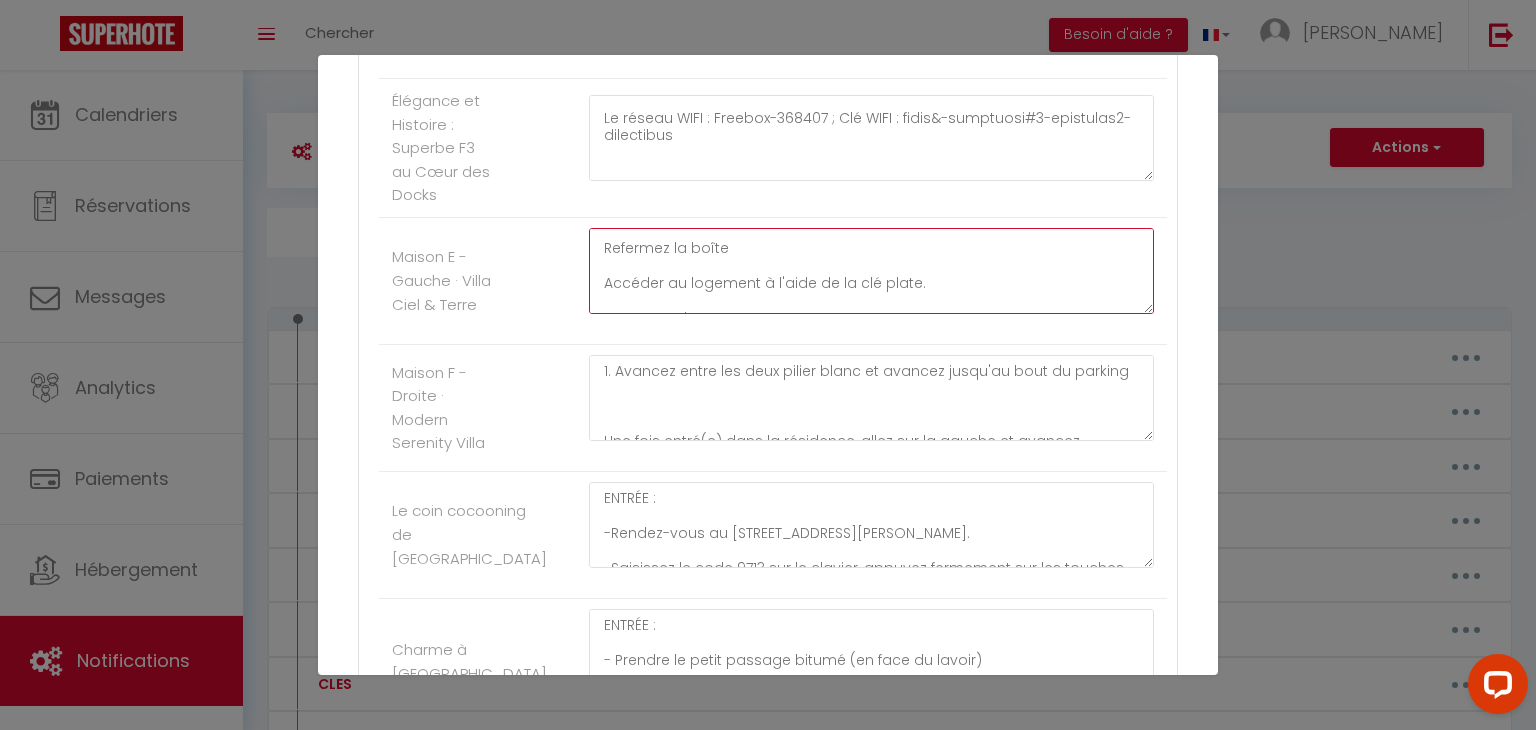 scroll, scrollTop: 507, scrollLeft: 0, axis: vertical 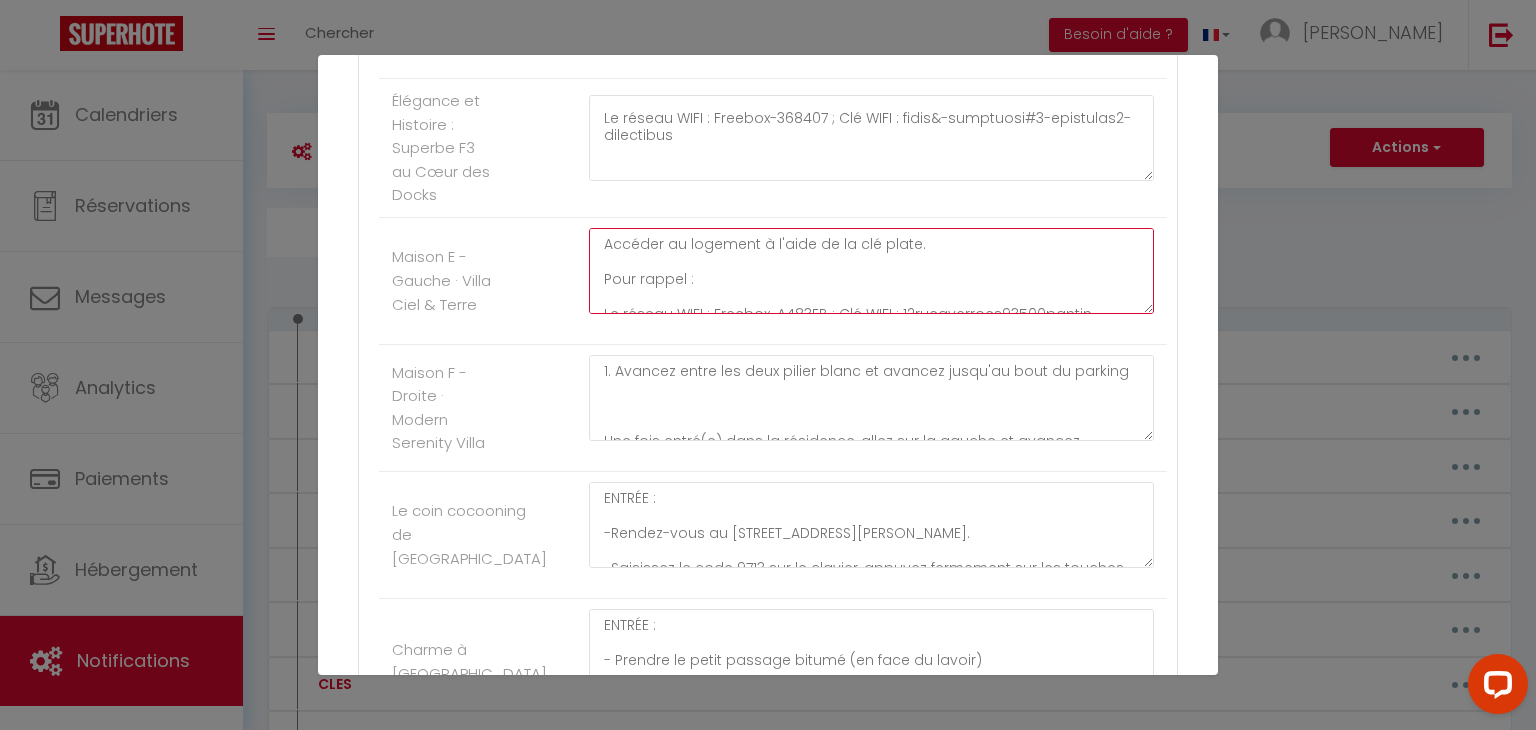drag, startPoint x: 819, startPoint y: 324, endPoint x: 707, endPoint y: 330, distance: 112.1606 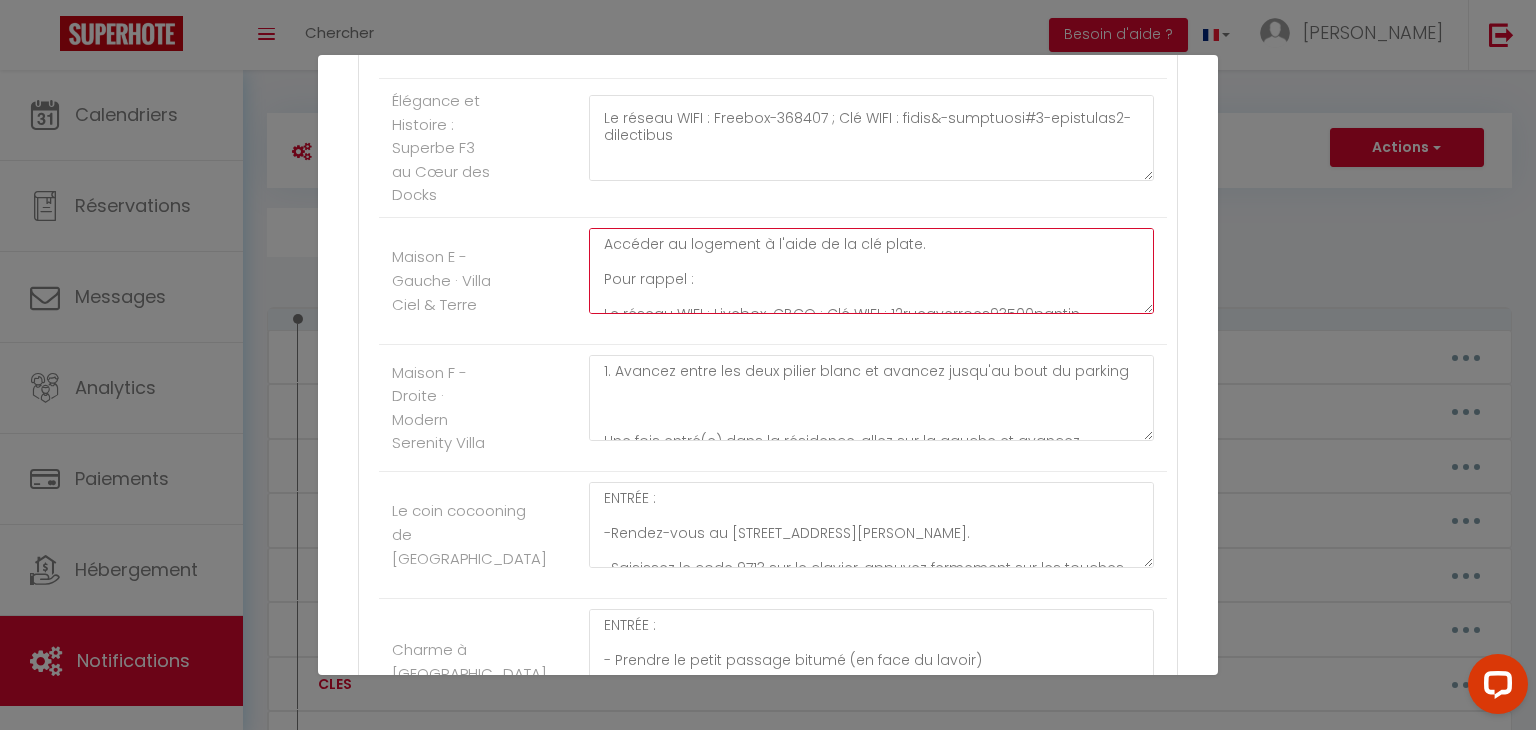 click on "1. Avancez entre les deux pilier blanc et avancez jusqu'au bout du parking
Une fois entré(e) dans la résidence, allez sur la gauche et avancez jusqu'au bout du parking
2. Vous arriverez devant deux logements collés l’un à l’autre.
3. Dirigez-vous vers la maison de [PERSON_NAME] avec la lettre E sur la porte.
4. Sur place, vous trouverez une boîte à clés :
Abaissez le capot gris
Entrez le code 5796
Récupérez les clés à l’intérieur.
Refermez la boîte
Accéder au logement à l'aide de la clé plate.
Pour rappel :
Le réseau WIFI : Livebox-CBCO ; Clé WIFI : 12rueaverroes93500pantin" at bounding box center (871, -3521) 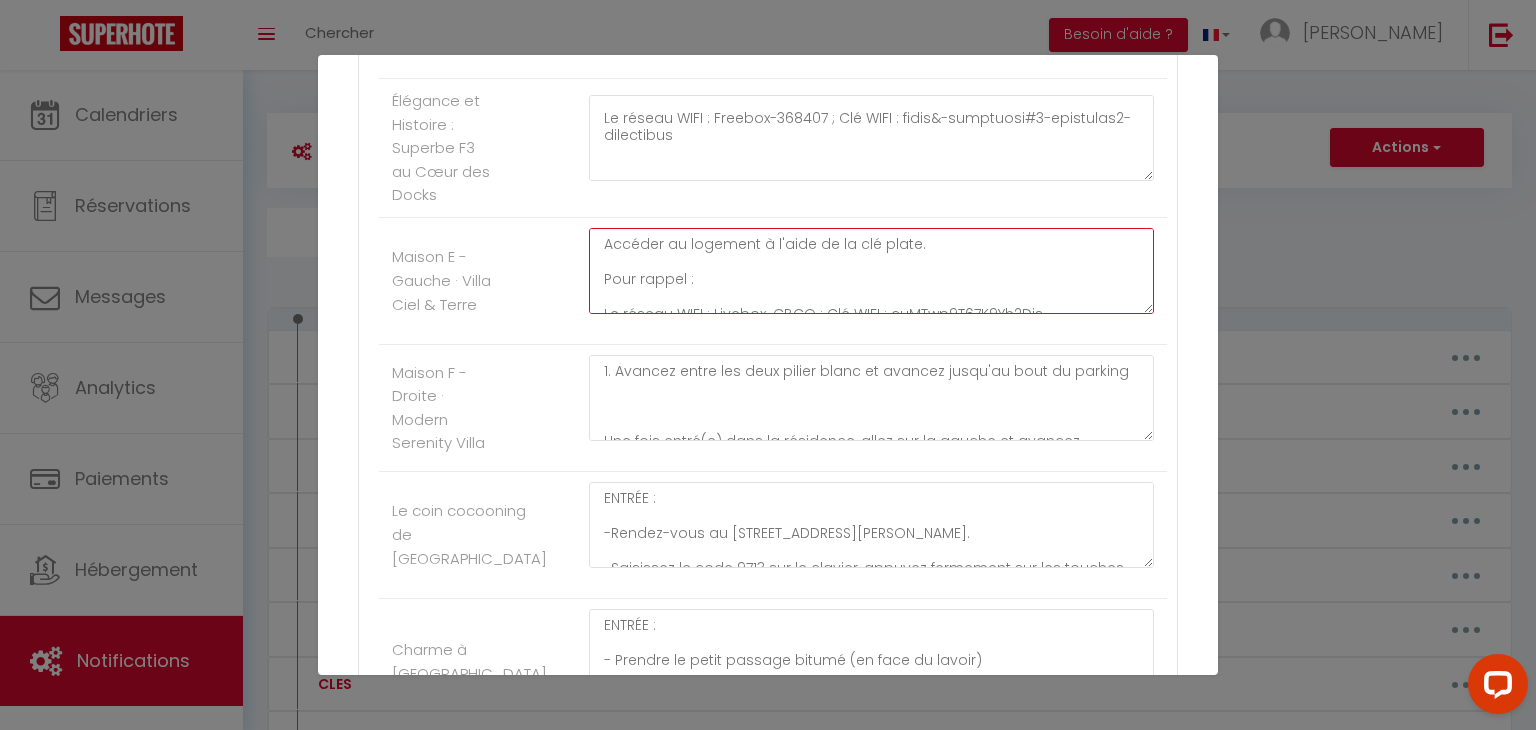 drag, startPoint x: 1060, startPoint y: 335, endPoint x: 593, endPoint y: 296, distance: 468.62564 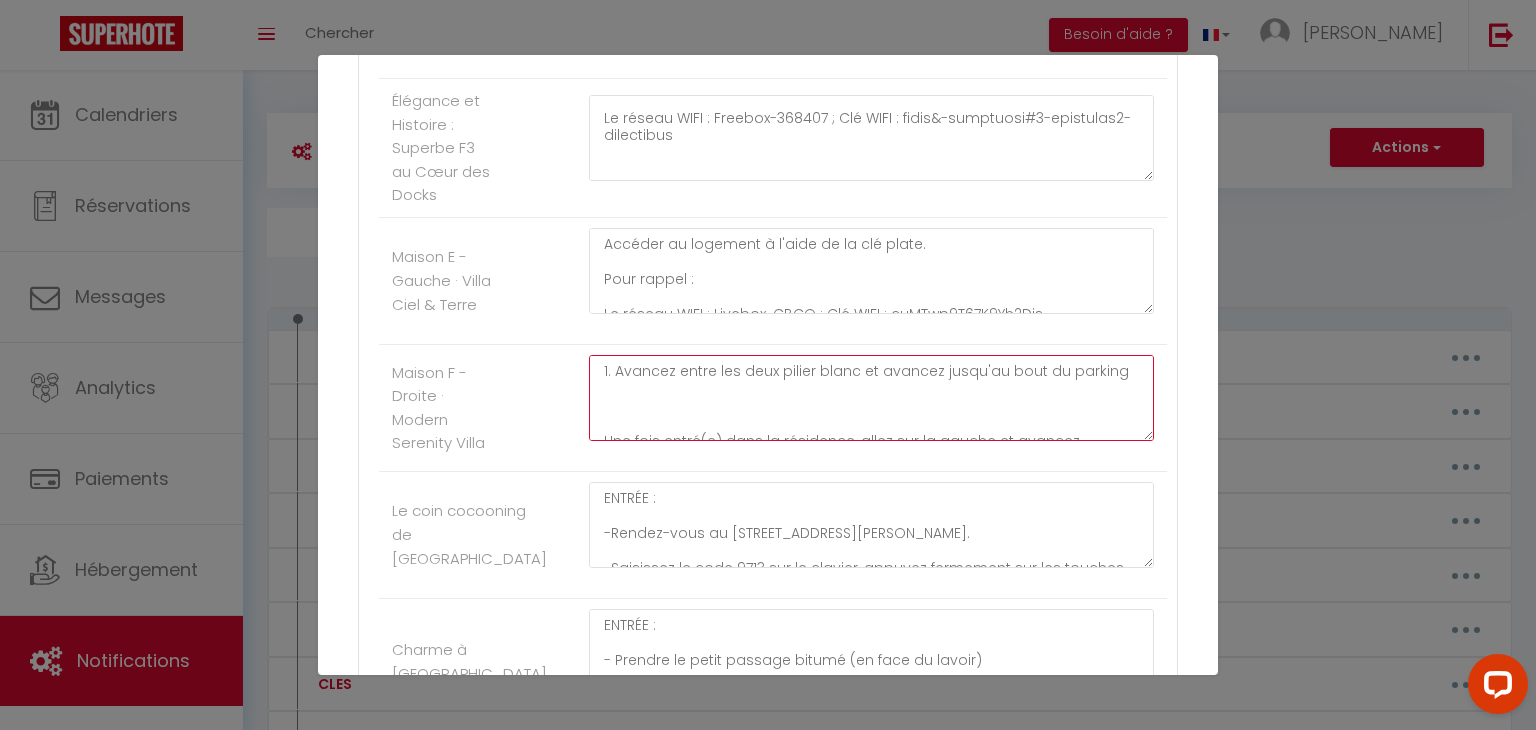 click on "1. Avancez entre les deux pilier blanc et avancez jusqu'au bout du parking
Une fois entré(e) dans la résidence, allez sur la gauche et avancez jusqu'au bout du parking
2. Vous arriverez devant deux logements collés l’un à l’autre.
3. Dirigez-vous vers la maison de droite avec la lettre F sur la porte.
4. Sur place, vous trouverez une boîte à clés :
Abaissez le capot gris
Entrez le code 8967
Récupérez les clés à l’intérieur.
Refermez la boîte
Accéder au logement à l'aide de la clé plate." at bounding box center [871, -3394] 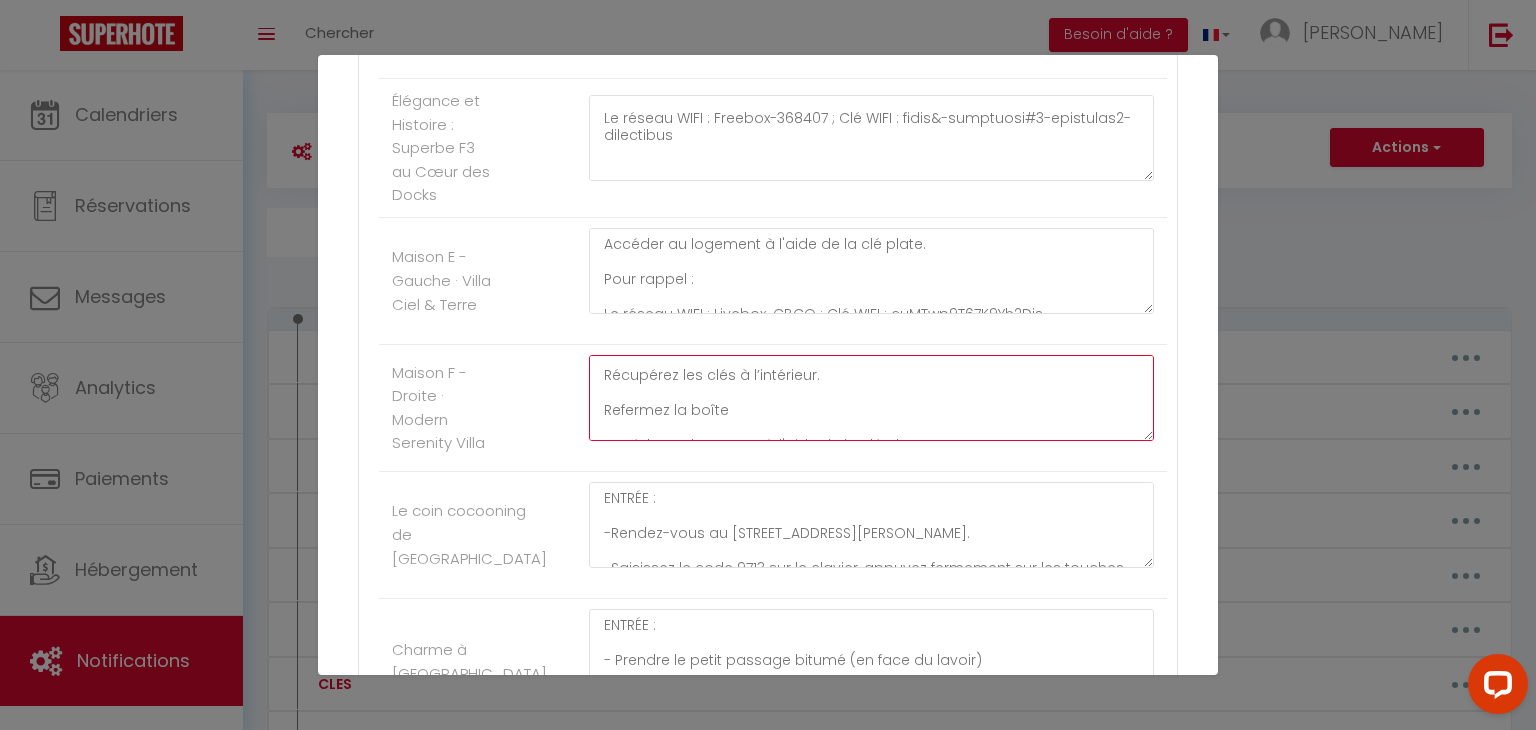 scroll, scrollTop: 437, scrollLeft: 0, axis: vertical 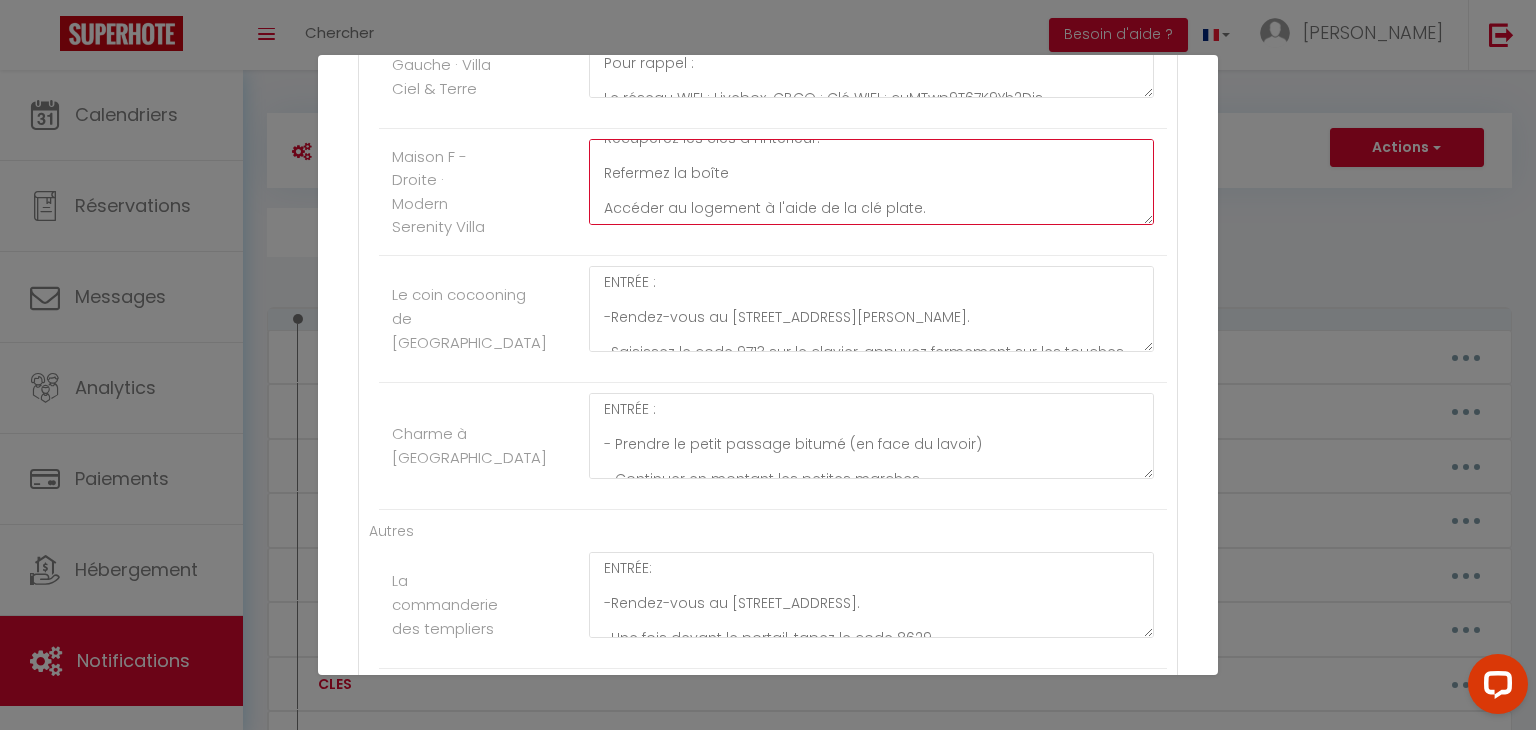 click on "1. Avancez entre les deux pilier blanc et avancez jusqu'au bout du parking
Une fois entré(e) dans la résidence, allez sur la gauche et avancez jusqu'au bout du parking
2. Vous arriverez devant deux logements collés l’un à l’autre.
3. Dirigez-vous vers la maison de droite avec la lettre F sur la porte.
4. Sur place, vous trouverez une boîte à clés :
Abaissez le capot gris
Entrez le code 8967
Récupérez les clés à l’intérieur.
Refermez la boîte
Accéder au logement à l'aide de la clé plate." at bounding box center [871, -3610] 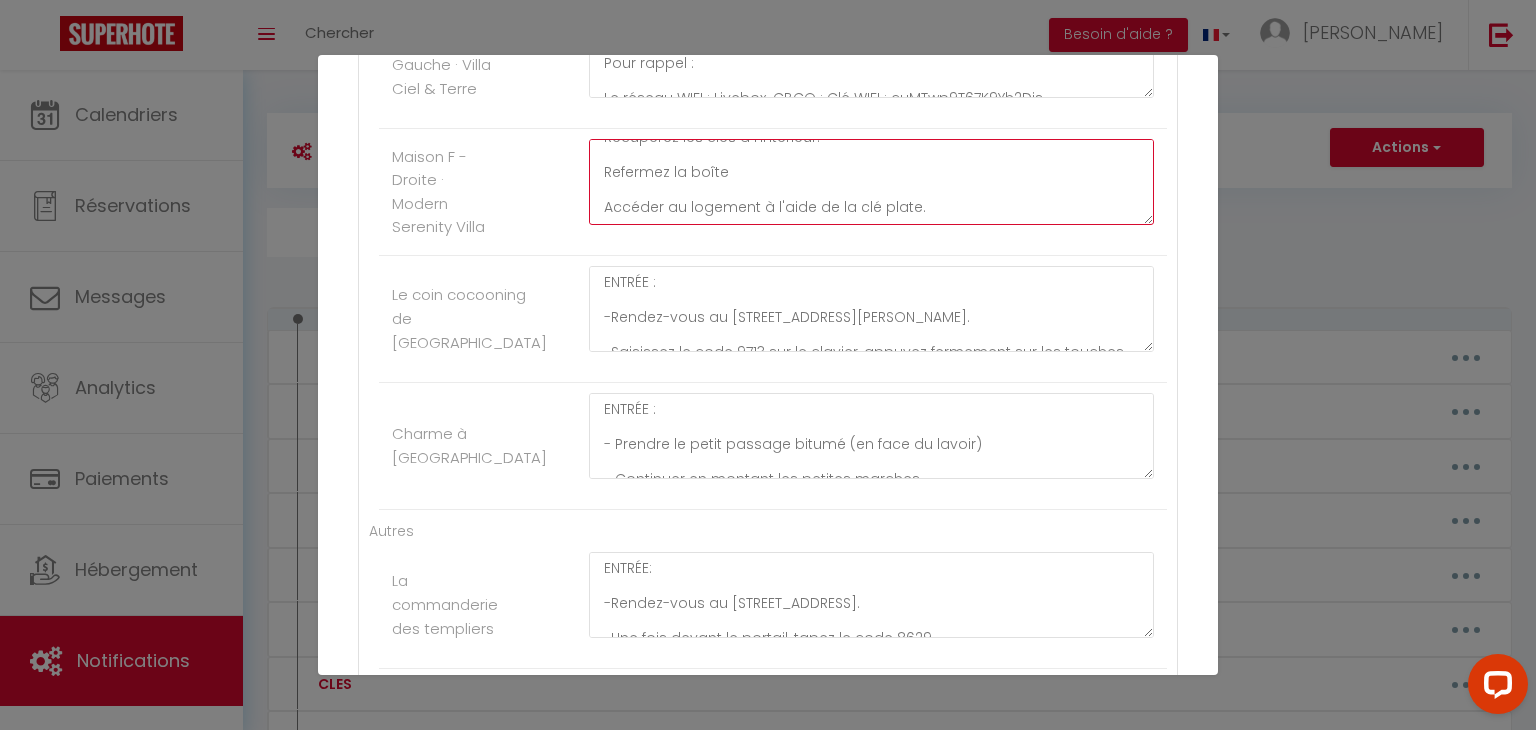 paste on "Pour rappel :
Le réseau WIFI : Livebox-CBCO ; Clé WIFI : cuMTwp9T67K9Yh2Djs" 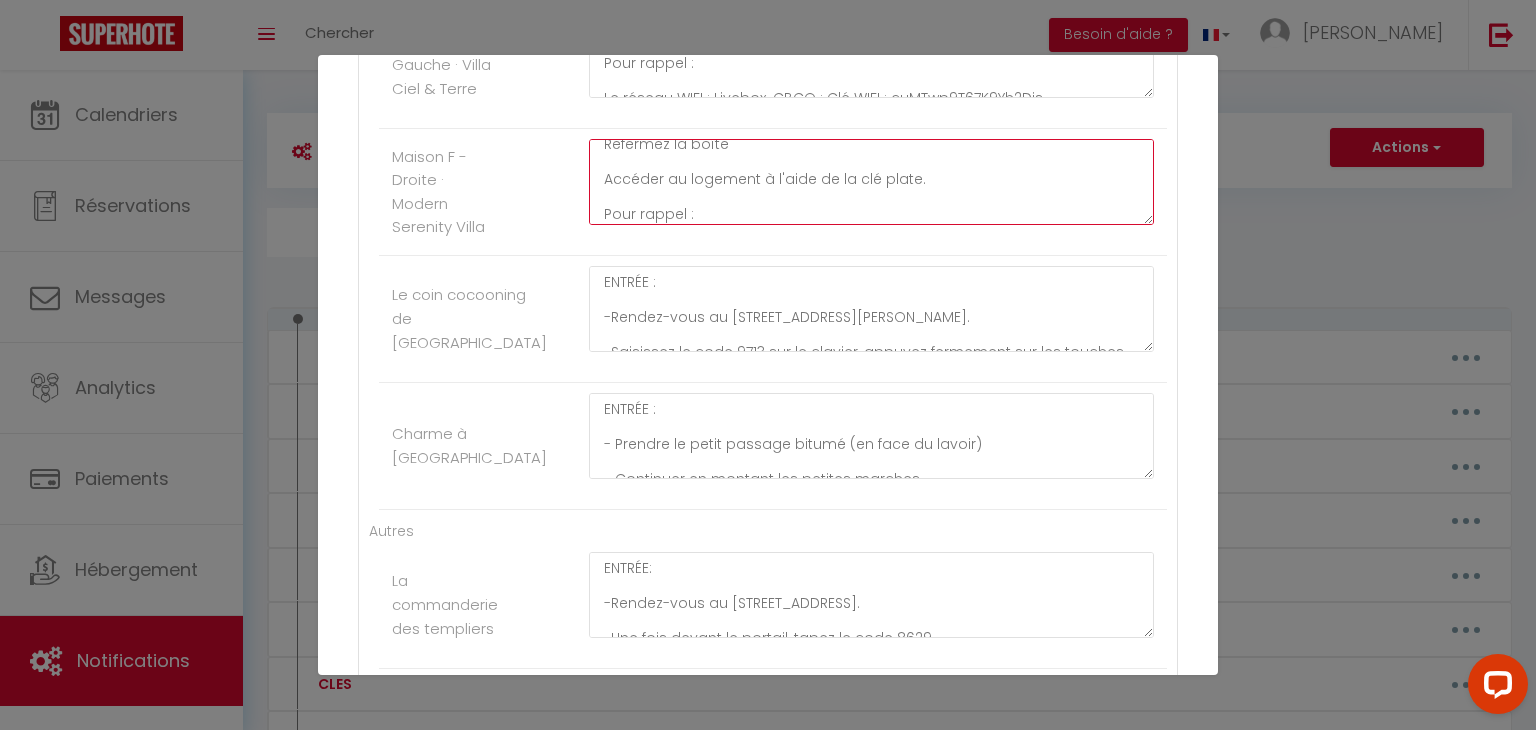scroll, scrollTop: 501, scrollLeft: 0, axis: vertical 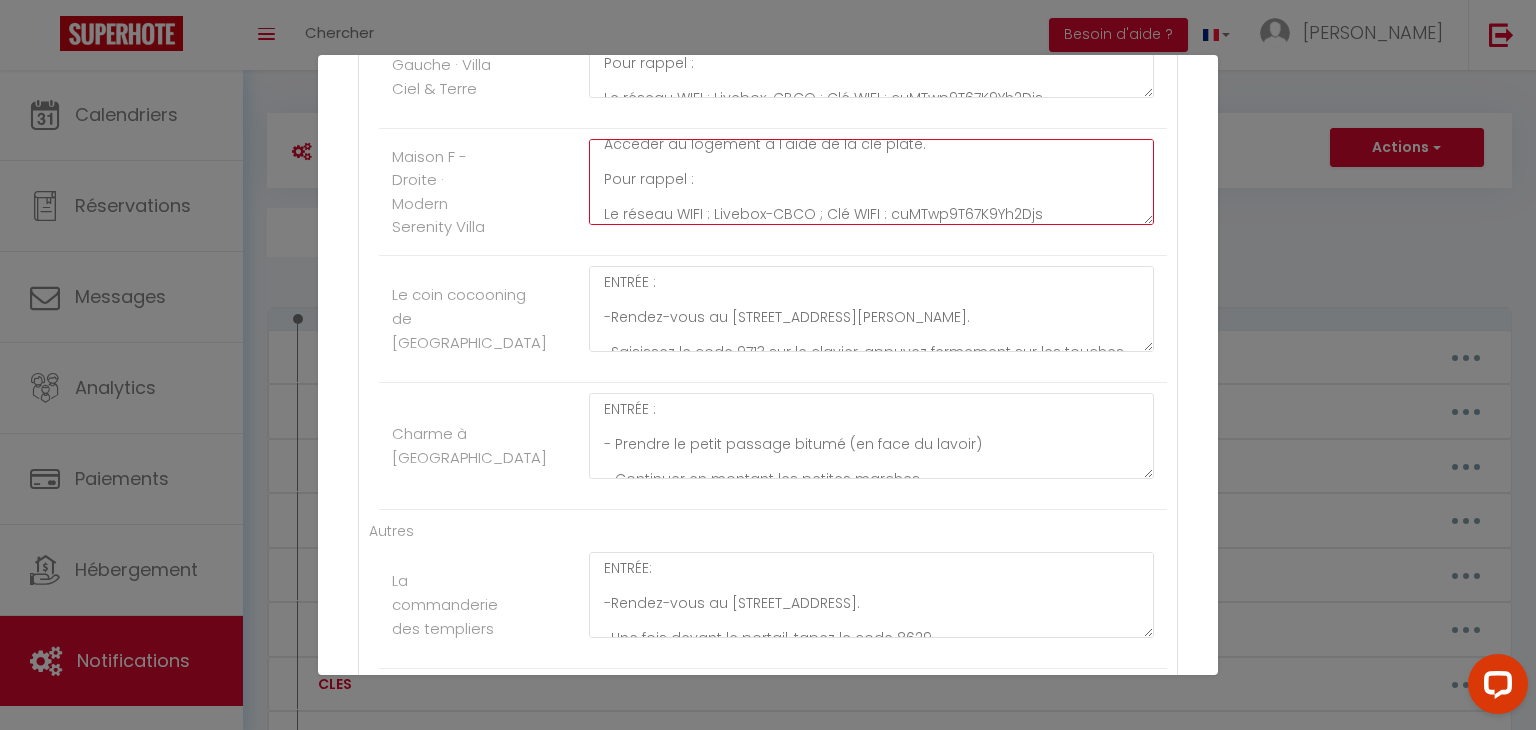 click on "1. Avancez entre les deux pilier blanc et avancez jusqu'au bout du parking
Une fois entré(e) dans la résidence, allez sur la gauche et avancez jusqu'au bout du parking
2. Vous arriverez devant deux logements collés l’un à l’autre.
3. Dirigez-vous vers la maison de droite avec la lettre F sur la porte.
4. Sur place, vous trouverez une boîte à clés :
Abaissez le capot gris
Entrez le code 8967
Récupérez les clés à l’intérieur.
Refermez la boîte
Accéder au logement à l'aide de la clé plate.
Pour rappel :
Le réseau WIFI : Livebox-CBCO ; Clé WIFI : cuMTwp9T67K9Yh2Djs" at bounding box center [871, -3610] 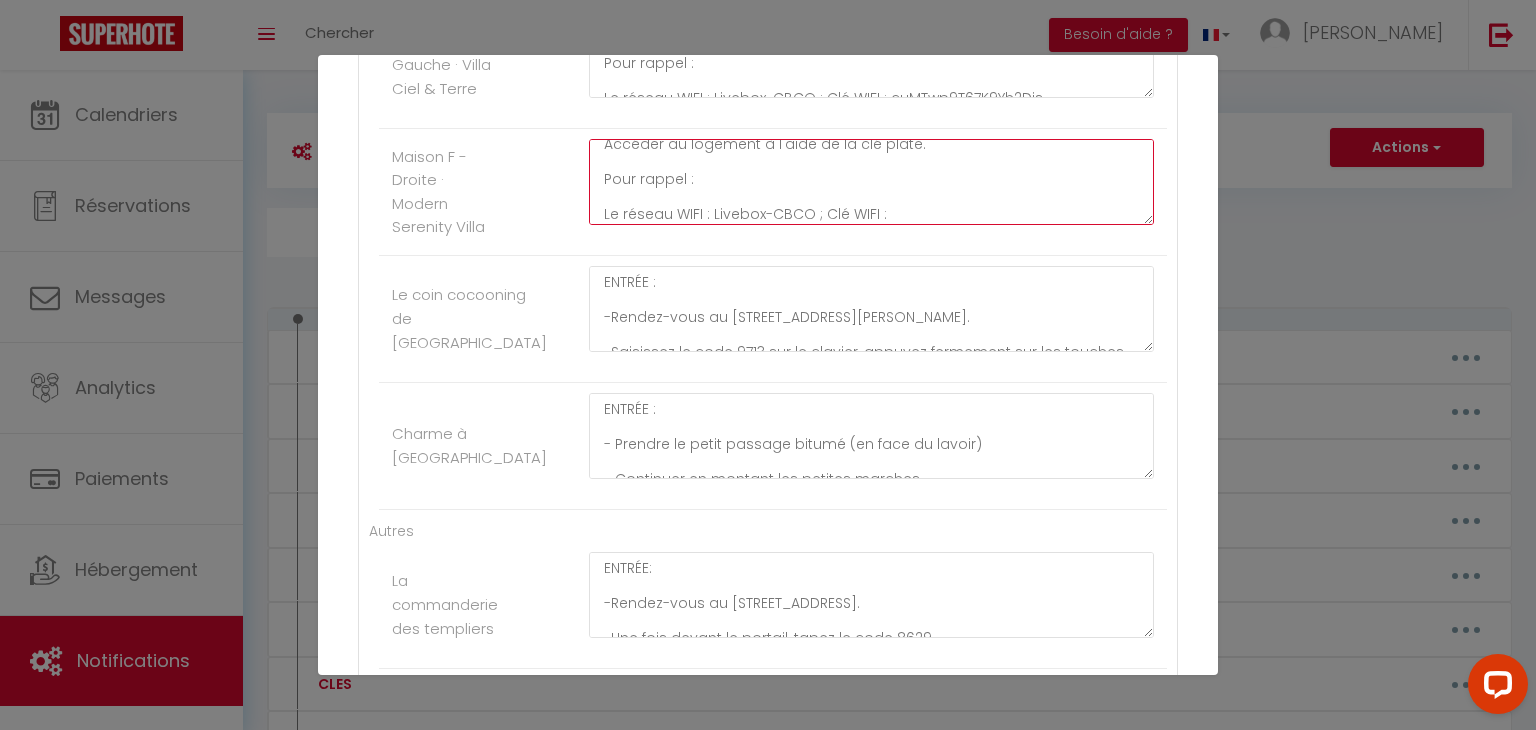 scroll, scrollTop: 536, scrollLeft: 0, axis: vertical 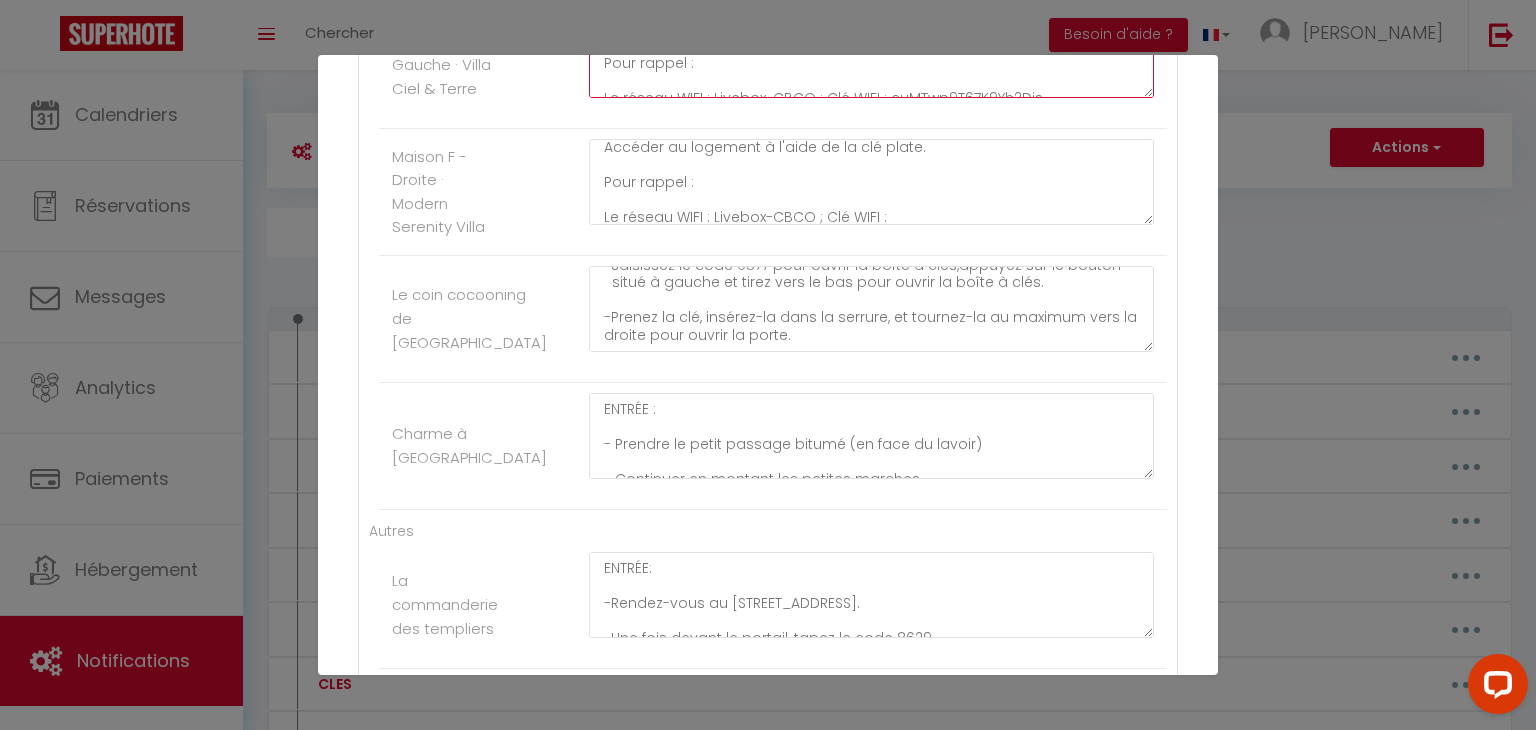 click on "1. Avancez entre les deux pilier blanc et avancez jusqu'au bout du parking
Une fois entré(e) dans la résidence, allez sur la gauche et avancez jusqu'au bout du parking
2. Vous arriverez devant deux logements collés l’un à l’autre.
3. Dirigez-vous vers la maison de [PERSON_NAME] avec la lettre E sur la porte.
4. Sur place, vous trouverez une boîte à clés :
Abaissez le capot gris
Entrez le code 5796
Récupérez les clés à l’intérieur.
Refermez la boîte
Accéder au logement à l'aide de la clé plate.
Pour rappel :
Le réseau WIFI : Livebox-CBCO ; Clé WIFI : cuMTwp9T67K9Yh2Djs" at bounding box center [871, -3737] 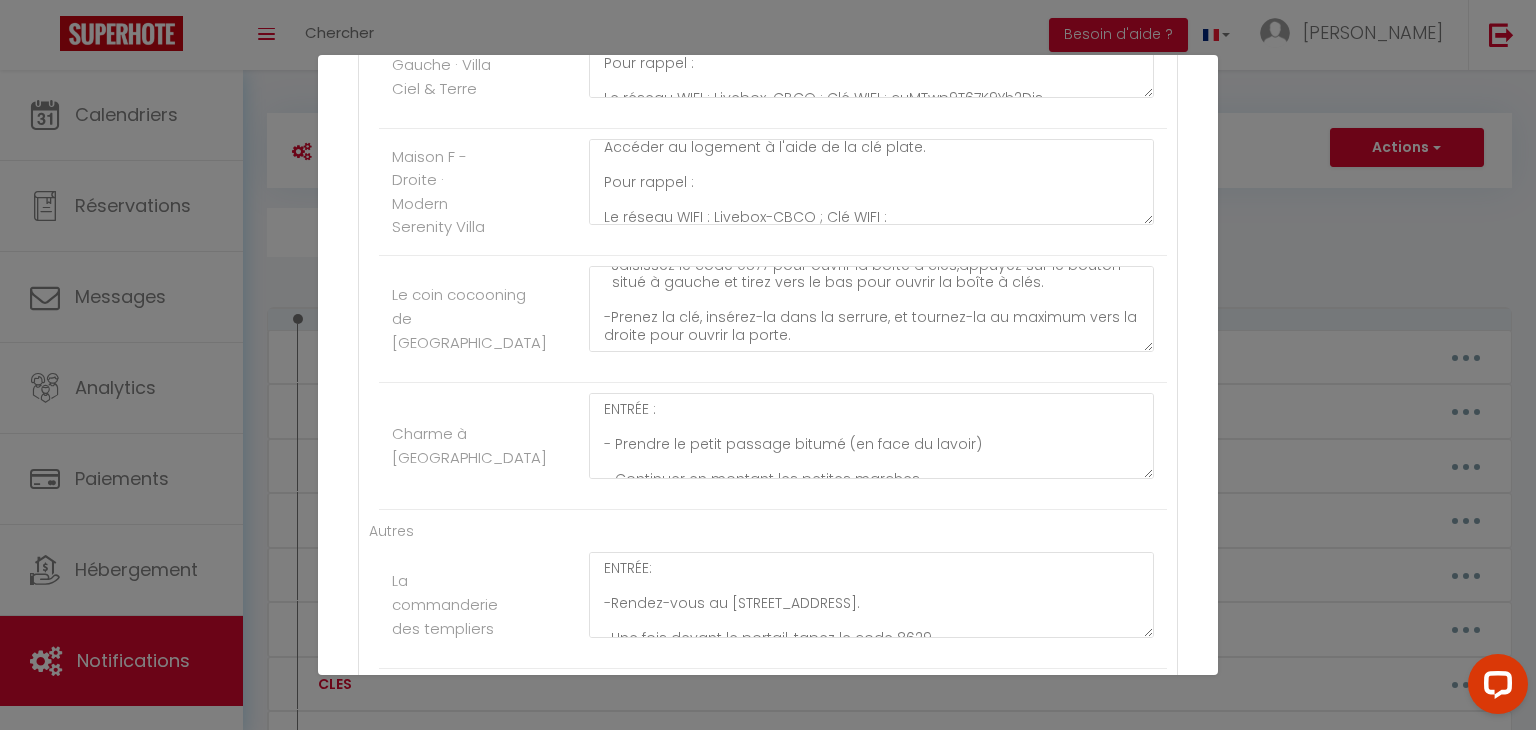 click on "1. Avancez entre les deux pilier blanc et avancez jusqu'au bout du parking
Une fois entré(e) dans la résidence, allez sur la gauche et avancez jusqu'au bout du parking
2. Vous arriverez devant deux logements collés l’un à l’autre.
3. Dirigez-vous vers la maison de [PERSON_NAME] avec la lettre E sur la porte.
4. Sur place, vous trouverez une boîte à clés :
Abaissez le capot gris
Entrez le code 5796
Récupérez les clés à l’intérieur.
Refermez la boîte
Accéder au logement à l'aide de la clé plate.
Pour rappel :
Le réseau WIFI : Livebox-CBCO ; Clé WIFI : cuMTwp9T67K9Yh2Djs" at bounding box center (871, -3727) 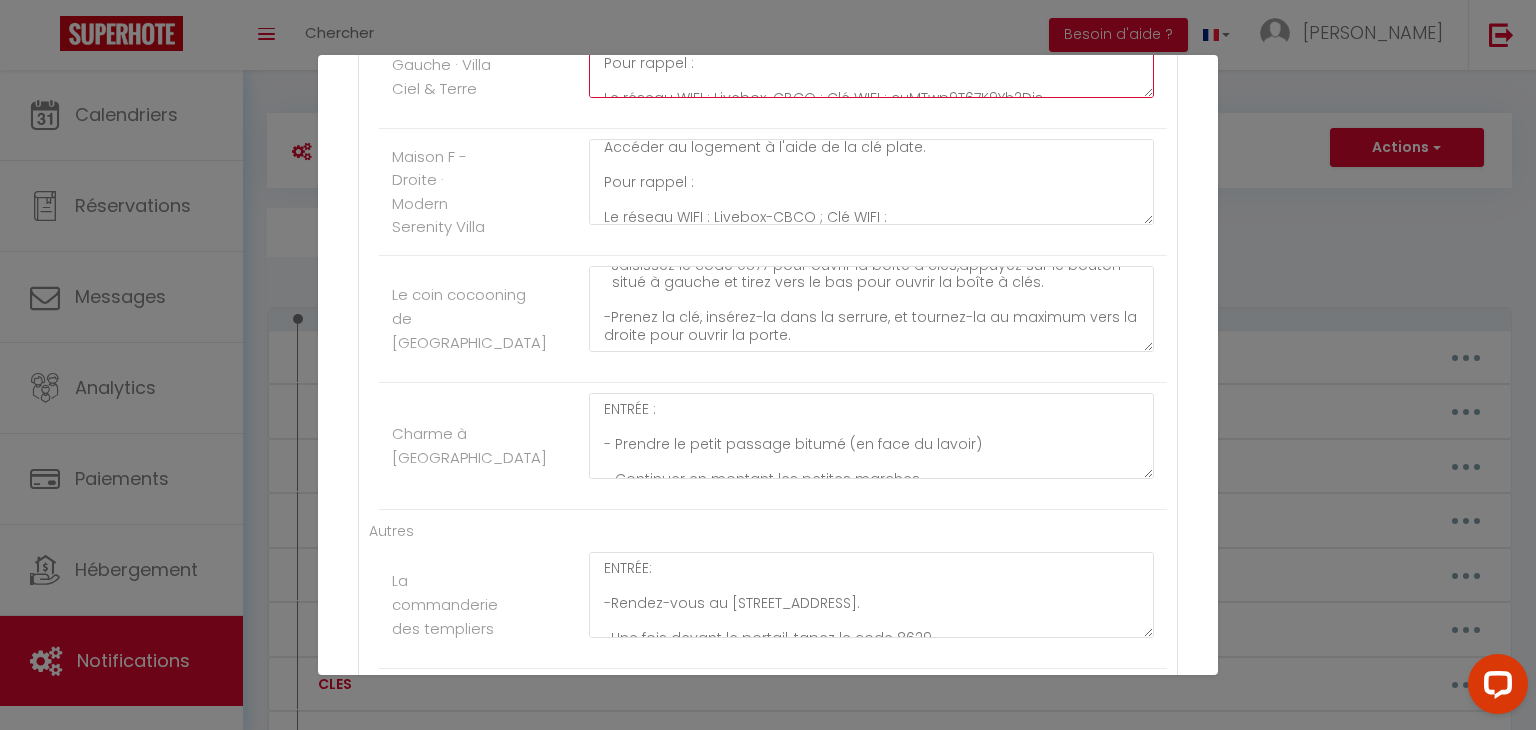 drag, startPoint x: 1060, startPoint y: 120, endPoint x: 600, endPoint y: 79, distance: 461.82355 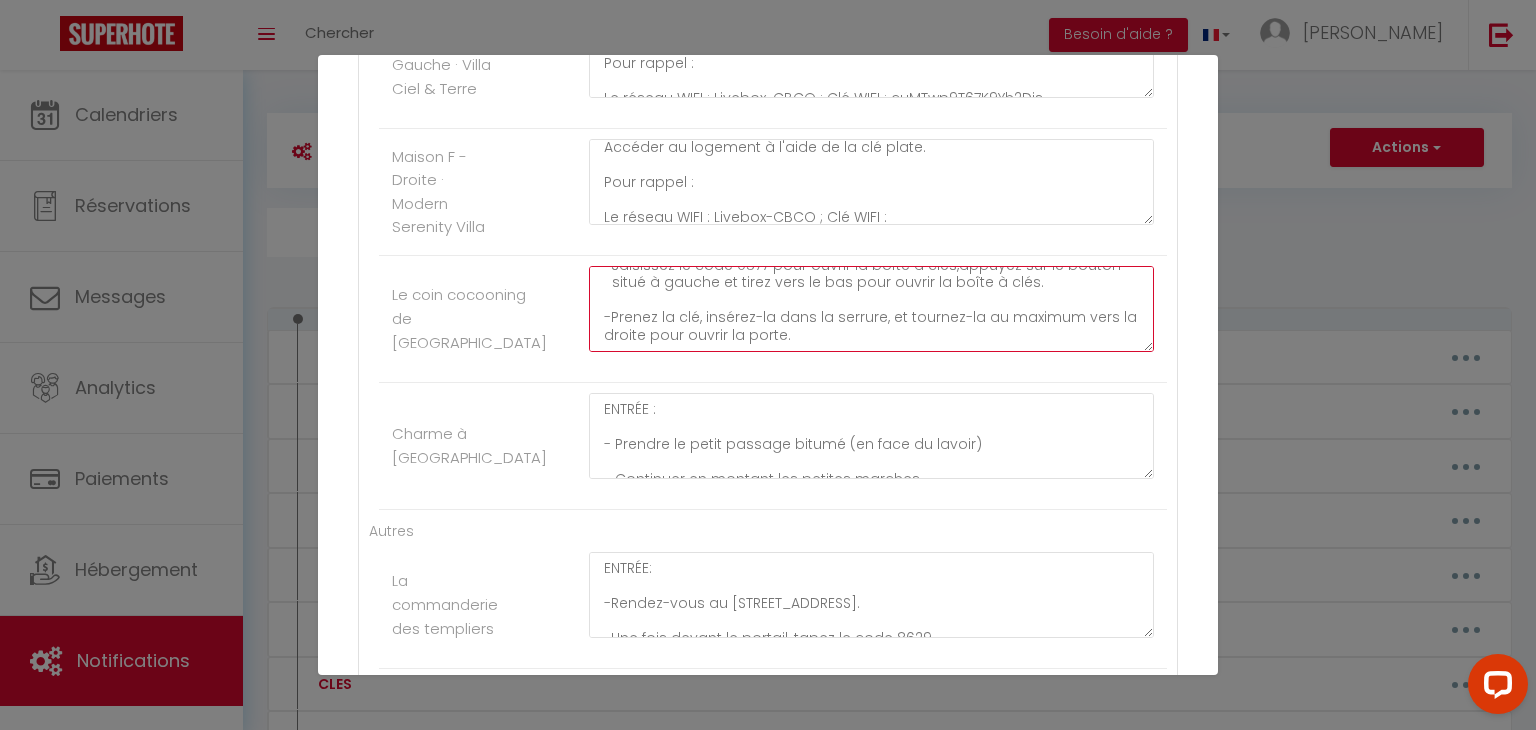 click on "ENTRÉE :
-Rendez-vous au [STREET_ADDRESS][PERSON_NAME].
-Saisissez le code 9713 sur le clavier, appuyez fermement sur les touches,
puis poussez la porte pour entrer.
-Prenez à gauche juste avant l'escalier.
-Dirigez-vous à gauche vers la cour.
-Prenez à droite une fois dans la cour.
-Montez les quatre petites marches.Votre logement sera le premier sur
votre gauche.
-Saisissez le code 0577 pour ouvrir la boîte à clés,appuyez sur le bouton
situé à gauche et tirez vers le bas pour ouvrir la boîte à clés.
-Prenez la clé, insérez-la dans la serrure, et tournez-la au maximum vers la droite pour ouvrir la porte." at bounding box center (871, -3483) 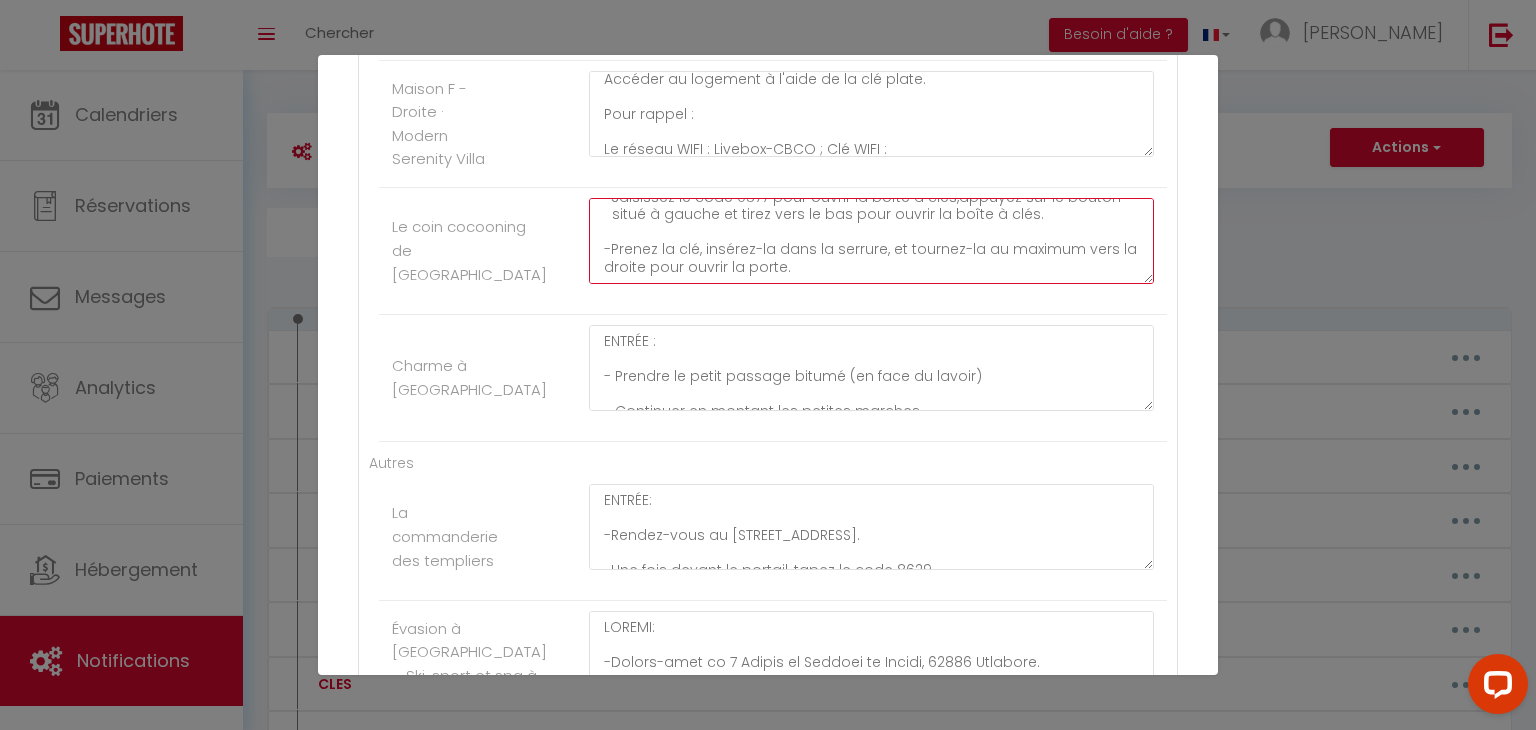 scroll, scrollTop: 4610, scrollLeft: 0, axis: vertical 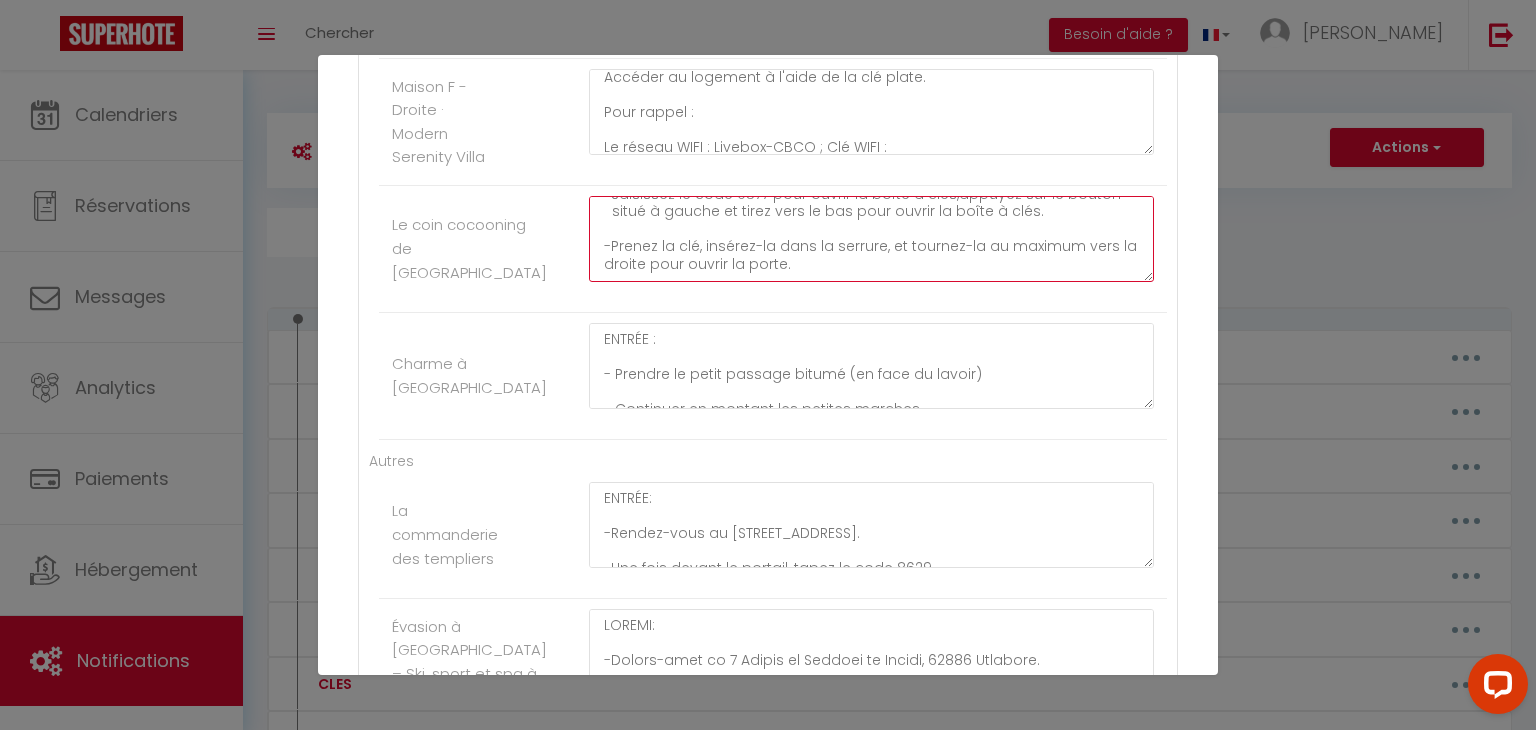 paste on "Pour rappel :
Le réseau WIFI : Livebox-CBCO ; Clé WIFI : cuMTwp9T67K9Yh2Djs" 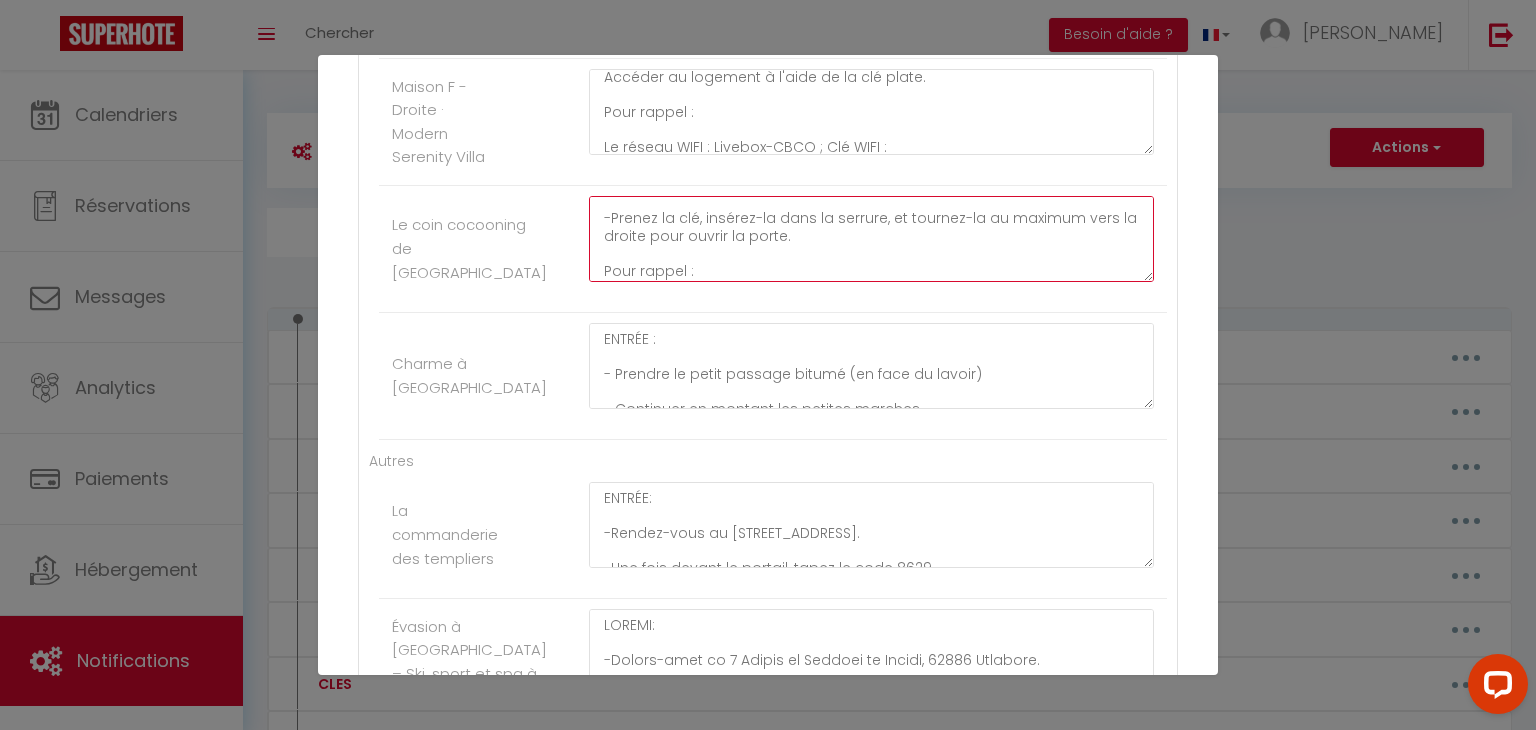 scroll, scrollTop: 361, scrollLeft: 0, axis: vertical 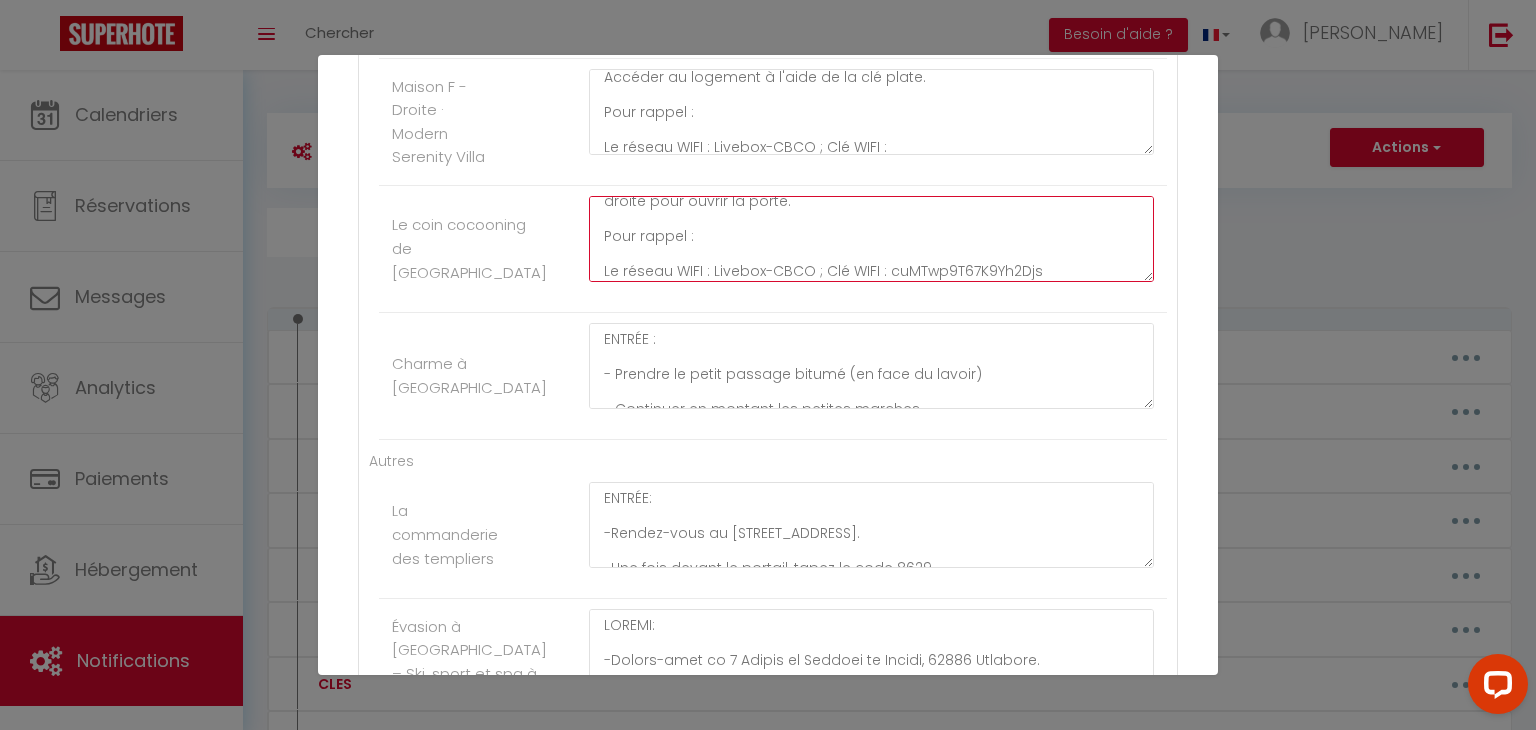 click on "ENTRÉE :
-Rendez-vous au [STREET_ADDRESS][PERSON_NAME].
-Saisissez le code 9713 sur le clavier, appuyez fermement sur les touches,
puis poussez la porte pour entrer.
-Prenez à gauche juste avant l'escalier.
-Dirigez-vous à gauche vers la cour.
-Prenez à droite une fois dans la cour.
-Montez les quatre petites marches.Votre logement sera le premier sur
votre gauche.
-Saisissez le code 0577 pour ouvrir la boîte à clés,appuyez sur le bouton
situé à gauche et tirez vers le bas pour ouvrir la boîte à clés.
-Prenez la clé, insérez-la dans la serrure, et tournez-la au maximum vers la droite pour ouvrir la porte.
Pour rappel :
Le réseau WIFI : Livebox-CBCO ; Clé WIFI : cuMTwp9T67K9Yh2Djs" at bounding box center (871, -3553) 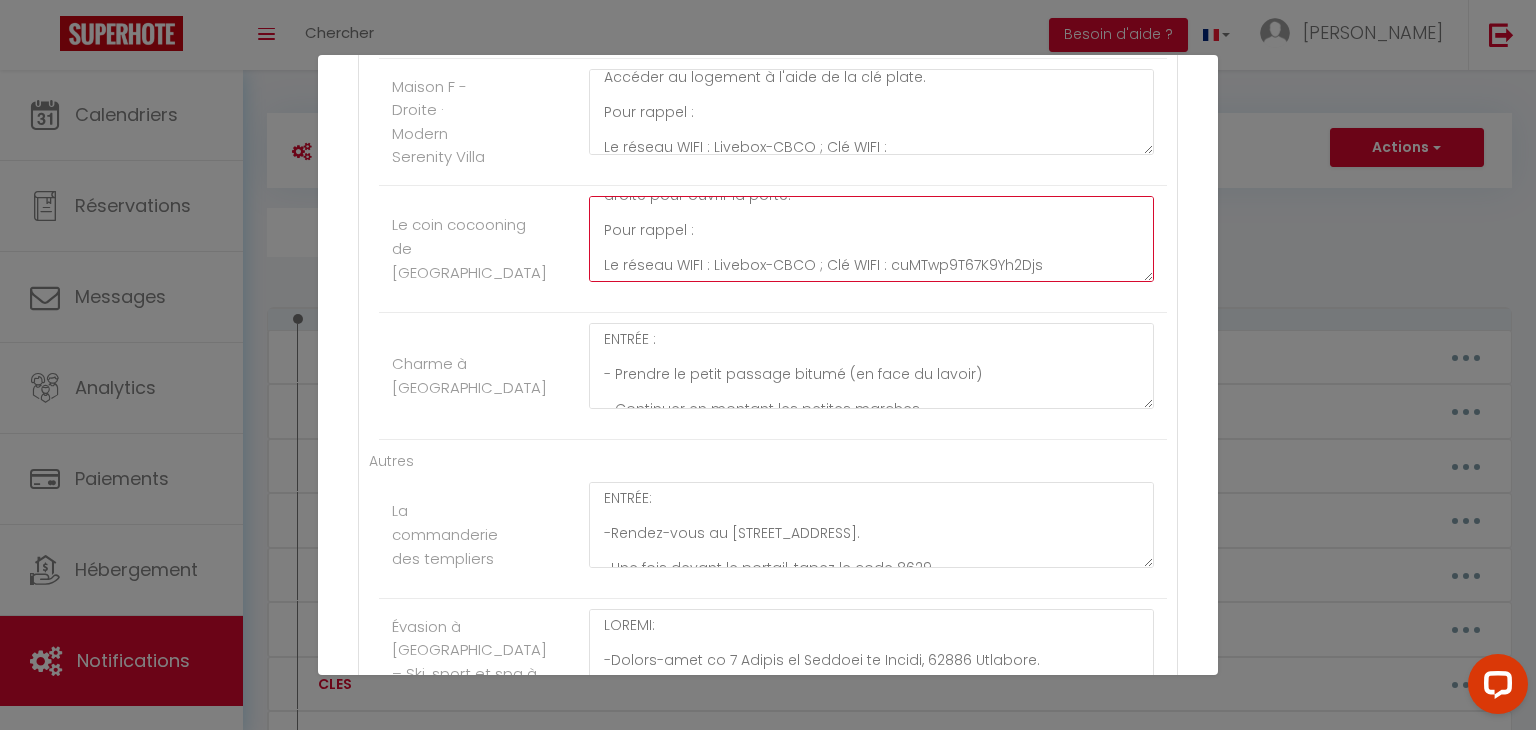 drag, startPoint x: 804, startPoint y: 297, endPoint x: 707, endPoint y: 304, distance: 97.25225 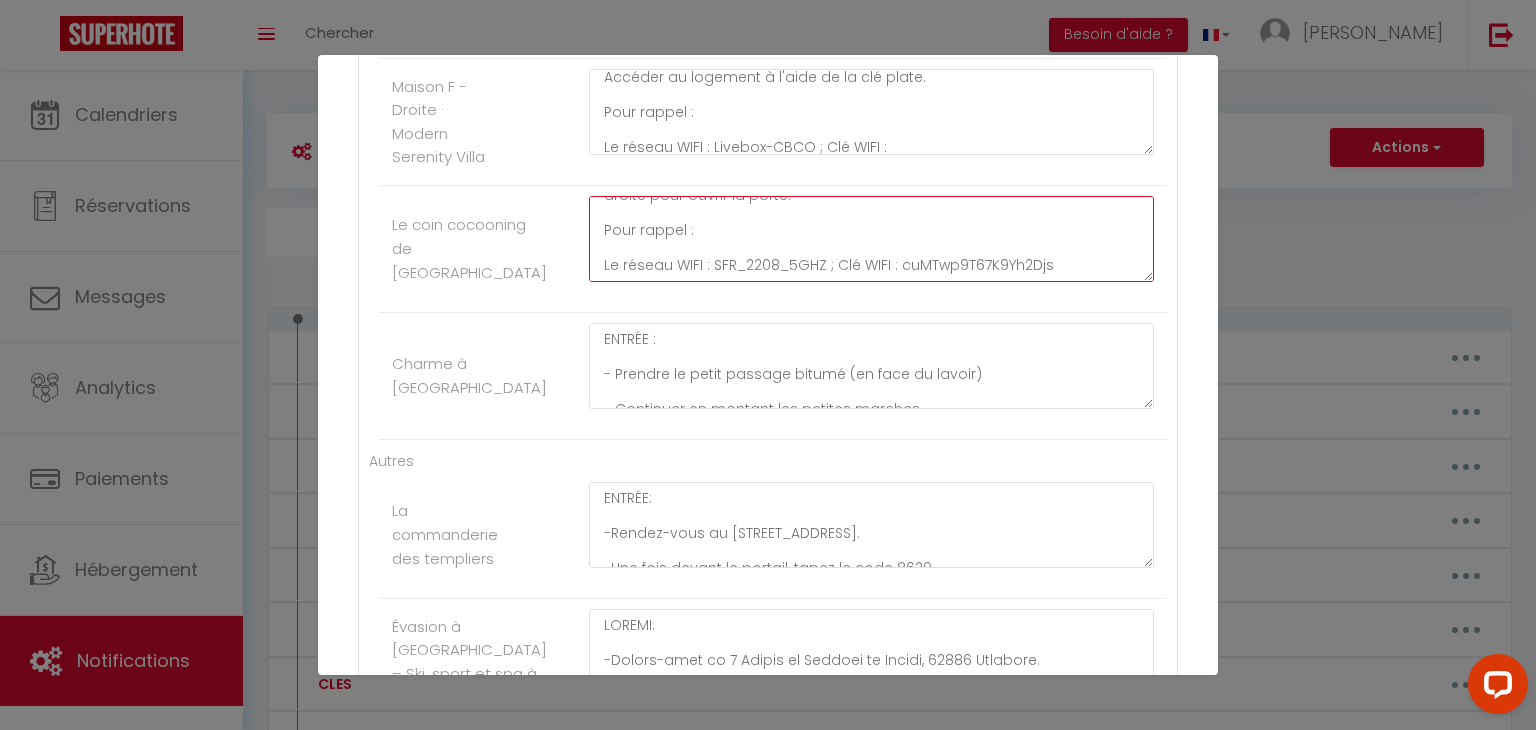 click on "ENTRÉE :
-Rendez-vous au [STREET_ADDRESS][PERSON_NAME].
-Saisissez le code 9713 sur le clavier, appuyez fermement sur les touches,
puis poussez la porte pour entrer.
-Prenez à gauche juste avant l'escalier.
-Dirigez-vous à gauche vers la cour.
-Prenez à droite une fois dans la cour.
-Montez les quatre petites marches.Votre logement sera le premier sur
votre gauche.
-Saisissez le code 0577 pour ouvrir la boîte à clés,appuyez sur le bouton
situé à gauche et tirez vers le bas pour ouvrir la boîte à clés.
-Prenez la clé, insérez-la dans la serrure, et tournez-la au maximum vers la droite pour ouvrir la porte.
Pour rappel :
Le réseau WIFI : SFR_2208_5GHZ ; Clé WIFI : cuMTwp9T67K9Yh2Djs" at bounding box center [871, -3553] 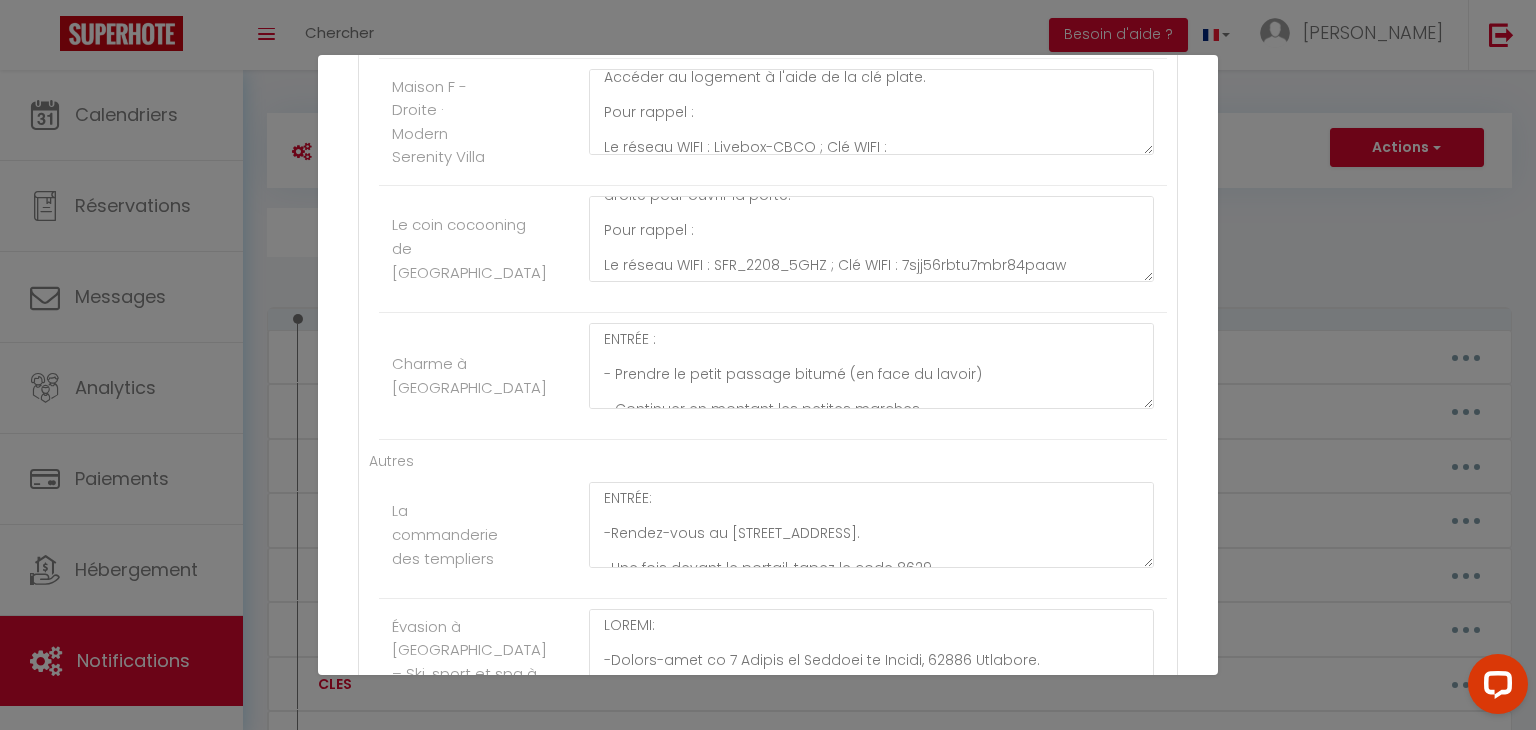 click on "Charme à Cambo     ENTRÉE :
- Prendre le petit passage bitumé (en face du lavoir)
- Continuer en montant les petites marches
- Sur votre gauche vous apercevez une boîte aux lettres, un passage avec des marches qui descendent sur un pallier en gazon artificiel
- Descendez ces marches
- Il y a une boite à clef au mur à côté de la porte d'entrée, derrière le volet en bois rouge s'il est fermé ouvrez le, puis tapez le code : 3826
- Ouvrez la boite, prenez les clefs, vous pouvez entrer
INFORMATIONS PRATIQUES POUR VOTRE SÉJOUR :
Pour vous stationner : Vous pouvez vous garer dans la rue au-dessus du [MEDICAL_DATA] ou sur le parking au-dessus, mais surtout pas devant les portails des environs." at bounding box center [773, -3416] 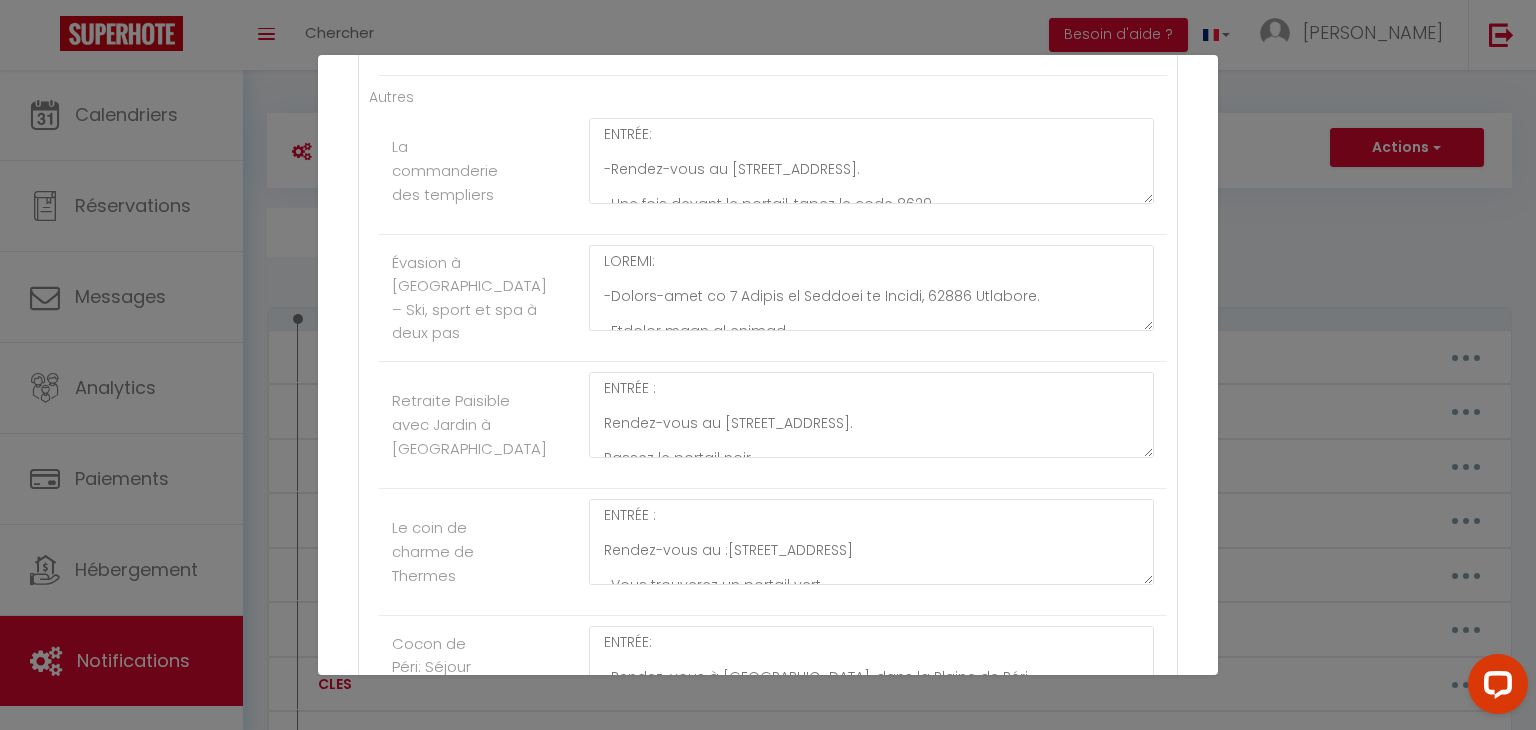 scroll, scrollTop: 4976, scrollLeft: 0, axis: vertical 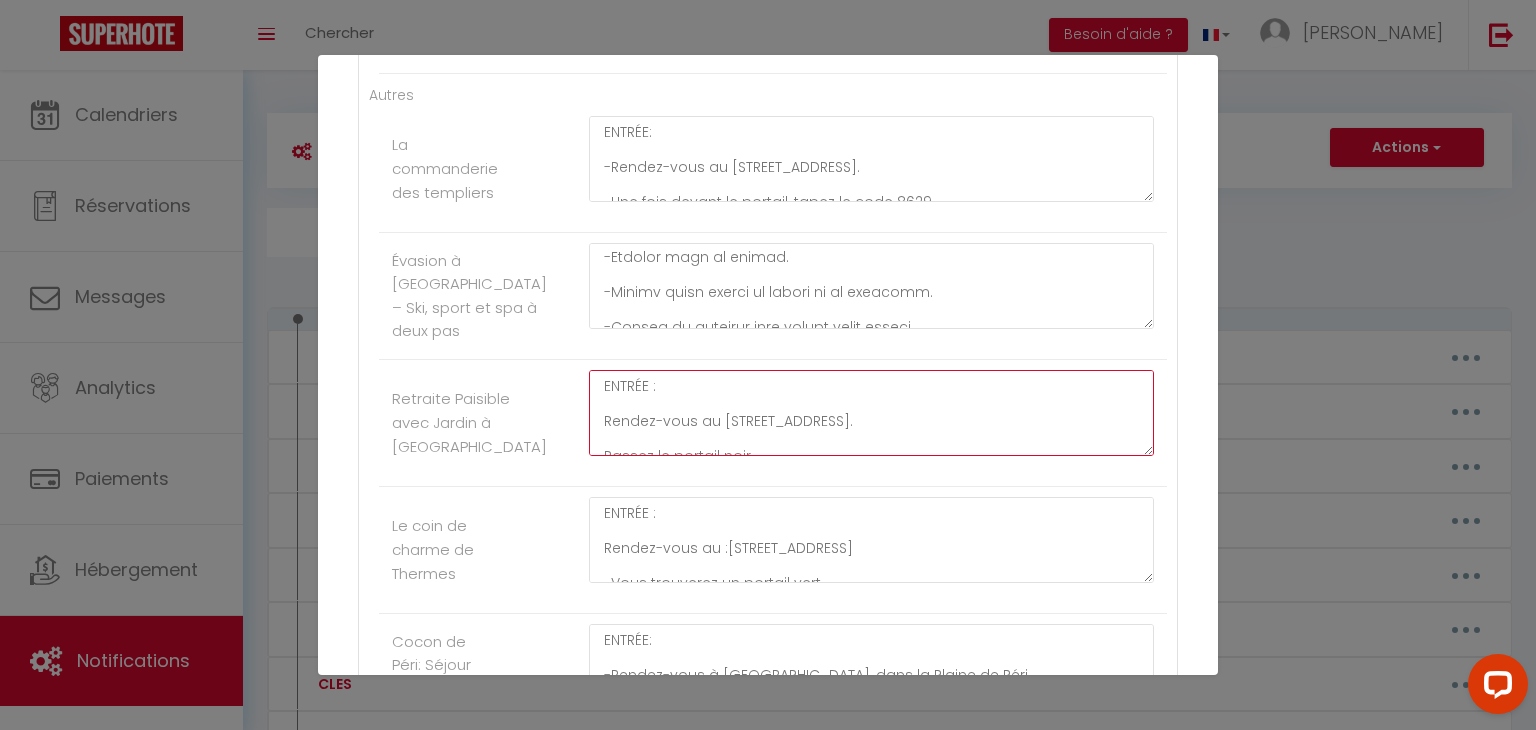 click on "ENTRÉE :
Rendez-vous au [STREET_ADDRESS].
Passez le portail noir.
Avancez jusqu’au petit portail vert.
Le digicode se trouve sur le côté droit du portail. Tapez le code 3148 pour l’ouvrir.
Continuez tout droit. L’immeuble Aviso se trouve sur votre gauche.
Une fois derrière l’immeuble, vous verrez le portail blanc au RDC
La boîte à clés se trouve à droite du portail blanc, vers l’arrière, derrière les buissons.
Tapez le code 2003 pour l’ouvrir." at bounding box center [871, -4173] 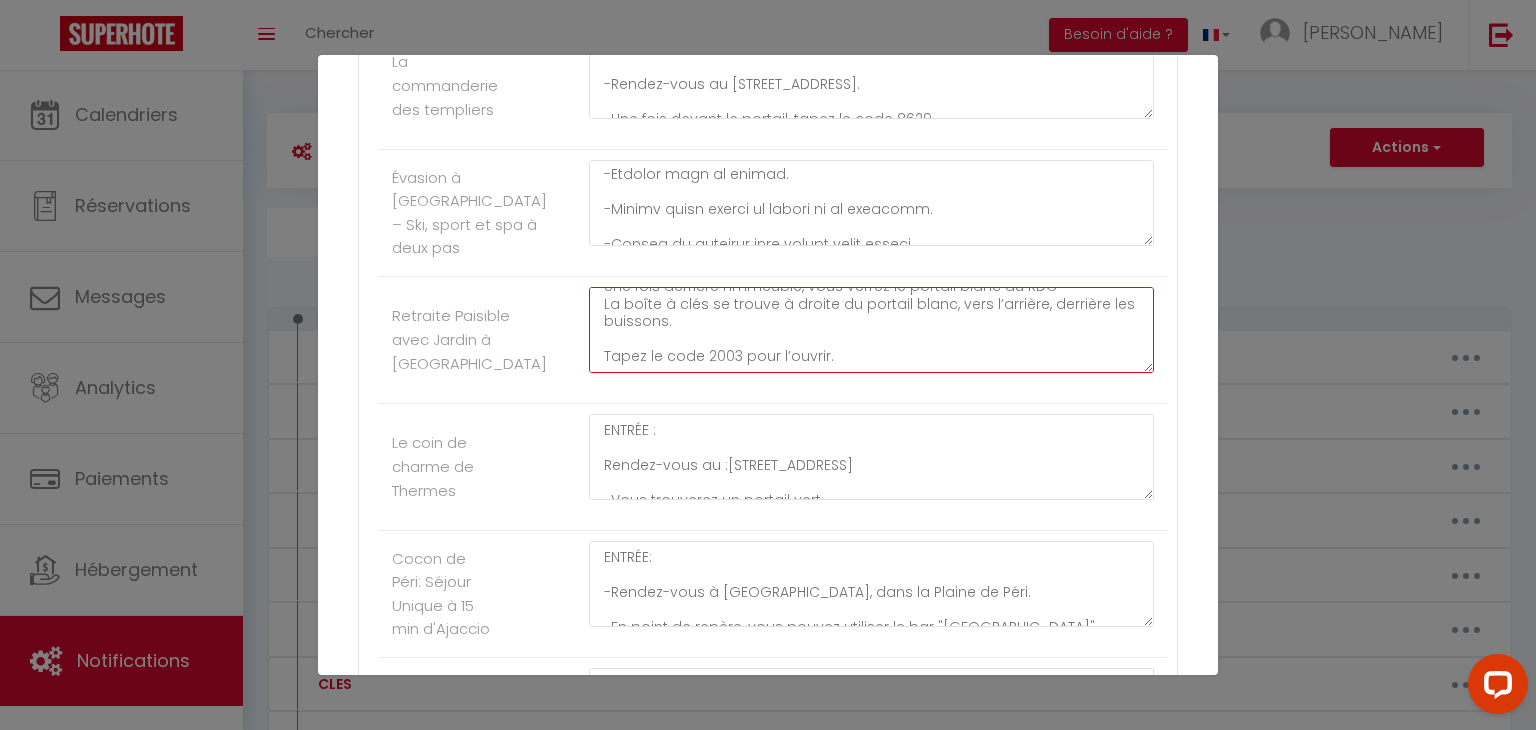 scroll, scrollTop: 5060, scrollLeft: 0, axis: vertical 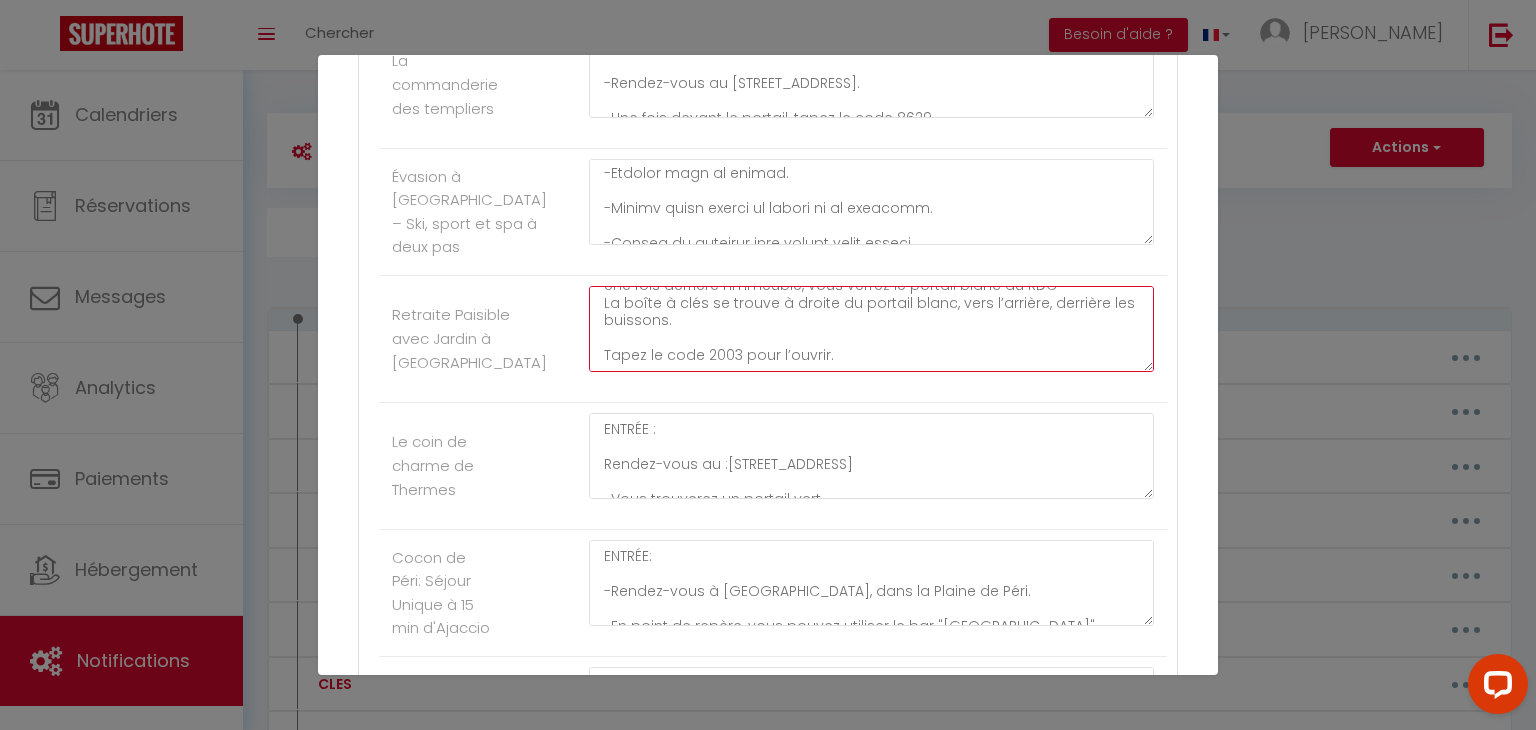 click on "ENTRÉE :
Rendez-vous au [STREET_ADDRESS].
Passez le portail noir.
Avancez jusqu’au petit portail vert.
Le digicode se trouve sur le côté droit du portail. Tapez le code 3148 pour l’ouvrir.
Continuez tout droit. L’immeuble Aviso se trouve sur votre gauche.
Une fois derrière l’immeuble, vous verrez le portail blanc au RDC
La boîte à clés se trouve à droite du portail blanc, vers l’arrière, derrière les buissons.
Tapez le code 2003 pour l’ouvrir." at bounding box center [871, -4257] 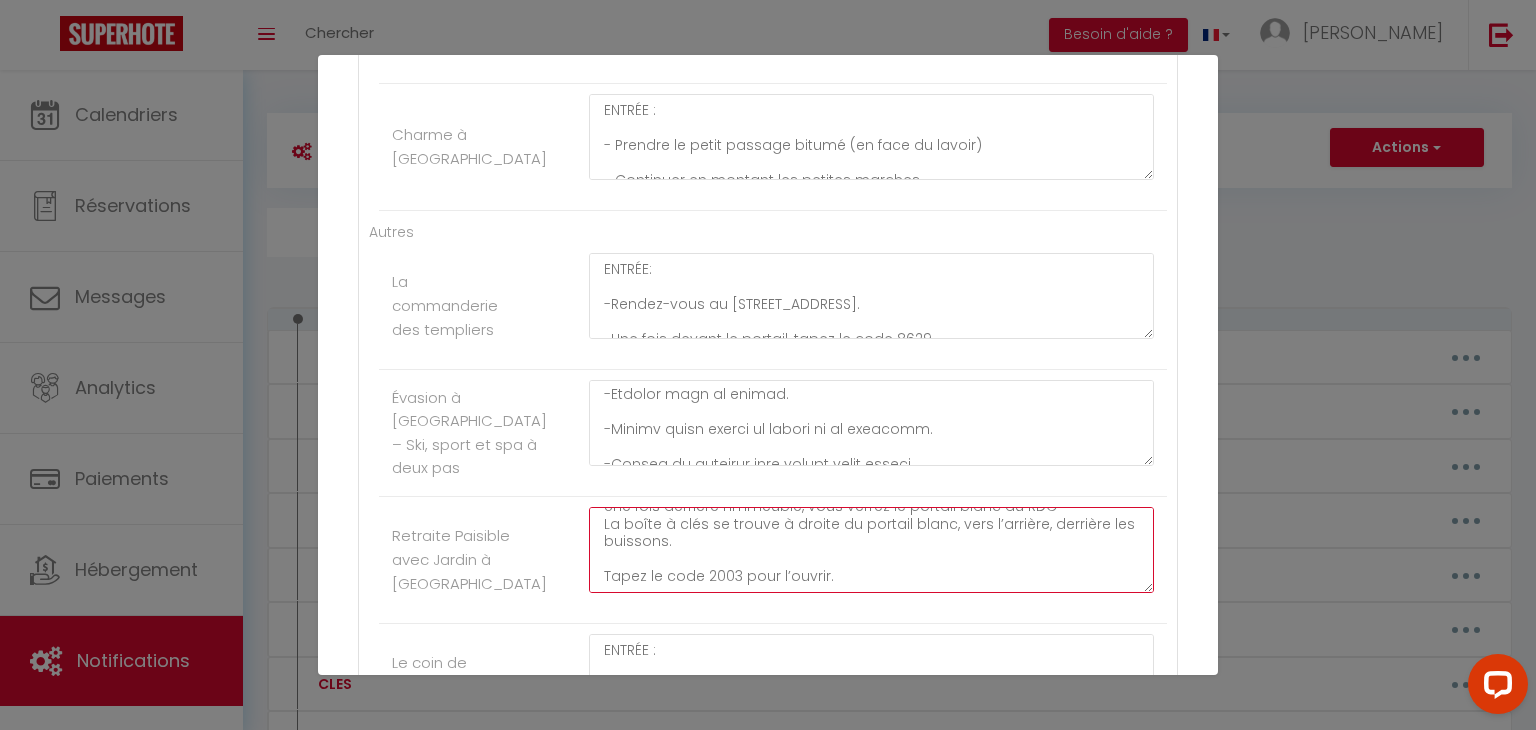 scroll, scrollTop: 4768, scrollLeft: 0, axis: vertical 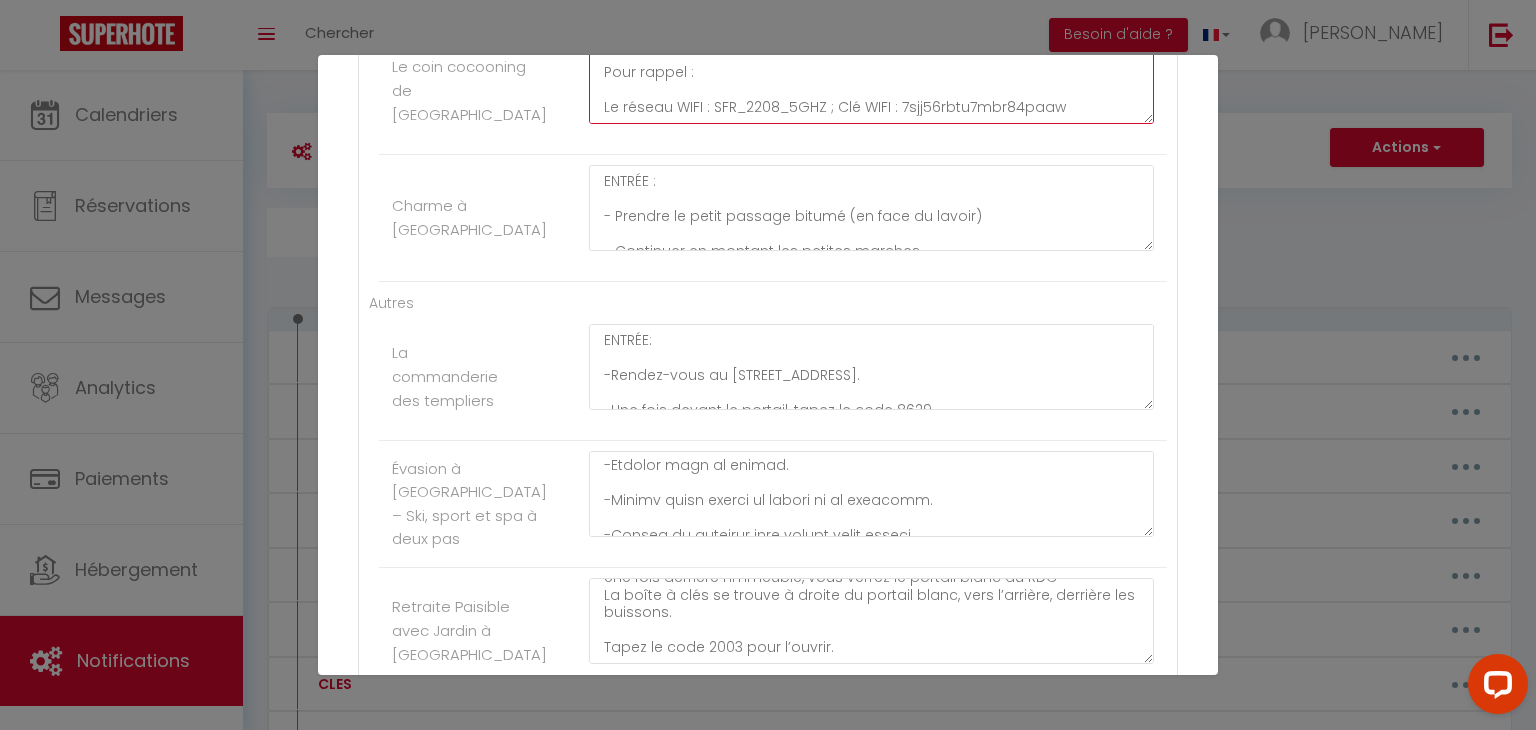 drag, startPoint x: 1069, startPoint y: 131, endPoint x: 590, endPoint y: 106, distance: 479.65195 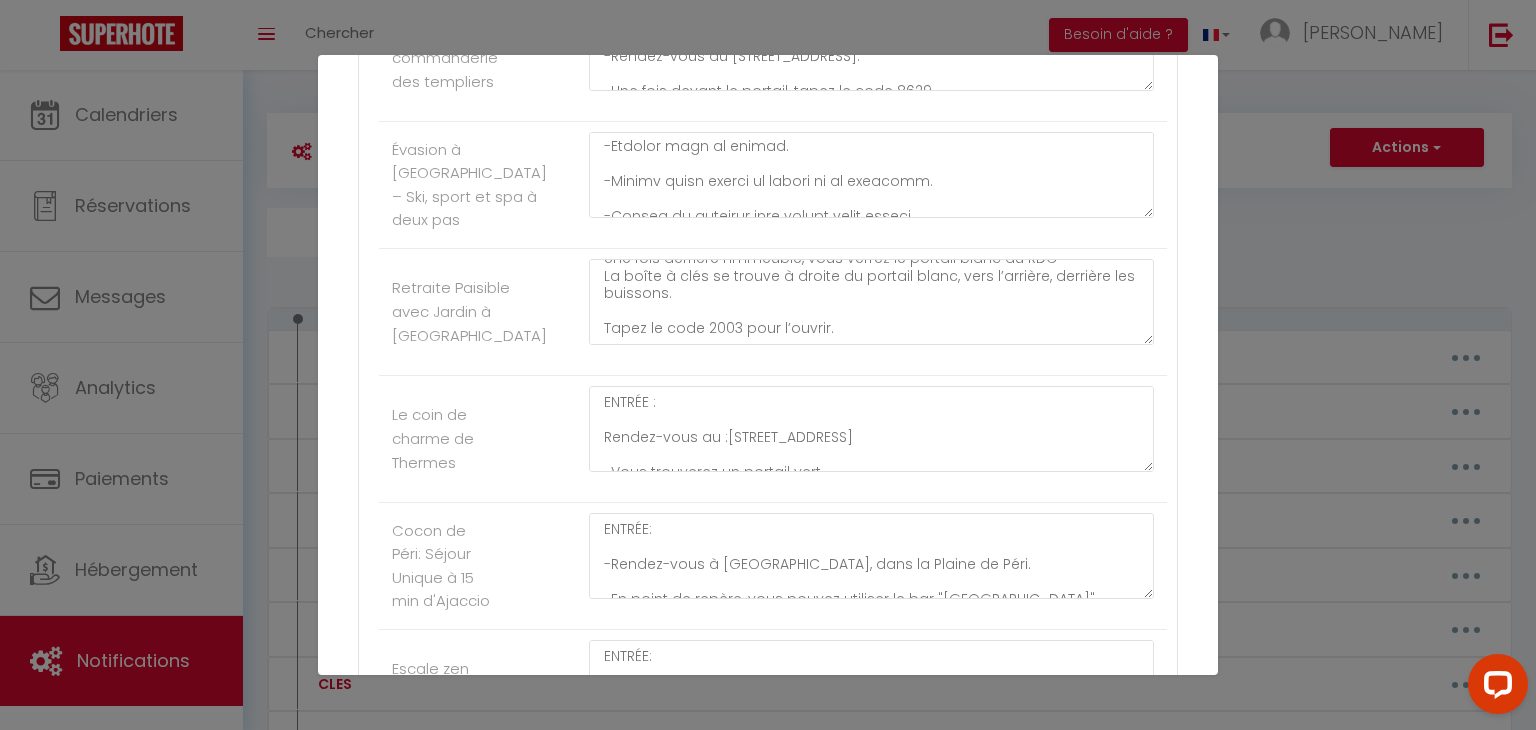 scroll, scrollTop: 5091, scrollLeft: 0, axis: vertical 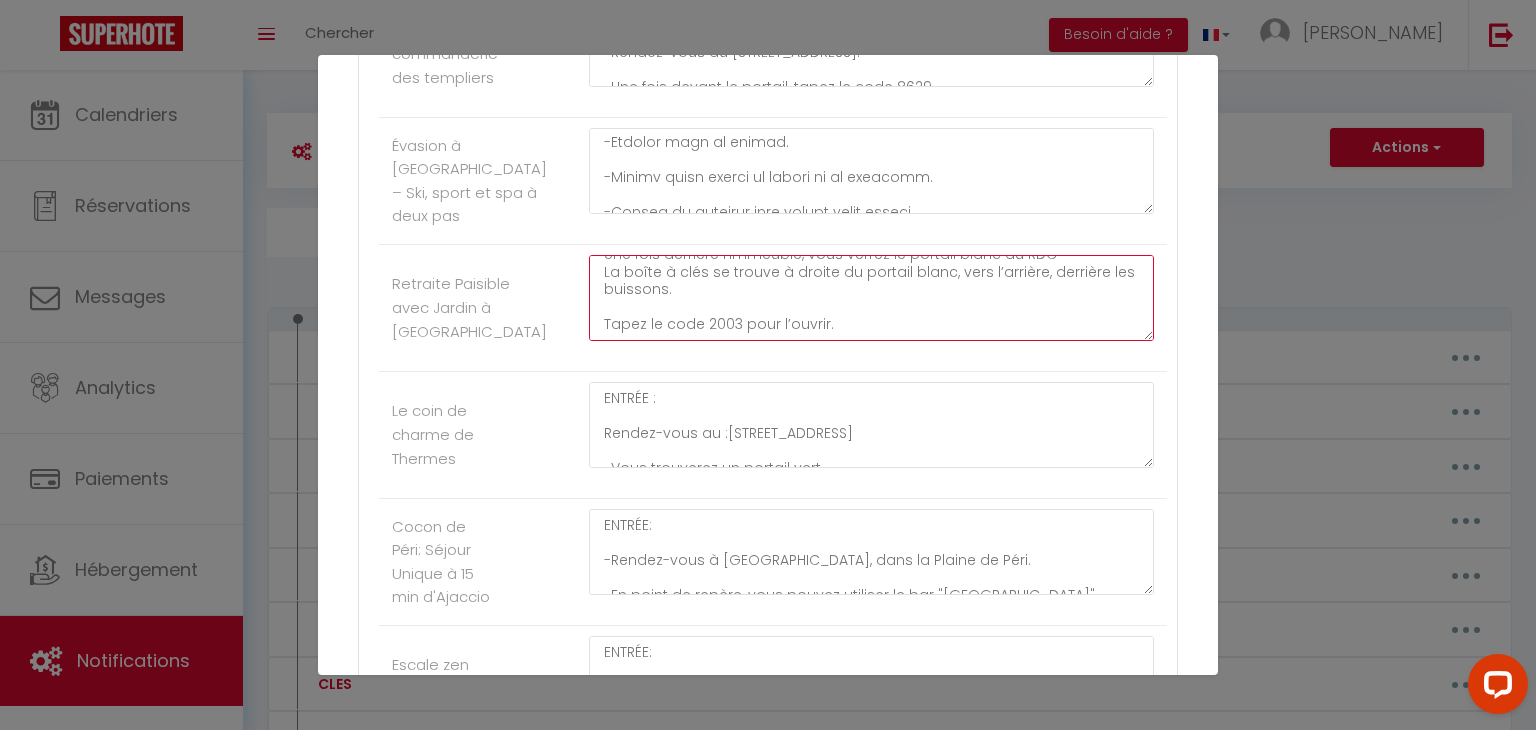 click on "ENTRÉE :
Rendez-vous au [STREET_ADDRESS].
Passez le portail noir.
Avancez jusqu’au petit portail vert.
Le digicode se trouve sur le côté droit du portail. Tapez le code 3148 pour l’ouvrir.
Continuez tout droit. L’immeuble Aviso se trouve sur votre gauche.
Une fois derrière l’immeuble, vous verrez le portail blanc au RDC
La boîte à clés se trouve à droite du portail blanc, vers l’arrière, derrière les buissons.
Tapez le code 2003 pour l’ouvrir." at bounding box center [871, -4288] 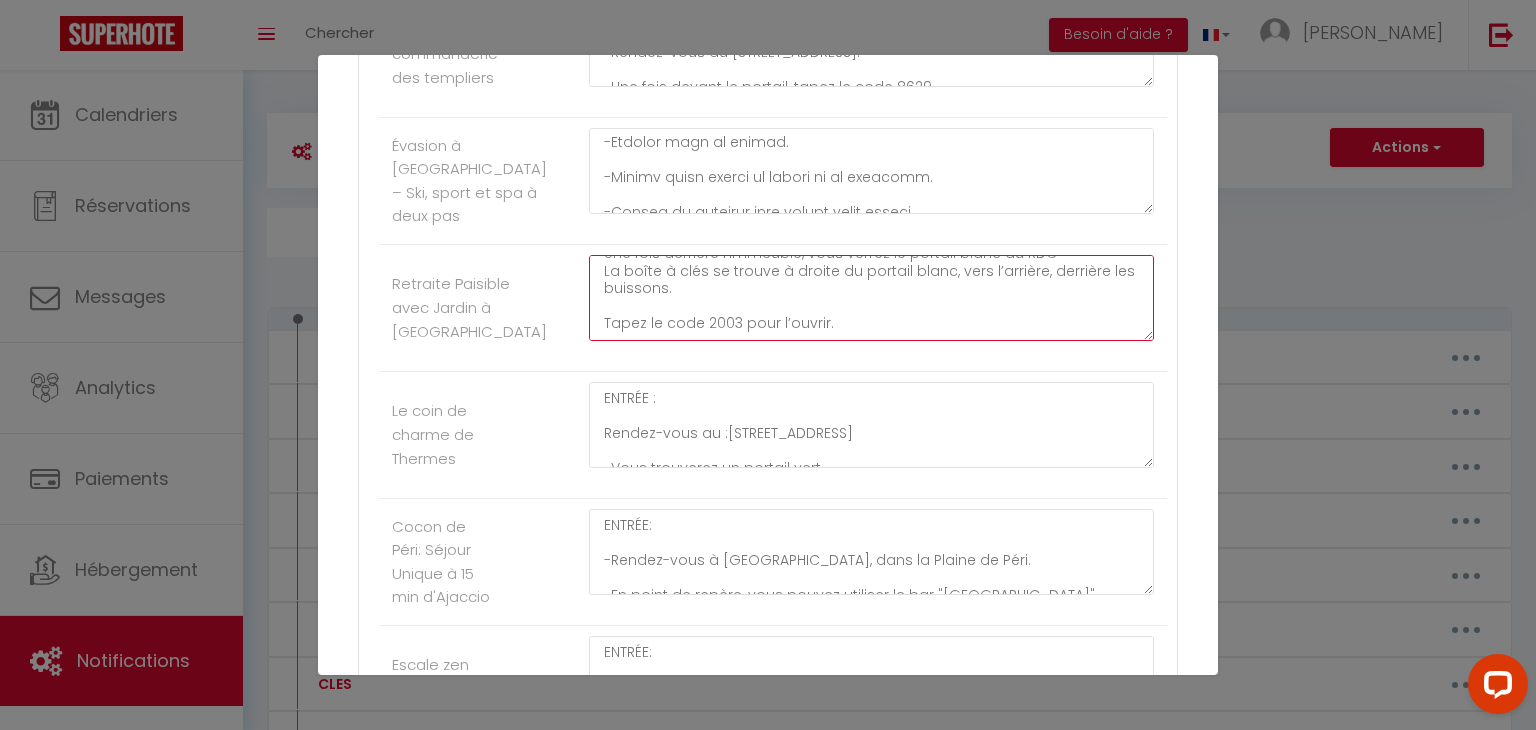 paste on "Pour rappel :
Le réseau WIFI : SFR_2208_5GHZ ; Clé WIFI : 7sjj56rbtu7mbr84paaw" 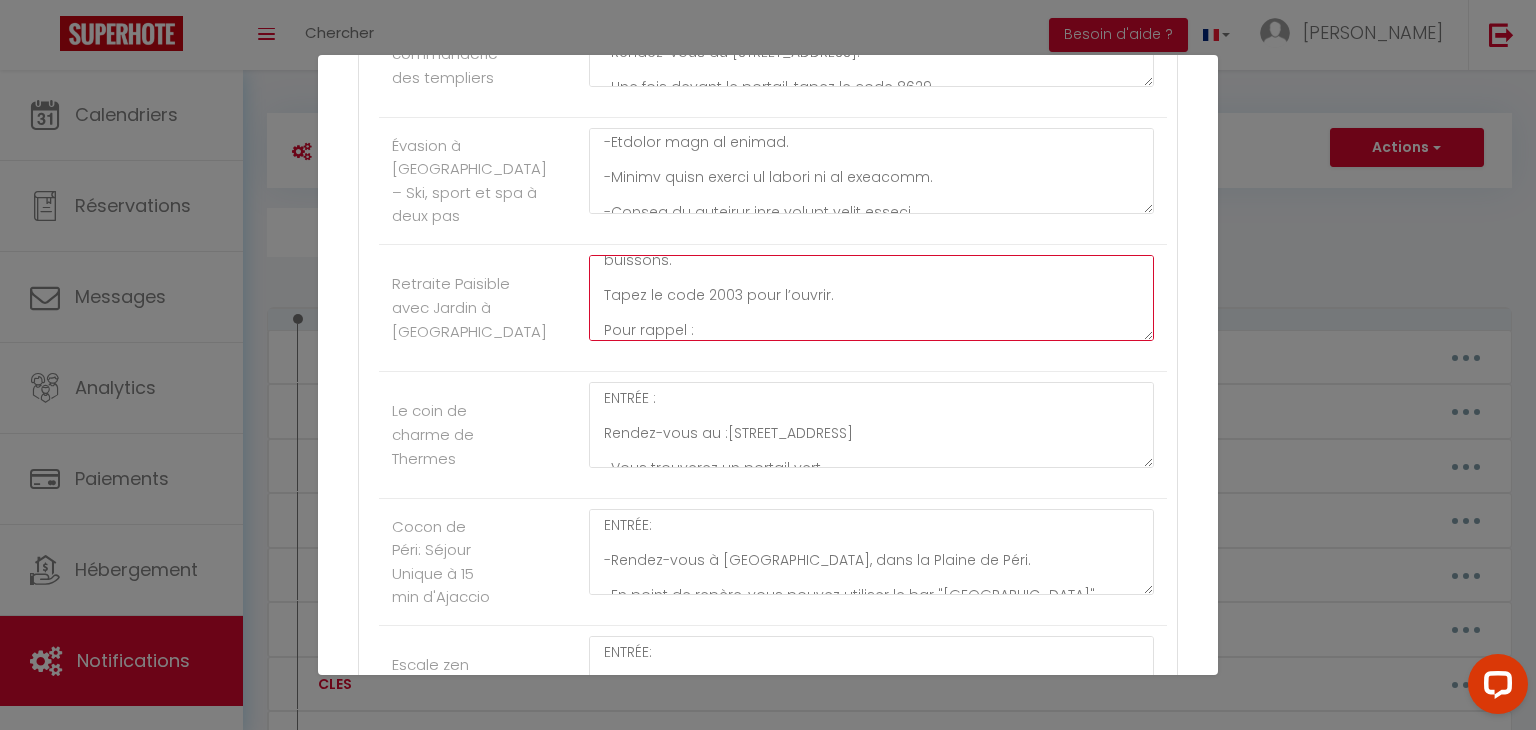 scroll, scrollTop: 308, scrollLeft: 0, axis: vertical 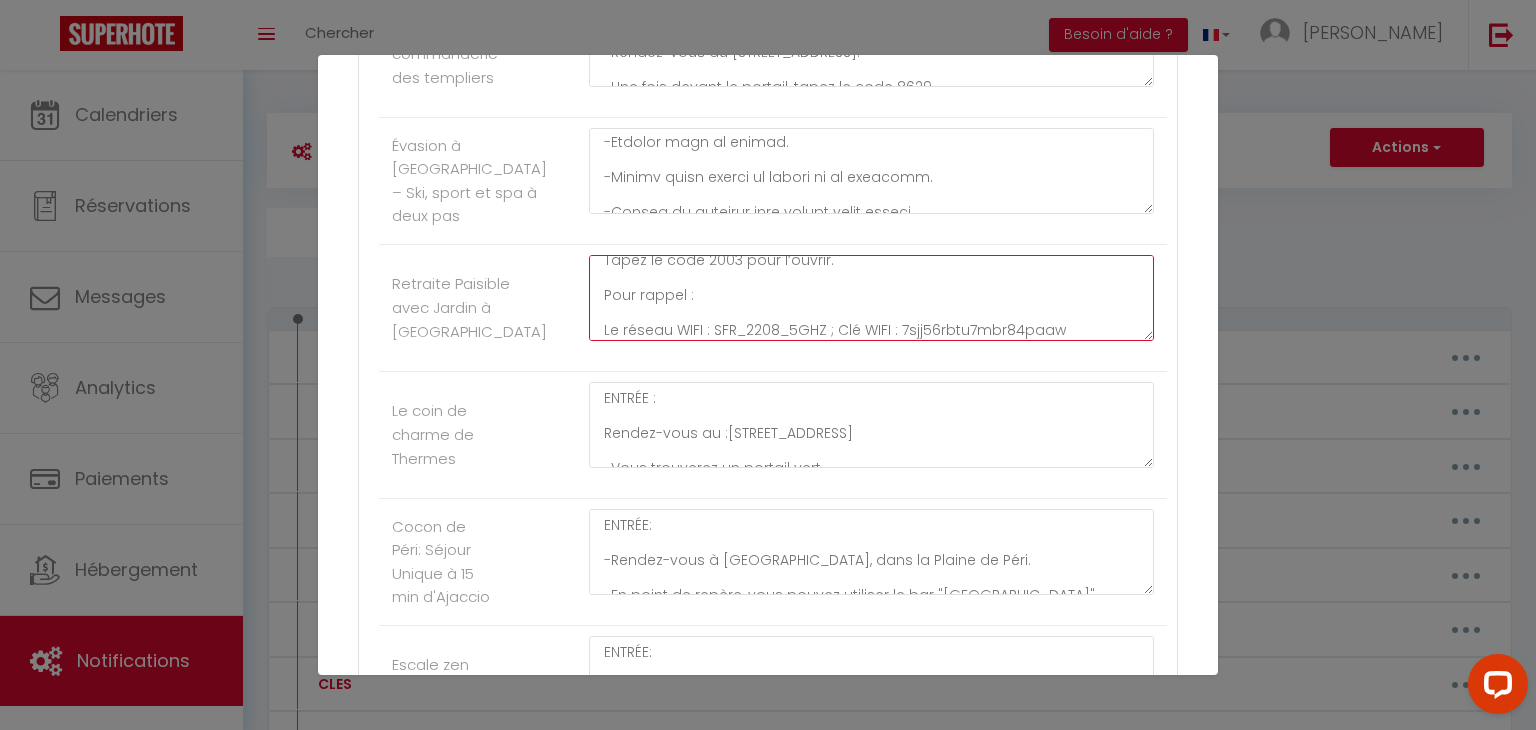 click on "ENTRÉE :
Rendez-vous au [STREET_ADDRESS].
Passez le portail noir.
Avancez jusqu’au petit portail vert.
Le digicode se trouve sur le côté droit du portail. Tapez le code 3148 pour l’ouvrir.
Continuez tout droit. L’immeuble Aviso se trouve sur votre gauche.
Une fois derrière l’immeuble, vous verrez le portail blanc au RDC
La boîte à clés se trouve à droite du portail blanc, vers l’arrière, derrière les buissons.
Tapez le code 2003 pour l’ouvrir.
Pour rappel :
Le réseau WIFI : SFR_2208_5GHZ ; Clé WIFI : 7sjj56rbtu7mbr84paaw" at bounding box center (871, -4288) 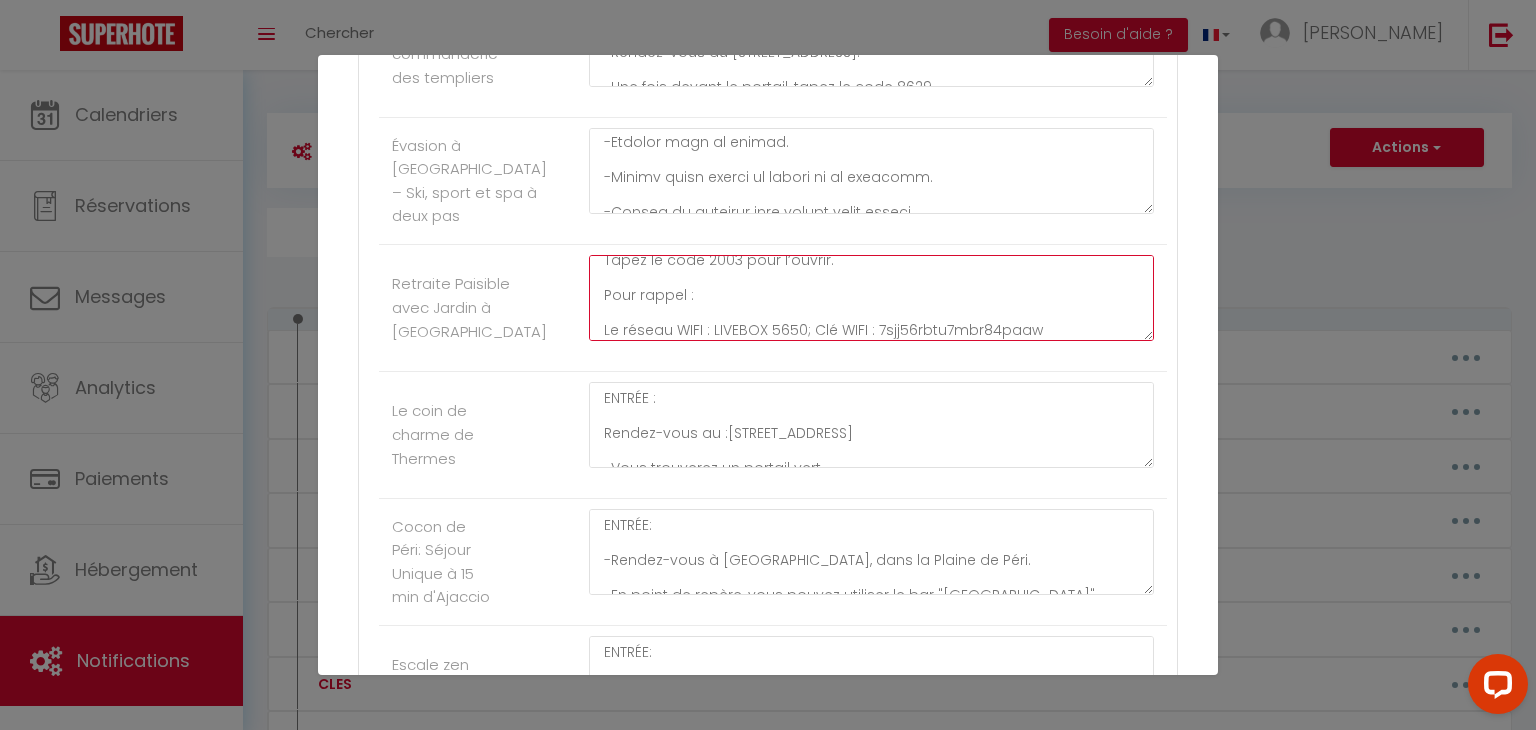 click on "ENTRÉE :
Rendez-vous au [STREET_ADDRESS].
Passez le portail noir.
Avancez jusqu’au petit portail vert.
Le digicode se trouve sur le côté droit du portail. Tapez le code 3148 pour l’ouvrir.
Continuez tout droit. L’immeuble Aviso se trouve sur votre gauche.
Une fois derrière l’immeuble, vous verrez le portail blanc au RDC
La boîte à clés se trouve à droite du portail blanc, vers l’arrière, derrière les buissons.
Tapez le code 2003 pour l’ouvrir.
Pour rappel :
Le réseau WIFI : LIVEBOX 5650; Clé WIFI : 7sjj56rbtu7mbr84paaw" at bounding box center (871, -4288) 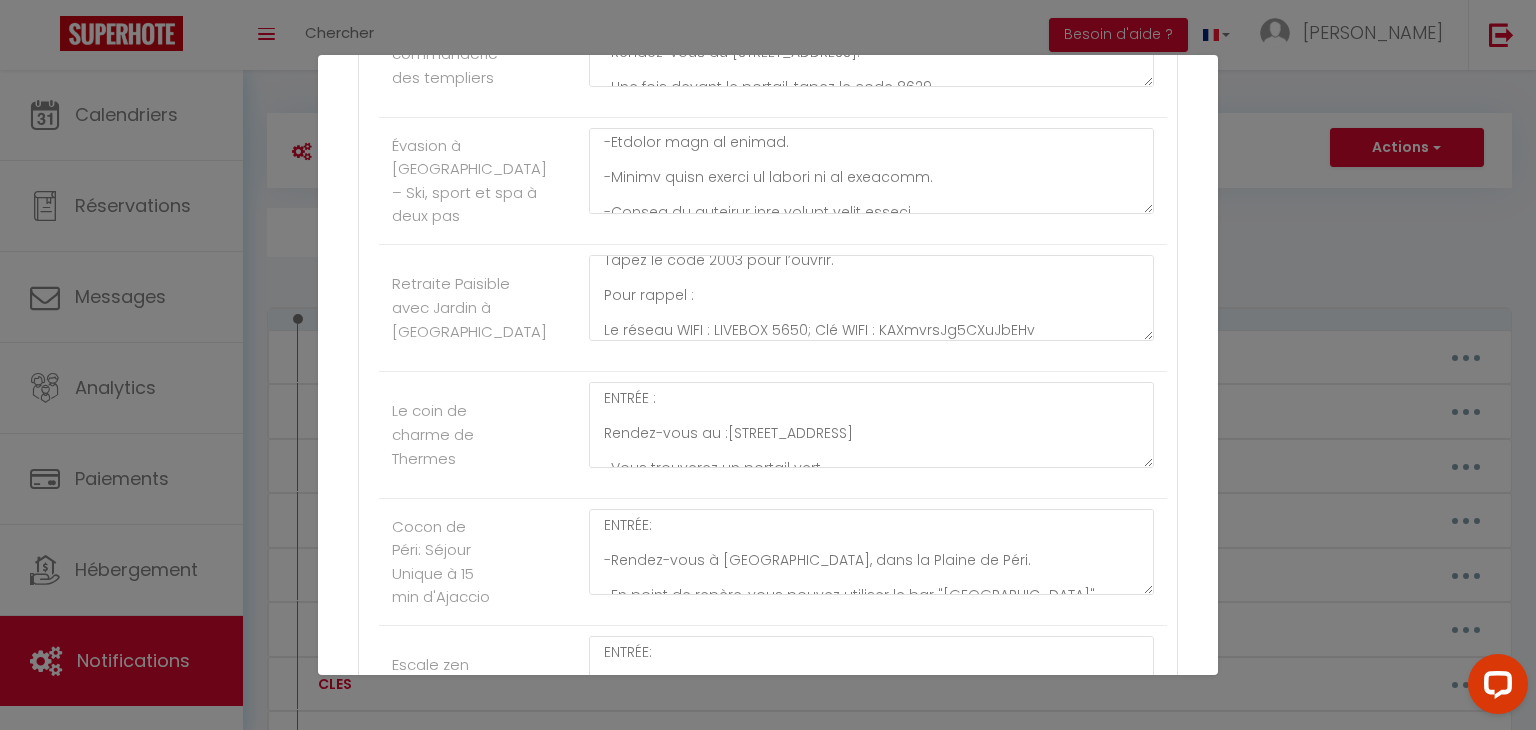 click on "ENTRÉE :
Rendez-vous au [STREET_ADDRESS].
Passez le portail noir.
Avancez jusqu’au petit portail vert.
Le digicode se trouve sur le côté droit du portail. Tapez le code 3148 pour l’ouvrir.
Continuez tout droit. L’immeuble Aviso se trouve sur votre gauche.
Une fois derrière l’immeuble, vous verrez le portail blanc au RDC
La boîte à clés se trouve à droite du portail blanc, vers l’arrière, derrière les buissons.
Tapez le code 2003 pour l’ouvrir.
Pour rappel :
Le réseau WIFI : LIVEBOX 5650; Clé WIFI : KAXmvrsJg5CXuJbEHv" at bounding box center (871, -4278) 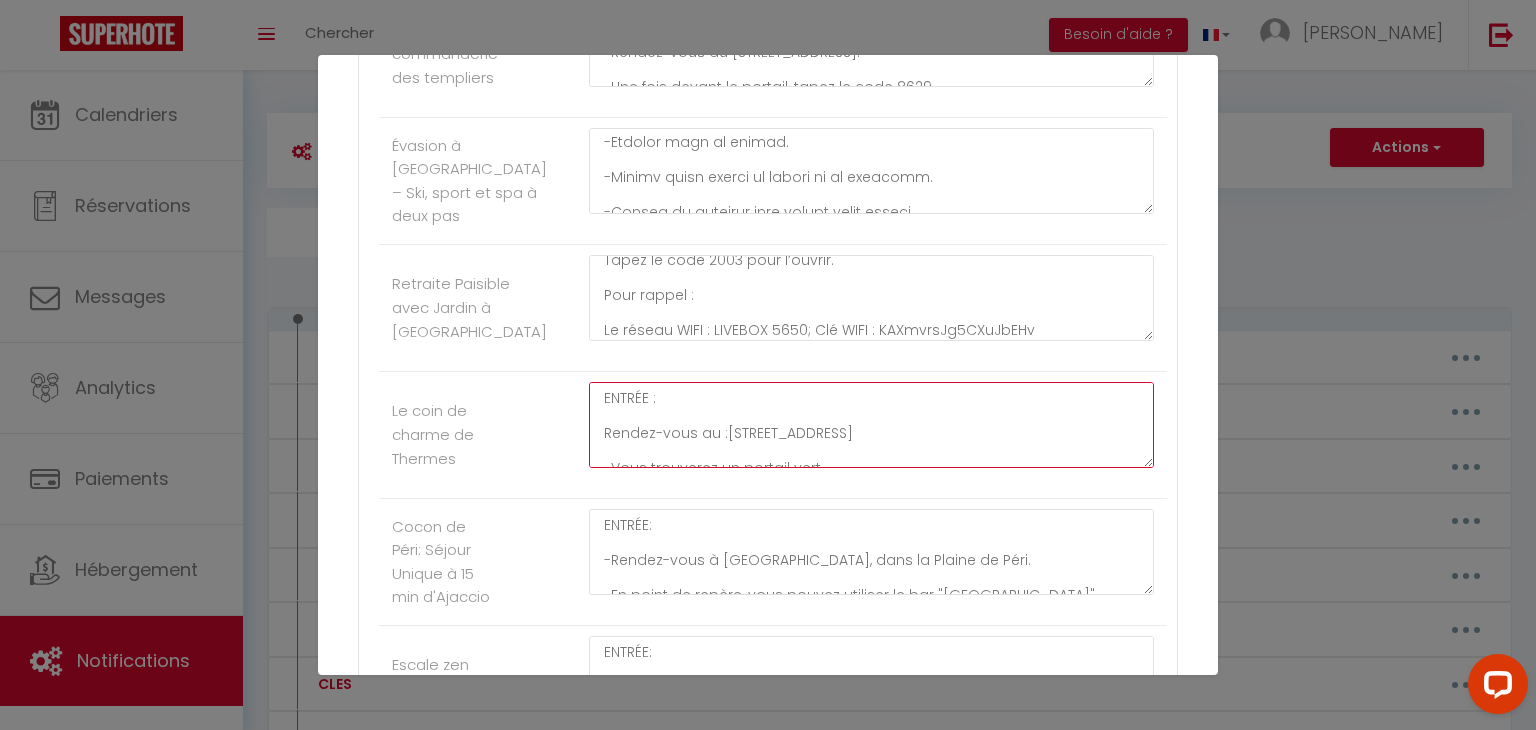 click on "ENTRÉE :
Rendez-vous au :[STREET_ADDRESS]
-Vous trouverez un portail vert.
-Tournez la poignée pour l’ouvrir, puis pensez à bien le refermer derrière
vous.
-Montez les escaliers.
-Vous verrez une boîte à clés accrochée au barreau noir.
-Ouvrez le capot de la boîte et entrez le code : 2302.
-Prenez la clé bleue
-La porte du logement est juste en face de vous, une fois la clé
récupérée." at bounding box center (871, -4161) 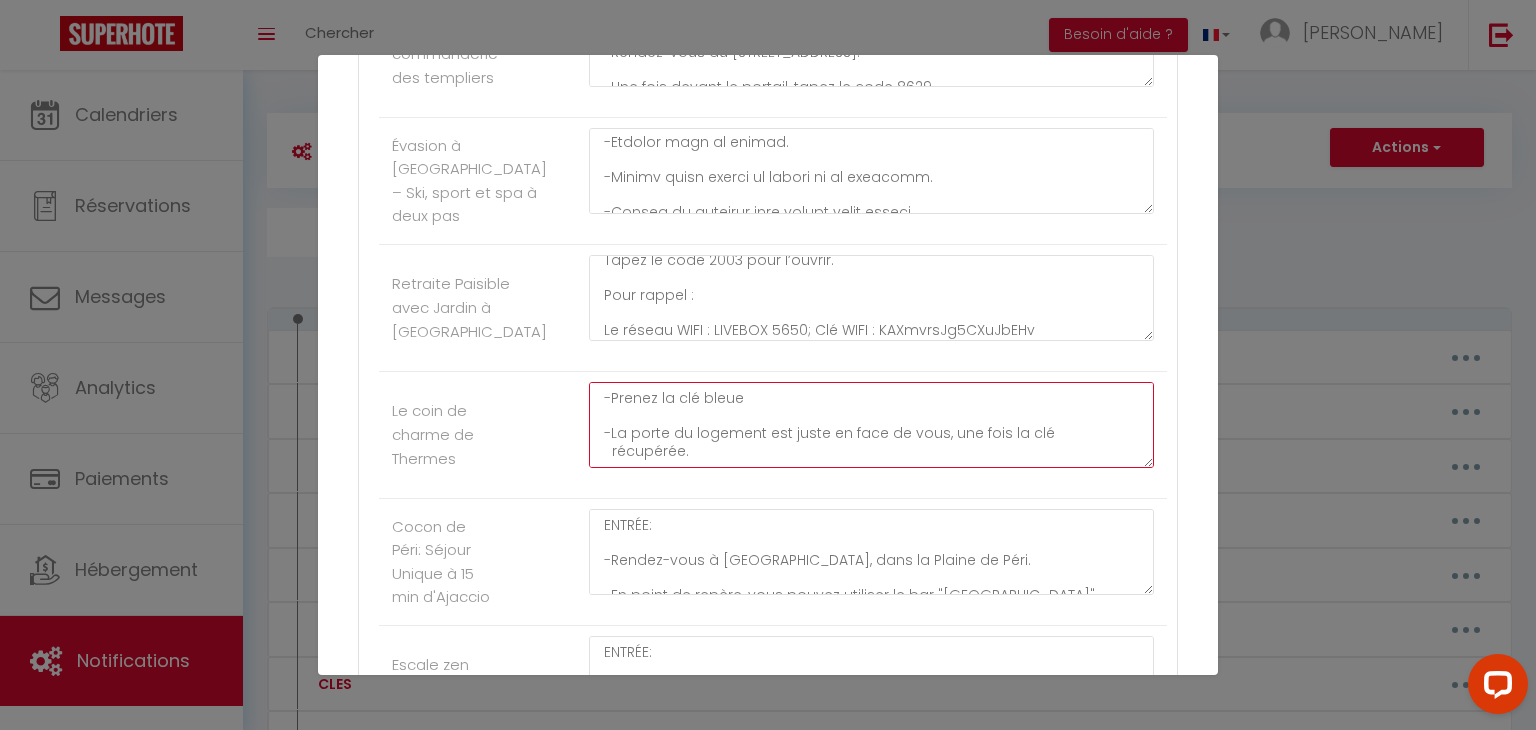 scroll, scrollTop: 5184, scrollLeft: 0, axis: vertical 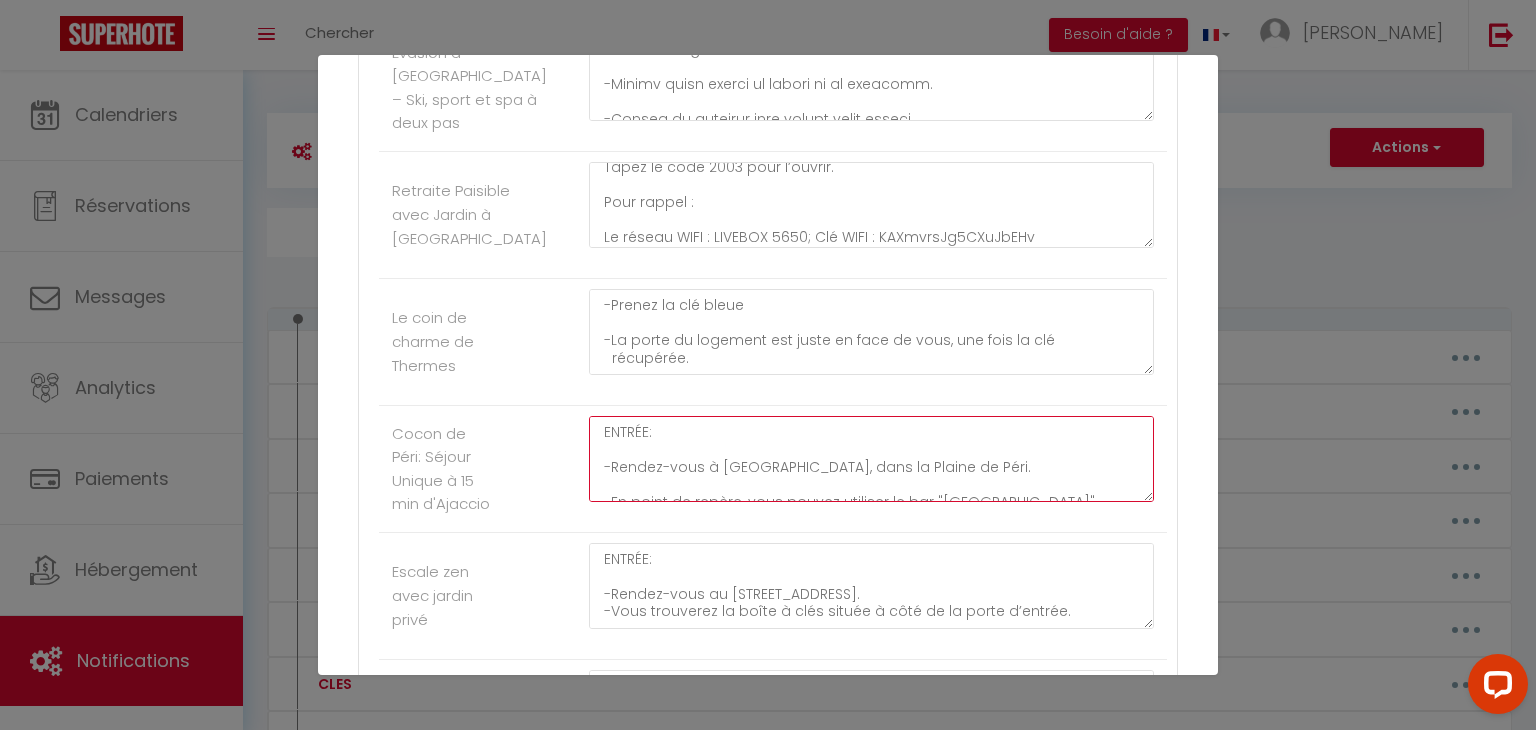 click on "ENTRÉE:
-Rendez-vous à [GEOGRAPHIC_DATA], dans la Plaine de Péri.
-En point de repère, vous pouvez utiliser le bar "[GEOGRAPHIC_DATA]".
-Depuis le bar, avancez tout droit en gardant le bar sur votre gauche.
-Passez la première intersection, puis [GEOGRAPHIC_DATA] à droite à la deuxième
intersection.
-Continuez tout droit jusqu’à apercevoir un portail vert.
-La boîte à clés est accrochée sur le pilier gauche du portail.
-Entrez le code 2302, puis appuyez sur la gâchette noire pour ouvrir la
boîte.
-Prenez la clé.
-Le logement se trouve juste en face du portail, c’est la porte
directement devant vous." at bounding box center (871, -4127) 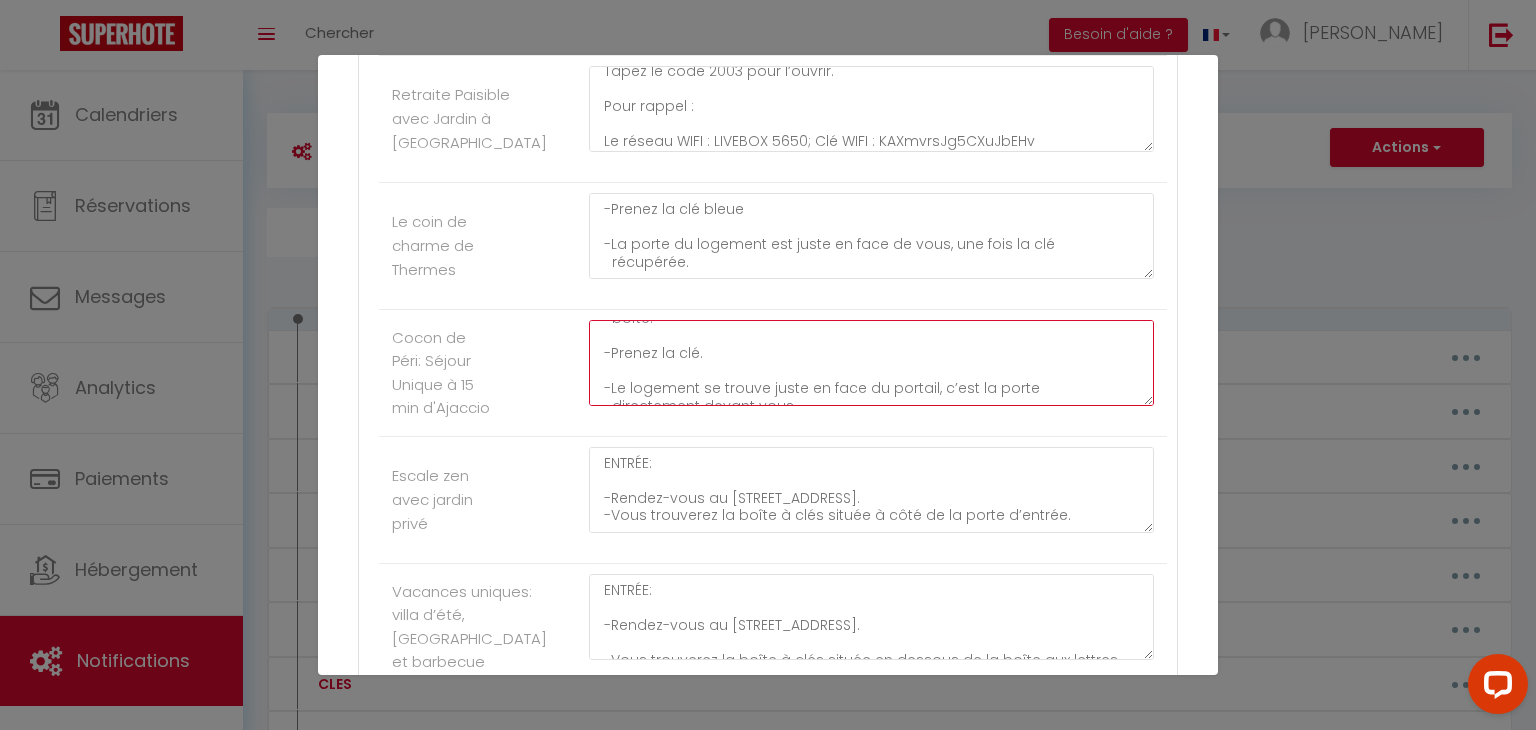 scroll, scrollTop: 5280, scrollLeft: 0, axis: vertical 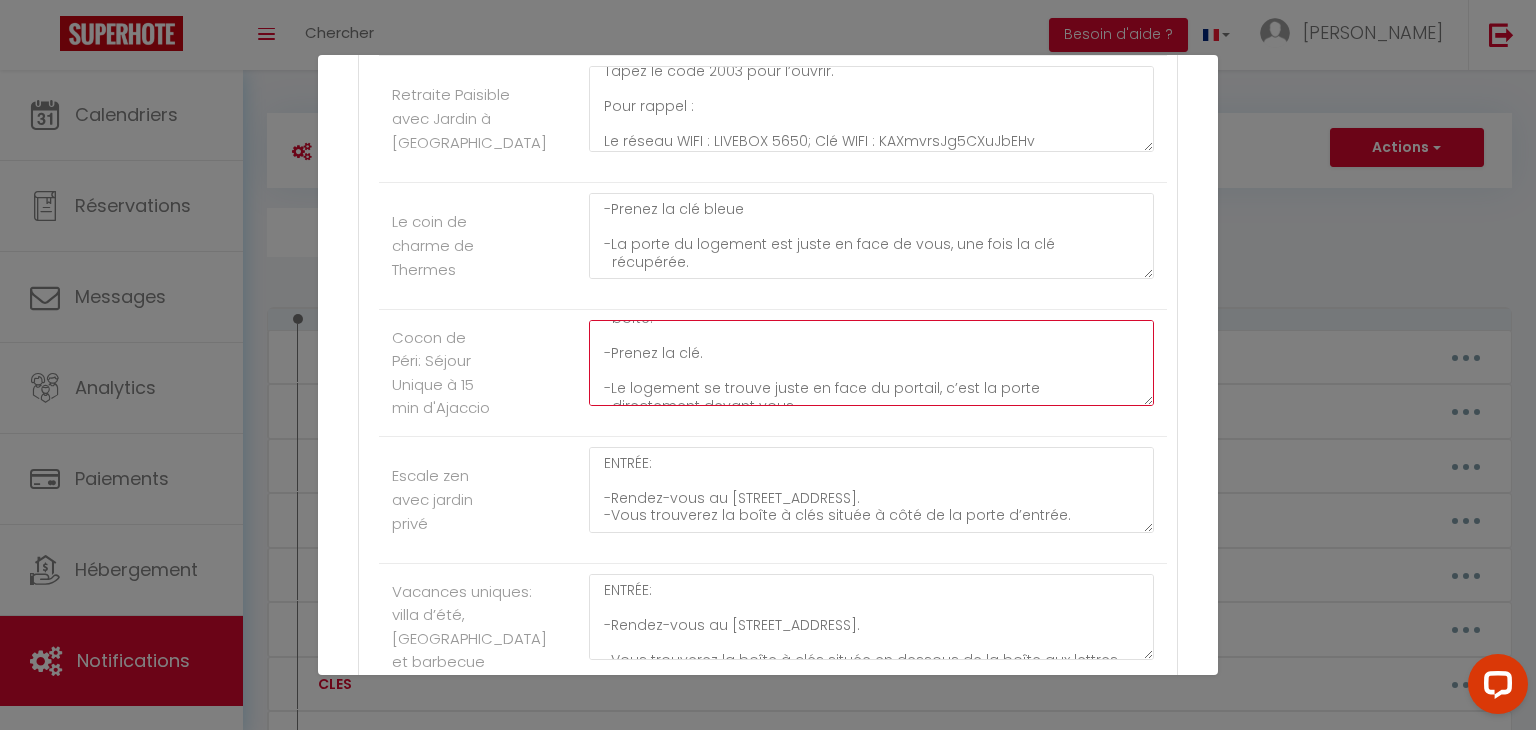 click on "ENTRÉE:
-Rendez-vous à [GEOGRAPHIC_DATA], dans la Plaine de Péri.
-En point de repère, vous pouvez utiliser le bar "[GEOGRAPHIC_DATA]".
-Depuis le bar, avancez tout droit en gardant le bar sur votre gauche.
-Passez la première intersection, puis [GEOGRAPHIC_DATA] à droite à la deuxième
intersection.
-Continuez tout droit jusqu’à apercevoir un portail vert.
-La boîte à clés est accrochée sur le pilier gauche du portail.
-Entrez le code 2302, puis appuyez sur la gâchette noire pour ouvrir la
boîte.
-Prenez la clé.
-Le logement se trouve juste en face du portail, c’est la porte
directement devant vous." at bounding box center (871, -4223) 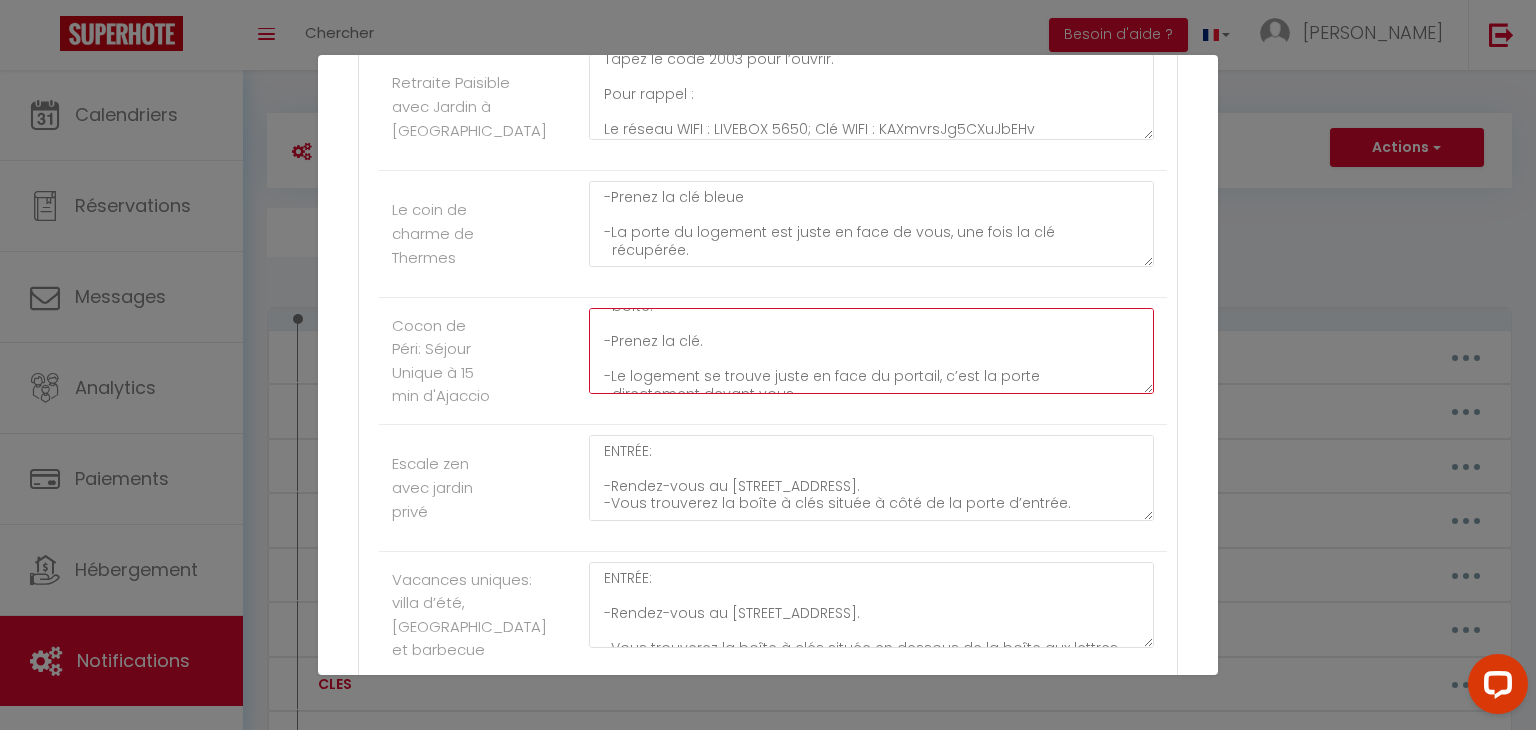 scroll, scrollTop: 5291, scrollLeft: 0, axis: vertical 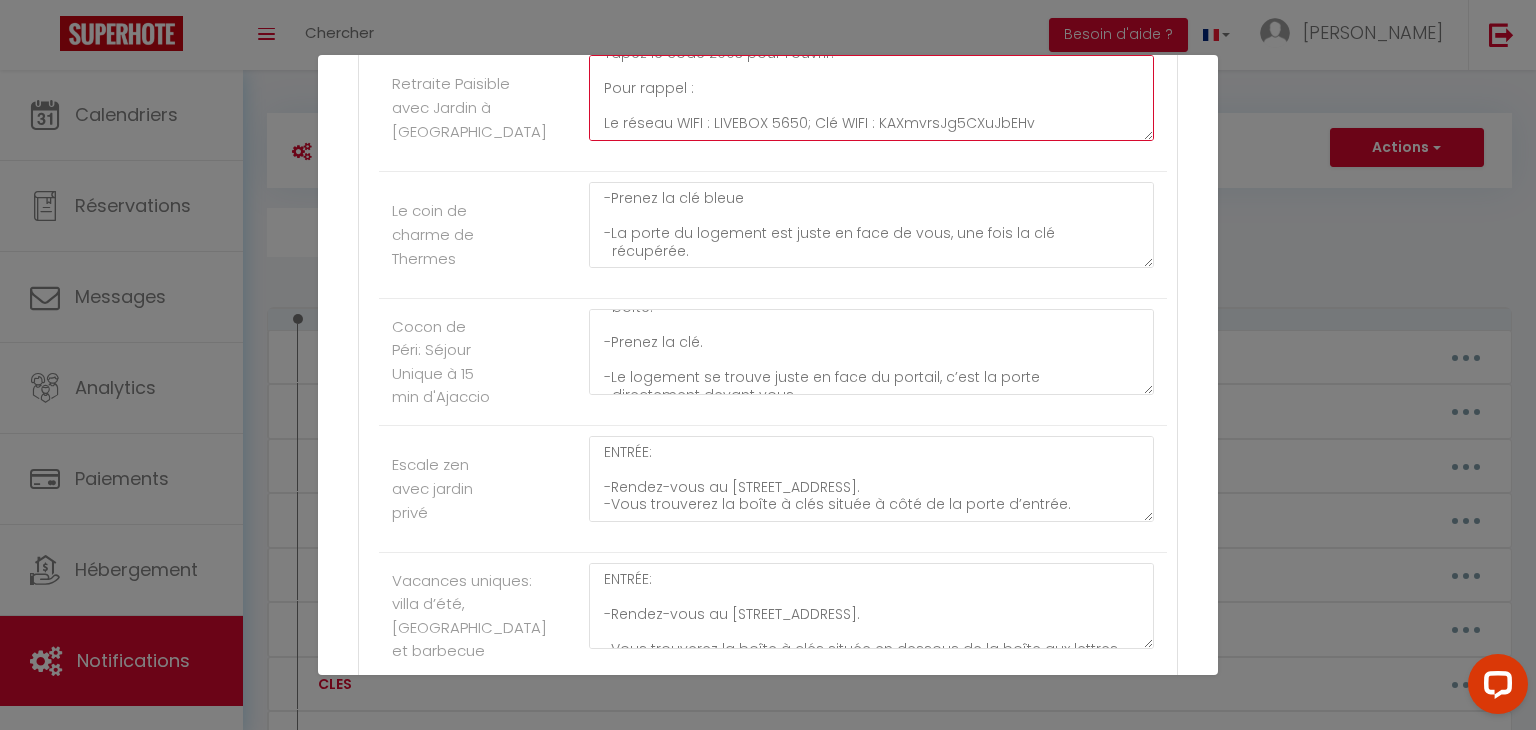 drag, startPoint x: 1036, startPoint y: 175, endPoint x: 590, endPoint y: 138, distance: 447.53214 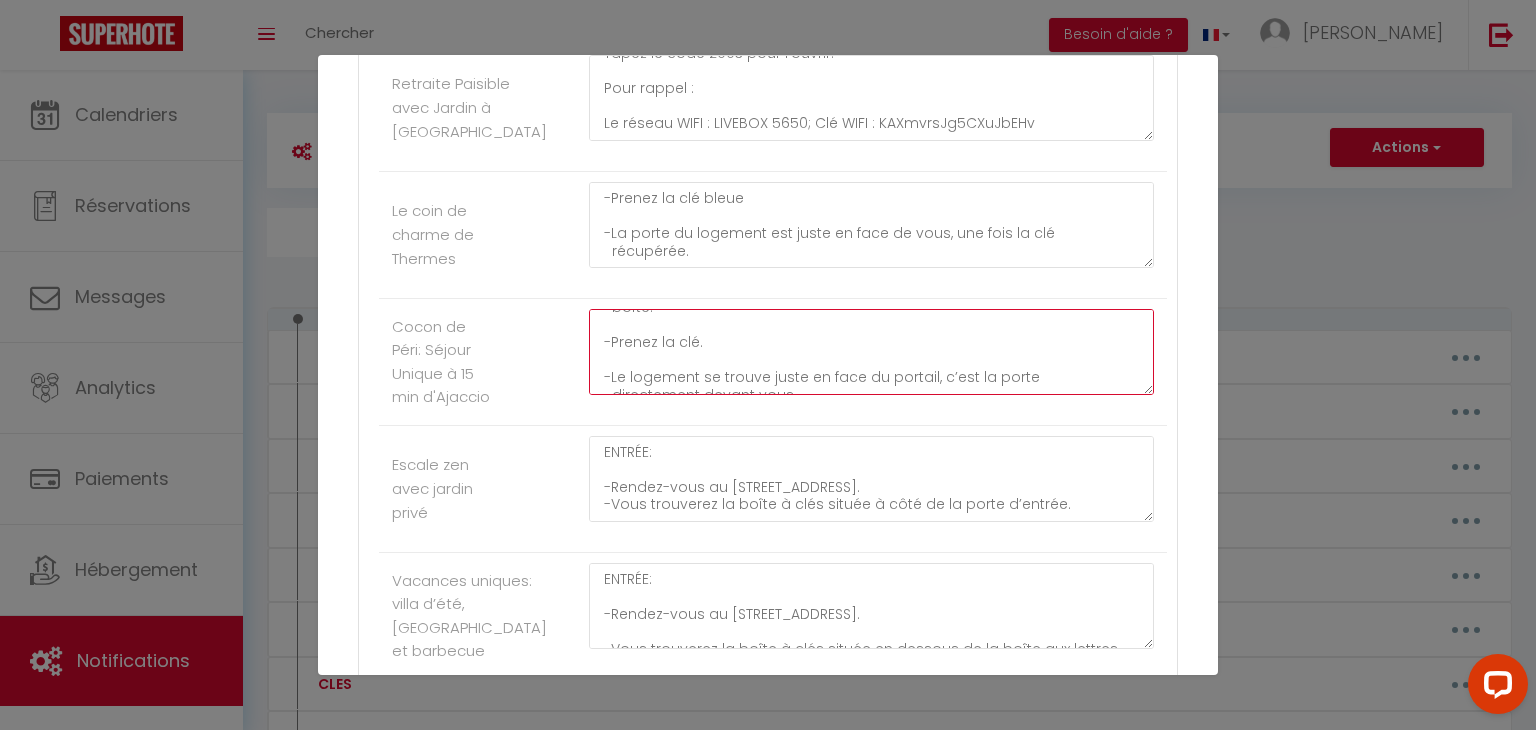 click on "ENTRÉE:
-Rendez-vous à [GEOGRAPHIC_DATA], dans la Plaine de Péri.
-En point de repère, vous pouvez utiliser le bar "[GEOGRAPHIC_DATA]".
-Depuis le bar, avancez tout droit en gardant le bar sur votre gauche.
-Passez la première intersection, puis [GEOGRAPHIC_DATA] à droite à la deuxième
intersection.
-Continuez tout droit jusqu’à apercevoir un portail vert.
-La boîte à clés est accrochée sur le pilier gauche du portail.
-Entrez le code 2302, puis appuyez sur la gâchette noire pour ouvrir la
boîte.
-Prenez la clé.
-Le logement se trouve juste en face du portail, c’est la porte
directement devant vous." at bounding box center (871, -4234) 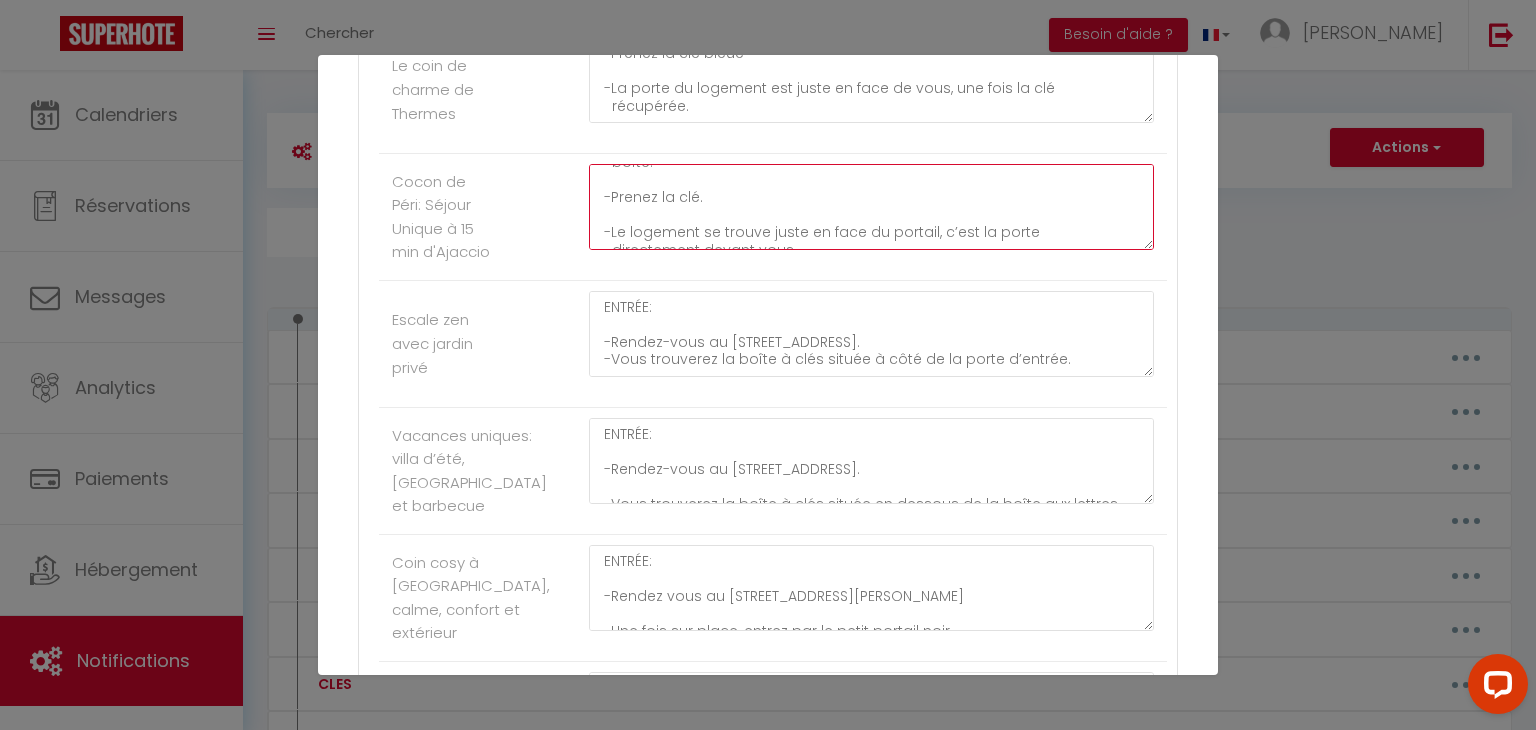 click on "ENTRÉE:
-Rendez-vous à [GEOGRAPHIC_DATA], dans la Plaine de Péri.
-En point de repère, vous pouvez utiliser le bar "[GEOGRAPHIC_DATA]".
-Depuis le bar, avancez tout droit en gardant le bar sur votre gauche.
-Passez la première intersection, puis [GEOGRAPHIC_DATA] à droite à la deuxième
intersection.
-Continuez tout droit jusqu’à apercevoir un portail vert.
-La boîte à clés est accrochée sur le pilier gauche du portail.
-Entrez le code 2302, puis appuyez sur la gâchette noire pour ouvrir la
boîte.
-Prenez la clé.
-Le logement se trouve juste en face du portail, c’est la porte
directement devant vous." at bounding box center [871, -4379] 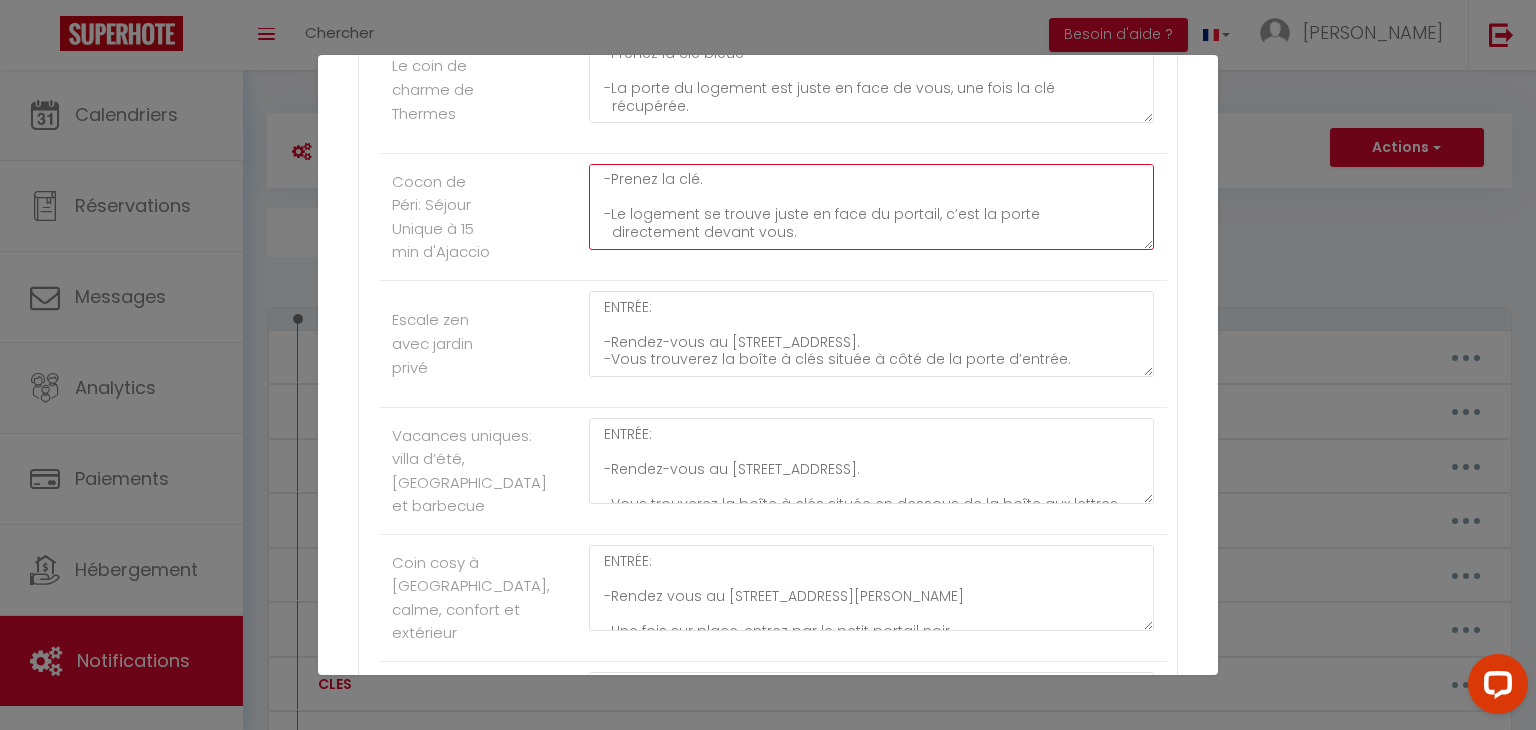 paste on "Pour rappel :
Le réseau WIFI : LIVEBOX 5650; Clé WIFI : KAXmvrsJg5CXuJbEHv" 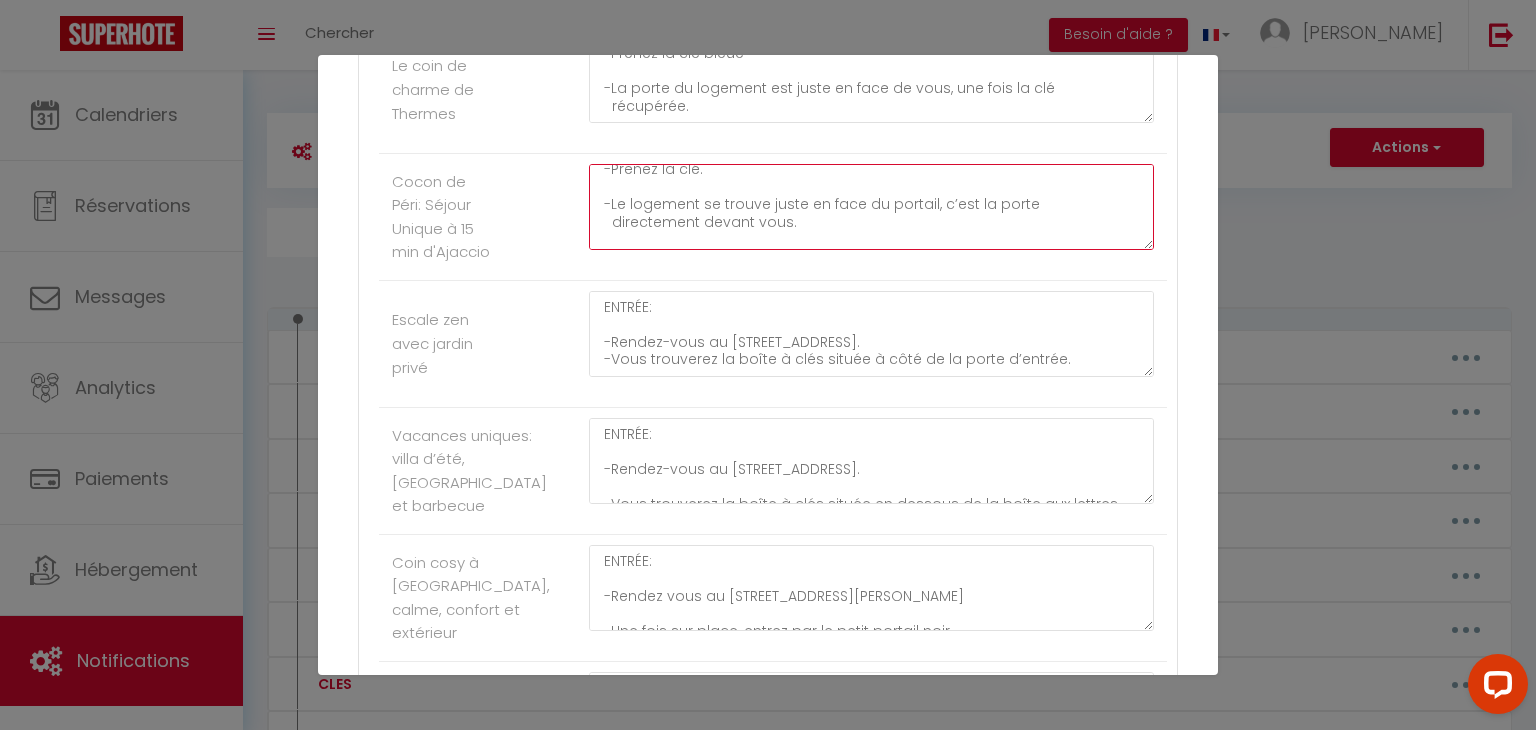 scroll, scrollTop: 378, scrollLeft: 0, axis: vertical 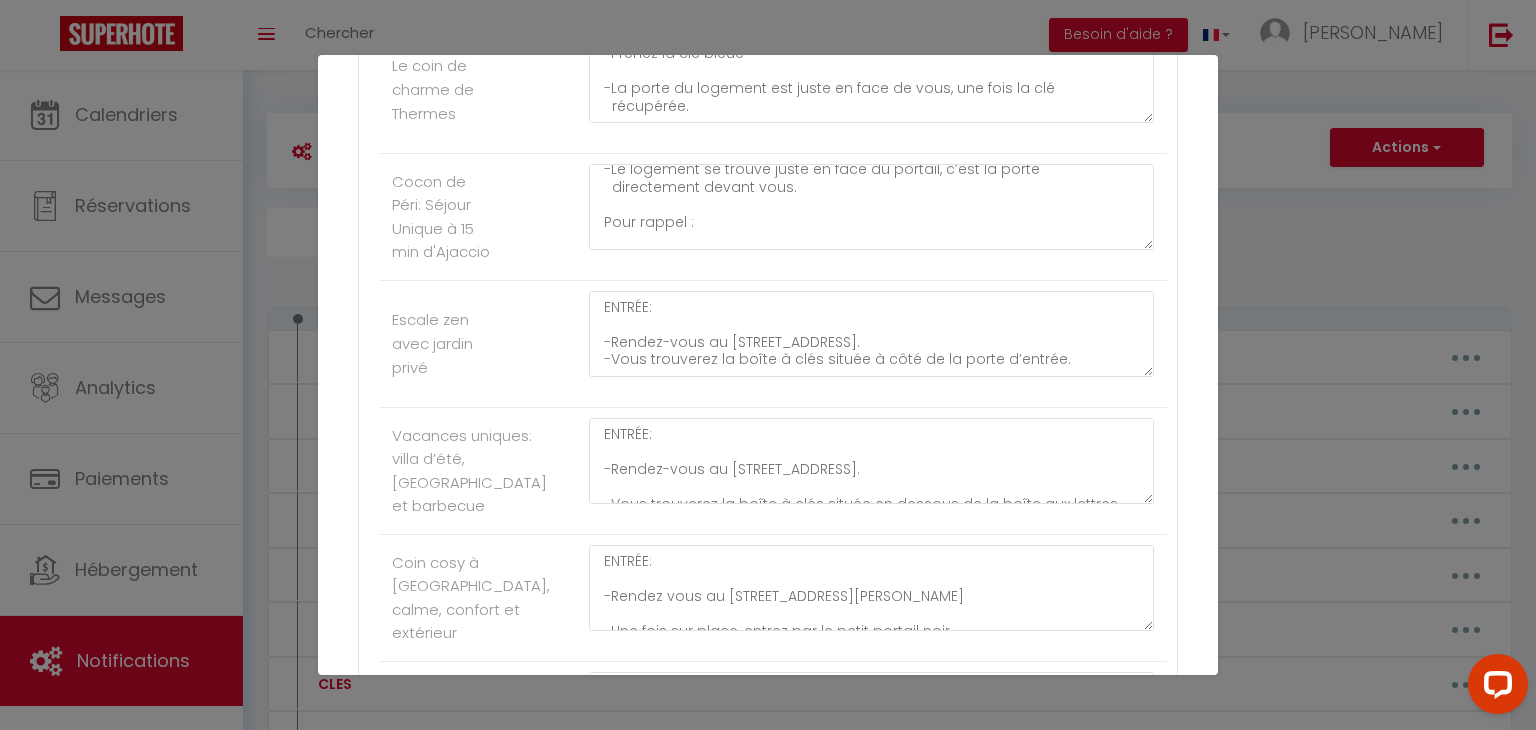 click on "Mettre à jour le code court personnalisé   ×   Nom   *     INSTRUCTIONSACCES   Contenu   *     .   Pour cet hébergement     Afficher les shortcodes   [PERSON_NAME] / [PERSON_NAME]   Escapade Paisible à [GEOGRAPHIC_DATA]     Loire - Hypercentre     [PERSON_NAME] - Hypercentre     Royale - Hypercentre     Cathédrale - Hypercentre     Chambord - Hypercentre     [PERSON_NAME]   Refuge de sérénité à Geneton avec piscine     ENTRÉE :
-Rendez-vous au 1 Le Bossuet, 79150 Genneton, [GEOGRAPHIC_DATA].
-Vous trouverez un parking blanc où vous pouvez vous stationner.
-Votre logement se trouve sur votre droite.
-La boîte à clés est située sur la gauche de la porte.
-Tapez le code 2799, appuyez sur le bouton noir et abaissez le capot.
Un lac se trouve à proximité du logement. Nous vous invitons à faire
preuve de vigilance, en particulier avec les jeunes enfants.
Pour accéder au WIFI :
Nom de la box:  Livebox - 7130
Code wifi:  nXzoDHXKtNNVdcrhZ Refuge paisible à Geneton avec piscine" at bounding box center [768, 365] 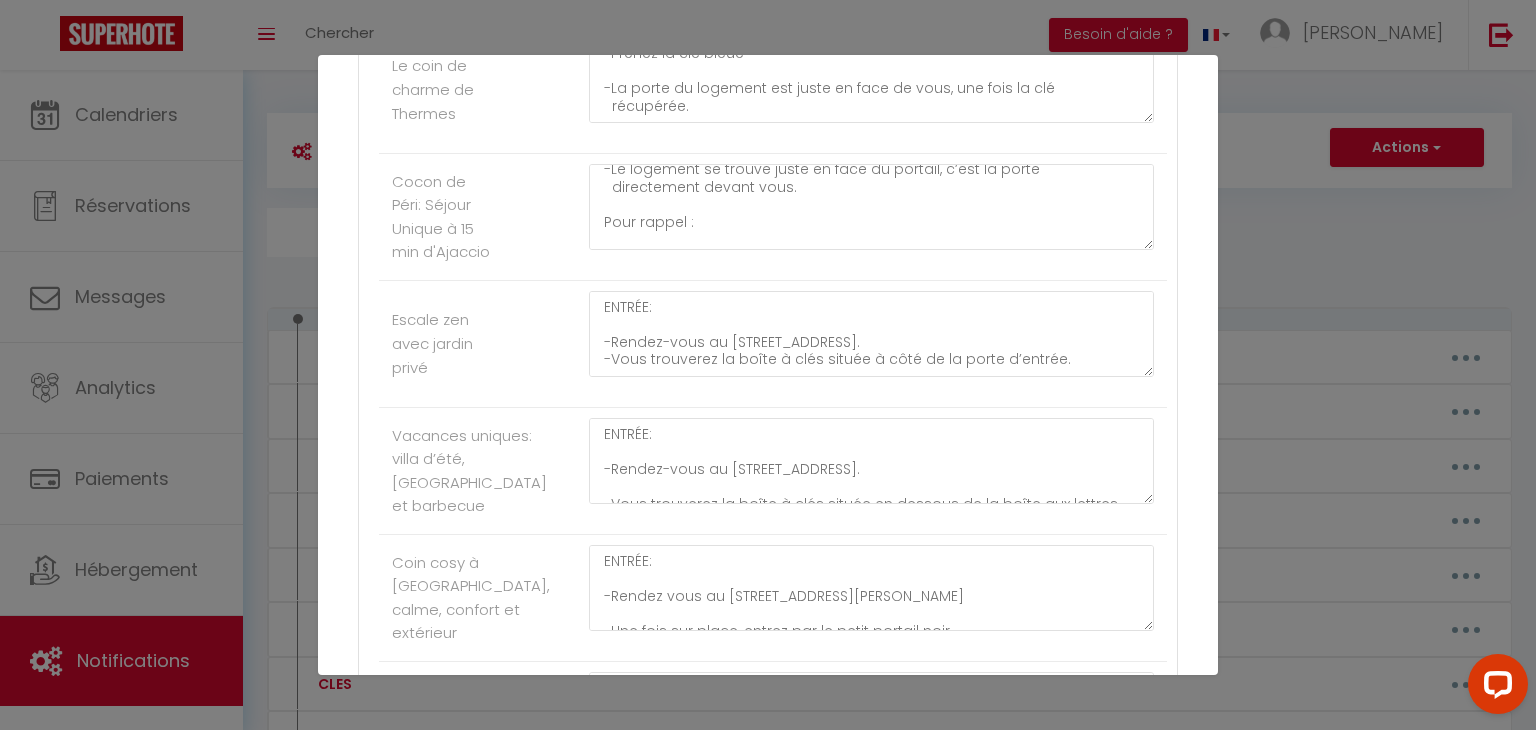 click on "Mettre à jour le code court personnalisé   ×   Nom   *     INSTRUCTIONSACCES   Contenu   *     .   Pour cet hébergement     Afficher les shortcodes   [PERSON_NAME] / [PERSON_NAME]   Escapade Paisible à [GEOGRAPHIC_DATA]     Loire - Hypercentre     [PERSON_NAME] - Hypercentre     Royale - Hypercentre     Cathédrale - Hypercentre     Chambord - Hypercentre     [PERSON_NAME]   Refuge de sérénité à Geneton avec piscine     ENTRÉE :
-Rendez-vous au 1 Le Bossuet, 79150 Genneton, [GEOGRAPHIC_DATA].
-Vous trouverez un parking blanc où vous pouvez vous stationner.
-Votre logement se trouve sur votre droite.
-La boîte à clés est située sur la gauche de la porte.
-Tapez le code 2799, appuyez sur le bouton noir et abaissez le capot.
Un lac se trouve à proximité du logement. Nous vous invitons à faire
preuve de vigilance, en particulier avec les jeunes enfants.
Pour accéder au WIFI :
Nom de la box:  Livebox - 7130
Code wifi:  nXzoDHXKtNNVdcrhZ Refuge paisible à Geneton avec piscine" at bounding box center (768, 365) 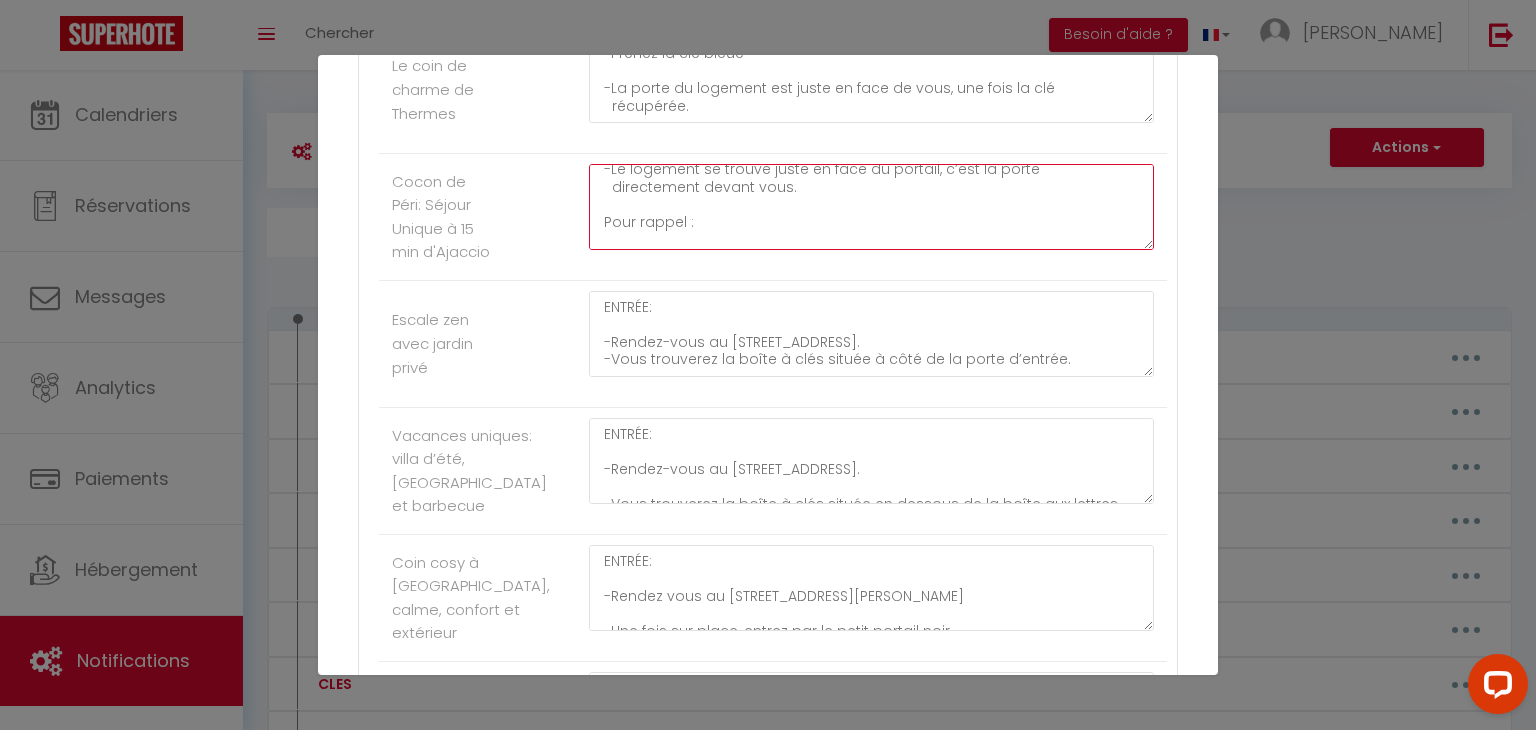 click on "ENTRÉE:
-Rendez-vous à [GEOGRAPHIC_DATA], dans la Plaine de Péri.
-En point de repère, vous pouvez utiliser le bar "[GEOGRAPHIC_DATA]".
-Depuis le bar, avancez tout droit en gardant le bar sur votre gauche.
-Passez la première intersection, puis [GEOGRAPHIC_DATA] à droite à la deuxième
intersection.
-Continuez tout droit jusqu’à apercevoir un portail vert.
-La boîte à clés est accrochée sur le pilier gauche du portail.
-Entrez le code 2302, puis appuyez sur la gâchette noire pour ouvrir la
boîte.
-Prenez la clé.
-Le logement se trouve juste en face du portail, c’est la porte
directement devant vous.
Pour rappel :
Le réseau WIFI : LIVEBOX 5650; Clé WIFI : KAXmvrsJg5CXuJbEHv" at bounding box center [871, -4379] 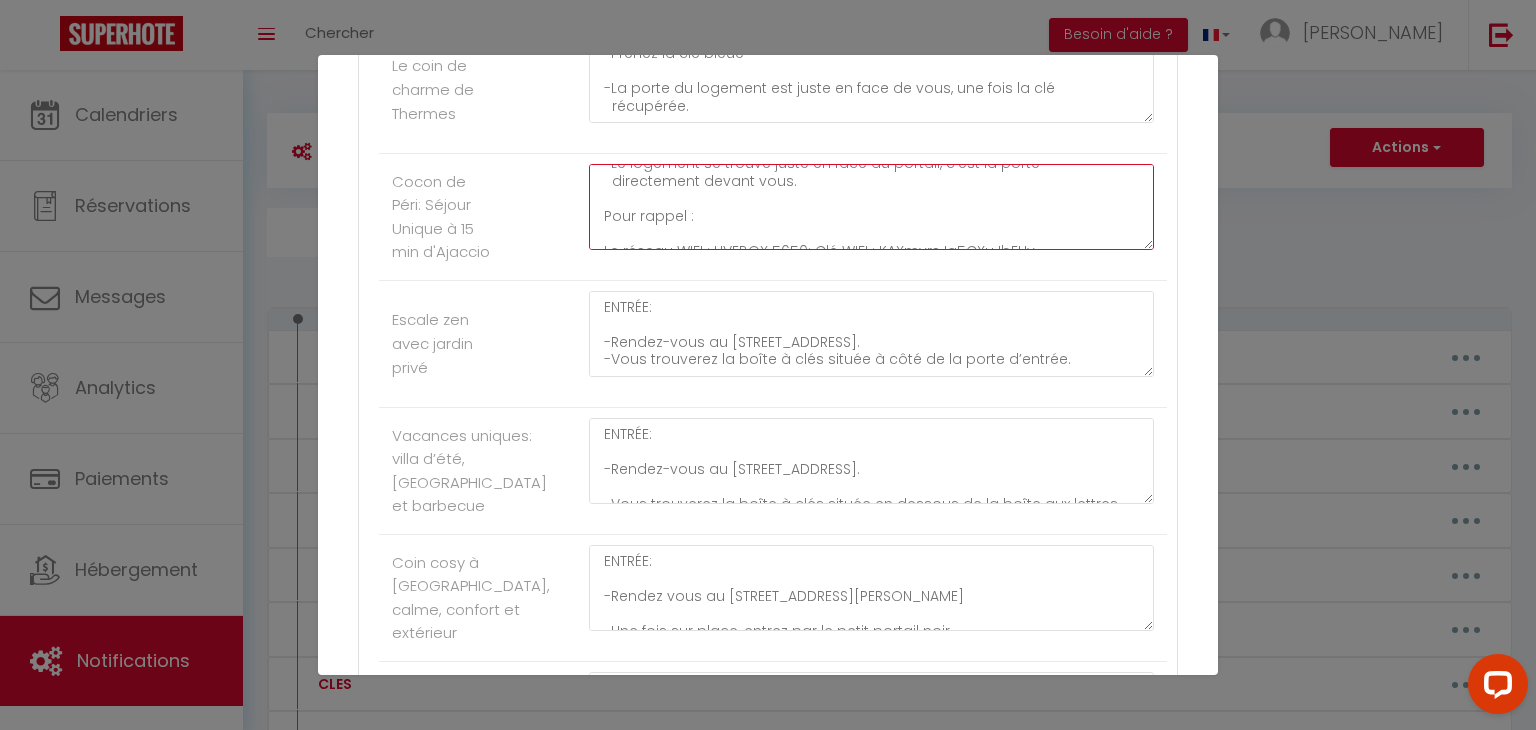 drag, startPoint x: 799, startPoint y: 287, endPoint x: 708, endPoint y: 283, distance: 91.08787 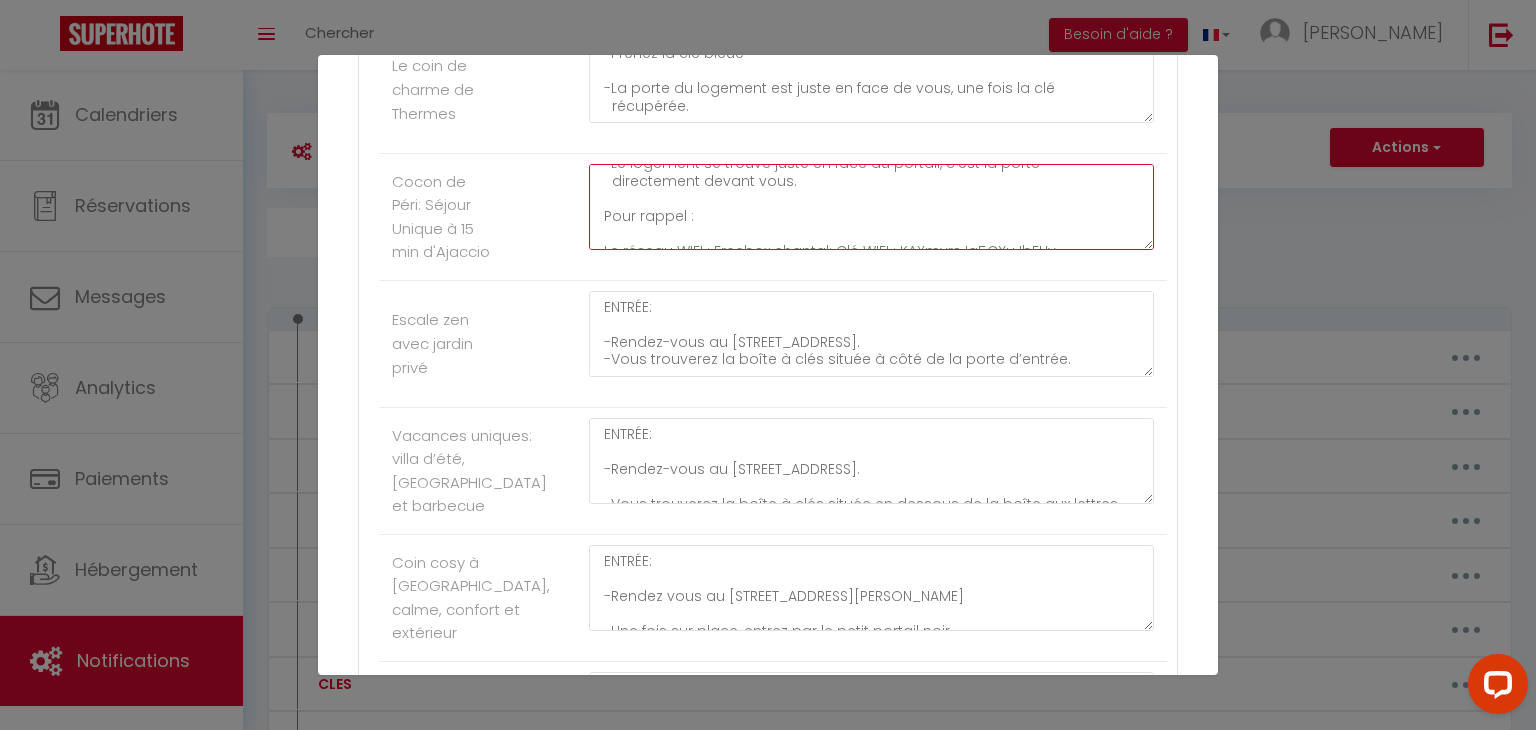 click on "ENTRÉE:
-Rendez-vous au [STREET_ADDRESS].
-Vous trouverez la boîte à clés située en dessous de la boîte aux lettres.
-Composez le code 3112 pour l’ouvrir et récupérer les clés ainsi que le
bip permettant d’ouvrir le portail.
-Après avoir ouvert le portail, avancez tout droit jusqu'à la porte du
logement.
-Utilisez les clés récupérées pour accéder à l’intérieur.
-Vous pouvez vous stationner directement devant le logement." at bounding box center [871, -3331] 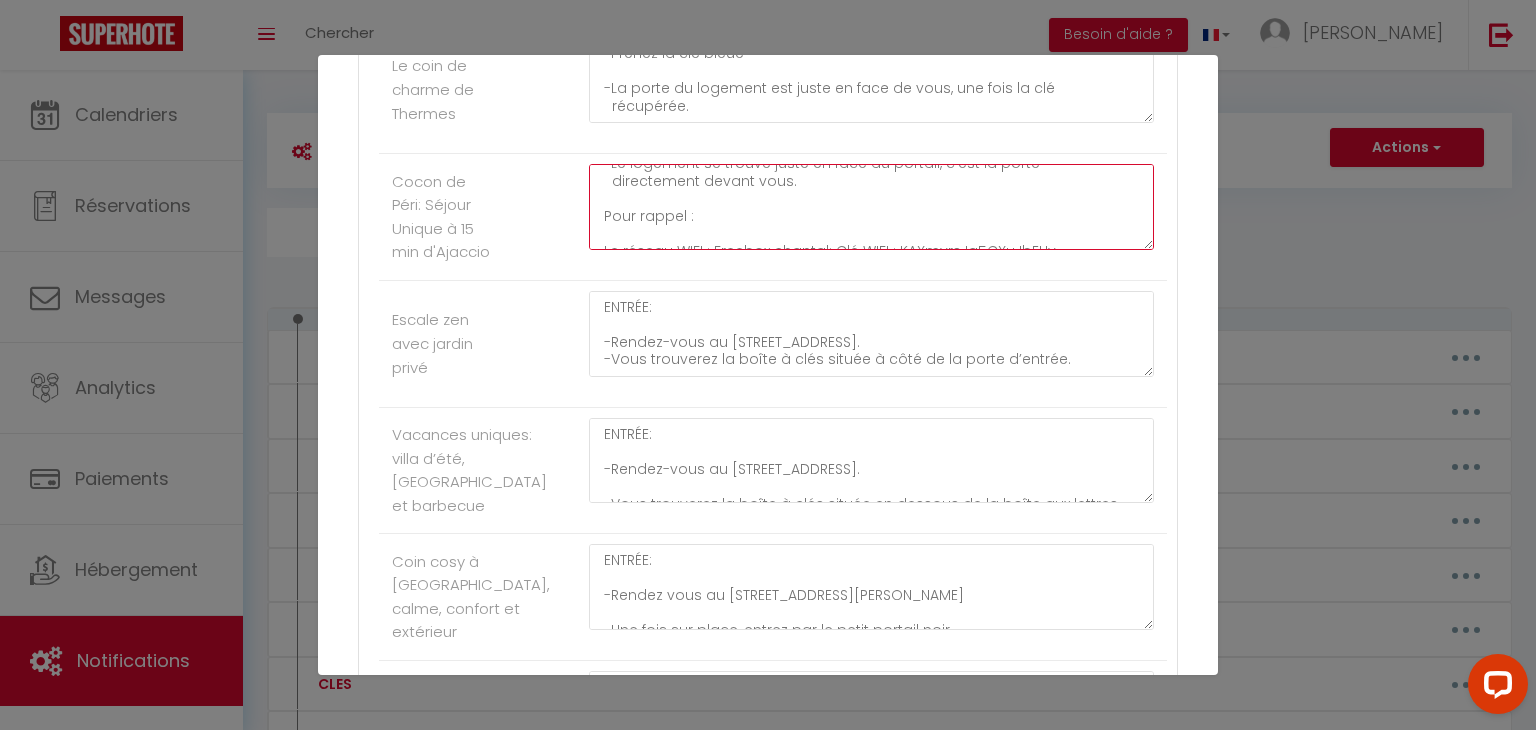 click on "ENTRÉE:
-Rendez-vous à [GEOGRAPHIC_DATA], dans la Plaine de Péri.
-En point de repère, vous pouvez utiliser le bar "[GEOGRAPHIC_DATA]".
-Depuis le bar, avancez tout droit en gardant le bar sur votre gauche.
-Passez la première intersection, puis [GEOGRAPHIC_DATA] à droite à la deuxième
intersection.
-Continuez tout droit jusqu’à apercevoir un portail vert.
-La boîte à clés est accrochée sur le pilier gauche du portail.
-Entrez le code 2302, puis appuyez sur la gâchette noire pour ouvrir la
boîte.
-Prenez la clé.
-Le logement se trouve juste en face du portail, c’est la porte
directement devant vous.
Pour rappel :
Le réseau WIFI : Freebox chantal; Clé WIFI : KAXmvrsJg5CXuJbEHv" at bounding box center (871, -4379) 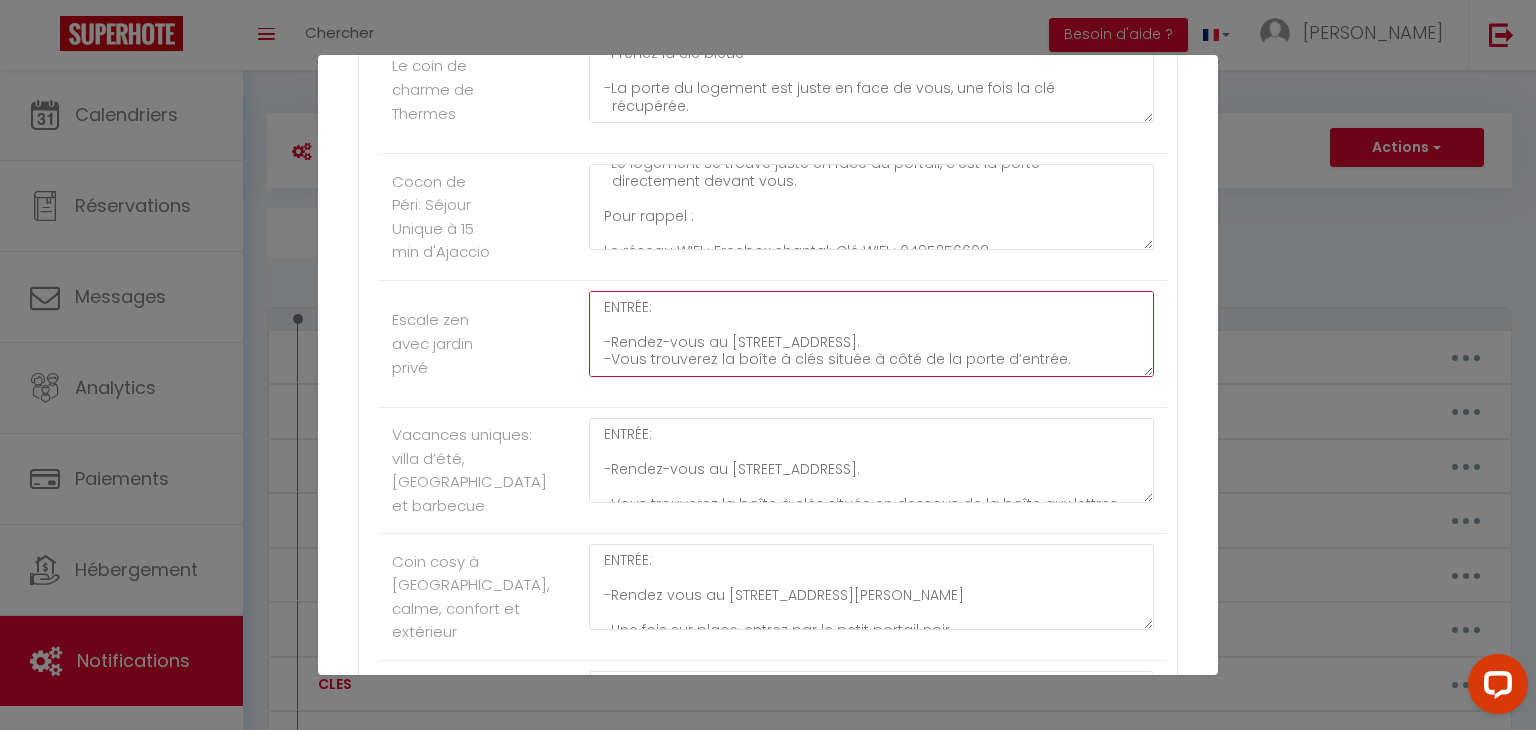 click on "ENTRÉE:
-Rendez-vous au [STREET_ADDRESS].
-Vous trouverez la boîte à clés située à côté de la porte d’entrée.
-Composez le code 2302 pour l’ouvrir et récupérer les clés qui vous
permettront d’accéder au logement." at bounding box center [871, -4252] 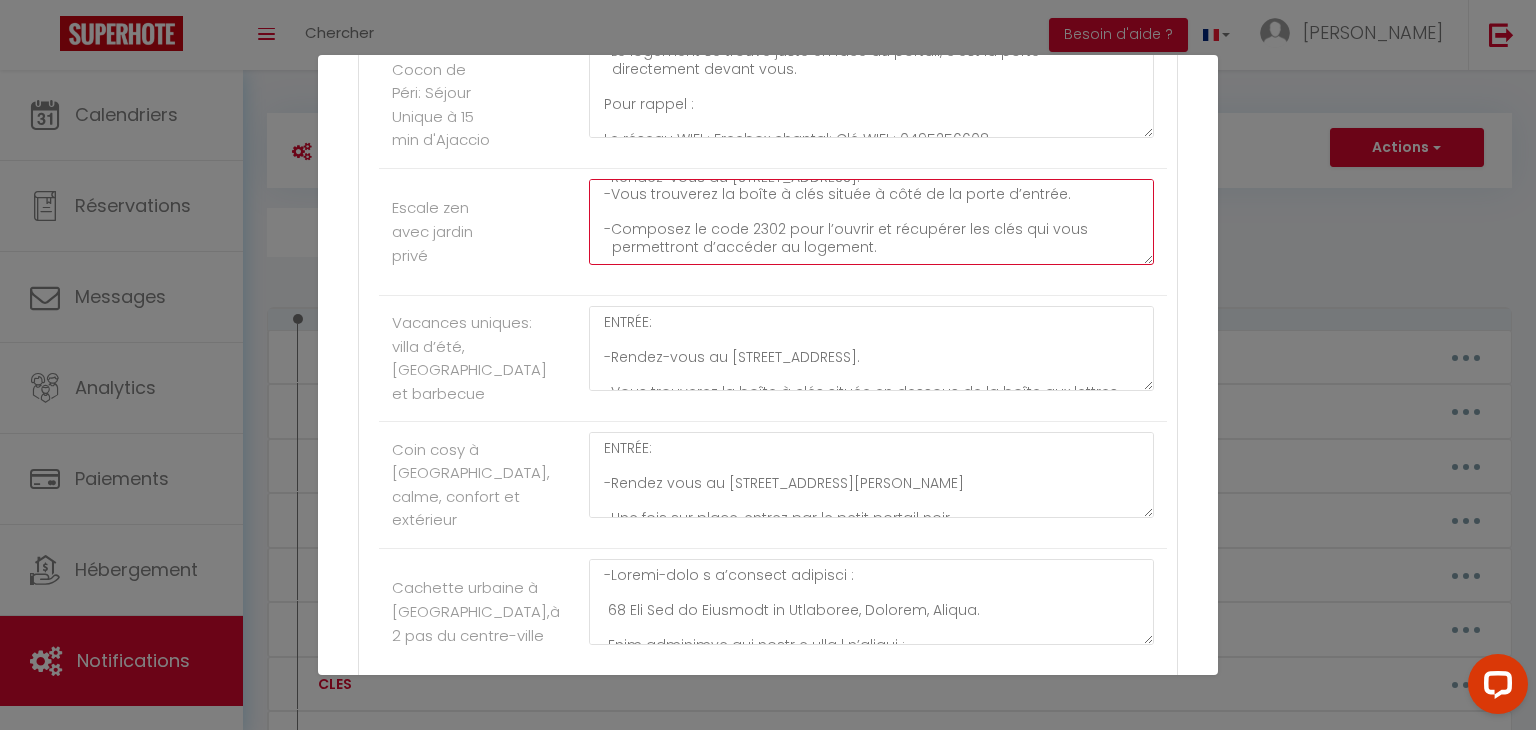 scroll, scrollTop: 5548, scrollLeft: 0, axis: vertical 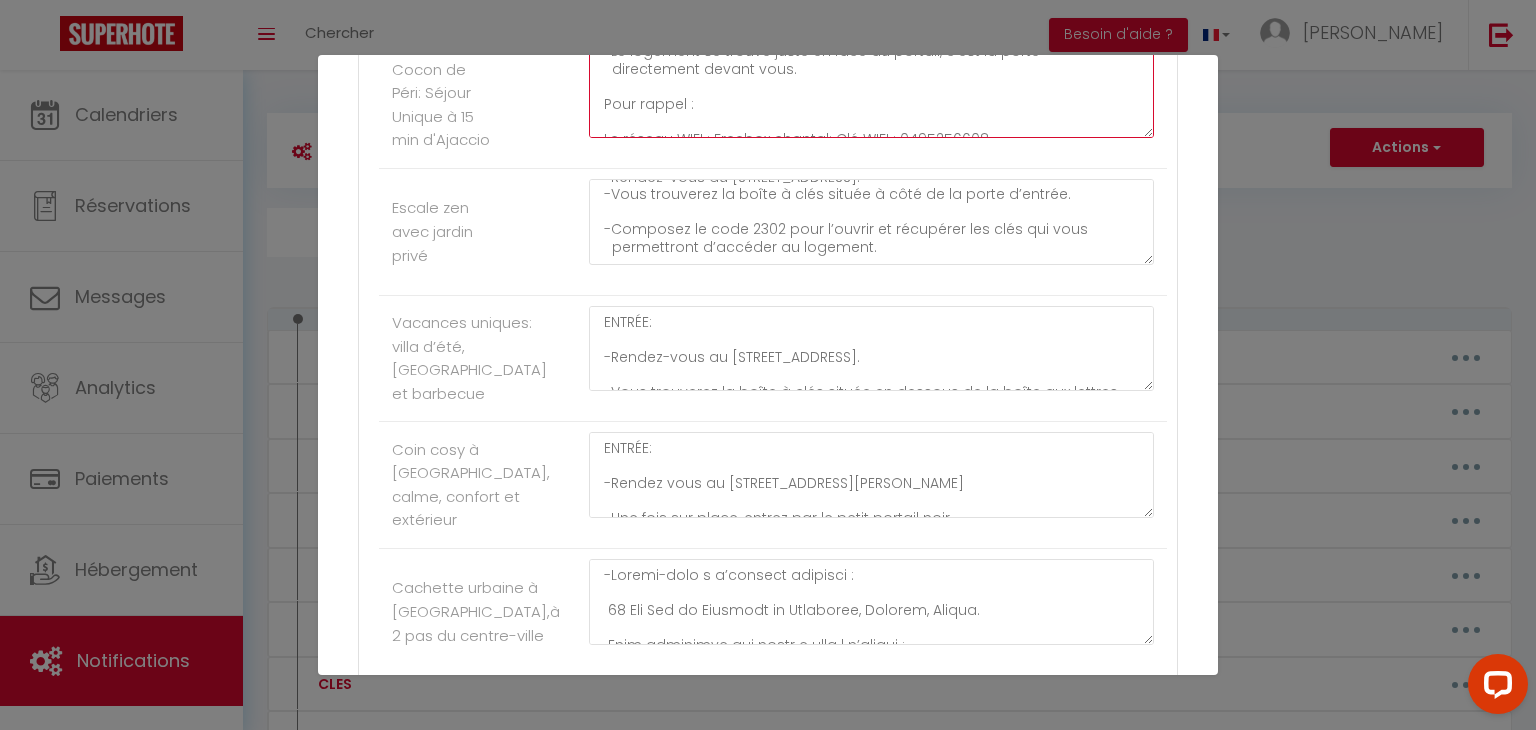 drag, startPoint x: 1006, startPoint y: 170, endPoint x: 597, endPoint y: 140, distance: 410.09875 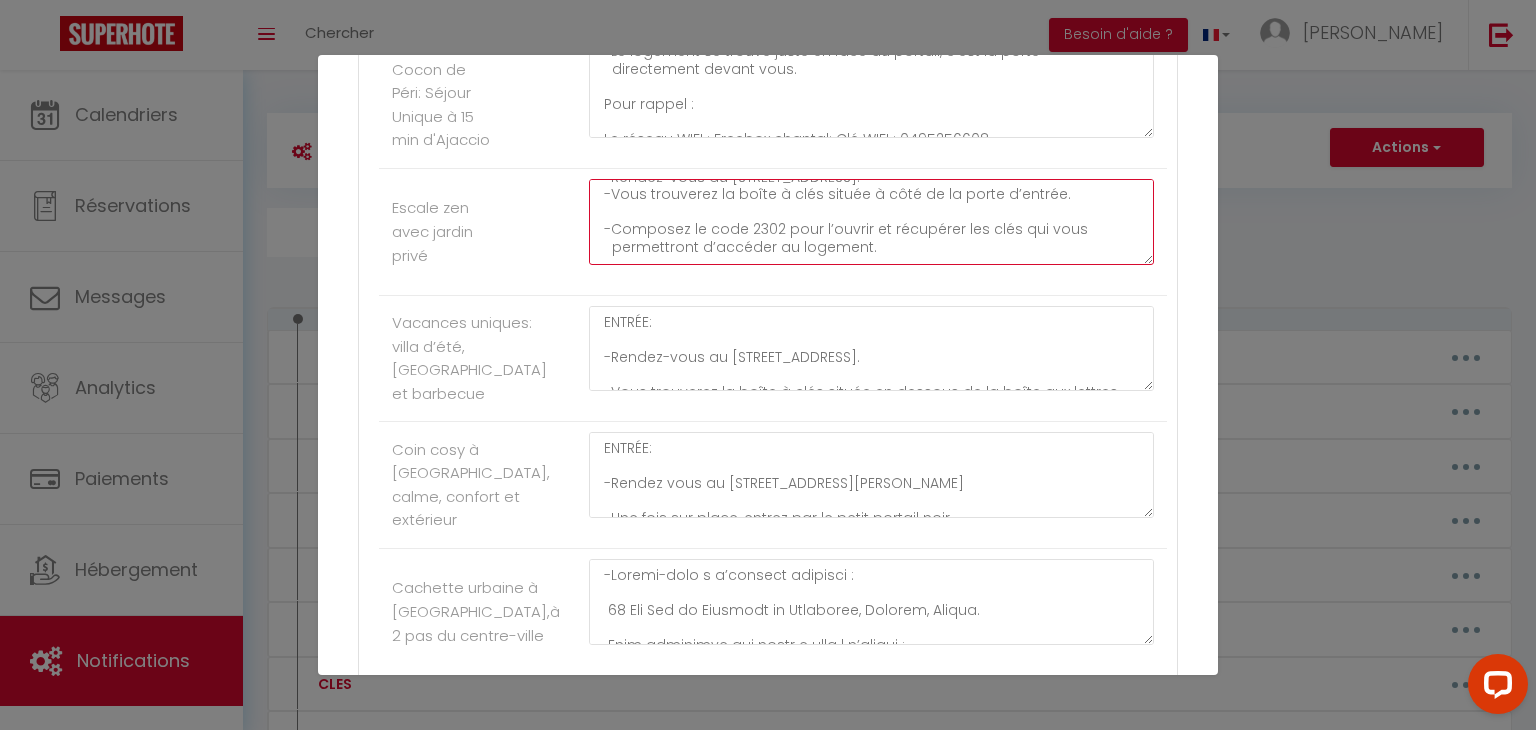 click on "ENTRÉE:
-Rendez-vous au [STREET_ADDRESS].
-Vous trouverez la boîte à clés située à côté de la porte d’entrée.
-Composez le code 2302 pour l’ouvrir et récupérer les clés qui vous
permettront d’accéder au logement." at bounding box center [871, -4364] 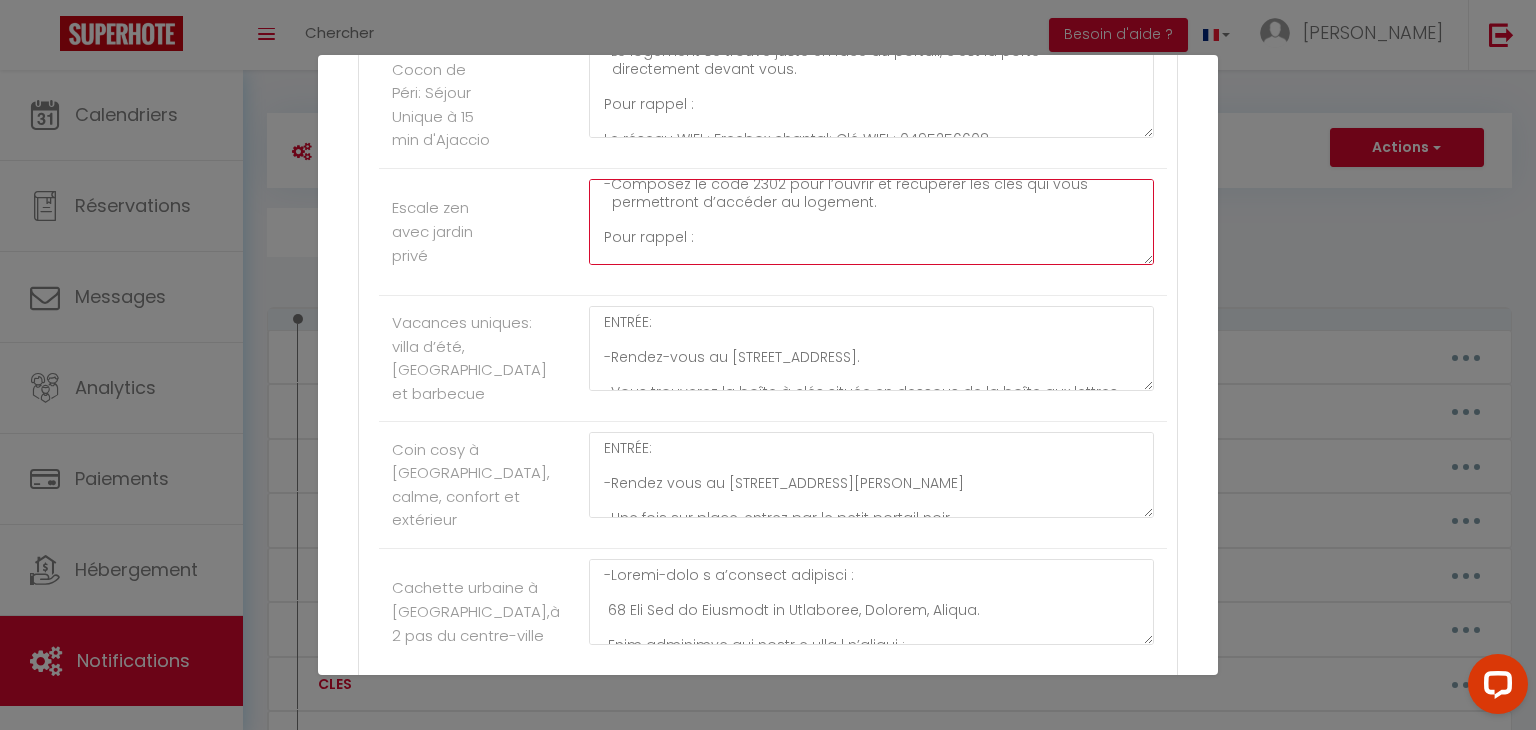scroll, scrollTop: 133, scrollLeft: 0, axis: vertical 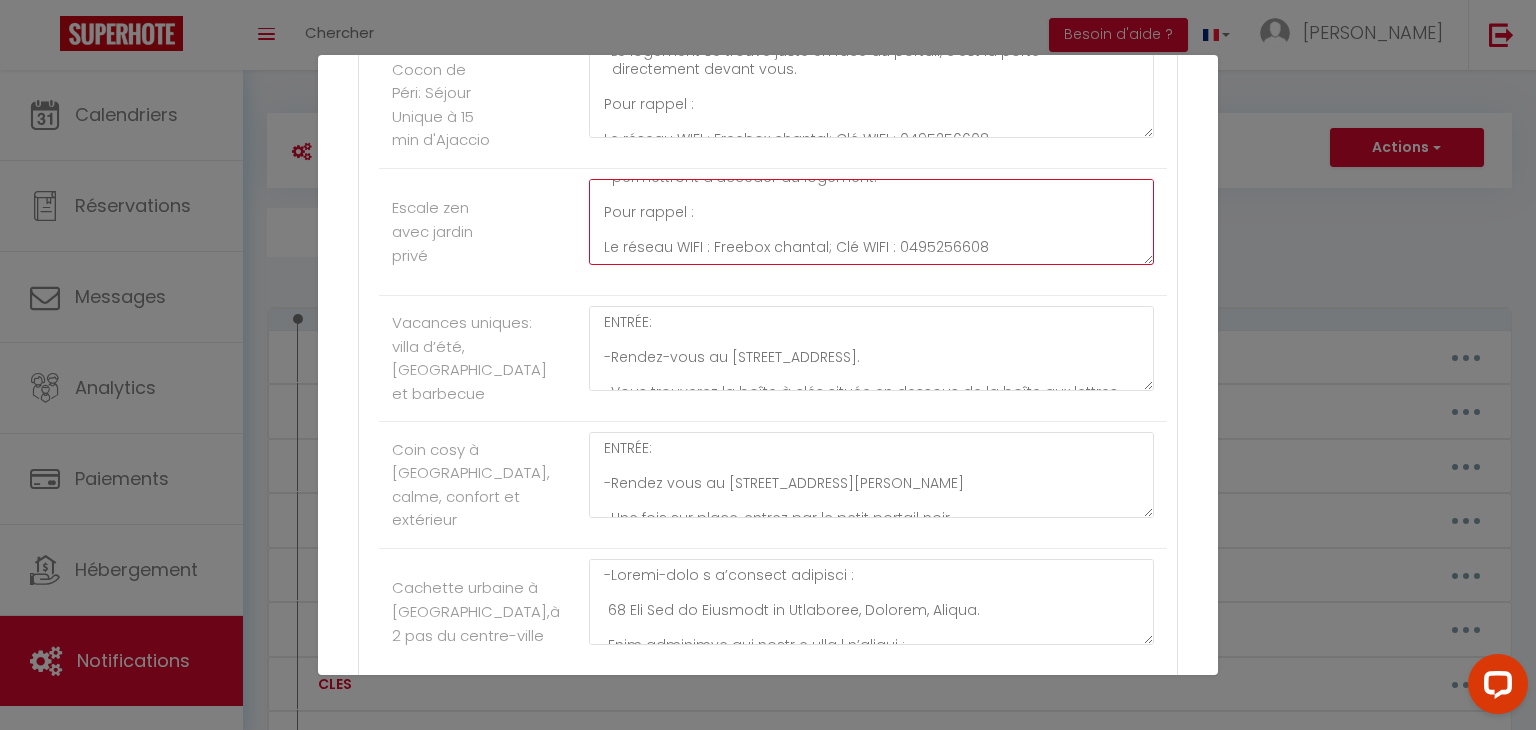 click on "ENTRÉE:
-Rendez-vous au [STREET_ADDRESS].
-Vous trouverez la boîte à clés située à côté de la porte d’entrée.
-Composez le code 2302 pour l’ouvrir et récupérer les clés qui vous
permettront d’accéder au logement.
Pour rappel :
Le réseau WIFI : Freebox chantal; Clé WIFI : 0495256608" at bounding box center [871, -4364] 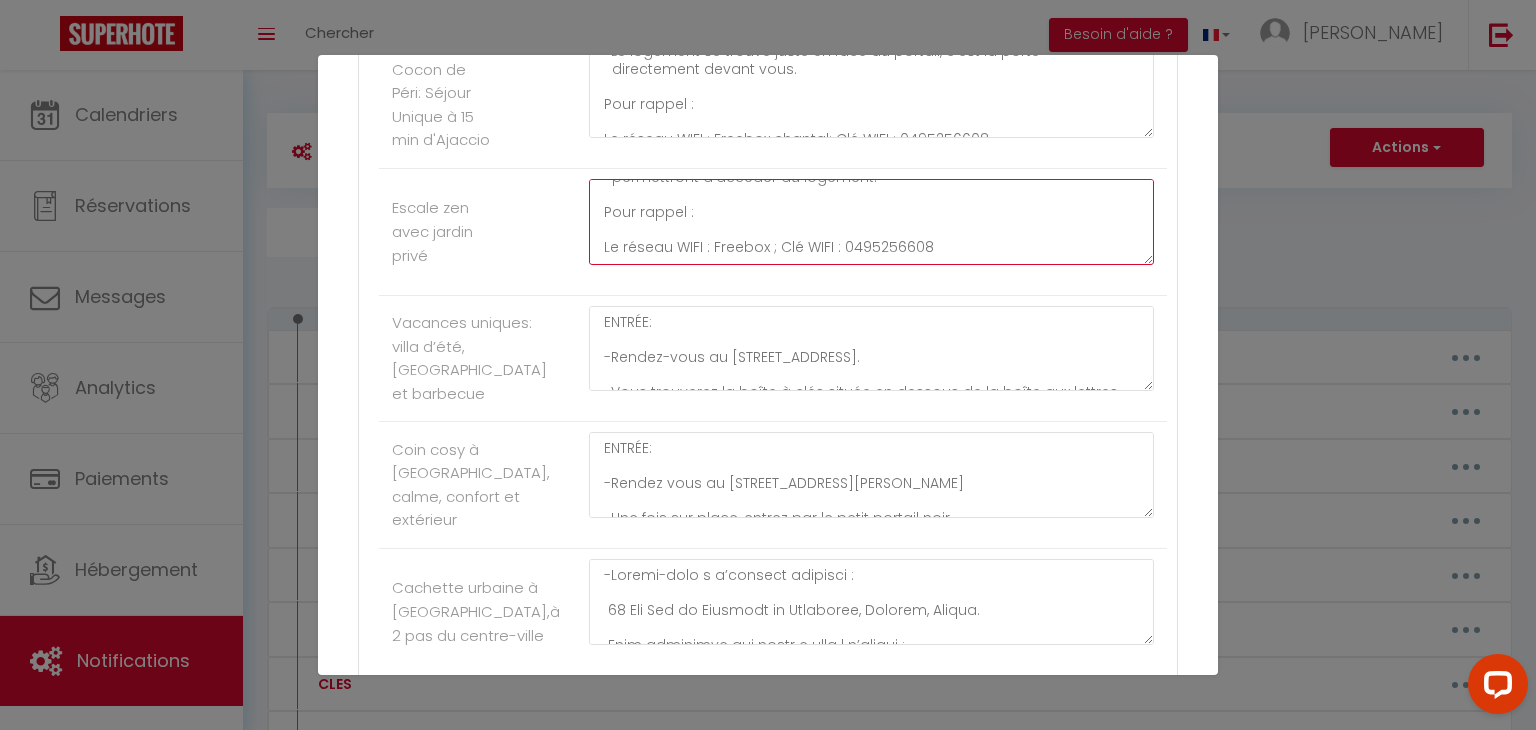 click on "ENTRÉE:
-Rendez-vous au [STREET_ADDRESS].
-Vous trouverez la boîte à clés située à côté de la porte d’entrée.
-Composez le code 2302 pour l’ouvrir et récupérer les clés qui vous
permettront d’accéder au logement.
Pour rappel :
Le réseau WIFI : Freebox ; Clé WIFI : 0495256608" at bounding box center [871, -4364] 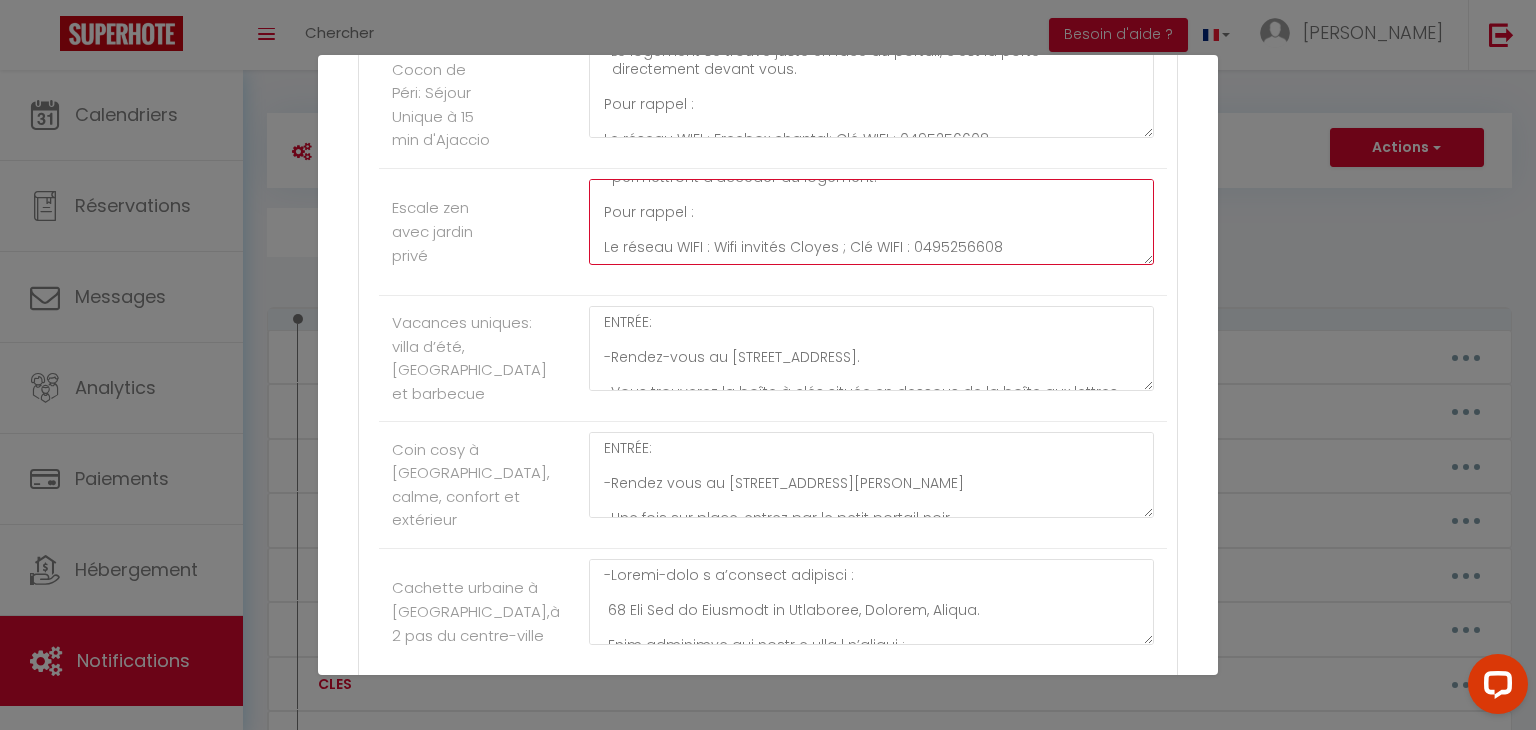 click on "ENTRÉE:
-Rendez-vous au [STREET_ADDRESS].
-Vous trouverez la boîte à clés située à côté de la porte d’entrée.
-Composez le code 2302 pour l’ouvrir et récupérer les clés qui vous
permettront d’accéder au logement.
Pour rappel :
Le réseau WIFI : Wifi invités Cloyes ; Clé WIFI : 0495256608" at bounding box center [871, -4364] 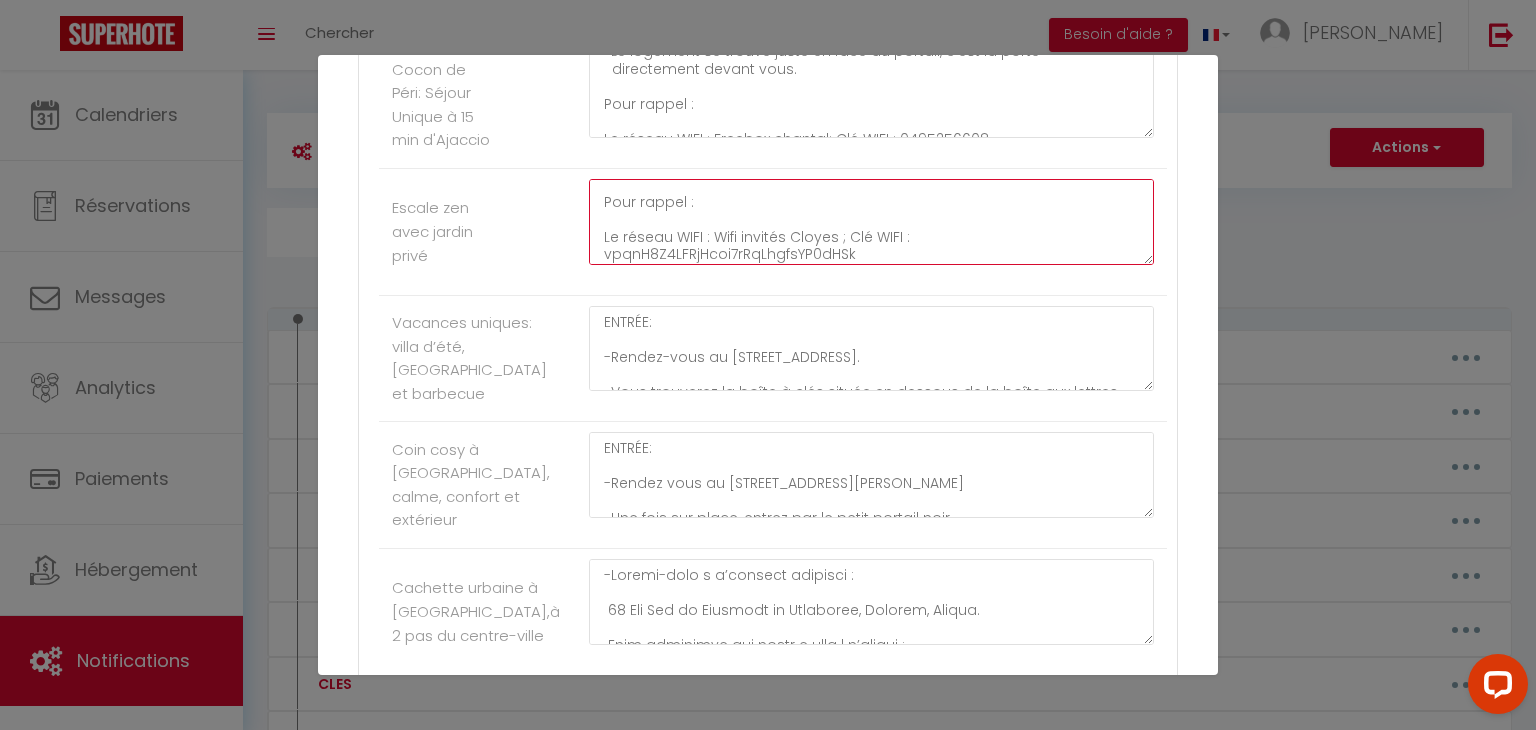scroll, scrollTop: 151, scrollLeft: 0, axis: vertical 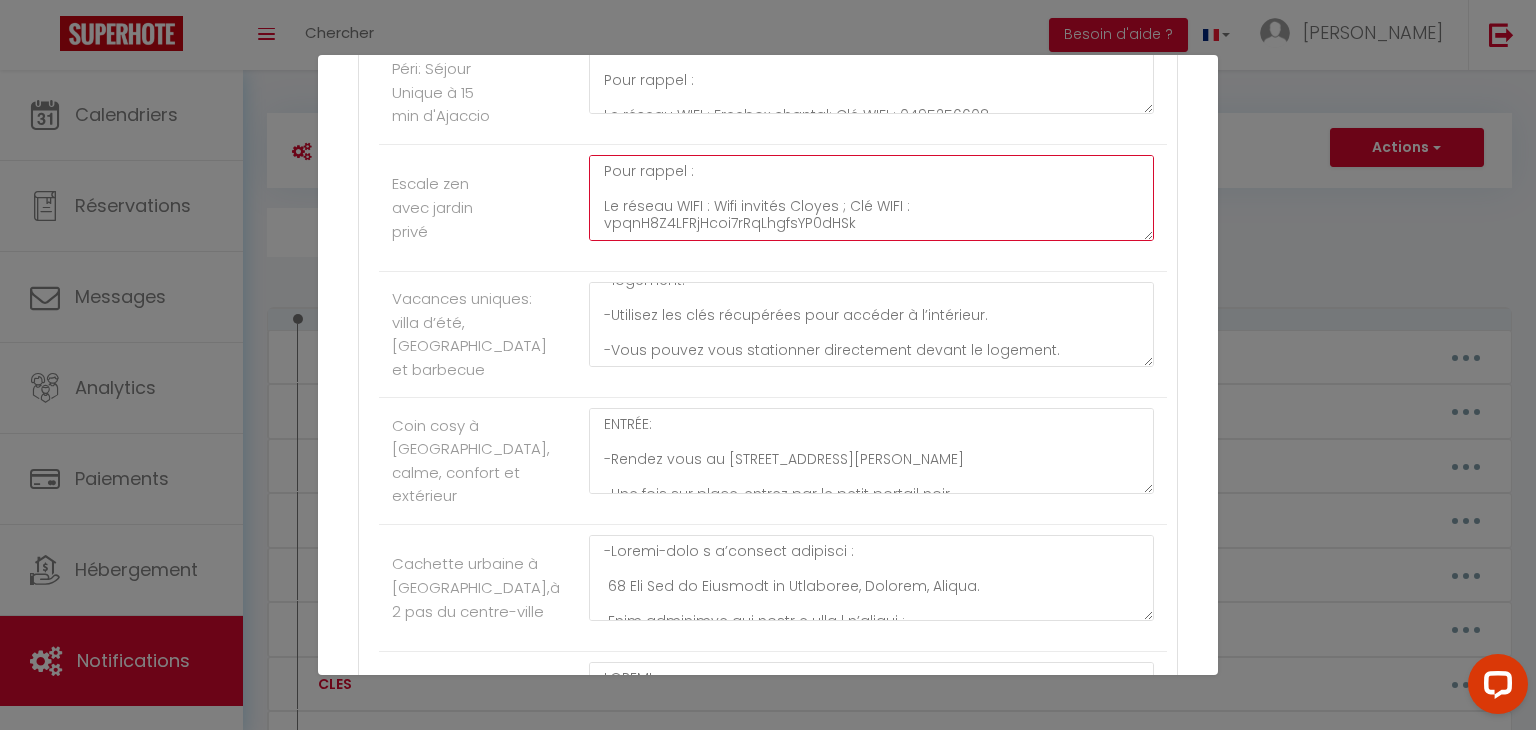 drag, startPoint x: 904, startPoint y: 280, endPoint x: 592, endPoint y: 231, distance: 315.8243 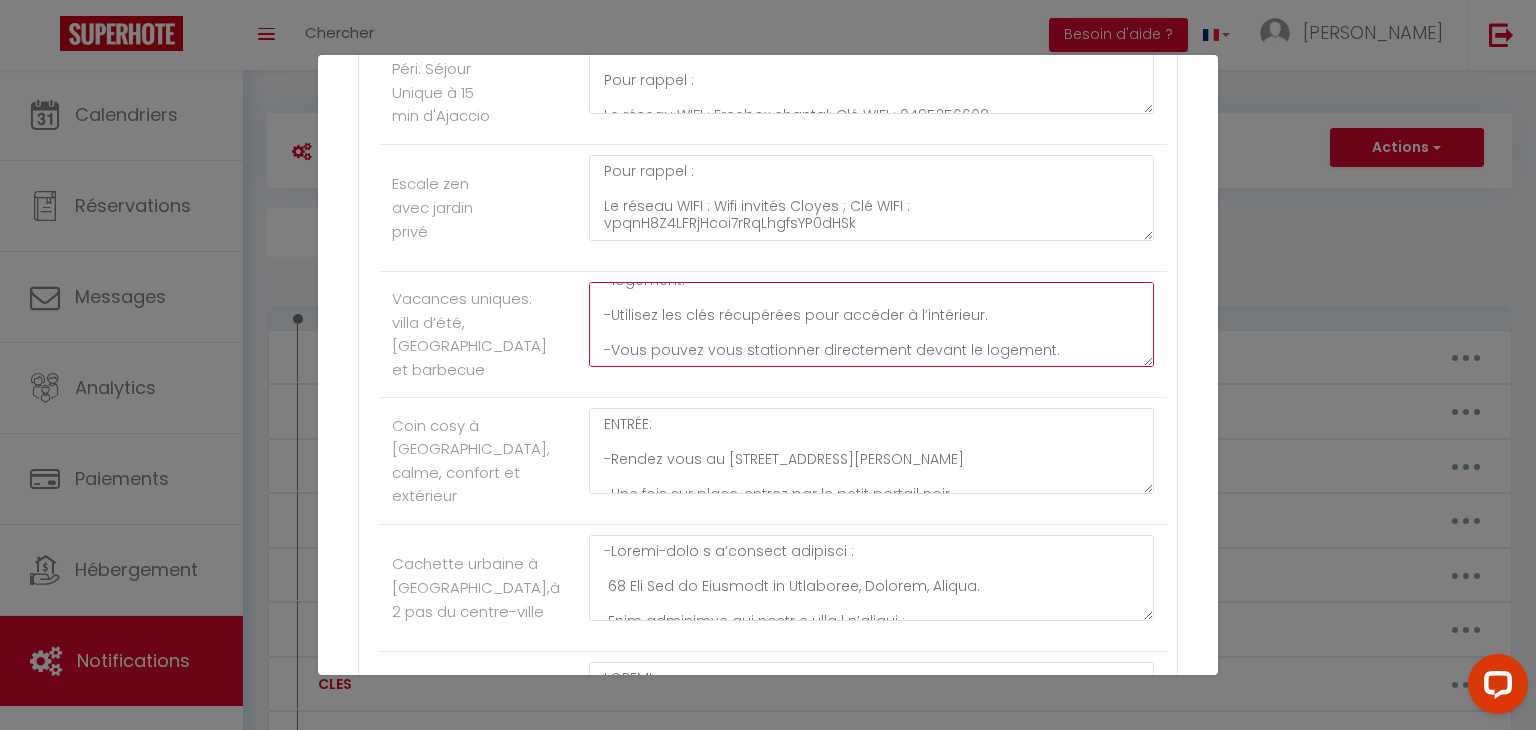 click on "ENTRÉE:
-Rendez-vous au [STREET_ADDRESS].
-Vous trouverez la boîte à clés située en dessous de la boîte aux lettres.
-Composez le code 3112 pour l’ouvrir et récupérer les clés ainsi que le
bip permettant d’ouvrir le portail.
-Après avoir ouvert le portail, avancez tout droit jusqu'à la porte du
logement.
-Utilisez les clés récupérées pour accéder à l’intérieur.
-Vous pouvez vous stationner directement devant le logement." at bounding box center (871, -3467) 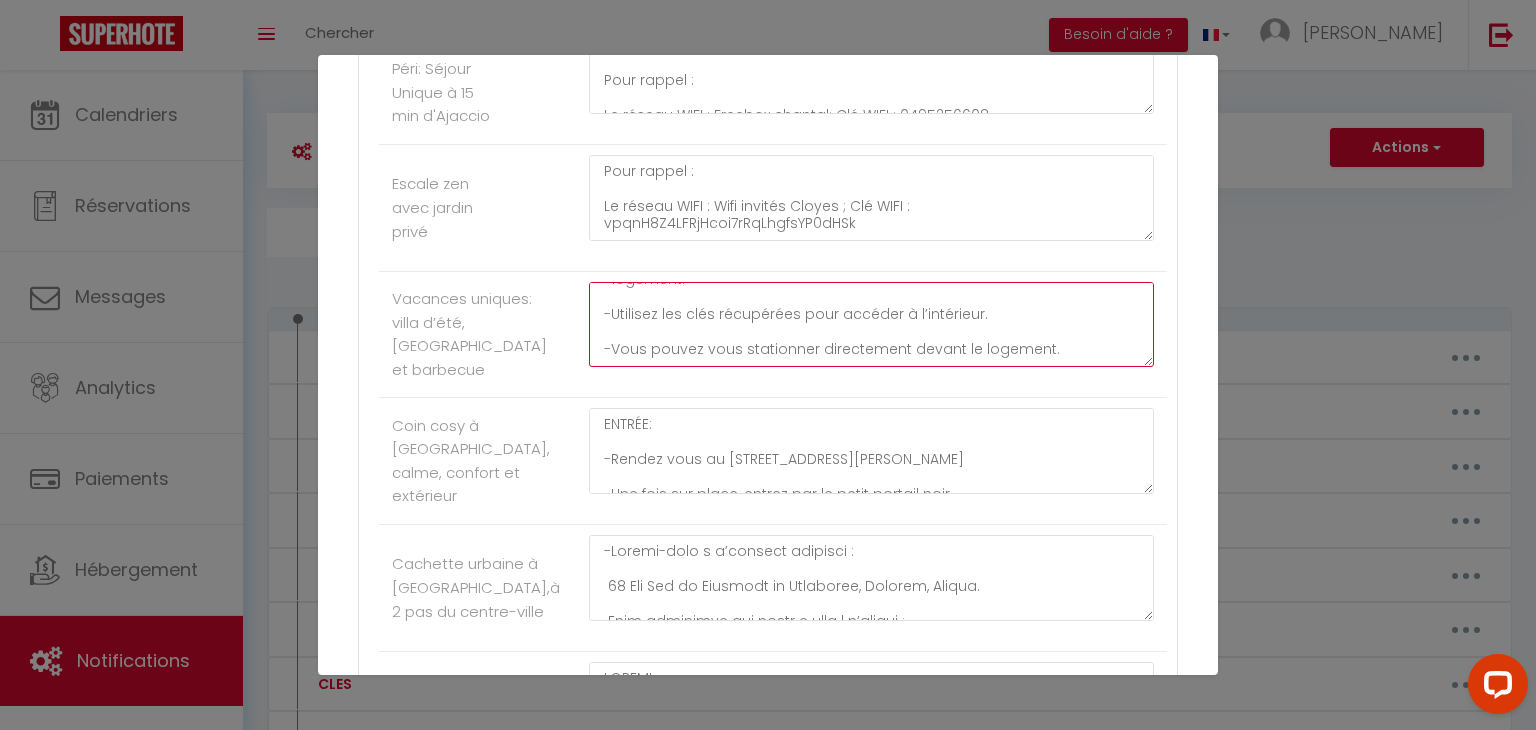 paste on "Pour rappel :
Le réseau WIFI : Wifi invités Cloyes ; Clé WIFI : vpqnH8Z4LFRjHcoi7rRqLhgfsYP0dHSk" 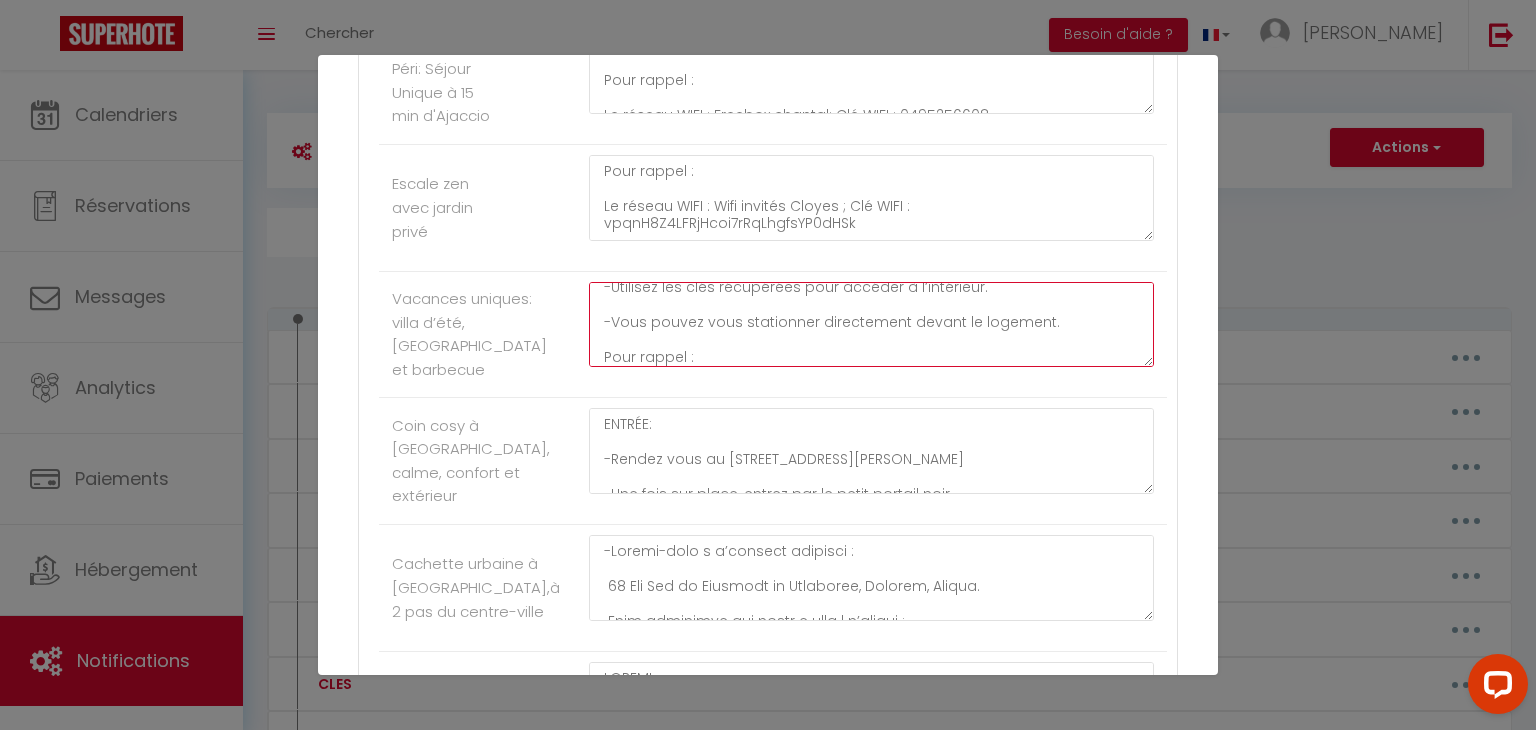 scroll, scrollTop: 274, scrollLeft: 0, axis: vertical 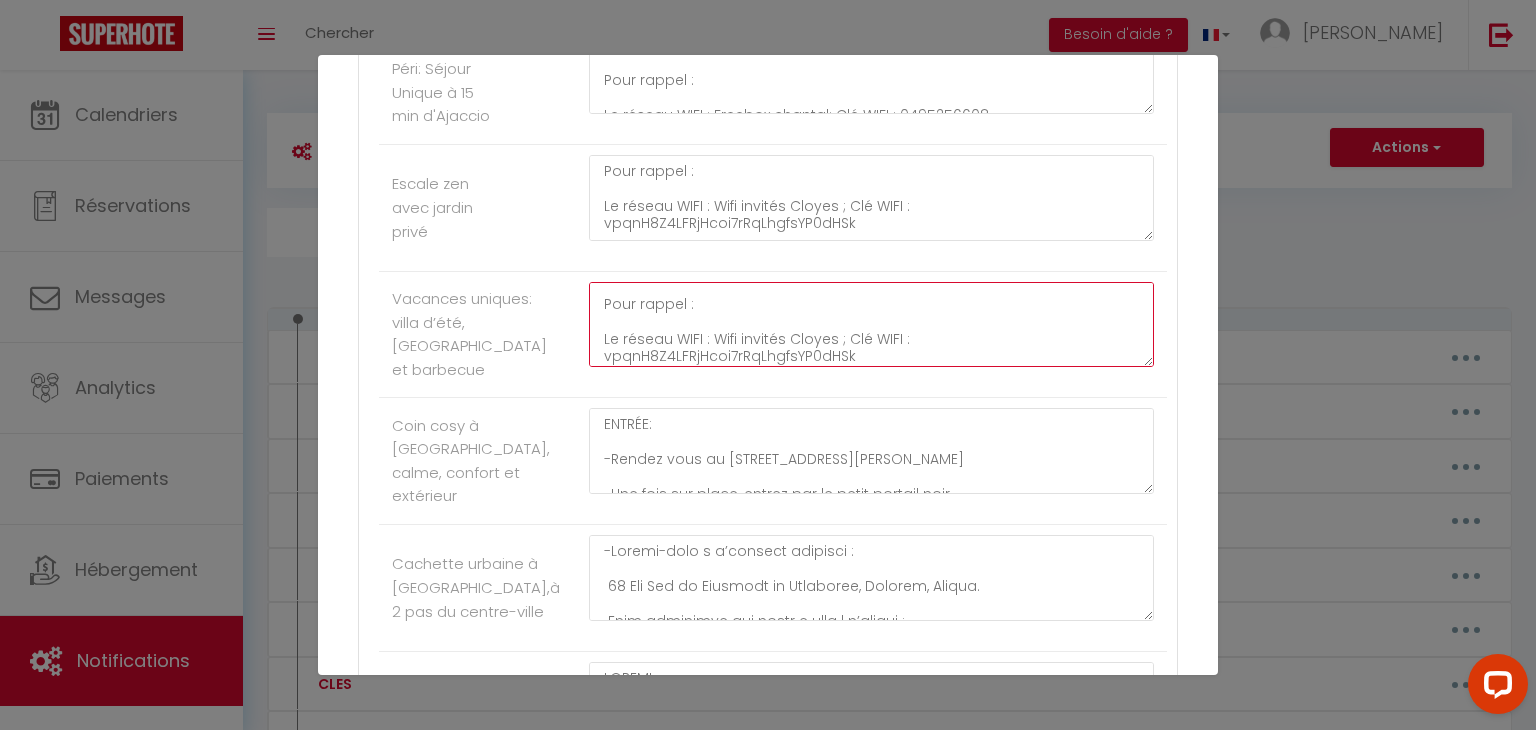 click on "ENTRÉE:
-Rendez-vous au [STREET_ADDRESS].
-Vous trouverez la boîte à clés située en dessous de la boîte aux lettres.
-Composez le code 3112 pour l’ouvrir et récupérer les clés ainsi que le
bip permettant d’ouvrir le portail.
-Après avoir ouvert le portail, avancez tout droit jusqu'à la porte du
logement.
-Utilisez les clés récupérées pour accéder à l’intérieur.
-Vous pouvez vous stationner directement devant le logement.
Pour rappel :
Le réseau WIFI : Wifi invités Cloyes ; Clé WIFI : vpqnH8Z4LFRjHcoi7rRqLhgfsYP0dHSk" at bounding box center (871, -3467) 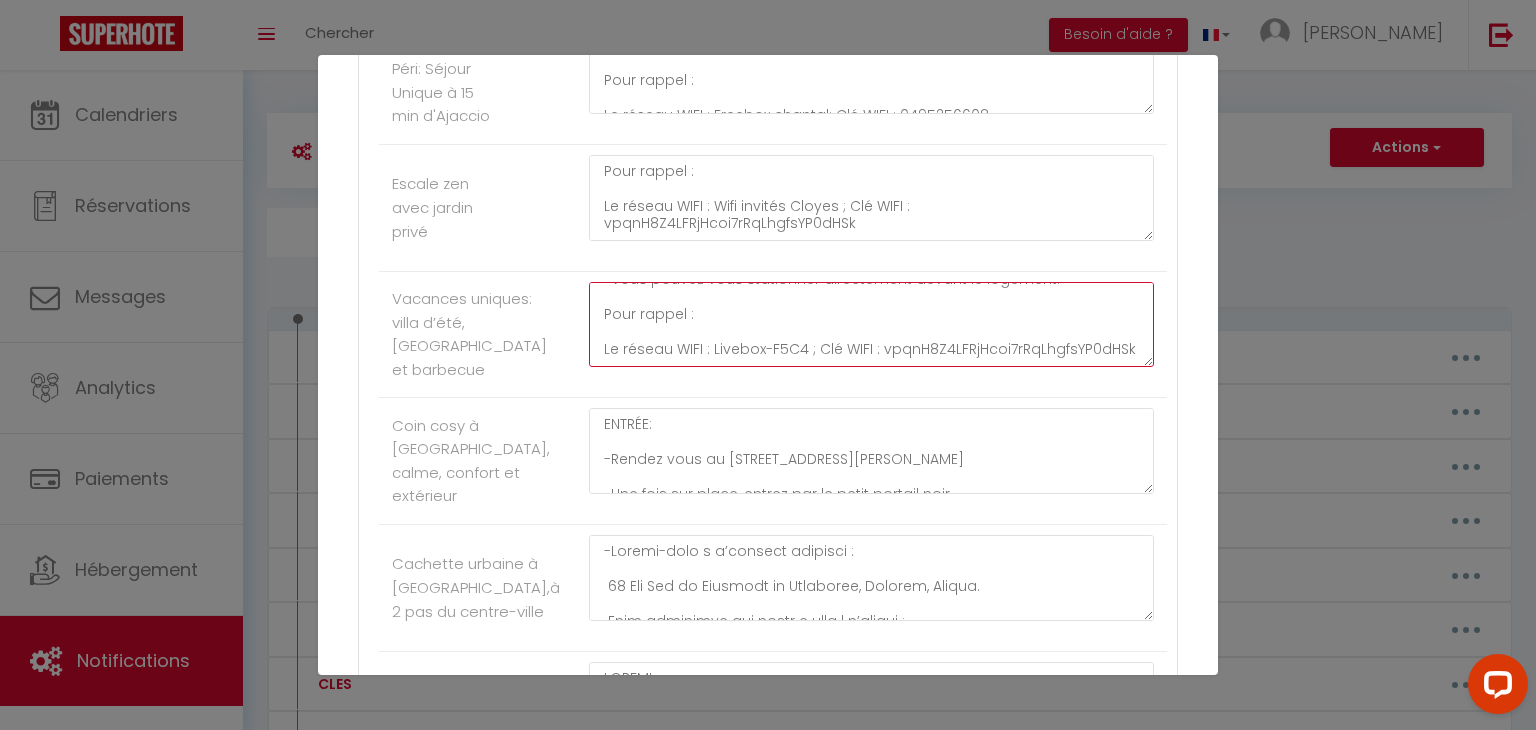 click on "ENTRÉE:
-Rendez-vous au [STREET_ADDRESS].
-Vous trouverez la boîte à clés située en dessous de la boîte aux lettres.
-Composez le code 3112 pour l’ouvrir et récupérer les clés ainsi que le
bip permettant d’ouvrir le portail.
-Après avoir ouvert le portail, avancez tout droit jusqu'à la porte du
logement.
-Utilisez les clés récupérées pour accéder à l’intérieur.
-Vous pouvez vous stationner directement devant le logement.
Pour rappel :
Le réseau WIFI : Livebox-F5C4 ; Clé WIFI : vpqnH8Z4LFRjHcoi7rRqLhgfsYP0dHSk" at bounding box center (871, -3467) 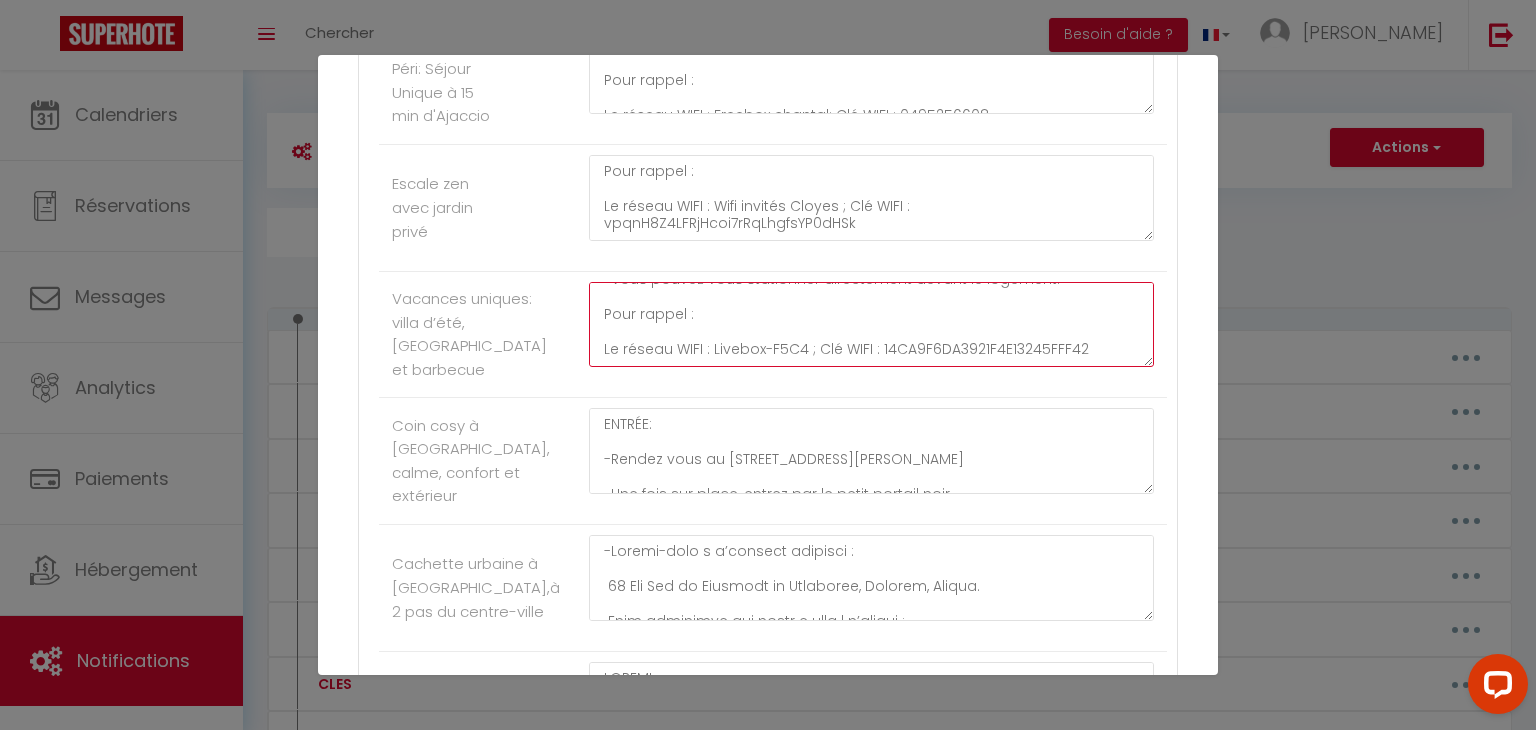 scroll, scrollTop: 263, scrollLeft: 0, axis: vertical 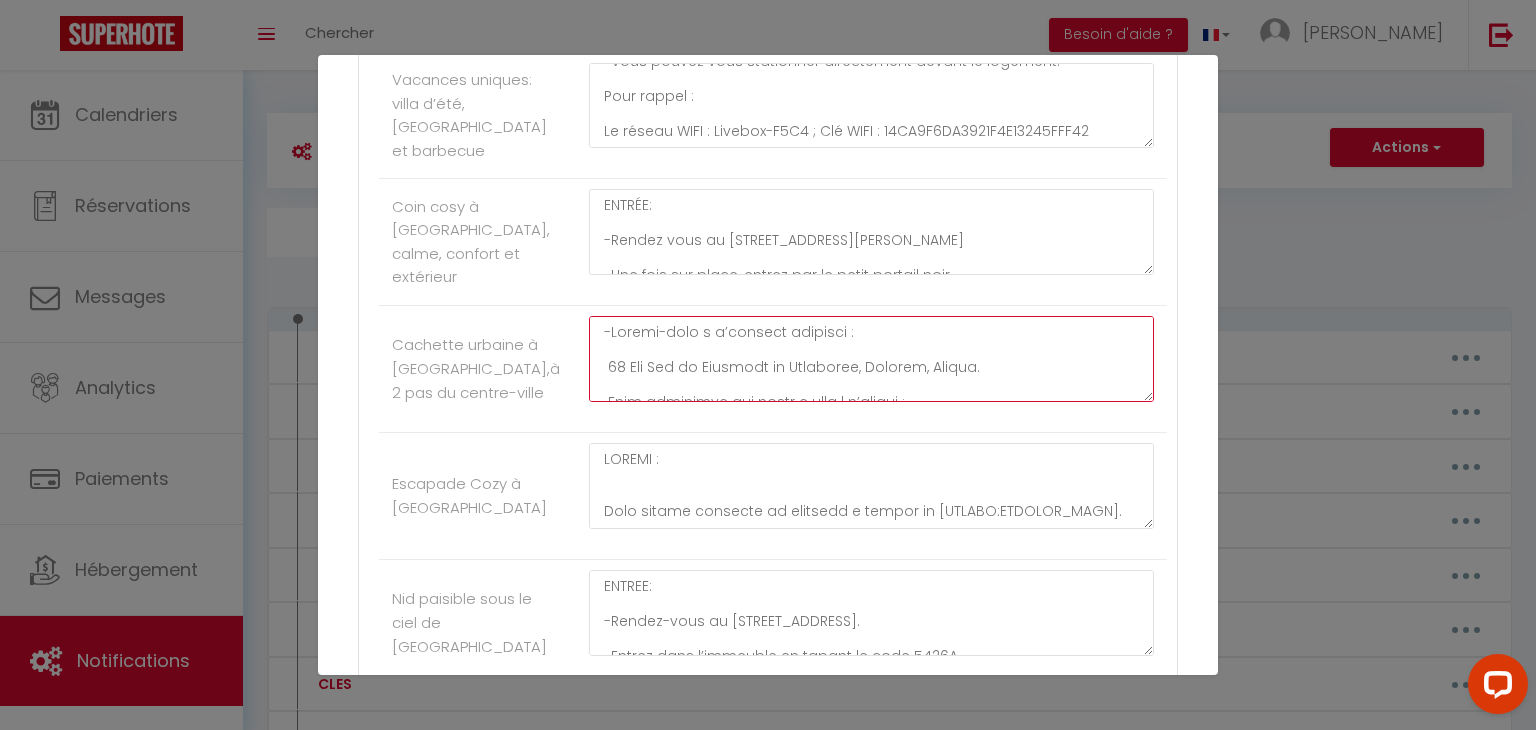 click at bounding box center (871, -3432) 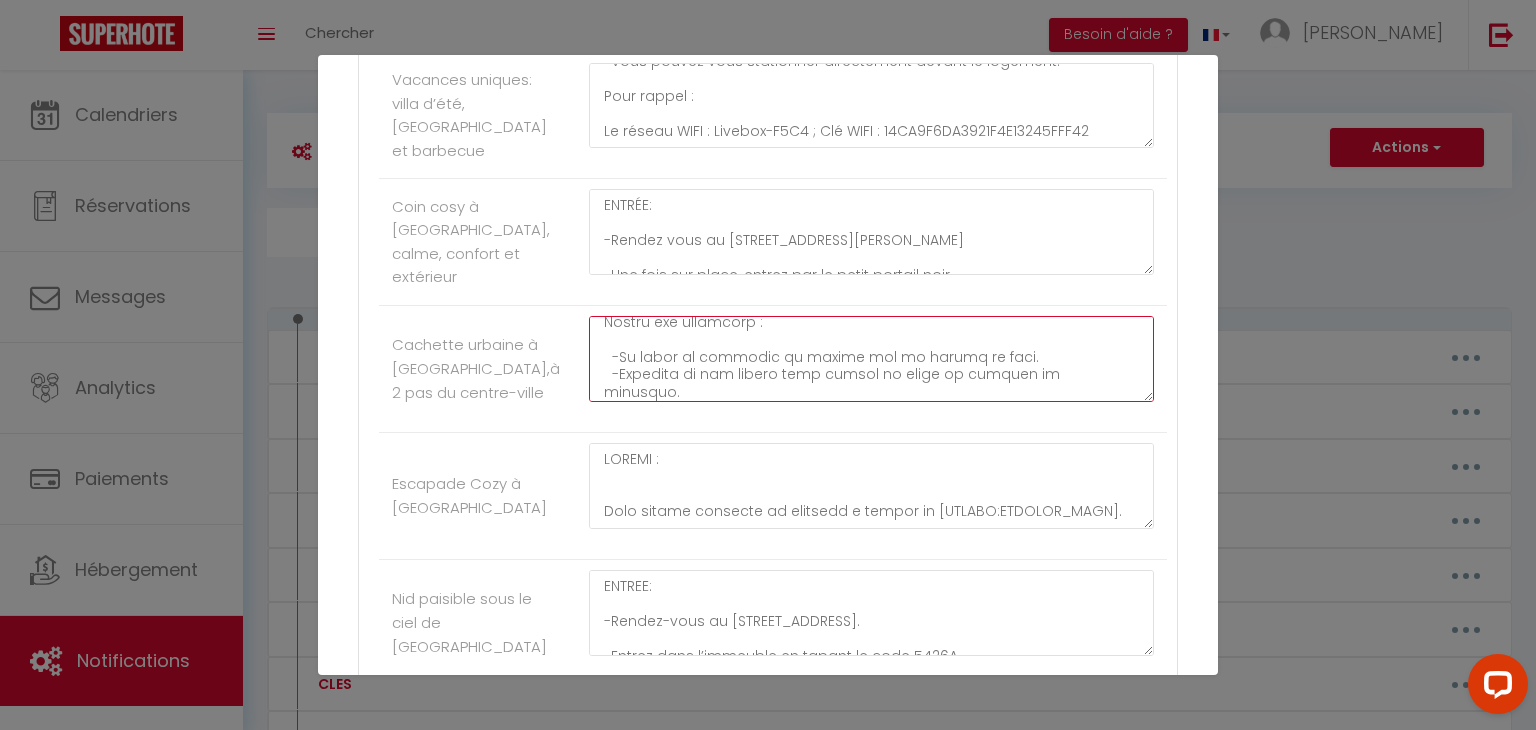 scroll, scrollTop: 470, scrollLeft: 0, axis: vertical 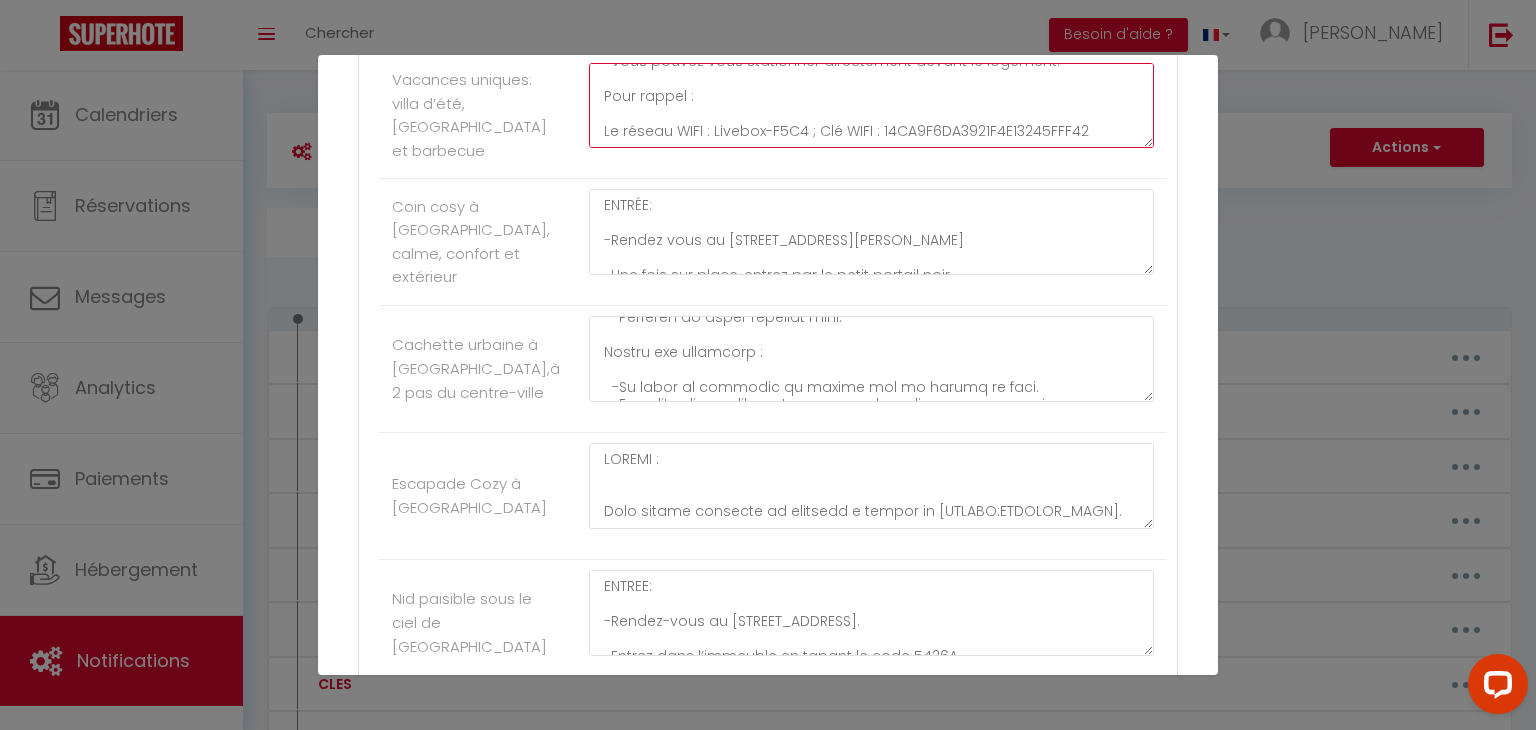drag, startPoint x: 1096, startPoint y: 183, endPoint x: 600, endPoint y: 150, distance: 497.09656 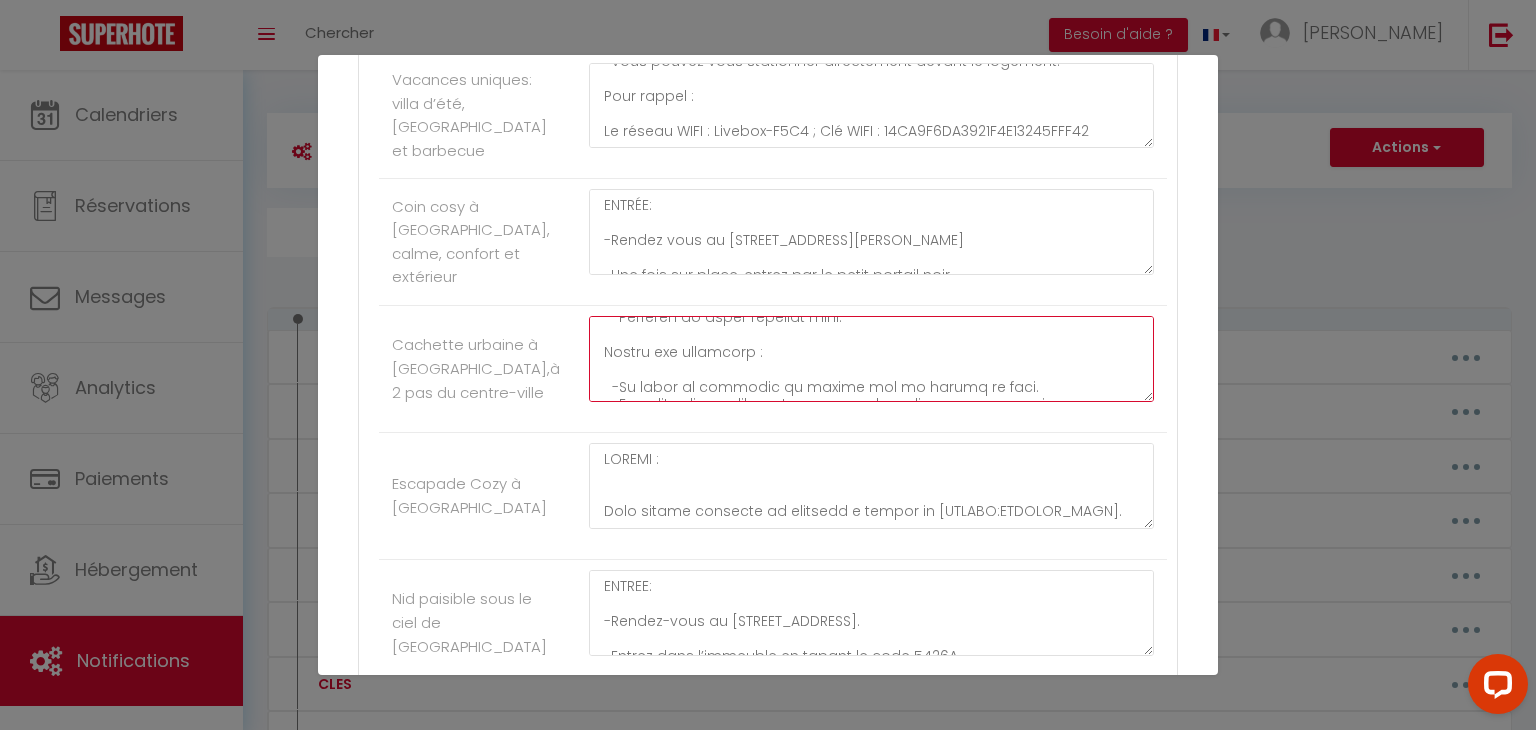 click at bounding box center [871, -3432] 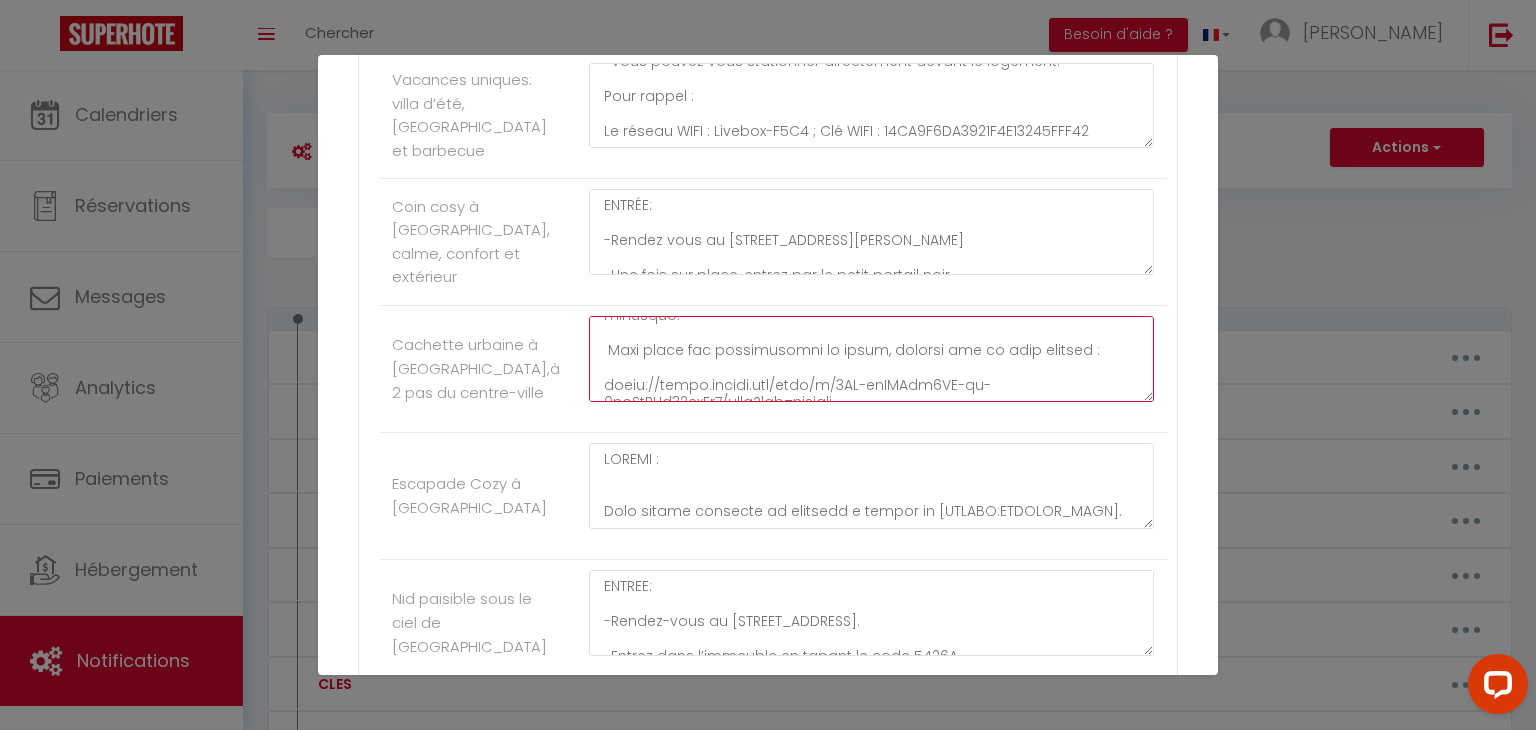 click at bounding box center (871, -3432) 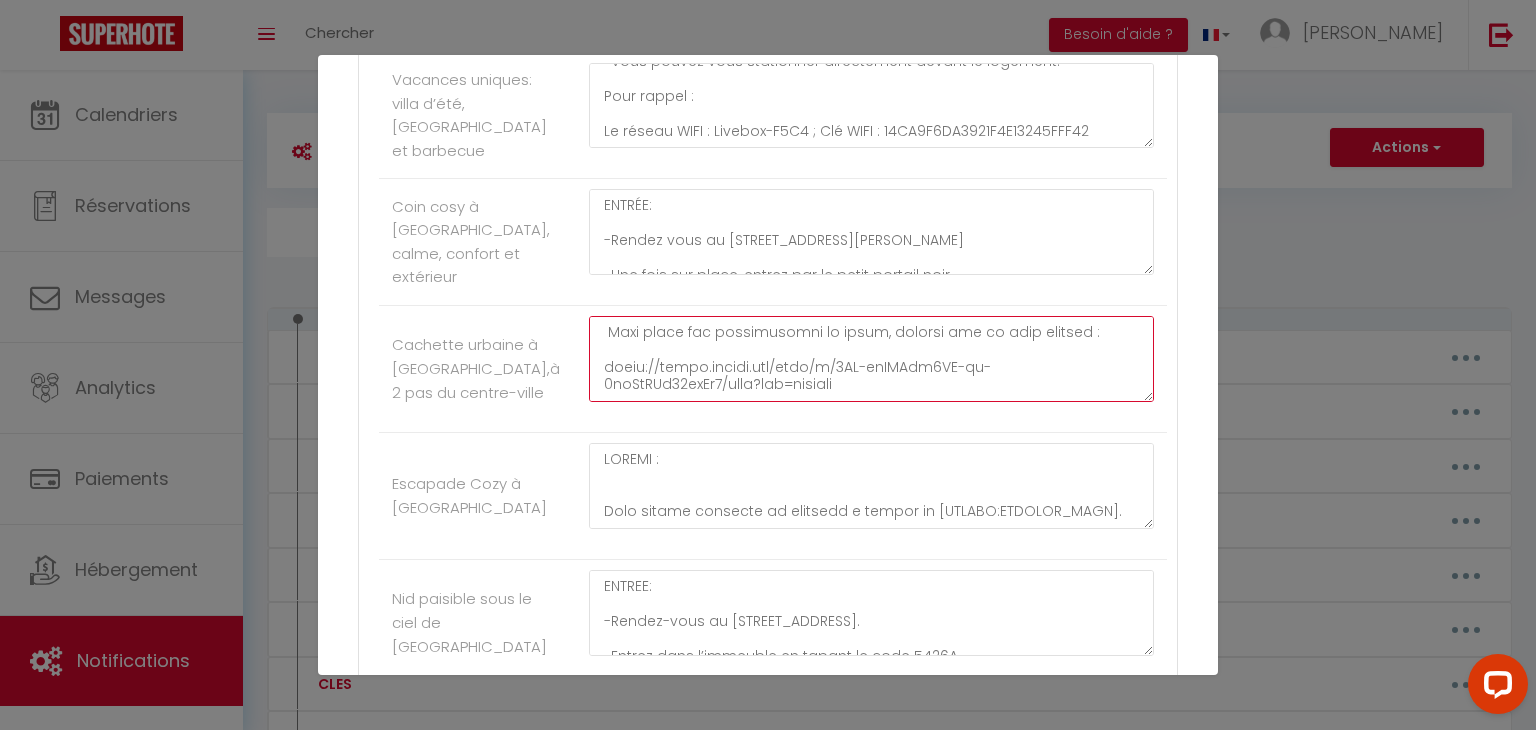 paste on "Pour rappel :
Le réseau WIFI : Livebox-F5C4 ; Clé WIFI : 14CA9F6DA3921F4E13245FFF42" 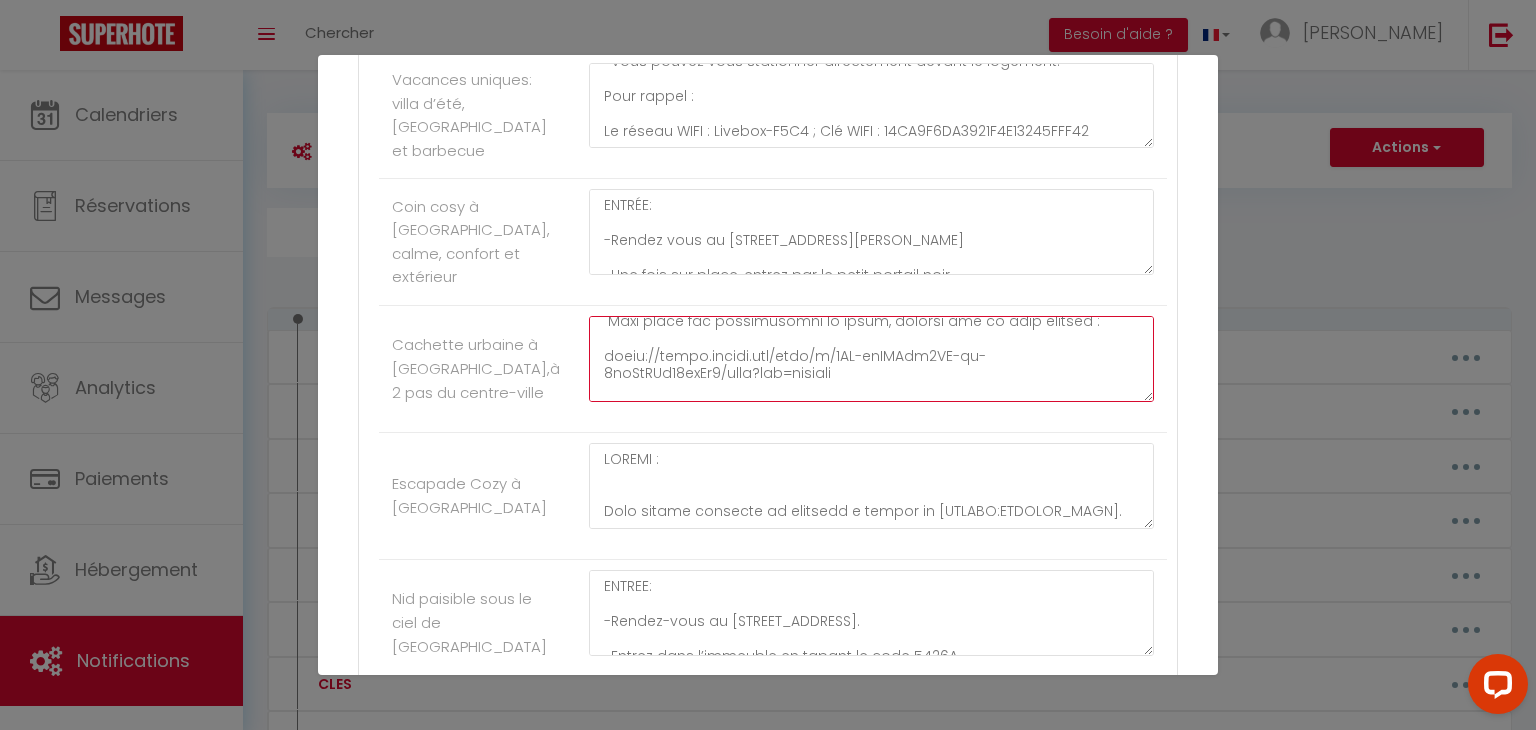 scroll, scrollTop: 640, scrollLeft: 0, axis: vertical 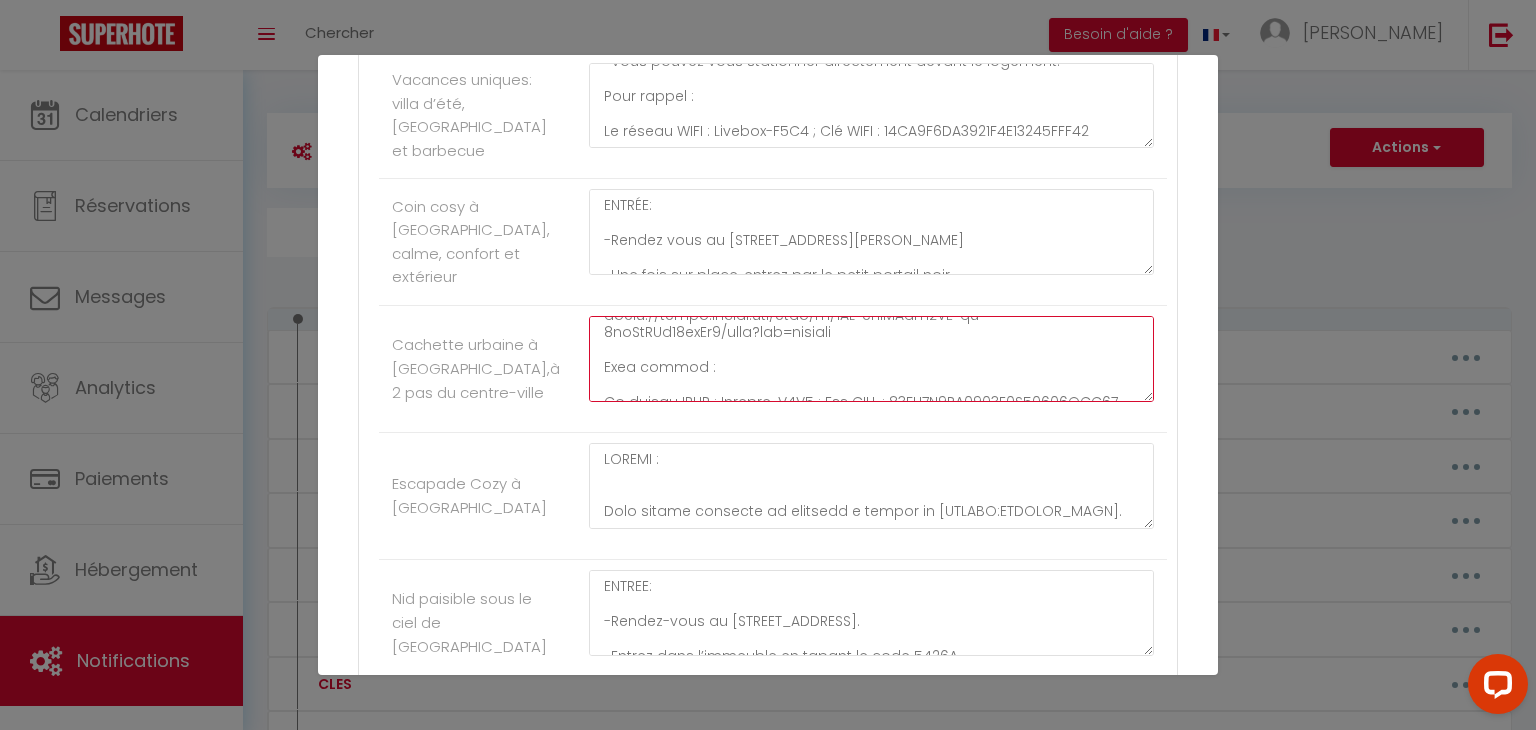 drag, startPoint x: 796, startPoint y: 457, endPoint x: 708, endPoint y: 454, distance: 88.051125 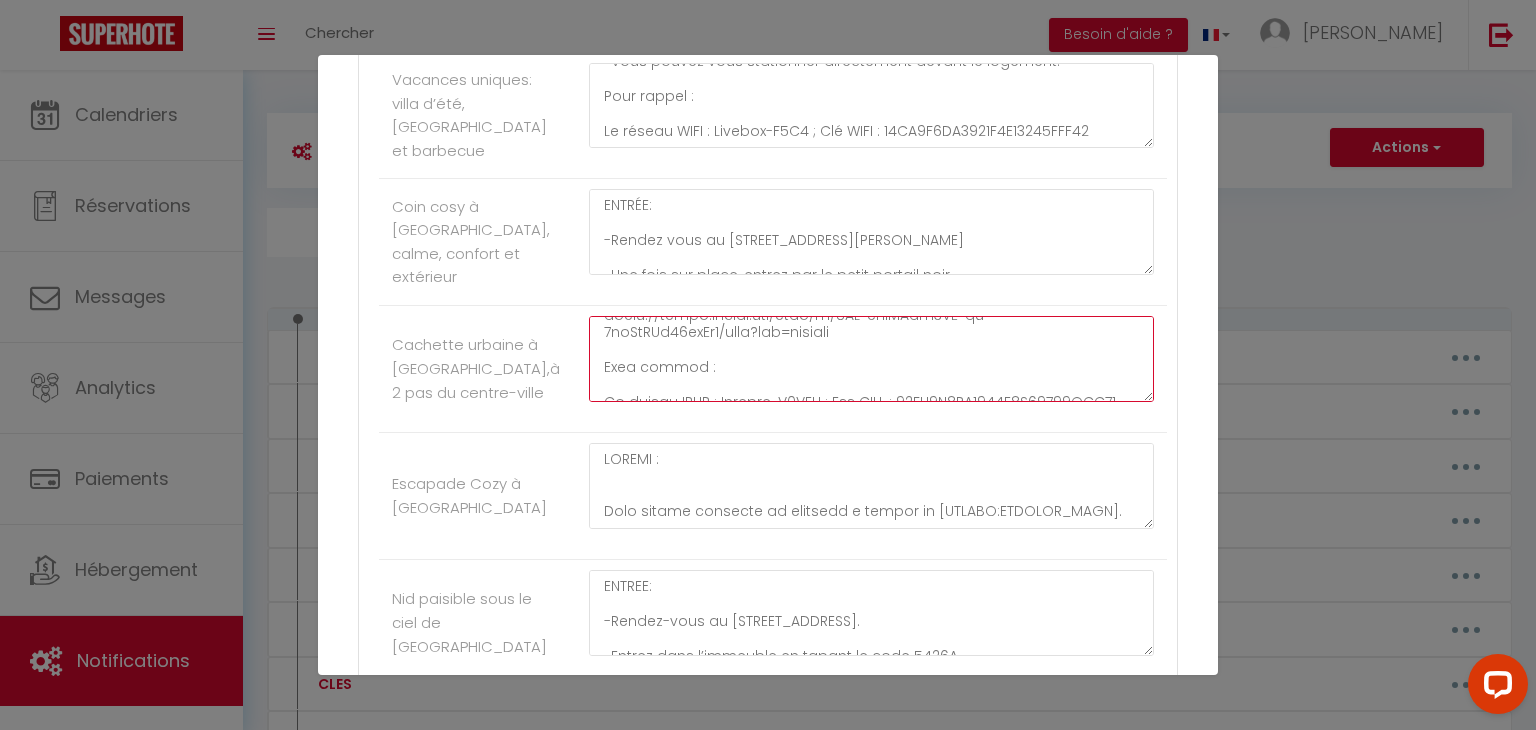 click at bounding box center [871, -3432] 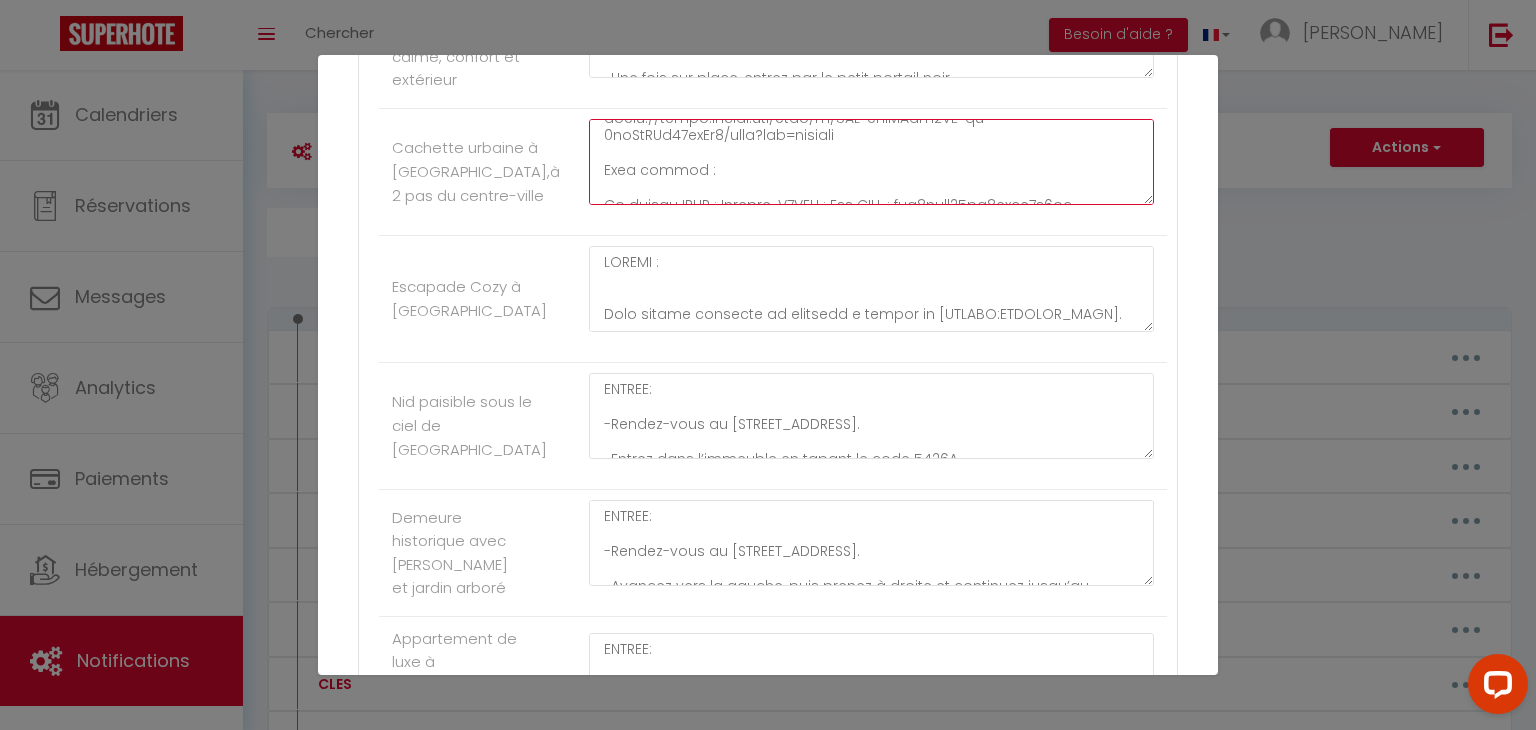 scroll, scrollTop: 5992, scrollLeft: 0, axis: vertical 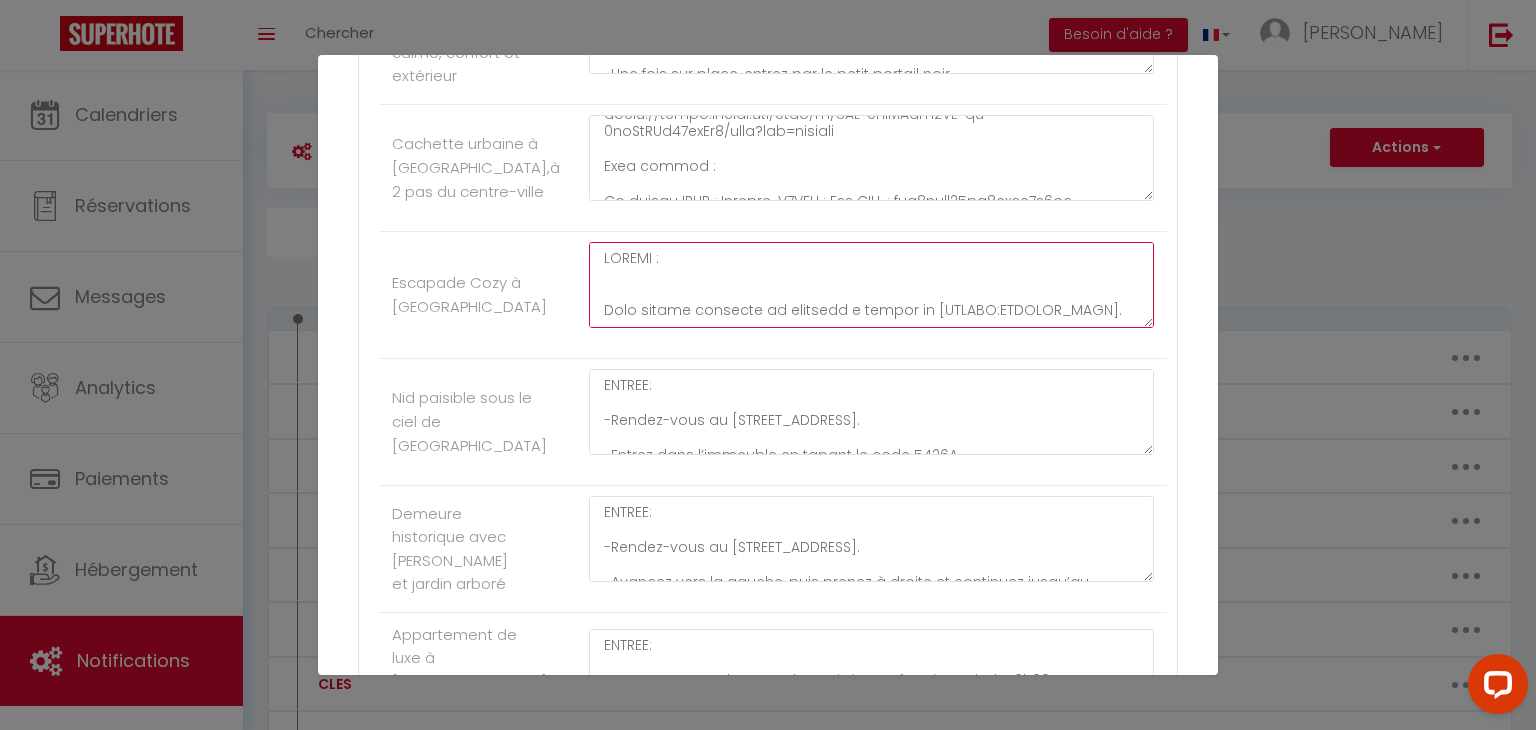 click at bounding box center [871, 285] 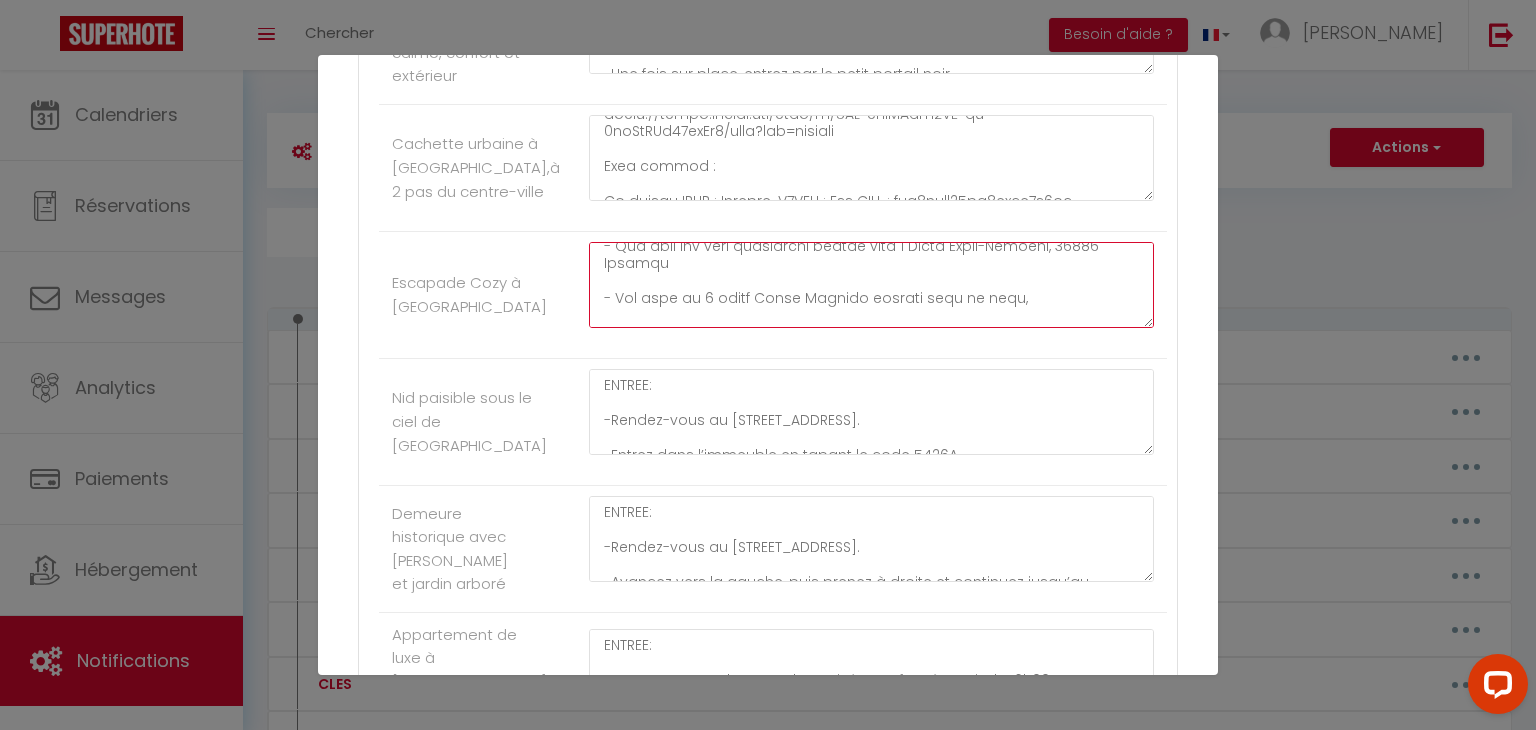 scroll, scrollTop: 608, scrollLeft: 0, axis: vertical 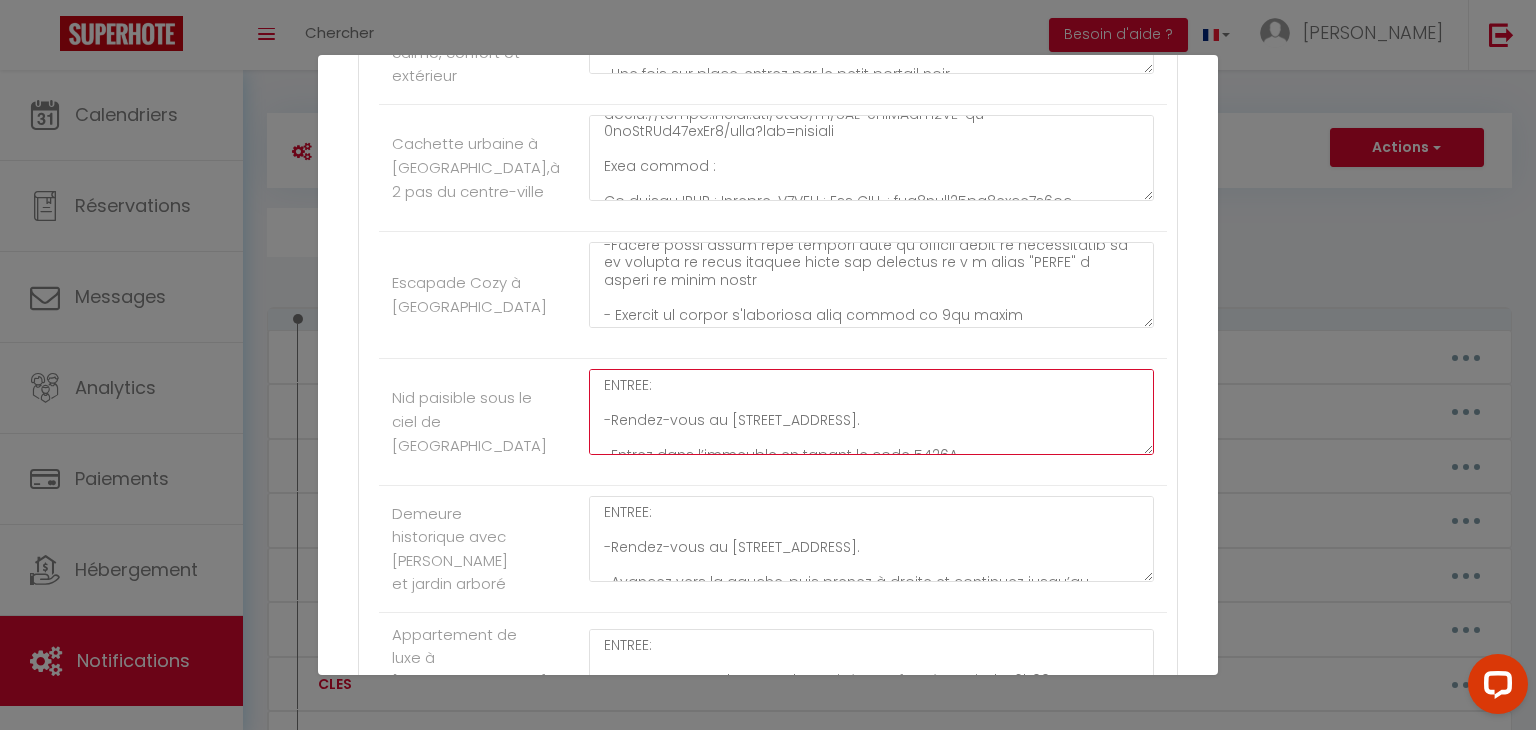 click on "ENTREE:
-Rendez-vous au [STREET_ADDRESS].
-Entrez dans l’immeuble en tapant le code 5426A
-Montez les escaliers jusqu'au premier étage.
-Dirigez-vous vers la droite et continuez tout droit dans le couloir.
-Vous arriverez à la porte n° 3.
-Tapez le code 7236 sur la boîte à clés, située en haut de la porte, puis
tirez le capot vers le bas pour ouvrir la boîte.
-Prenez la clé verte.
-Insérez la clé dans la serrure, tirez la porte vers vous et effectuez deux
tours de clé vers la gauche. Ensuite, poussez la porte pour l'ouvrir." at bounding box center [871, 412] 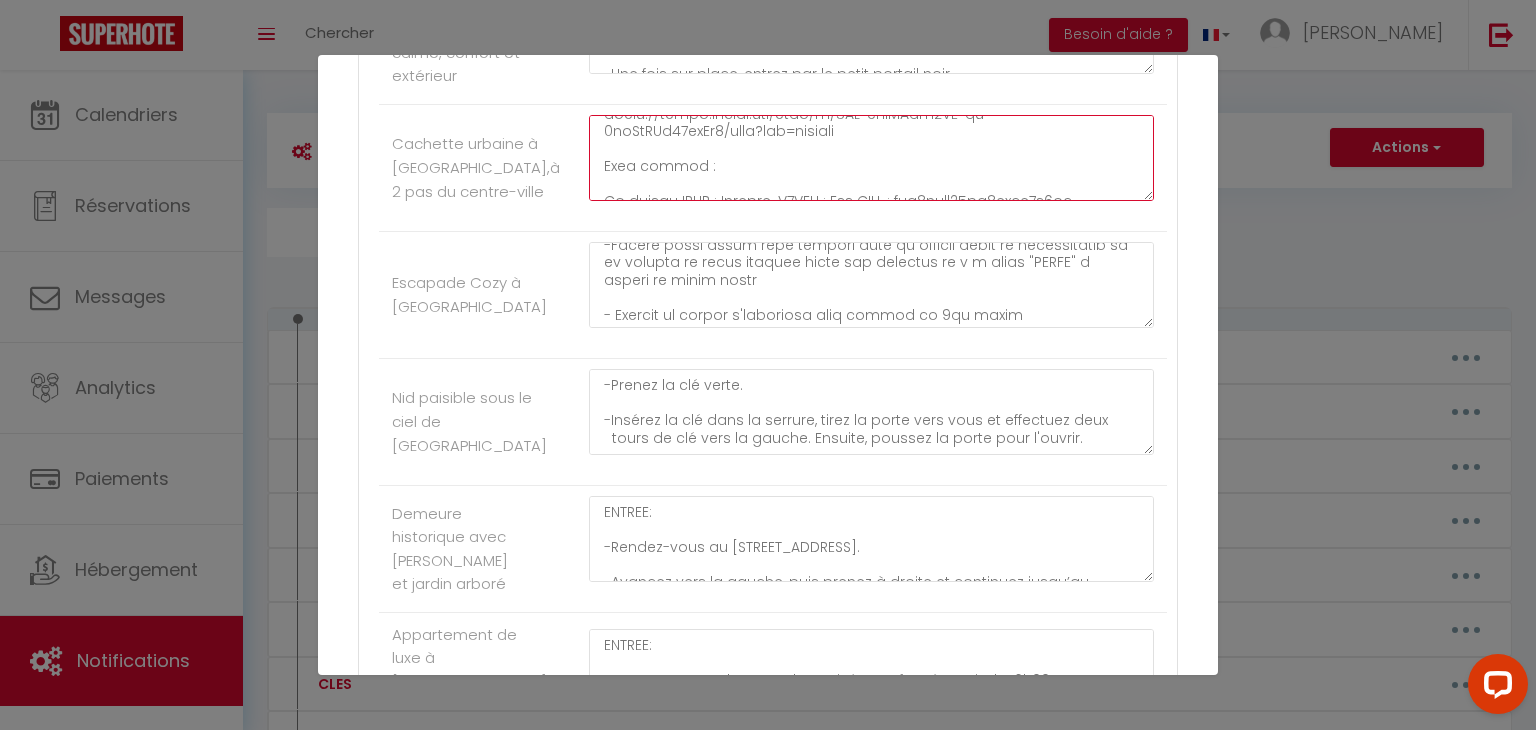 drag, startPoint x: 1103, startPoint y: 254, endPoint x: 600, endPoint y: 223, distance: 503.95438 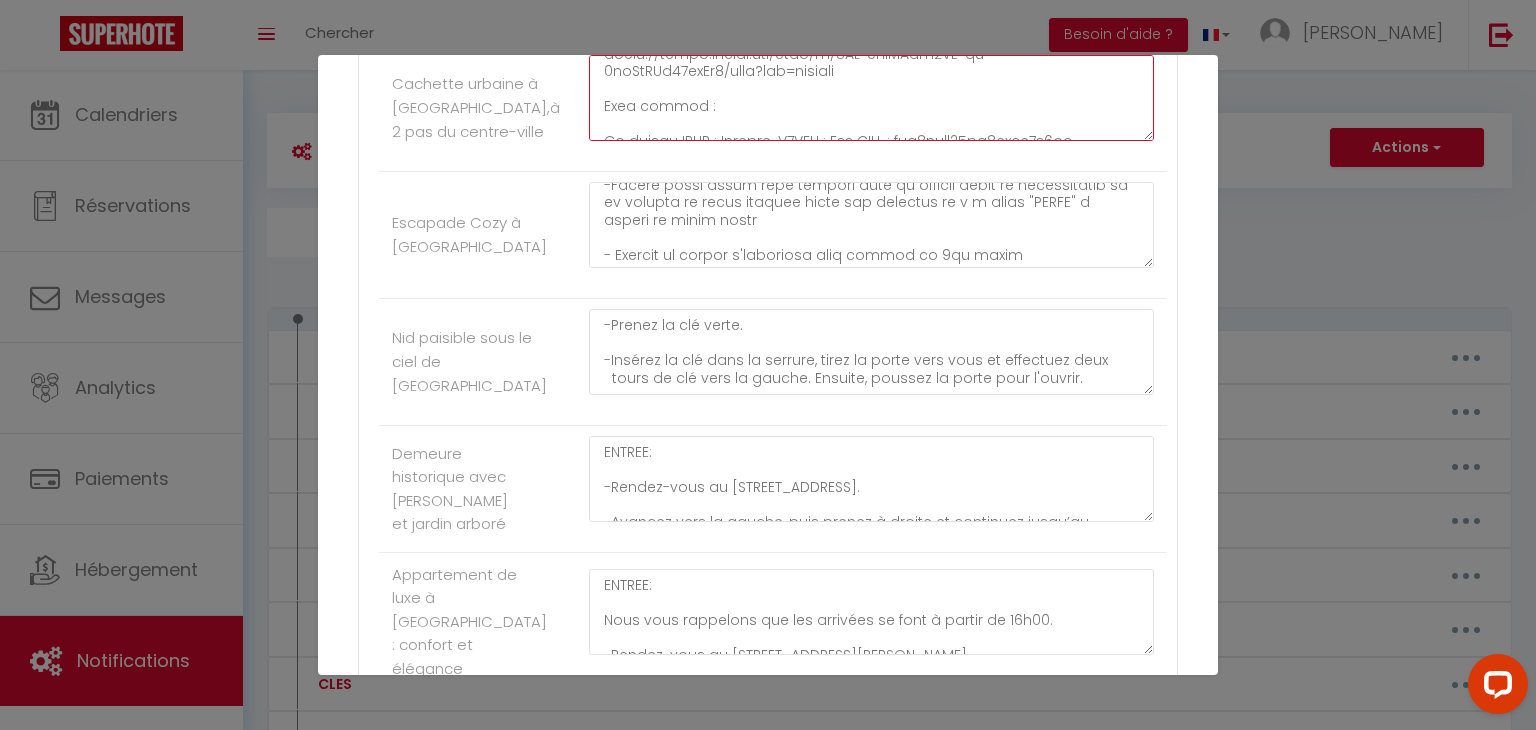 scroll, scrollTop: 6054, scrollLeft: 0, axis: vertical 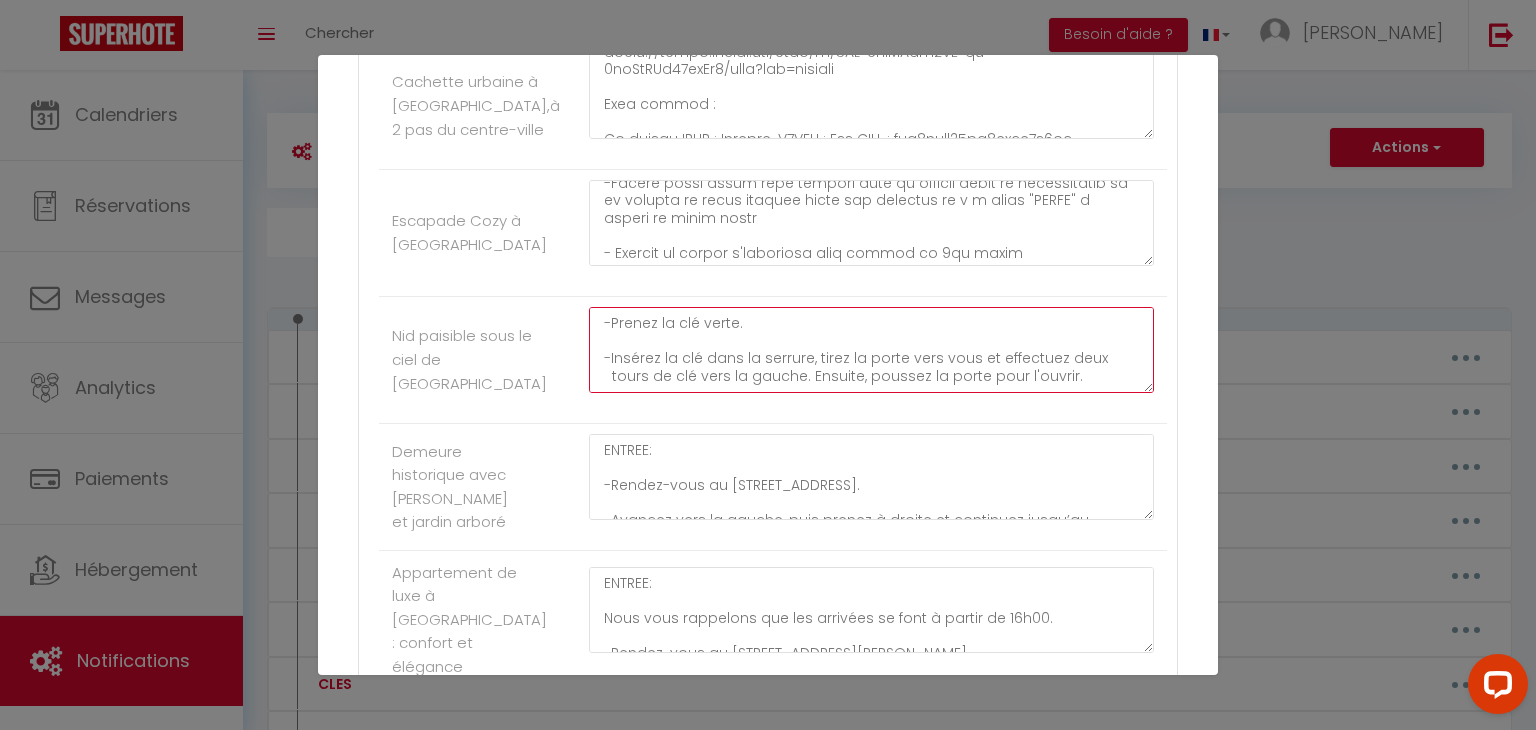 click on "ENTREE:
-Rendez-vous au [STREET_ADDRESS].
-Entrez dans l’immeuble en tapant le code 5426A
-Montez les escaliers jusqu'au premier étage.
-Dirigez-vous vers la droite et continuez tout droit dans le couloir.
-Vous arriverez à la porte n° 3.
-Tapez le code 7236 sur la boîte à clés, située en haut de la porte, puis
tirez le capot vers le bas pour ouvrir la boîte.
-Prenez la clé verte.
-Insérez la clé dans la serrure, tirez la porte vers vous et effectuez deux
tours de clé vers la gauche. Ensuite, poussez la porte pour l'ouvrir." at bounding box center (871, 350) 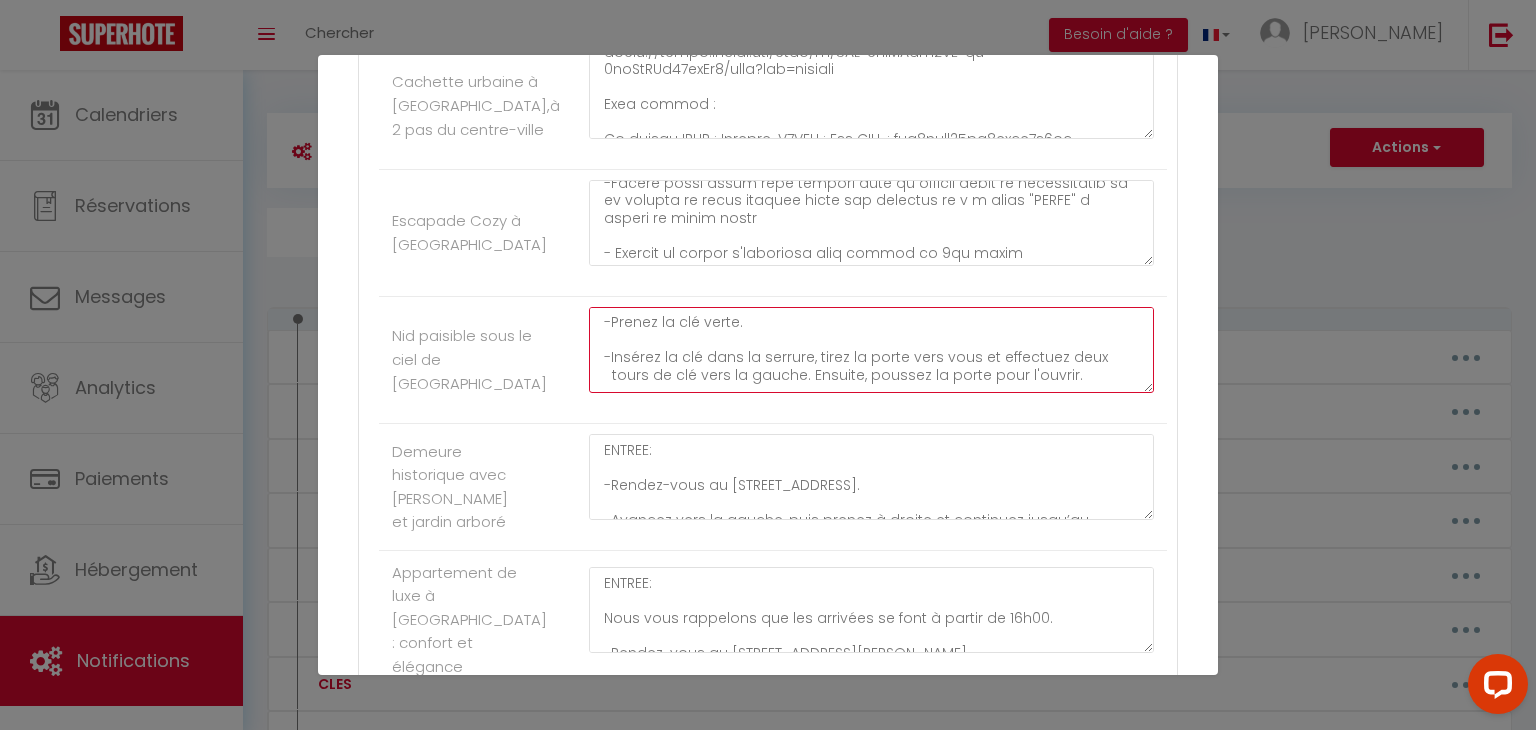 paste on "Pour rappel :
Le réseau WIFI : Freebox-C0BCDB ; Clé WIFI : ssm3dqdw32qz2mkwq2k9vc" 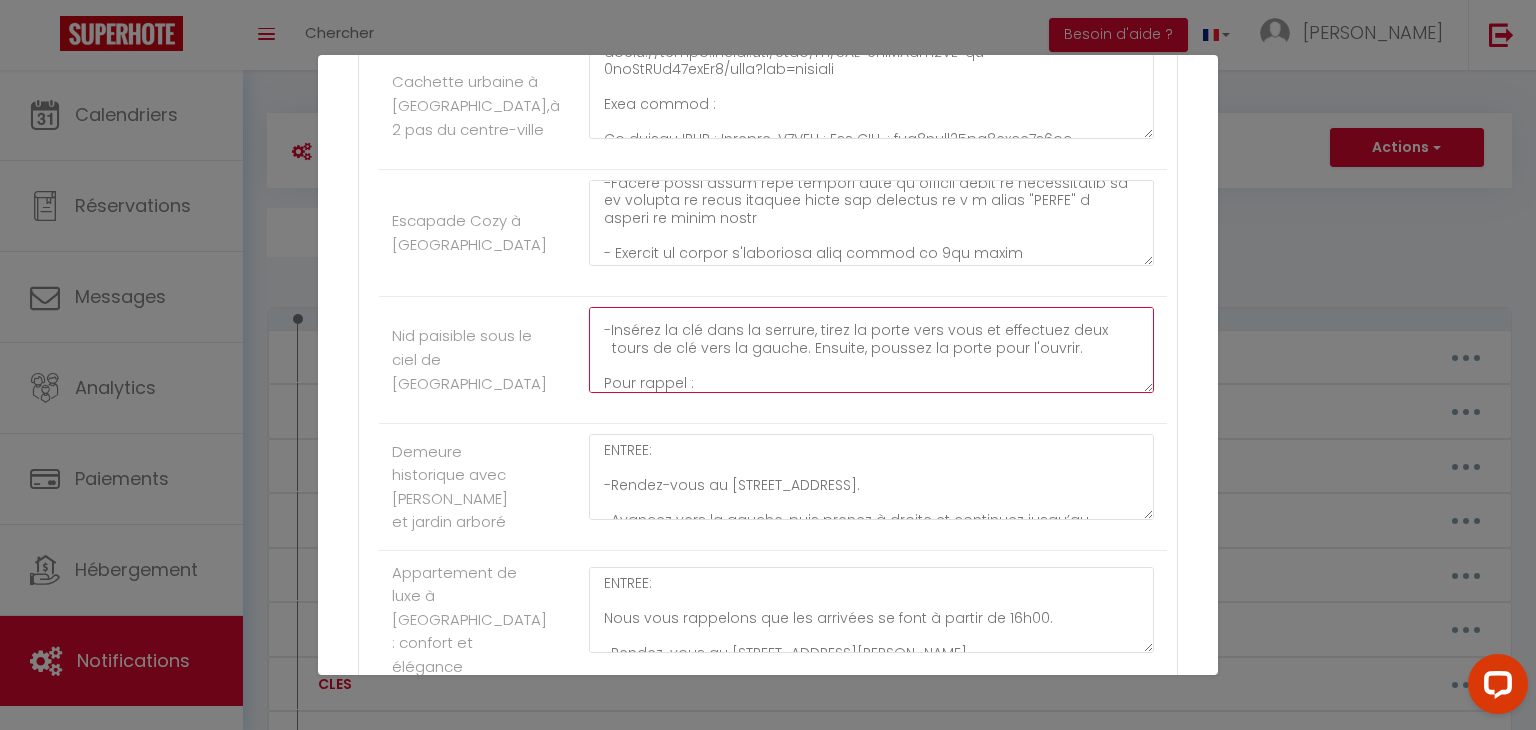 scroll, scrollTop: 325, scrollLeft: 0, axis: vertical 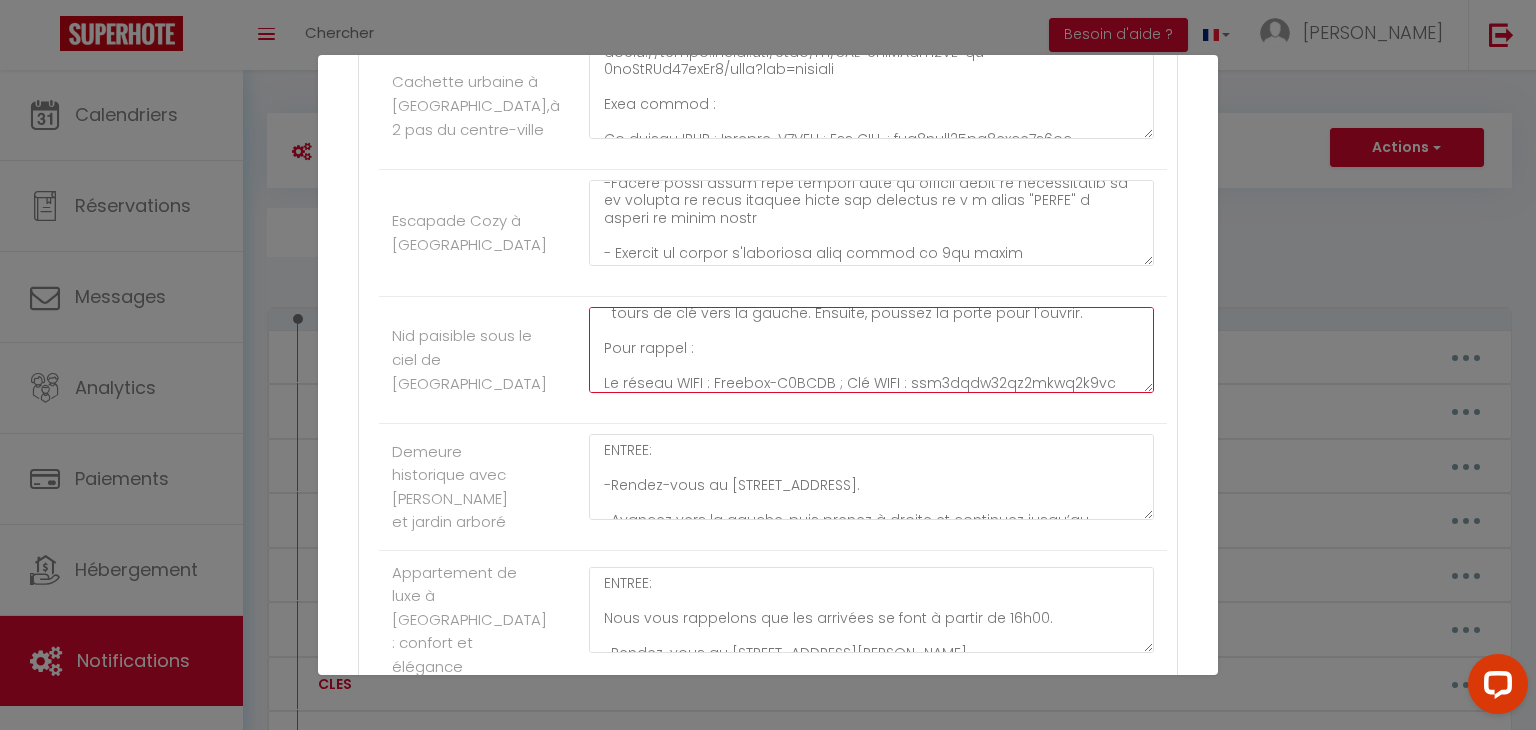 click on "ENTREE:
-Rendez-vous au [STREET_ADDRESS].
-Entrez dans l’immeuble en tapant le code 5426A
-Montez les escaliers jusqu'au premier étage.
-Dirigez-vous vers la droite et continuez tout droit dans le couloir.
-Vous arriverez à la porte n° 3.
-Tapez le code 7236 sur la boîte à clés, située en haut de la porte, puis
tirez le capot vers le bas pour ouvrir la boîte.
-Prenez la clé verte.
-Insérez la clé dans la serrure, tirez la porte vers vous et effectuez deux
tours de clé vers la gauche. Ensuite, poussez la porte pour l'ouvrir.
Pour rappel :
Le réseau WIFI : Freebox-C0BCDB ; Clé WIFI : ssm3dqdw32qz2mkwq2k9vc" at bounding box center (871, 350) 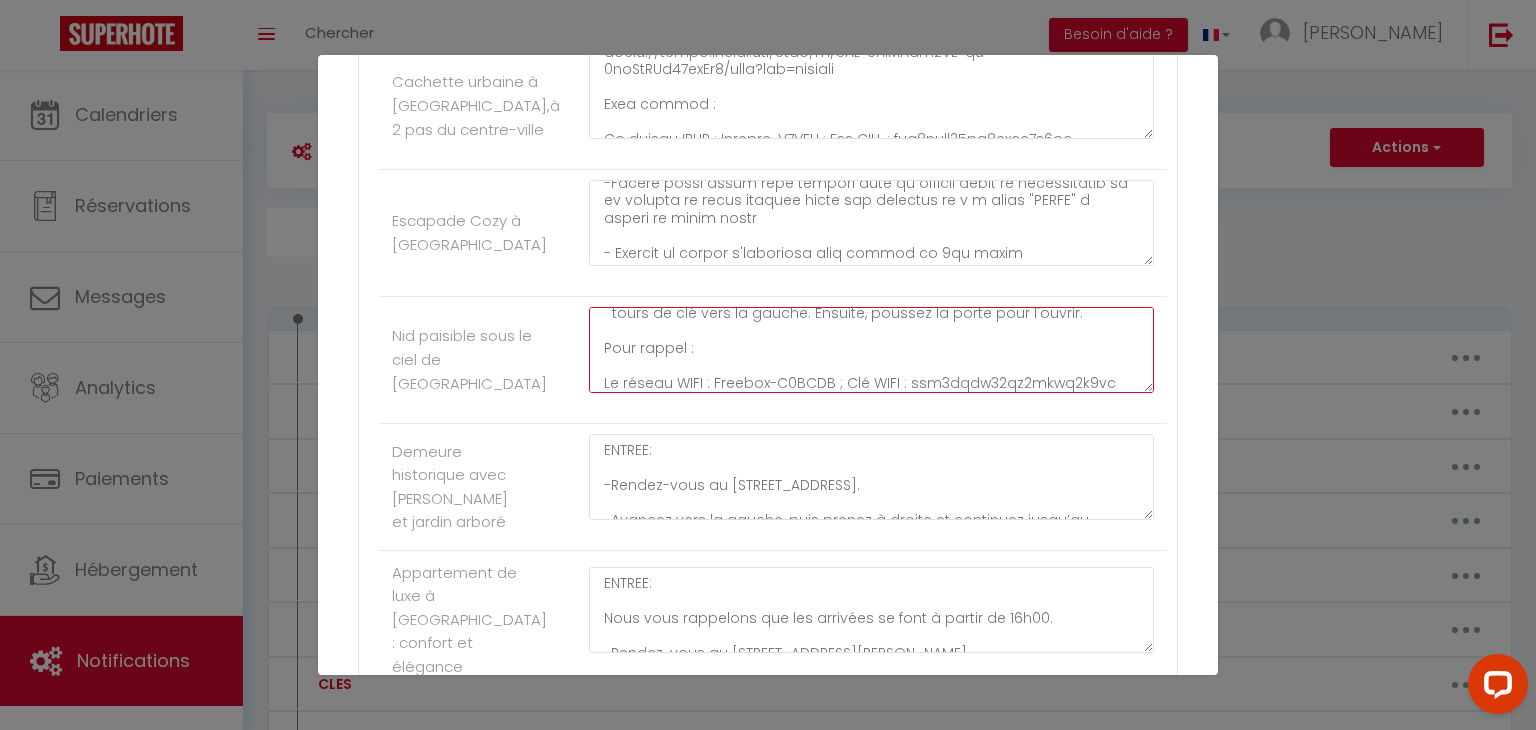 scroll, scrollTop: 332, scrollLeft: 0, axis: vertical 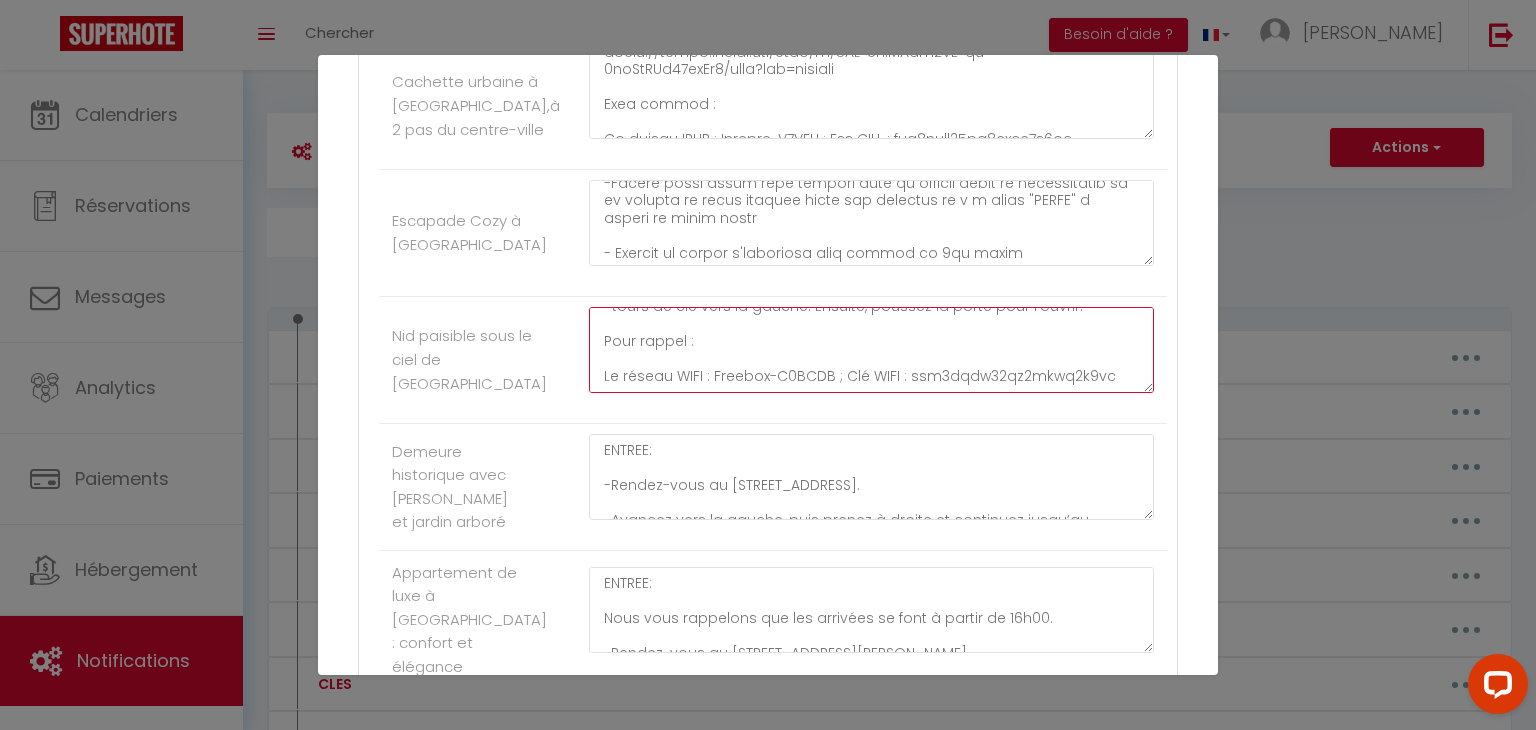 drag, startPoint x: 824, startPoint y: 453, endPoint x: 706, endPoint y: 450, distance: 118.03813 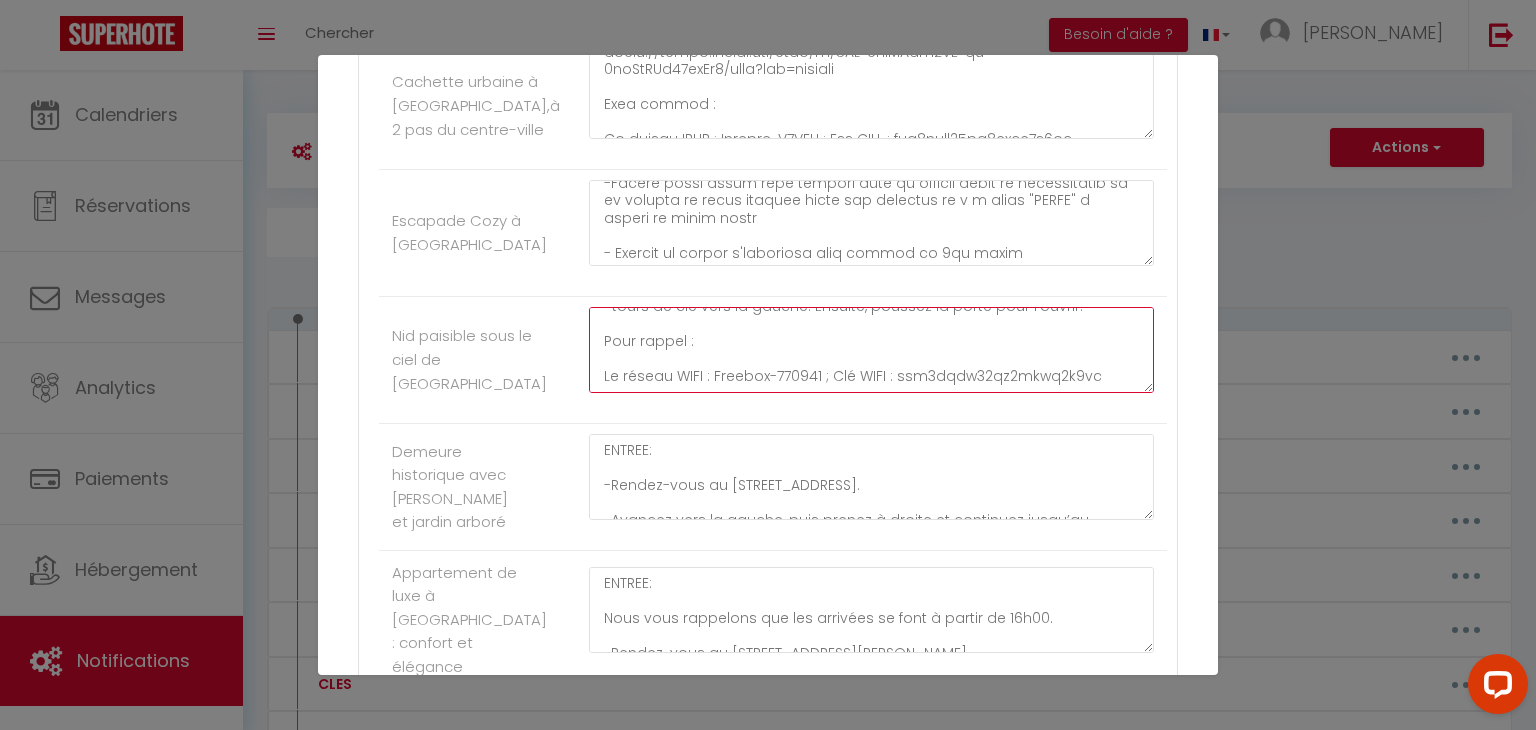 click on "ENTREE:
-Rendez-vous au [STREET_ADDRESS].
-Entrez dans l’immeuble en tapant le code 5426A
-Montez les escaliers jusqu'au premier étage.
-Dirigez-vous vers la droite et continuez tout droit dans le couloir.
-Vous arriverez à la porte n° 3.
-Tapez le code 7236 sur la boîte à clés, située en haut de la porte, puis
tirez le capot vers le bas pour ouvrir la boîte.
-Prenez la clé verte.
-Insérez la clé dans la serrure, tirez la porte vers vous et effectuez deux
tours de clé vers la gauche. Ensuite, poussez la porte pour l'ouvrir.
Pour rappel :
Le réseau WIFI : Freebox-770941 ; Clé WIFI : ssm3dqdw32qz2mkwq2k9vc" at bounding box center [871, 350] 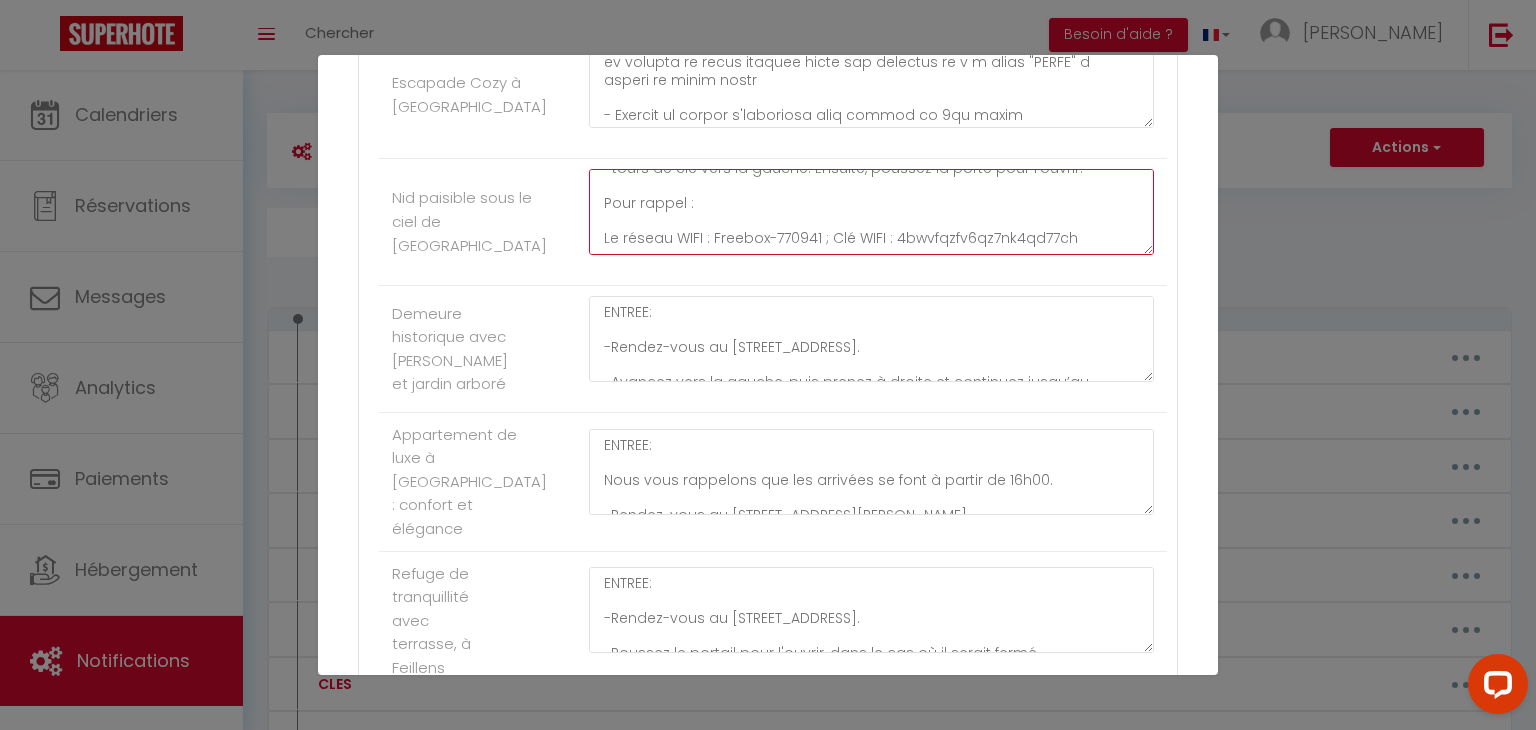 scroll, scrollTop: 6194, scrollLeft: 0, axis: vertical 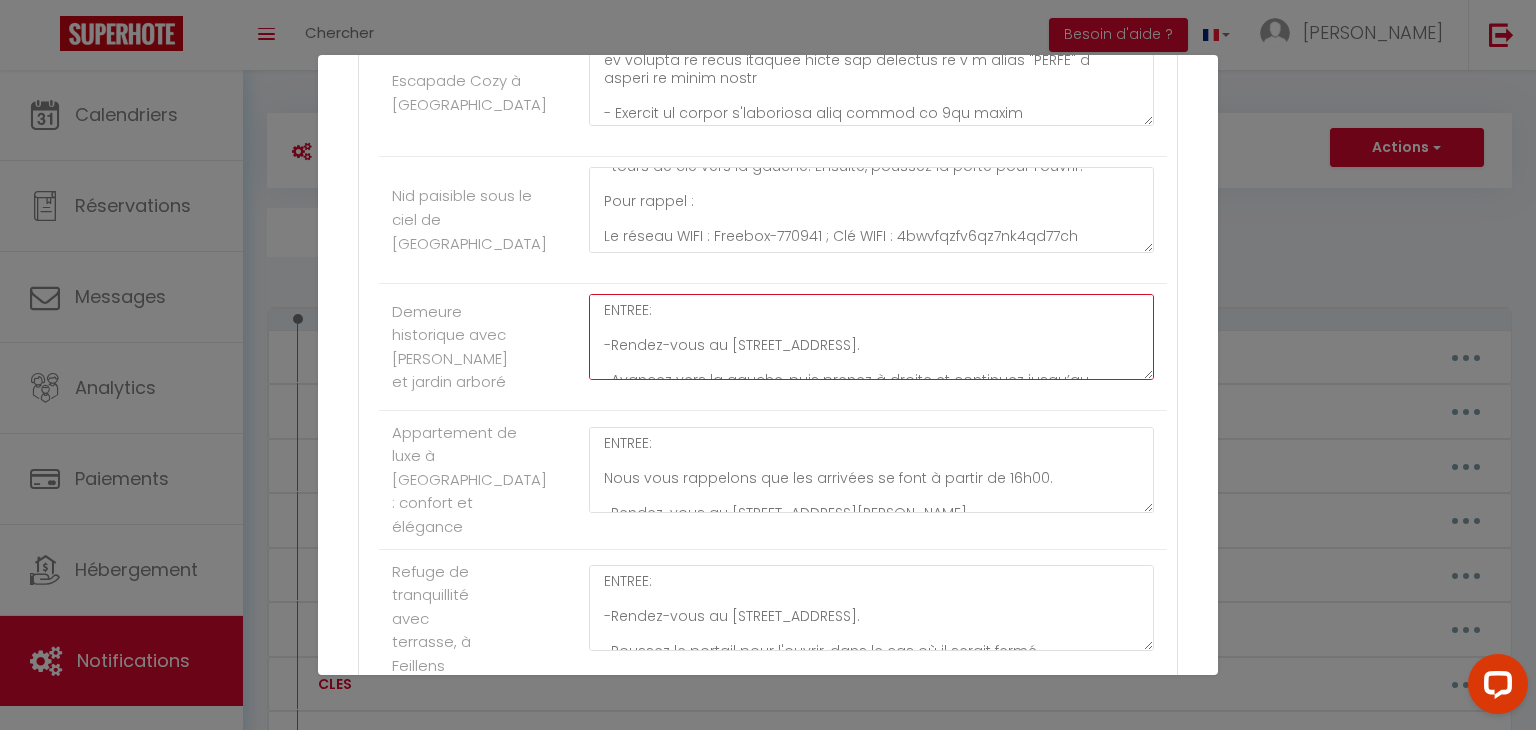 click on "ENTREE:
-Rendez-vous au [STREET_ADDRESS].
-Avancez vers la gauche, puis prenez à droite et continuez jusqu’au
portillon vert.
-La boîte à clés est accrochée à cet emplacement.
-Saisissez le code 2302, ouvrez la boîte et récupérez les deux clés.
-Refaites le chemin inverse et dirigez-vous vers la porte du milieu.
-Utilisez la première clé pour ouvrir la porte et accéder au logement.
-La seconde clé permet de déverrouiller le portail.
-Avancez vers la gauche jusqu’à trouver un portail noir." at bounding box center [871, 337] 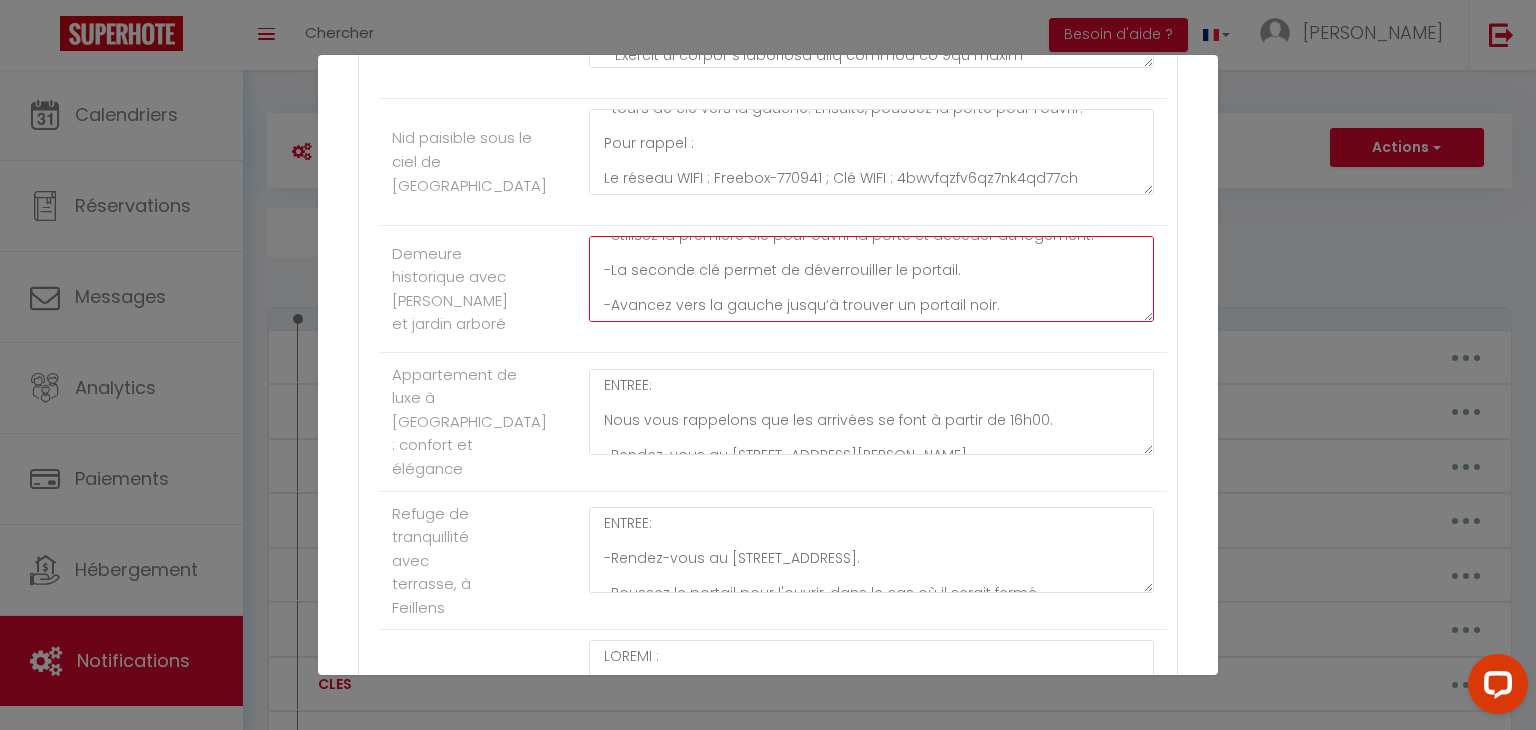 scroll, scrollTop: 6255, scrollLeft: 0, axis: vertical 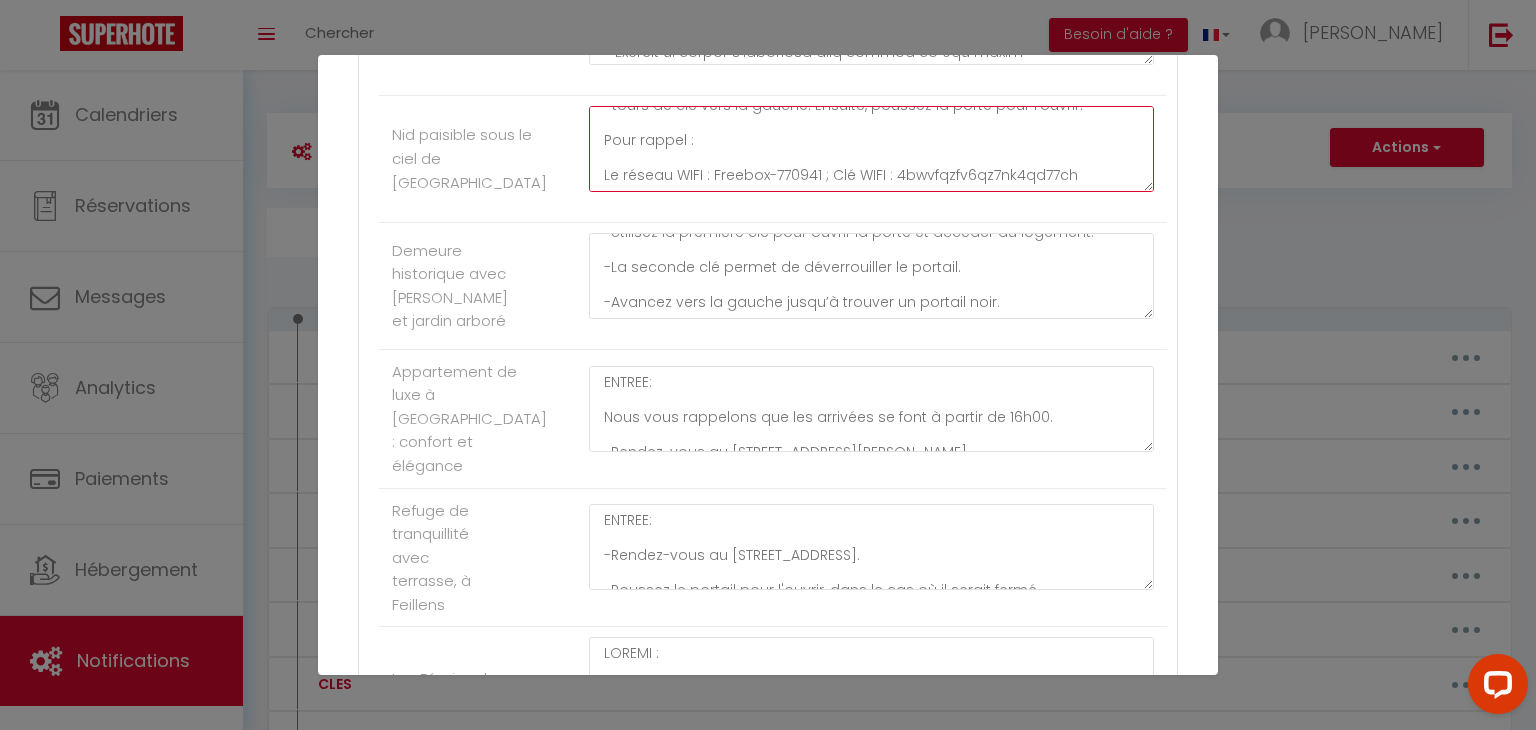 drag, startPoint x: 1090, startPoint y: 250, endPoint x: 597, endPoint y: 217, distance: 494.10324 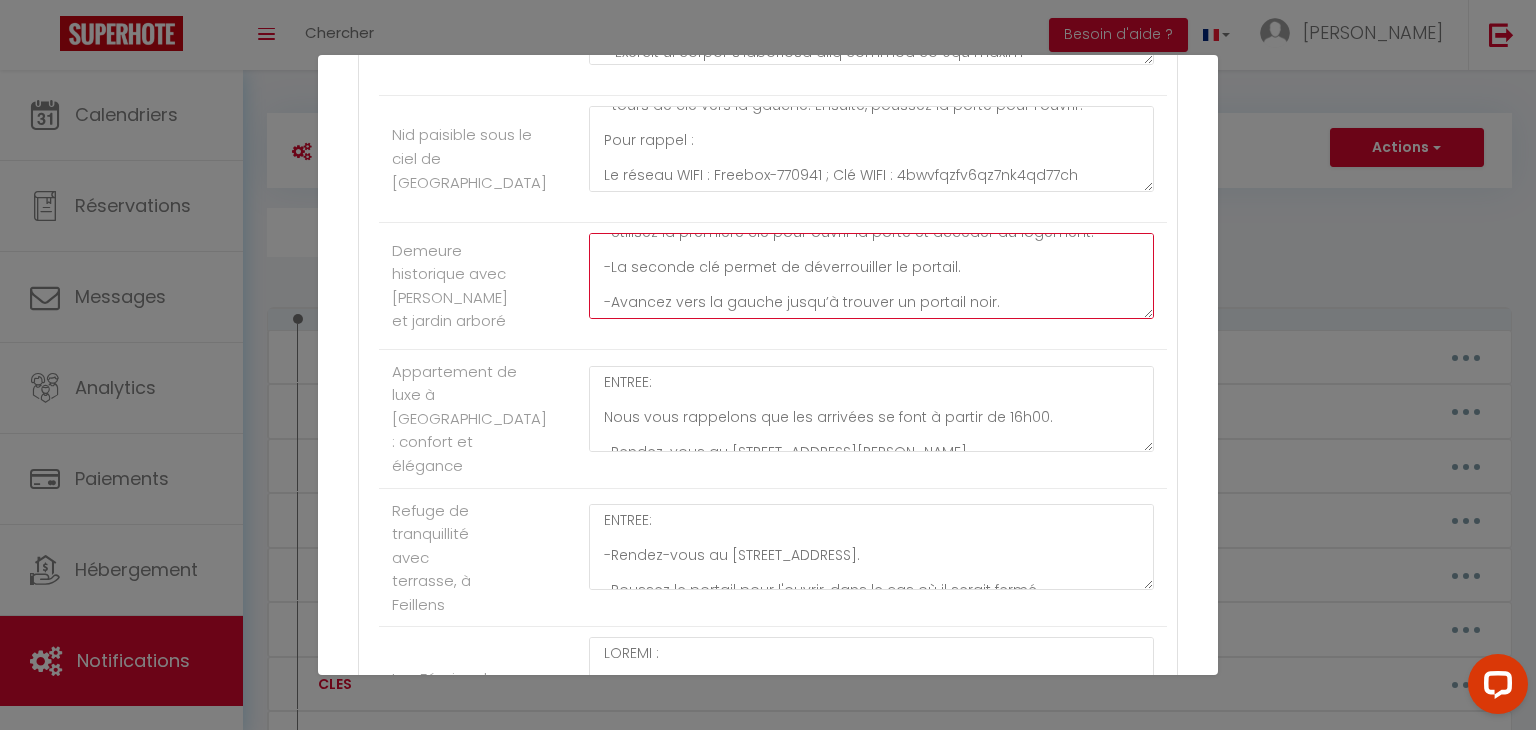 click on "ENTREE:
-Rendez-vous au [STREET_ADDRESS].
-Avancez vers la gauche, puis prenez à droite et continuez jusqu’au
portillon vert.
-La boîte à clés est accrochée à cet emplacement.
-Saisissez le code 2302, ouvrez la boîte et récupérez les deux clés.
-Refaites le chemin inverse et dirigez-vous vers la porte du milieu.
-Utilisez la première clé pour ouvrir la porte et accéder au logement.
-La seconde clé permet de déverrouiller le portail.
-Avancez vers la gauche jusqu’à trouver un portail noir." at bounding box center (871, 276) 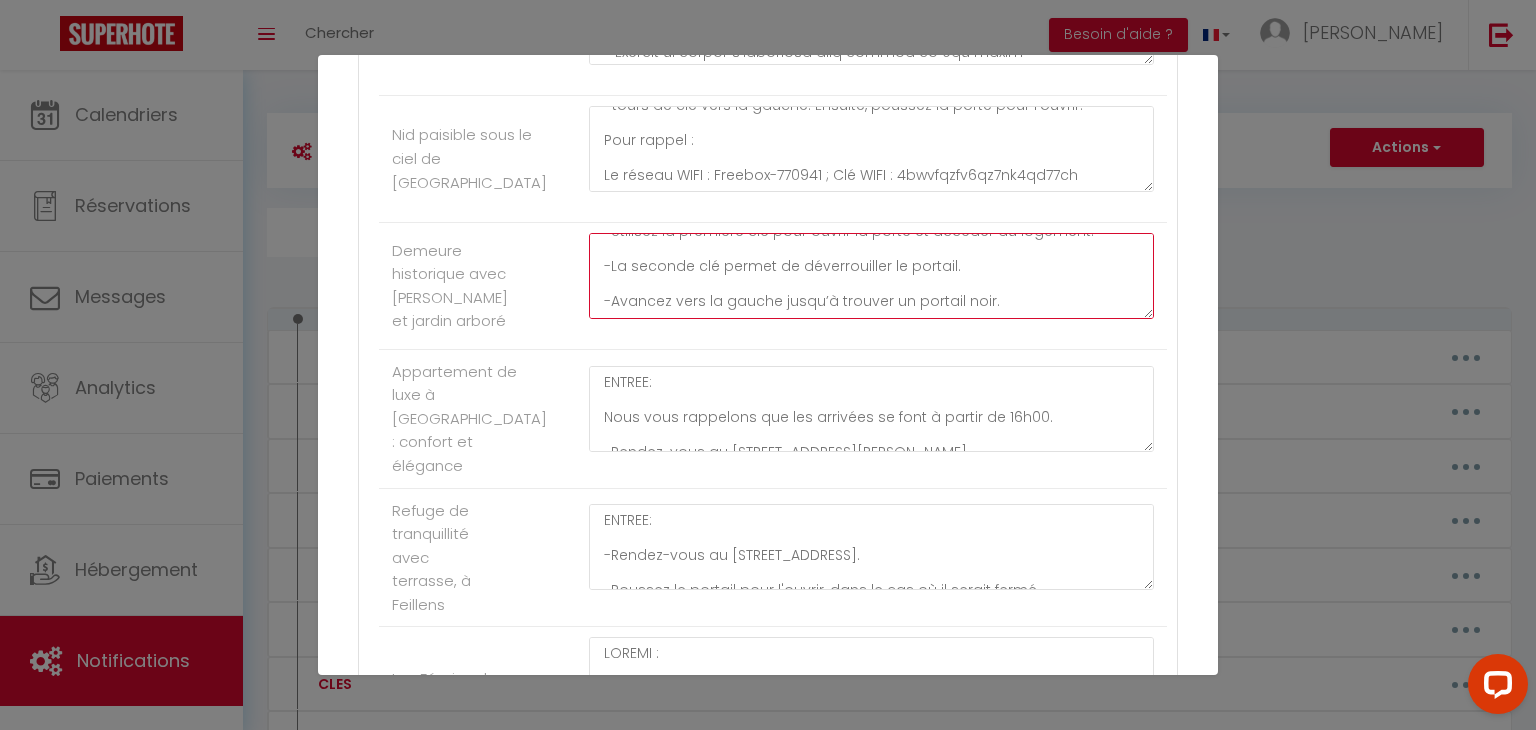 paste on "Pour rappel :
Le réseau WIFI : Freebox-770941 ; Clé WIFI : 4bwvfqzfv6qz7nk4qd77ch" 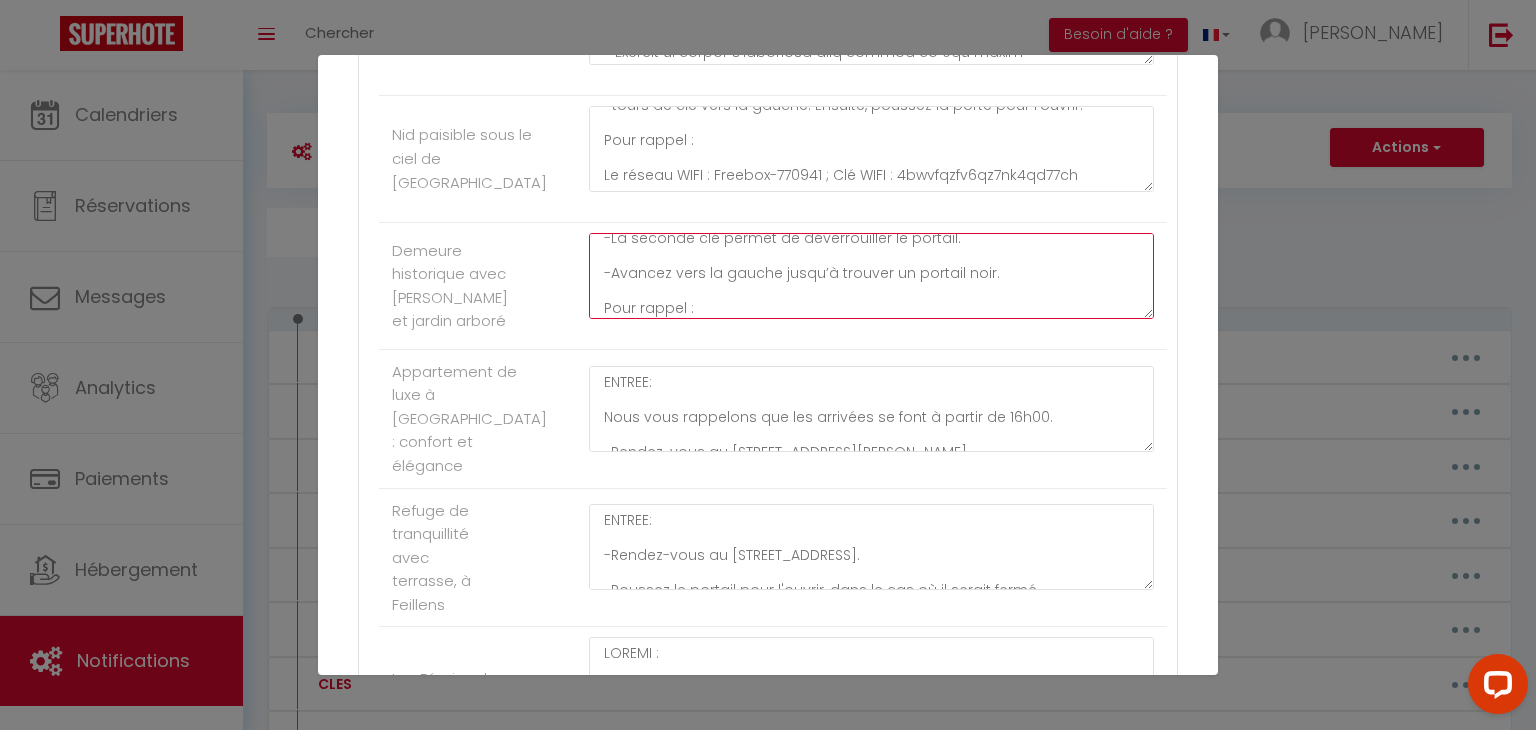 scroll, scrollTop: 308, scrollLeft: 0, axis: vertical 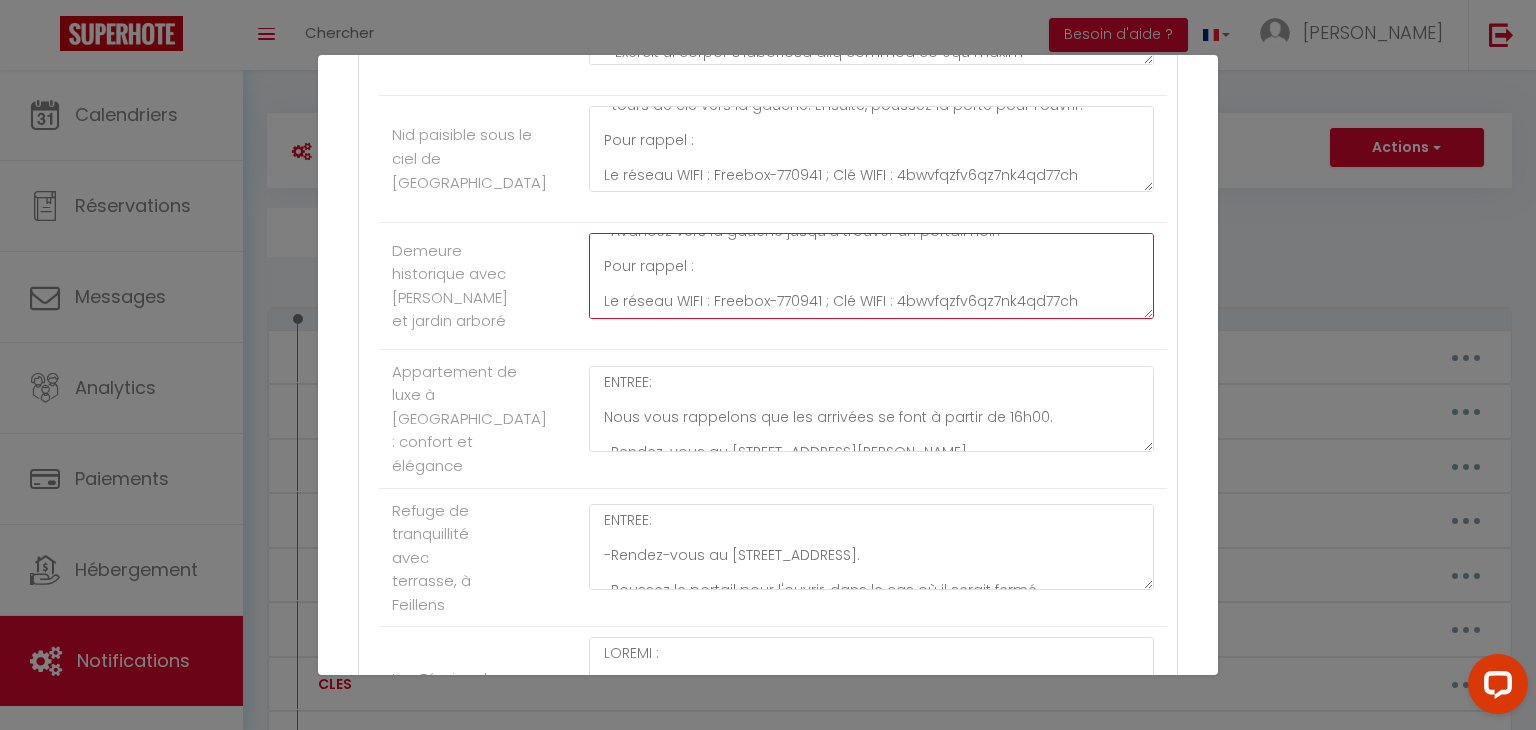 drag, startPoint x: 814, startPoint y: 379, endPoint x: 705, endPoint y: 379, distance: 109 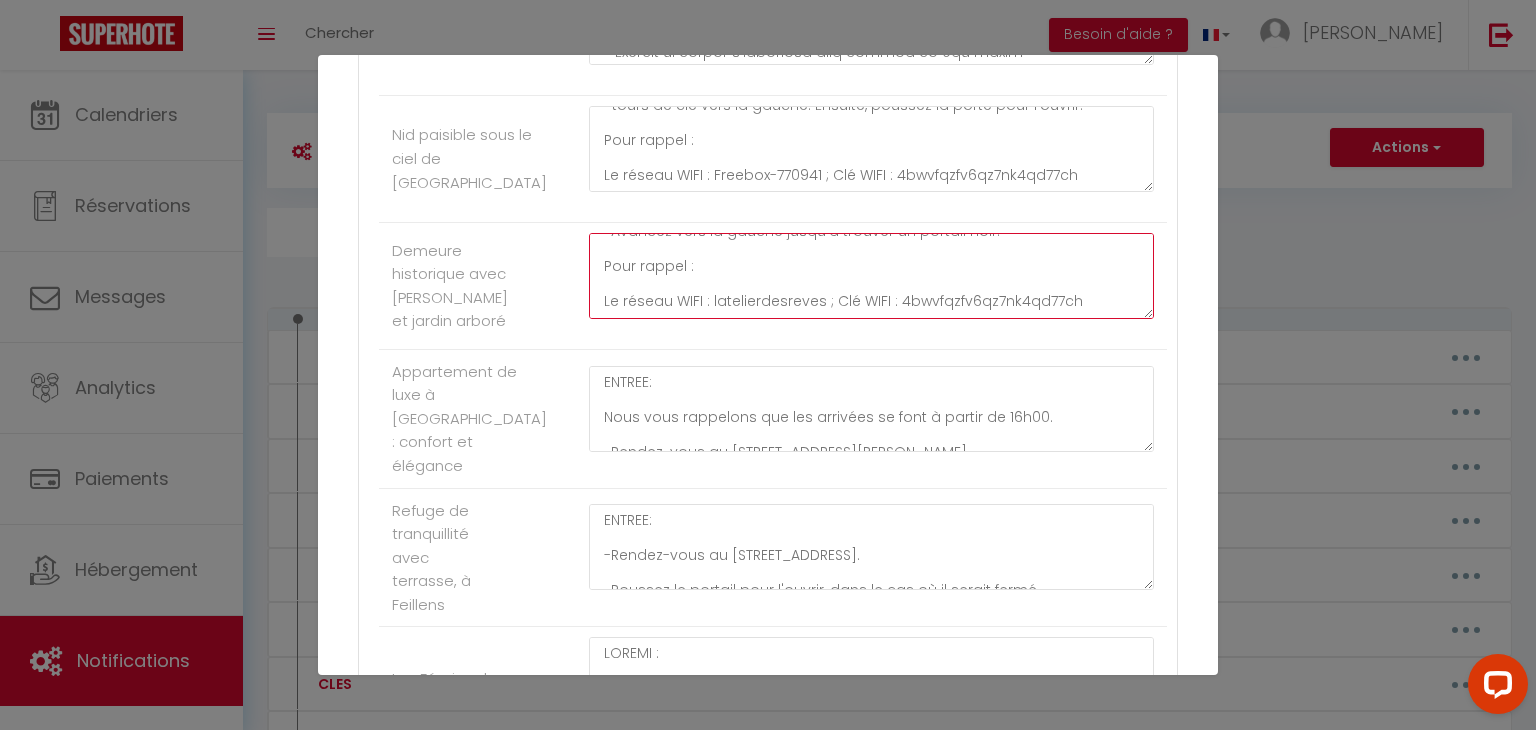 click on "ENTREE:
-Rendez-vous au [STREET_ADDRESS].
-Avancez vers la gauche, puis prenez à droite et continuez jusqu’au
portillon vert.
-La boîte à clés est accrochée à cet emplacement.
-Saisissez le code 2302, ouvrez la boîte et récupérez les deux clés.
-Refaites le chemin inverse et dirigez-vous vers la porte du milieu.
-Utilisez la première clé pour ouvrir la porte et accéder au logement.
-La seconde clé permet de déverrouiller le portail.
-Avancez vers la gauche jusqu’à trouver un portail noir.
Pour rappel :
Le réseau WIFI : latelierdesreves ; Clé WIFI : 4bwvfqzfv6qz7nk4qd77ch" at bounding box center (871, 276) 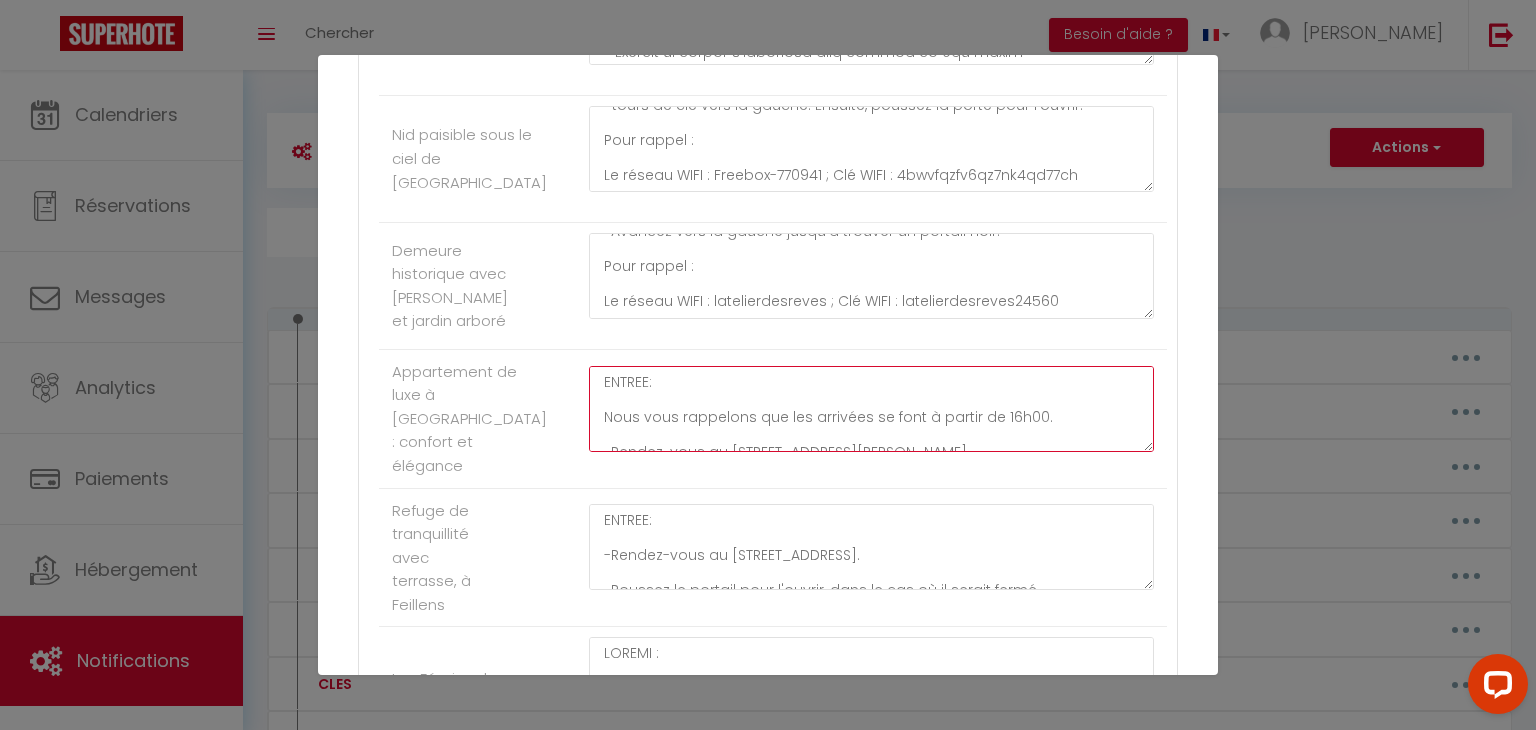 click on "ENTREE:
Nous vous rappelons que les arrivées se font à partir de 16h00.
-Rendez-vous au [STREET_ADDRESS][PERSON_NAME].
-Repérez la boîte à clés située en bas à droite de la porte de
l’immeuble.
-Saisissez le code 2302 pour ouvrir la boîte.
-Récupérez les deux clés.
-Refermez la boîte à clés et brouillez le code après utilisation.
-Utilisez la petite clé pour ouvrir la porte de l’immeuble.
-Insérez la clé dans la serrure, tournez-la vers la gauche, puis poussez
la porte pour entrer.
-Refermez la porte derrière vous.
-Montez les escaliers jusqu’au 2ᵉ étage.
-Utilisez la deuxième clé (la plus grande) pour ouvrir la porte de
l’appartement." at bounding box center [871, 409] 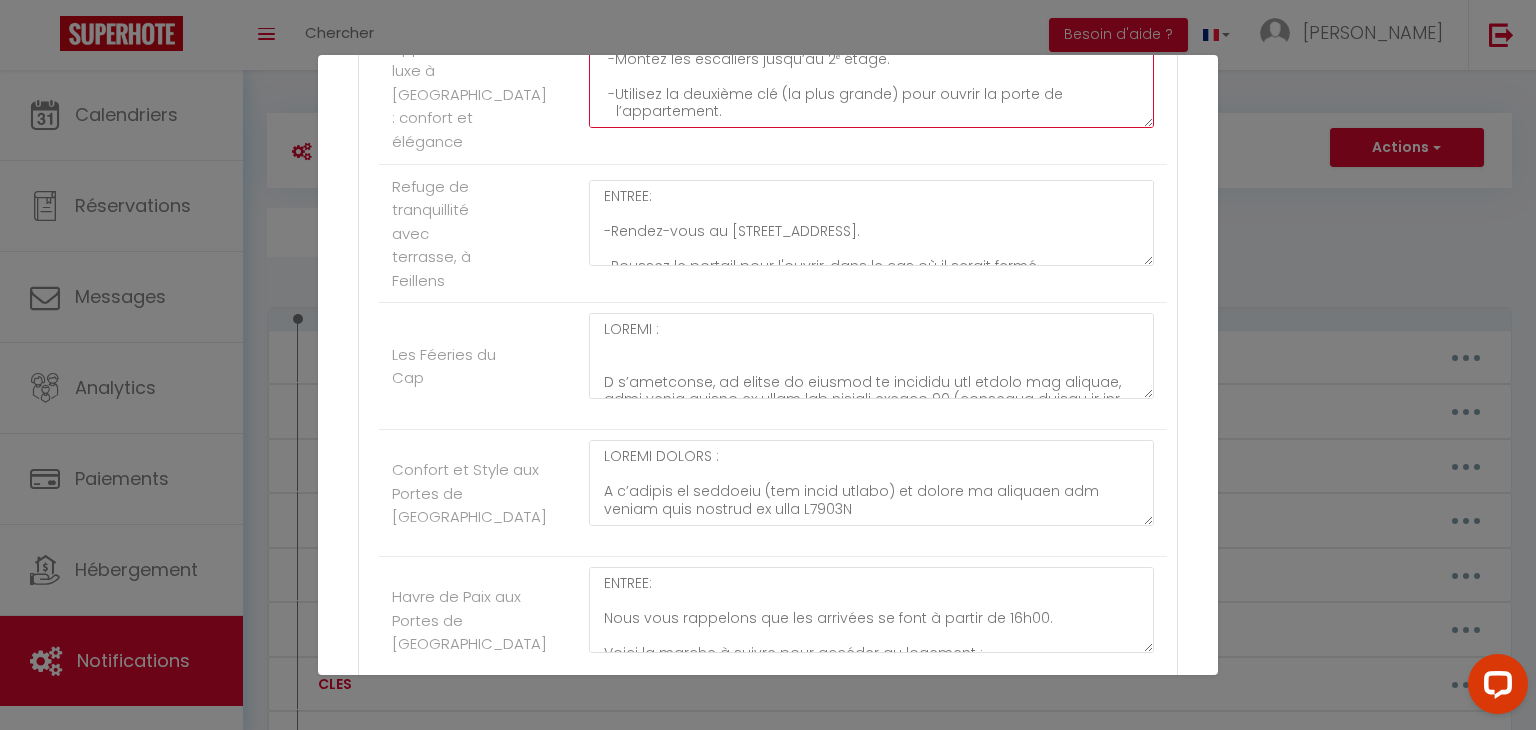 scroll, scrollTop: 6578, scrollLeft: 0, axis: vertical 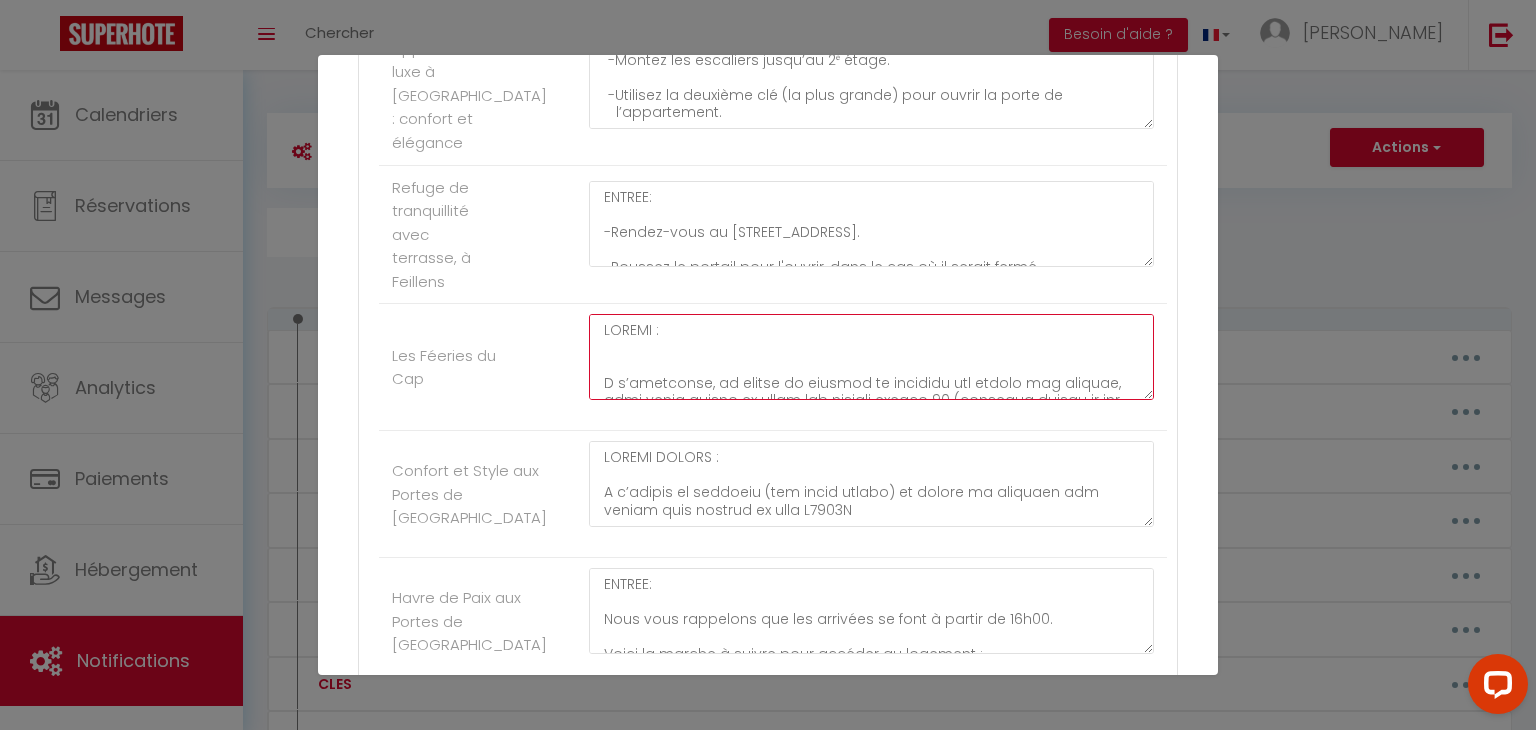 click at bounding box center [871, 357] 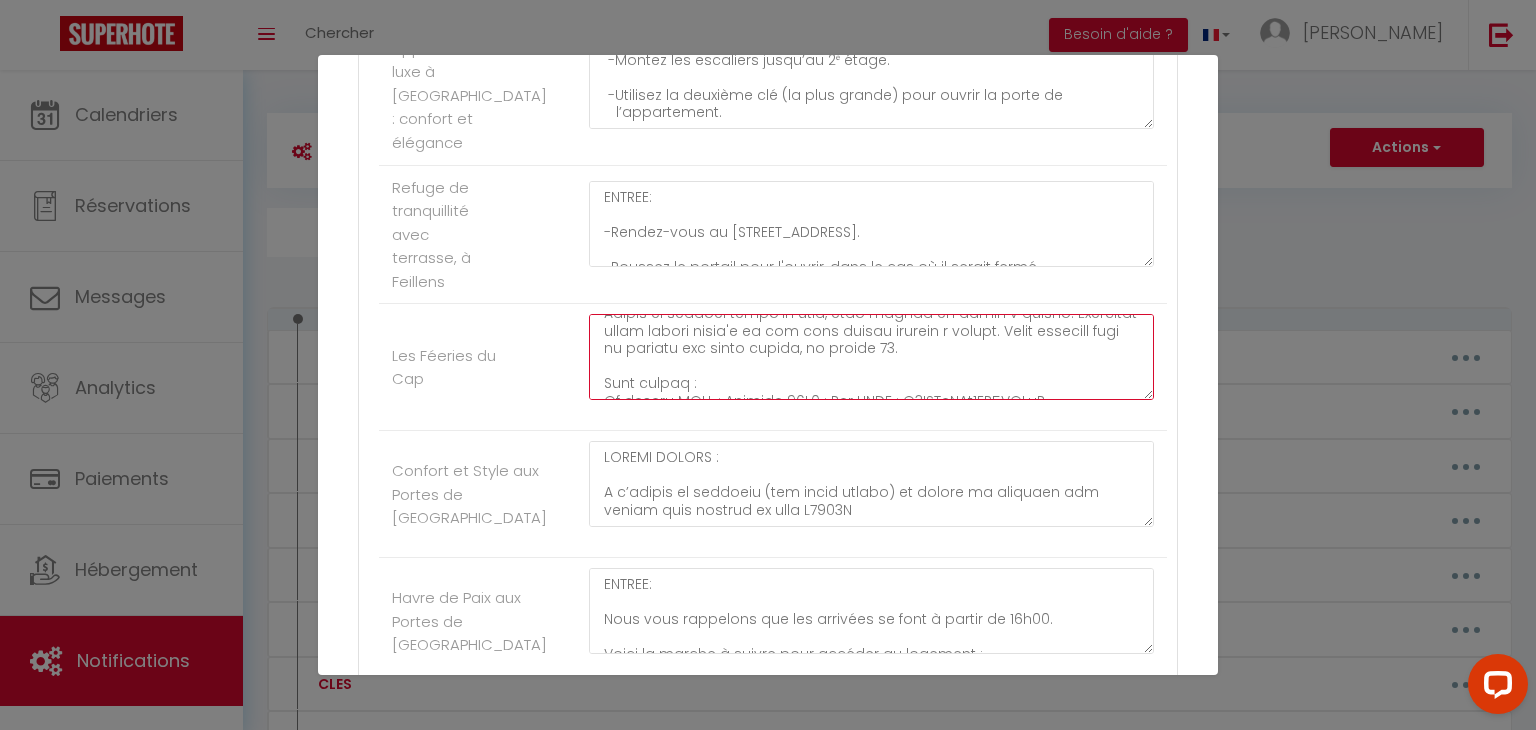 scroll, scrollTop: 6668, scrollLeft: 0, axis: vertical 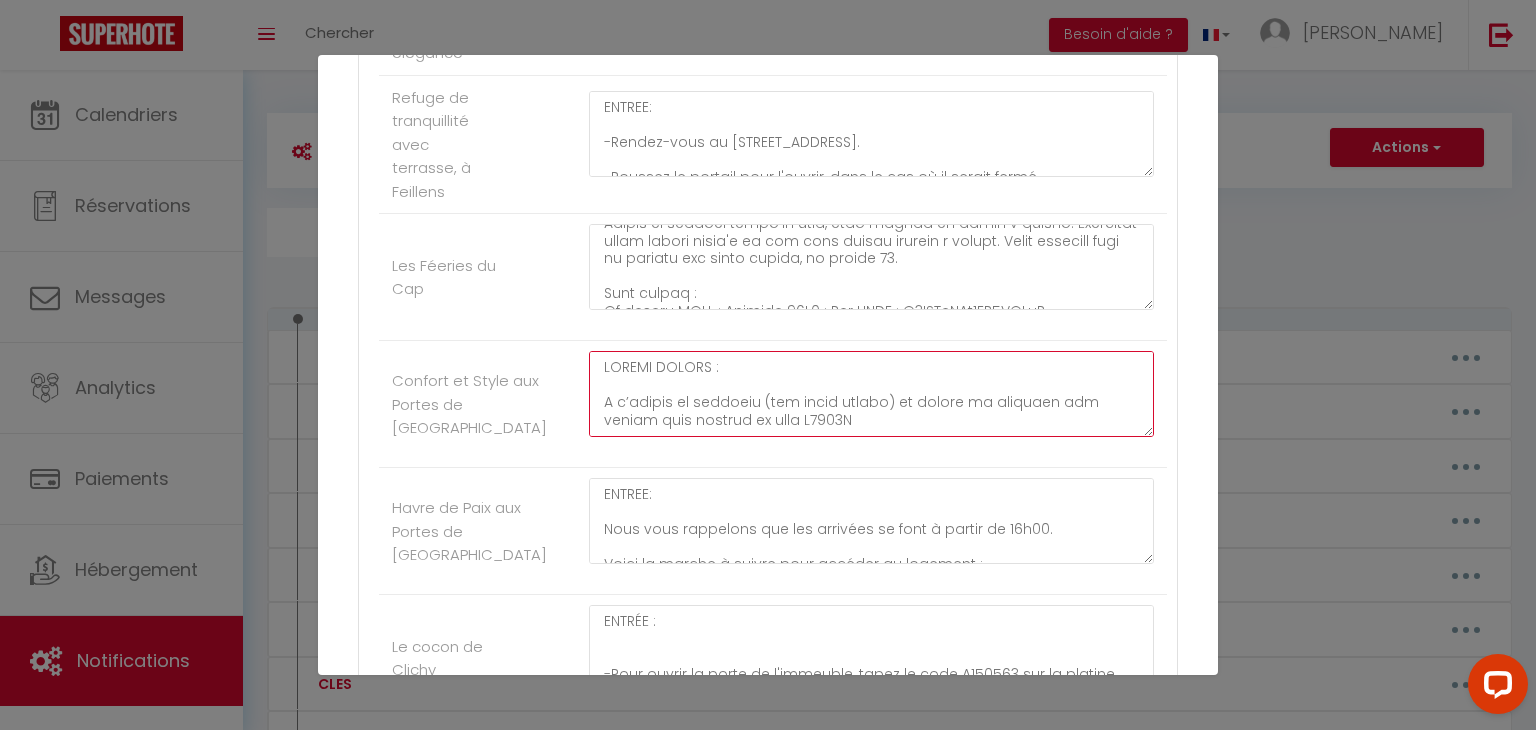 click at bounding box center (871, 394) 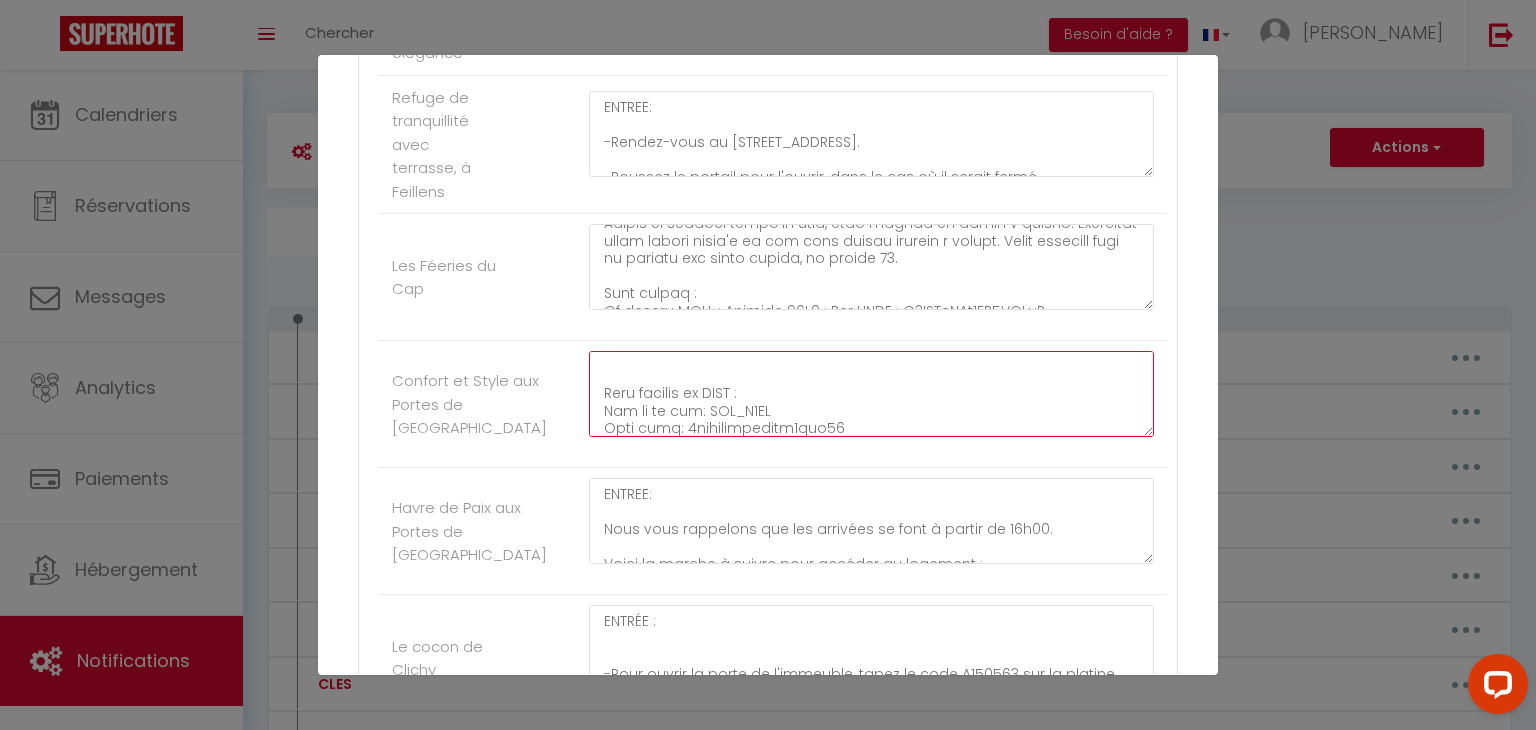 scroll, scrollTop: 822, scrollLeft: 0, axis: vertical 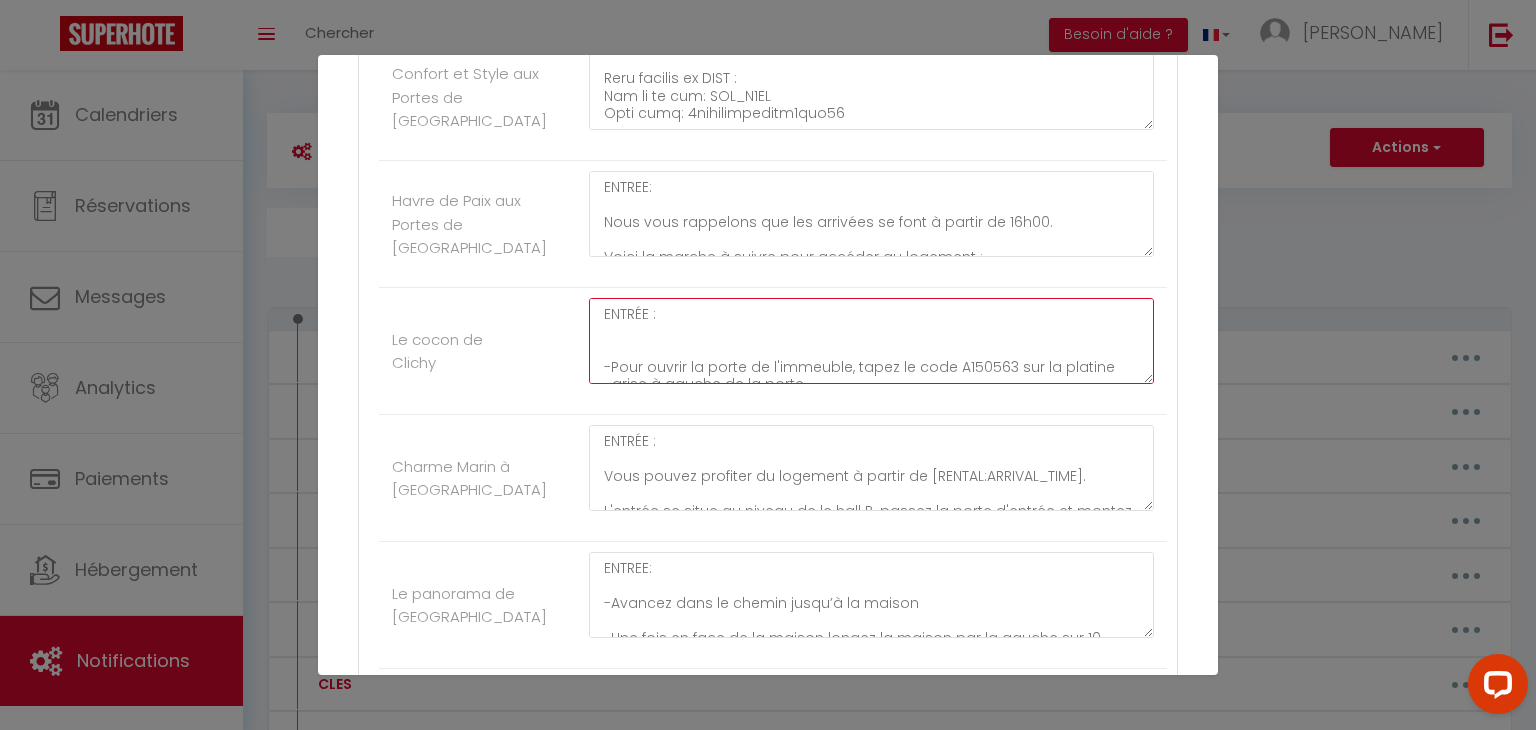 click on "ENTRÉE :
-Pour ouvrir la porte de l'immeuble, tapez le code A150563 sur la platine
grise à gauche de la porte
-Avancez, puis tournez à droite dans le couloir.
-Avancez, puis prenez les escaliers à gauche.
-Montez au premier étage.
-Avancez dans le couloir jusqu'au fond à gauche.
-Il s'agit de la porte d'appartement au fond à gauche de ce couloir.
Sur la boîte à clés sur la droite de la porte, à côté de la sonnette, tapez
le code 1205.
-Ouvrez le verrou du haut en tournant vers la gauche avec la clé ronde.
-Ouvrez le verrou du bas en tournant la clé vers la droite, tournez la clé
tout en poussant la porte pour l'ouvrir.
-Consultez la vidéo pour pouvoir rentre le logement, Cliquer dessus
[URL][DOMAIN_NAME]" at bounding box center (871, 341) 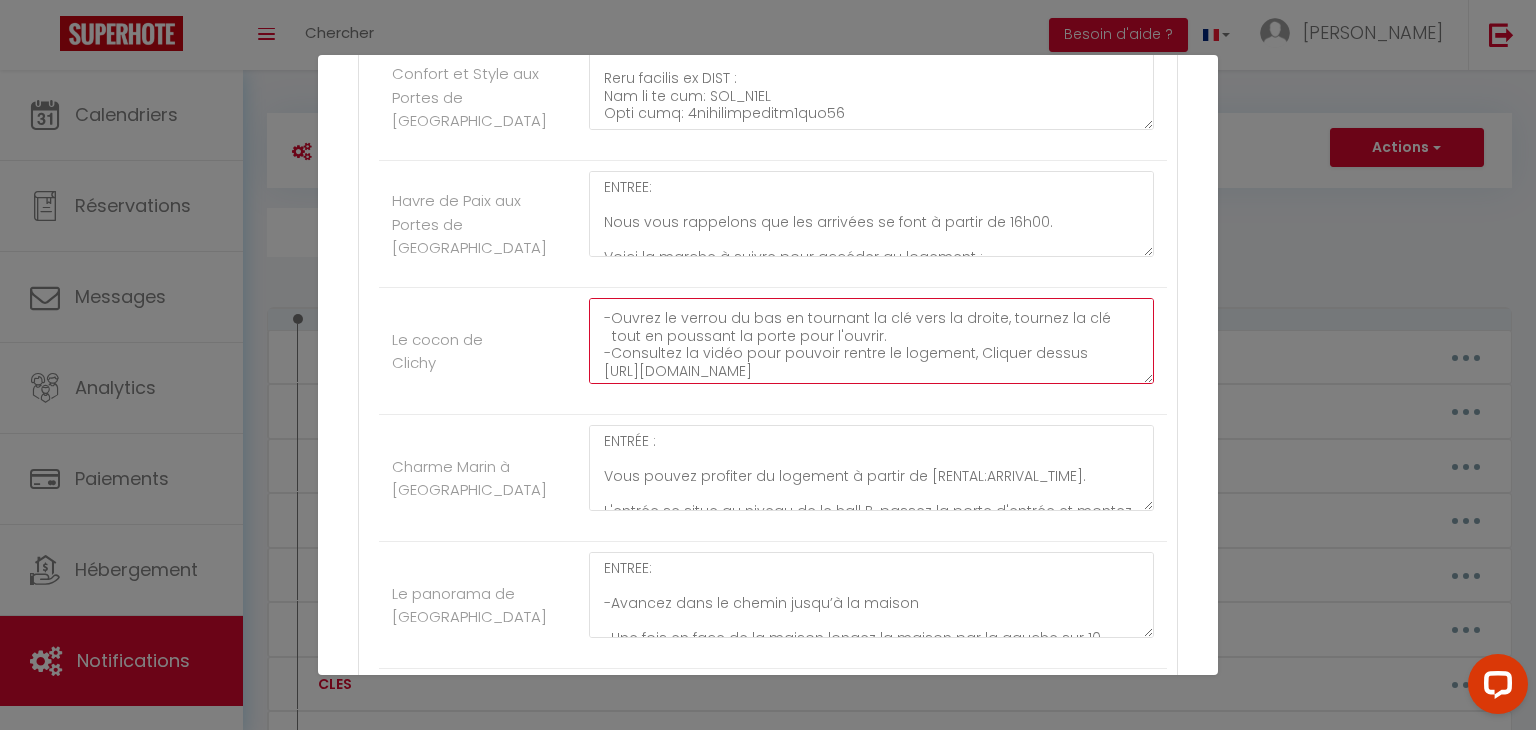scroll, scrollTop: 367, scrollLeft: 0, axis: vertical 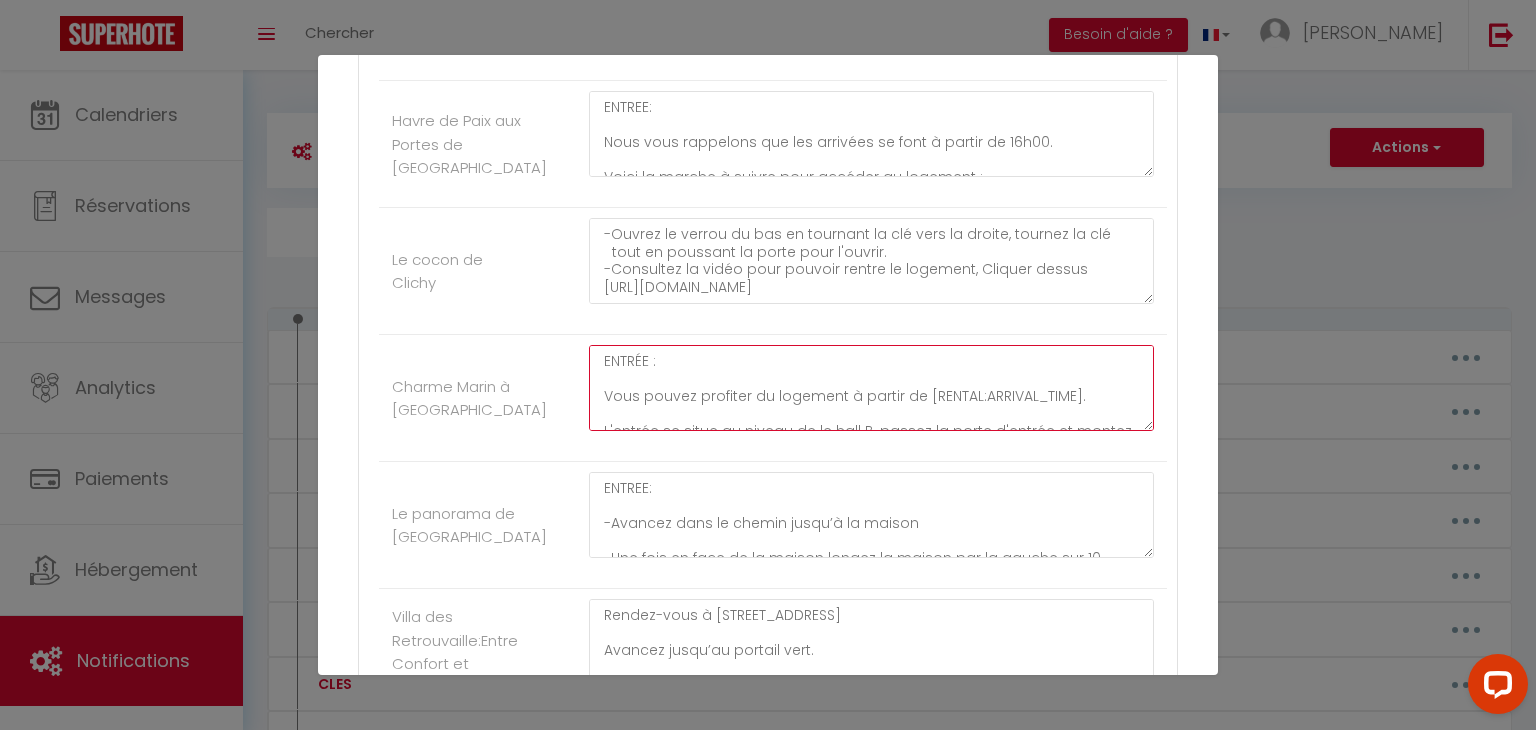 click on "ENTRÉE :
Vous pouvez profiter du logement à partir de [RENTAL:ARRIVAL_TIME].
L'entrée se situe au niveau de le hall B, passez la porte d'entrée et montez au deuxième étage en utilisant les escaliers.
Une fois au deuxième étage, tournez à gauche, puis à droite.
L'appartement se trouve au numéro 204, le premier sur votre droite.
Utilisez le code 797 893 93 pour ouvrir la boîte à clés et récupérer les clés.
INFORMATIONS PRATIQUES POUR VOTRE SÉJOUR :
- Pour vous garer vous pouvez aller sur le parking privé à la place 49." at bounding box center [871, 388] 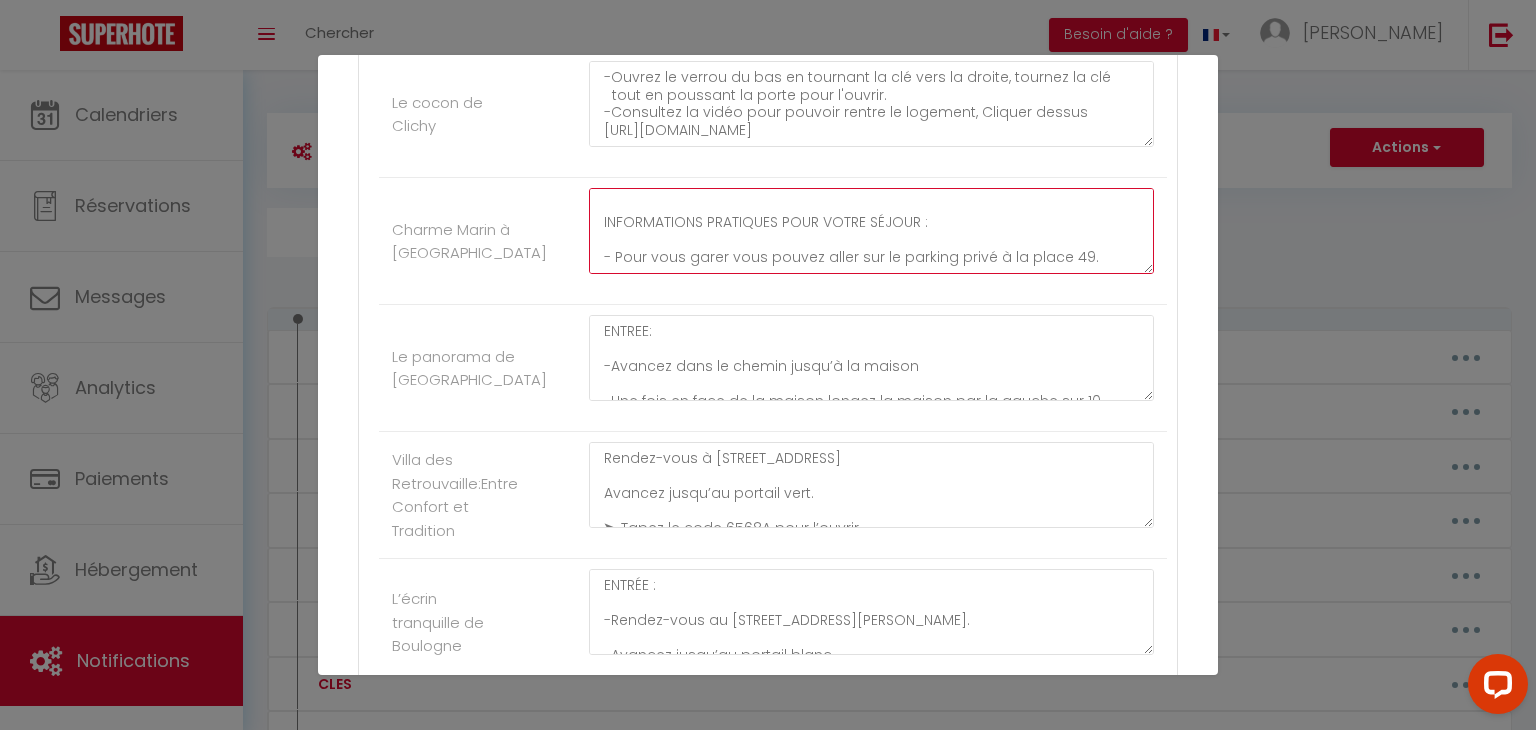 scroll, scrollTop: 7220, scrollLeft: 0, axis: vertical 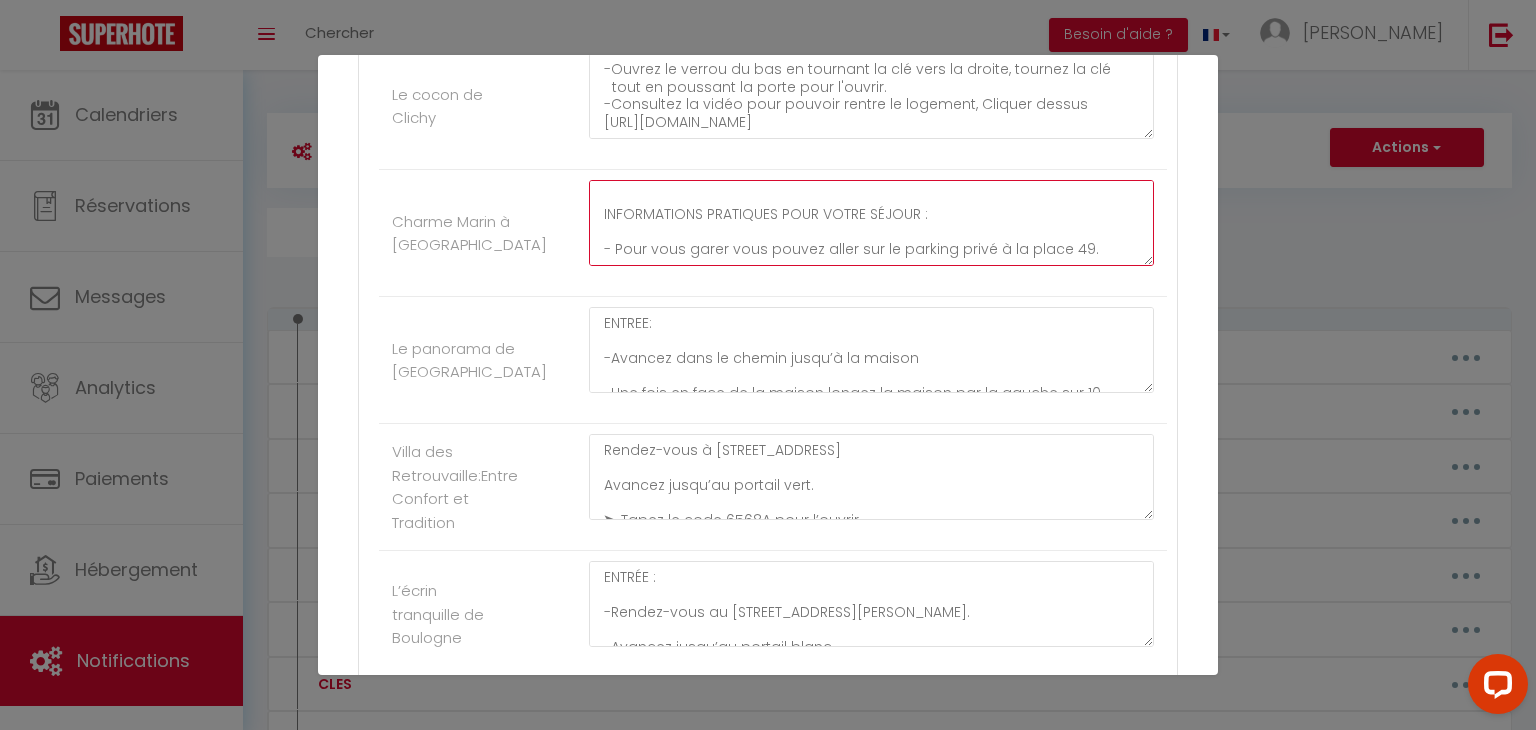 click on "ENTRÉE :
Vous pouvez profiter du logement à partir de [RENTAL:ARRIVAL_TIME].
L'entrée se situe au niveau de le hall B, passez la porte d'entrée et montez au deuxième étage en utilisant les escaliers.
Une fois au deuxième étage, tournez à gauche, puis à droite.
L'appartement se trouve au numéro 204, le premier sur votre droite.
Utilisez le code 797 893 93 pour ouvrir la boîte à clés et récupérer les clés.
INFORMATIONS PRATIQUES POUR VOTRE SÉJOUR :
- Pour vous garer vous pouvez aller sur le parking privé à la place 49." at bounding box center [871, 223] 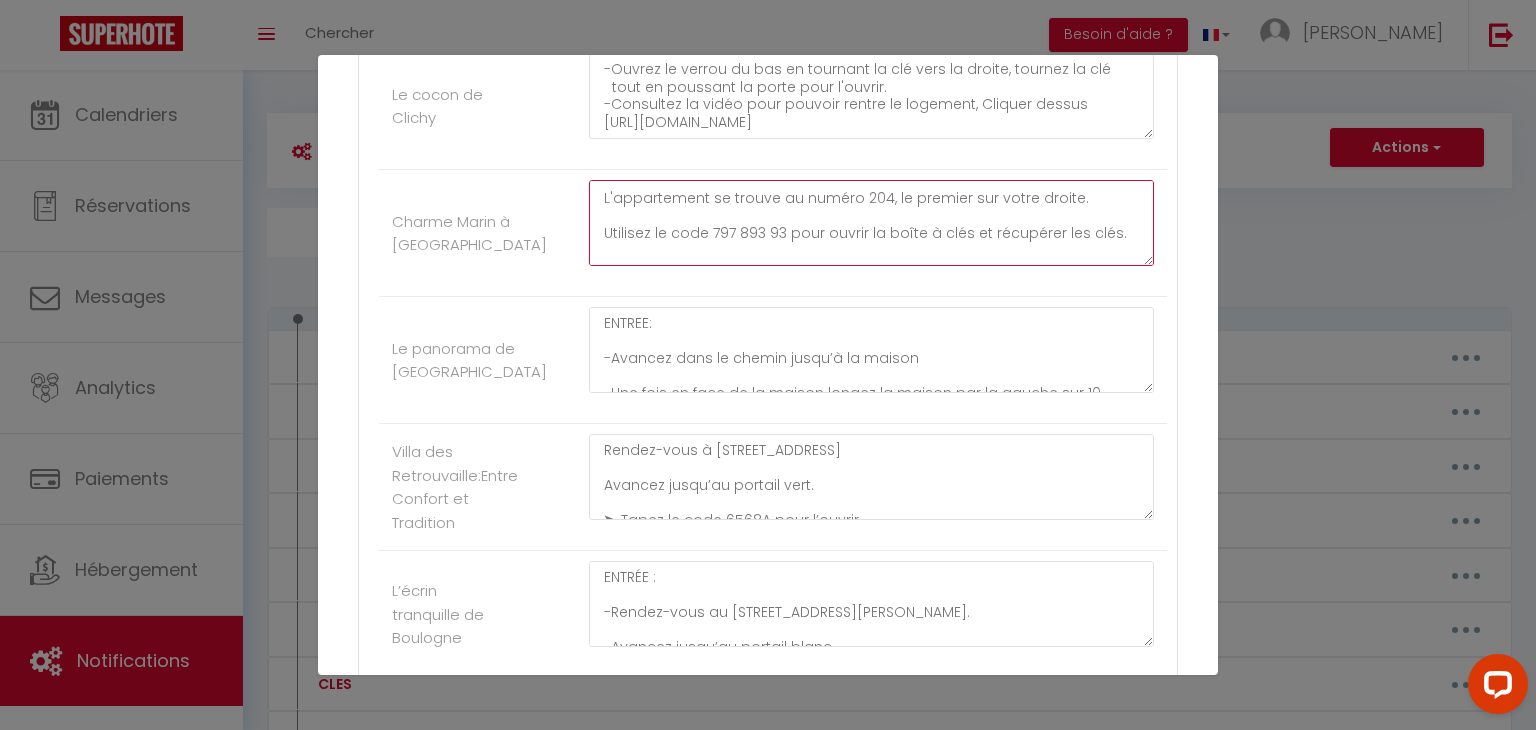 scroll, scrollTop: 156, scrollLeft: 0, axis: vertical 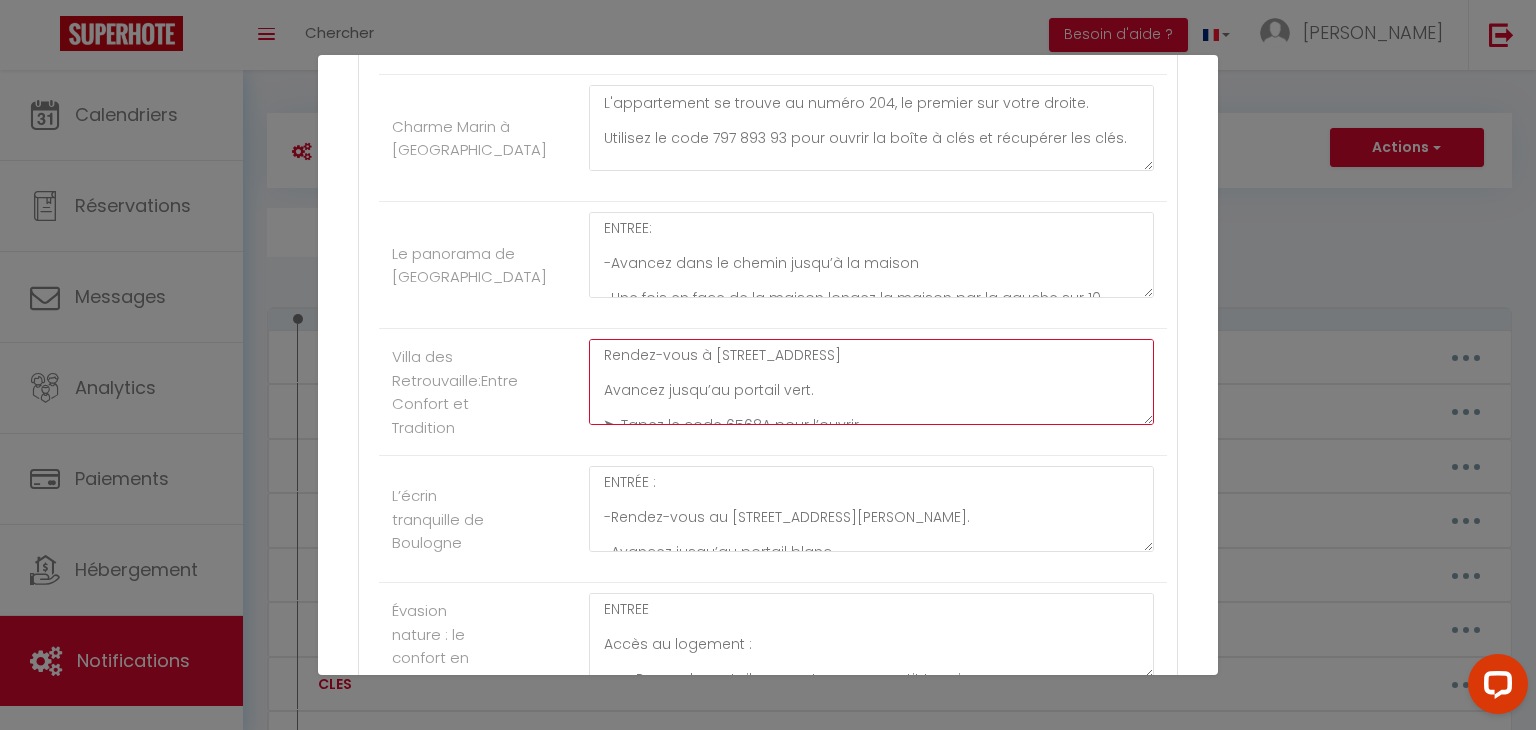 click on "Rendez-vous à [STREET_ADDRESS]
Avancez jusqu’au portail vert.
➤ Tapez le code 6568A pour l’ouvrir.
Continuez tout droit en direction de la maison.
➤ Passez devant la table et les chaises extérieures.
Dirigez-vous vers la porte rouge.
➤ Tapez le code 2308 pour accéder à la cour intérieure.
Avancez jusqu’à la [GEOGRAPHIC_DATA].
➤ Ouvrez-la avec la clé verte.
La clé bleue est destinée à la deuxième porte d'entree
stationnement : Place de parking dédiée en plein air" at bounding box center (871, 382) 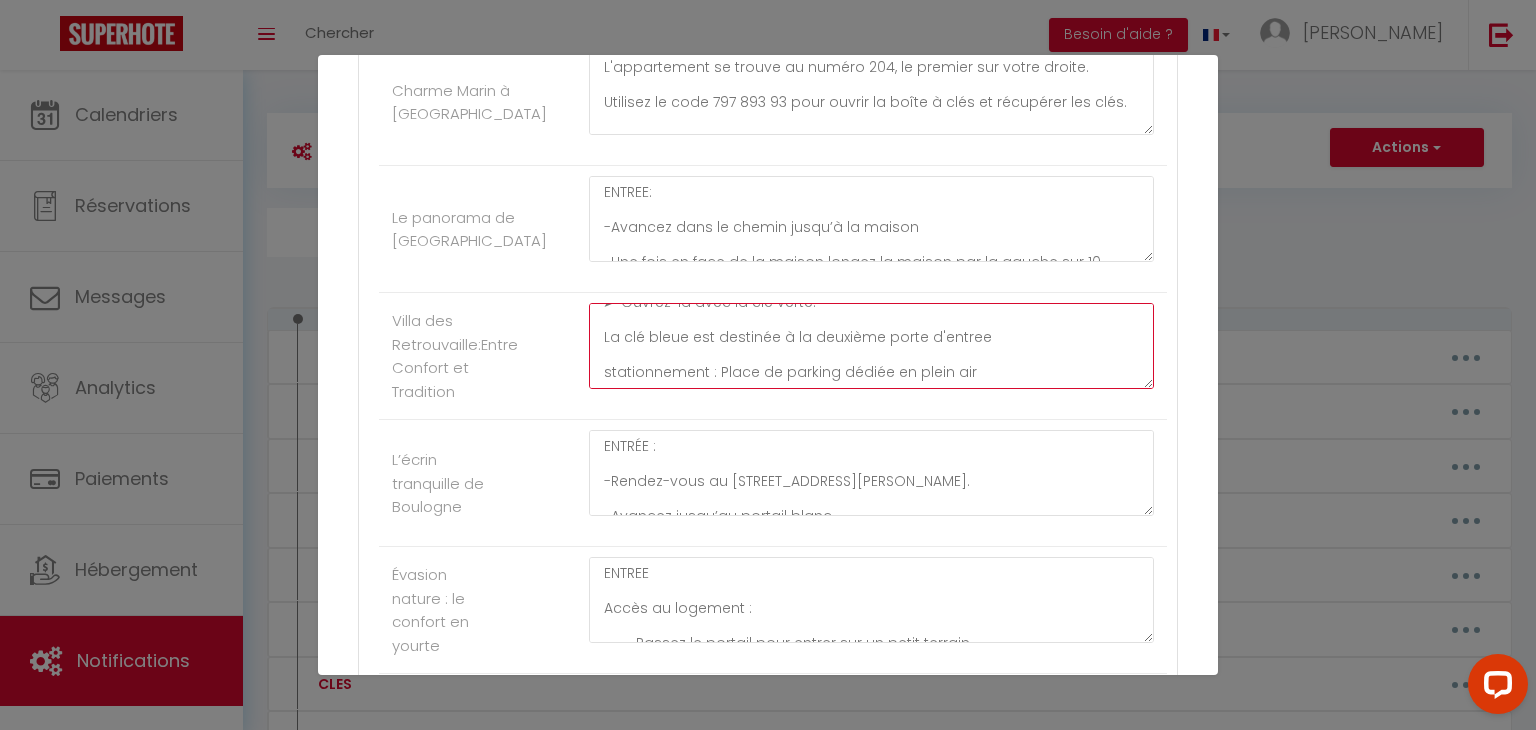 scroll, scrollTop: 7504, scrollLeft: 0, axis: vertical 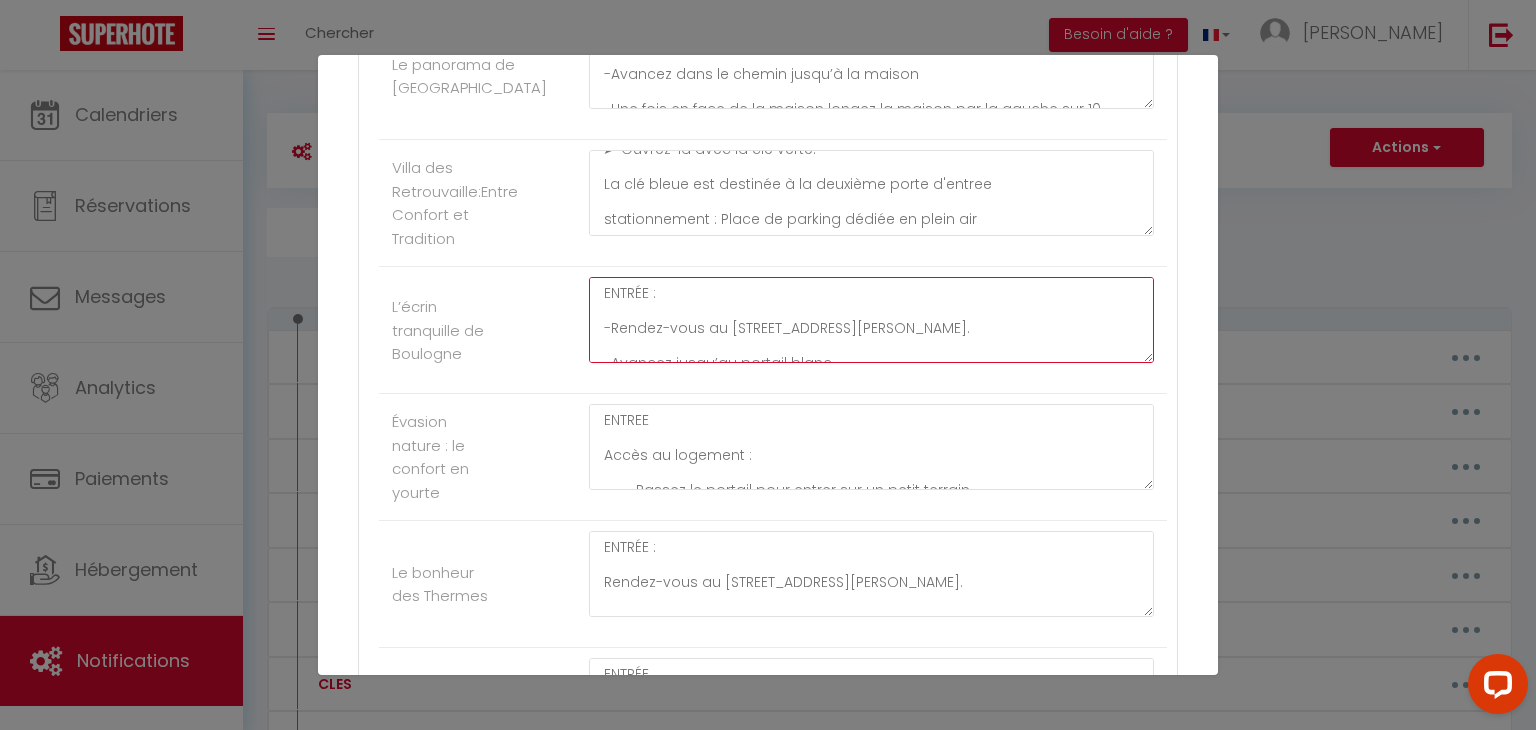 click on "ENTRÉE :
-Rendez-vous au [STREET_ADDRESS][PERSON_NAME].
-Avancez jusqu’au portail blanc.
-Tapez le code : 3A1B3 pour l’ouvrir.
-L’entrée de l’immeuble se trouve tout de suite sur la gauche juste après
le portail
-Tapez le code : 33A42 pour entrer.
-Montez au 1er étage.
-C’est la première porte sur votre gauche.
-Vous y trouverez une boîte à clés.
-Tapez le code : 2548 pour l’ouvrir.
-Utilisez :
La clé noire pour la serrure du haut
La clé plate pour la serrure du bas
Voici également un lien vers une vidéo explicative pour faciliter votre accès:
[URL][DOMAIN_NAME]" at bounding box center [871, 320] 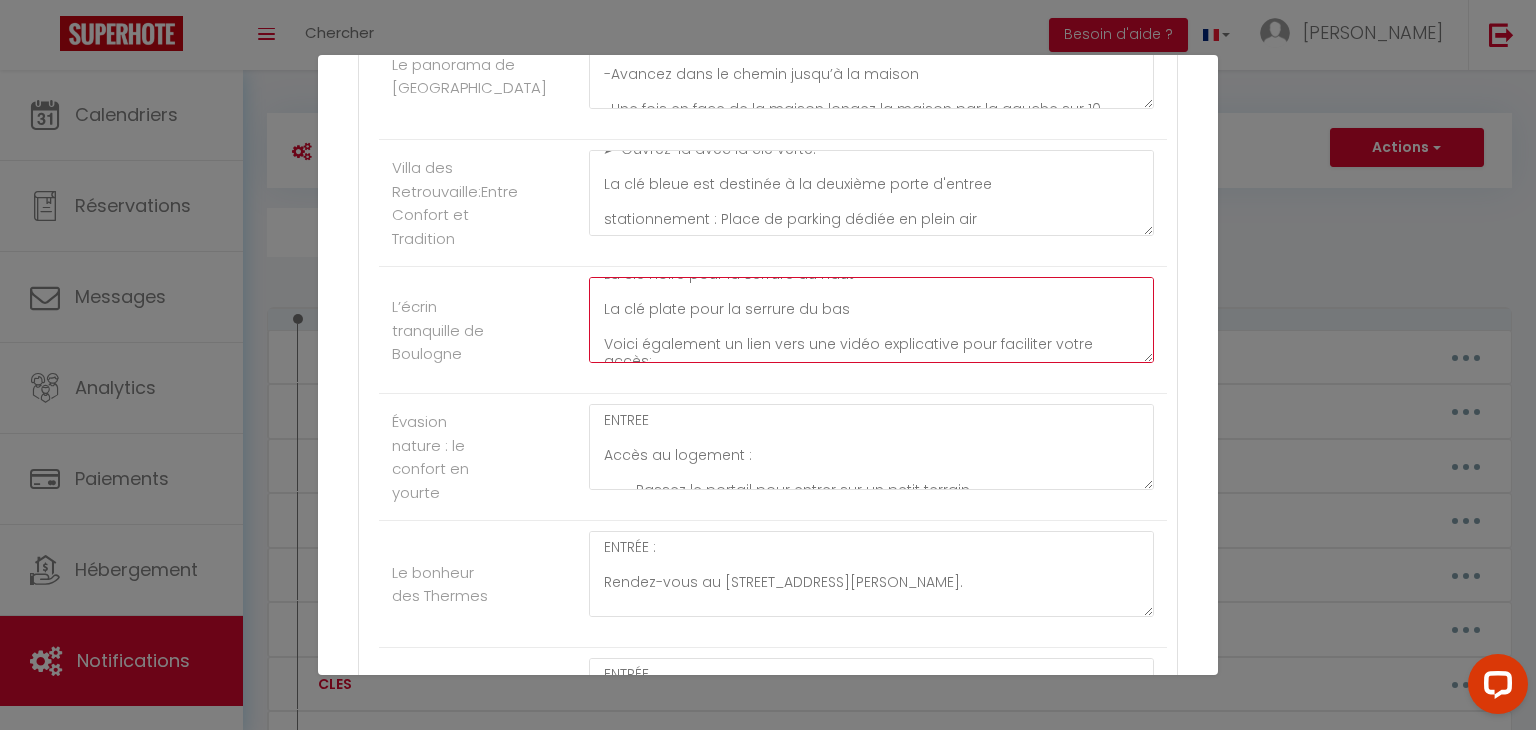 scroll, scrollTop: 472, scrollLeft: 0, axis: vertical 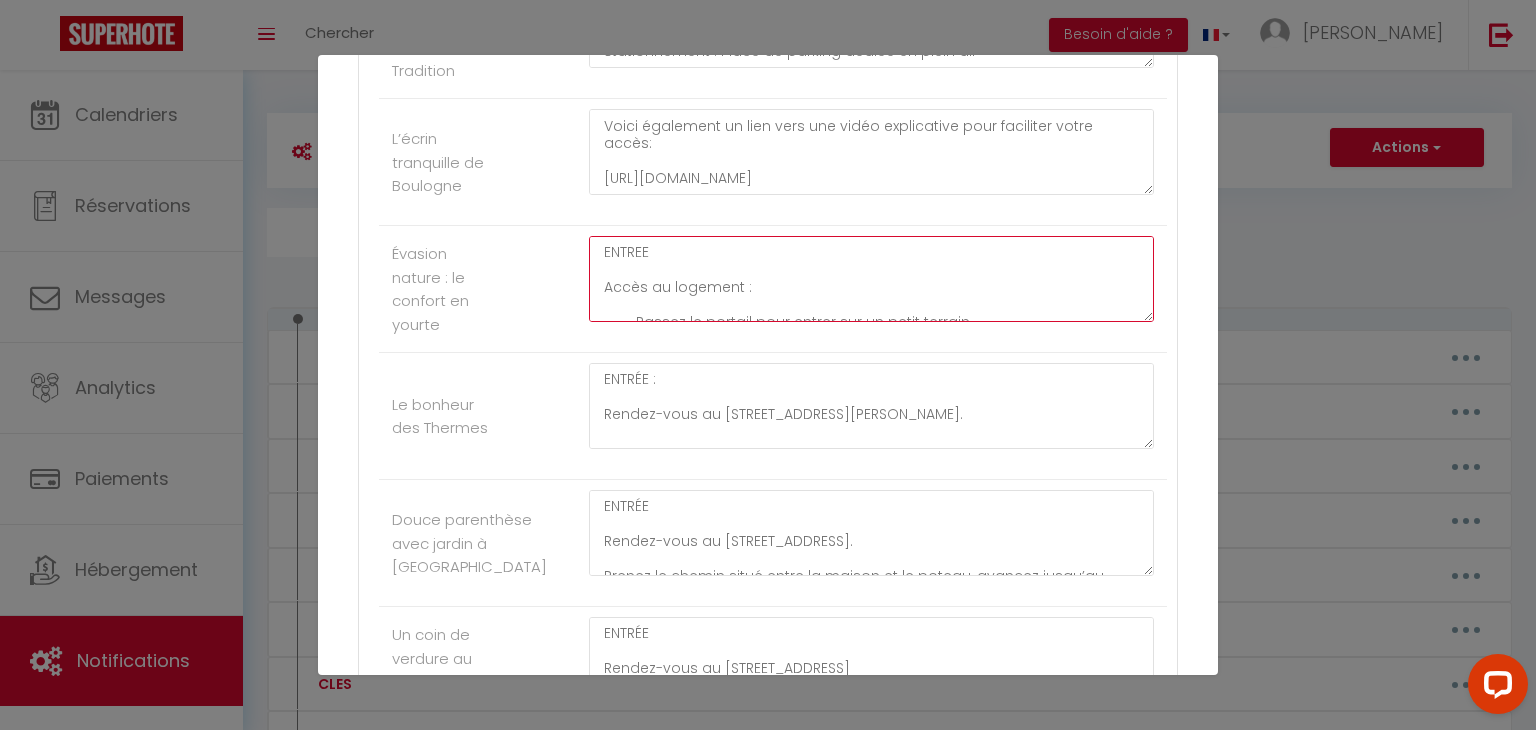 click on "ENTREE
Accès au logement :
•	Passez le portail pour entrer sur un petit terrain
•	Suivez le chemin de gravier
Récupération des clés :
•	La boîte à clés est accrochée à un arbre, près de la yourte
•	Code de la boîte à clés : 2302
Ouverture de la porte :
•	Montez le petit escalier qui mène à l’entrée de la yourte
•	Utilisez la clé avec le porte-clé rouge pour ouvrir la porte d’entrée
VIDEOS D’ACCES :
[URL][DOMAIN_NAME]
INFORMATIONS IMPORTANTE
STATIONNEMENT : devant le portail
WIFI : Nom de réseau : Livebox-66F0
Clé de sécurité: URk94guYYFpwg5aNxn" at bounding box center [871, 279] 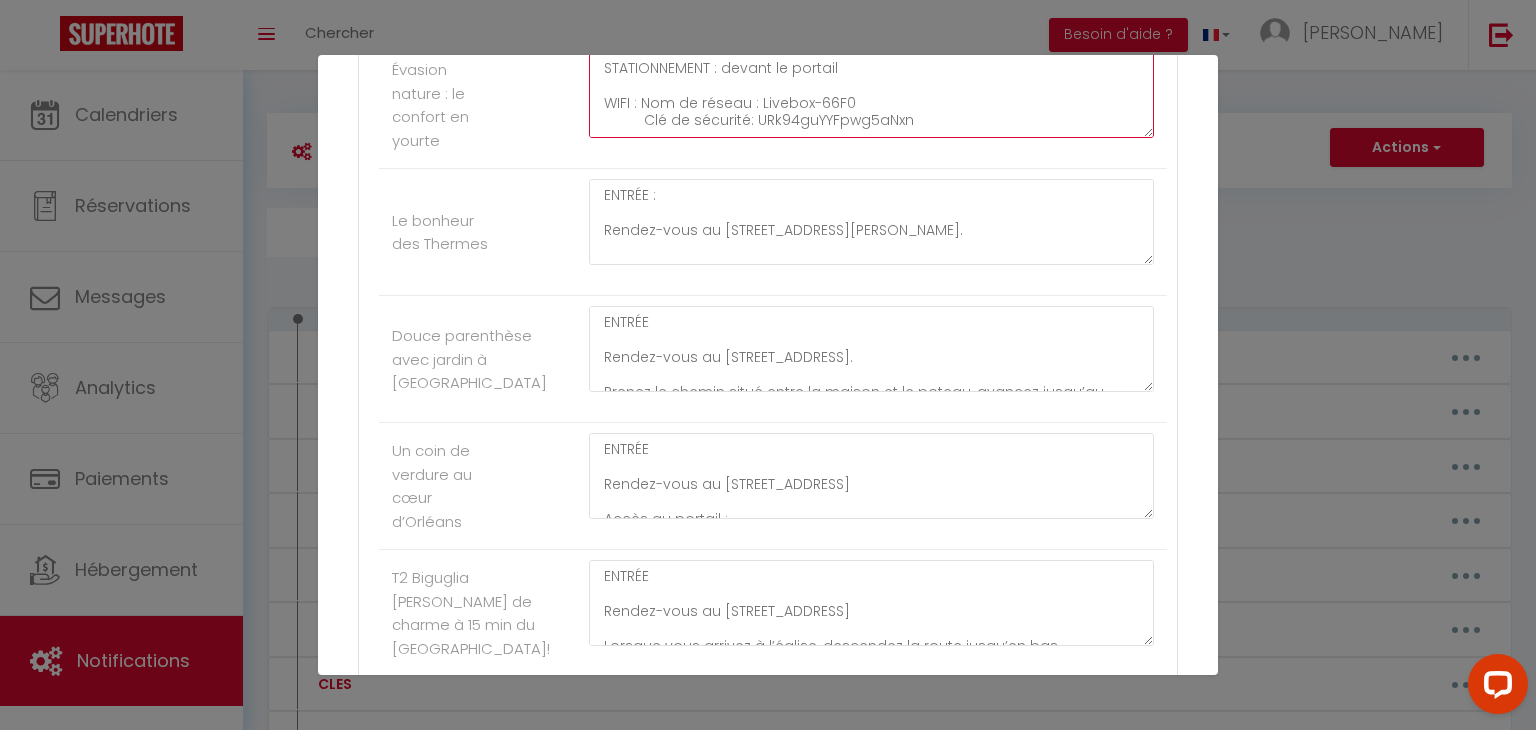 scroll, scrollTop: 7856, scrollLeft: 0, axis: vertical 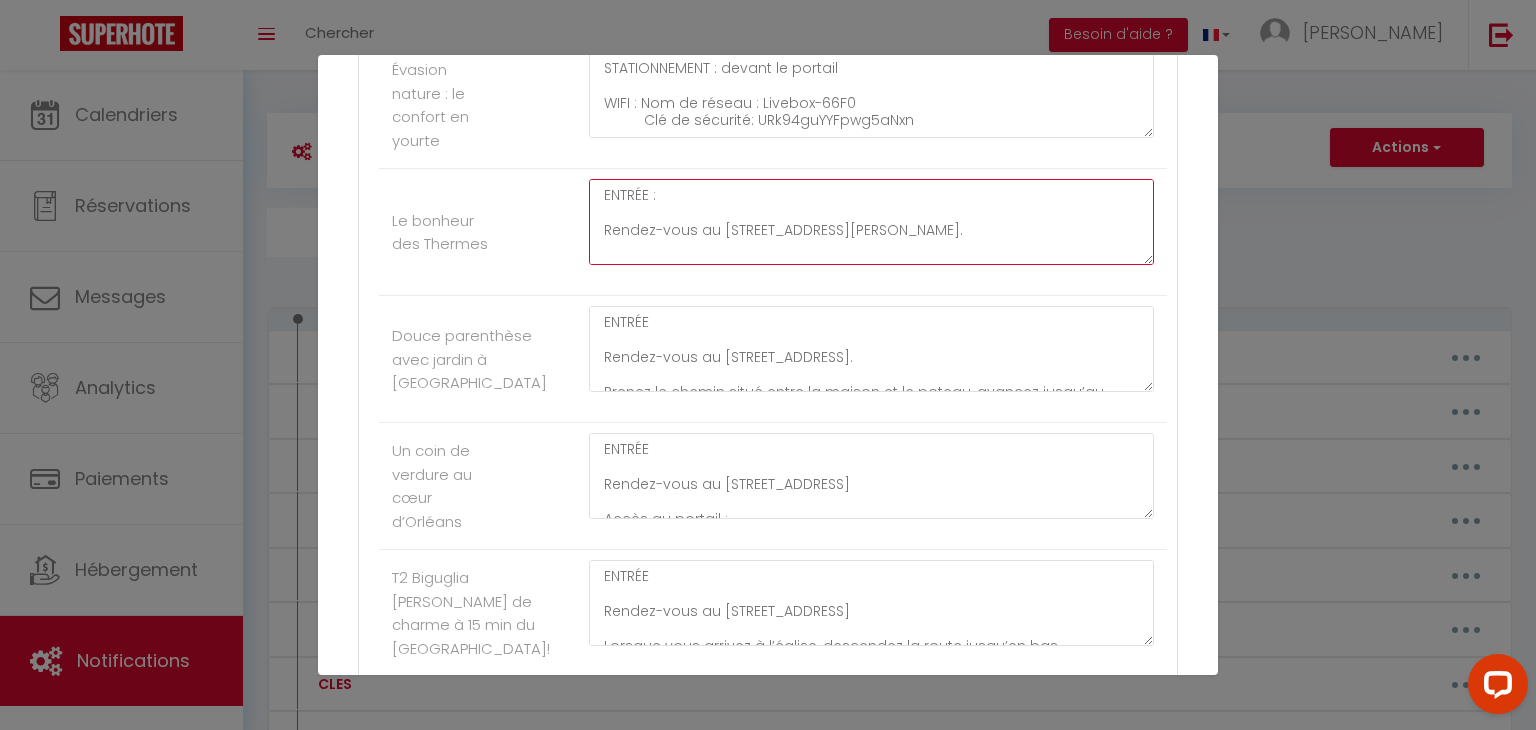 click on "ENTRÉE :
Rendez-vous au [STREET_ADDRESS][PERSON_NAME].
Une fois arrivé à l’adresse, avancez quelques mètres : l’entrée se trouve juste sur votre droite.
La boîte à clés est située à droite de la porte d’entrée.
Tapez le code 3648, ouvrez la boîte et récupérez les clés pour accéder au logement." at bounding box center [871, 222] 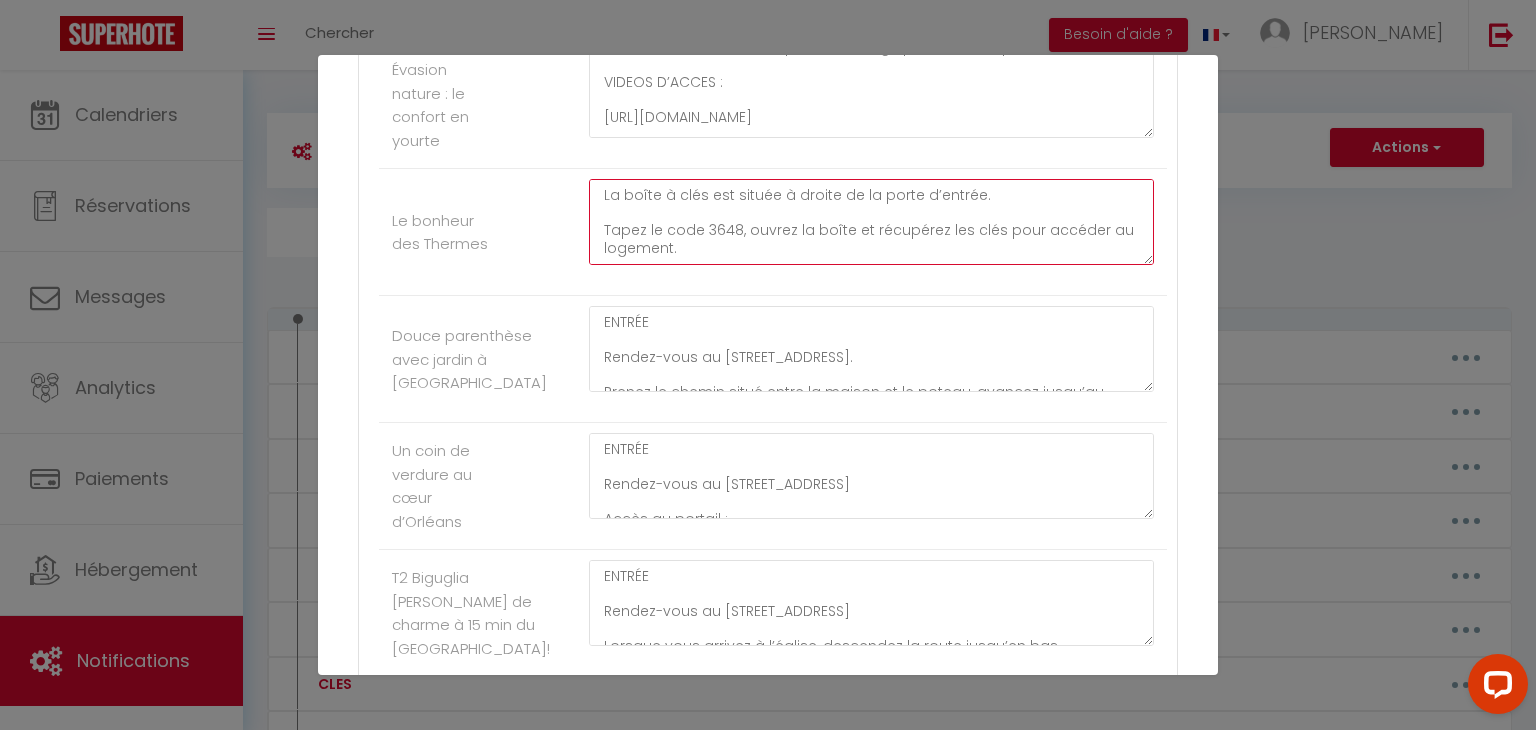 scroll, scrollTop: 278, scrollLeft: 0, axis: vertical 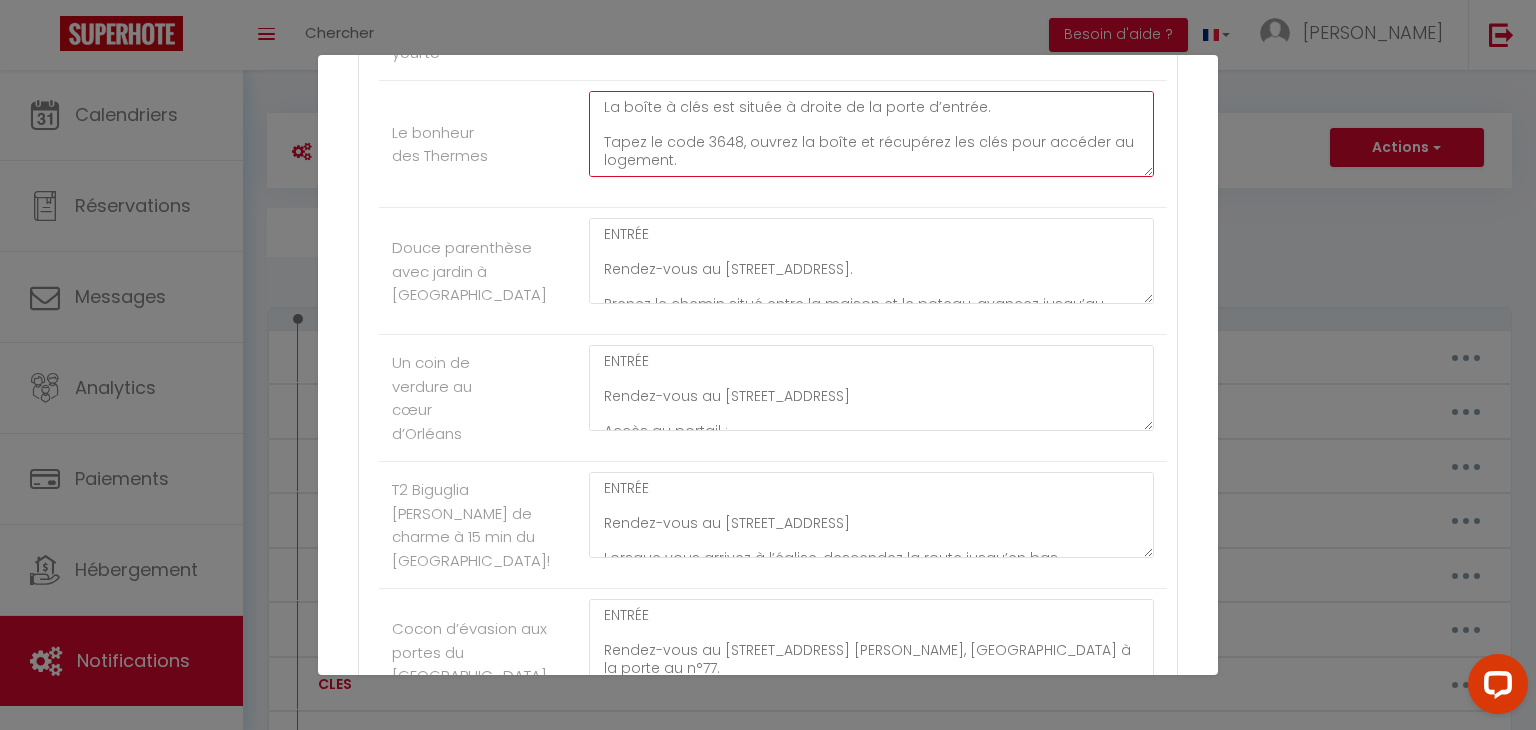 click on "ENTRÉE :
Rendez-vous au [STREET_ADDRESS][PERSON_NAME].
Une fois arrivé à l’adresse, avancez quelques mètres : l’entrée se trouve juste sur votre droite.
La boîte à clés est située à droite de la porte d’entrée.
Tapez le code 3648, ouvrez la boîte et récupérez les clés pour accéder au logement." at bounding box center (871, 134) 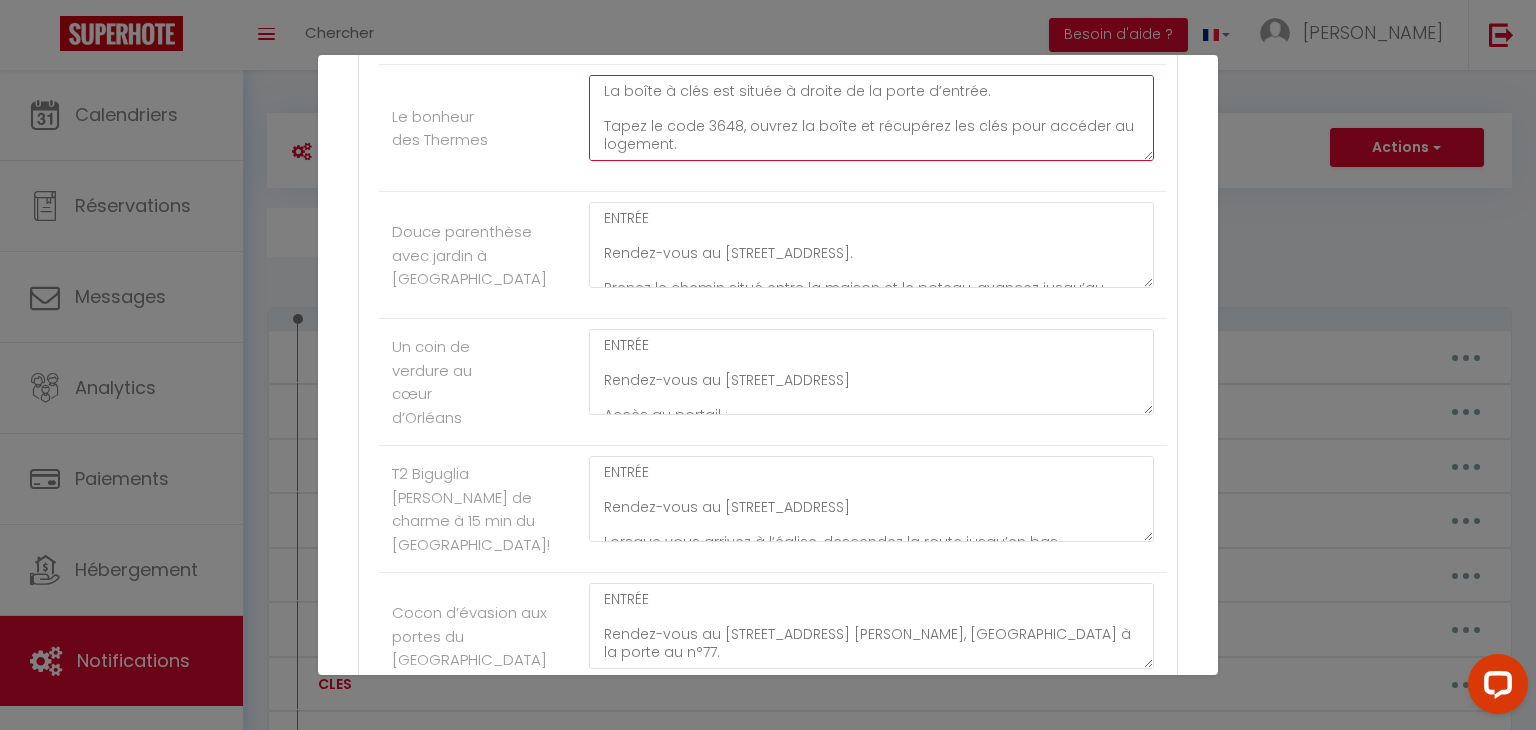 scroll, scrollTop: 0, scrollLeft: 0, axis: both 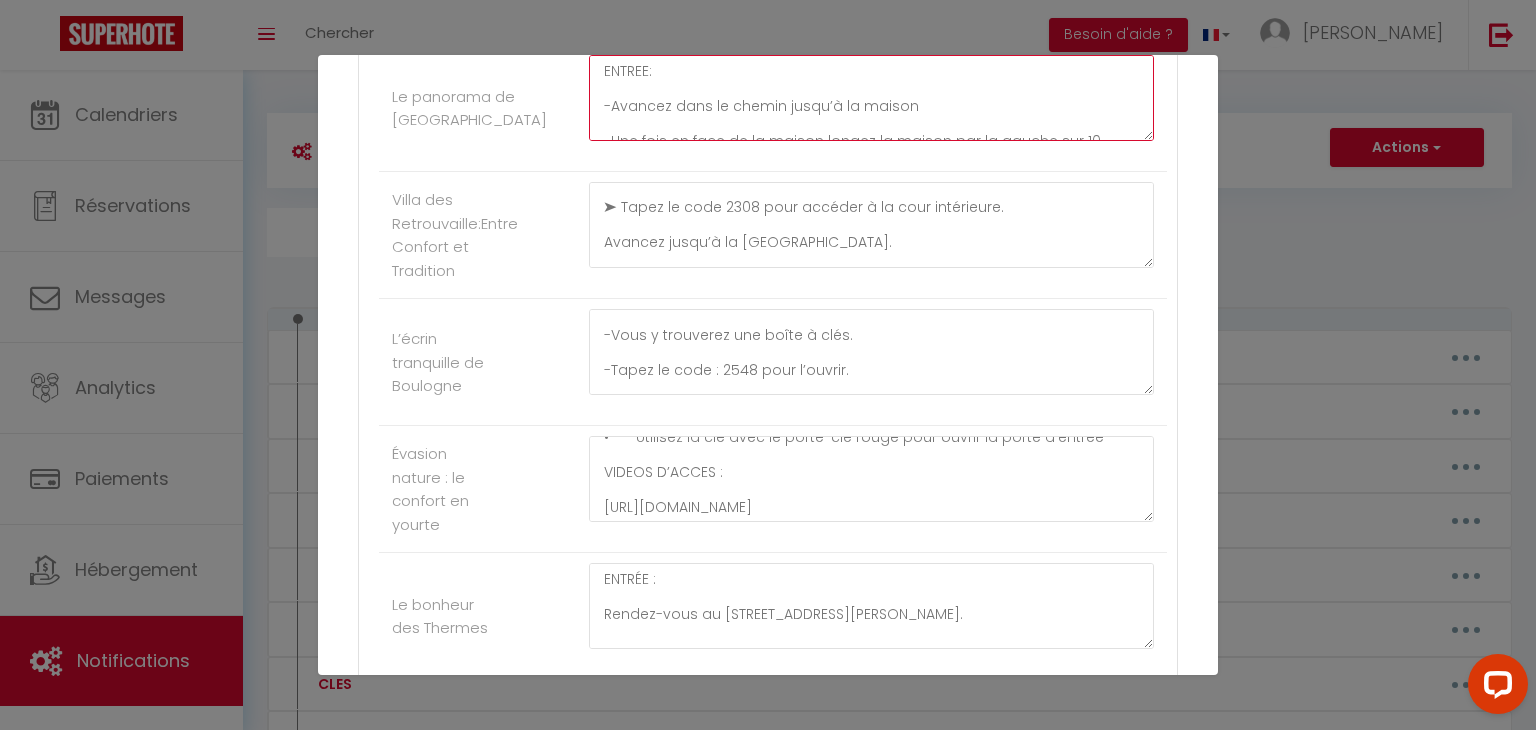 click on "ENTREE:
-Avancez dans le chemin jusqu’à la maison
-Une fois en face de la maison longez la maison par la gauche sur 10
mètres
-Ouvrez le volet de porte Fenêtre en tournant la petite poignée
-Puis vous trouverez la boîte à clé entre le volet et la porte, le code est
2325
-Prenez les clés et ouvrez la porte" at bounding box center [871, 98] 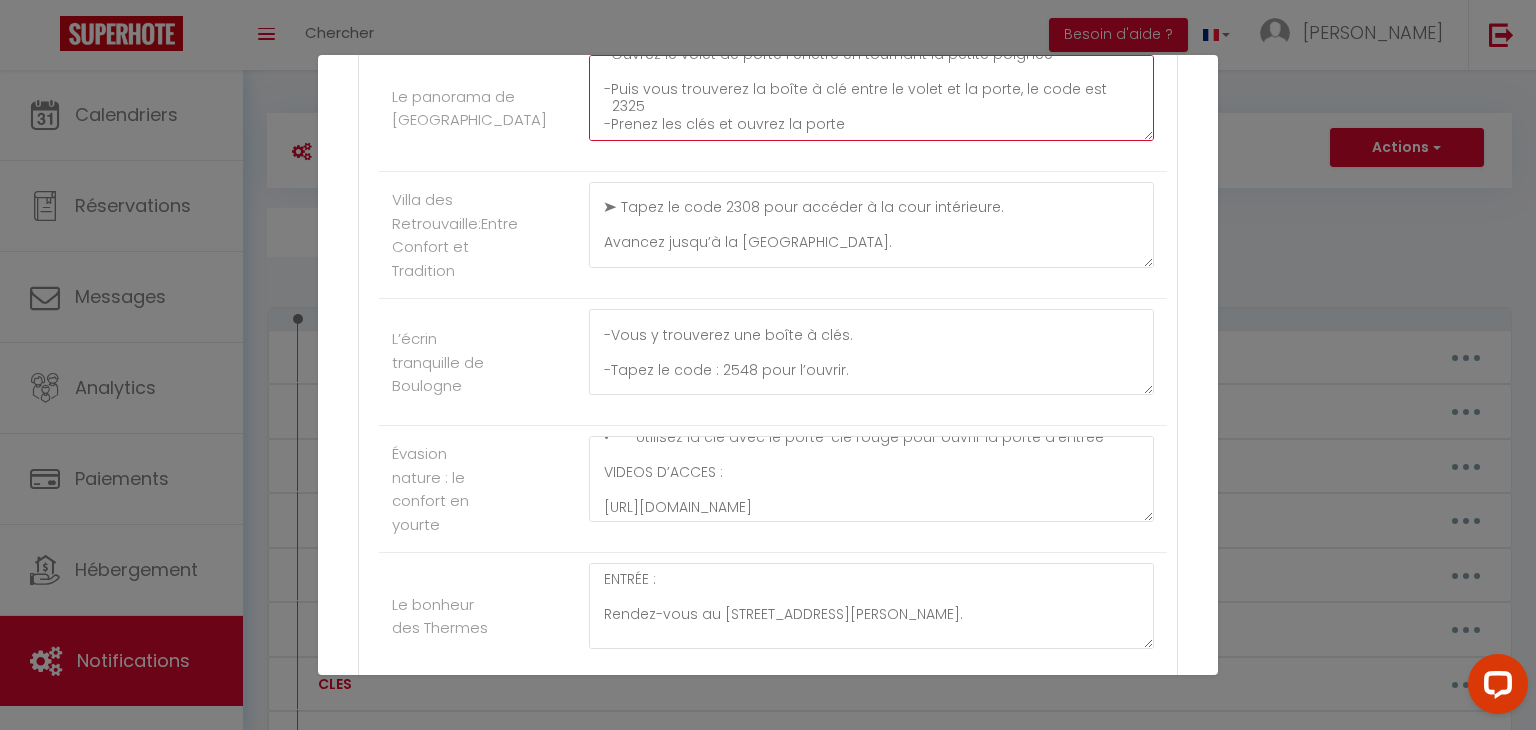 scroll, scrollTop: 7475, scrollLeft: 0, axis: vertical 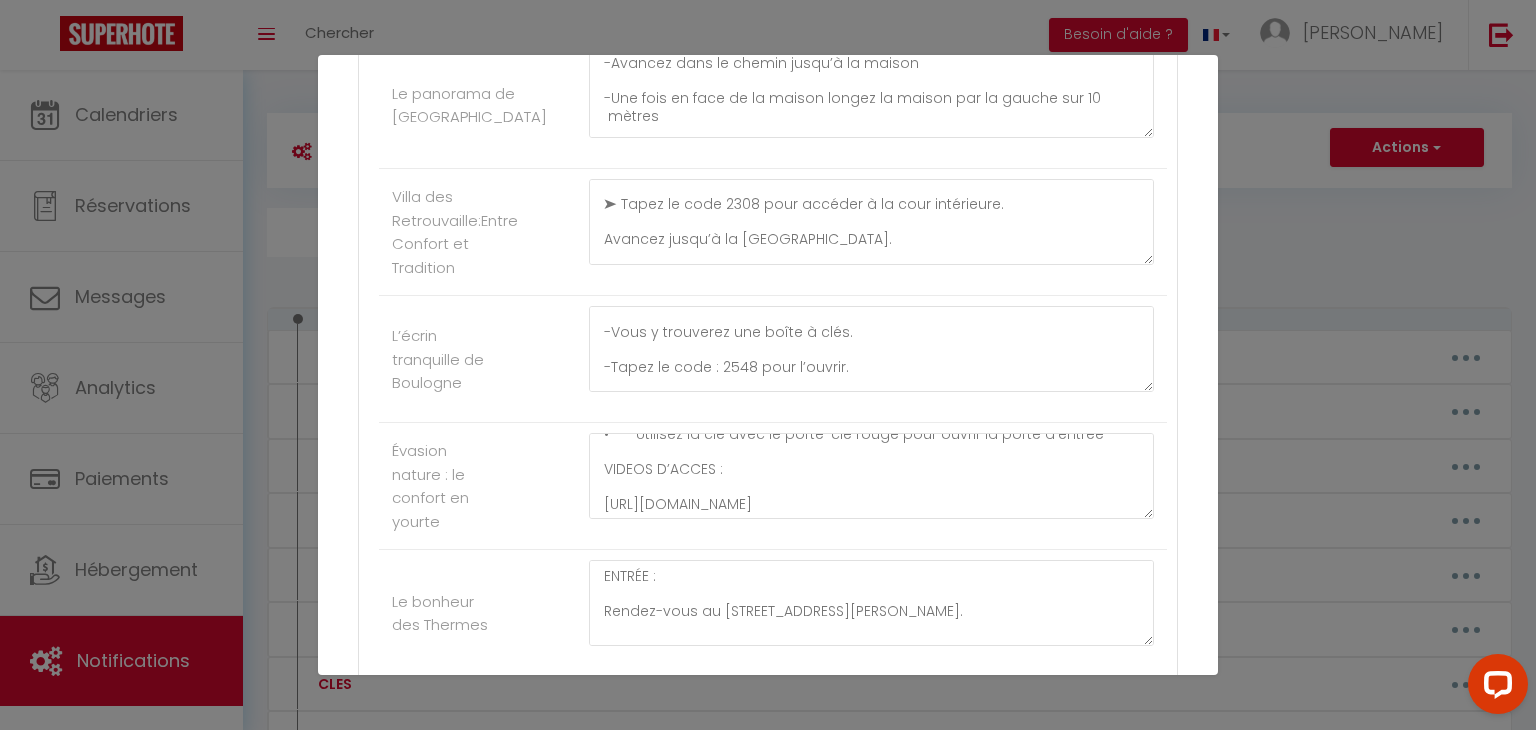 click on "Le panorama de [GEOGRAPHIC_DATA]     ENTREE:
-Avancez dans le chemin jusqu’à la maison
-Une fois en face de la maison longez la maison par la gauche sur 10
mètres
-Ouvrez le volet de porte Fenêtre en tournant la petite poignée
-Puis vous trouverez la boîte à clé entre le volet et la porte, le code est
2325
-Prenez les clés et ouvrez la porte" at bounding box center (773, 105) 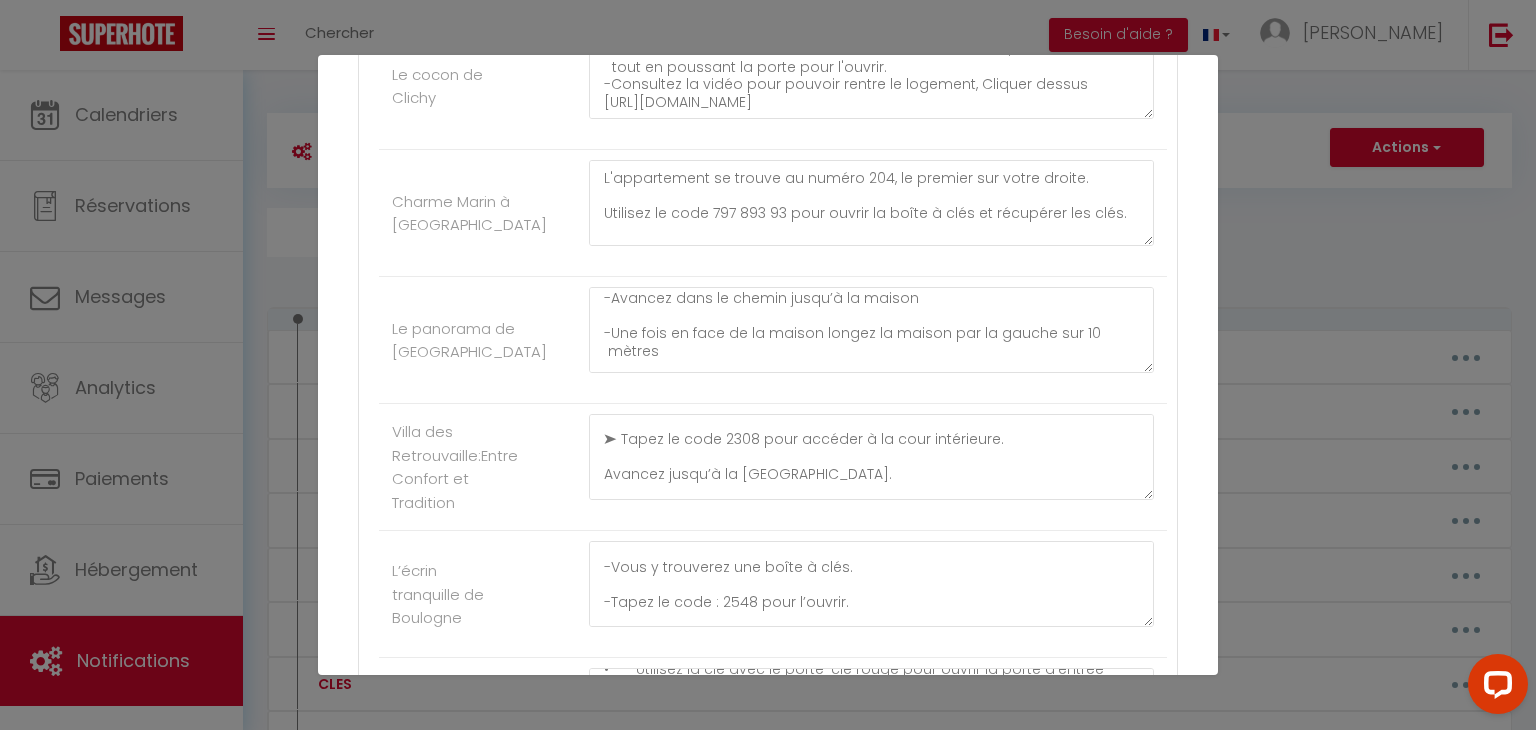 scroll, scrollTop: 7122, scrollLeft: 0, axis: vertical 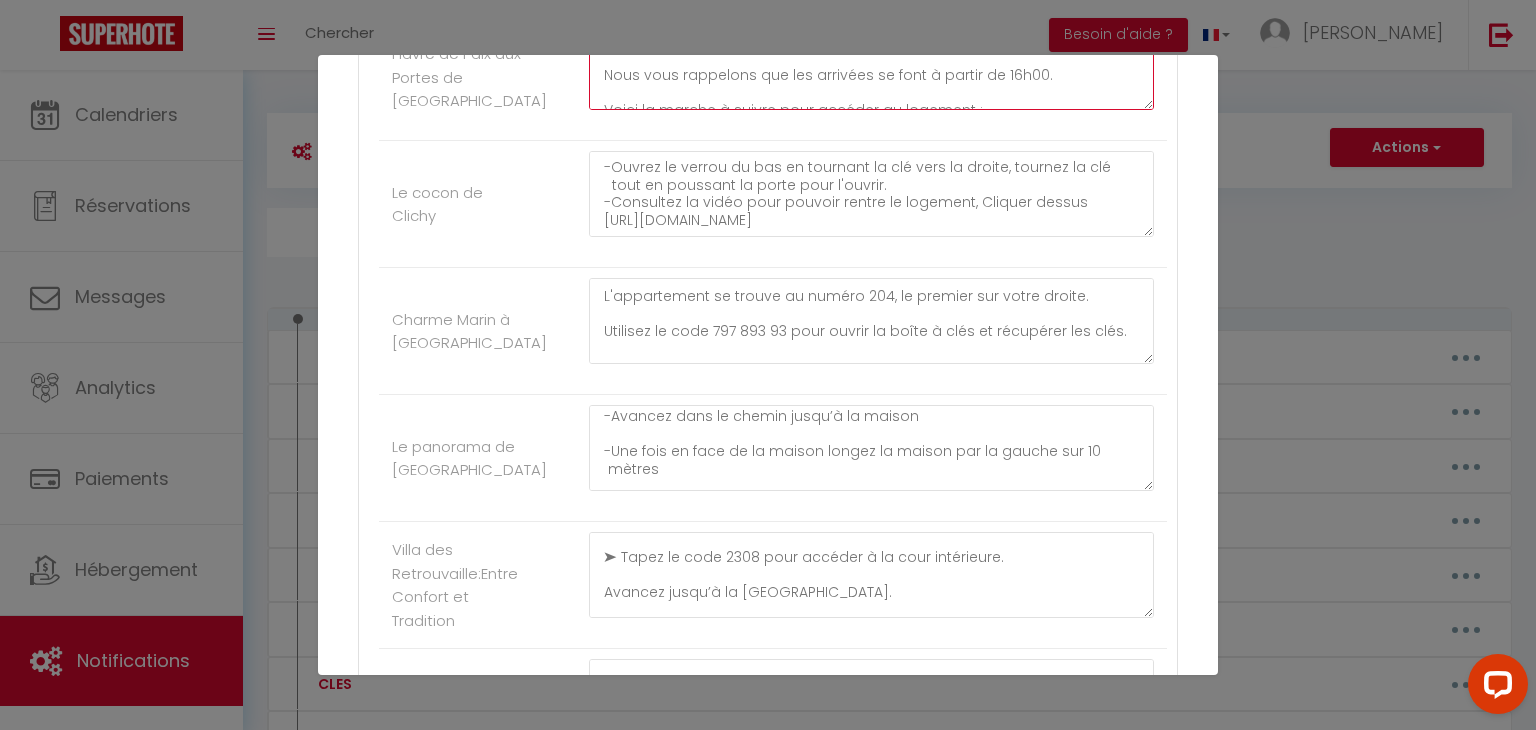 click on "ENTREE:
Nous vous rappelons que les arrivées se font à partir de 16h00.
Voici la marche à suivre pour accéder au logement :
- Rendez-vous au [STREET_ADDRESS][PERSON_NAME] le digicode à l'entrée, entrez le code A8536 puis validez.
-Ensuite, dans le sas, repérez la boîte aux lettres F003. Vous trouverez la boîte à clé fixée dessus.
-Entrez le code 2803, puis ouvrez la boîte pour récupérer les clés.
-Utilisez le badge pour passer la deuxième porte.
-En face vous trouverez l’ascenseur. [GEOGRAPHIC_DATA] et entrez. Activez-le avec le badge et appuyez sur 2 (pour le 2e étage).
-L'appartement se trouve sur votre droite au 003.
Pour rappel :
Le réseau WIFI : Bbox-4F29C301 ; Clé WIFI : 3cfKswAR27qbS3CNWc
*** /!\ *** REGLES DU LOGEMENT *** /!\ ***
- Fêtes interdites
- Appartement non-fumeur" at bounding box center (871, 67) 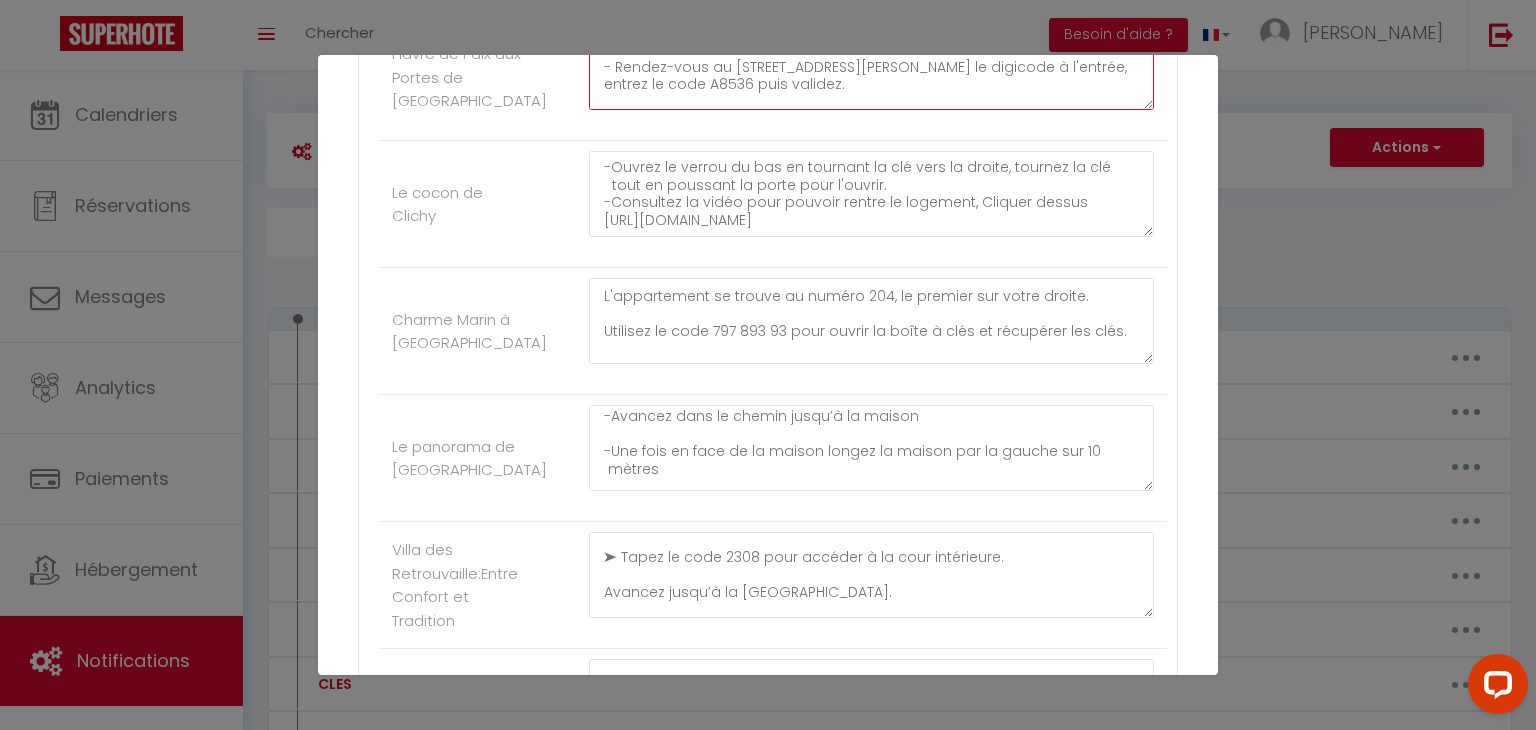 scroll, scrollTop: 94, scrollLeft: 0, axis: vertical 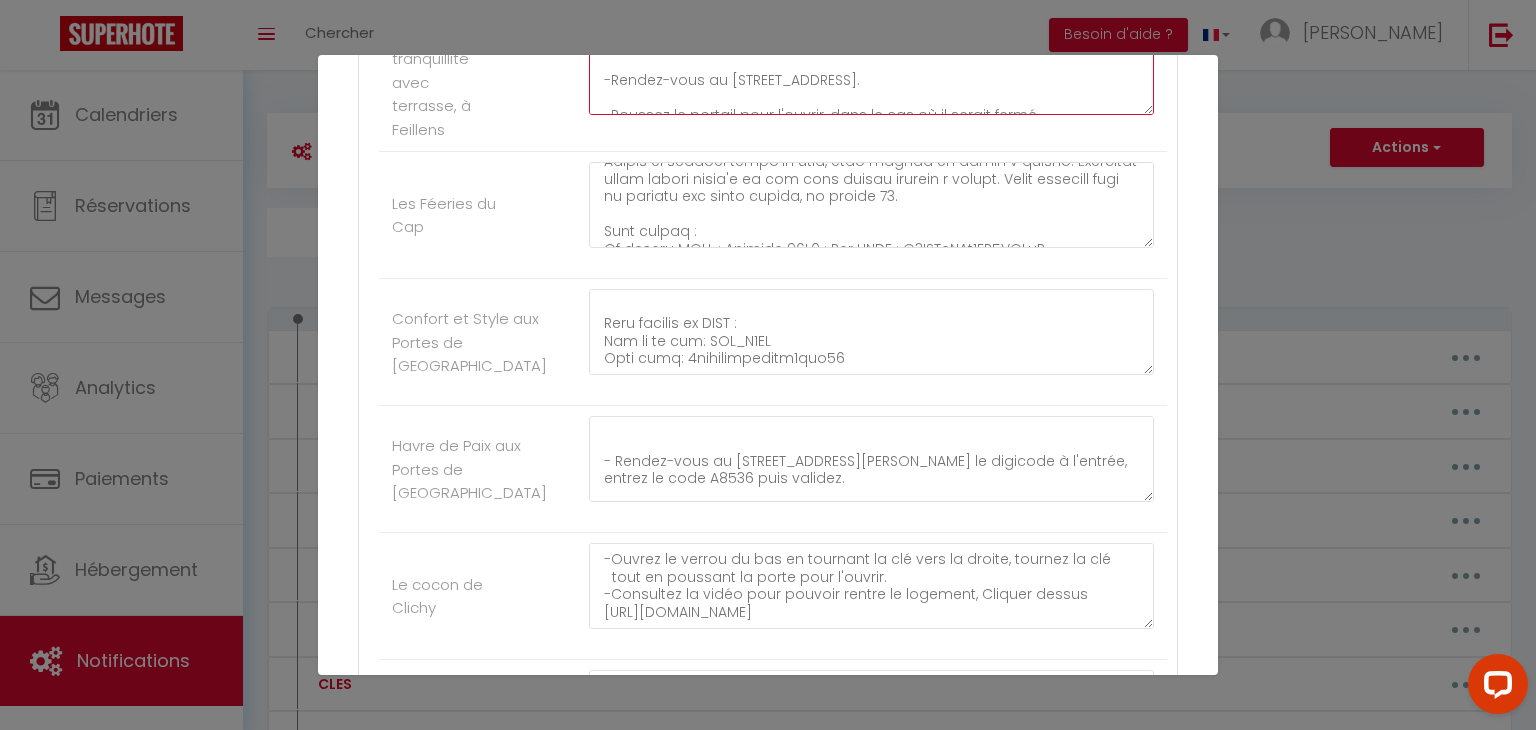 click on "ENTREE:
-Rendez-vous au [STREET_ADDRESS].
-Poussez le portail pour l'ouvrir, dans le cas où il serait fermé.
-Avancez vers la porte d'entrée.
-Vous trouverez la boîte à clés.
-Abaissez le capot noir, puis tapez le code 2308.
-Baissez la trappe pour ouvrir la boîte.
-Prenez la clé pour ouvrir la porte.
-Attention : pour fermer la porte, veillez à bien monter la poignée vers le
haut." at bounding box center (871, 72) 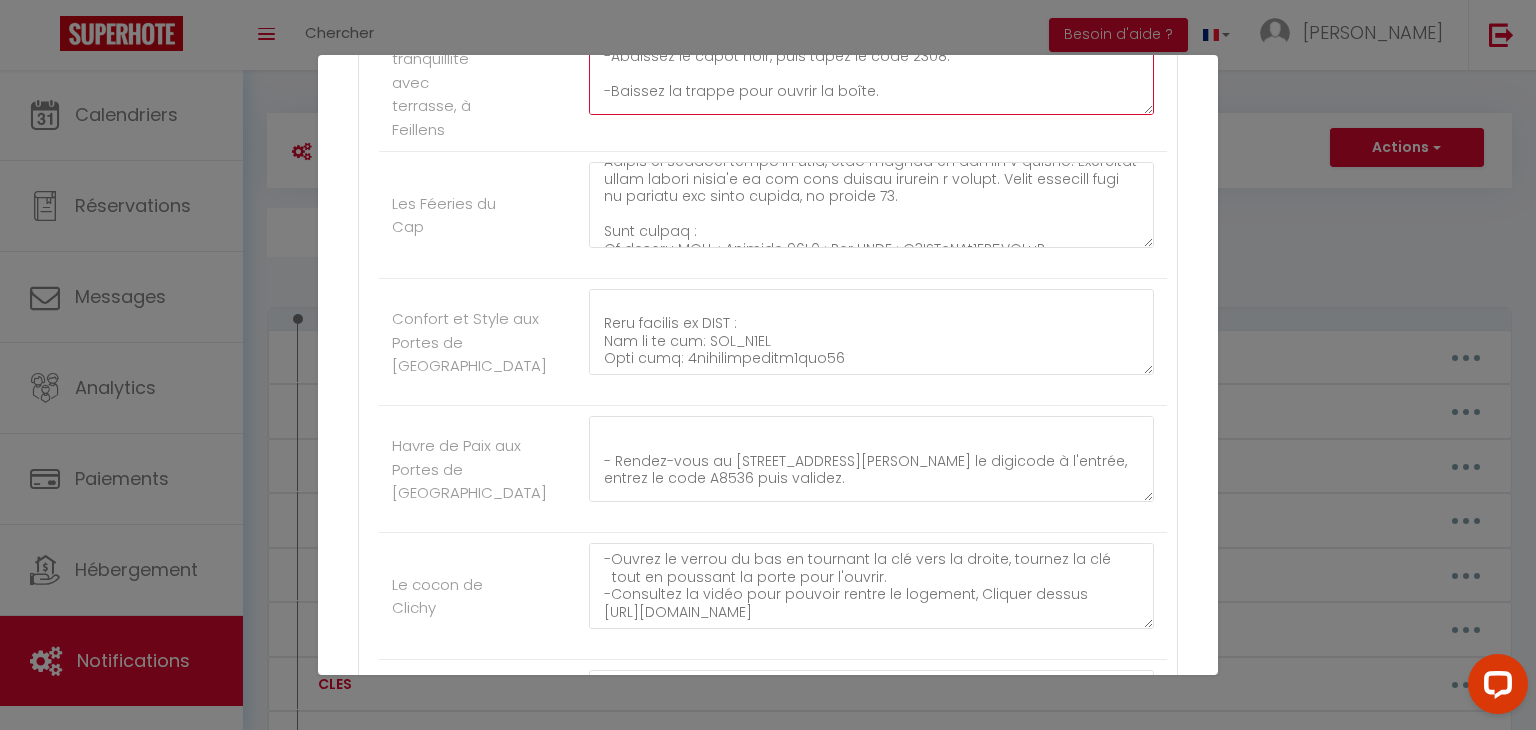 scroll, scrollTop: 171, scrollLeft: 0, axis: vertical 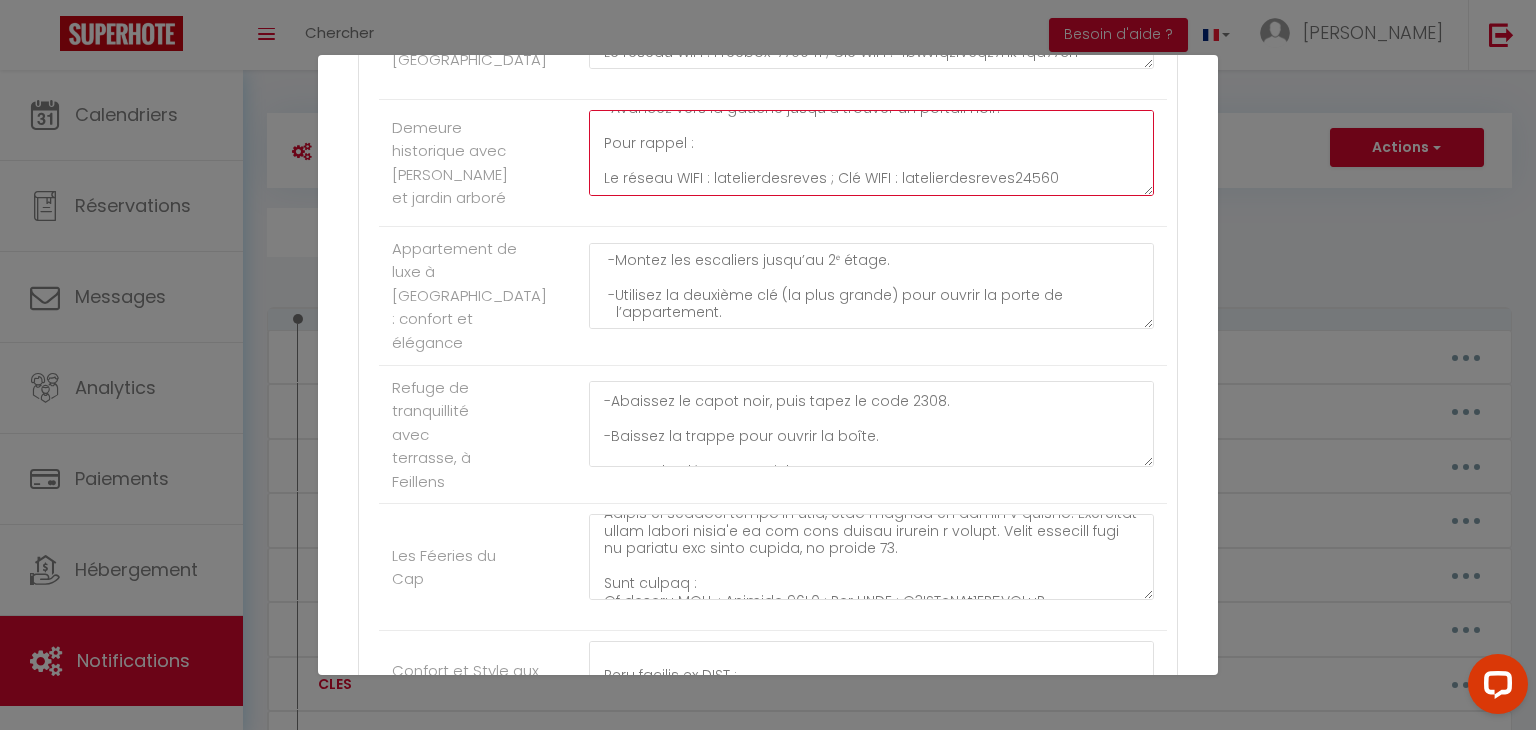 drag, startPoint x: 1054, startPoint y: 249, endPoint x: 598, endPoint y: 229, distance: 456.4384 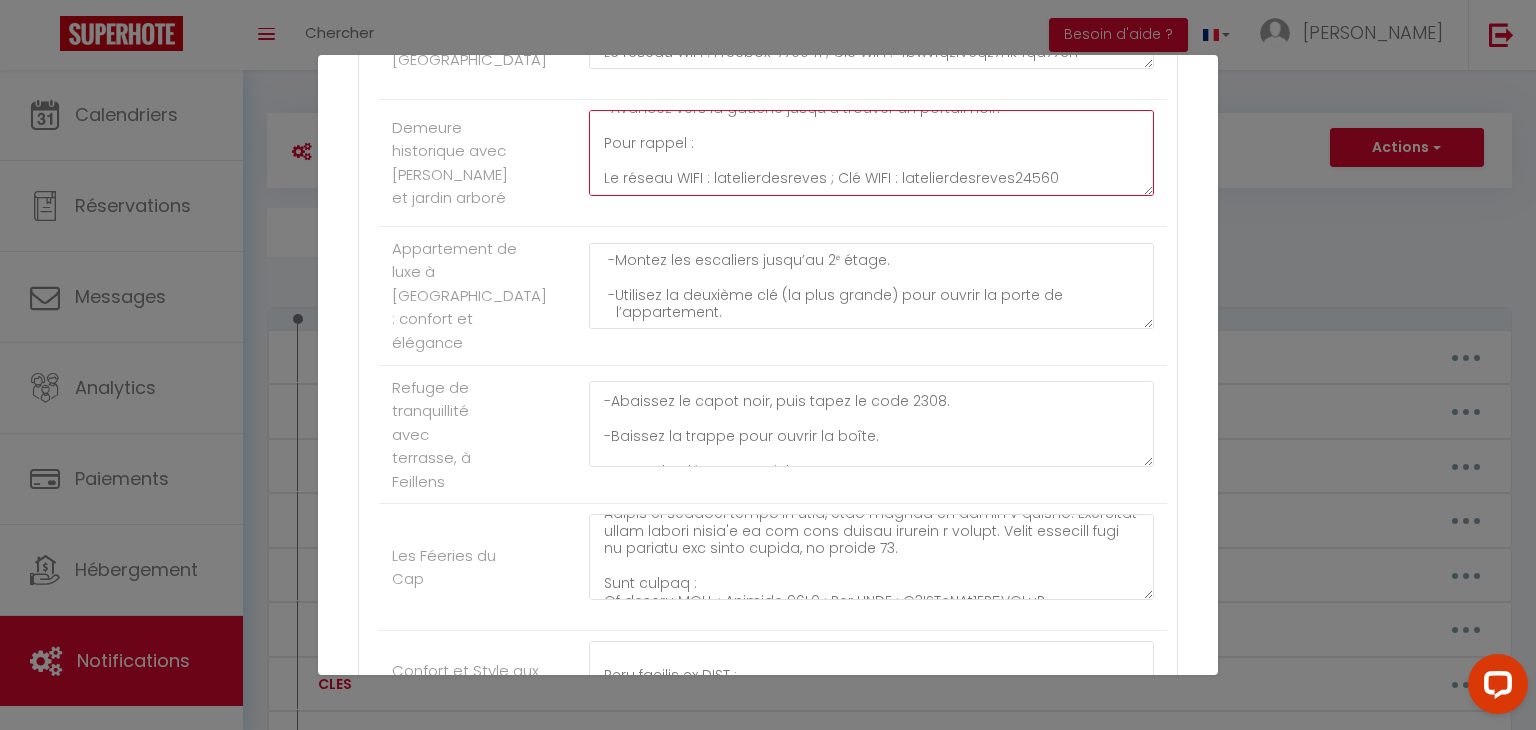 click on "ENTREE:
-Rendez-vous au [STREET_ADDRESS].
-Avancez vers la gauche, puis prenez à droite et continuez jusqu’au
portillon vert.
-La boîte à clés est accrochée à cet emplacement.
-Saisissez le code 2302, ouvrez la boîte et récupérez les deux clés.
-Refaites le chemin inverse et dirigez-vous vers la porte du milieu.
-Utilisez la première clé pour ouvrir la porte et accéder au logement.
-La seconde clé permet de déverrouiller le portail.
-Avancez vers la gauche jusqu’à trouver un portail noir.
Pour rappel :
Le réseau WIFI : latelierdesreves ; Clé WIFI : latelierdesreves24560" at bounding box center (871, 153) 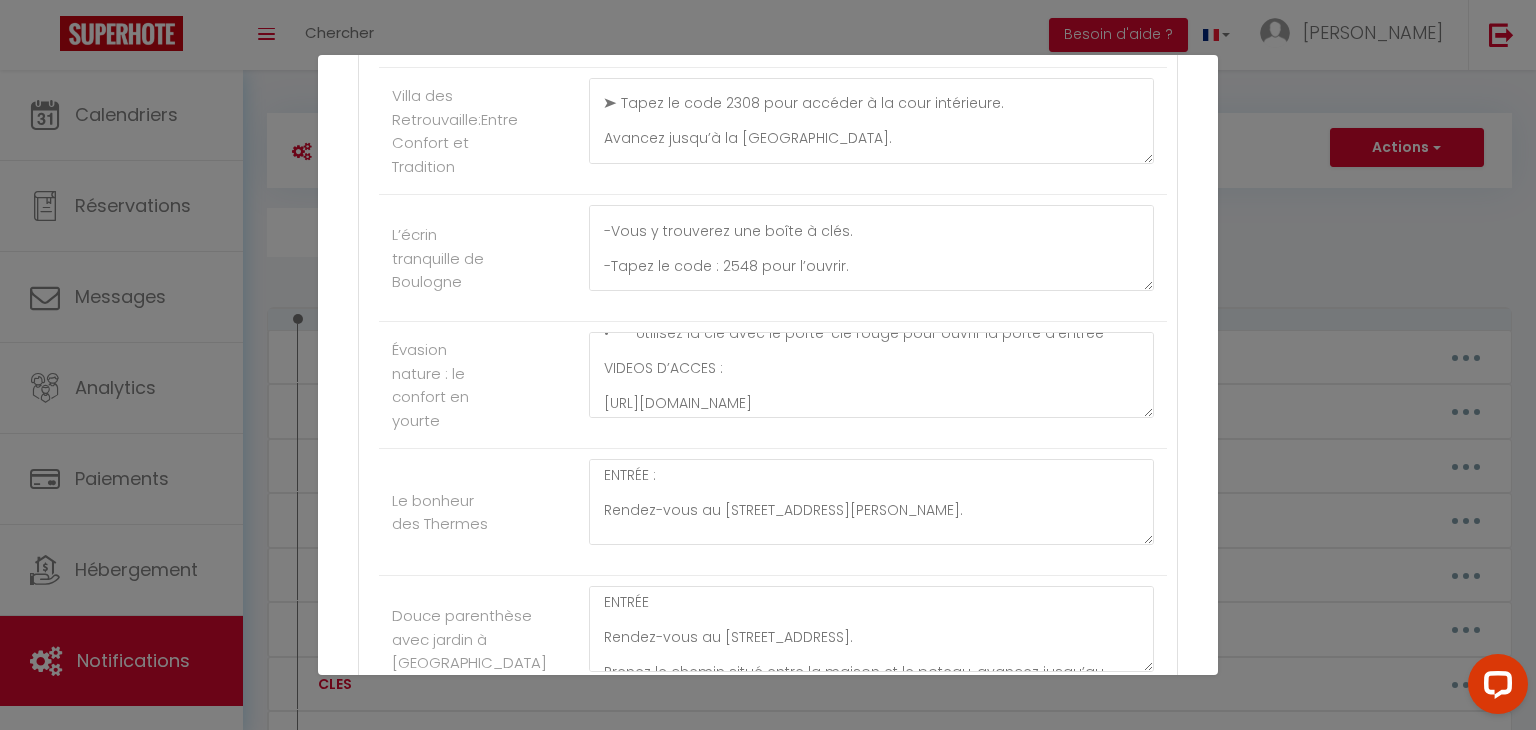 scroll, scrollTop: 7744, scrollLeft: 0, axis: vertical 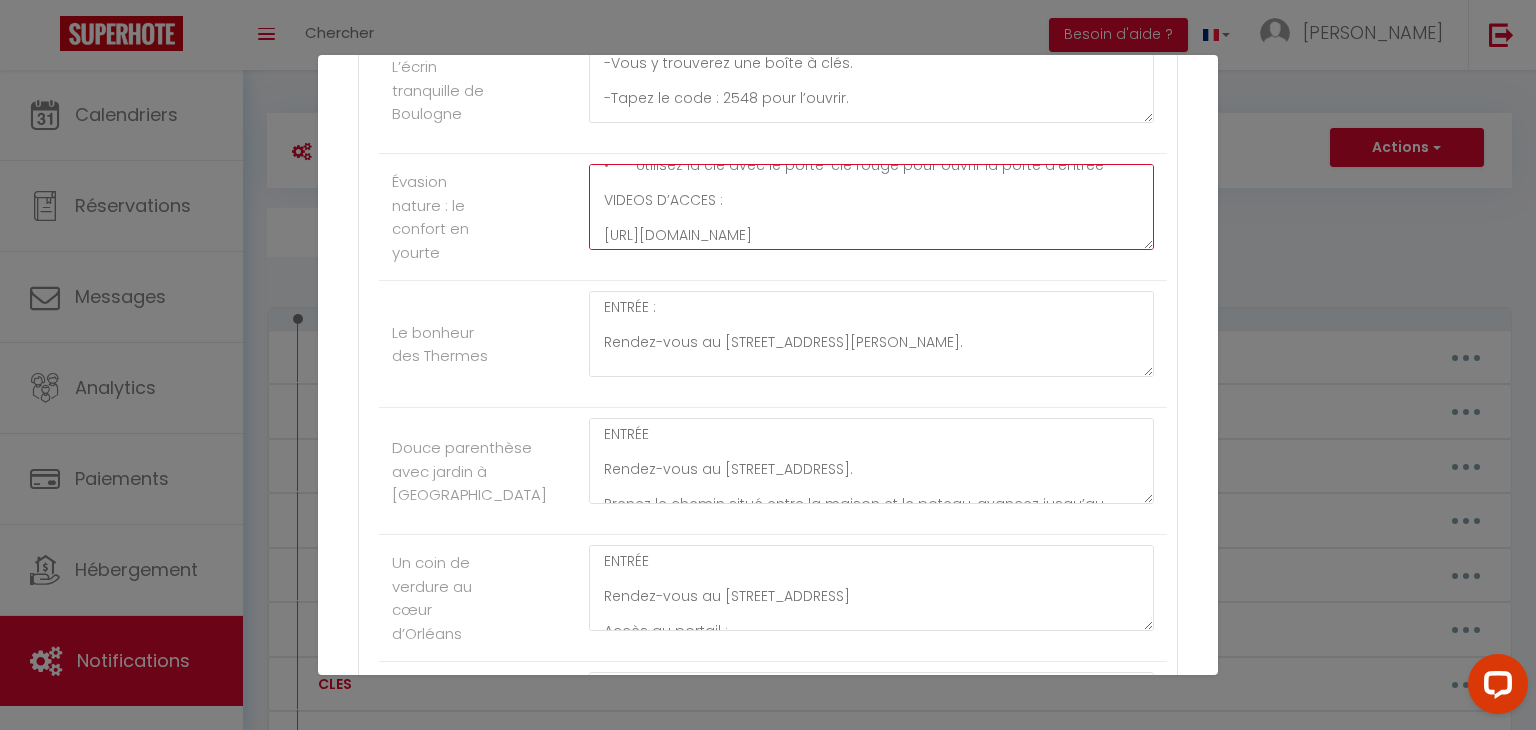 click on "ENTREE
Accès au logement :
•	Passez le portail pour entrer sur un petit terrain
•	Suivez le chemin de gravier
Récupération des clés :
•	La boîte à clés est accrochée à un arbre, près de la yourte
•	Code de la boîte à clés : 2302
Ouverture de la porte :
•	Montez le petit escalier qui mène à l’entrée de la yourte
•	Utilisez la clé avec le porte-clé rouge pour ouvrir la porte d’entrée
VIDEOS D’ACCES :
[URL][DOMAIN_NAME]
INFORMATIONS IMPORTANTE
STATIONNEMENT : devant le portail
WIFI : Nom de réseau : Livebox-66F0
Clé de sécurité: URk94guYYFpwg5aNxn" at bounding box center [871, 207] 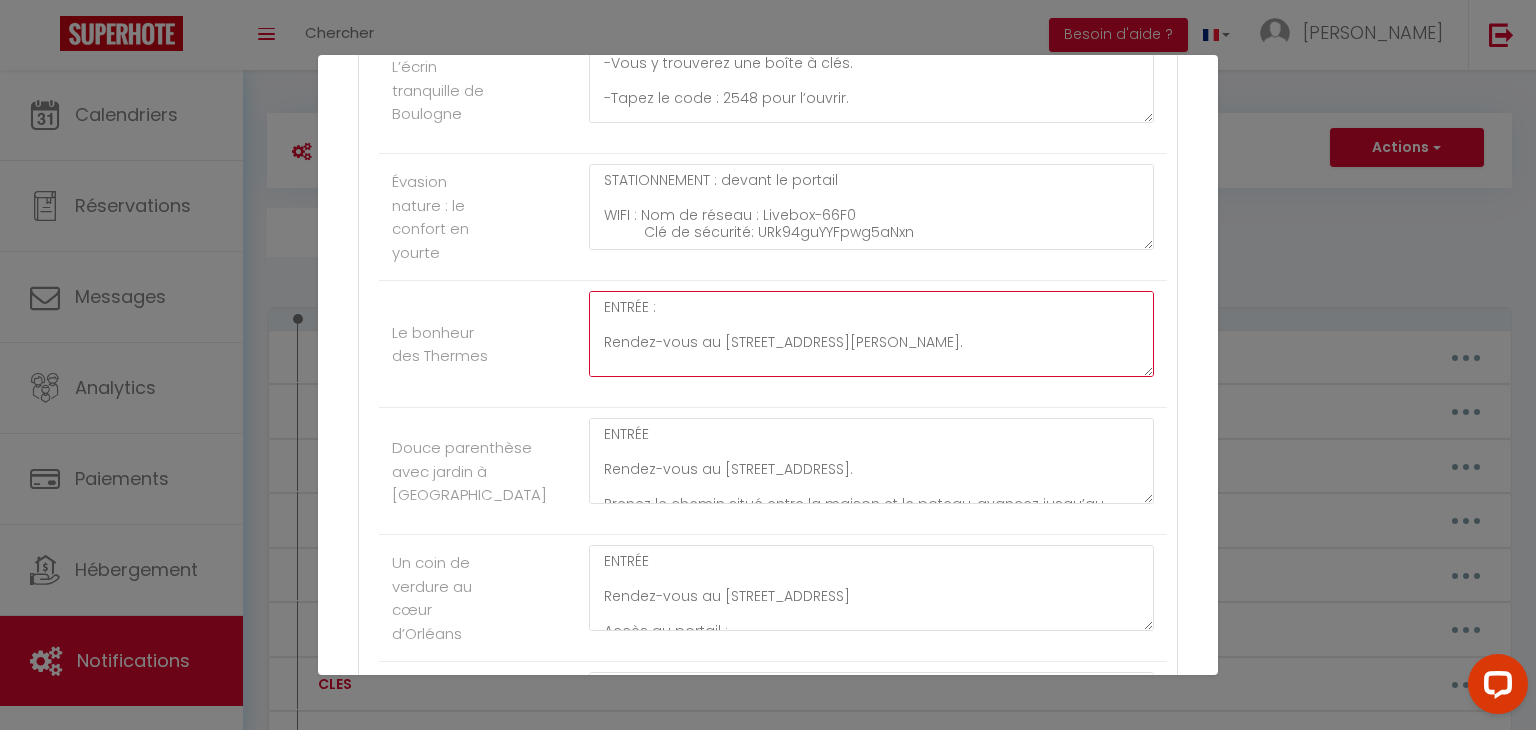 click on "ENTRÉE :
Rendez-vous au [STREET_ADDRESS][PERSON_NAME].
Une fois arrivé à l’adresse, avancez quelques mètres : l’entrée se trouve juste sur votre droite.
La boîte à clés est située à droite de la porte d’entrée.
Tapez le code 3648, ouvrez la boîte et récupérez les clés pour accéder au logement." at bounding box center [871, 334] 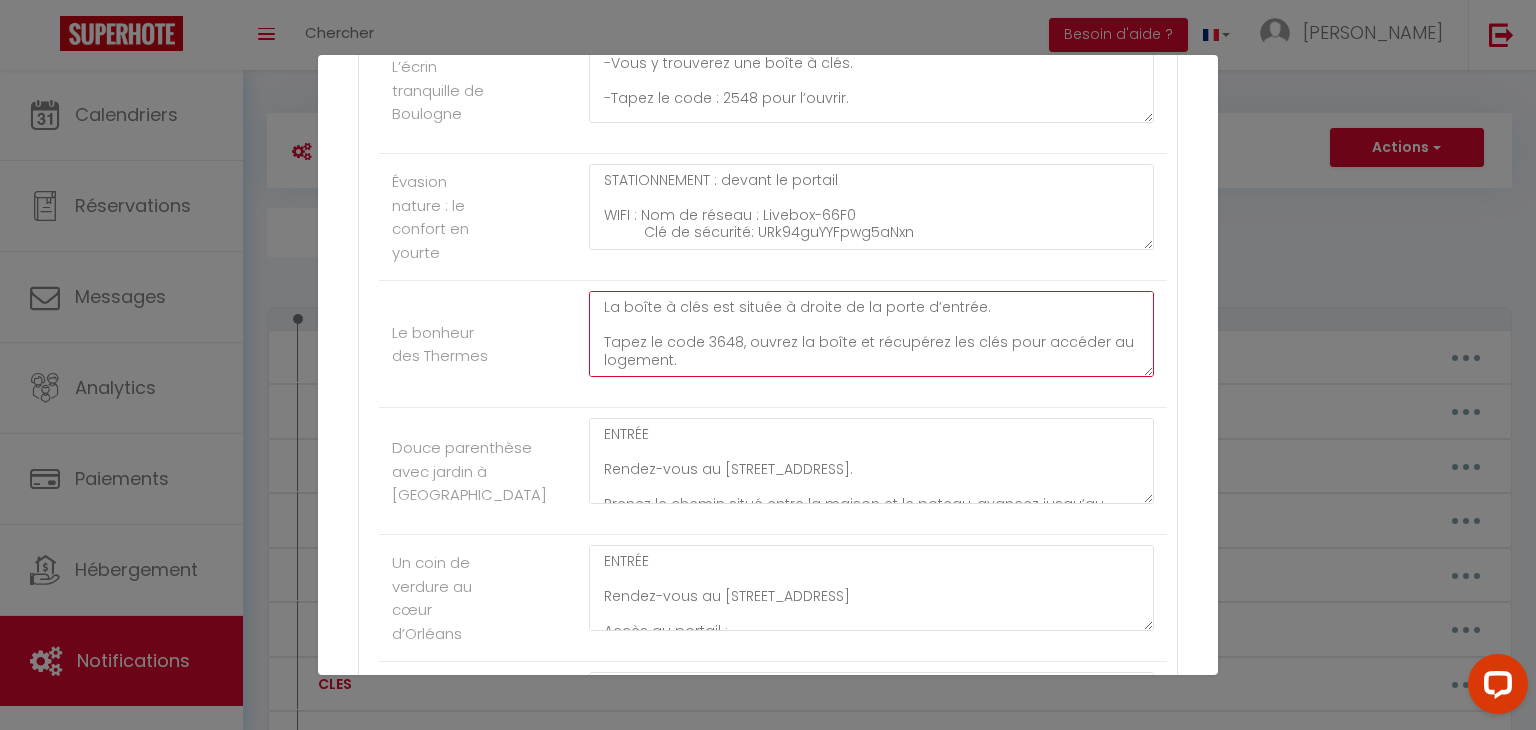 scroll, scrollTop: 7768, scrollLeft: 0, axis: vertical 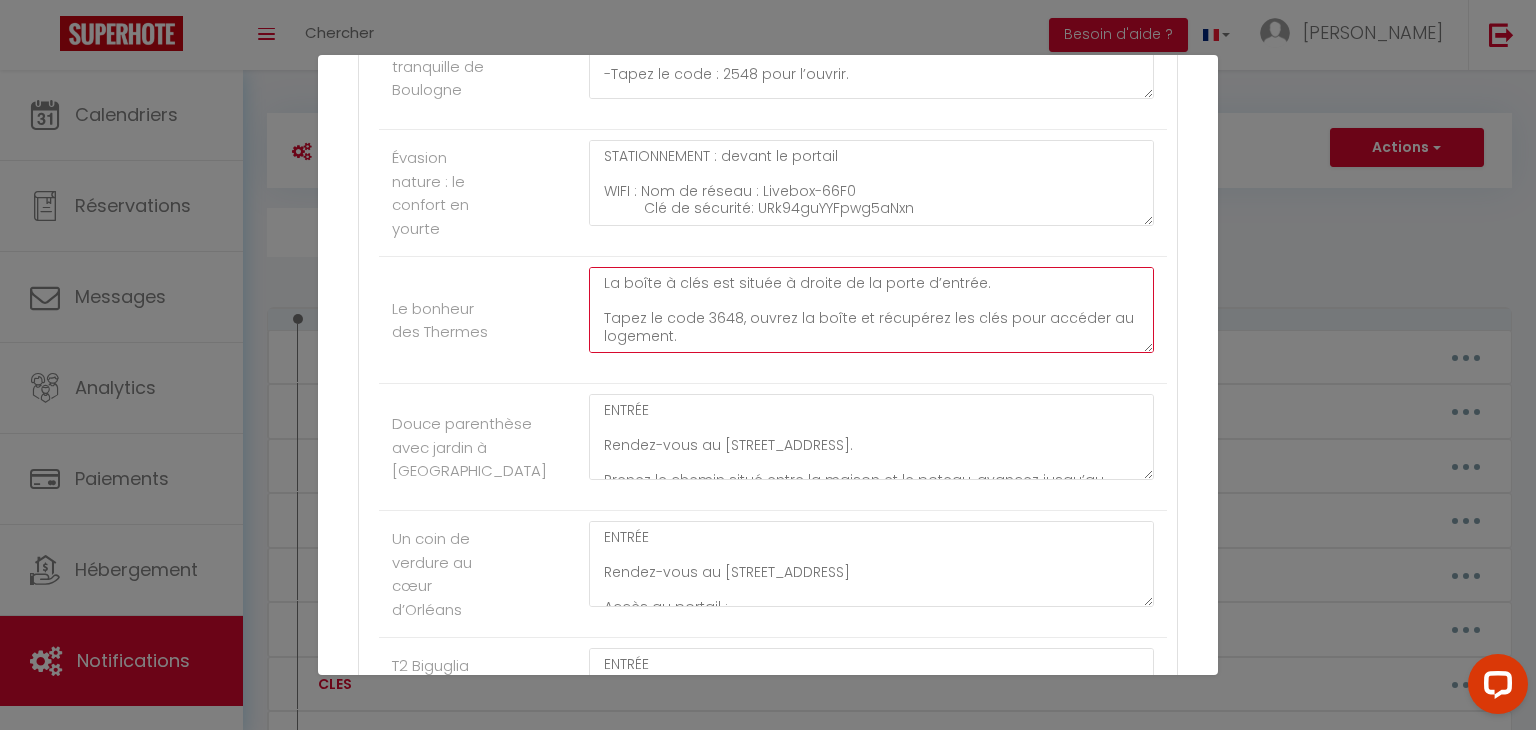click on "ENTRÉE :
Rendez-vous au [STREET_ADDRESS][PERSON_NAME].
Une fois arrivé à l’adresse, avancez quelques mètres : l’entrée se trouve juste sur votre droite.
La boîte à clés est située à droite de la porte d’entrée.
Tapez le code 3648, ouvrez la boîte et récupérez les clés pour accéder au logement." at bounding box center (871, 310) 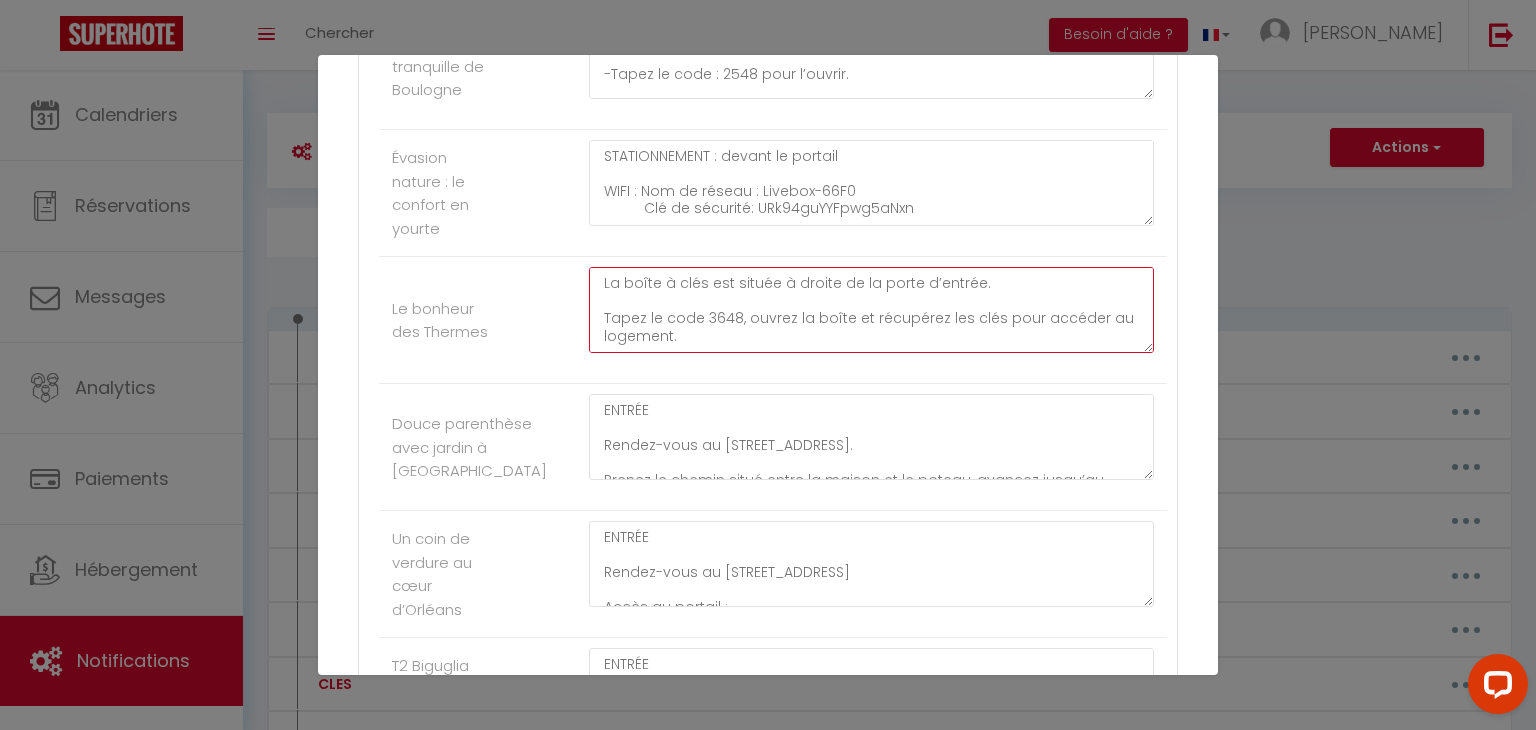 paste on "Pour rappel :
Le réseau WIFI : latelierdesreves ; Clé WIFI : latelierdesreves24560" 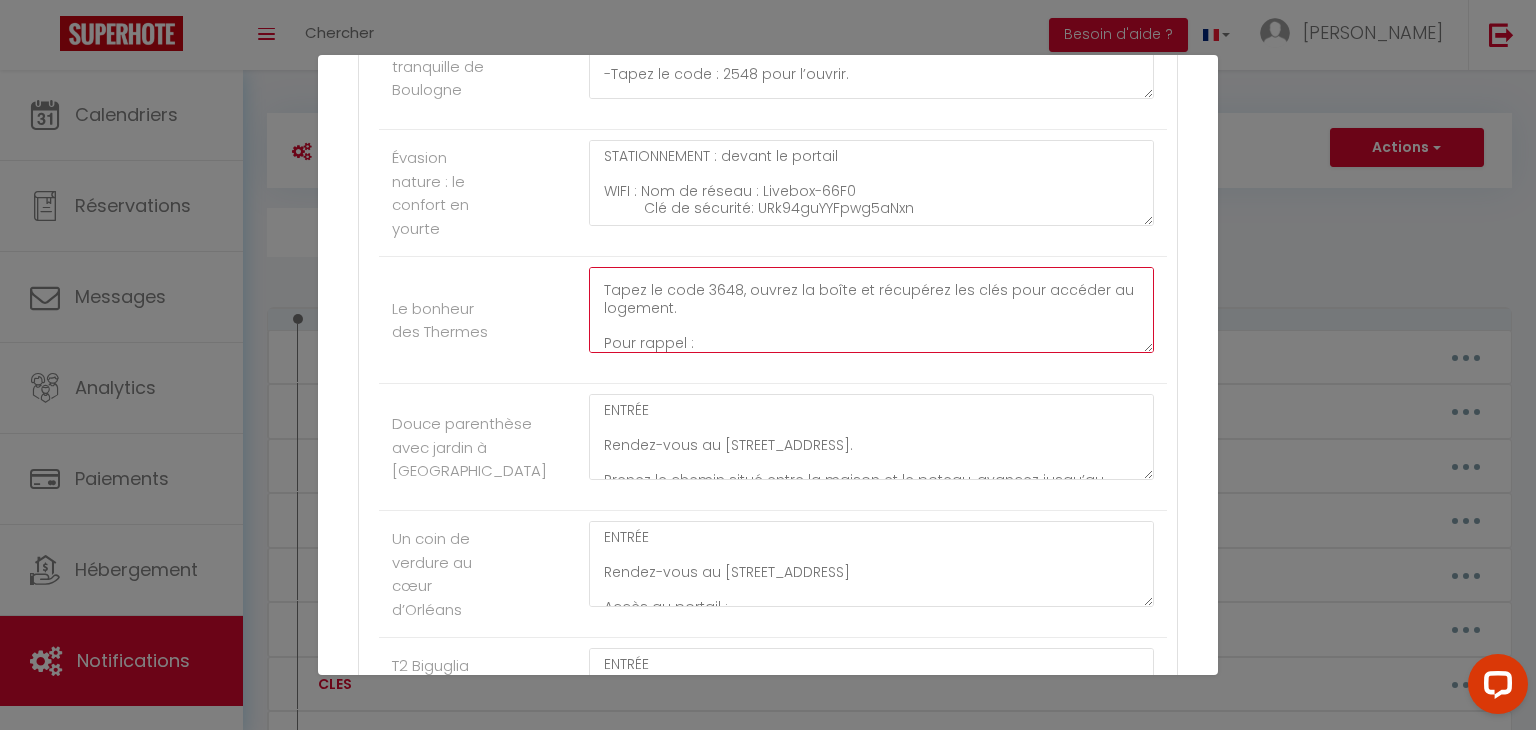 scroll, scrollTop: 204, scrollLeft: 0, axis: vertical 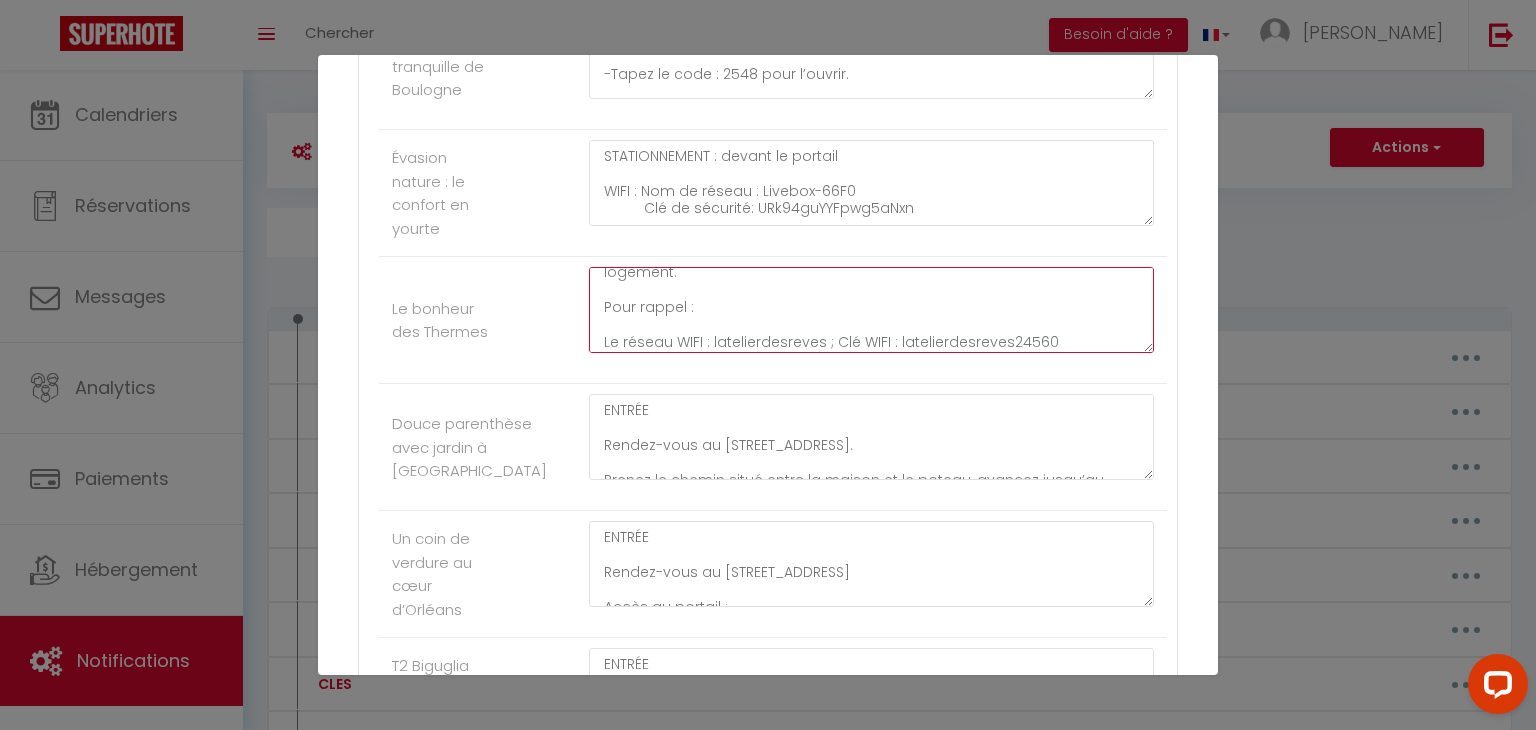 click on "ENTRÉE :
Rendez-vous au [STREET_ADDRESS][PERSON_NAME].
Une fois arrivé à l’adresse, avancez quelques mètres : l’entrée se trouve juste sur votre droite.
La boîte à clés est située à droite de la porte d’entrée.
Tapez le code 3648, ouvrez la boîte et récupérez les clés pour accéder au logement.
Pour rappel :
Le réseau WIFI : latelierdesreves ; Clé WIFI : latelierdesreves24560" at bounding box center [871, 310] 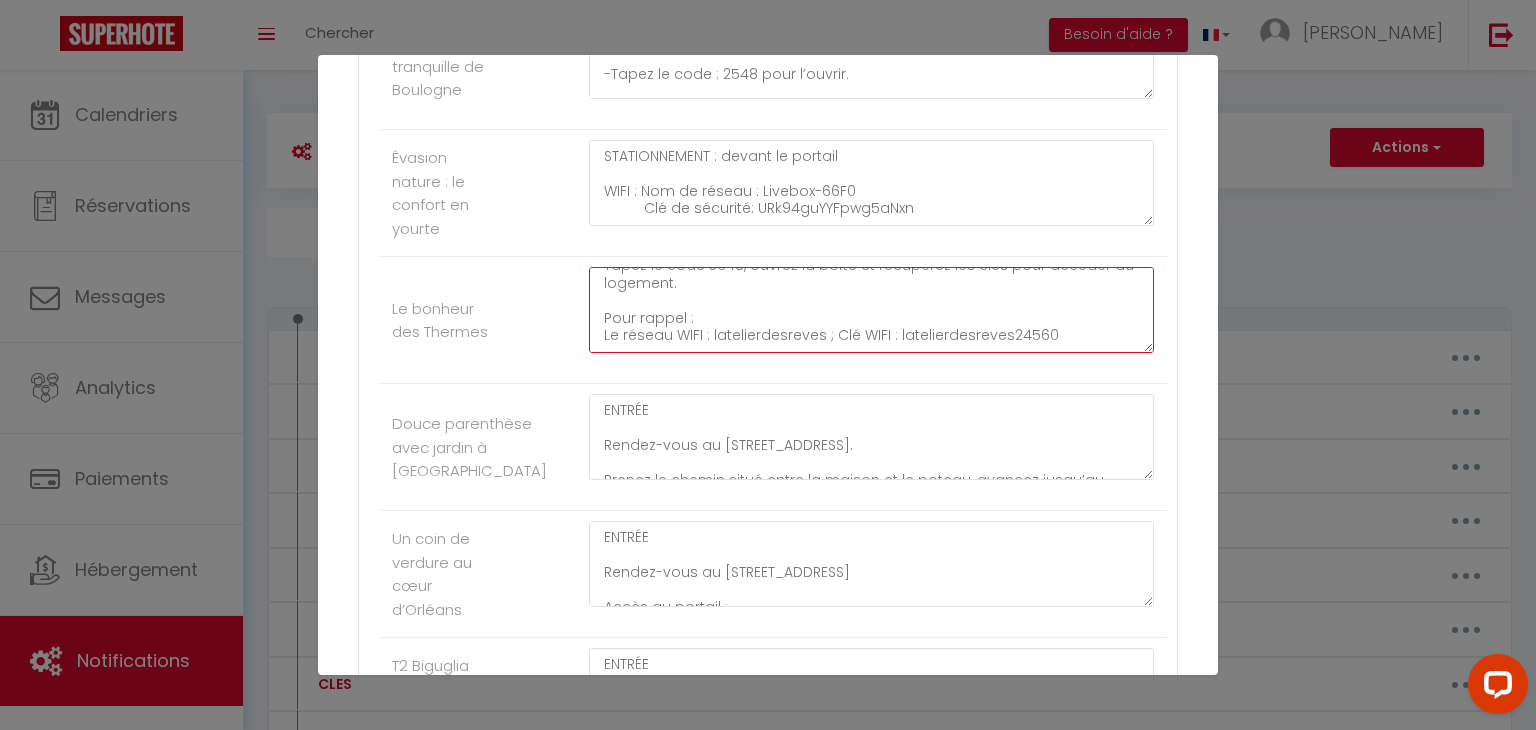 scroll, scrollTop: 192, scrollLeft: 0, axis: vertical 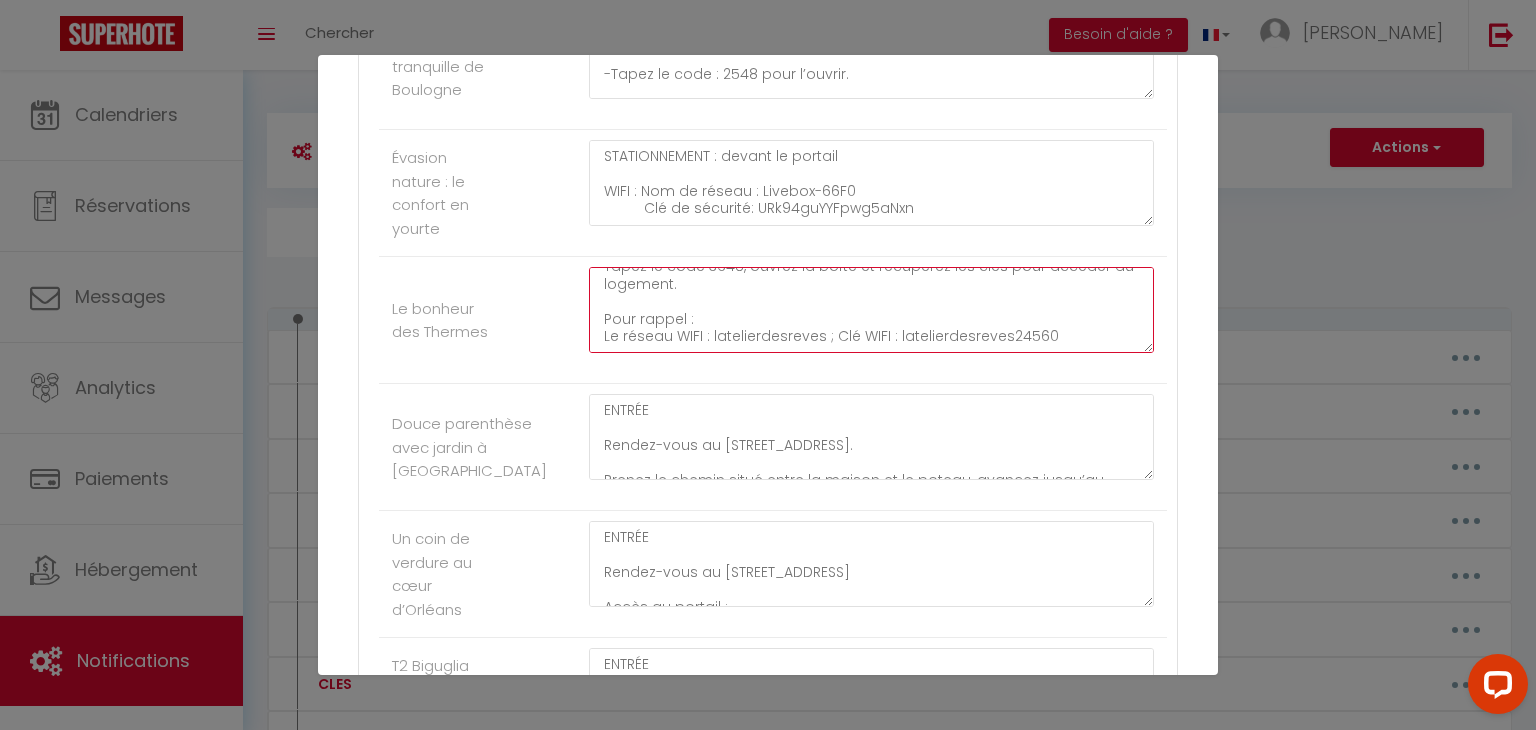 drag, startPoint x: 825, startPoint y: 401, endPoint x: 589, endPoint y: 409, distance: 236.13556 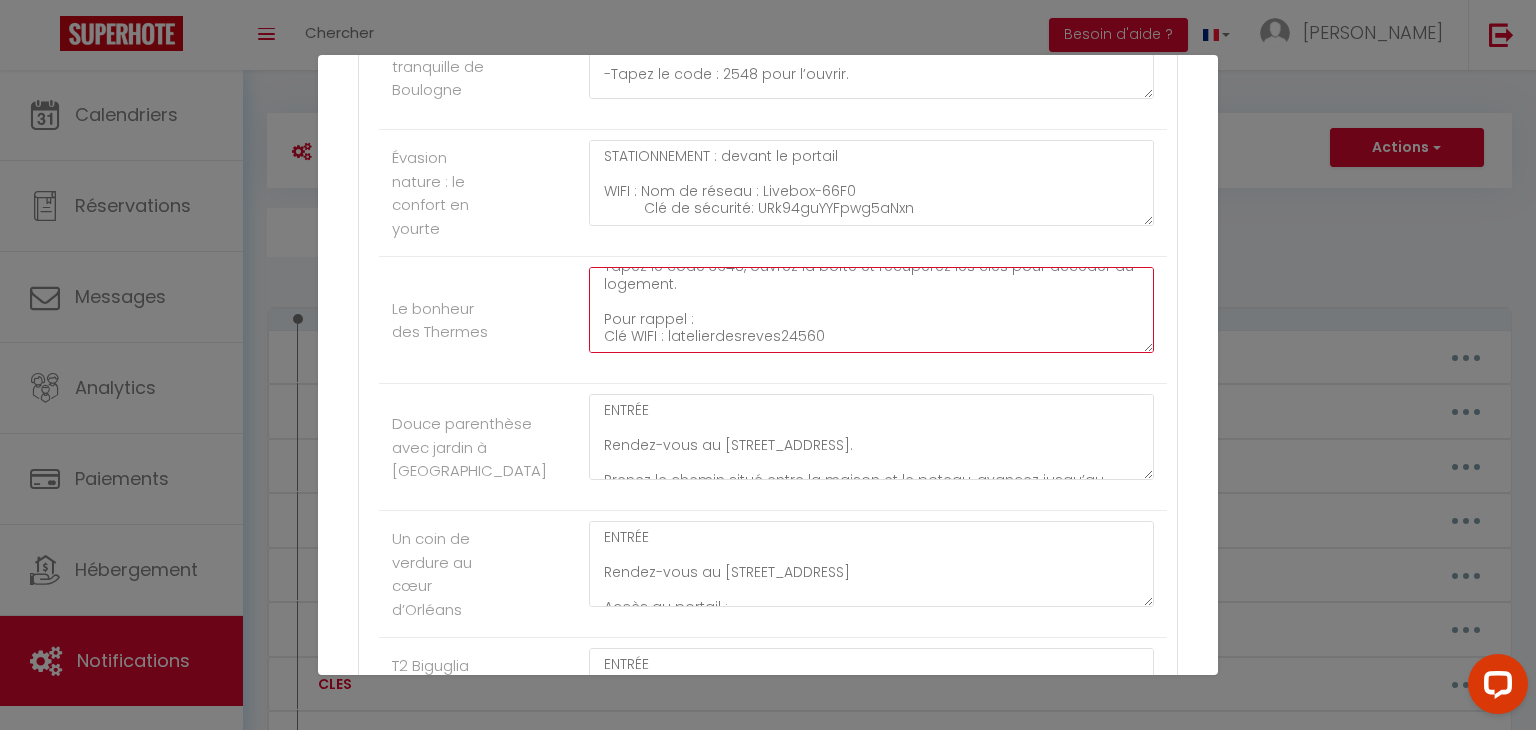 click on "ENTRÉE :
Rendez-vous au [STREET_ADDRESS][PERSON_NAME].
Une fois arrivé à l’adresse, avancez quelques mètres : l’entrée se trouve juste sur votre droite.
La boîte à clés est située à droite de la porte d’entrée.
Tapez le code 3648, ouvrez la boîte et récupérez les clés pour accéder au logement.
Pour rappel :
Clé WIFI : latelierdesreves24560" at bounding box center (871, 310) 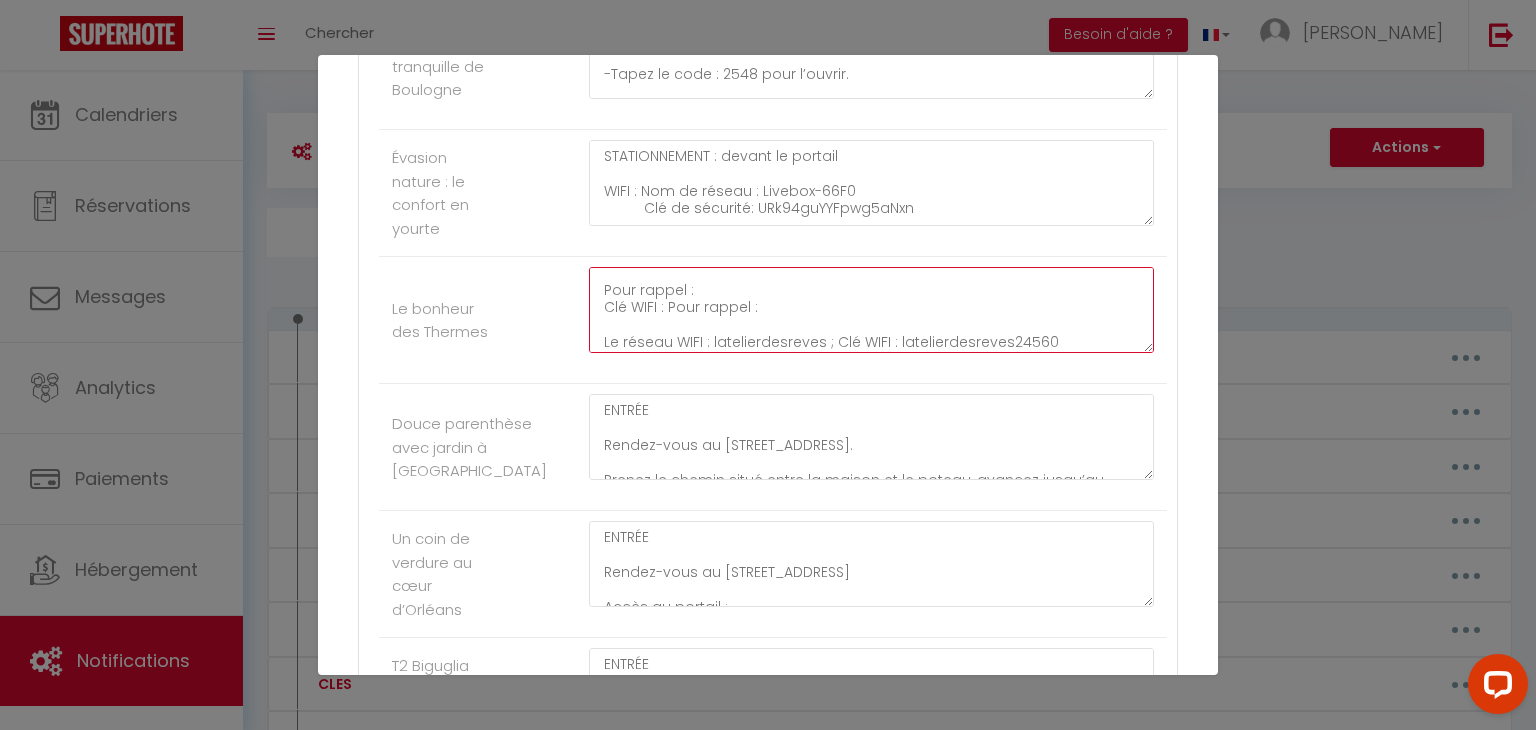 scroll, scrollTop: 227, scrollLeft: 0, axis: vertical 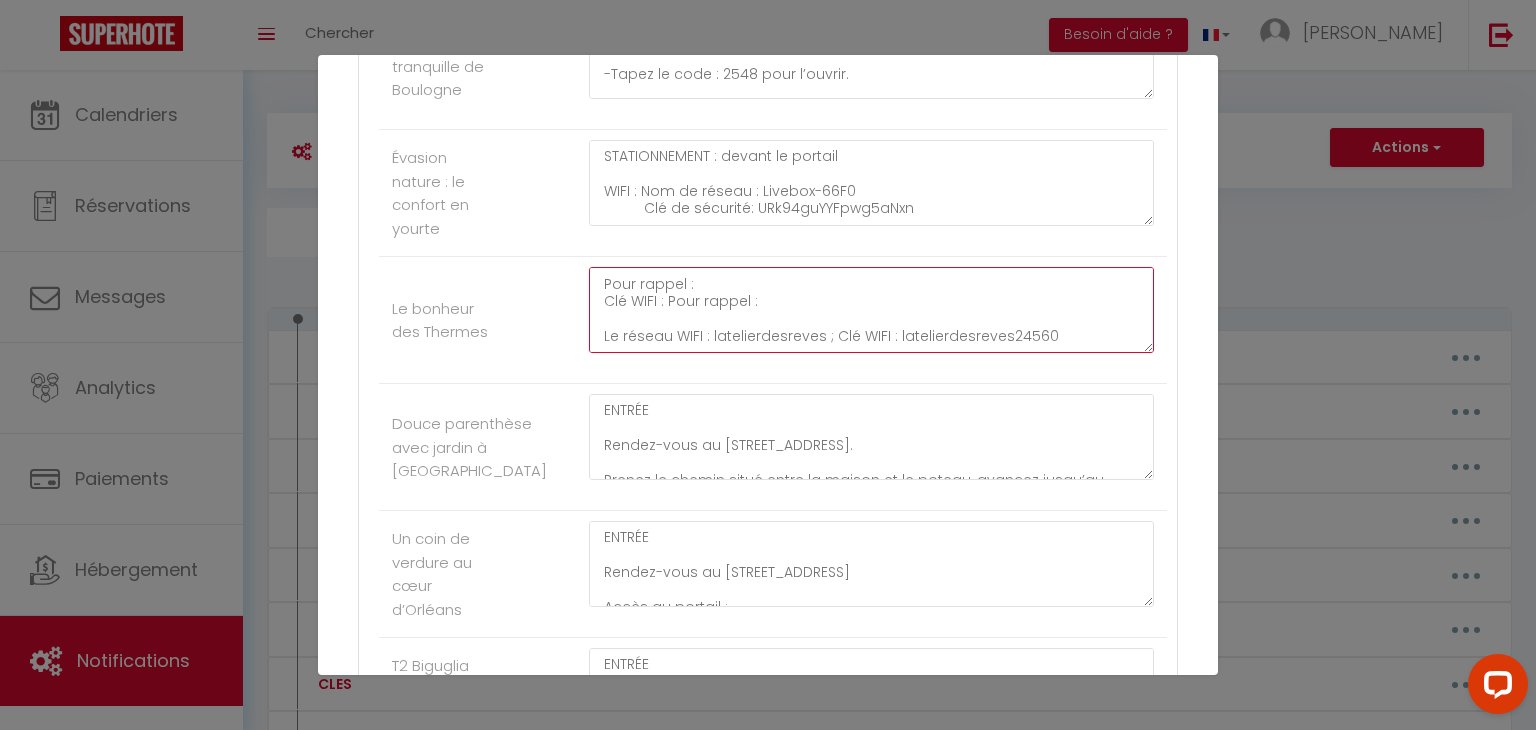 drag, startPoint x: 825, startPoint y: 411, endPoint x: 664, endPoint y: 361, distance: 168.5853 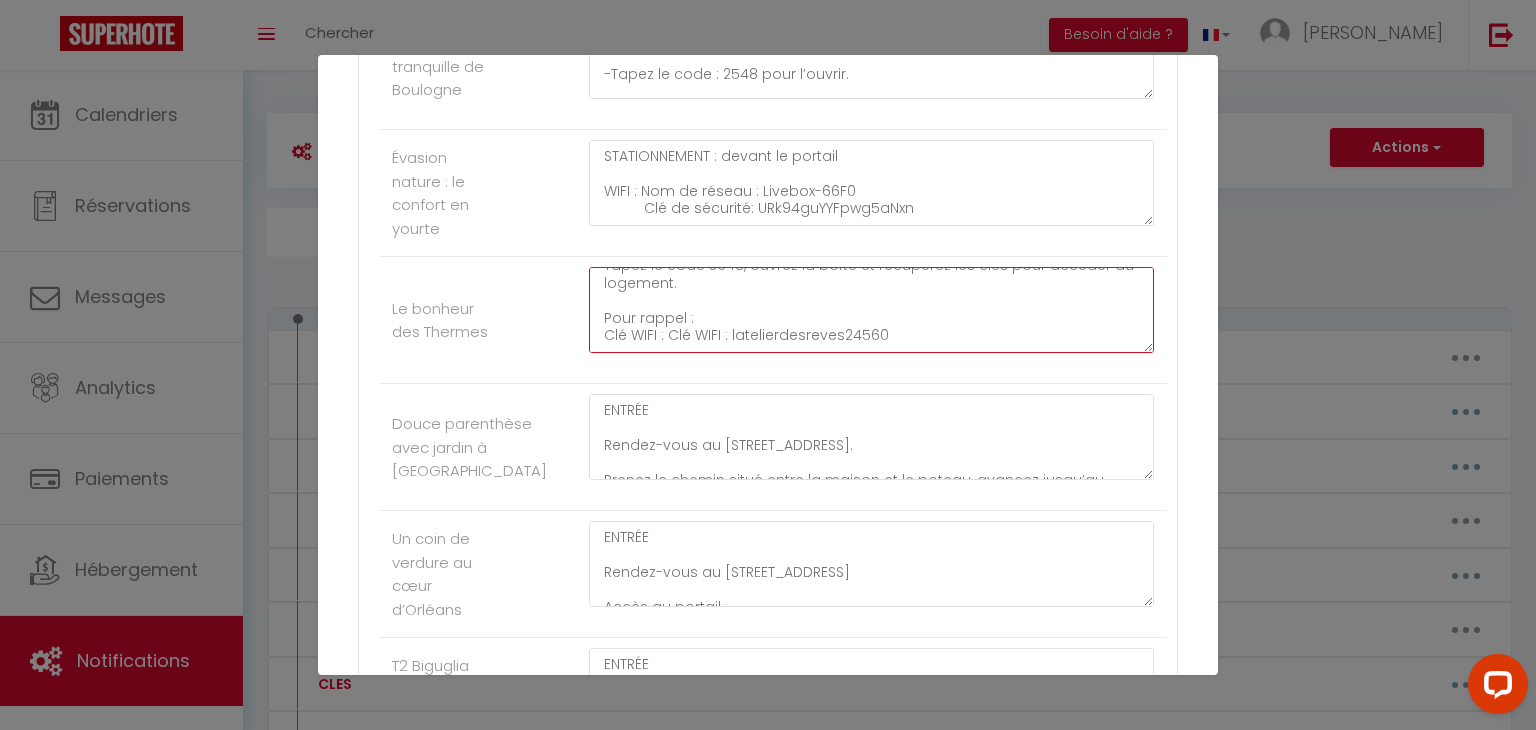 scroll, scrollTop: 192, scrollLeft: 0, axis: vertical 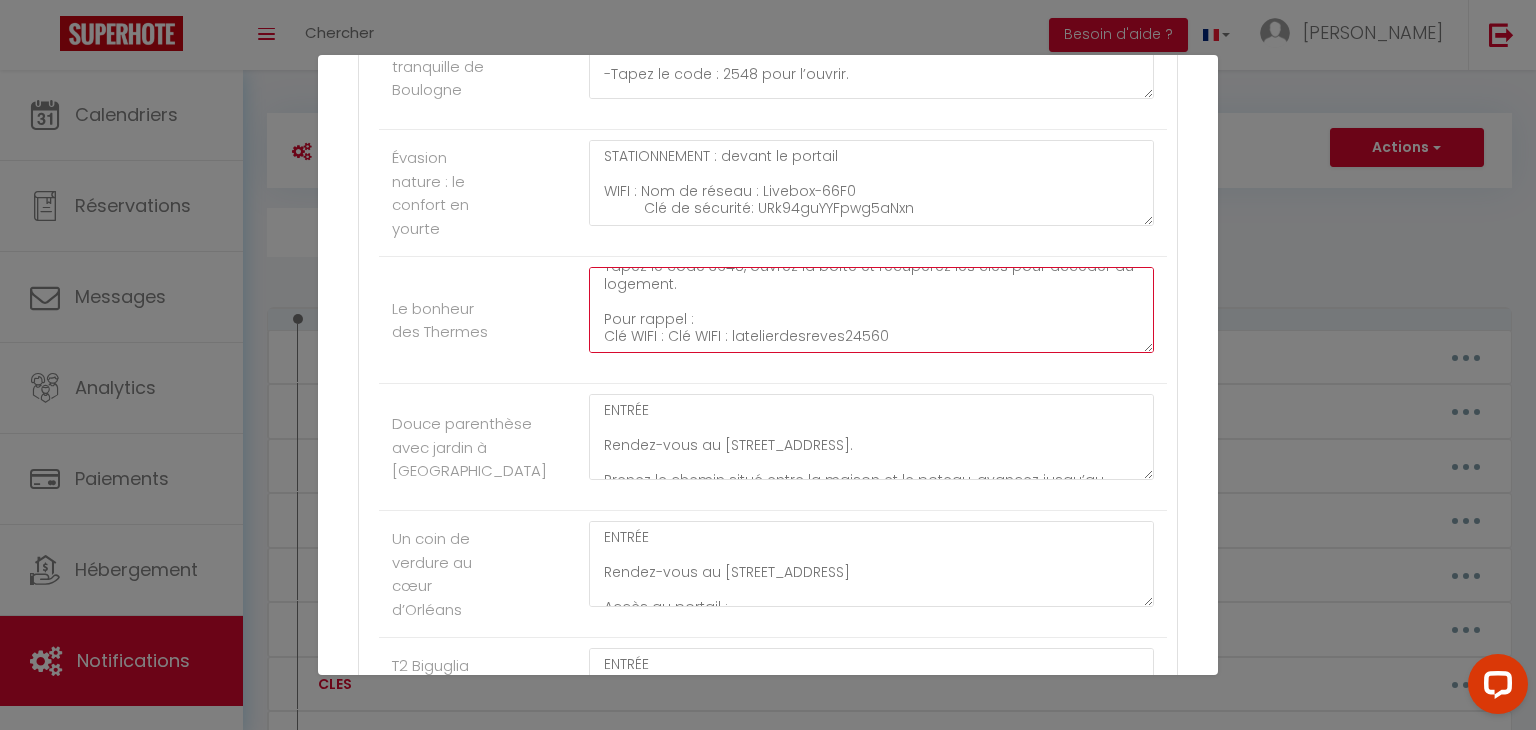 drag, startPoint x: 928, startPoint y: 397, endPoint x: 664, endPoint y: 396, distance: 264.0019 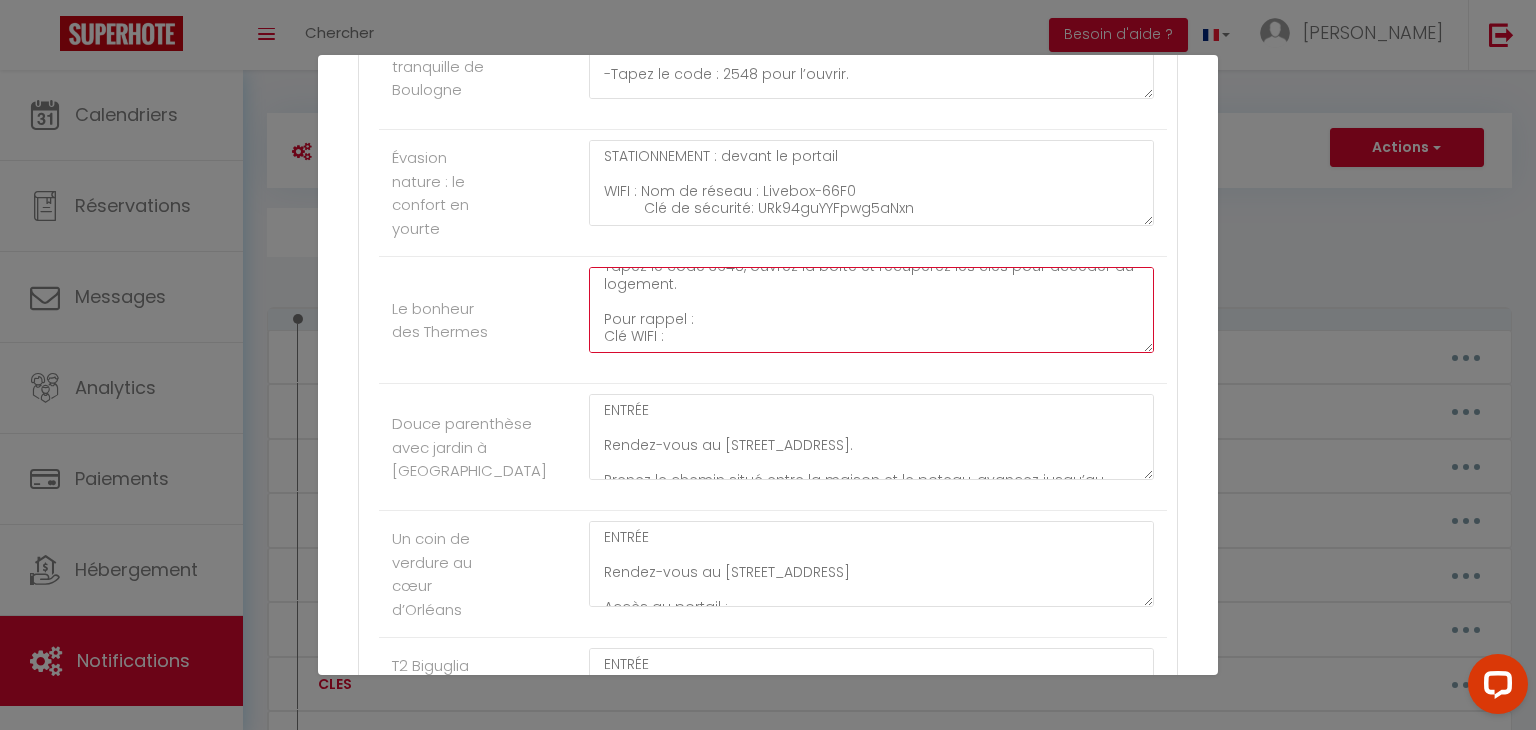 paste on "u9I6h4yp1vir9usyjiz5" 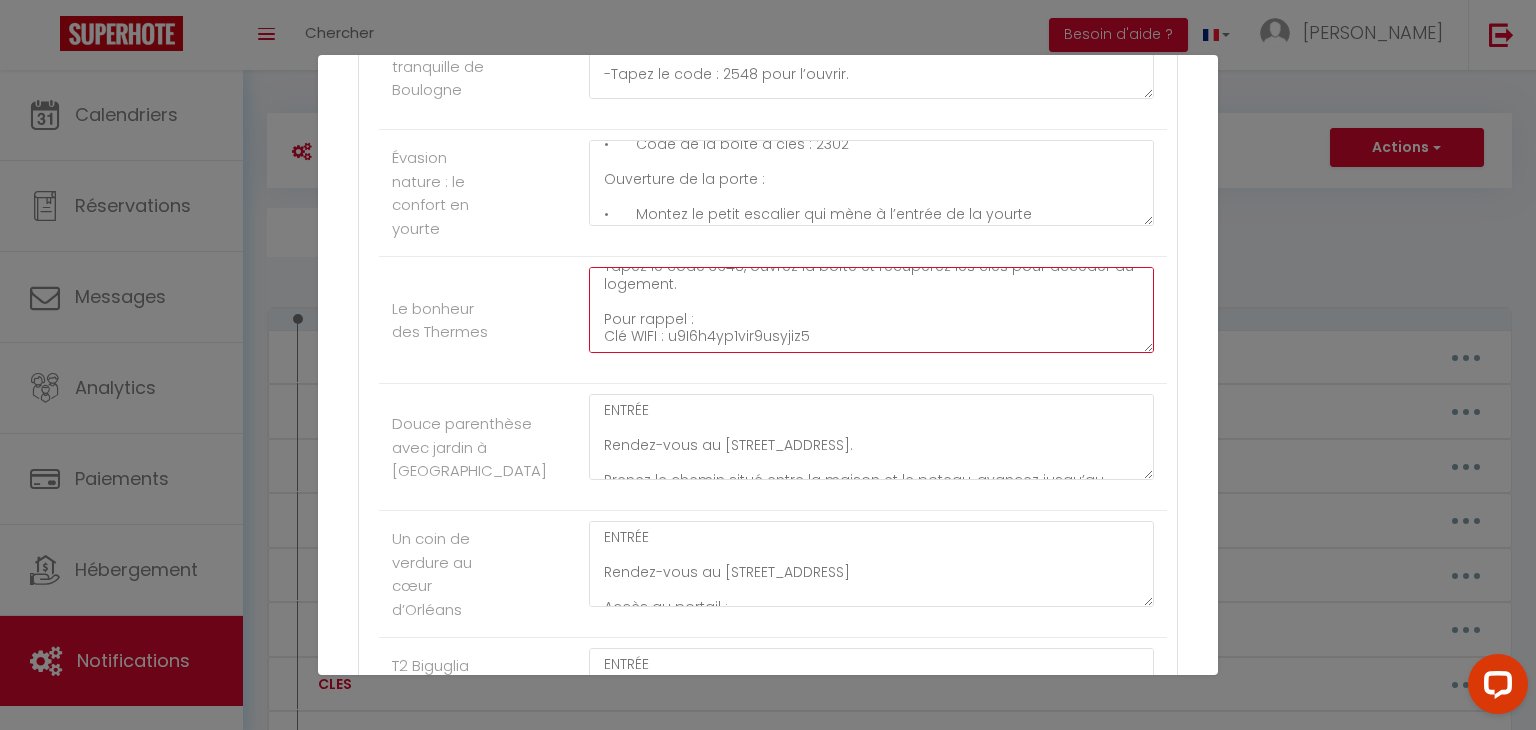 scroll, scrollTop: 188, scrollLeft: 0, axis: vertical 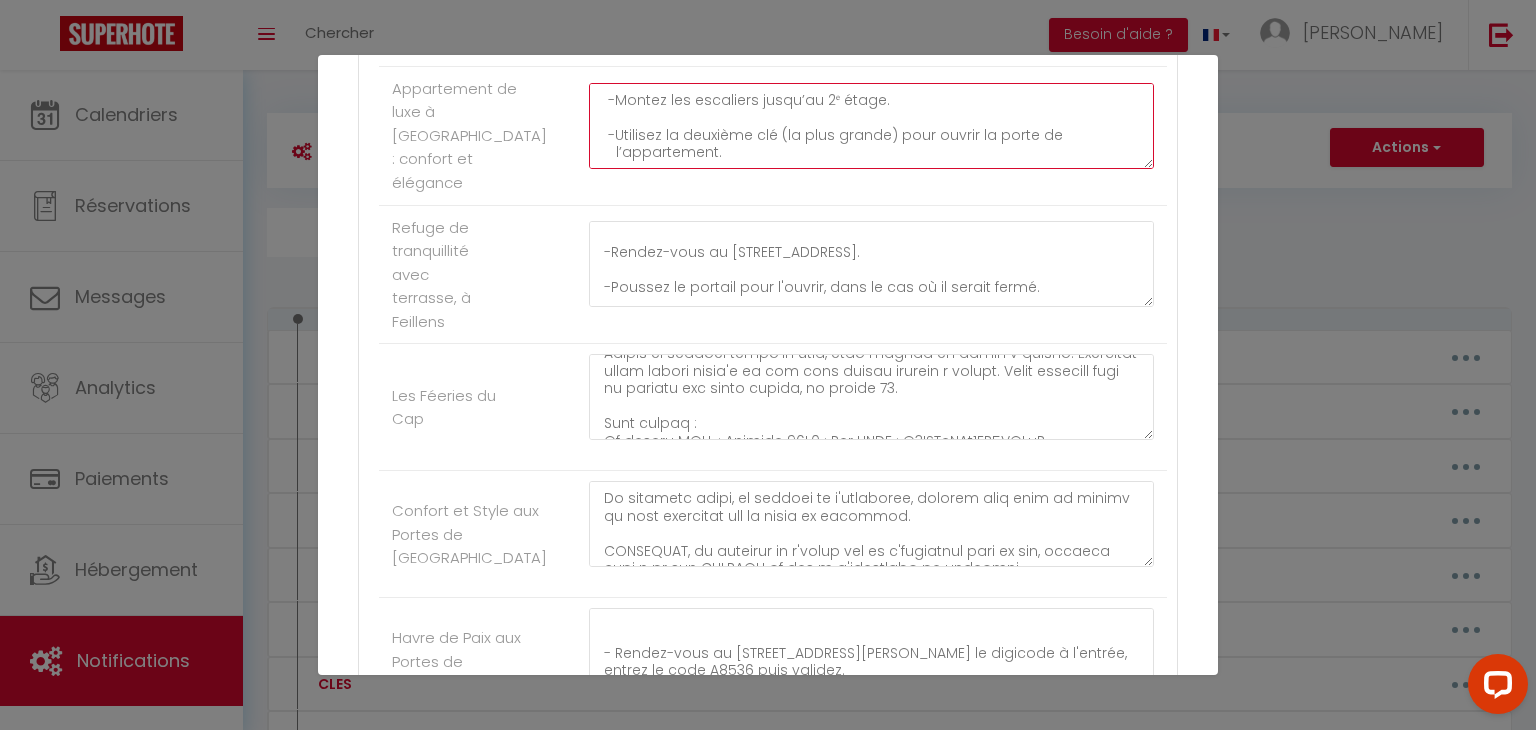 click on "ENTREE:
Nous vous rappelons que les arrivées se font à partir de 16h00.
-Rendez-vous au [STREET_ADDRESS][PERSON_NAME].
-Repérez la boîte à clés située en bas à droite de la porte de
l’immeuble.
-Saisissez le code 2302 pour ouvrir la boîte.
-Récupérez les deux clés.
-Refermez la boîte à clés et brouillez le code après utilisation.
-Utilisez la petite clé pour ouvrir la porte de l’immeuble.
-Insérez la clé dans la serrure, tournez-la vers la gauche, puis poussez
la porte pour entrer.
-Refermez la porte derrière vous.
-Montez les escaliers jusqu’au 2ᵉ étage.
-Utilisez la deuxième clé (la plus grande) pour ouvrir la porte de
l’appartement." at bounding box center [871, 126] 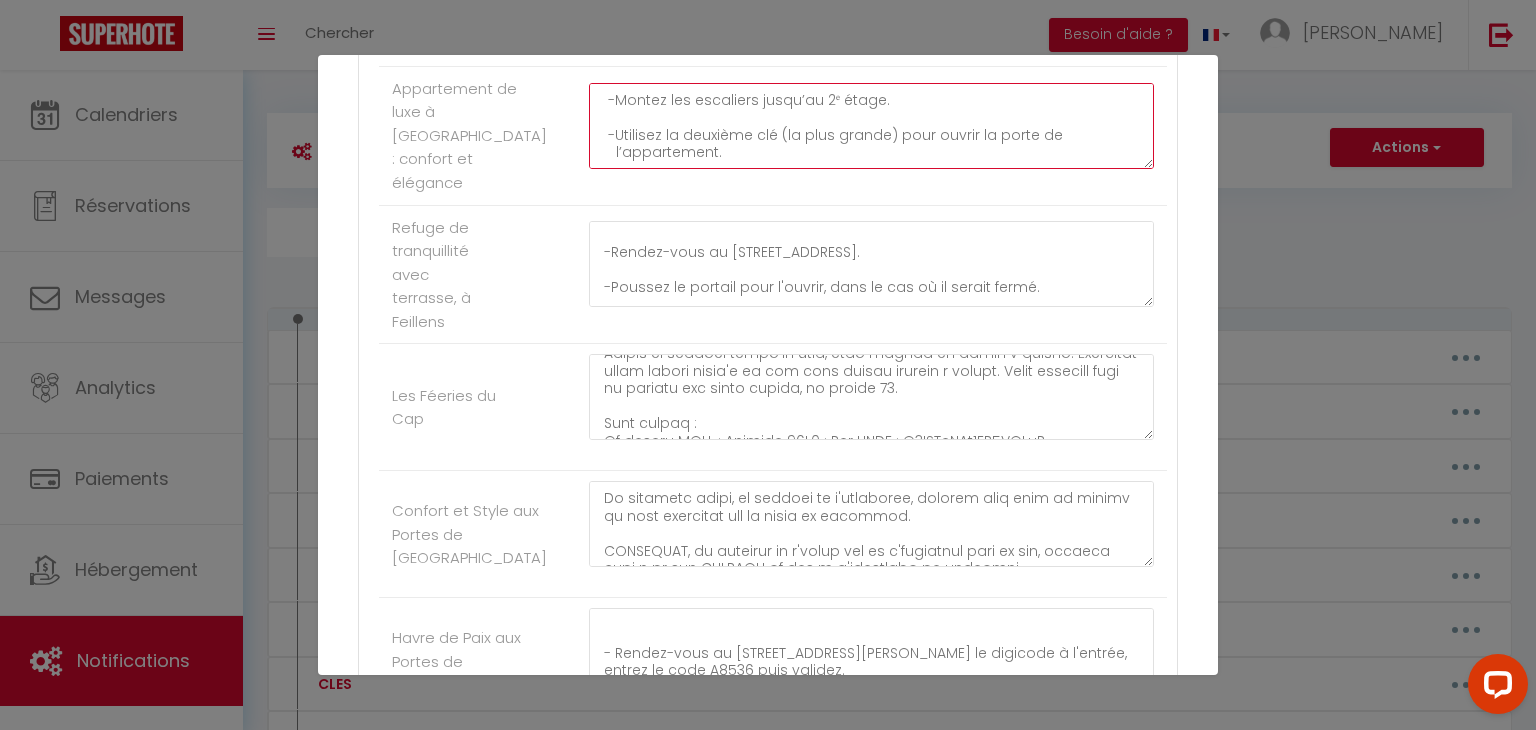 scroll, scrollTop: 360, scrollLeft: 0, axis: vertical 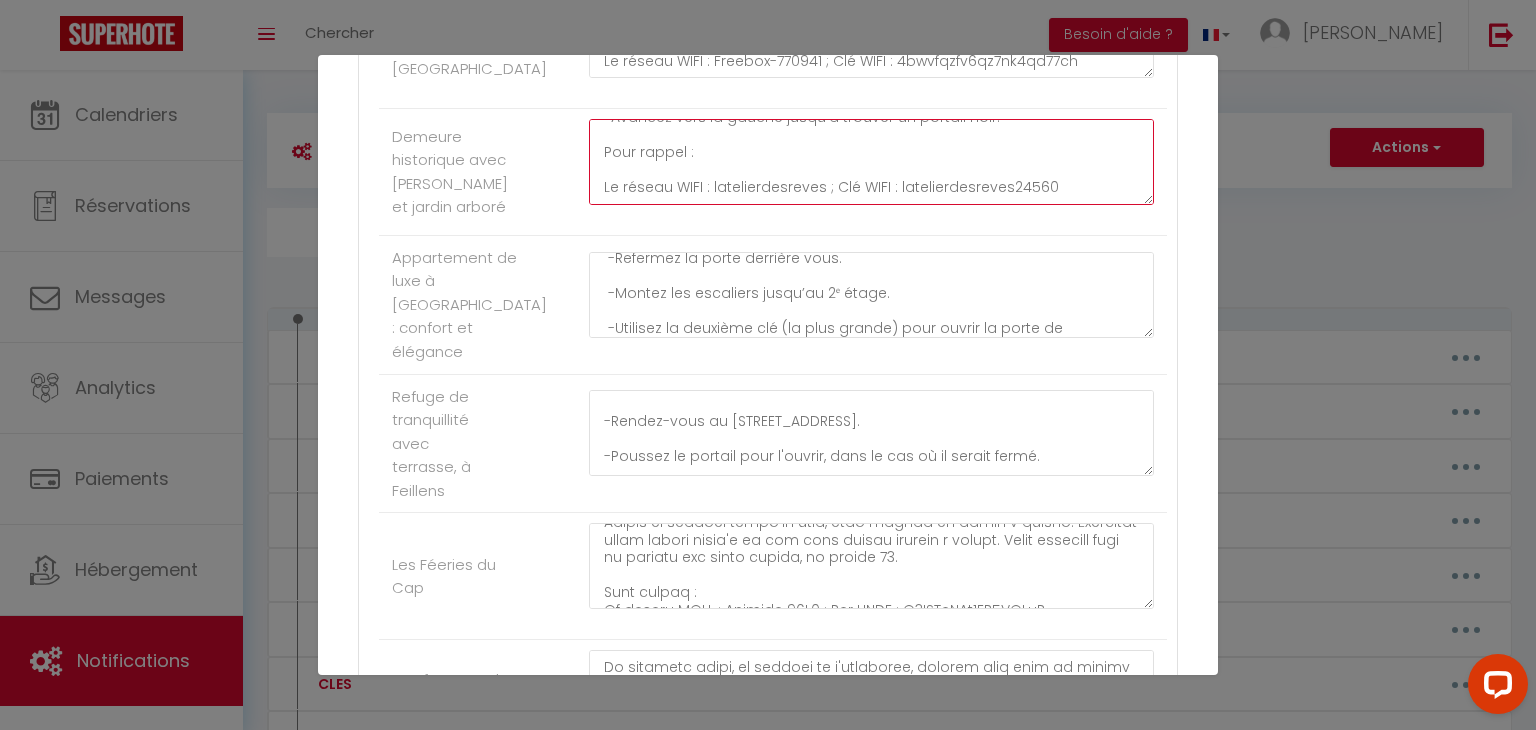 drag, startPoint x: 1058, startPoint y: 95, endPoint x: 588, endPoint y: 236, distance: 490.6944 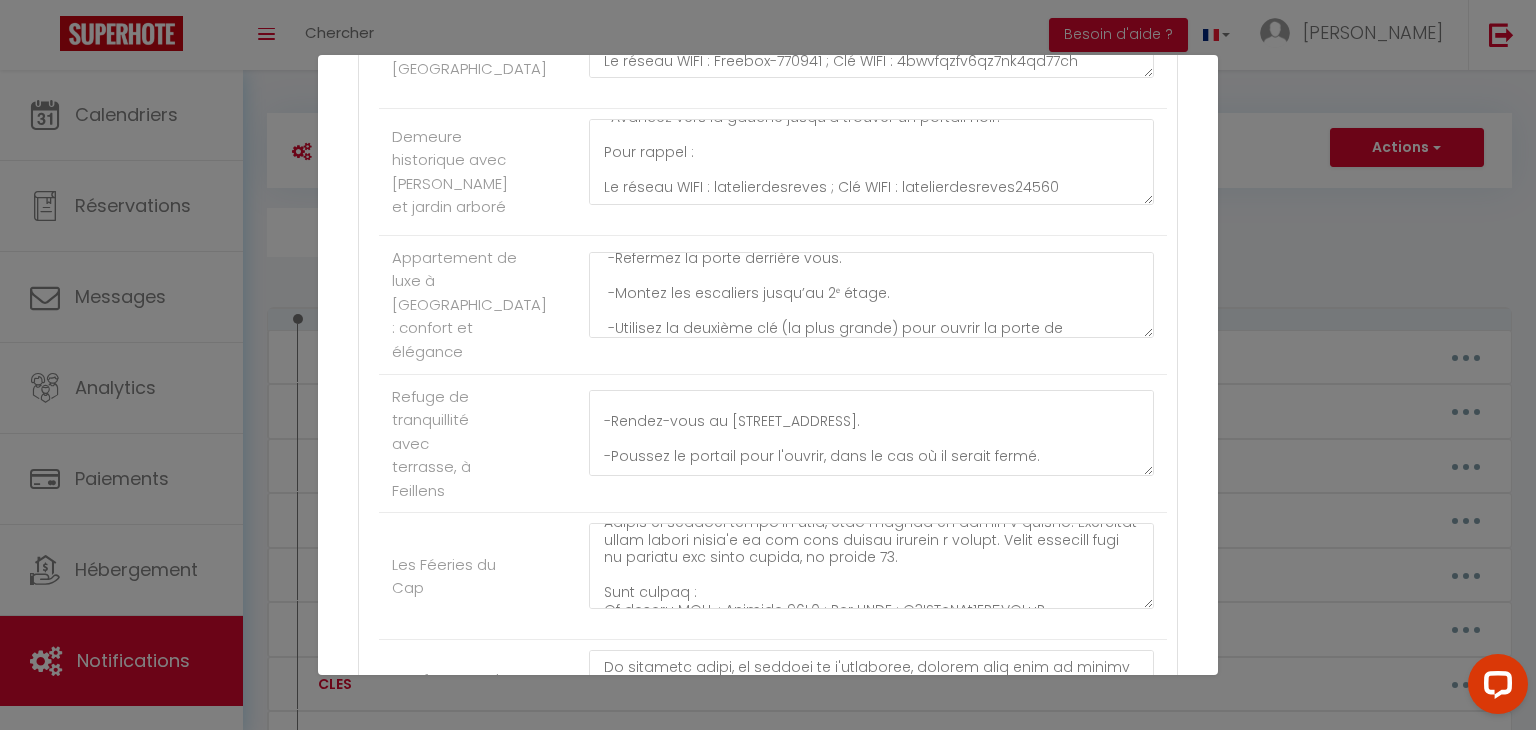 click on "Appartement de luxe à [GEOGRAPHIC_DATA] : confort et élégance" at bounding box center [469, 305] 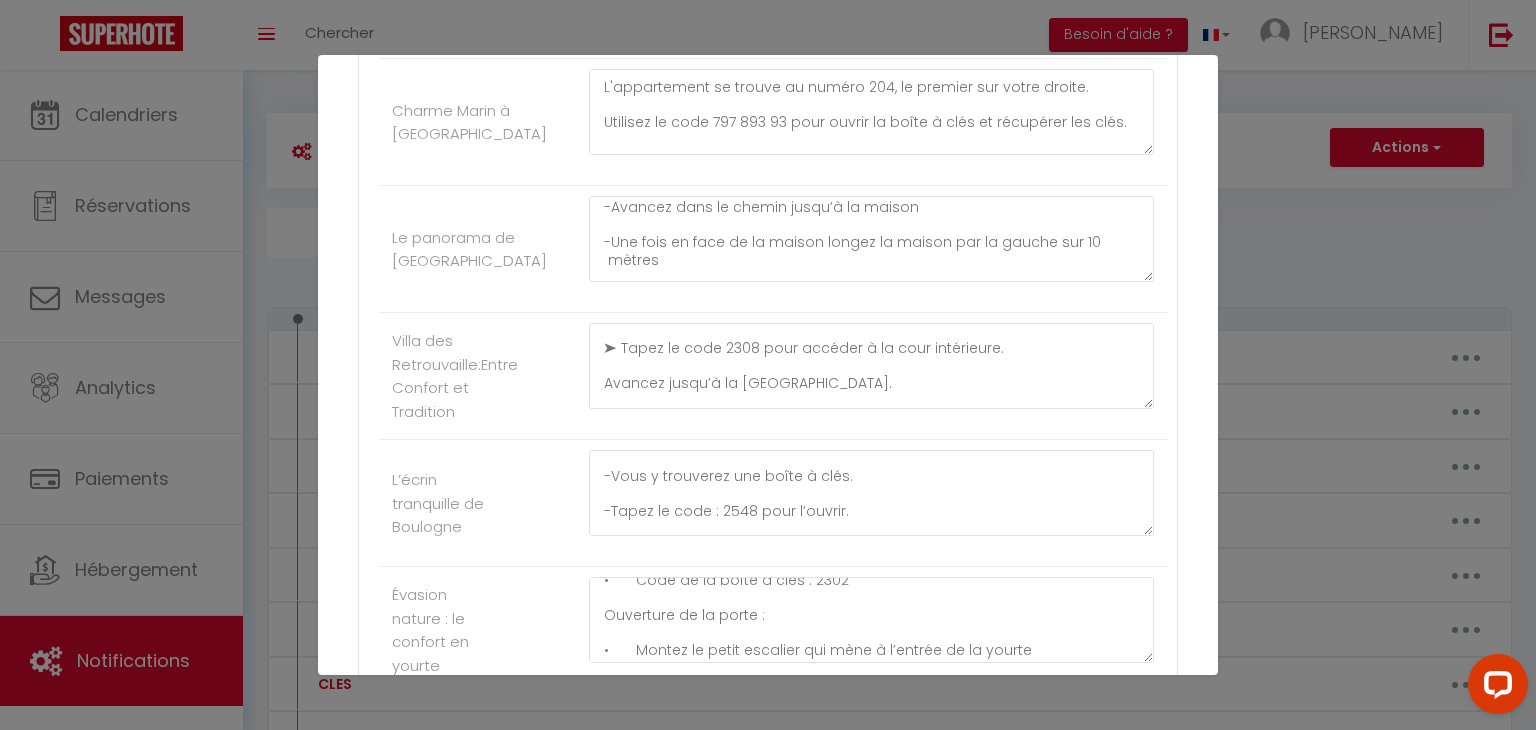 scroll, scrollTop: 7355, scrollLeft: 0, axis: vertical 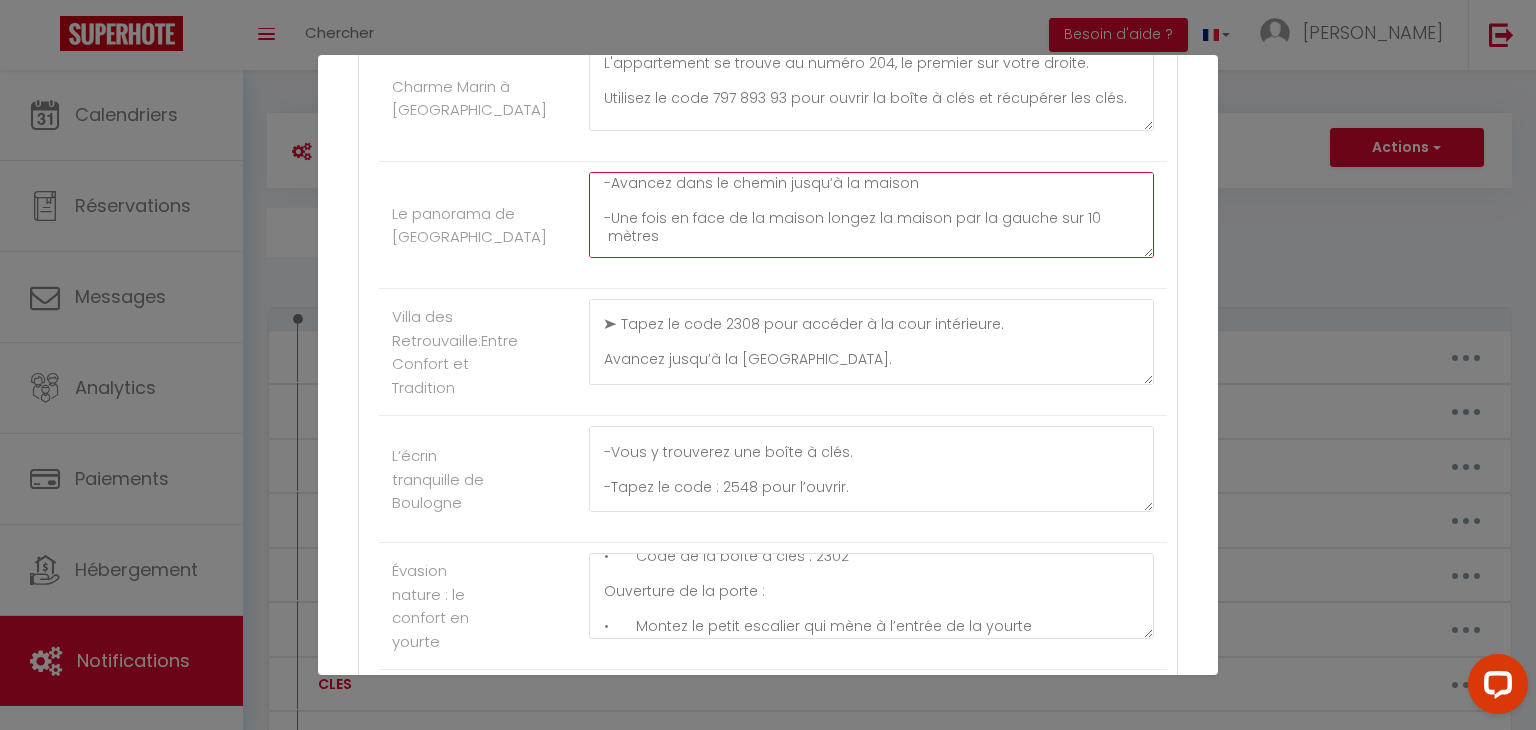 click on "ENTREE:
-Avancez dans le chemin jusqu’à la maison
-Une fois en face de la maison longez la maison par la gauche sur 10
mètres
-Ouvrez le volet de porte Fenêtre en tournant la petite poignée
-Puis vous trouverez la boîte à clé entre le volet et la porte, le code est
2325
-Prenez les clés et ouvrez la porte" at bounding box center (871, 215) 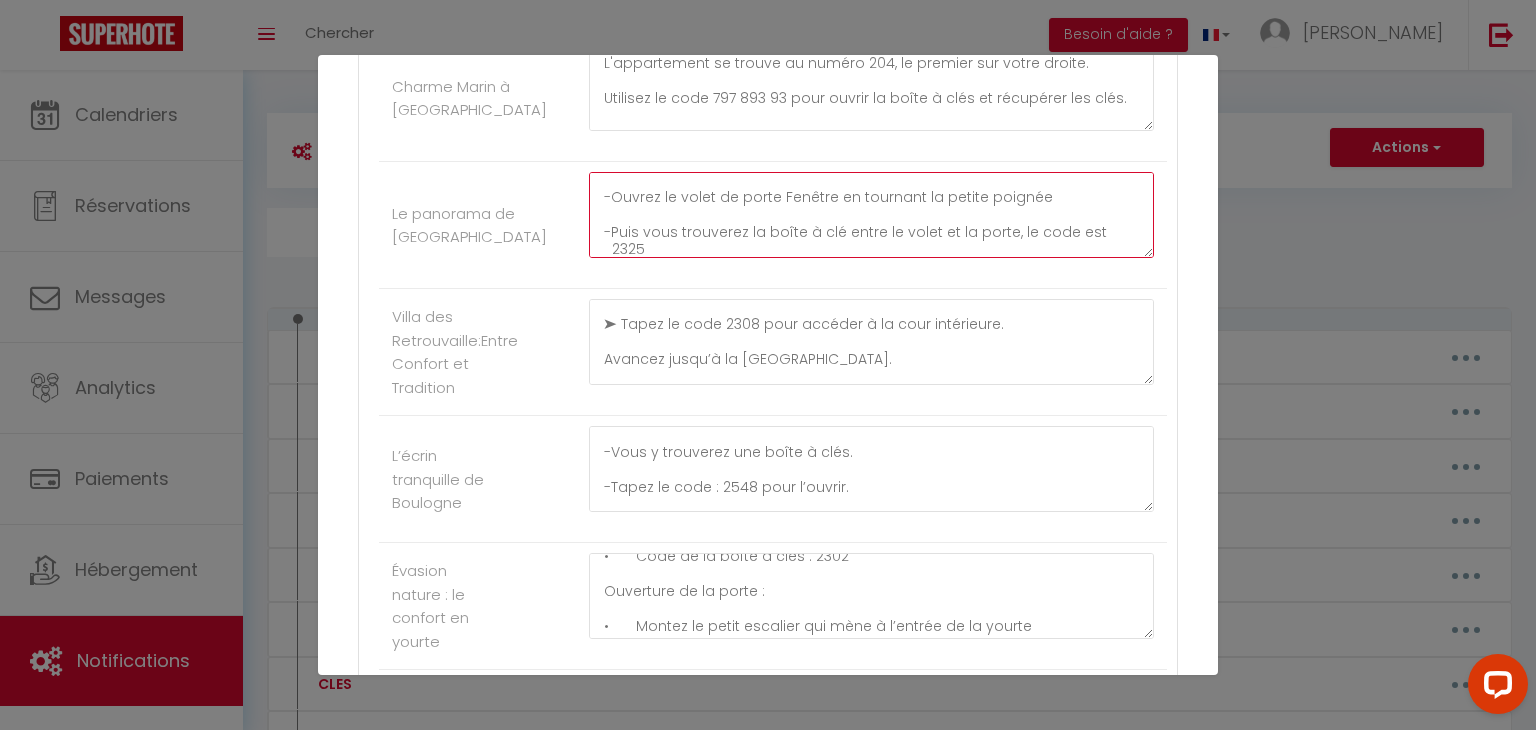 scroll, scrollTop: 140, scrollLeft: 0, axis: vertical 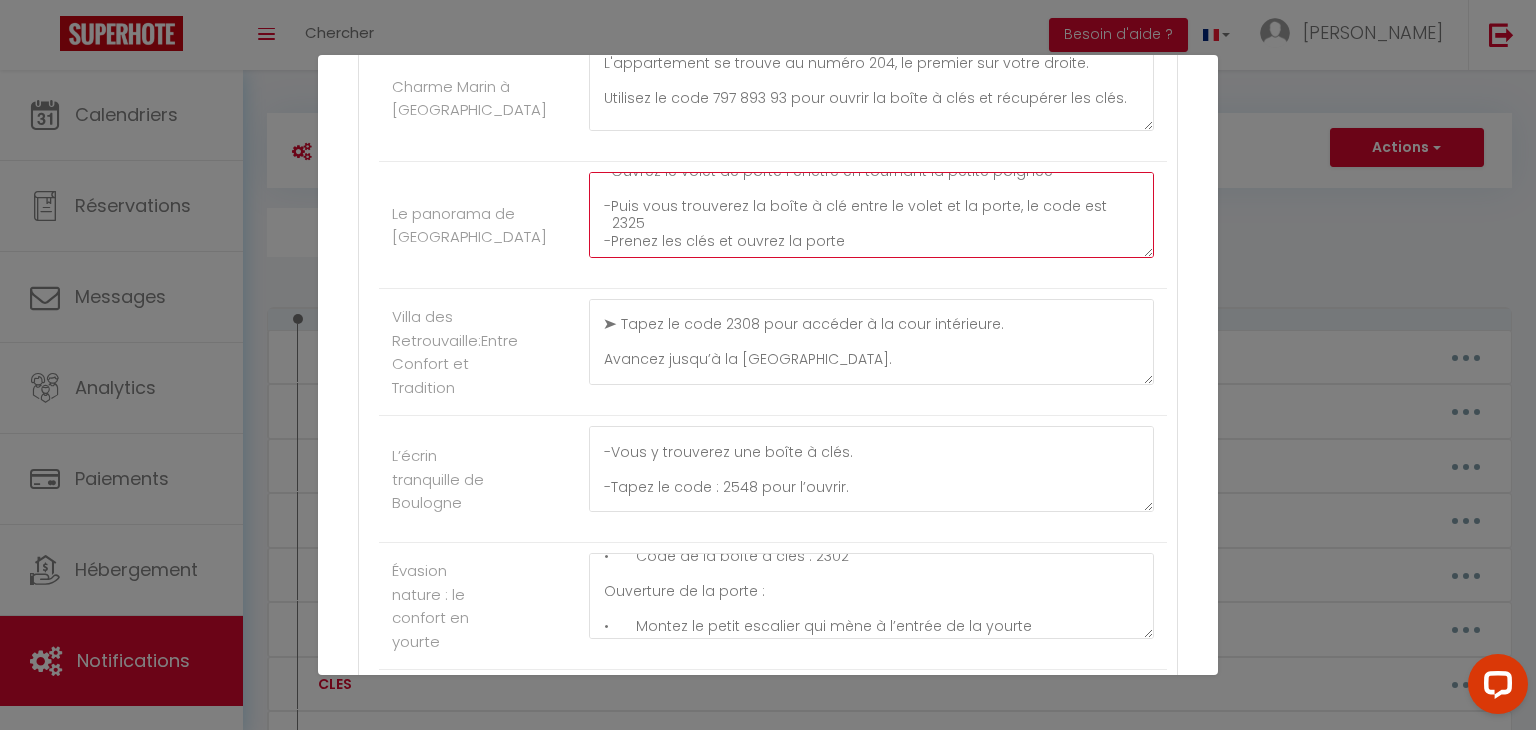 click on "ENTREE:
-Avancez dans le chemin jusqu’à la maison
-Une fois en face de la maison longez la maison par la gauche sur 10
mètres
-Ouvrez le volet de porte Fenêtre en tournant la petite poignée
-Puis vous trouverez la boîte à clé entre le volet et la porte, le code est
2325
-Prenez les clés et ouvrez la porte" at bounding box center (871, 215) 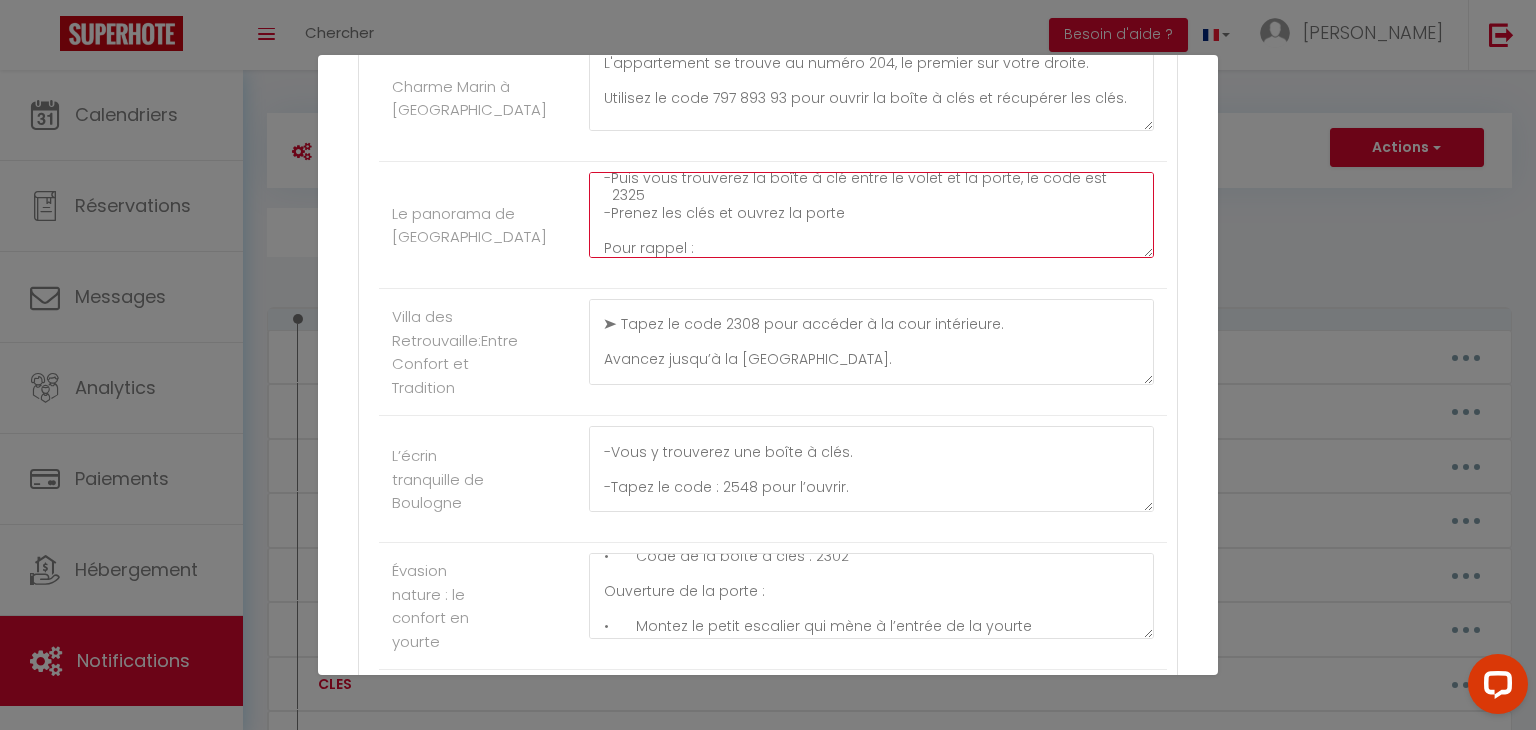 scroll, scrollTop: 204, scrollLeft: 0, axis: vertical 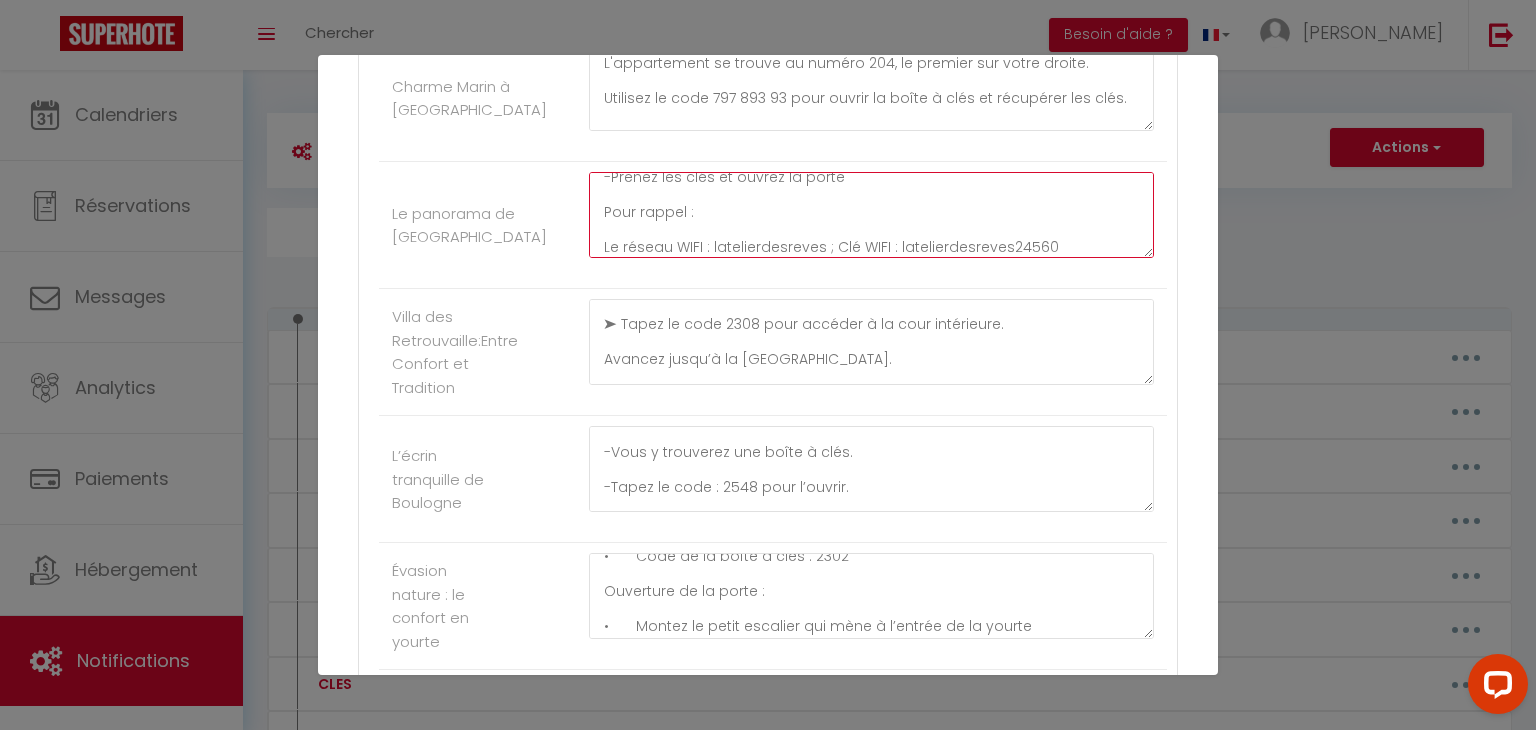 click on "ENTREE:
-Avancez dans le chemin jusqu’à la maison
-Une fois en face de la maison longez la maison par la gauche sur 10
mètres
-Ouvrez le volet de porte Fenêtre en tournant la petite poignée
-Puis vous trouverez la boîte à clé entre le volet et la porte, le code est
2325
-Prenez les clés et ouvrez la porte
Pour rappel :
Le réseau WIFI : latelierdesreves ; Clé WIFI : latelierdesreves24560" at bounding box center (871, 215) 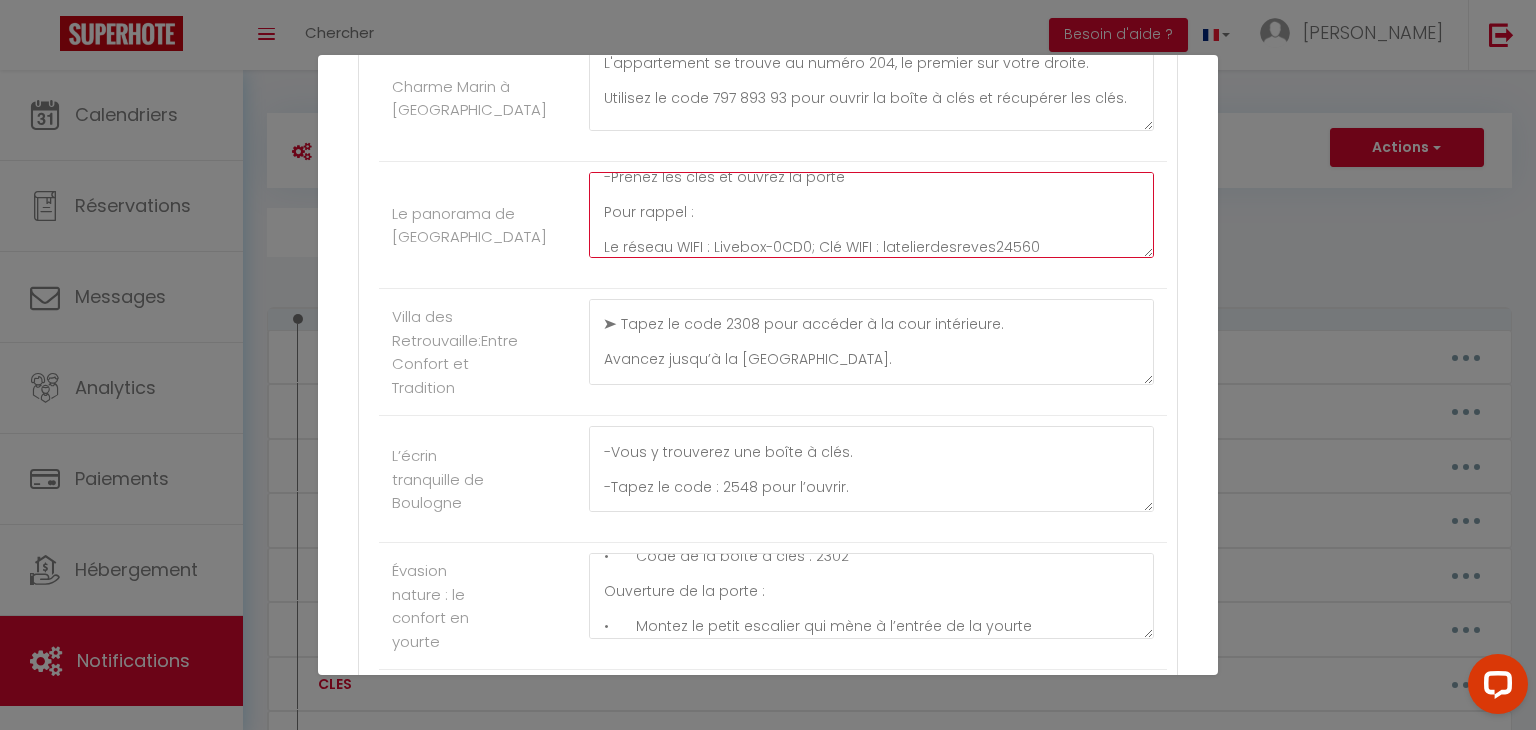 click on "ENTREE:
-Avancez dans le chemin jusqu’à la maison
-Une fois en face de la maison longez la maison par la gauche sur 10
mètres
-Ouvrez le volet de porte Fenêtre en tournant la petite poignée
-Puis vous trouverez la boîte à clé entre le volet et la porte, le code est
2325
-Prenez les clés et ouvrez la porte
Pour rappel :
Le réseau WIFI : Livebox-0CD0; Clé WIFI : latelierdesreves24560" at bounding box center [871, 215] 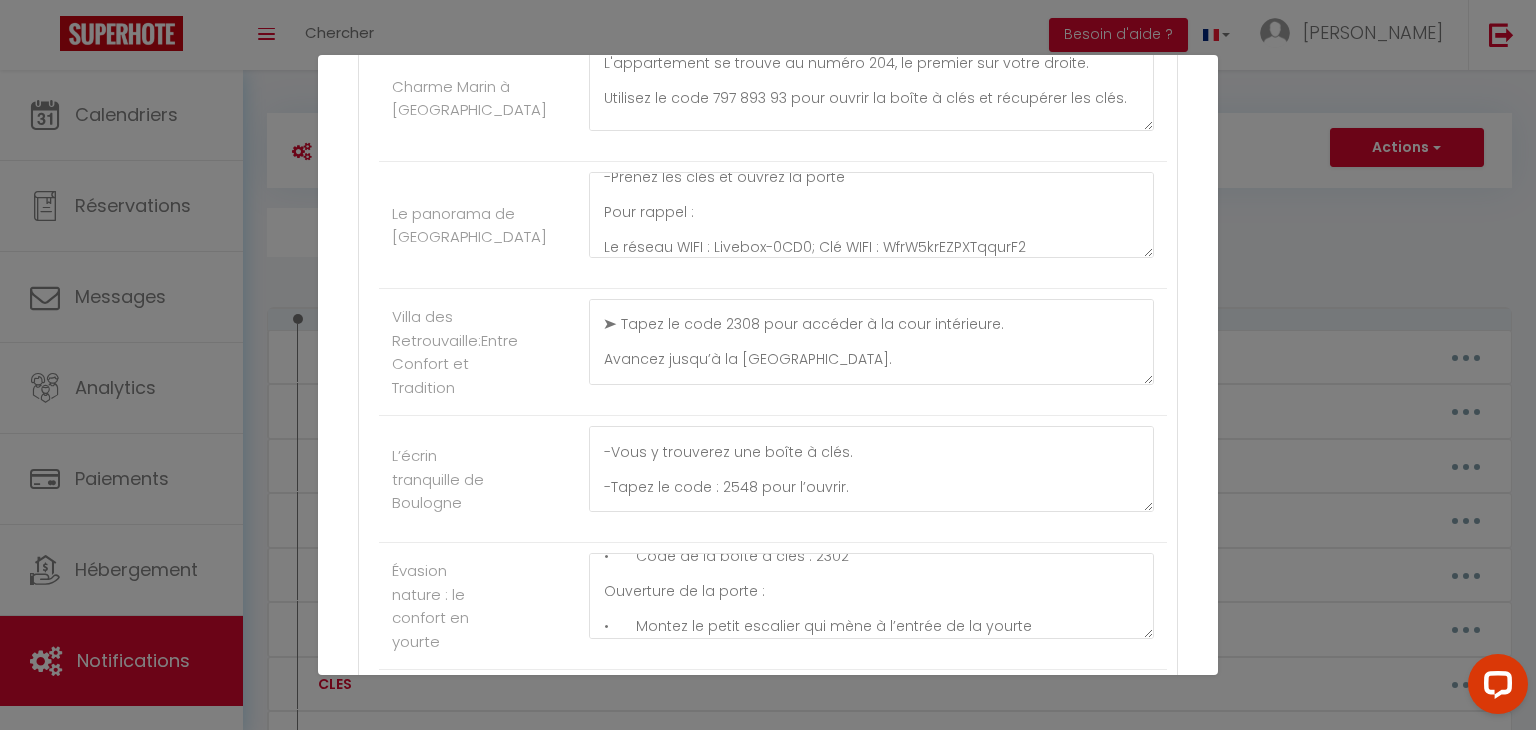 click on "Le panorama de [GEOGRAPHIC_DATA]     ENTREE:
-Avancez dans le chemin jusqu’à la maison
-Une fois en face de la maison longez la maison par la gauche sur 10
mètres
-Ouvrez le volet de porte Fenêtre en tournant la petite poignée
-Puis vous trouverez la boîte à clé entre le volet et la porte, le code est
2325
-Prenez les clés et ouvrez la porte
Pour rappel :
Le réseau WIFI : Livebox-0CD0; Clé WIFI : WfrW5krEZPXTqqurF2" at bounding box center (773, 225) 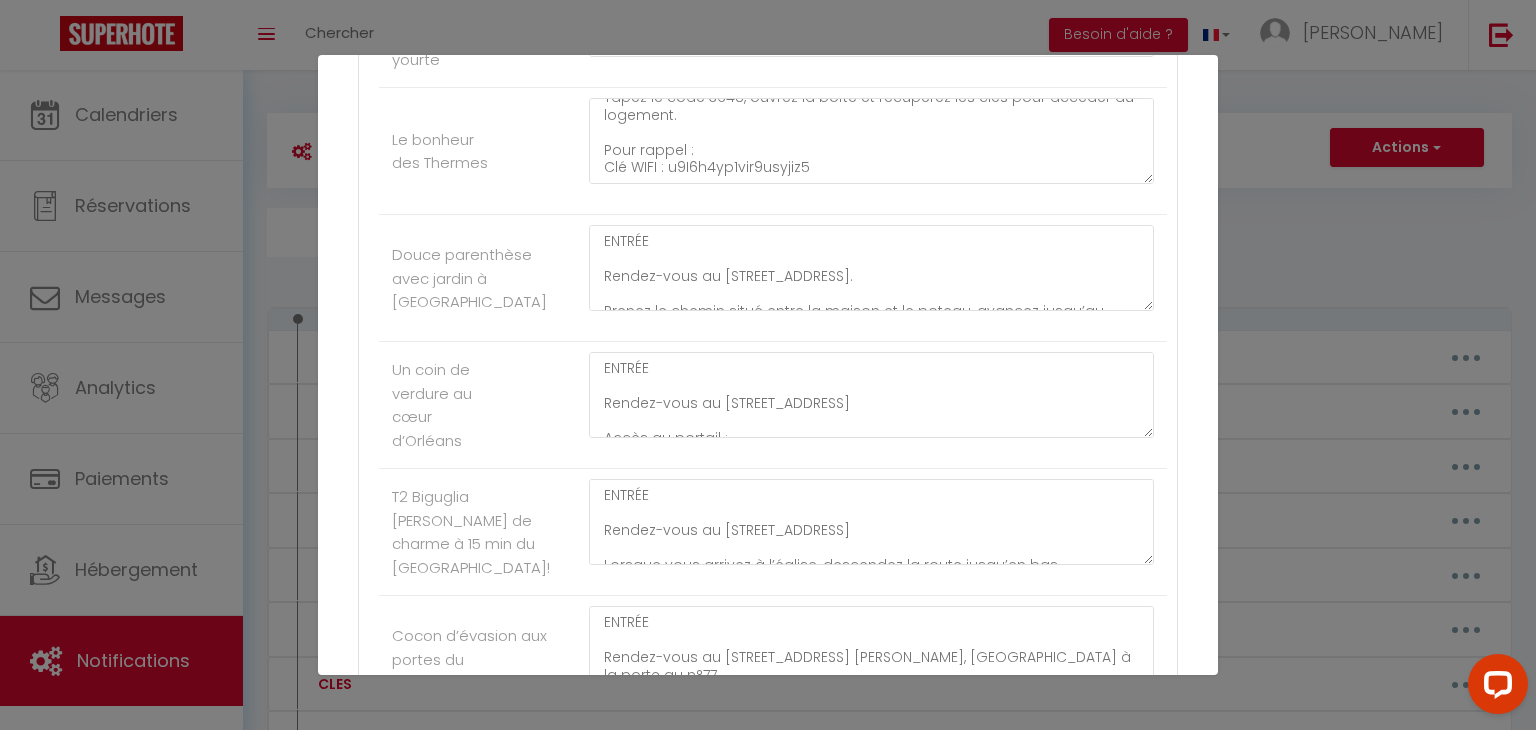 scroll, scrollTop: 7942, scrollLeft: 0, axis: vertical 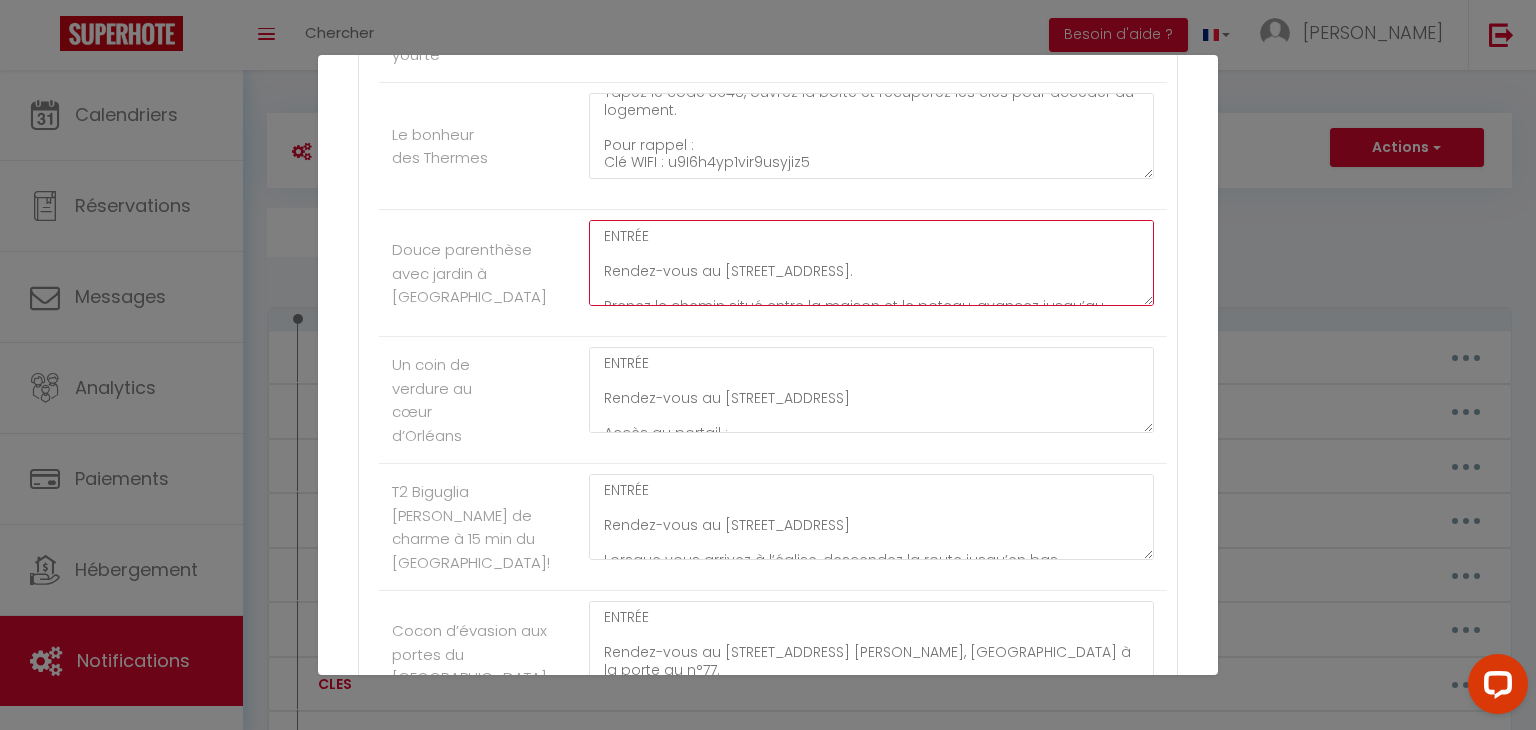 click on "ENTRÉE
Rendez-vous au [STREET_ADDRESS].
Prenez le chemin situé entre la maison et le poteau, avancez jusqu’au bout et gare-vous juste en face, devant l’arbre.
Ensuite, marchez en direction de la maison et montez jusqu’à la porte d’entrée.
La boîte à clés se trouve juste à droite de la porte.
Tapez le code 4872, récupérez les clés, puis entrez dans la maison." at bounding box center [871, 263] 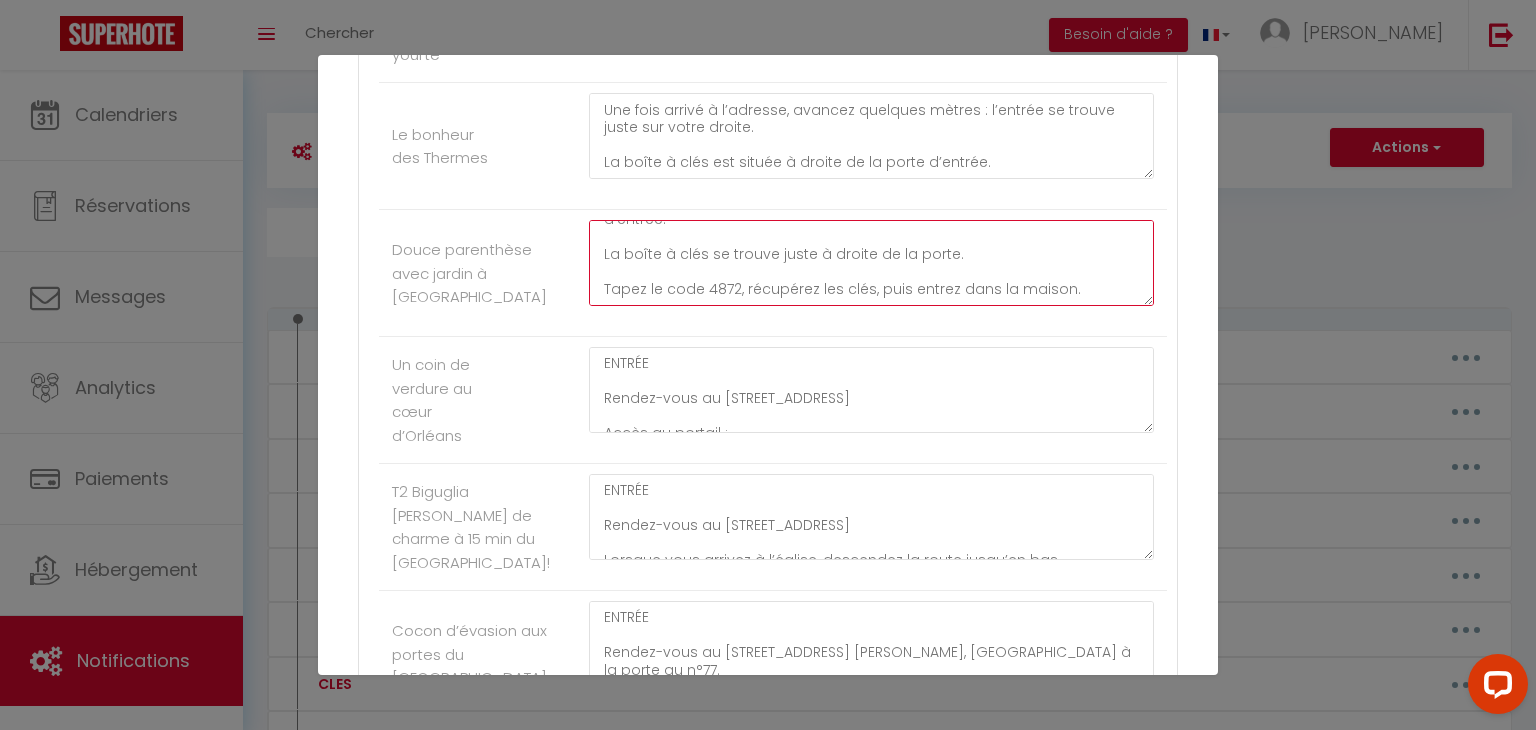 scroll, scrollTop: 85, scrollLeft: 0, axis: vertical 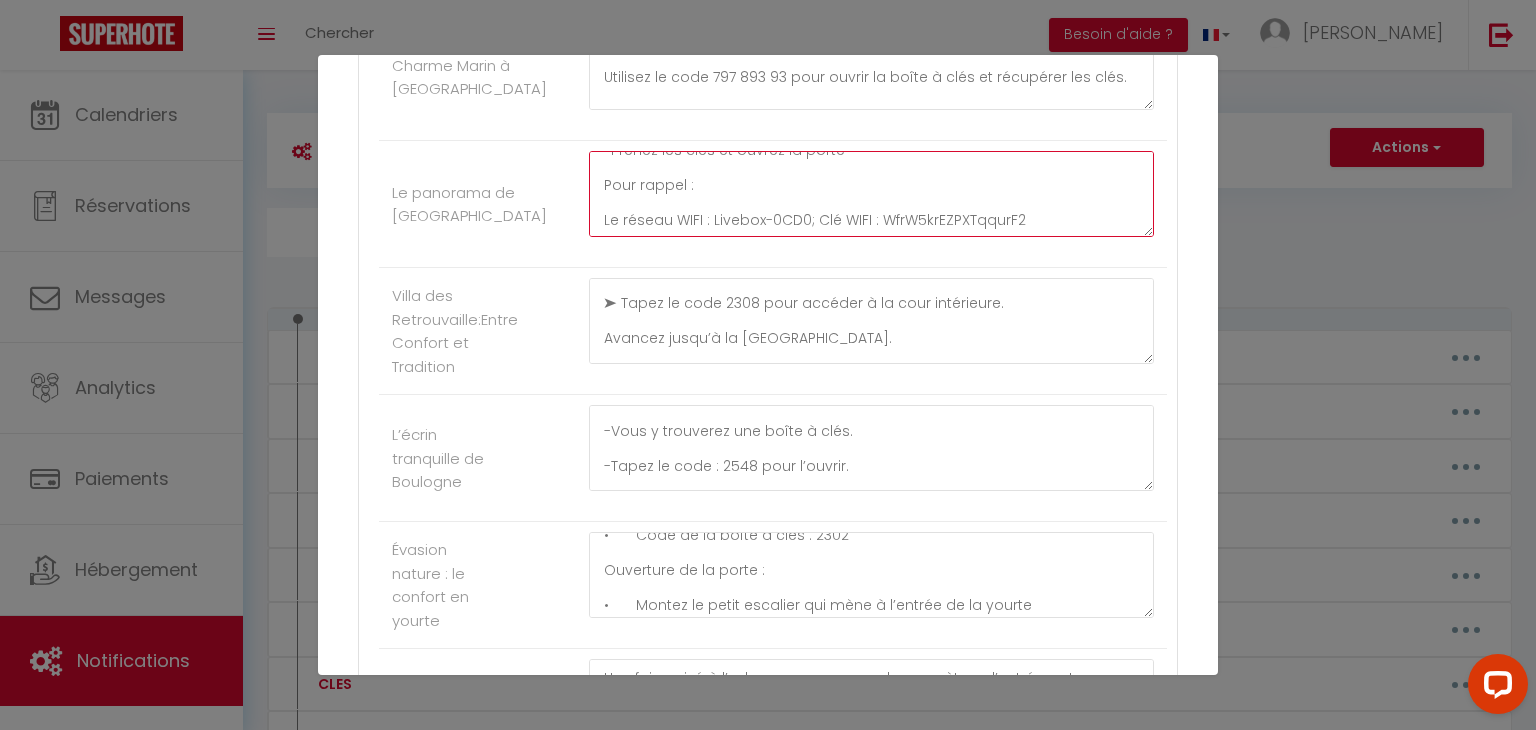 drag, startPoint x: 1013, startPoint y: 296, endPoint x: 596, endPoint y: 261, distance: 418.46625 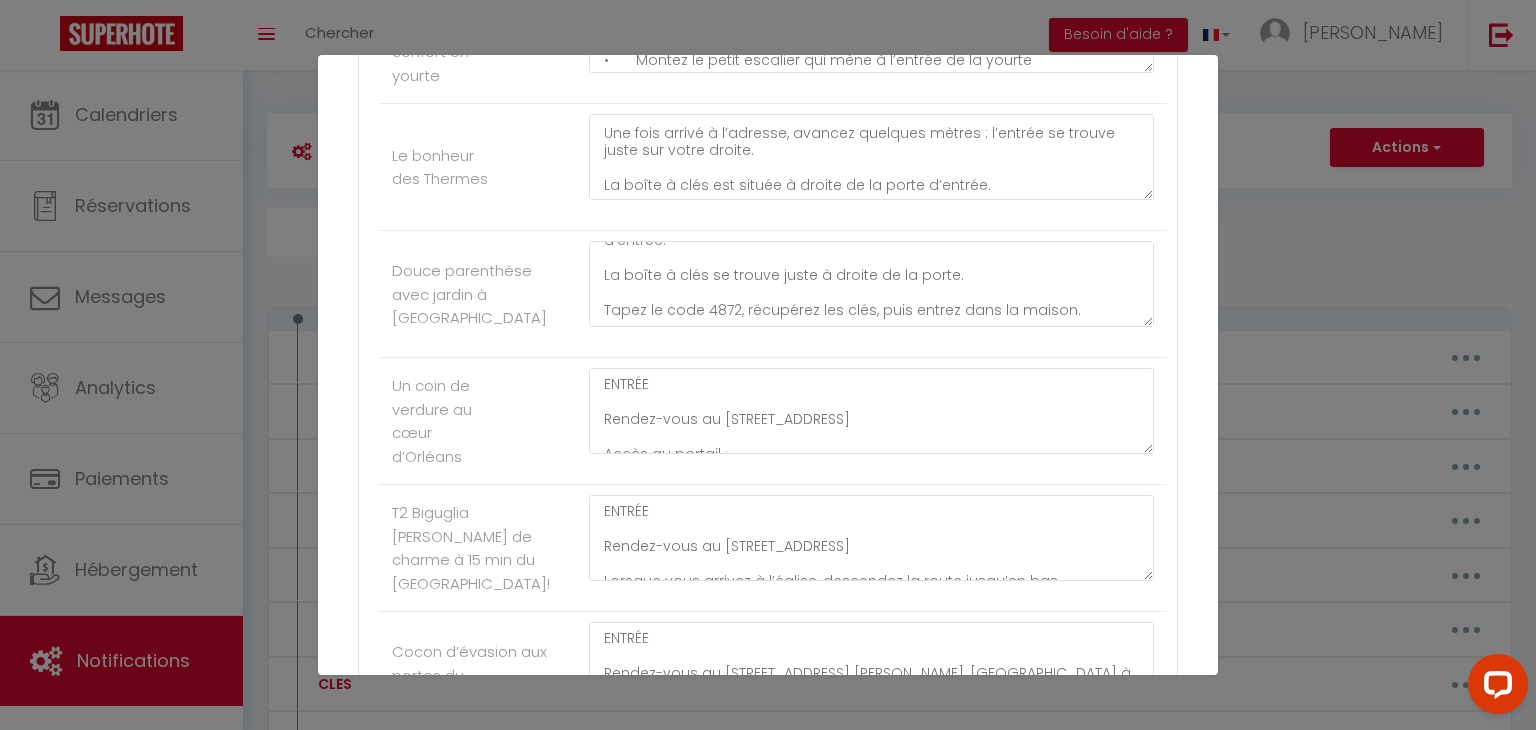 scroll, scrollTop: 7922, scrollLeft: 0, axis: vertical 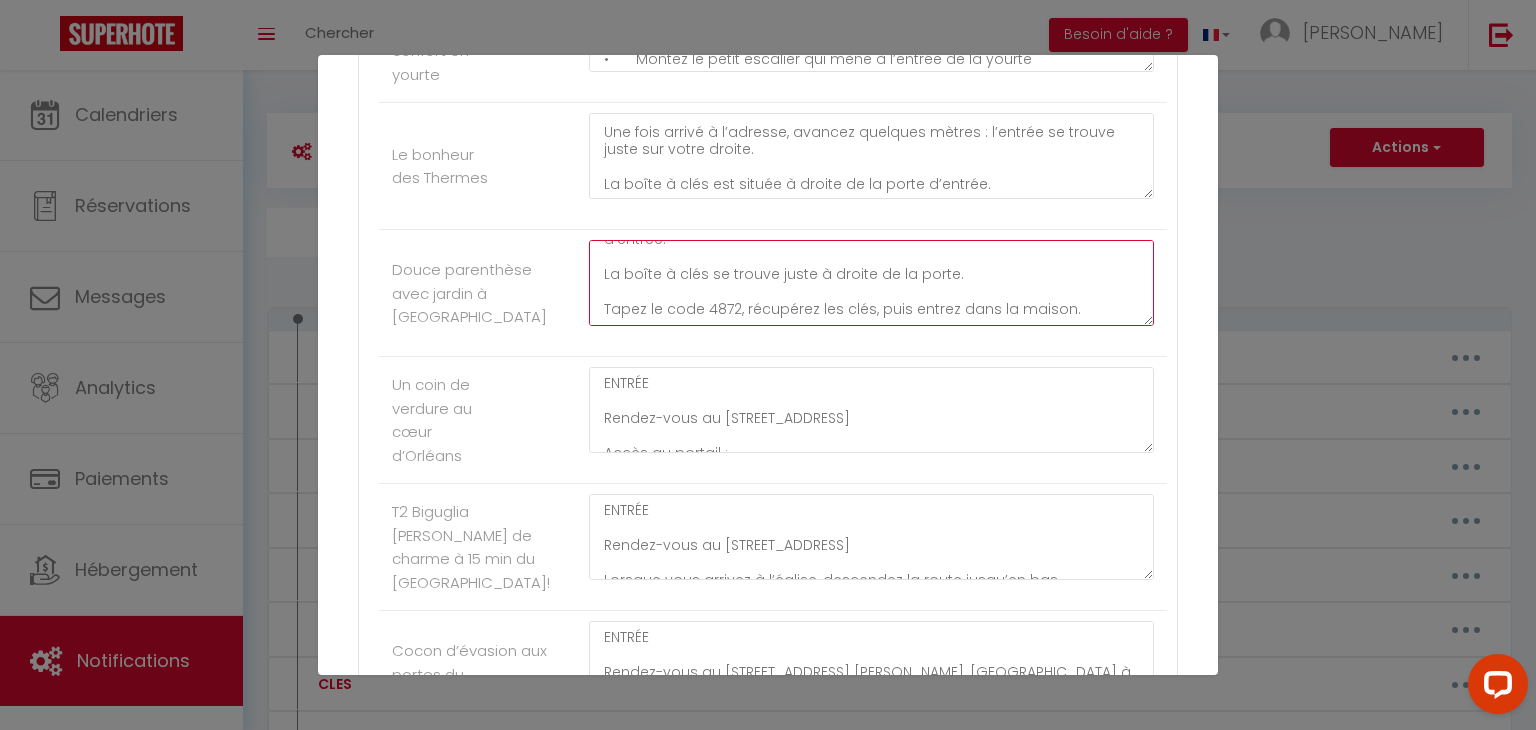 click on "ENTRÉE
Rendez-vous au [STREET_ADDRESS].
Prenez le chemin situé entre la maison et le poteau, avancez jusqu’au bout et gare-vous juste en face, devant l’arbre.
Ensuite, marchez en direction de la maison et montez jusqu’à la porte d’entrée.
La boîte à clés se trouve juste à droite de la porte.
Tapez le code 4872, récupérez les clés, puis entrez dans la maison." at bounding box center [871, 283] 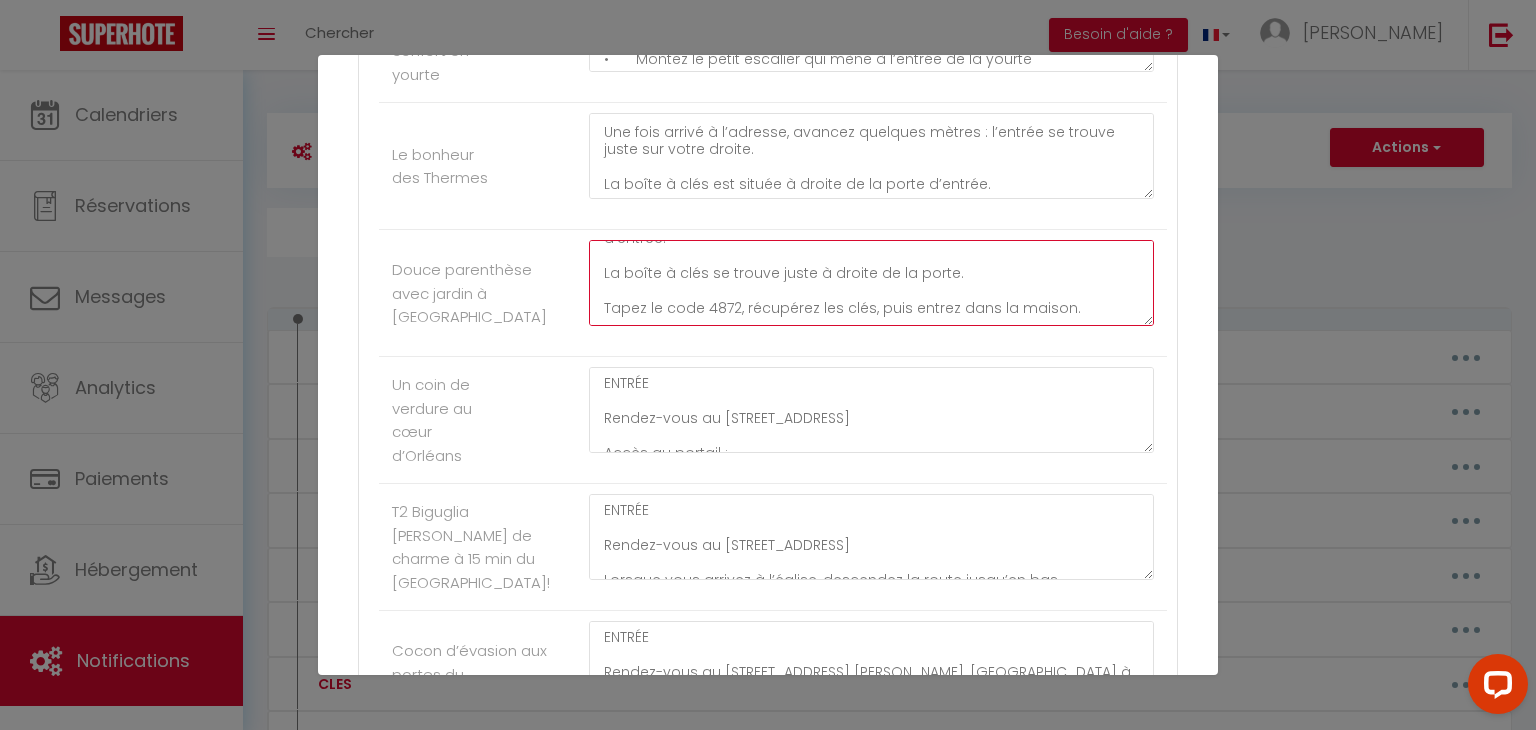 paste on "Pour rappel :
Le réseau WIFI : Livebox-0CD0; Clé WIFI : WfrW5krEZPXTqqurF2" 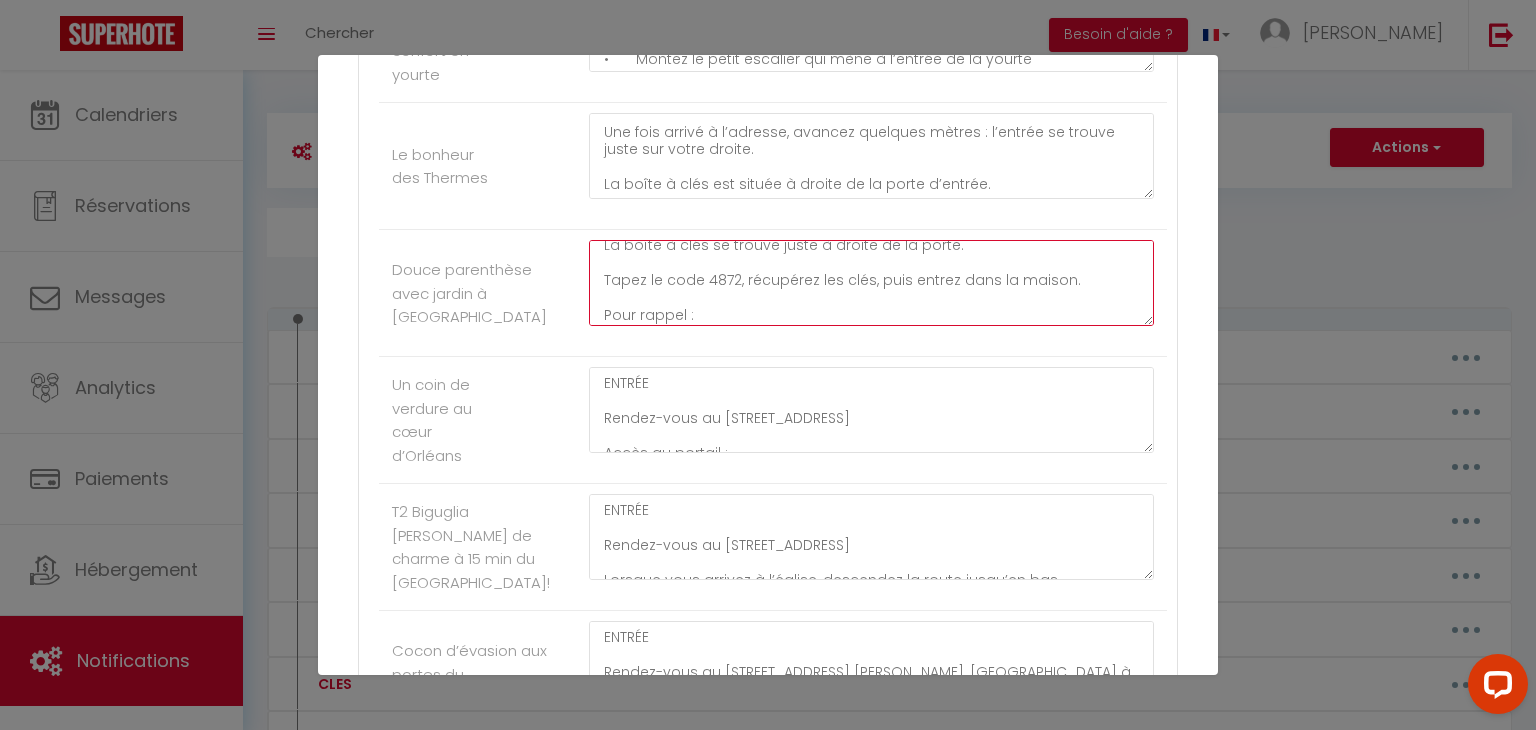 scroll, scrollTop: 221, scrollLeft: 0, axis: vertical 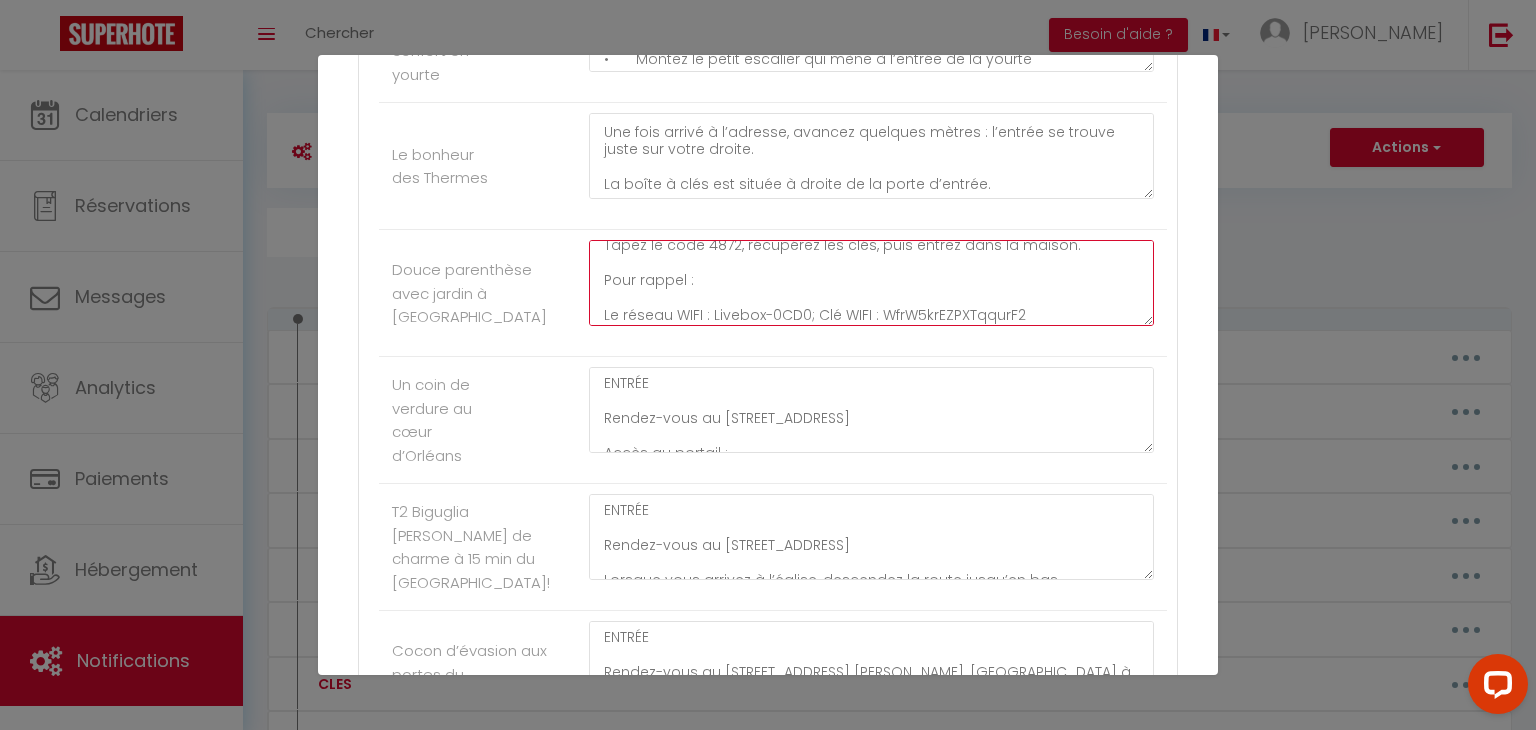 click on "ENTRÉE
Rendez-vous au [STREET_ADDRESS].
Prenez le chemin situé entre la maison et le poteau, avancez jusqu’au bout et gare-vous juste en face, devant l’arbre.
Ensuite, marchez en direction de la maison et montez jusqu’à la porte d’entrée.
La boîte à clés se trouve juste à droite de la porte.
Tapez le code 4872, récupérez les clés, puis entrez dans la maison.
Pour rappel :
Le réseau WIFI : Livebox-0CD0; Clé WIFI : WfrW5krEZPXTqqurF2" at bounding box center [871, 283] 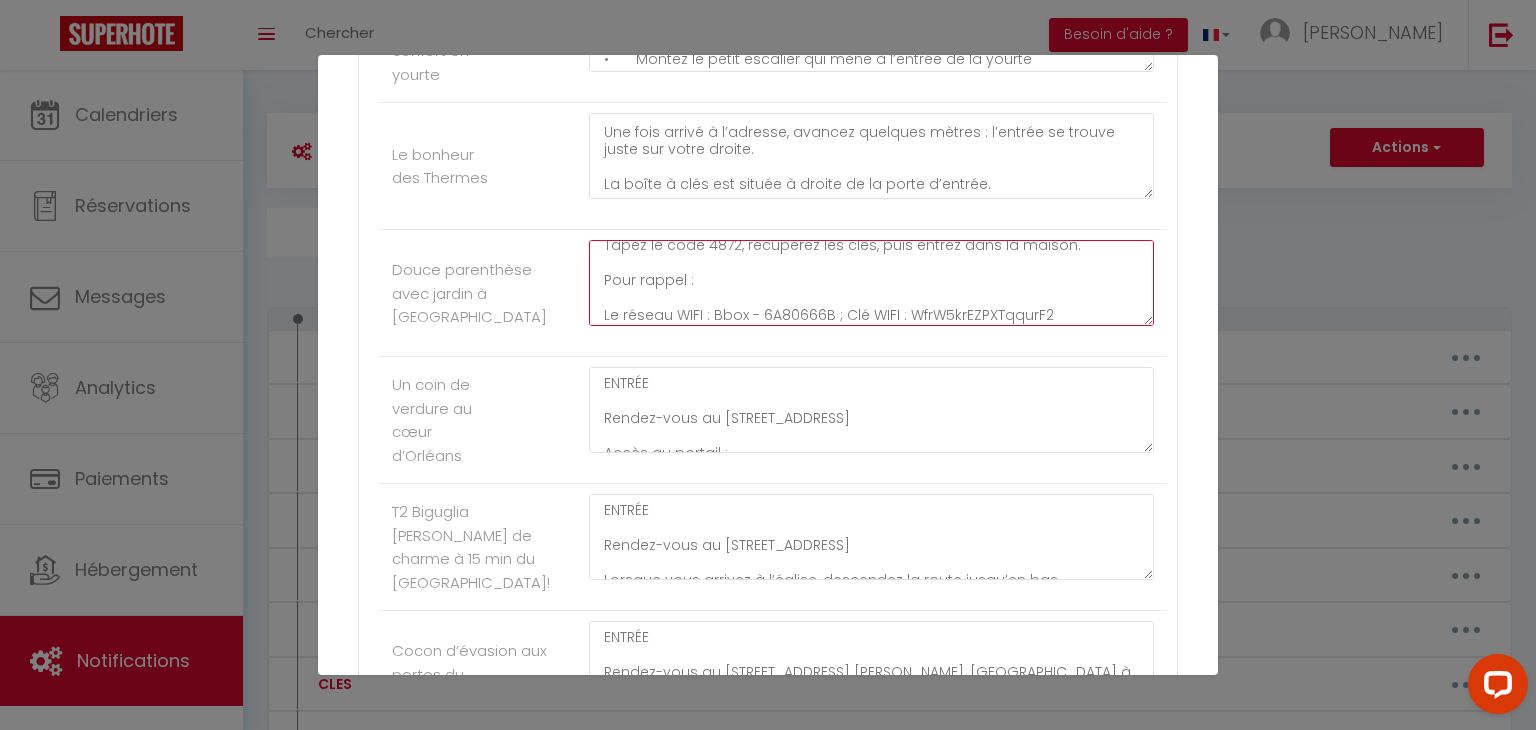 click on "ENTRÉE
Rendez-vous au [STREET_ADDRESS].
Prenez le chemin situé entre la maison et le poteau, avancez jusqu’au bout et gare-vous juste en face, devant l’arbre.
Ensuite, marchez en direction de la maison et montez jusqu’à la porte d’entrée.
La boîte à clés se trouve juste à droite de la porte.
Tapez le code 4872, récupérez les clés, puis entrez dans la maison.
Pour rappel :
Le réseau WIFI : Bbox - 6A80666B ; Clé WIFI : WfrW5krEZPXTqqurF2" at bounding box center [871, 283] 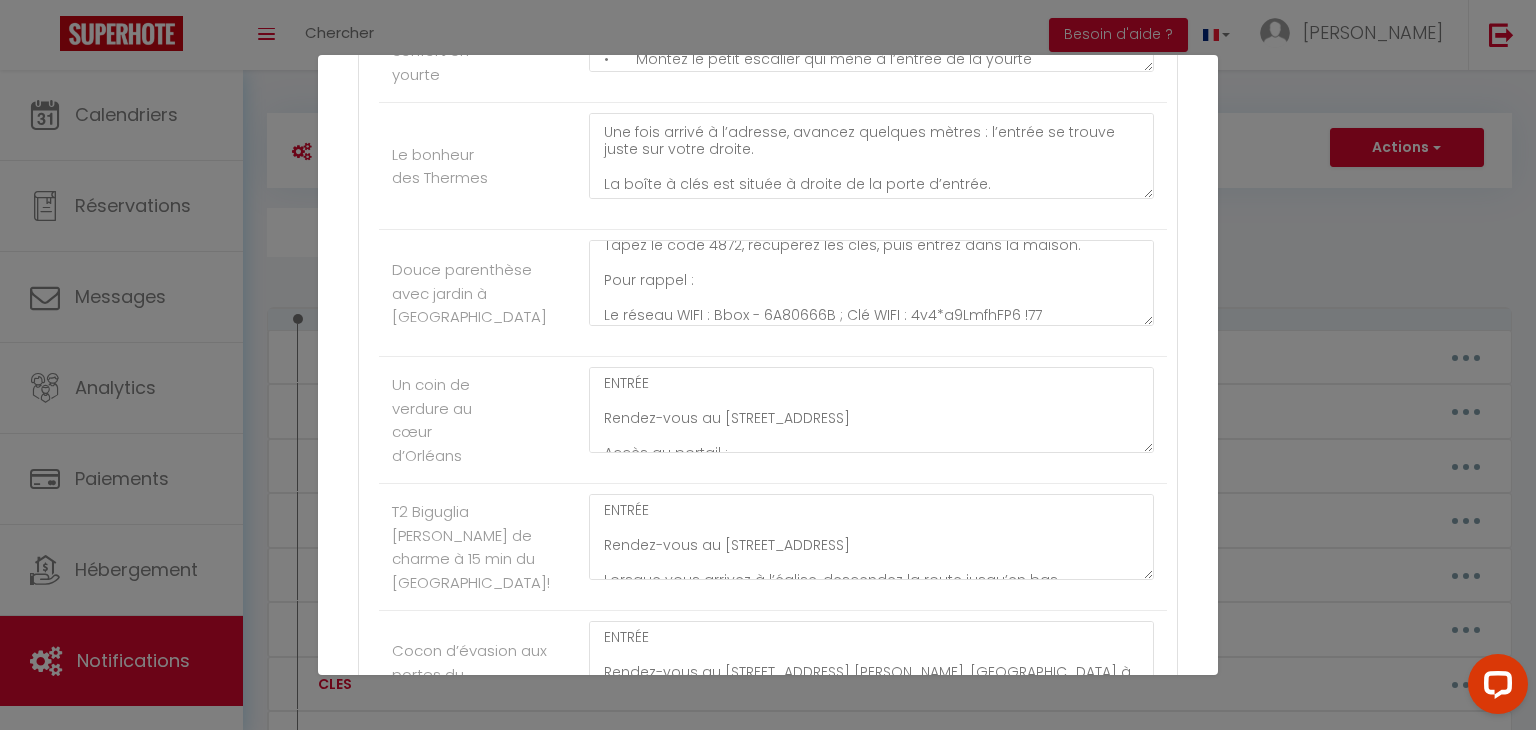 click on "T2 Biguglia [PERSON_NAME] de charme à 15 min du [GEOGRAPHIC_DATA]!" at bounding box center [471, 547] 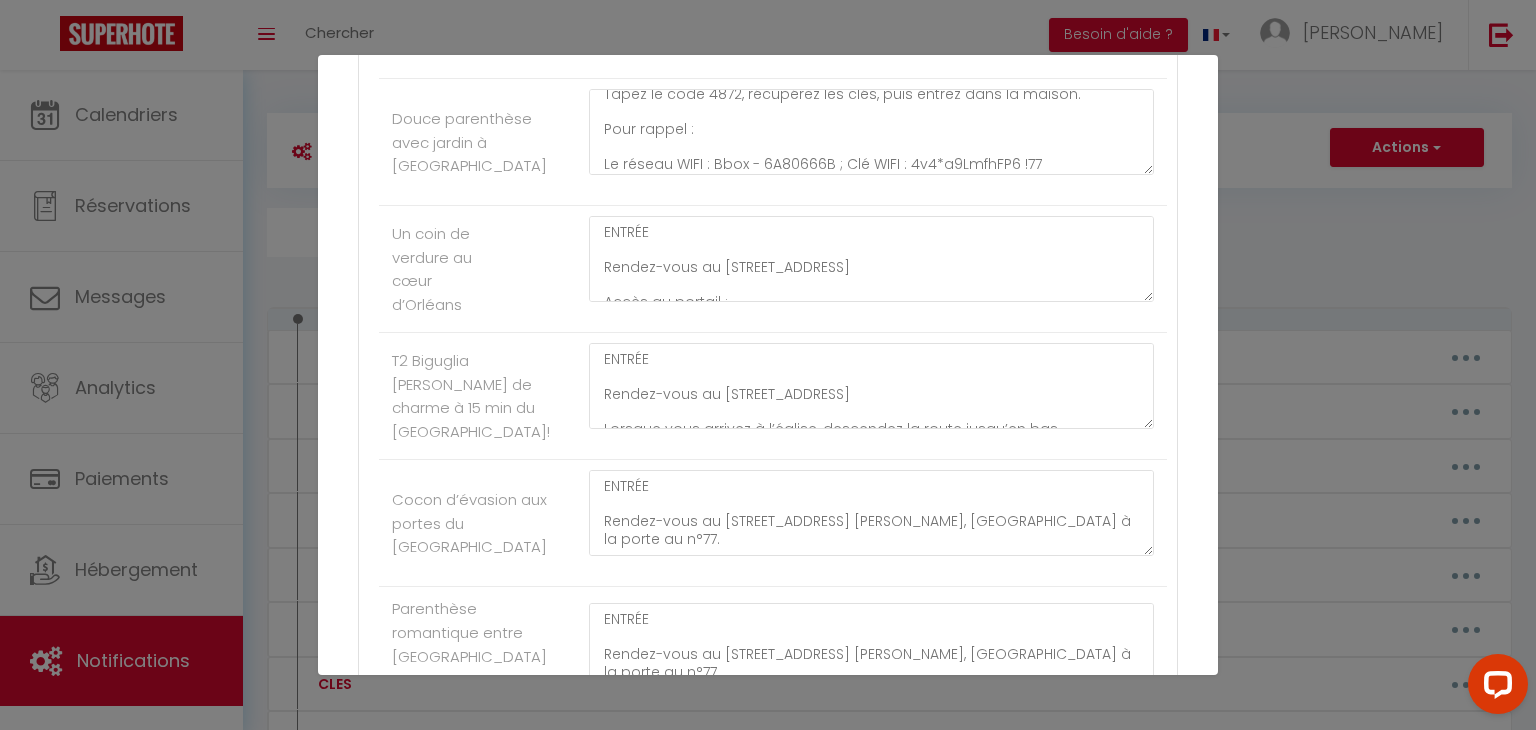 scroll, scrollTop: 8074, scrollLeft: 0, axis: vertical 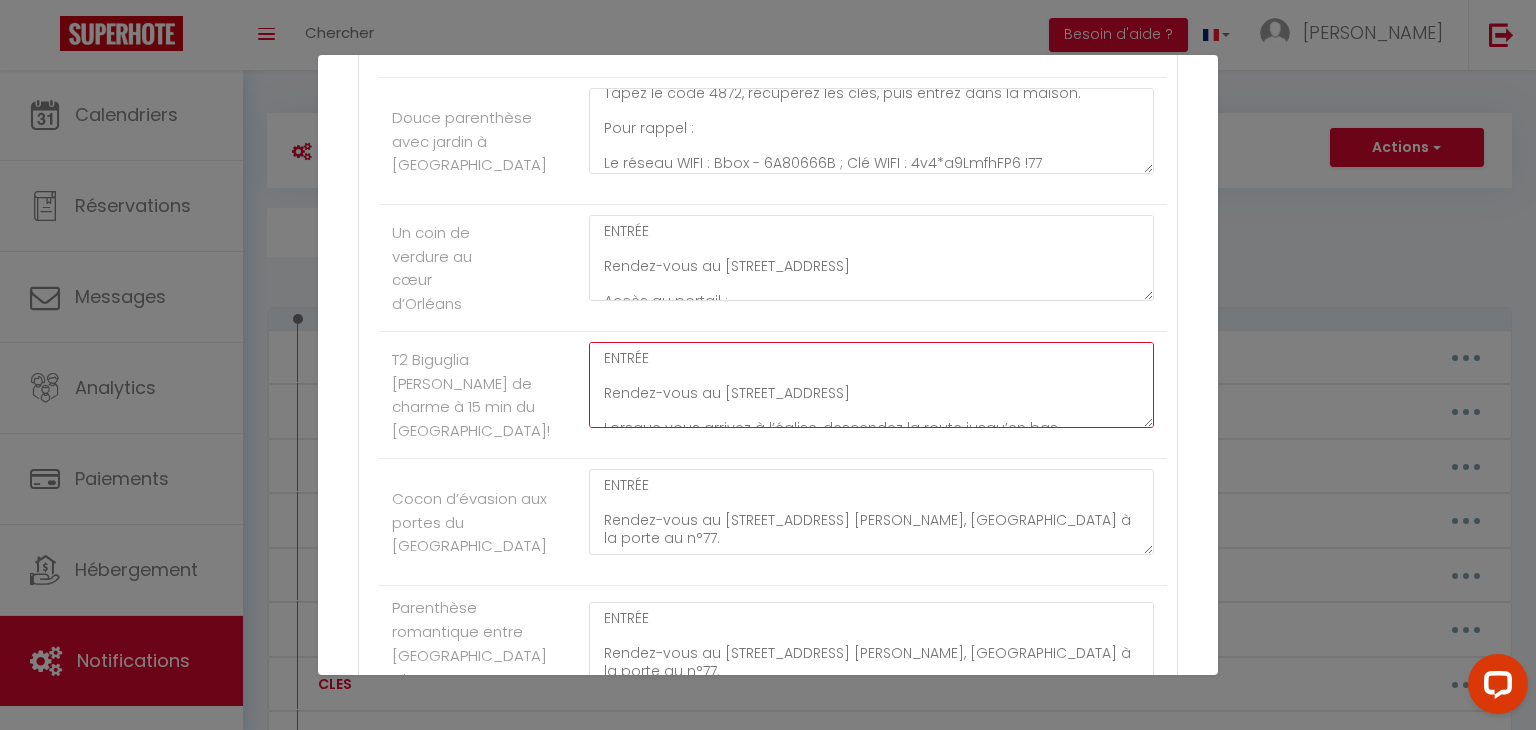 click on "ENTRÉE
Rendez-vous au [STREET_ADDRESS]
Lorsque vous arrivez à l’église, descendez la route jusqu’en bas.
Lorsque vous voyez la maison n°155, continuez dans le petit virage, puis prenez la route sur la gauche.
Avancez jusqu’au bout : la maison se trouve tout au fond de cette rue.
Vous trouverez la boîte à clés à l’extérieur, au niveau des barreaux de la fenêtre de la salle de bain.
→ Code : 2508
Ouvrez la boîte et récupérez les clés pour accéder au logement.
Important : pour fermer la porte, veillez à bien lever la poignée vers le haut avant de verrouiller." at bounding box center (871, 385) 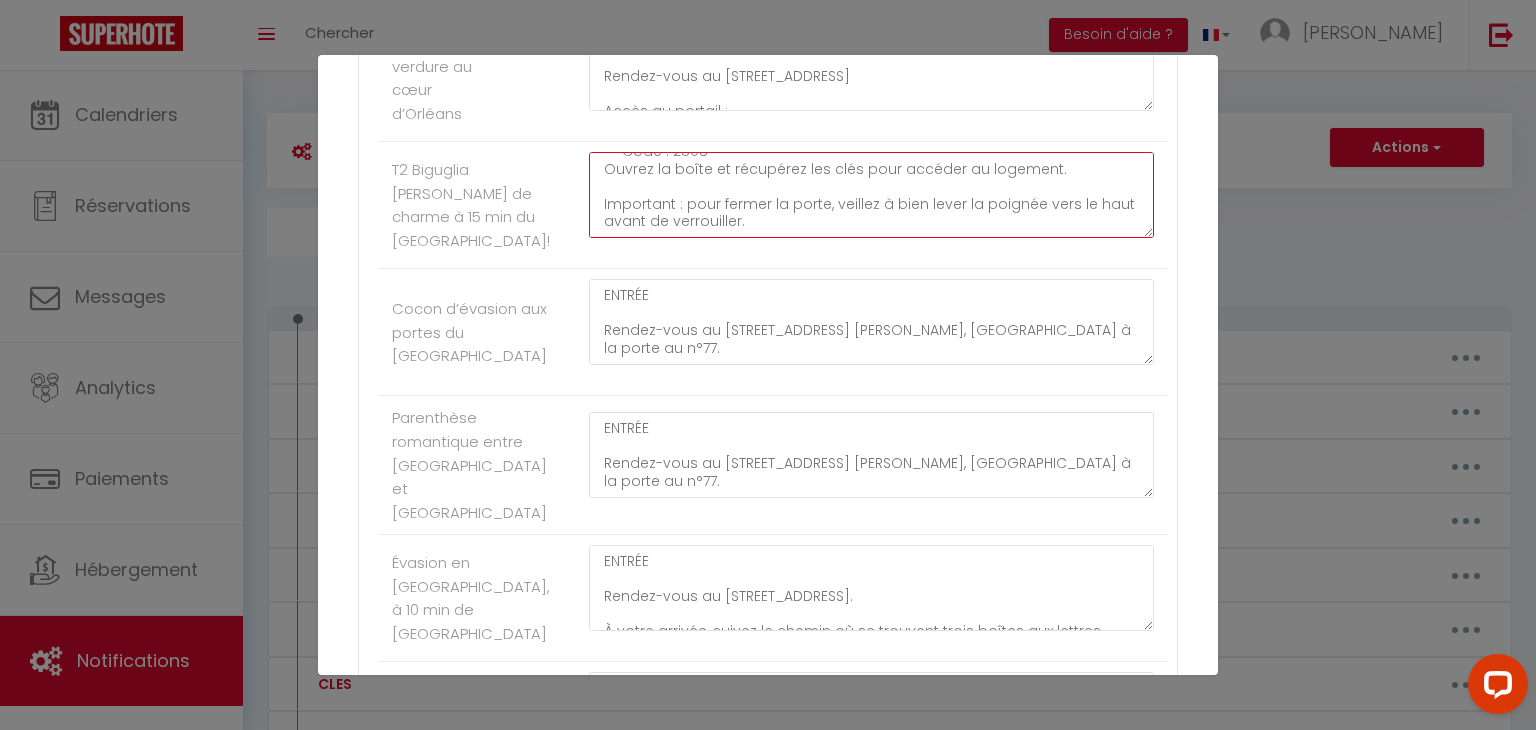 scroll, scrollTop: 8265, scrollLeft: 0, axis: vertical 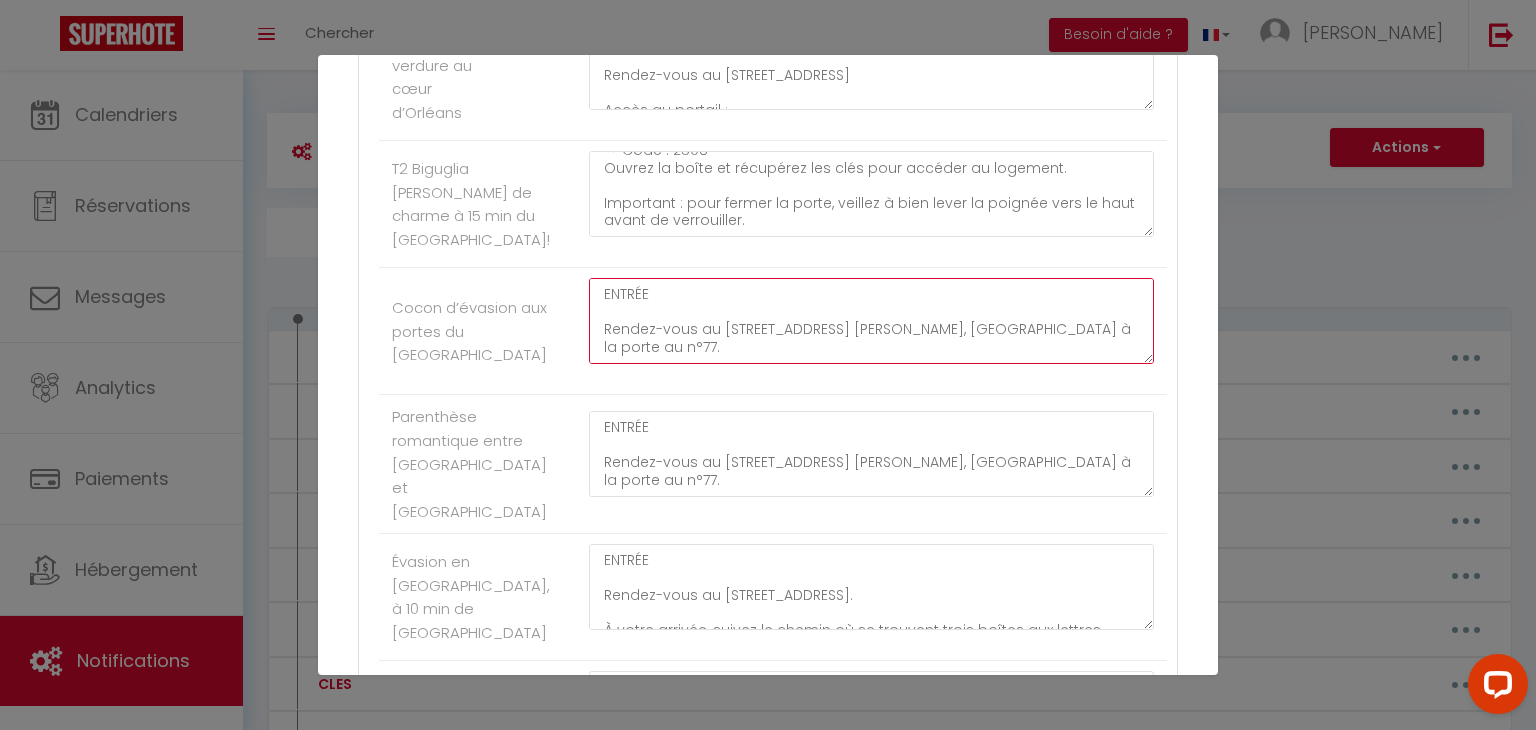 click on "ENTRÉE
Rendez-vous au [STREET_ADDRESS] [PERSON_NAME], [GEOGRAPHIC_DATA] à la porte au n°77.
Vous pouvez vous stationner dans la rue, juste en face du logement.
À droite de la porte d’entrée se trouvent des boîtes aux lettres.
Repérez la colonne centrale : ouvrez la première boîte aux lettres de cette colonne. À l’intérieur, vous trouverez deux boîtes à clés.
Utilisez la boîte à clés numéro B.
Tapez le code 3648, ouvrez la boîte et récupérez les clés.
Utilisez ensuite la clé carrée pour ouvrir la porte d’entrée principale de l’immeuble.
Montez les escaliers jusqu’au 1er étage : vous trouverez la porte du logement.
Pour l’ouvrir, utilisez la clé ronde pour la serrure du bas, et la petite clé pour la serrure du haut." at bounding box center (871, 321) 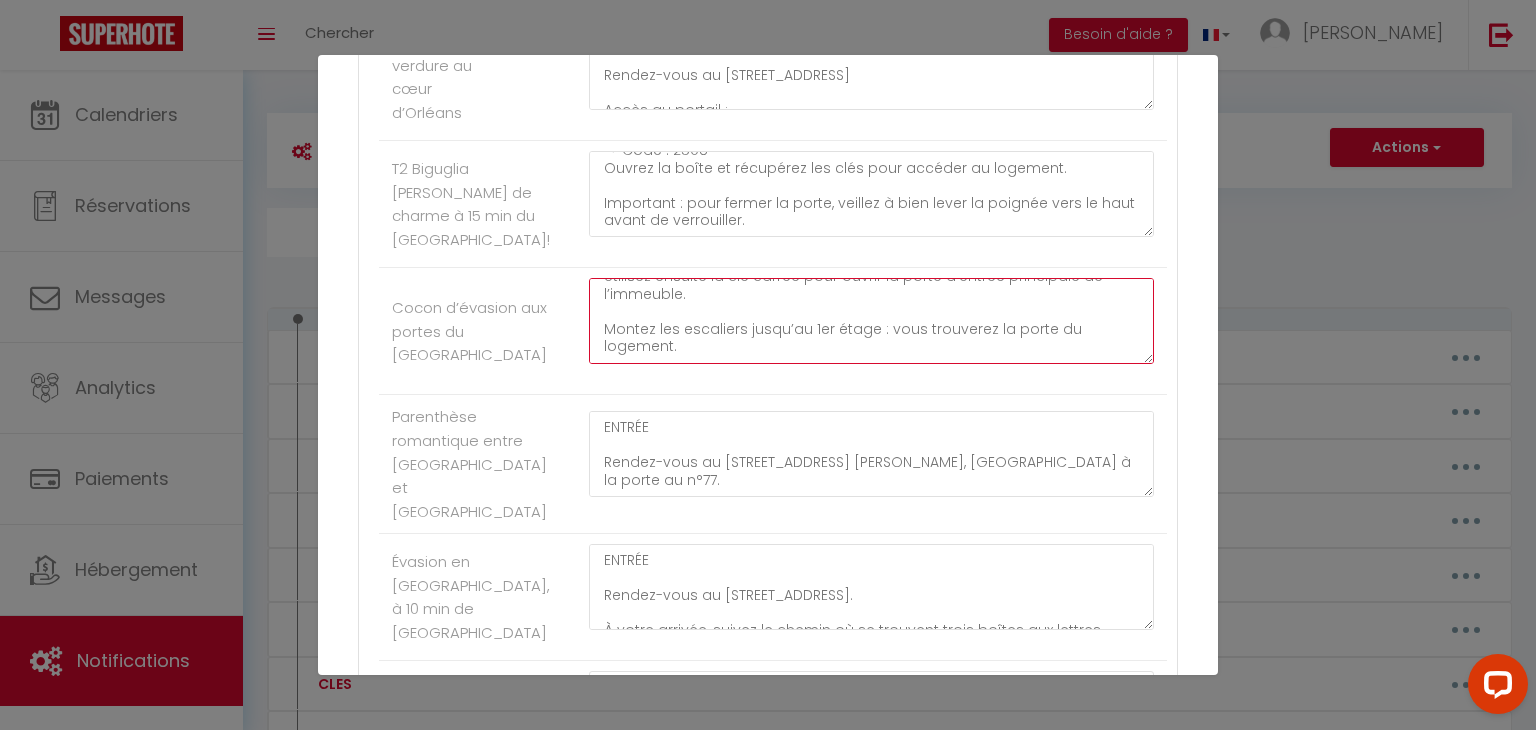 scroll, scrollTop: 350, scrollLeft: 0, axis: vertical 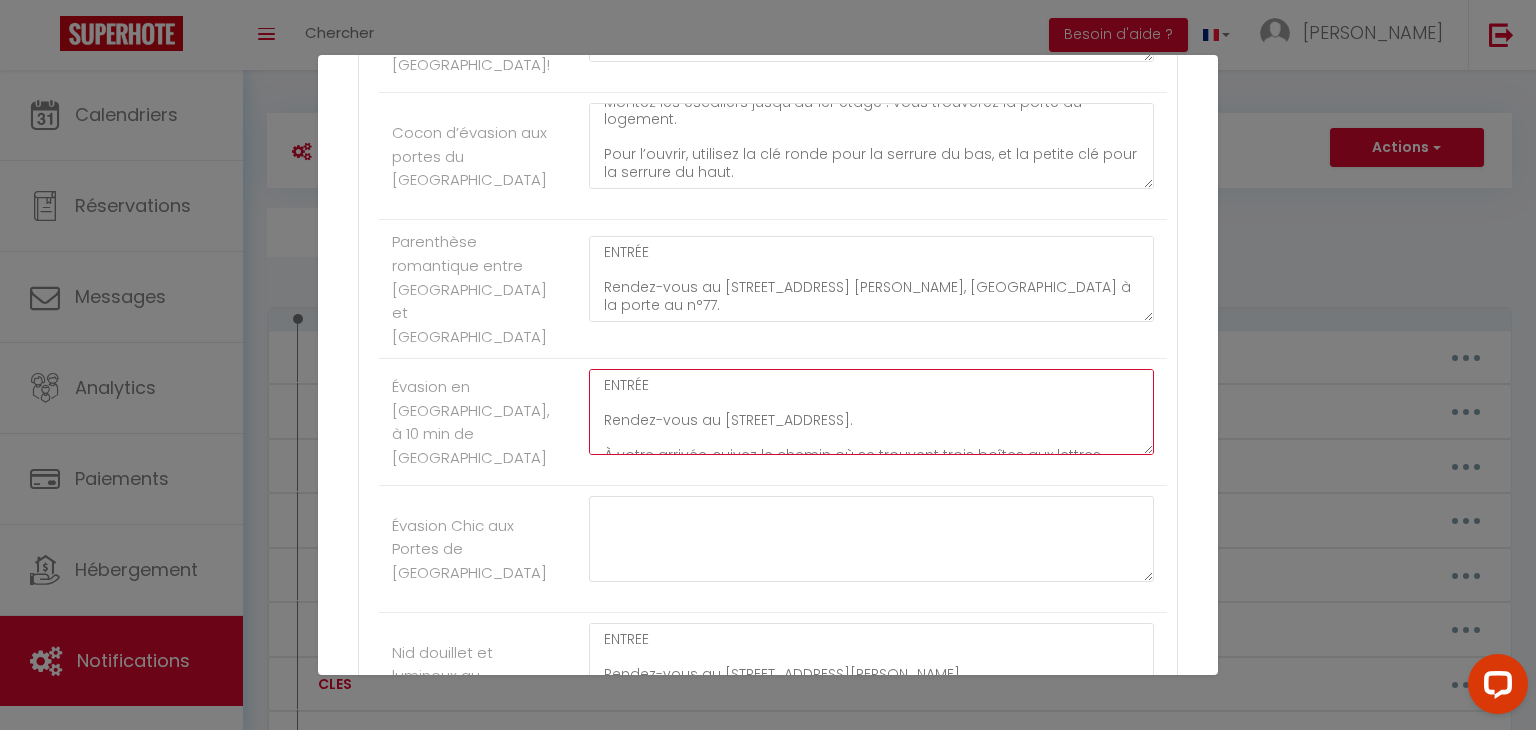 click on "ENTRÉE
Rendez-vous au [STREET_ADDRESS].
À votre arrivée, suivez le chemin où se trouvent trois boîtes aux lettres.
Avancez jusqu'au bout et garez-vous dans la rue, juste en face du logement : il y a généralement de nombreuses places disponibles.
La boîte à clés se trouve également en face, accrochée aux barres en métal vert.
Composez le code 2505, récupérez les clés, puis montez les escaliers.
Avancez jusqu’au bout du couloir : votre logement est celui situé à gauche." at bounding box center [871, 412] 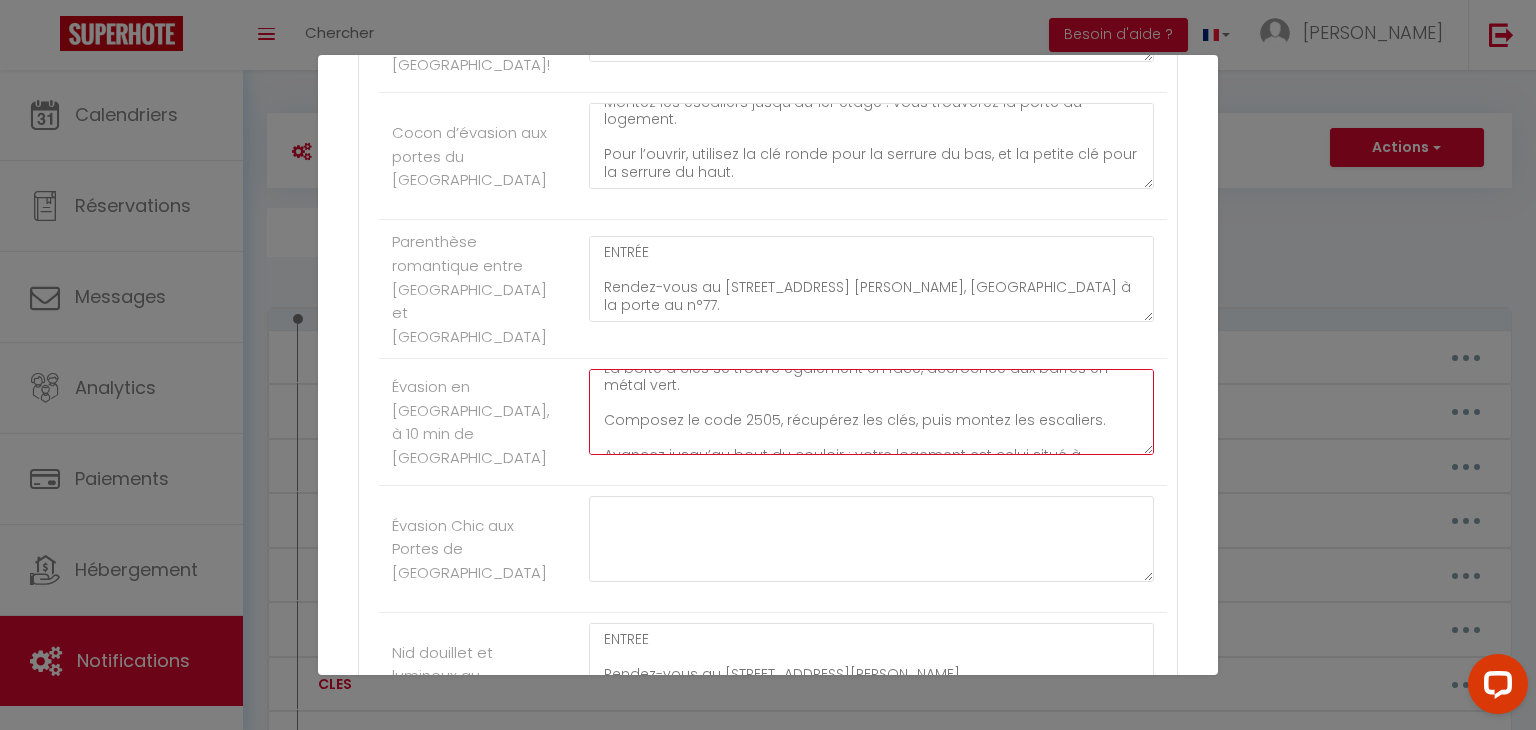 scroll, scrollTop: 210, scrollLeft: 0, axis: vertical 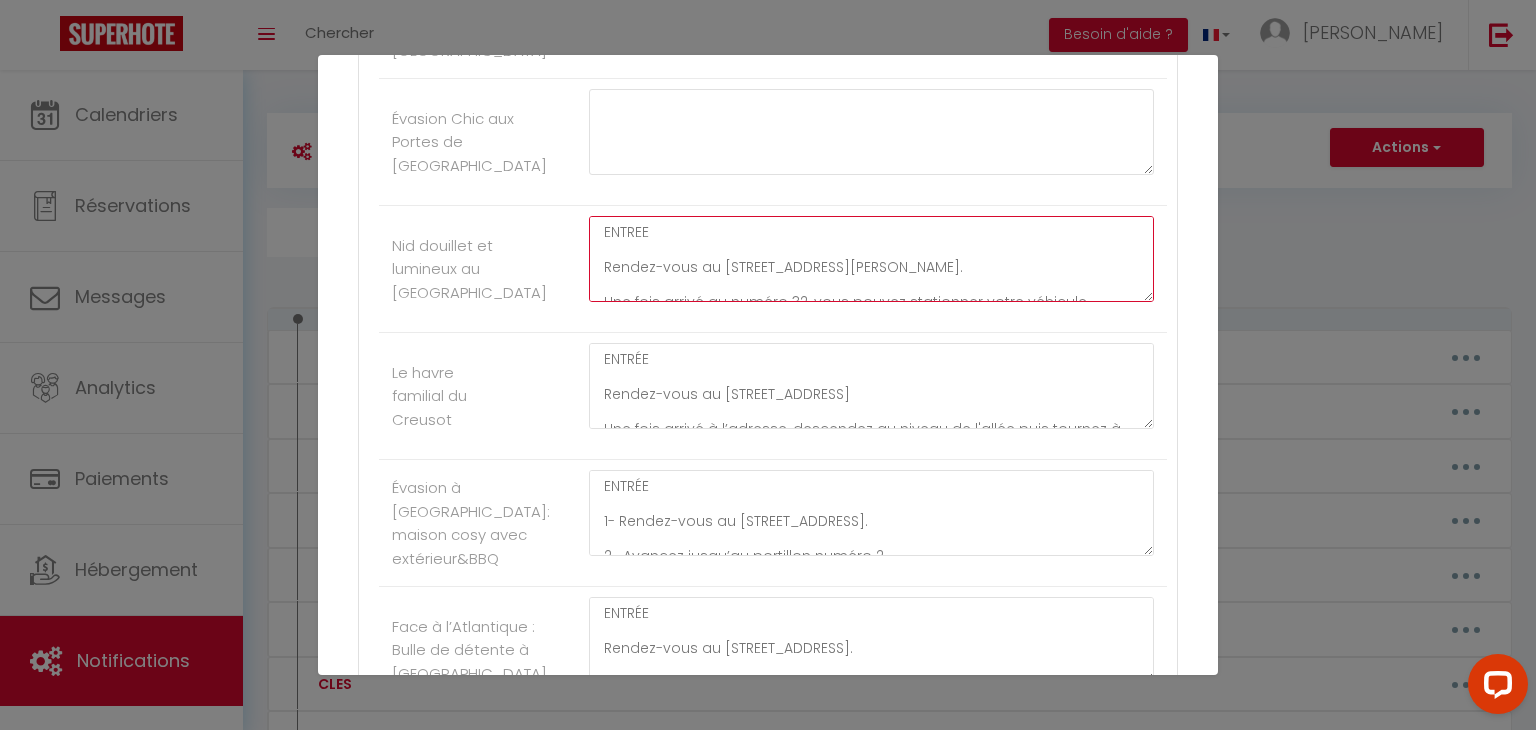 click on "ENTREE
Rendez-vous au [STREET_ADDRESS][PERSON_NAME].
Une fois arrivé au numéro 32, vous pouvez stationner votre véhicule librement le long de la rue.
Le digicode se trouve juste à côté de la porte d’entrée de l’immeuble.
Tapez le code qui vous a été communiqué pour accéder au bâtiment.
Une fois à l’intérieur, avancez tout droit, puis tournez à droite et montez les escaliers jusqu’au 3ᵉ étage.
Vous trouverez une boîte à clés à côté de la porte marron.
Entrez le code 3648 pour récupérer les clés.
Ouvrez la porte, entrez dans le couloir, puis prenez immédiatement à droite : vous verrez la porte du logement.
Utilisez la petite clé ronde pour accéder au logement.
stationnement : vous pouvez vous stationner gratuitement dans la rue" at bounding box center [871, 259] 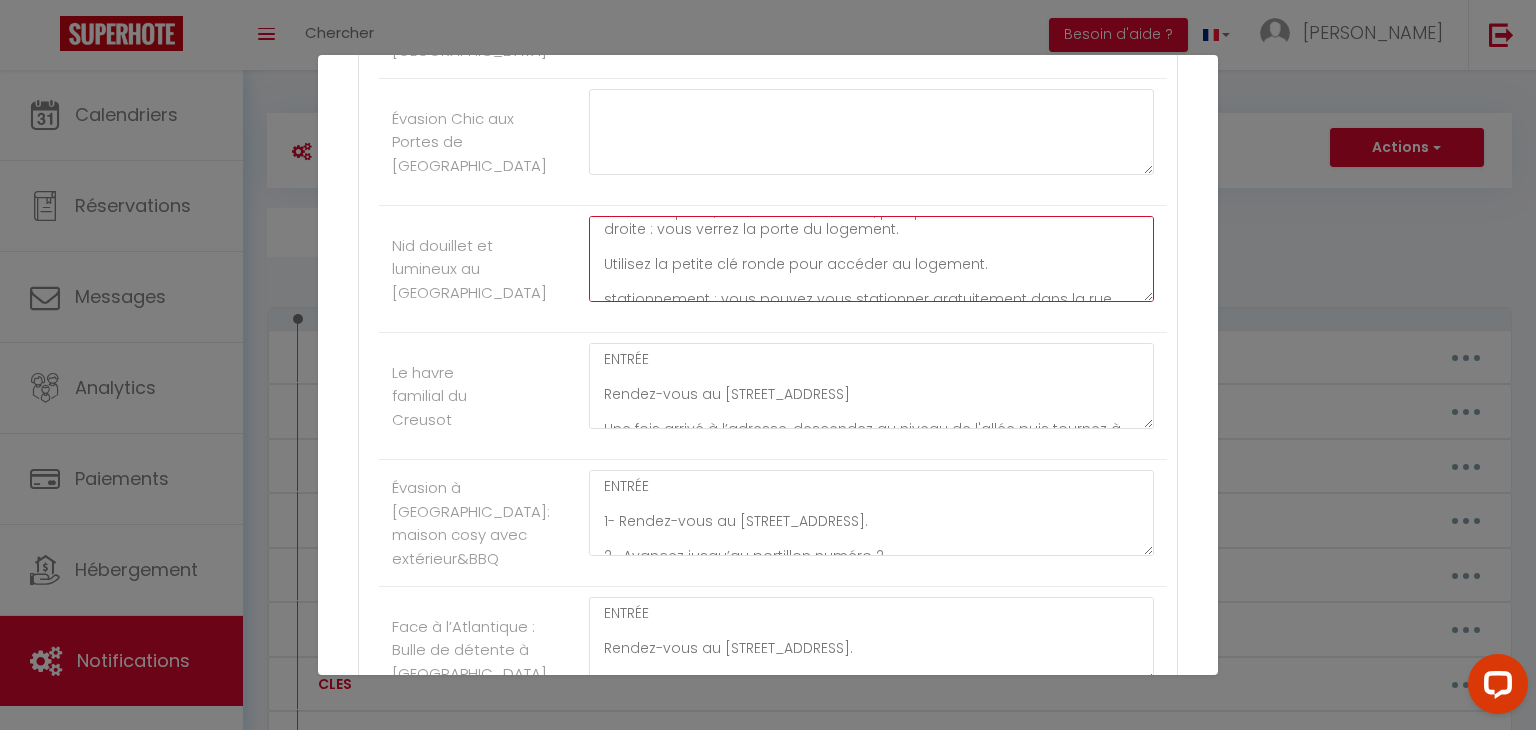 scroll, scrollTop: 350, scrollLeft: 0, axis: vertical 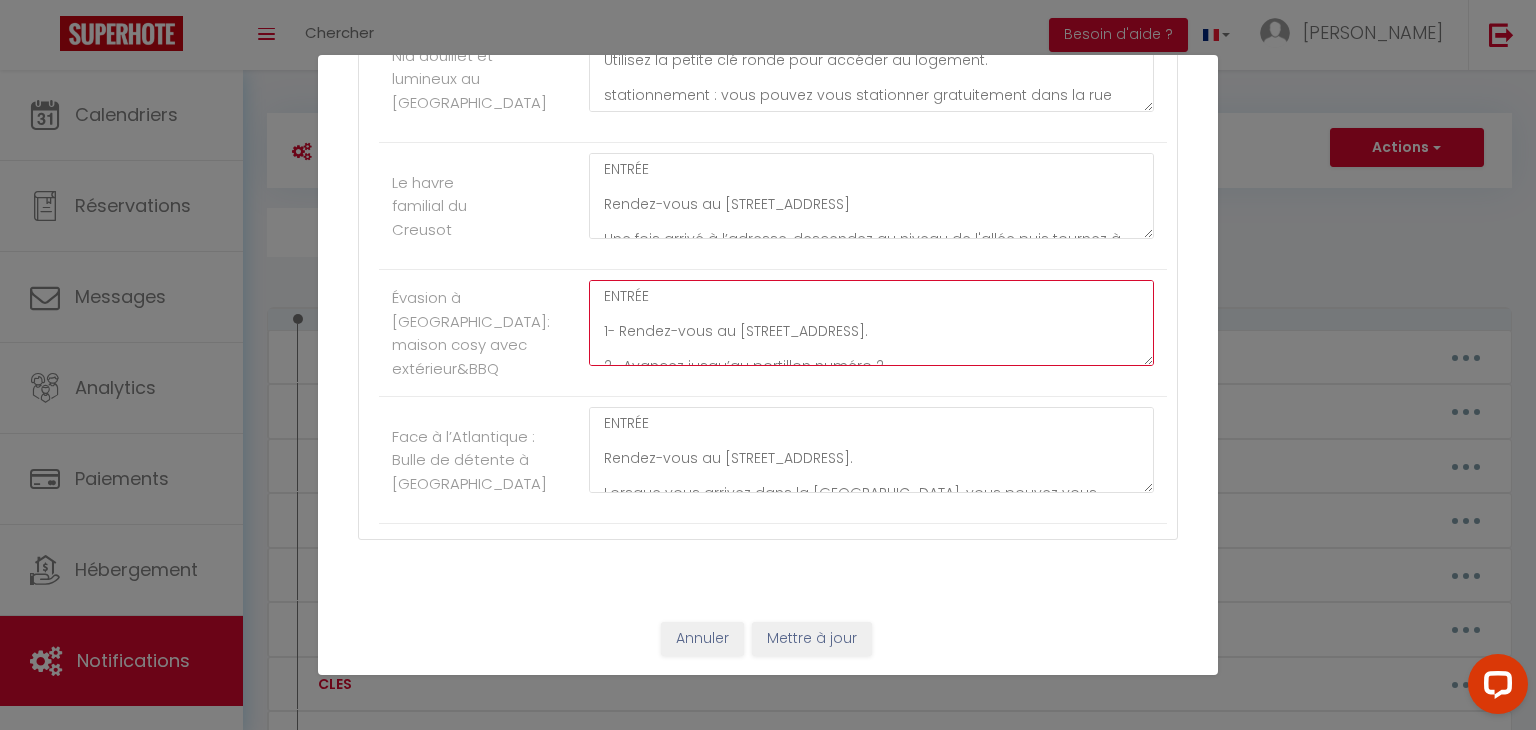 click on "ENTRÉE
1- Rendez-vous au [STREET_ADDRESS].
2- Avancez jusqu’au portillon numéro 2.
Il se trouve facilement en longeant la clôture.
3- La boîte à clé est située sur la gauche du portillon, à gauche de la boîte au lettre noire sur le muret.
Entrez le code 4848.
Appuyez fermement sur le cache, puis tirez vers le haut pour ouvrir la boîte.
À l’intérieur, vous trouverez les clés ainsi que le bip pour le portail.
4- Ouvrez le portail principal à l’aide du bip.
Une fois le portail ouvert, garez votre véhicule à l’intérieur de la propriété.
5- Pour accéder au logement :
Utilisez la clé bleue pour ouvrir le portillon.
Avancez jusqu’à la porte d’entrée du loft.
Ouvrez-la à l’aide de la clé [PERSON_NAME] et entrez." at bounding box center (871, 323) 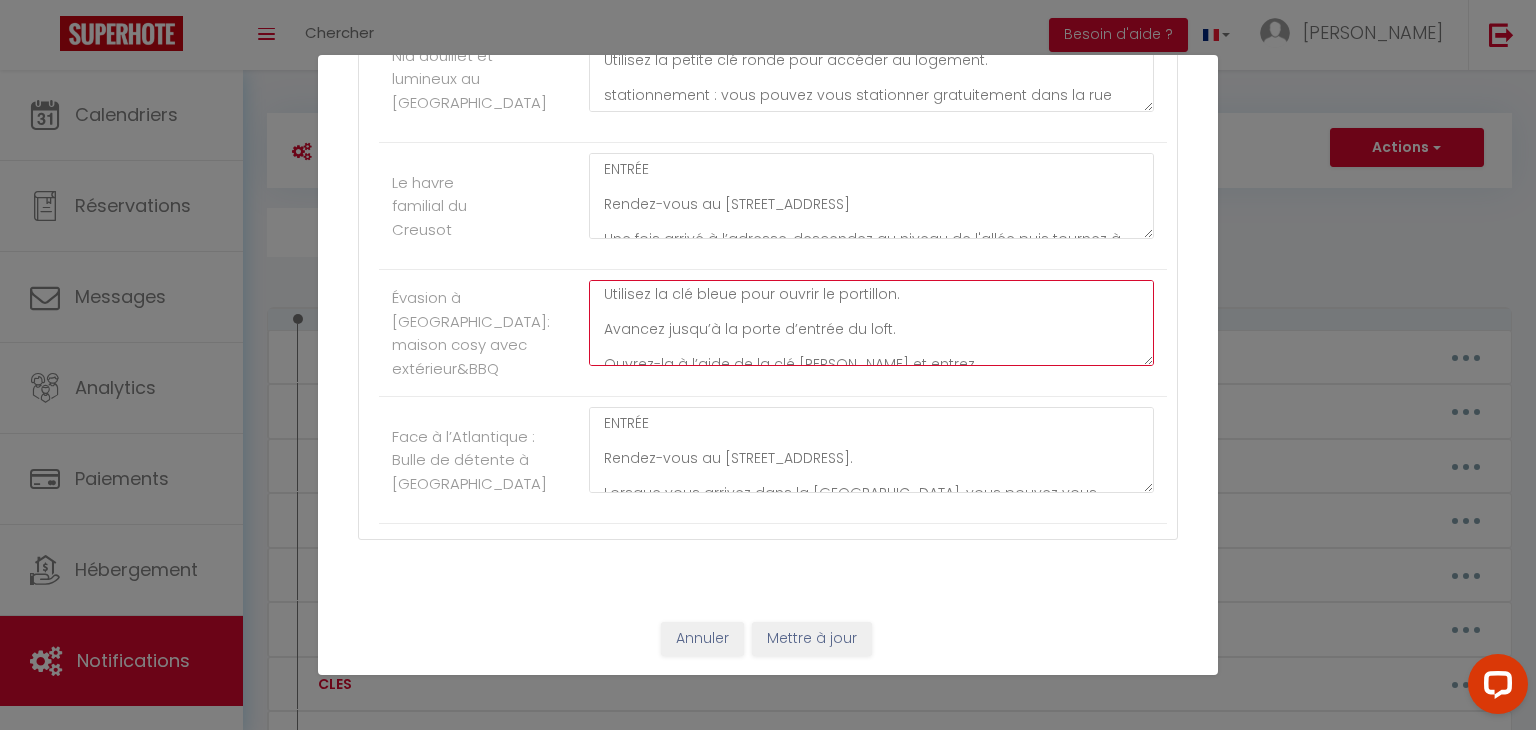 scroll, scrollTop: 437, scrollLeft: 0, axis: vertical 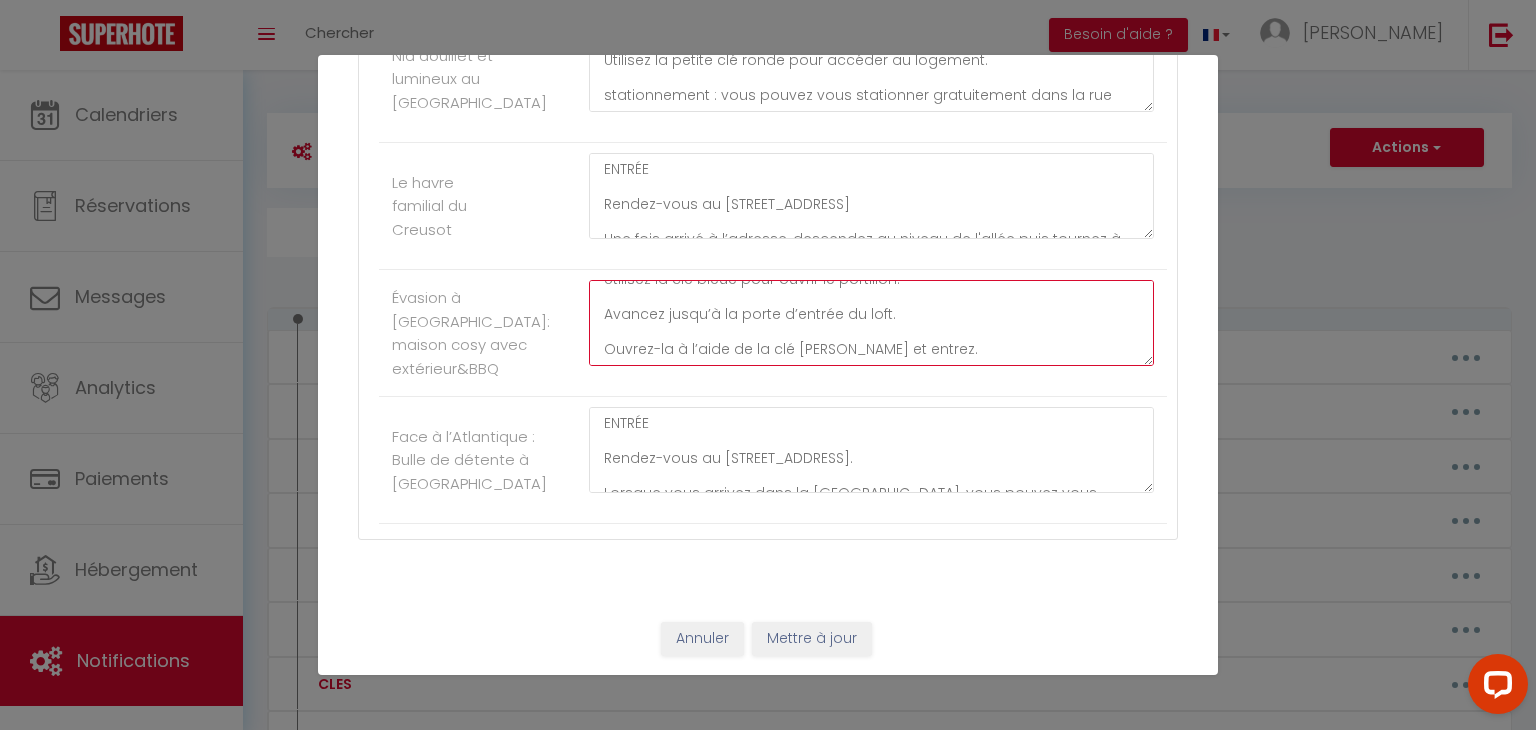 click on "ENTRÉE
1- Rendez-vous au [STREET_ADDRESS].
2- Avancez jusqu’au portillon numéro 2.
Il se trouve facilement en longeant la clôture.
3- La boîte à clé est située sur la gauche du portillon, à gauche de la boîte au lettre noire sur le muret.
Entrez le code 4848.
Appuyez fermement sur le cache, puis tirez vers le haut pour ouvrir la boîte.
À l’intérieur, vous trouverez les clés ainsi que le bip pour le portail.
4- Ouvrez le portail principal à l’aide du bip.
Une fois le portail ouvert, garez votre véhicule à l’intérieur de la propriété.
5- Pour accéder au logement :
Utilisez la clé bleue pour ouvrir le portillon.
Avancez jusqu’à la porte d’entrée du loft.
Ouvrez-la à l’aide de la clé [PERSON_NAME] et entrez." at bounding box center [871, 323] 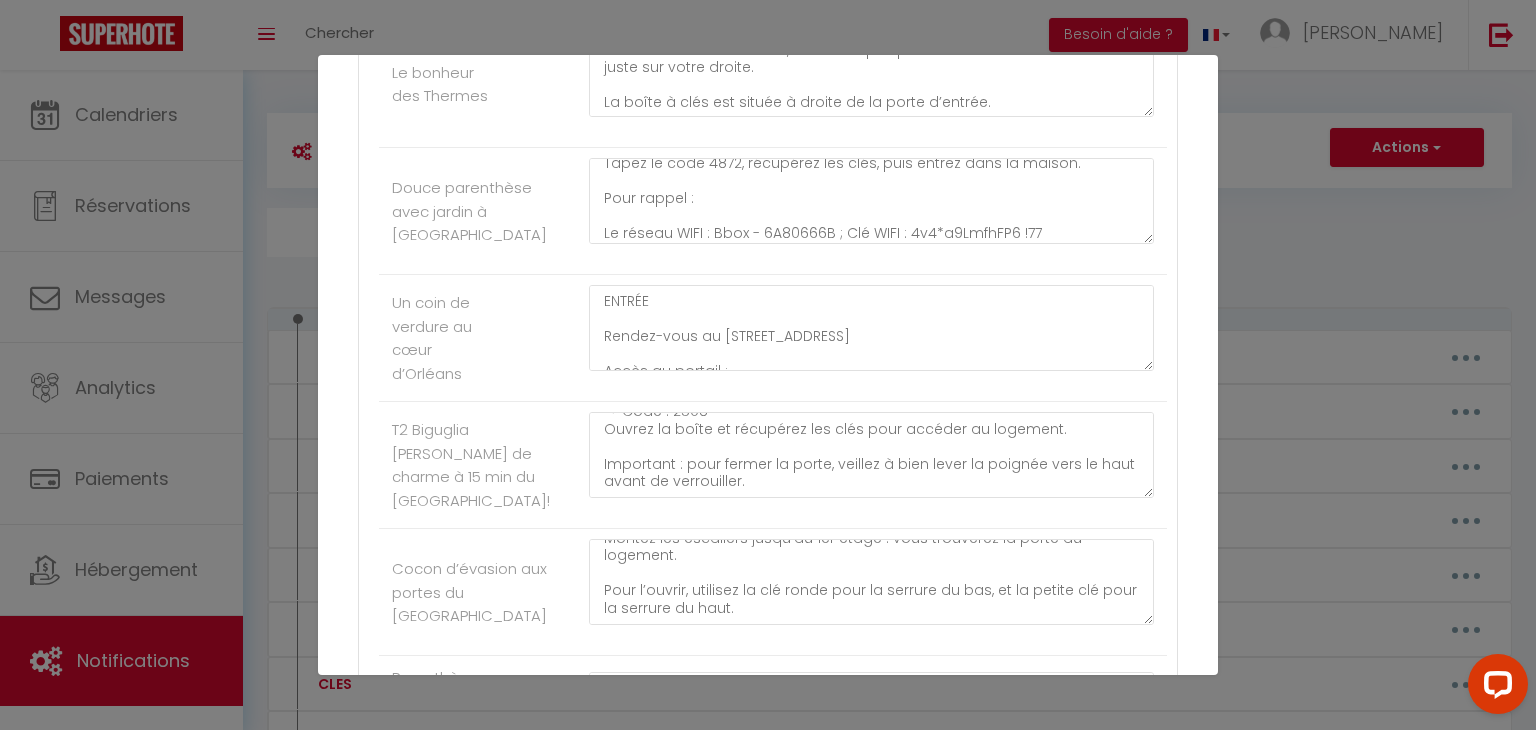 scroll, scrollTop: 8002, scrollLeft: 0, axis: vertical 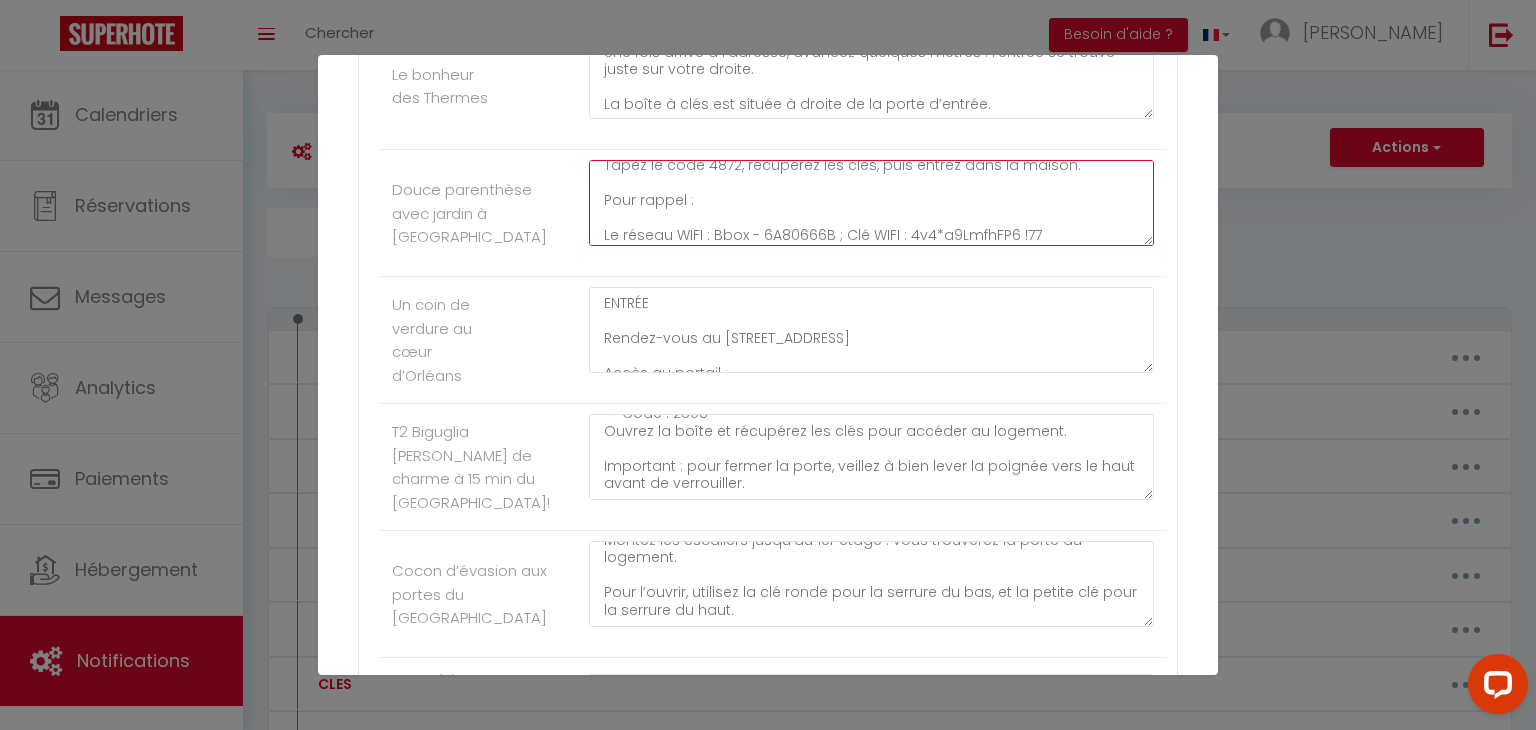 click on "ENTRÉE
Rendez-vous au [STREET_ADDRESS].
Prenez le chemin situé entre la maison et le poteau, avancez jusqu’au bout et gare-vous juste en face, devant l’arbre.
Ensuite, marchez en direction de la maison et montez jusqu’à la porte d’entrée.
La boîte à clés se trouve juste à droite de la porte.
Tapez le code 4872, récupérez les clés, puis entrez dans la maison.
Pour rappel :
Le réseau WIFI : Bbox - 6A80666B ; Clé WIFI : 4v4*a9LmfhFP6 !77" at bounding box center (871, 203) 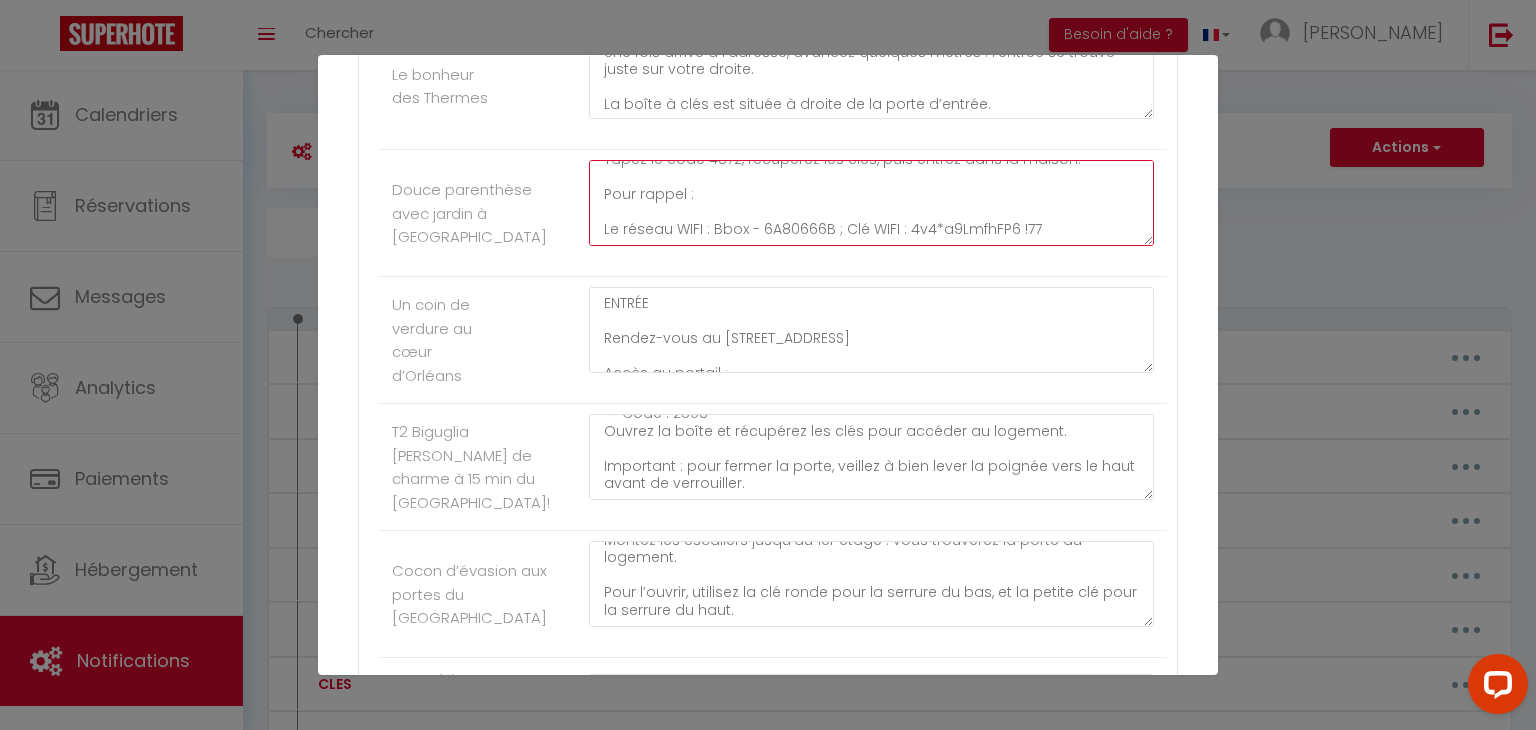 drag, startPoint x: 1066, startPoint y: 293, endPoint x: 592, endPoint y: 263, distance: 474.94843 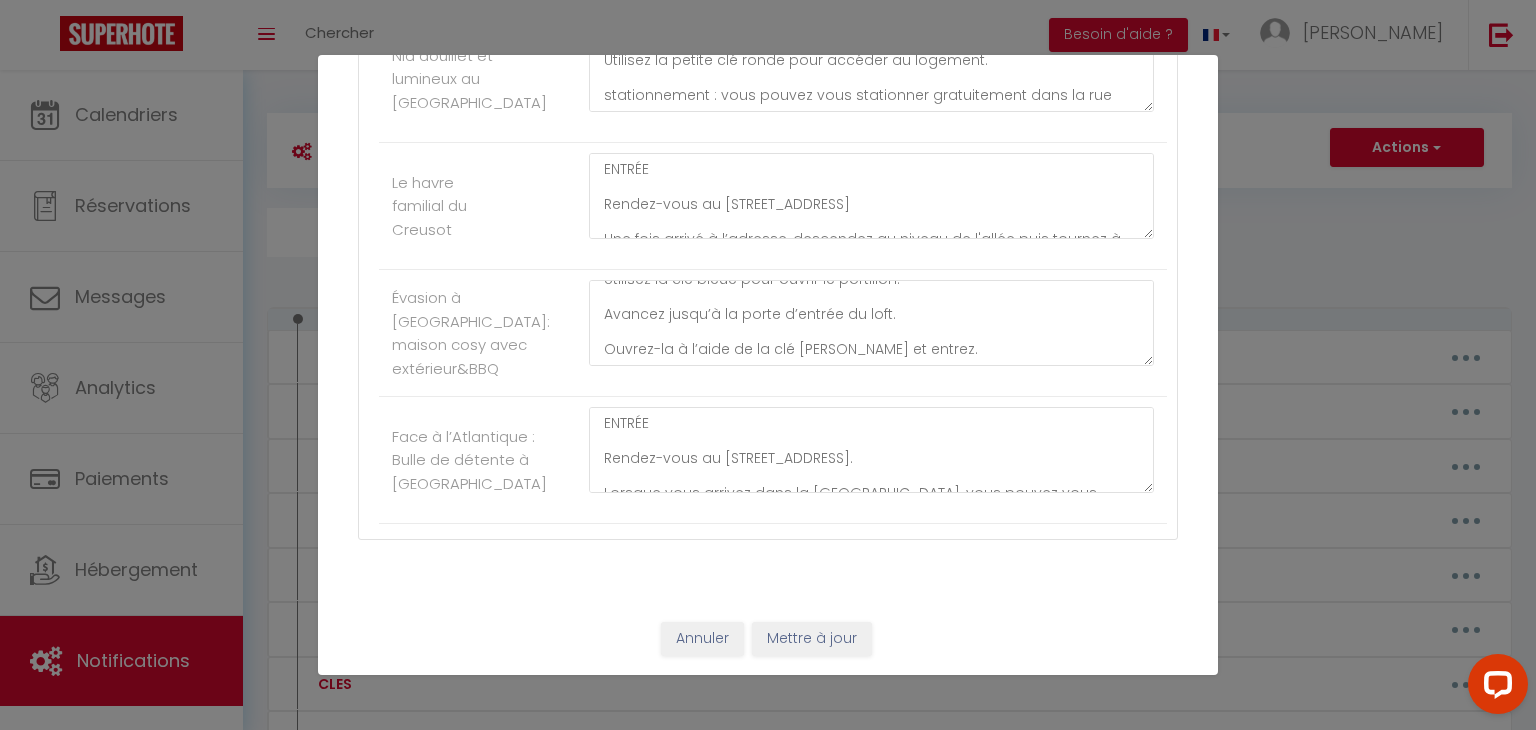 scroll, scrollTop: 9155, scrollLeft: 0, axis: vertical 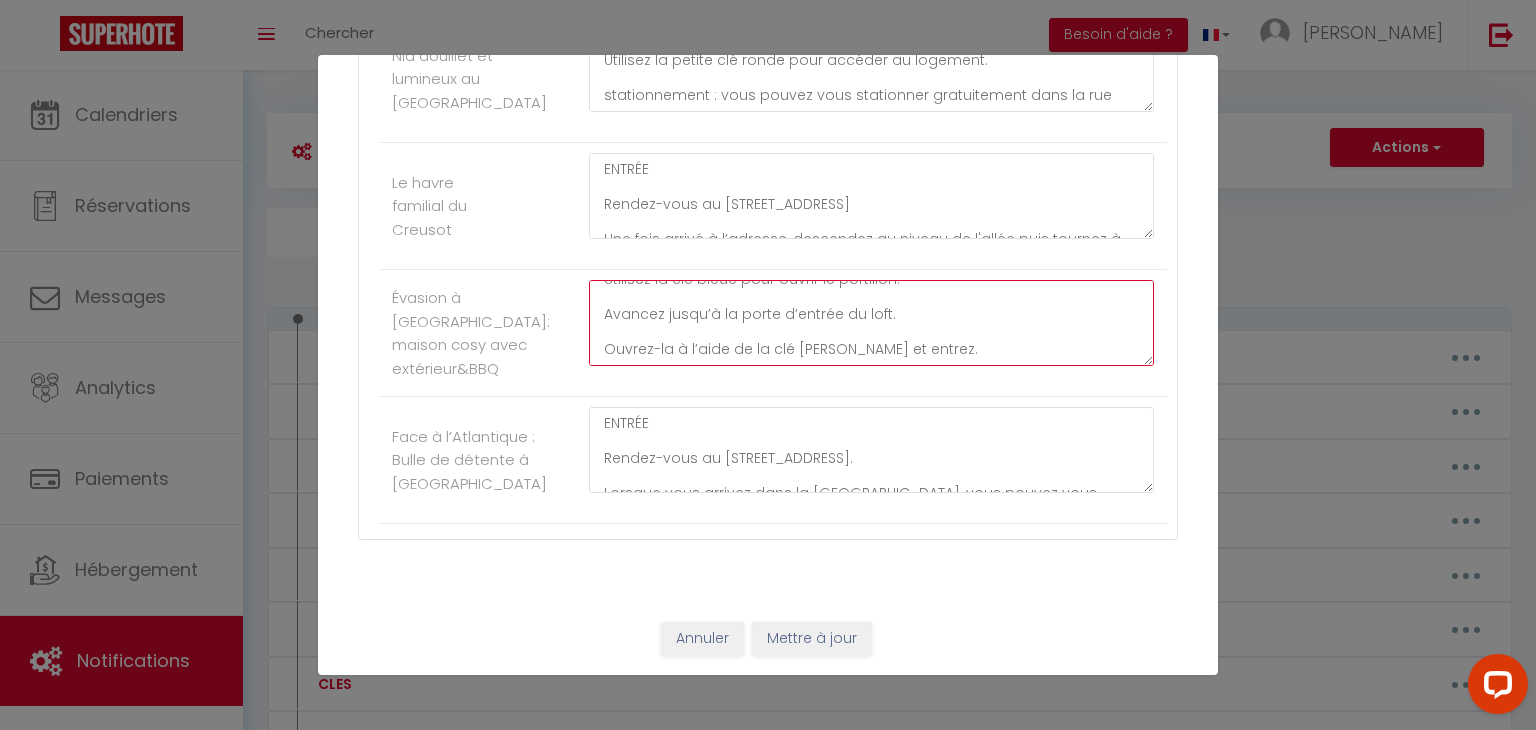 click on "ENTRÉE
1- Rendez-vous au [STREET_ADDRESS].
2- Avancez jusqu’au portillon numéro 2.
Il se trouve facilement en longeant la clôture.
3- La boîte à clé est située sur la gauche du portillon, à gauche de la boîte au lettre noire sur le muret.
Entrez le code 4848.
Appuyez fermement sur le cache, puis tirez vers le haut pour ouvrir la boîte.
À l’intérieur, vous trouverez les clés ainsi que le bip pour le portail.
4- Ouvrez le portail principal à l’aide du bip.
Une fois le portail ouvert, garez votre véhicule à l’intérieur de la propriété.
5- Pour accéder au logement :
Utilisez la clé bleue pour ouvrir le portillon.
Avancez jusqu’à la porte d’entrée du loft.
Ouvrez-la à l’aide de la clé [PERSON_NAME] et entrez." at bounding box center [871, 323] 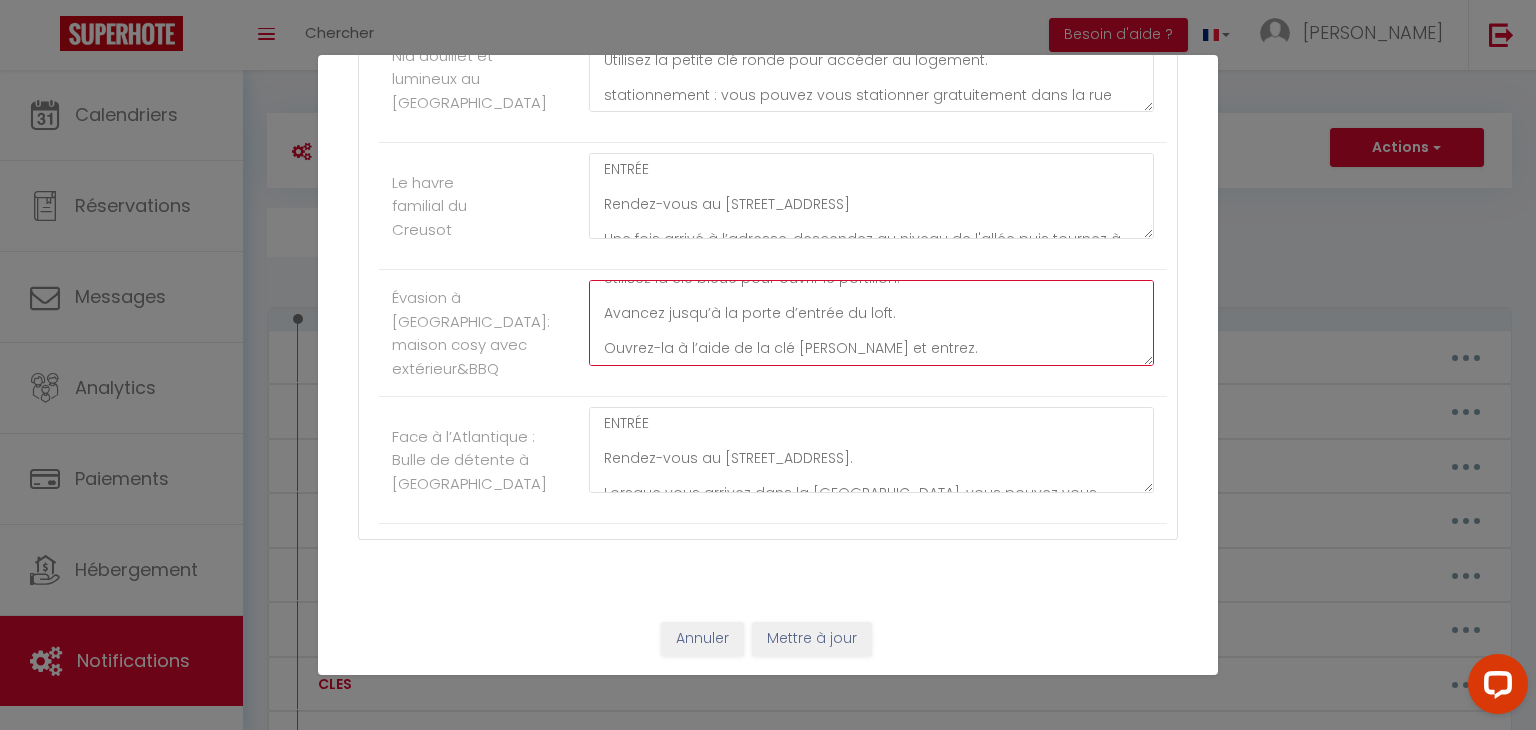 paste on "Pour rappel :
Le réseau WIFI : Bbox - 6A80666B ; Clé WIFI : 4v4*a9LmfhFP6 !77" 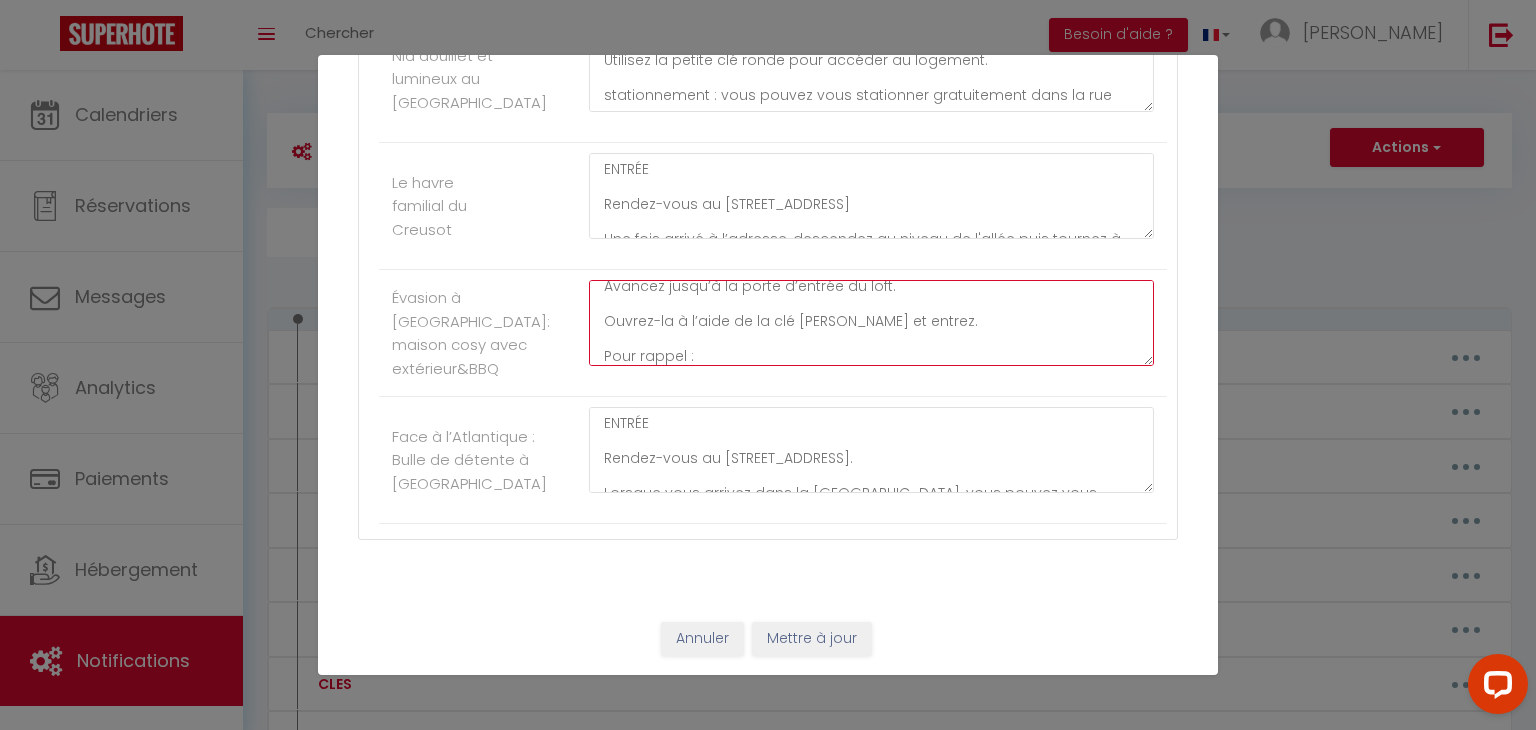 scroll, scrollTop: 500, scrollLeft: 0, axis: vertical 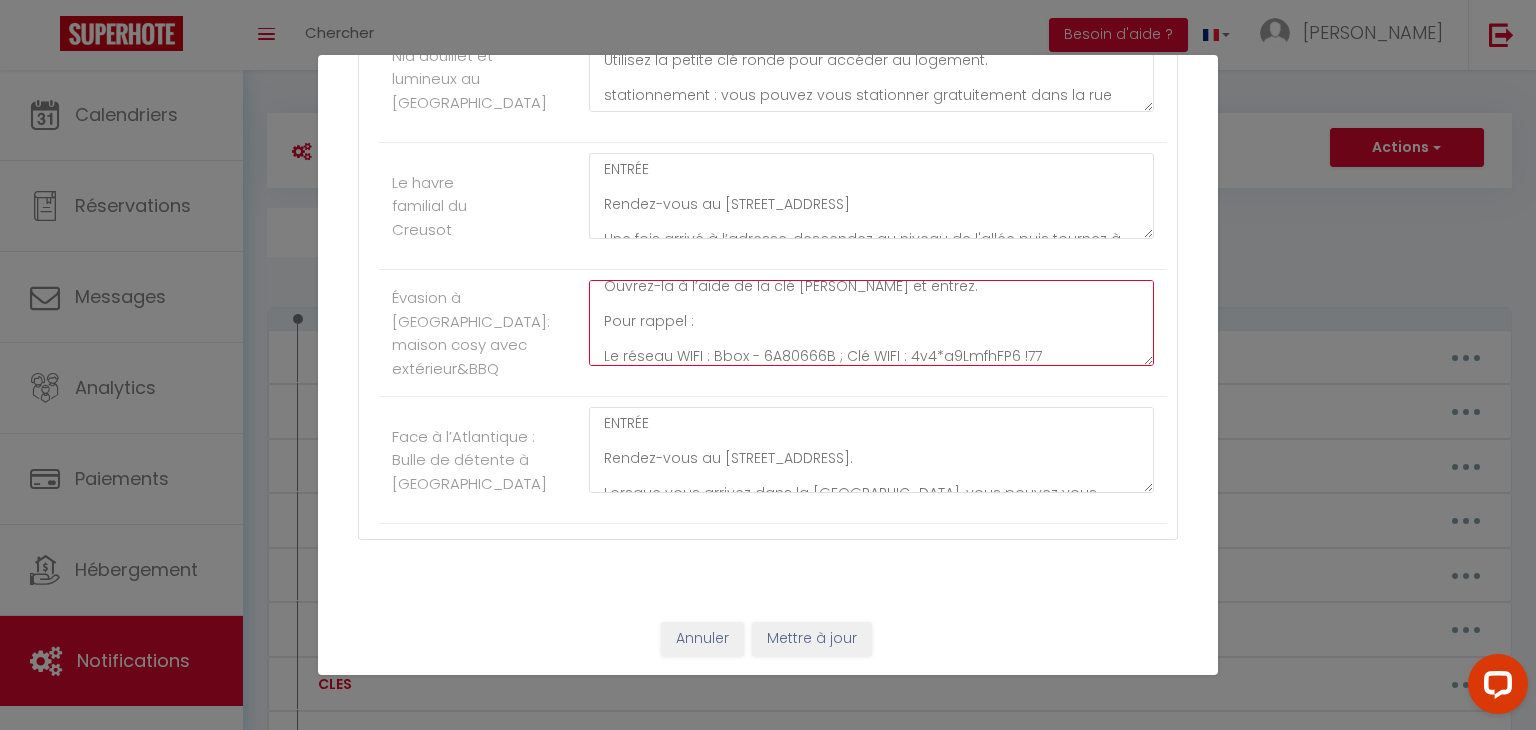 click on "ENTRÉE
1- Rendez-vous au [STREET_ADDRESS].
2- Avancez jusqu’au portillon numéro 2.
Il se trouve facilement en longeant la clôture.
3- La boîte à clé est située sur la gauche du portillon, à gauche de la boîte au lettre noire sur le muret.
Entrez le code 4848.
Appuyez fermement sur le cache, puis tirez vers le haut pour ouvrir la boîte.
À l’intérieur, vous trouverez les clés ainsi que le bip pour le portail.
4- Ouvrez le portail principal à l’aide du bip.
Une fois le portail ouvert, garez votre véhicule à l’intérieur de la propriété.
5- Pour accéder au logement :
Utilisez la clé bleue pour ouvrir le portillon.
Avancez jusqu’à la porte d’entrée du loft.
Ouvrez-la à l’aide de la clé [PERSON_NAME] et entrez.
Pour rappel :
Le réseau WIFI : Bbox - 6A80666B ; Clé WIFI : 4v4*a9LmfhFP6 !77" at bounding box center (871, 323) 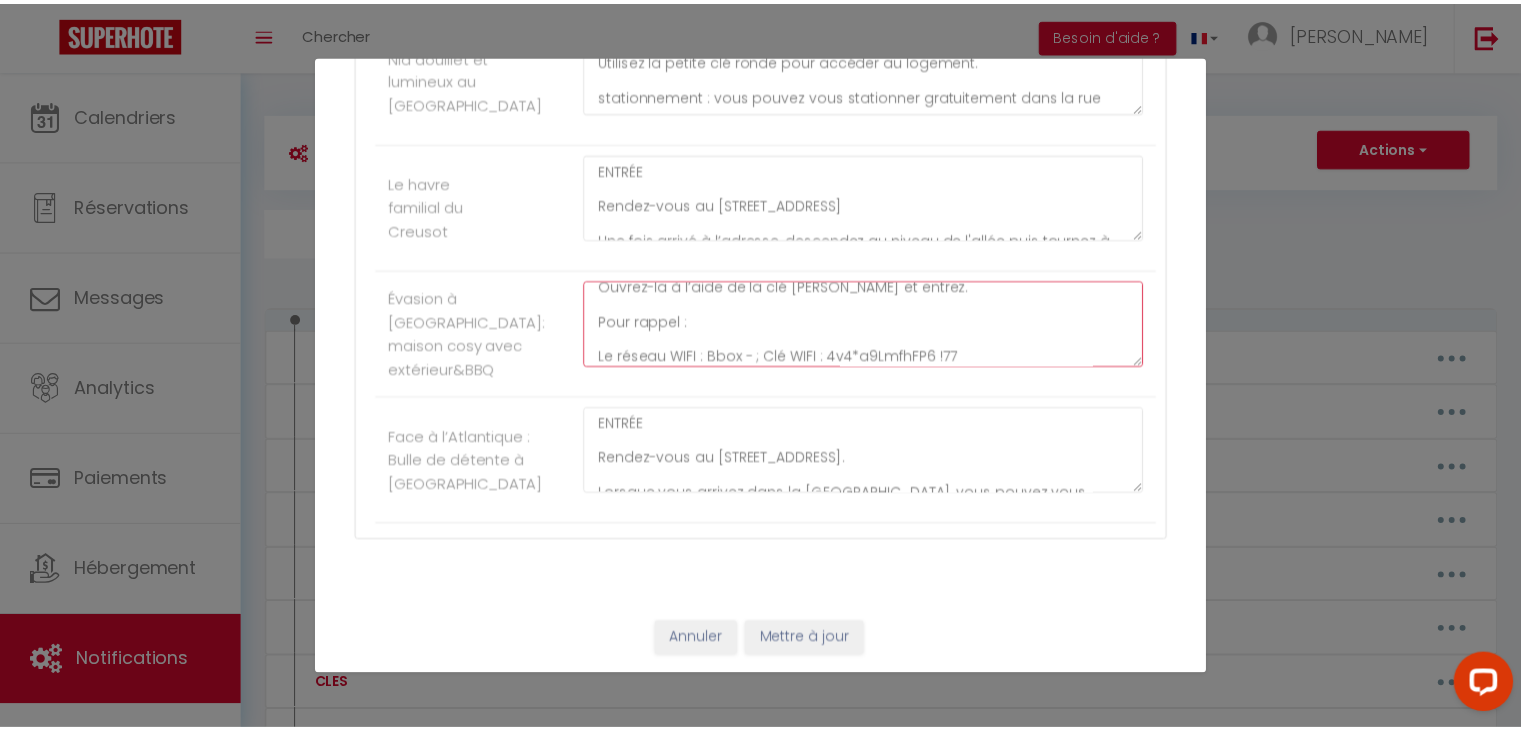 scroll, scrollTop: 507, scrollLeft: 0, axis: vertical 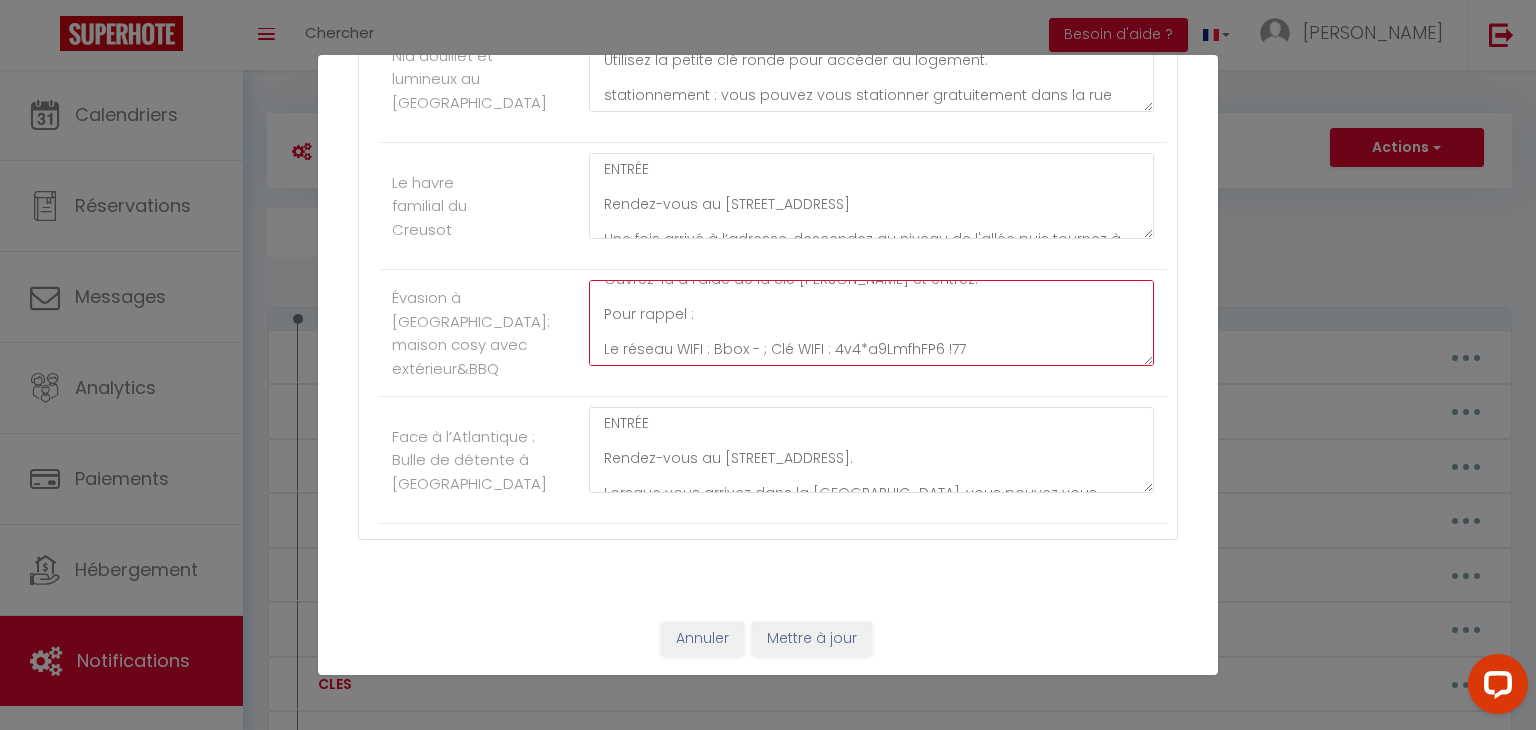drag, startPoint x: 749, startPoint y: 338, endPoint x: 707, endPoint y: 337, distance: 42.0119 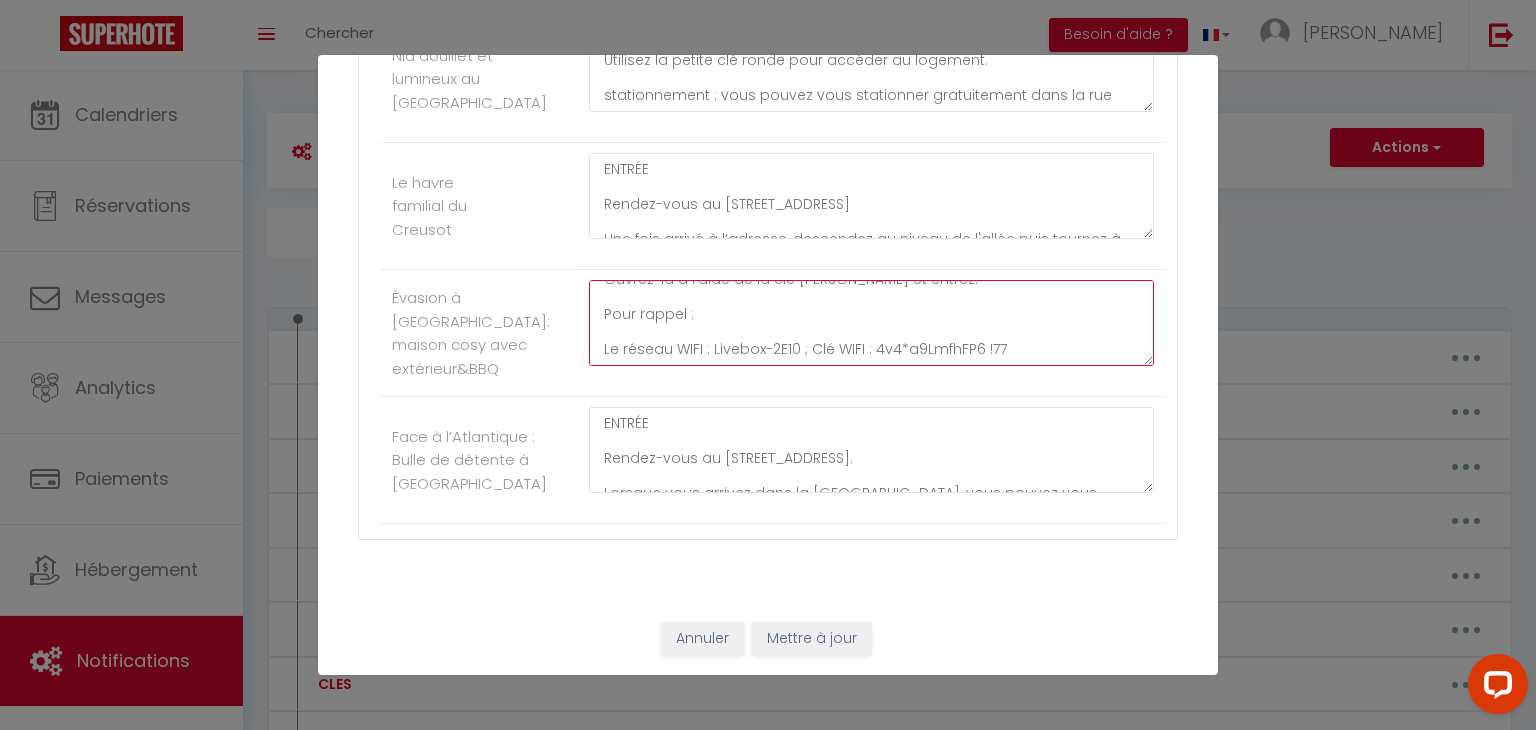 click on "ENTRÉE
1- Rendez-vous au [STREET_ADDRESS].
2- Avancez jusqu’au portillon numéro 2.
Il se trouve facilement en longeant la clôture.
3- La boîte à clé est située sur la gauche du portillon, à gauche de la boîte au lettre noire sur le muret.
Entrez le code 4848.
Appuyez fermement sur le cache, puis tirez vers le haut pour ouvrir la boîte.
À l’intérieur, vous trouverez les clés ainsi que le bip pour le portail.
4- Ouvrez le portail principal à l’aide du bip.
Une fois le portail ouvert, garez votre véhicule à l’intérieur de la propriété.
5- Pour accéder au logement :
Utilisez la clé bleue pour ouvrir le portillon.
Avancez jusqu’à la porte d’entrée du loft.
Ouvrez-la à l’aide de la clé [PERSON_NAME] et entrez.
Pour rappel :
Le réseau WIFI : Livebox-2E10 ; Clé WIFI : 4v4*a9LmfhFP6 !77" at bounding box center (871, 323) 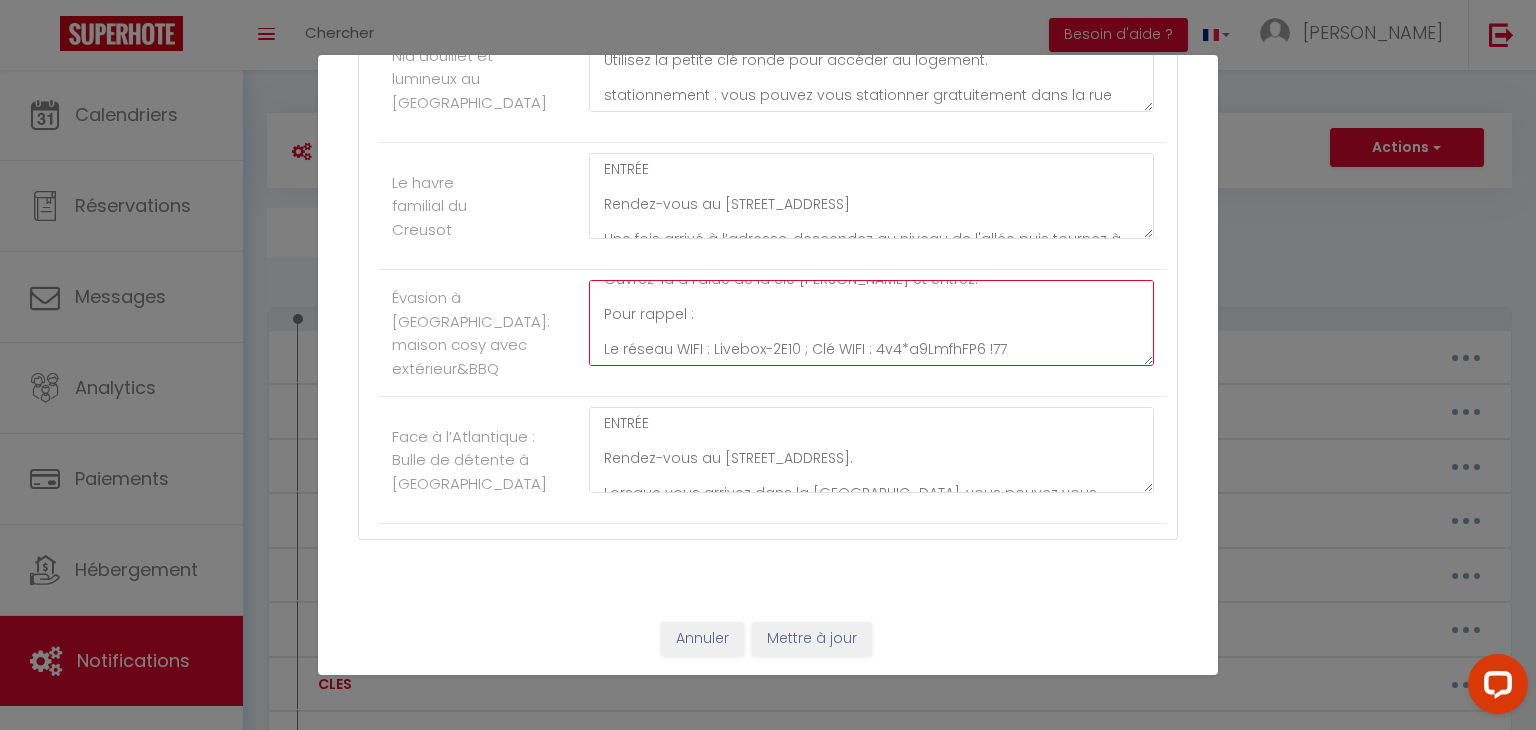 drag, startPoint x: 1018, startPoint y: 339, endPoint x: 868, endPoint y: 334, distance: 150.08331 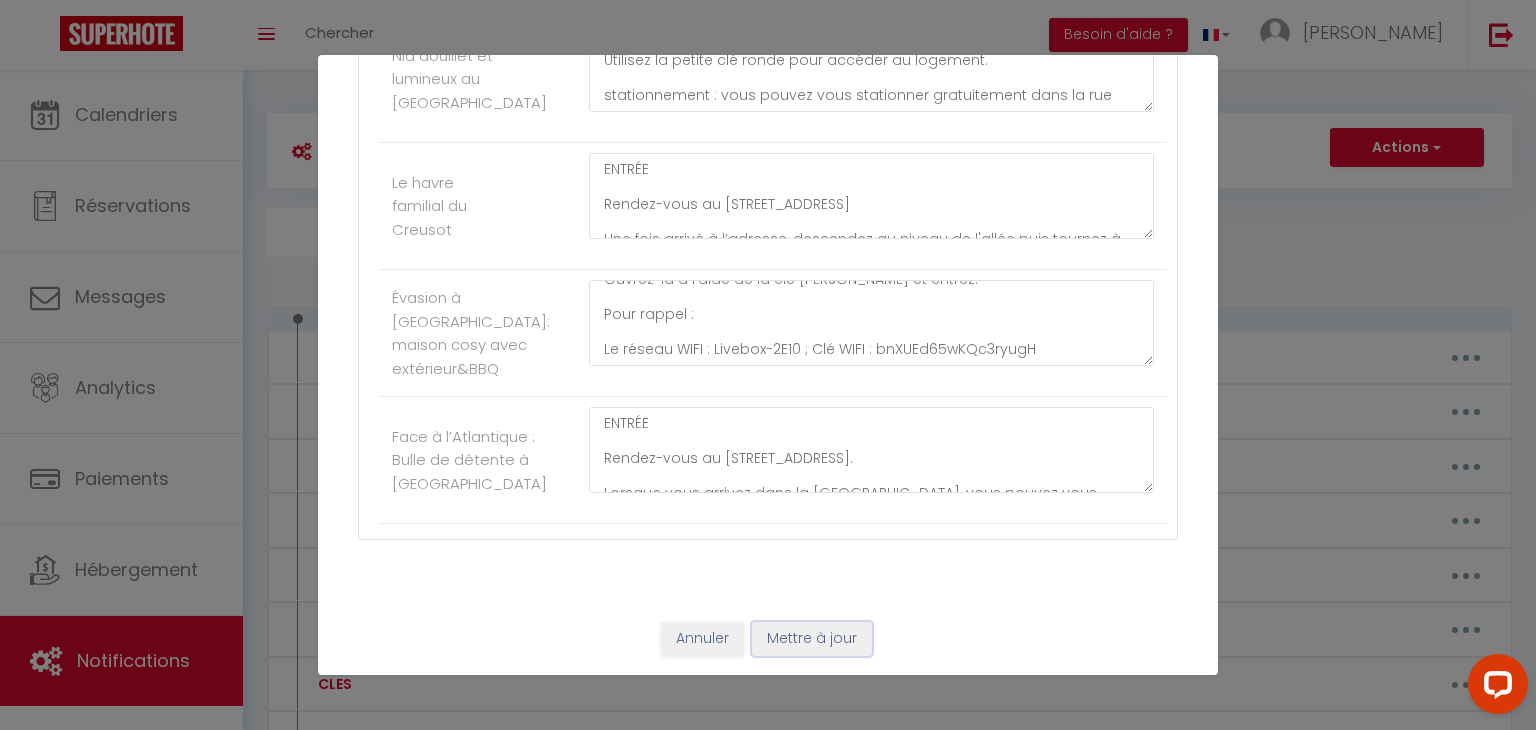 click on "Mettre à jour" at bounding box center [812, 639] 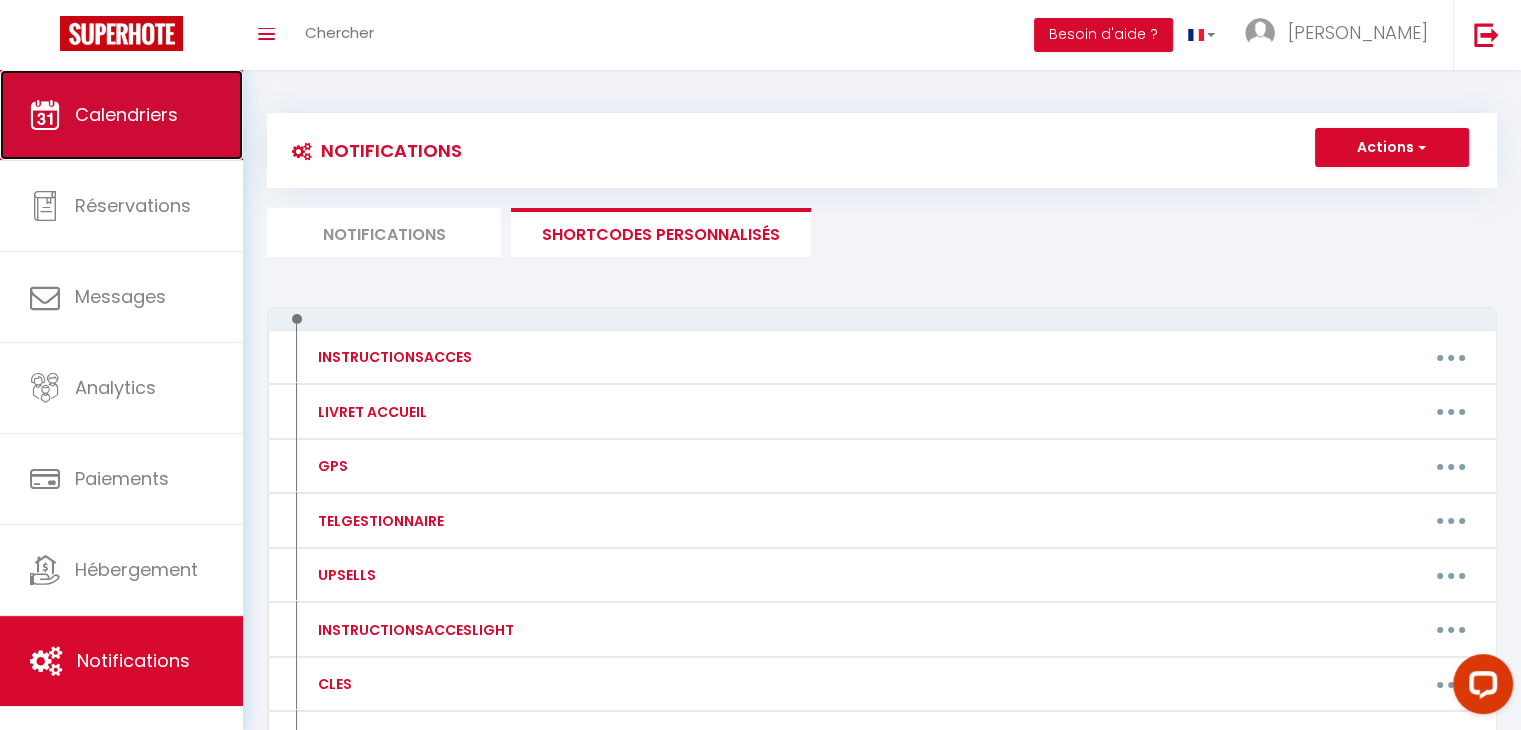click on "Calendriers" at bounding box center [121, 115] 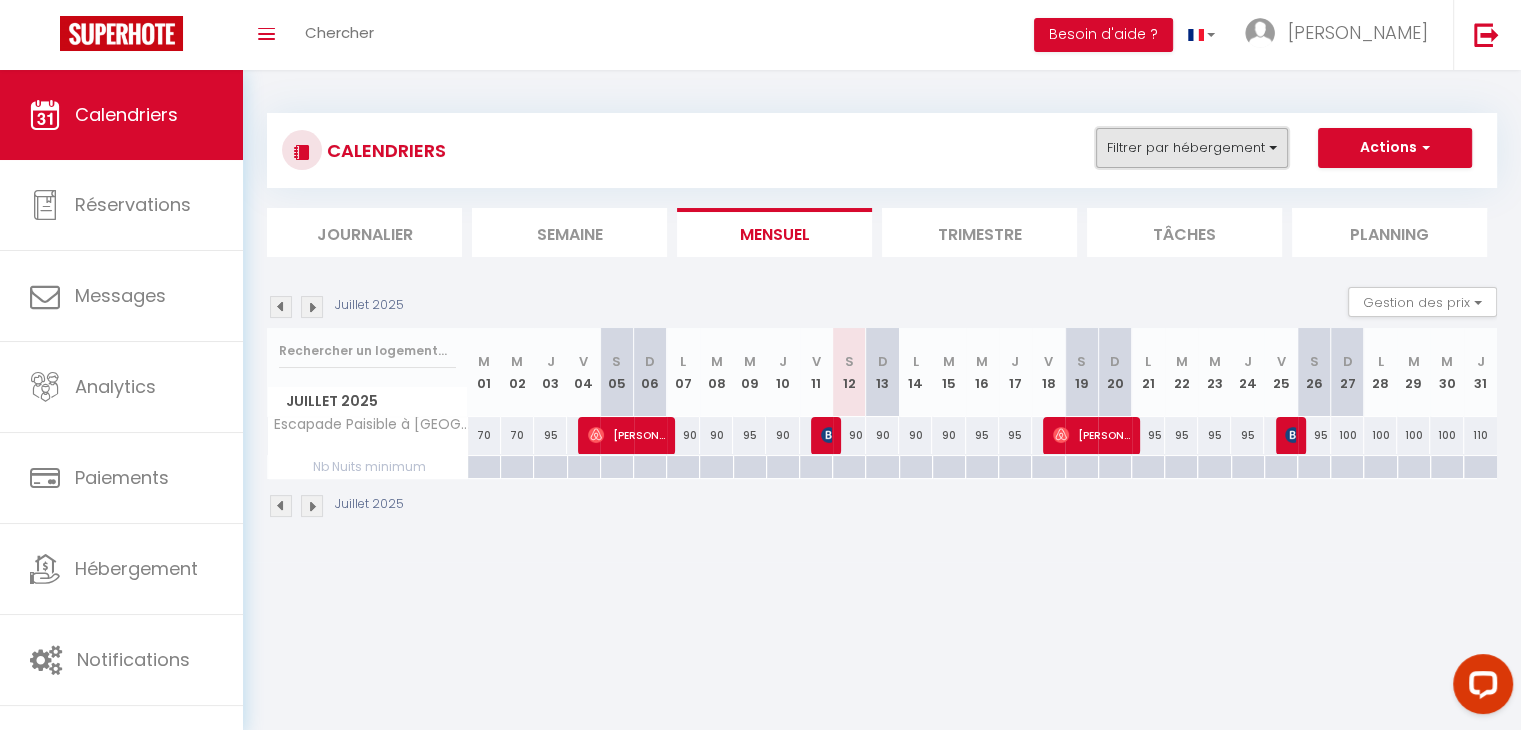 click on "Filtrer par hébergement" at bounding box center (1192, 148) 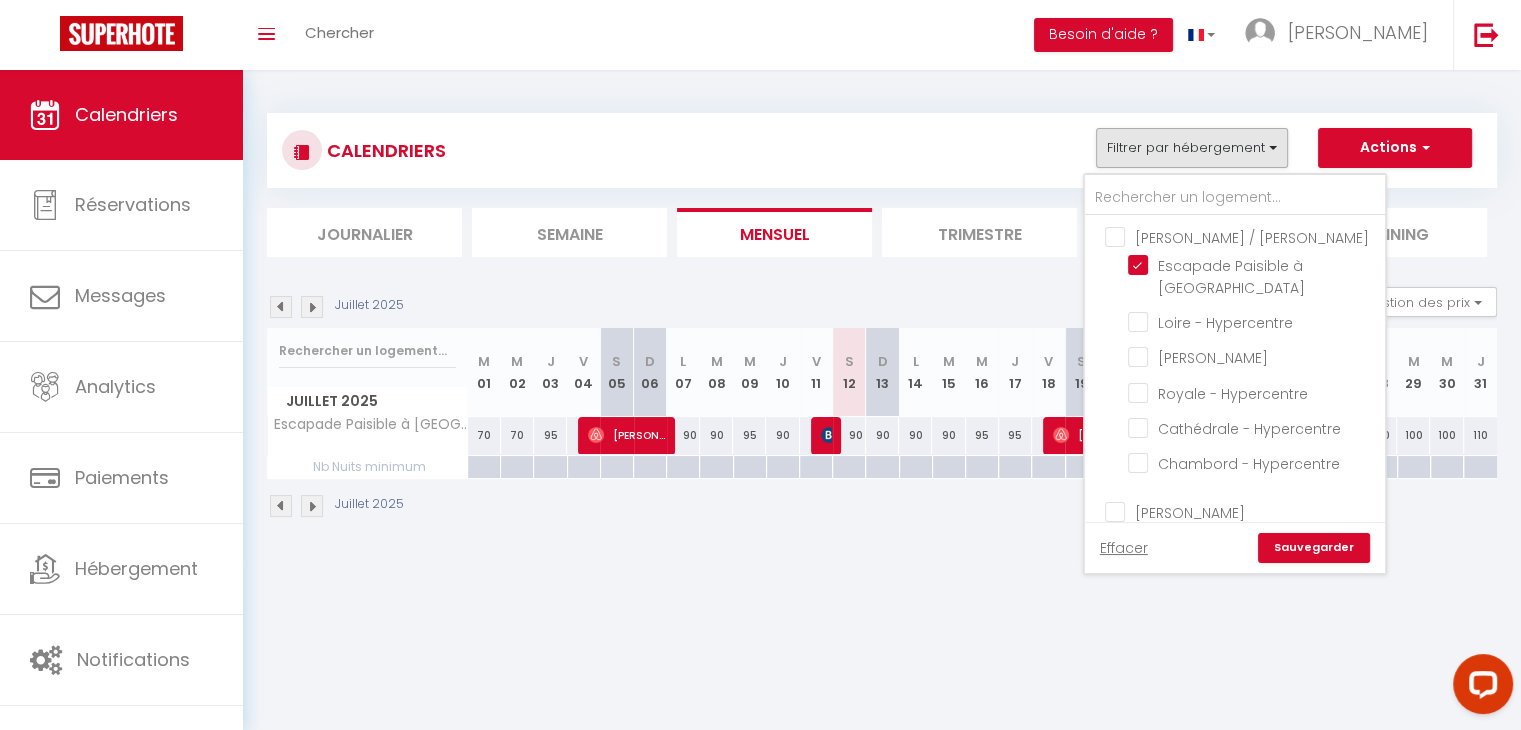 click on "[PERSON_NAME] / [PERSON_NAME]" at bounding box center [1255, 236] 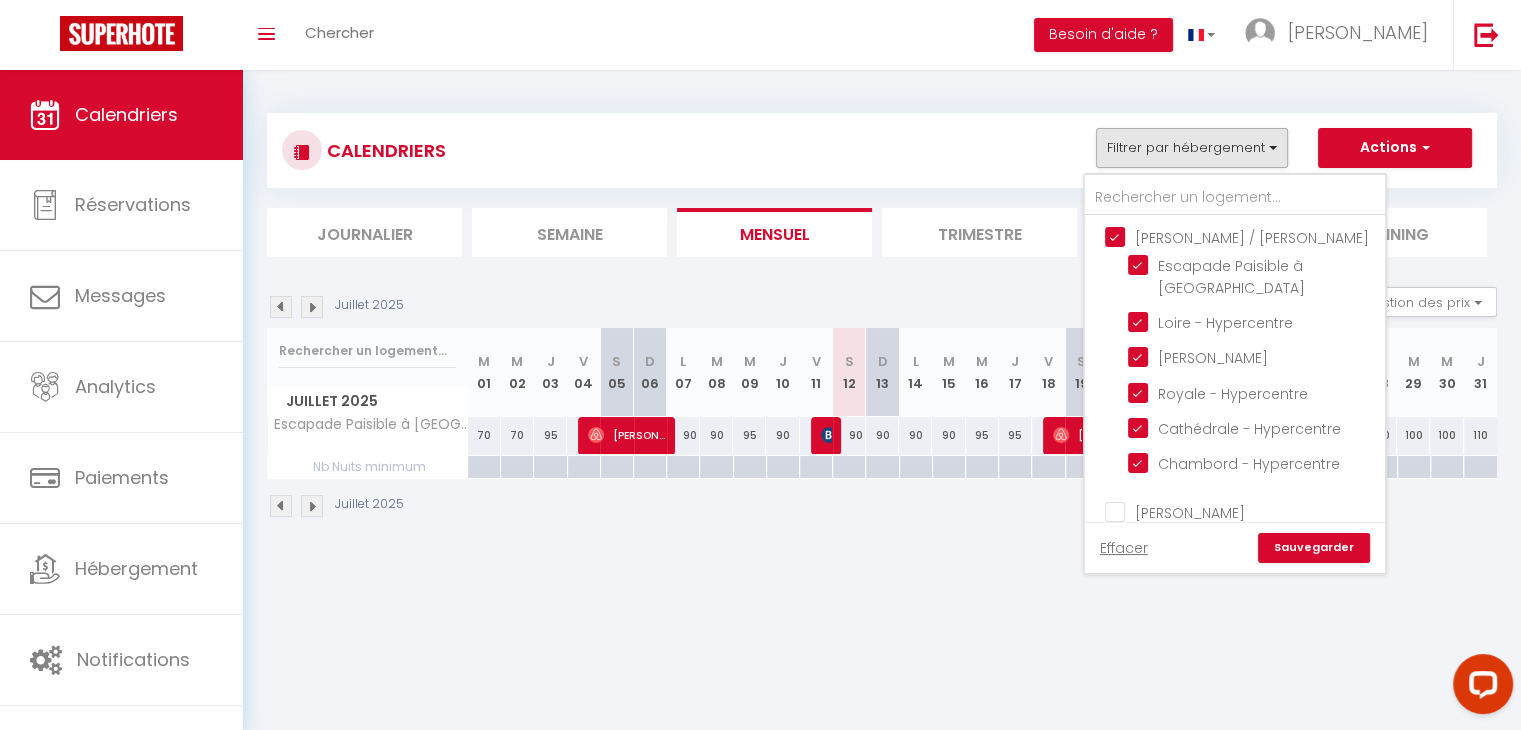 click on "Sauvegarder" at bounding box center (1314, 548) 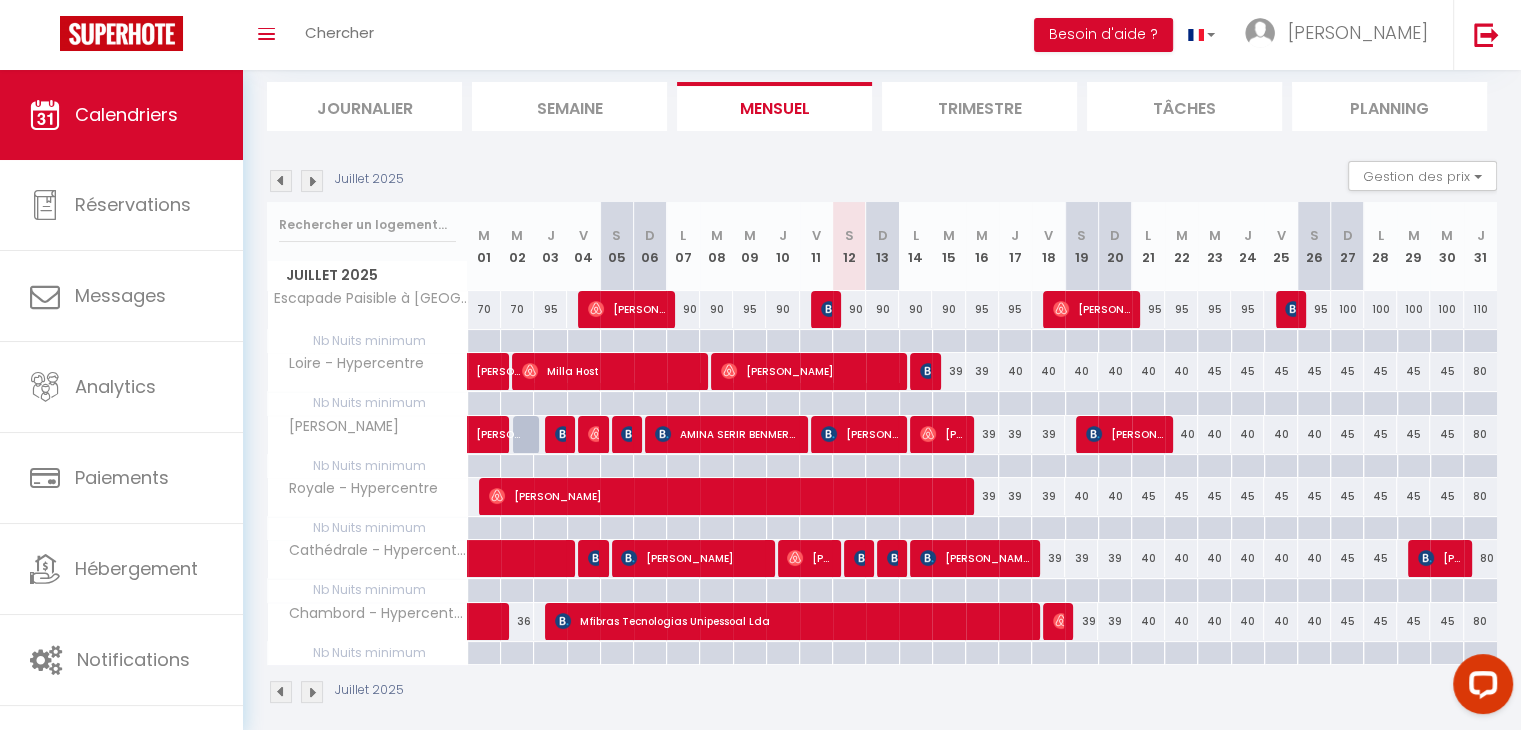 scroll, scrollTop: 140, scrollLeft: 0, axis: vertical 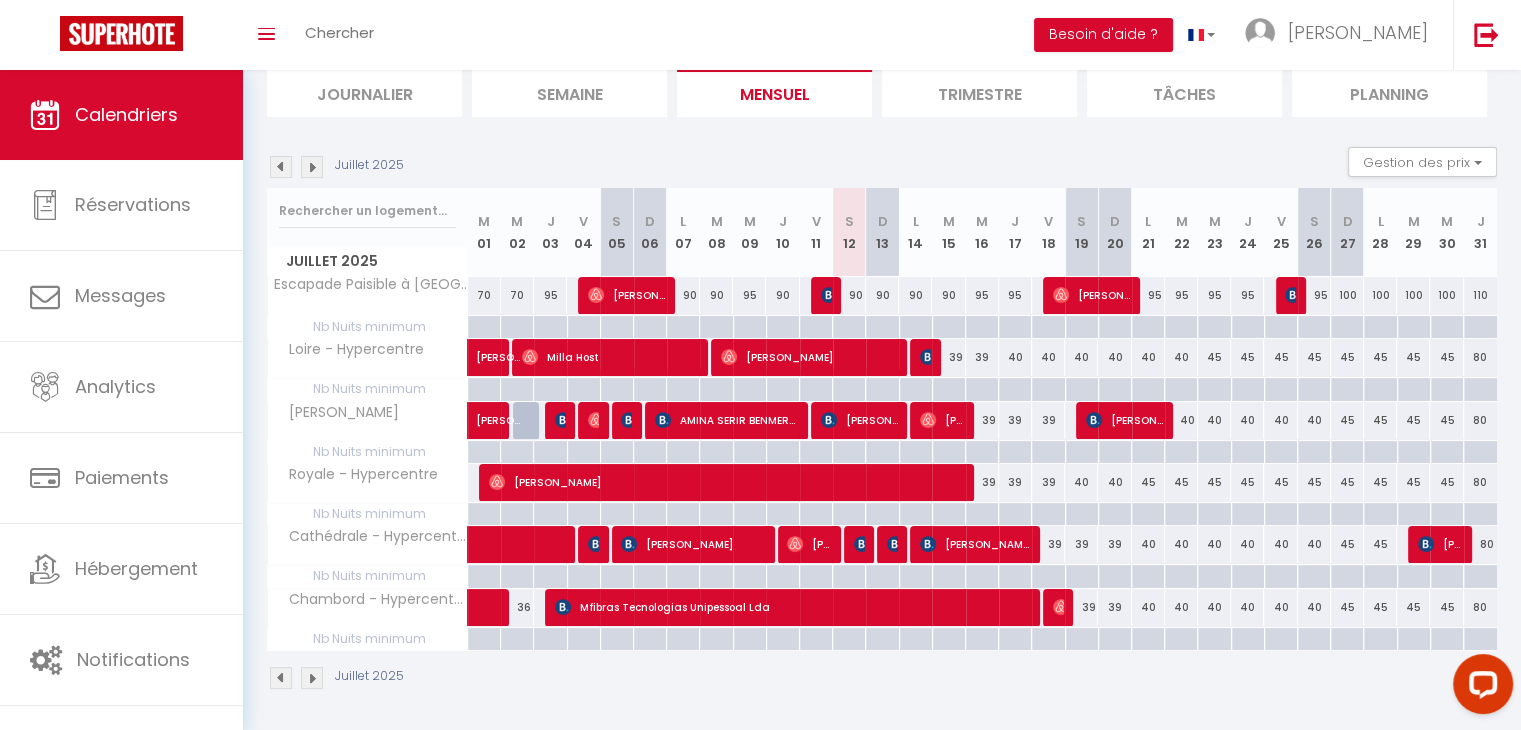 click on "90" at bounding box center [849, 295] 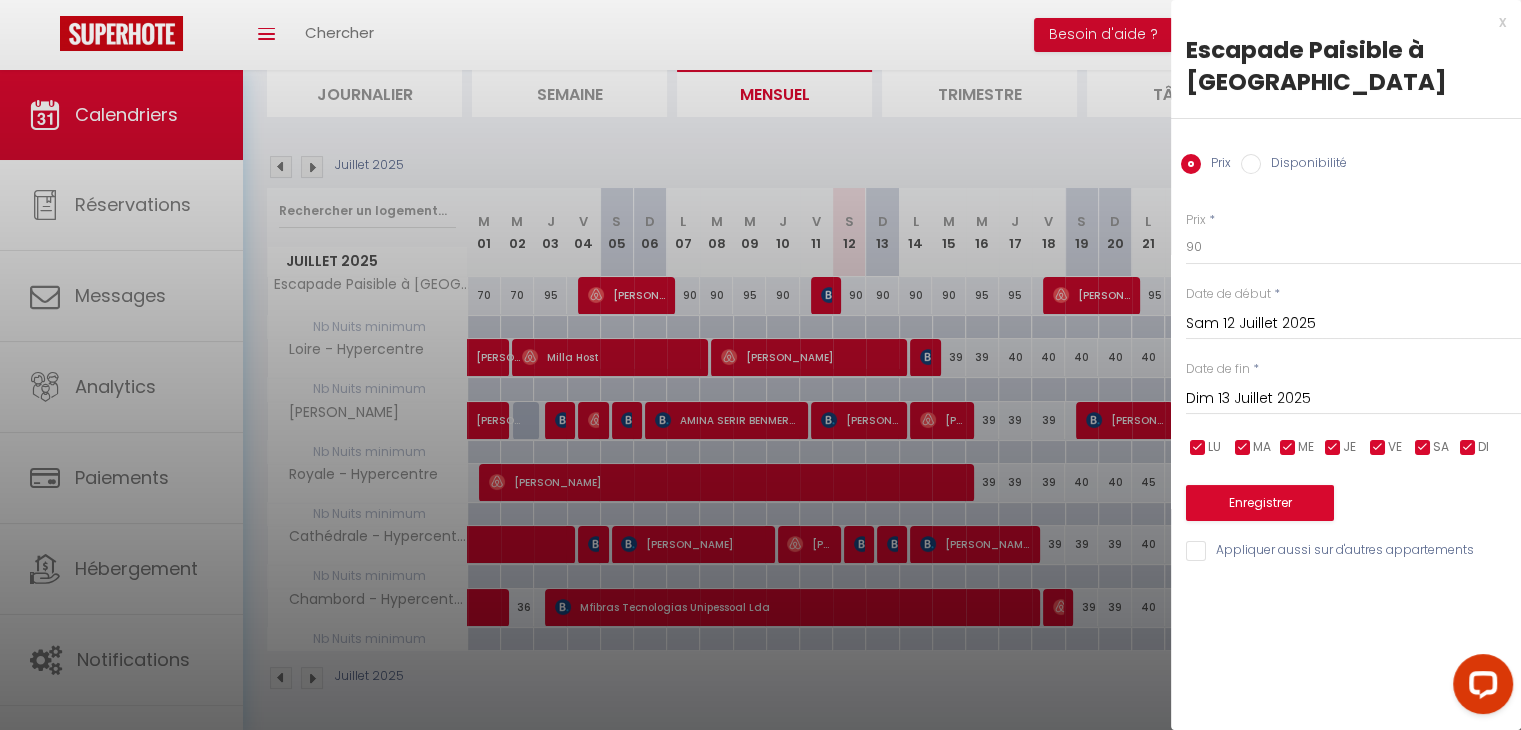 click on "Prix
*   90" at bounding box center (1353, 238) 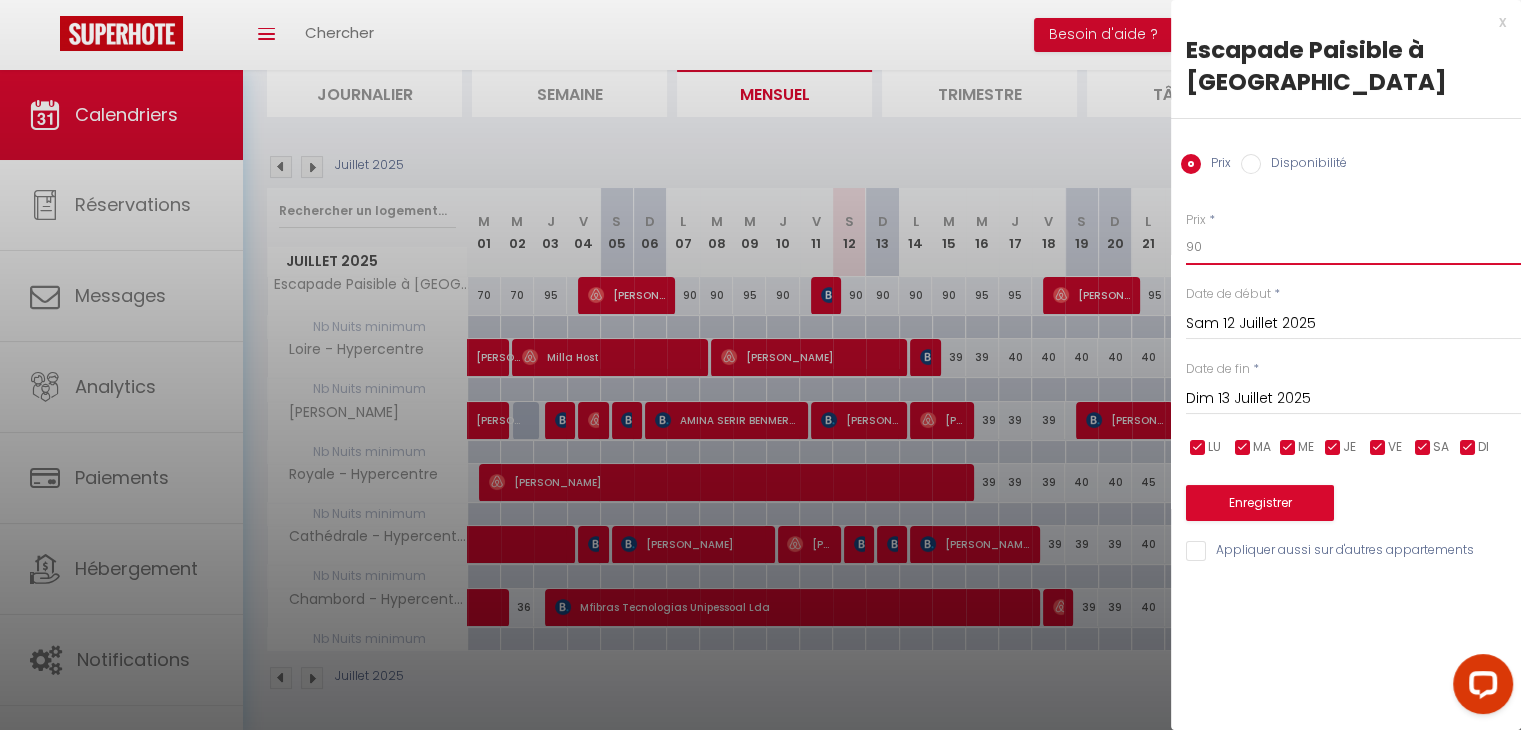 click on "90" at bounding box center [1353, 247] 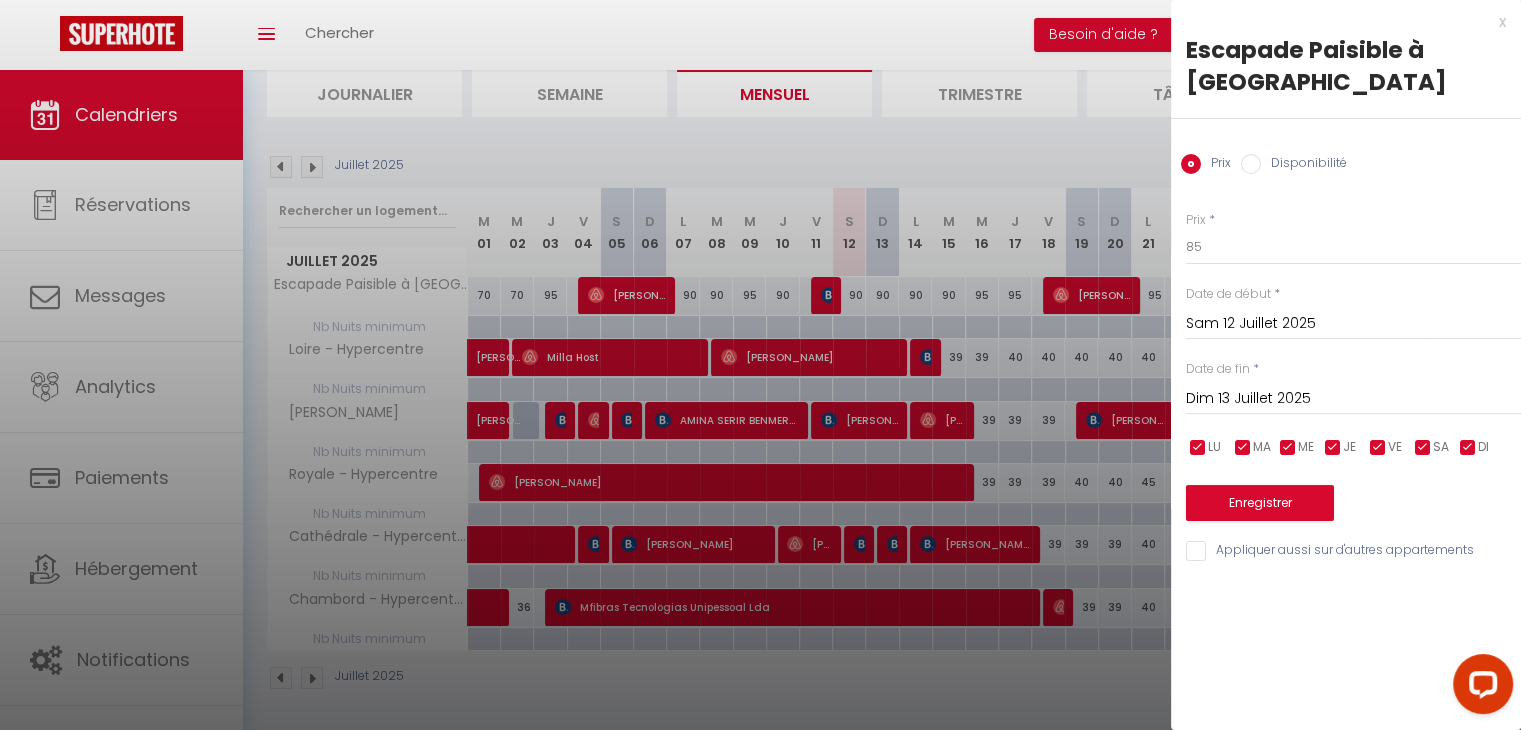 click on "Dim 13 Juillet 2025" at bounding box center [1353, 399] 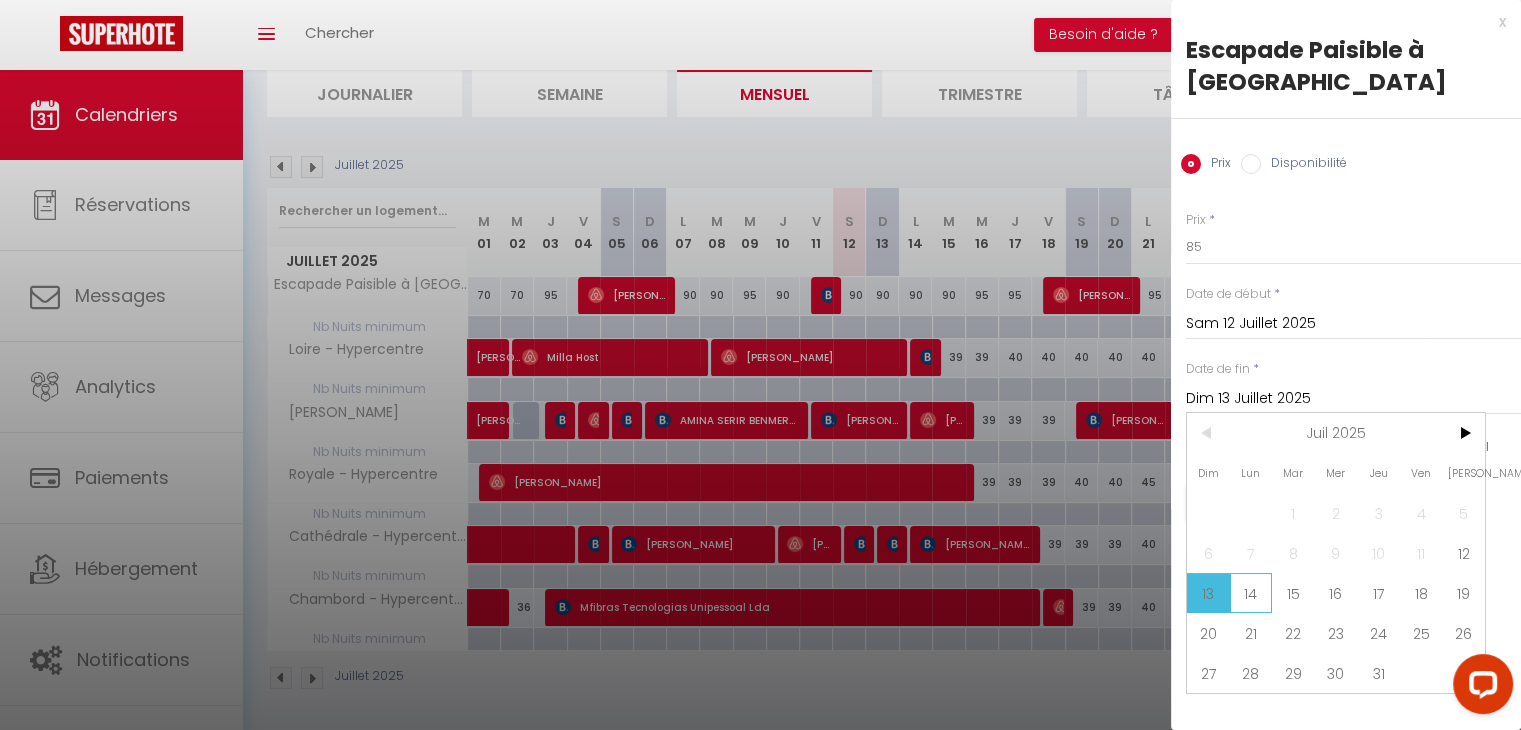 click on "14" at bounding box center [1251, 593] 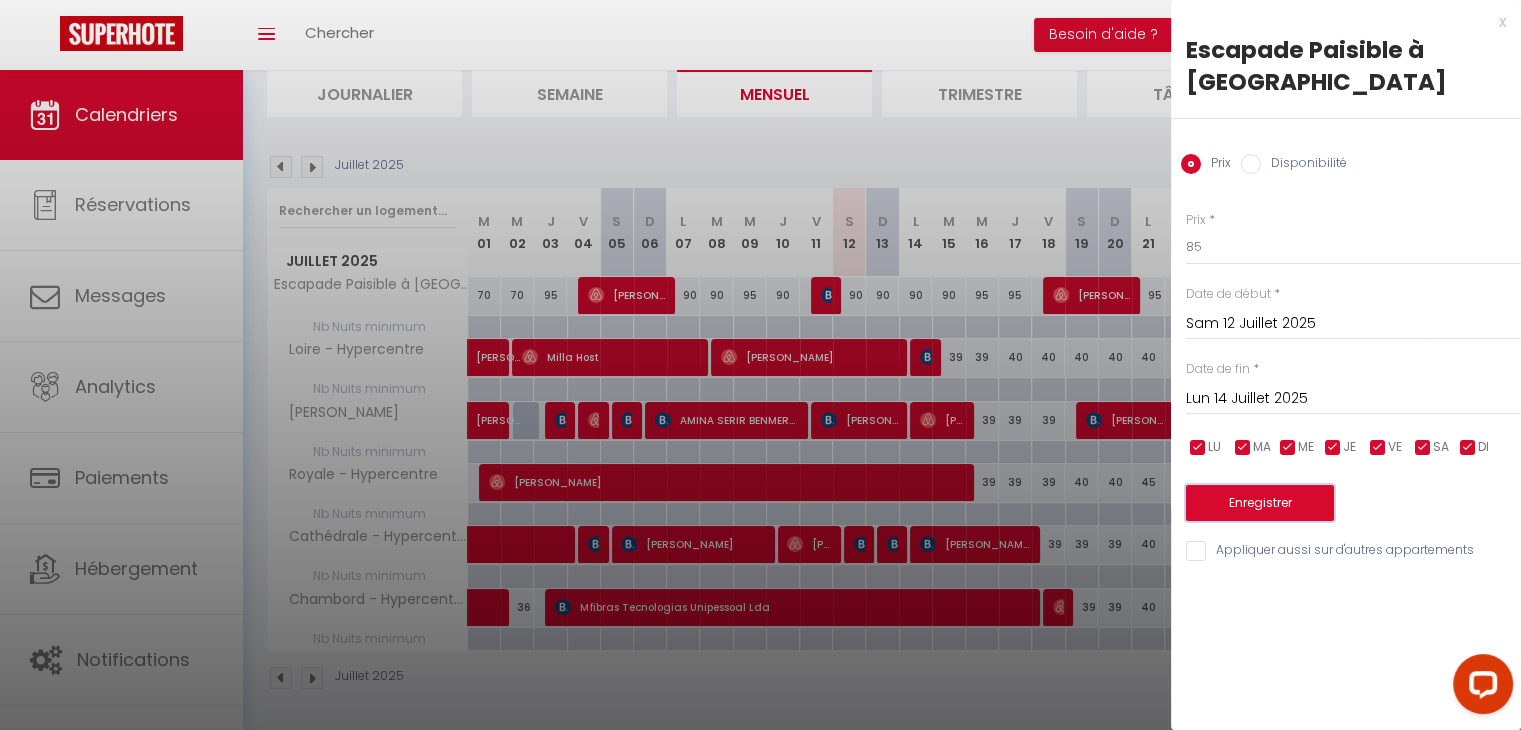 click on "Enregistrer" at bounding box center [1260, 503] 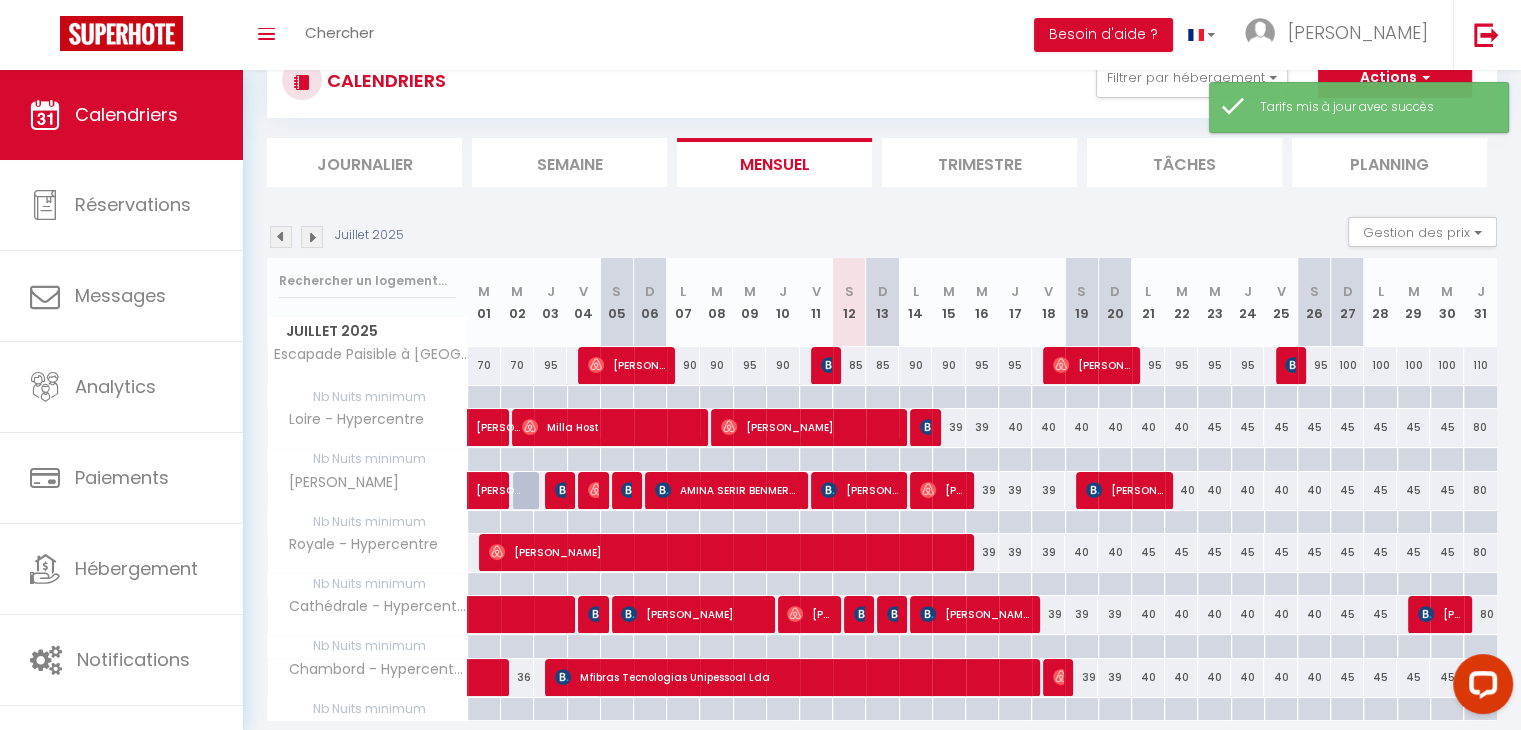 scroll, scrollTop: 140, scrollLeft: 0, axis: vertical 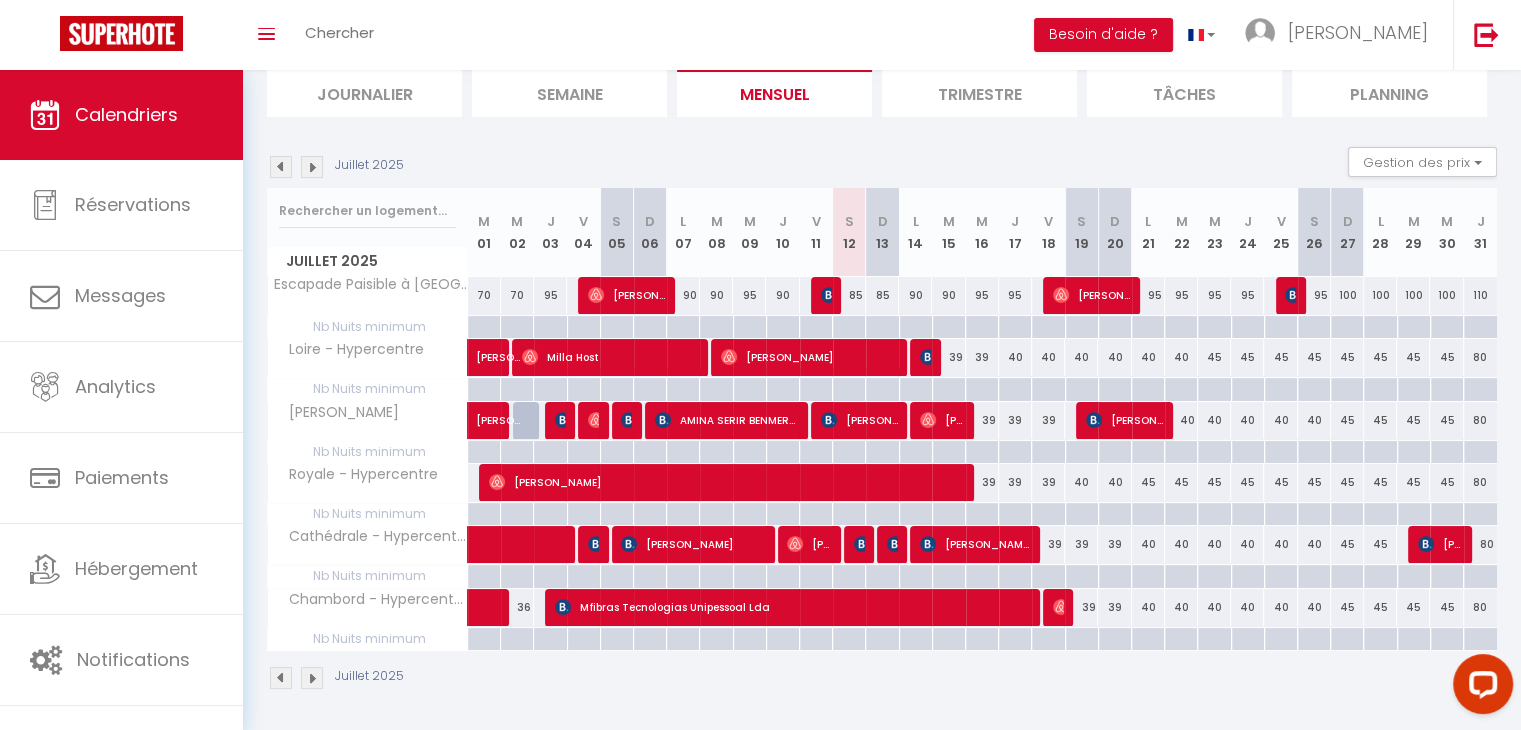 click on "39" at bounding box center (1048, 482) 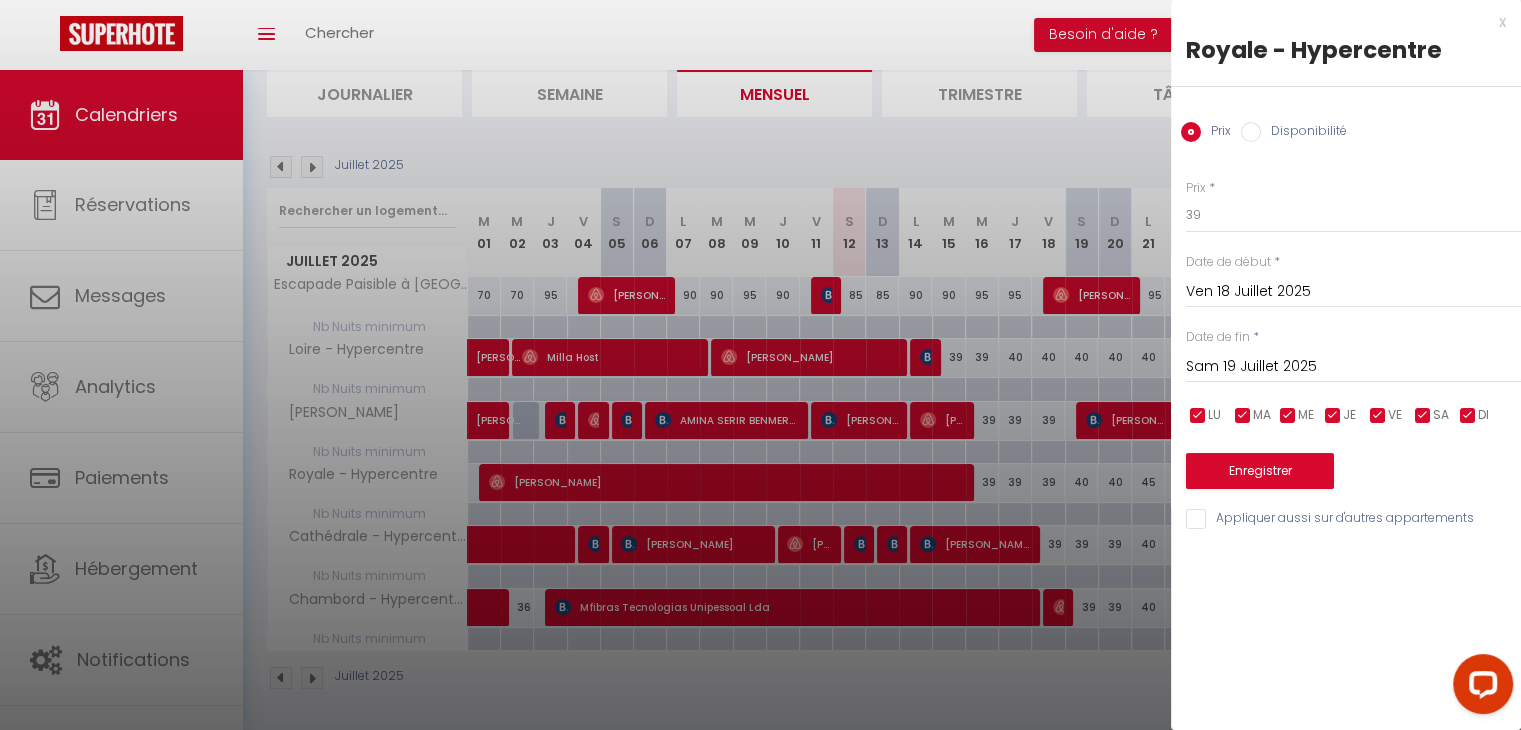 click on "Sam 19 Juillet 2025" at bounding box center [1353, 367] 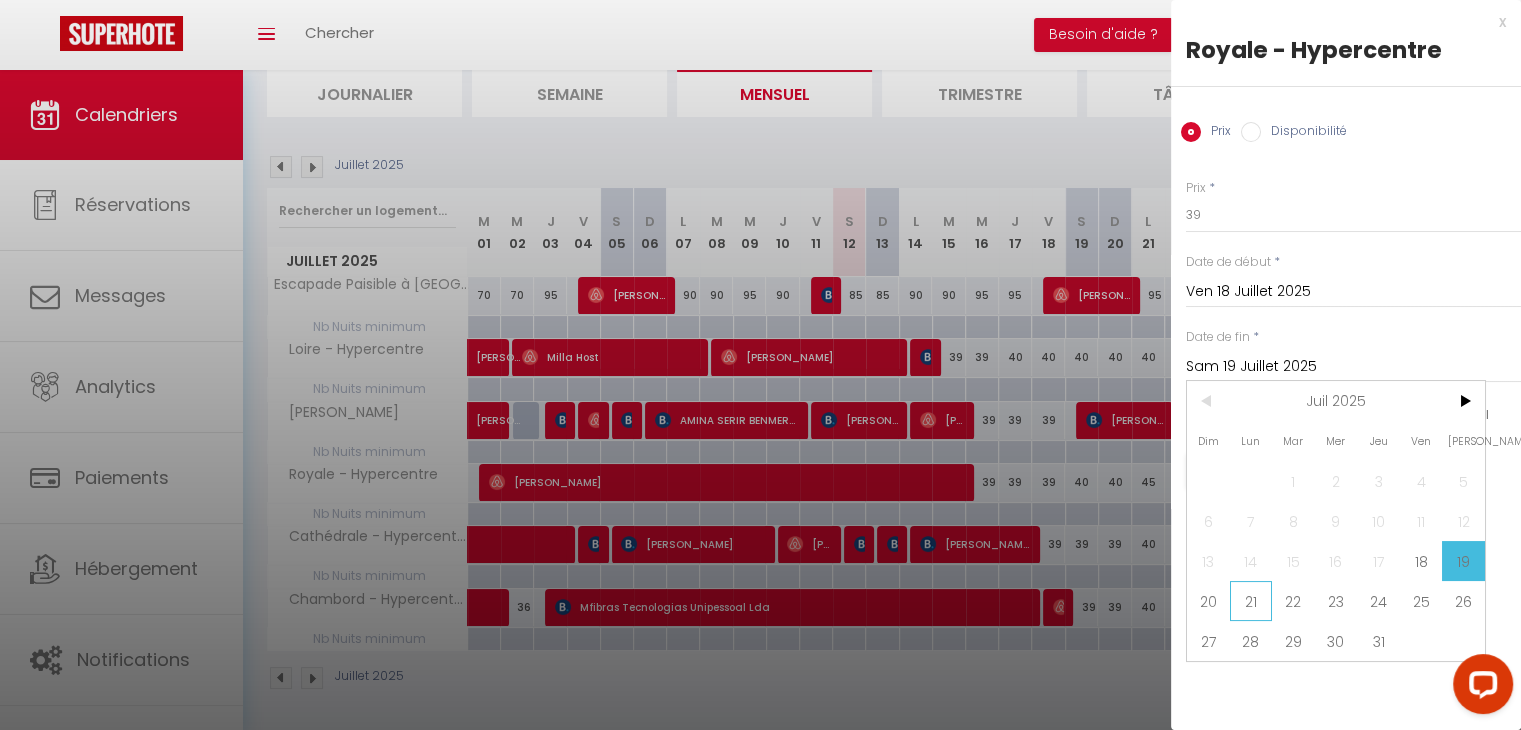 click on "21" at bounding box center (1251, 601) 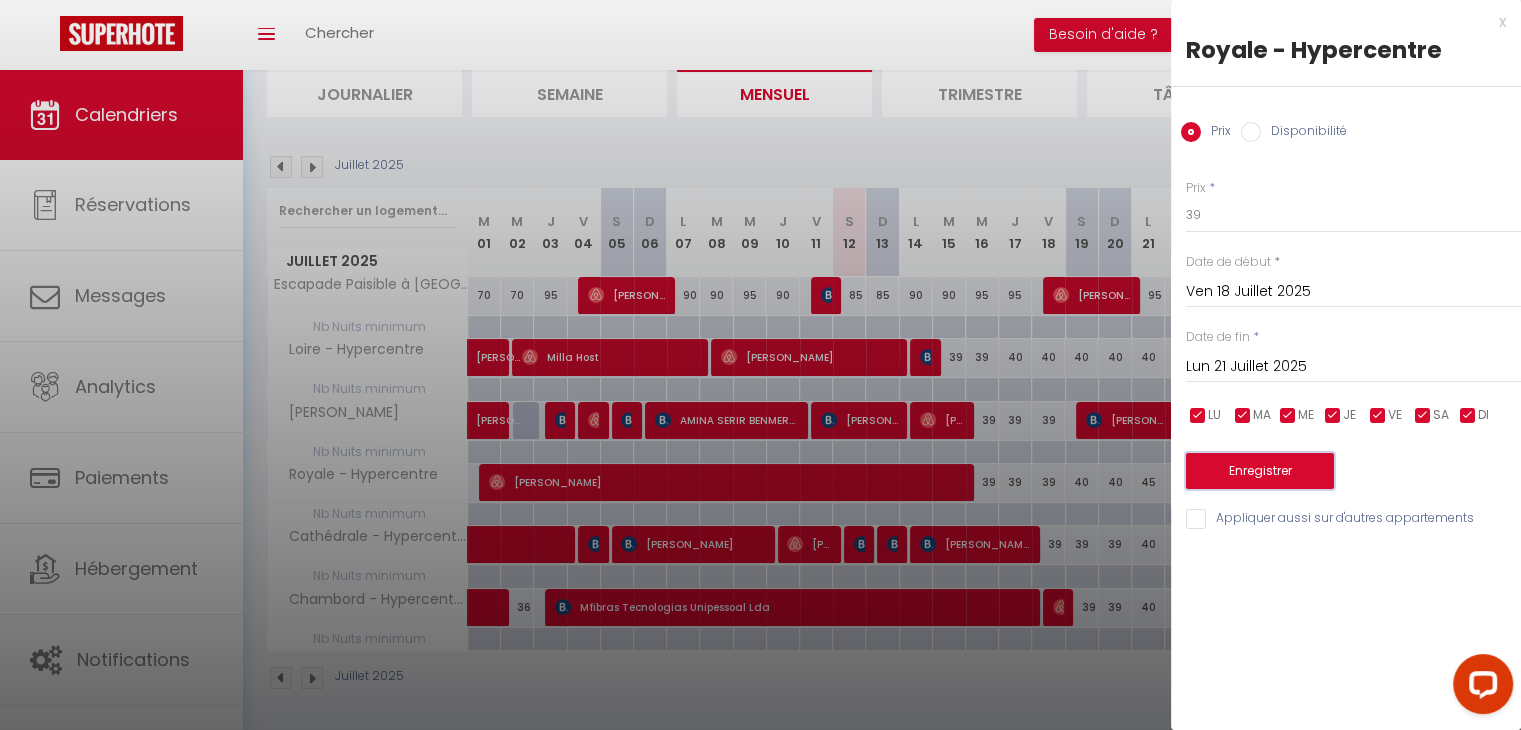 click on "Enregistrer" at bounding box center (1260, 471) 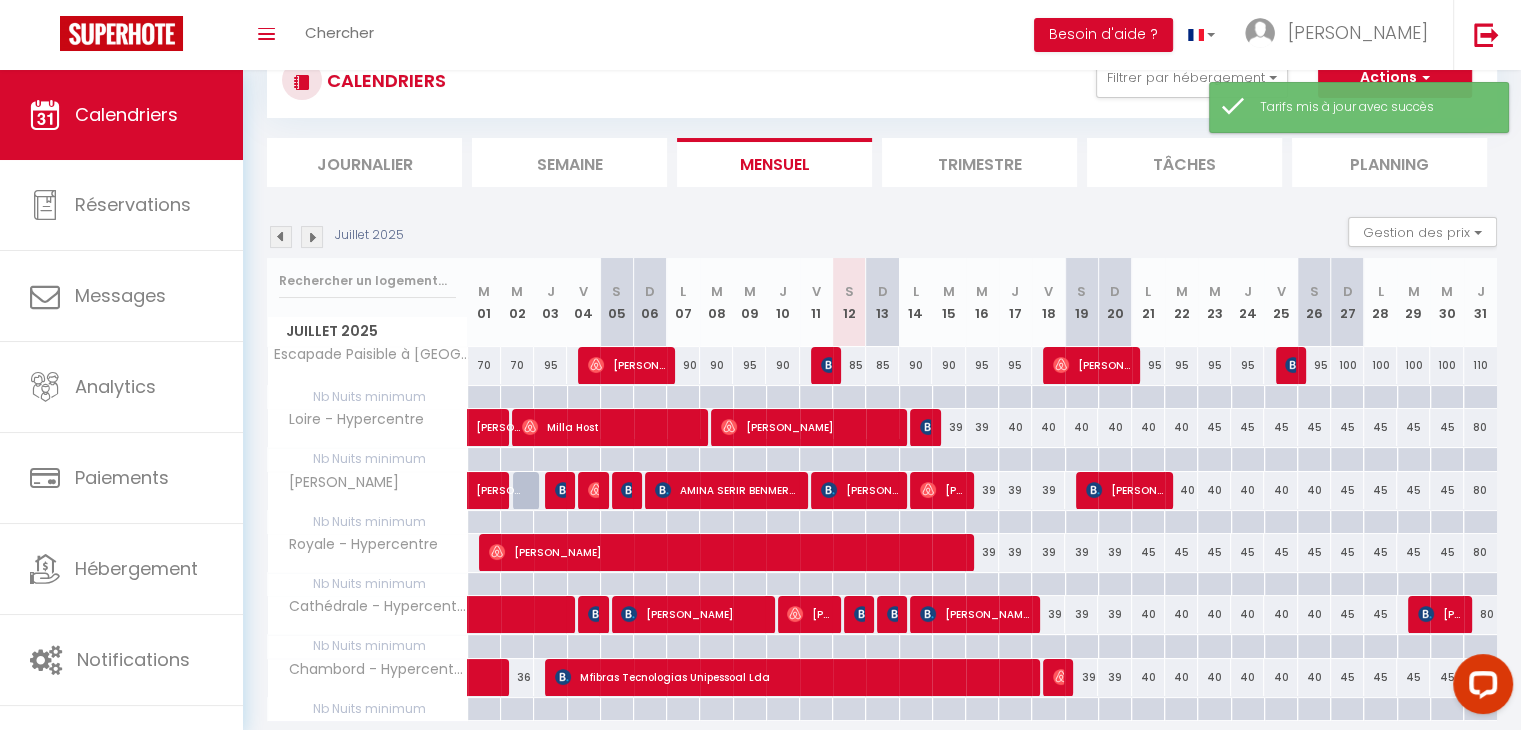 scroll, scrollTop: 140, scrollLeft: 0, axis: vertical 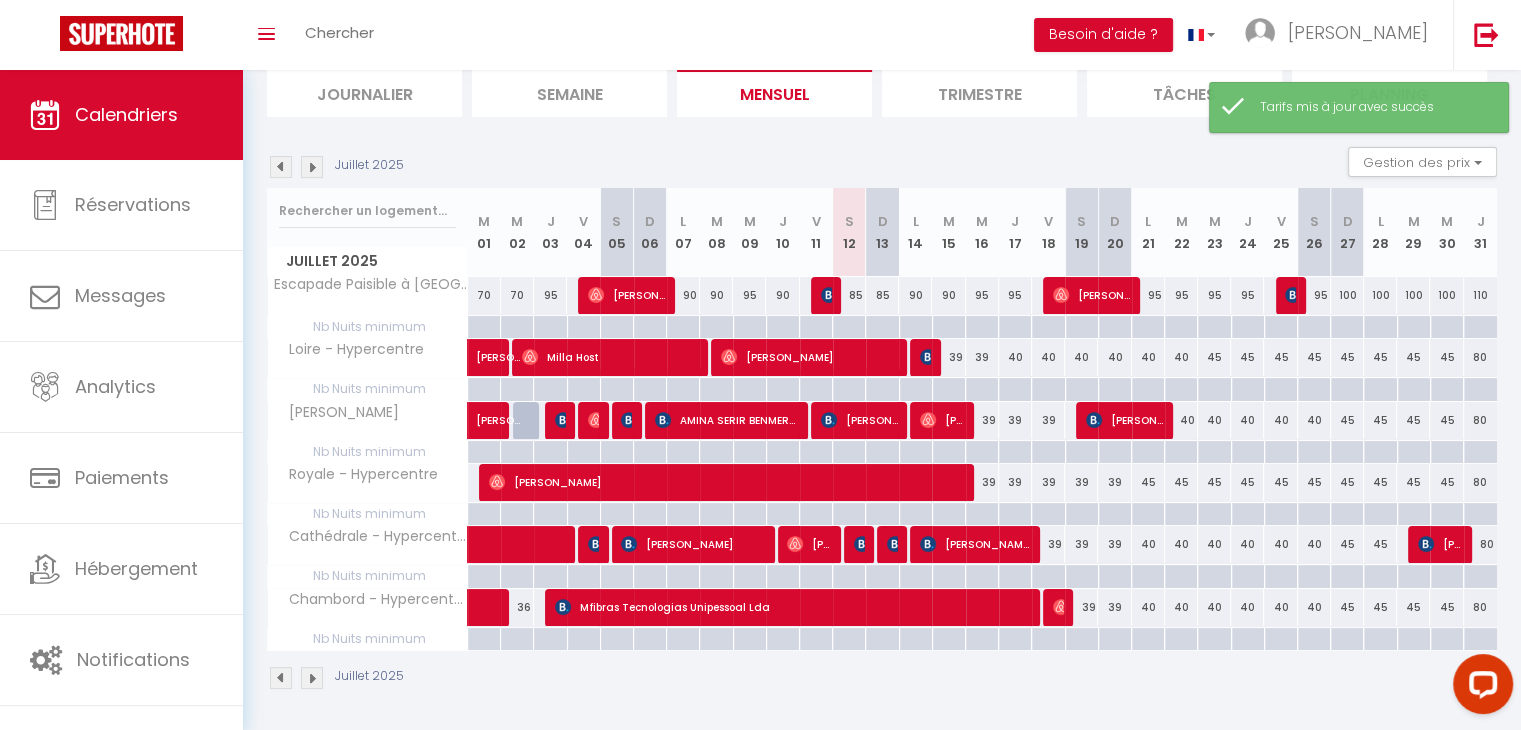 click on "39" at bounding box center (1114, 544) 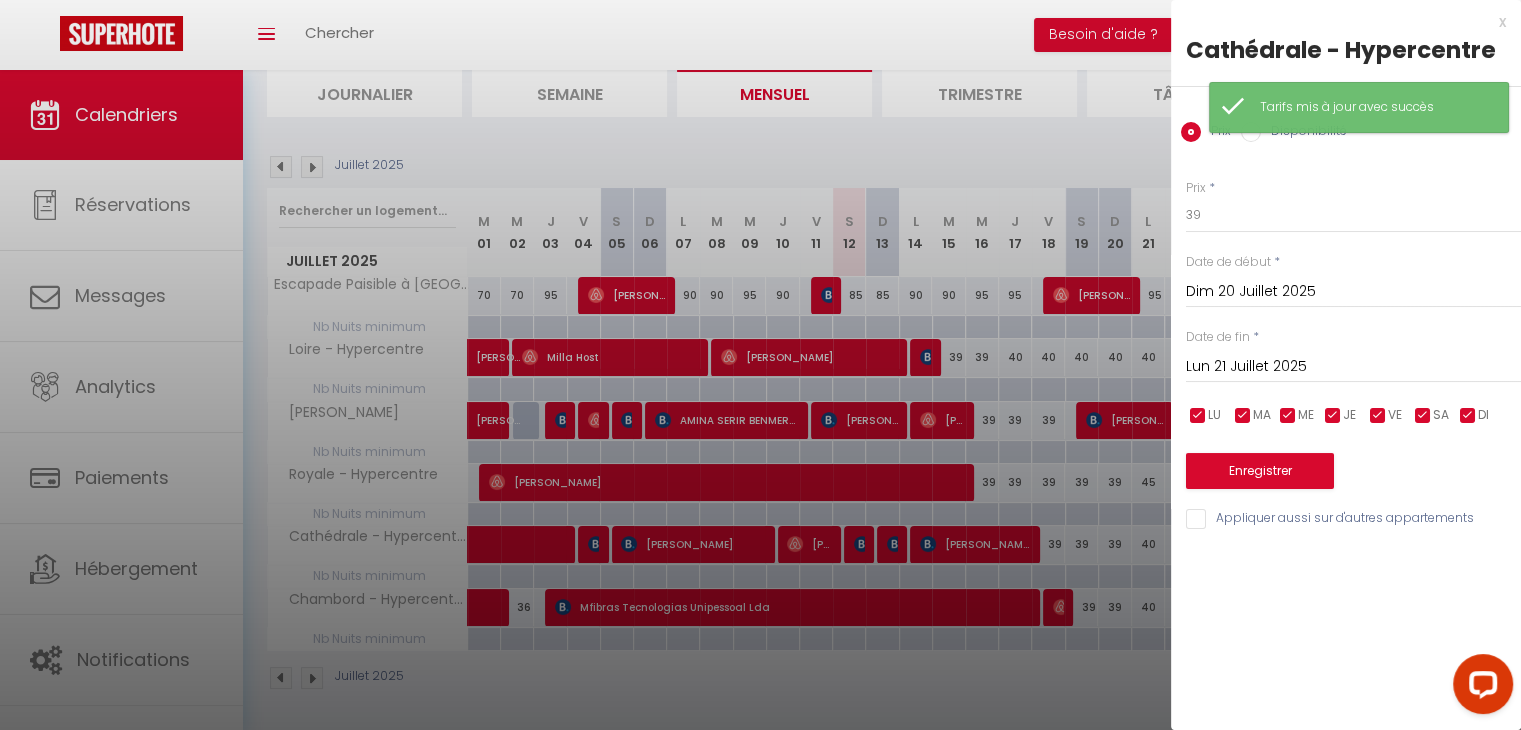 click on "Lun 21 Juillet 2025" at bounding box center [1353, 367] 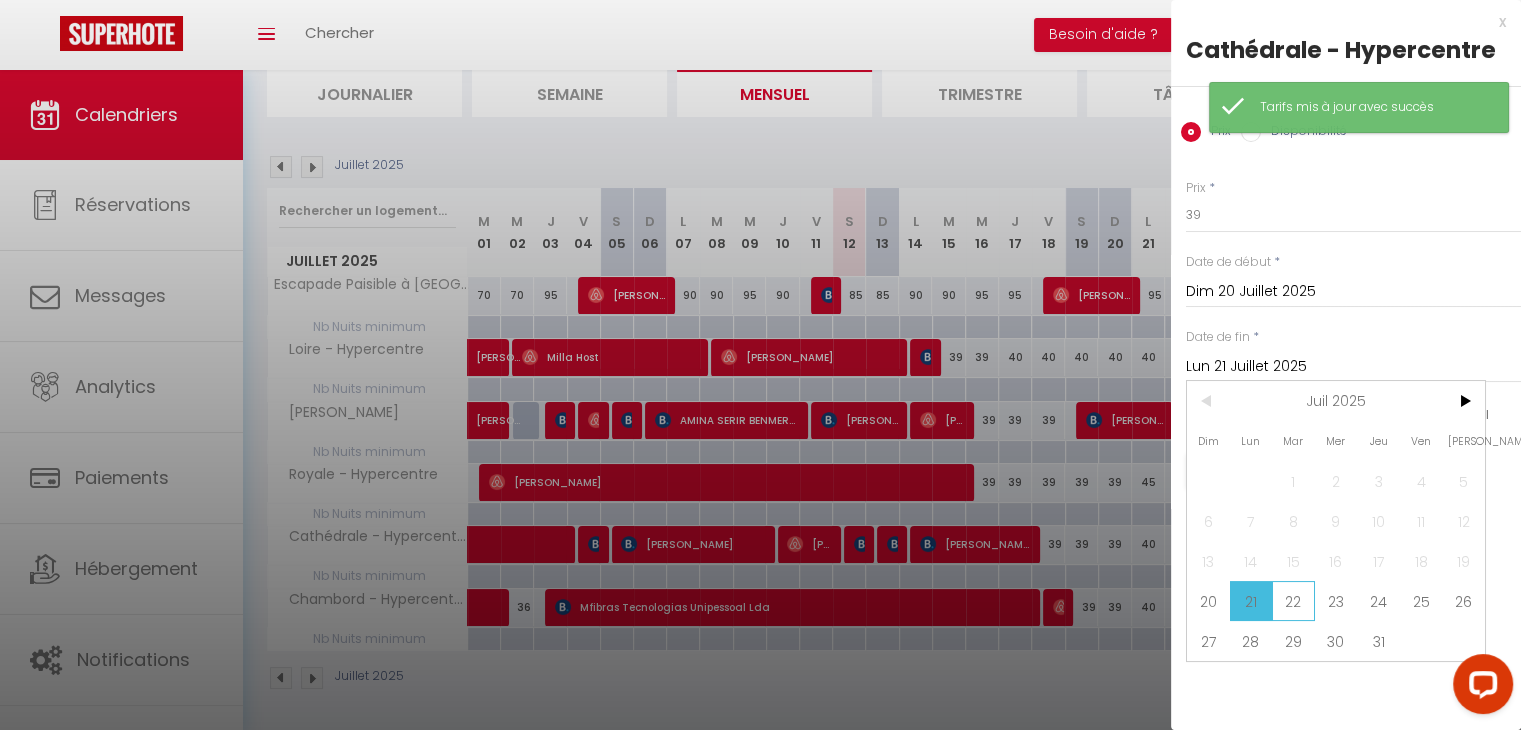 click on "22" at bounding box center (1293, 601) 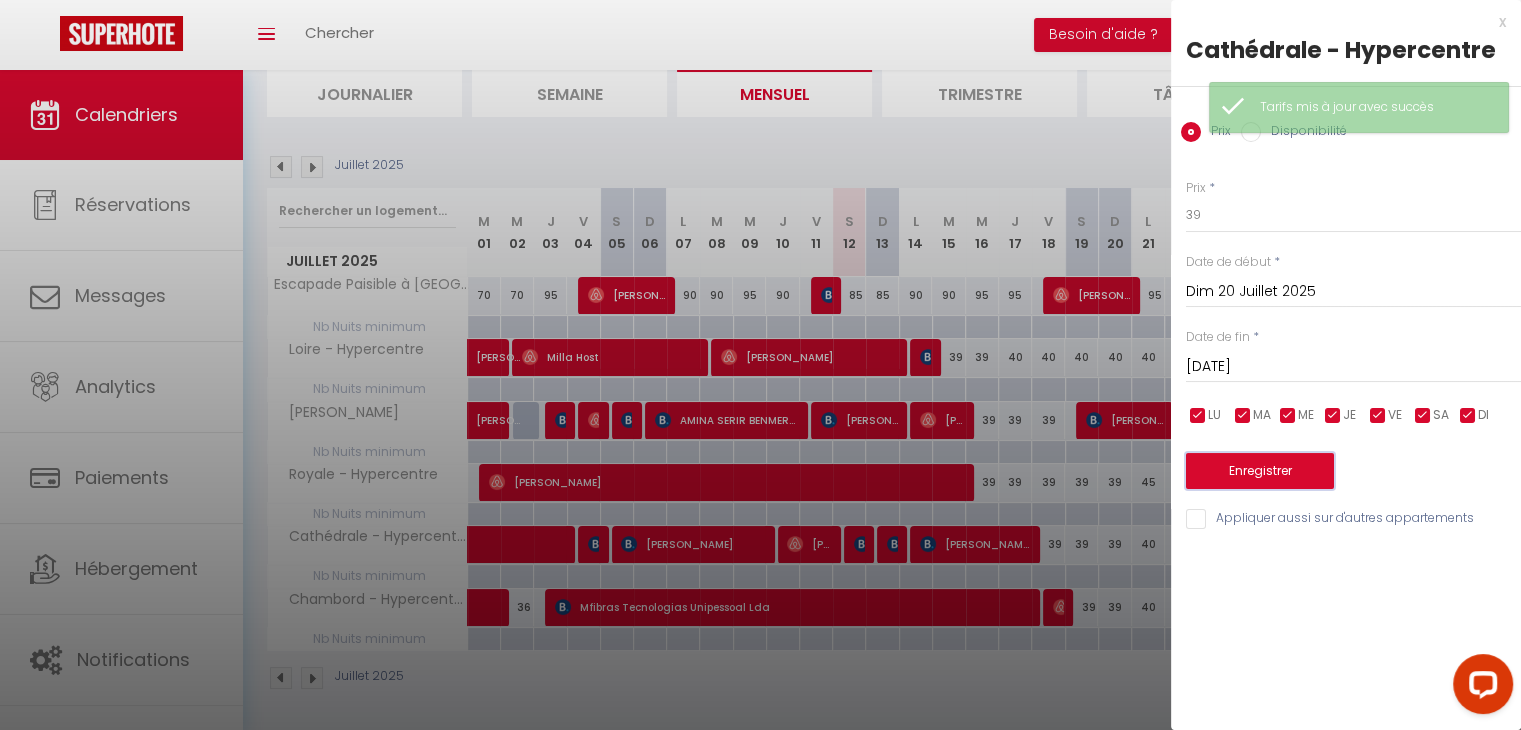 click on "Enregistrer" at bounding box center [1260, 471] 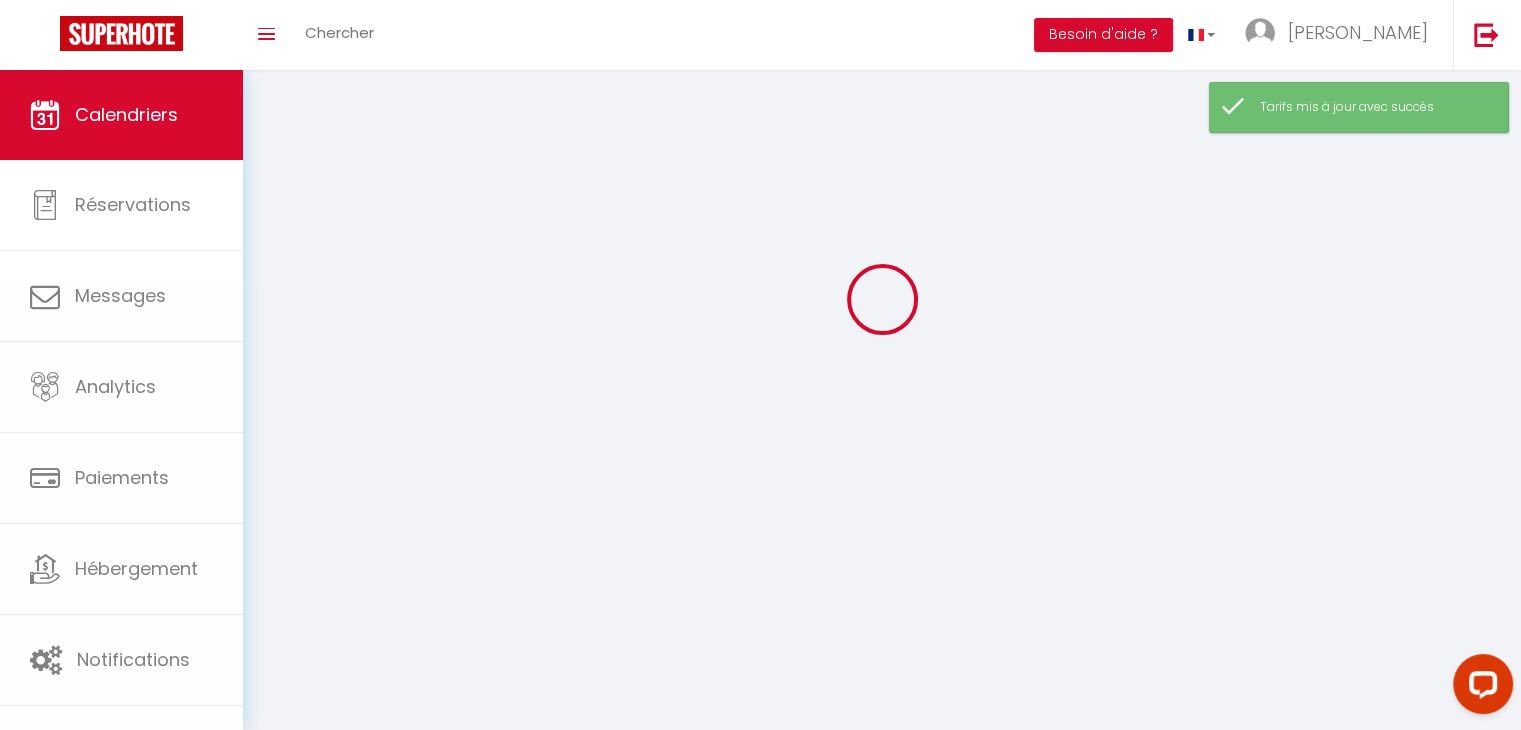 scroll, scrollTop: 140, scrollLeft: 0, axis: vertical 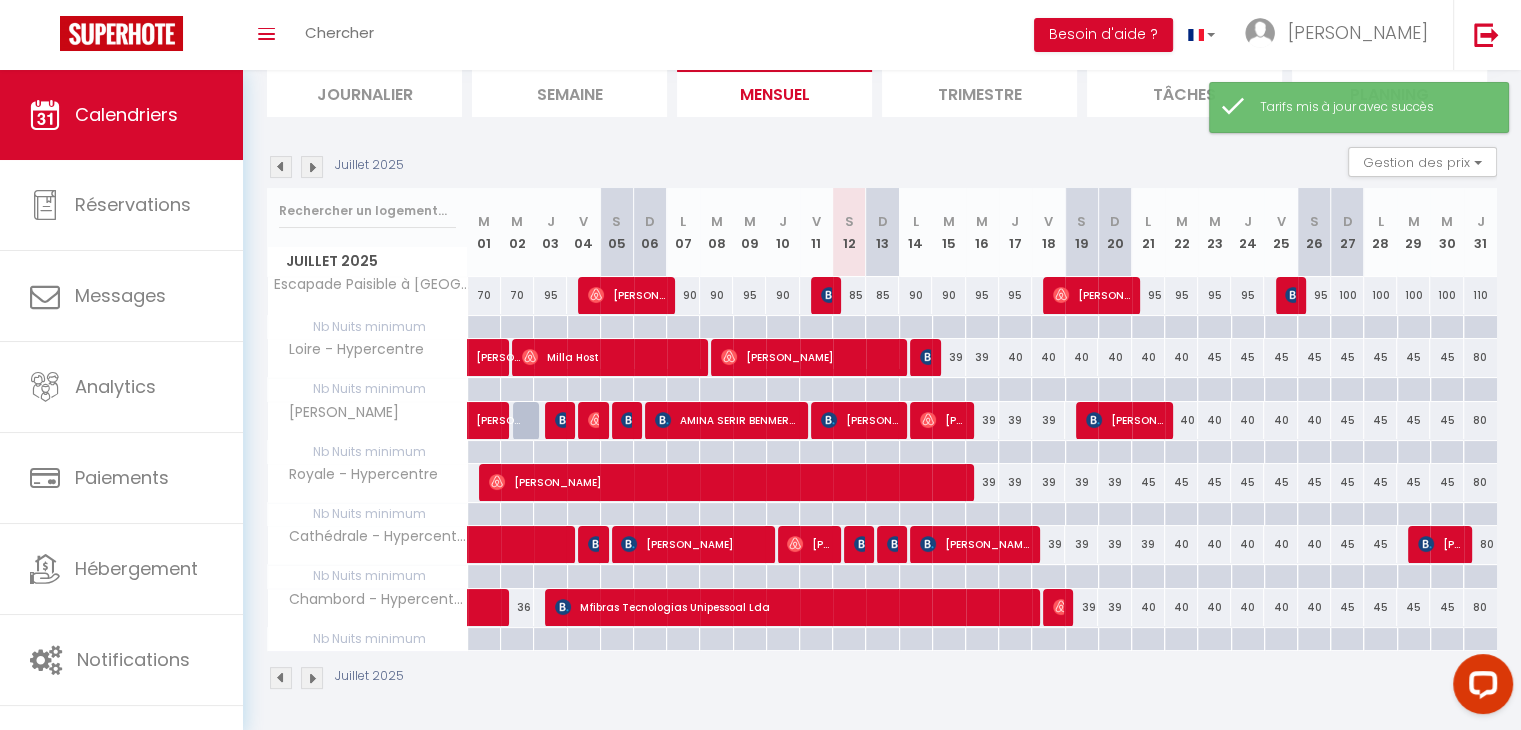 click on "39" at bounding box center (1114, 607) 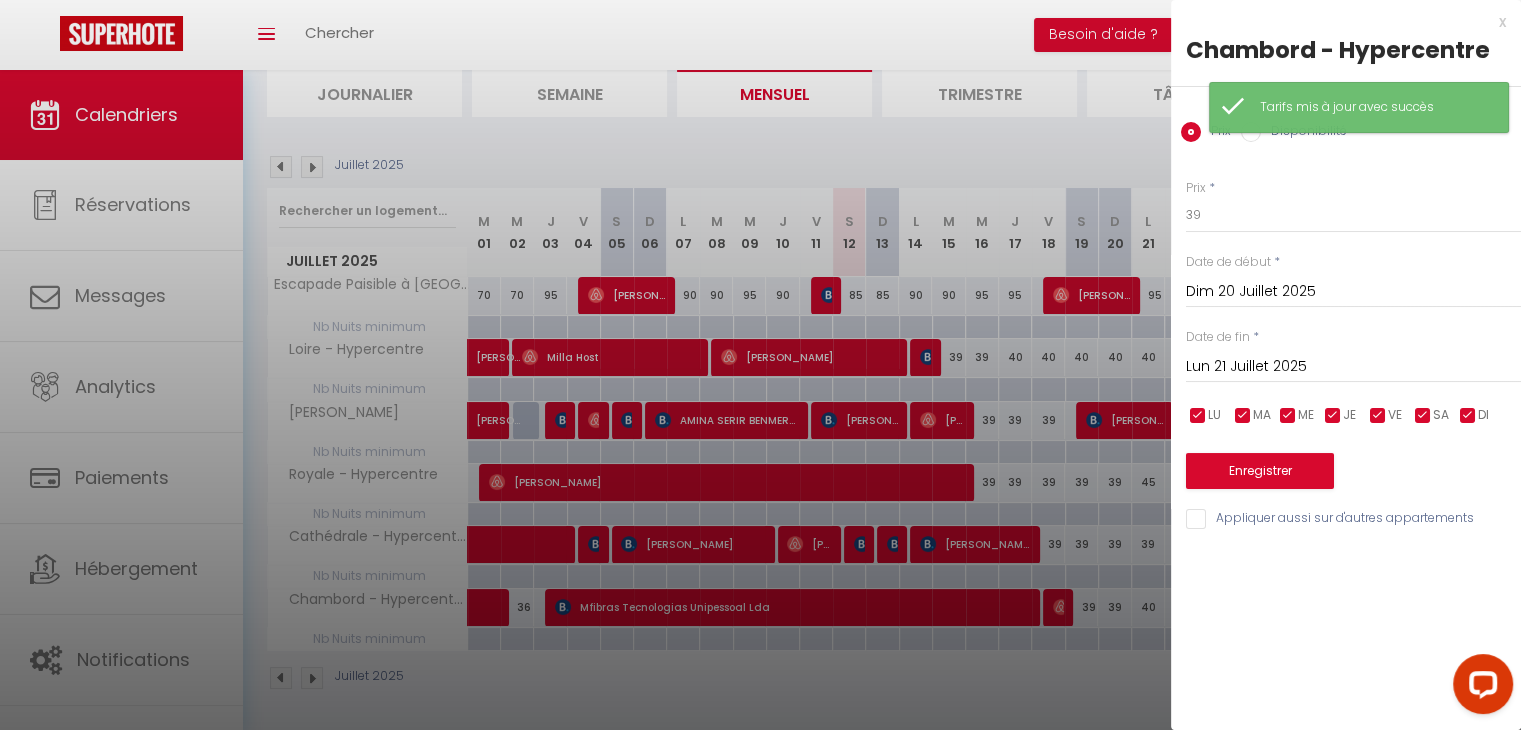 click on "Lun 21 Juillet 2025" at bounding box center (1353, 367) 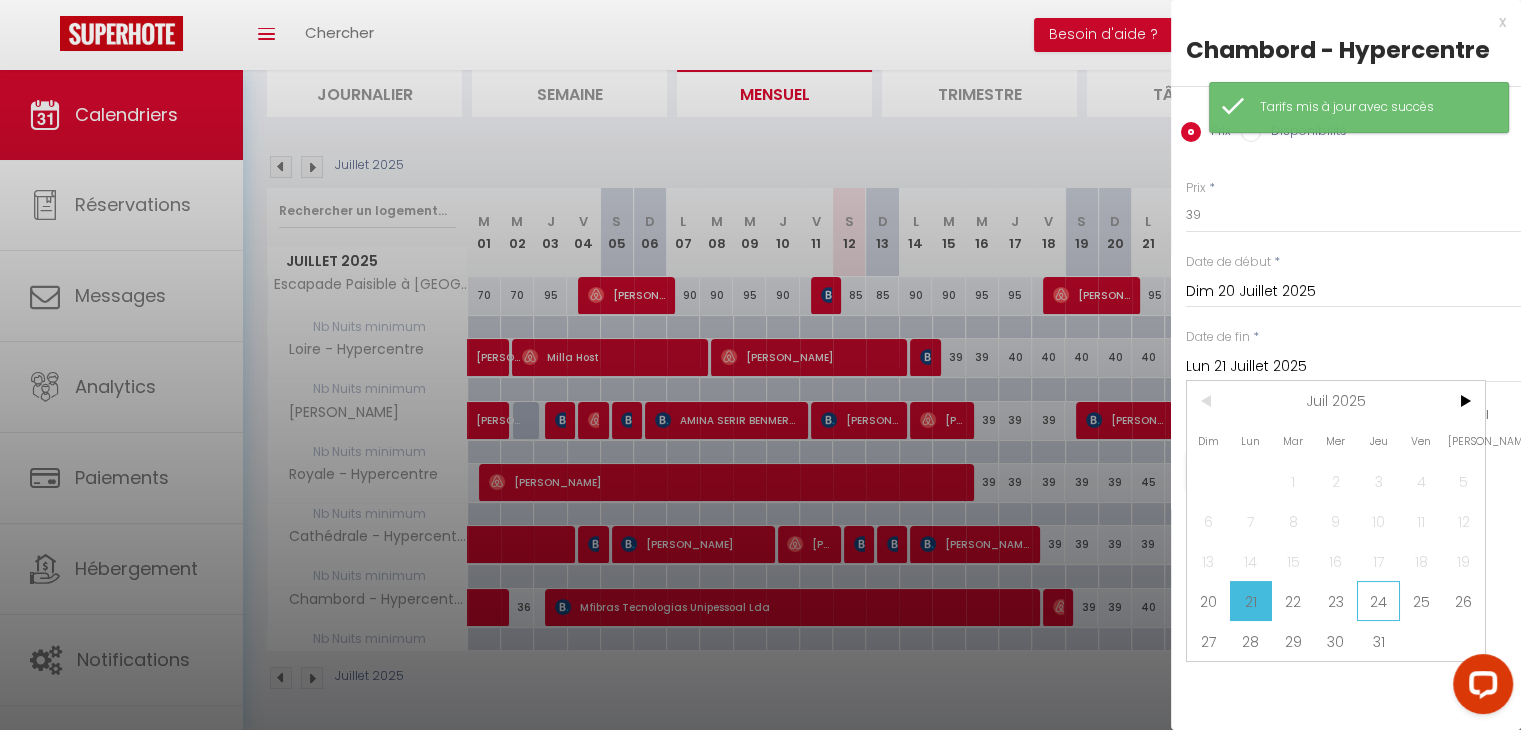 click on "24" at bounding box center (1378, 601) 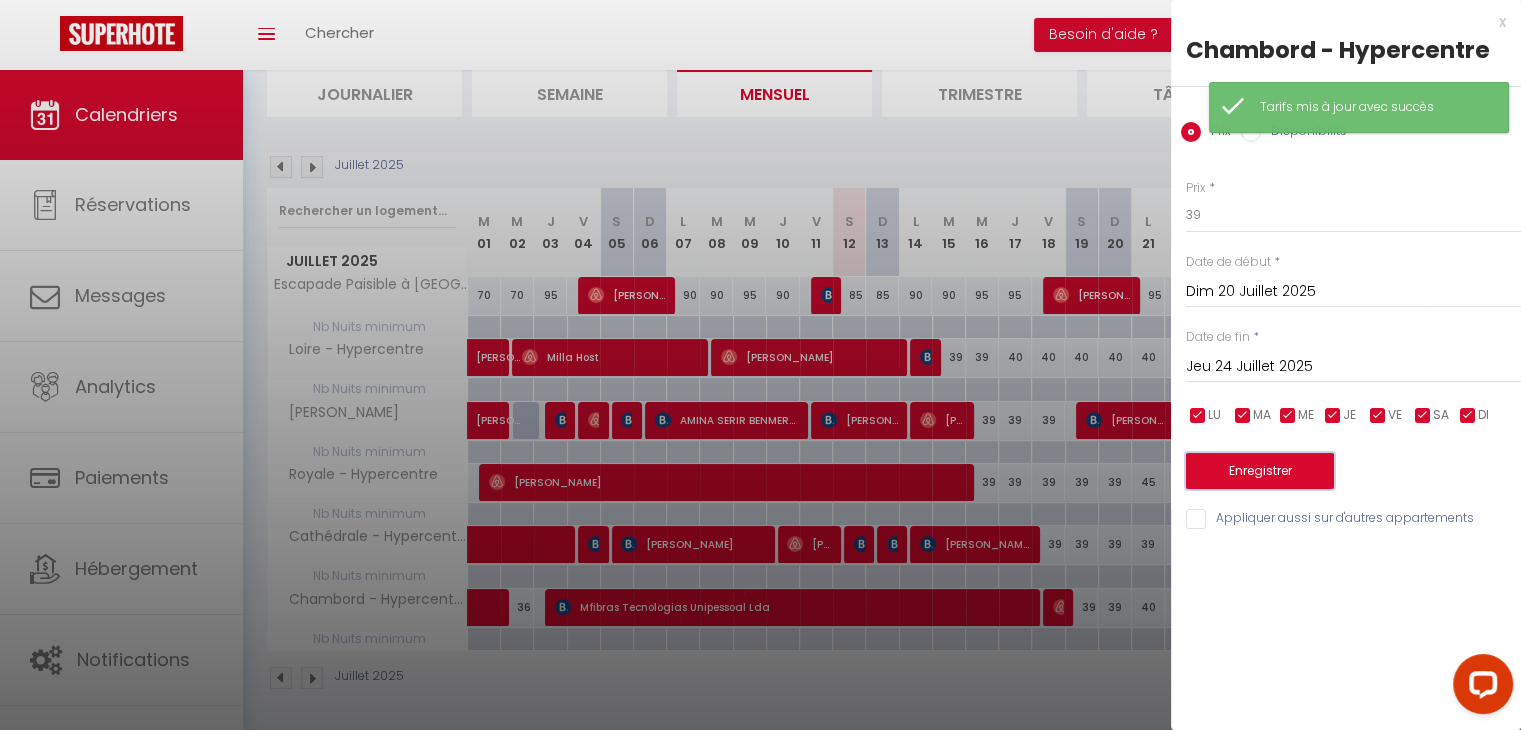 click on "Enregistrer" at bounding box center [1260, 471] 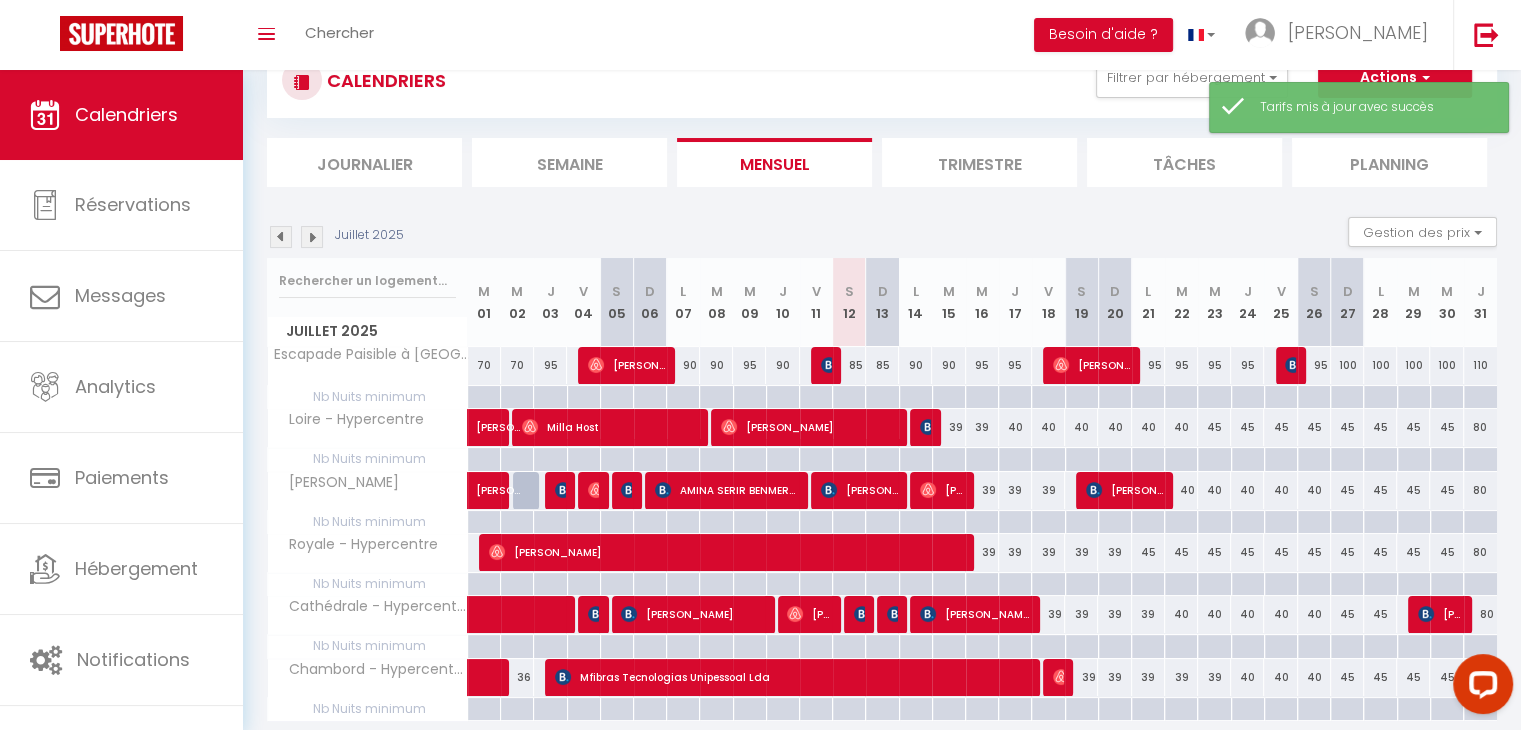 scroll, scrollTop: 140, scrollLeft: 0, axis: vertical 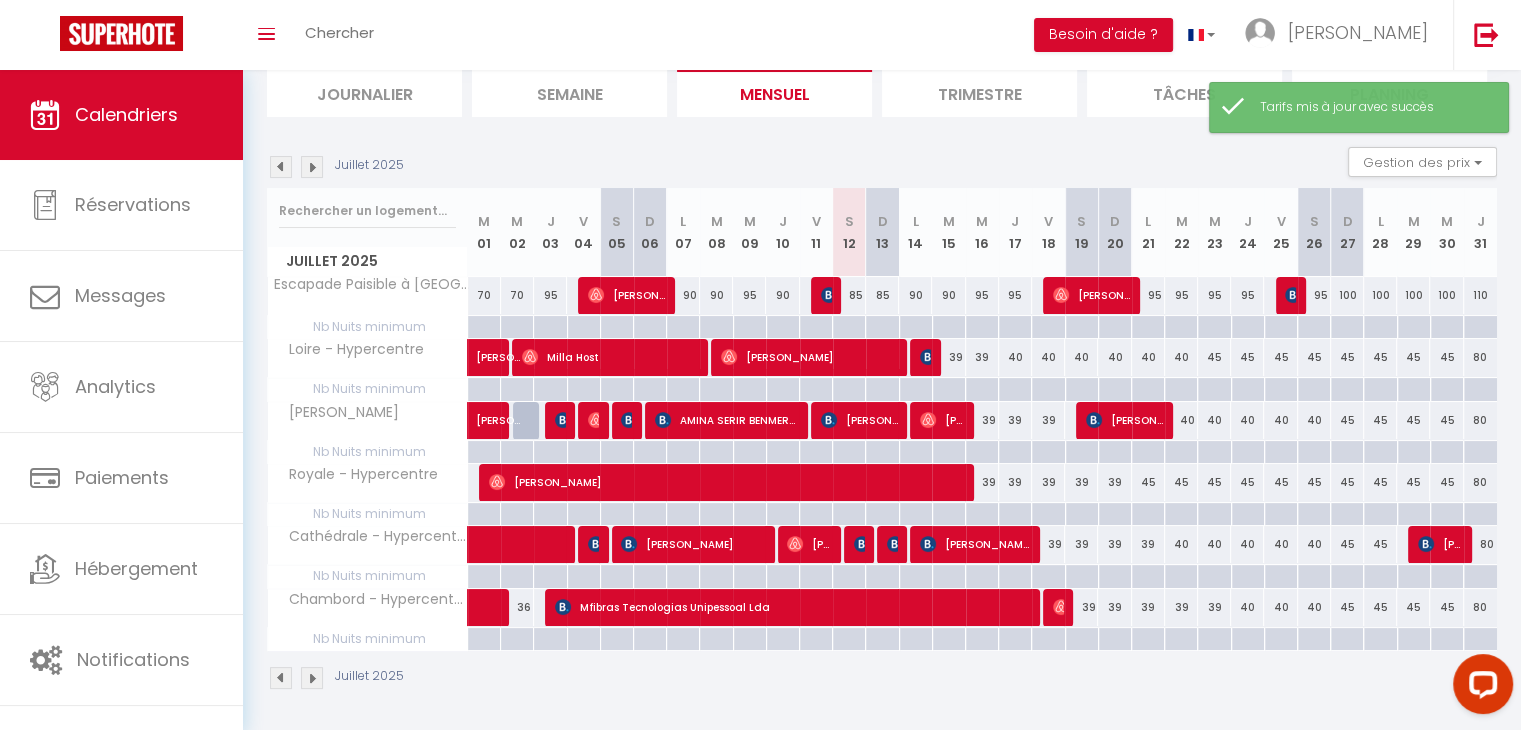 click on "45" at bounding box center (1148, 482) 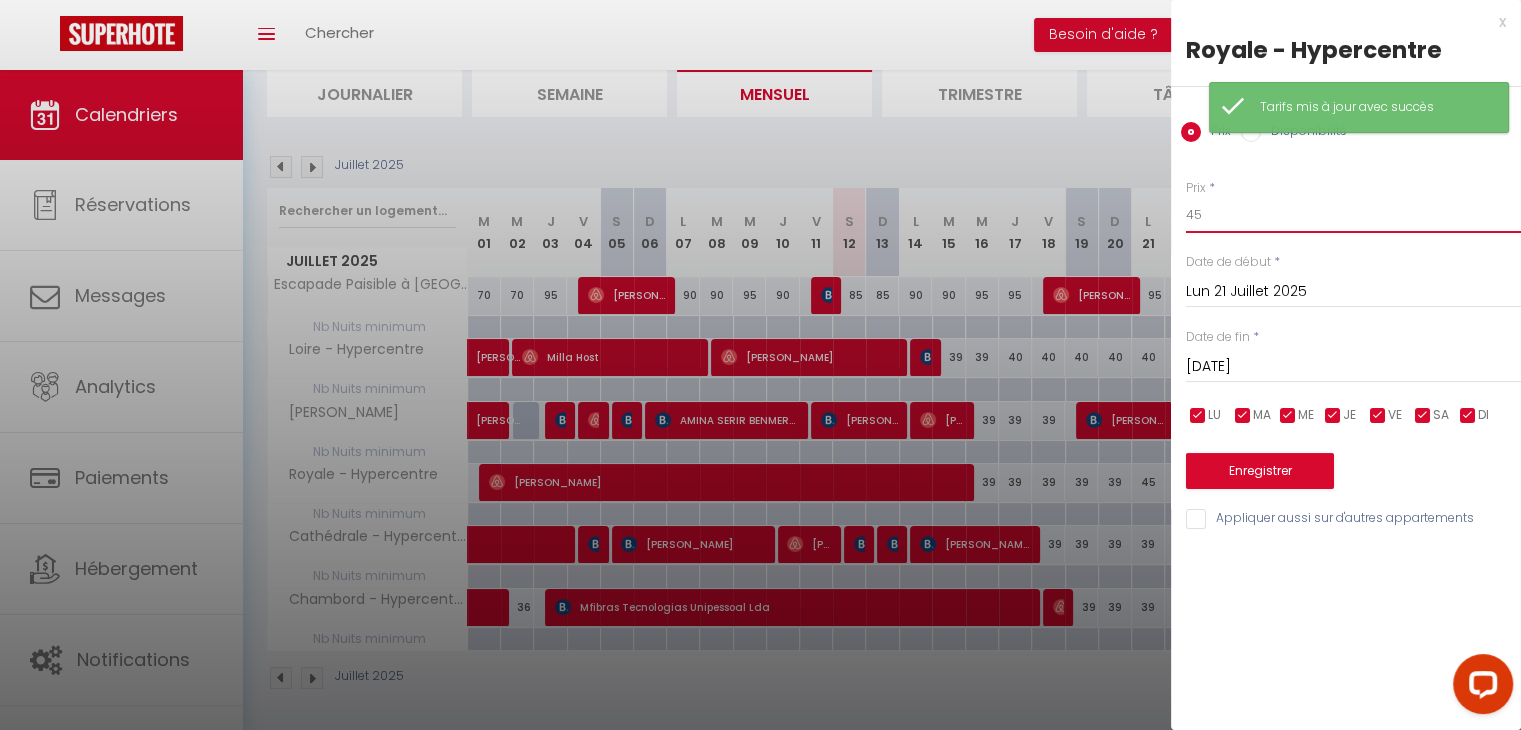 click on "45" at bounding box center (1353, 215) 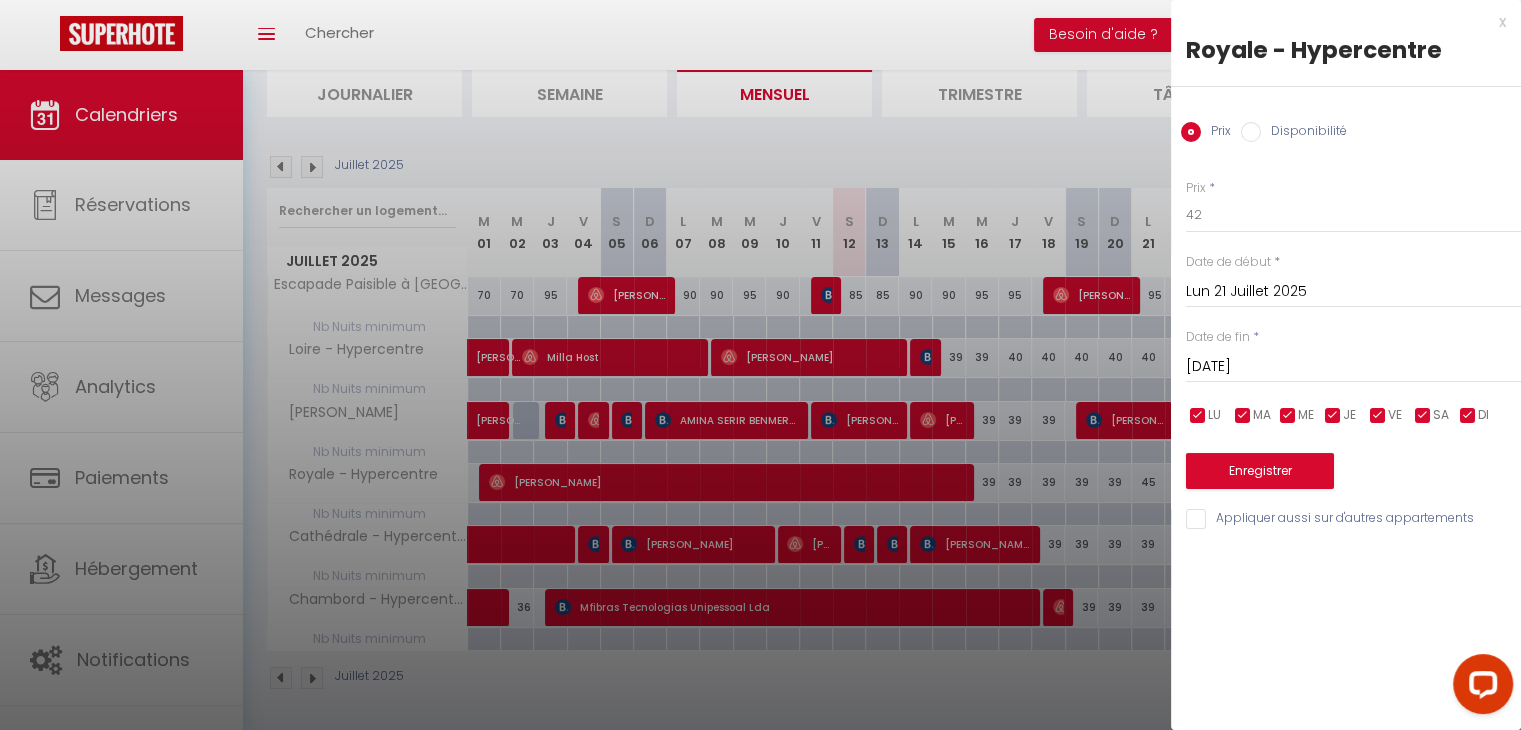 click on "[DATE]" at bounding box center (1353, 367) 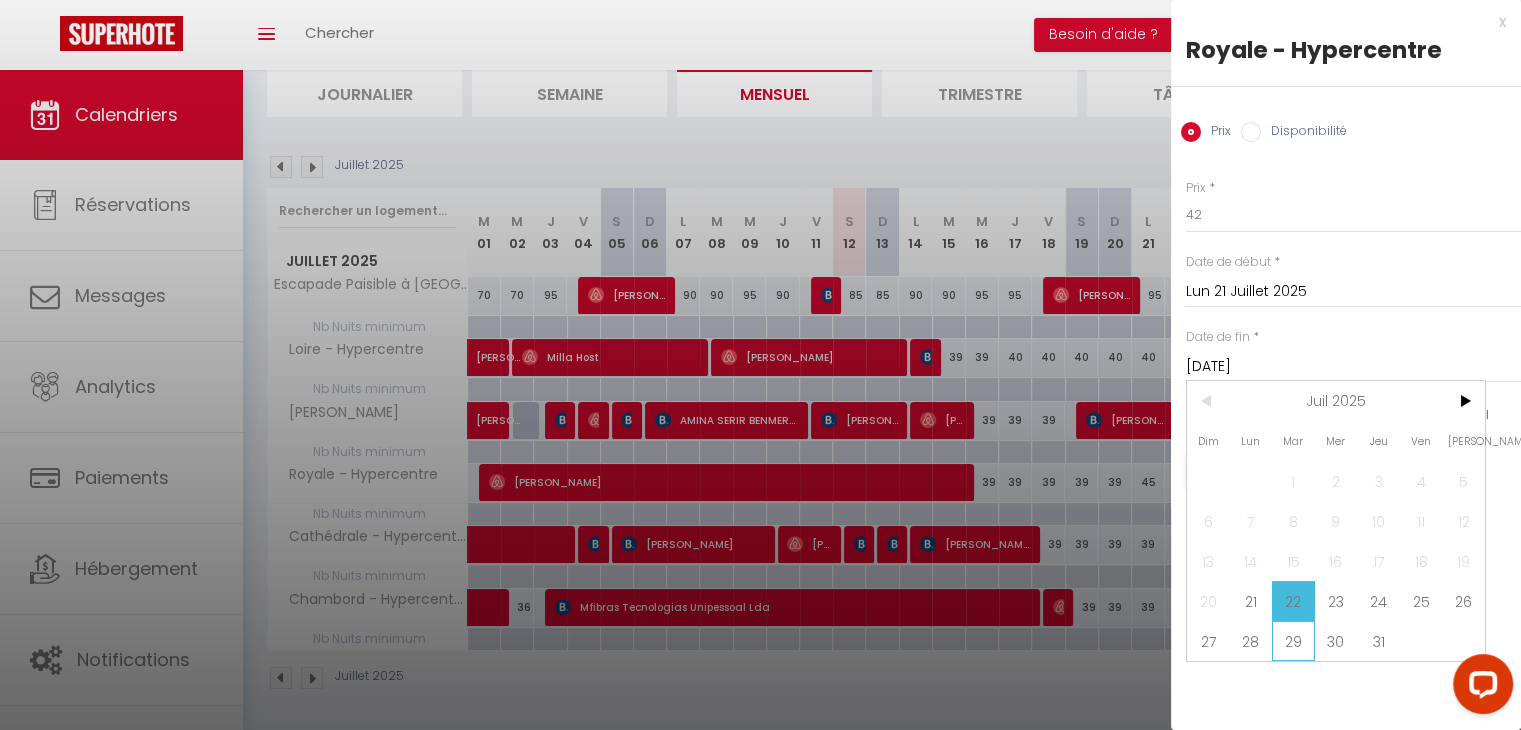 click on "29" at bounding box center (1293, 641) 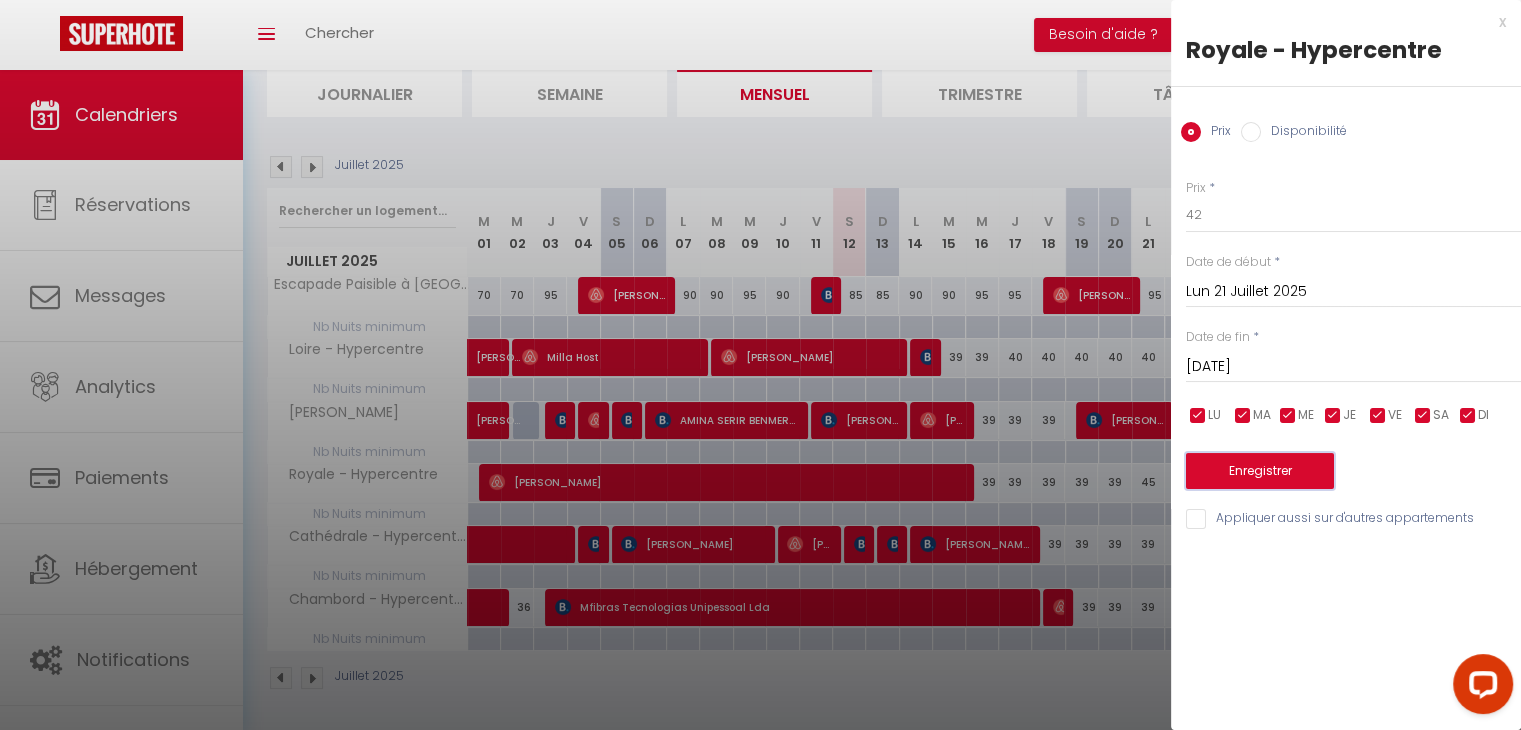 click on "Enregistrer" at bounding box center (1260, 471) 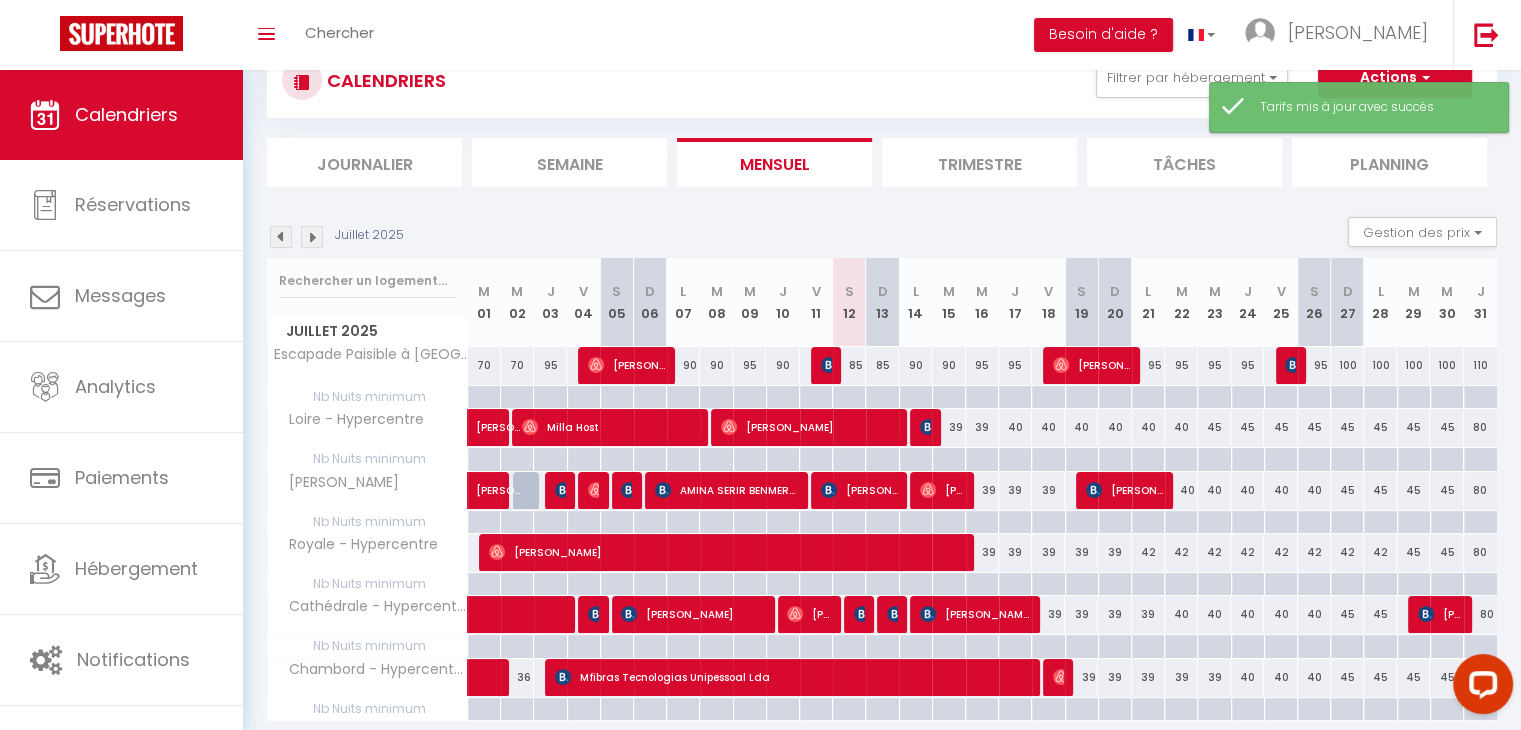 scroll, scrollTop: 140, scrollLeft: 0, axis: vertical 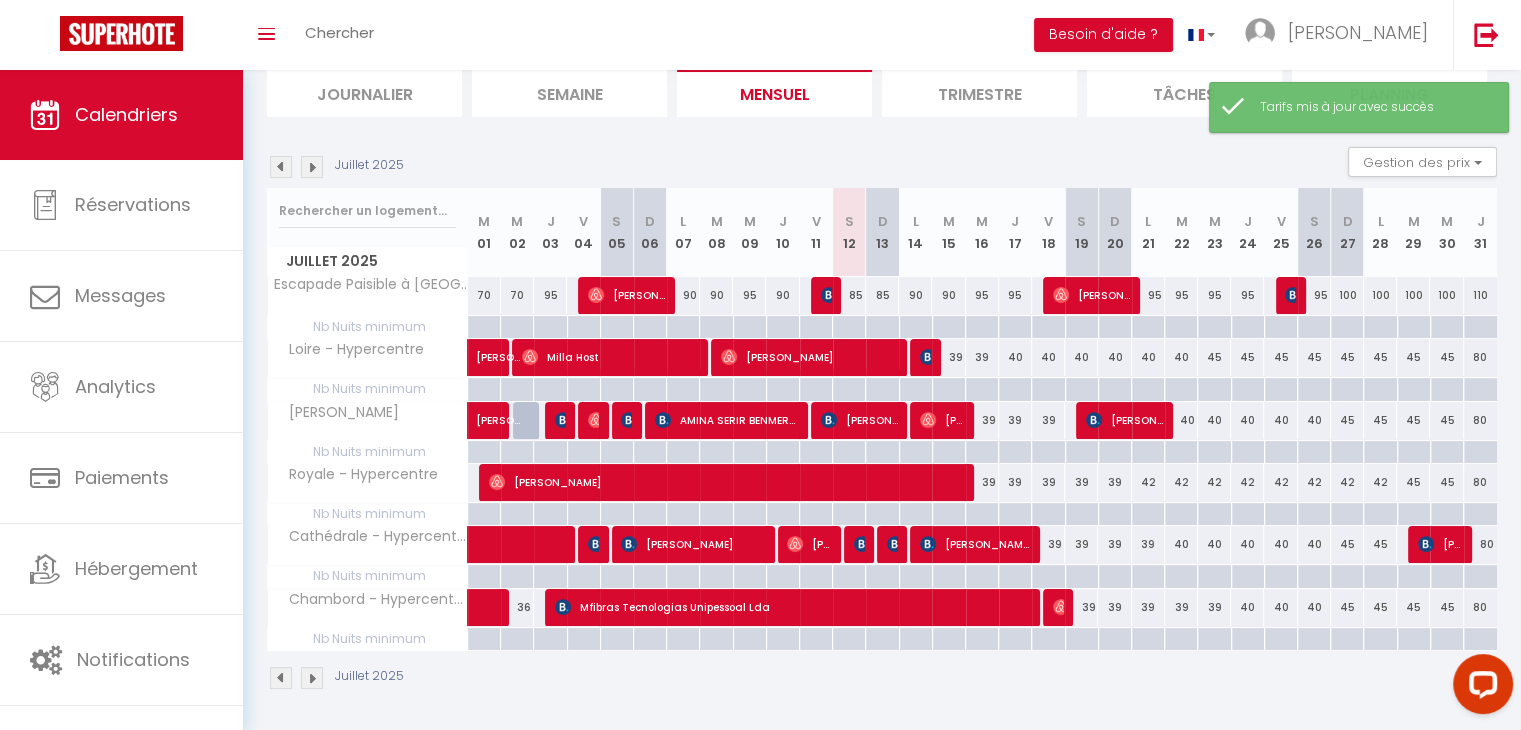 click on "45" at bounding box center [1446, 420] 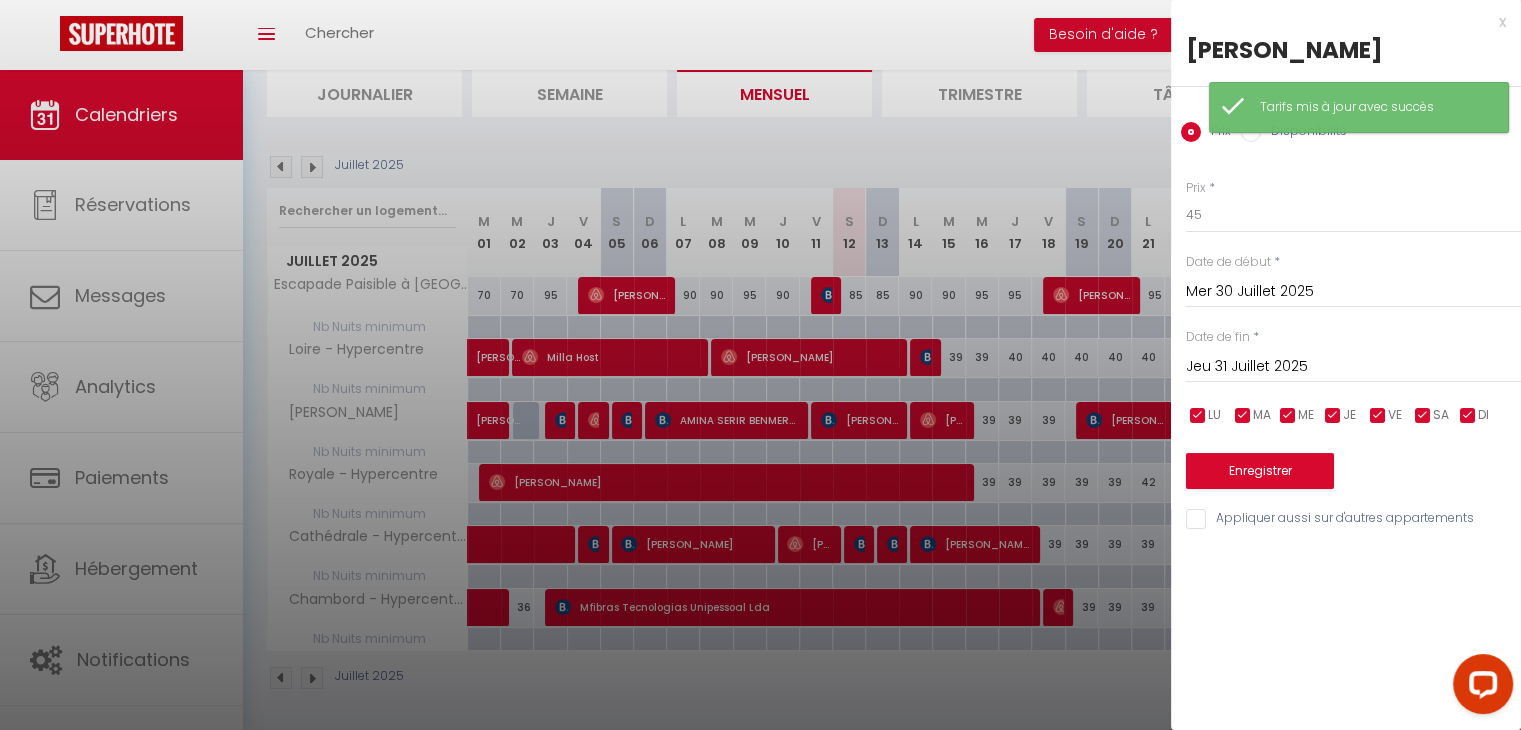 click on "Jeu 31 Juillet 2025" at bounding box center (1353, 367) 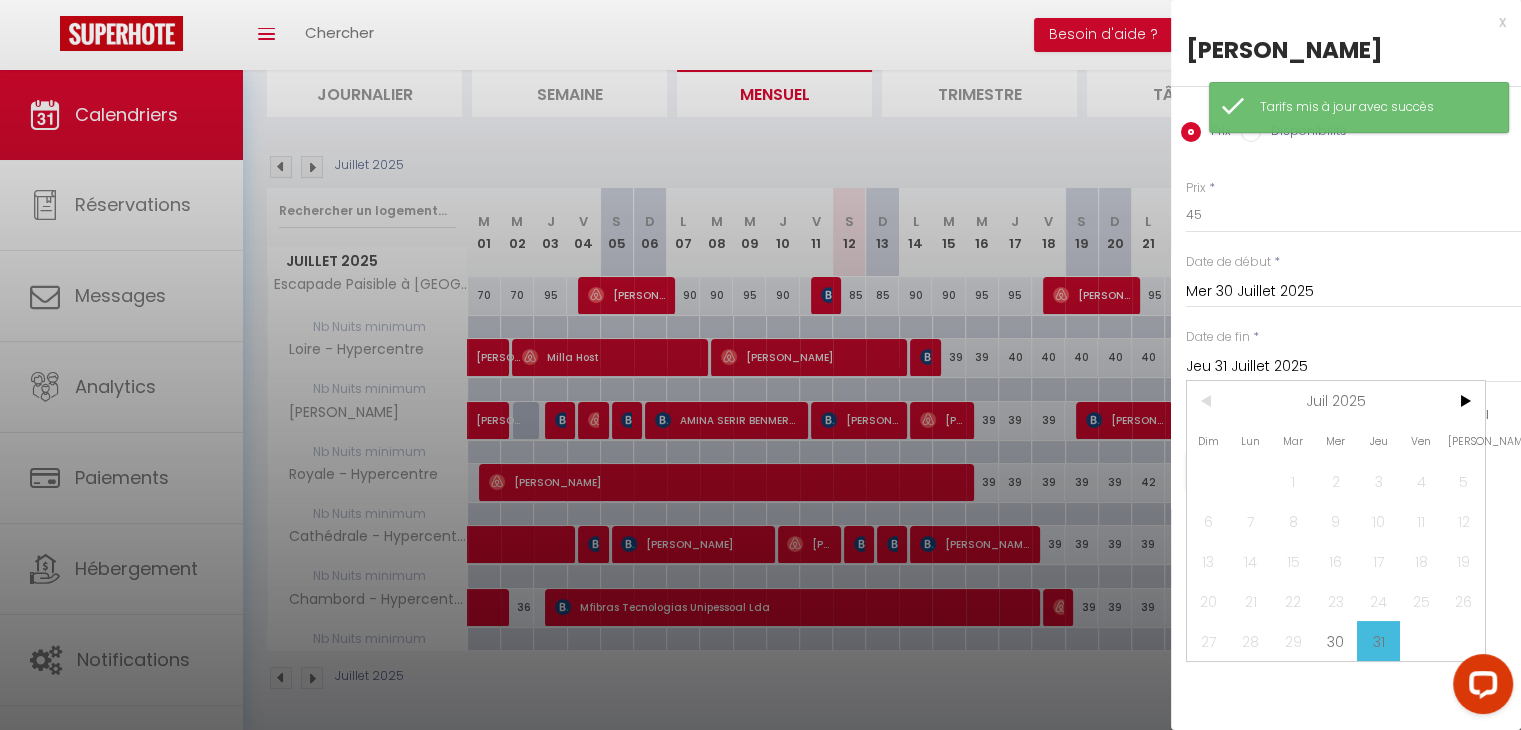 click on "[PERSON_NAME]" at bounding box center [1463, 441] 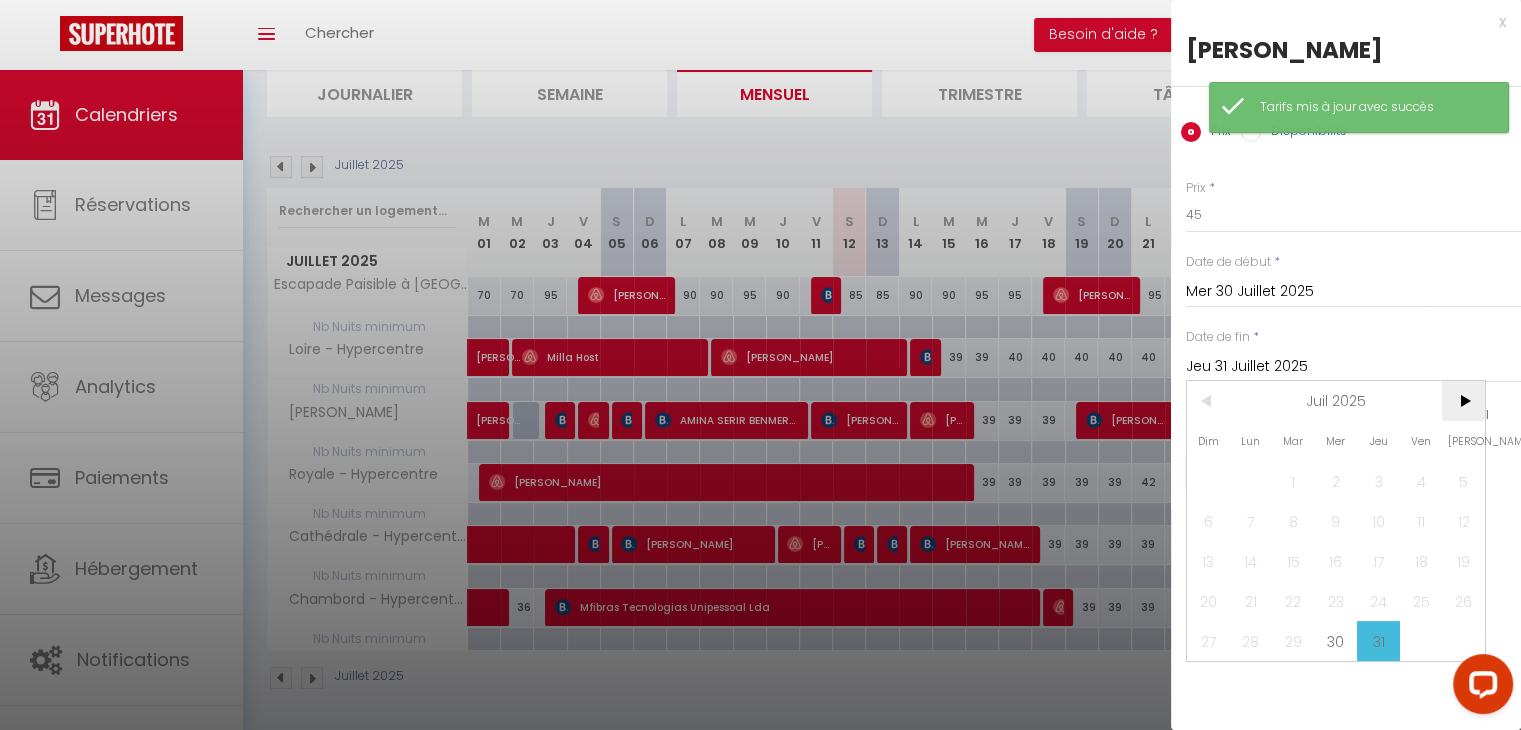 click on ">" at bounding box center (1463, 401) 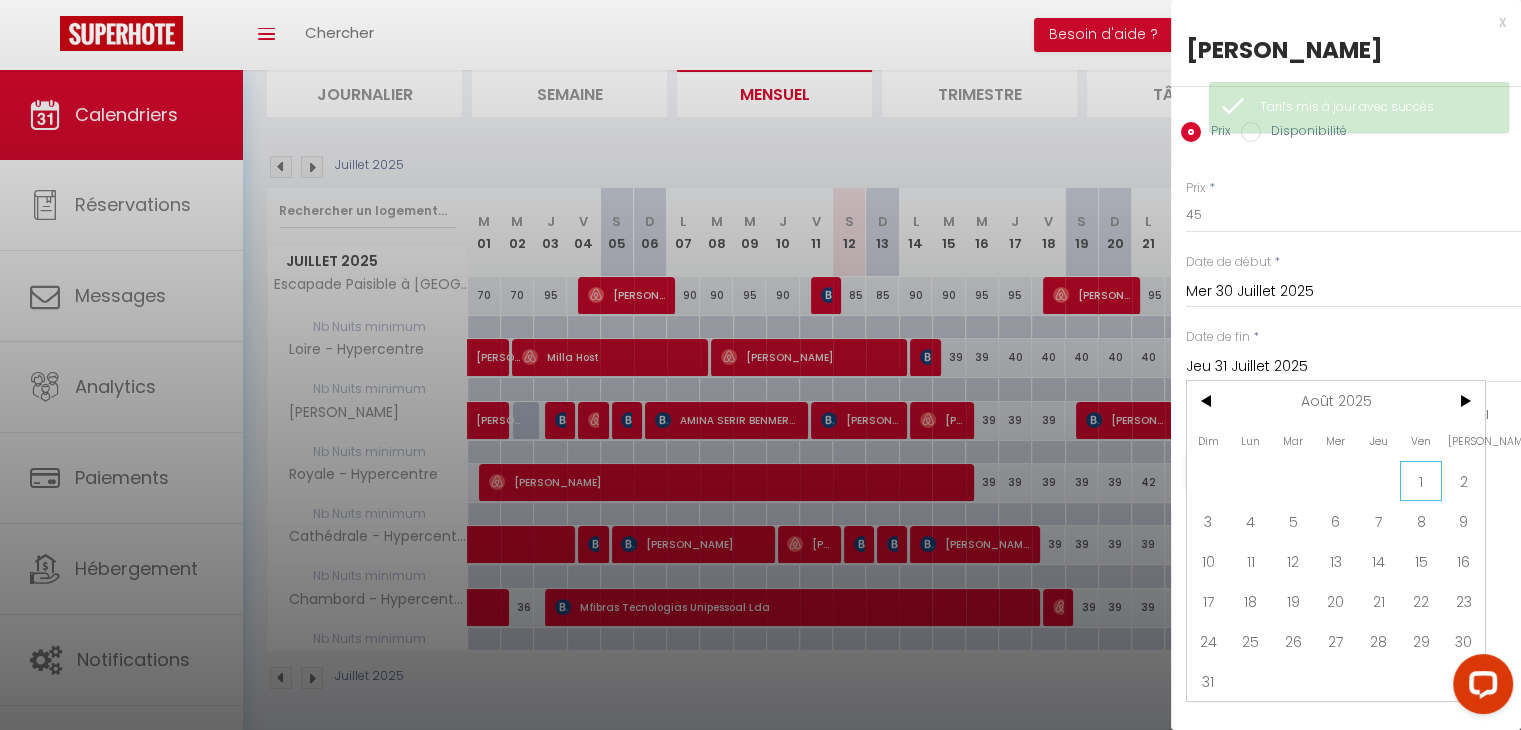 click on "1" at bounding box center (1421, 481) 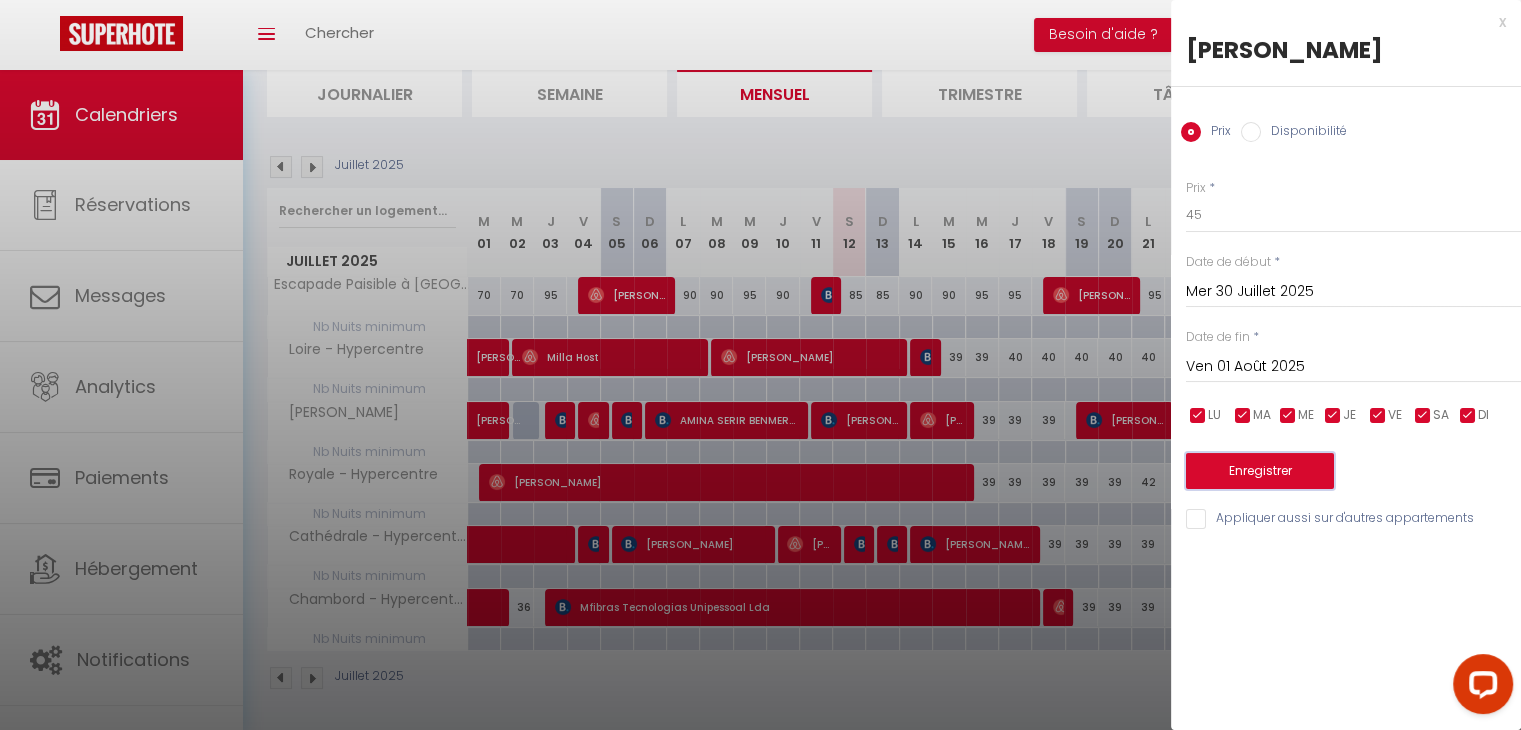 click on "Enregistrer" at bounding box center [1260, 471] 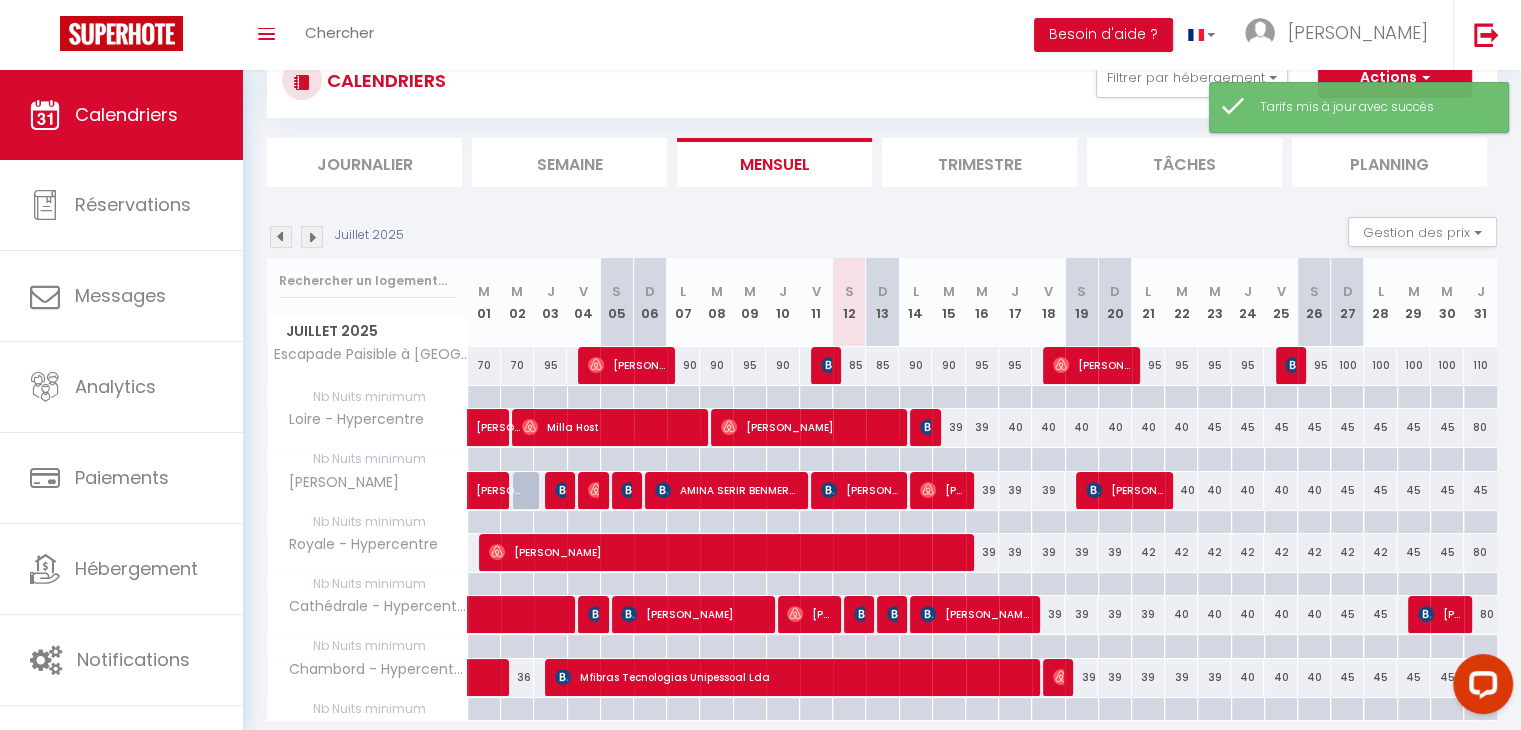 scroll, scrollTop: 140, scrollLeft: 0, axis: vertical 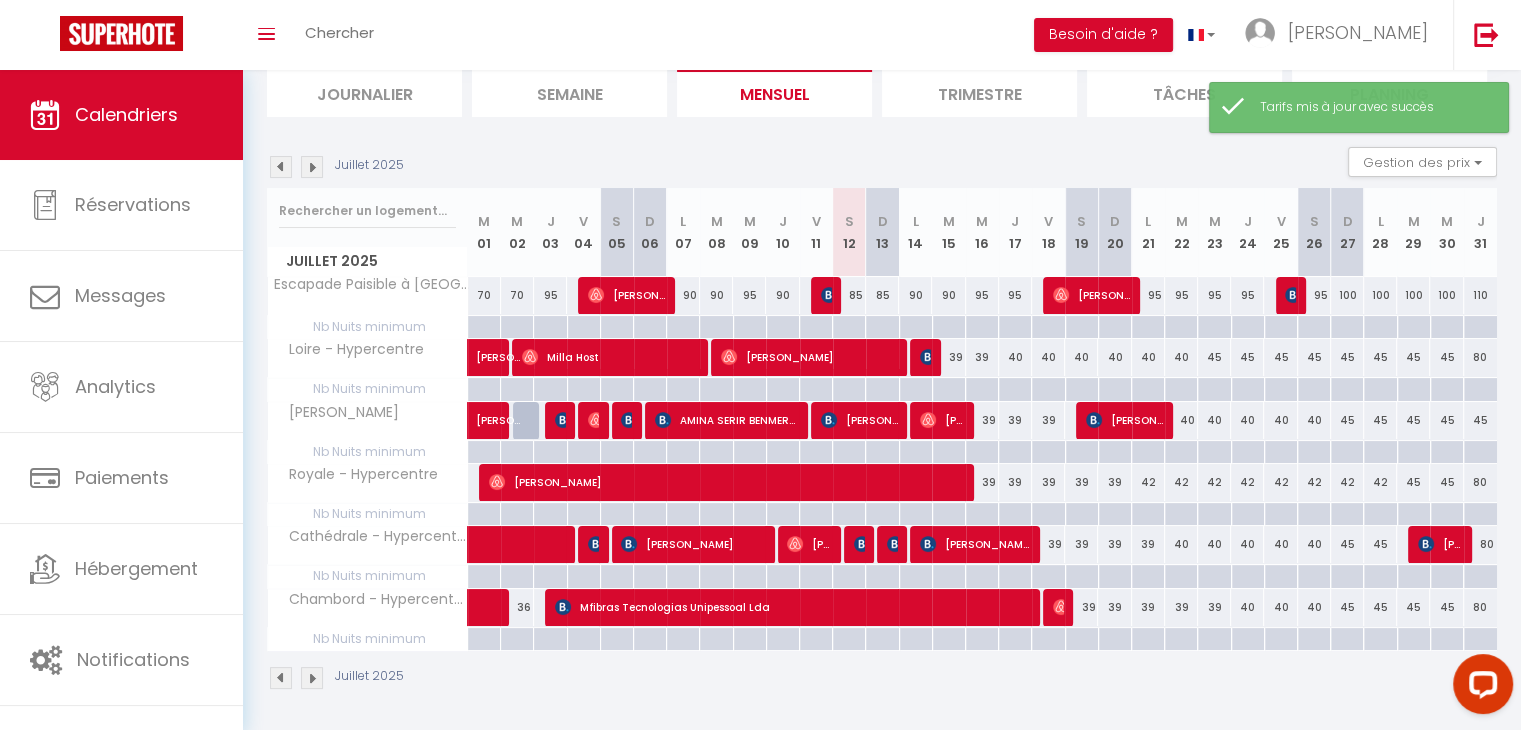 click on "45" at bounding box center (1446, 357) 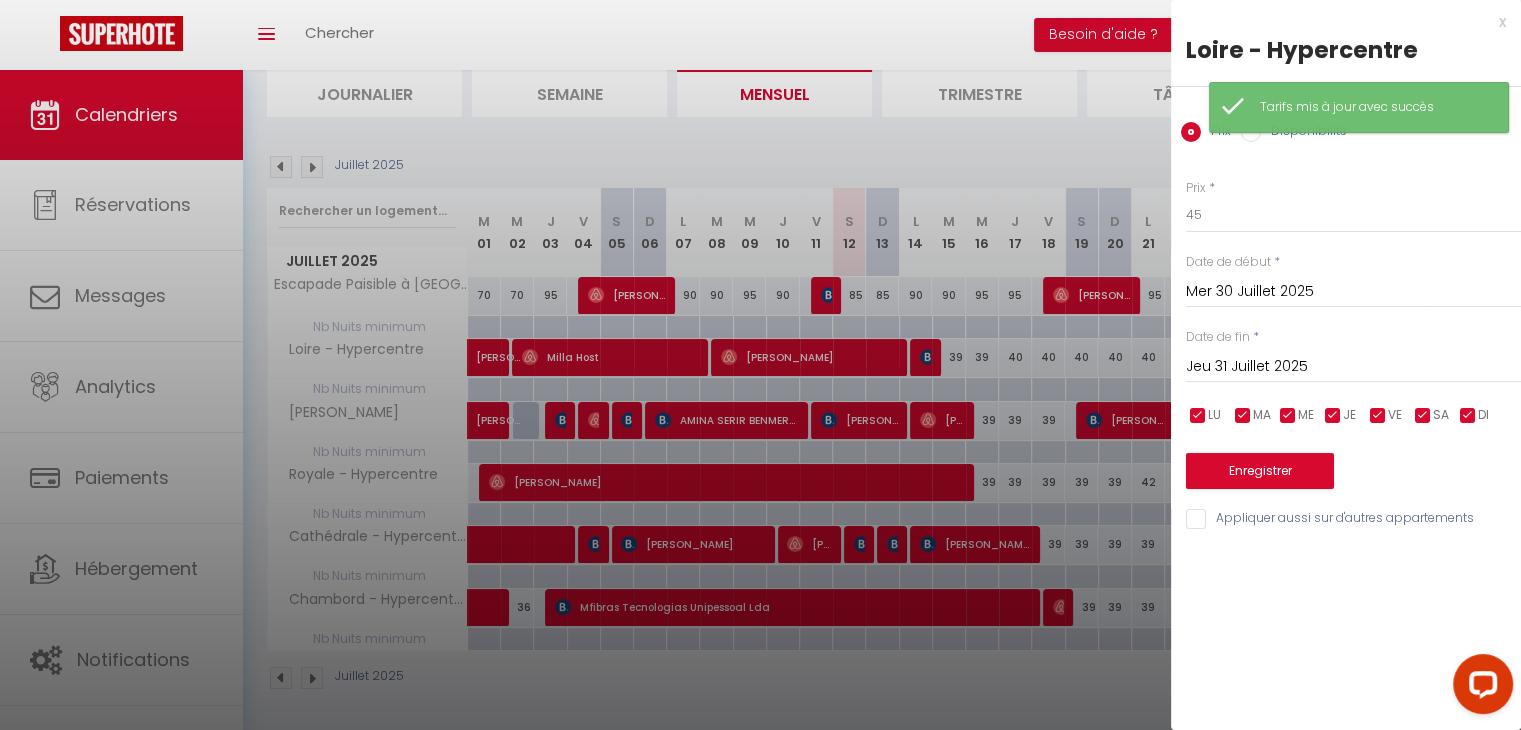 click on "Jeu 31 Juillet 2025" at bounding box center (1353, 367) 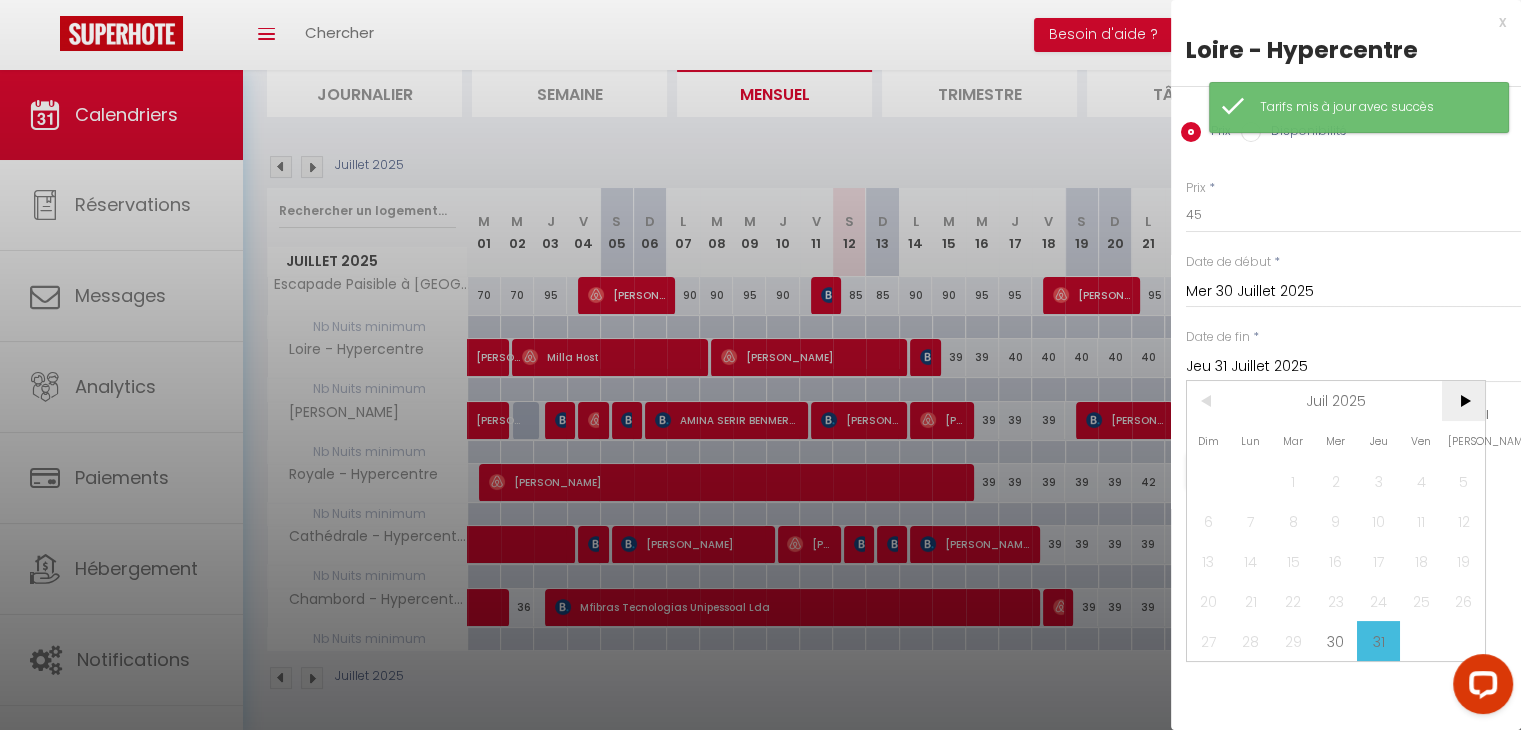 click on ">" at bounding box center [1463, 401] 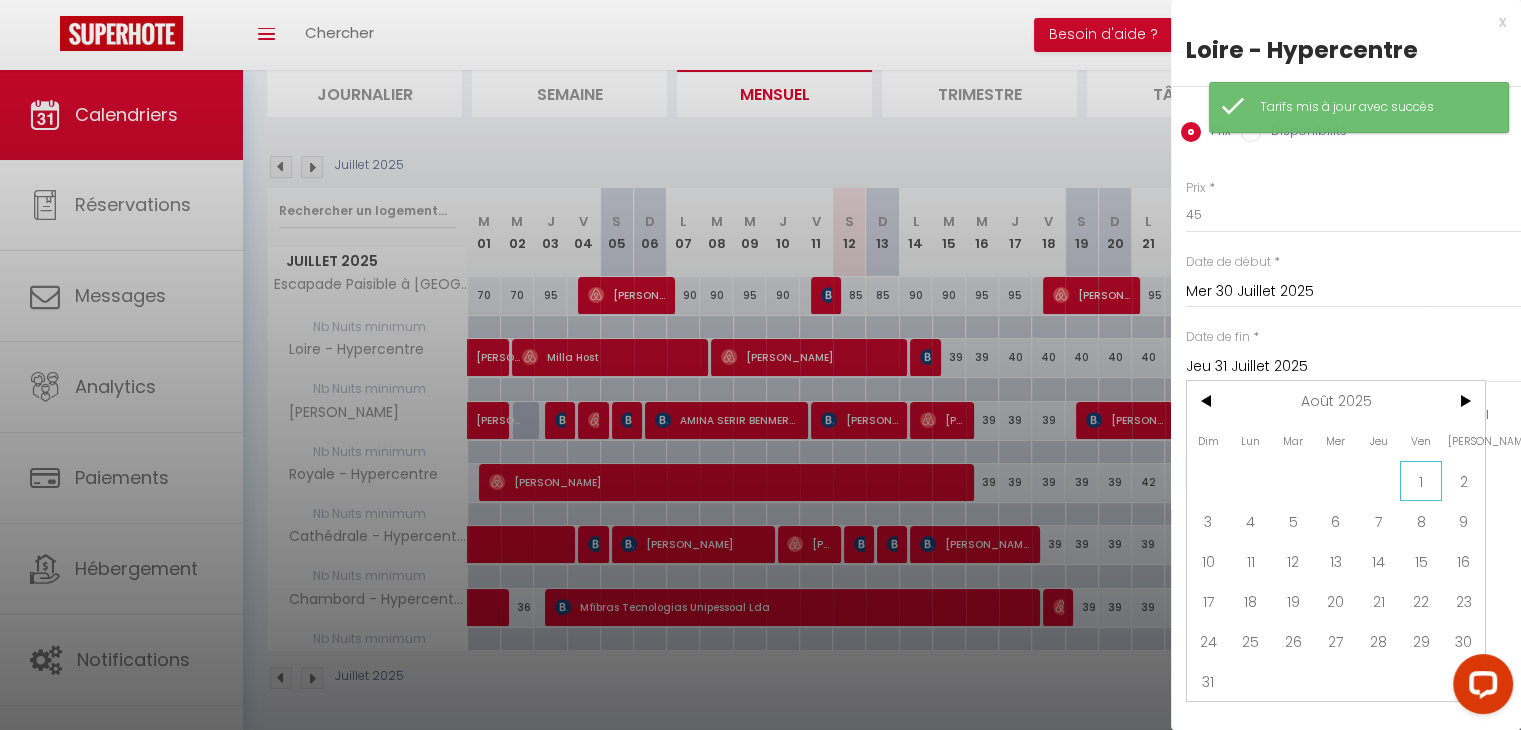 click on "1" at bounding box center [1421, 481] 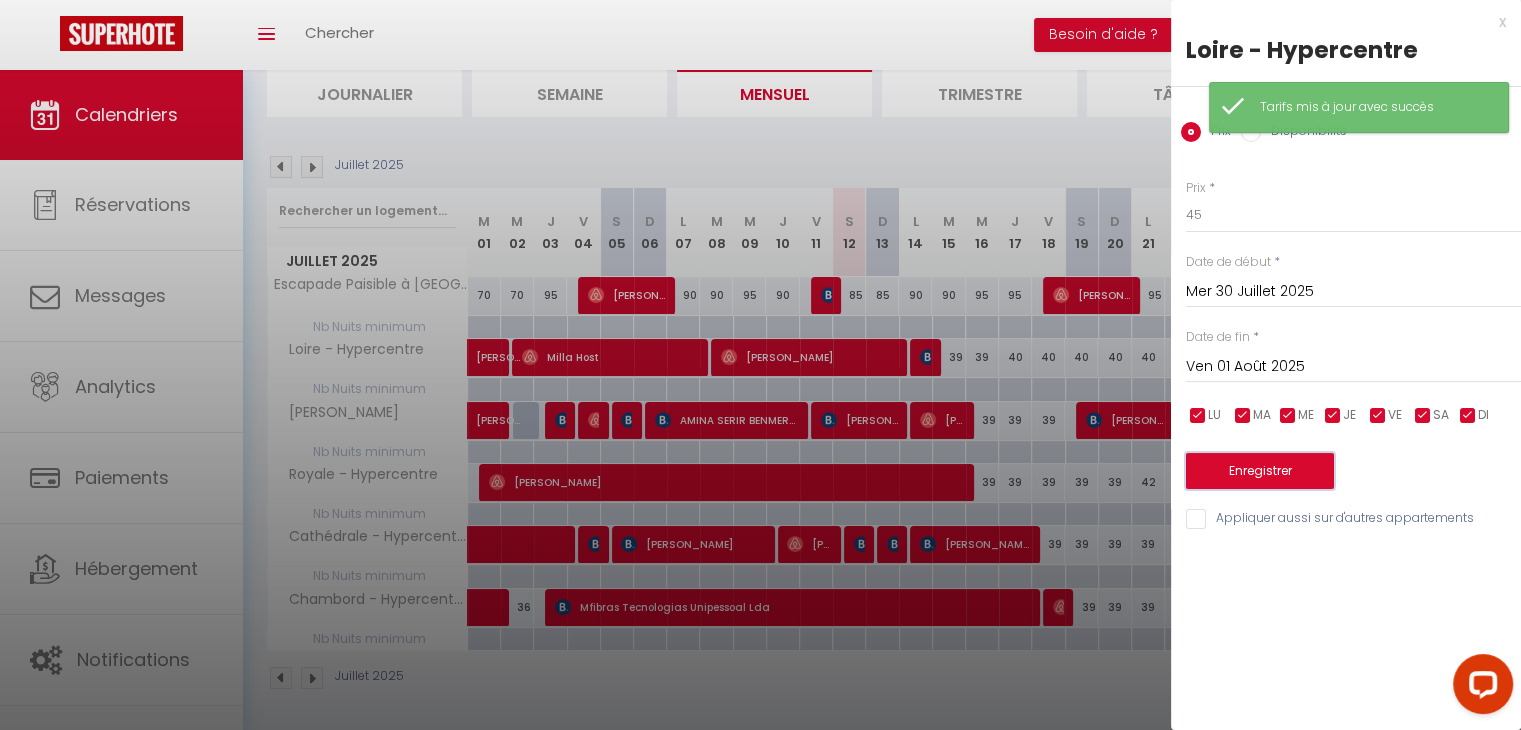 click on "Enregistrer" at bounding box center [1260, 471] 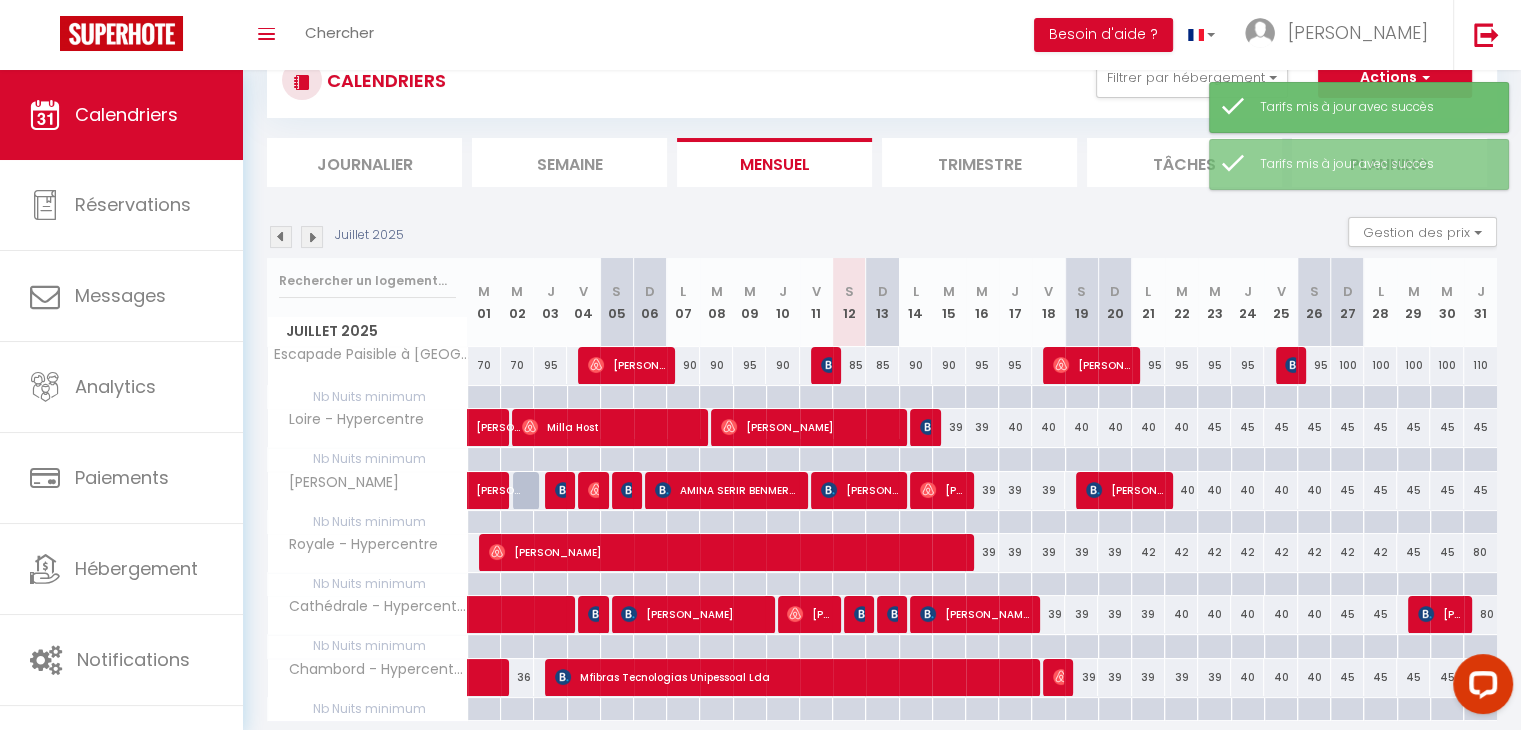 scroll, scrollTop: 140, scrollLeft: 0, axis: vertical 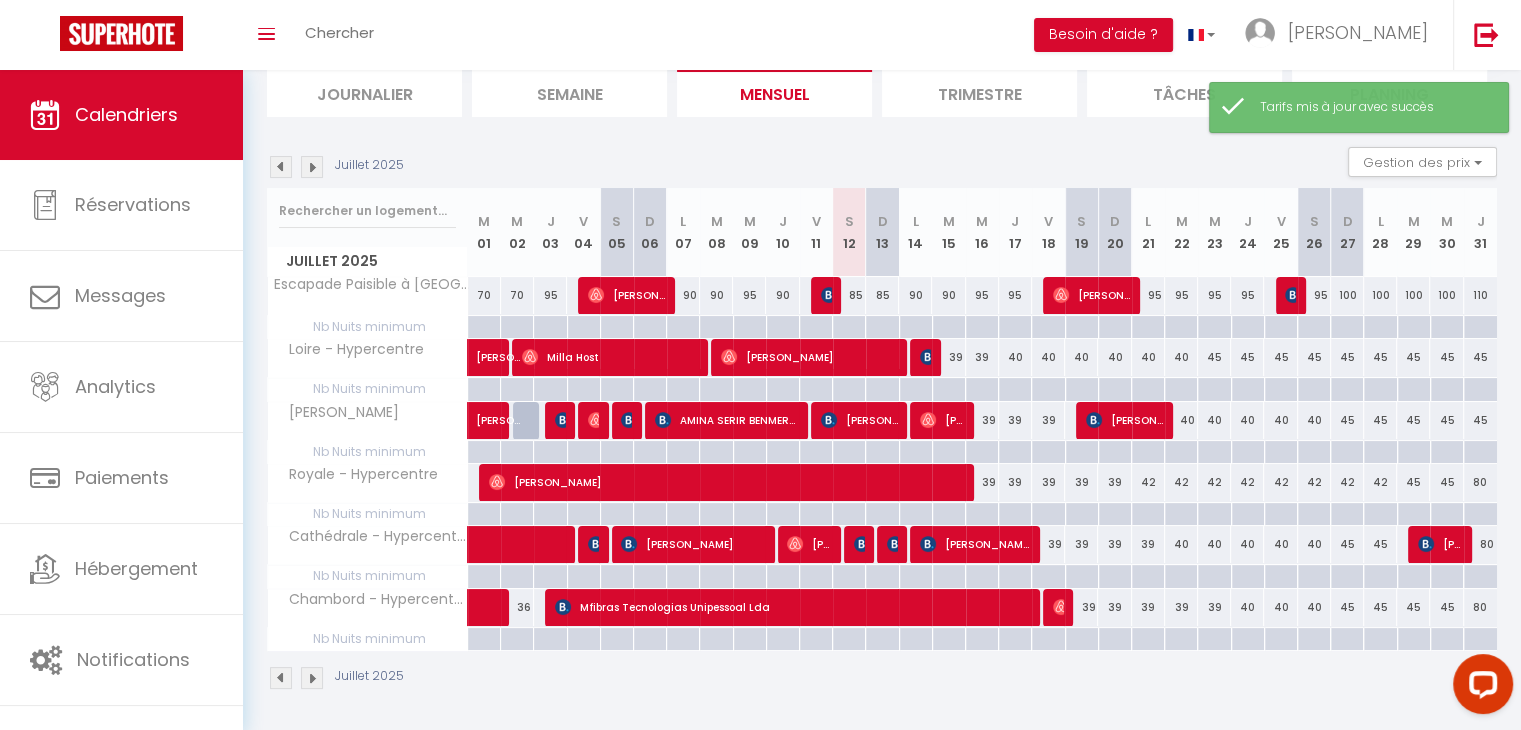 click on "45" at bounding box center [1446, 482] 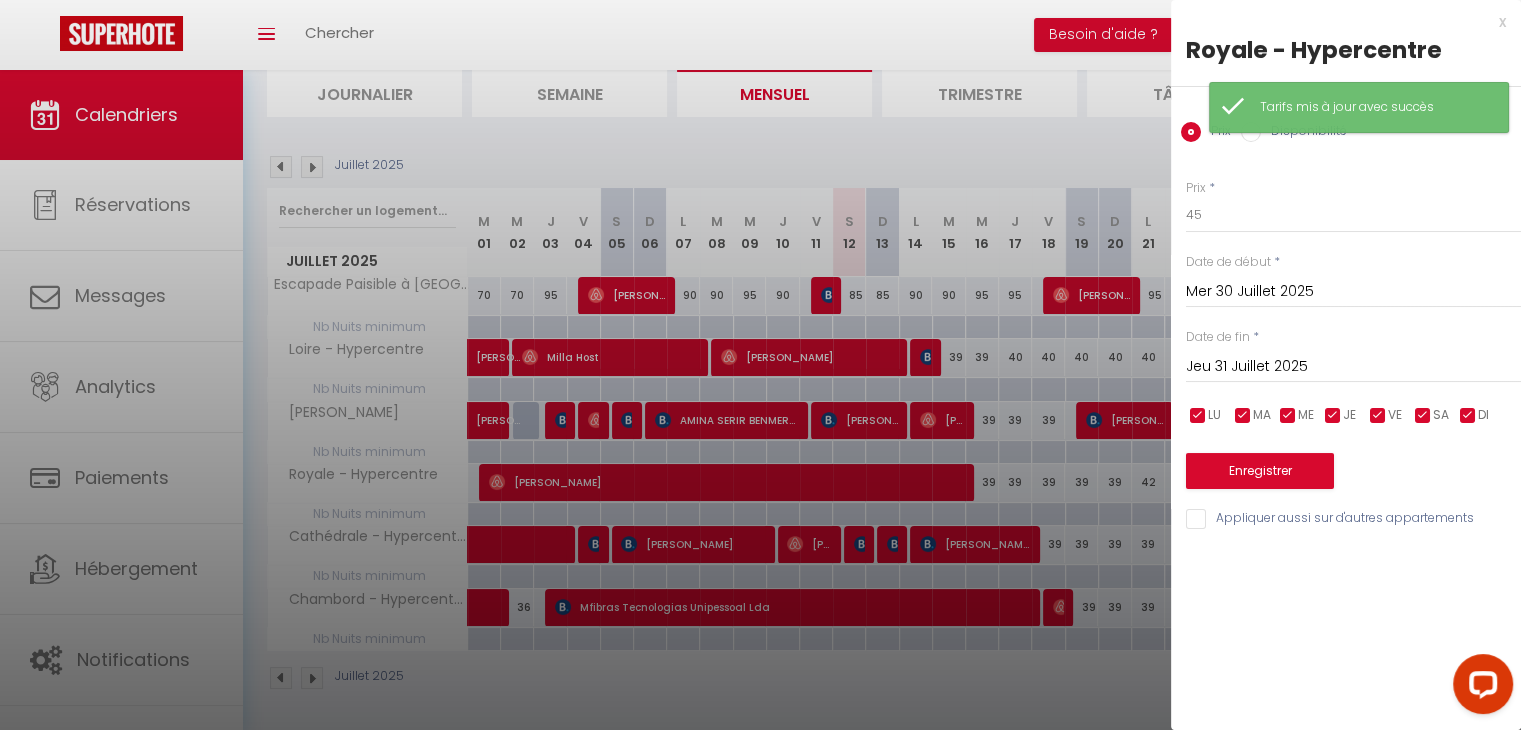 click on "Jeu 31 Juillet 2025" at bounding box center (1353, 367) 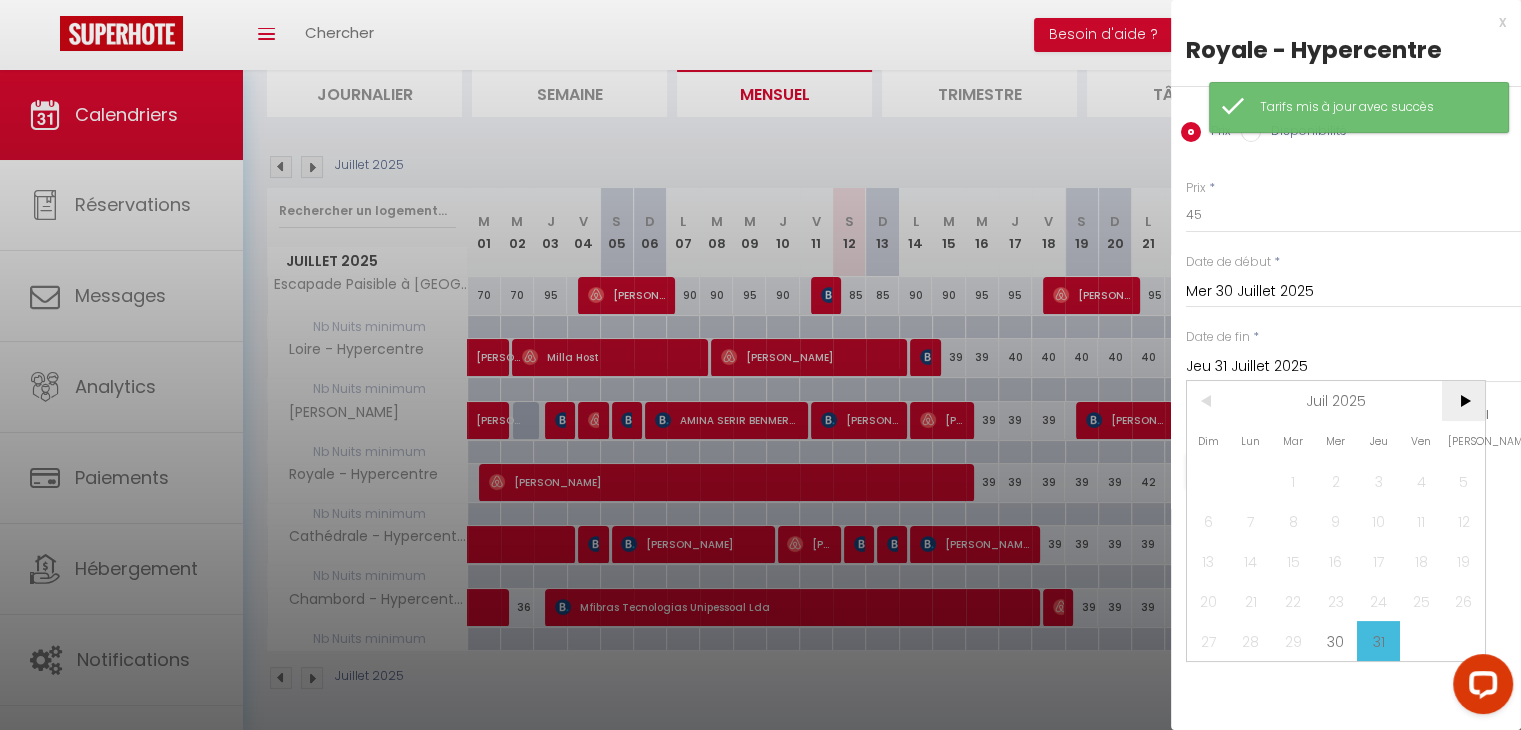 click on ">" at bounding box center [1463, 401] 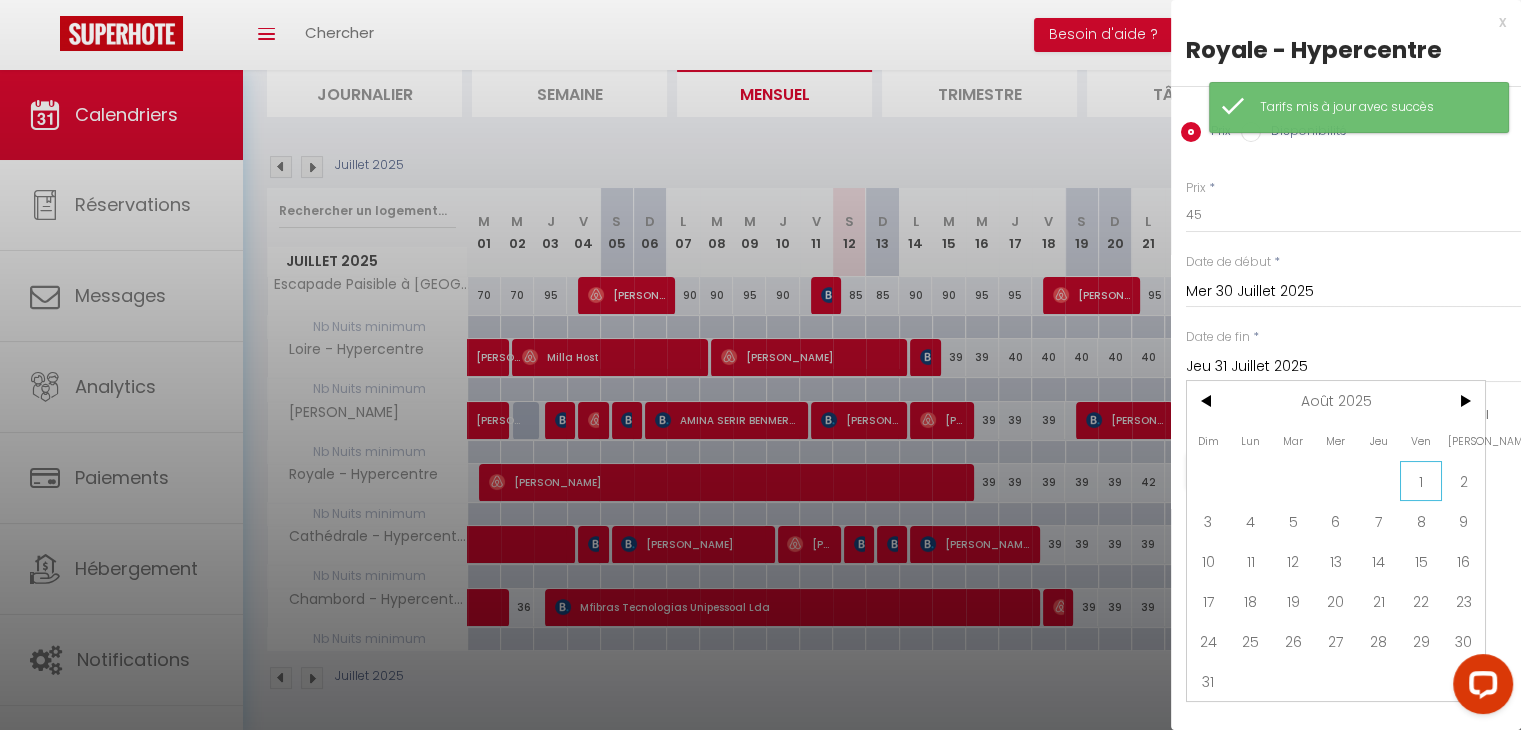 click on "1" at bounding box center [1421, 481] 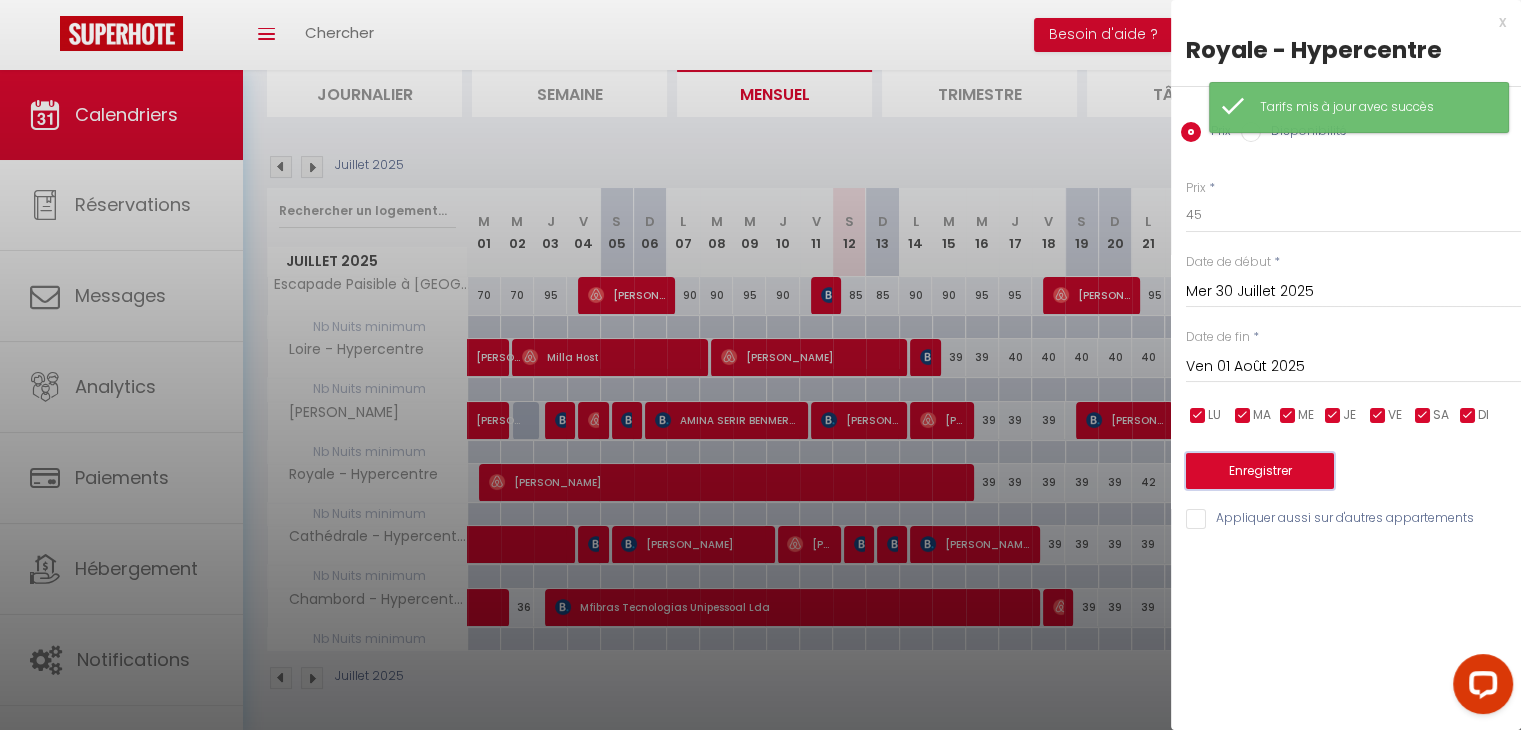 click on "Enregistrer" at bounding box center (1260, 471) 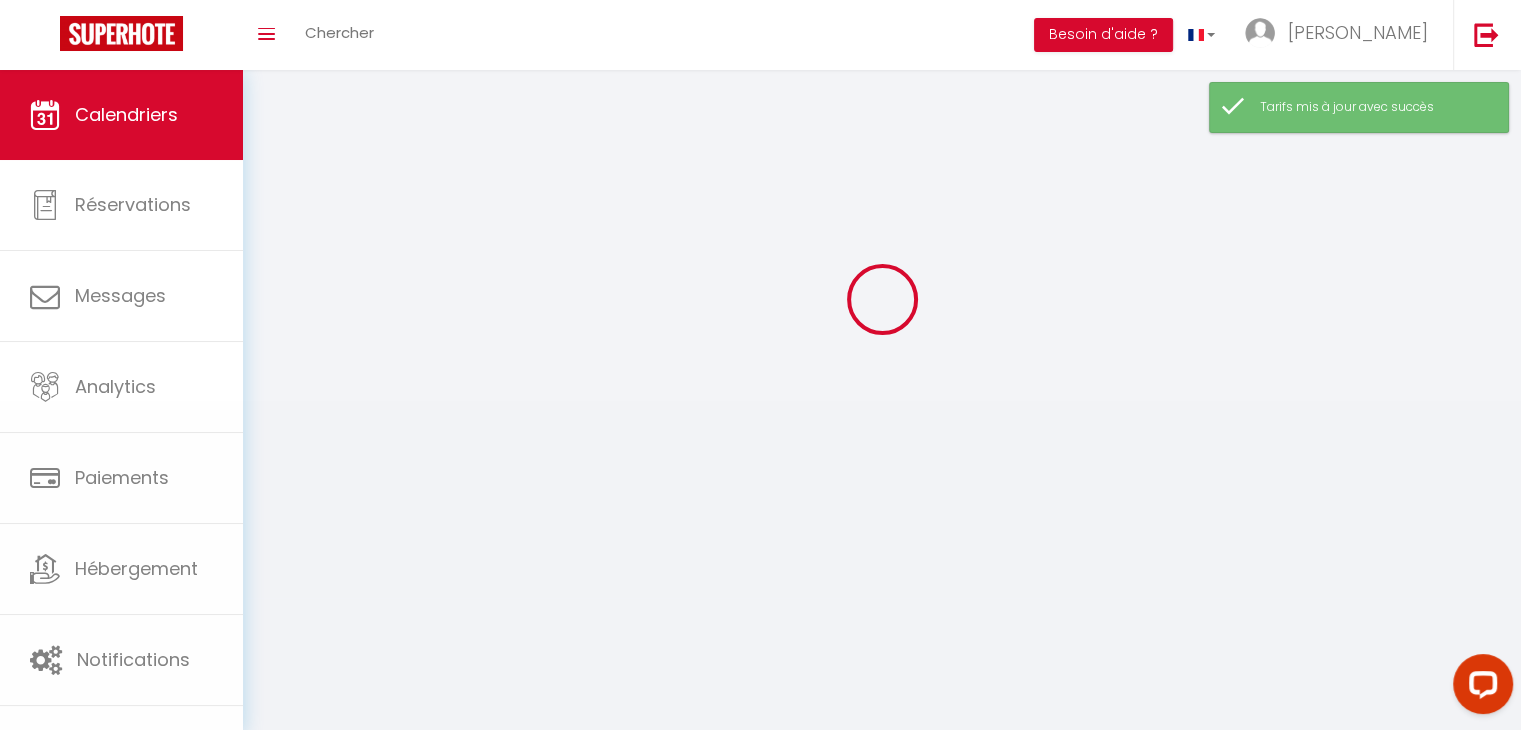 scroll, scrollTop: 140, scrollLeft: 0, axis: vertical 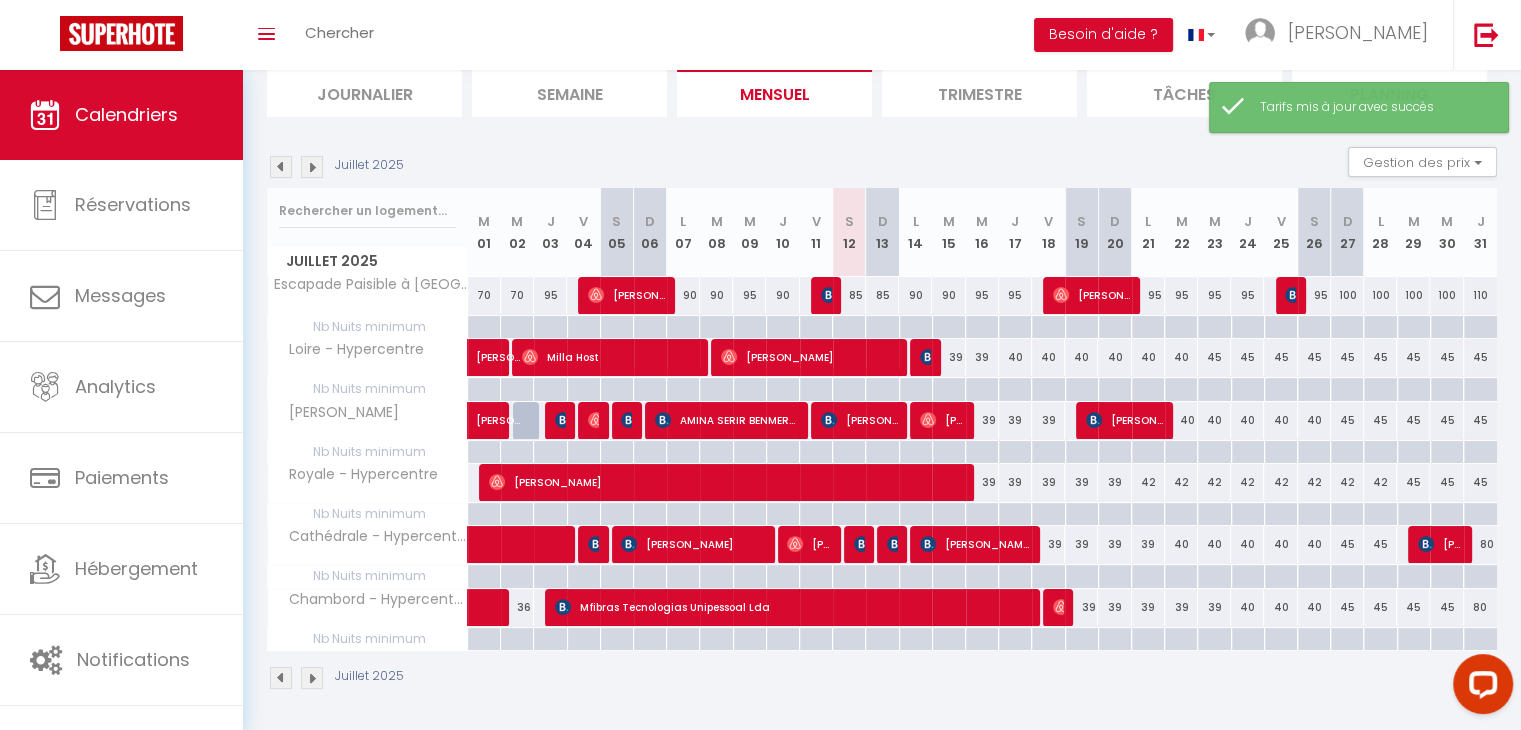 click on "80" at bounding box center (1480, 544) 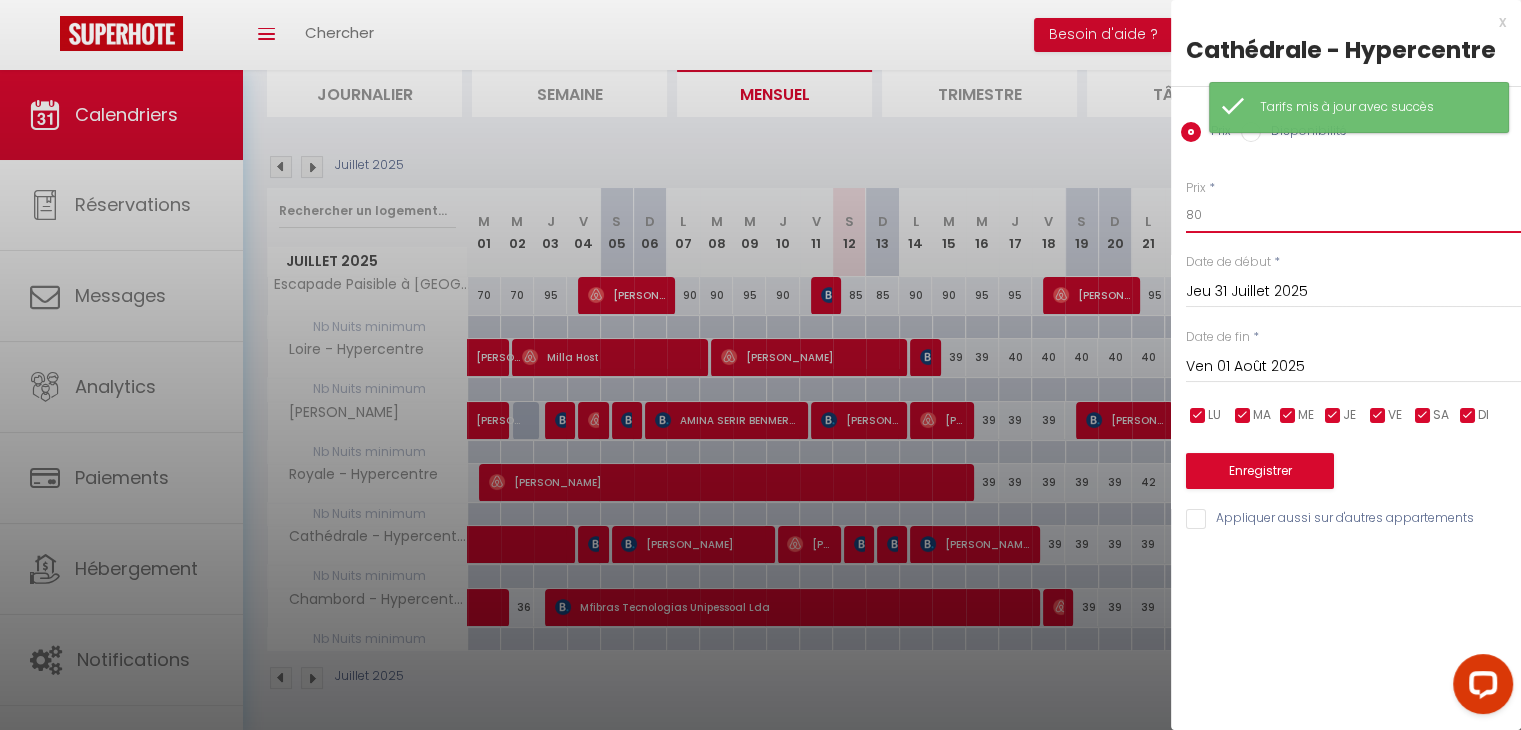 click on "80" at bounding box center (1353, 215) 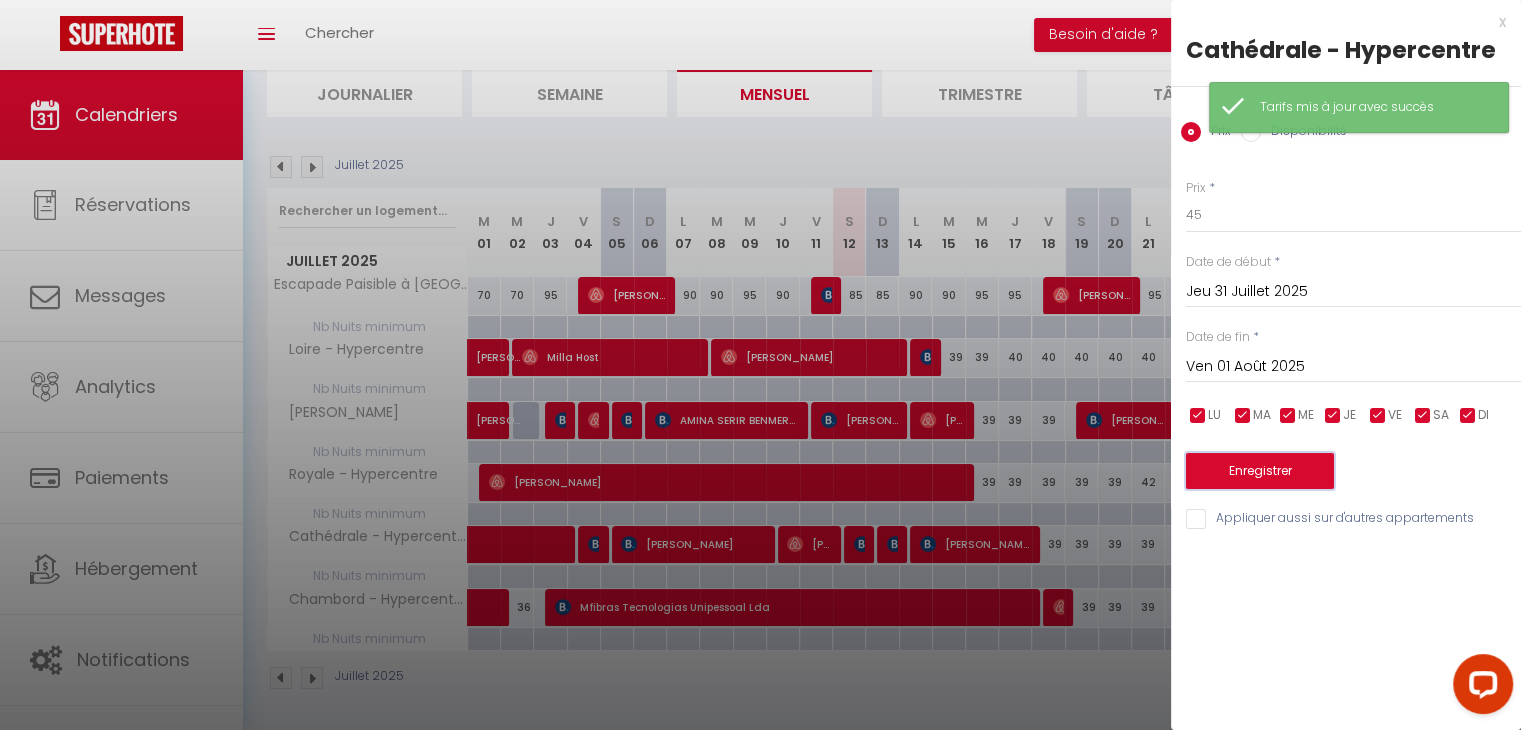 click on "Enregistrer" at bounding box center [1260, 471] 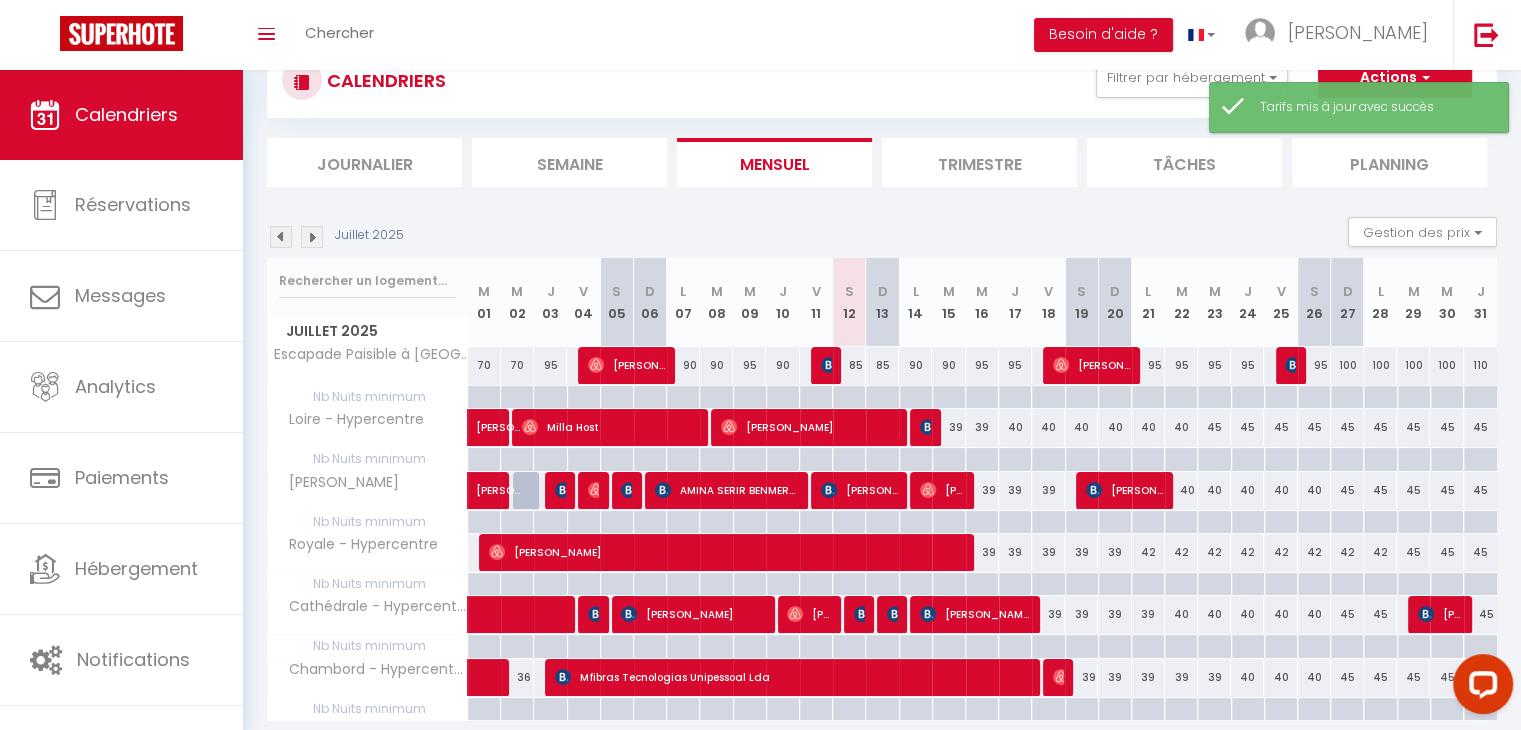 scroll, scrollTop: 140, scrollLeft: 0, axis: vertical 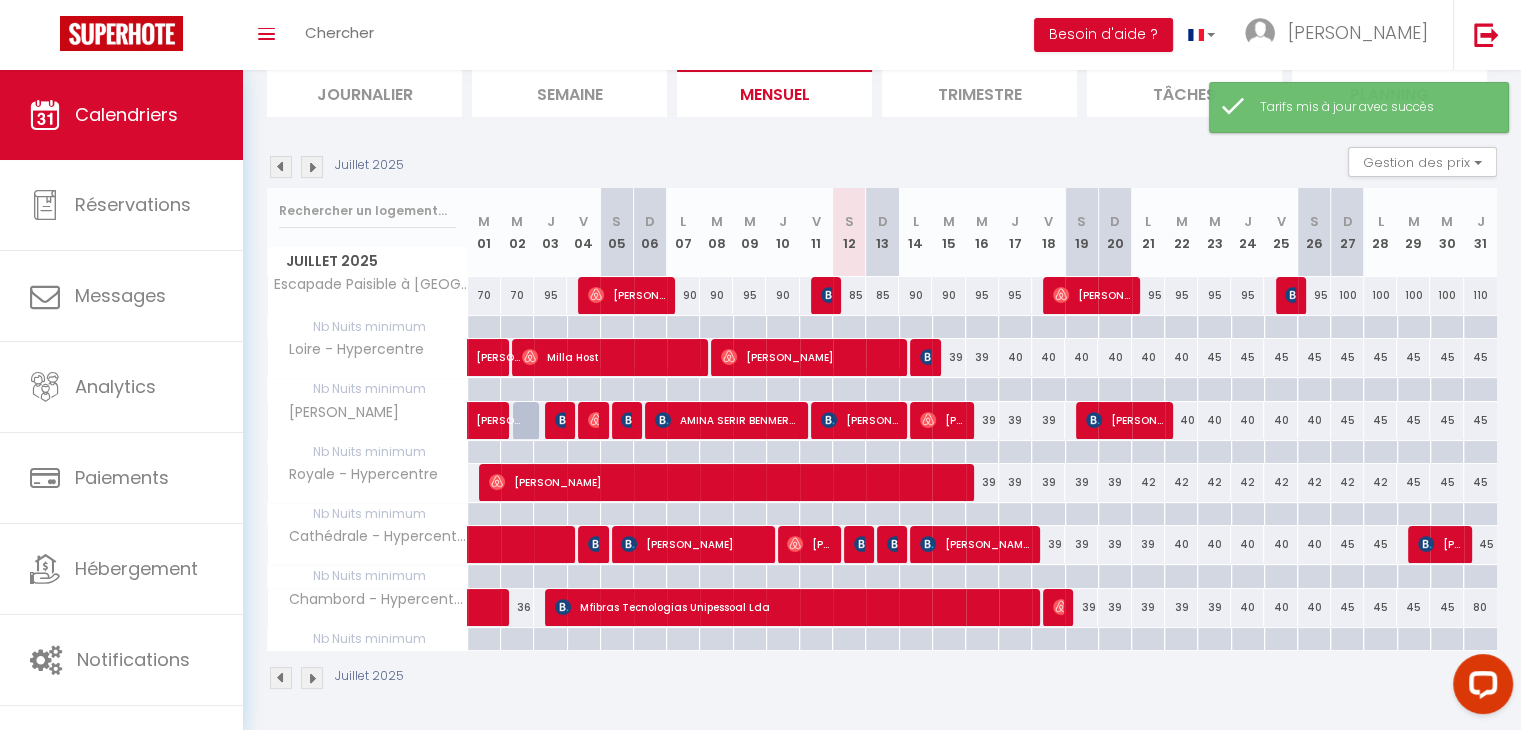 click on "45" at bounding box center (1446, 607) 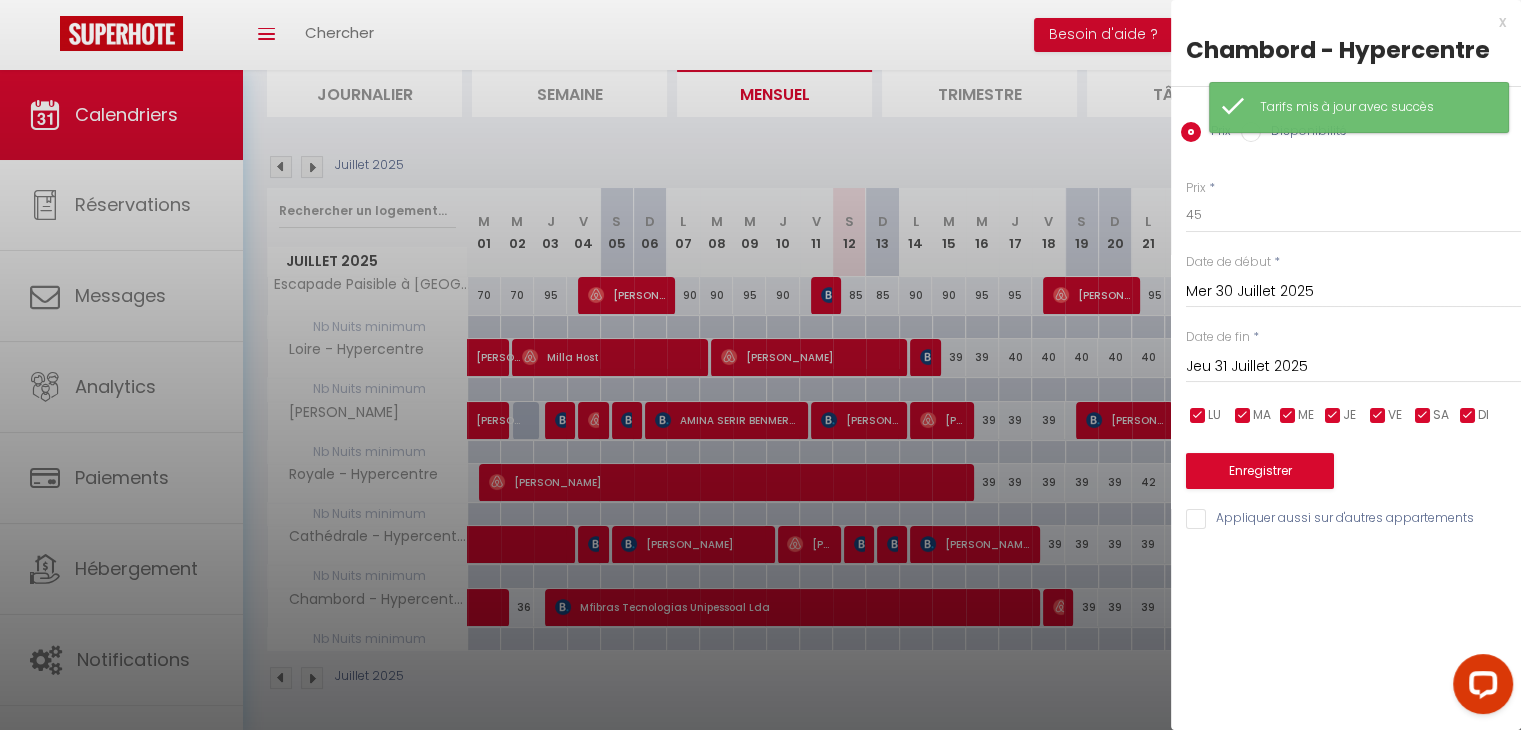click on "Jeu 31 Juillet 2025" at bounding box center (1353, 367) 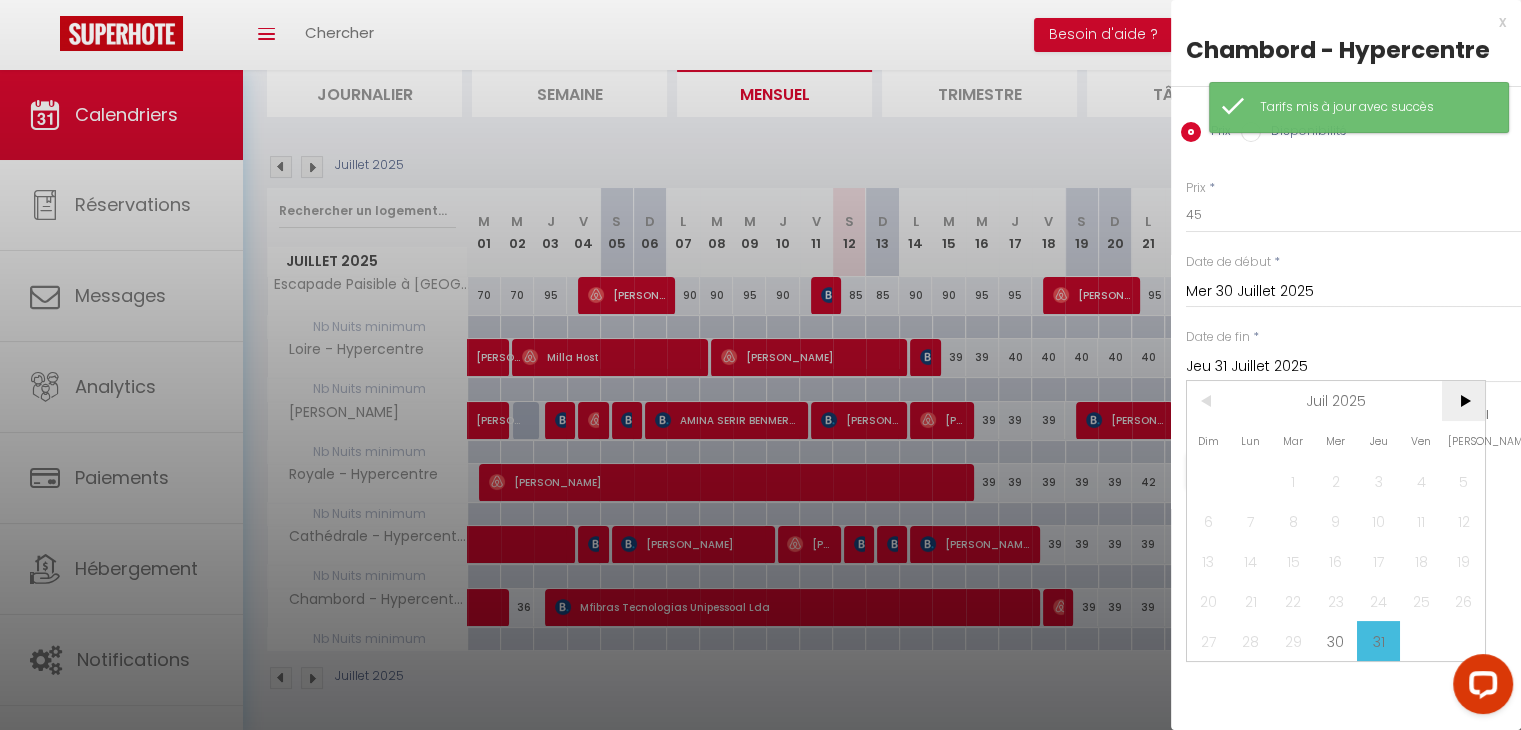click on ">" at bounding box center [1463, 401] 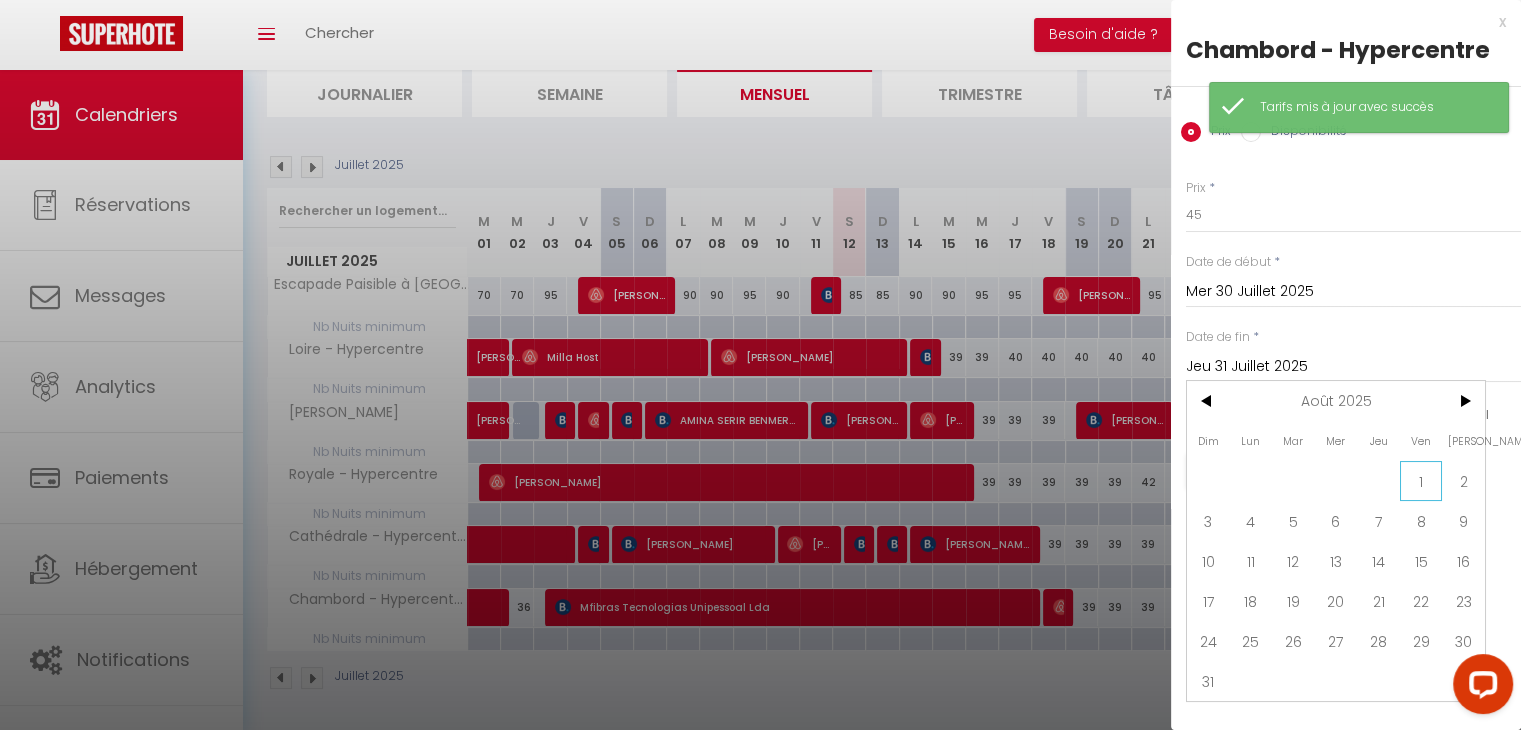 click on "1" at bounding box center (1421, 481) 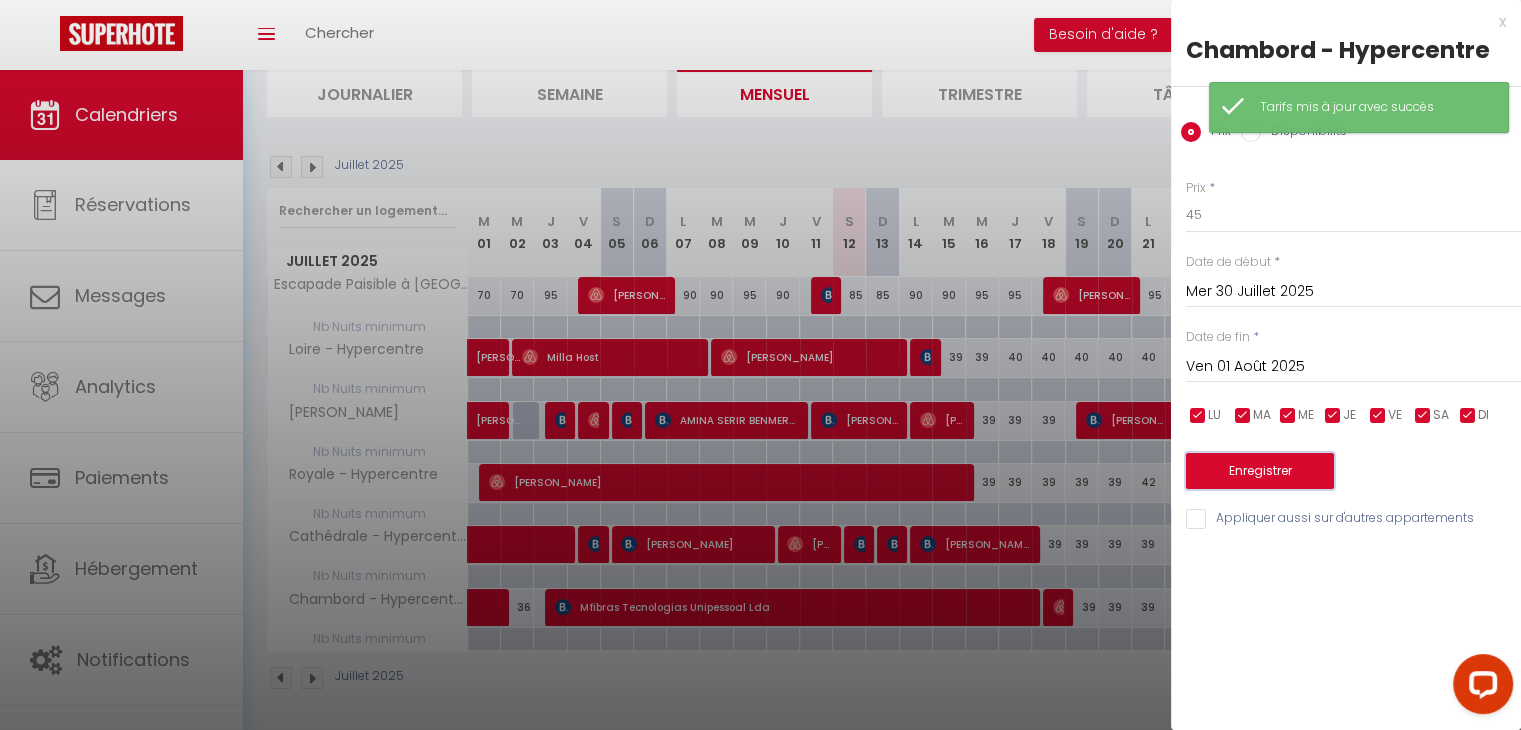 click on "Enregistrer" at bounding box center [1260, 471] 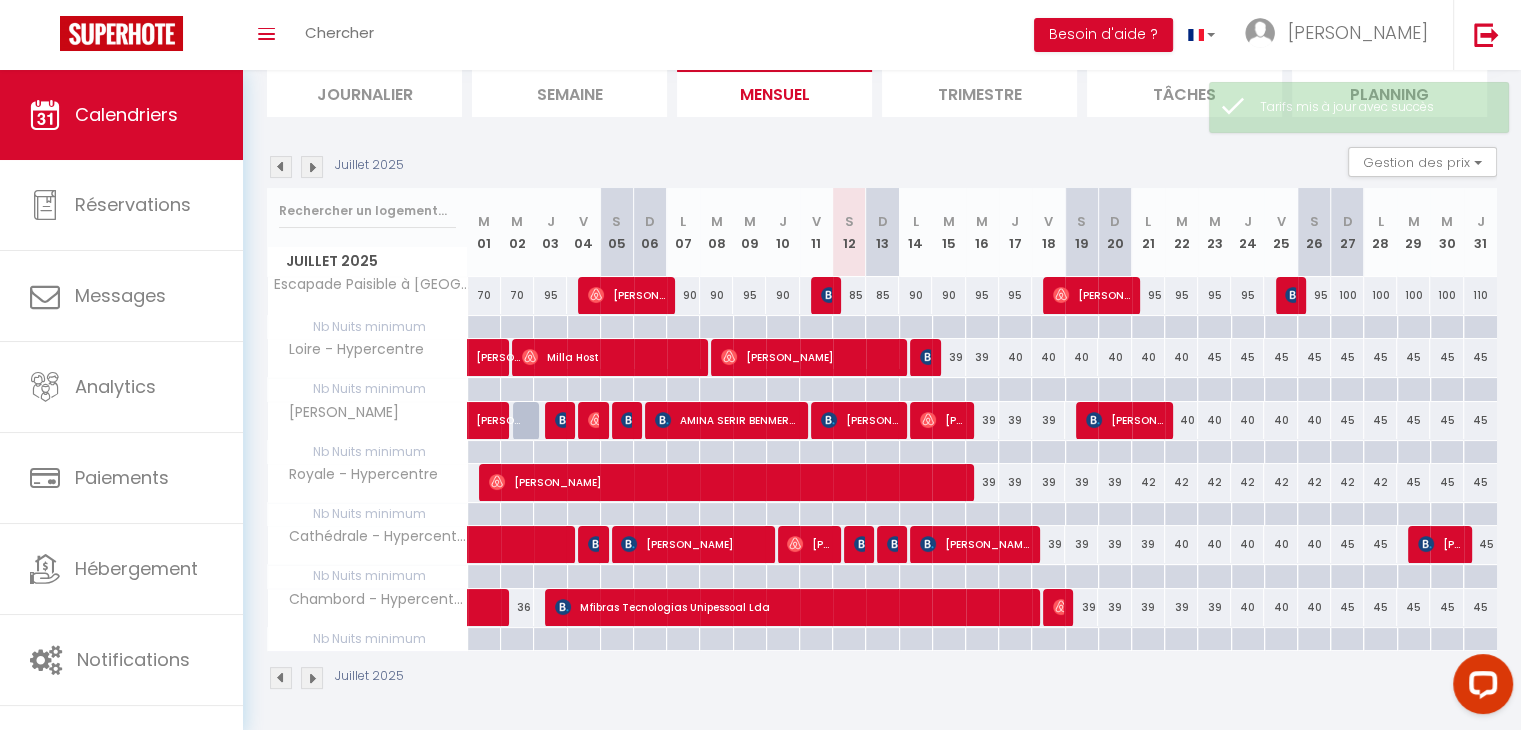 scroll, scrollTop: 0, scrollLeft: 0, axis: both 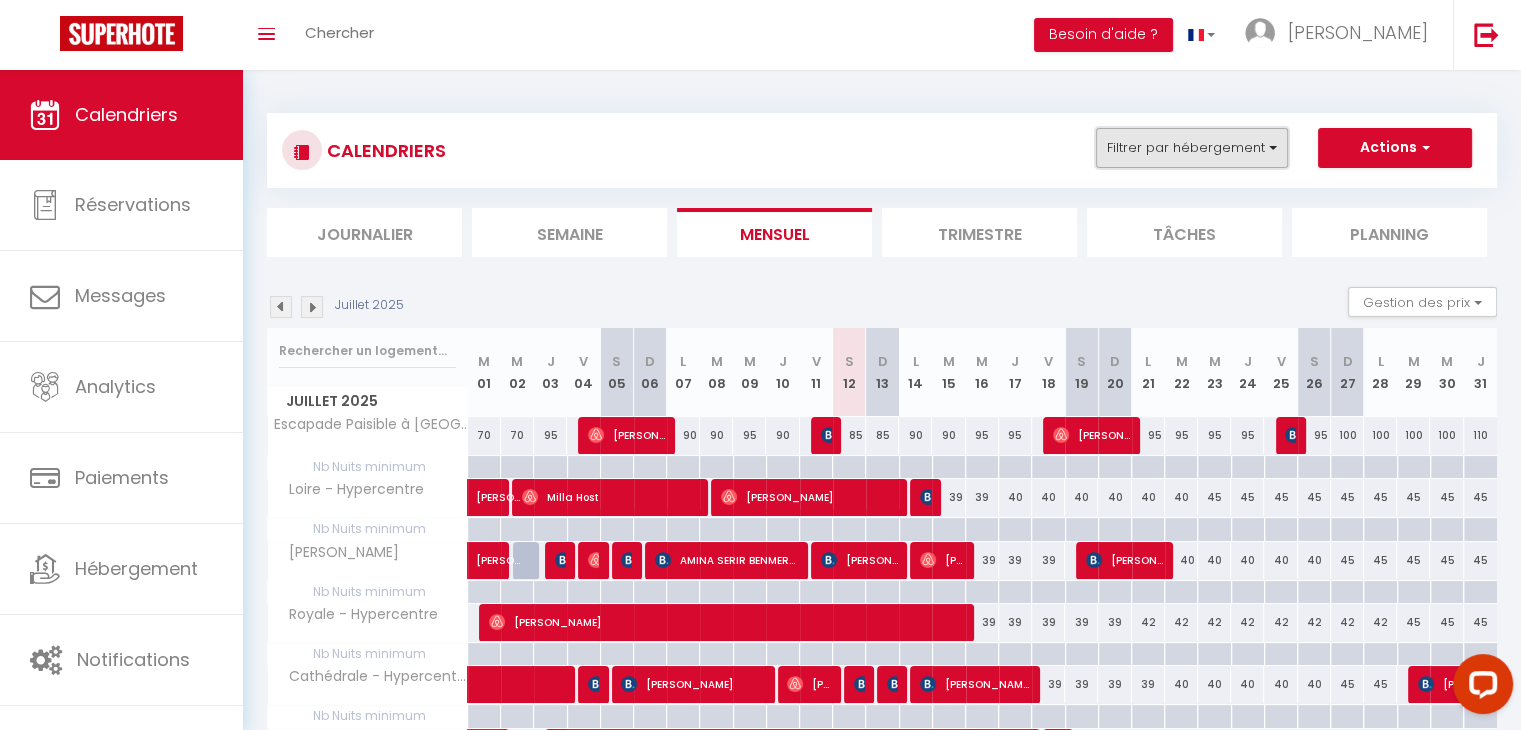 click on "Filtrer par hébergement" at bounding box center [1192, 148] 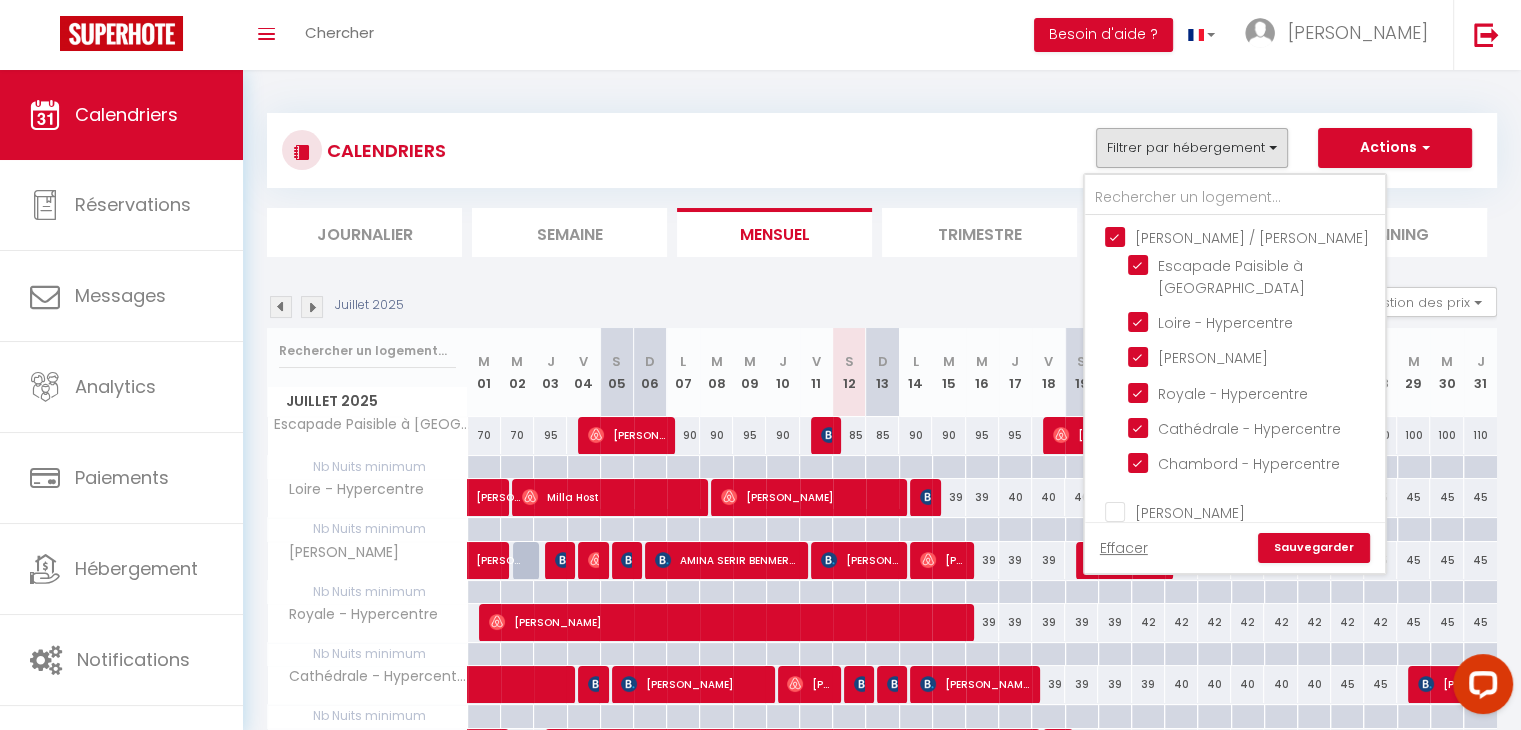 click on "[PERSON_NAME] / [PERSON_NAME]" at bounding box center [1255, 236] 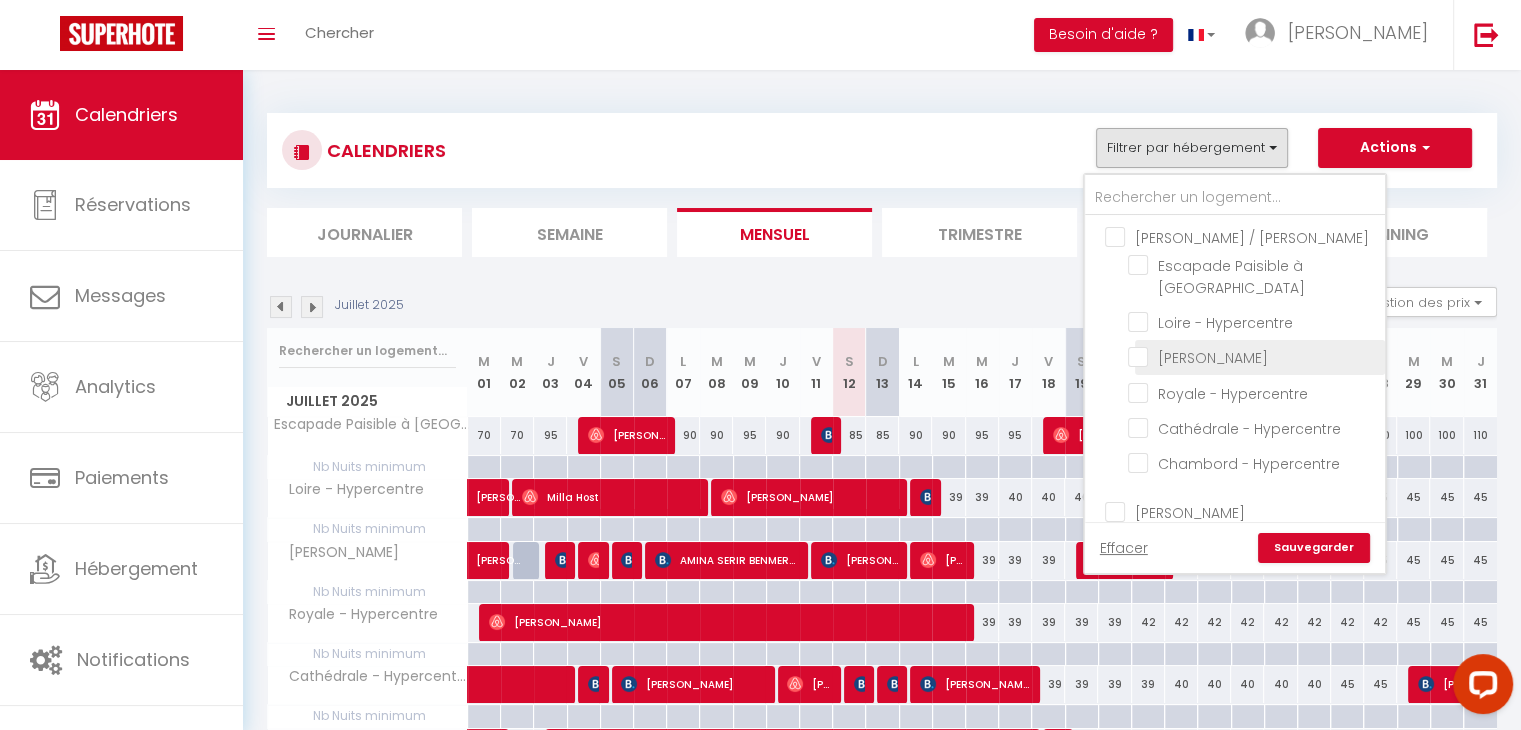 scroll, scrollTop: 132, scrollLeft: 0, axis: vertical 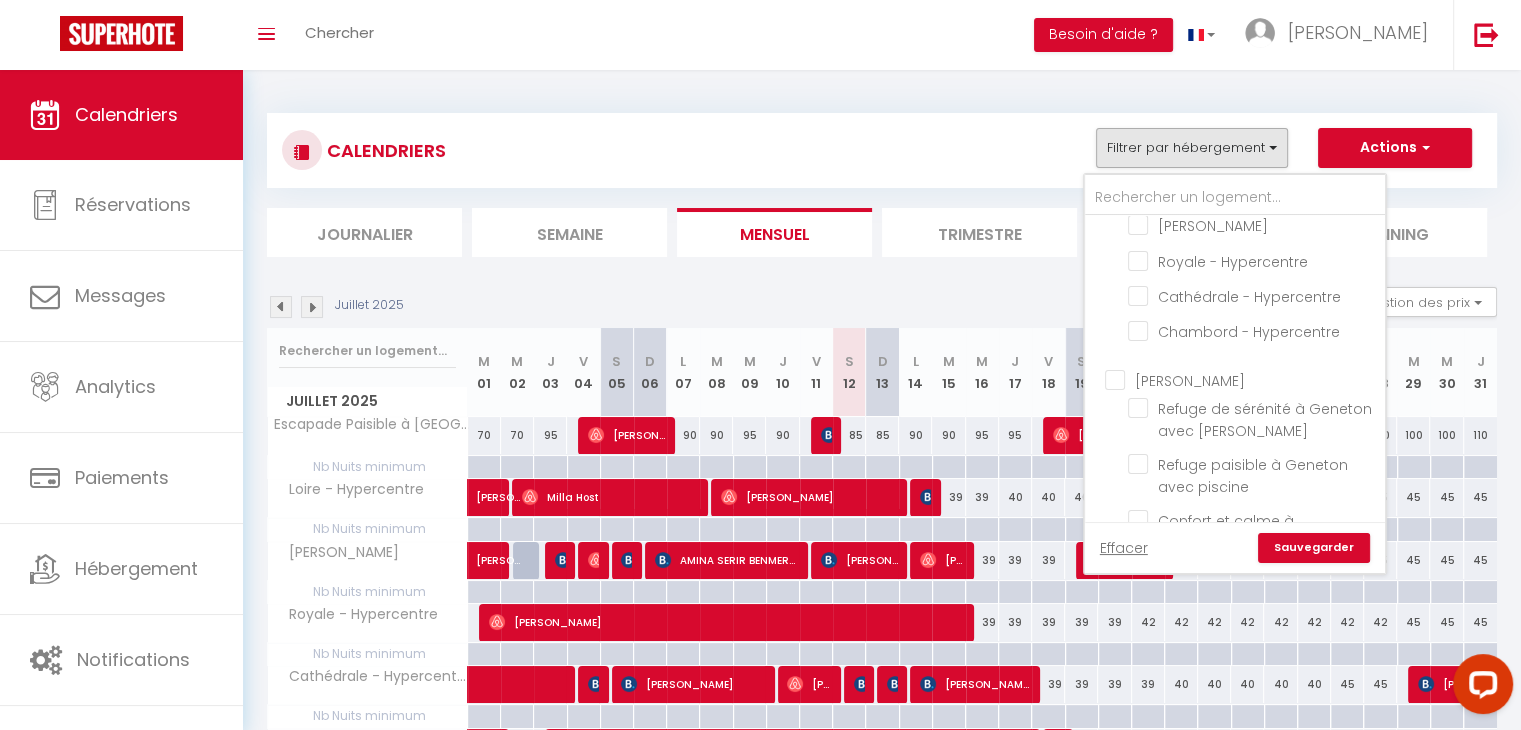 click on "[PERSON_NAME]" at bounding box center [1255, 379] 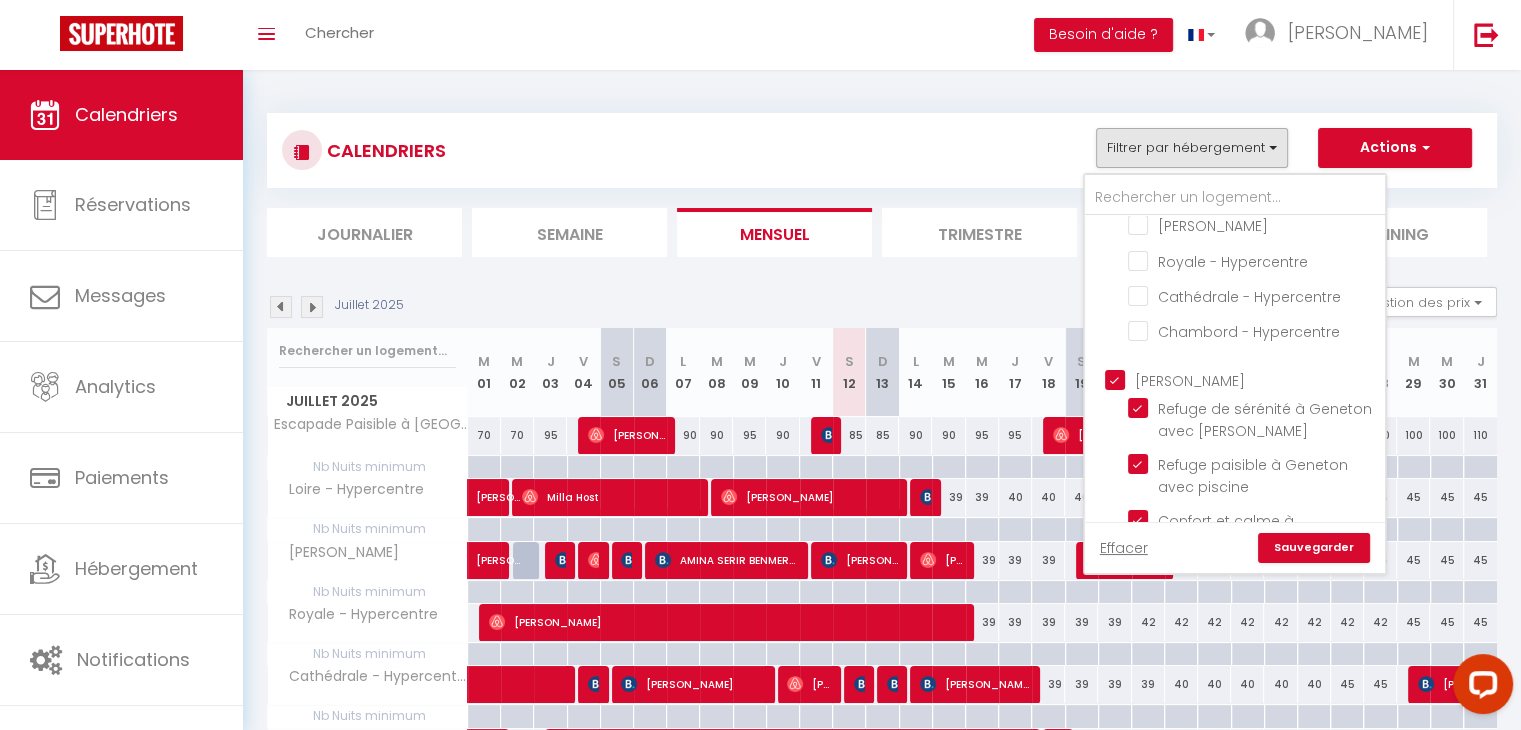 click on "Sauvegarder" at bounding box center [1314, 548] 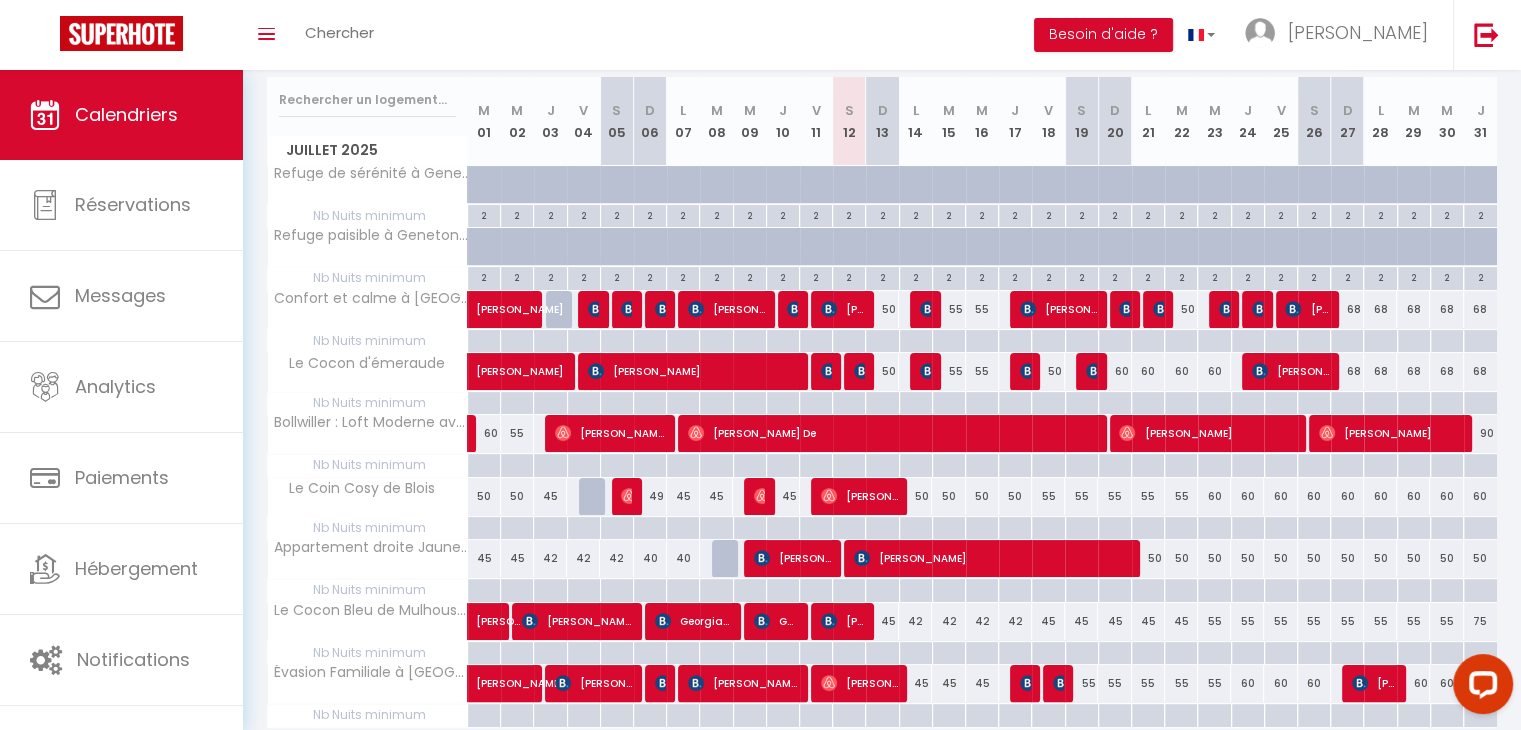 scroll, scrollTop: 252, scrollLeft: 0, axis: vertical 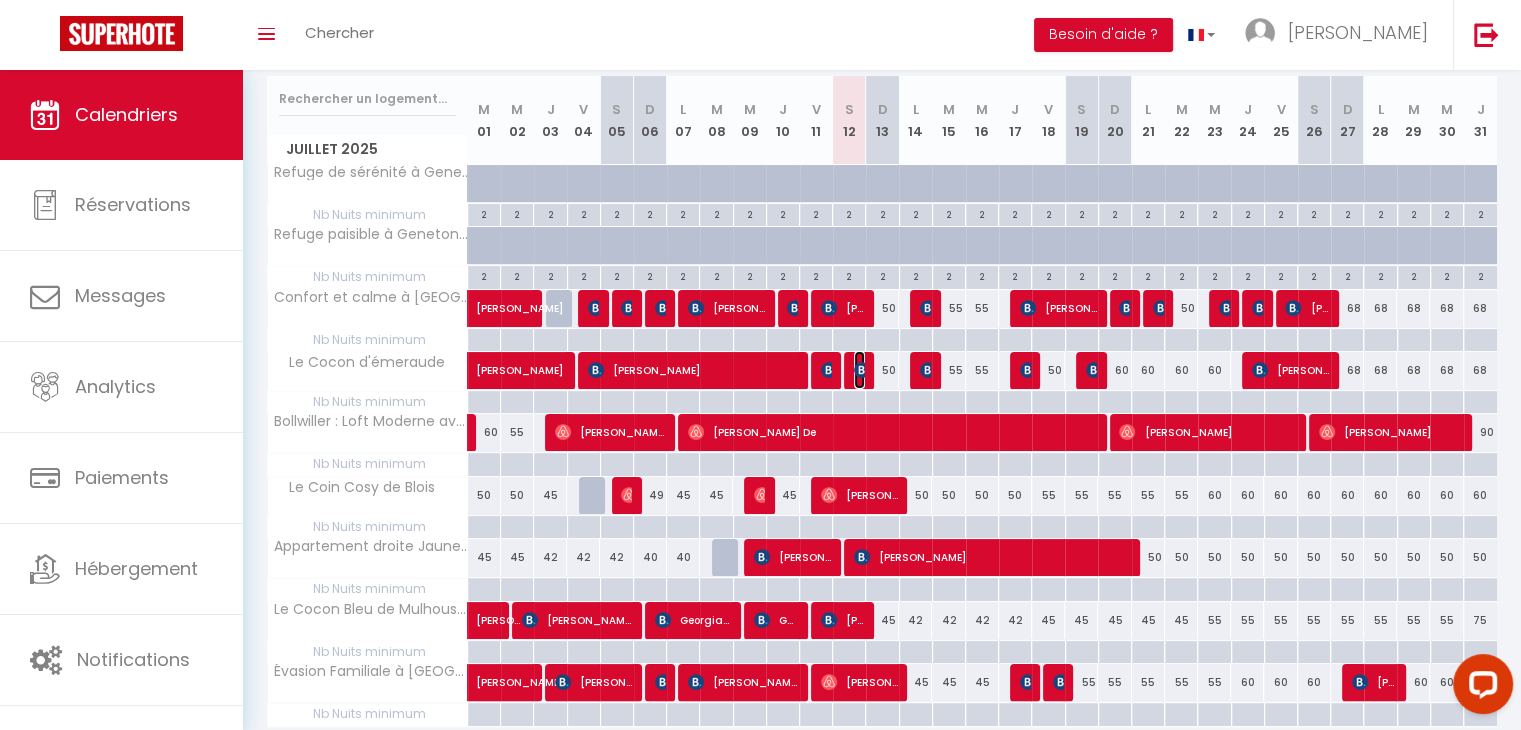 click at bounding box center (862, 370) 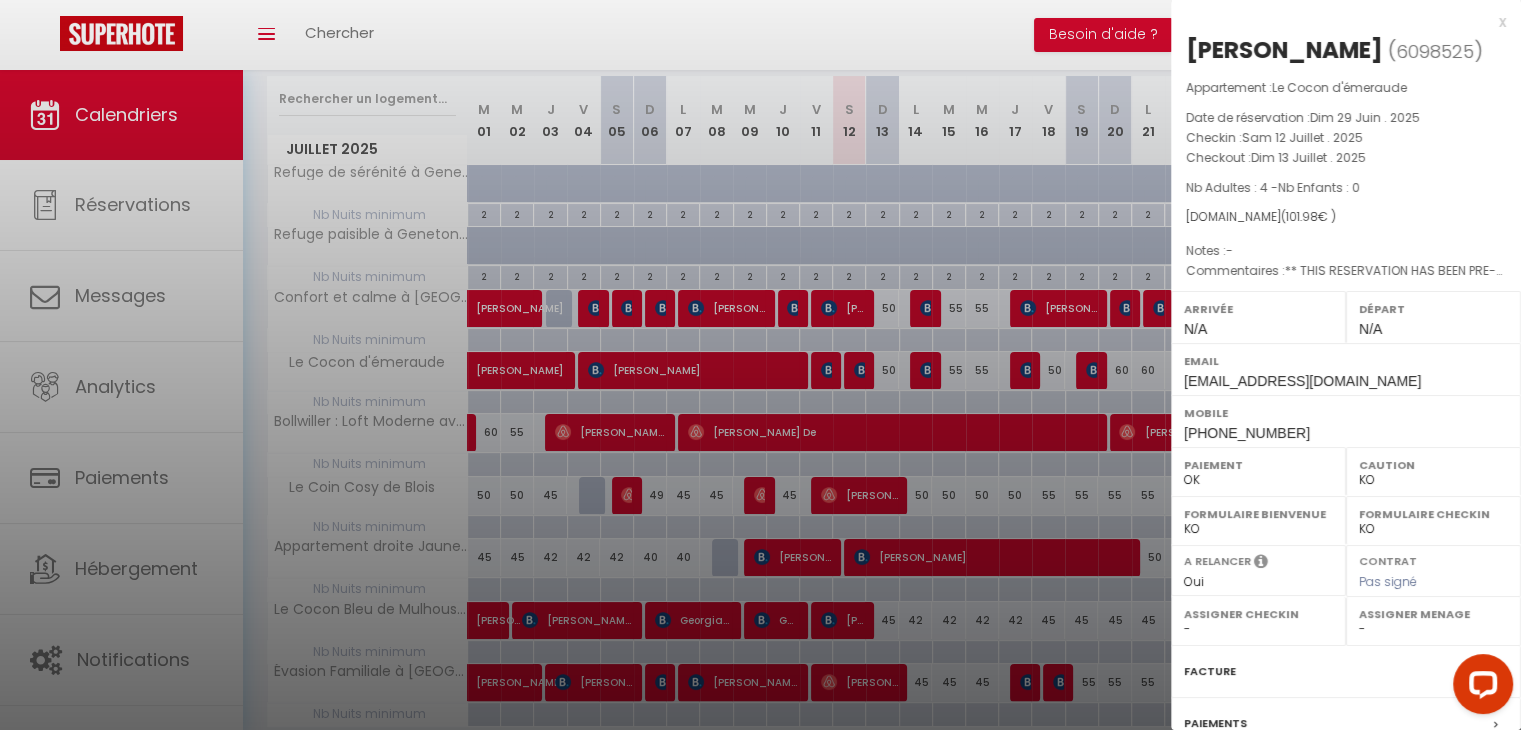 click at bounding box center [760, 365] 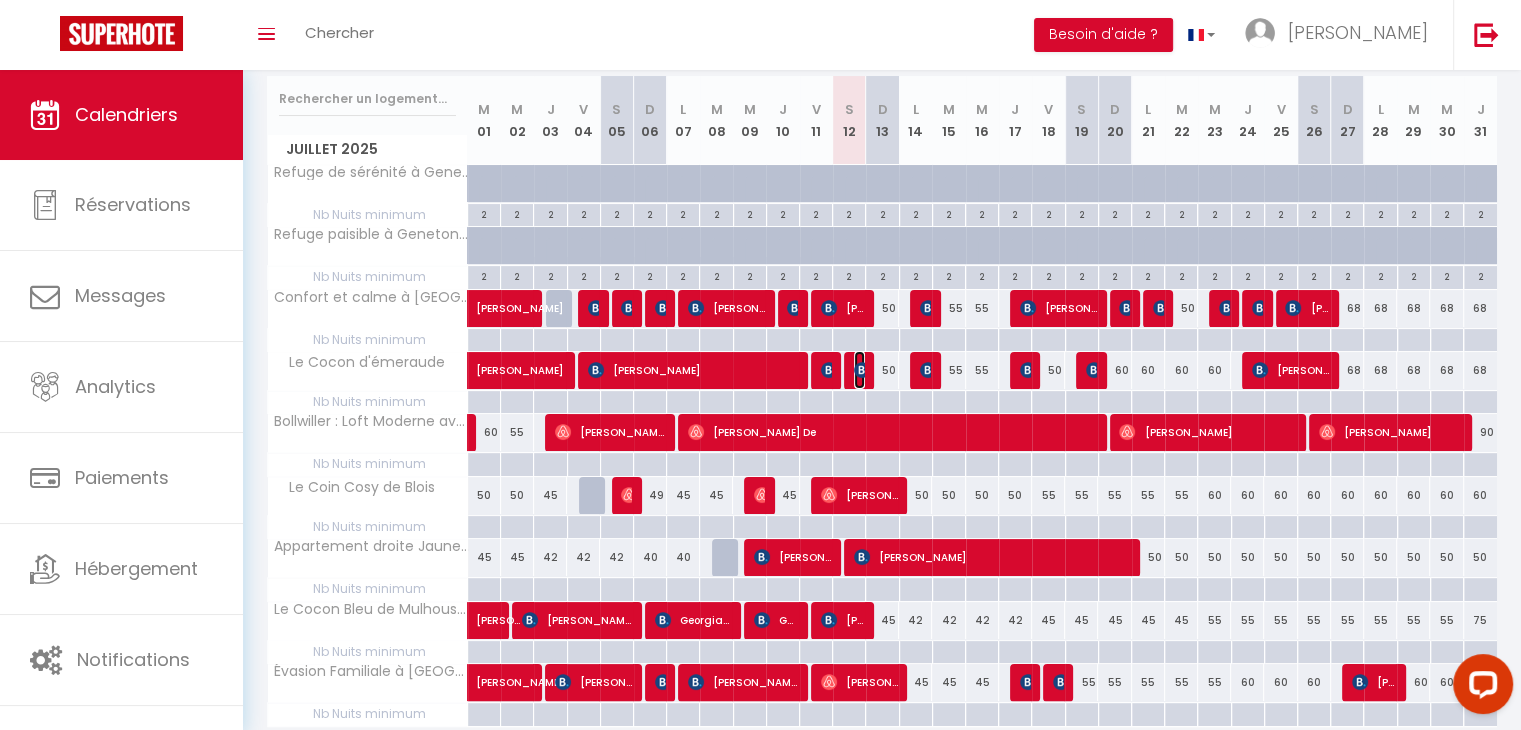 click at bounding box center [862, 370] 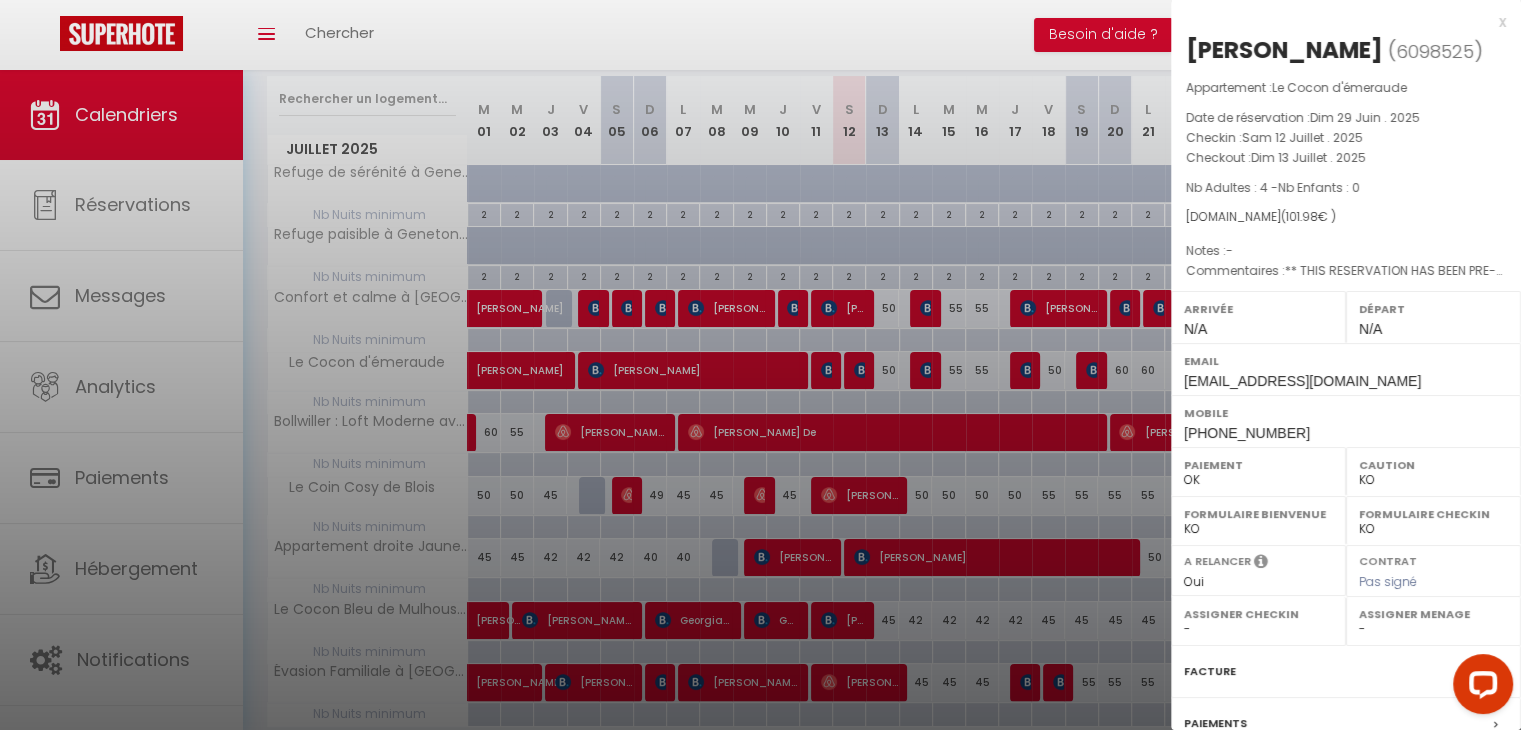 click at bounding box center [760, 365] 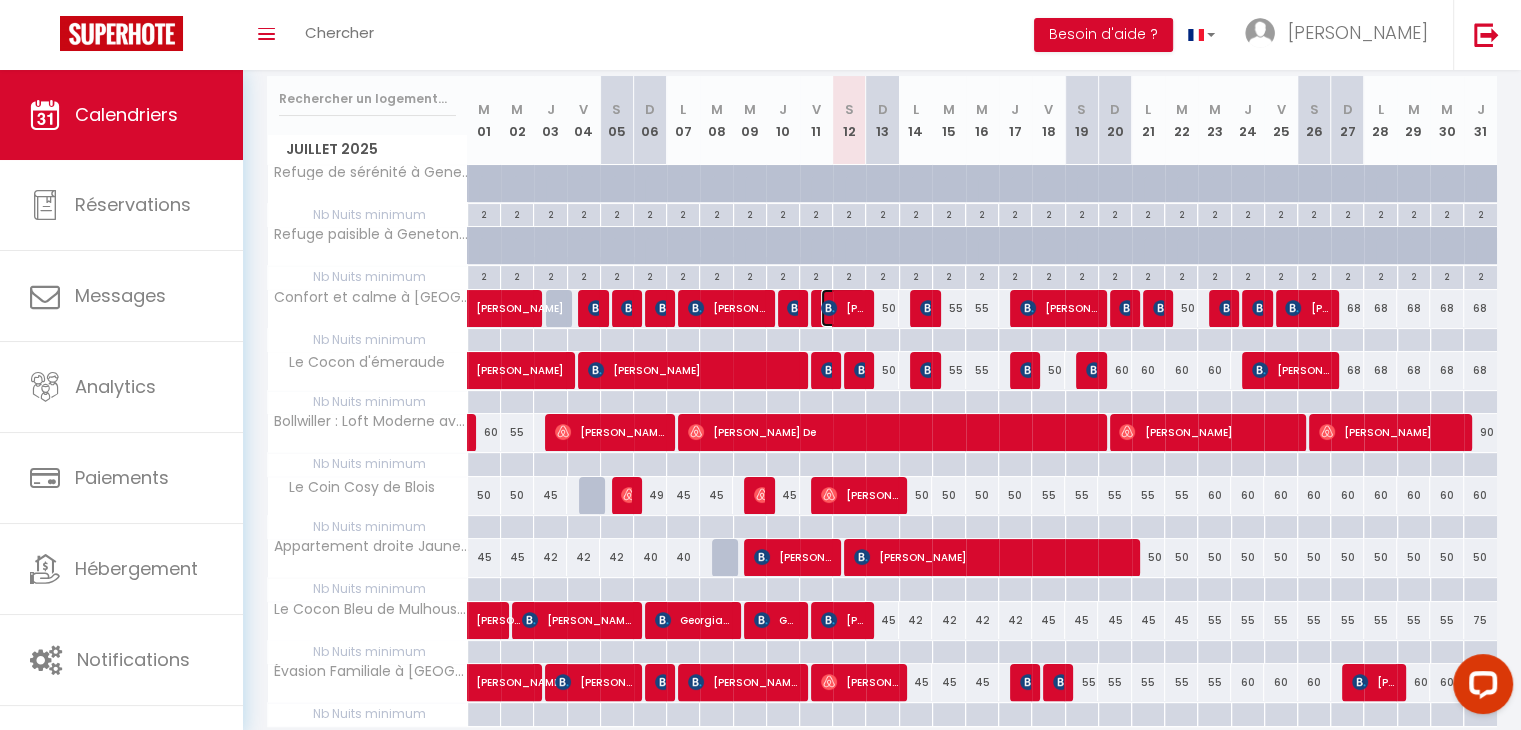click at bounding box center [829, 308] 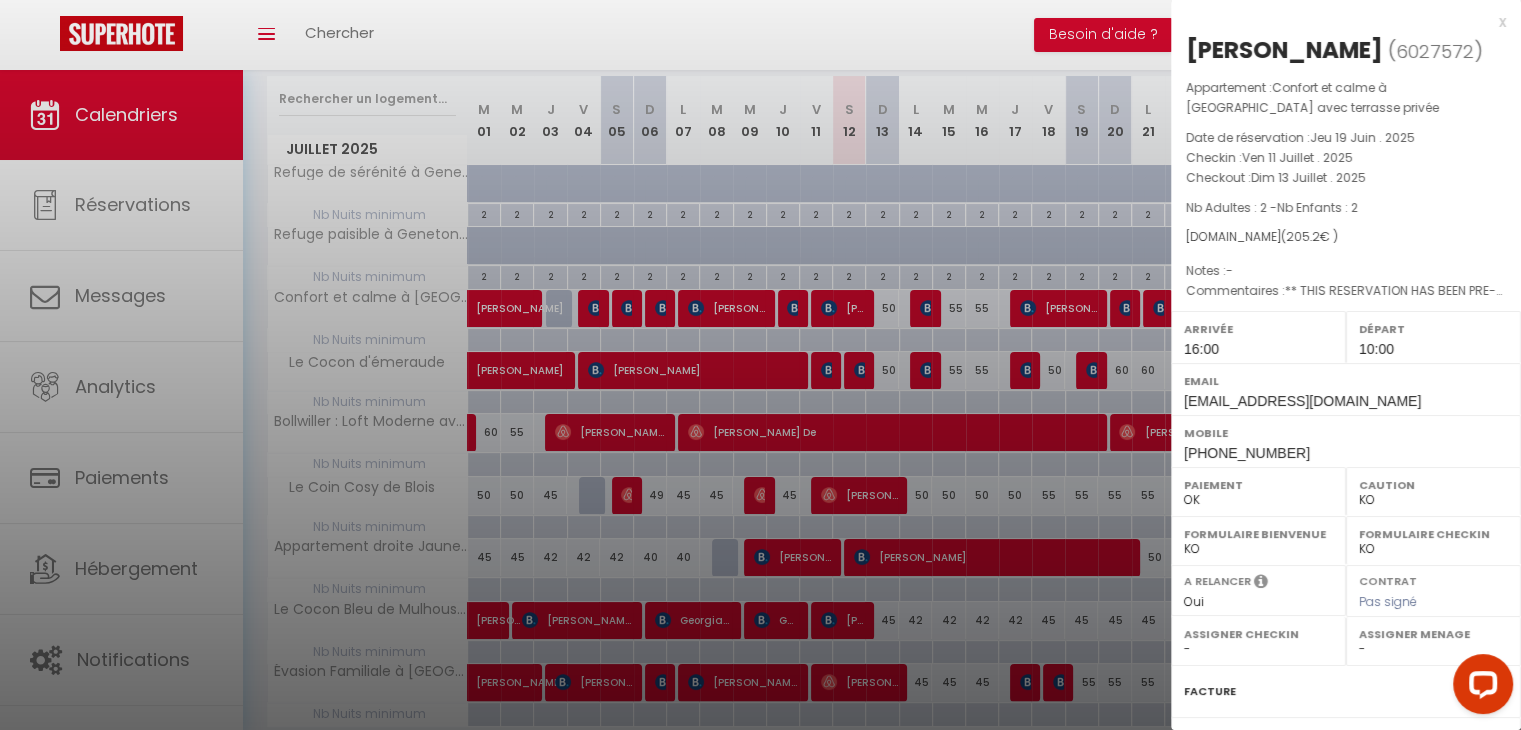 click at bounding box center [760, 365] 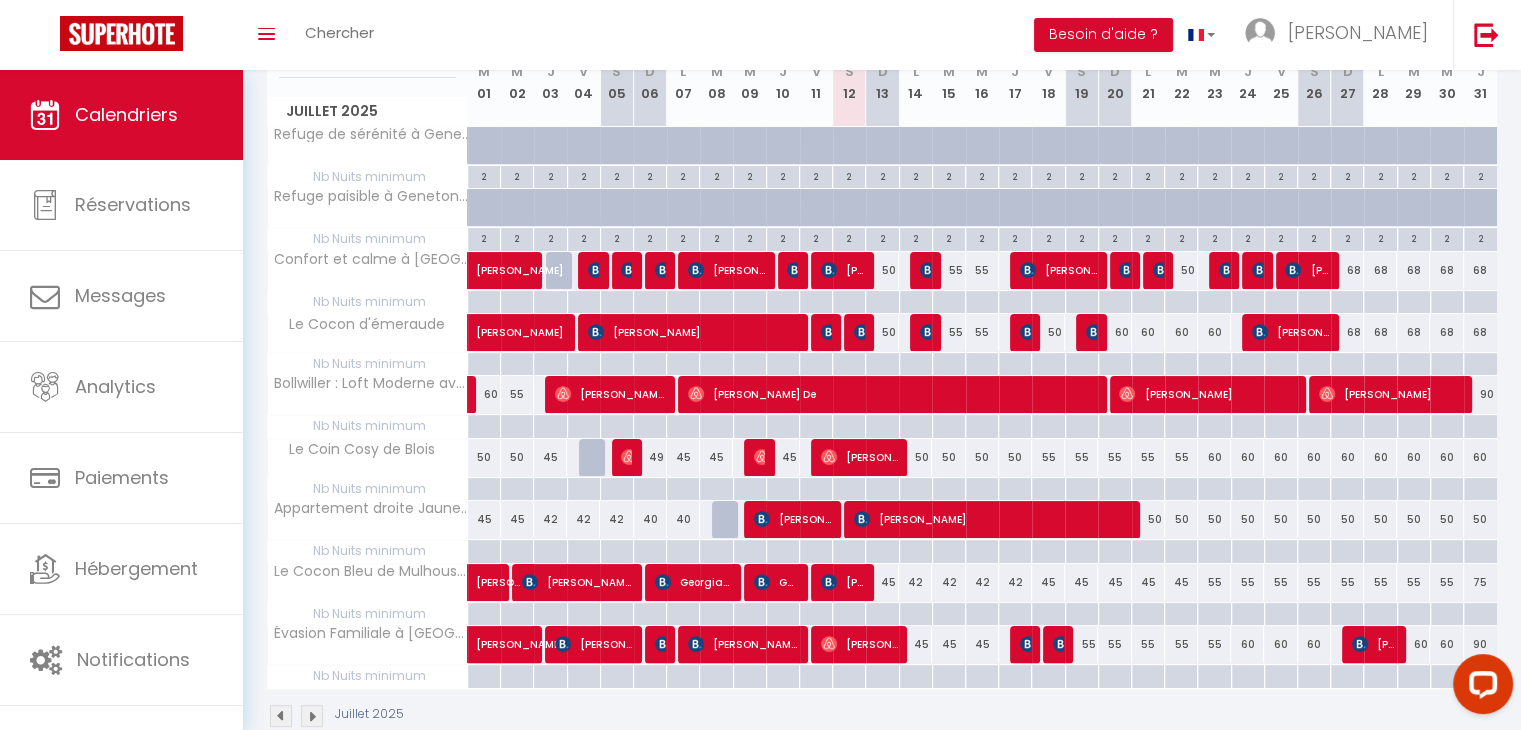 scroll, scrollTop: 294, scrollLeft: 0, axis: vertical 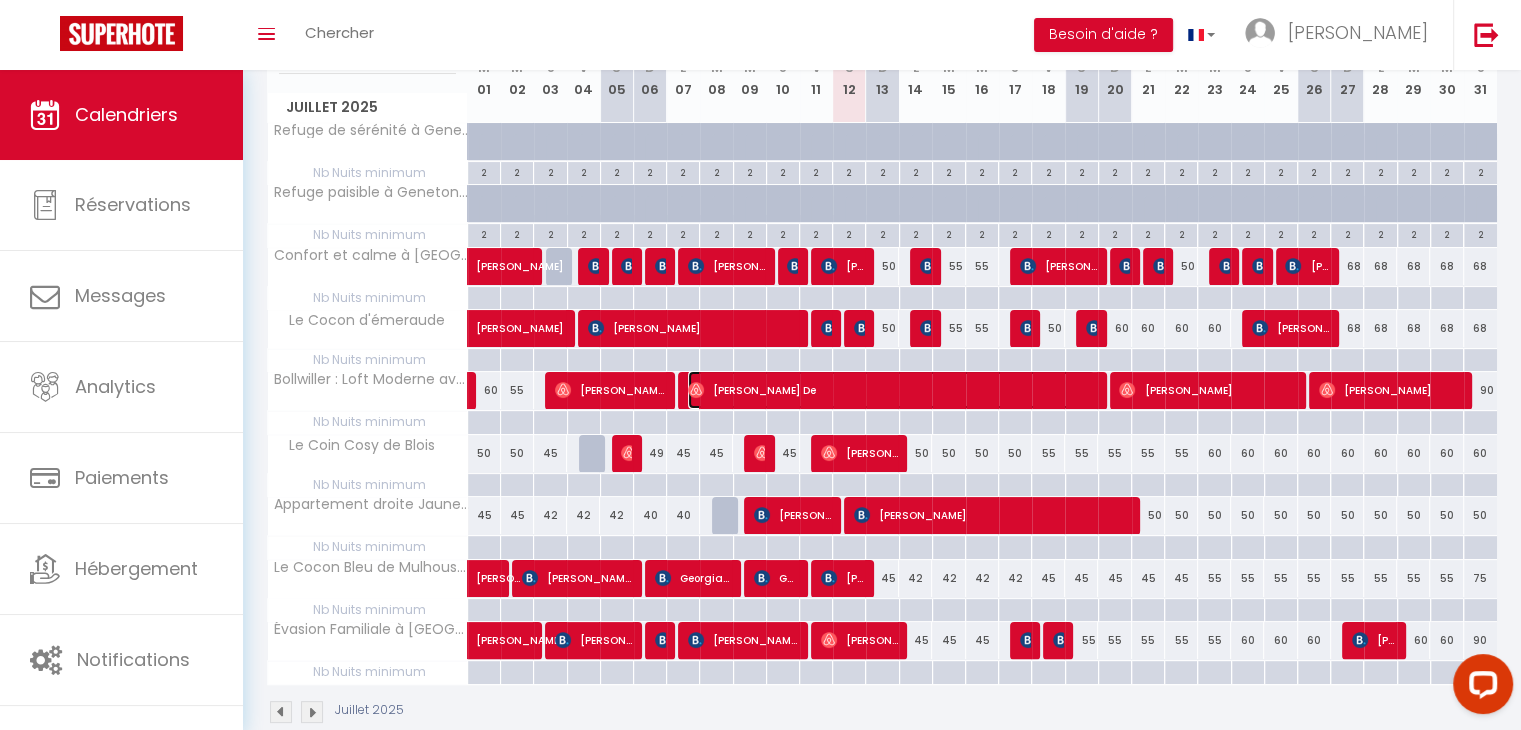 click on "[PERSON_NAME] De" at bounding box center [891, 390] 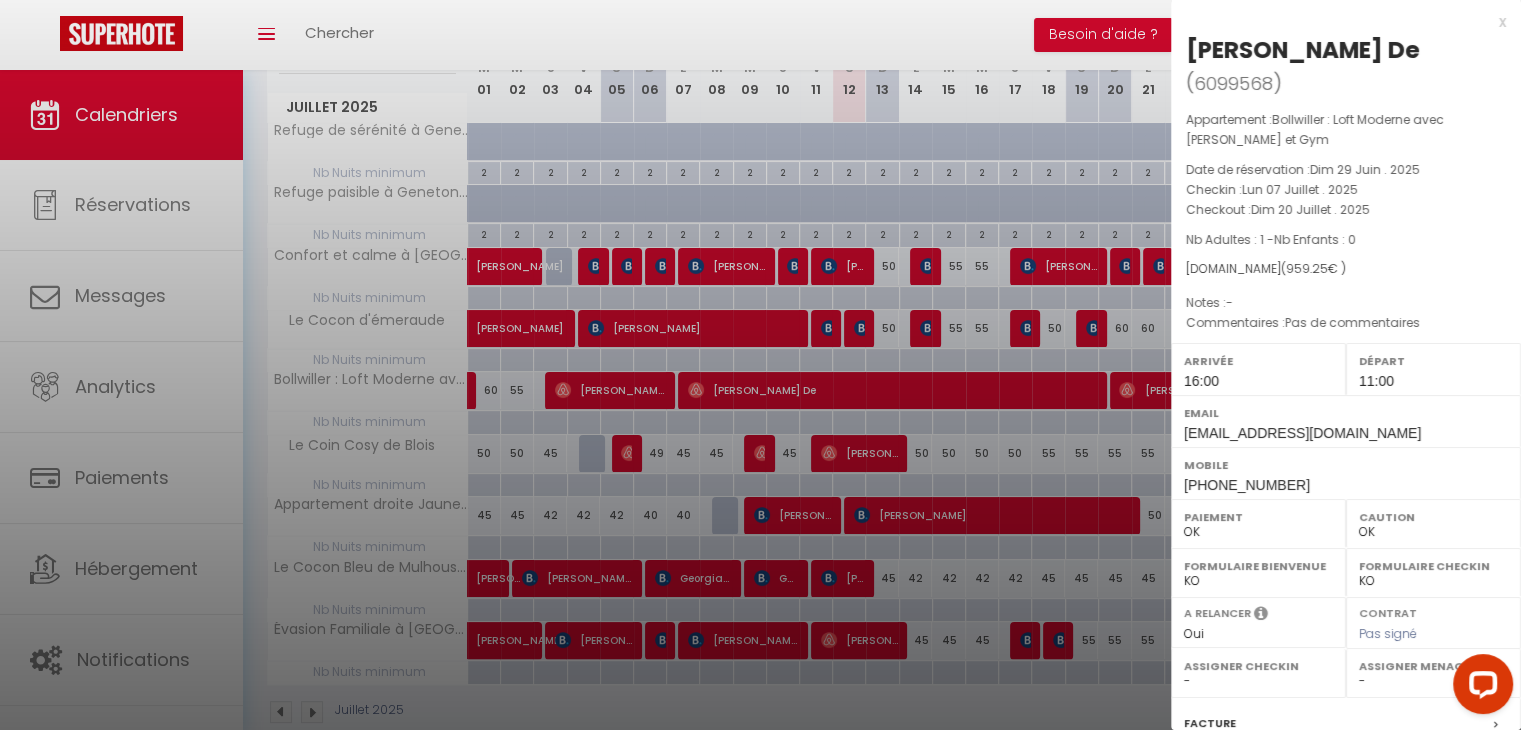 click at bounding box center (760, 365) 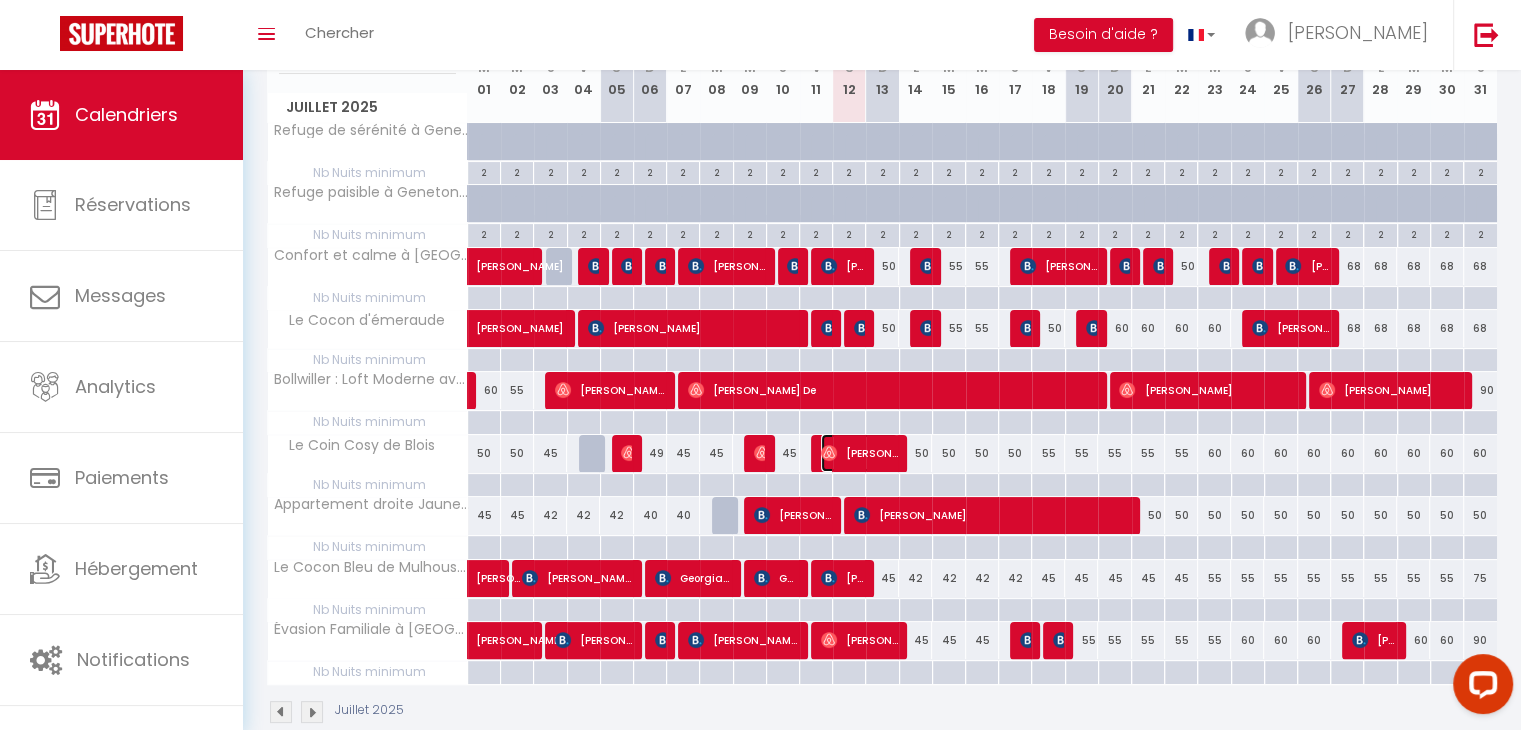 click at bounding box center [829, 453] 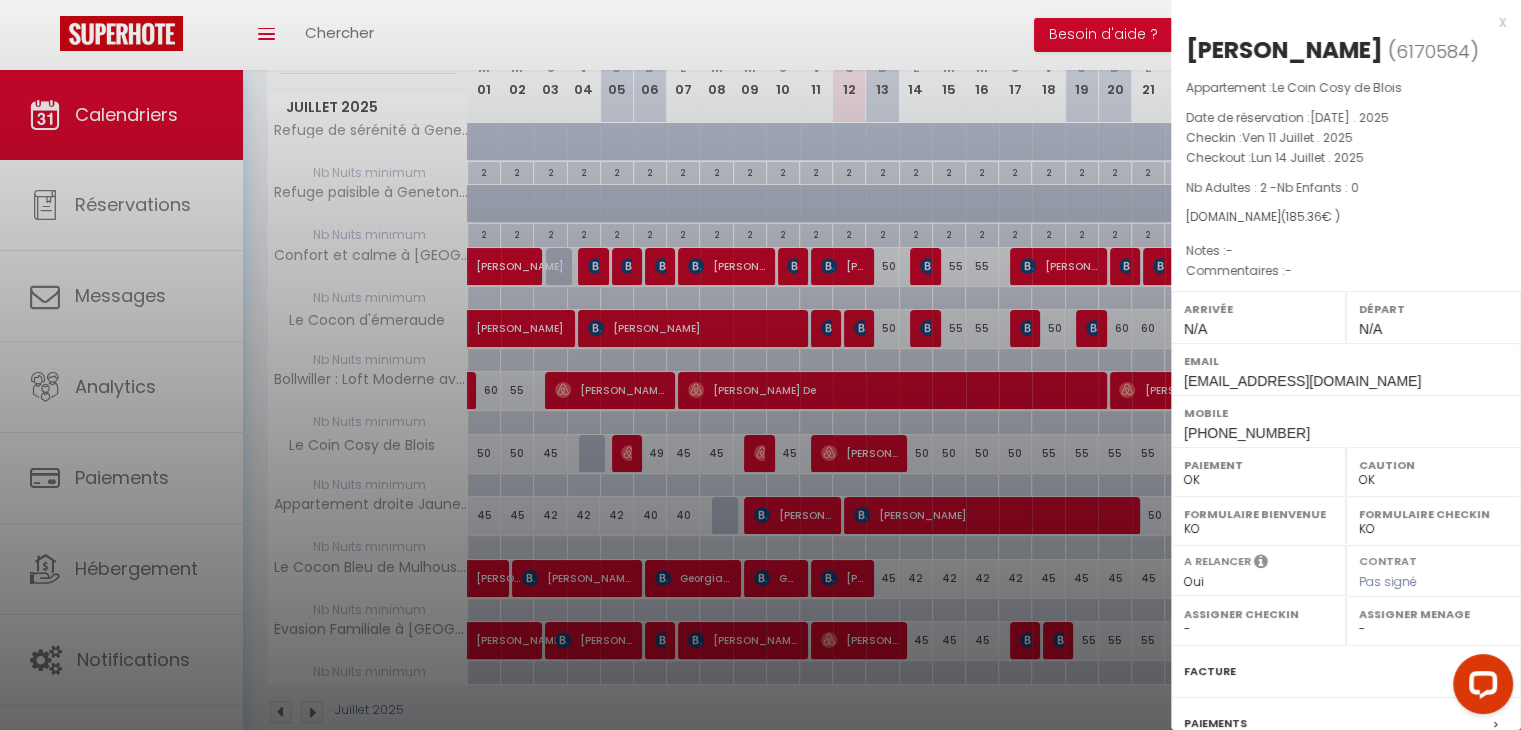 click at bounding box center (760, 365) 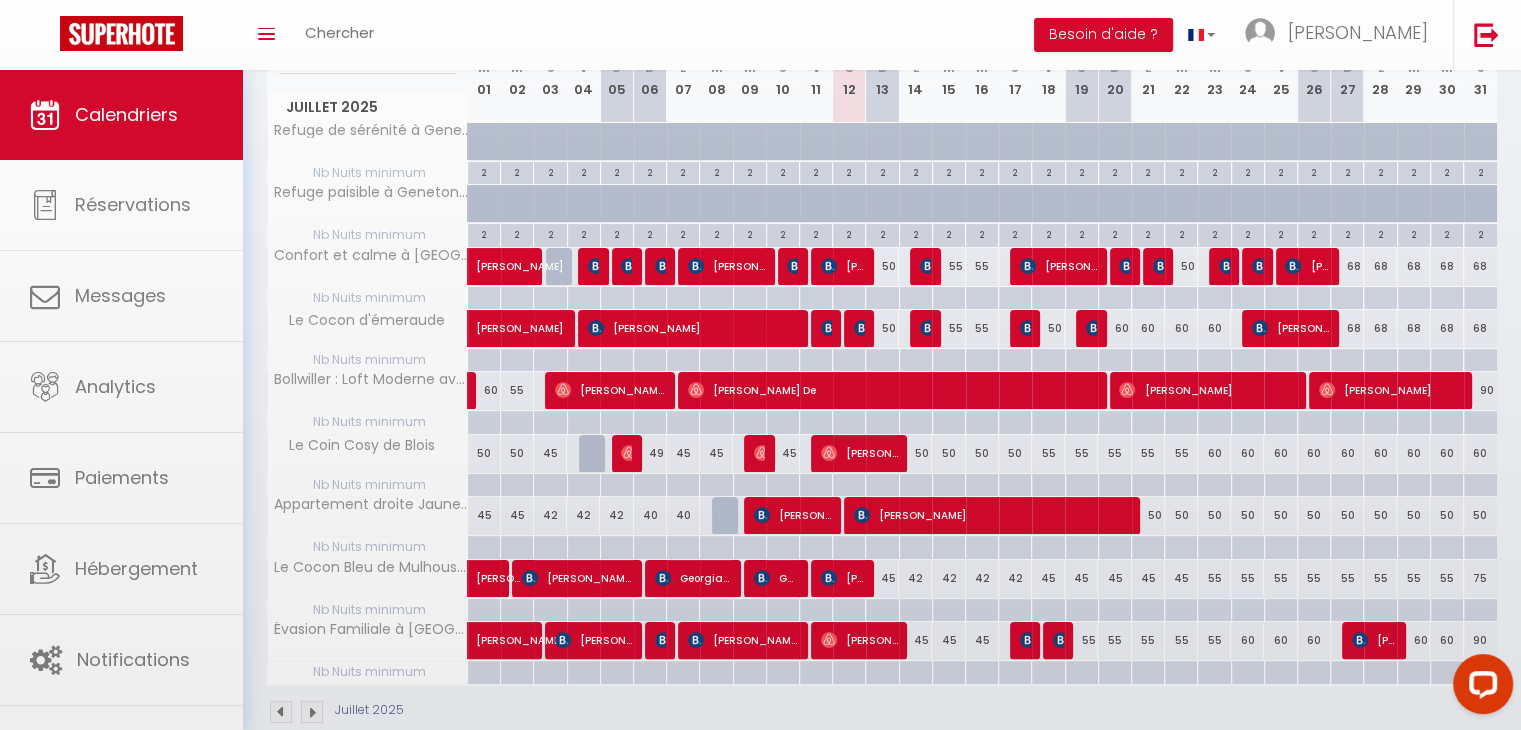 scroll, scrollTop: 327, scrollLeft: 0, axis: vertical 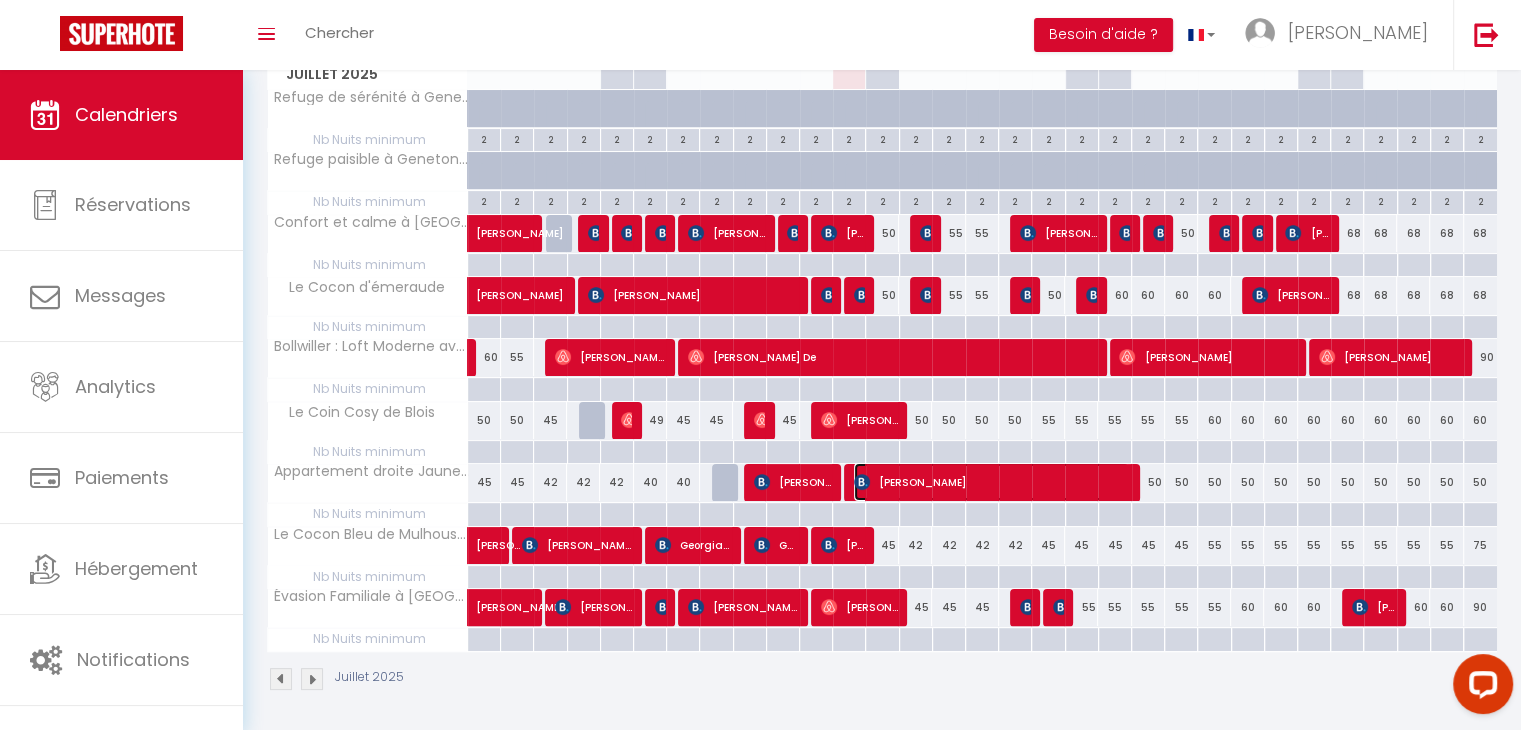 click on "[PERSON_NAME]" at bounding box center [991, 482] 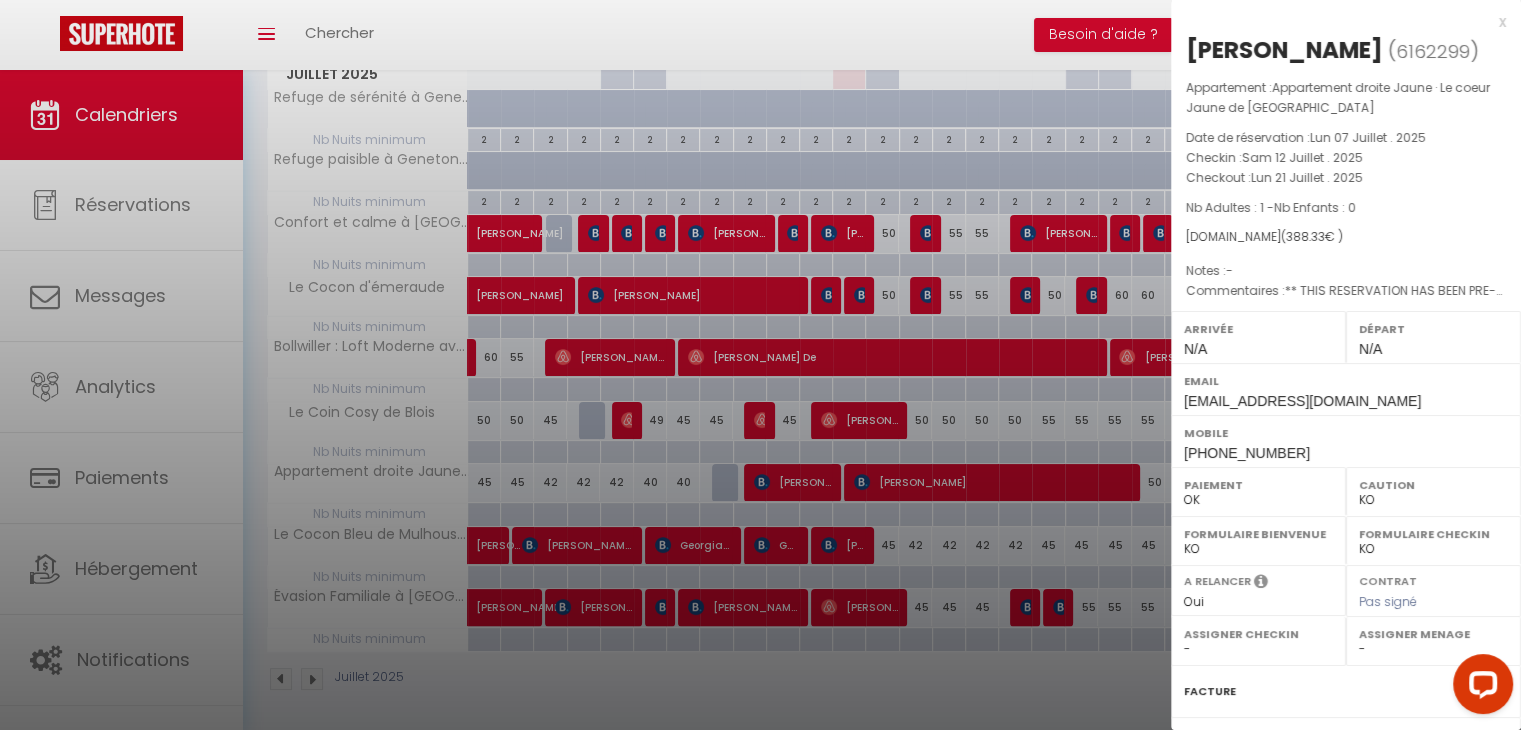 click at bounding box center [760, 365] 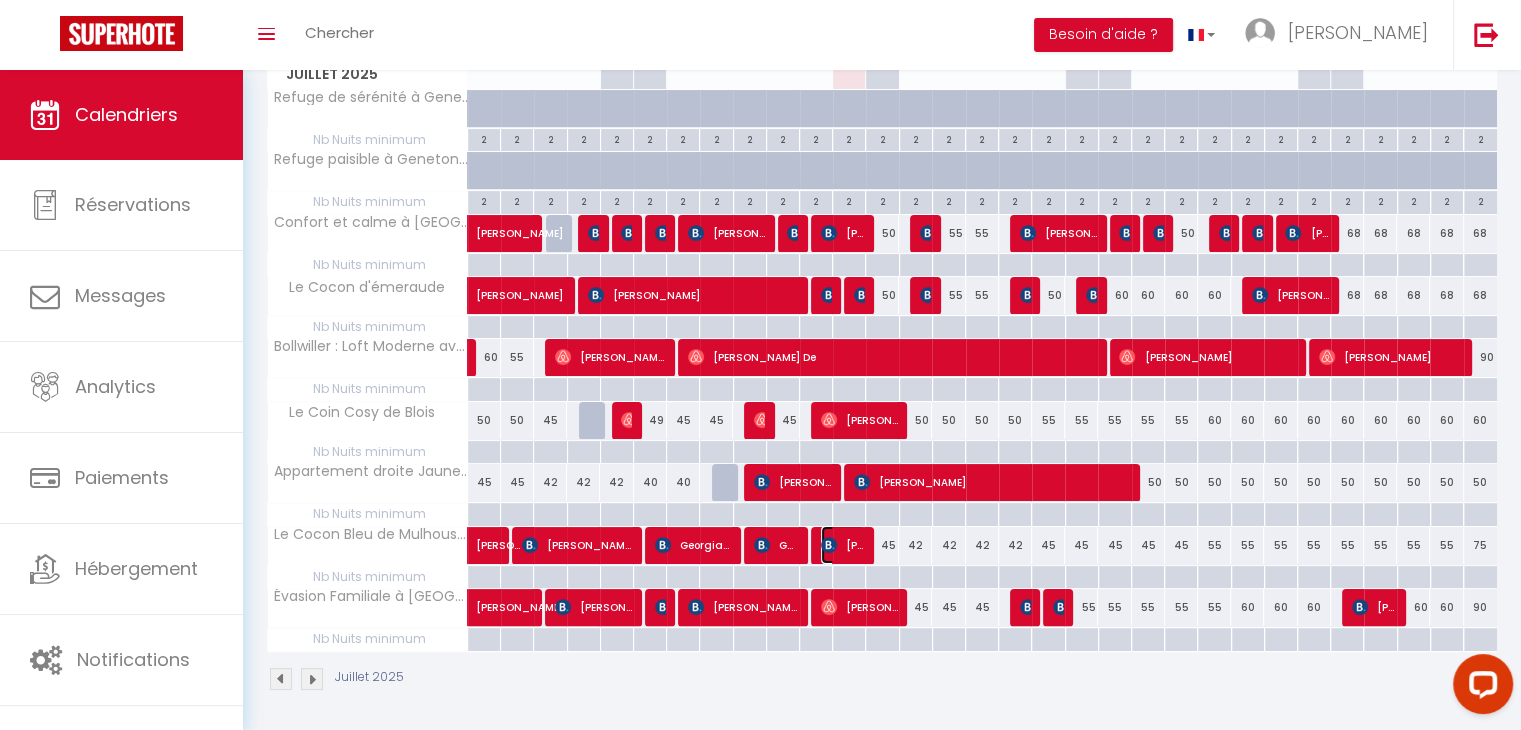 click on "[PERSON_NAME]" at bounding box center (843, 545) 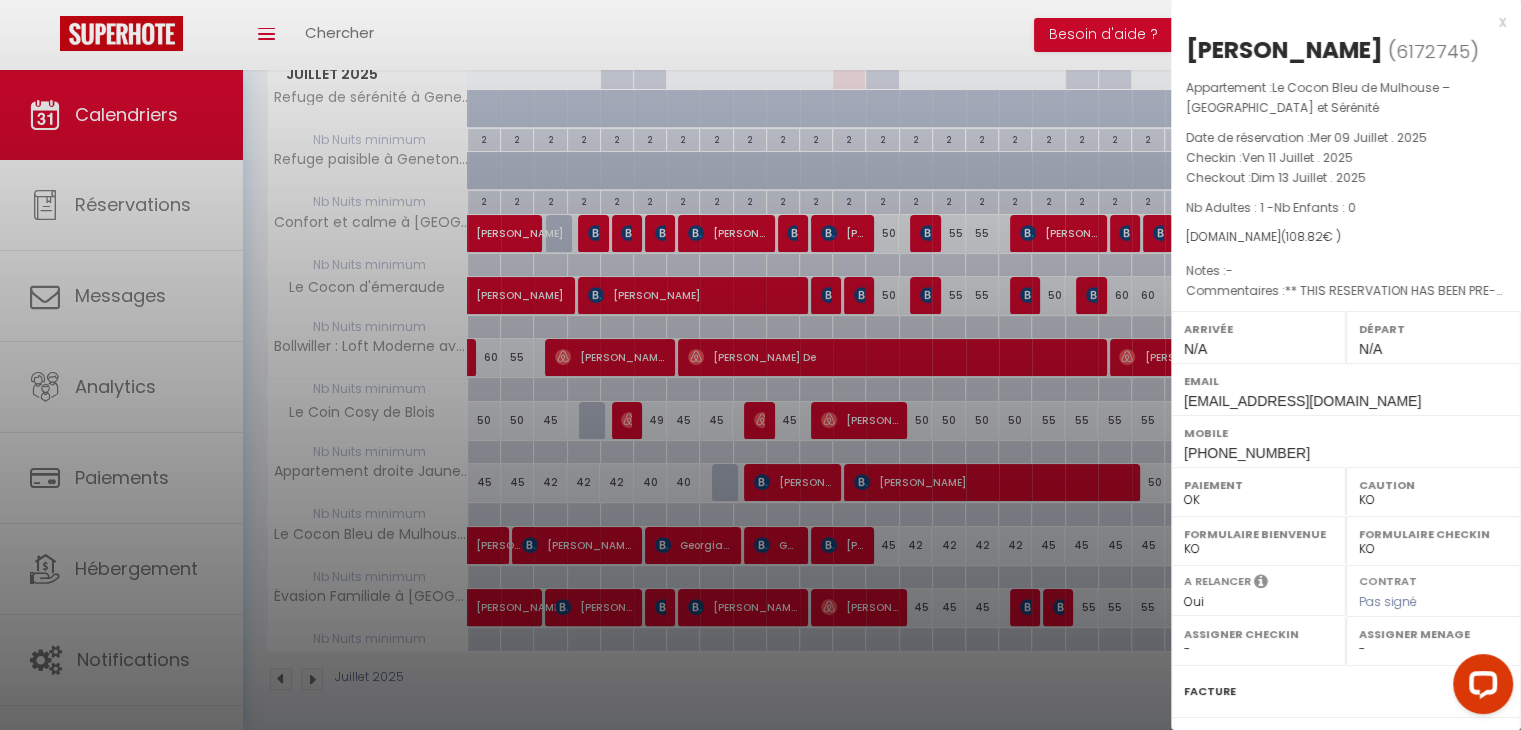 click at bounding box center (760, 365) 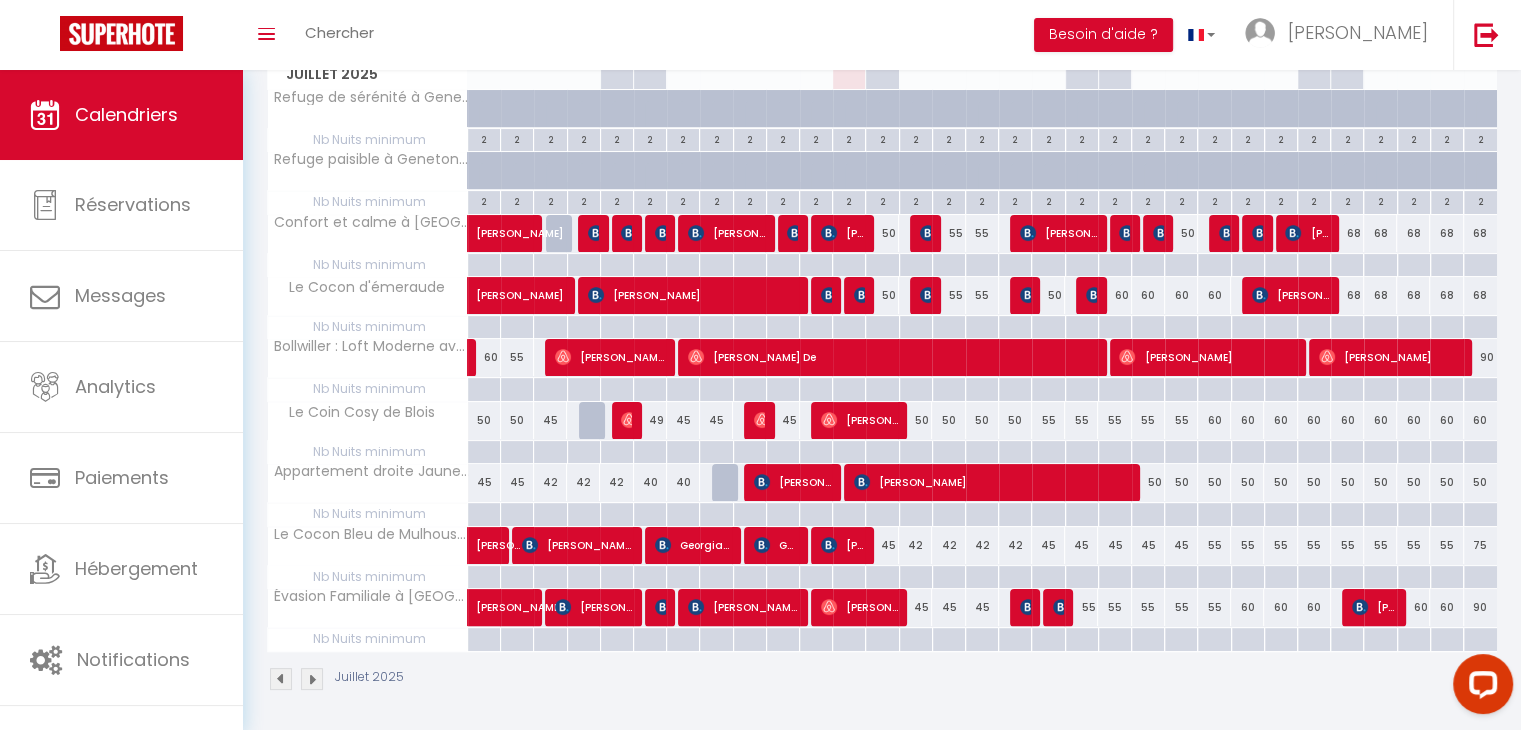 click on "45" at bounding box center (882, 545) 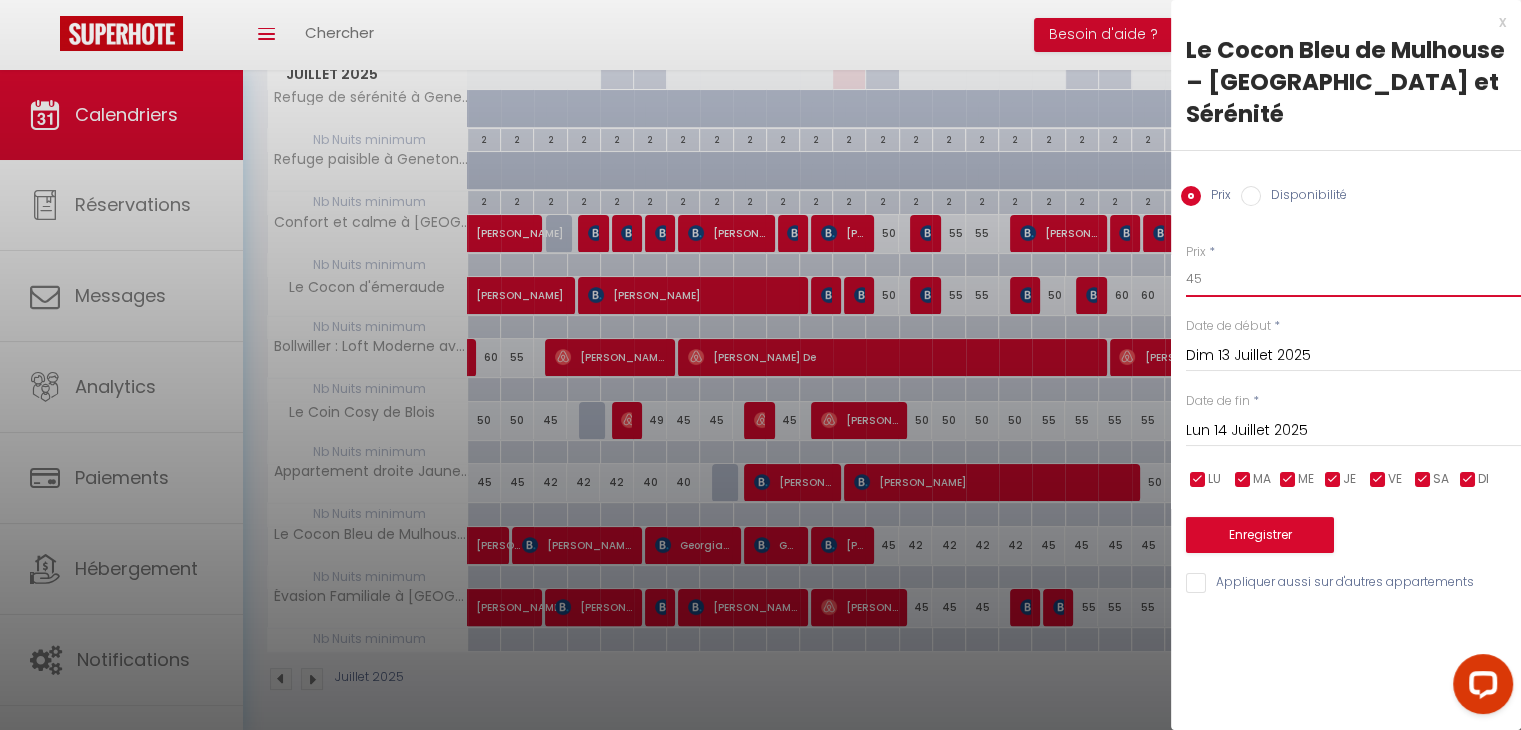 click on "45" at bounding box center (1353, 279) 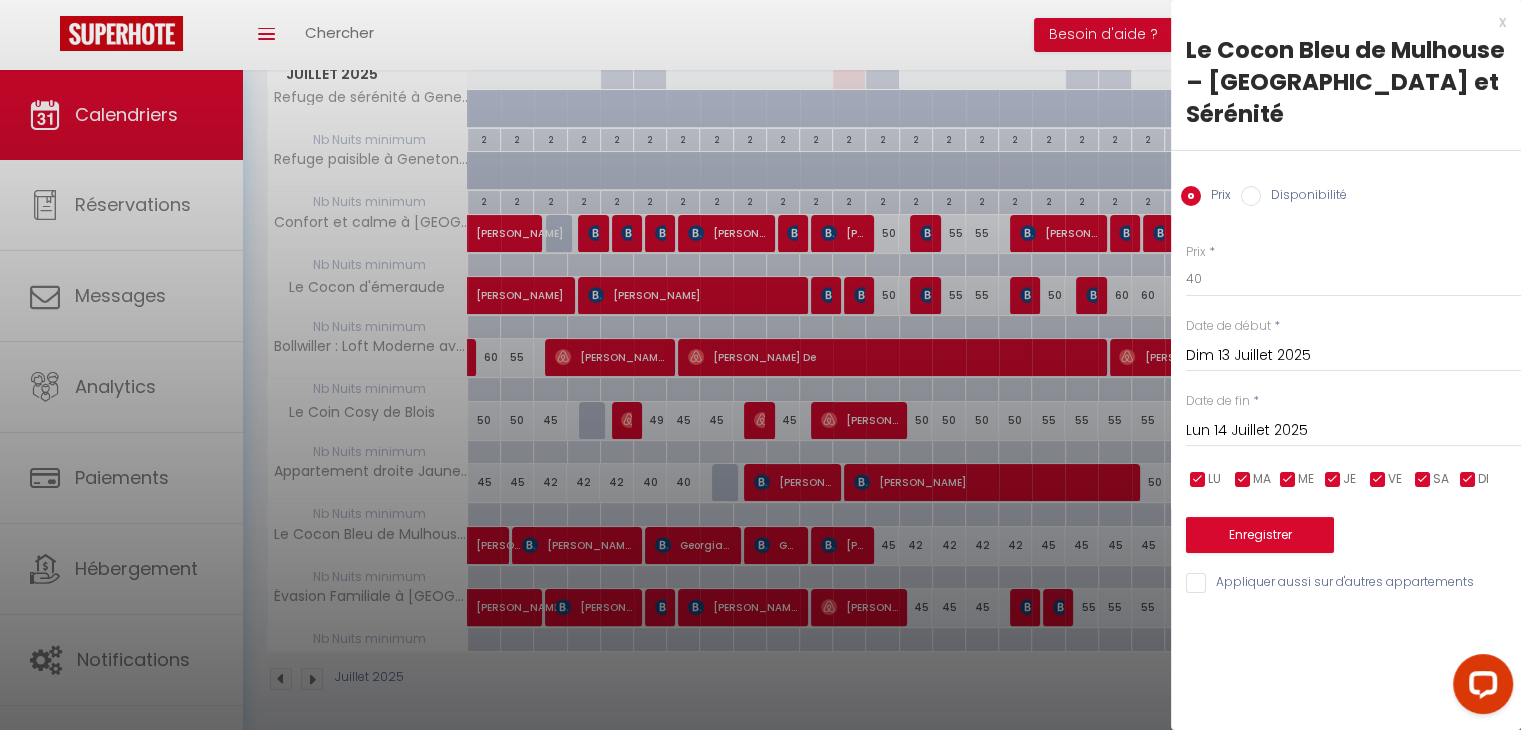 click on "Lun 14 Juillet 2025" at bounding box center [1353, 431] 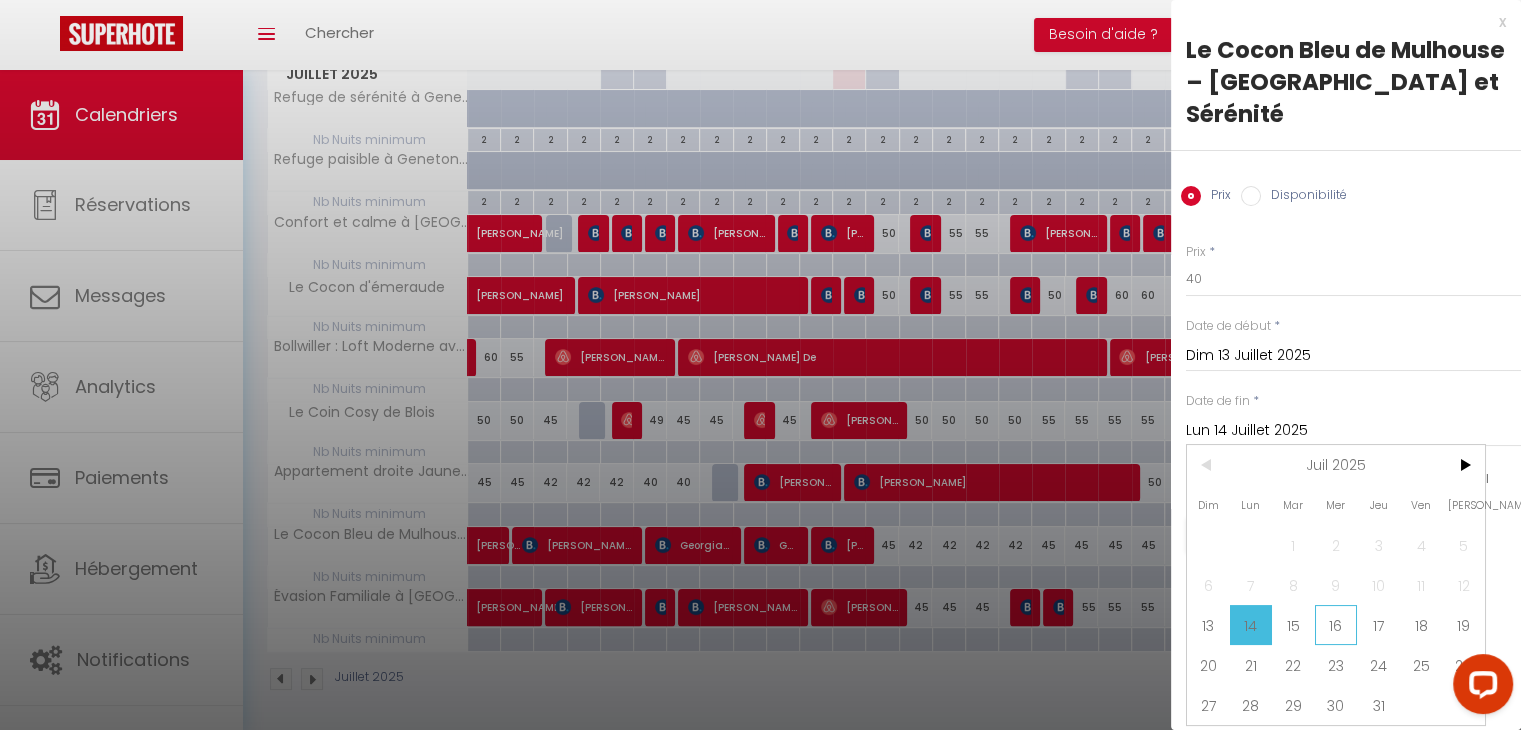 click on "16" at bounding box center (1336, 625) 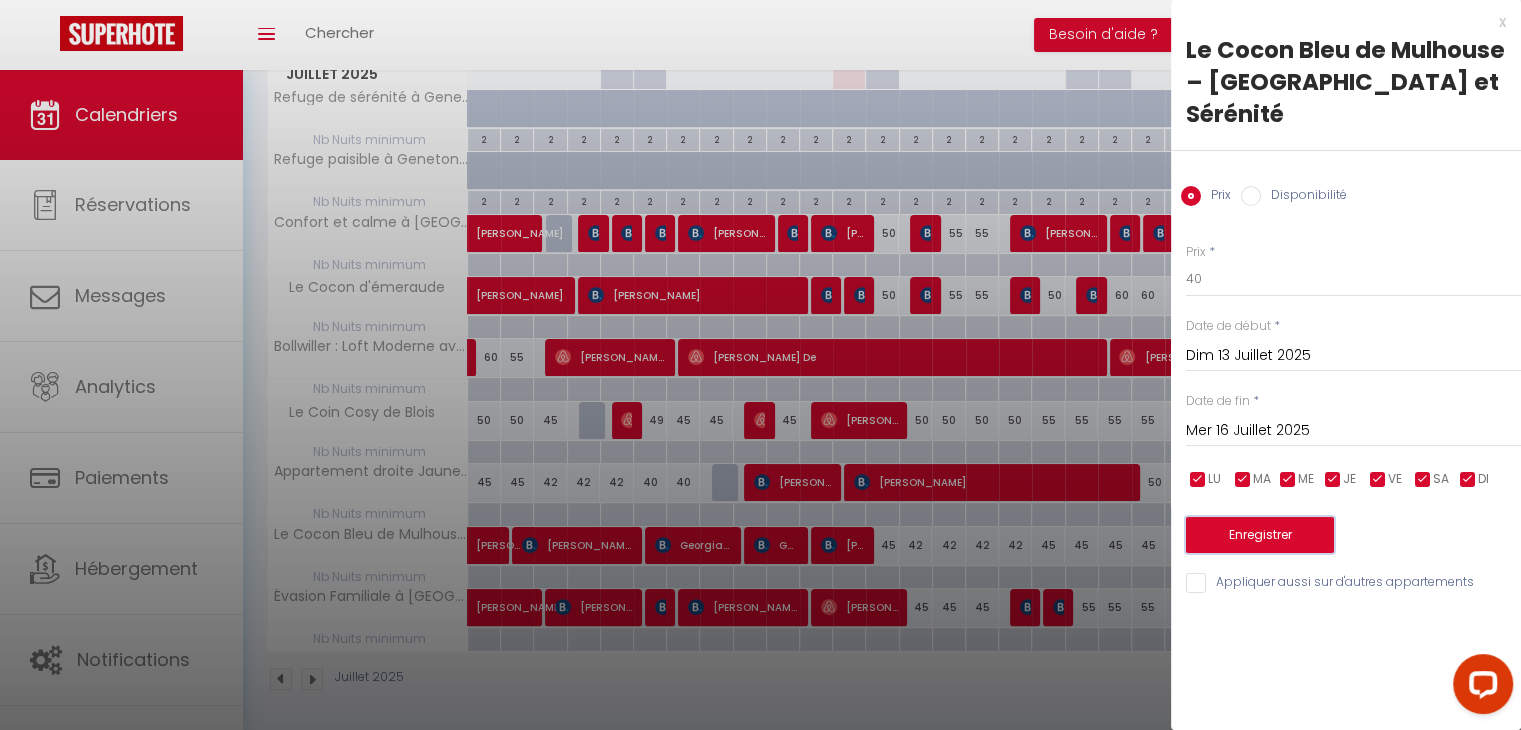 click on "Enregistrer" at bounding box center (1260, 535) 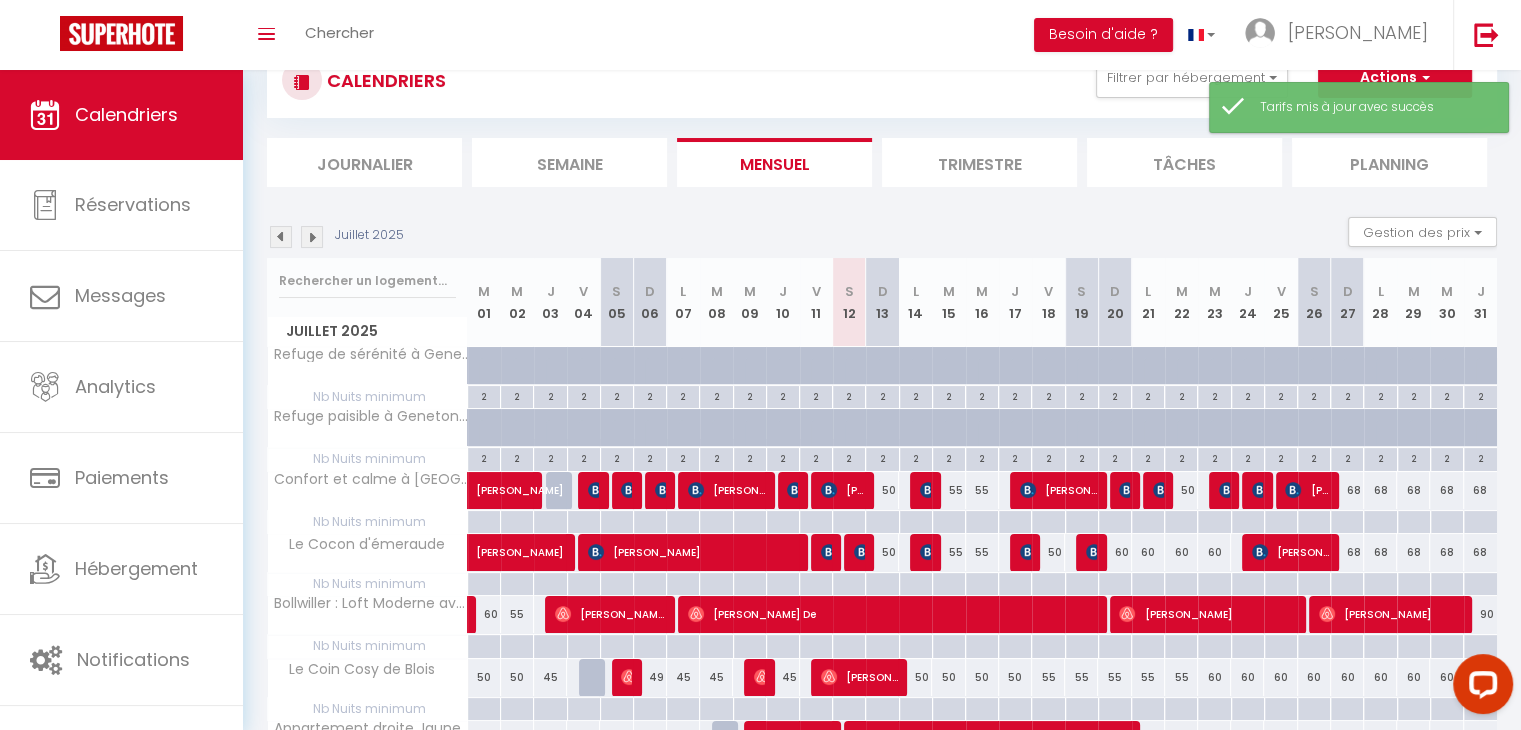 scroll, scrollTop: 327, scrollLeft: 0, axis: vertical 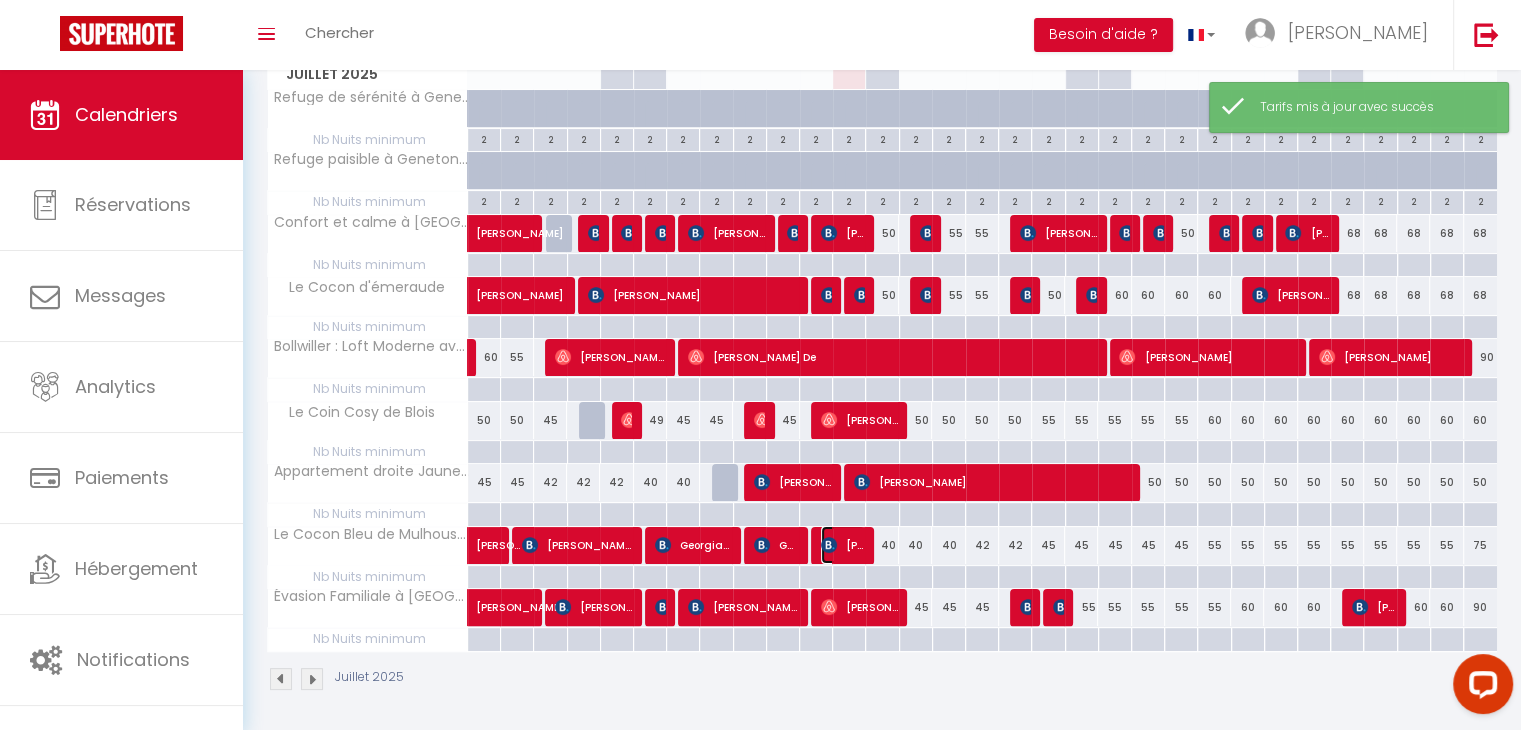 click at bounding box center (829, 545) 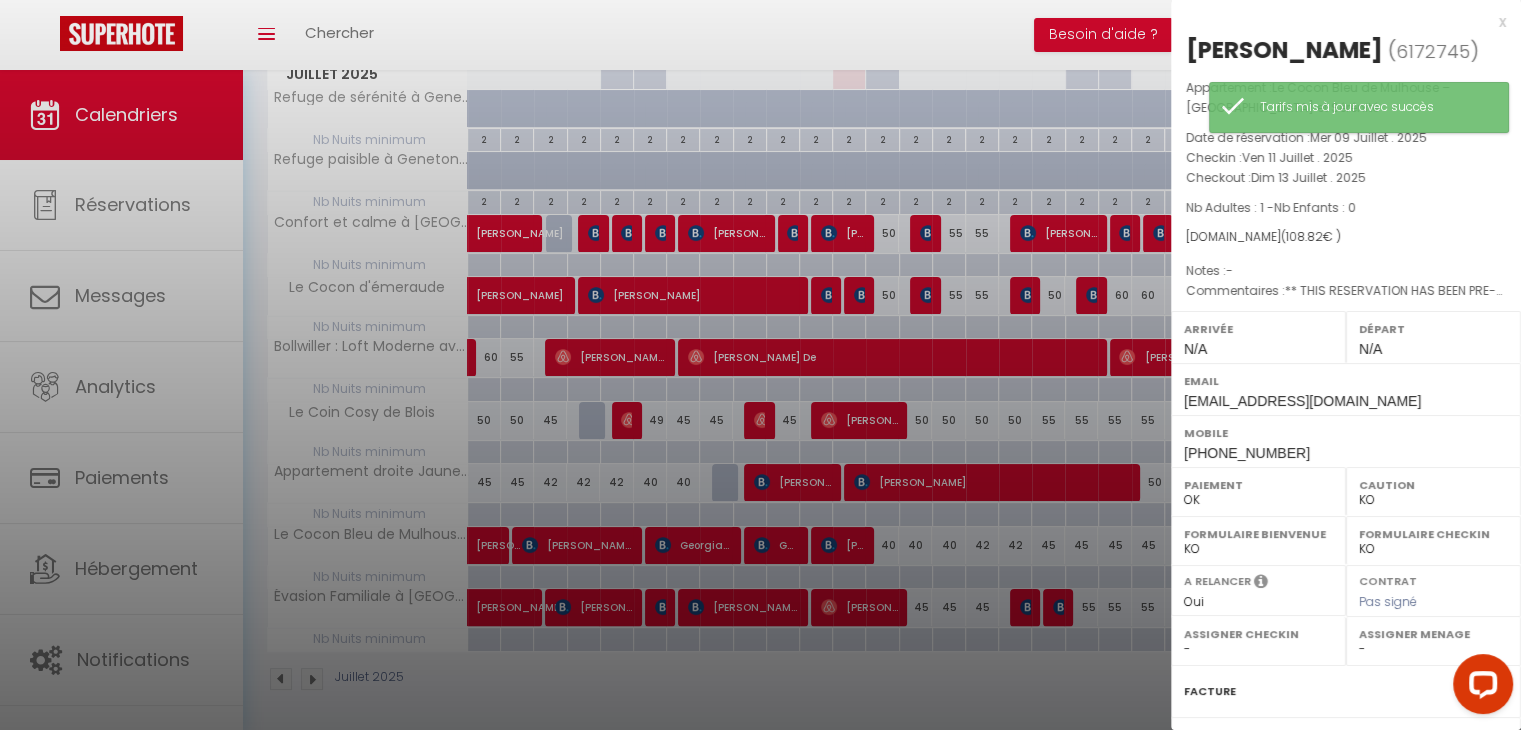 click at bounding box center [760, 365] 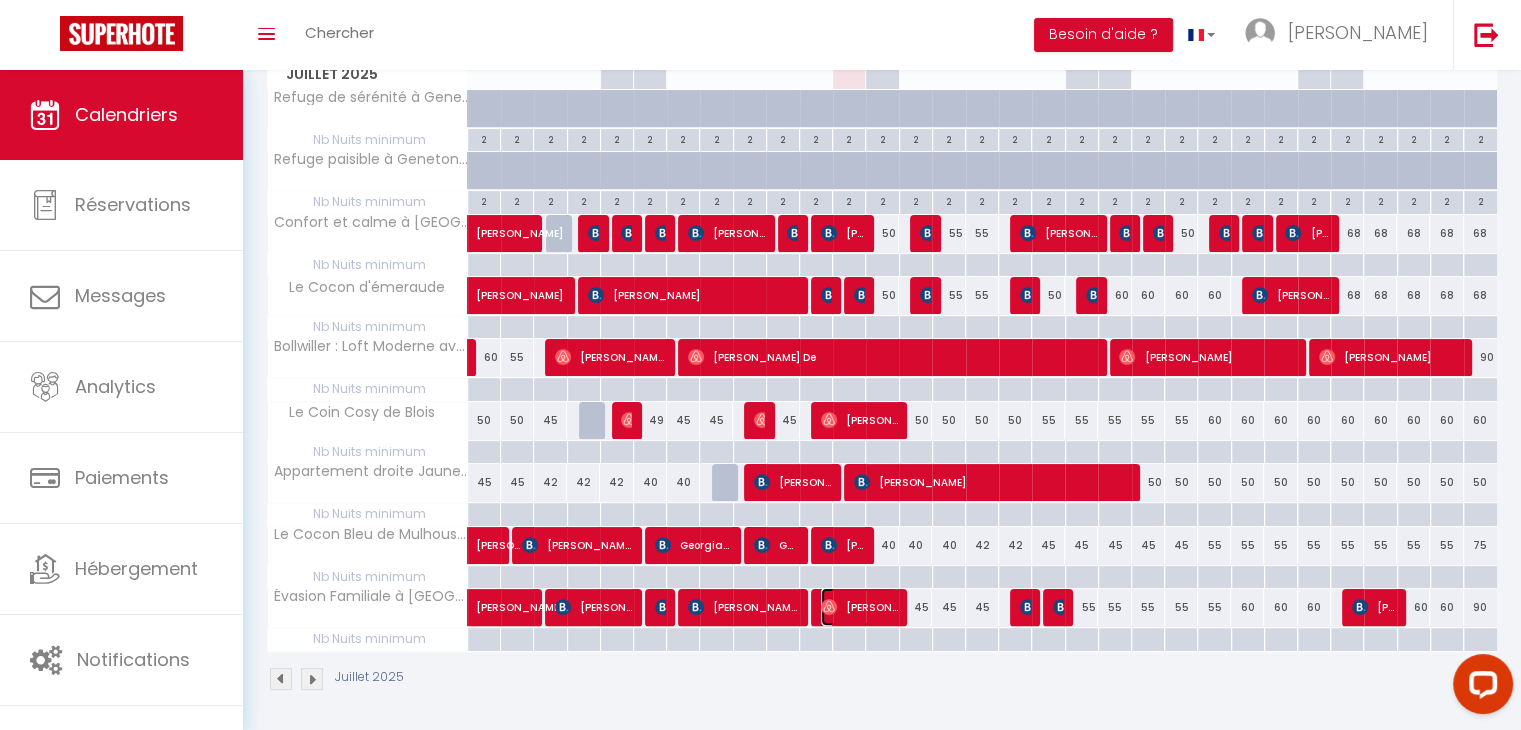 click on "[PERSON_NAME] [PERSON_NAME]" at bounding box center (859, 607) 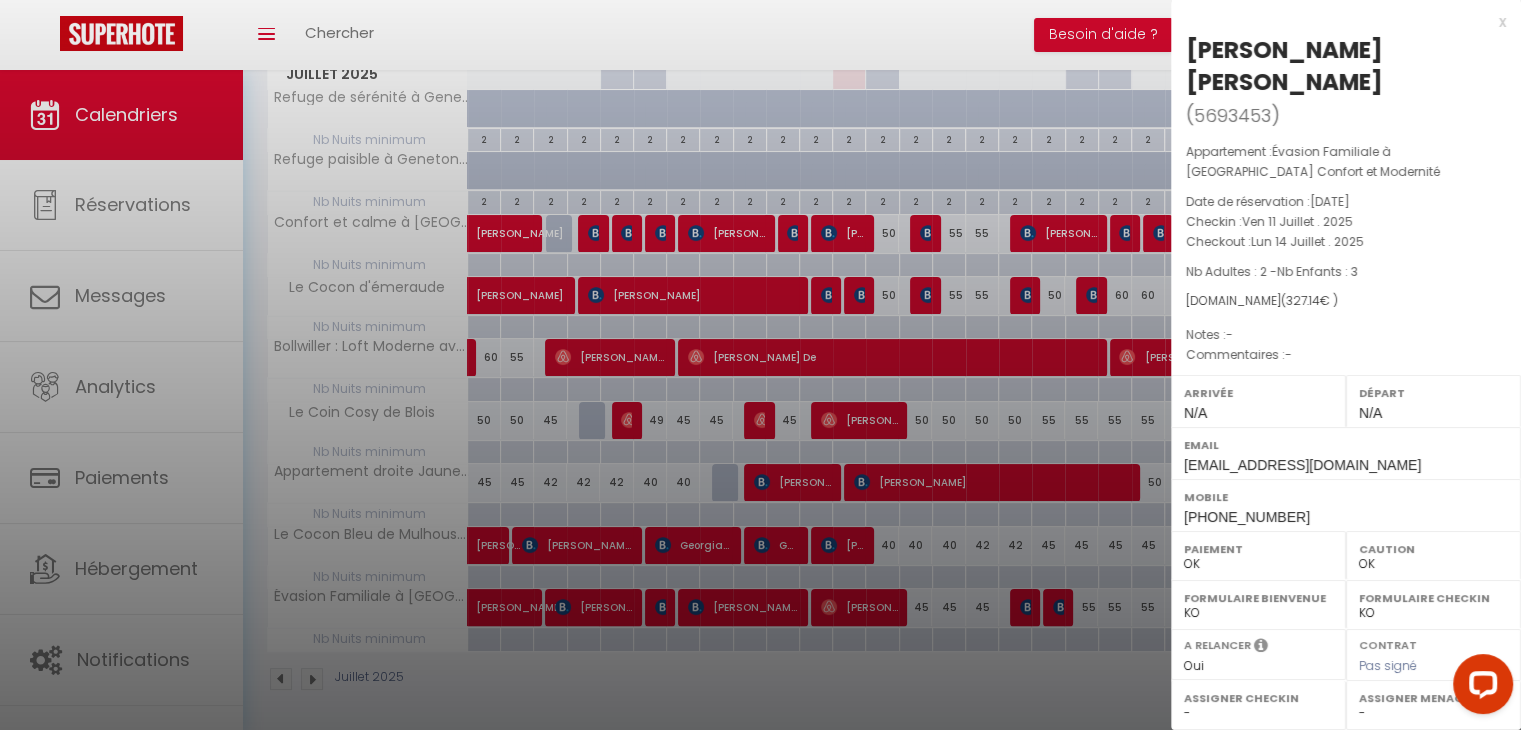 click at bounding box center (760, 365) 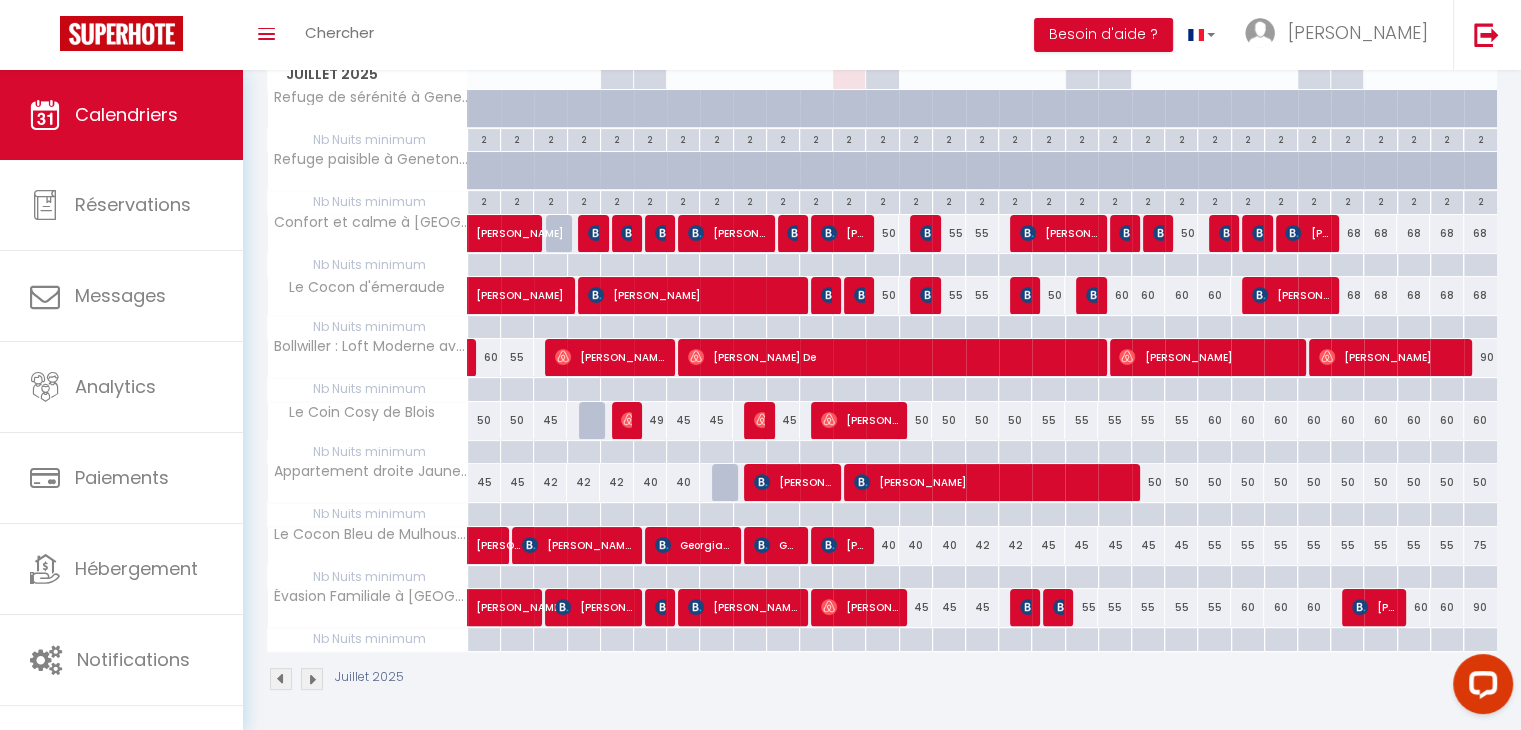 click on "50" at bounding box center (1148, 482) 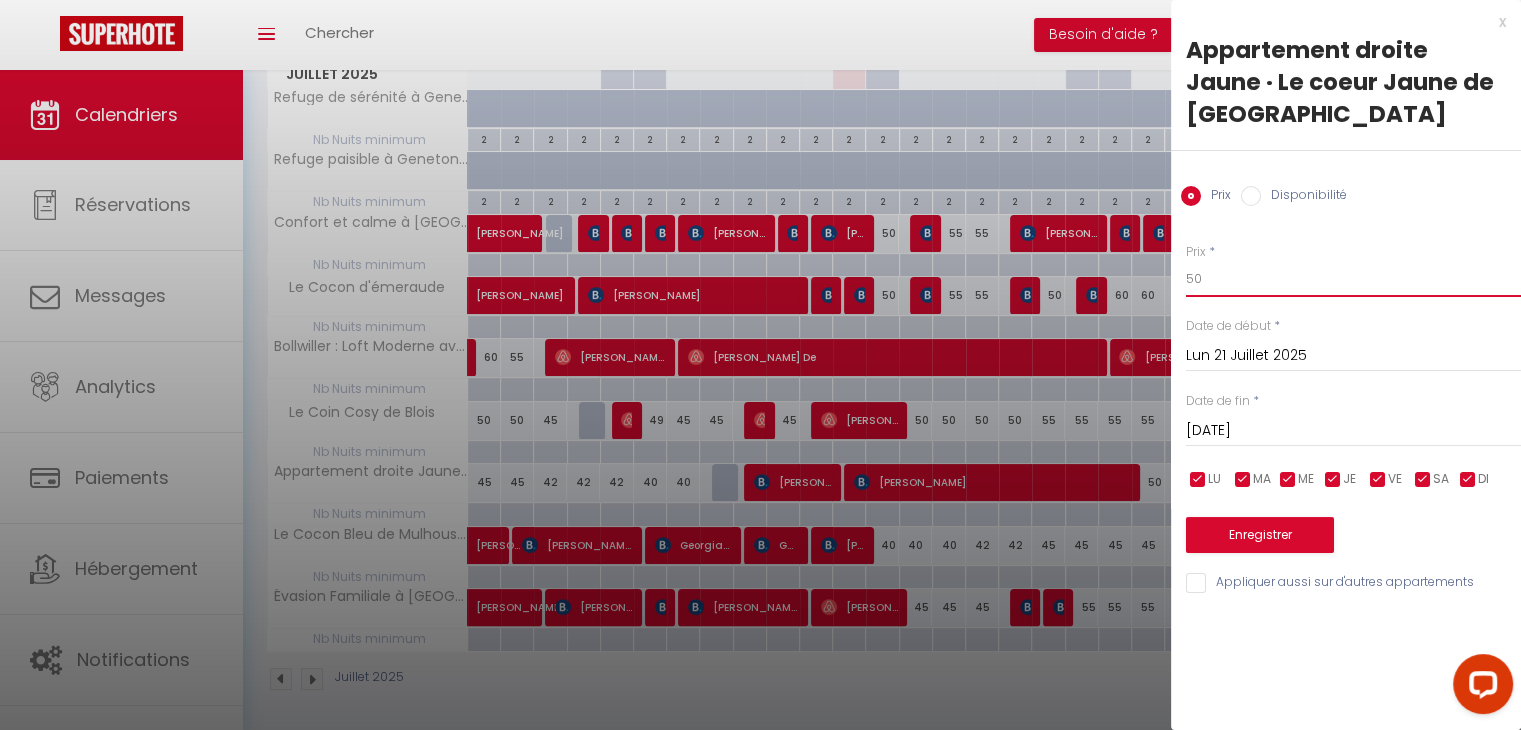 click on "50" at bounding box center [1353, 279] 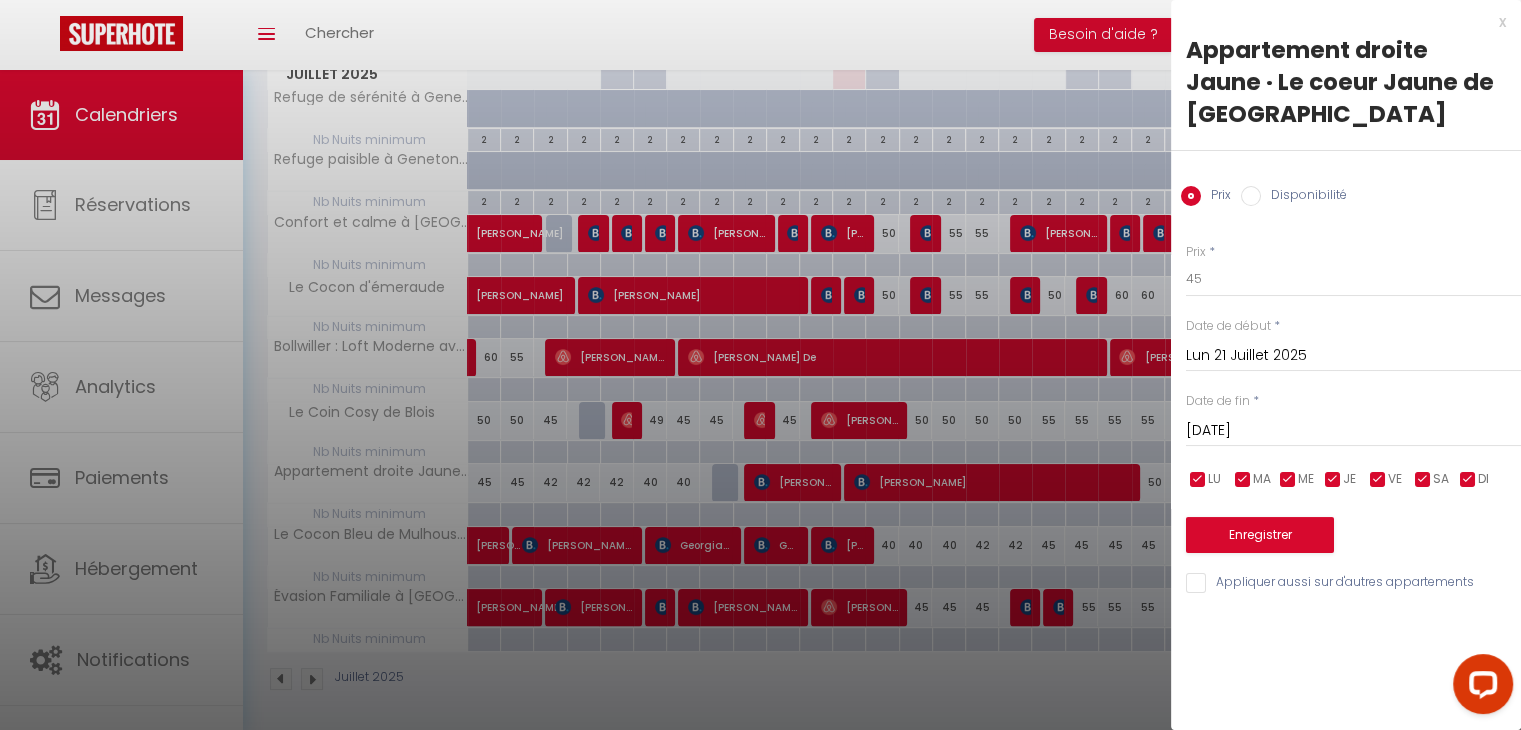 click on "[DATE]" at bounding box center [1353, 431] 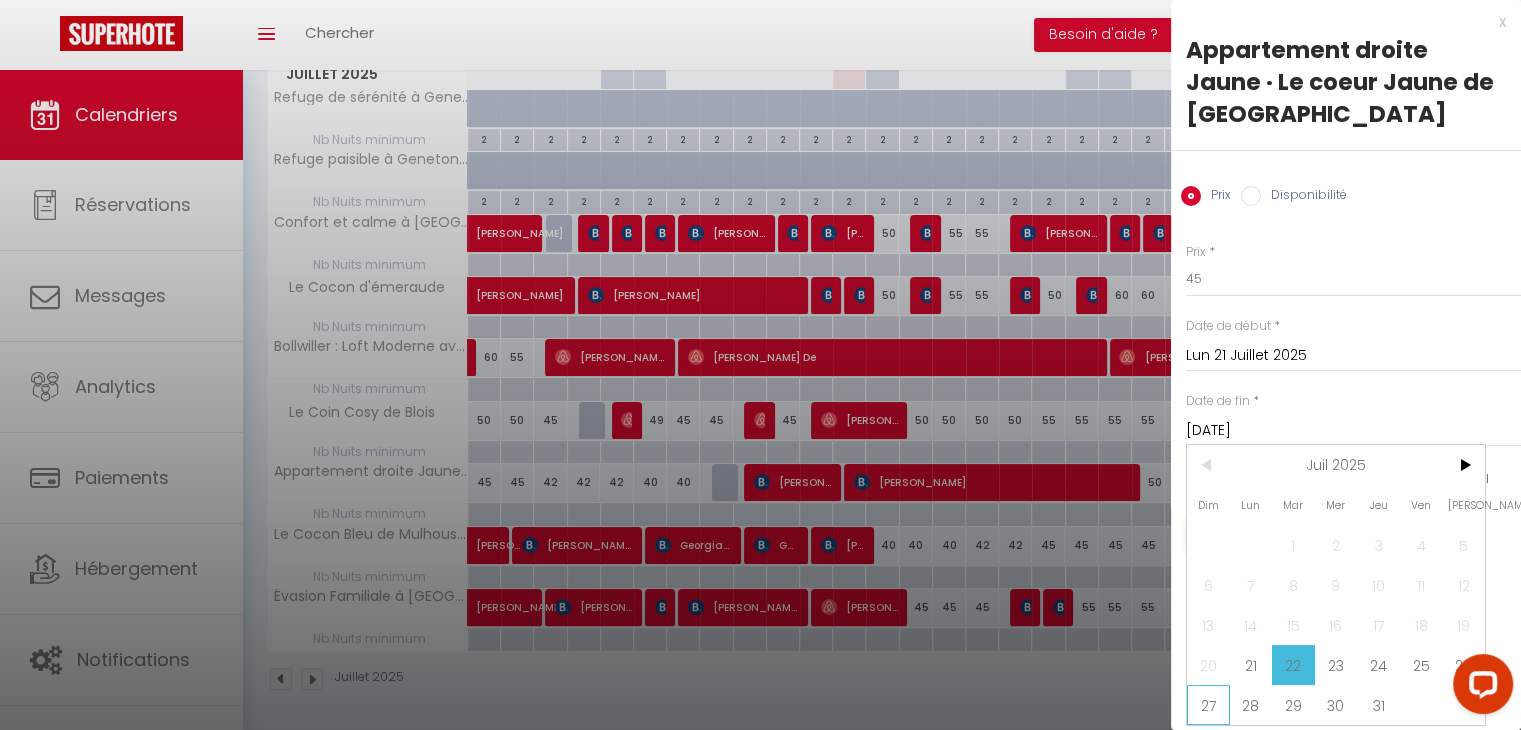 click on "27" at bounding box center [1208, 705] 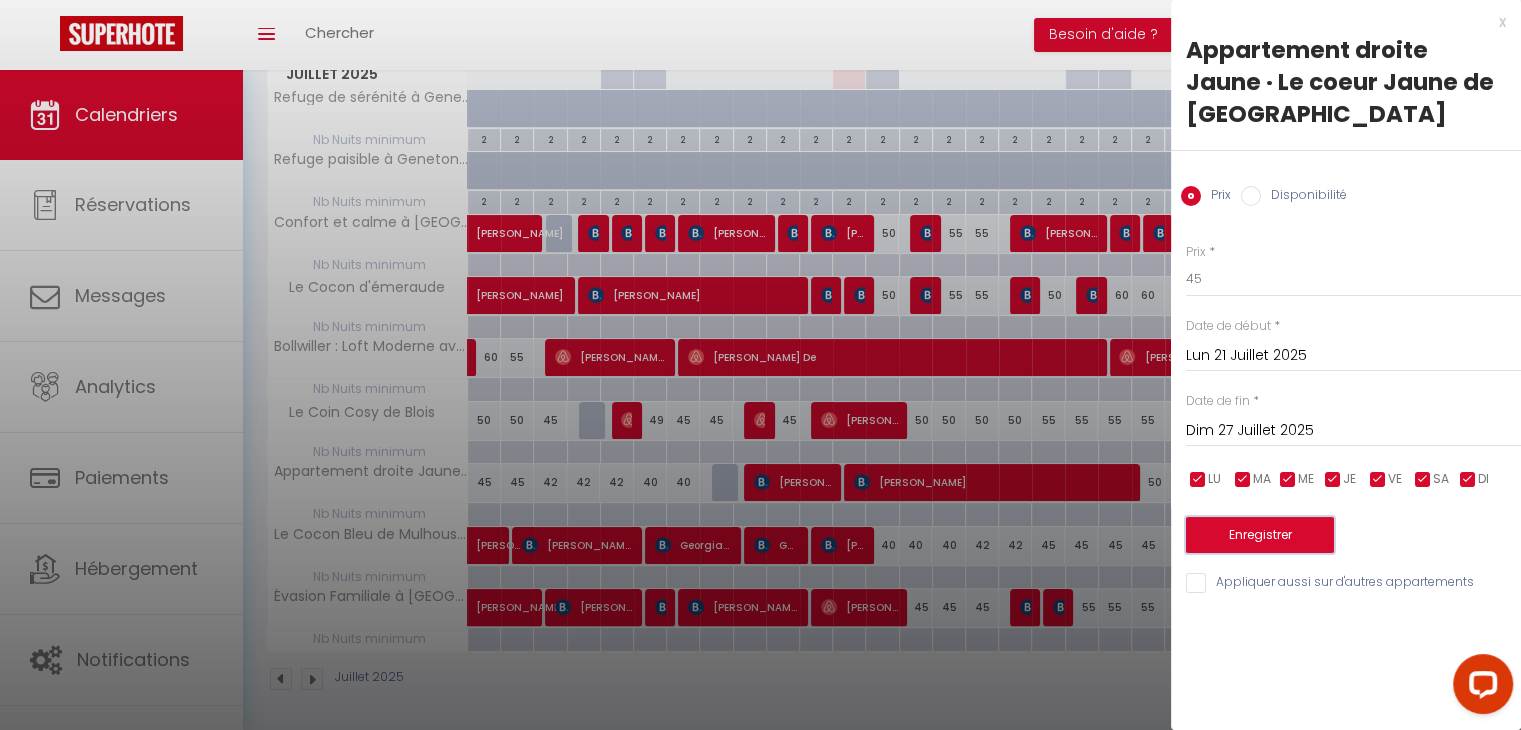 click on "Enregistrer" at bounding box center (1260, 535) 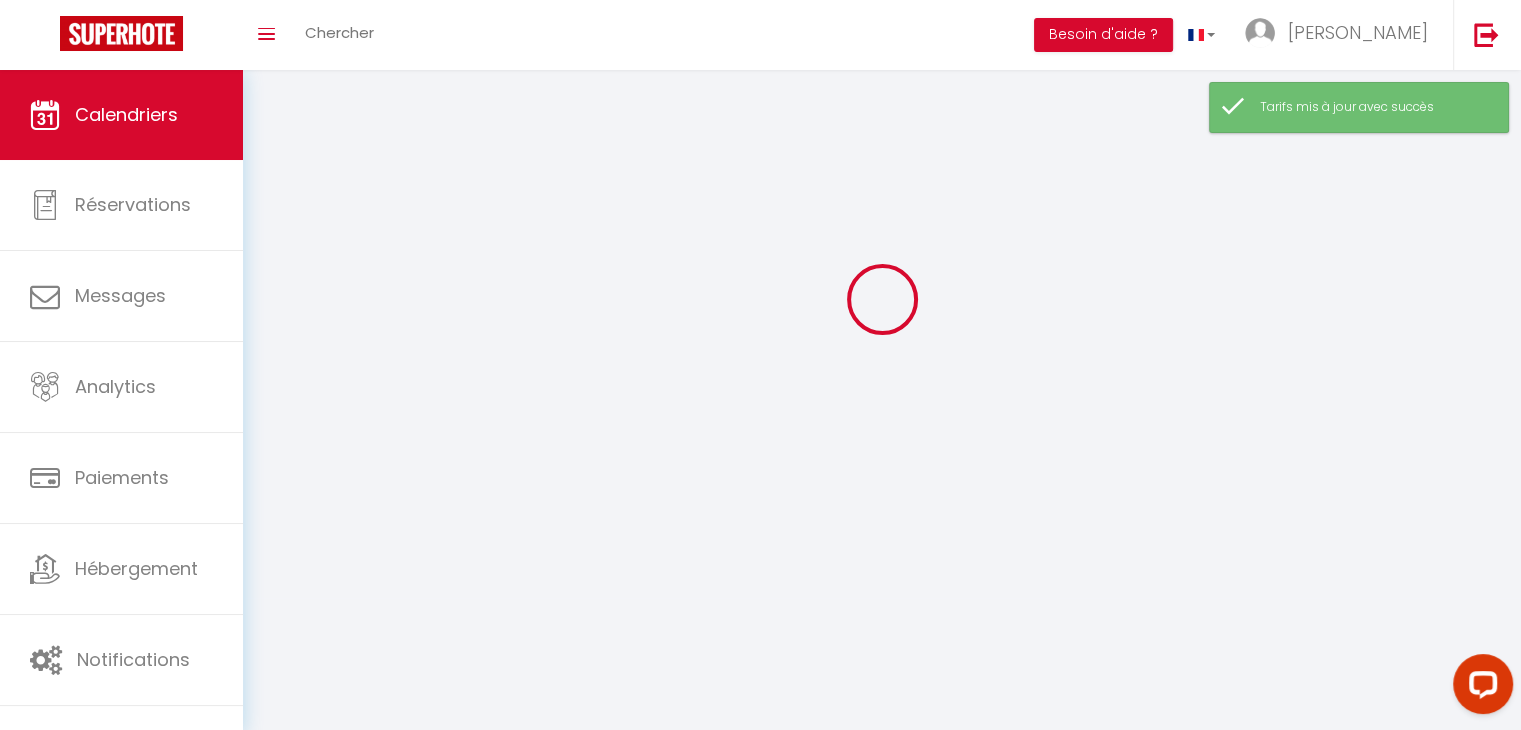 scroll, scrollTop: 327, scrollLeft: 0, axis: vertical 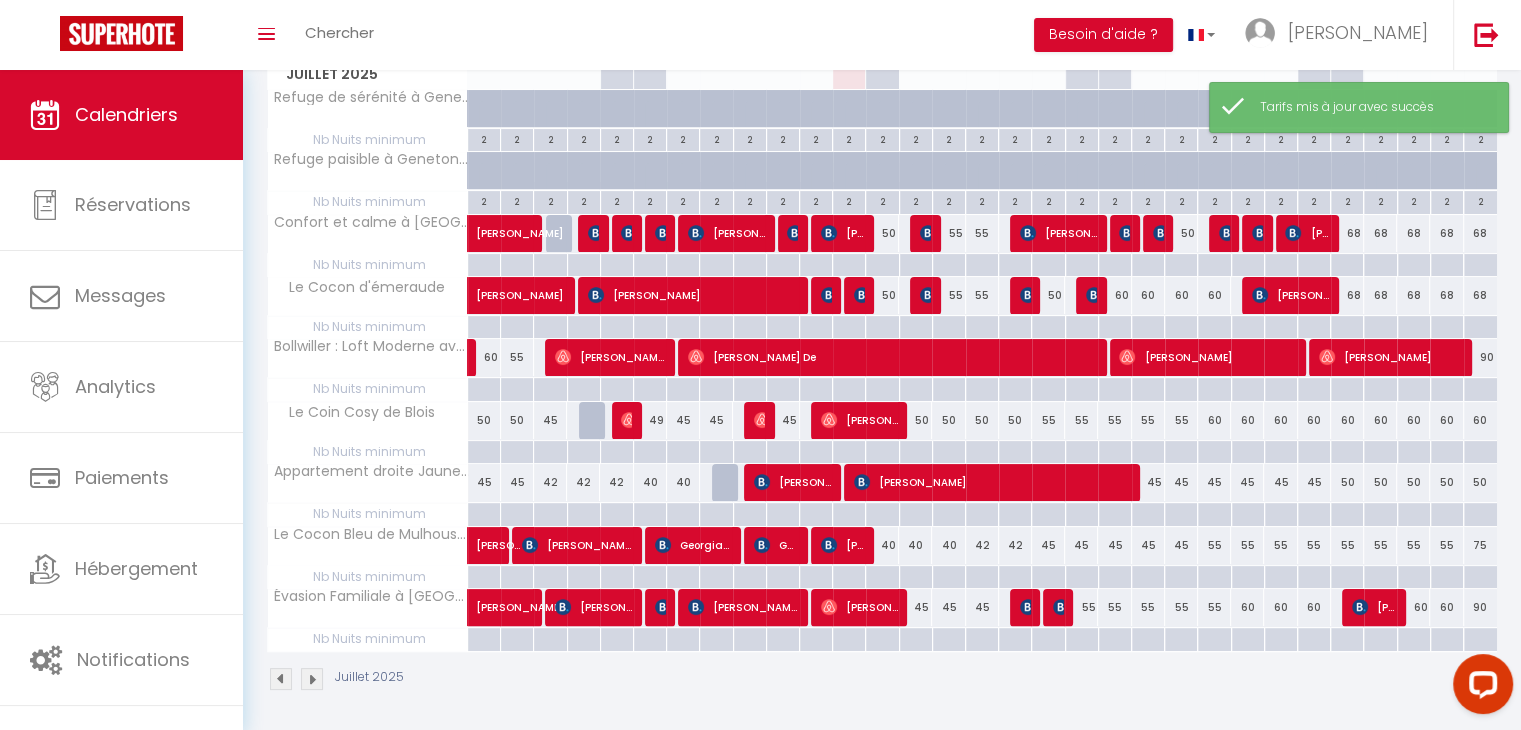 click on "50" at bounding box center [915, 420] 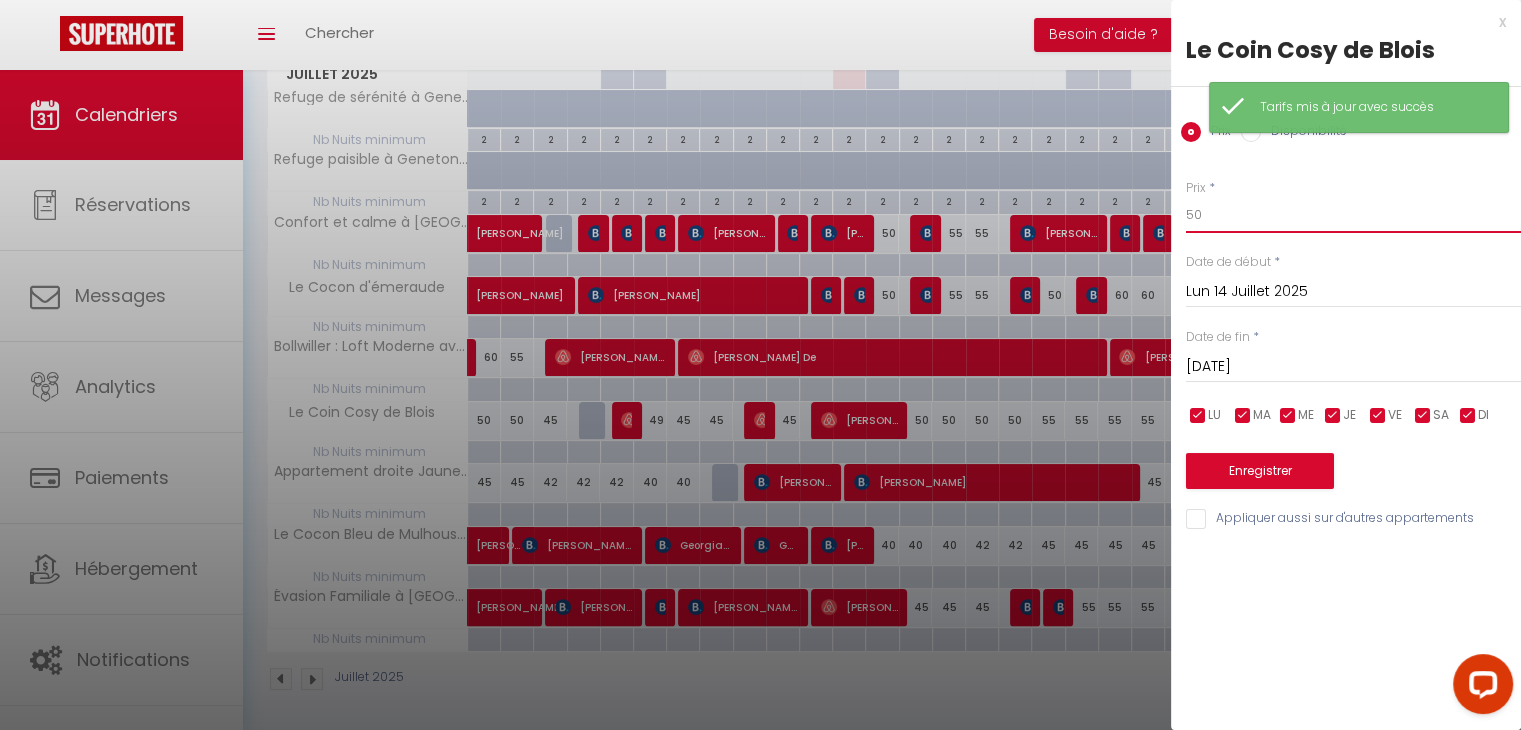 click on "50" at bounding box center [1353, 215] 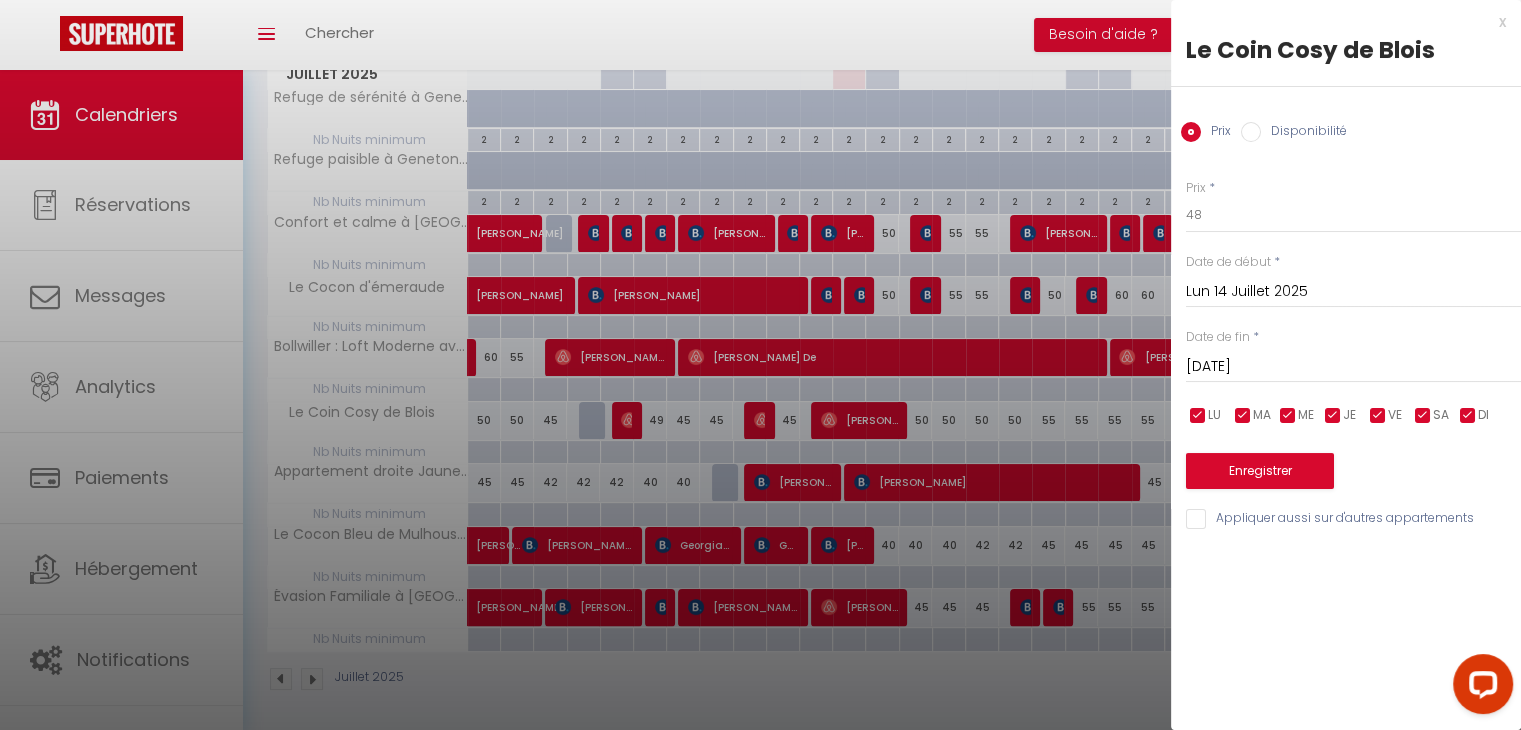click on "[DATE]" at bounding box center (1353, 367) 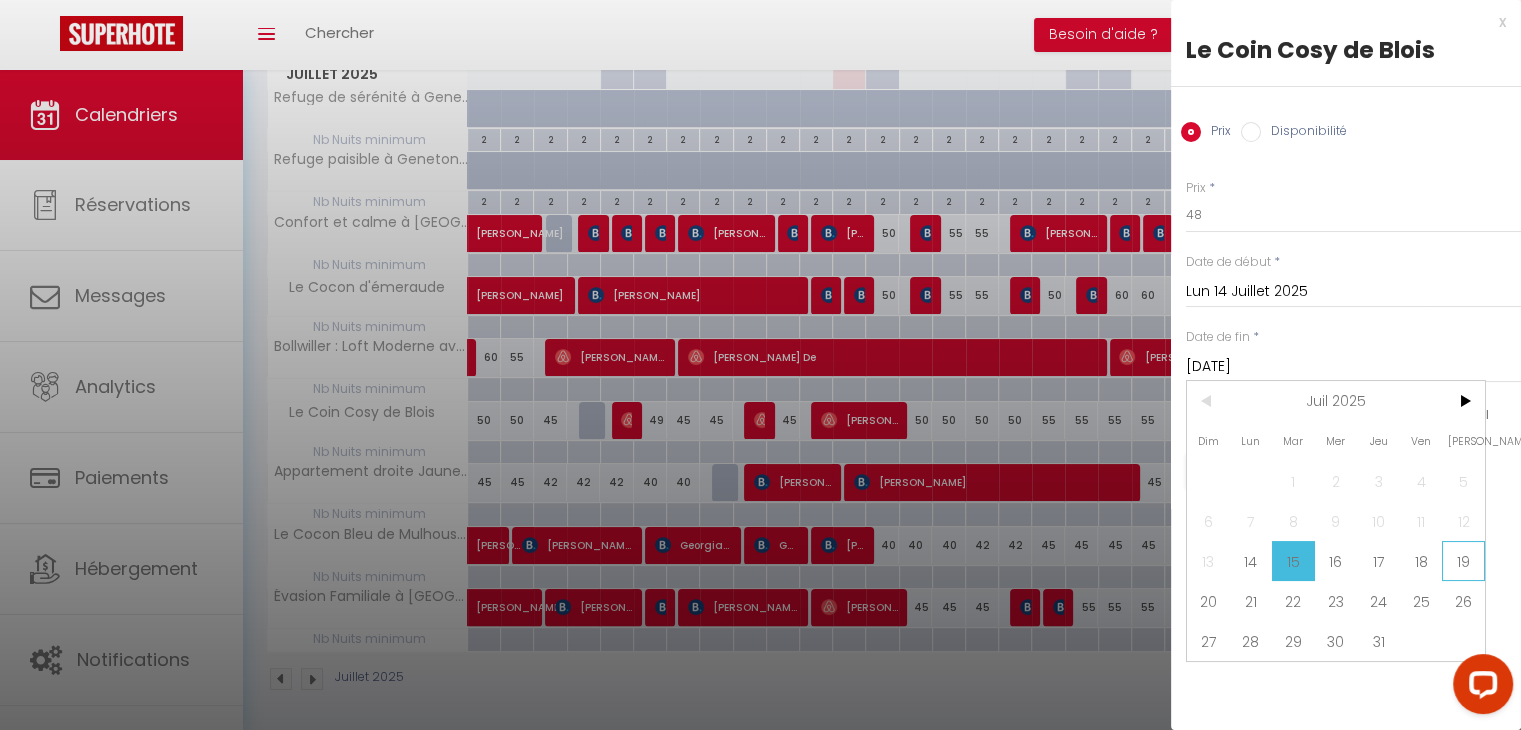 click on "19" at bounding box center (1463, 561) 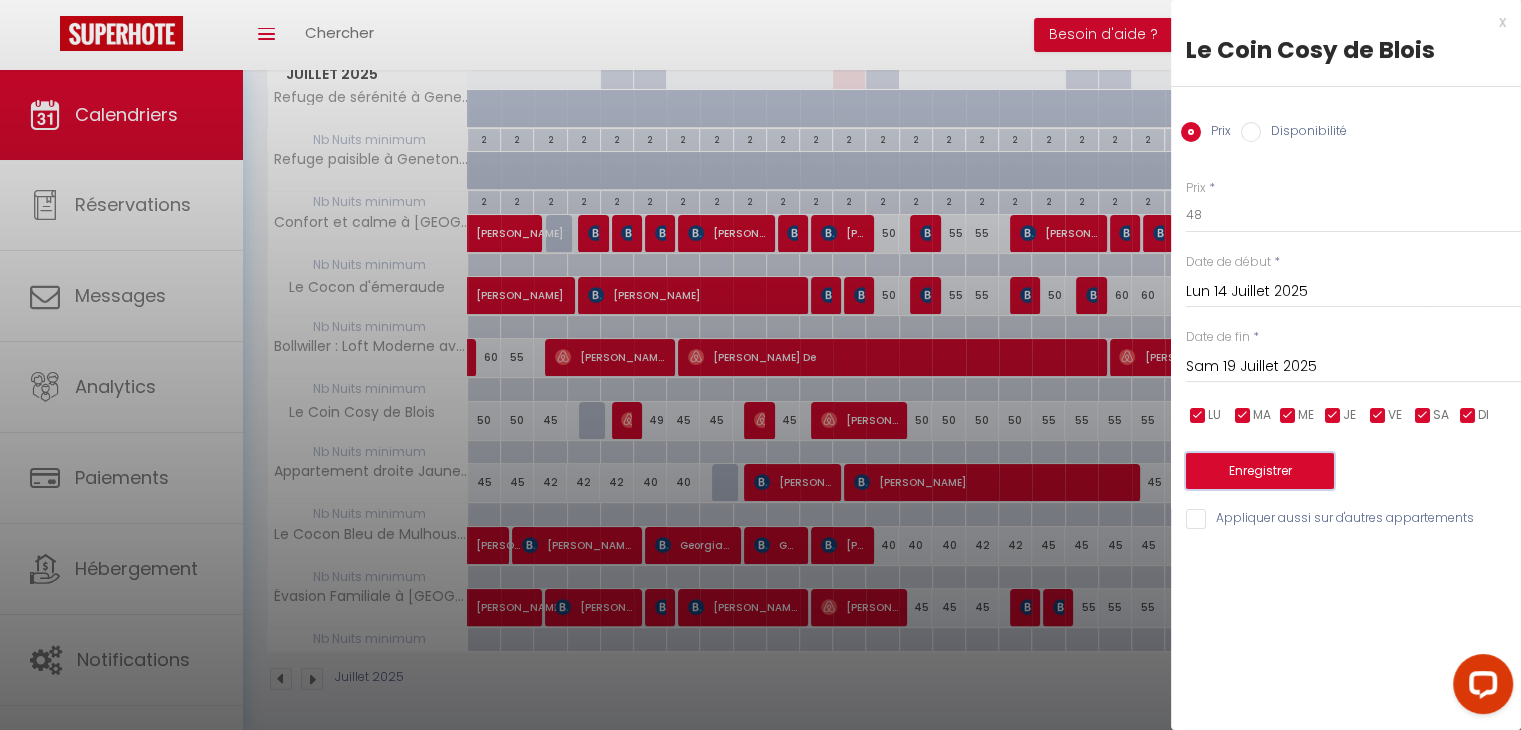 click on "Enregistrer" at bounding box center [1260, 471] 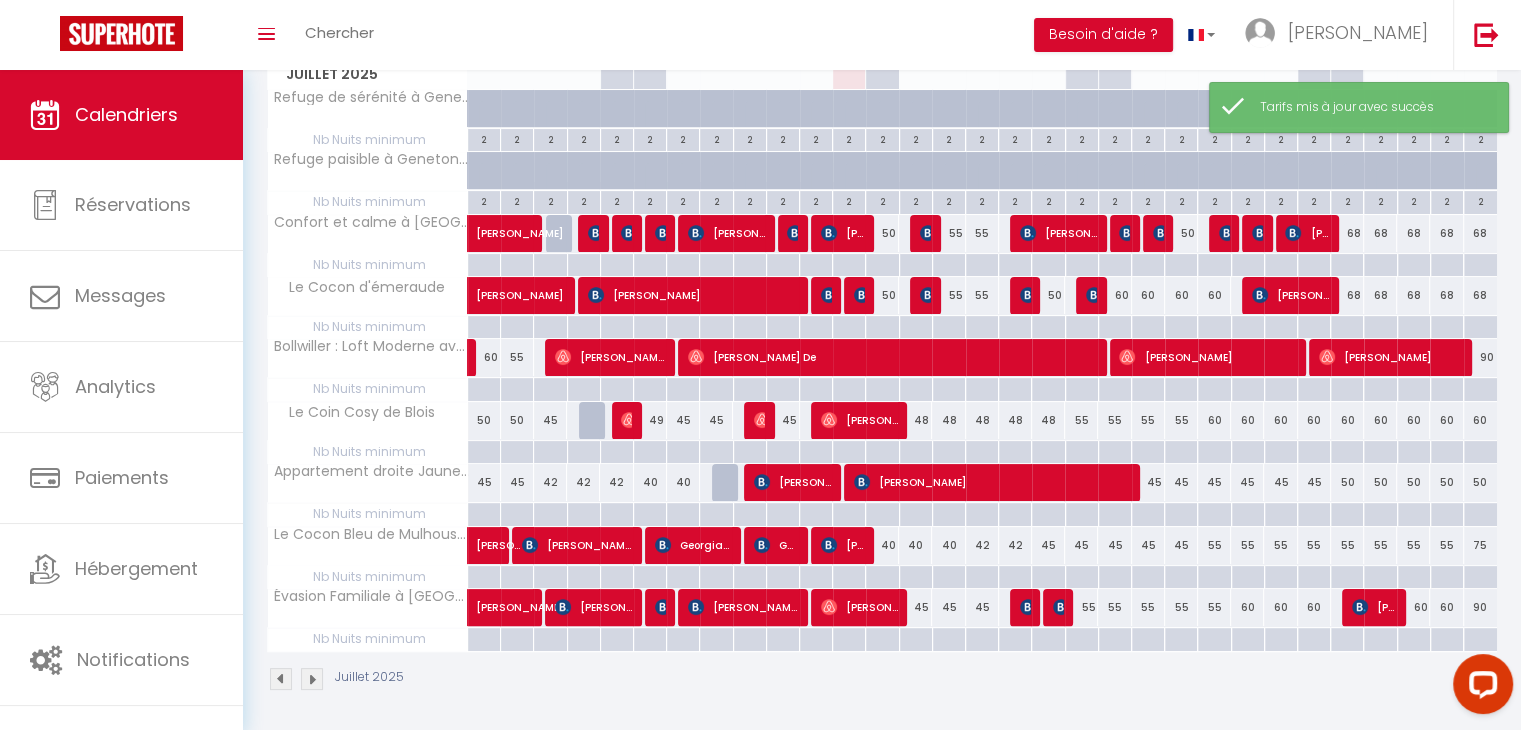 scroll, scrollTop: 0, scrollLeft: 0, axis: both 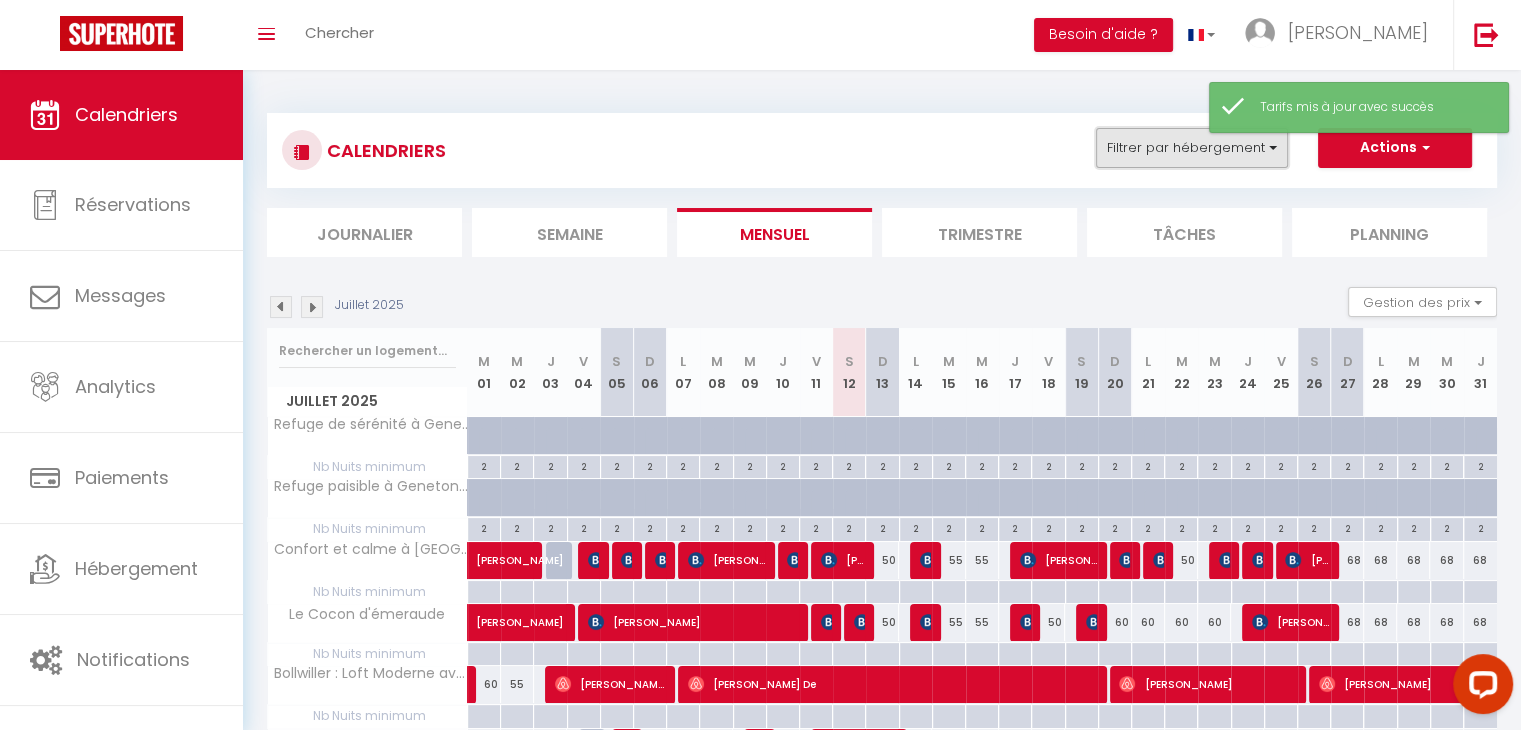 click on "Filtrer par hébergement" at bounding box center [1192, 148] 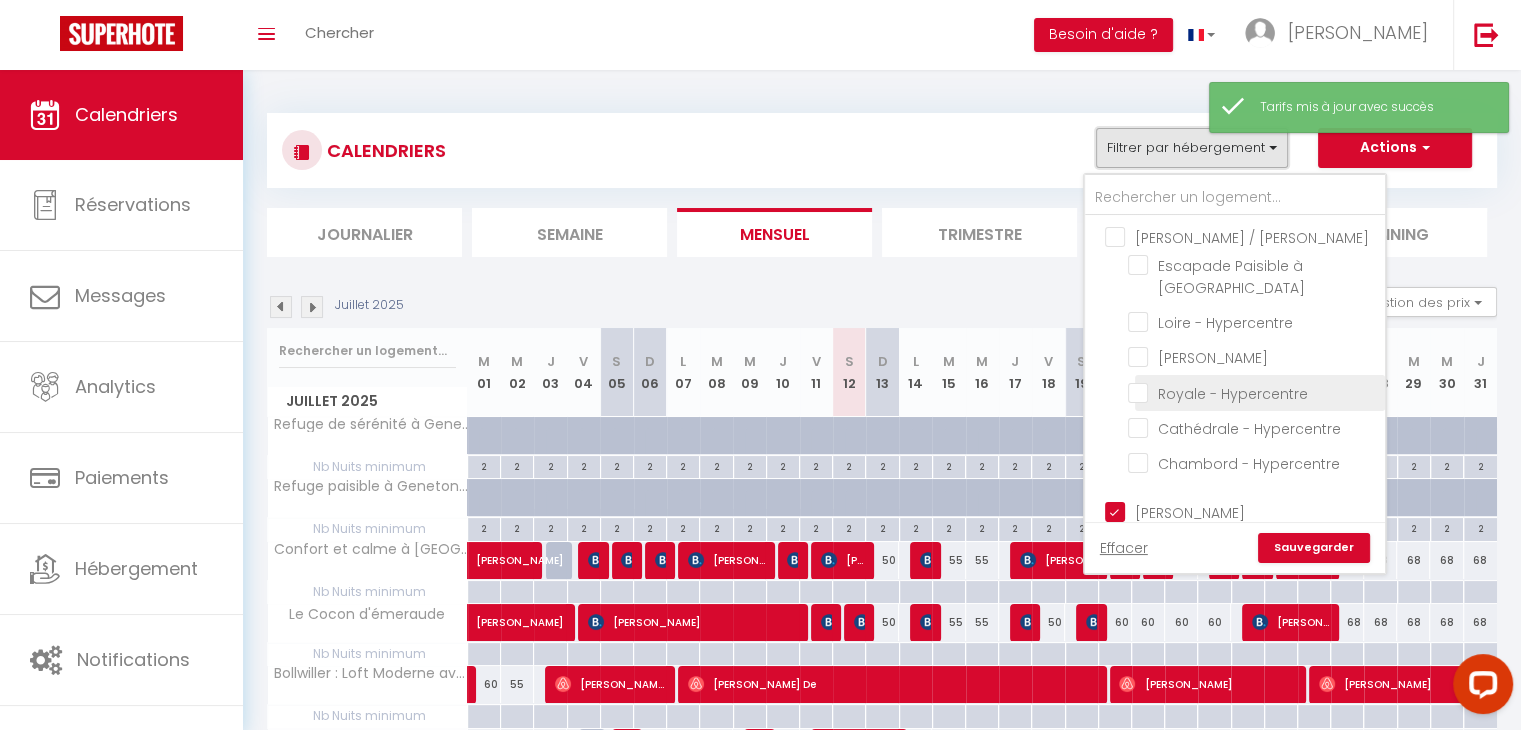 scroll, scrollTop: 186, scrollLeft: 0, axis: vertical 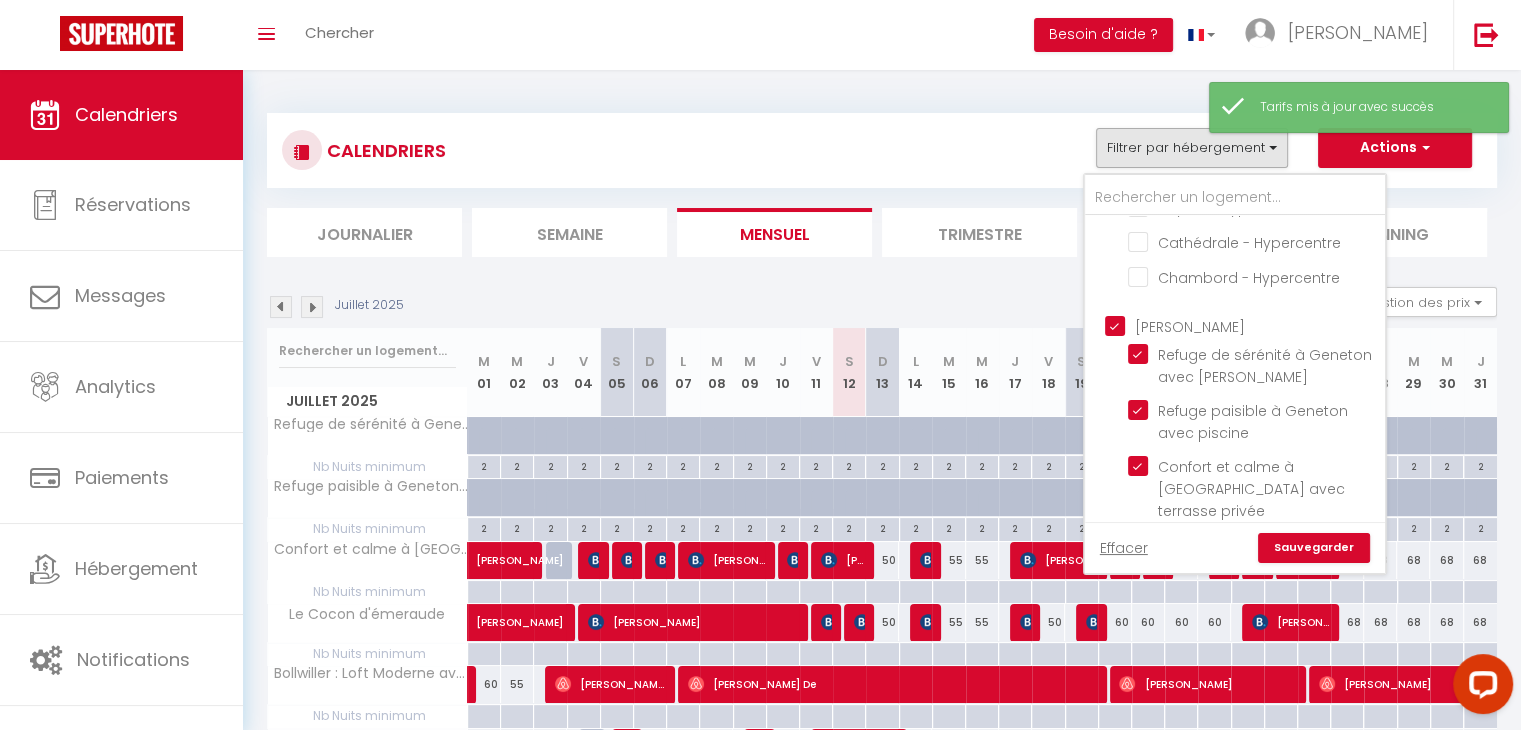click on "[PERSON_NAME]" at bounding box center (1255, 325) 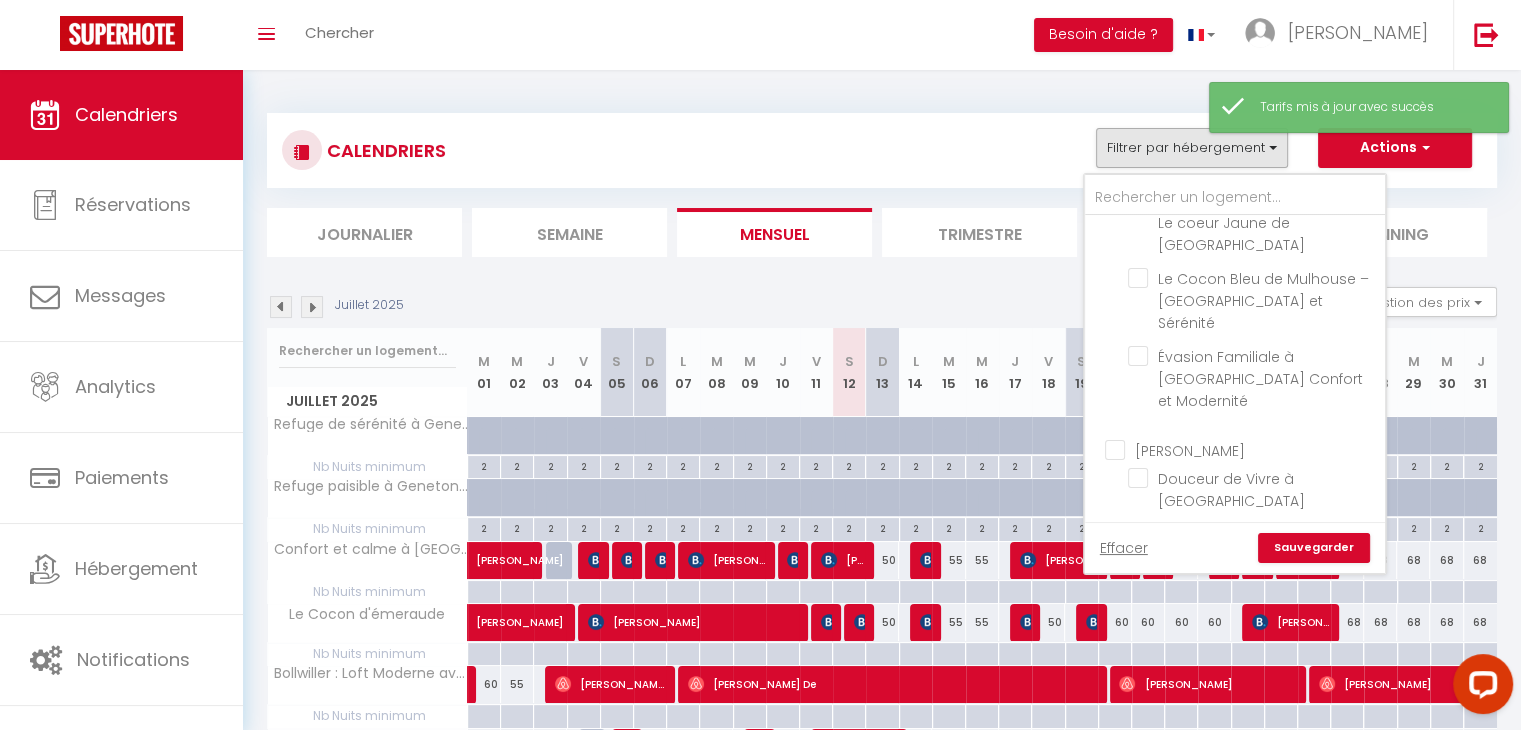 scroll, scrollTop: 660, scrollLeft: 0, axis: vertical 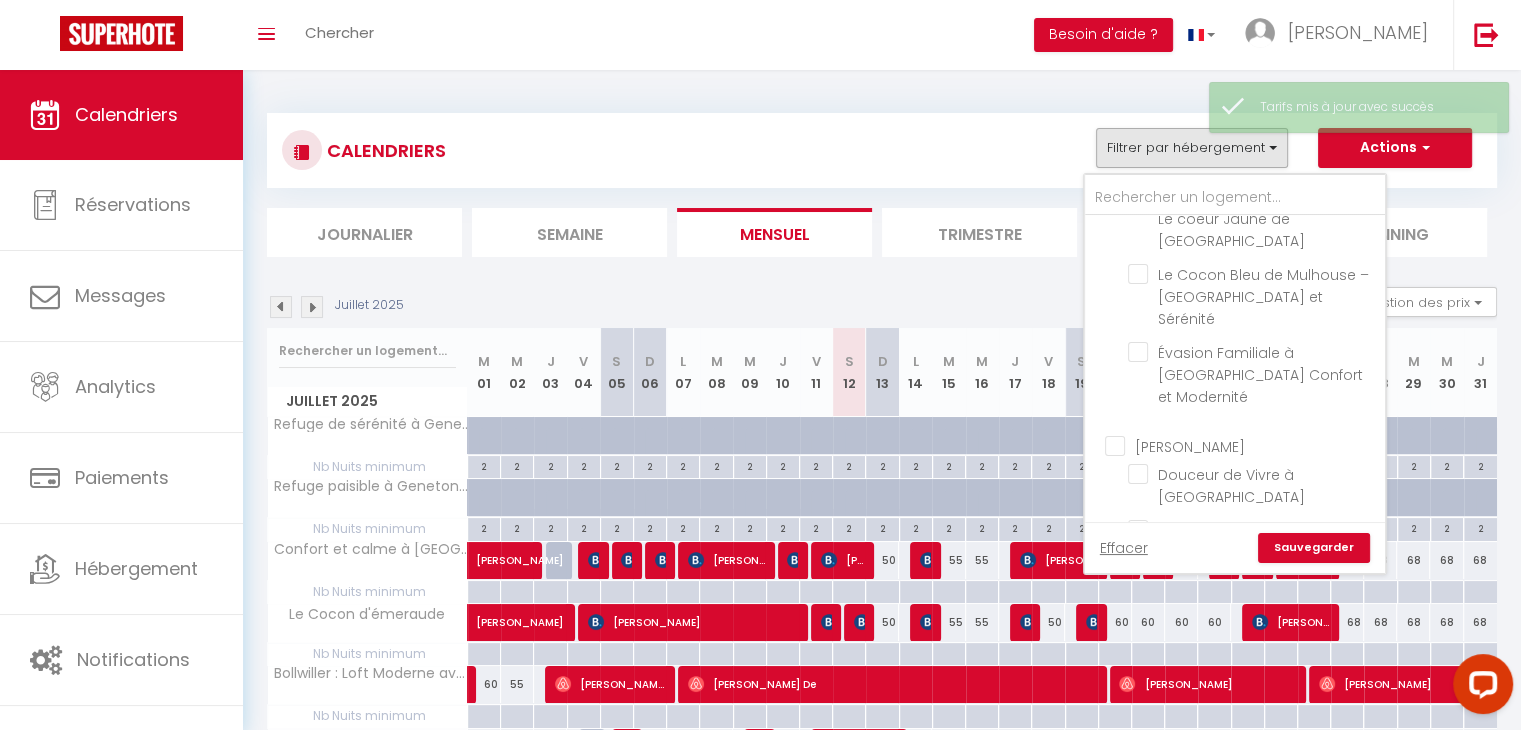click on "[PERSON_NAME]" at bounding box center [1255, 444] 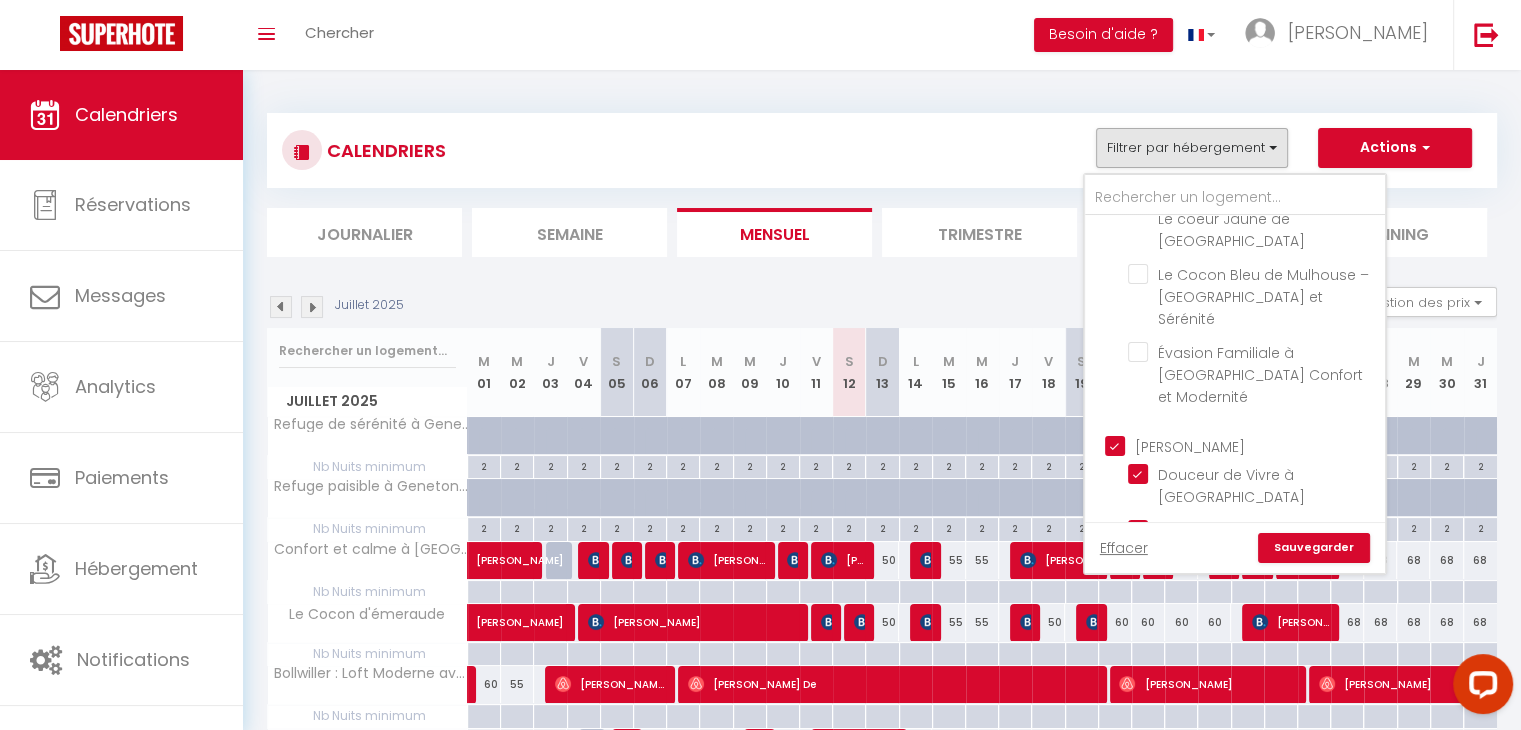 click on "Sauvegarder" at bounding box center [1314, 548] 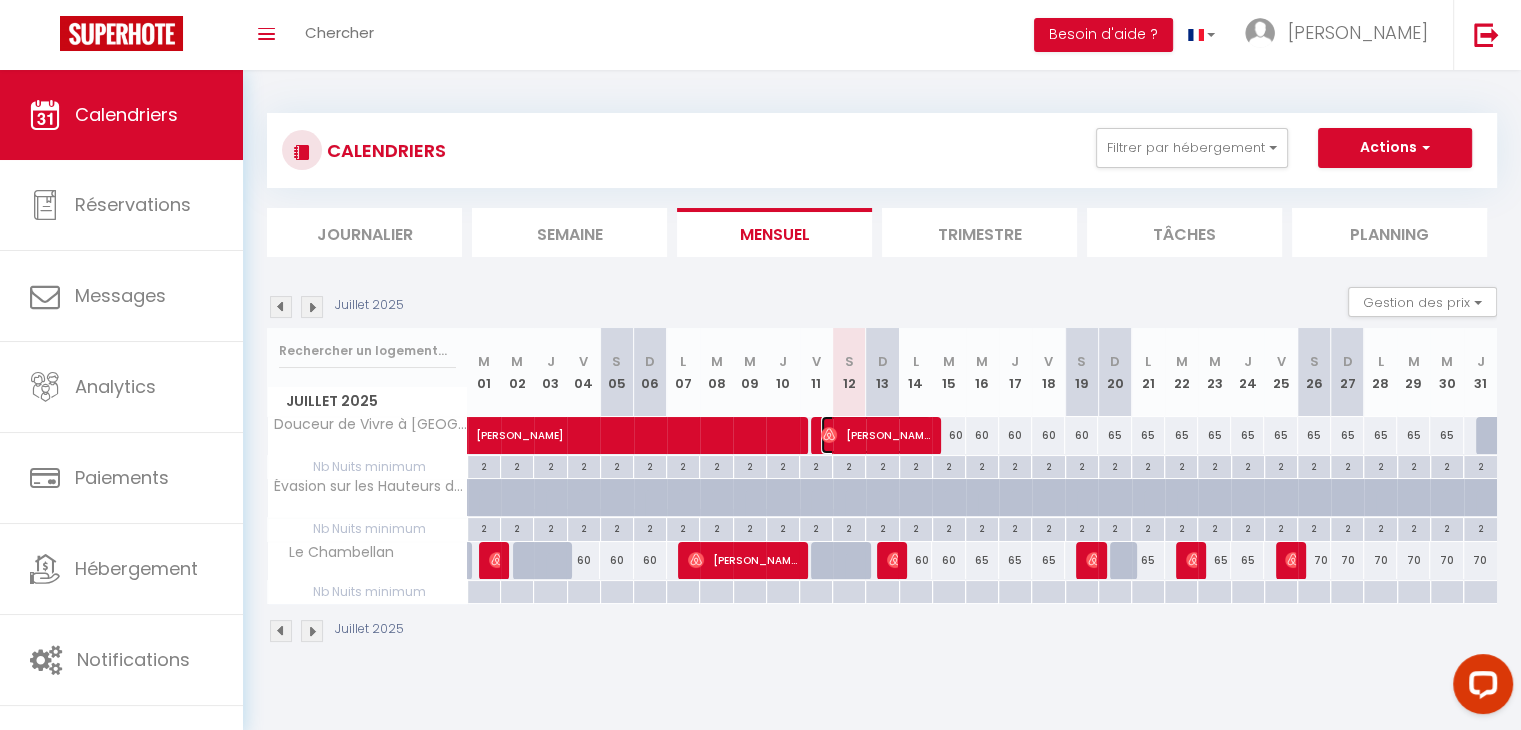 click on "[PERSON_NAME]" at bounding box center (876, 435) 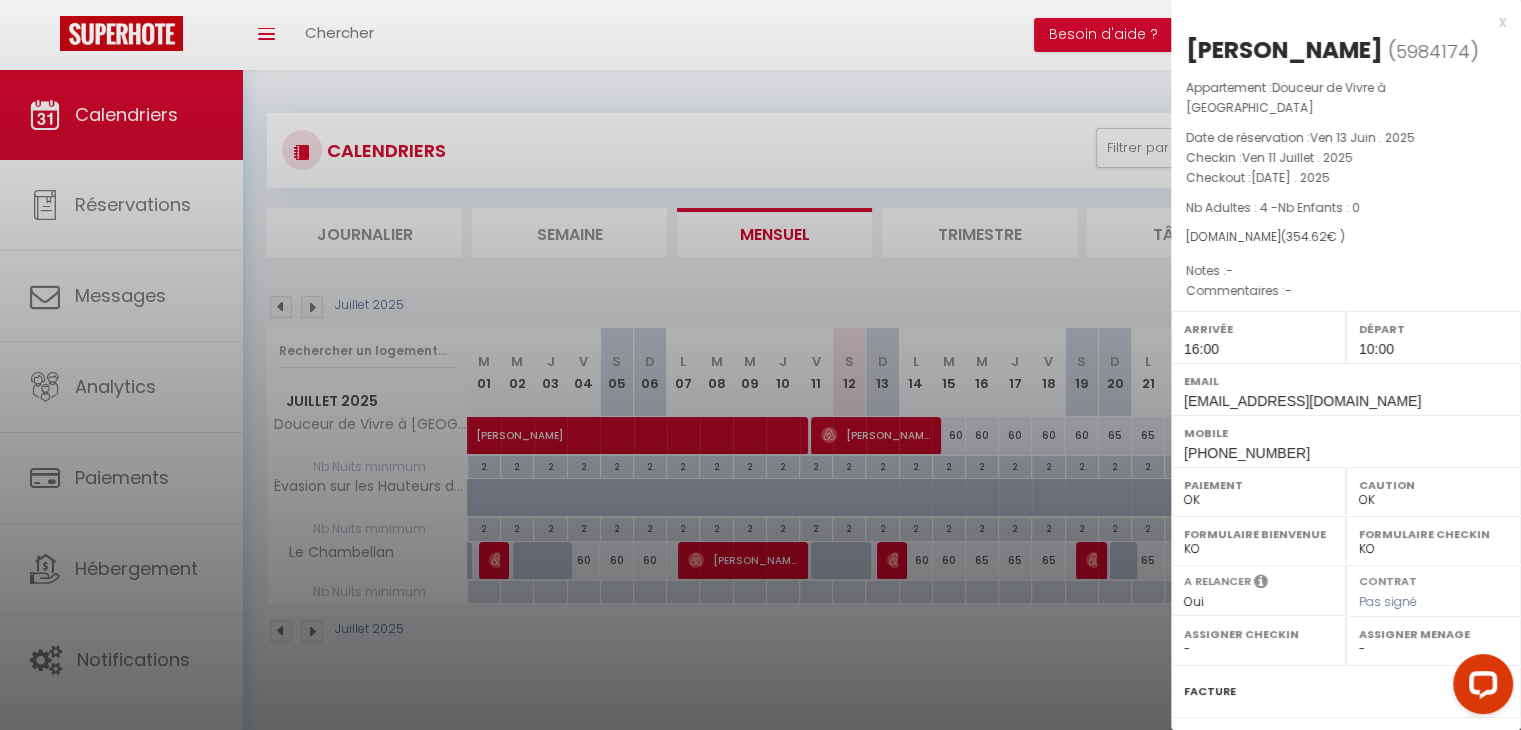 click at bounding box center [760, 365] 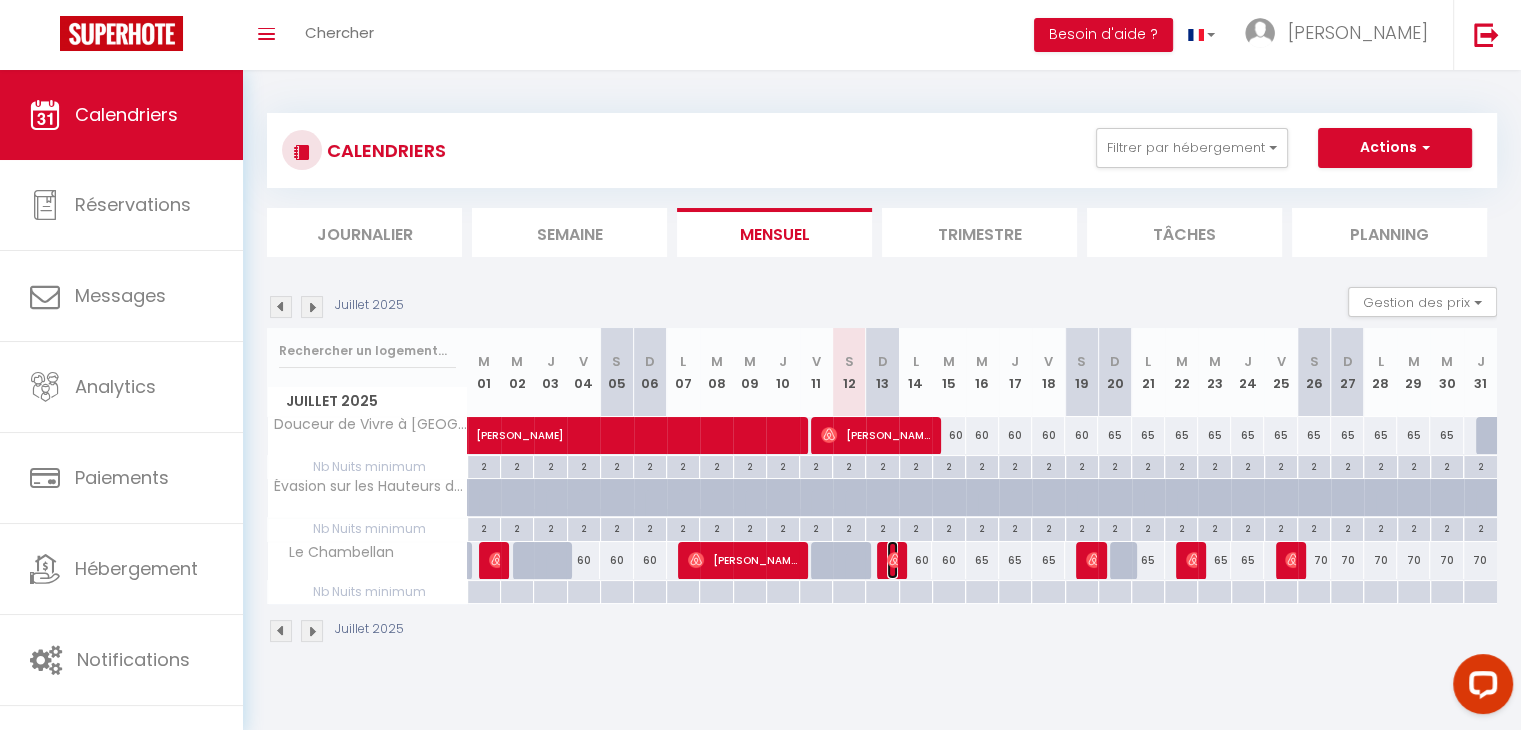 click at bounding box center (895, 560) 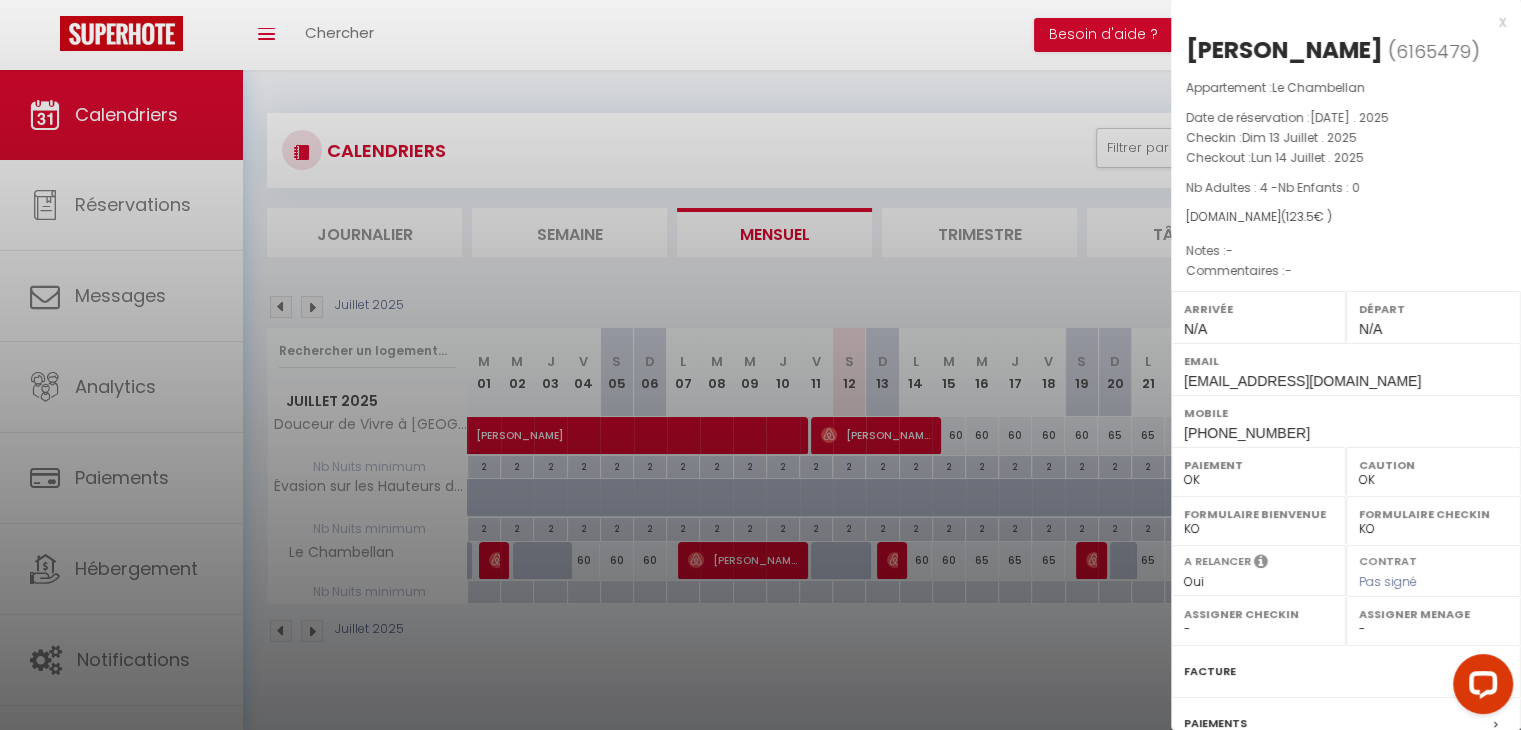 click at bounding box center [760, 365] 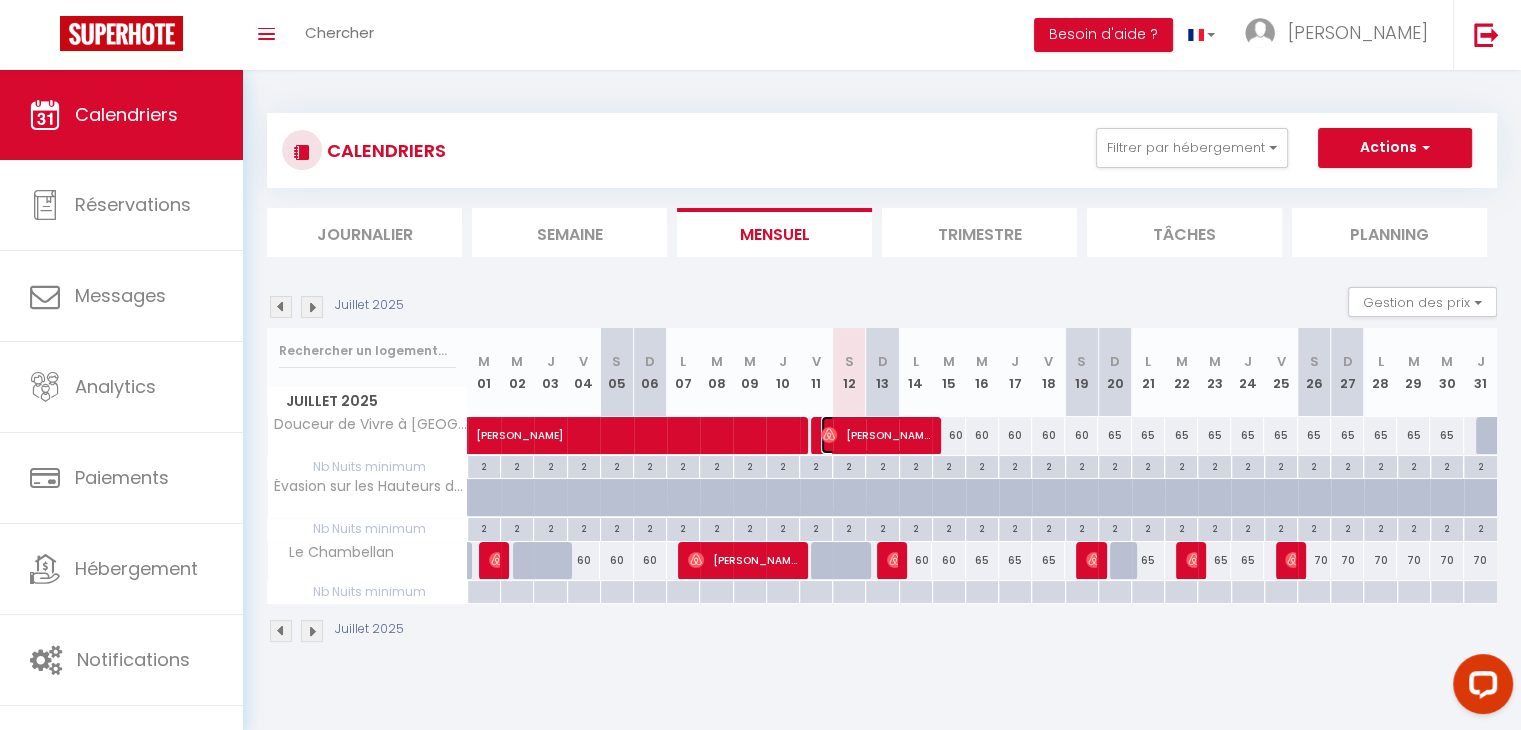 click on "[PERSON_NAME]" at bounding box center (876, 435) 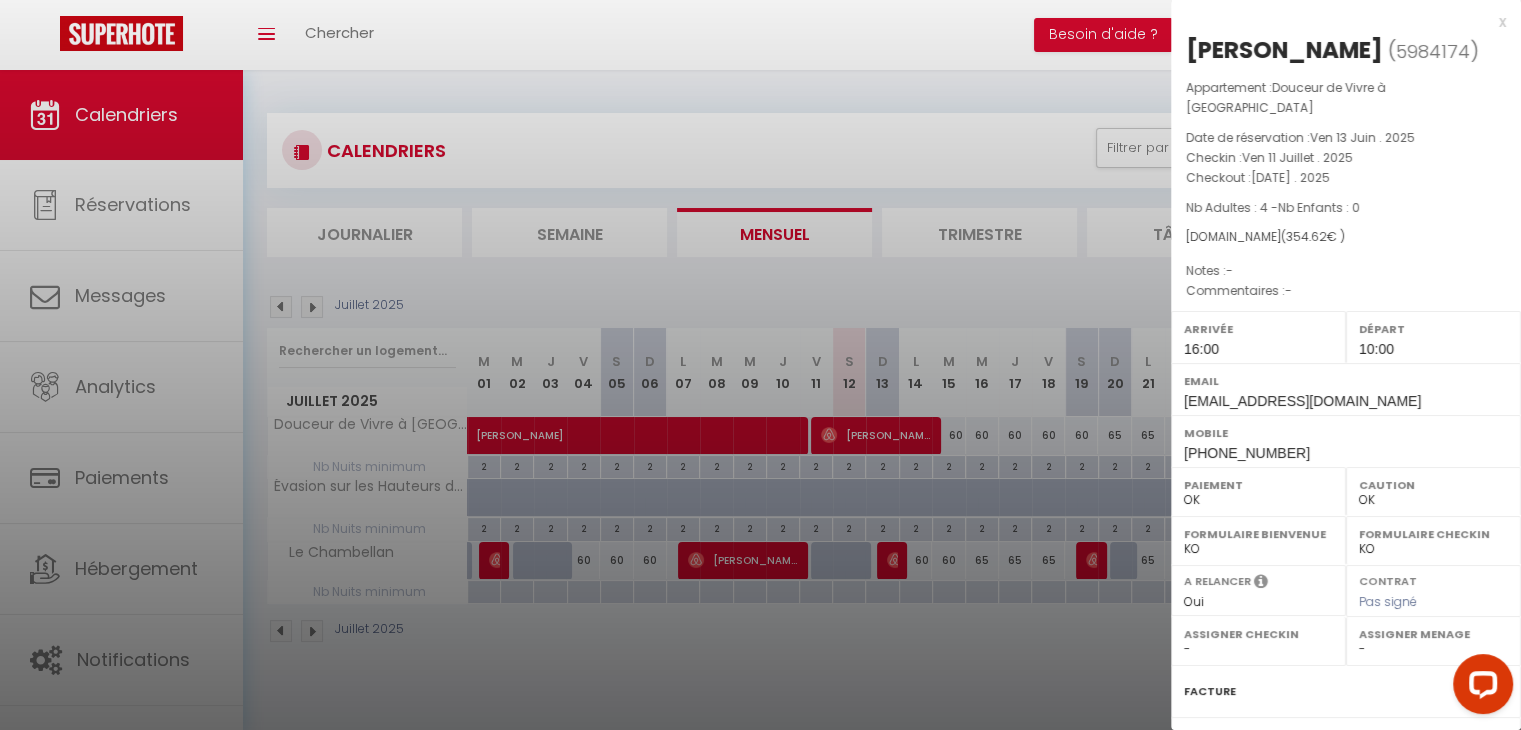 click at bounding box center [760, 365] 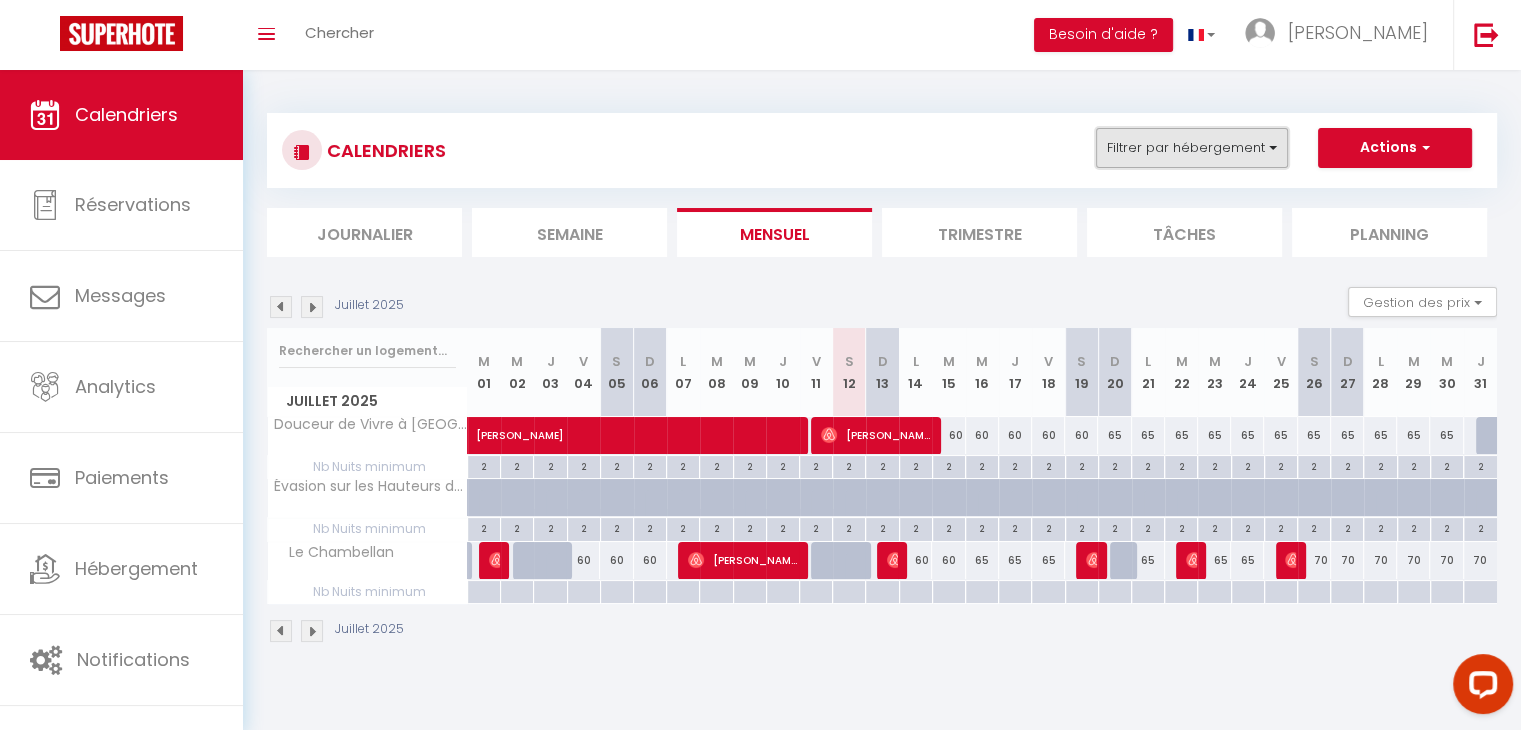 click on "Filtrer par hébergement" at bounding box center [1192, 148] 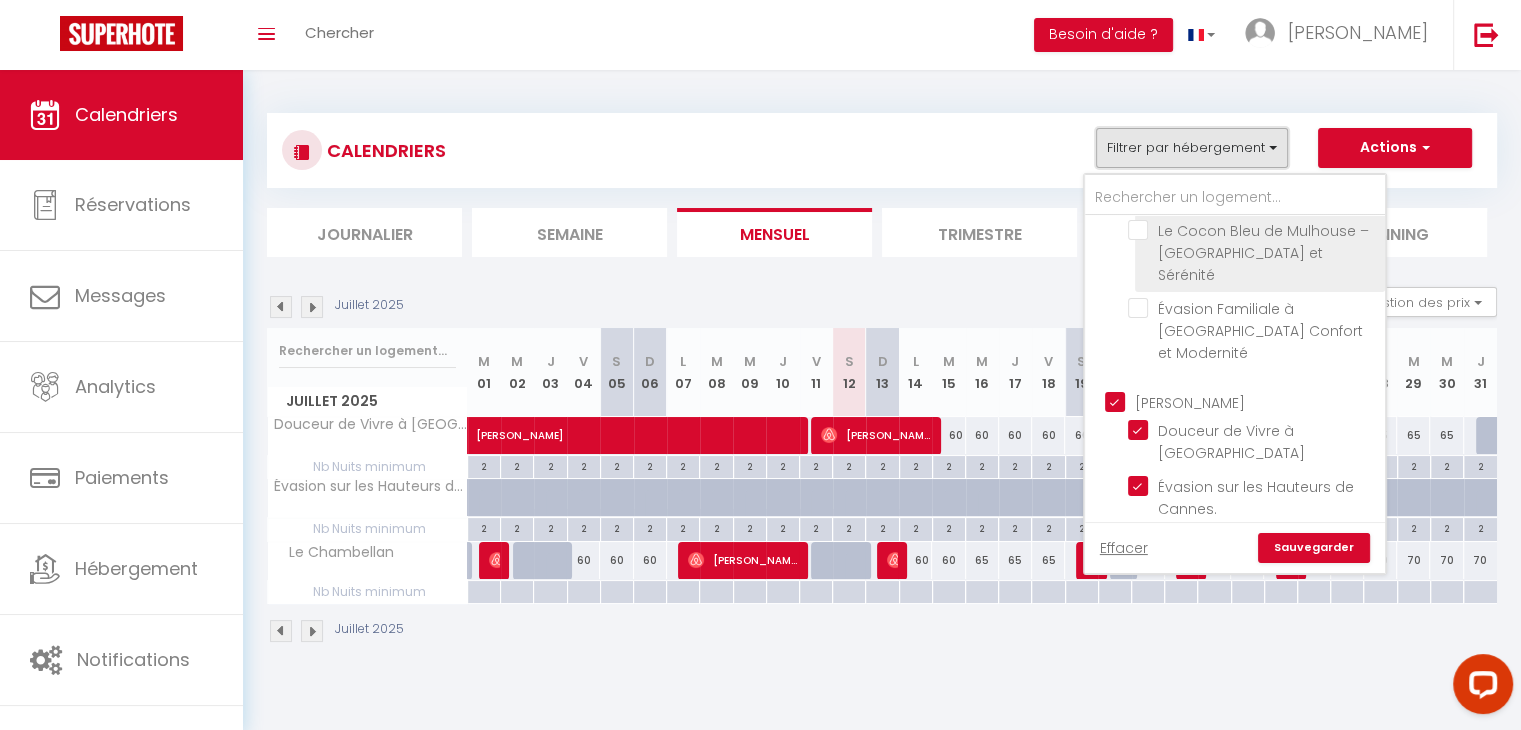 scroll, scrollTop: 706, scrollLeft: 0, axis: vertical 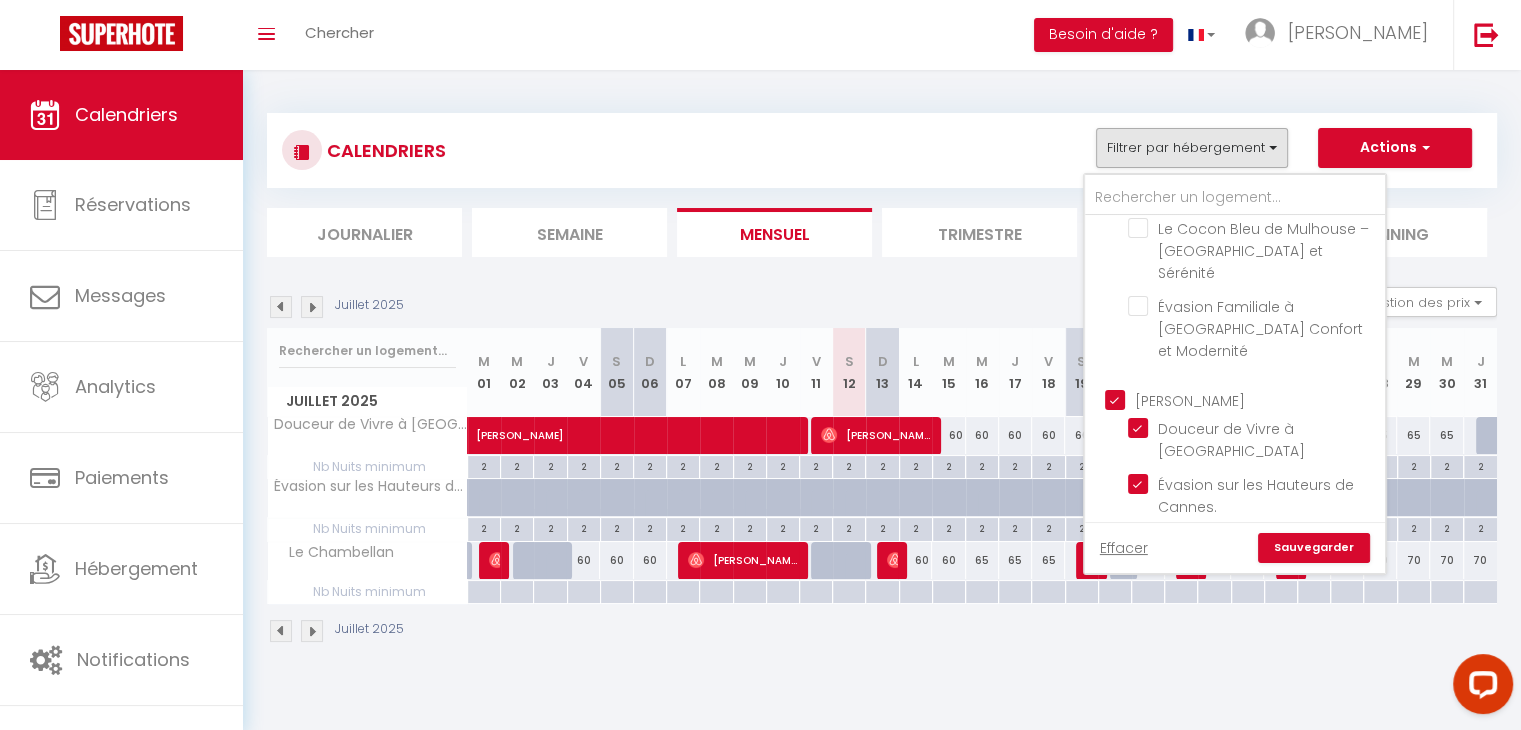 click on "[PERSON_NAME]" at bounding box center [1255, 398] 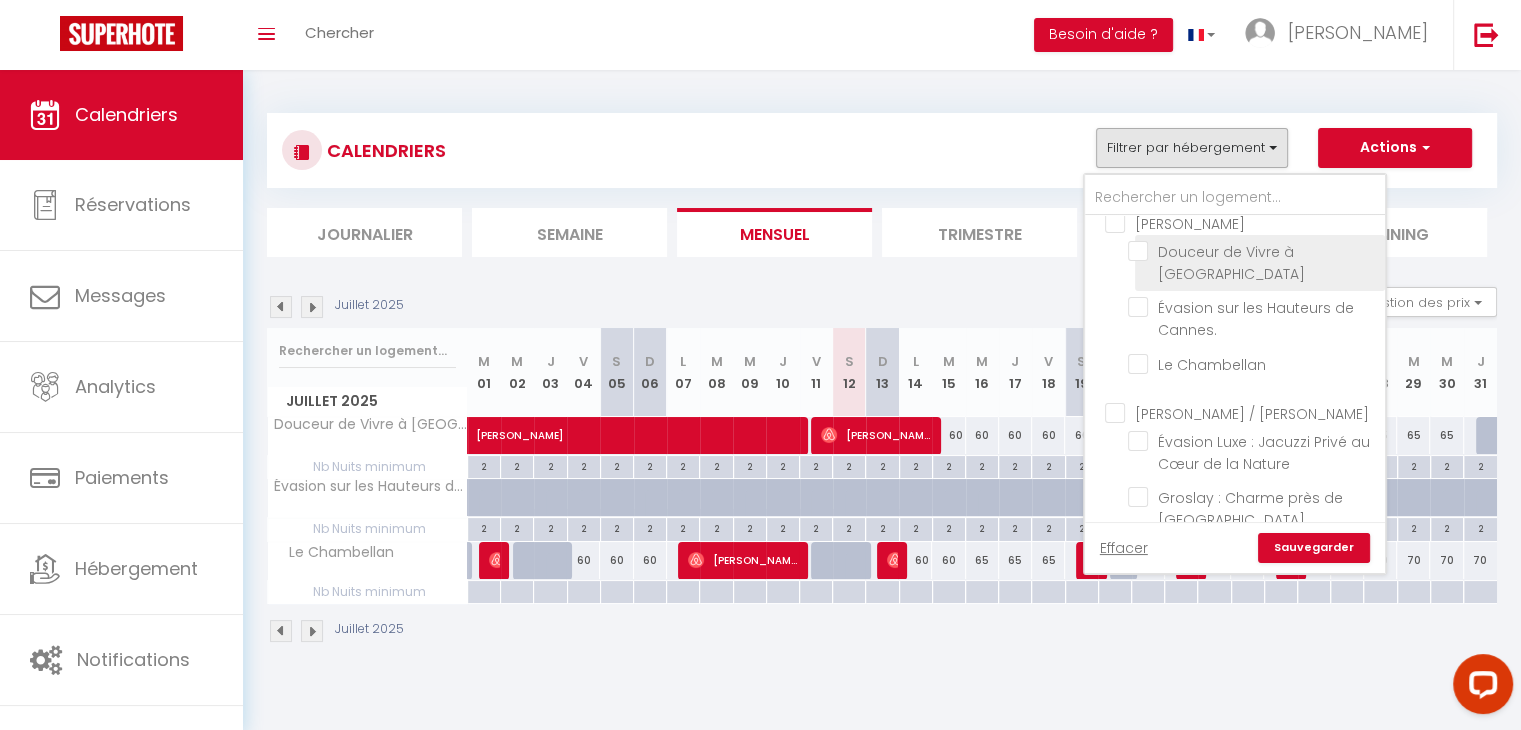 scroll, scrollTop: 884, scrollLeft: 0, axis: vertical 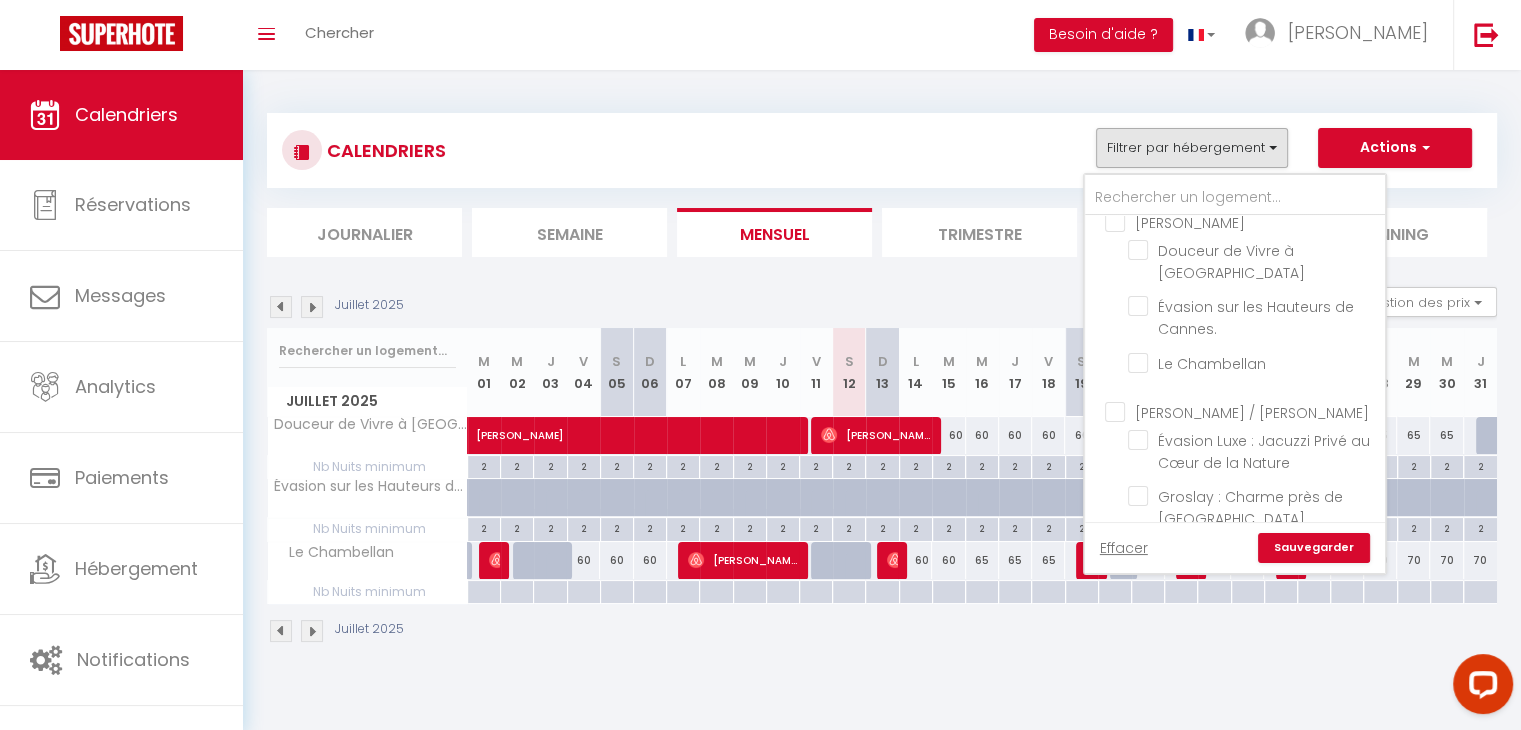 click on "[PERSON_NAME] / [PERSON_NAME]" at bounding box center [1255, 411] 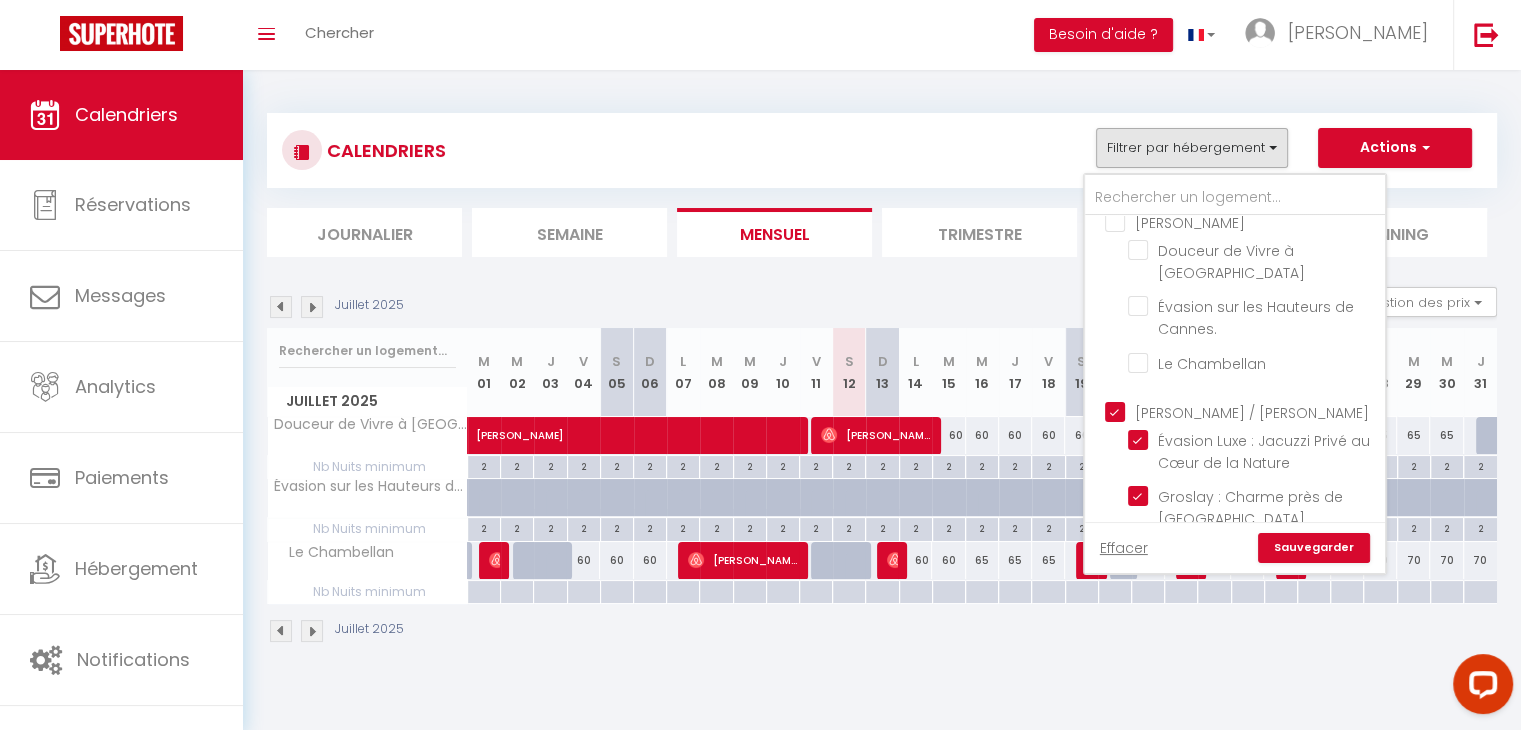 click on "Sauvegarder" at bounding box center [1314, 548] 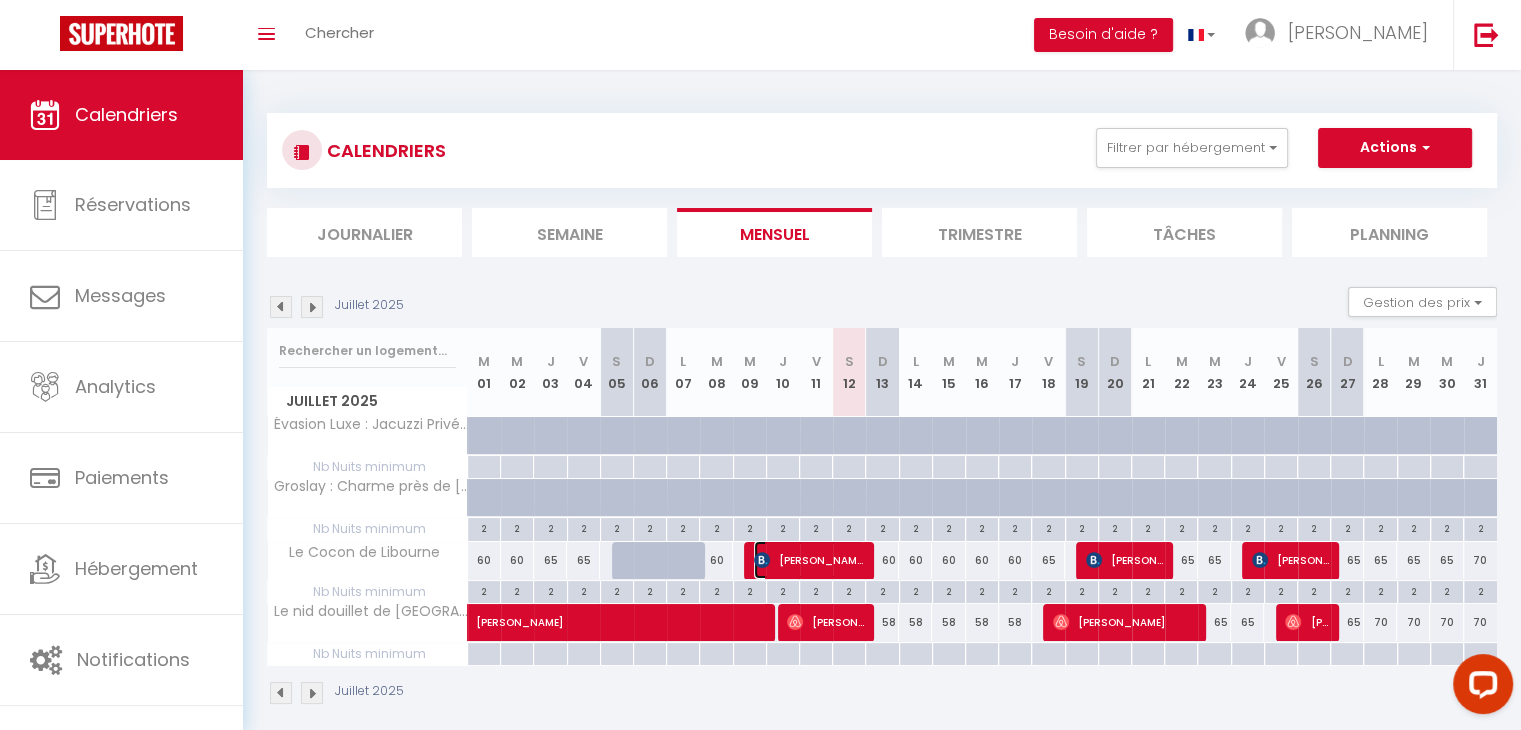 click on "[PERSON_NAME]" at bounding box center (809, 560) 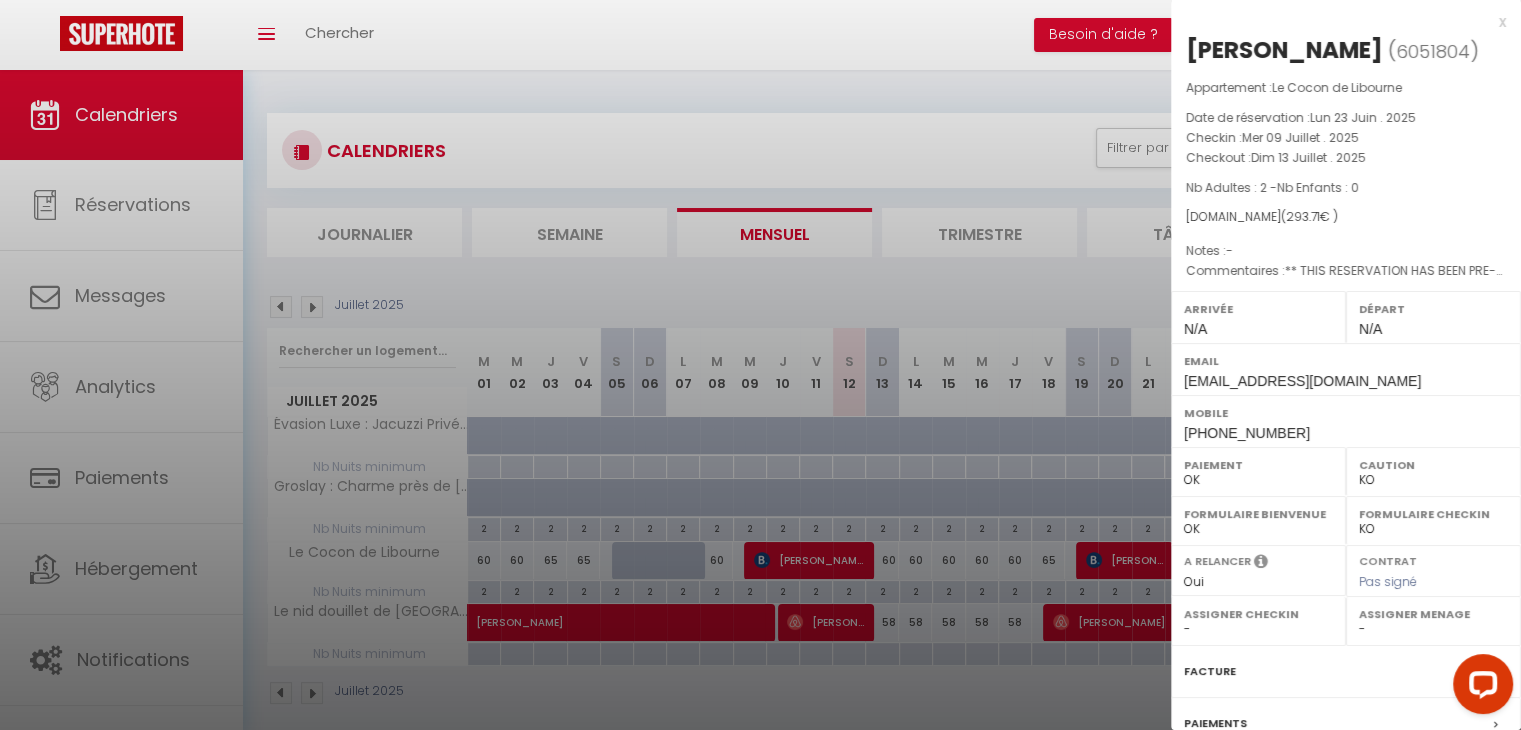 click at bounding box center [760, 365] 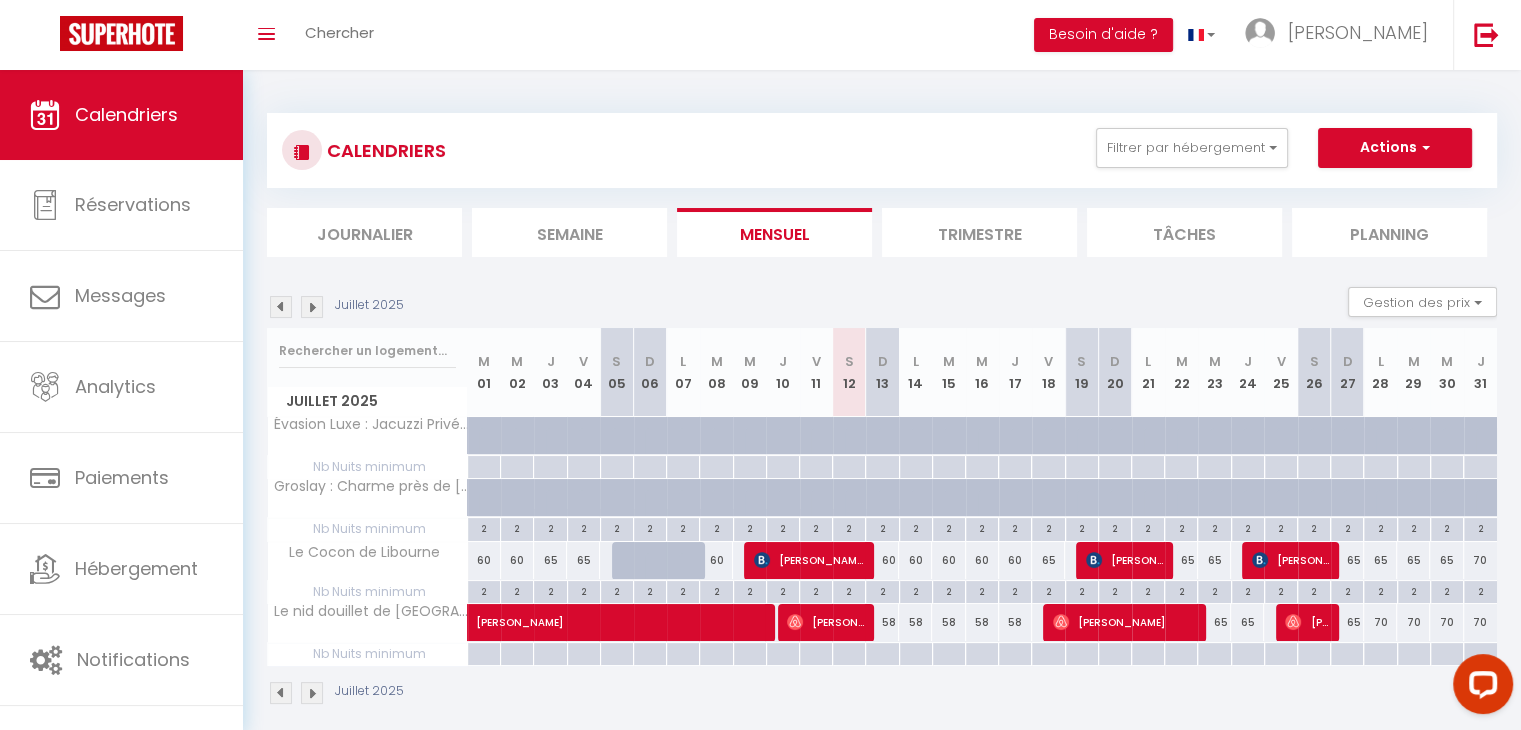 click on "60" at bounding box center [882, 560] 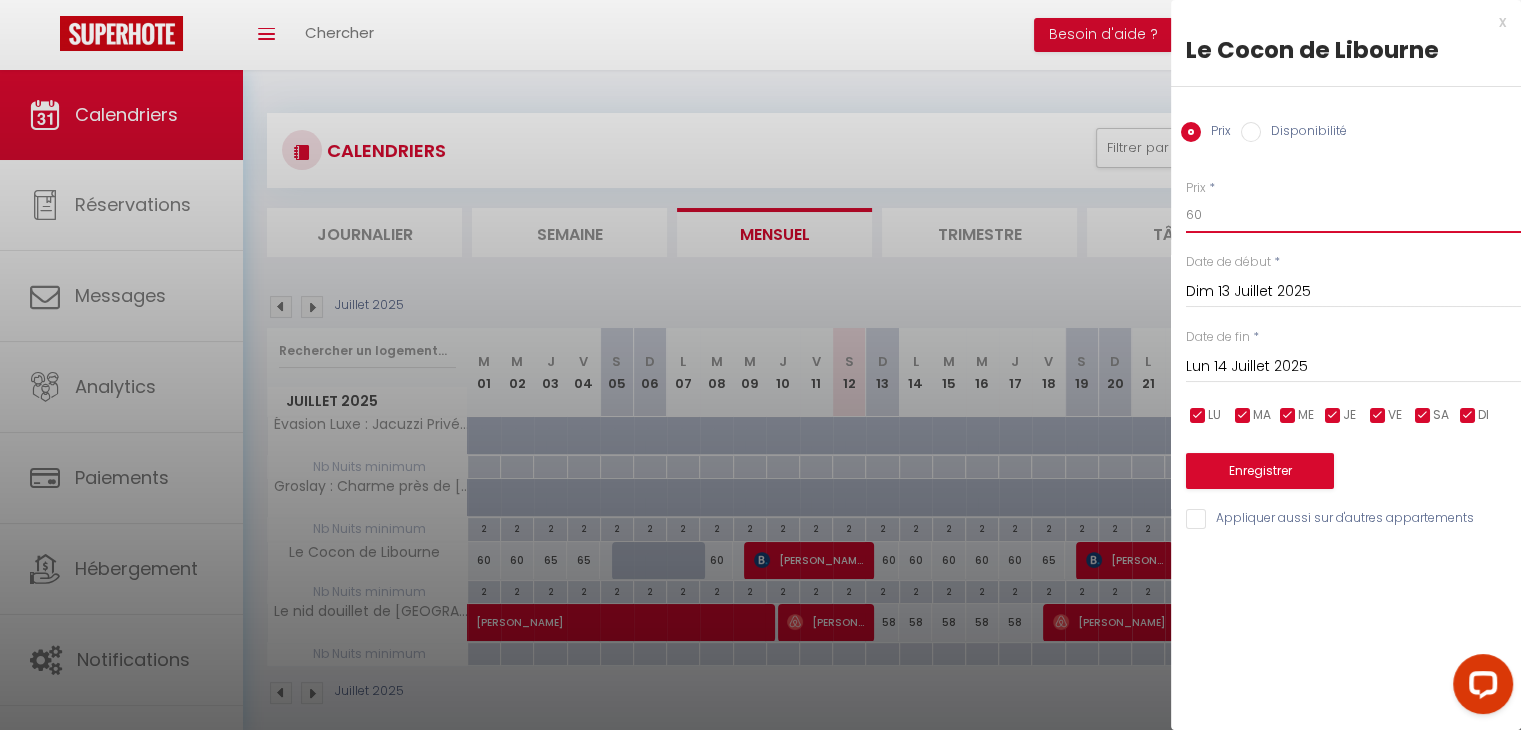 click on "60" at bounding box center [1353, 215] 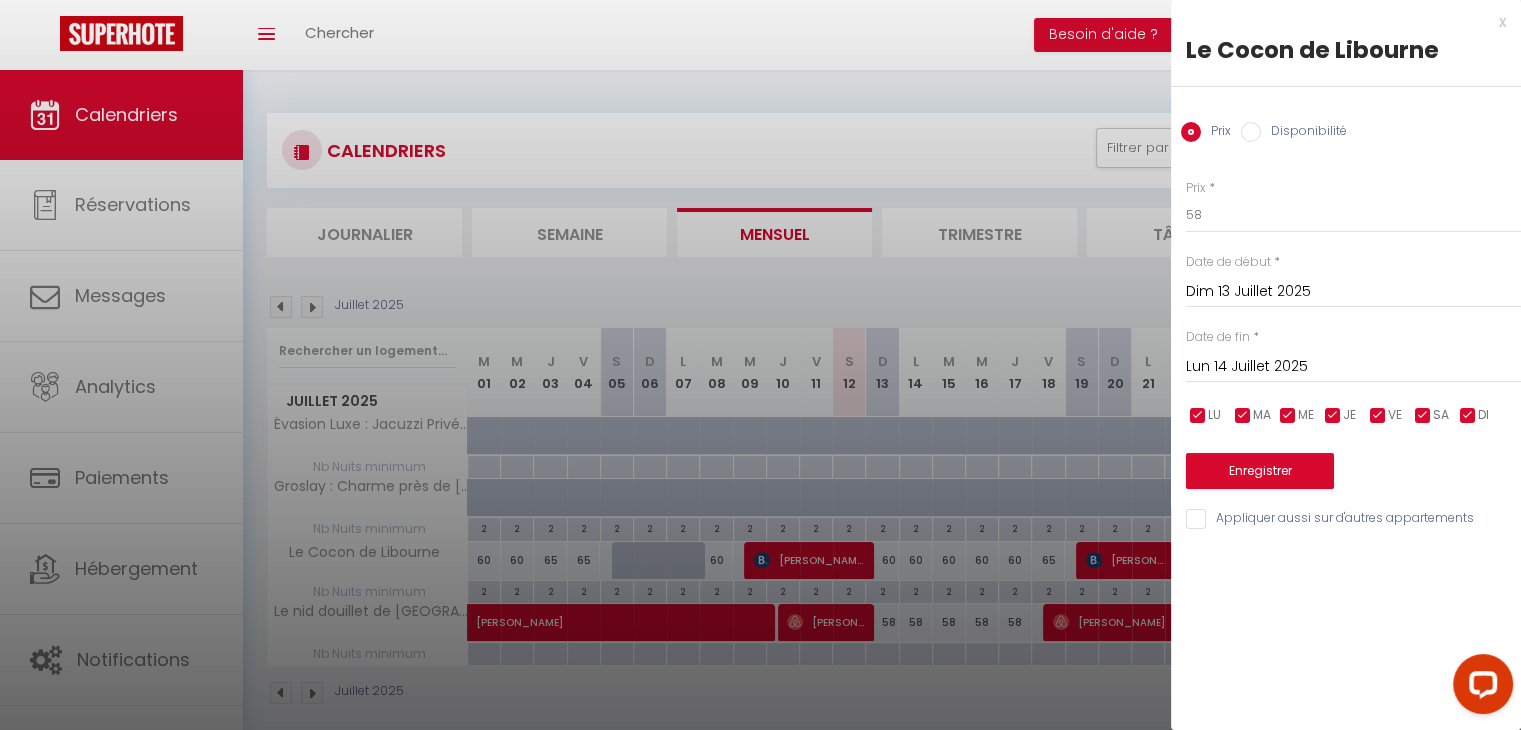 click on "Lun 14 Juillet 2025" at bounding box center [1353, 367] 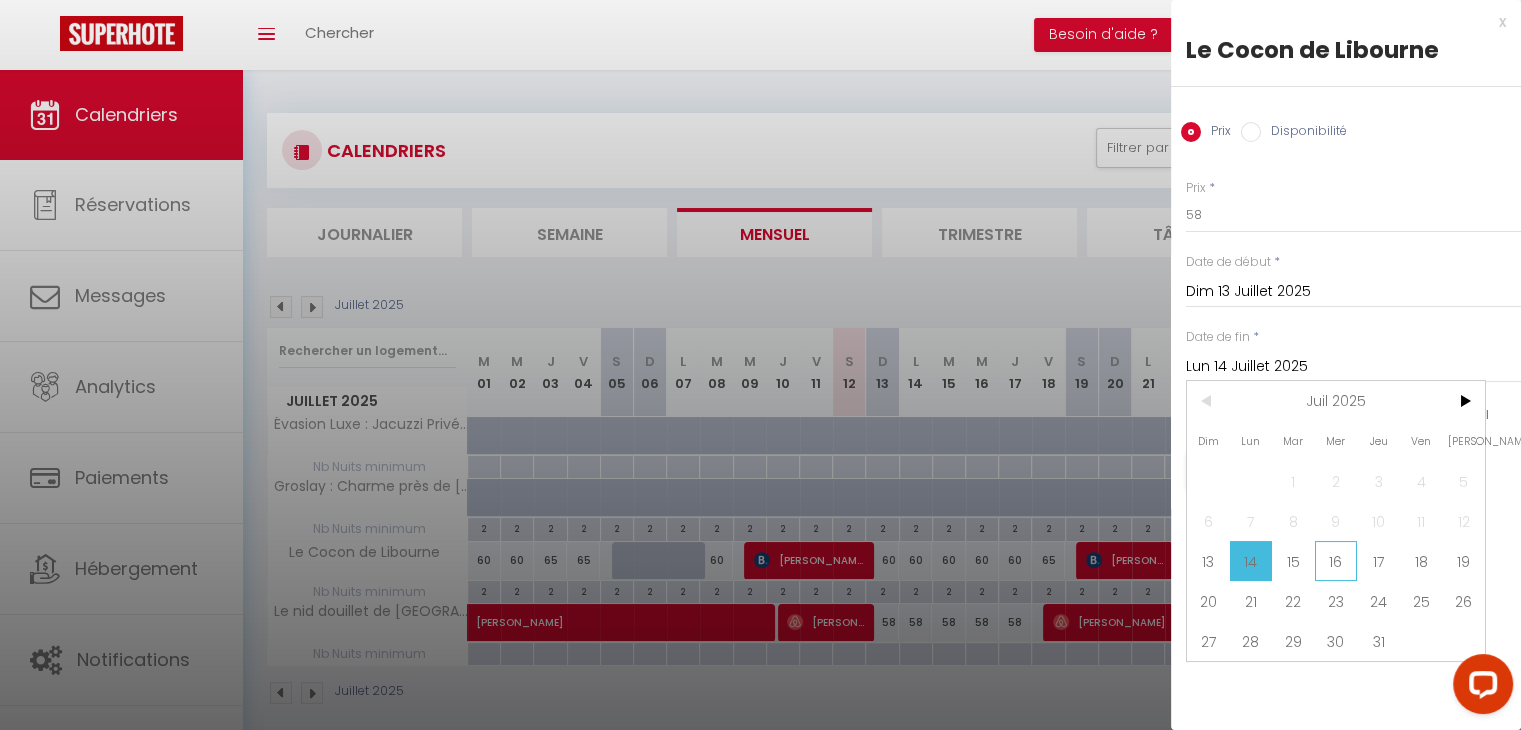 click on "16" at bounding box center (1336, 561) 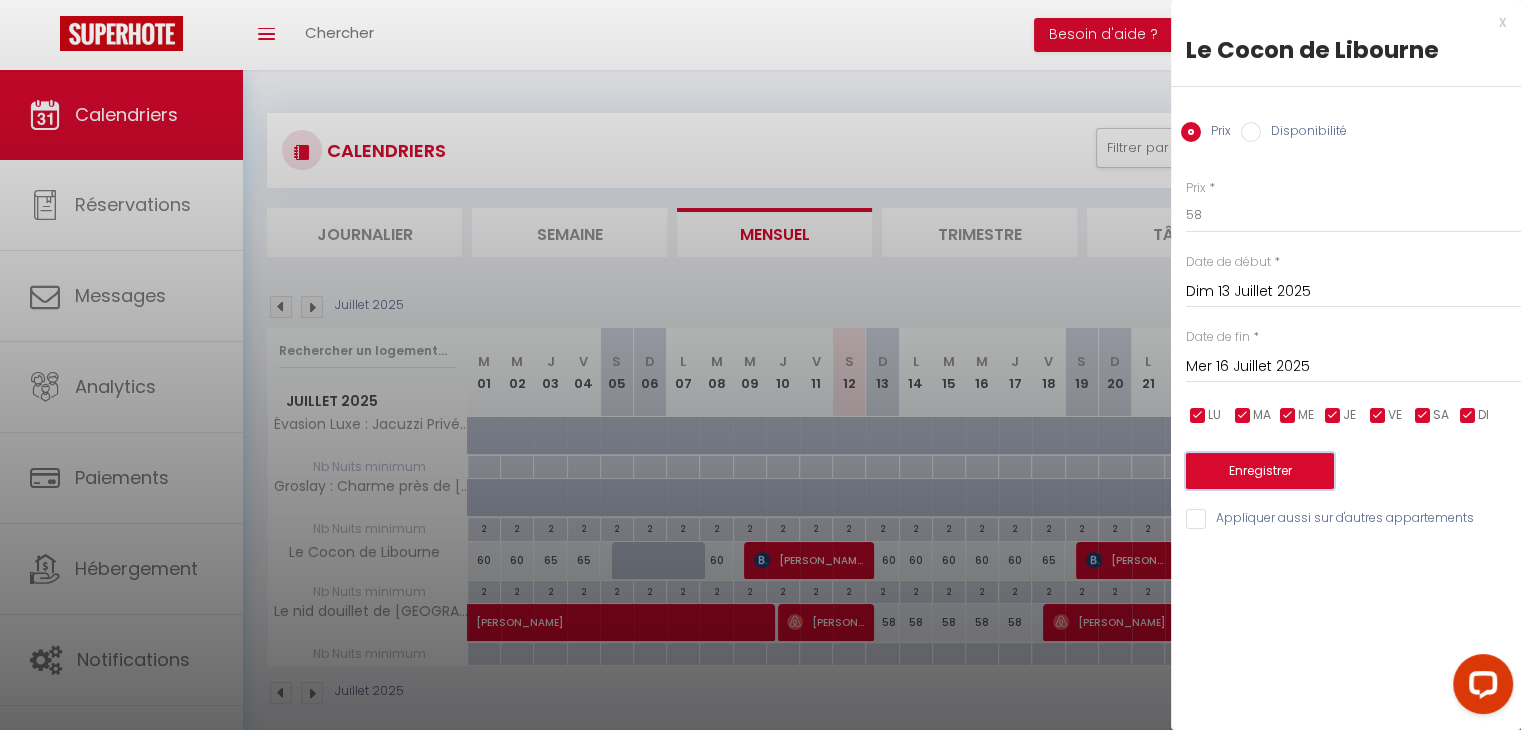 click on "Enregistrer" at bounding box center (1260, 471) 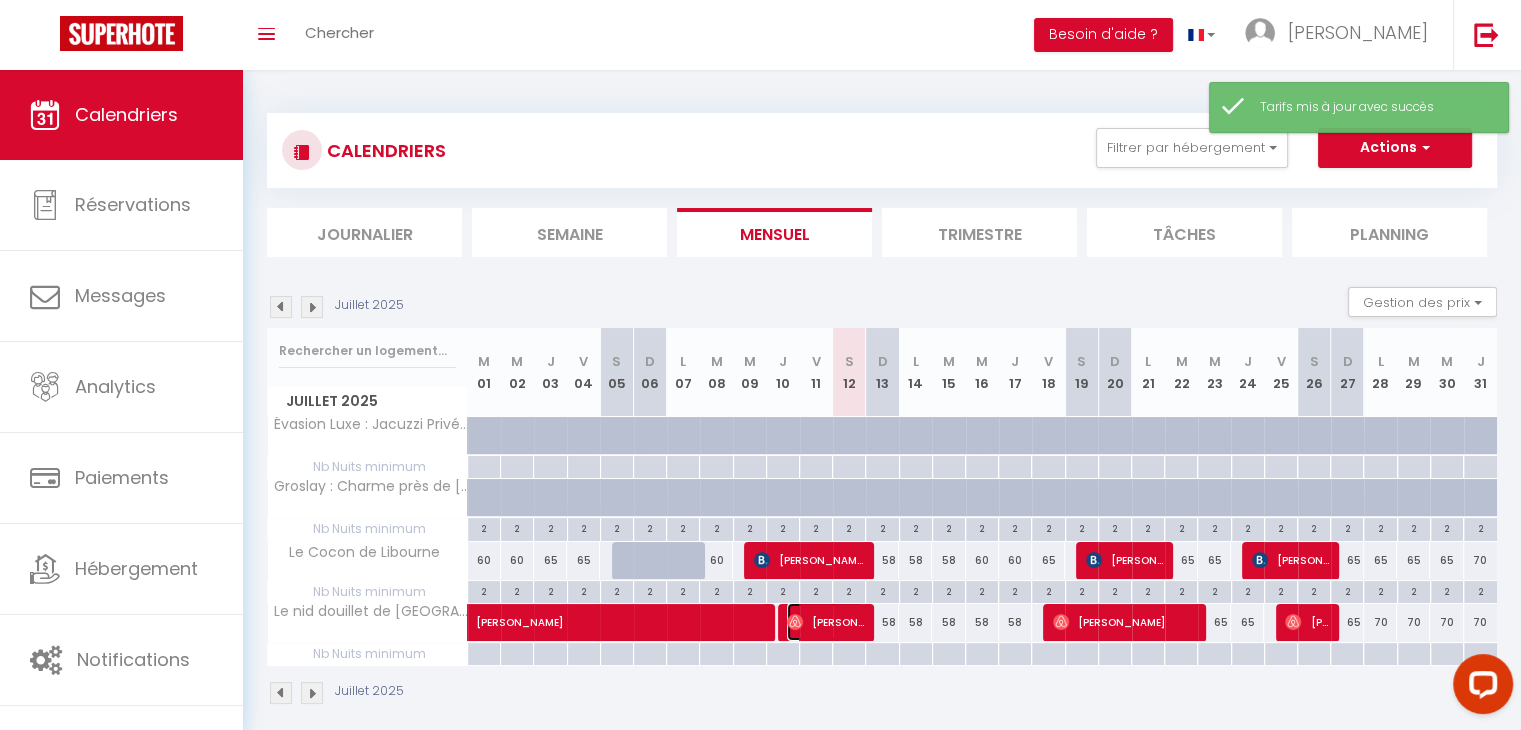 click on "[PERSON_NAME]" at bounding box center (825, 622) 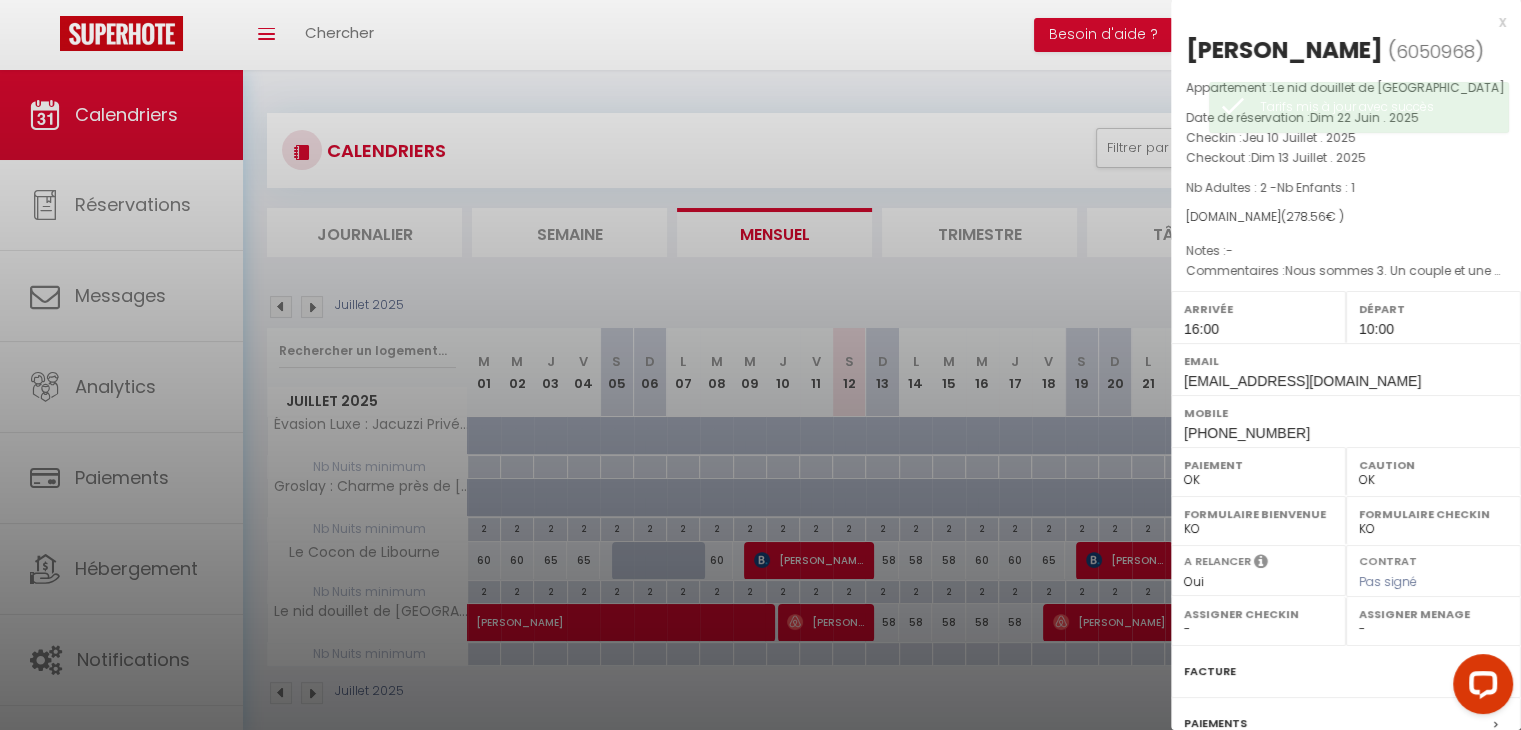 click at bounding box center (760, 365) 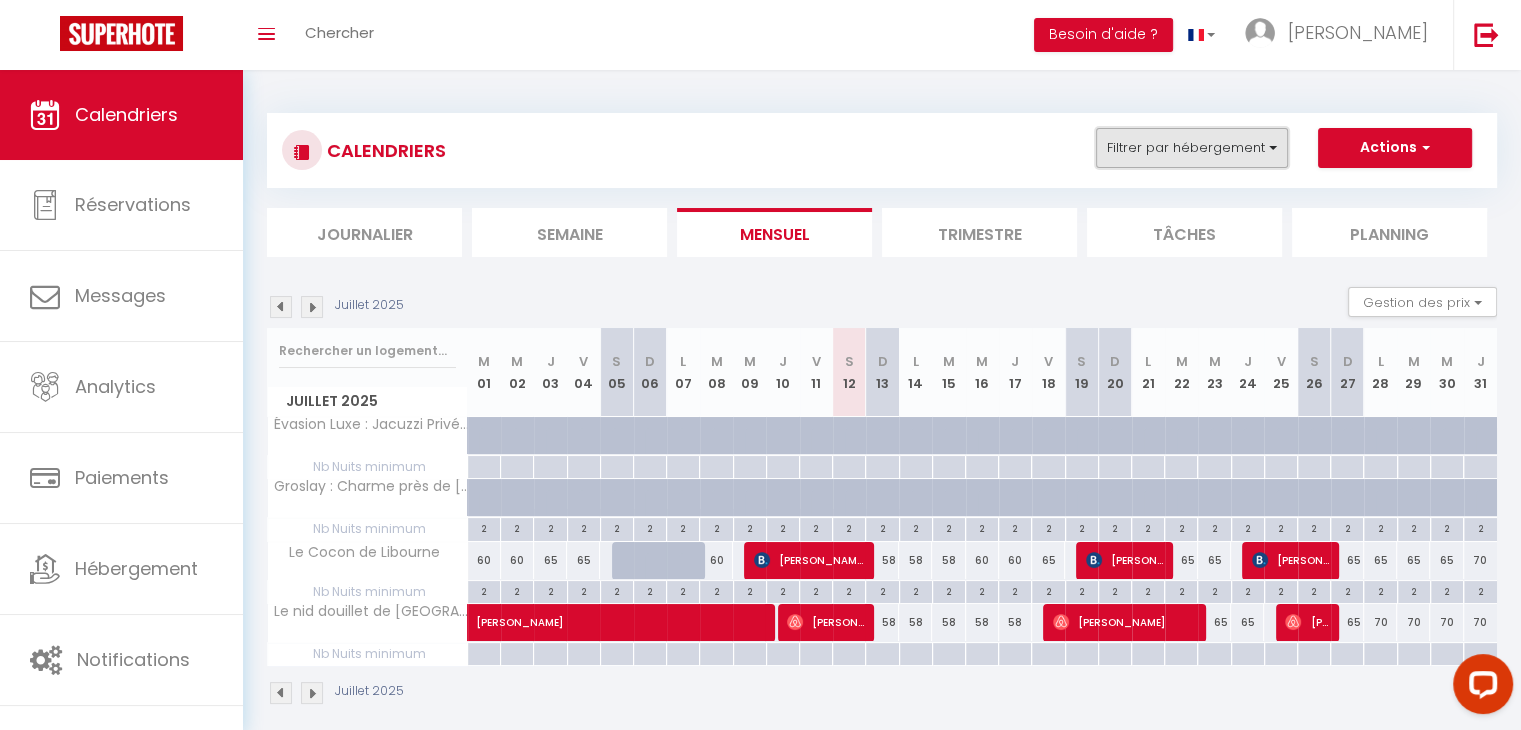click on "Filtrer par hébergement" at bounding box center [1192, 148] 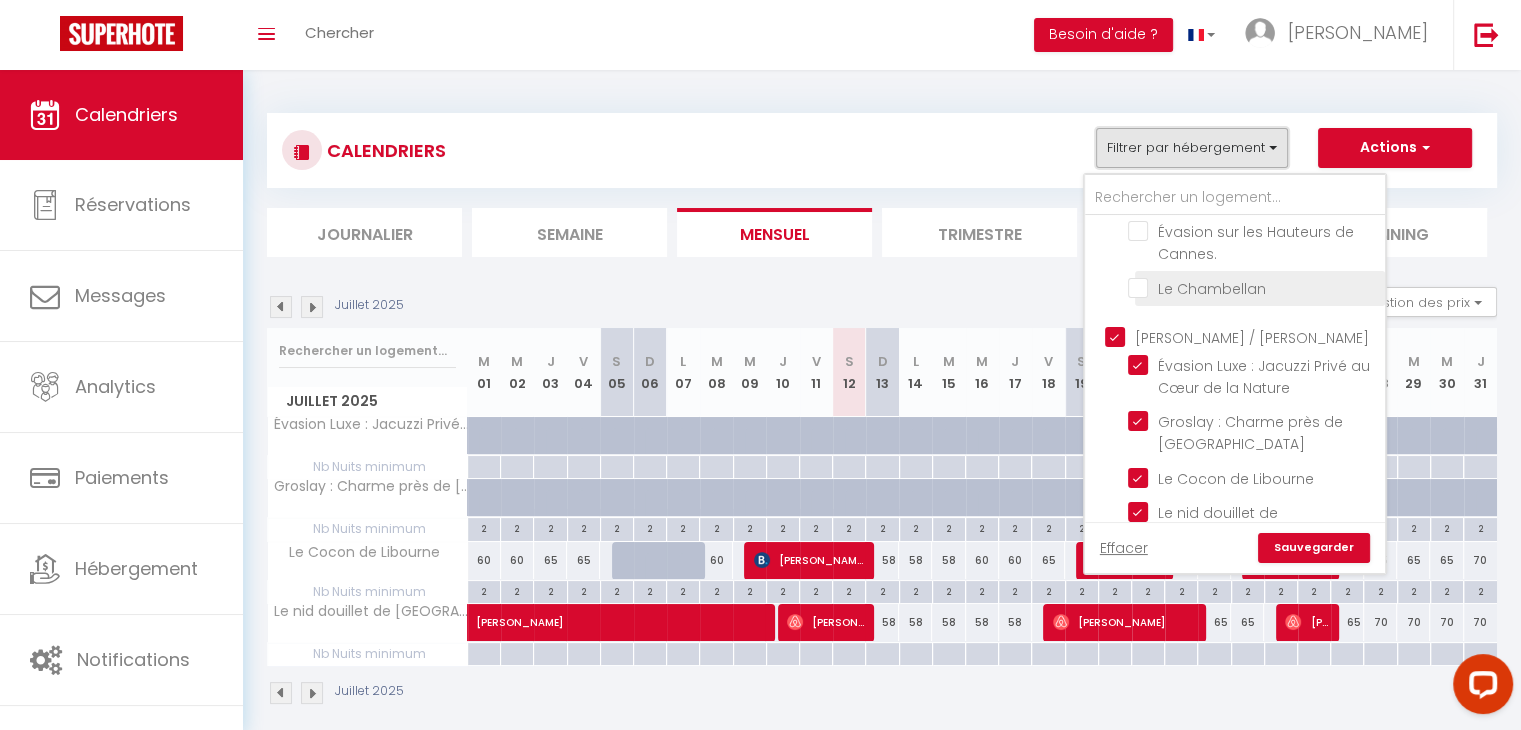 scroll, scrollTop: 960, scrollLeft: 0, axis: vertical 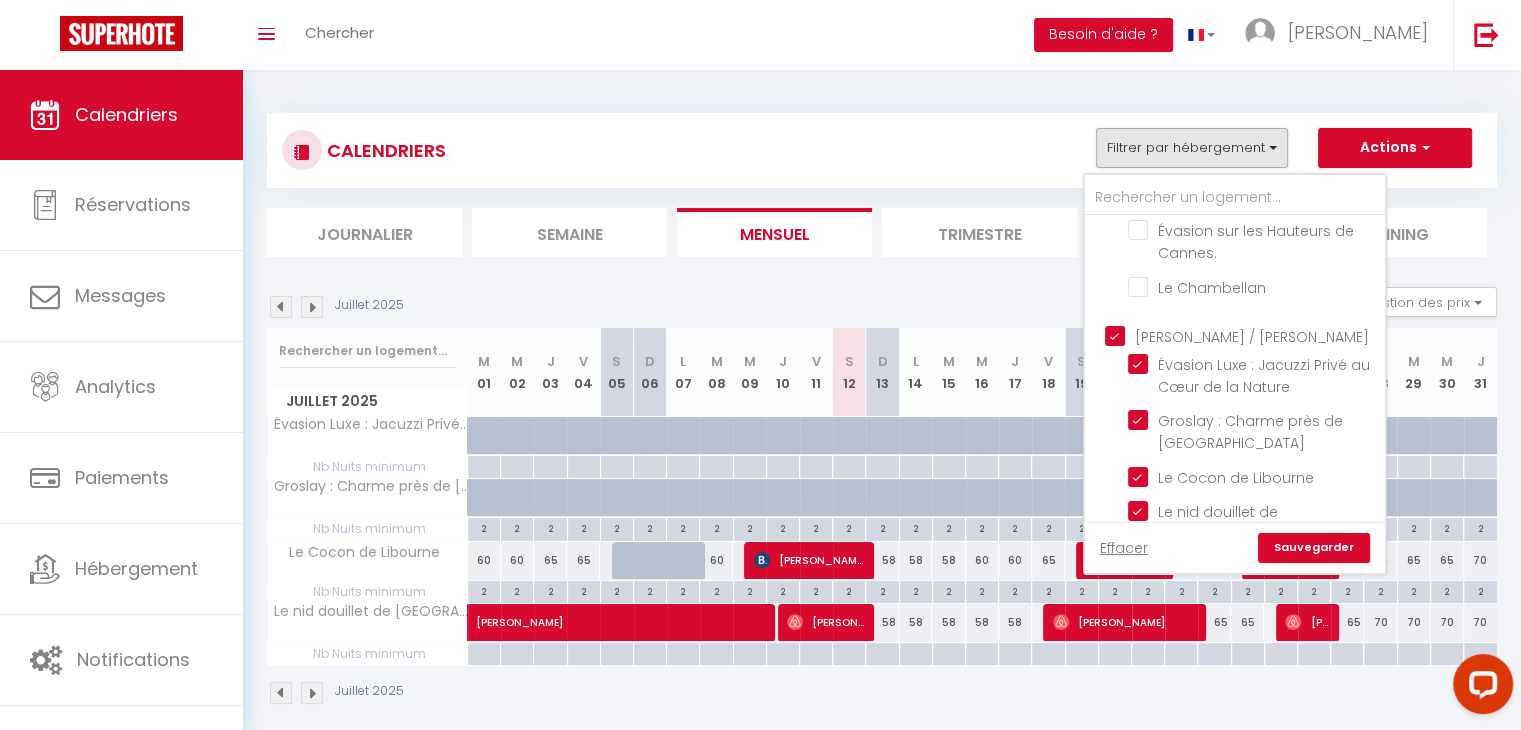 click on "[PERSON_NAME] / [PERSON_NAME]" at bounding box center (1255, 335) 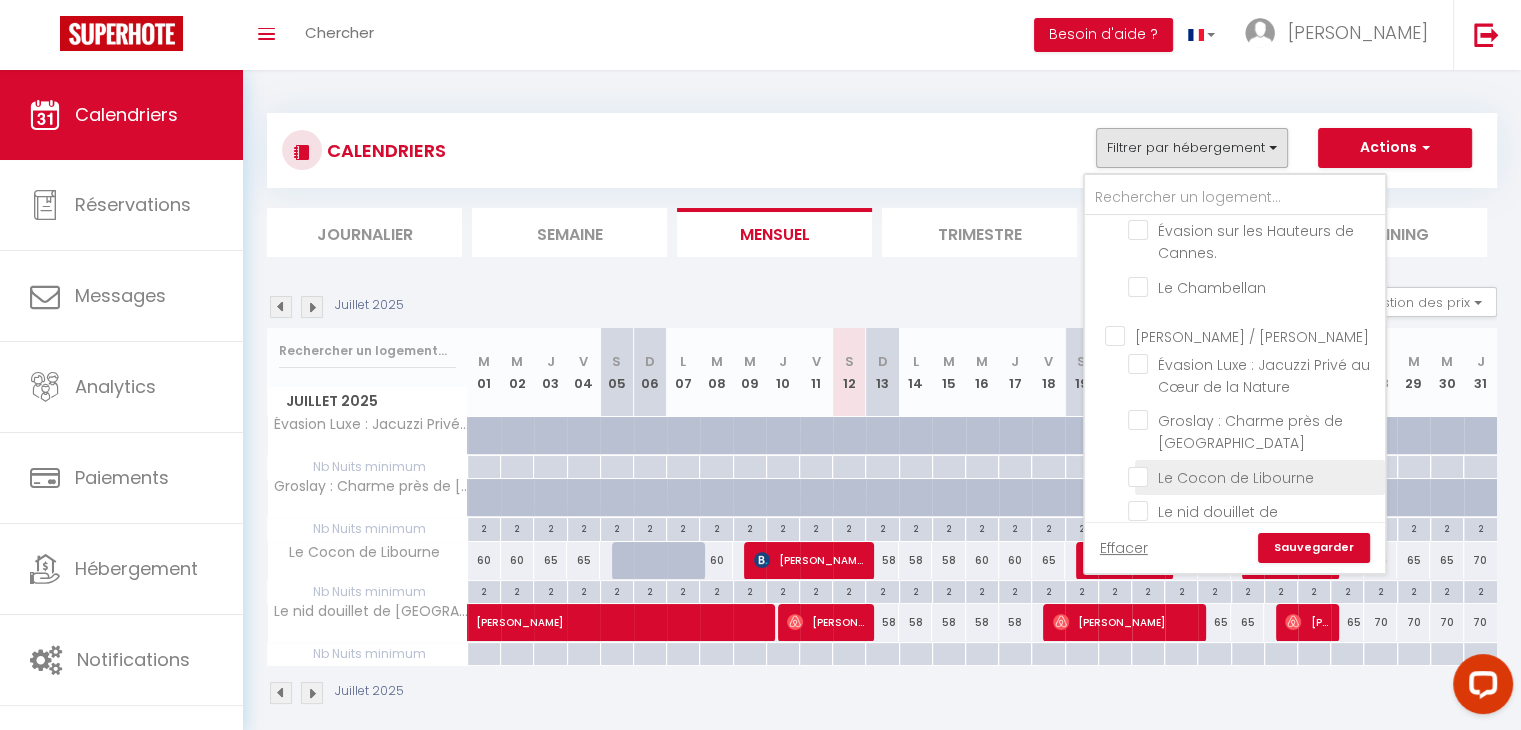 scroll, scrollTop: 1107, scrollLeft: 0, axis: vertical 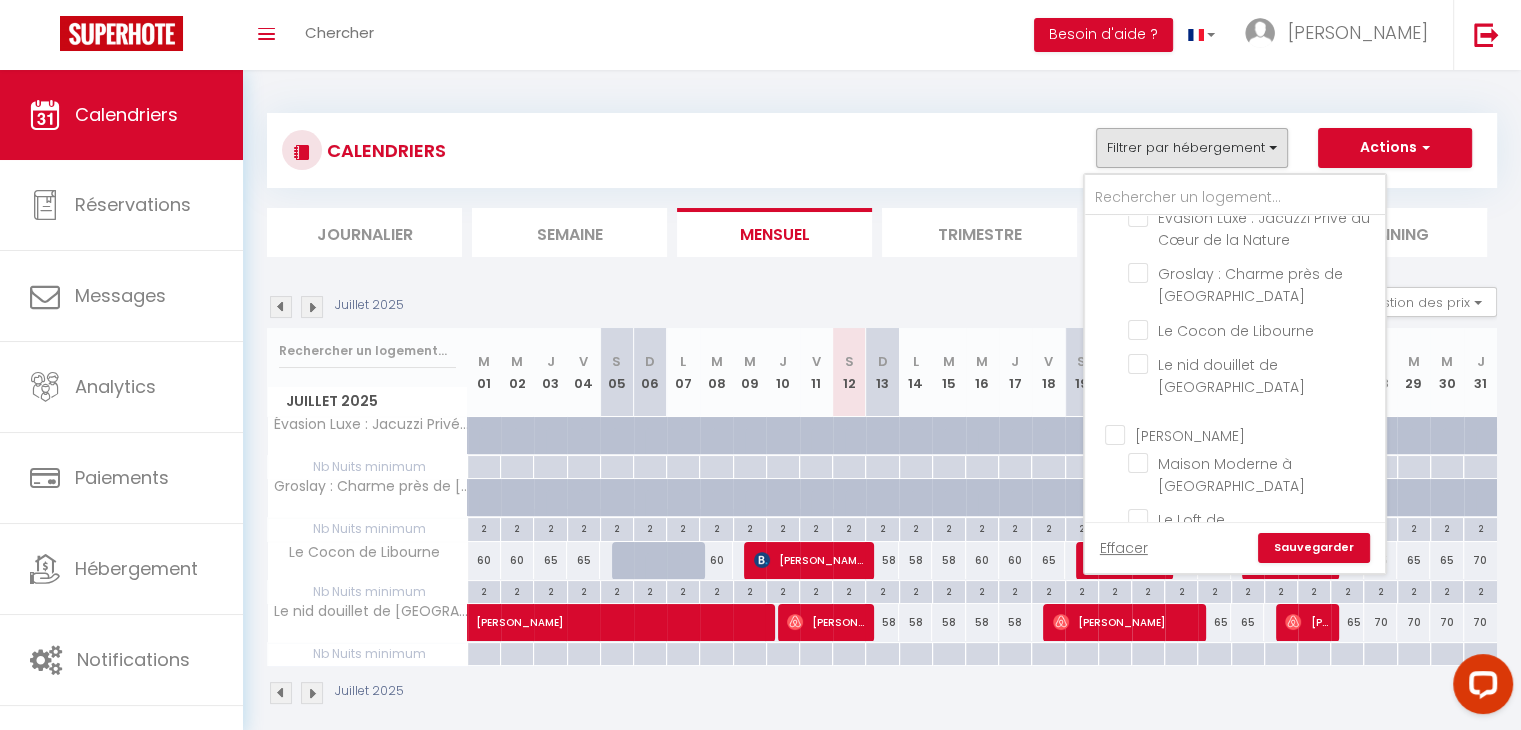 click on "[PERSON_NAME]       Maison Moderne à la Campagne     Le Loft de [GEOGRAPHIC_DATA] en campagne" at bounding box center (1235, 509) 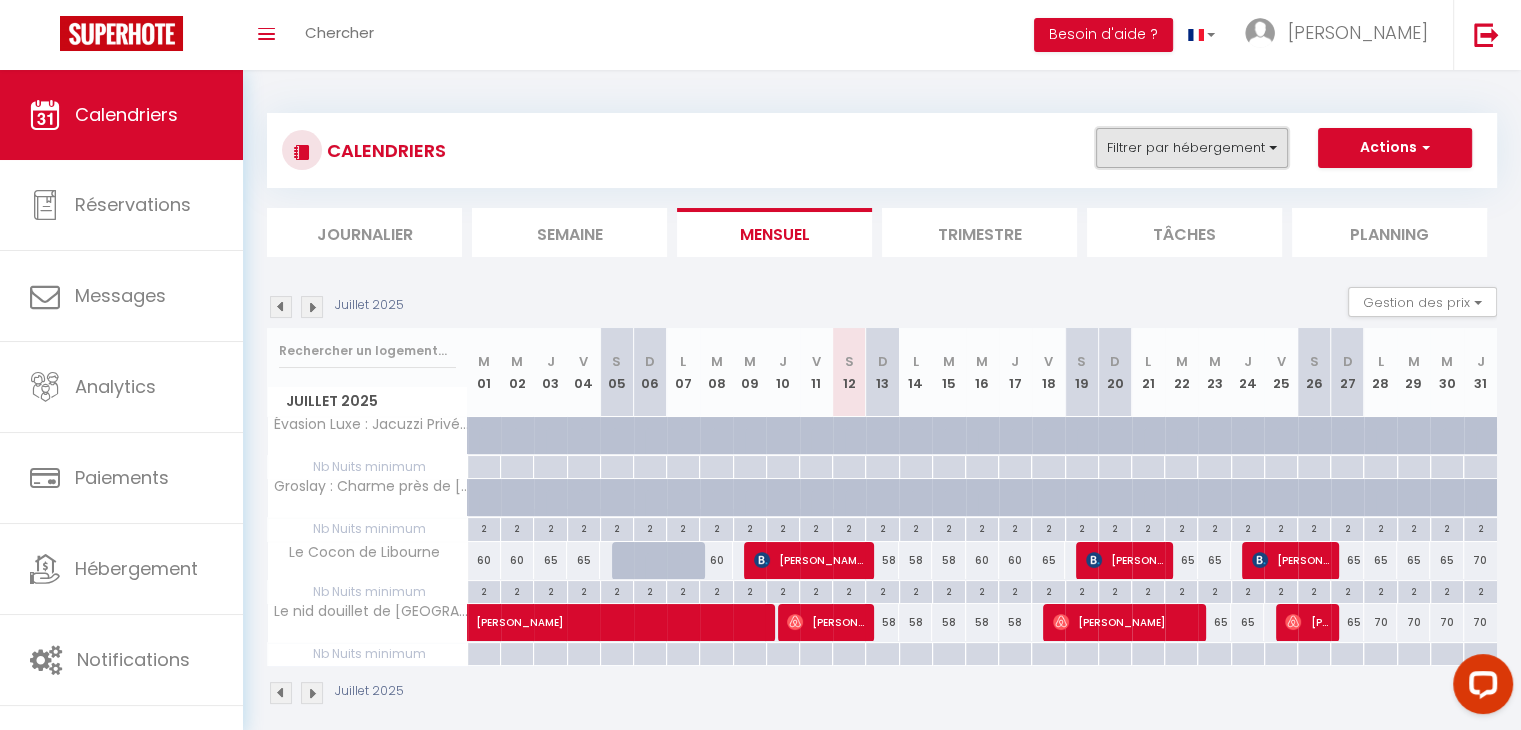click on "Filtrer par hébergement" at bounding box center (1192, 148) 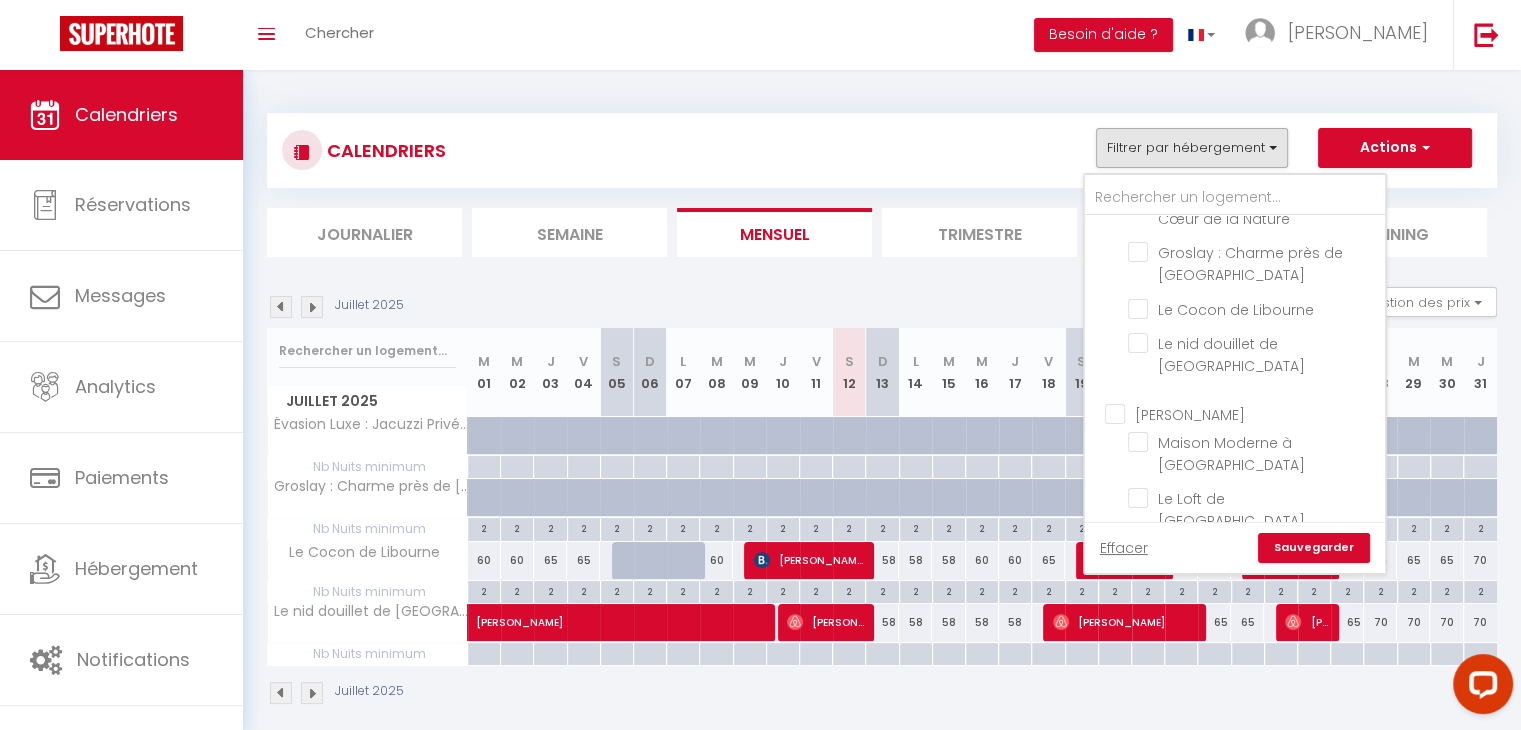 click on "[PERSON_NAME]" at bounding box center [1255, 413] 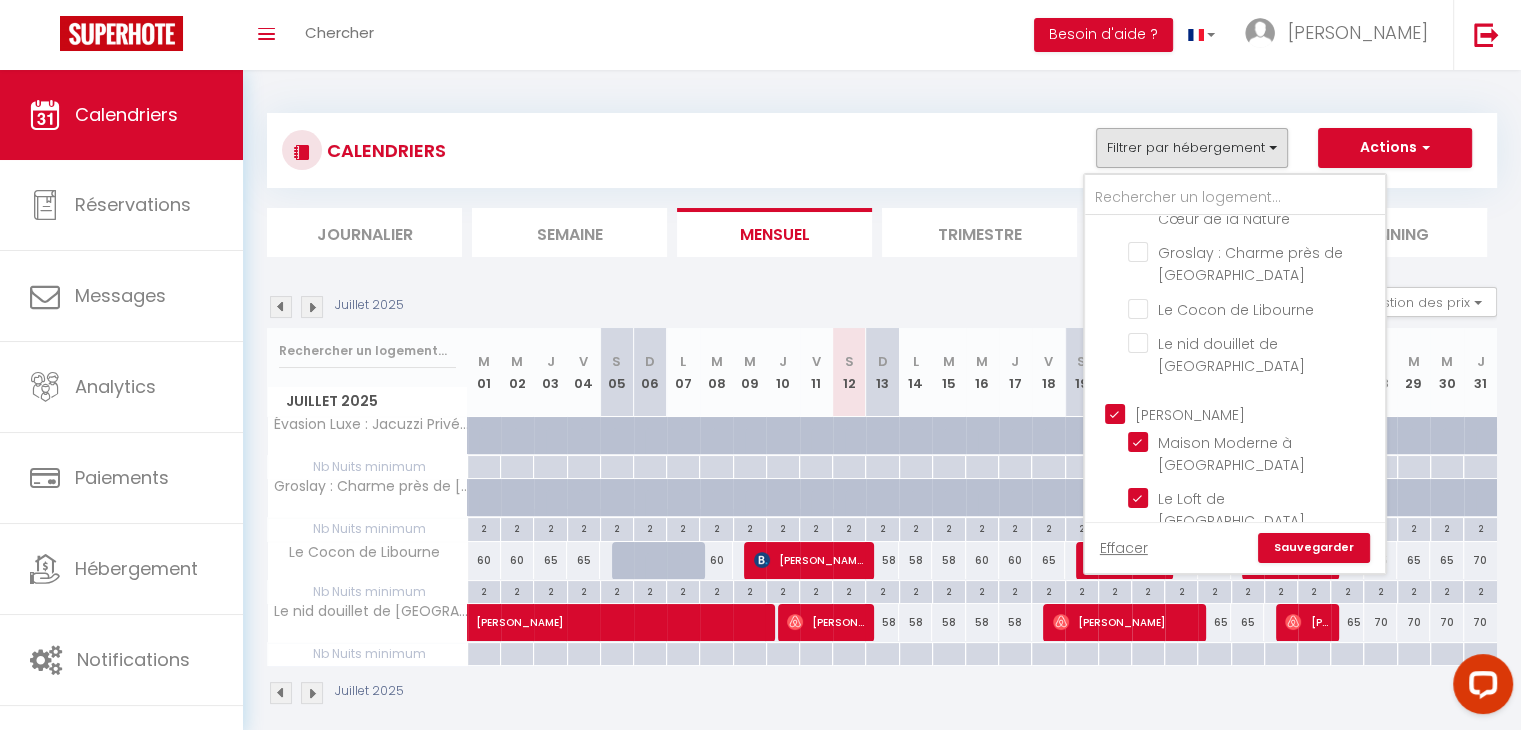 click on "Sauvegarder" at bounding box center (1314, 548) 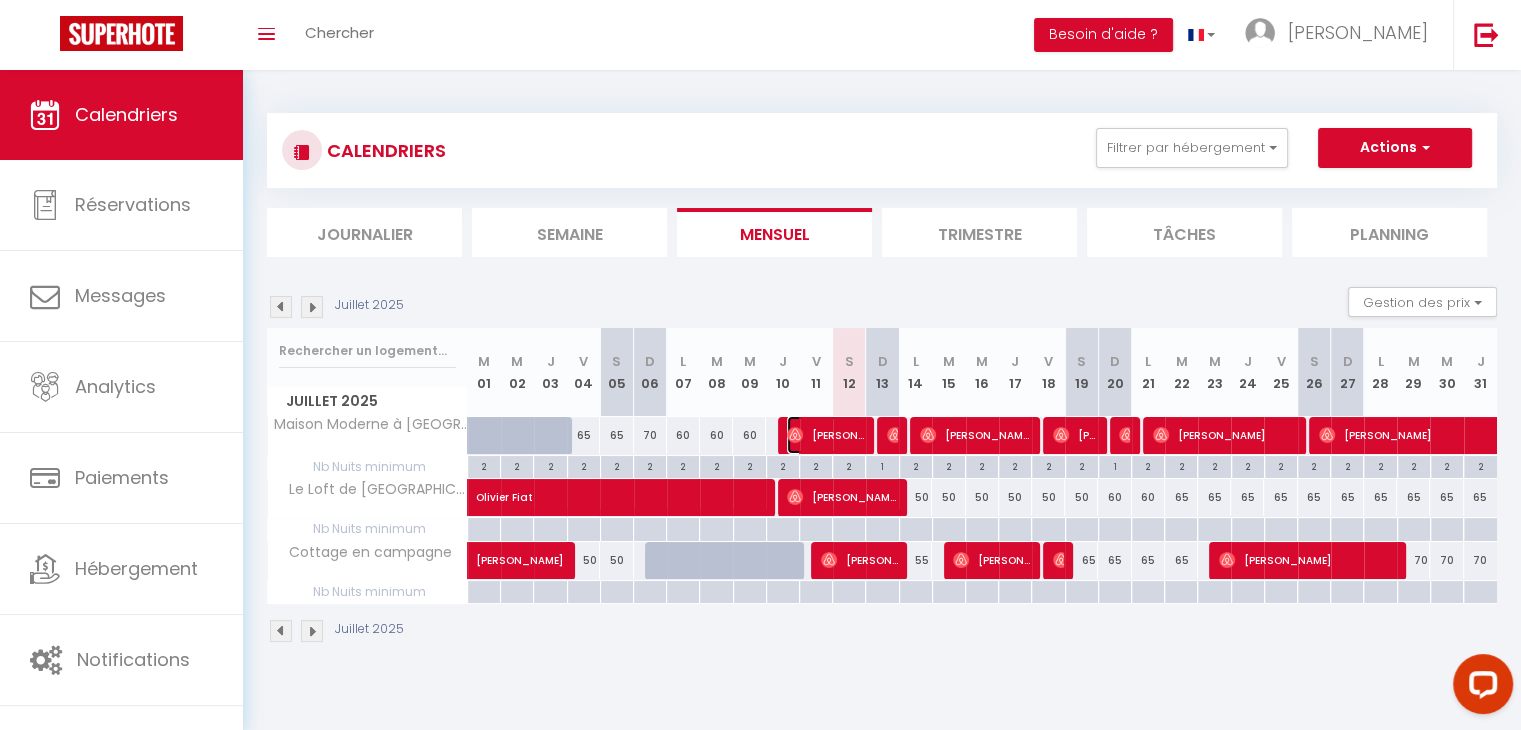 click on "[PERSON_NAME]" at bounding box center [825, 435] 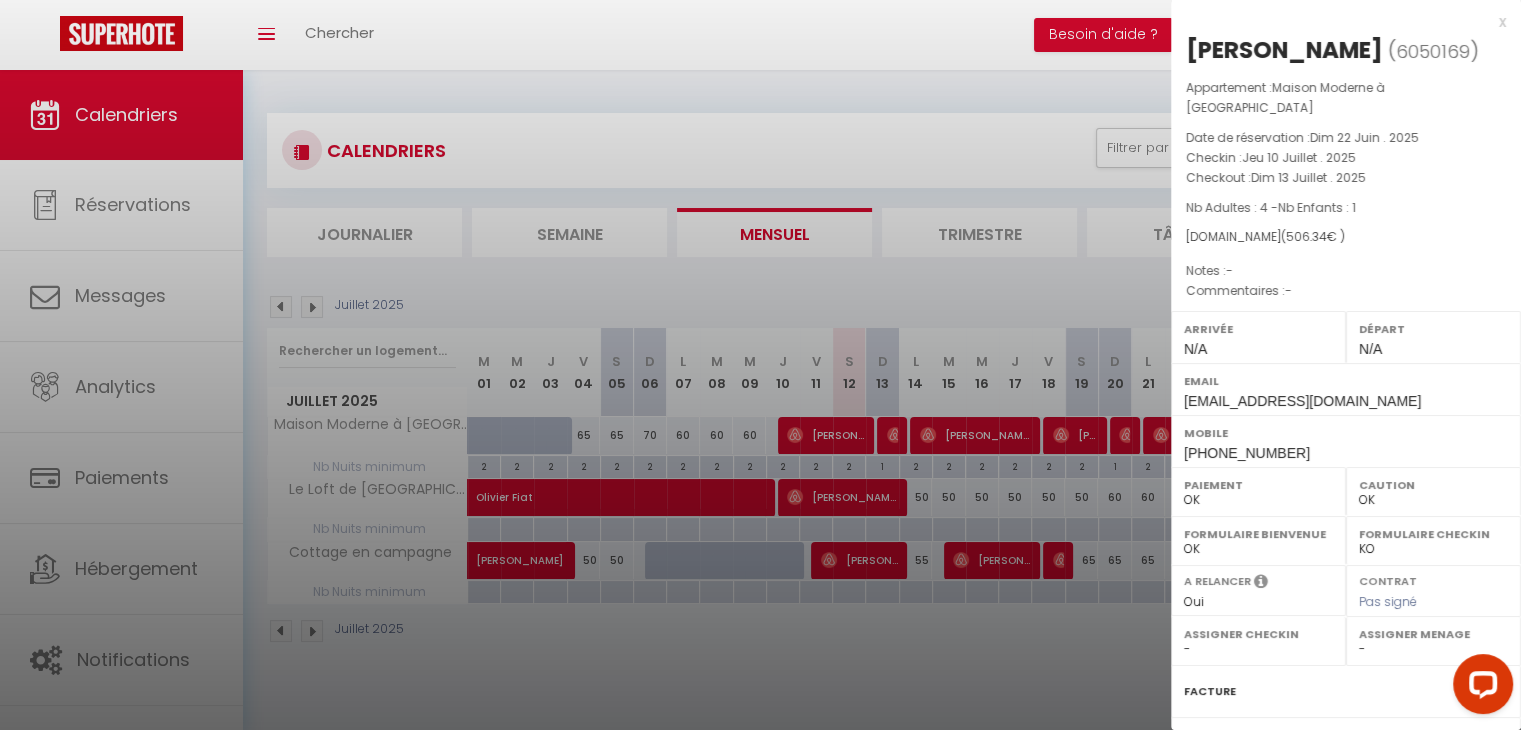 click at bounding box center (760, 365) 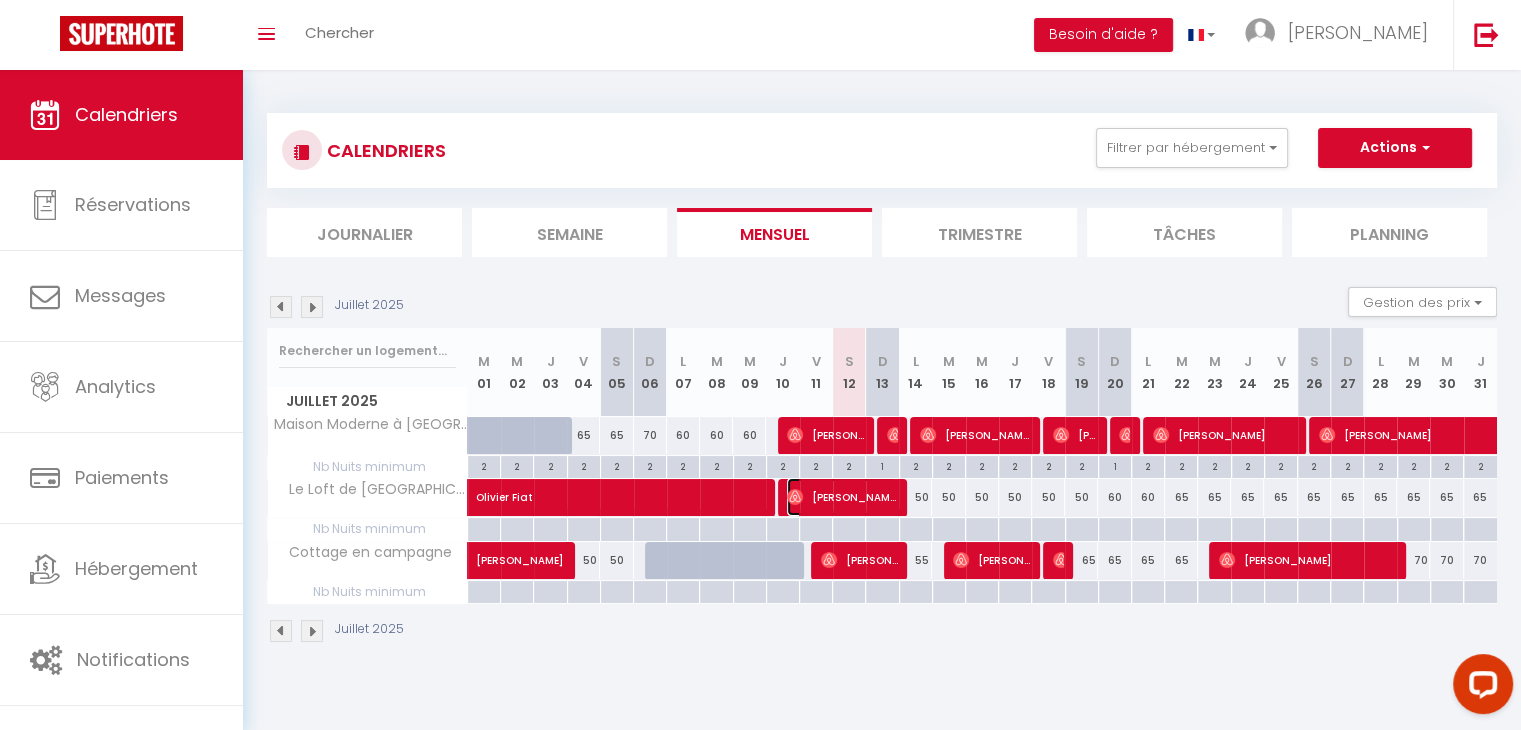 click on "[PERSON_NAME]" at bounding box center [842, 497] 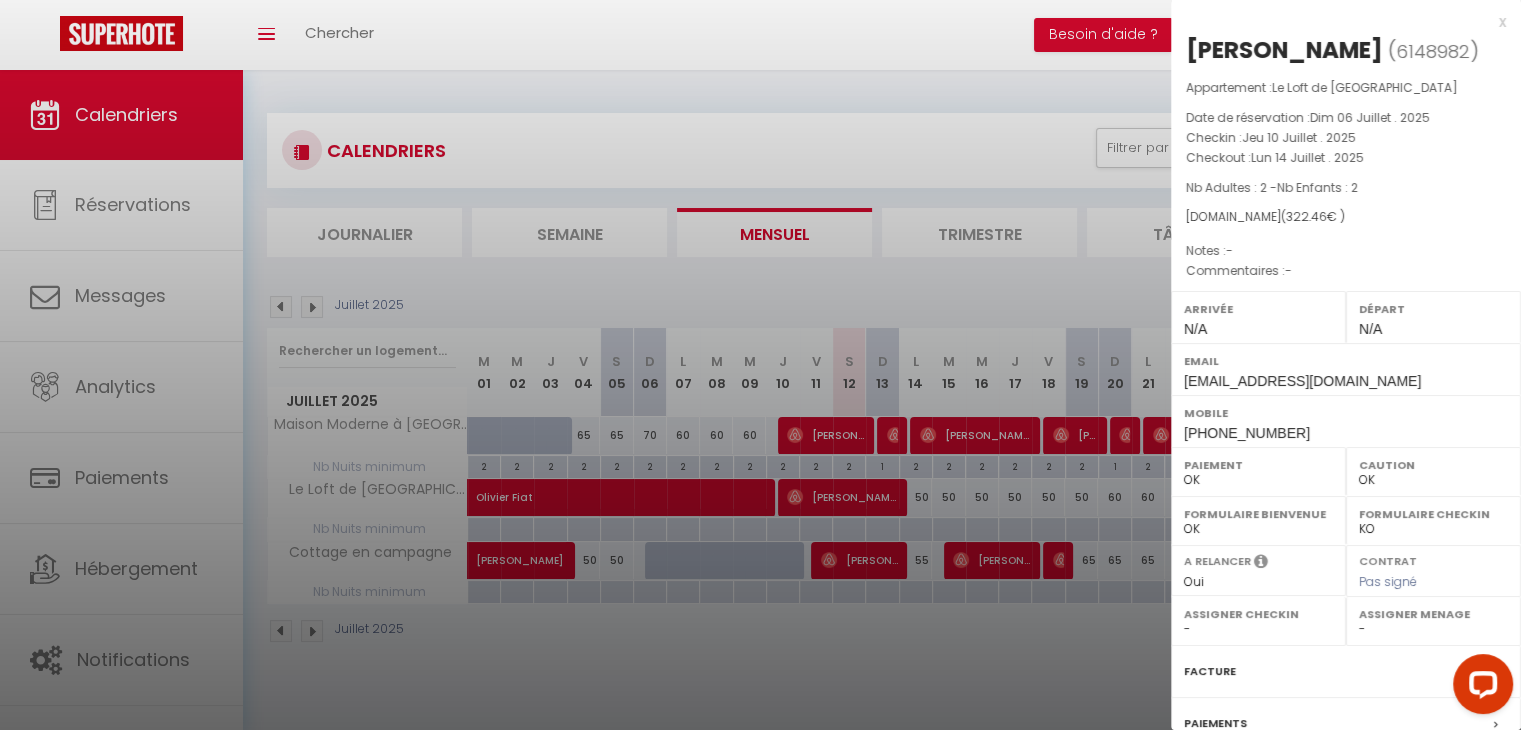 click at bounding box center [760, 365] 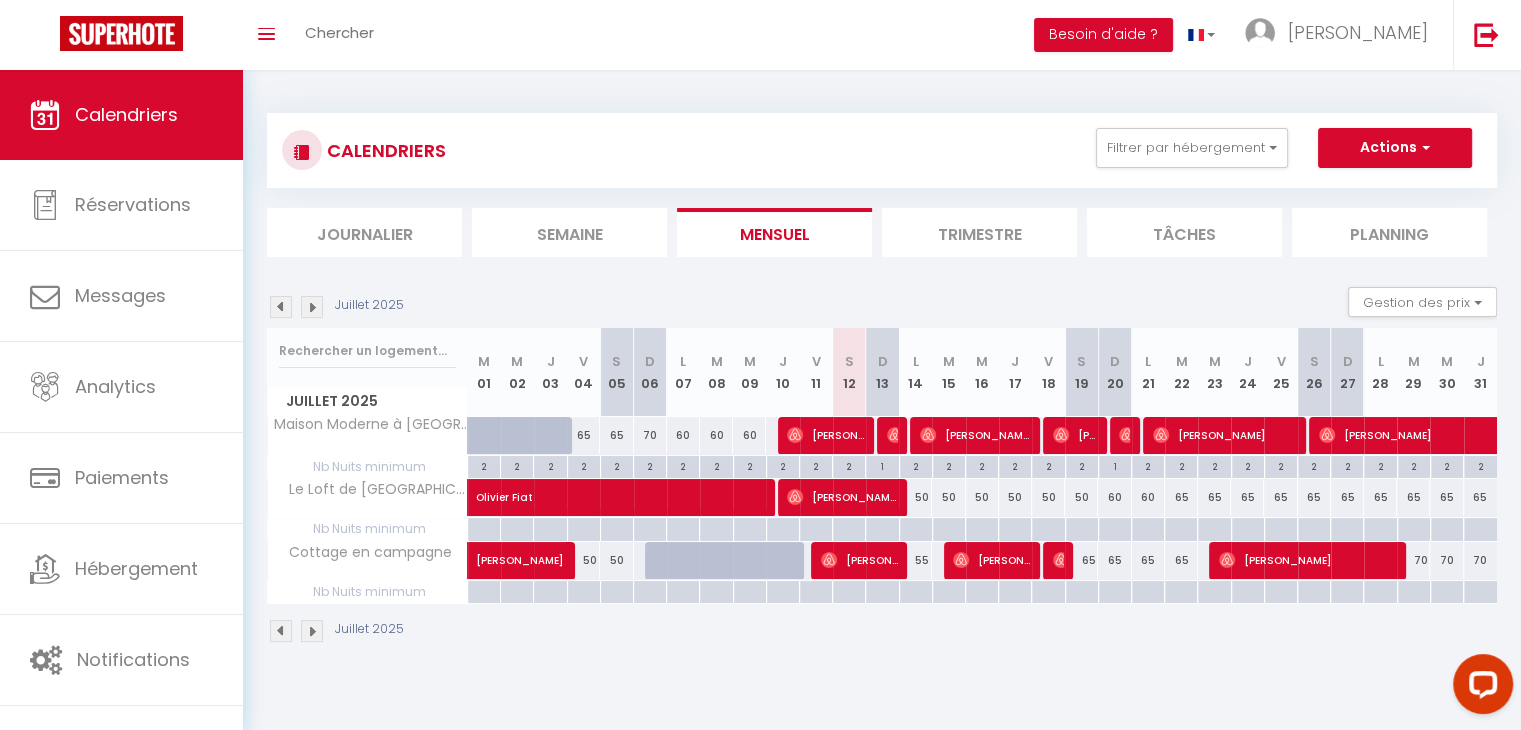 click on "50" at bounding box center [915, 497] 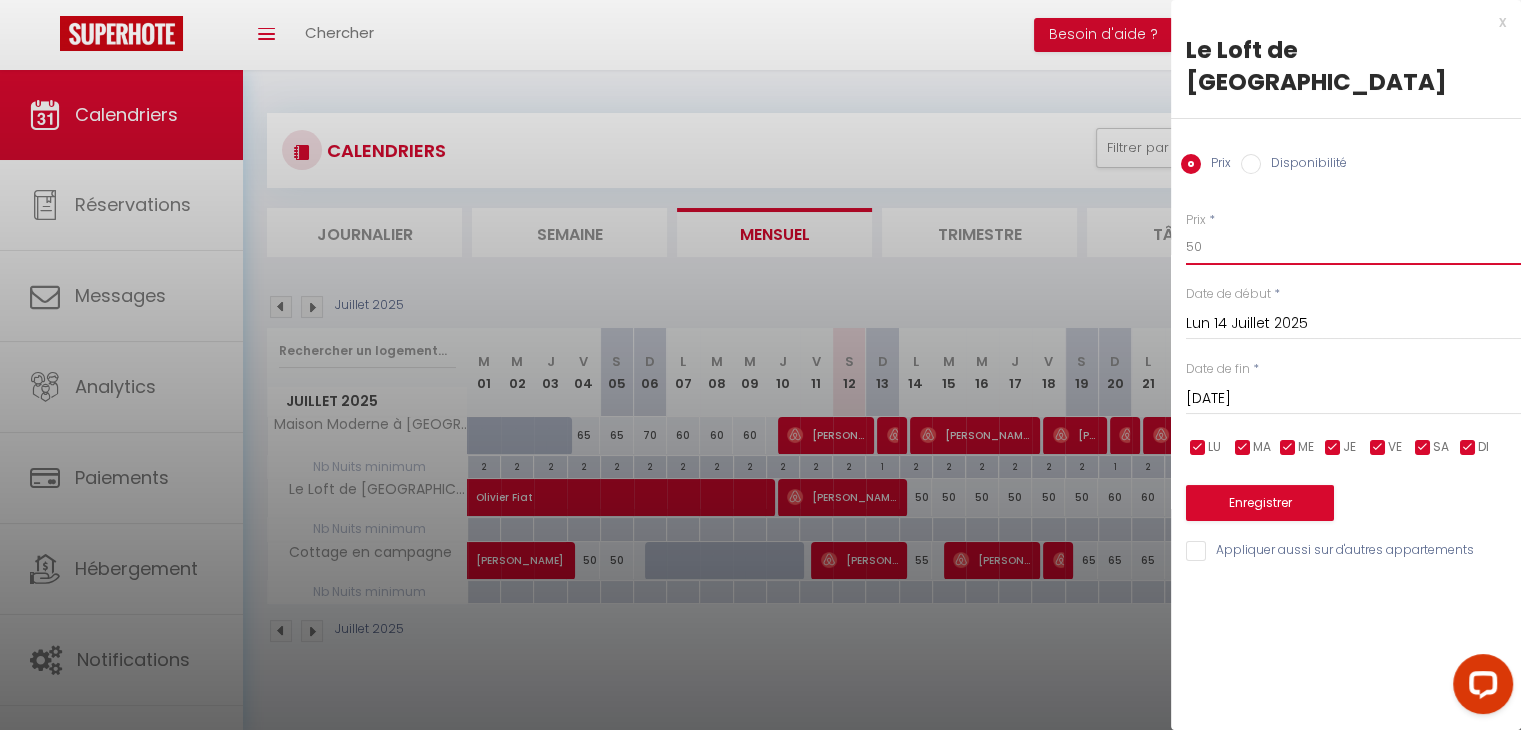 click on "50" at bounding box center [1353, 247] 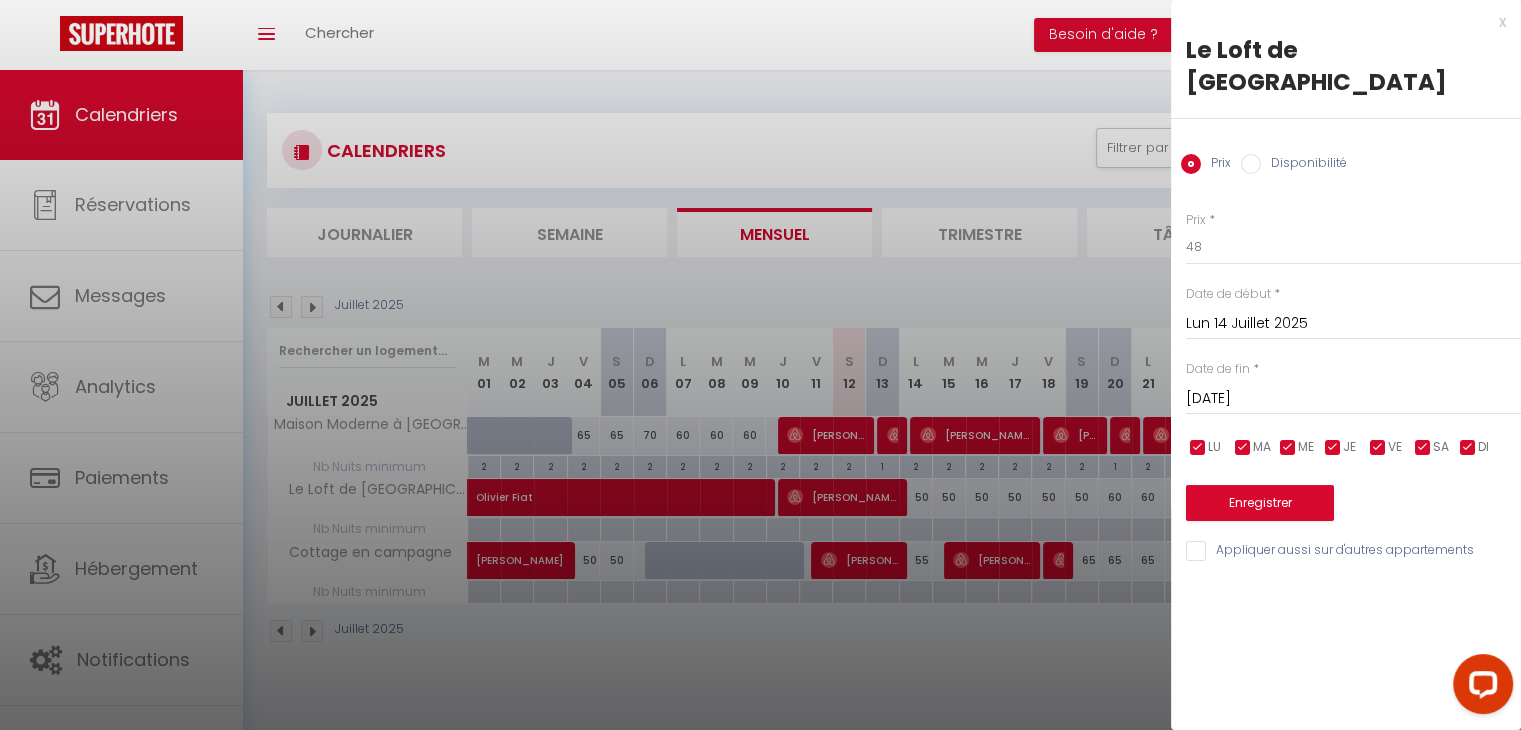 click on "[DATE]" at bounding box center (1353, 399) 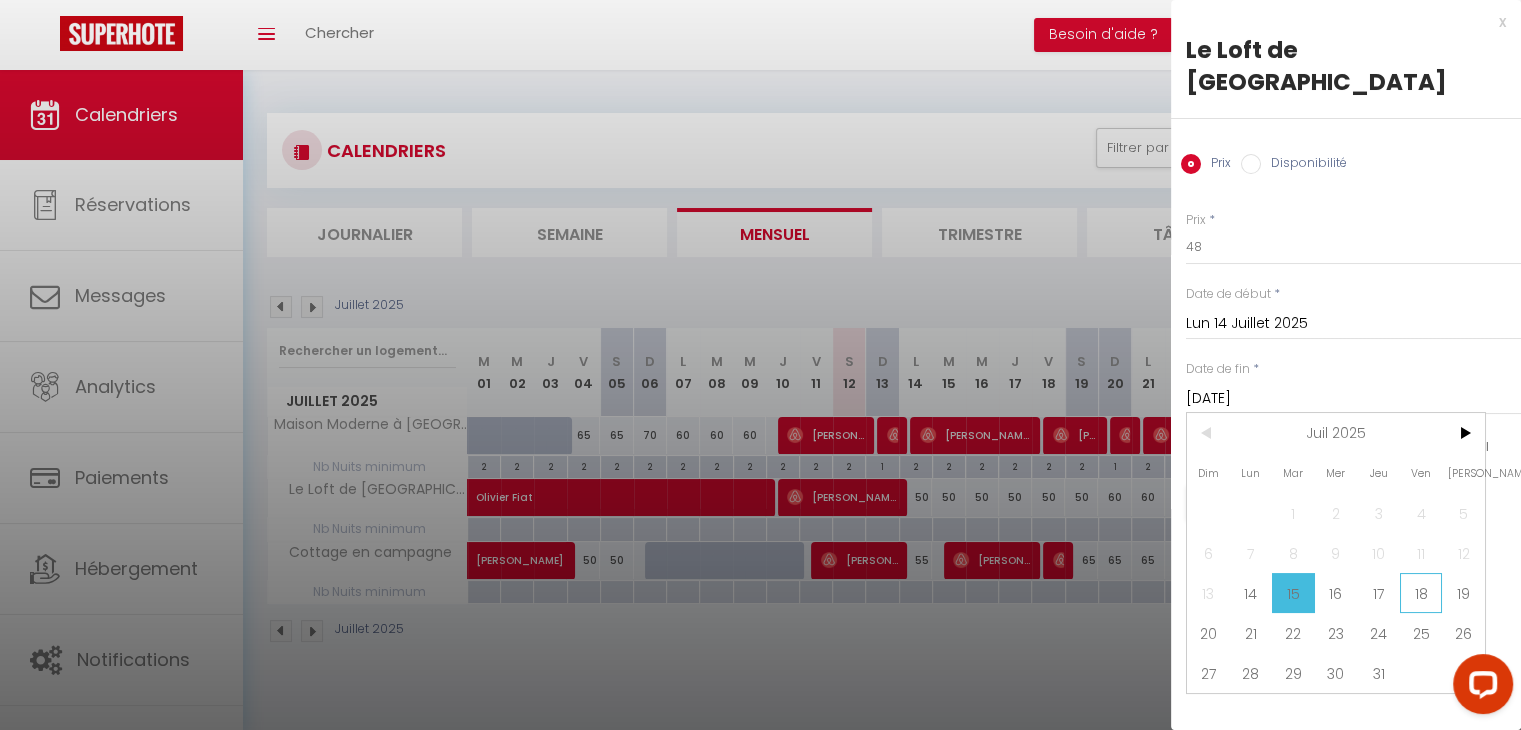 click on "18" at bounding box center [1421, 593] 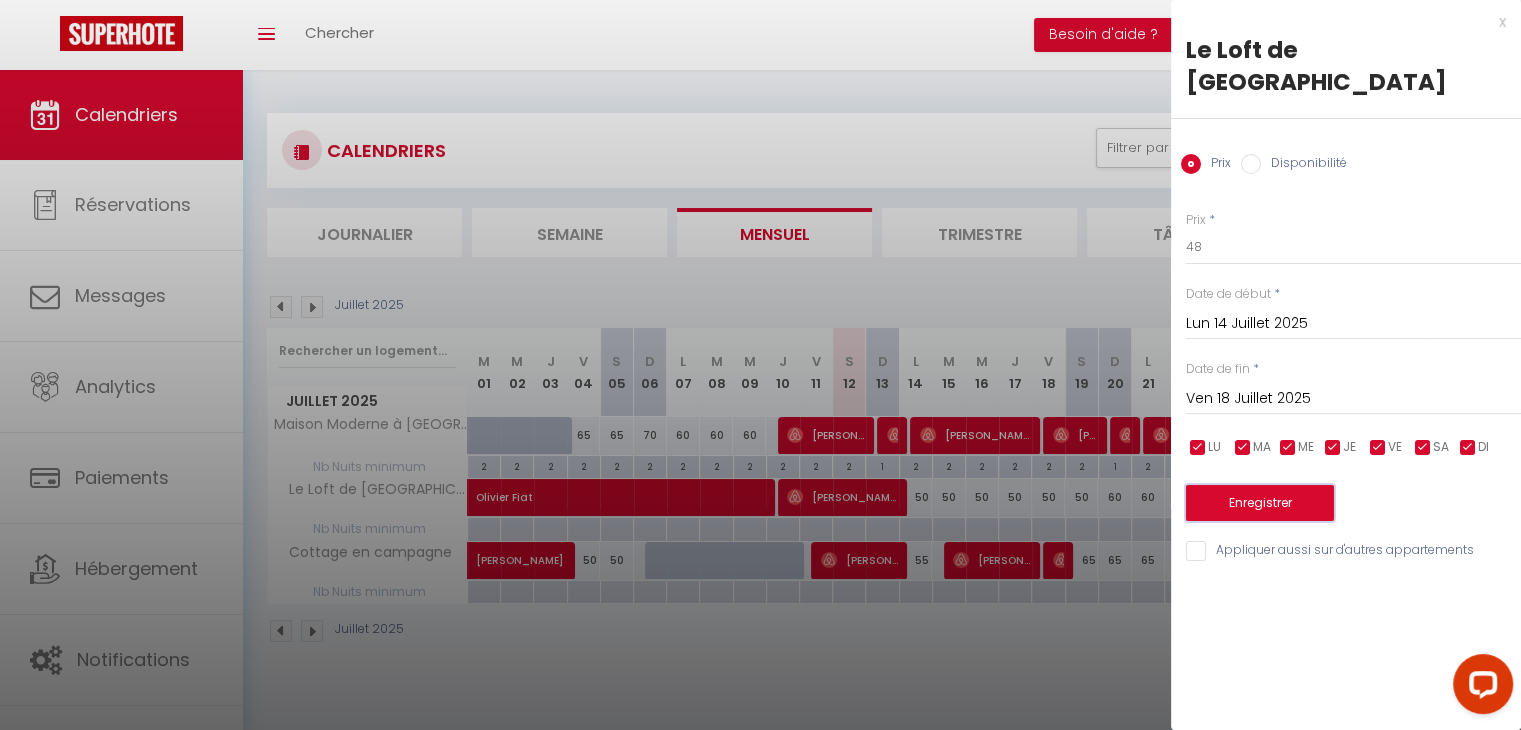 click on "Enregistrer" at bounding box center [1260, 503] 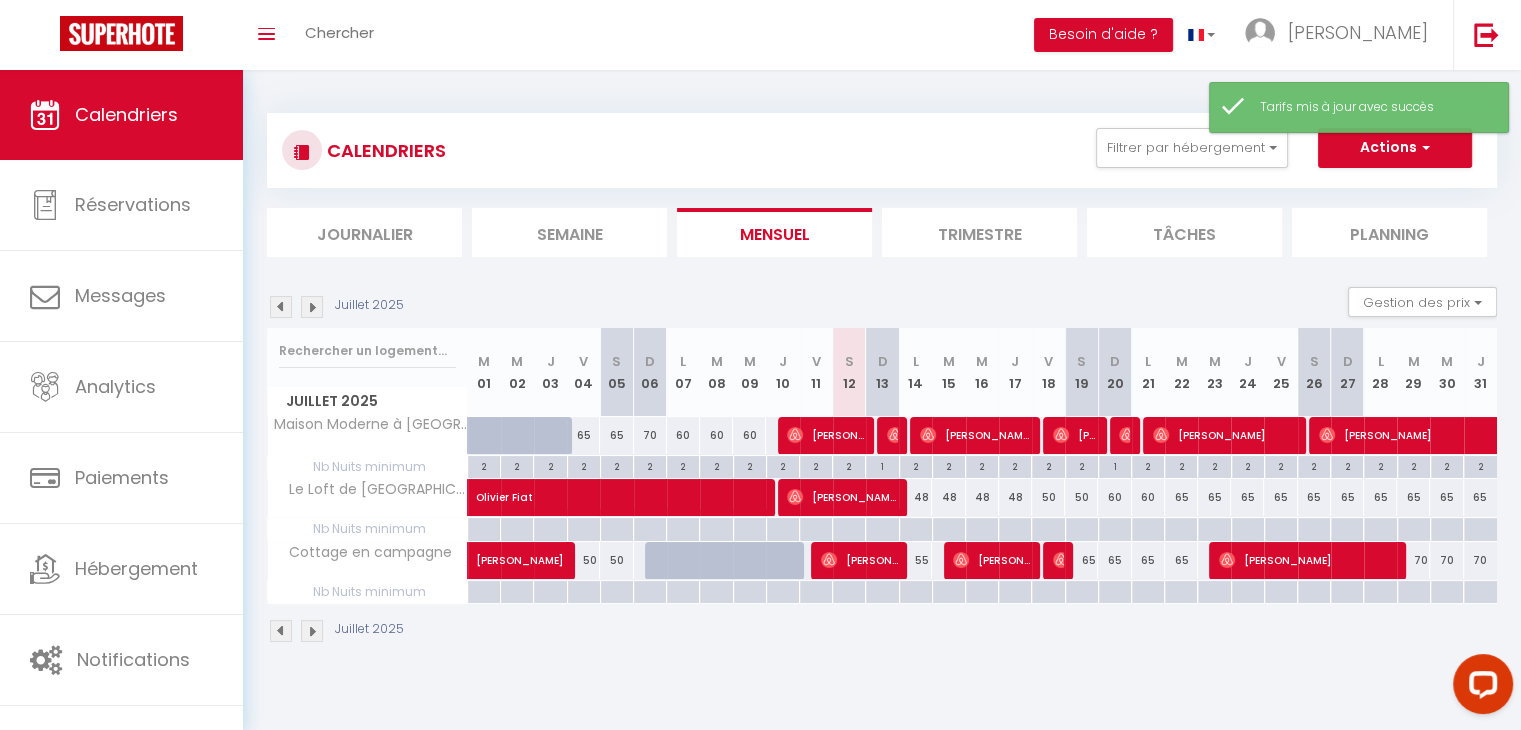 click on "50" at bounding box center [1081, 497] 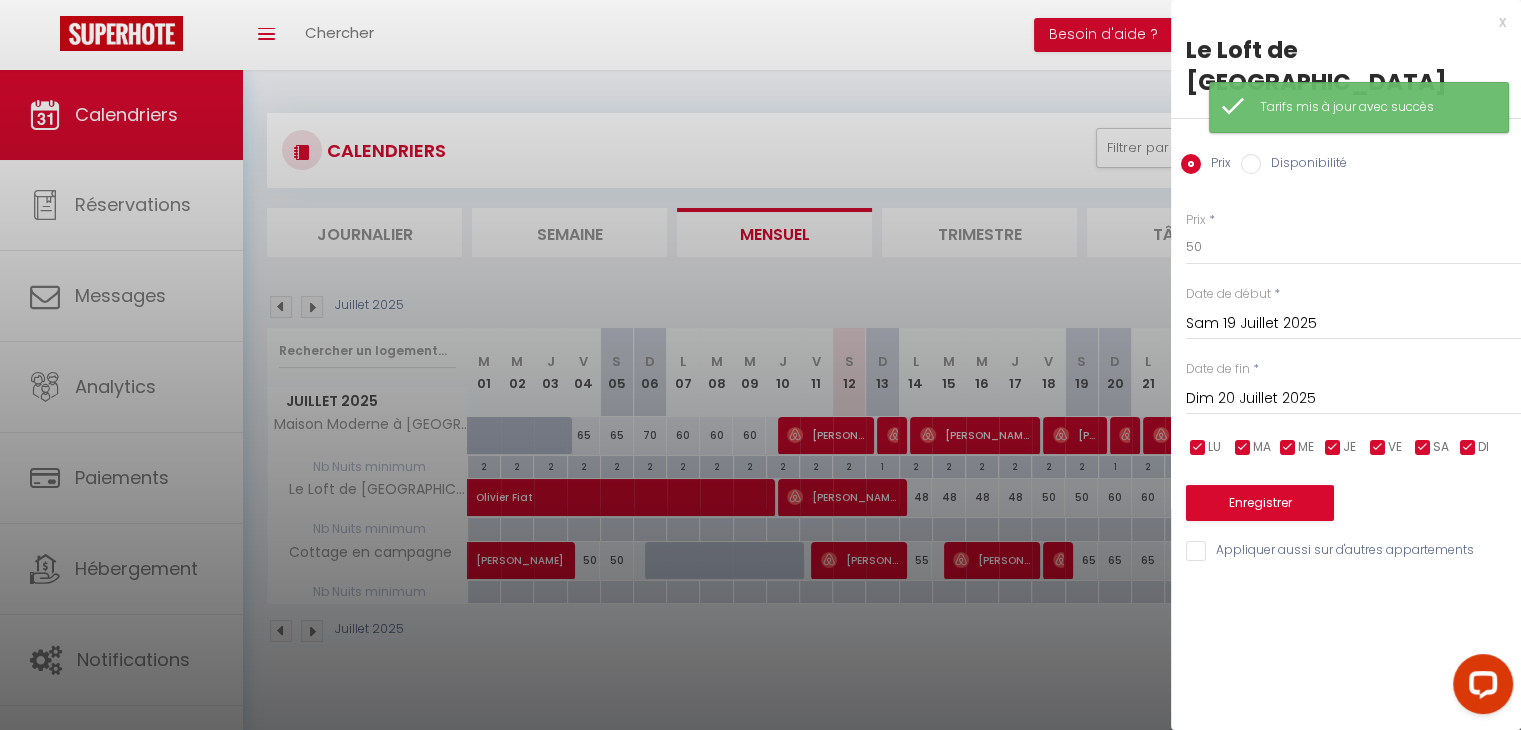 click on "Dim 20 Juillet 2025" at bounding box center (1353, 399) 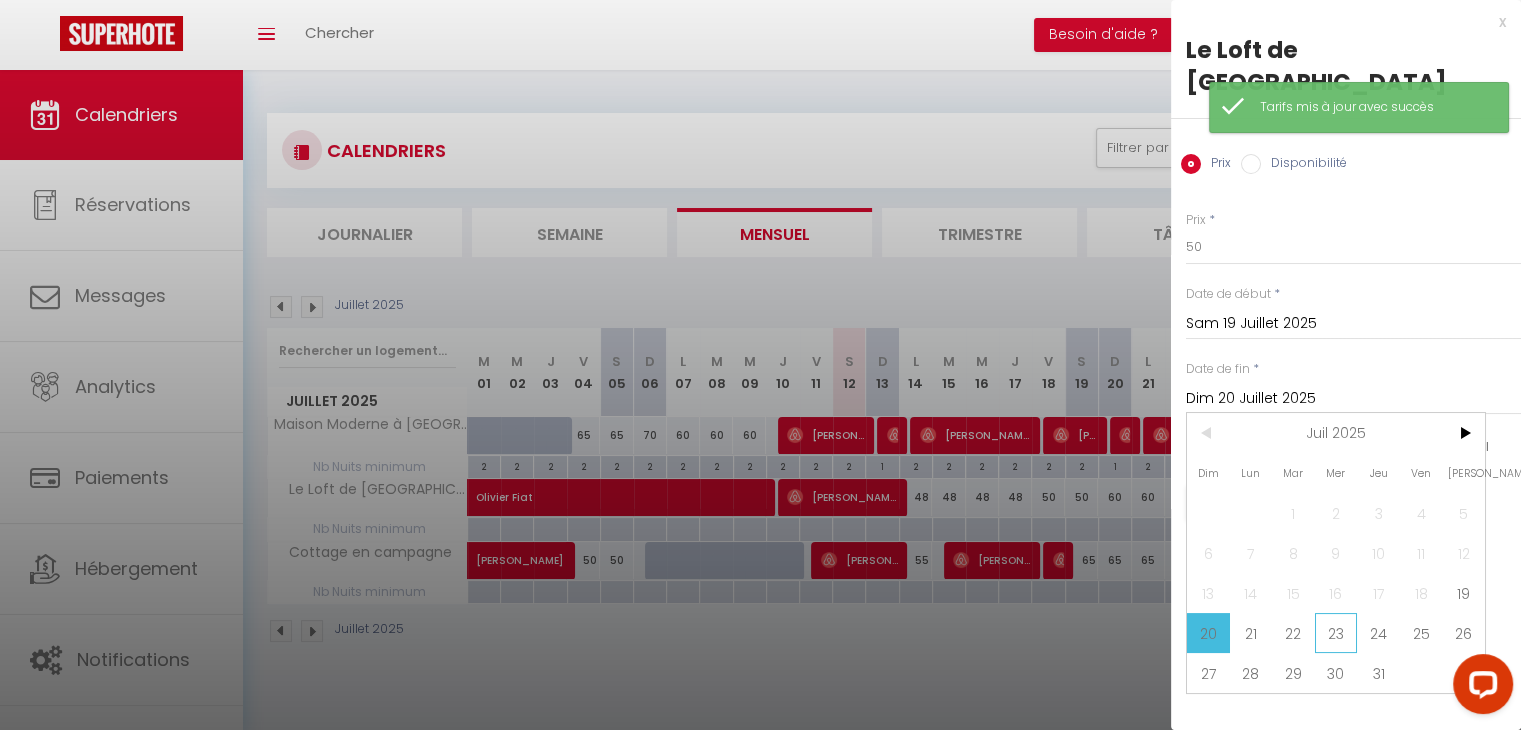 click on "23" at bounding box center (1336, 633) 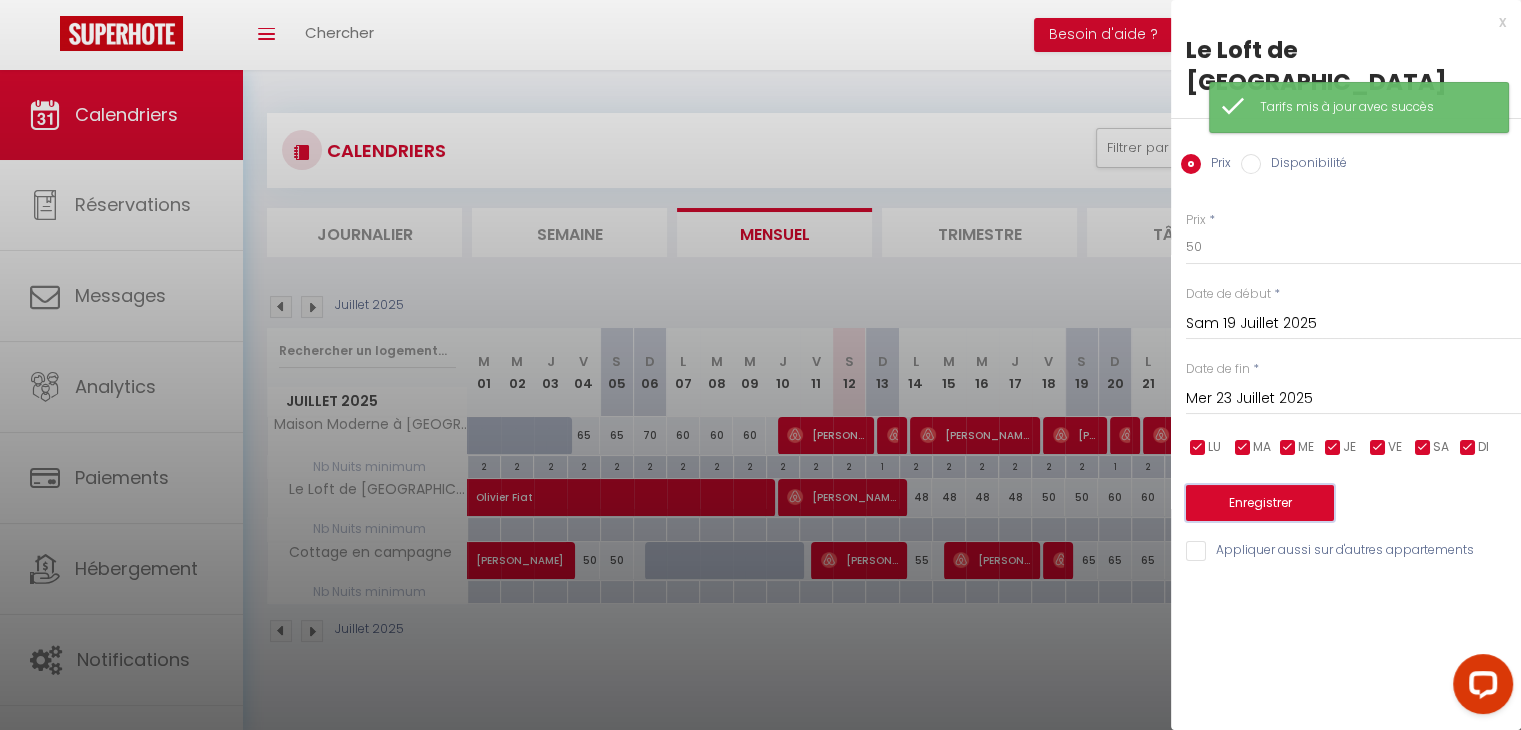 click on "Enregistrer" at bounding box center (1260, 503) 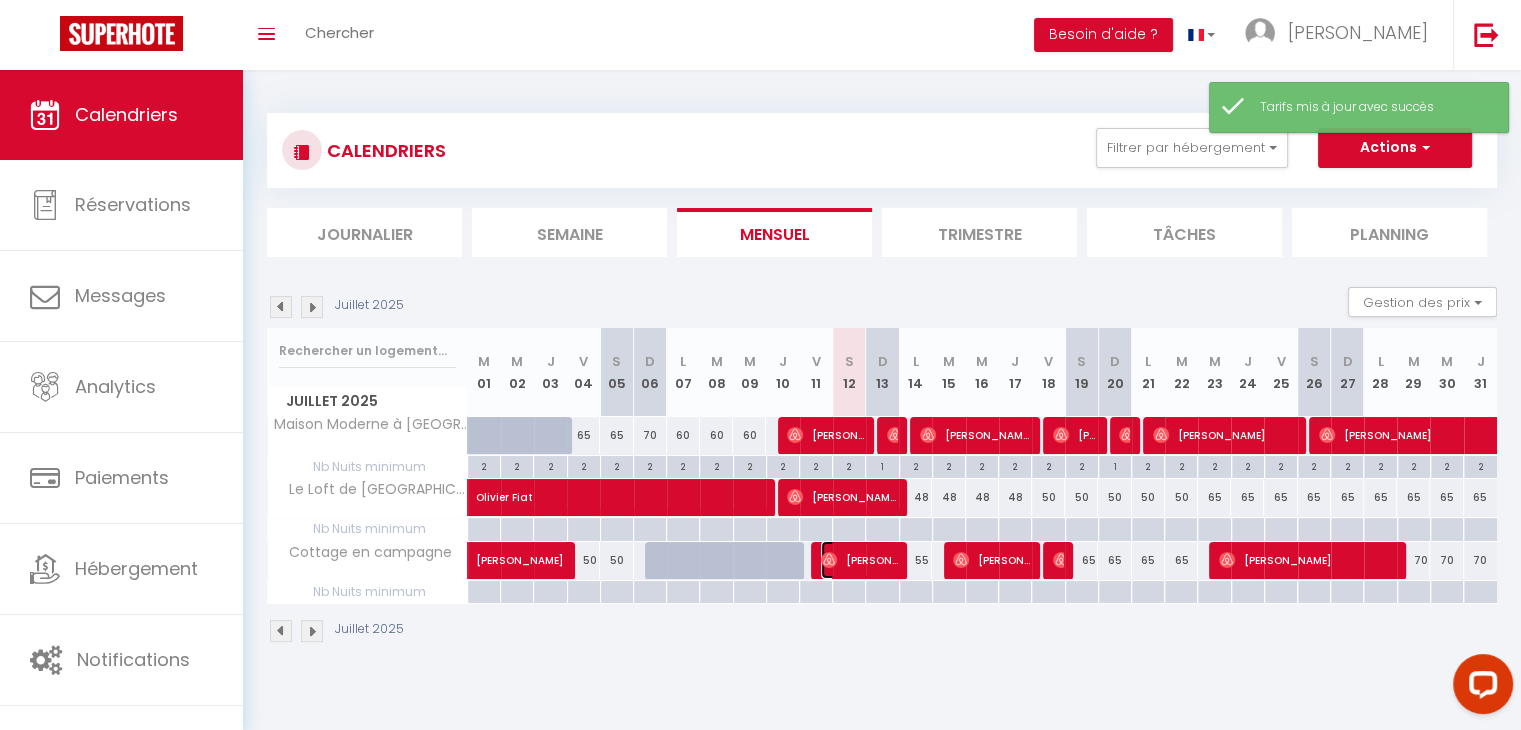 click on "[PERSON_NAME]" at bounding box center [859, 560] 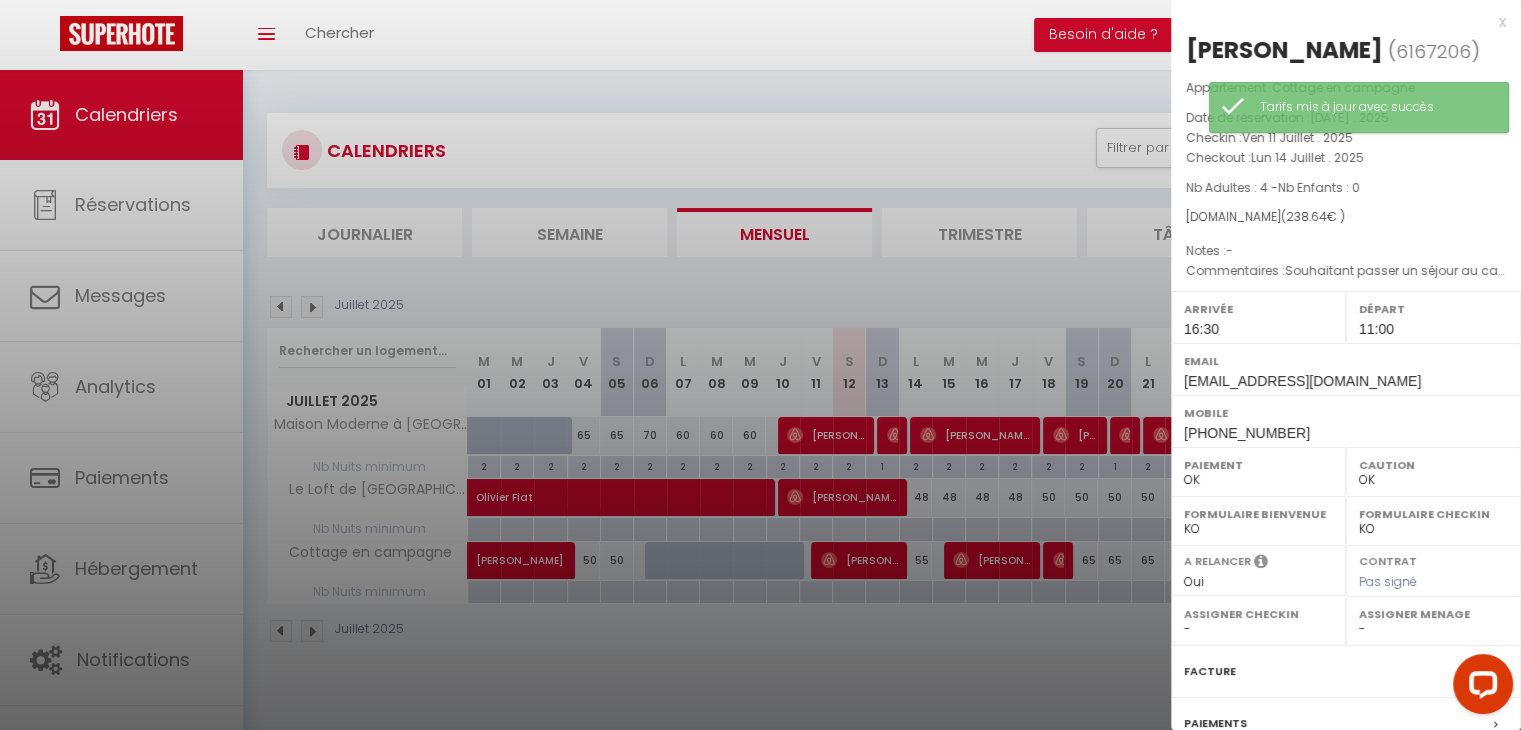 click at bounding box center [760, 365] 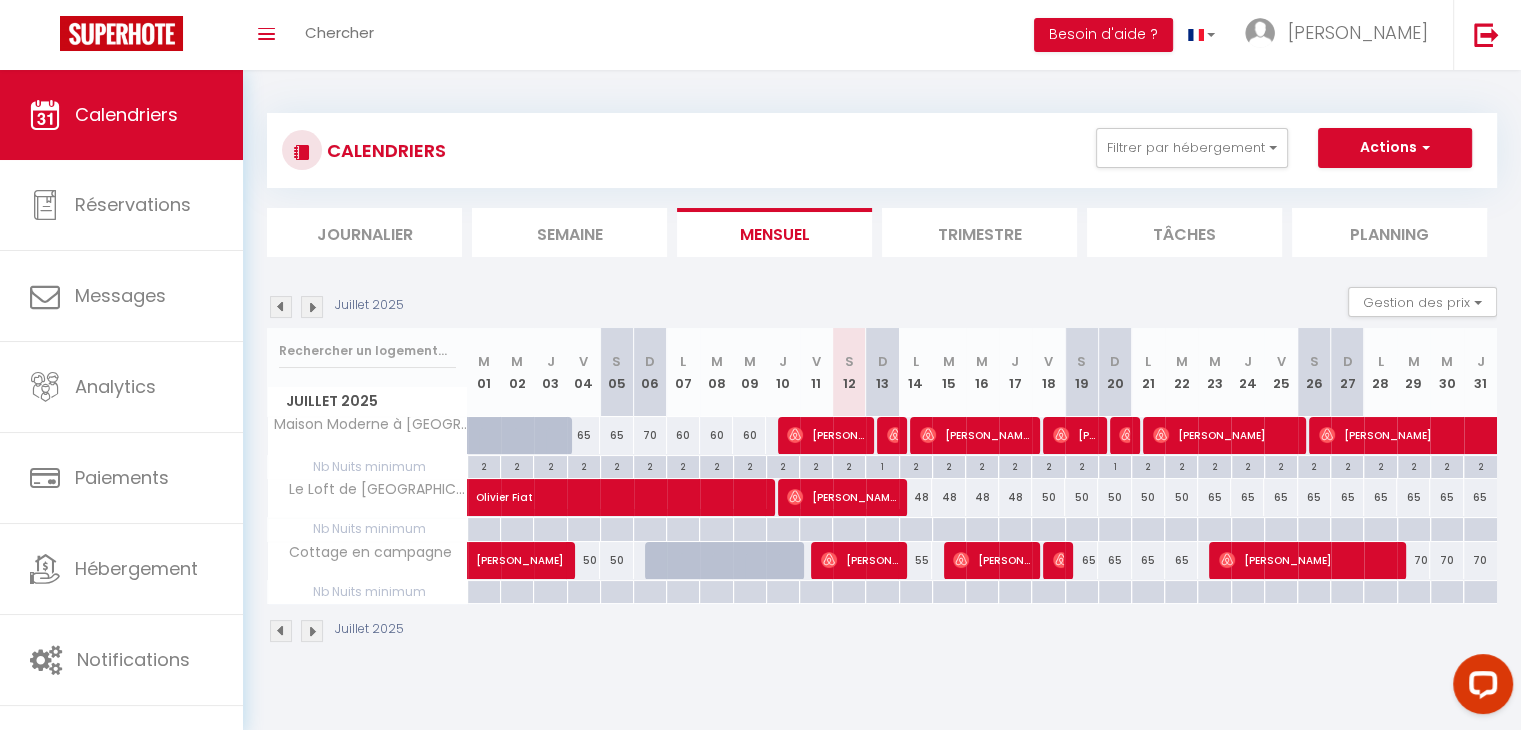 click on "CALENDRIERS
Filtrer par hébergement
[PERSON_NAME] / [PERSON_NAME]       Escapade Paisible à [GEOGRAPHIC_DATA]     Loire - Hypercentre     [PERSON_NAME] - Hypercentre     Royale - Hypercentre     Cathédrale - Hypercentre     Chambord - Hypercentre     [PERSON_NAME]       Refuge de sérénité à Geneton avec piscine     Refuge paisible à Geneton avec piscine     Confort et calme à Bollwiller avec terrasse privée     Le Cocon d'émeraude     Bollwiller : Loft Moderne avec Piscine et Gym     Le Coin Cosy de Blois     Appartement droite Jaune · Le coeur Jaune de Mulhouse     Le Cocon Bleu de [GEOGRAPHIC_DATA] –  [GEOGRAPHIC_DATA] et Sérénité     Évasion Familiale à [GEOGRAPHIC_DATA]  Confort et Modernité     [PERSON_NAME] de Vivre à [GEOGRAPHIC_DATA]     Évasion sur les Hauteurs de Cannes.     Le Chambellan     Marina / [PERSON_NAME]       Évasion Luxe : Jacuzzi Privé au Cœur de la Nature     Groslay : Charme près de [GEOGRAPHIC_DATA]" at bounding box center [882, 150] 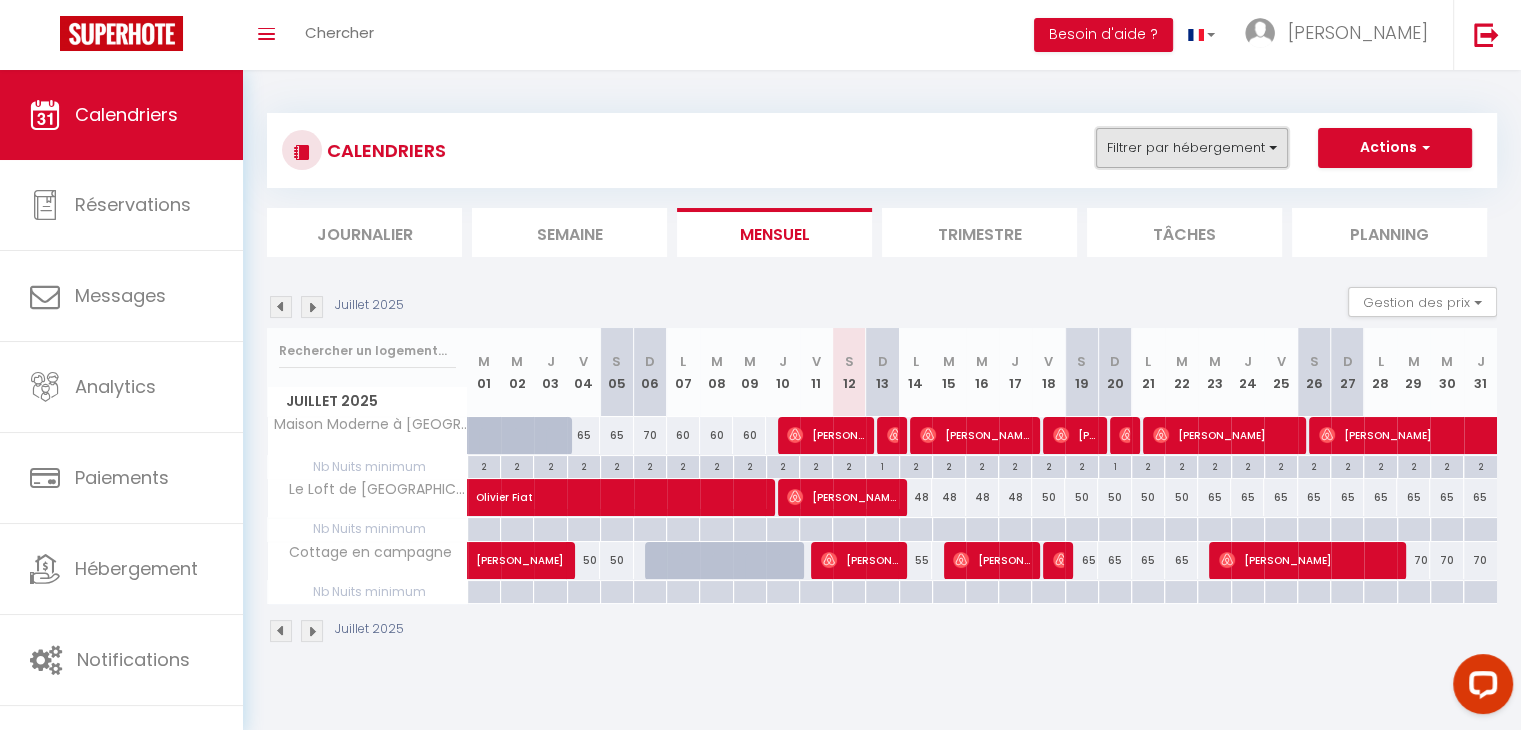 click on "Filtrer par hébergement" at bounding box center [1192, 148] 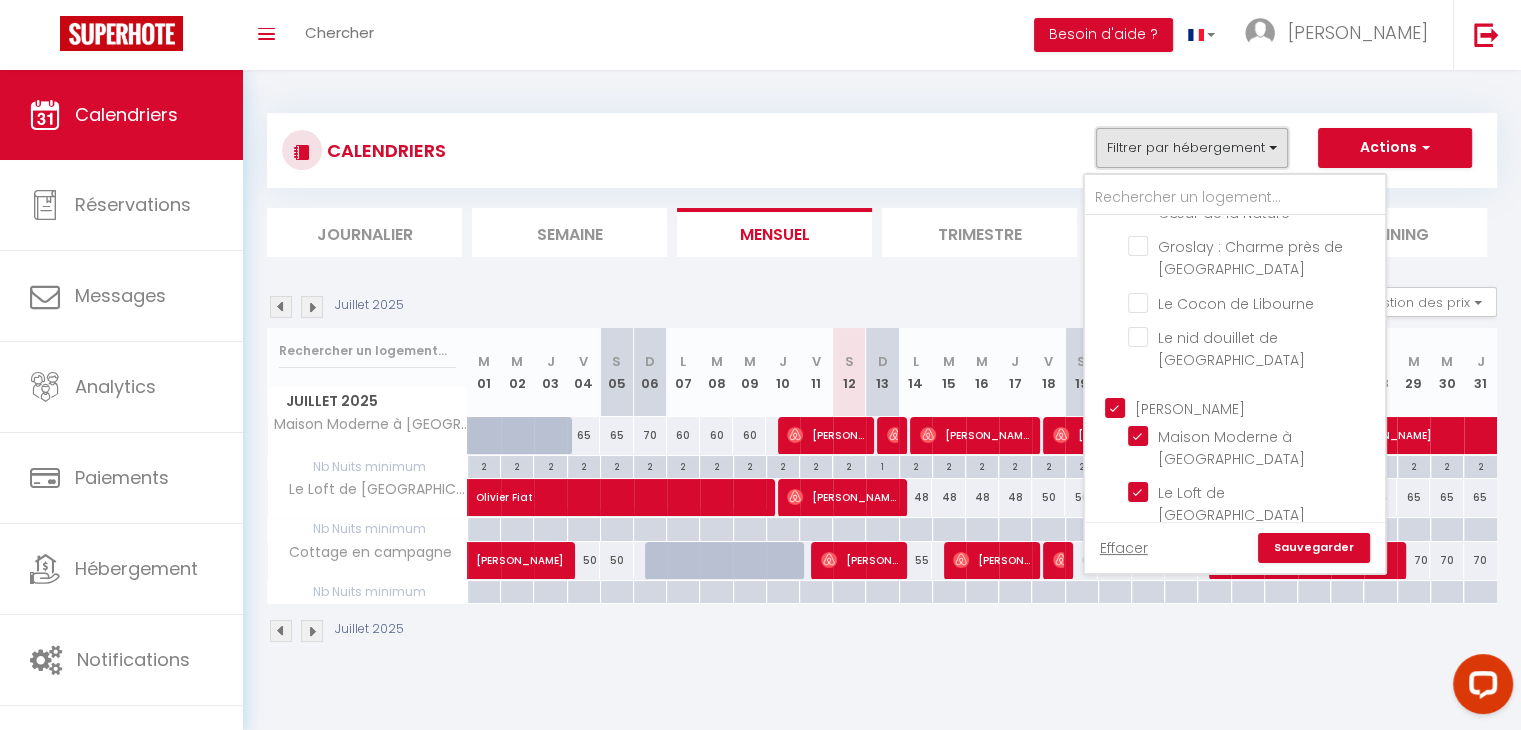 scroll, scrollTop: 1135, scrollLeft: 0, axis: vertical 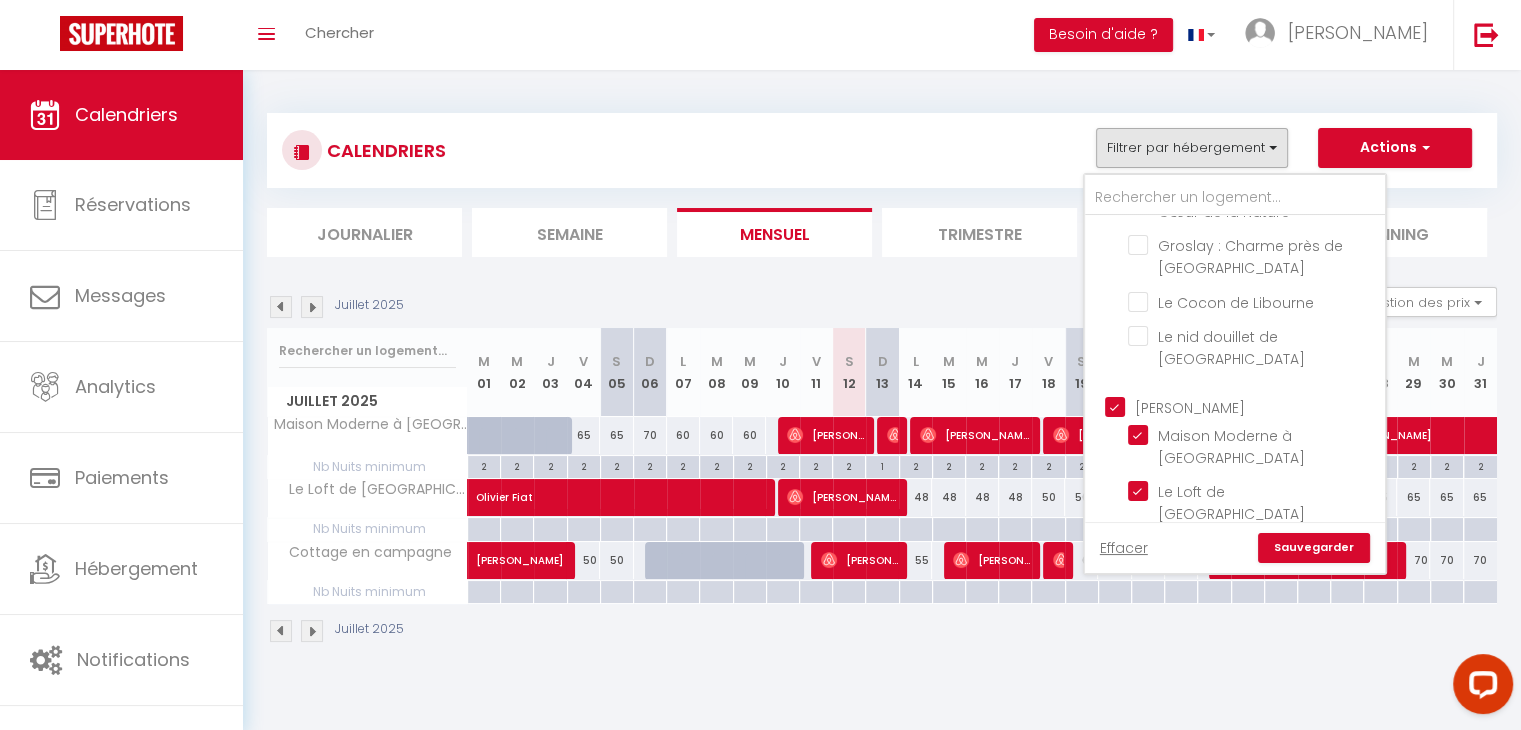click on "[PERSON_NAME]" at bounding box center (1255, 406) 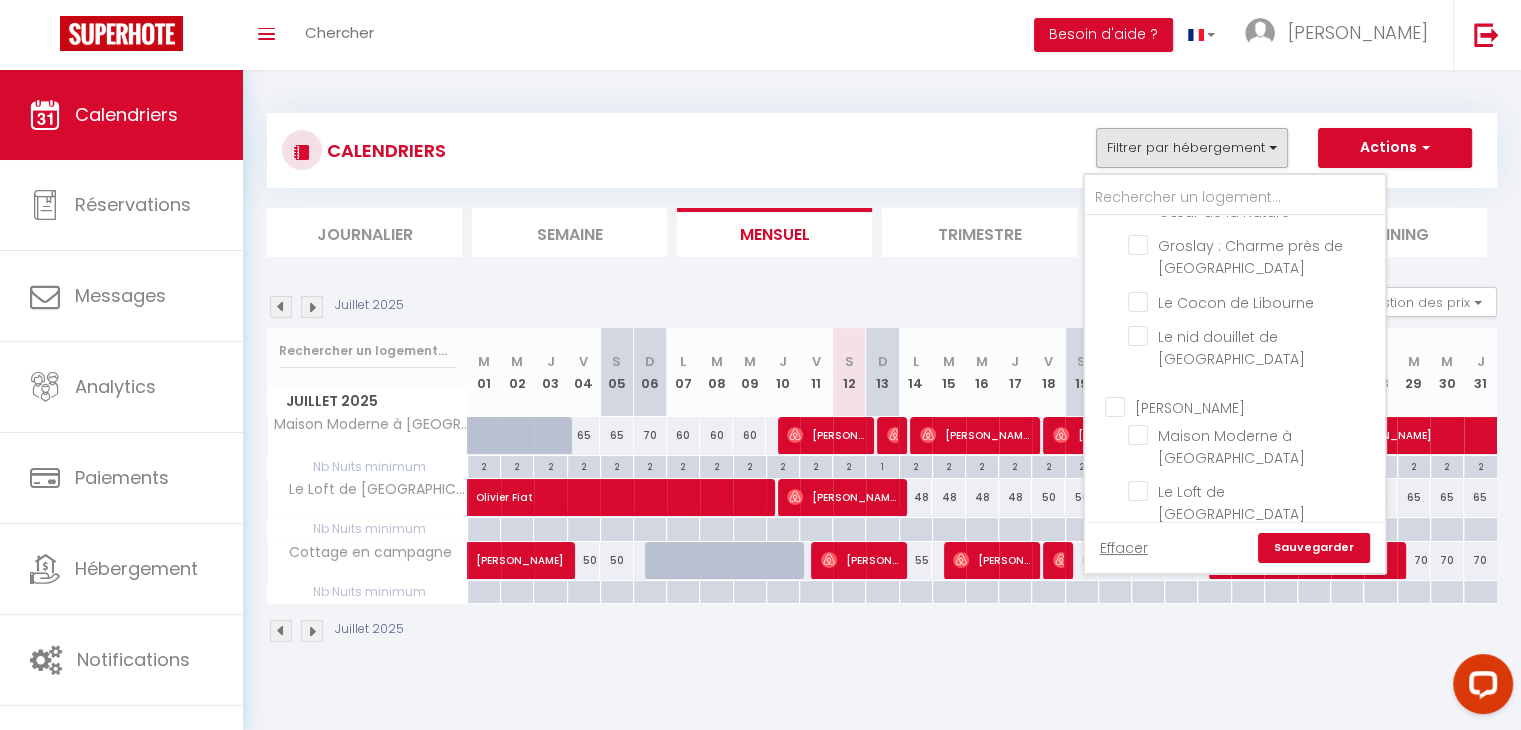 click on "[PERSON_NAME]" at bounding box center [1255, 596] 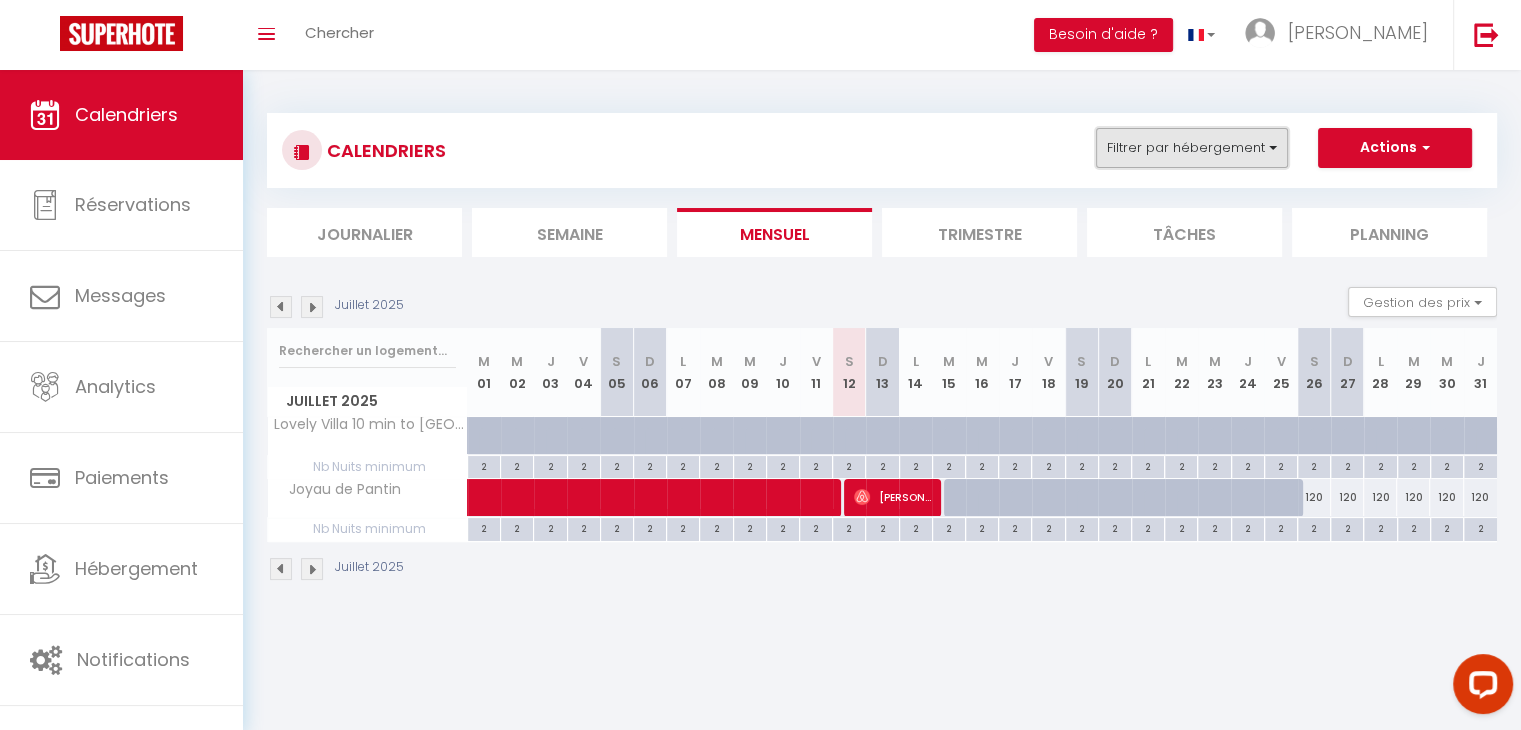 click on "Filtrer par hébergement" at bounding box center (1192, 148) 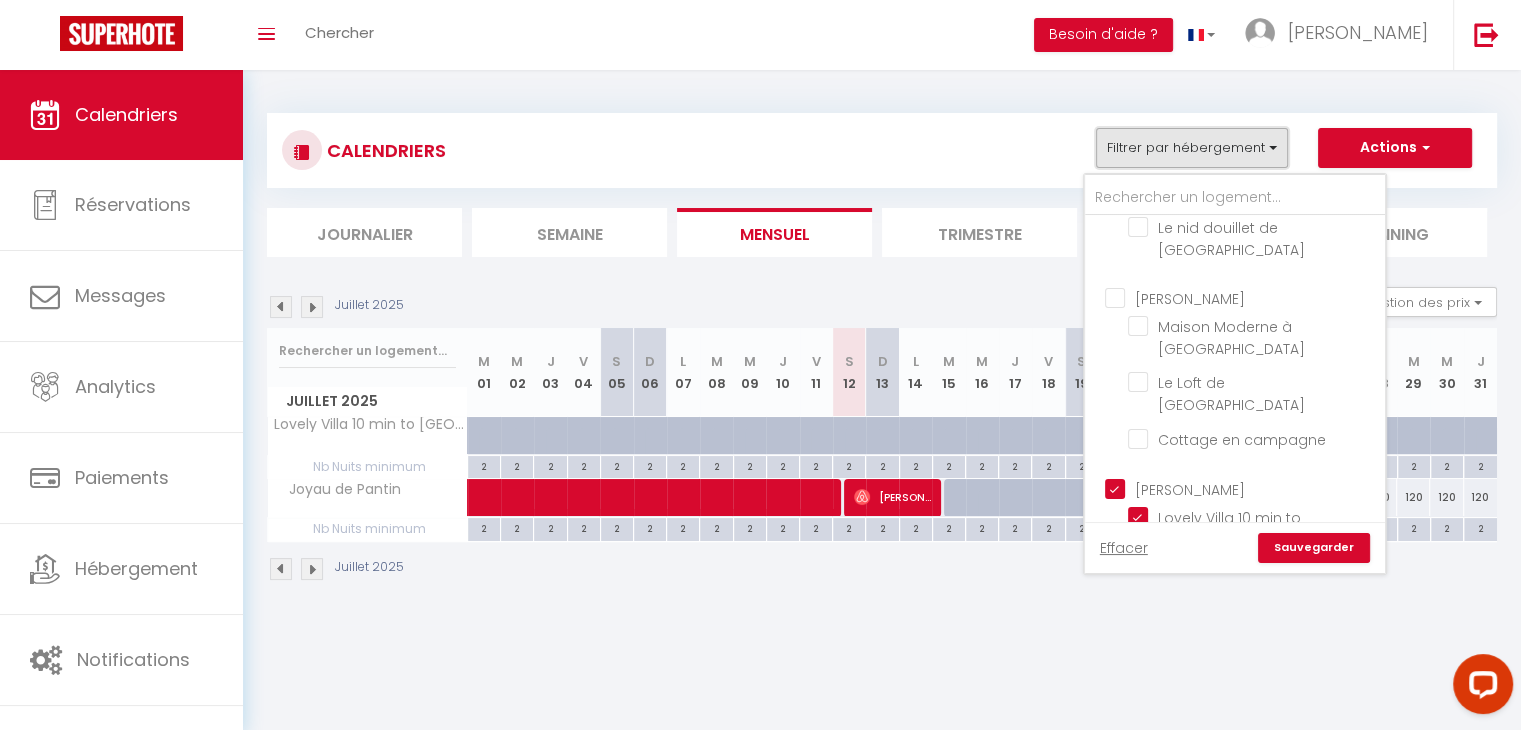 scroll, scrollTop: 1260, scrollLeft: 0, axis: vertical 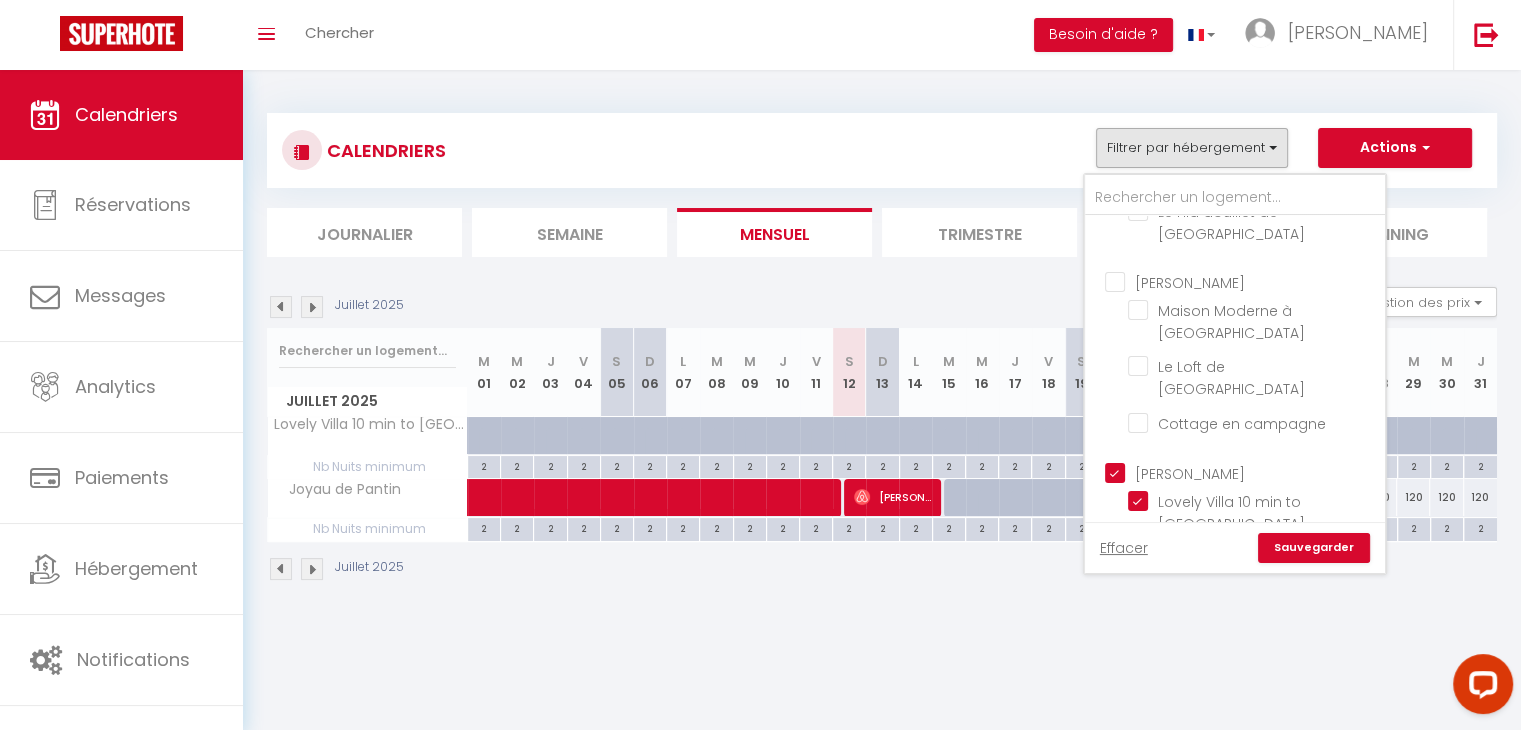 click on "[PERSON_NAME]" at bounding box center [1255, 471] 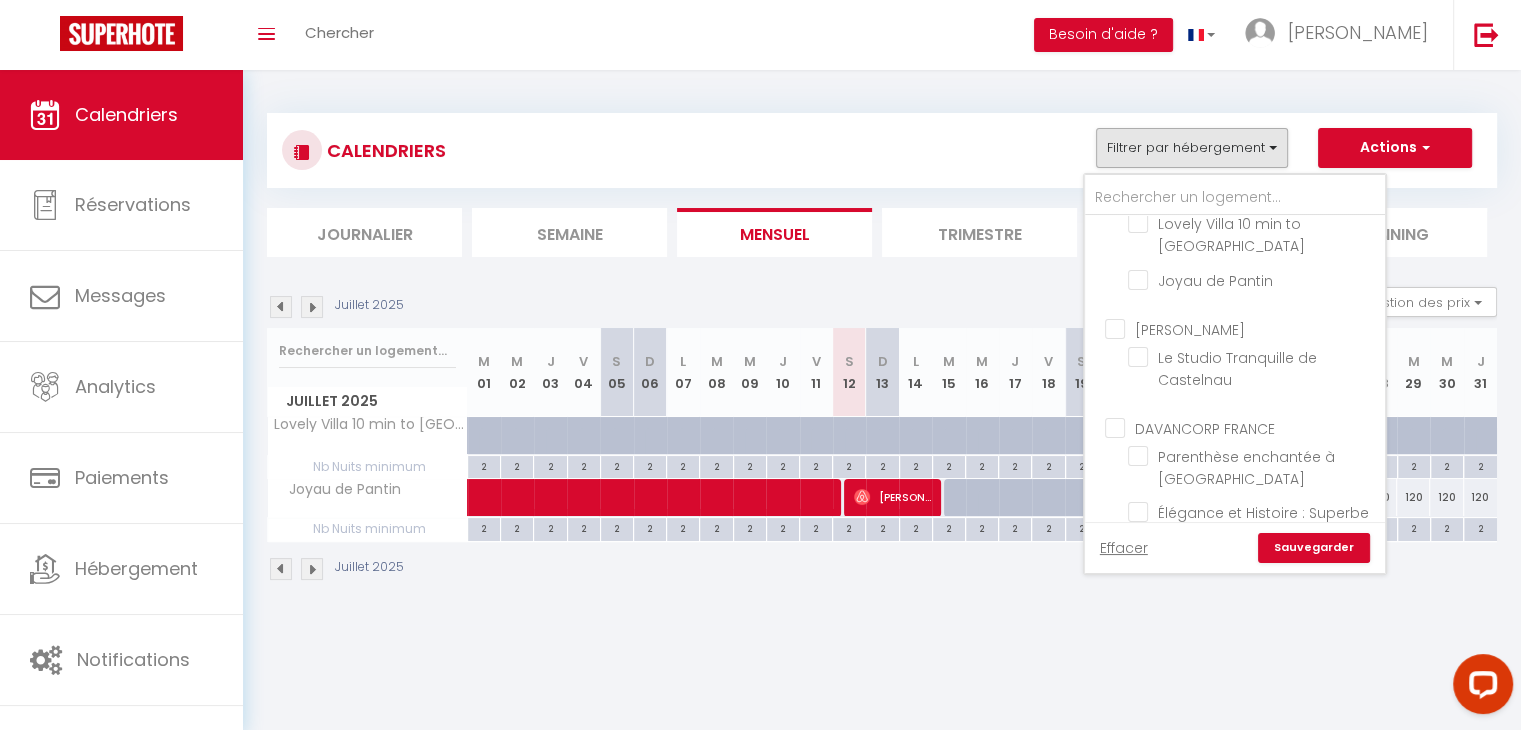 scroll, scrollTop: 1539, scrollLeft: 0, axis: vertical 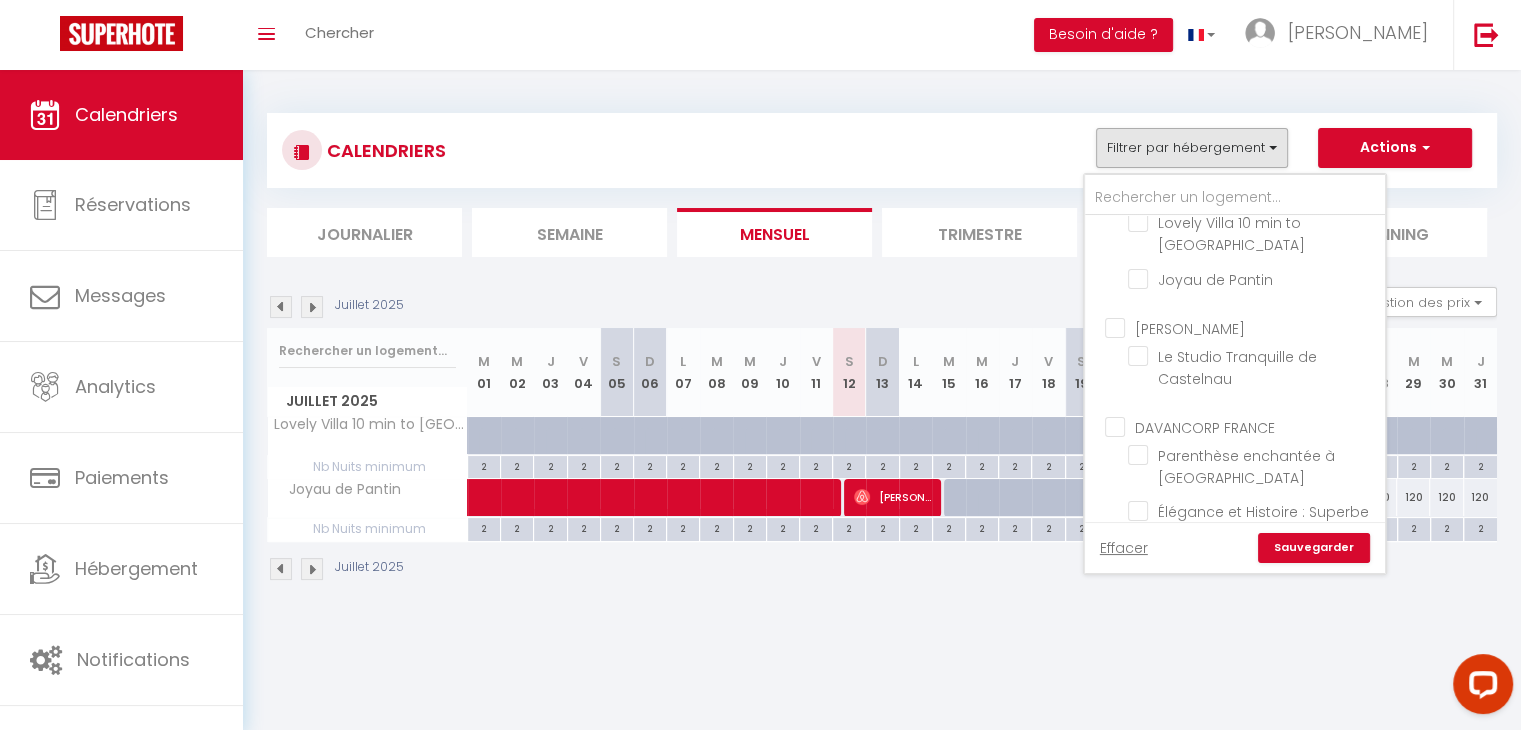 click on "DAVANCORP FRANCE" at bounding box center [1255, 426] 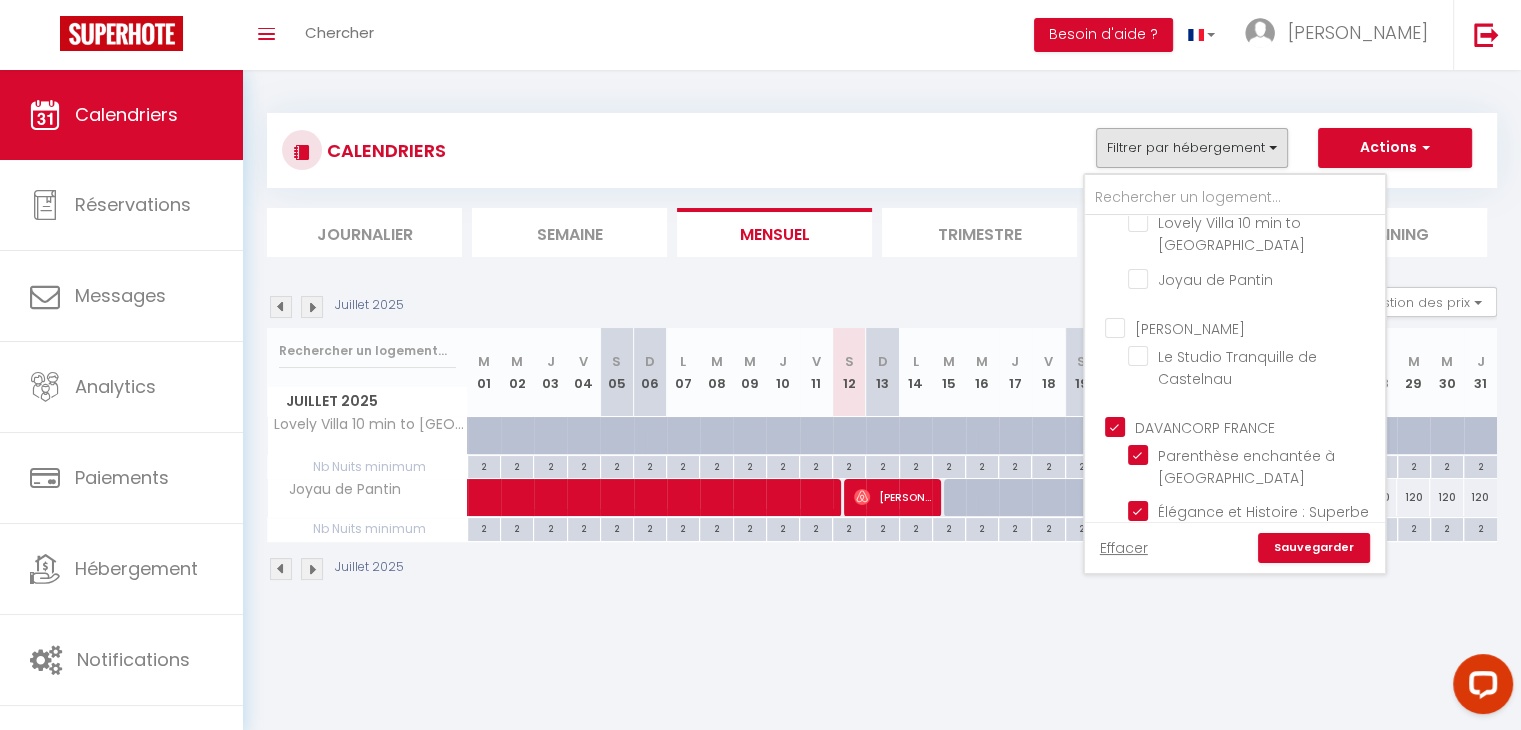 click on "Sauvegarder" at bounding box center (1314, 548) 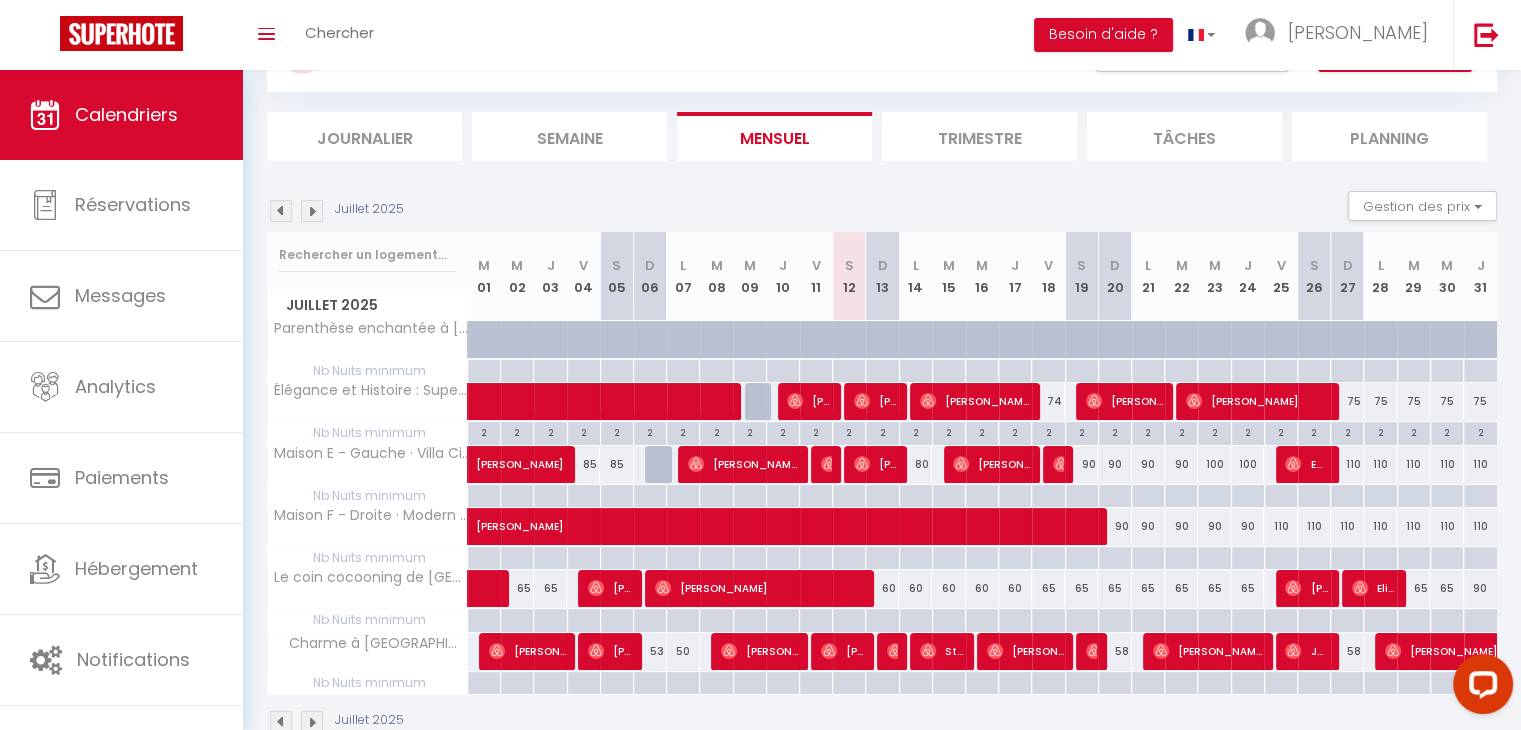 scroll, scrollTop: 96, scrollLeft: 0, axis: vertical 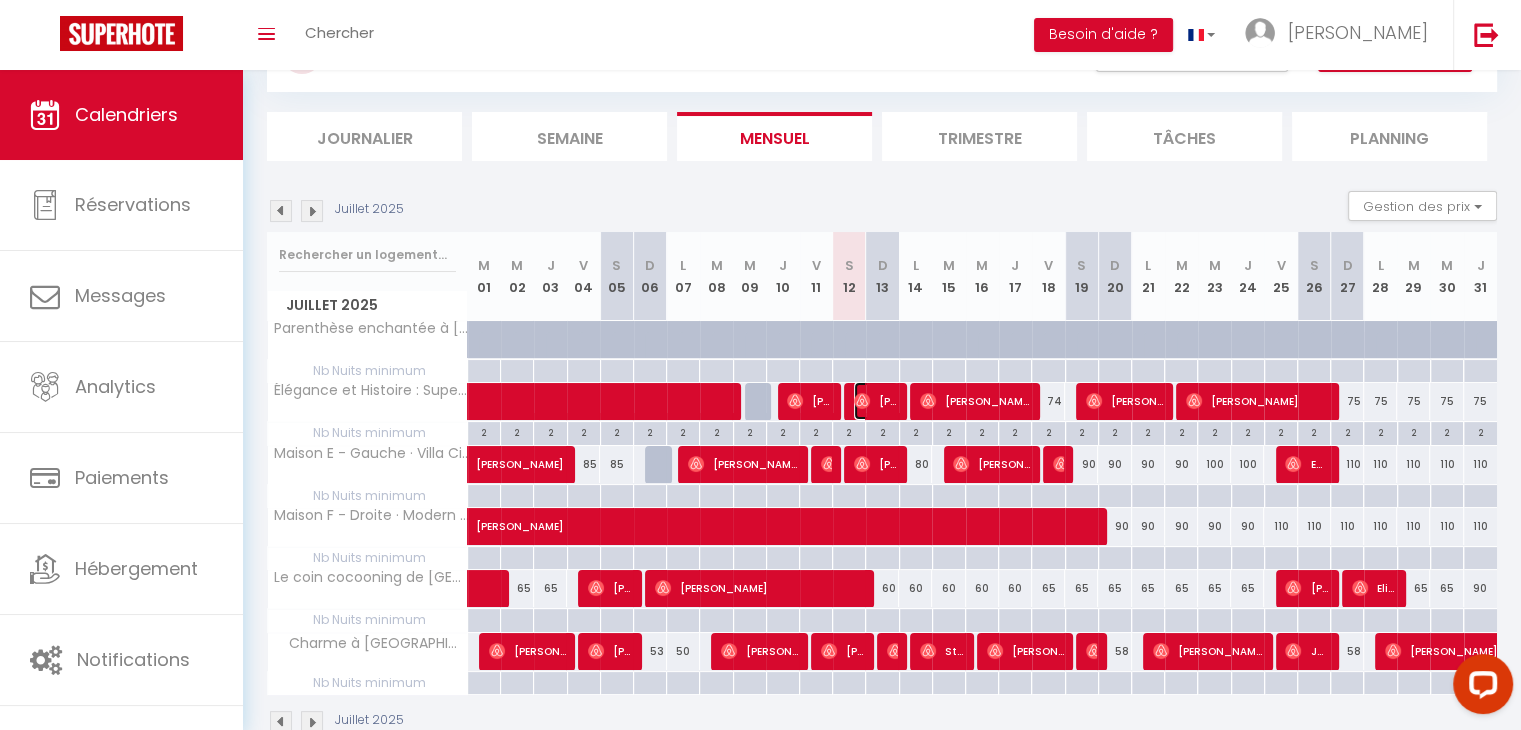 click on "[PERSON_NAME]" at bounding box center [876, 401] 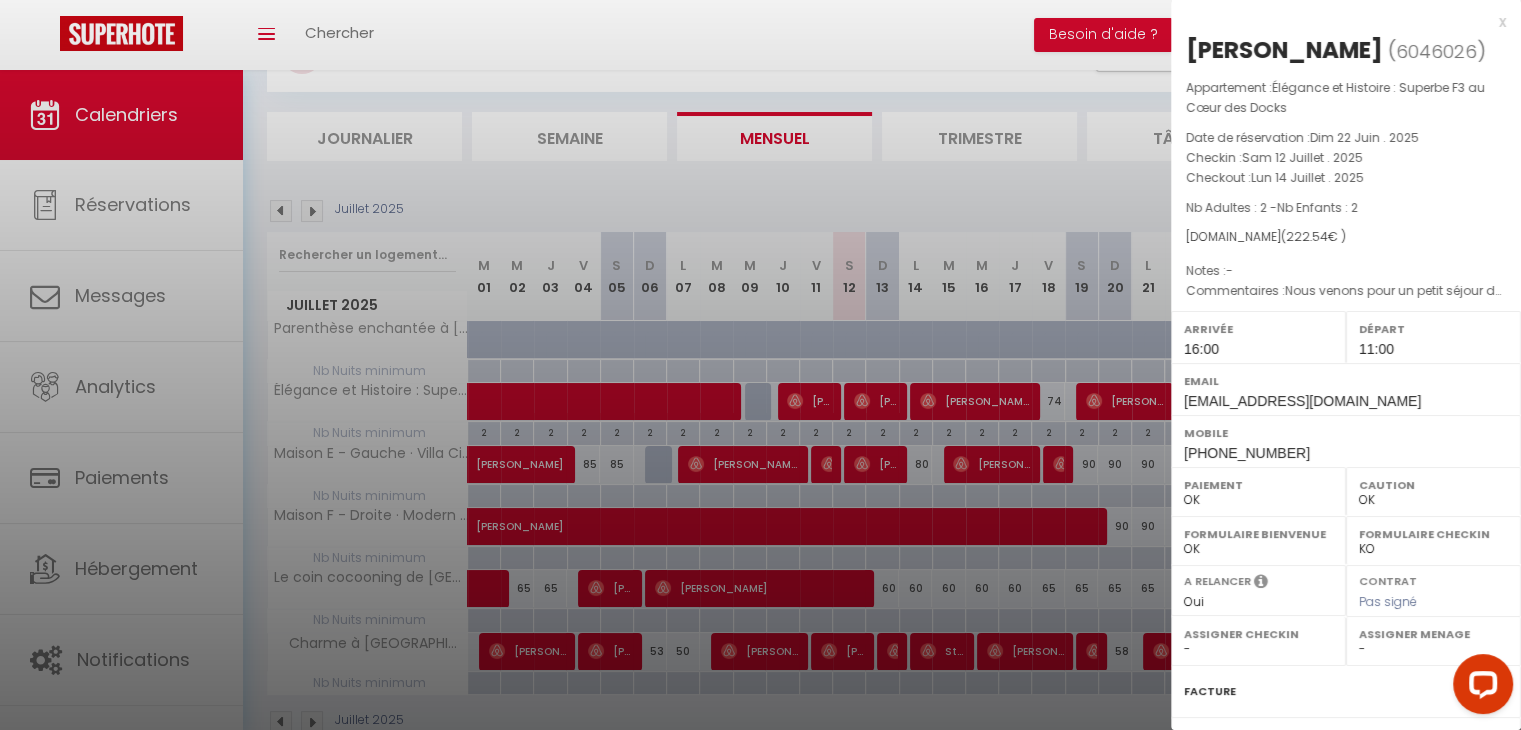 click at bounding box center [760, 365] 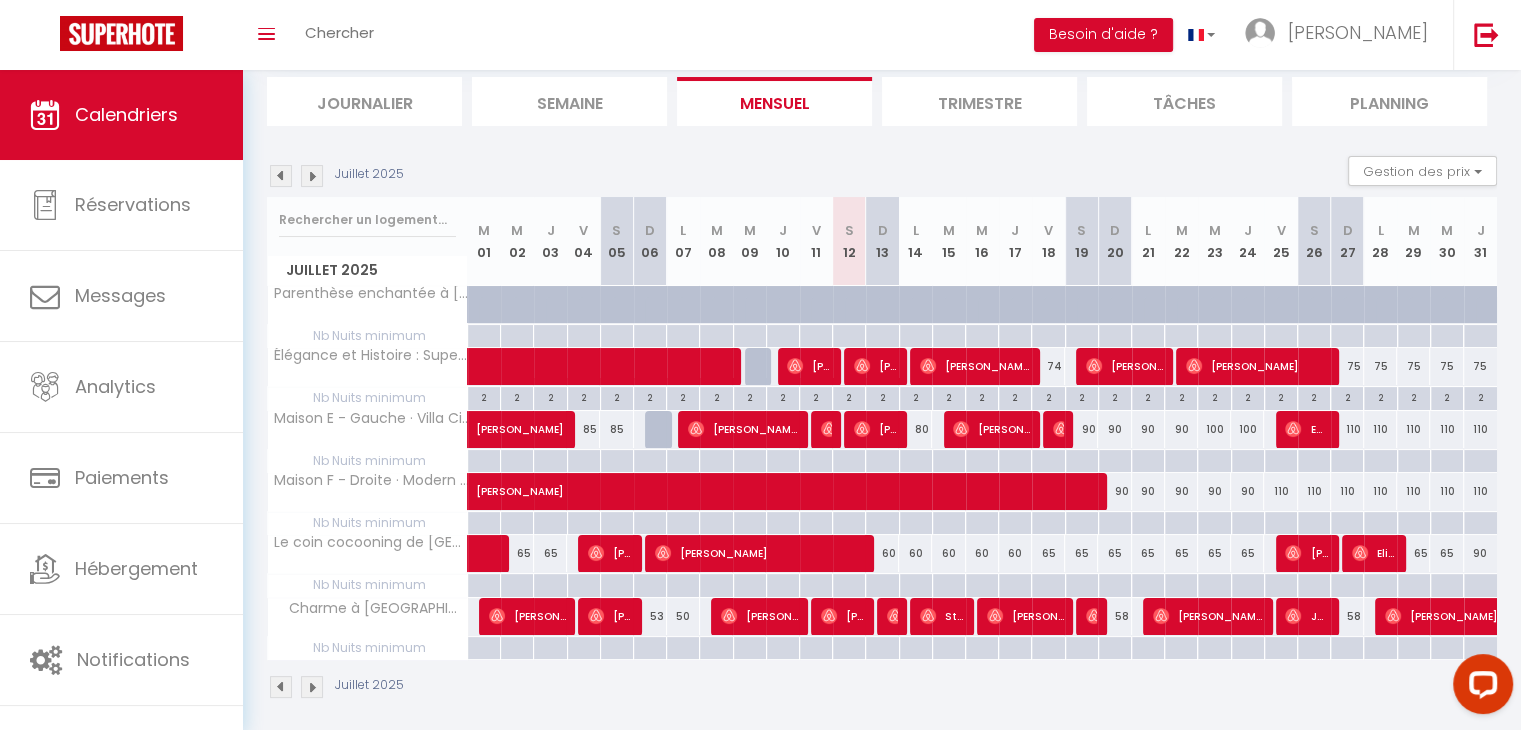 scroll, scrollTop: 140, scrollLeft: 0, axis: vertical 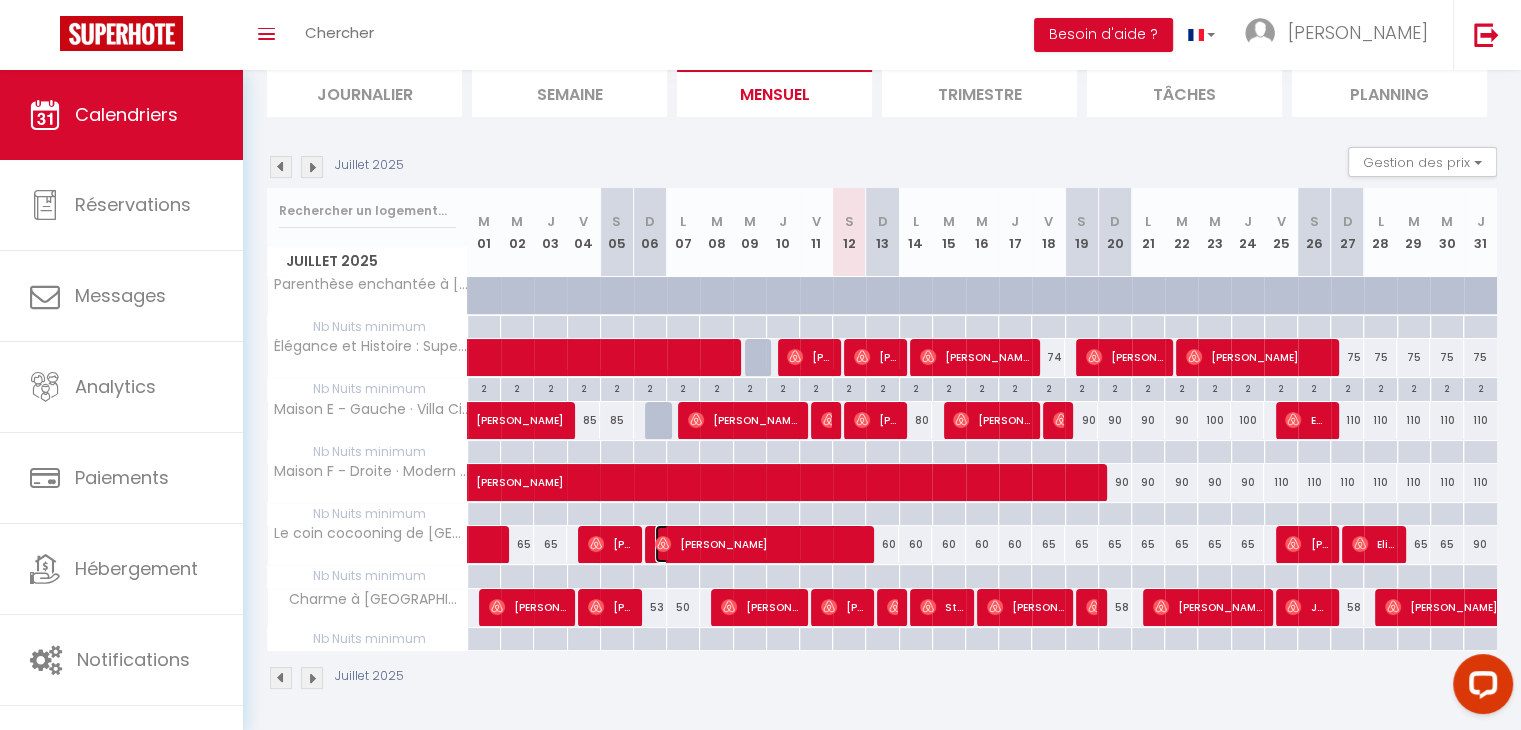 click on "[PERSON_NAME]" at bounding box center [759, 544] 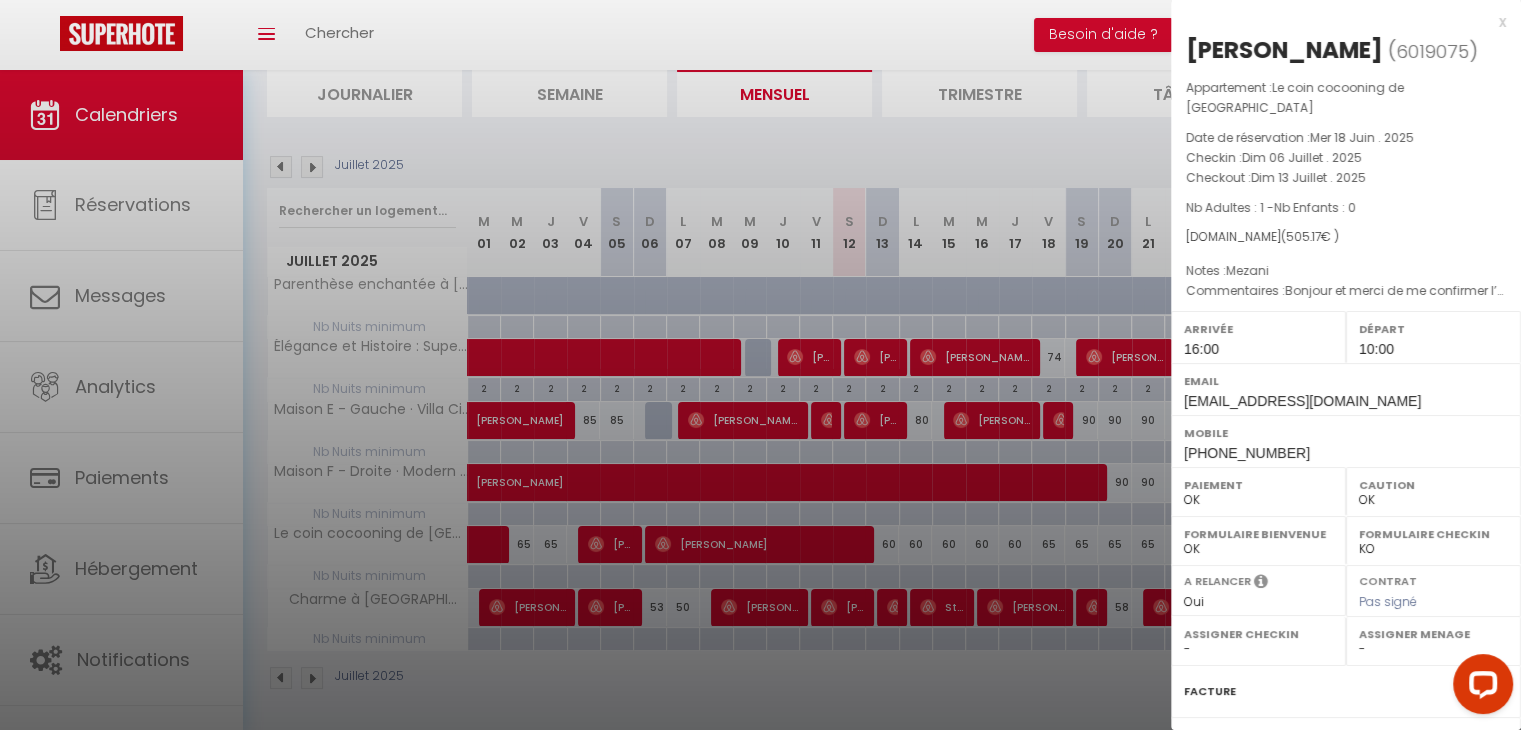 click at bounding box center (760, 365) 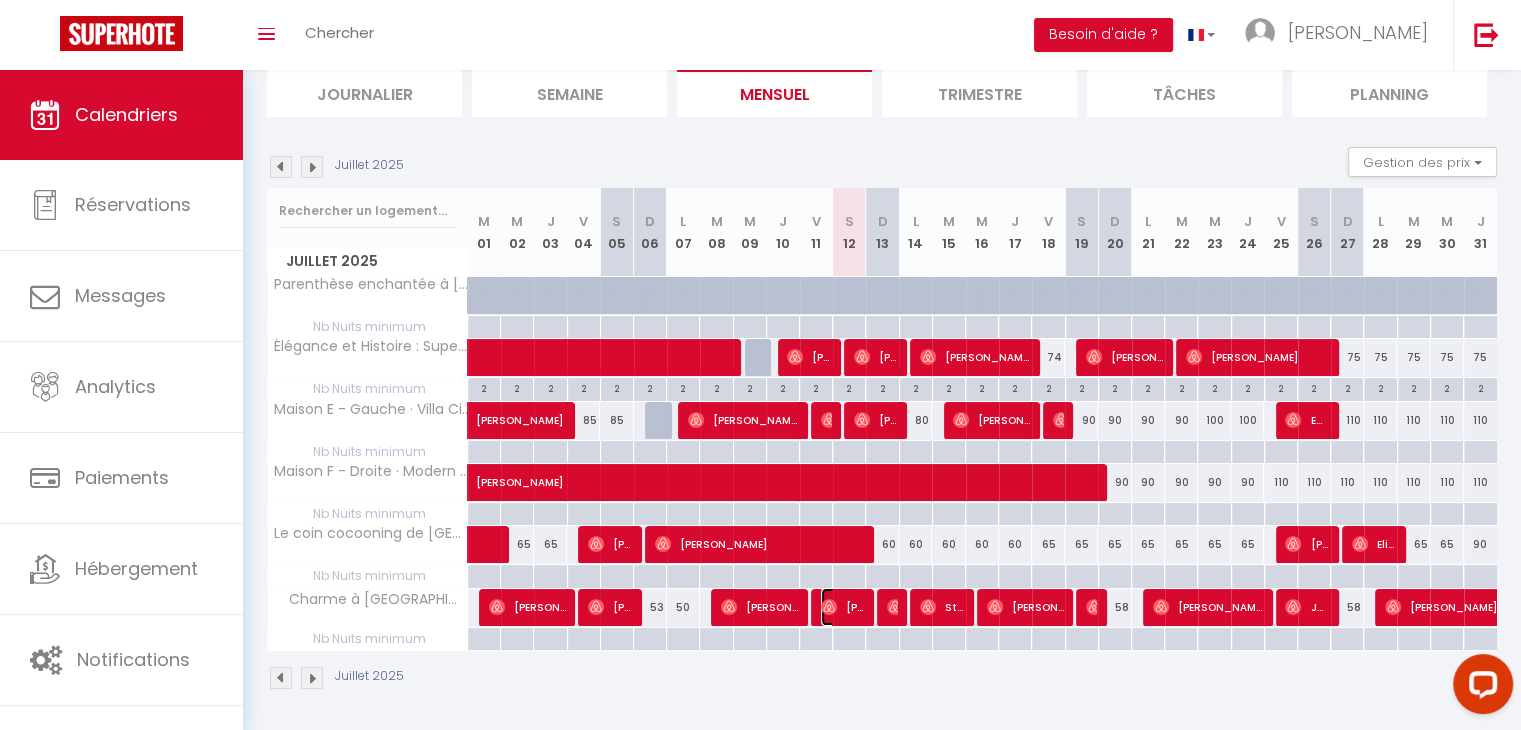click on "[PERSON_NAME]" at bounding box center [843, 607] 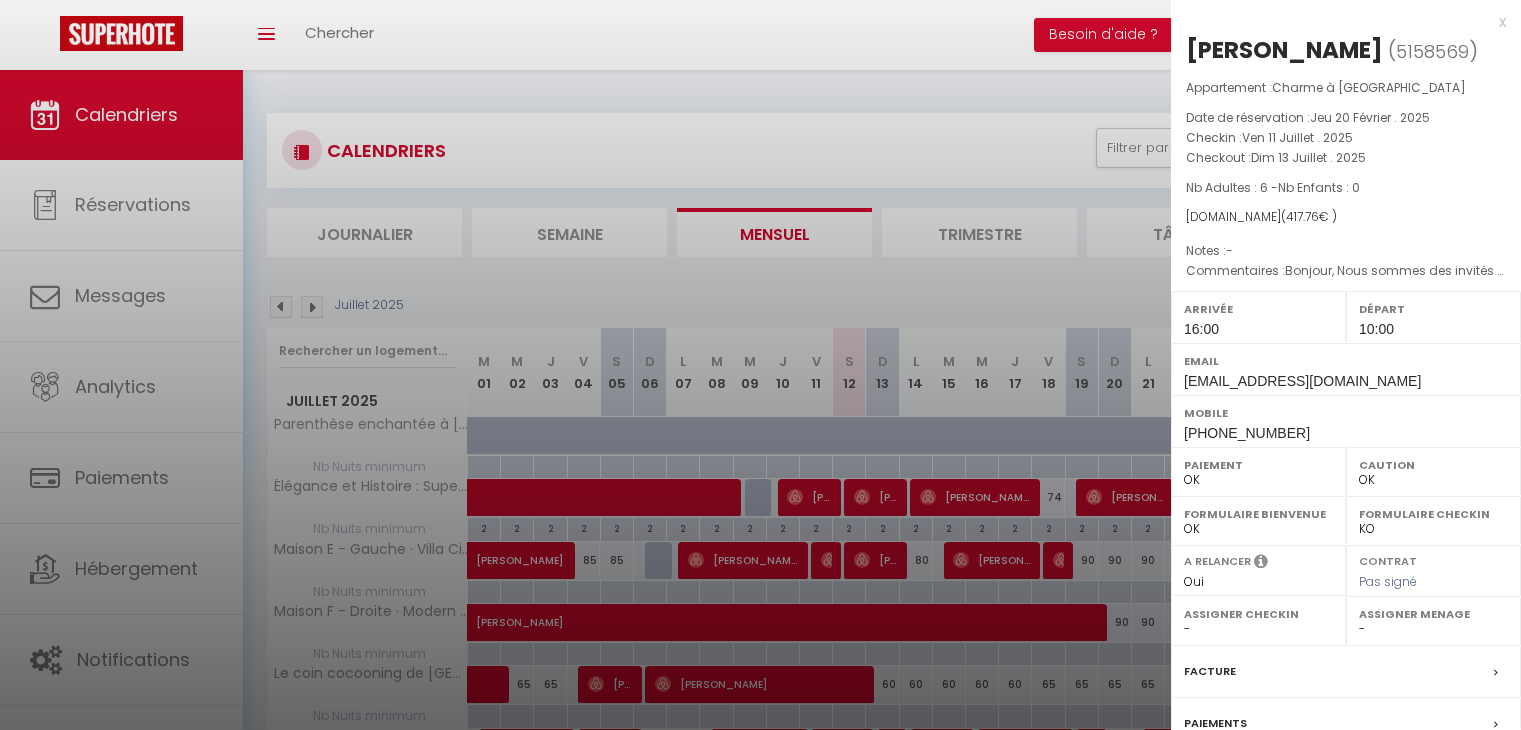 select on "0" 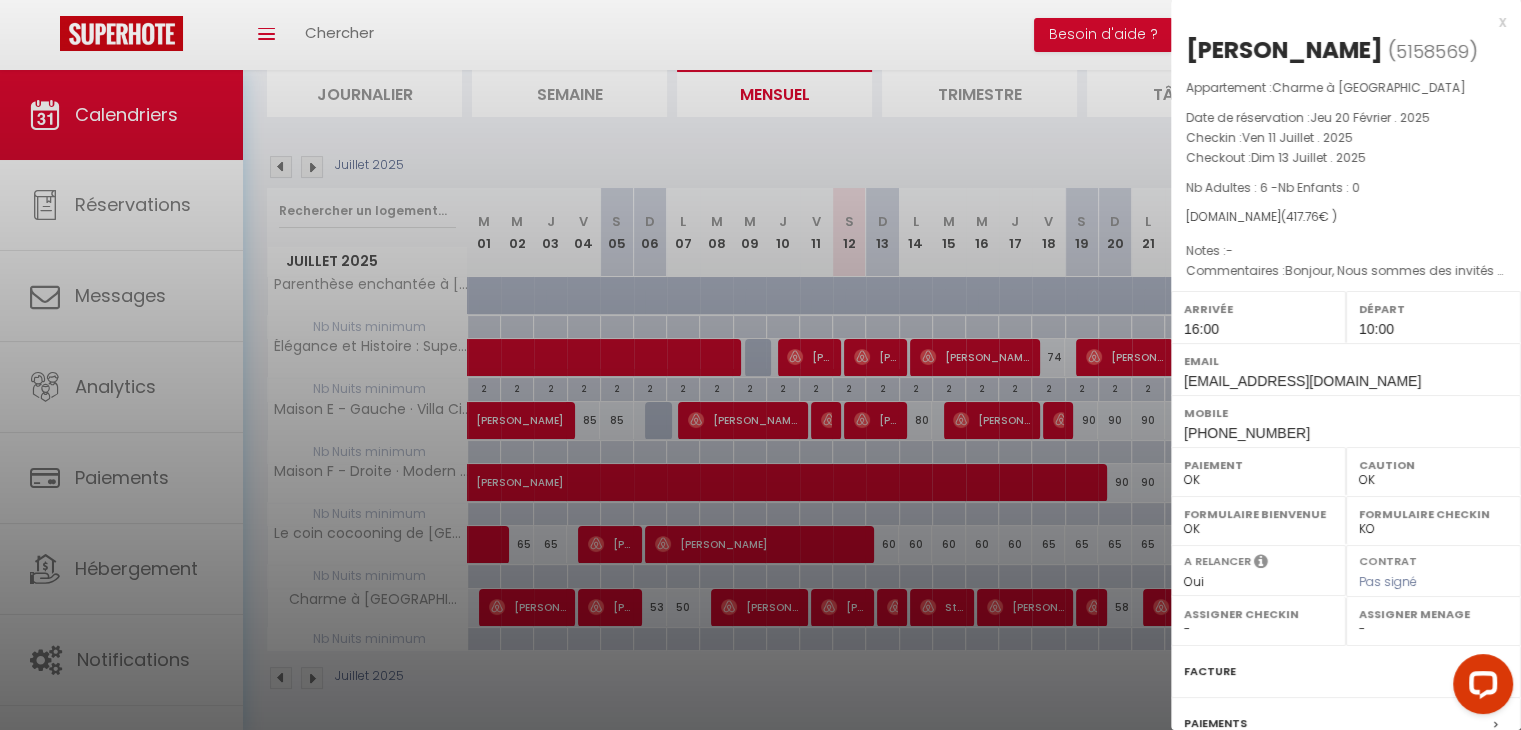 scroll, scrollTop: 0, scrollLeft: 0, axis: both 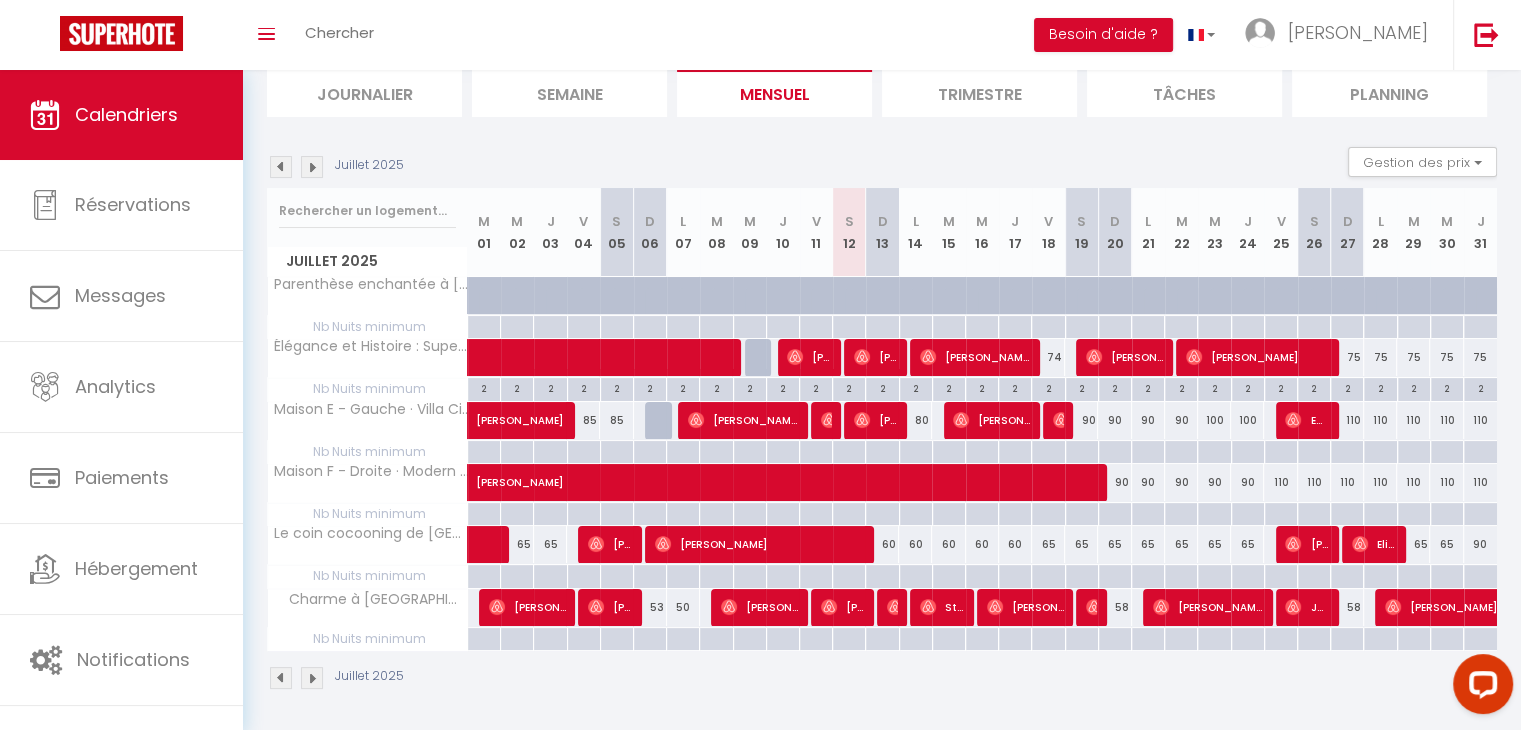 click at bounding box center [893, 608] 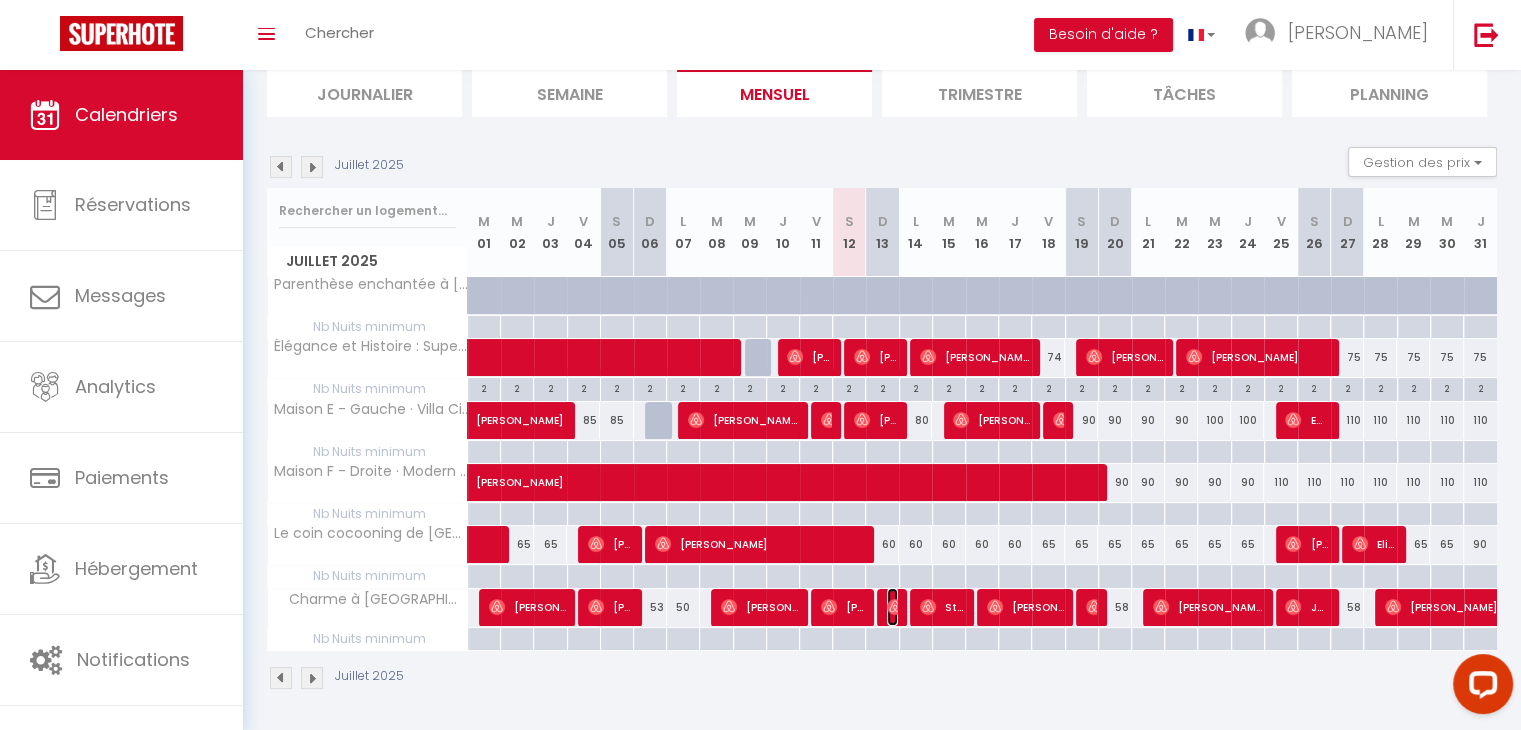 click at bounding box center (895, 607) 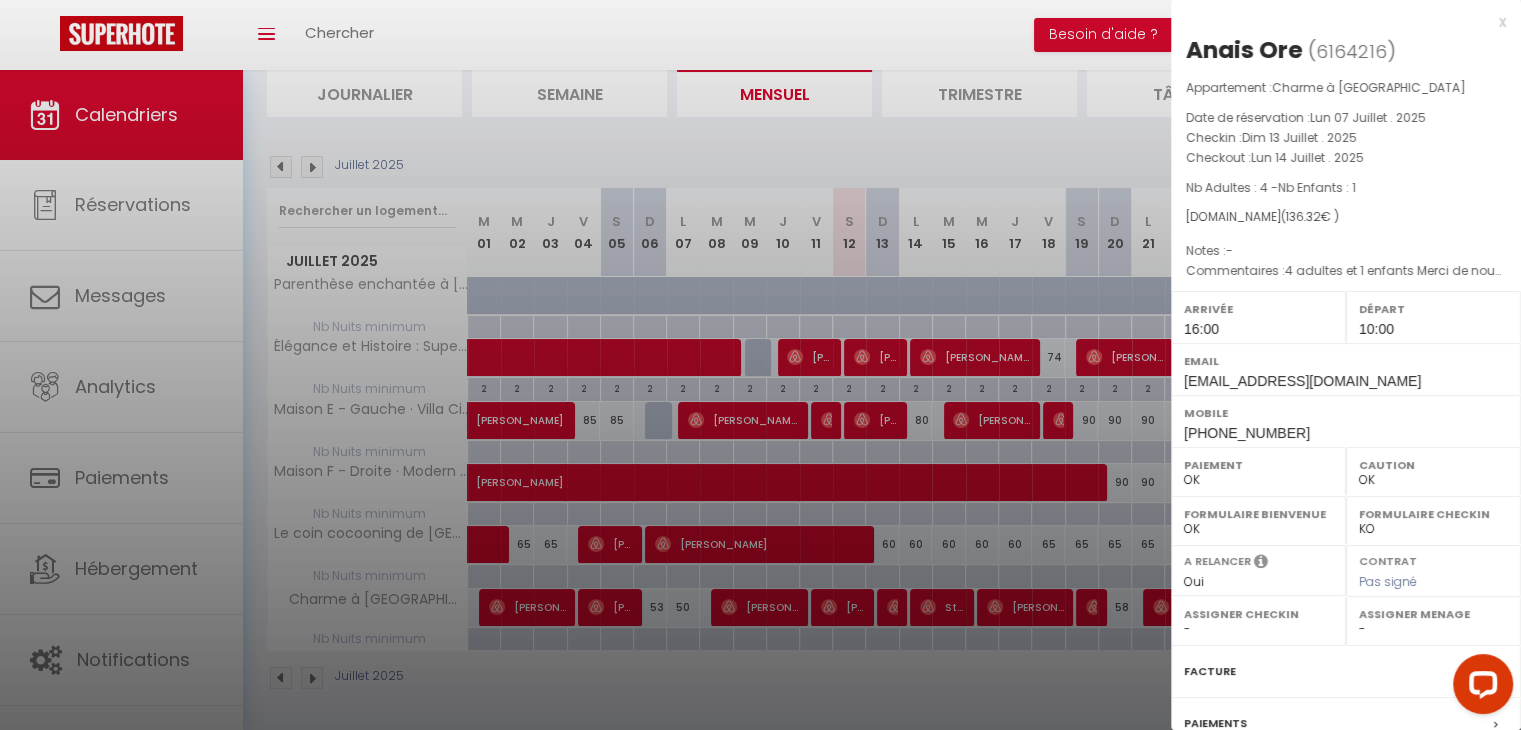 click at bounding box center [760, 365] 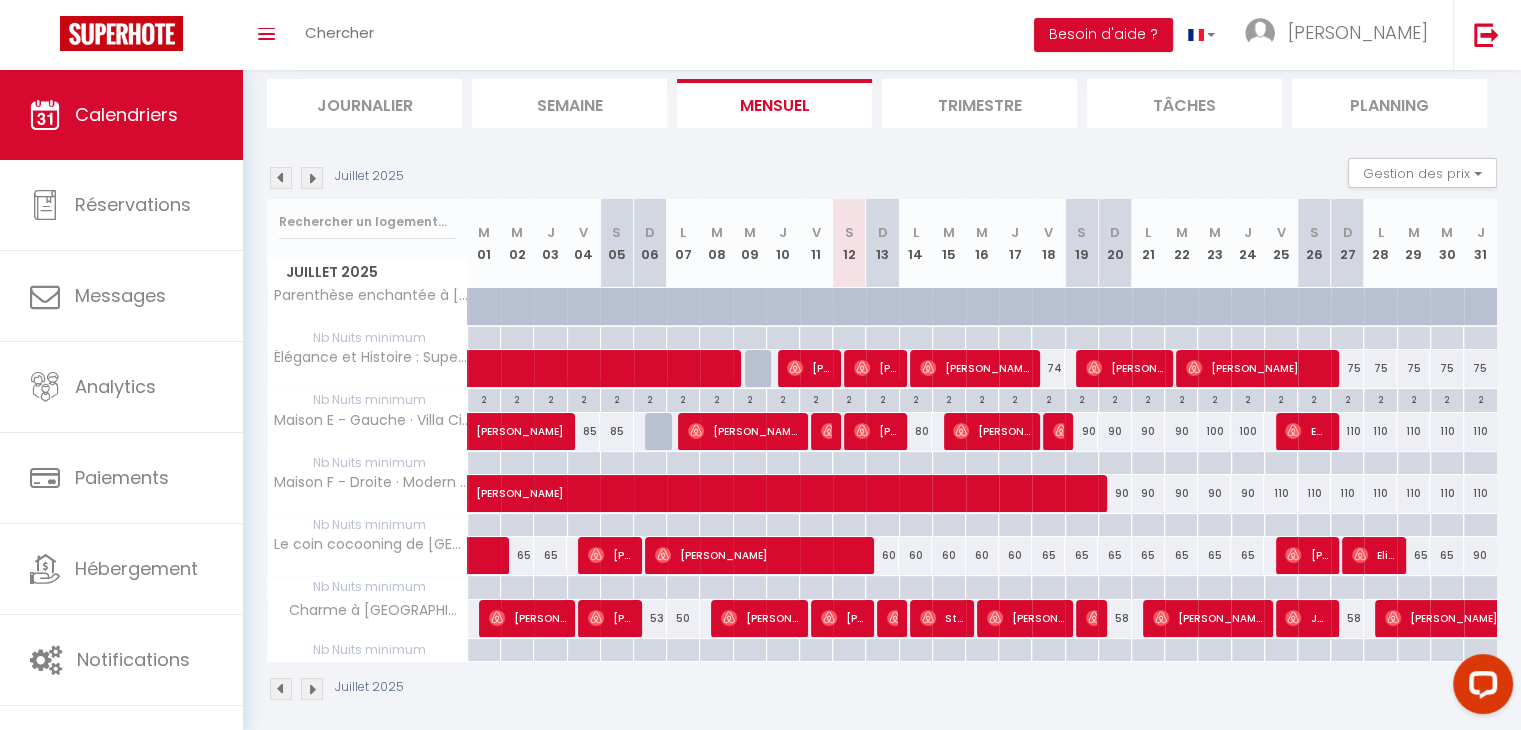 scroll, scrollTop: 0, scrollLeft: 0, axis: both 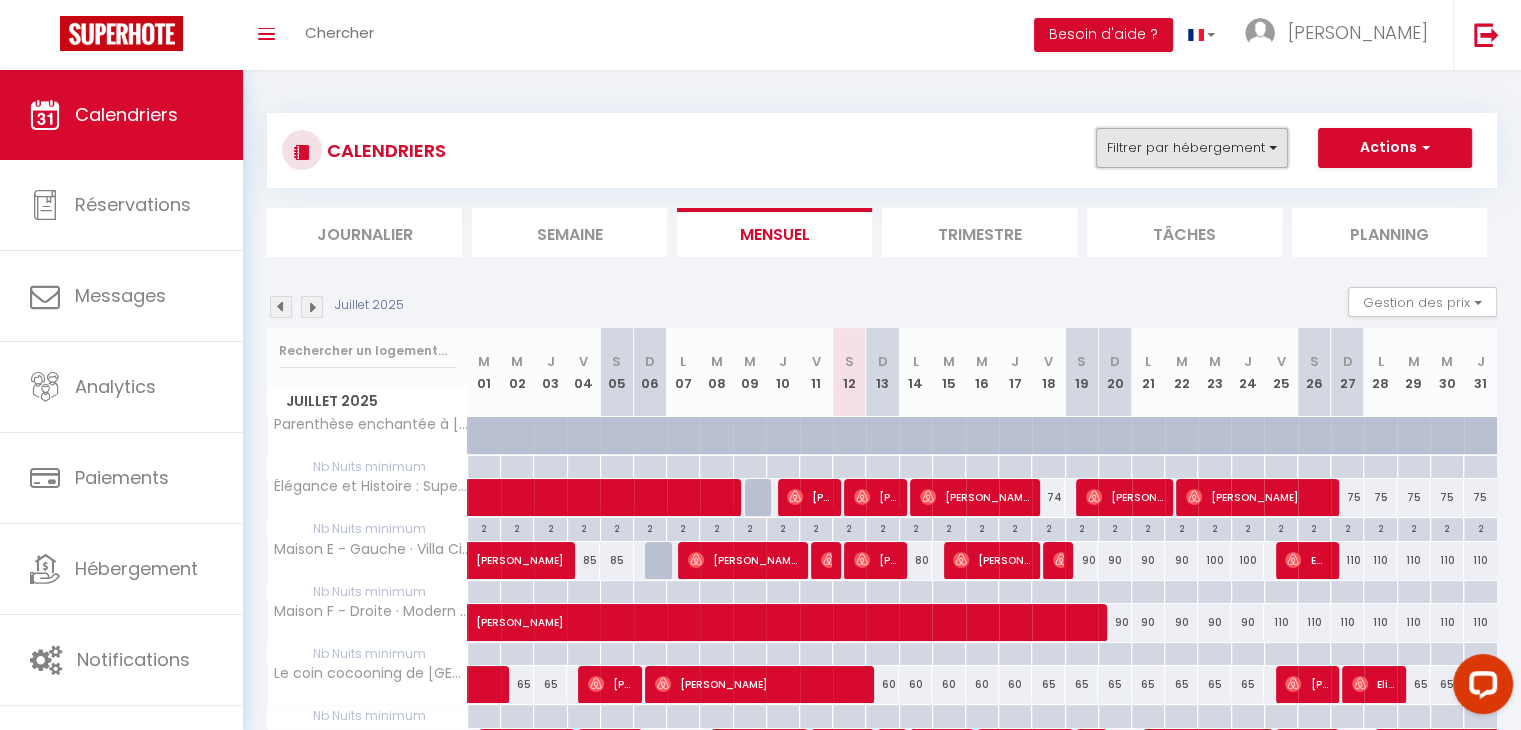 click on "Filtrer par hébergement" at bounding box center [1192, 148] 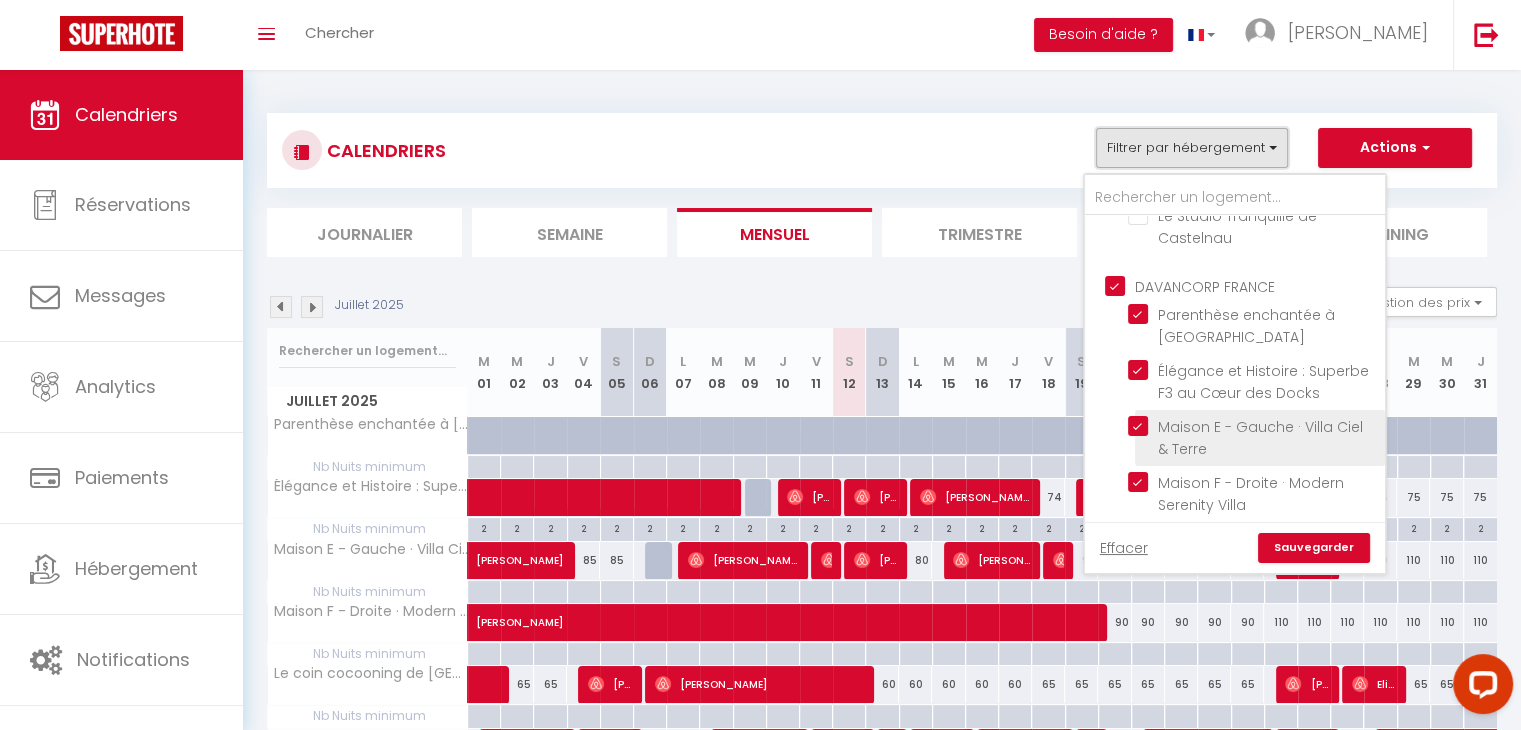 scroll, scrollTop: 1488, scrollLeft: 0, axis: vertical 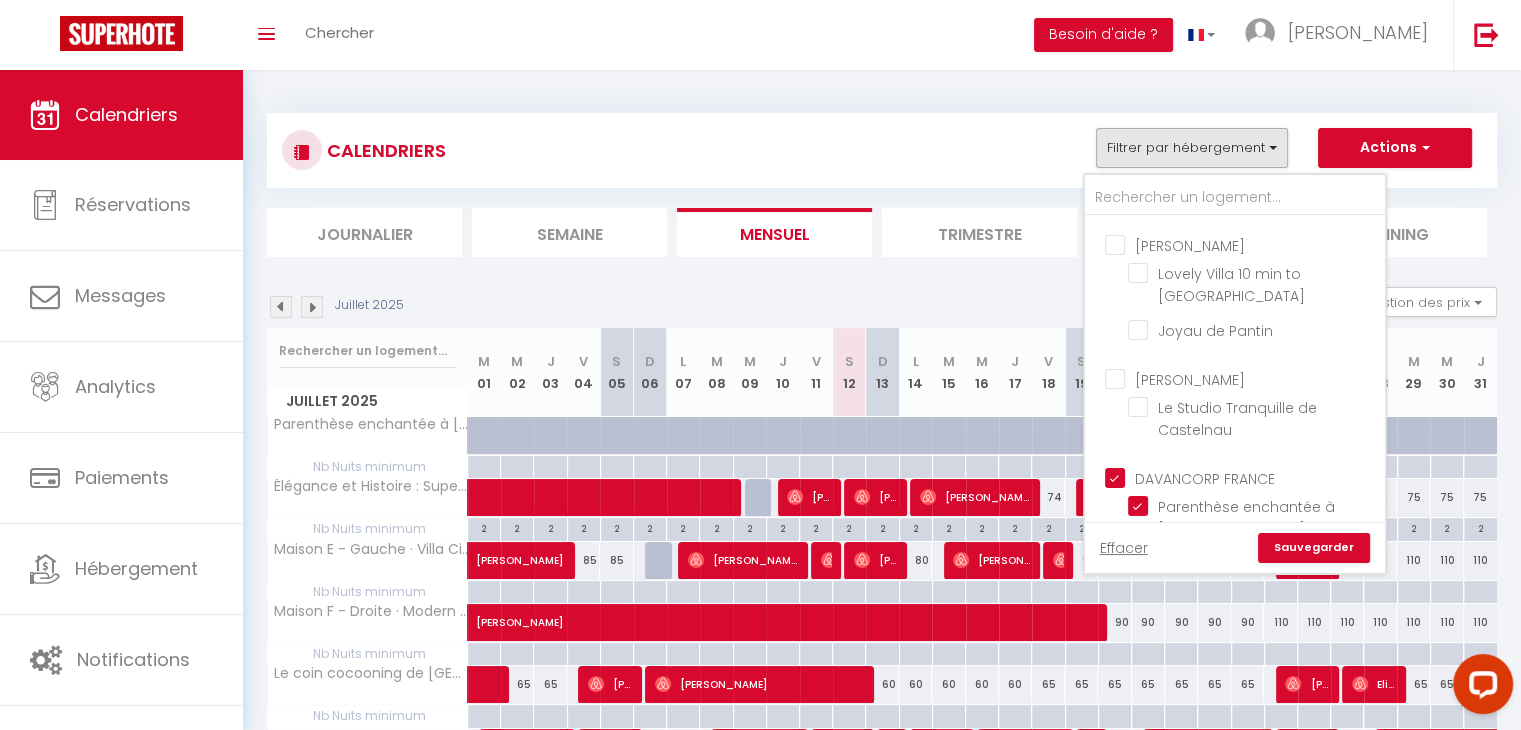 click on "DAVANCORP FRANCE" at bounding box center (1255, 477) 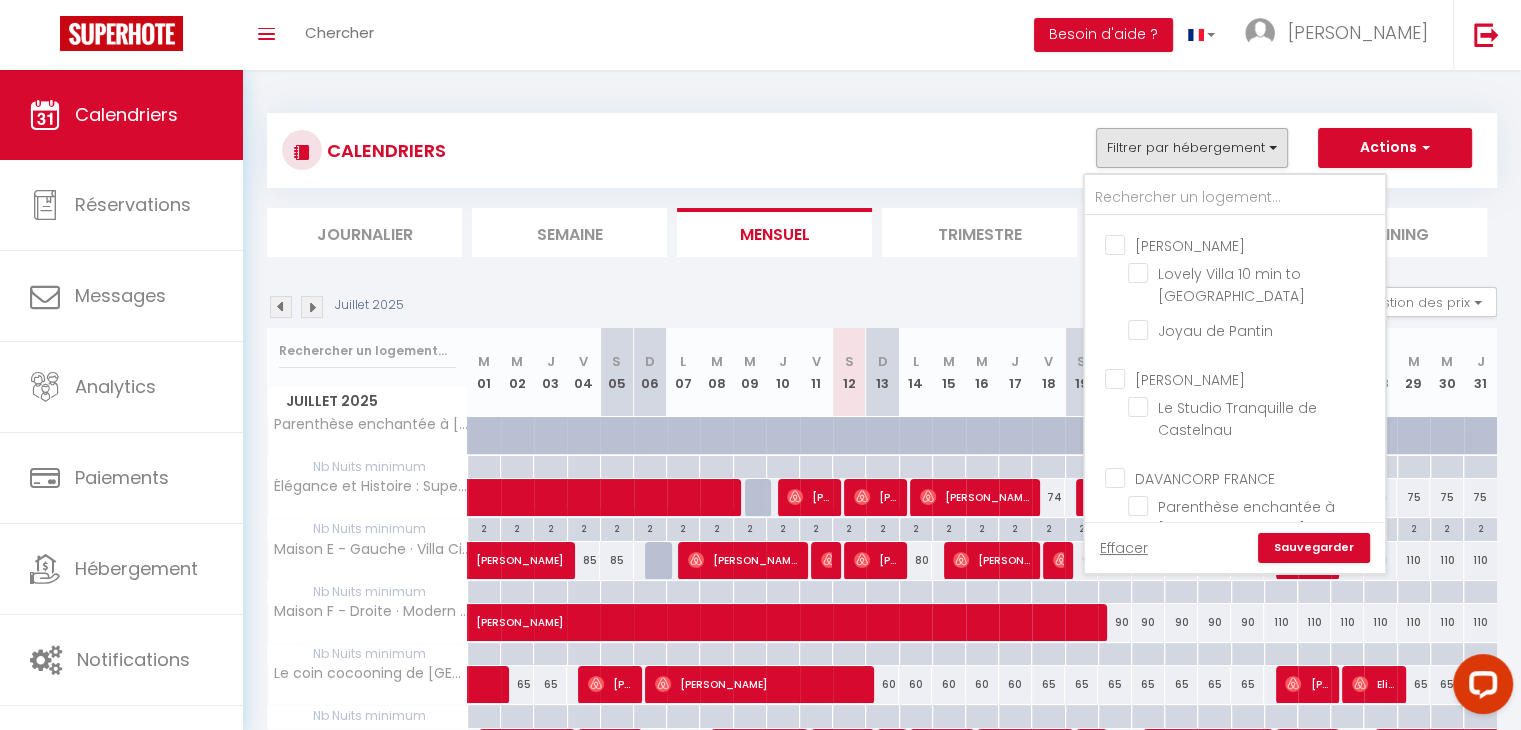 checkbox on "false" 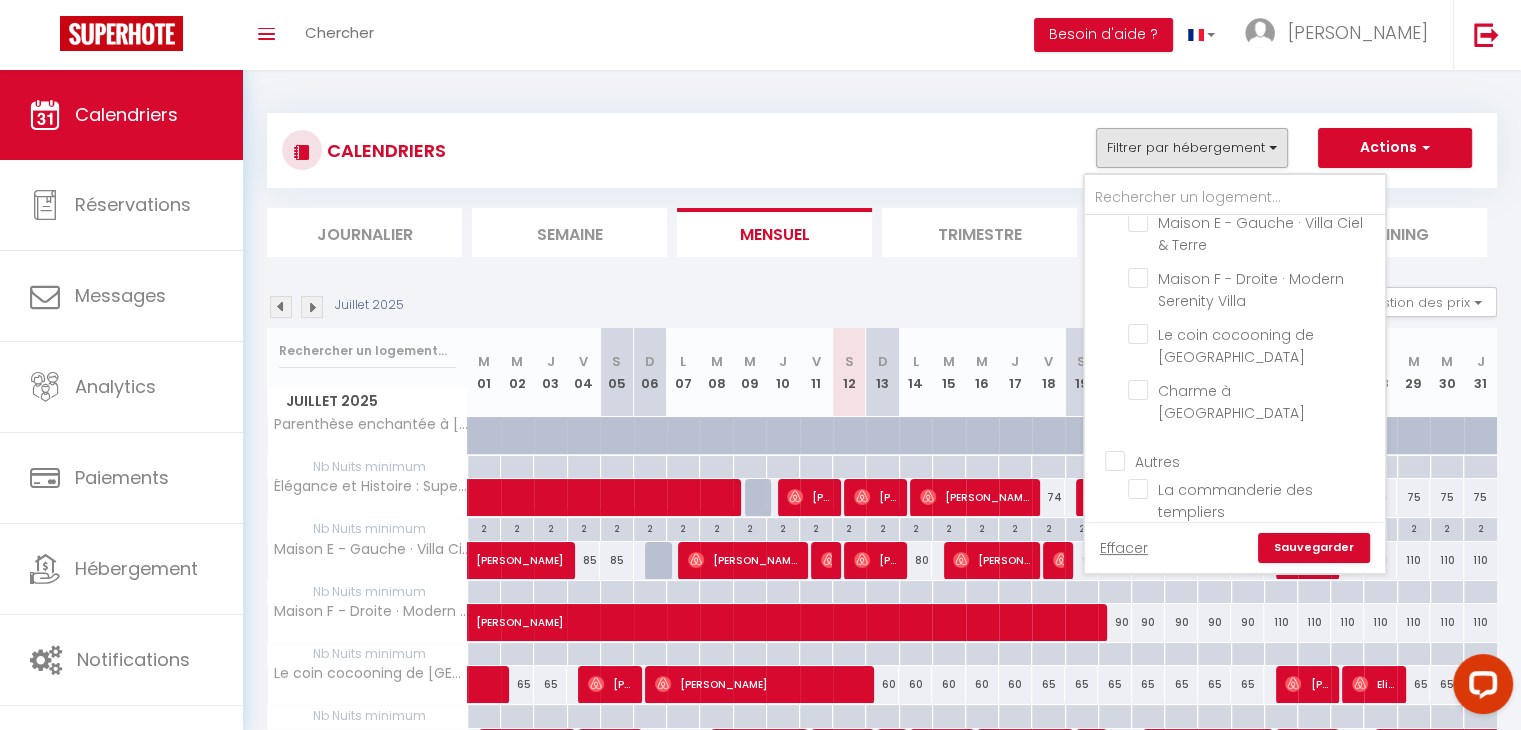 scroll, scrollTop: 1888, scrollLeft: 0, axis: vertical 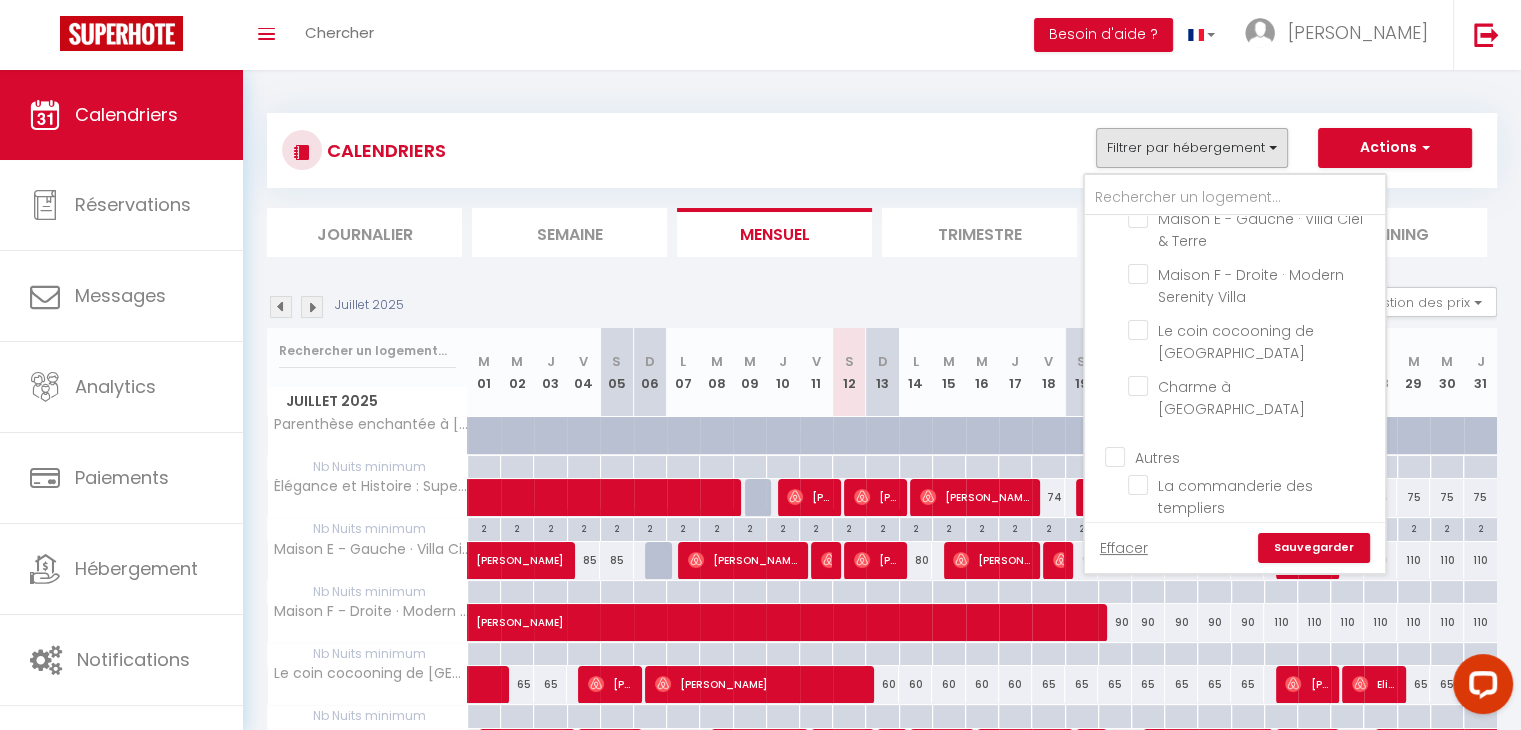 click on "Autres" at bounding box center [1255, 456] 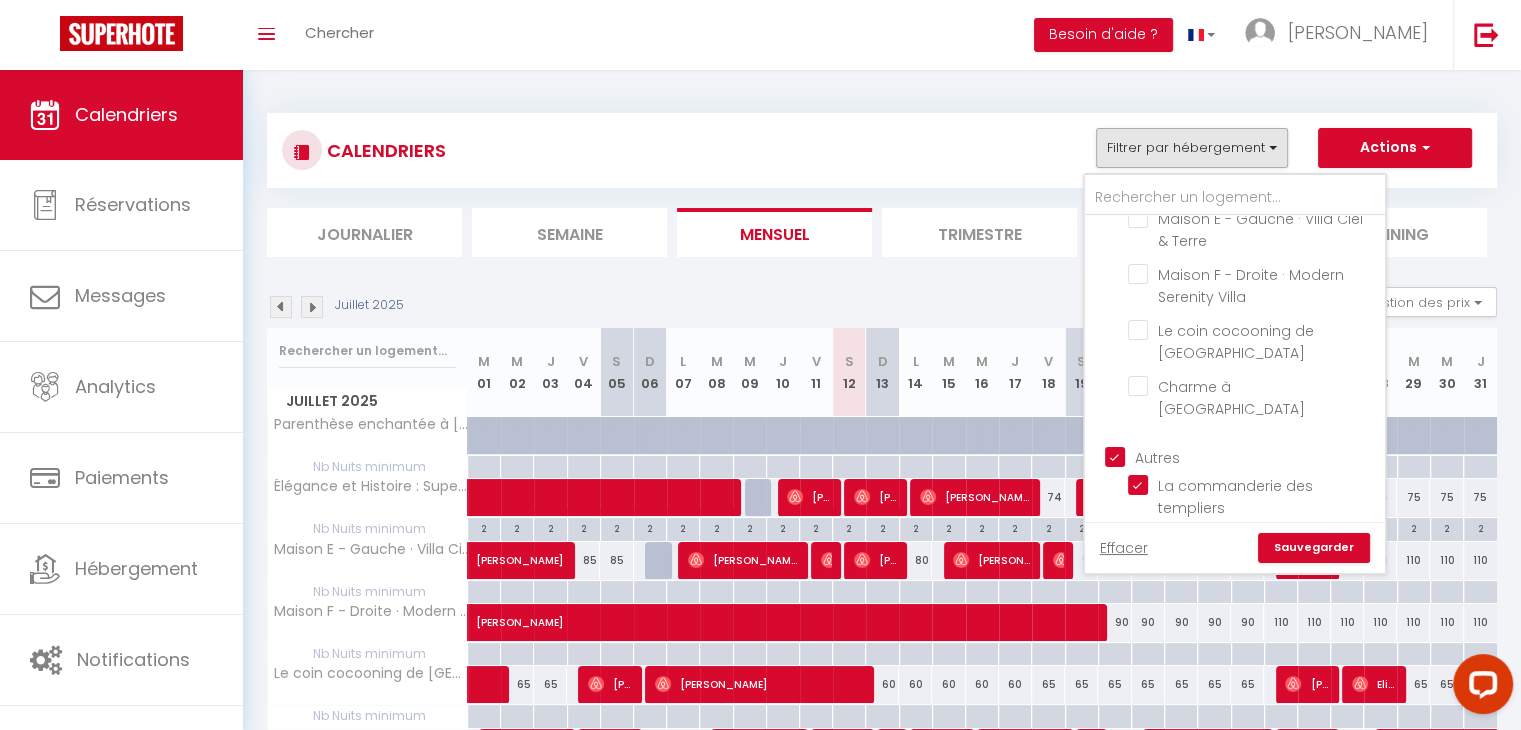checkbox on "false" 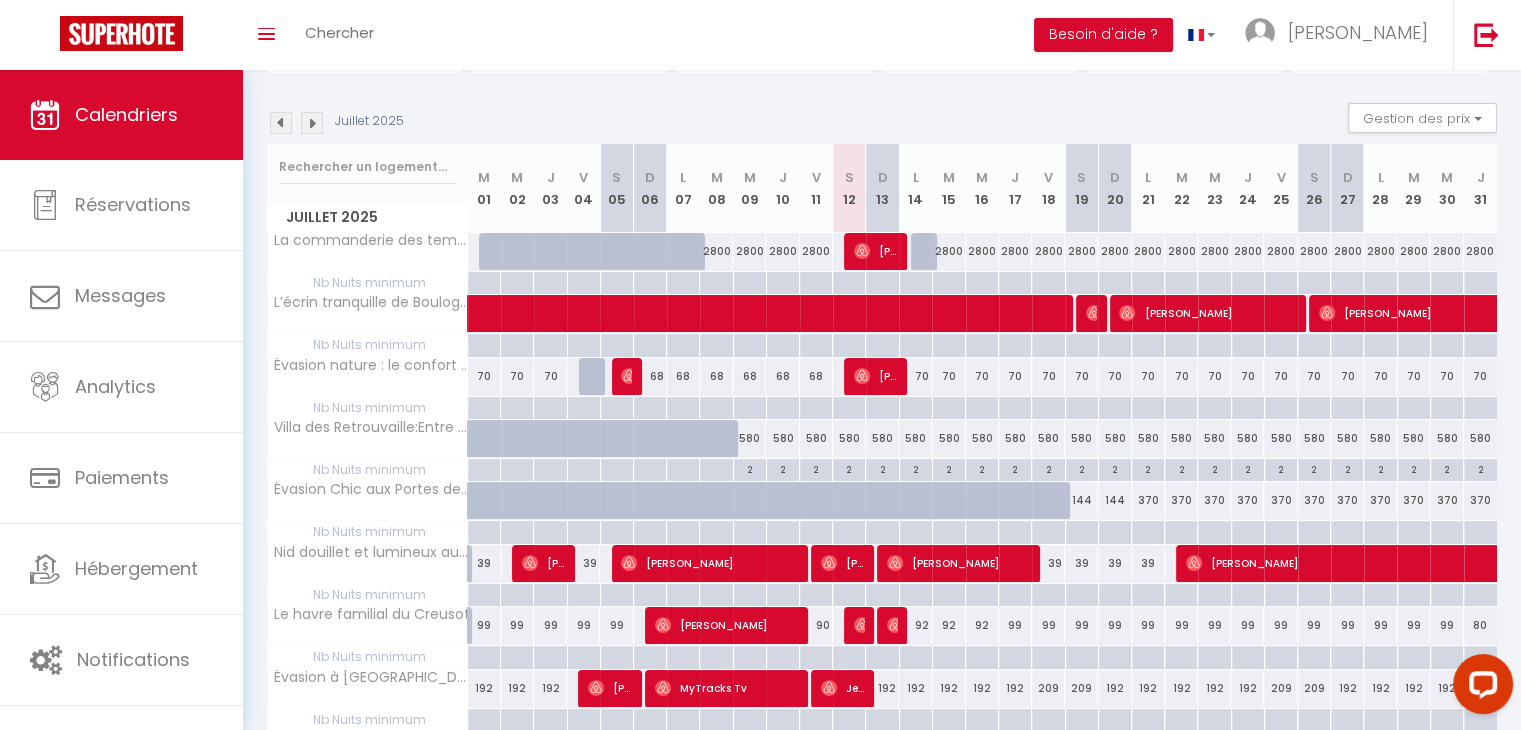 scroll, scrollTop: 190, scrollLeft: 0, axis: vertical 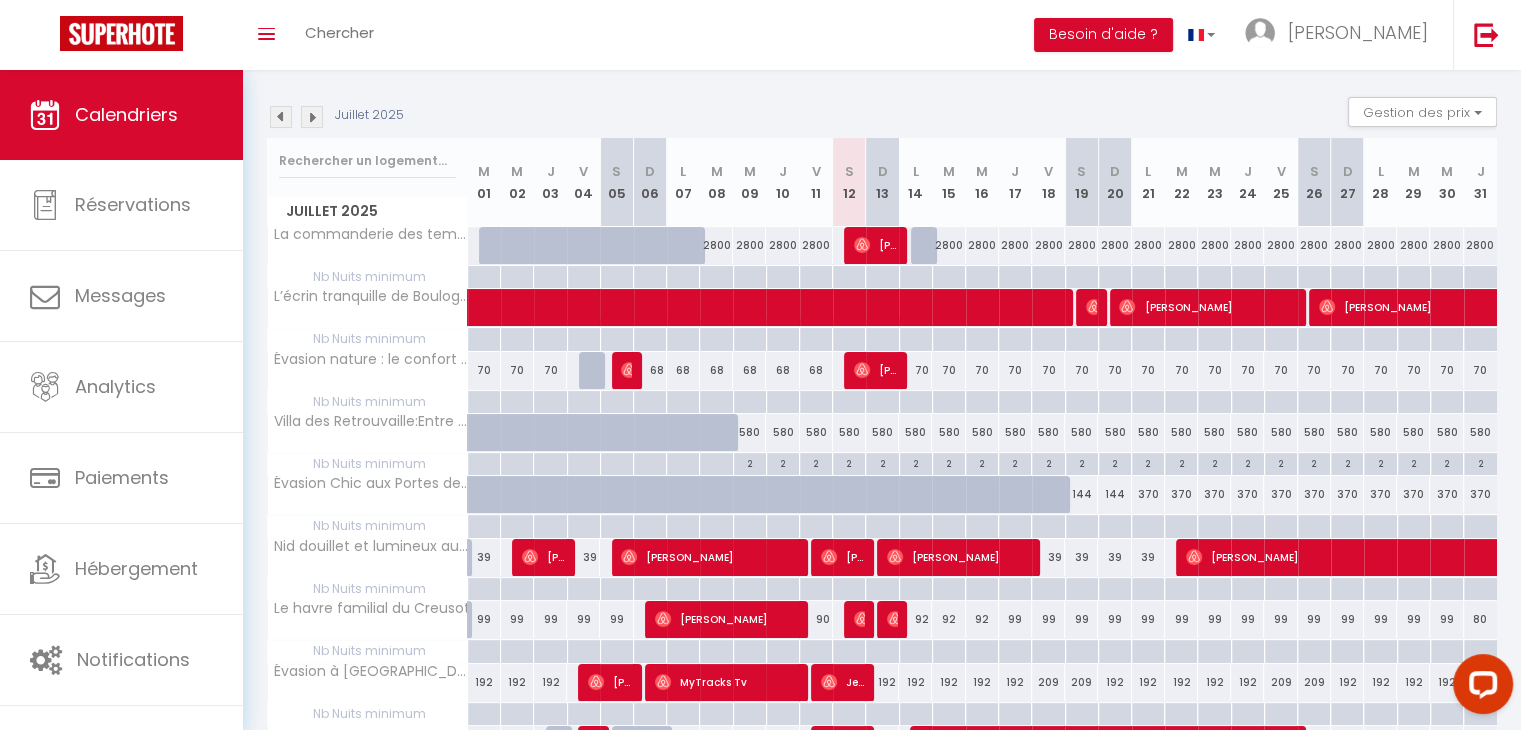 click on "70" at bounding box center [915, 370] 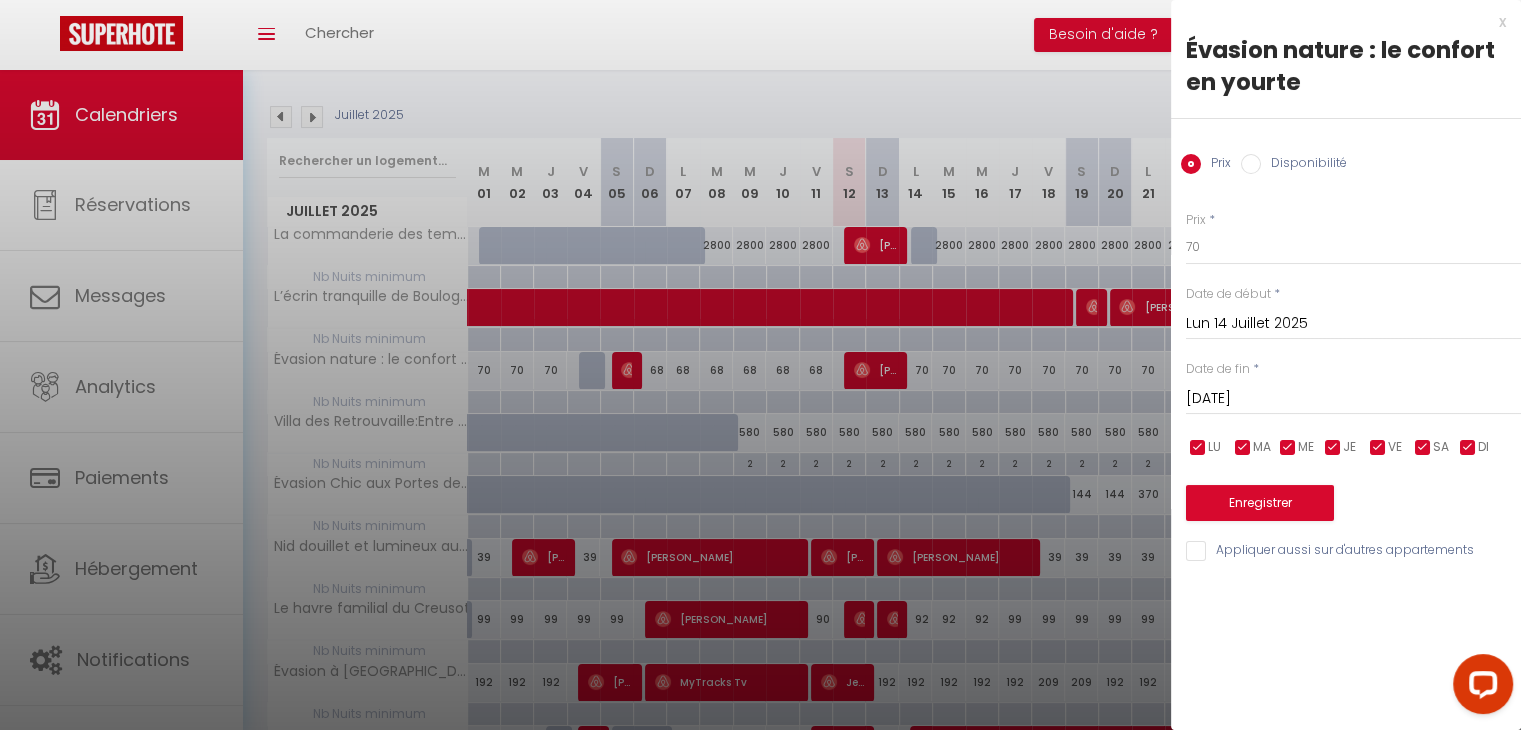 click on "Prix
*   70" at bounding box center (1353, 238) 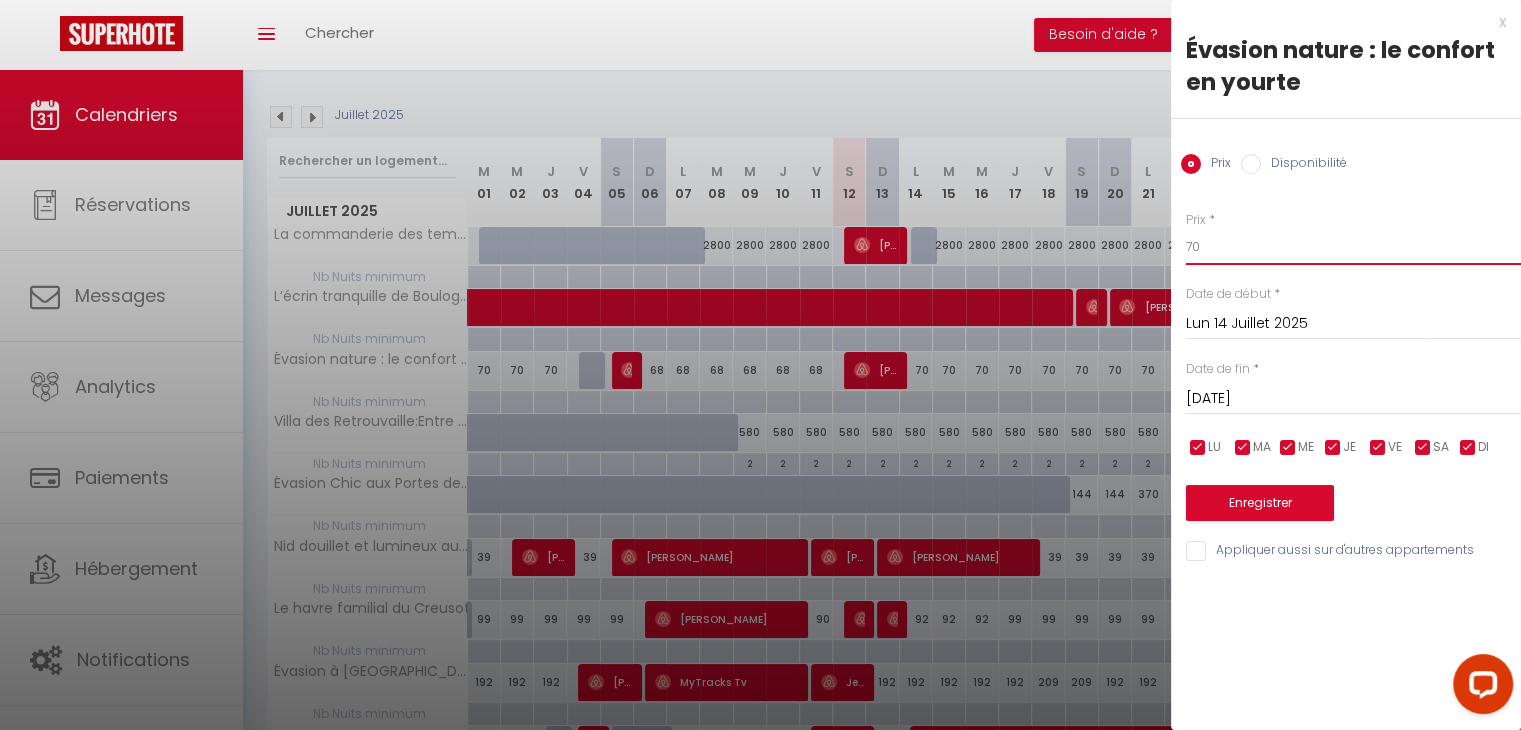 click on "70" at bounding box center (1353, 247) 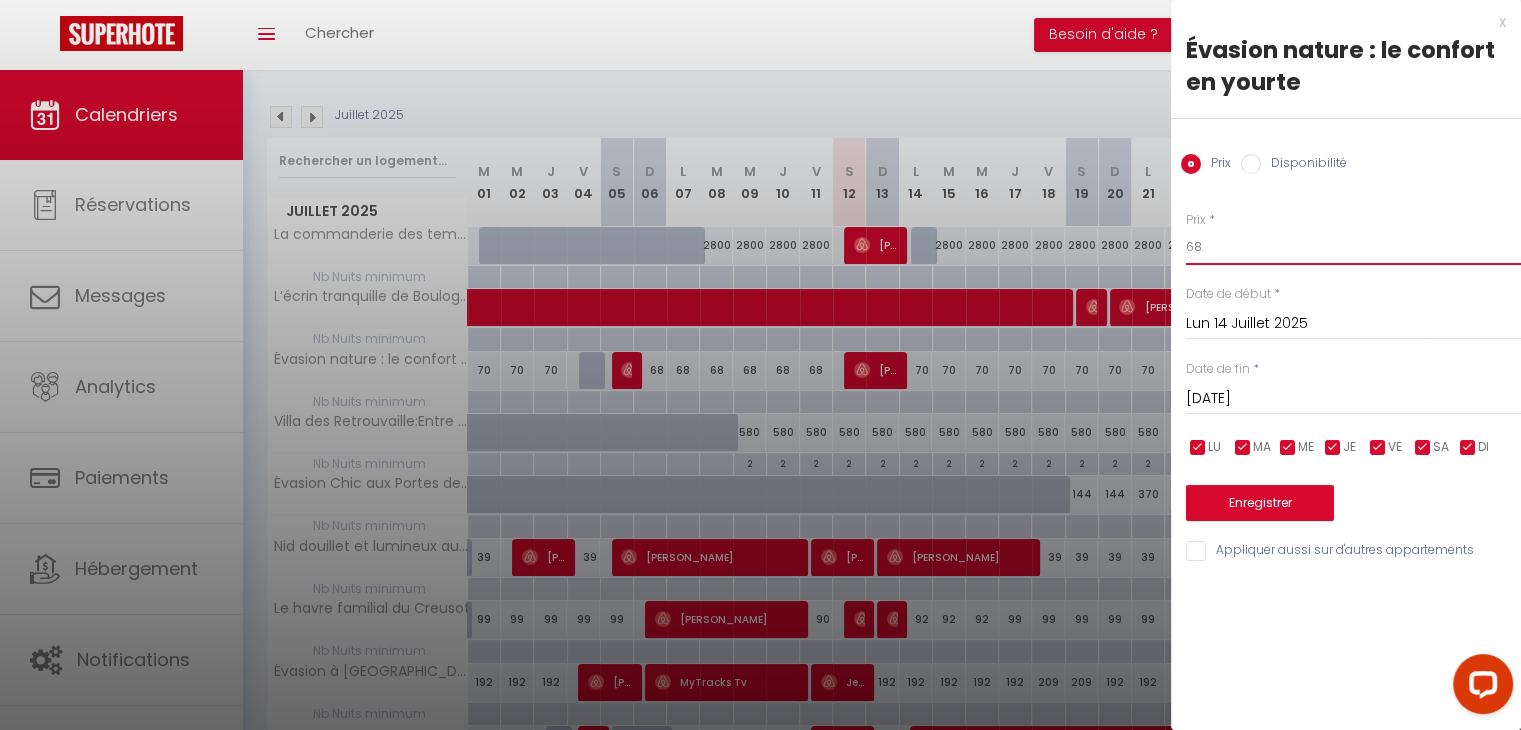 type on "68" 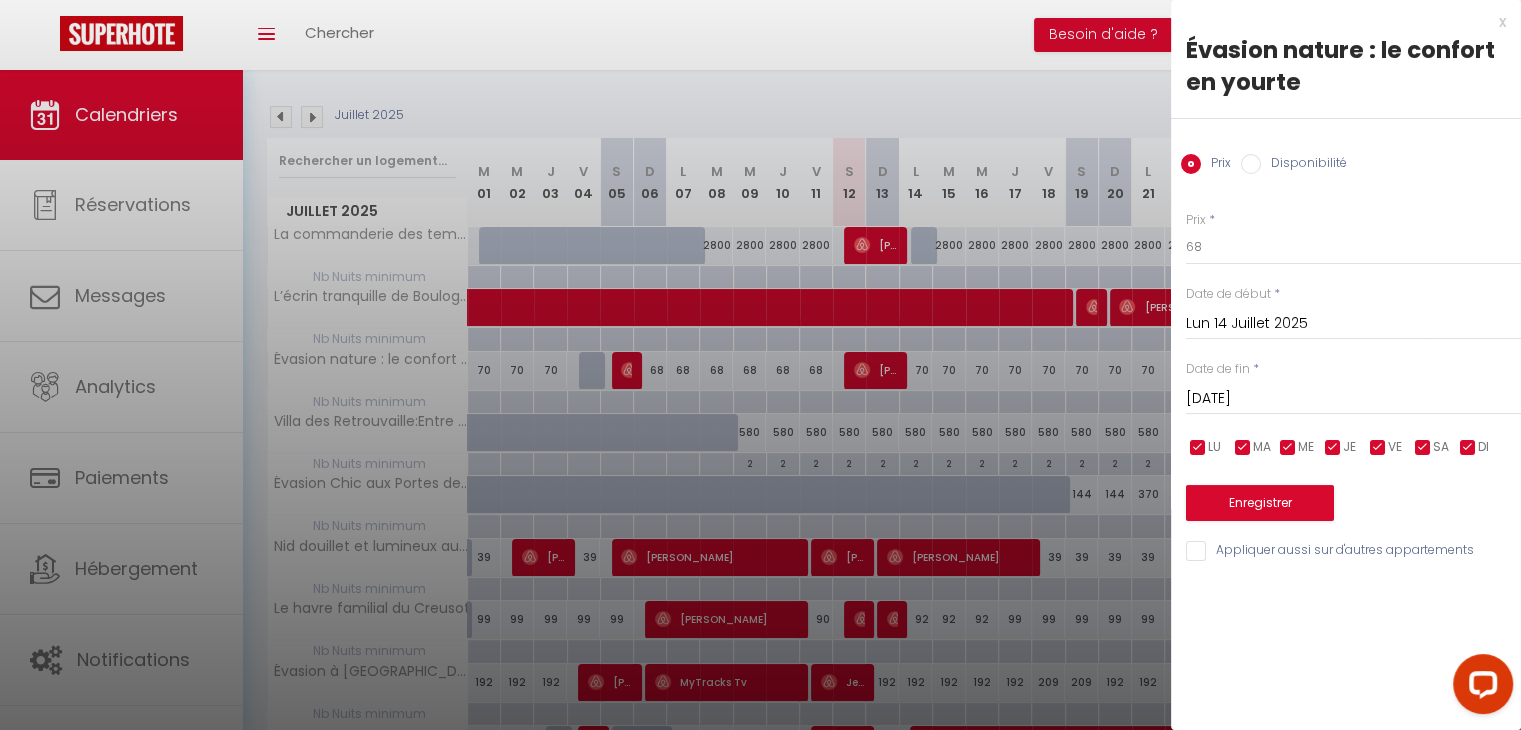 click on "[DATE]" at bounding box center (1353, 399) 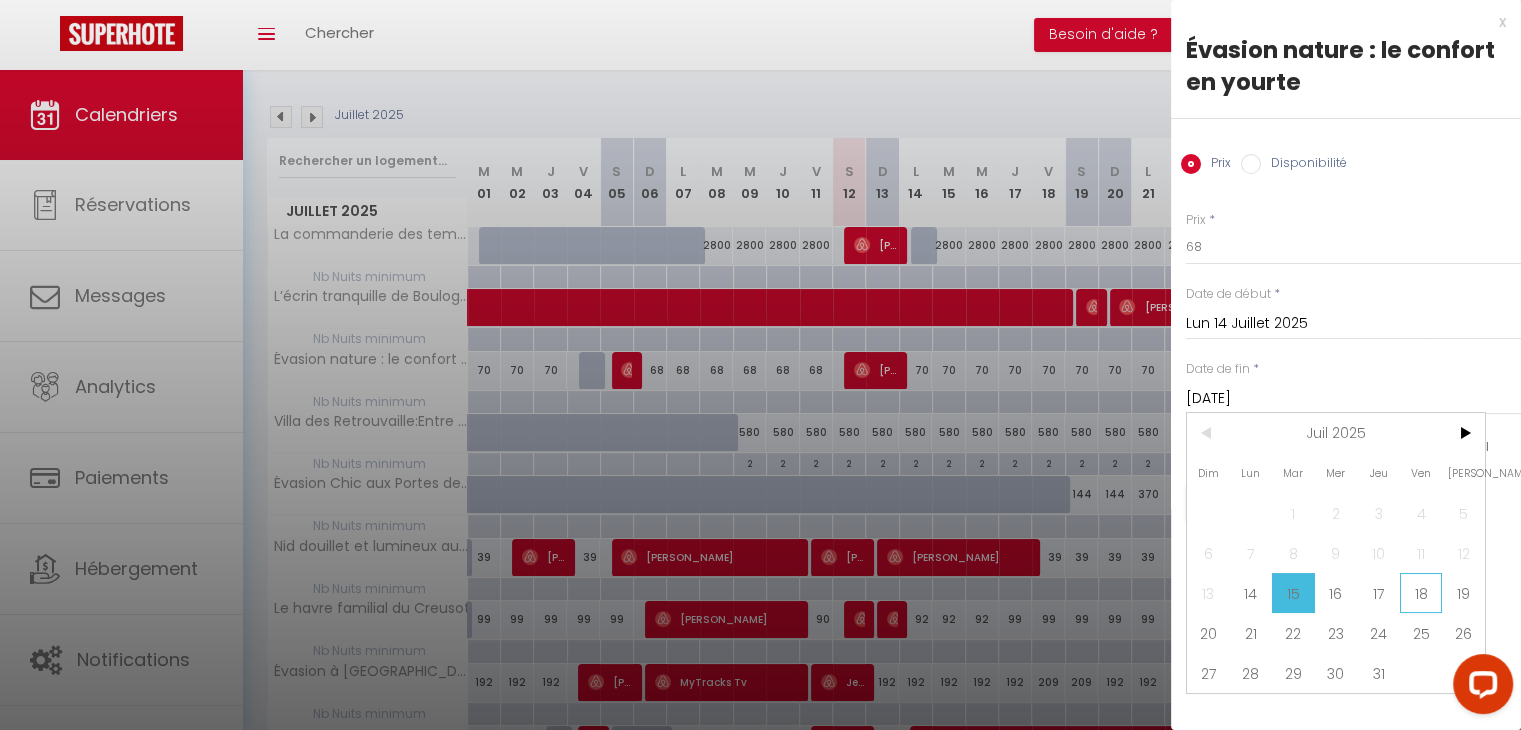 click on "18" at bounding box center (1421, 593) 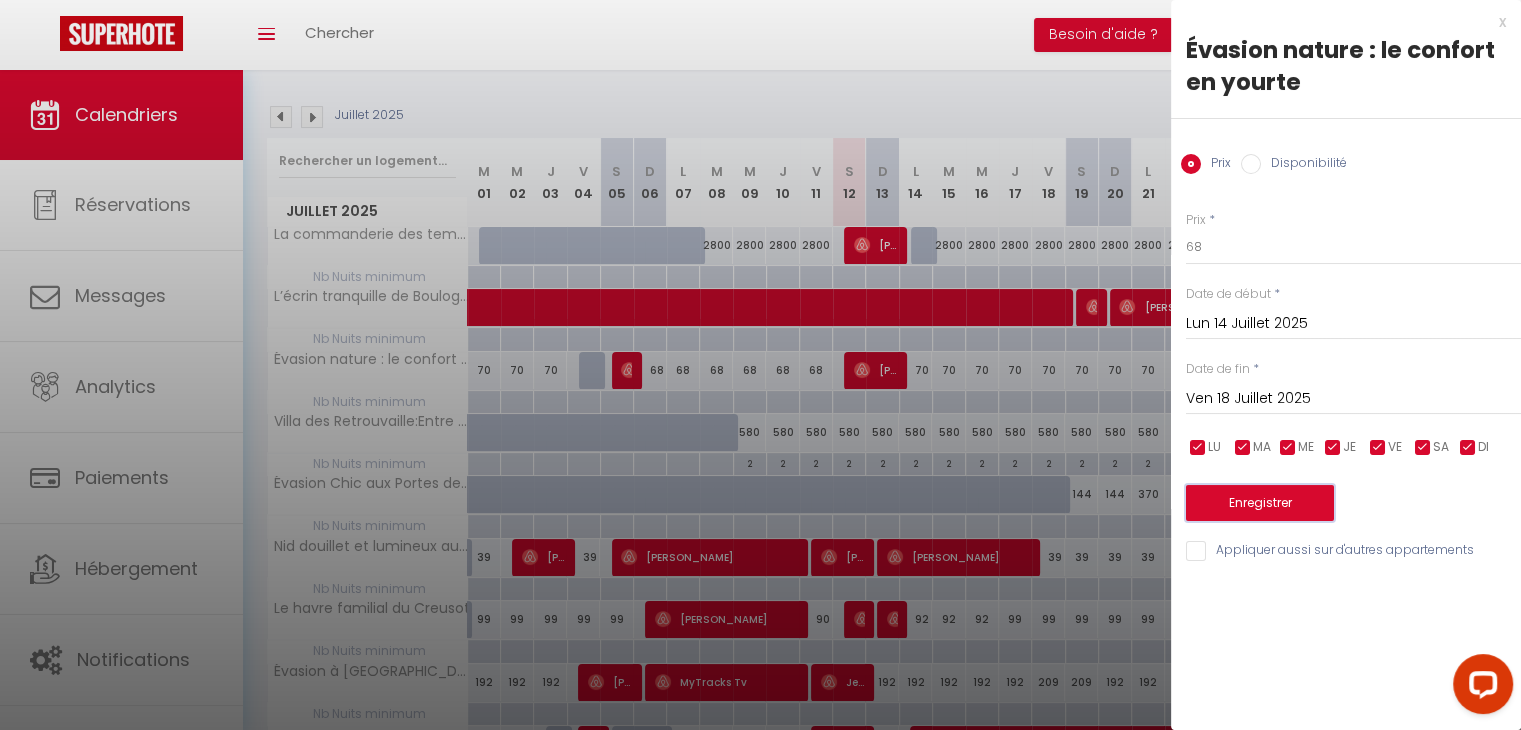 click on "Enregistrer" at bounding box center (1260, 503) 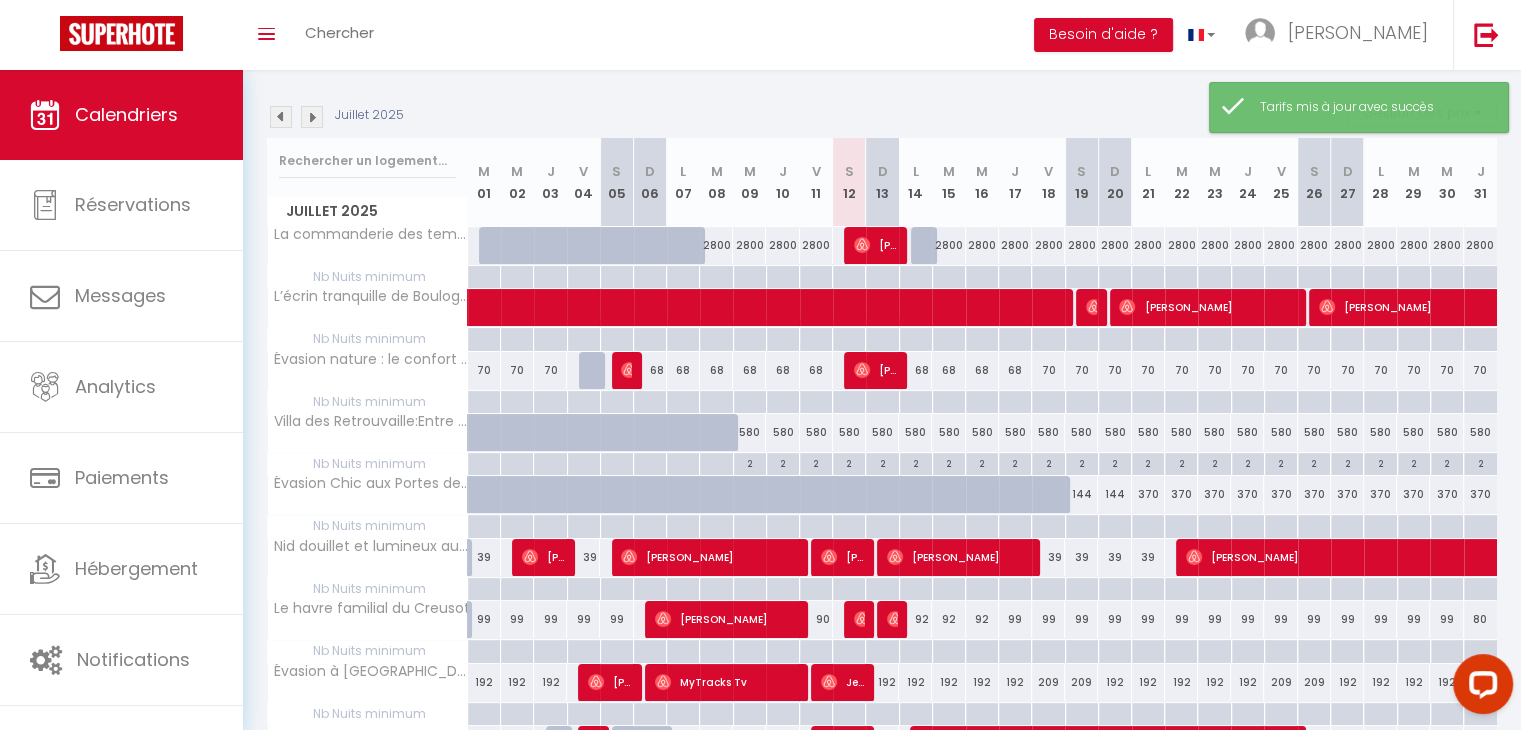 scroll, scrollTop: 347, scrollLeft: 0, axis: vertical 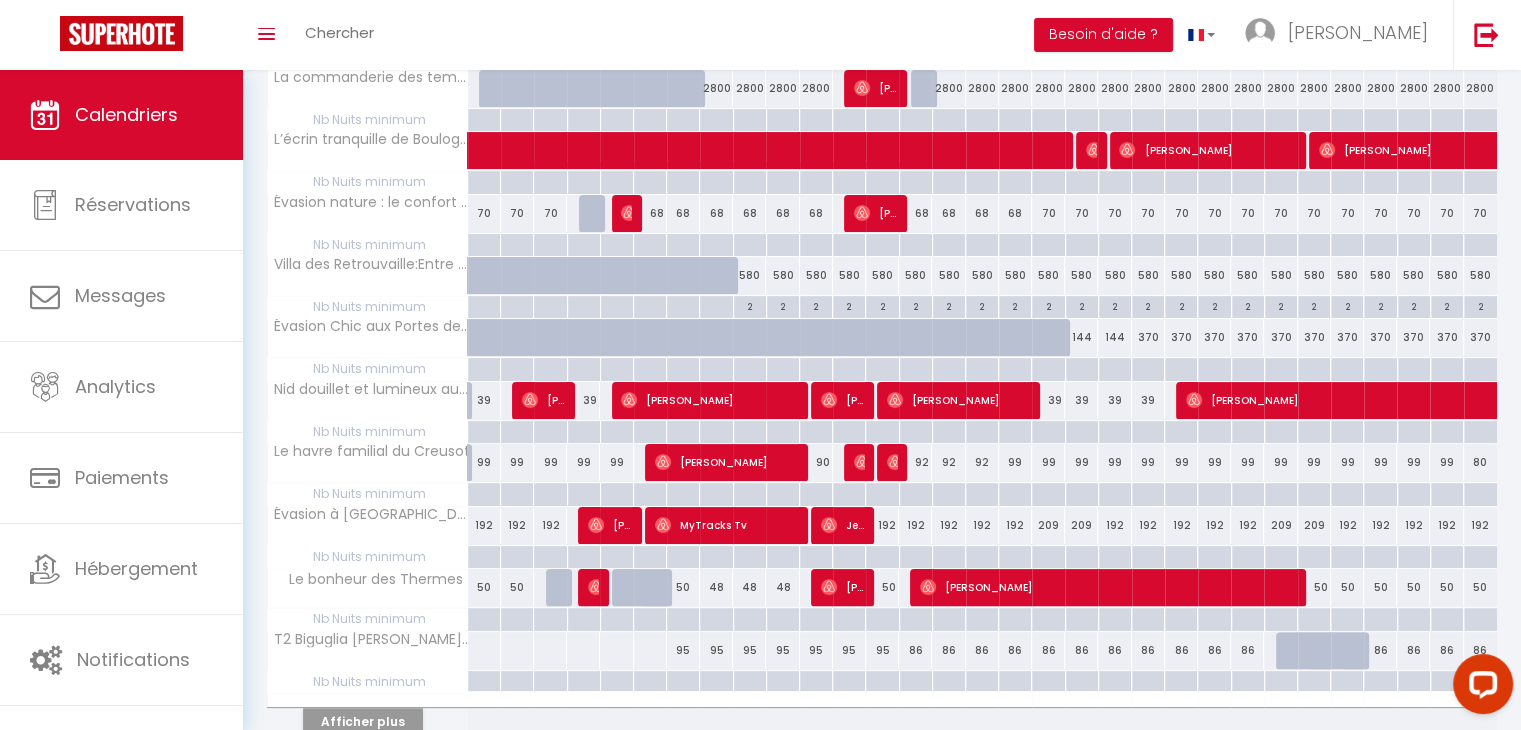 click on "99" at bounding box center (1015, 462) 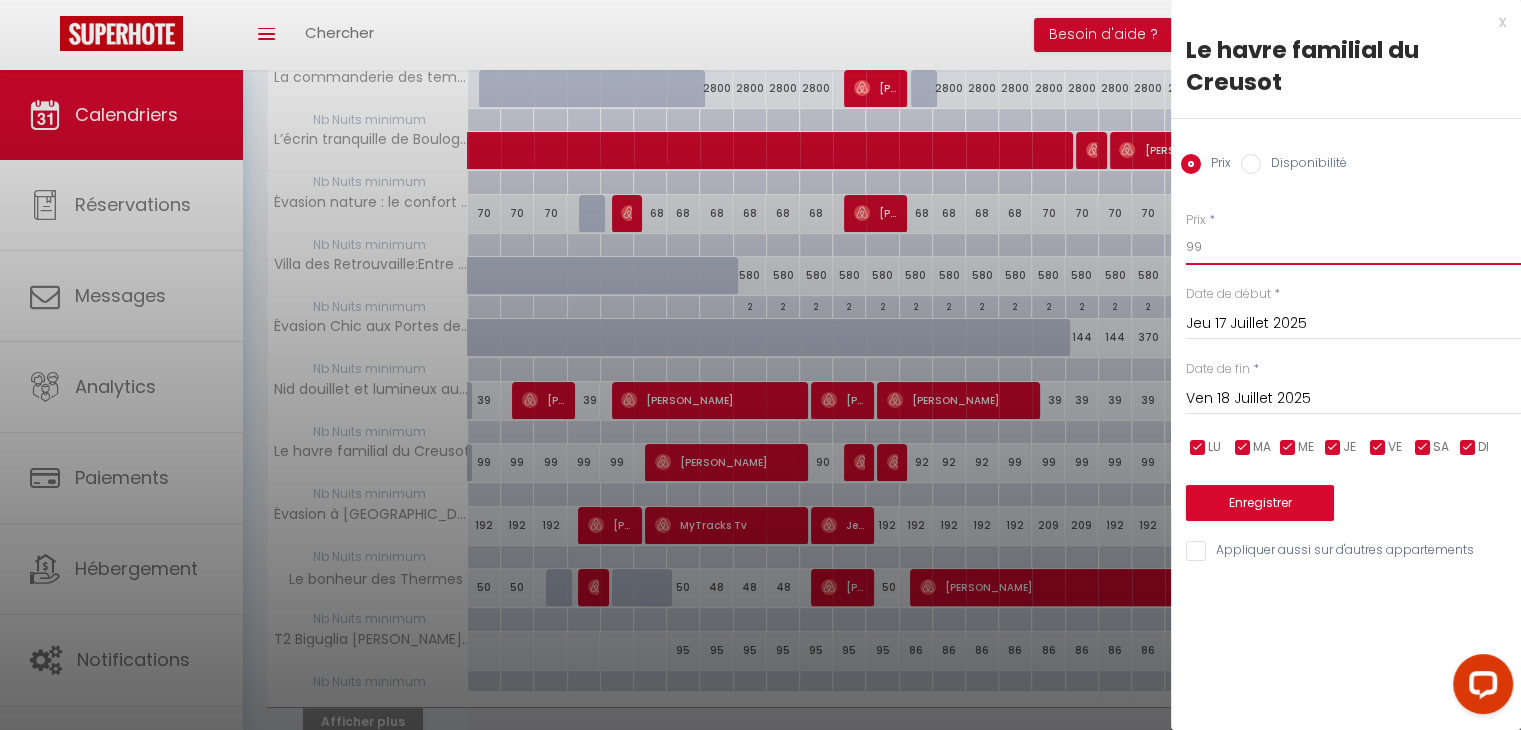 click on "99" at bounding box center [1353, 247] 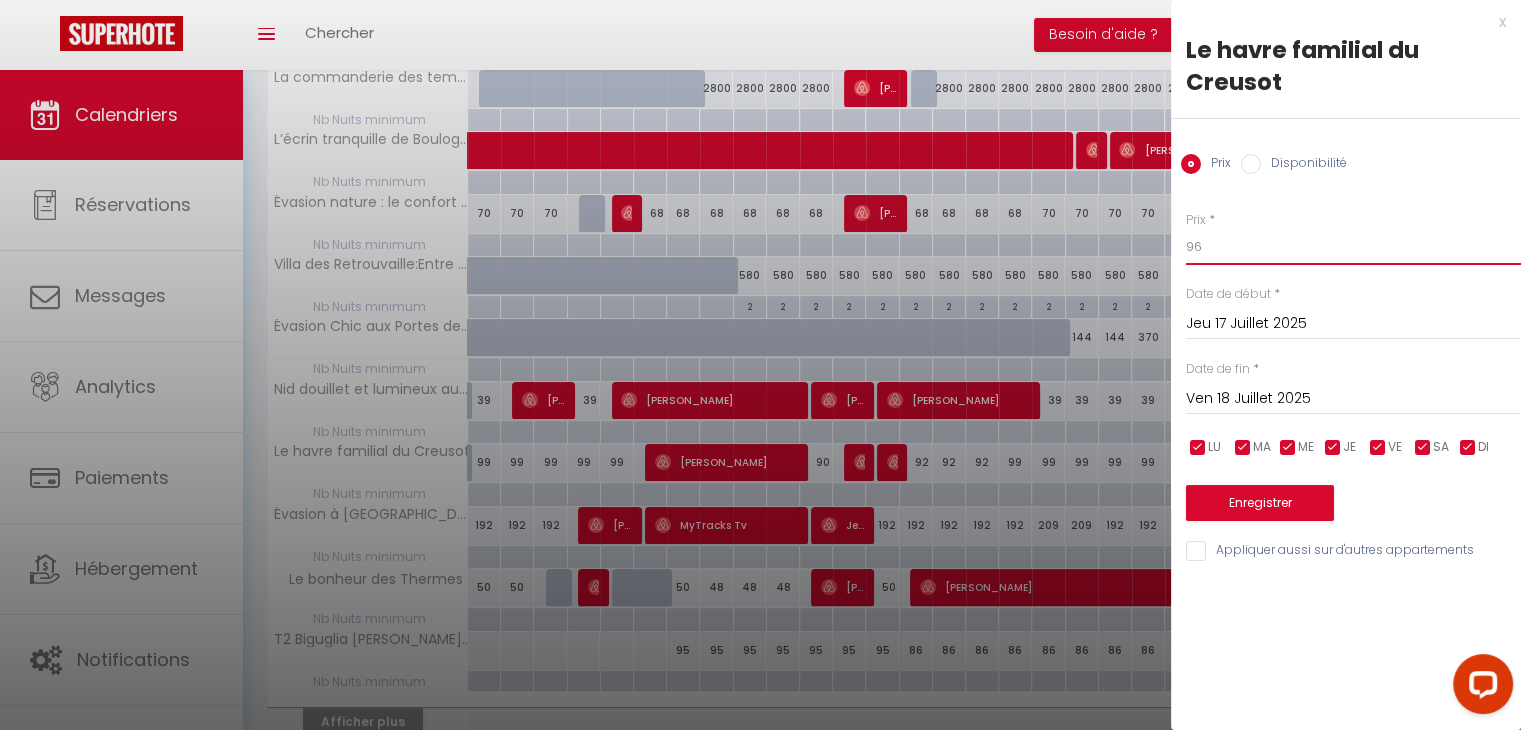type on "96" 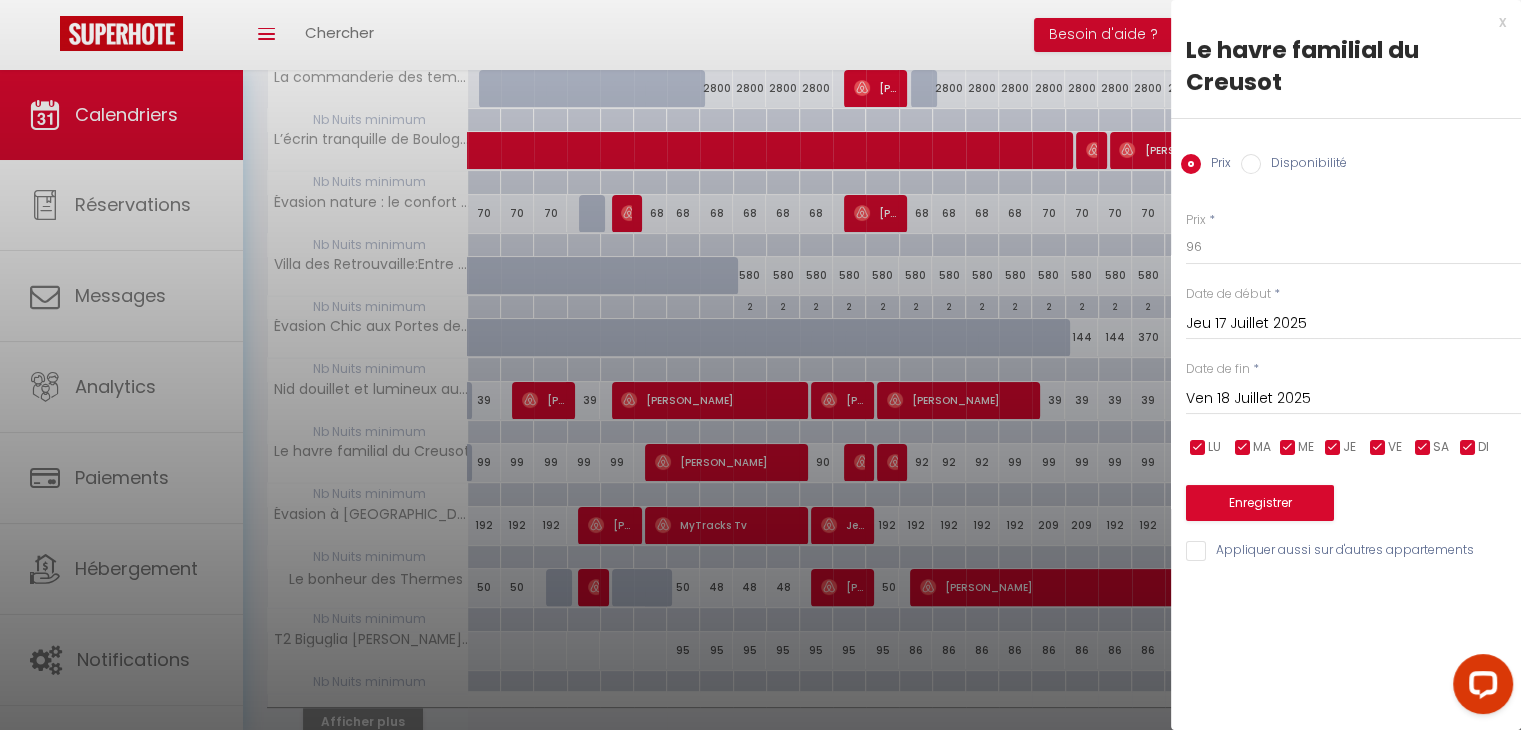 click on "Ven 18 Juillet 2025" at bounding box center (1353, 399) 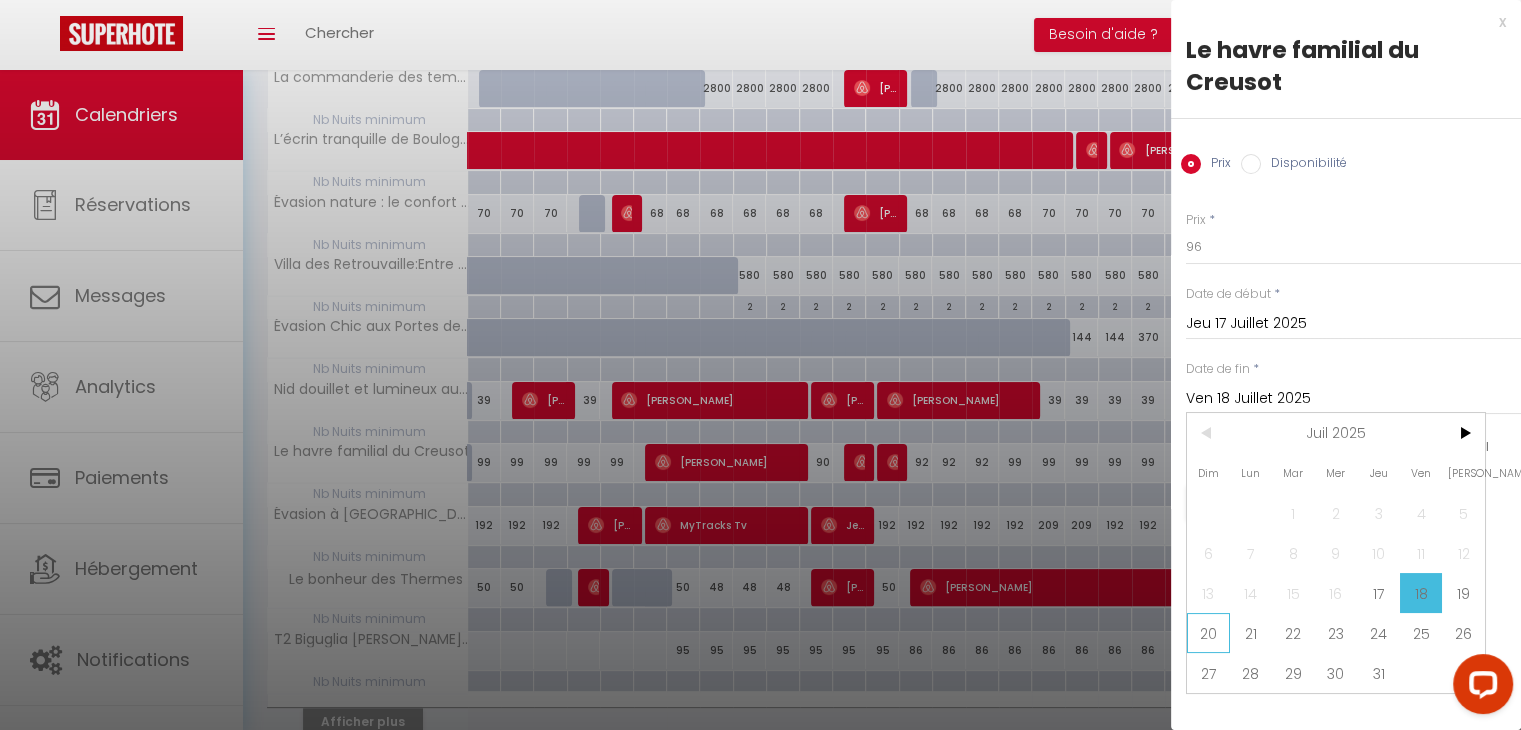 click on "20" at bounding box center [1208, 633] 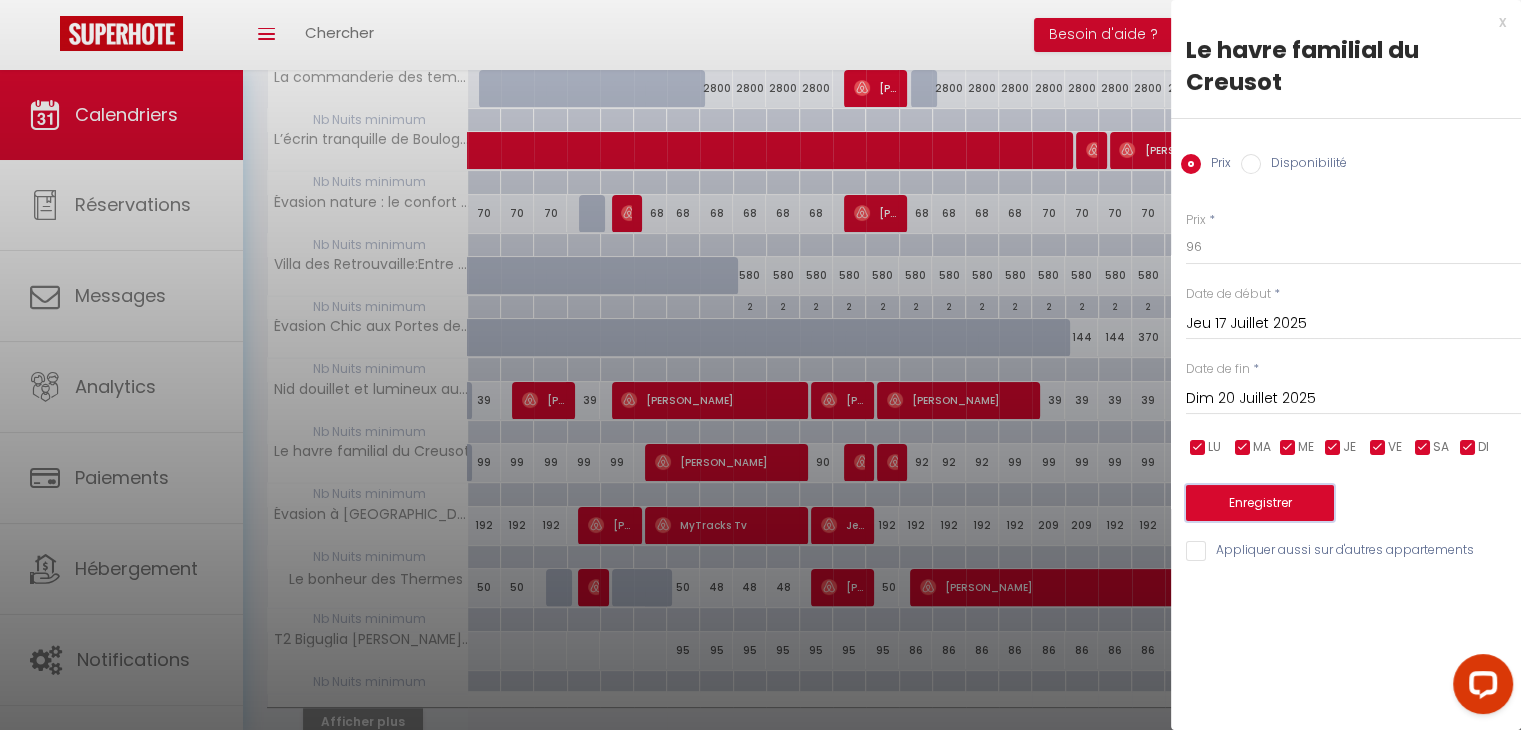 click on "Enregistrer" at bounding box center (1260, 503) 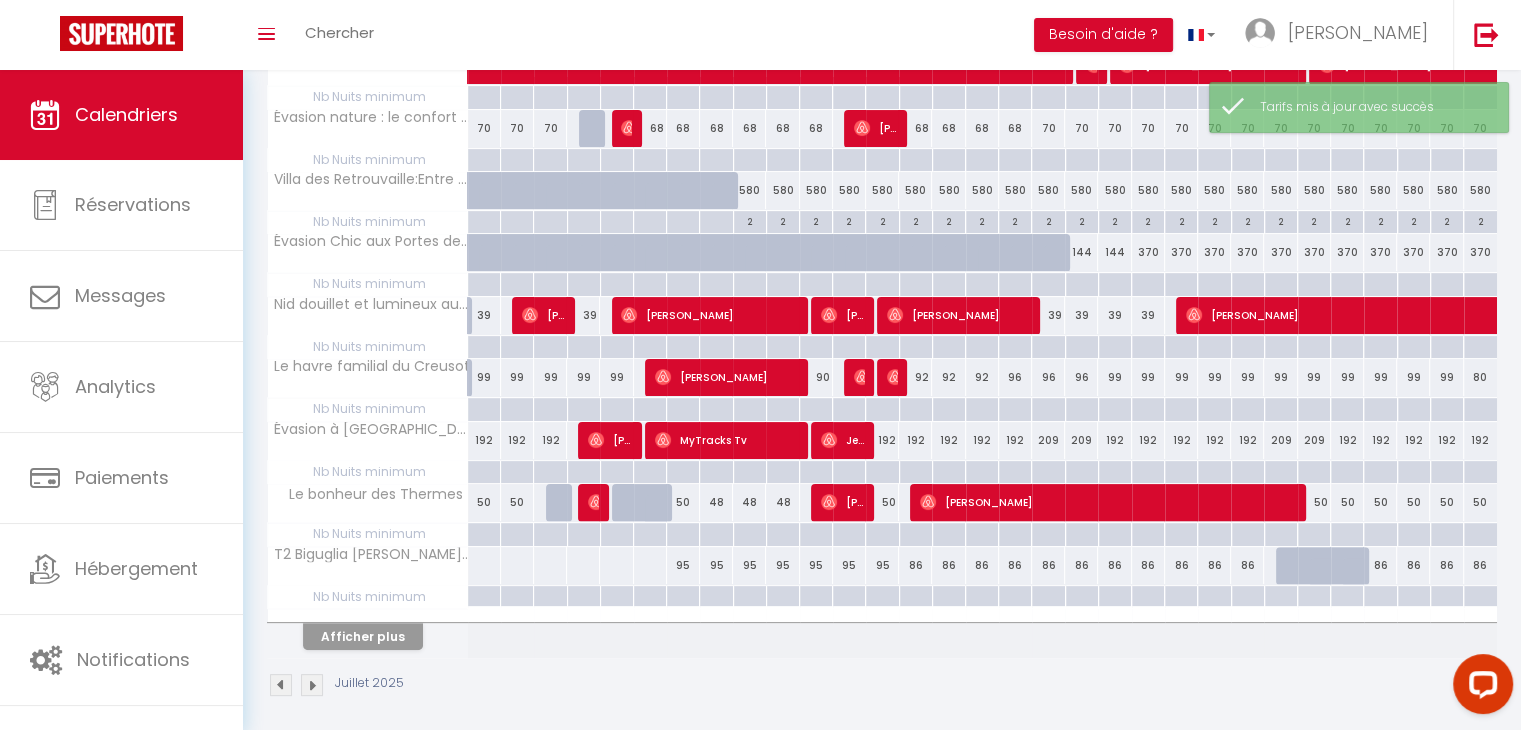 scroll, scrollTop: 437, scrollLeft: 0, axis: vertical 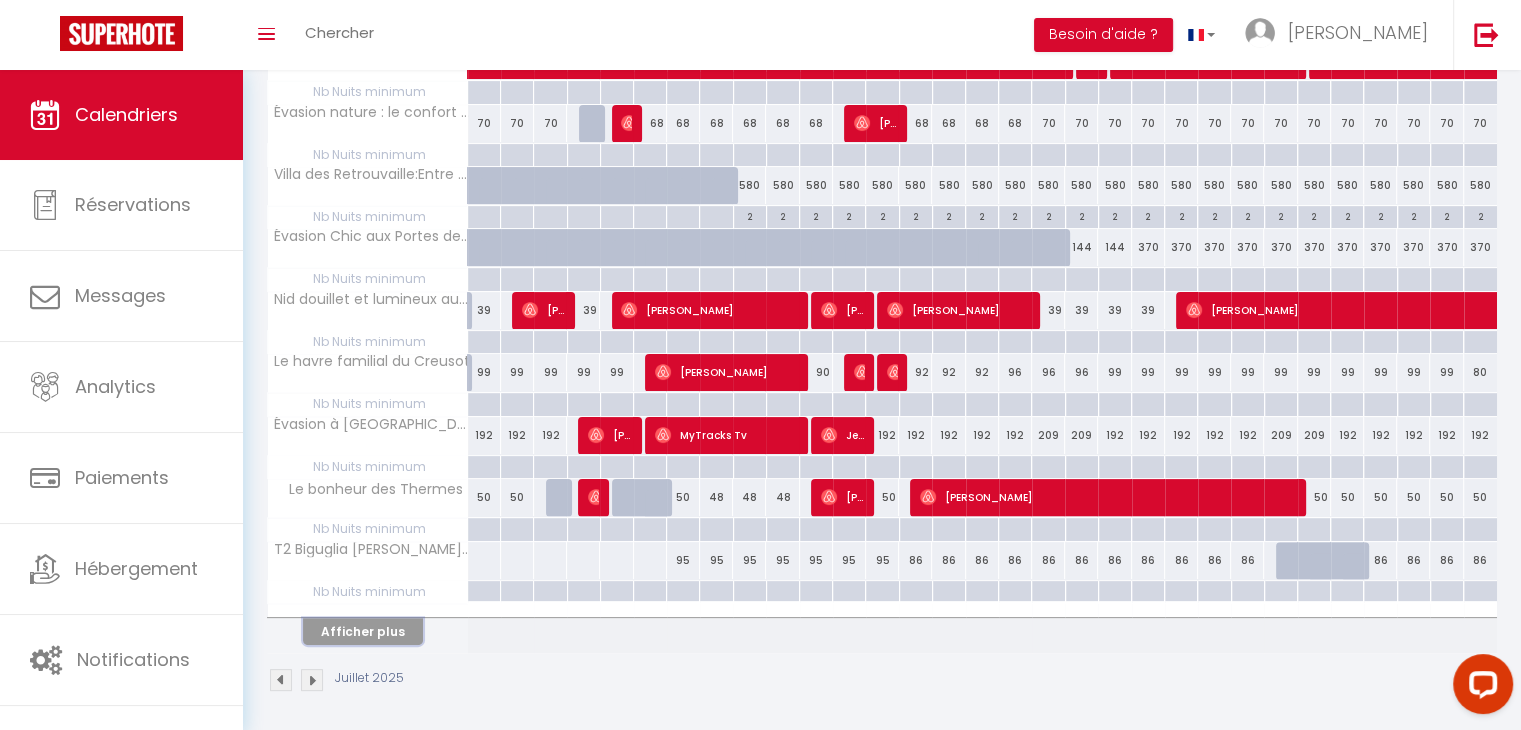 click on "Afficher plus" at bounding box center [363, 631] 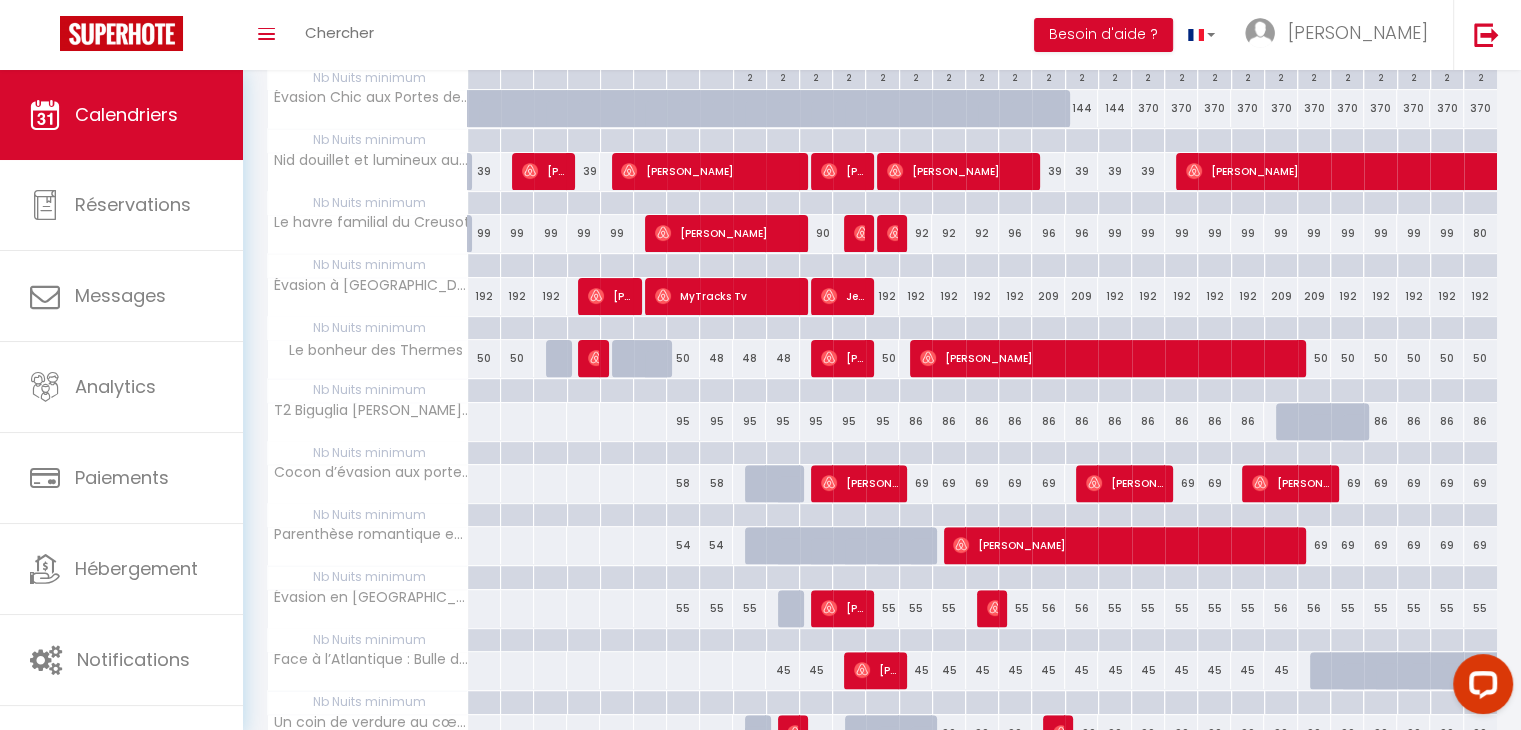 scroll, scrollTop: 576, scrollLeft: 0, axis: vertical 